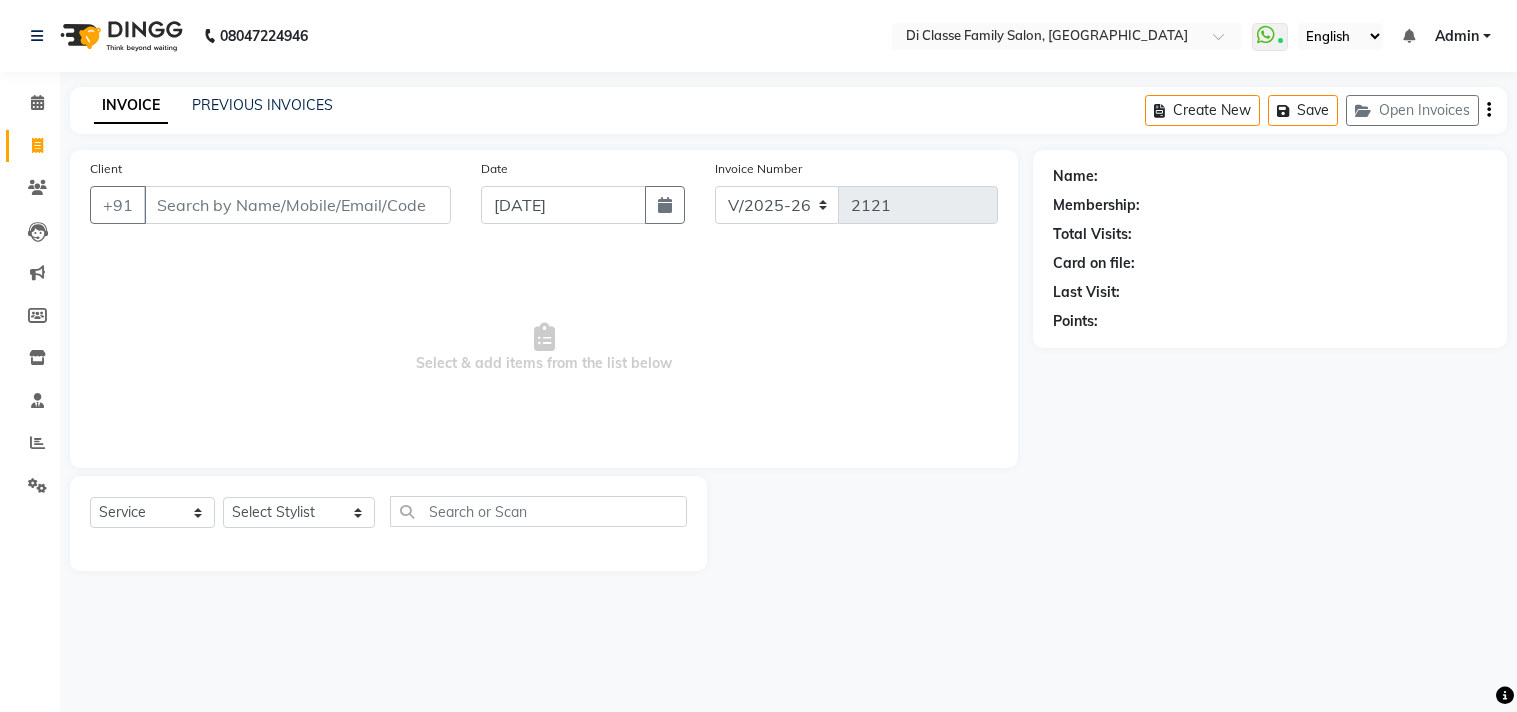 select on "4704" 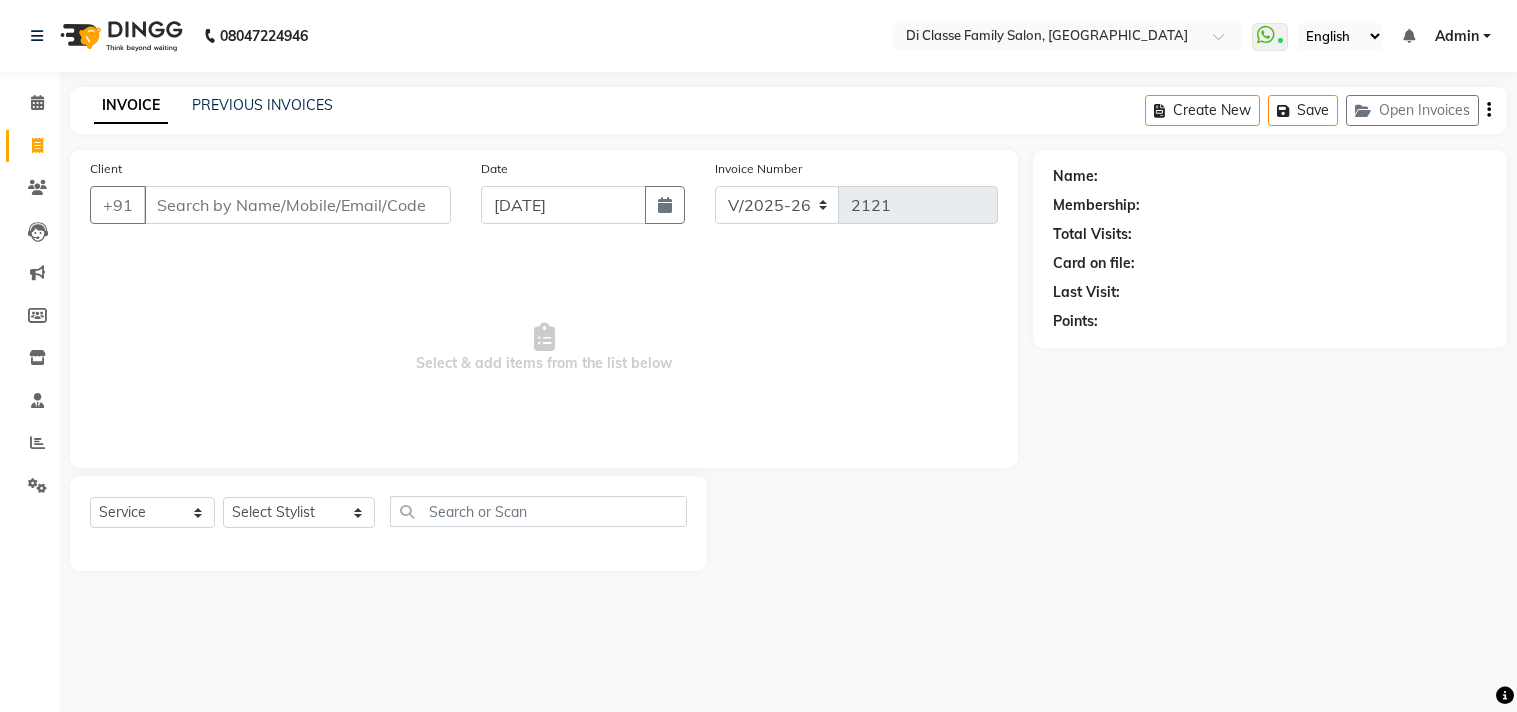scroll, scrollTop: 0, scrollLeft: 0, axis: both 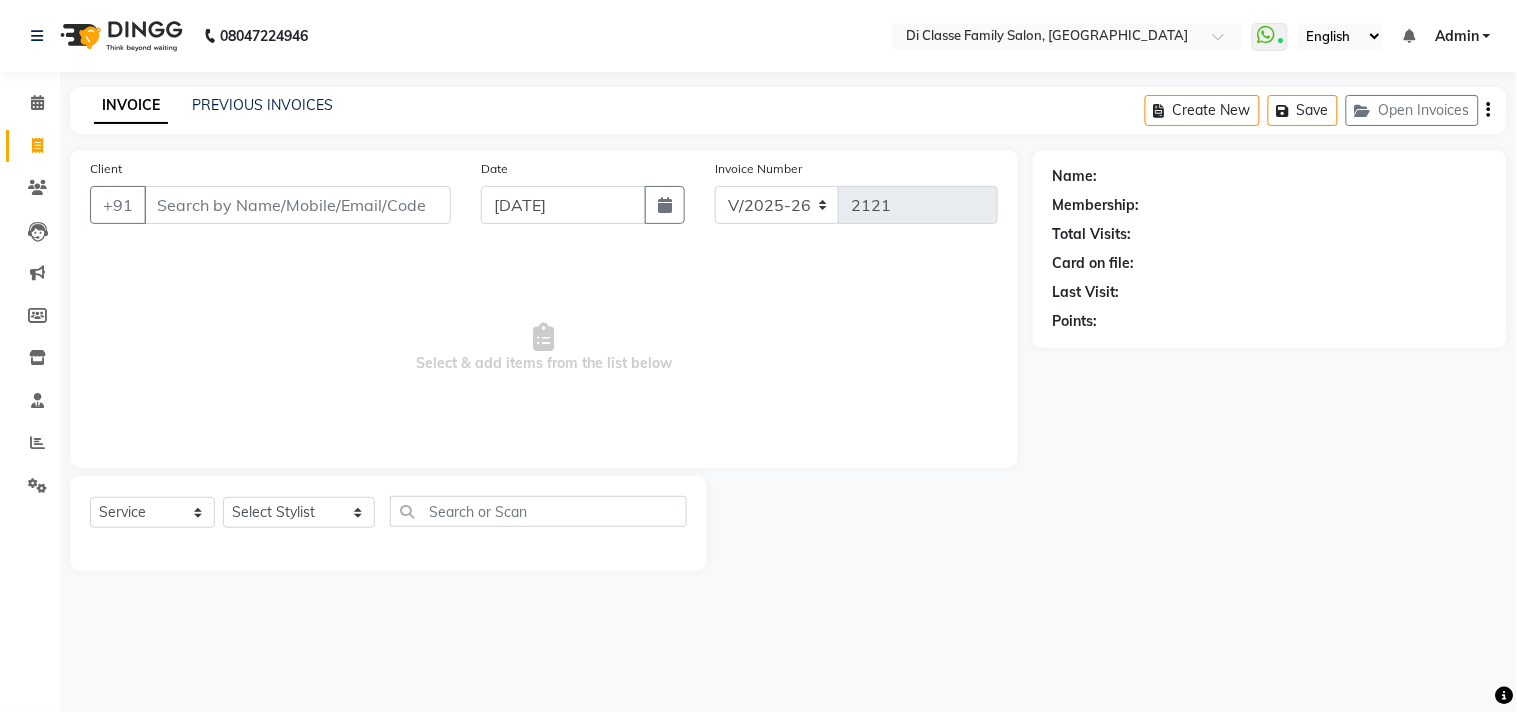 click on "Client" at bounding box center [297, 205] 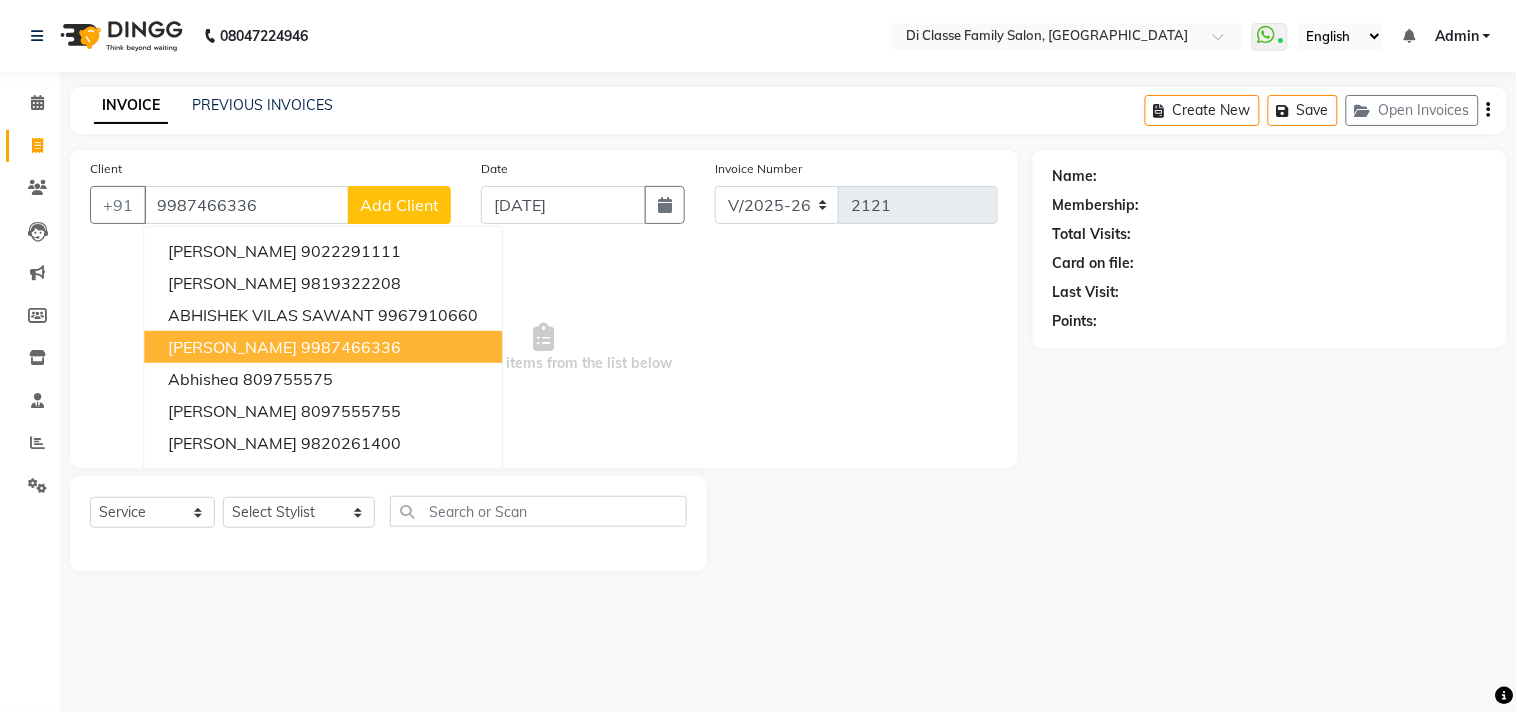 type on "9987466336" 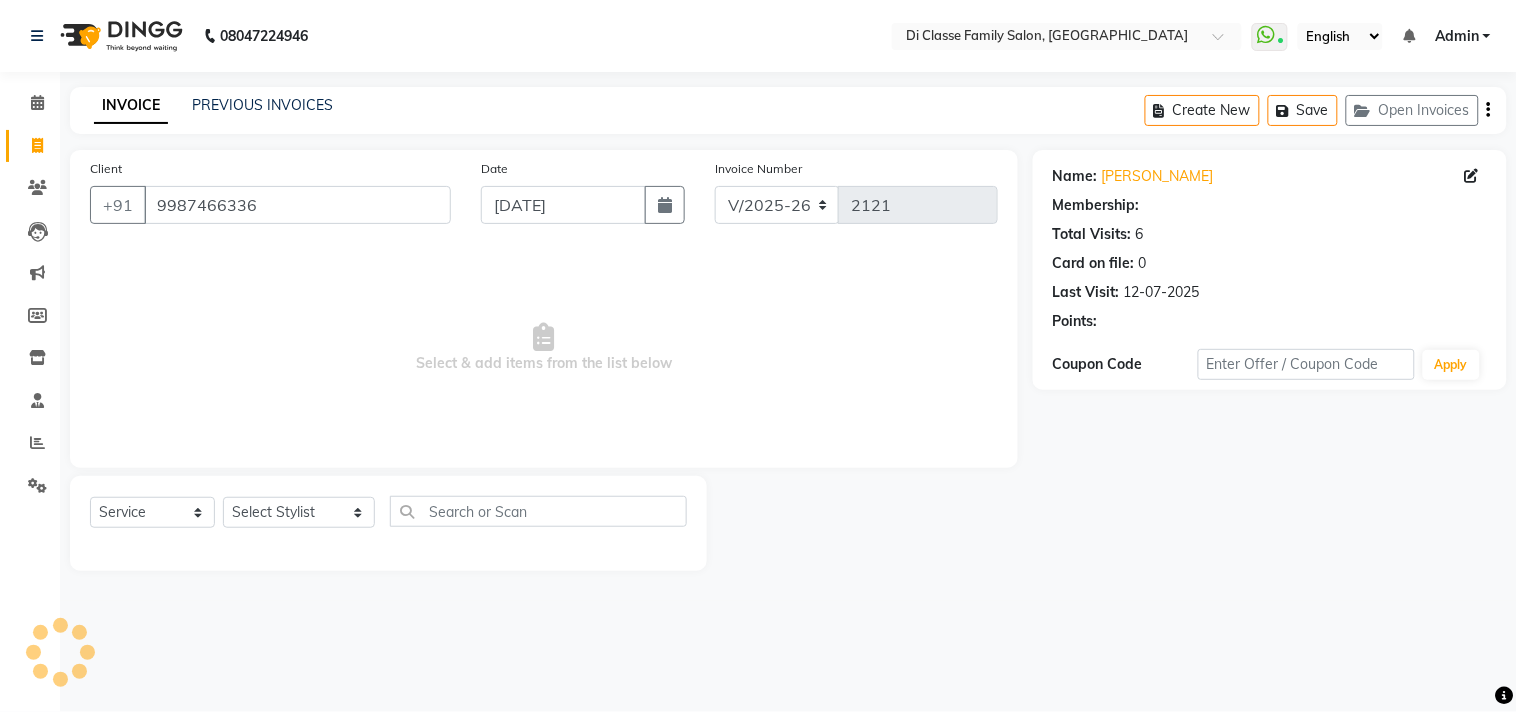 select on "1: Object" 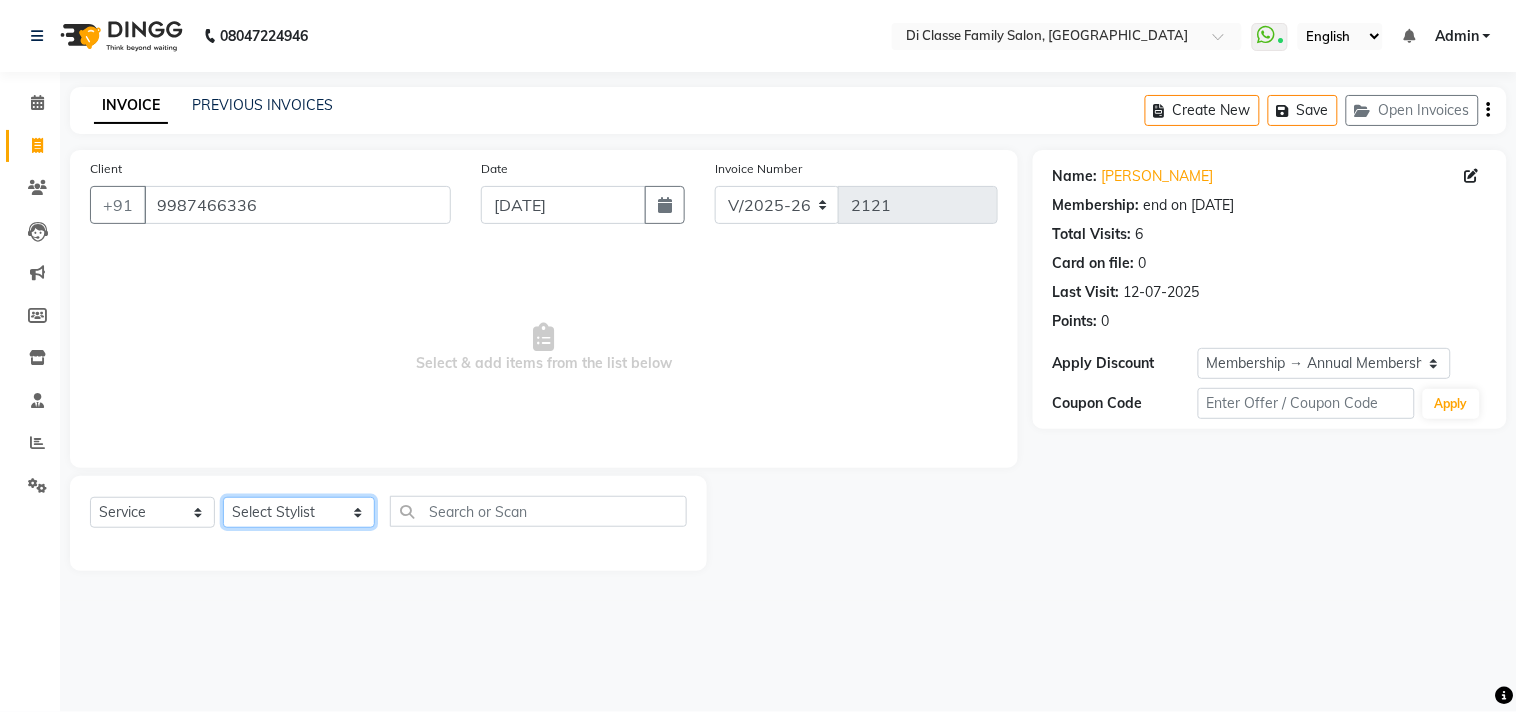 click on "Select Stylist [PERSON_NAME]  [PERSON_NAME]  [PERSON_NAME]  Front Desk Javed [PERSON_NAME]  [PERSON_NAME]  Pooja Jadhav [PERSON_NAME] [PERSON_NAME] [PERSON_NAME] SACHIN [PERSON_NAME] SAHAJAN [PERSON_NAME]  [PERSON_NAME] [PERSON_NAME] [PERSON_NAME] [PERSON_NAME] [PERSON_NAME] [PERSON_NAME] [PERSON_NAME]" 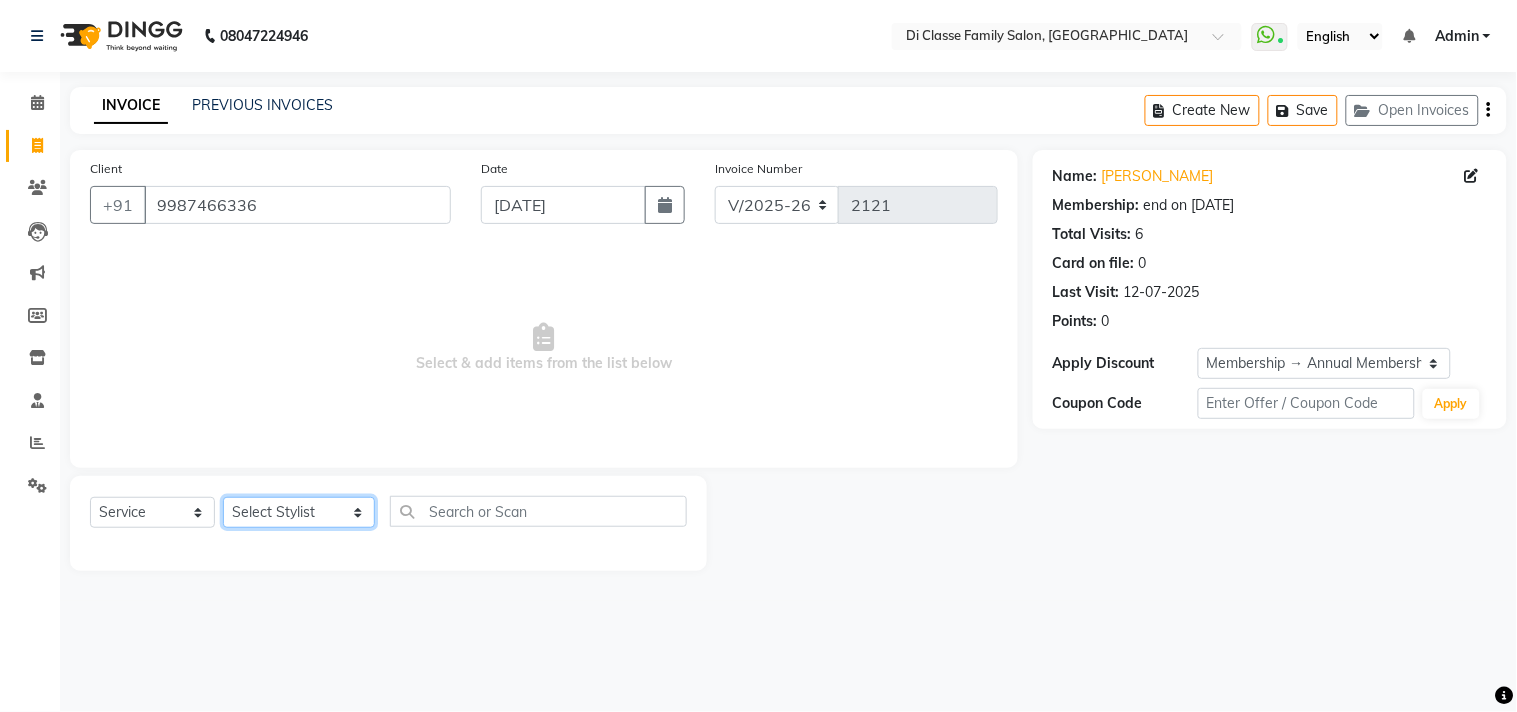 select on "51560" 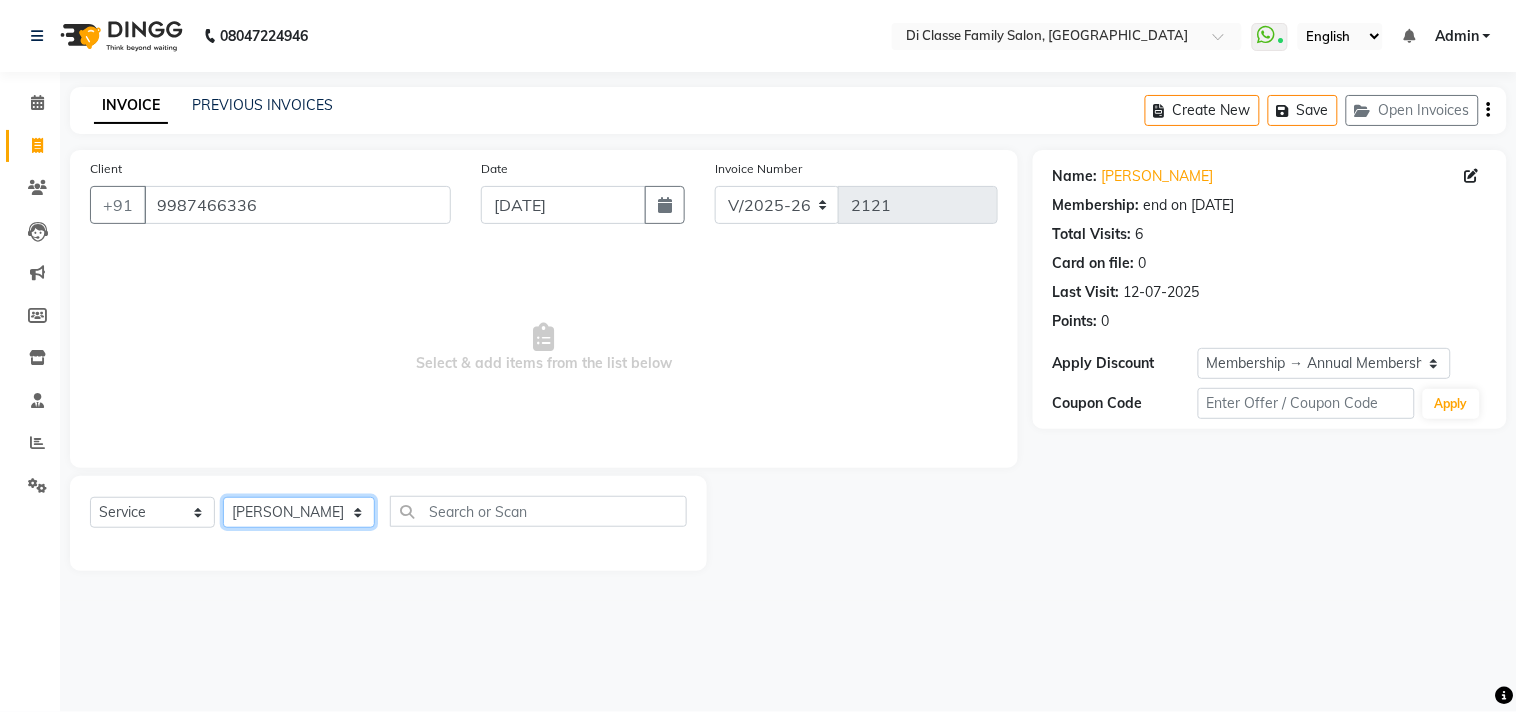click on "Select Stylist [PERSON_NAME]  [PERSON_NAME]  [PERSON_NAME]  Front Desk Javed [PERSON_NAME]  [PERSON_NAME]  Pooja Jadhav [PERSON_NAME] [PERSON_NAME] [PERSON_NAME] SACHIN [PERSON_NAME] SAHAJAN [PERSON_NAME]  [PERSON_NAME] [PERSON_NAME] [PERSON_NAME] [PERSON_NAME] [PERSON_NAME] [PERSON_NAME] [PERSON_NAME]" 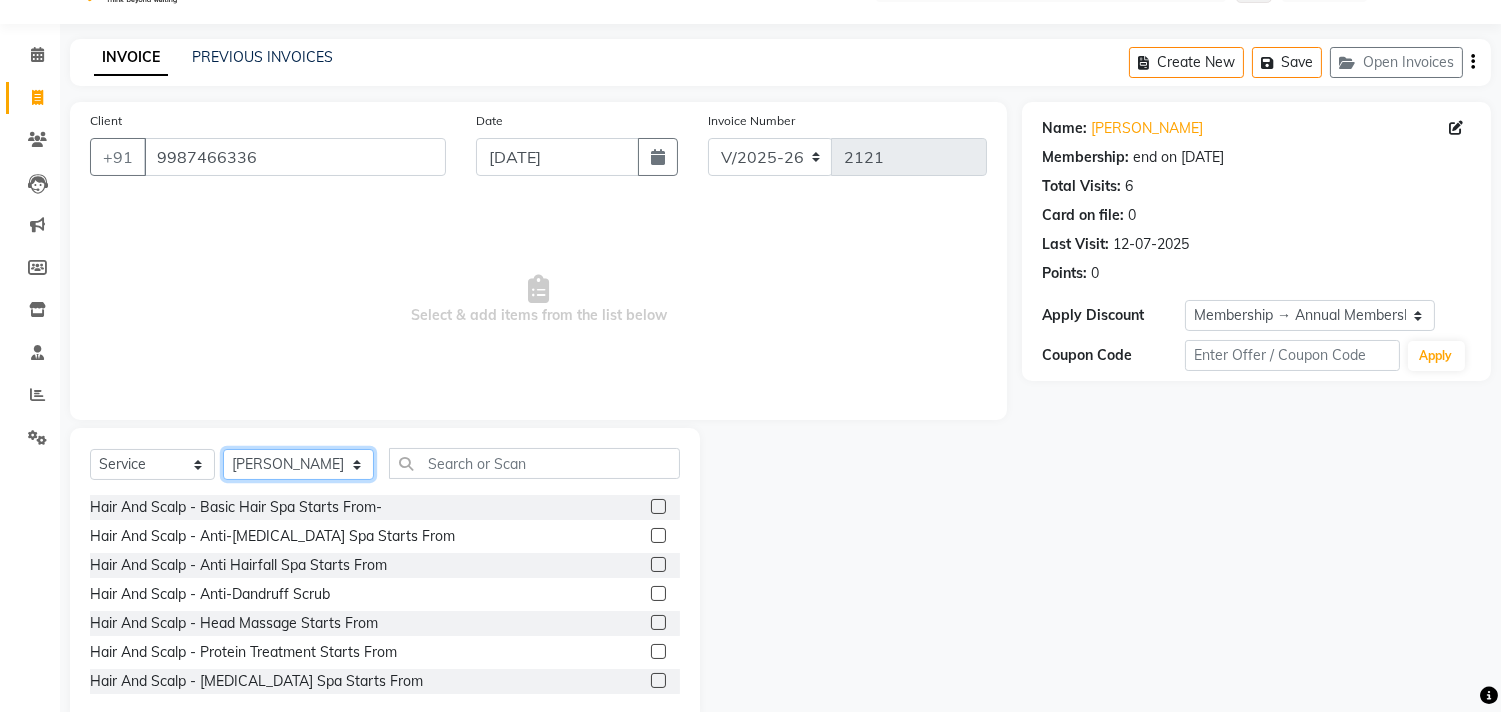 scroll, scrollTop: 88, scrollLeft: 0, axis: vertical 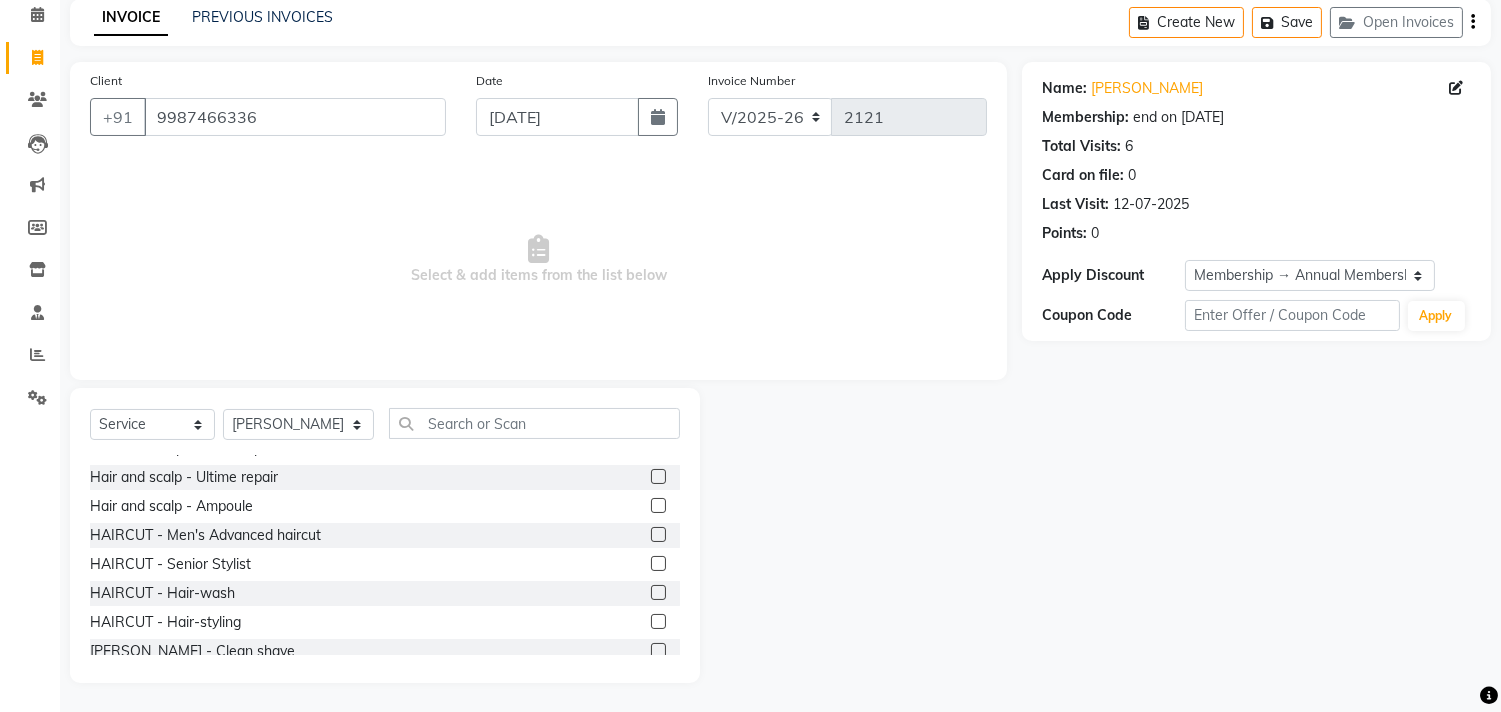 click 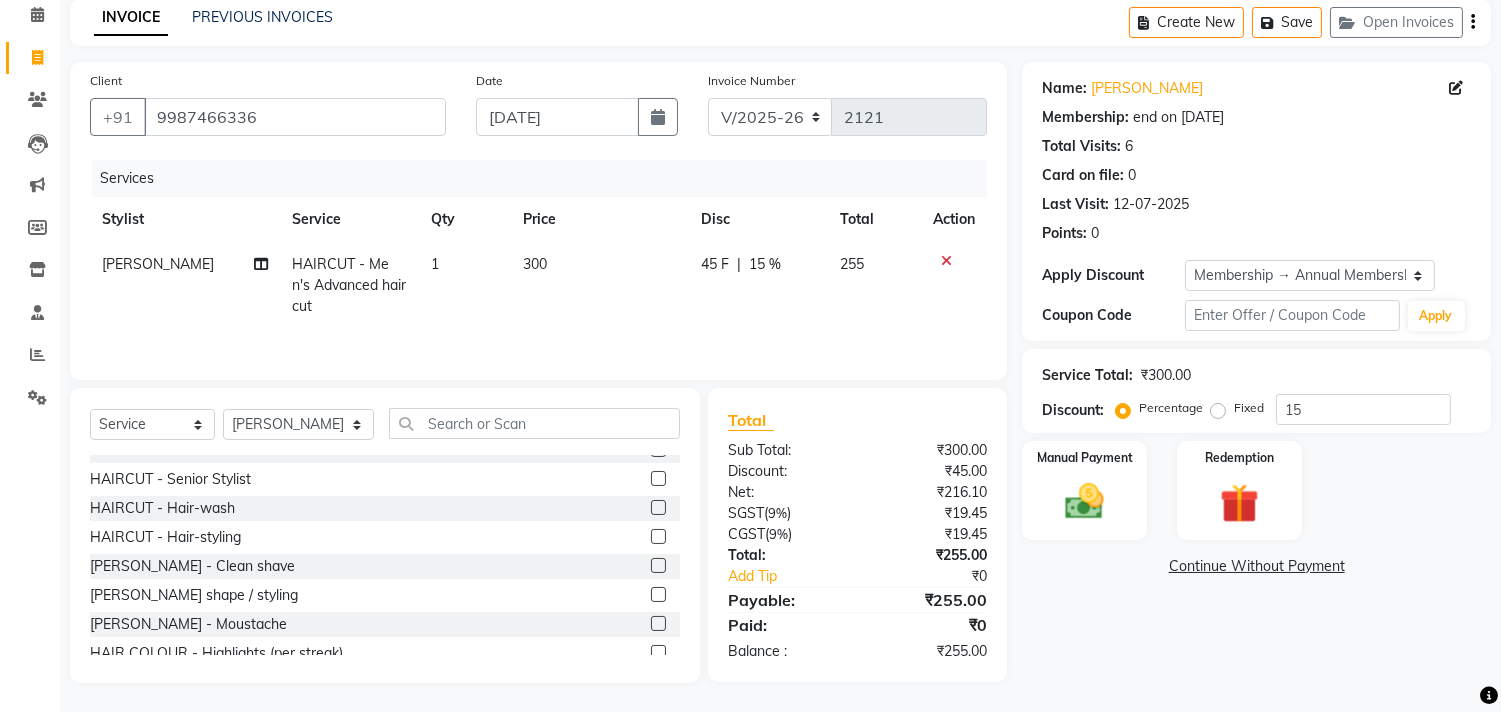 checkbox on "false" 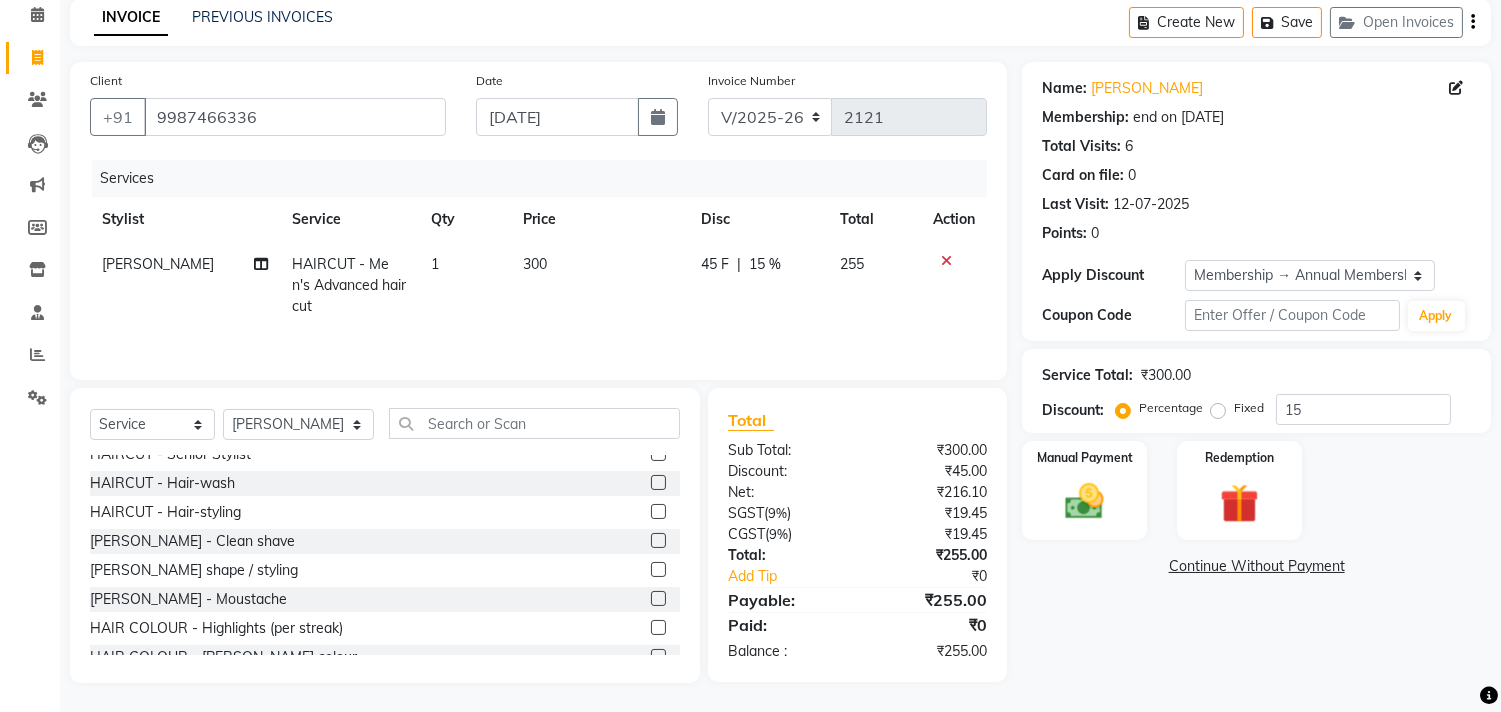 scroll, scrollTop: 333, scrollLeft: 0, axis: vertical 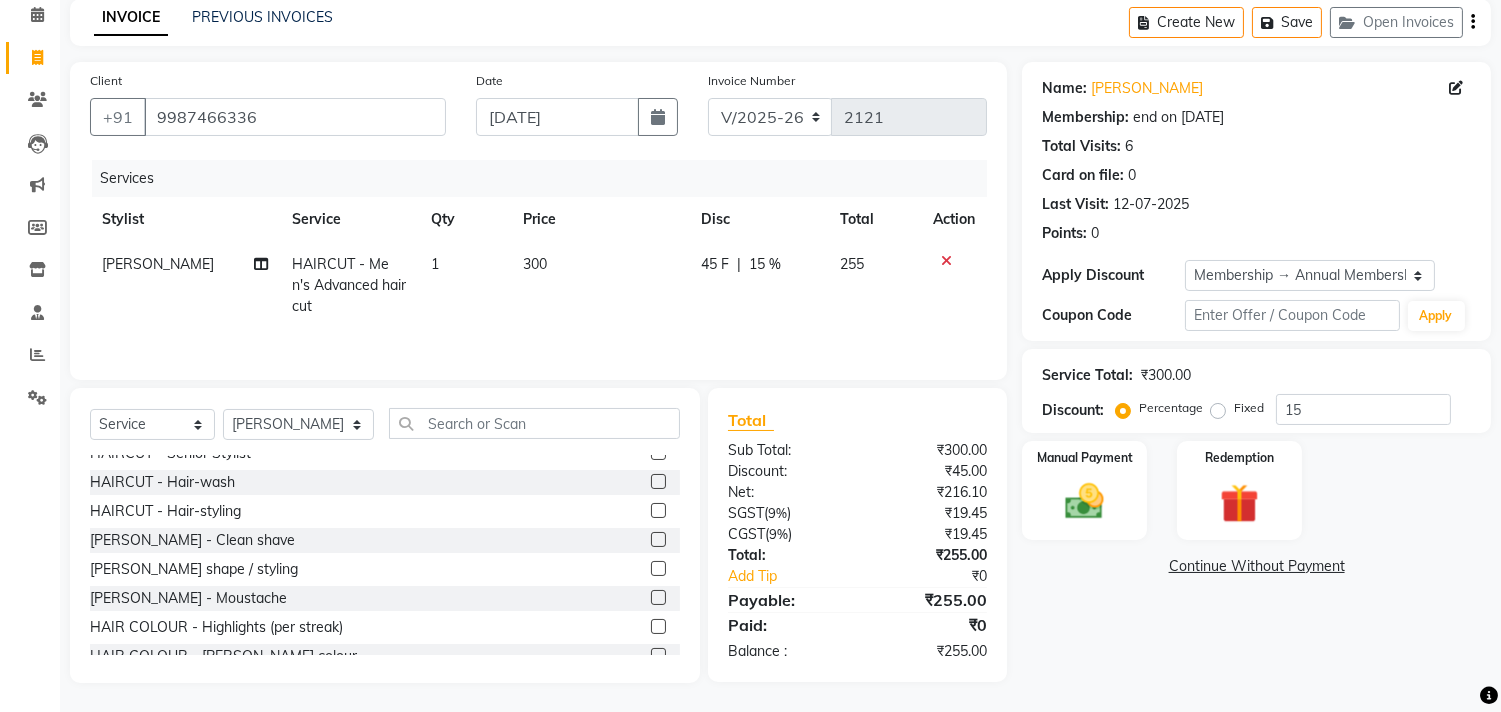click 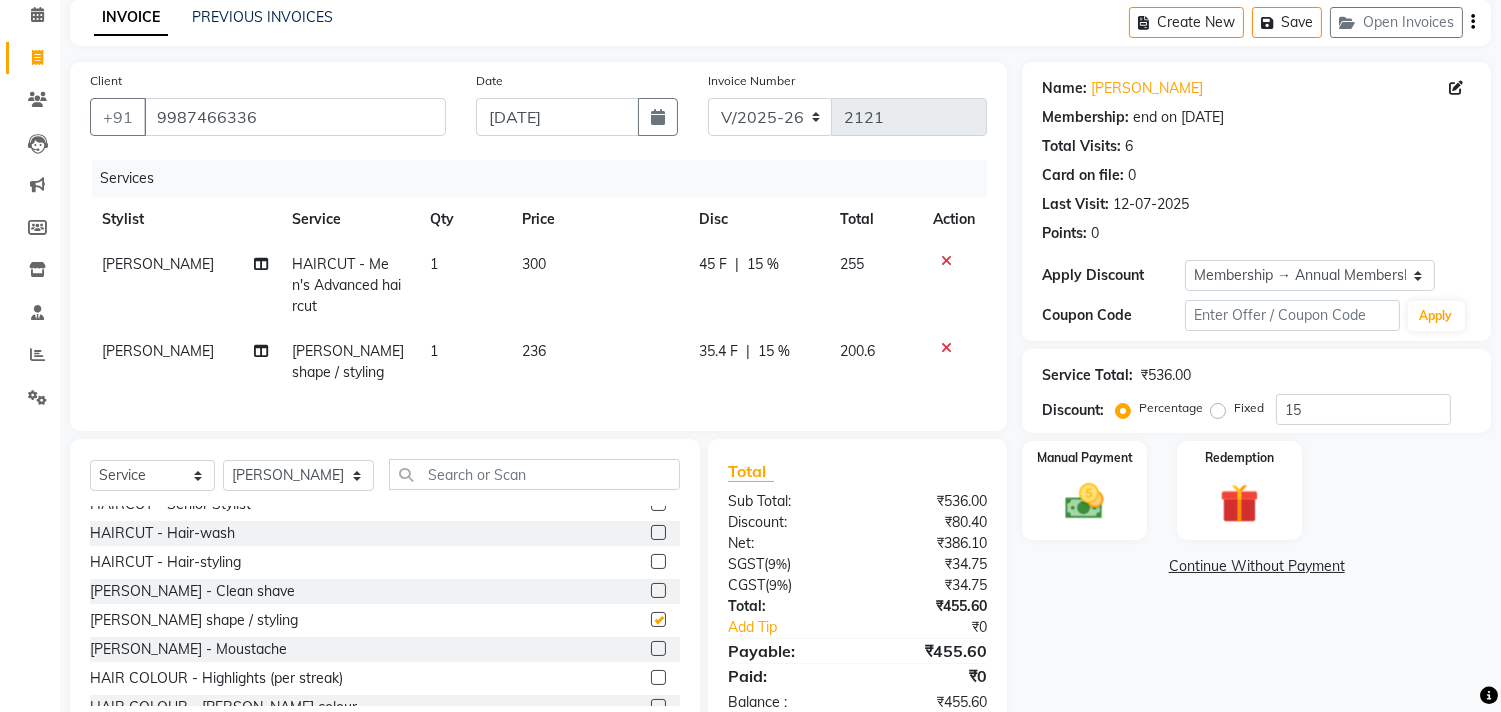 checkbox on "false" 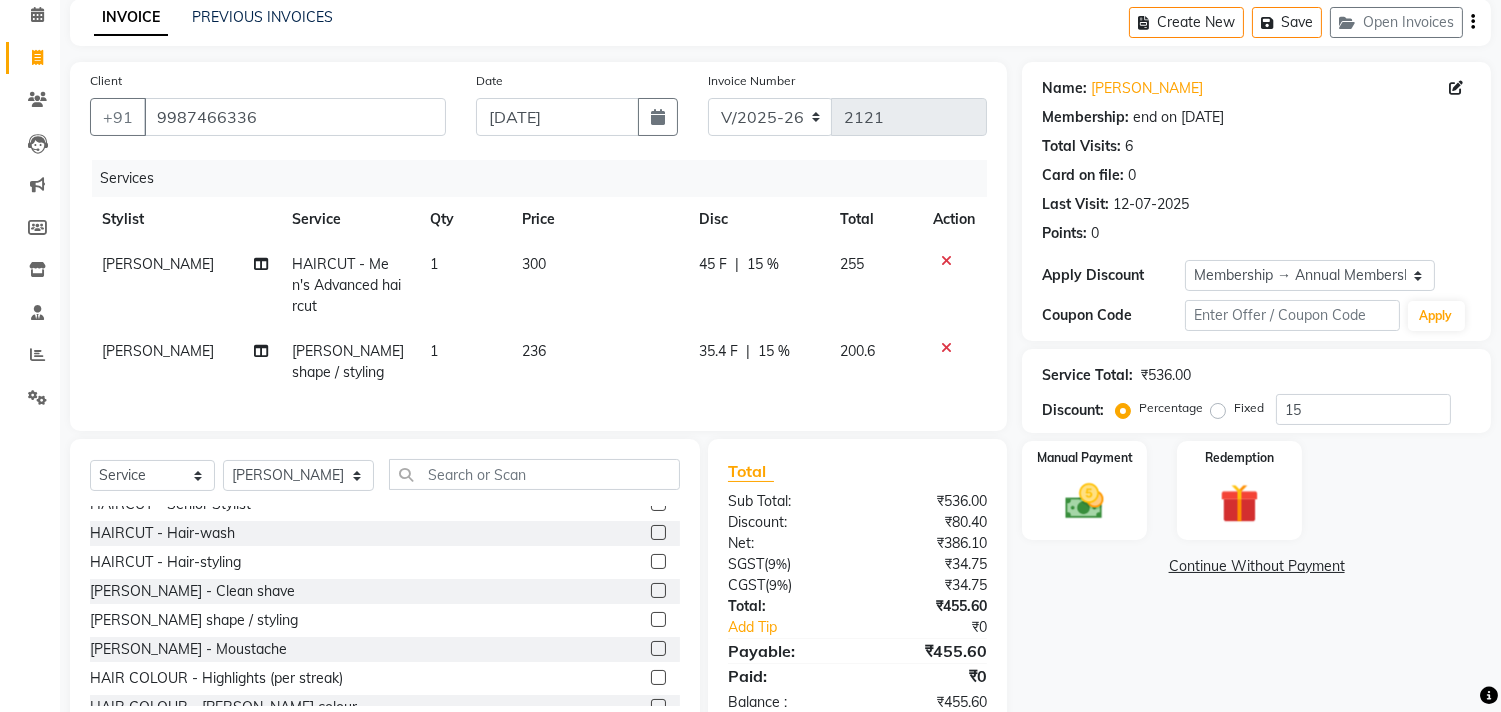 click on "35.4 F | 15 %" 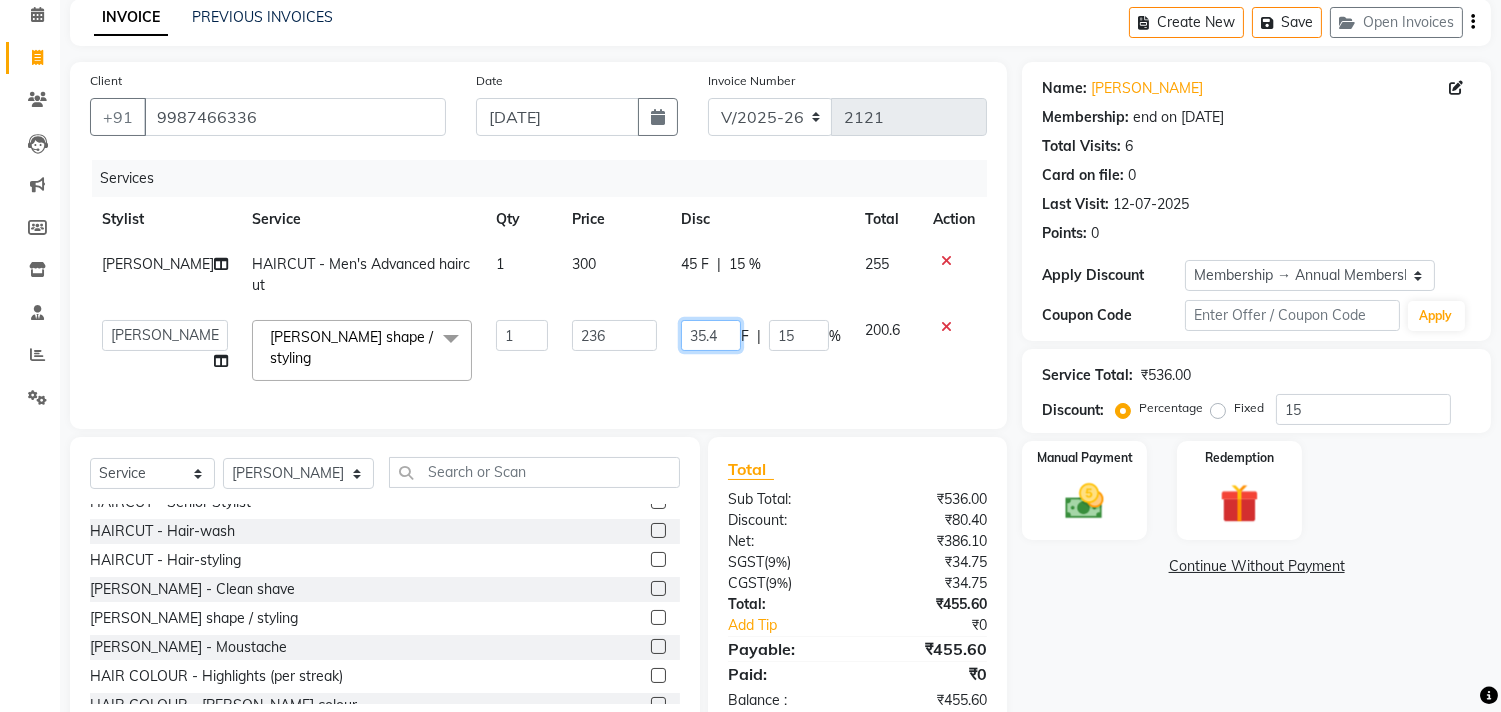 click on "35.4" 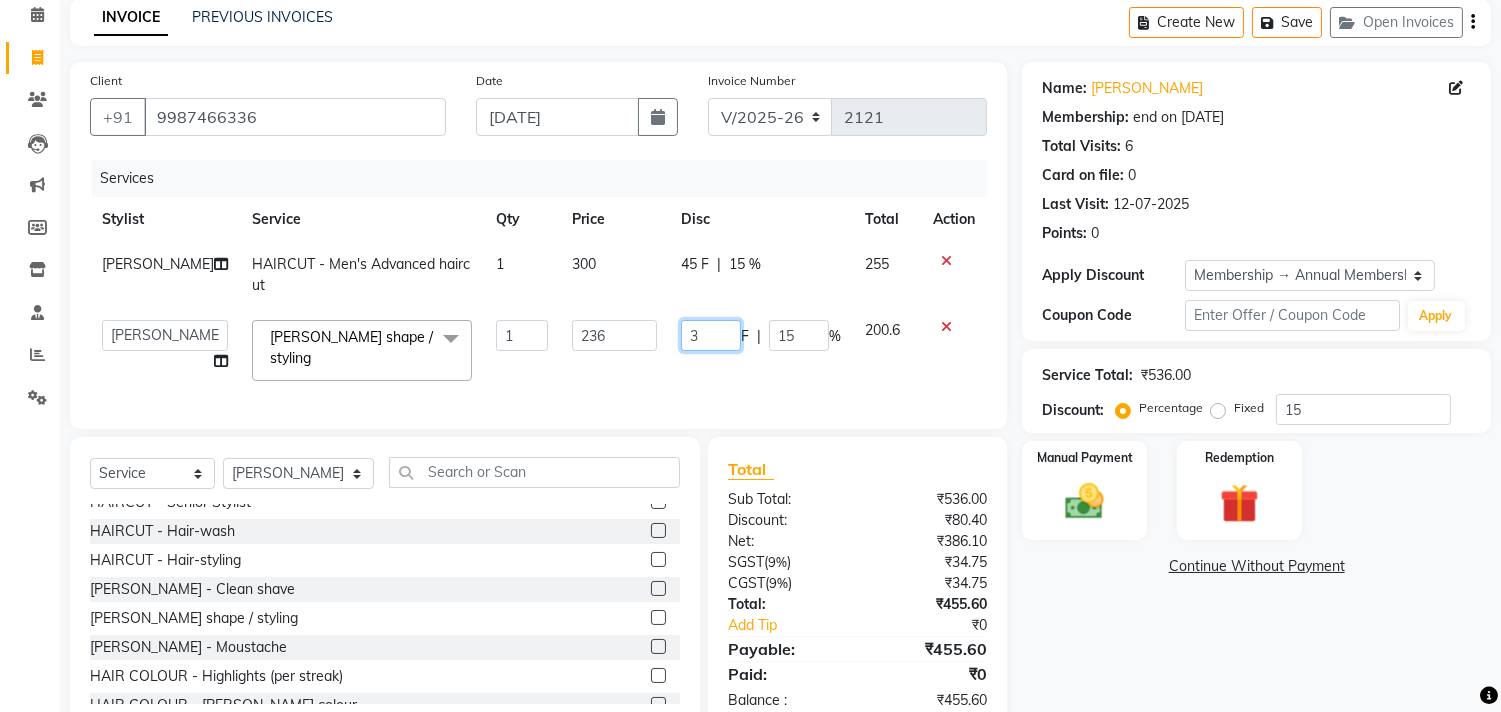 type on "36" 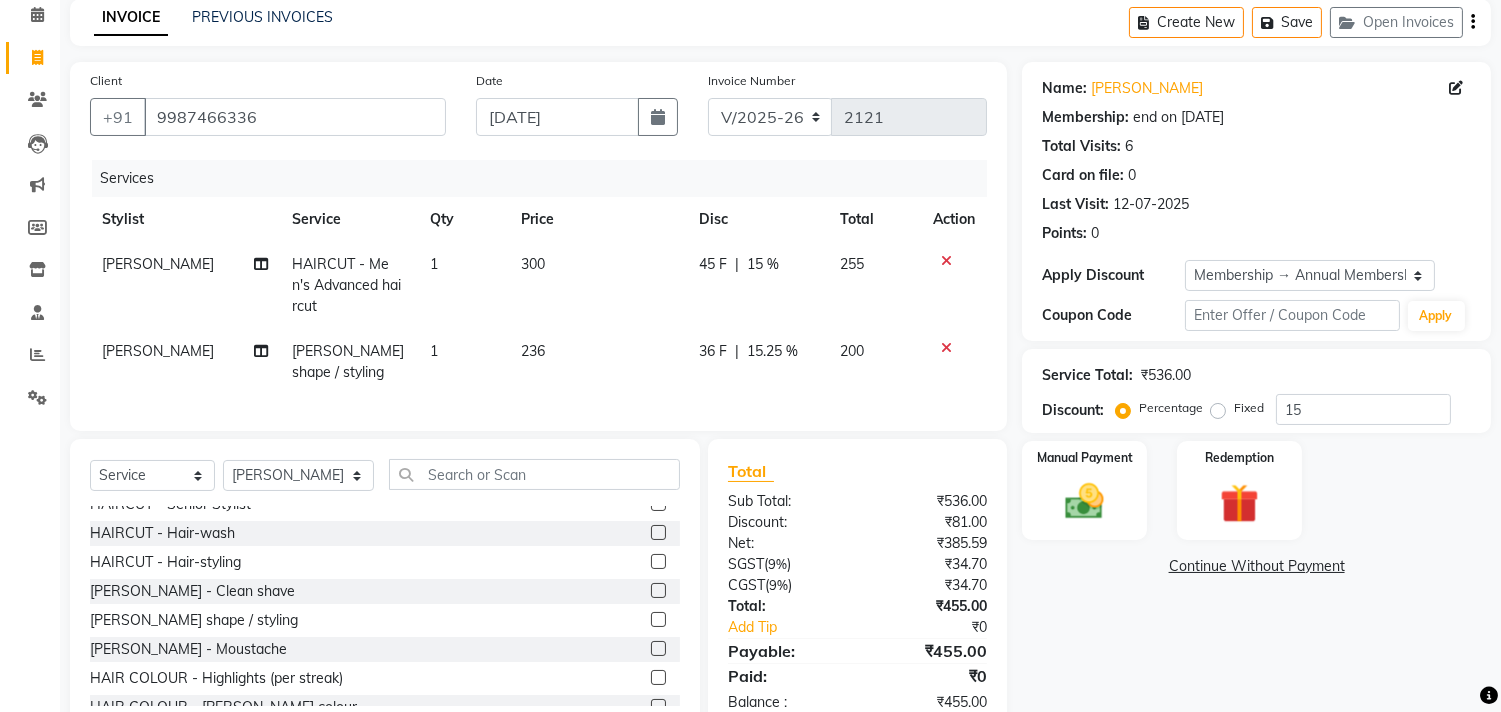 click on "45 F | 15 %" 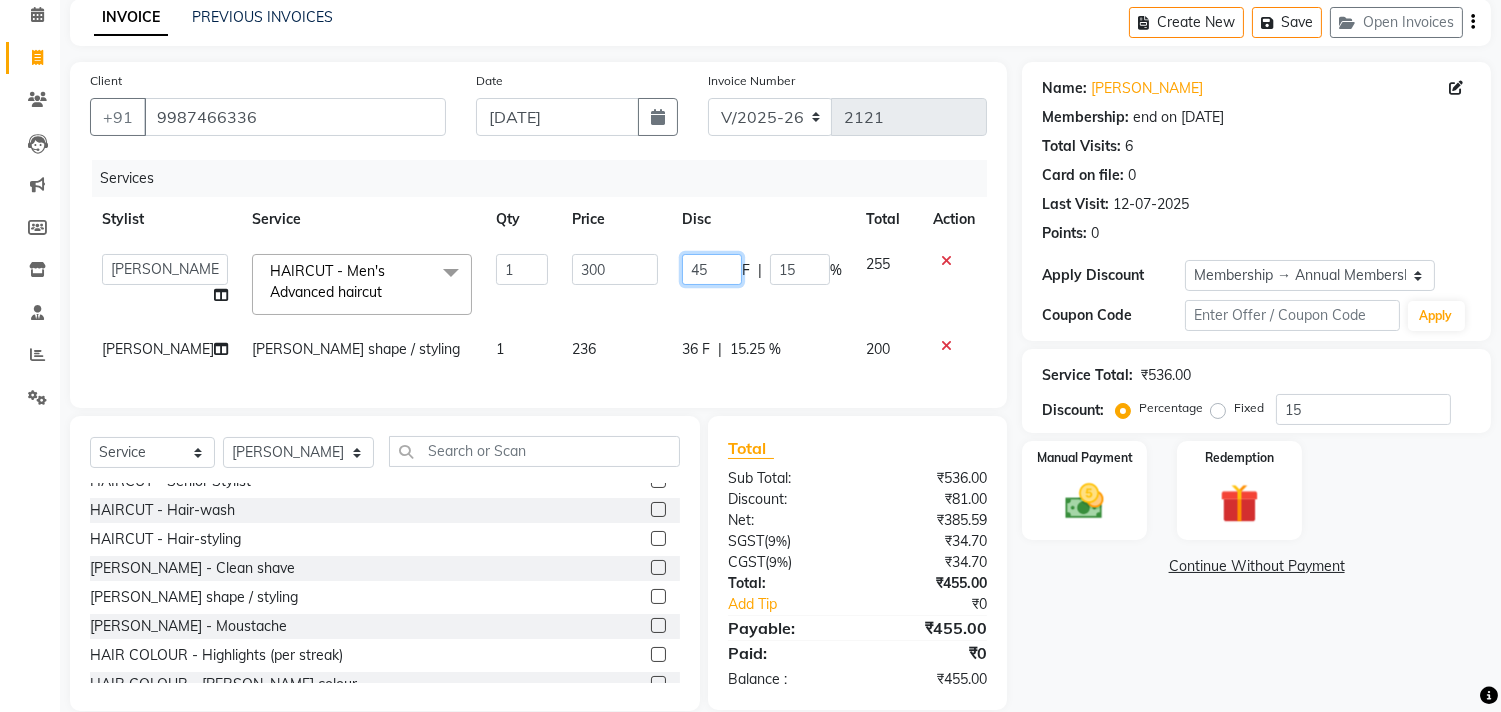 click on "45" 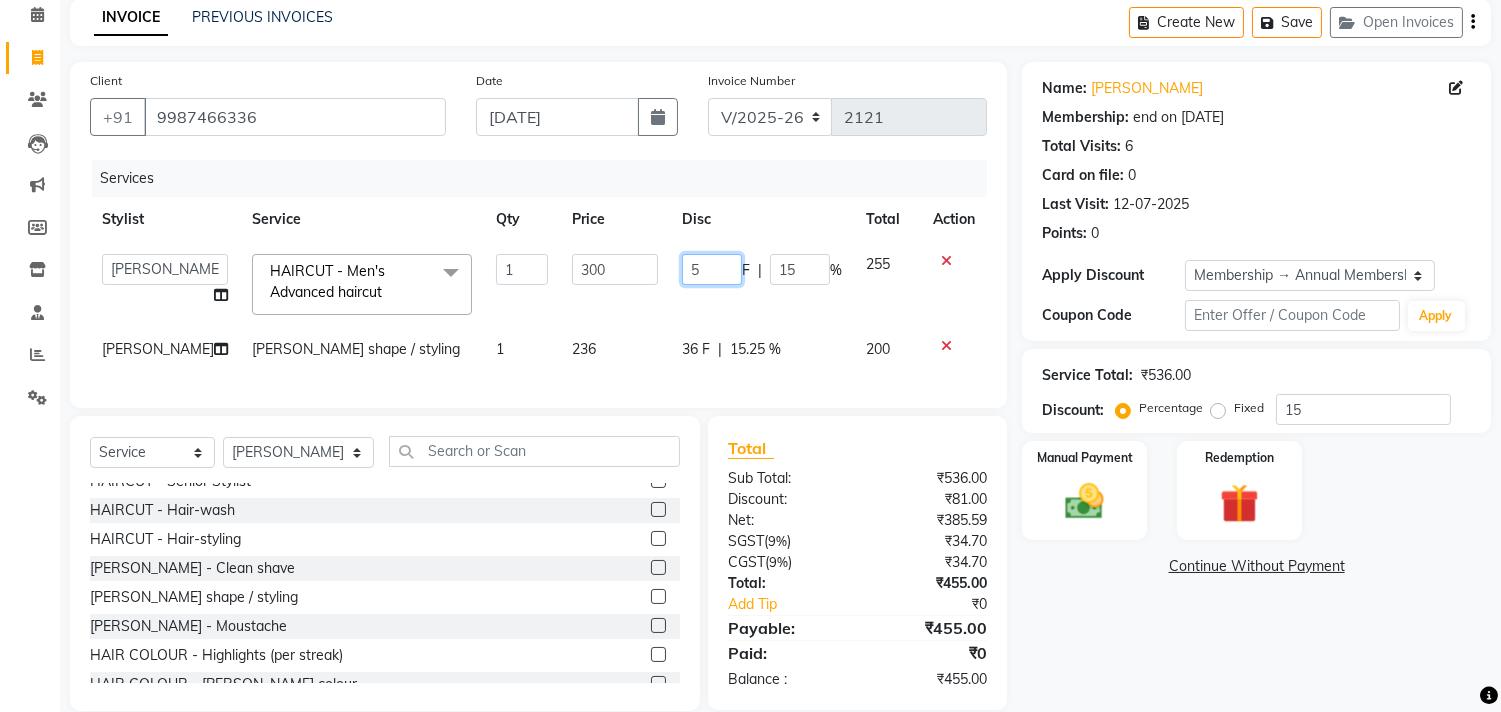 type on "50" 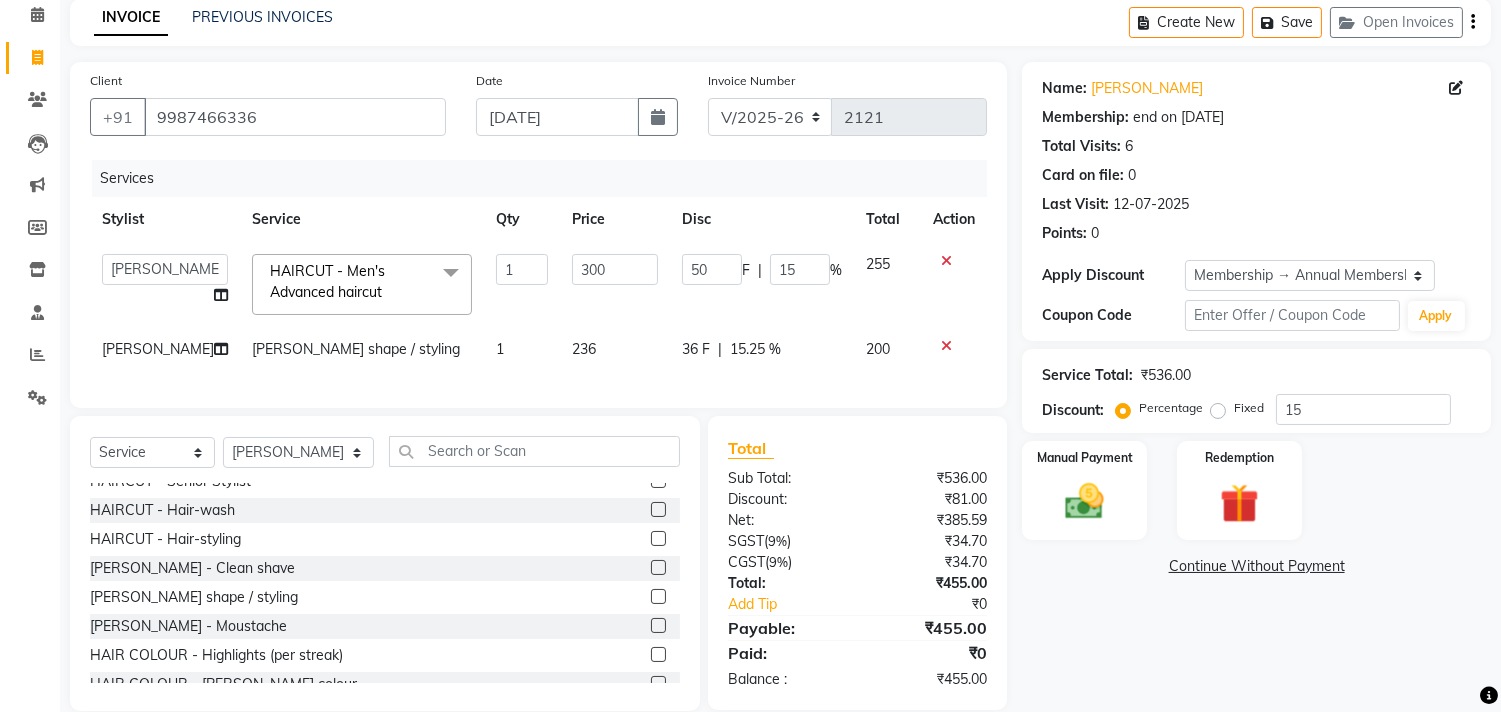 drag, startPoint x: 716, startPoint y: 207, endPoint x: 1017, endPoint y: 300, distance: 315.03967 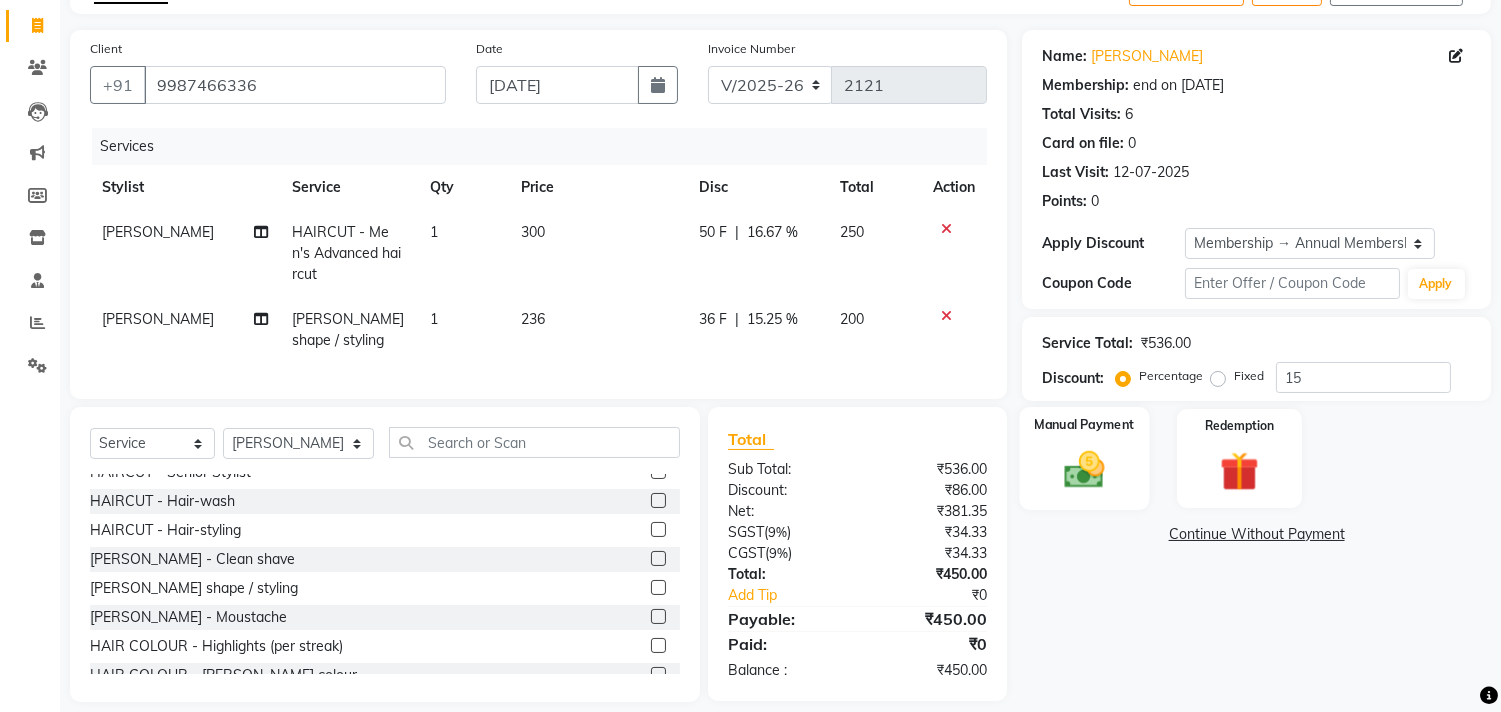 scroll, scrollTop: 135, scrollLeft: 0, axis: vertical 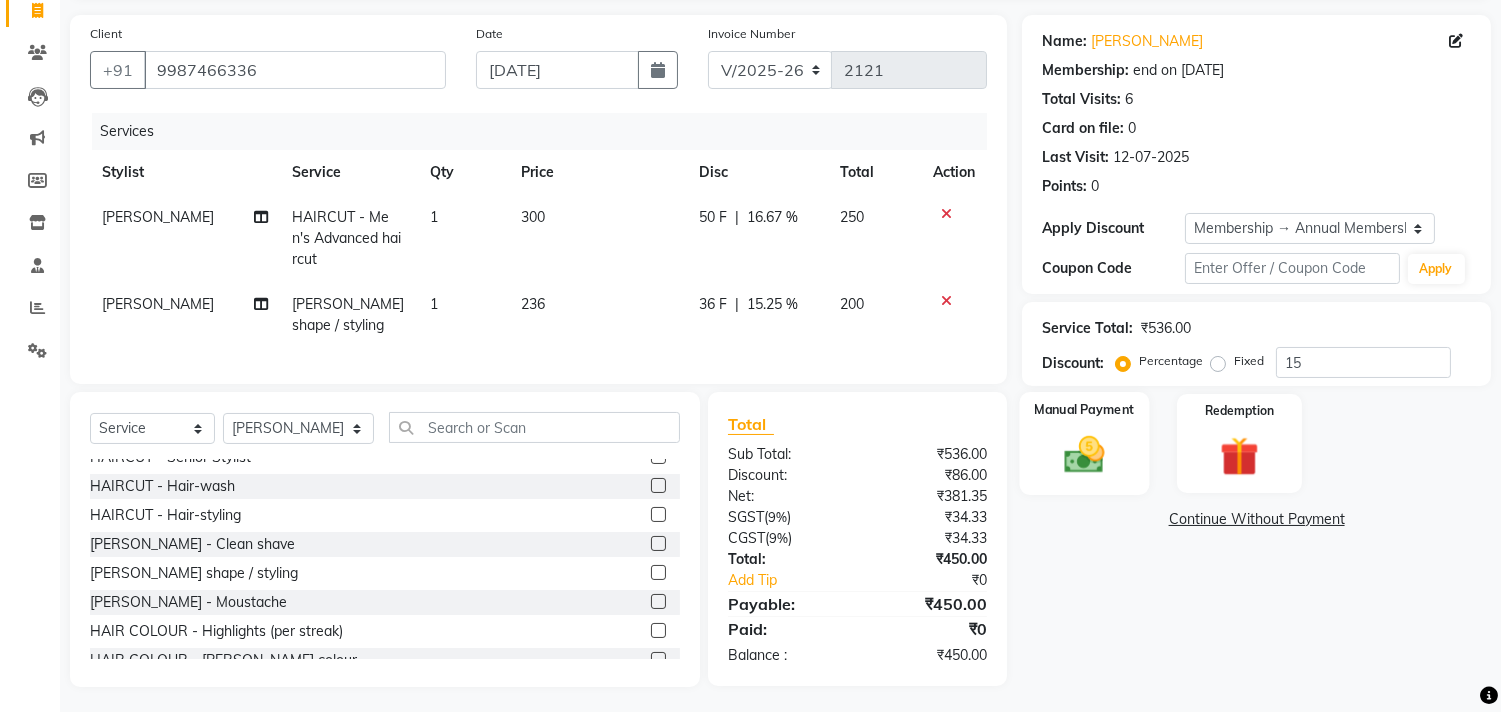 click on "Manual Payment" 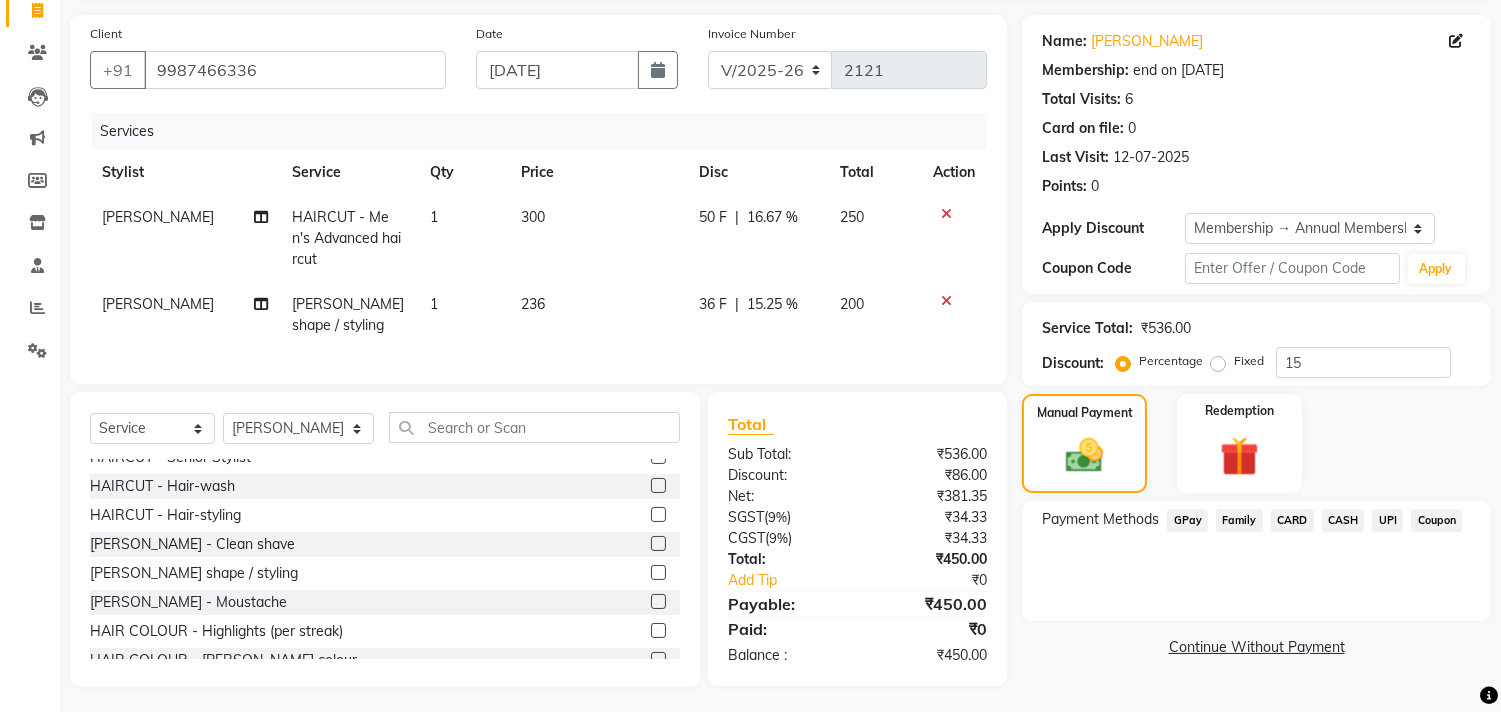 click on "UPI" 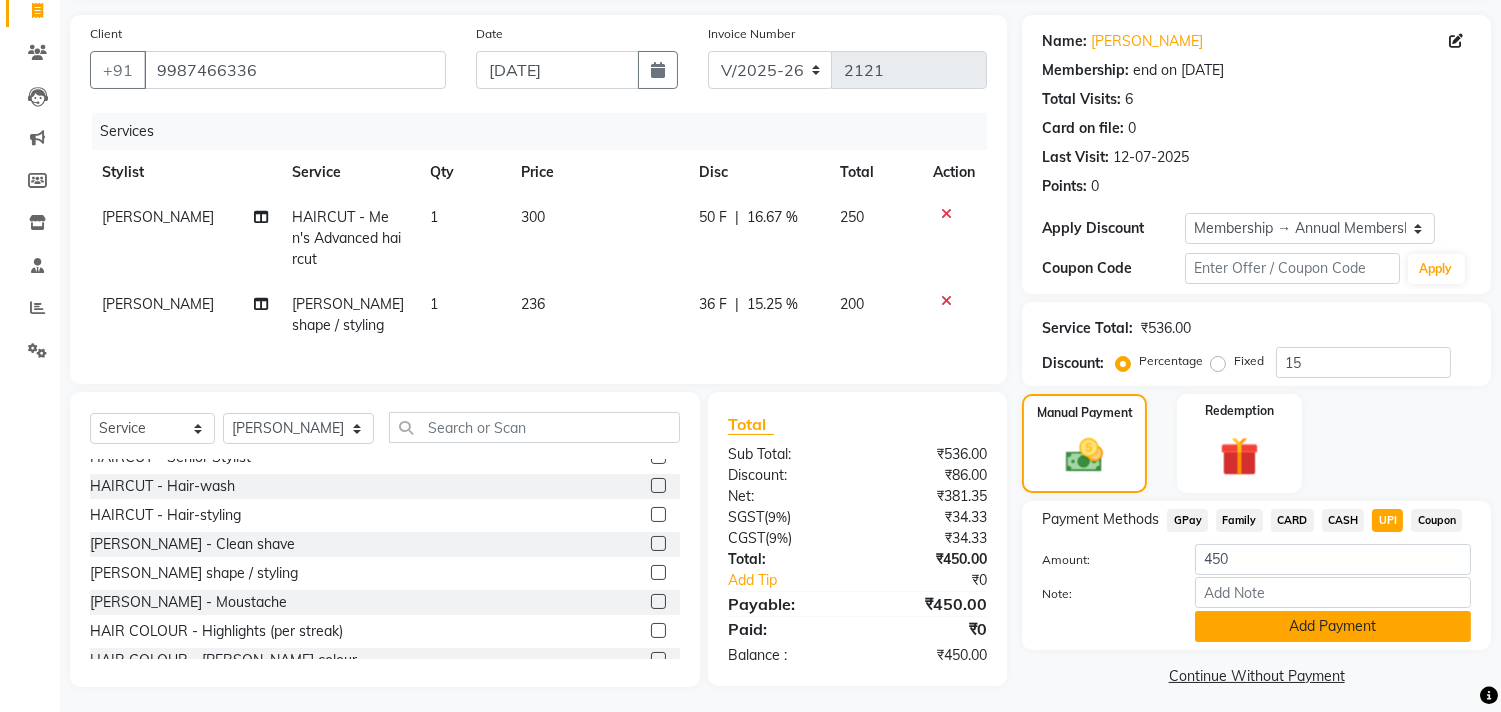 click on "Add Payment" 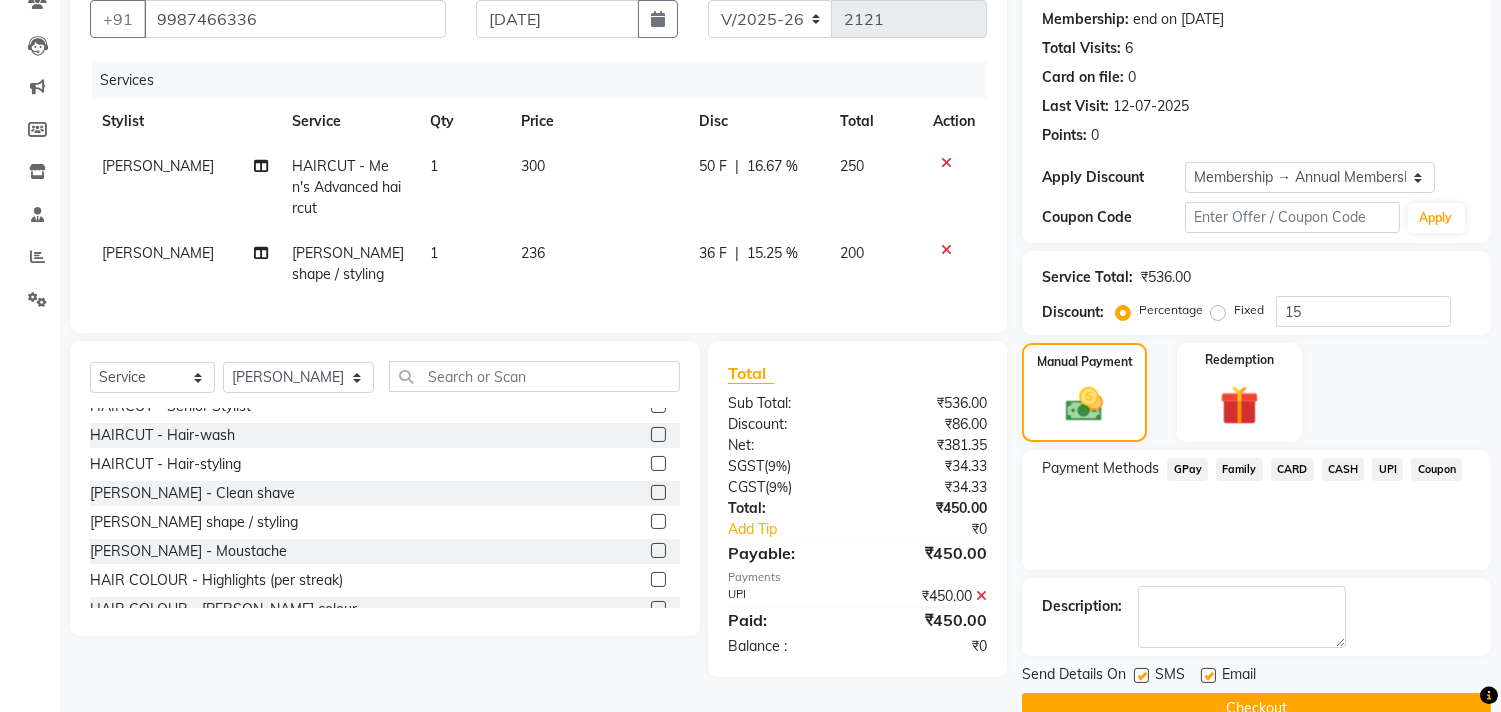 scroll, scrollTop: 227, scrollLeft: 0, axis: vertical 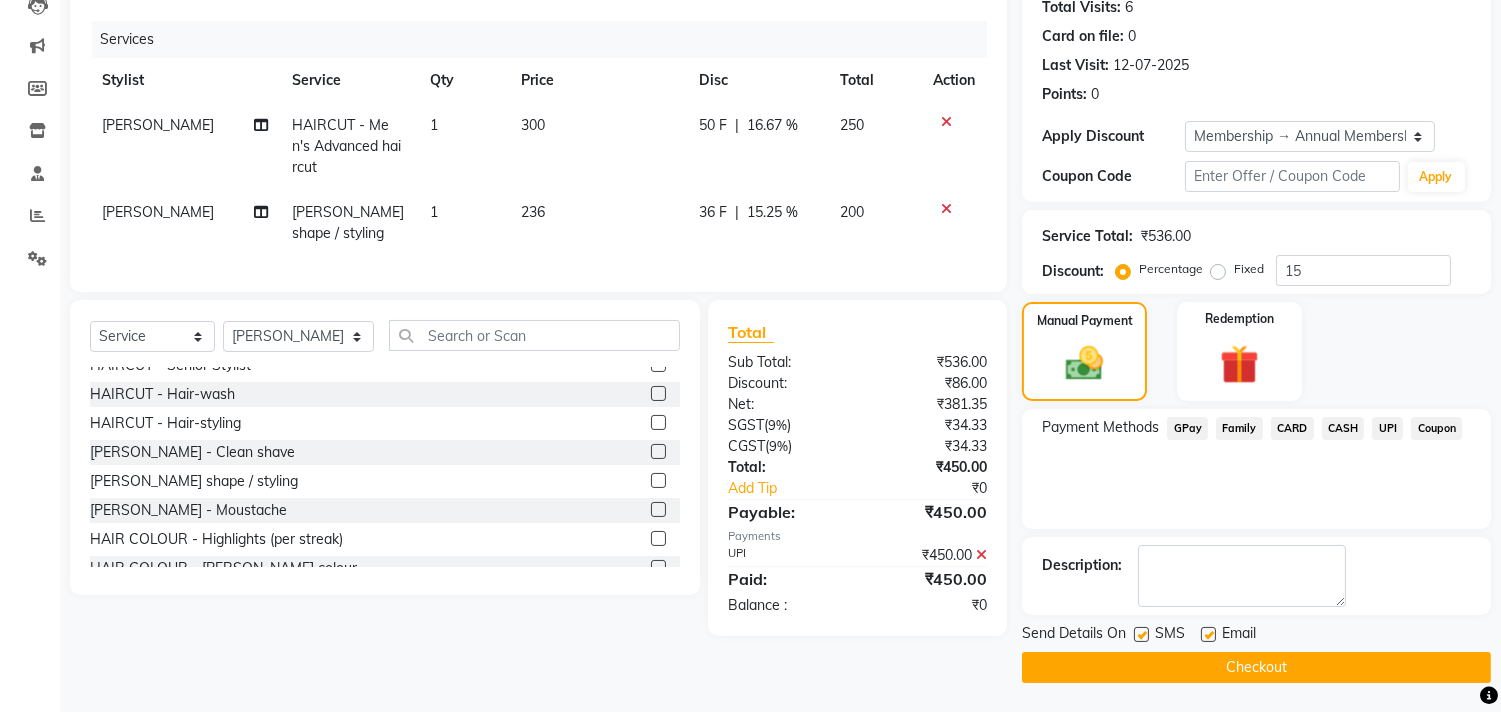 click on "Checkout" 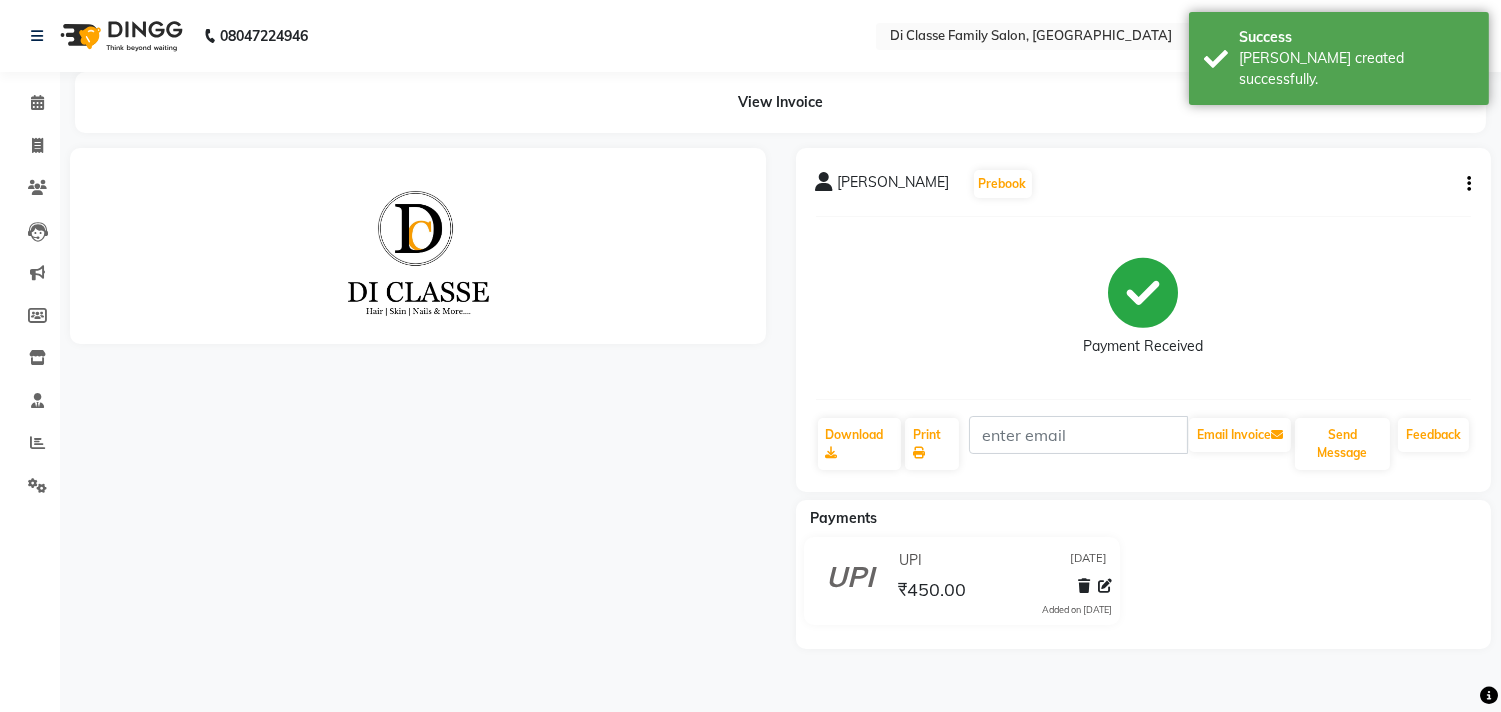 scroll, scrollTop: 0, scrollLeft: 0, axis: both 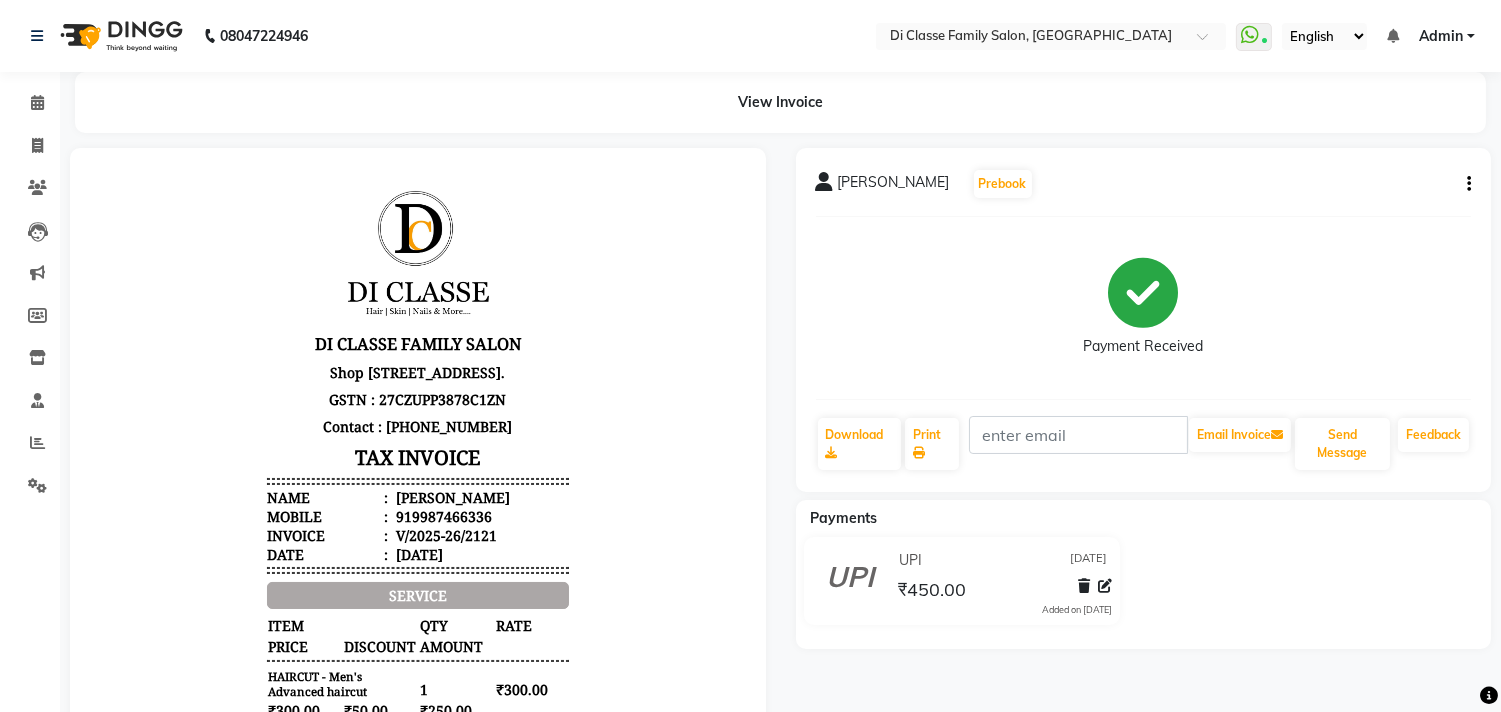click on "Invoice" 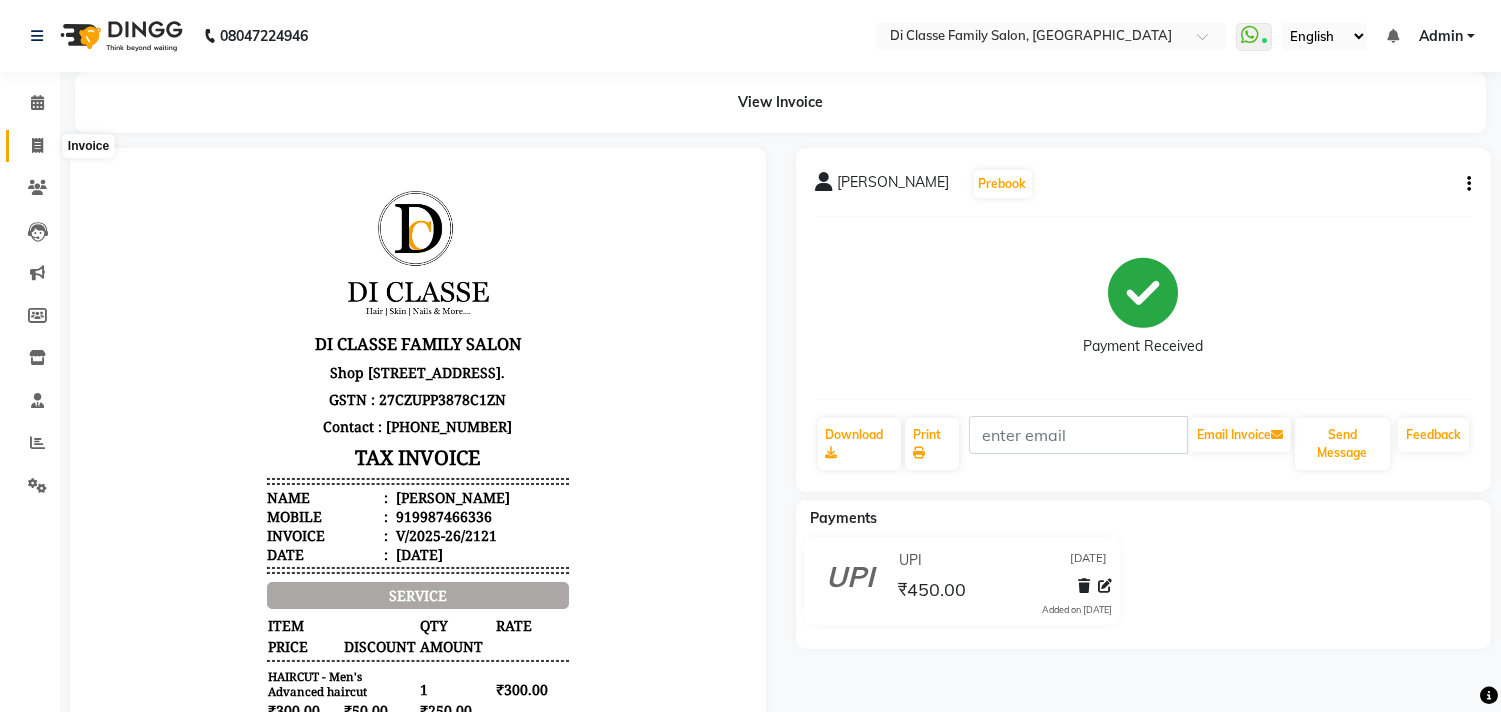 click 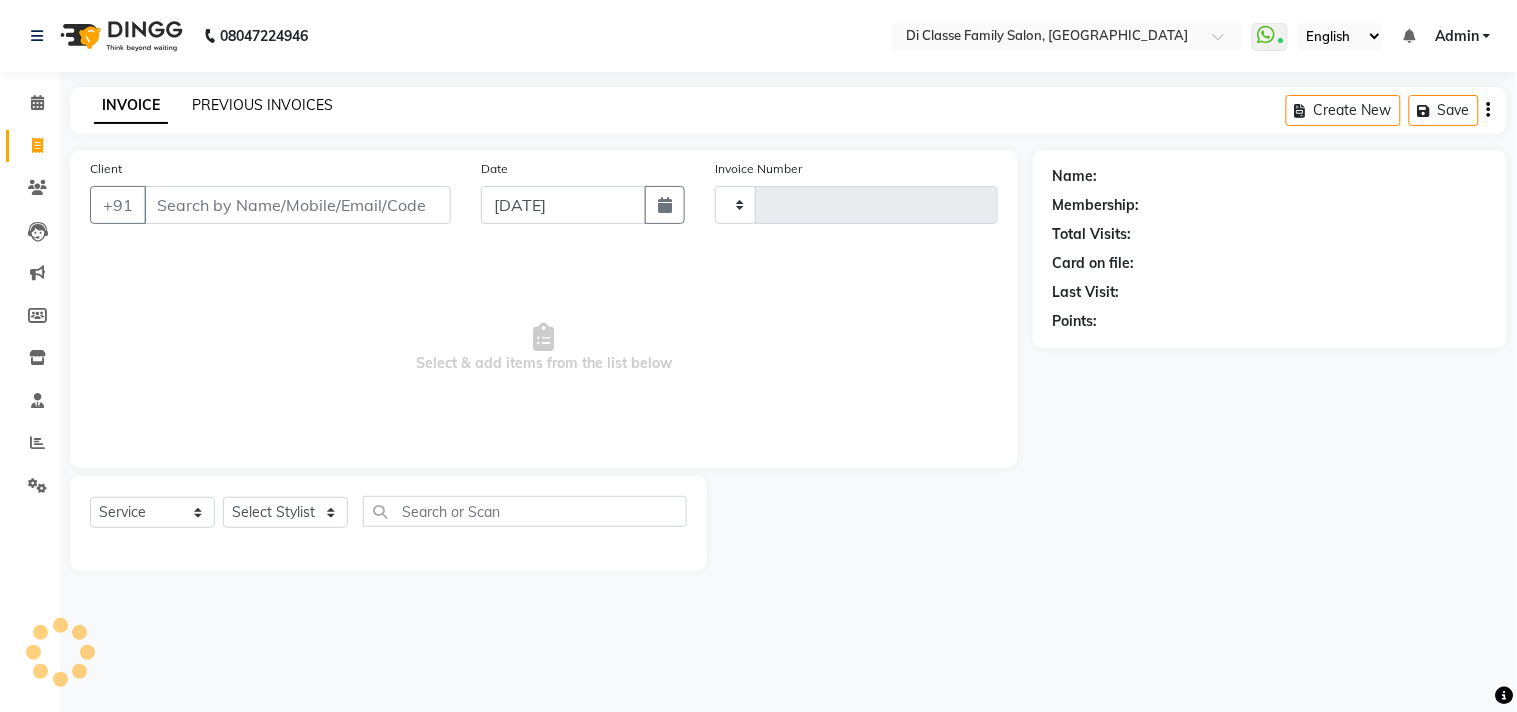 type on "2122" 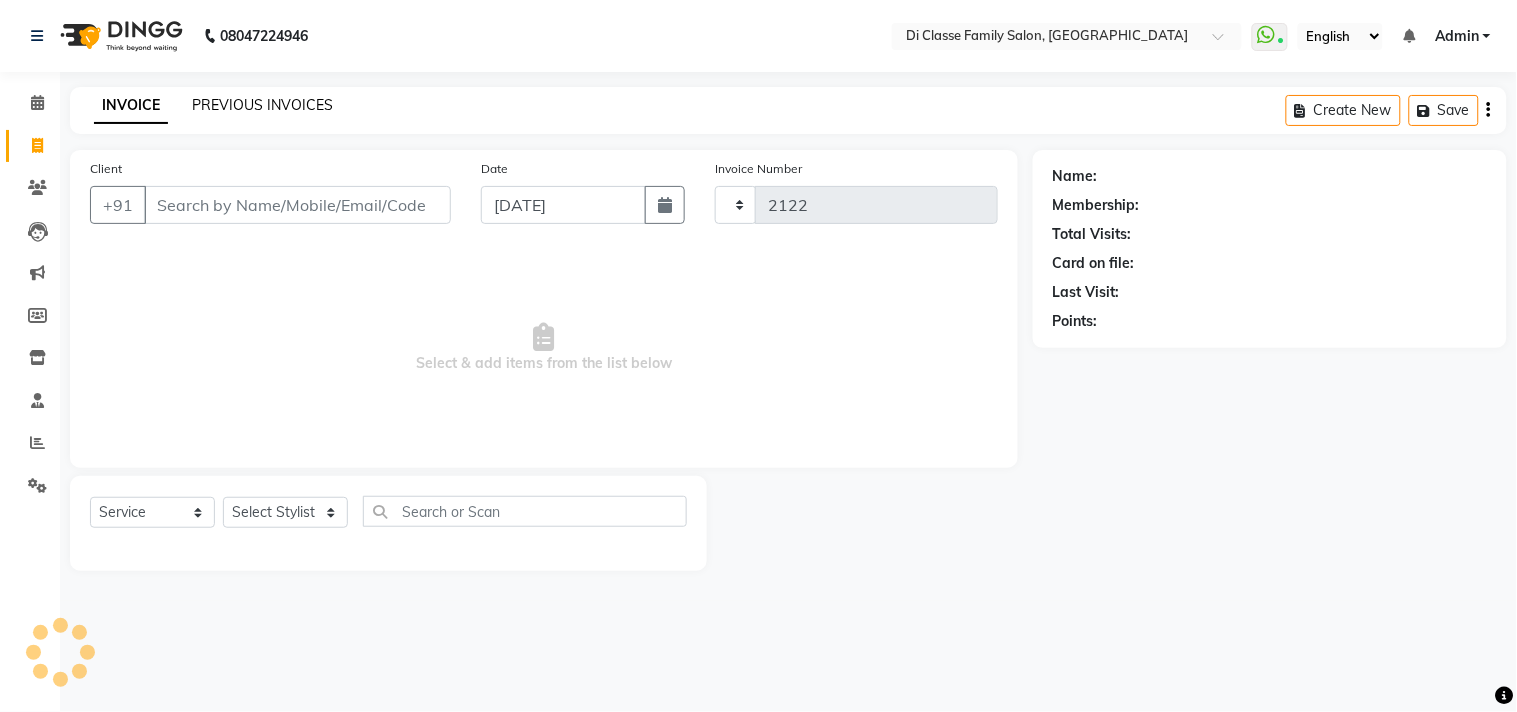 select on "4704" 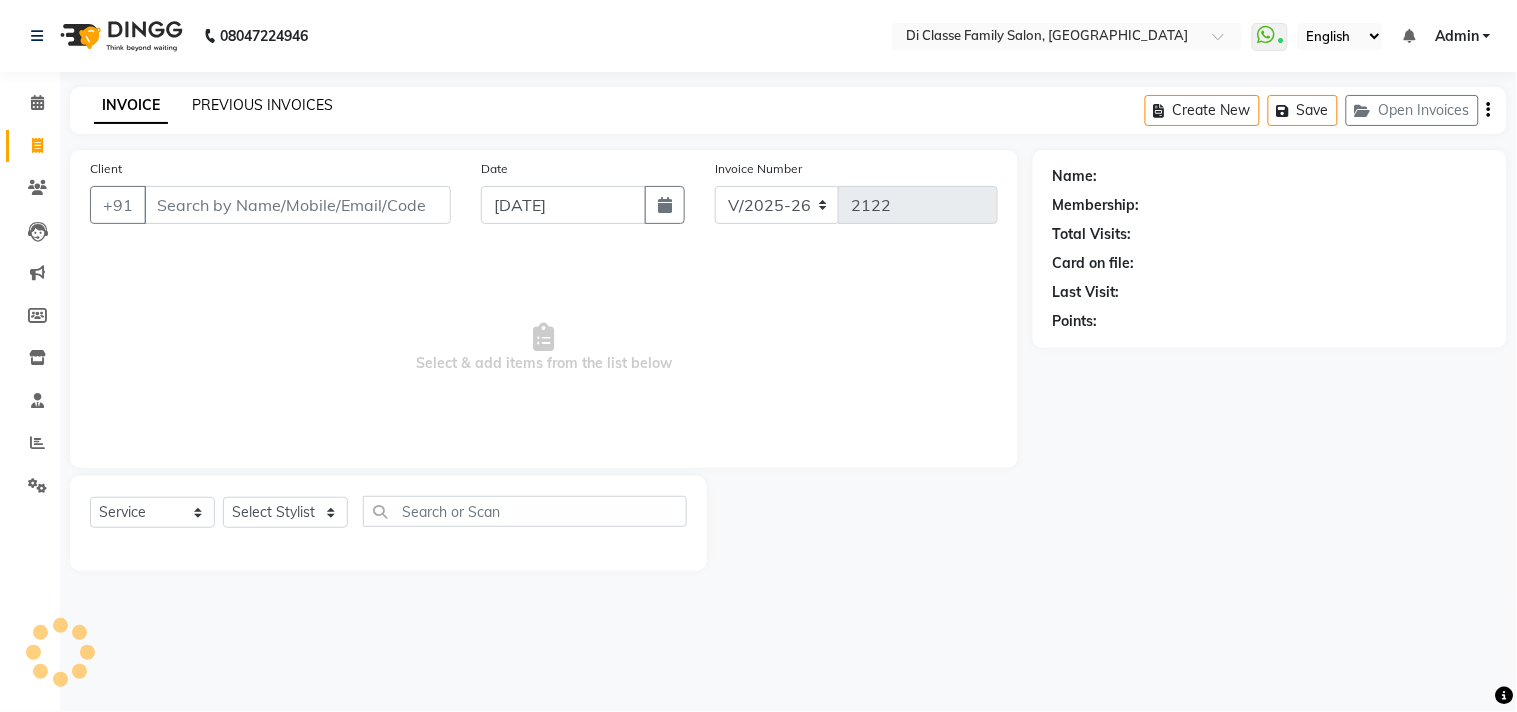 click on "PREVIOUS INVOICES" 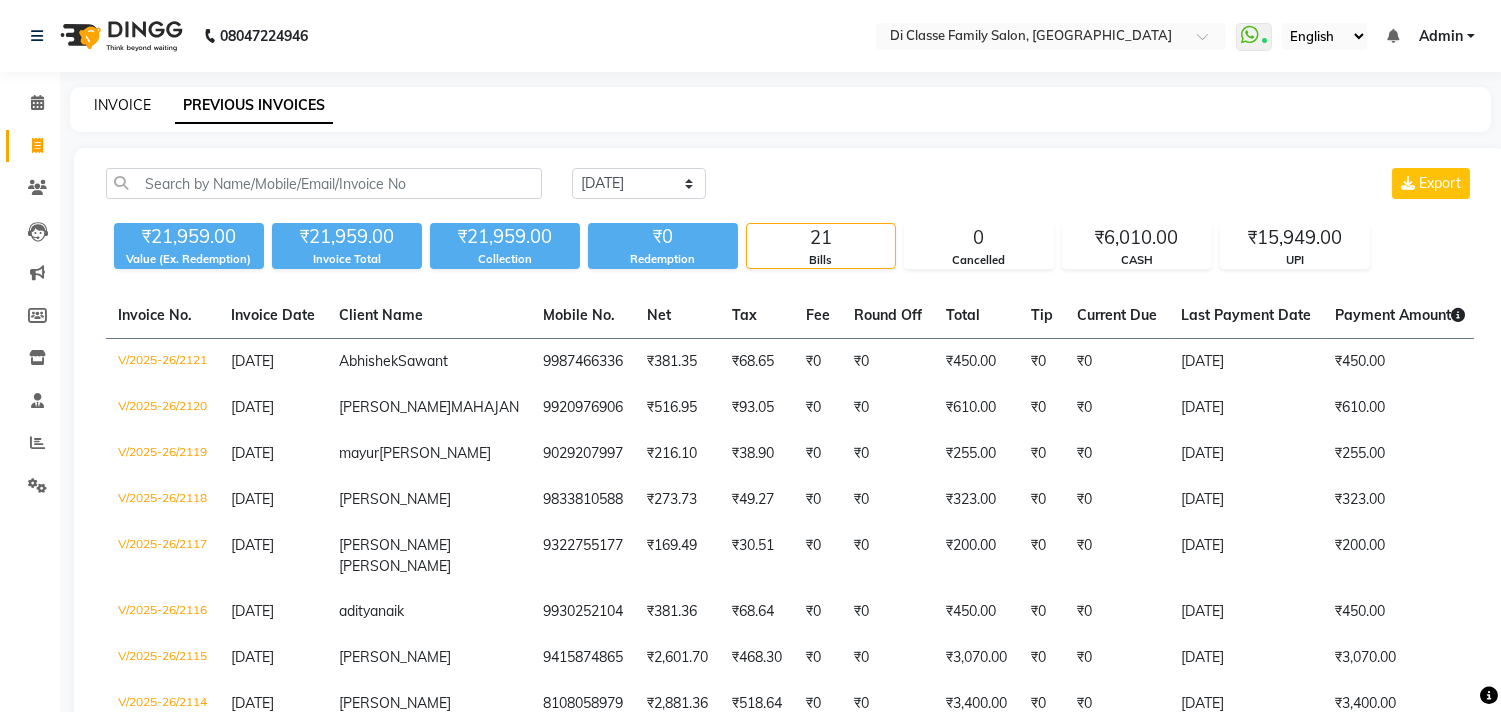 click on "INVOICE" 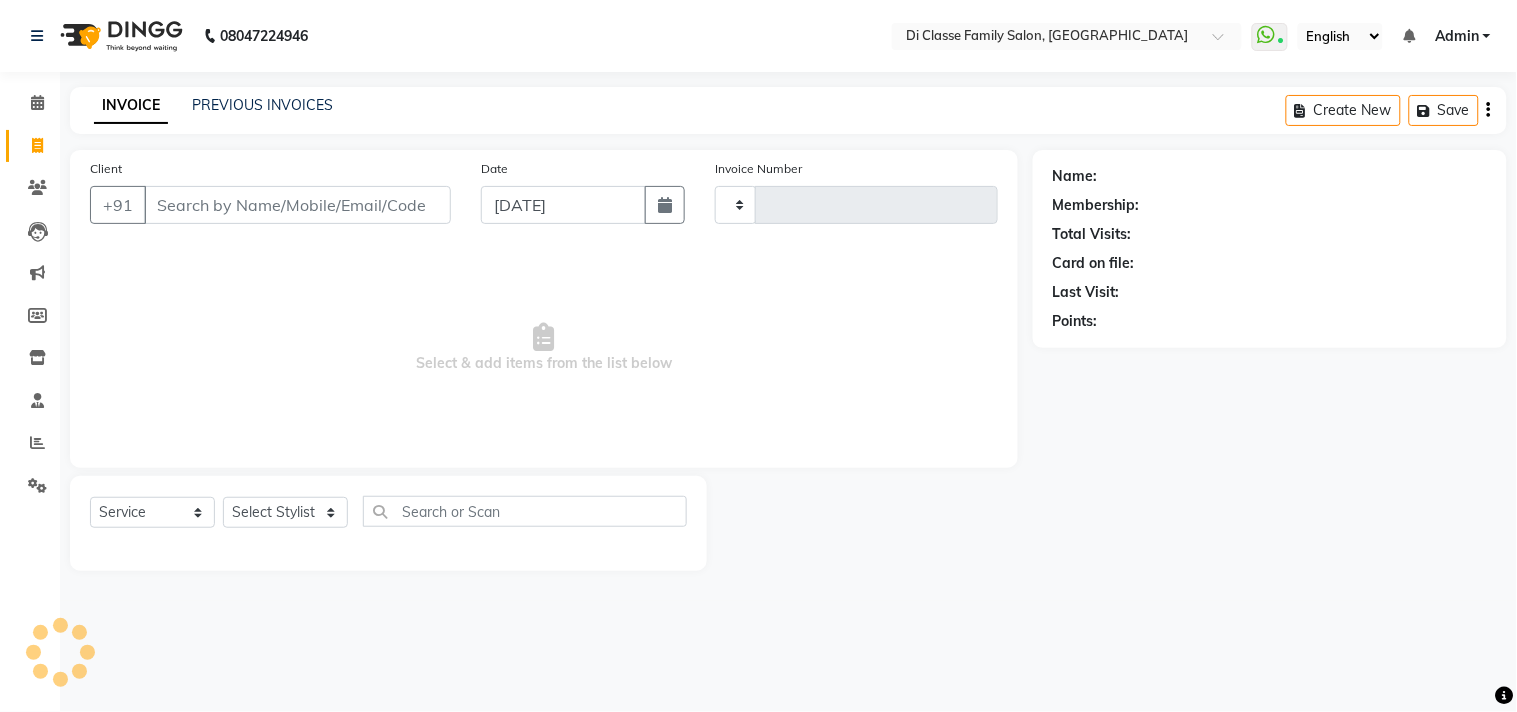 click on "Client" at bounding box center [297, 205] 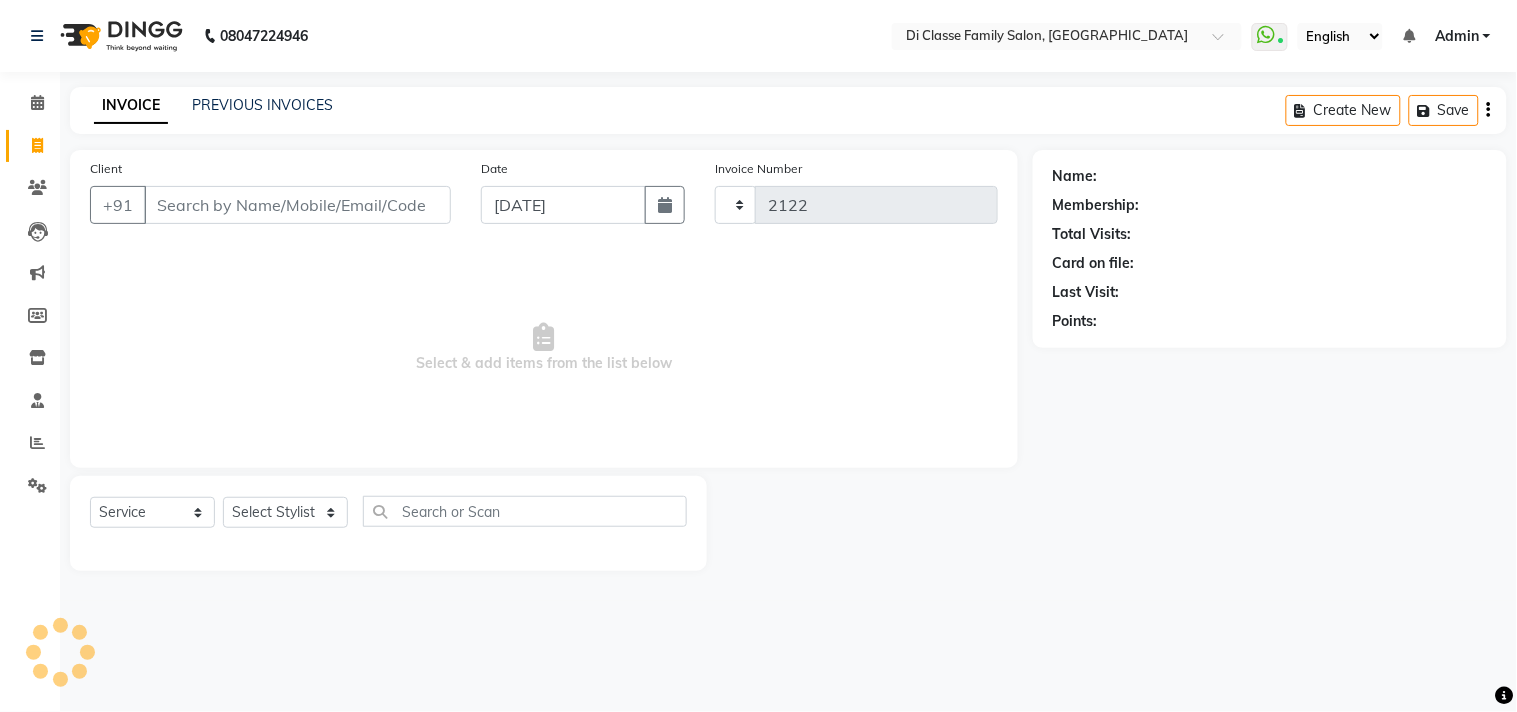 select on "4704" 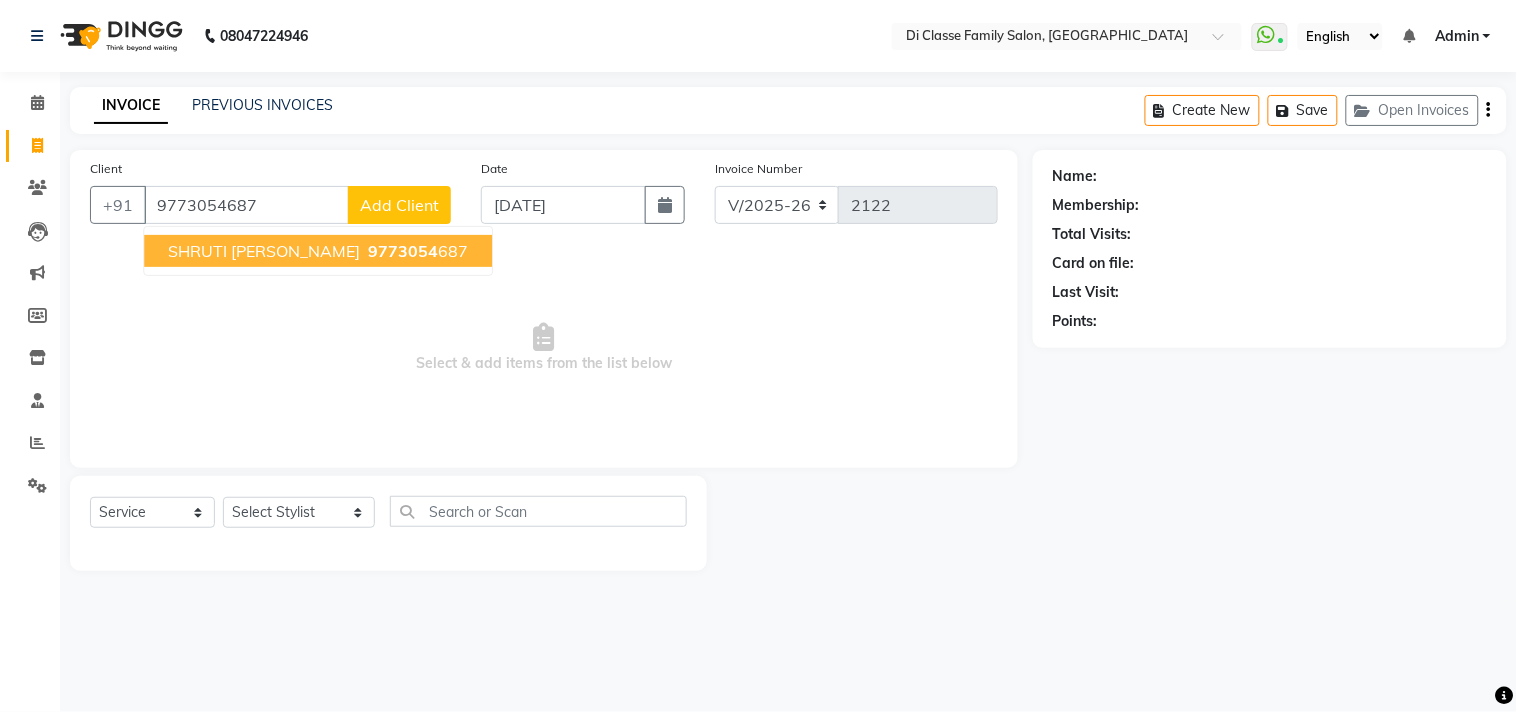 type on "9773054687" 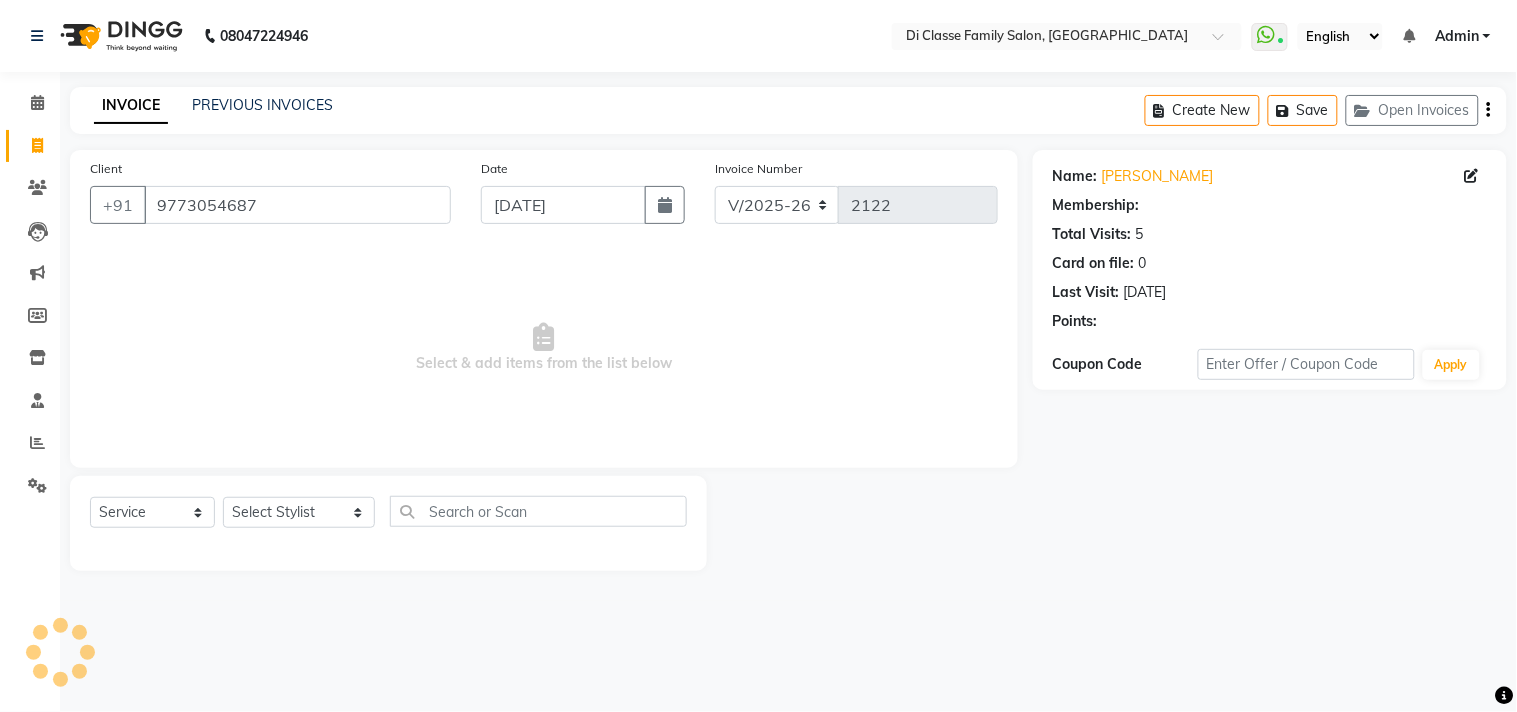 select on "1: Object" 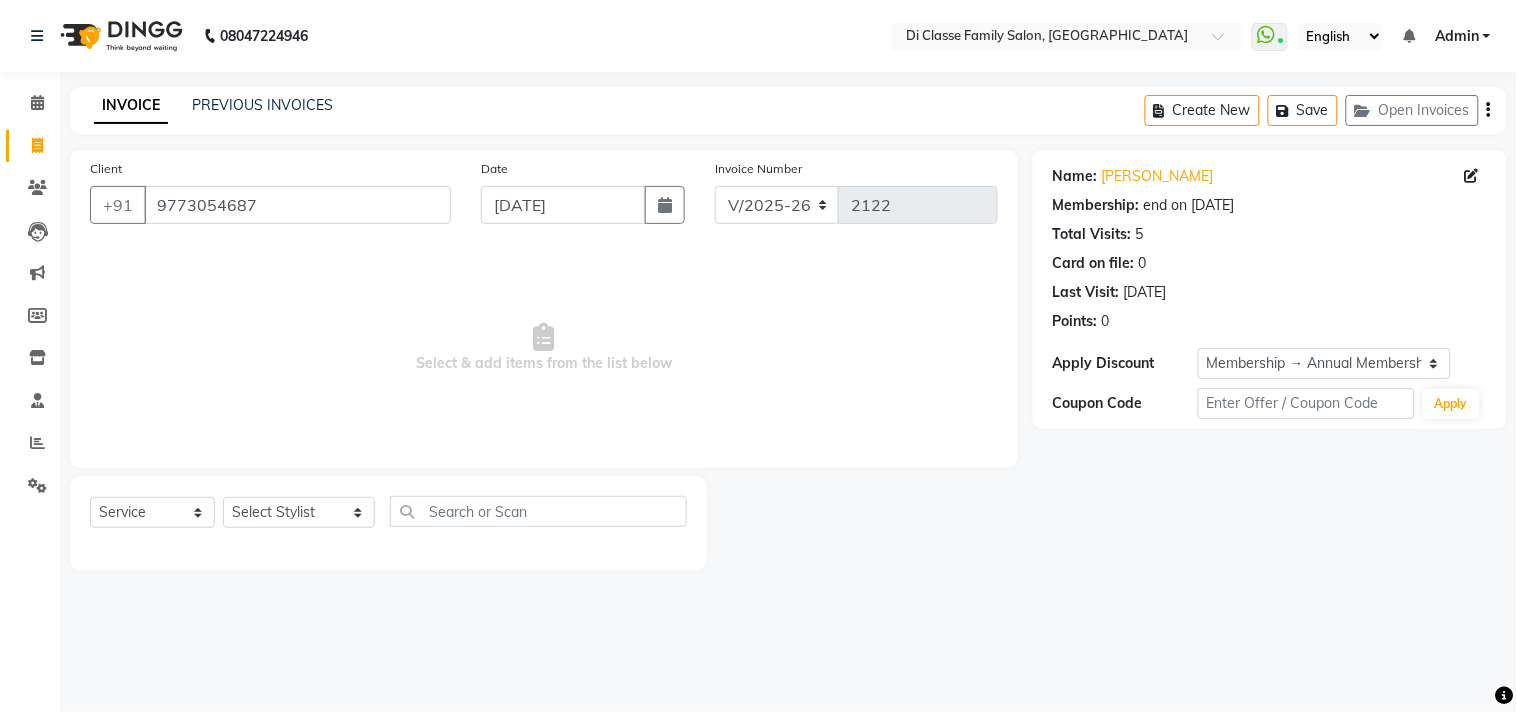 click on "Select  Service  Product  Membership  Package Voucher Prepaid Gift Card  Select Stylist aniket  Anu  AYAZ KADRI  Front Desk Javed kapil KOMAL  Payal  Pooja Jadhav Rahul Datkhile RESHMA SHAIKH rutik shinde SACHIN SAKPAL SADDAM SAHAJAN SAKSHI CHAVAN Sameer  sampada Sanjana  SANU shobha sonawane shobha sonawane SHUBHAM PEDNEKAR Sikandar Ansari ssneha rana" 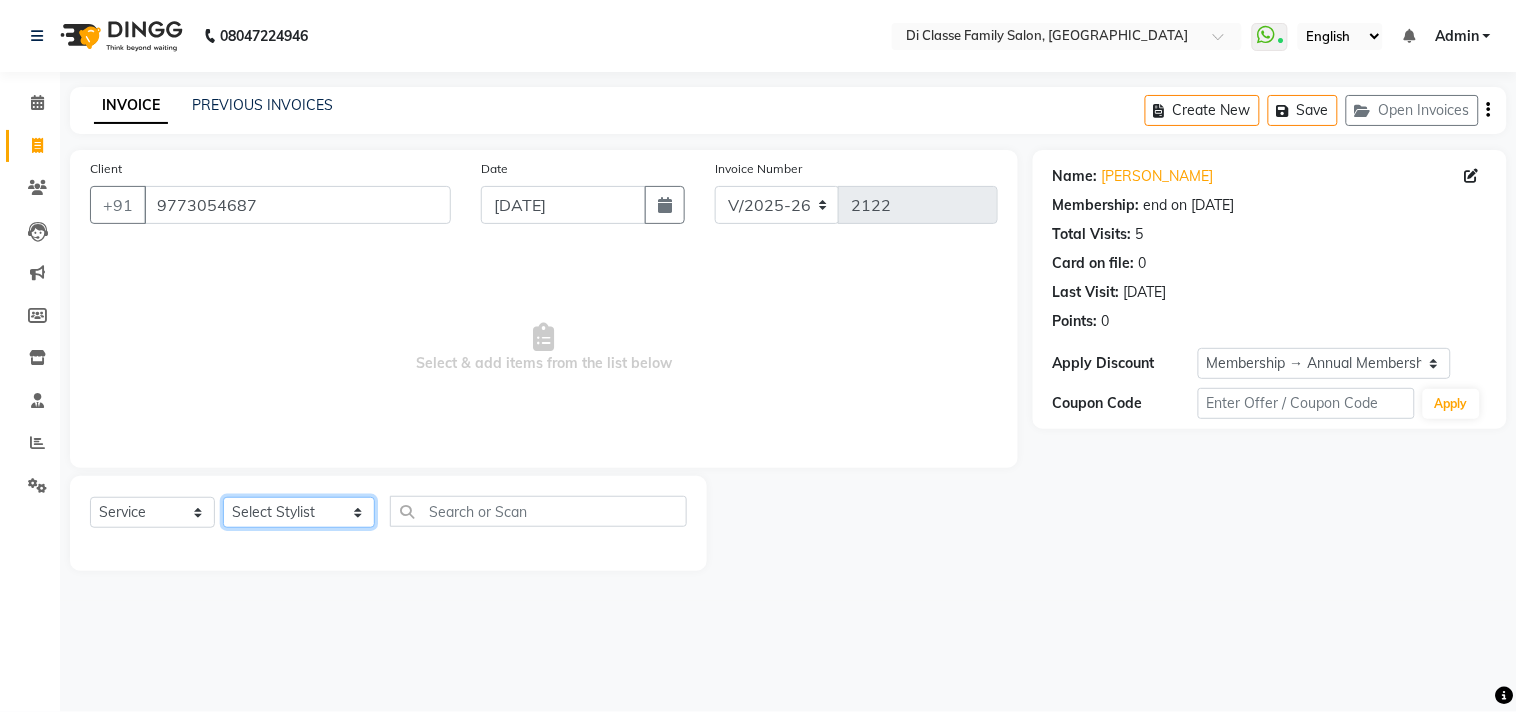 click on "Select Stylist aniket  Anu  AYAZ KADRI  Front Desk Javed kapil KOMAL  Payal  Pooja Jadhav Rahul Datkhile RESHMA SHAIKH rutik shinde SACHIN SAKPAL SADDAM SAHAJAN SAKSHI CHAVAN Sameer  sampada Sanjana  SANU shobha sonawane shobha sonawane SHUBHAM PEDNEKAR Sikandar Ansari ssneha rana" 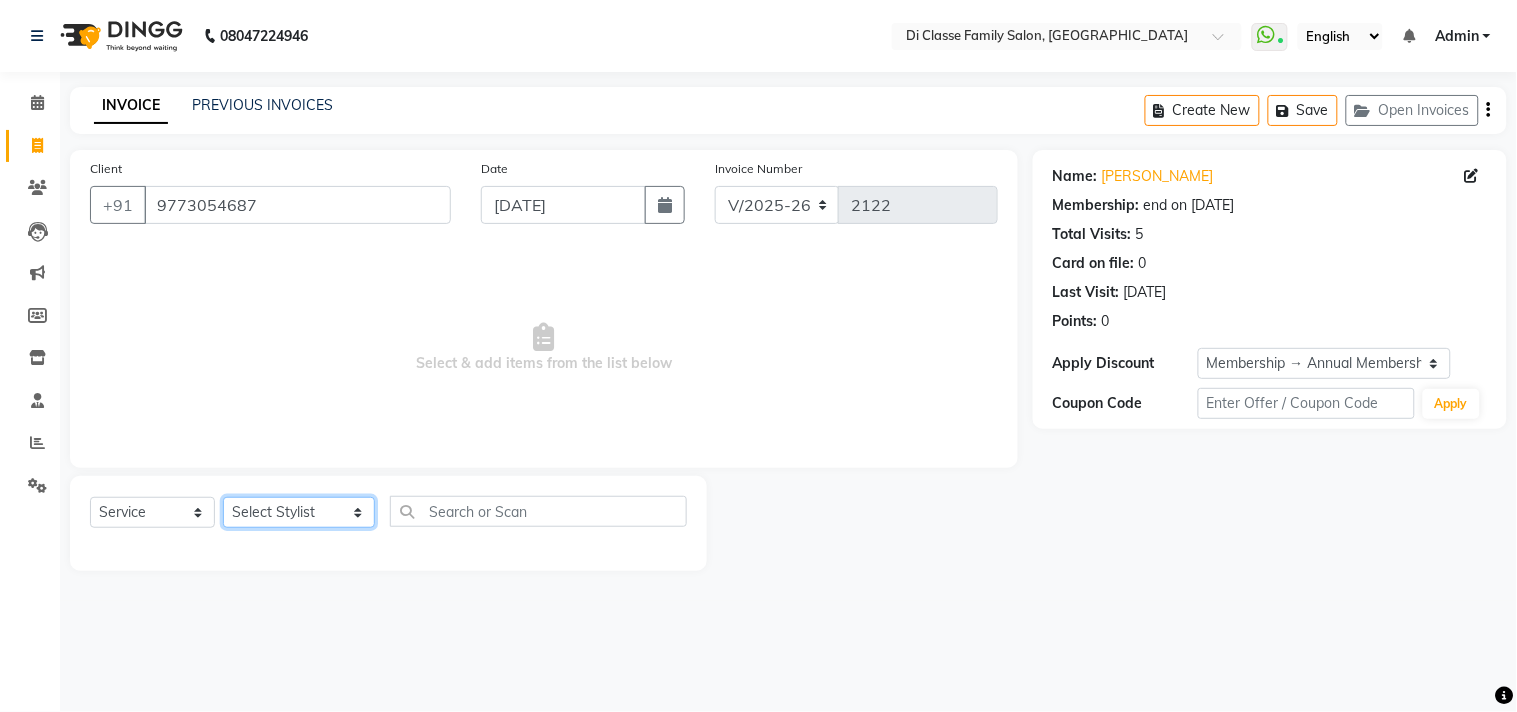 select on "51560" 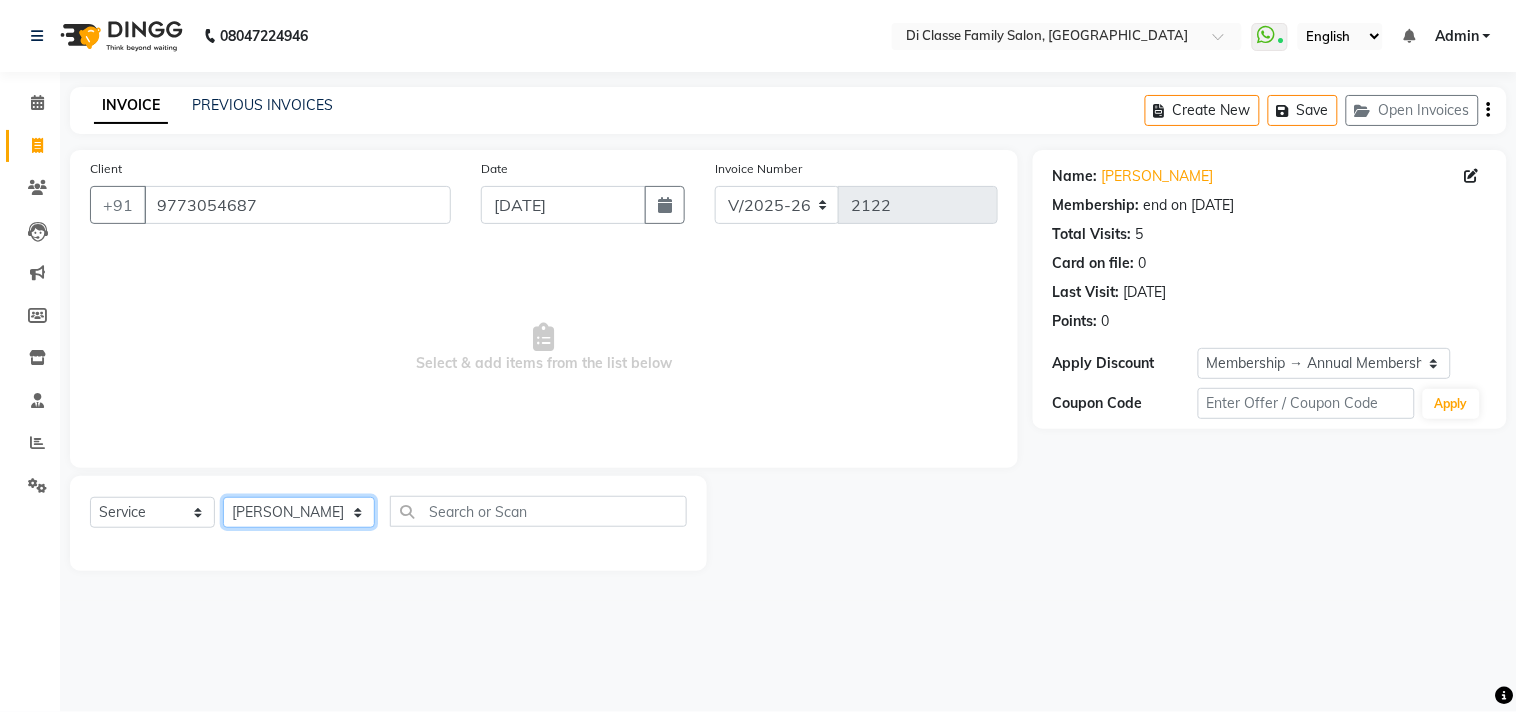click on "Select Stylist aniket  Anu  AYAZ KADRI  Front Desk Javed kapil KOMAL  Payal  Pooja Jadhav Rahul Datkhile RESHMA SHAIKH rutik shinde SACHIN SAKPAL SADDAM SAHAJAN SAKSHI CHAVAN Sameer  sampada Sanjana  SANU shobha sonawane shobha sonawane SHUBHAM PEDNEKAR Sikandar Ansari ssneha rana" 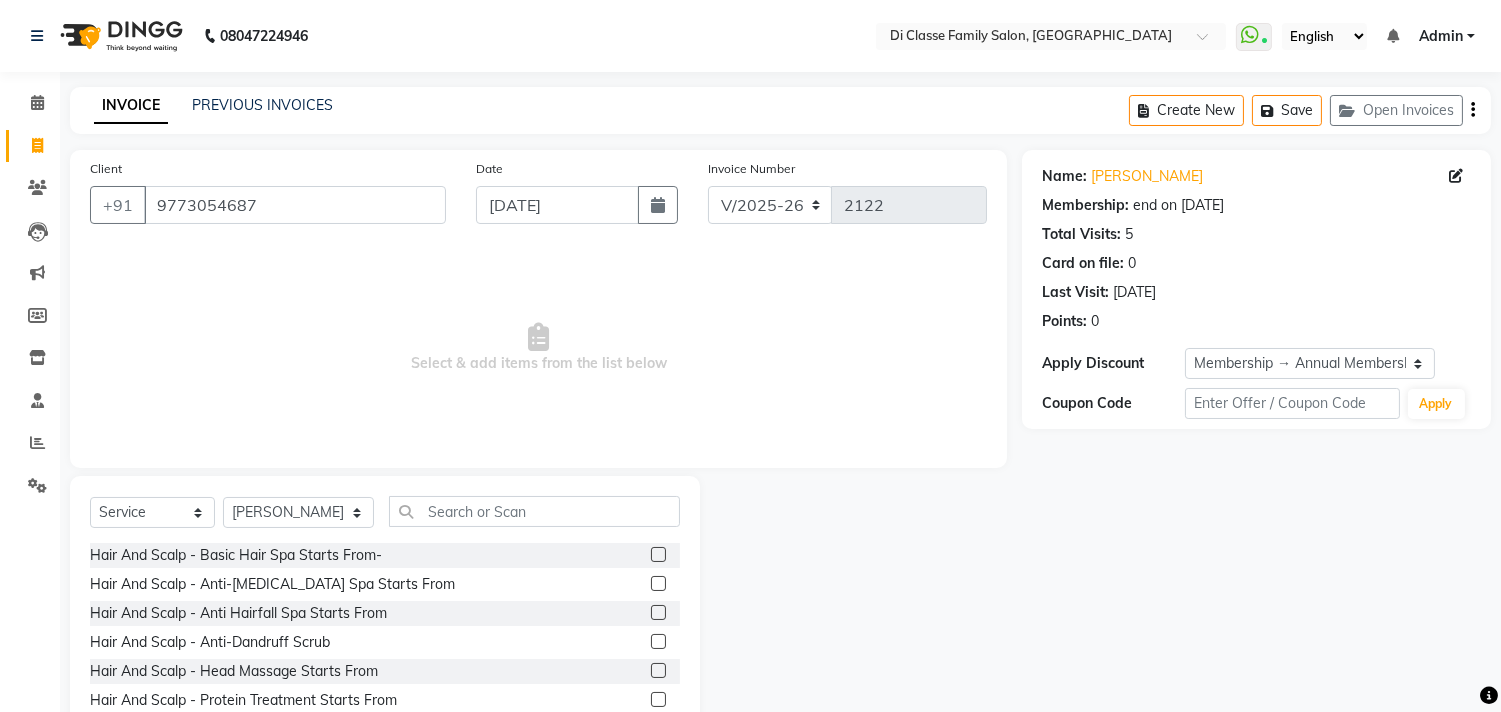 click on "Select  Service  Product  Membership  Package Voucher Prepaid Gift Card  Select Stylist aniket  Anu  AYAZ KADRI  Front Desk Javed kapil KOMAL  Payal  Pooja Jadhav Rahul Datkhile RESHMA SHAIKH rutik shinde SACHIN SAKPAL SADDAM SAHAJAN SAKSHI CHAVAN Sameer  sampada Sanjana  SANU shobha sonawane shobha sonawane SHUBHAM PEDNEKAR Sikandar Ansari ssneha rana  Hair And Scalp - Basic Hair Spa Starts From-  Hair And Scalp - Anti-Dandruff Spa Starts From  Hair And Scalp - Anti Hairfall Spa Starts From  Hair And Scalp - Anti-Dandruff Scrub  Hair And Scalp - Head Massage Starts From  Hair And Scalp - Protein Treatment Starts From  Hair And Scalp - Botox Spa Starts From  Hair and Scalp - Golden spa starts from   Hair and scalp - Ultime repair   Hair and scalp - Ampoule  HAIRCUT - Men's Advanced haircut  HAIRCUT - Senior Stylist  HAIRCUT - Hair-wash  HAIRCUT - Hair-styling  BEARD - Clean shave  BEARD - Beard shape / styling  BEARD - Moustache  HAIR COLOUR - Highlights (per streak)  HAIR COLOUR - Beard colour  D-TAN - Feet" 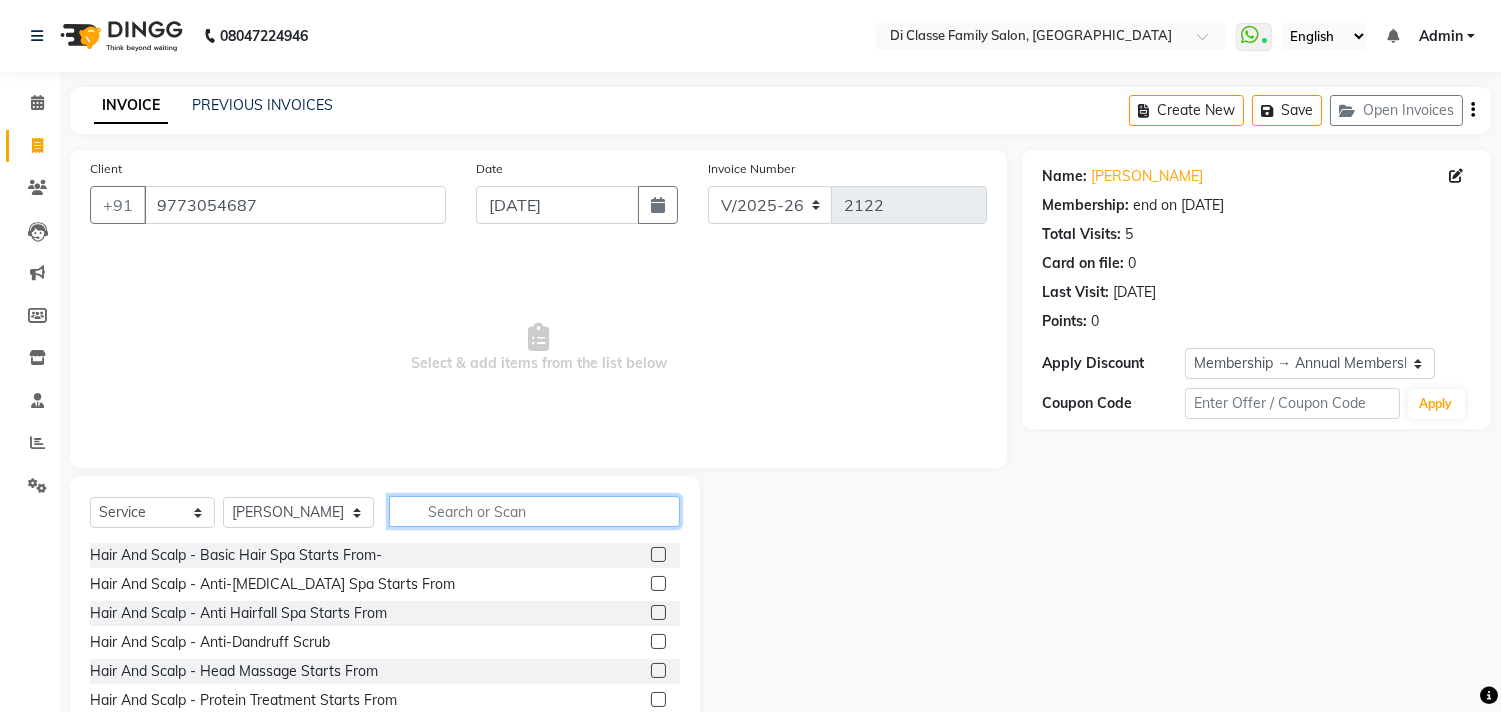 click 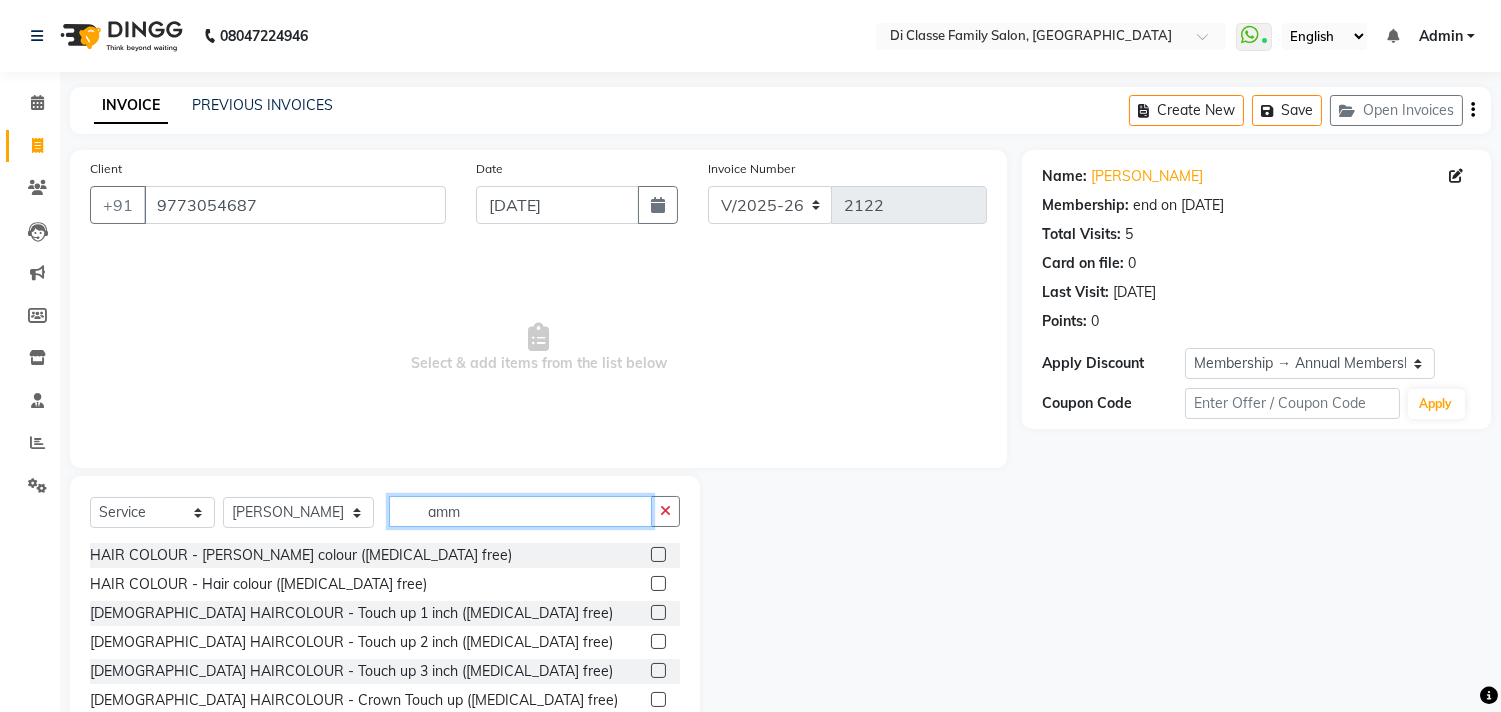 type on "amm" 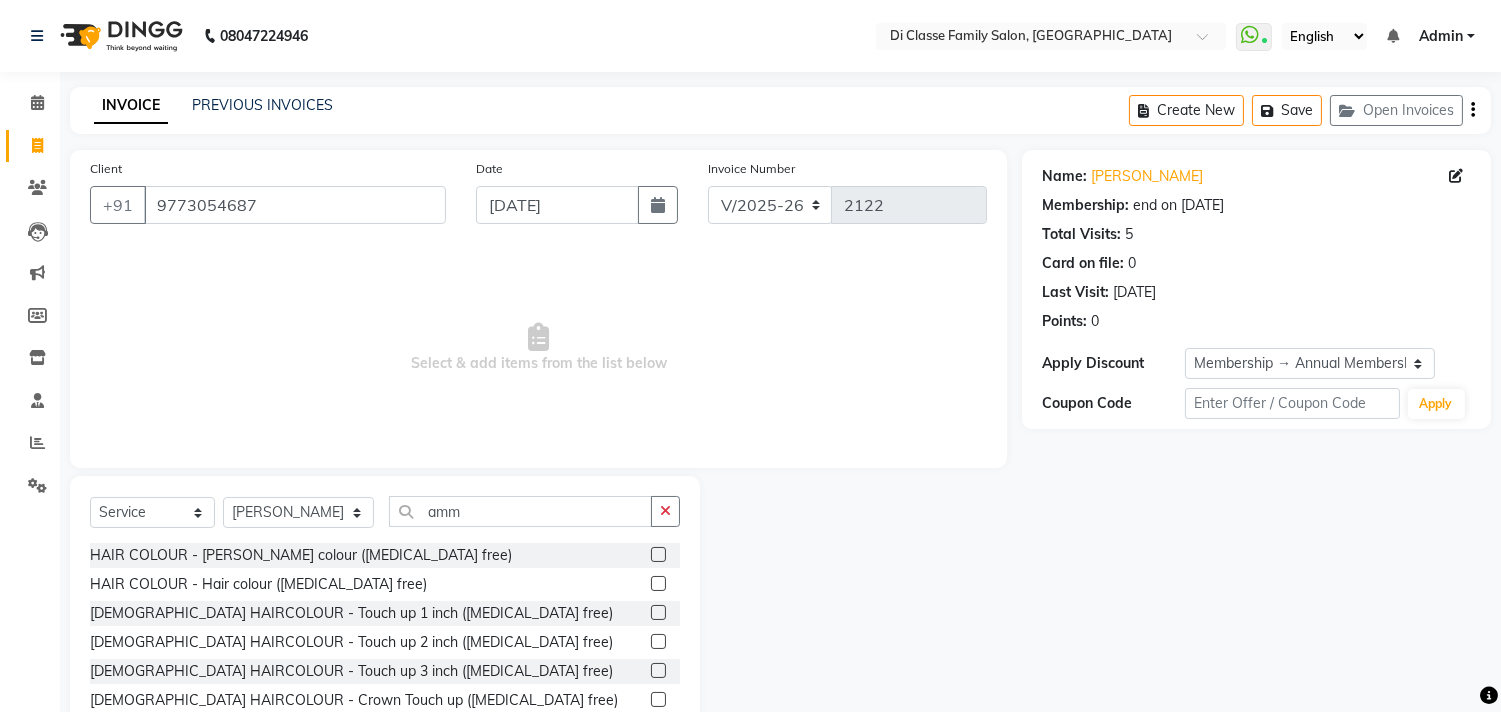 click 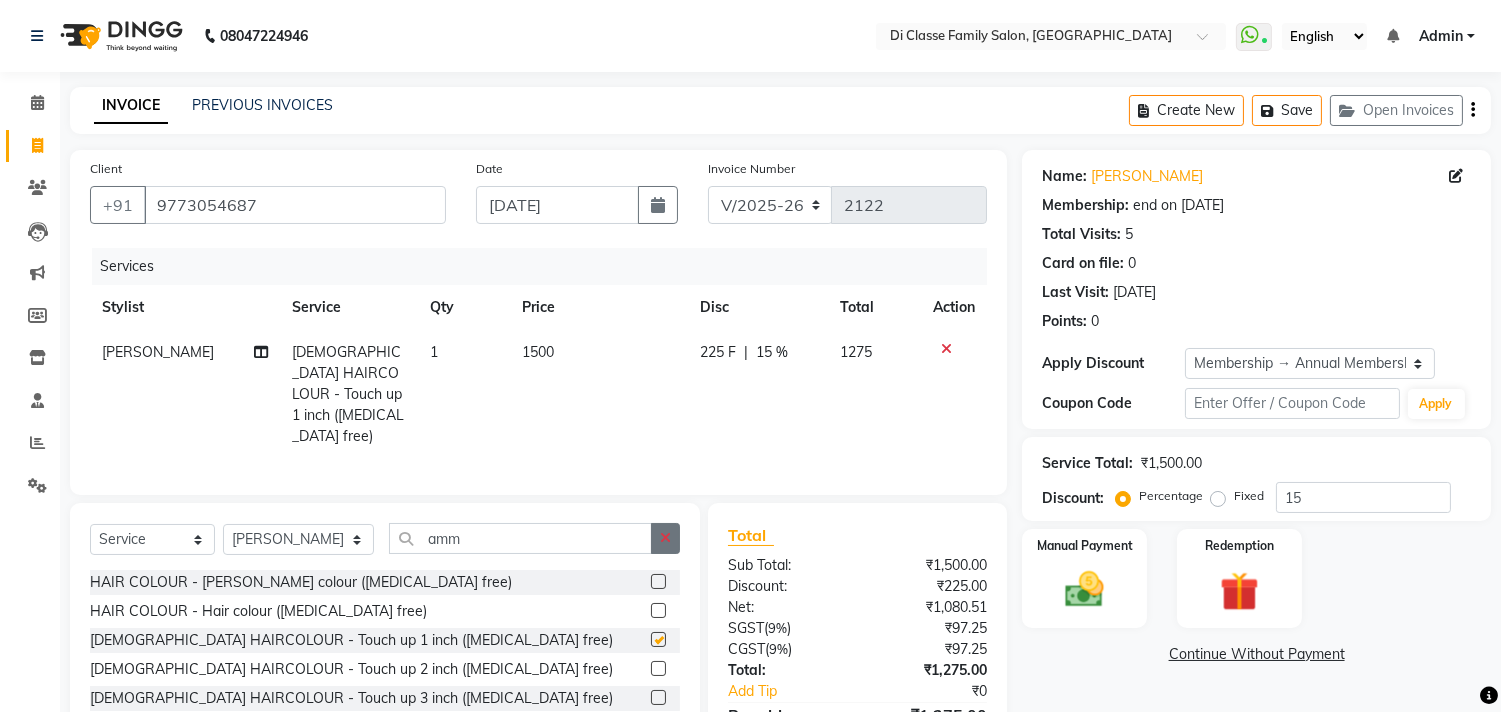 click on "Select  Service  Product  Membership  Package Voucher Prepaid Gift Card  Select Stylist aniket  Anu  AYAZ KADRI  Front Desk Javed kapil KOMAL  Payal  Pooja Jadhav Rahul Datkhile RESHMA SHAIKH rutik shinde SACHIN SAKPAL SADDAM SAHAJAN SAKSHI CHAVAN Sameer  sampada Sanjana  SANU shobha sonawane shobha sonawane SHUBHAM PEDNEKAR Sikandar Ansari ssneha rana  amm HAIR COLOUR - Beard colour (ammonia free)  HAIR COLOUR - Hair colour (ammonia free)  FEMALE HAIRCOLOUR - Touch up 1 inch (Ammonia free)  FEMALE HAIRCOLOUR - Touch up 2 inch (Ammonia free)  FEMALE HAIRCOLOUR - Touch up 3 inch (Ammonia free)  FEMALE HAIRCOLOUR - Crown Touch up (Ammonia free)" 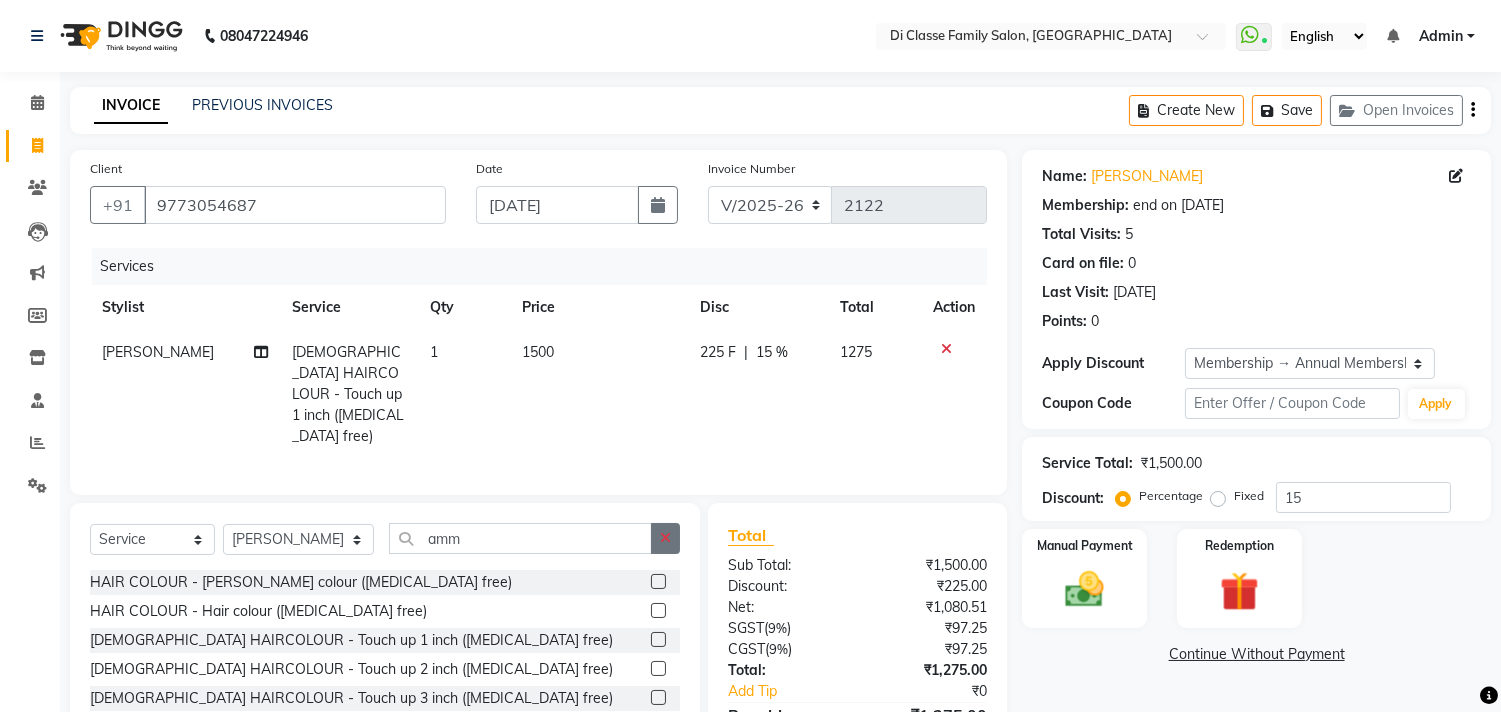 checkbox on "false" 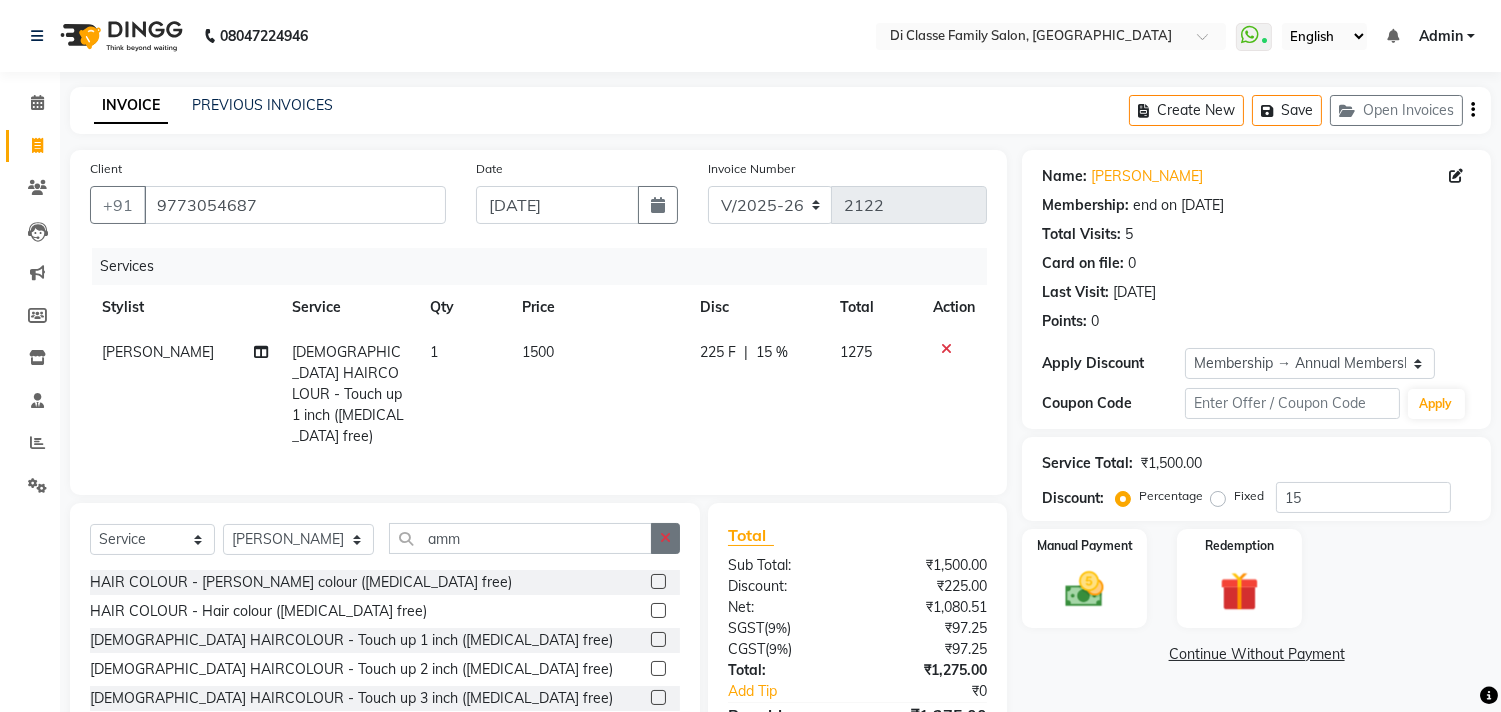 click 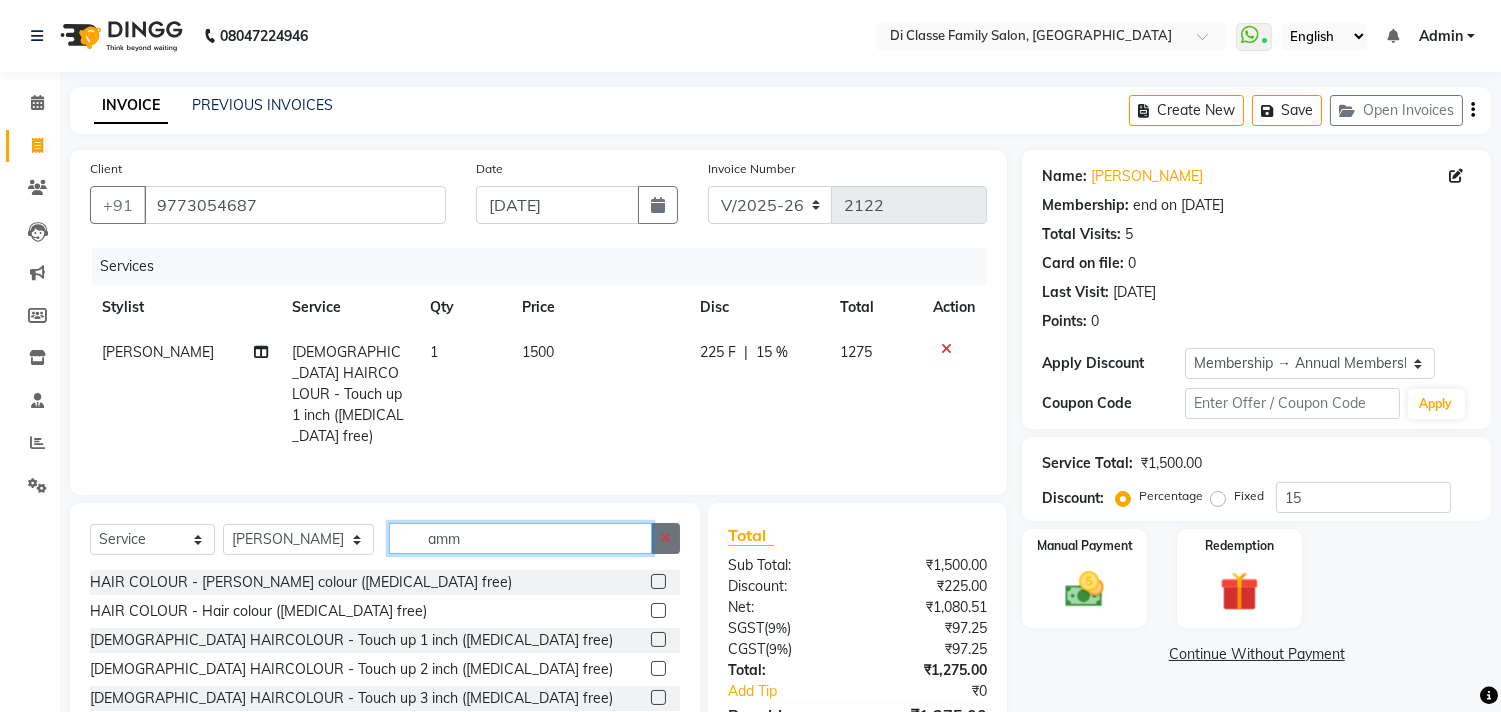 type 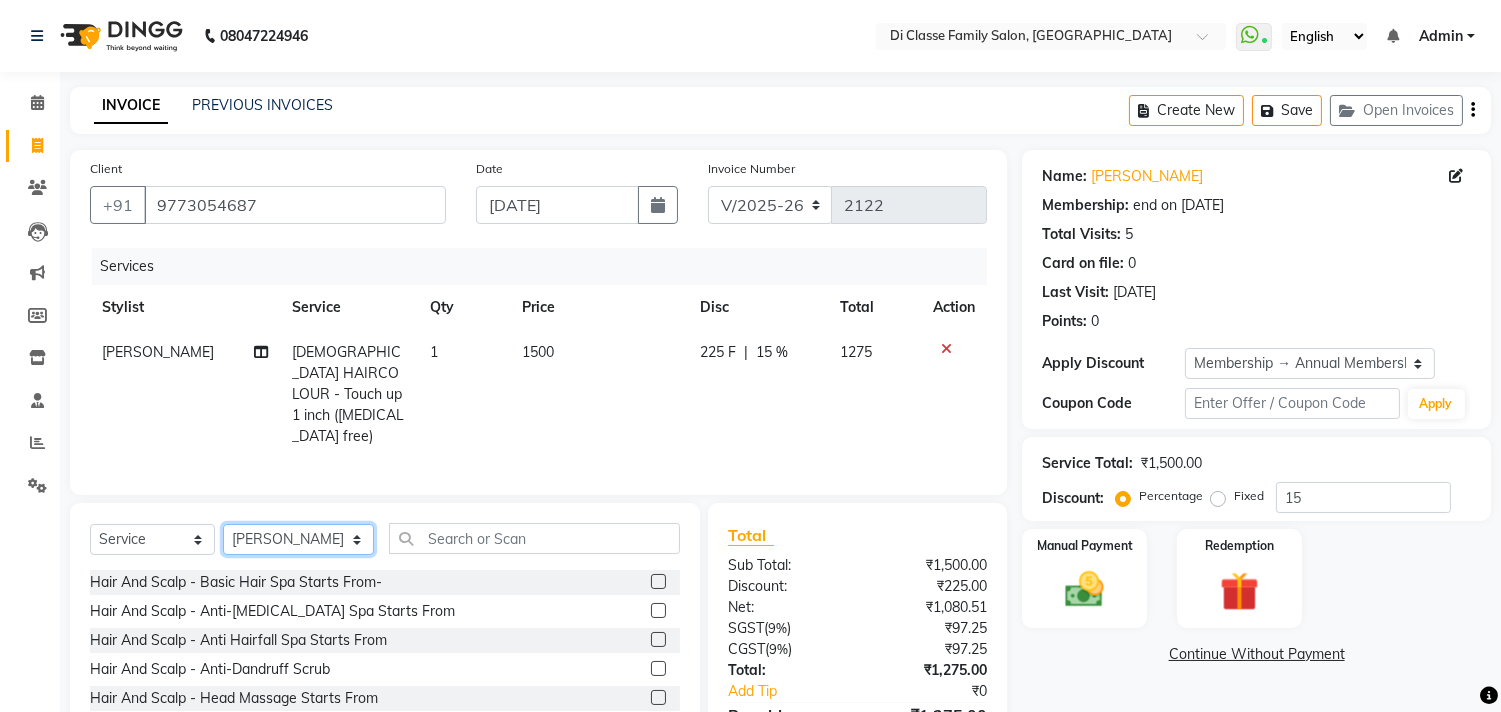 click on "Select Stylist aniket  Anu  AYAZ KADRI  Front Desk Javed kapil KOMAL  Payal  Pooja Jadhav Rahul Datkhile RESHMA SHAIKH rutik shinde SACHIN SAKPAL SADDAM SAHAJAN SAKSHI CHAVAN Sameer  sampada Sanjana  SANU shobha sonawane shobha sonawane SHUBHAM PEDNEKAR Sikandar Ansari ssneha rana" 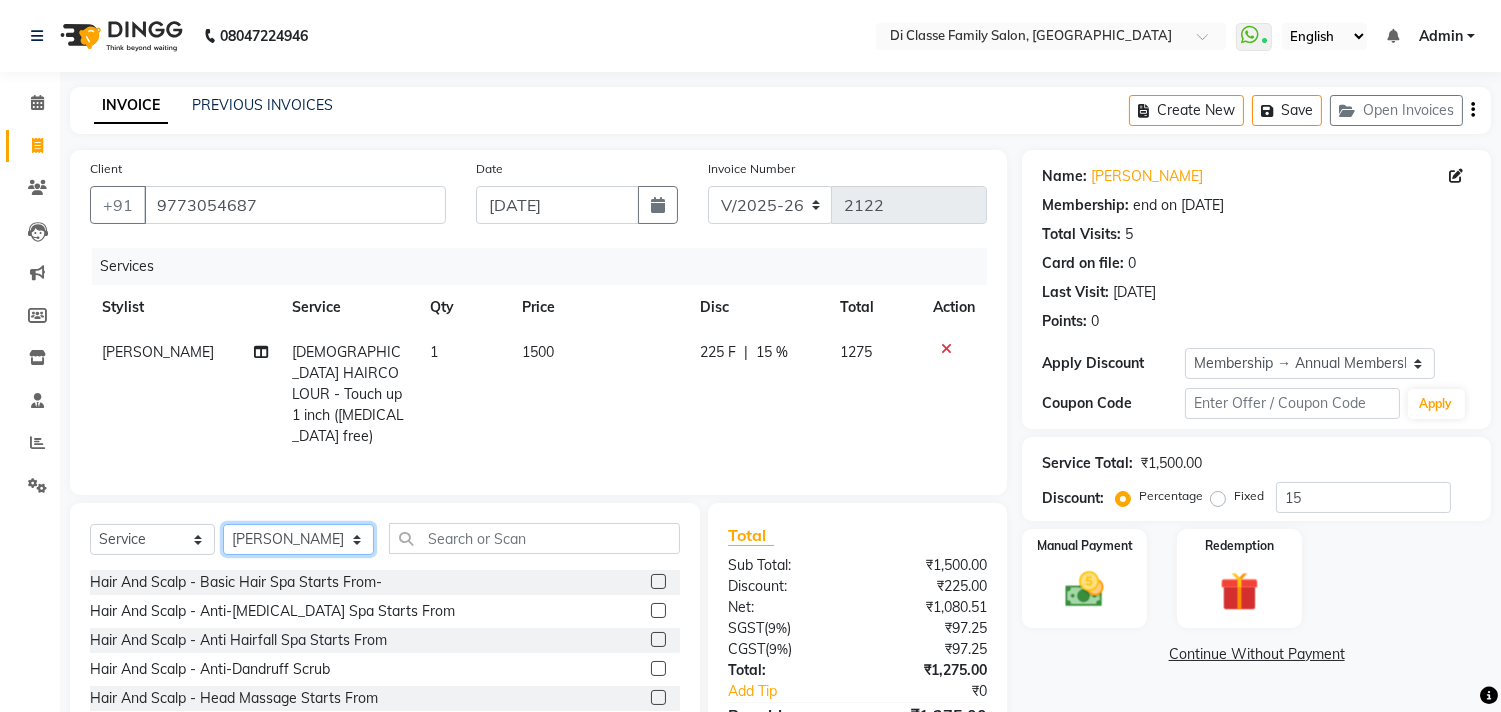 select on "59601" 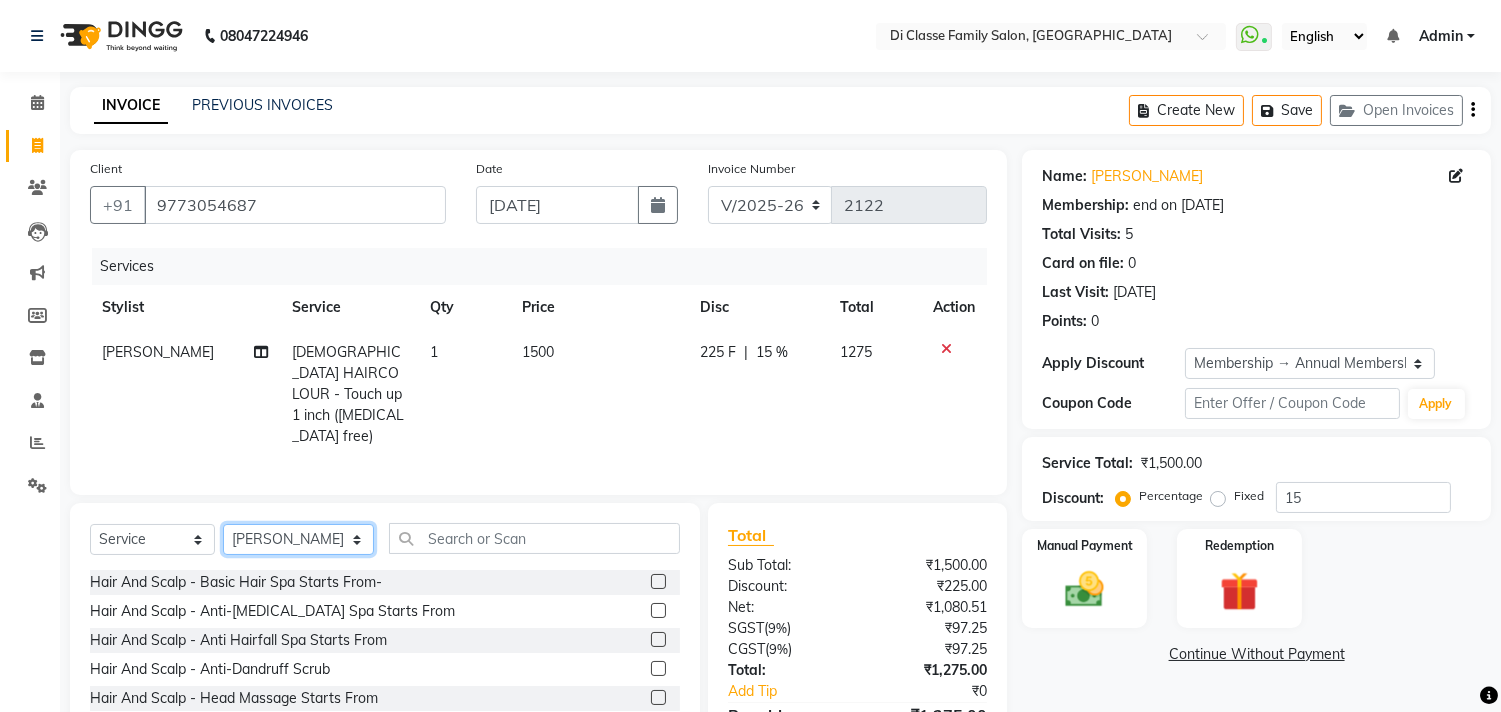 click on "Select Stylist aniket  Anu  AYAZ KADRI  Front Desk Javed kapil KOMAL  Payal  Pooja Jadhav Rahul Datkhile RESHMA SHAIKH rutik shinde SACHIN SAKPAL SADDAM SAHAJAN SAKSHI CHAVAN Sameer  sampada Sanjana  SANU shobha sonawane shobha sonawane SHUBHAM PEDNEKAR Sikandar Ansari ssneha rana" 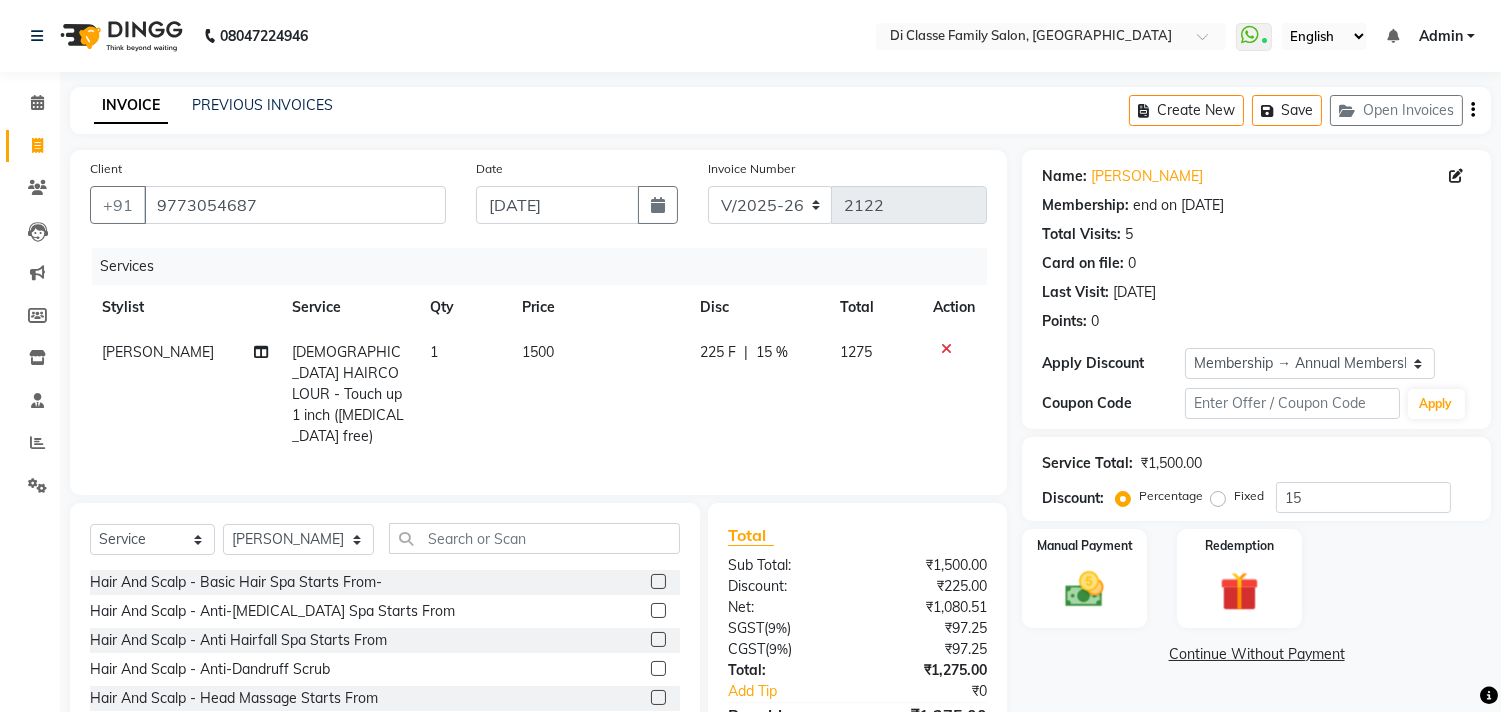 drag, startPoint x: 517, startPoint y: 515, endPoint x: 515, endPoint y: 537, distance: 22.090721 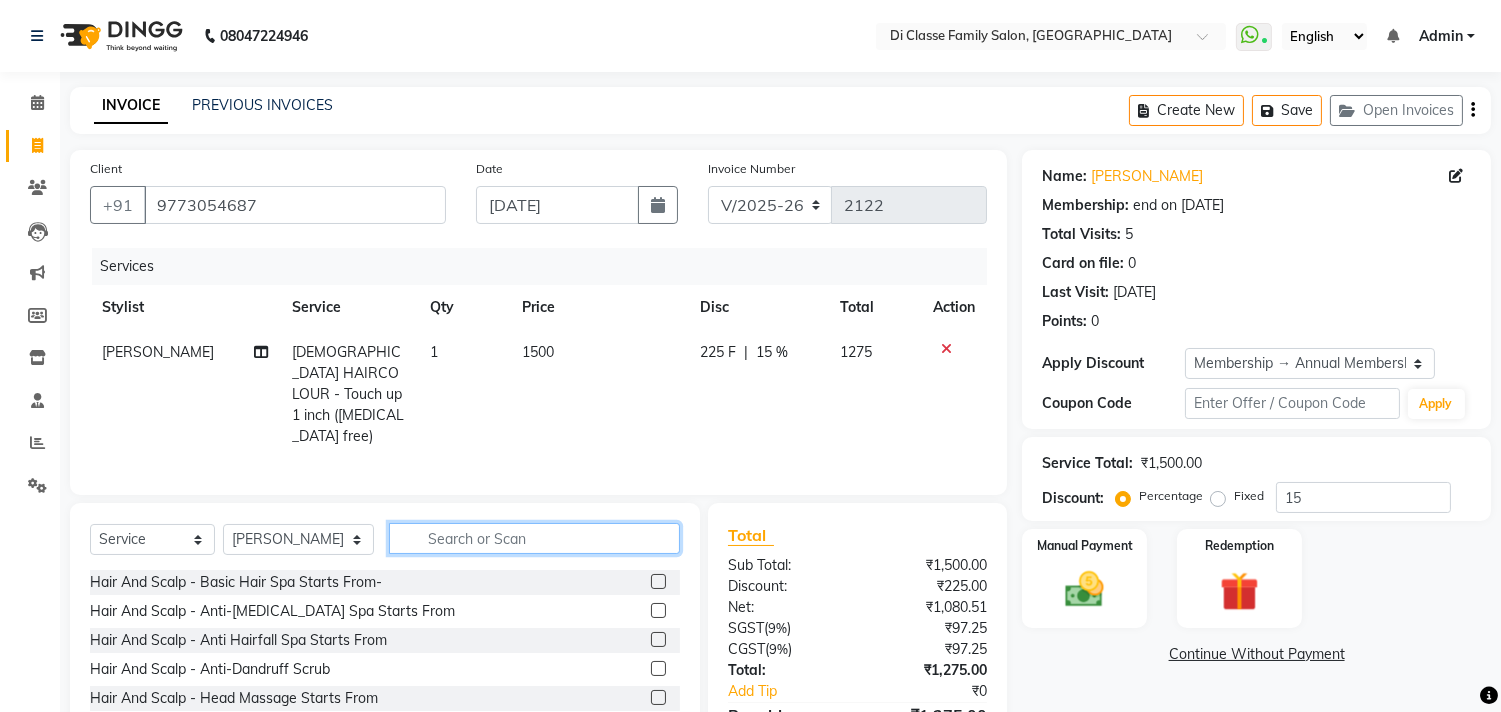 click 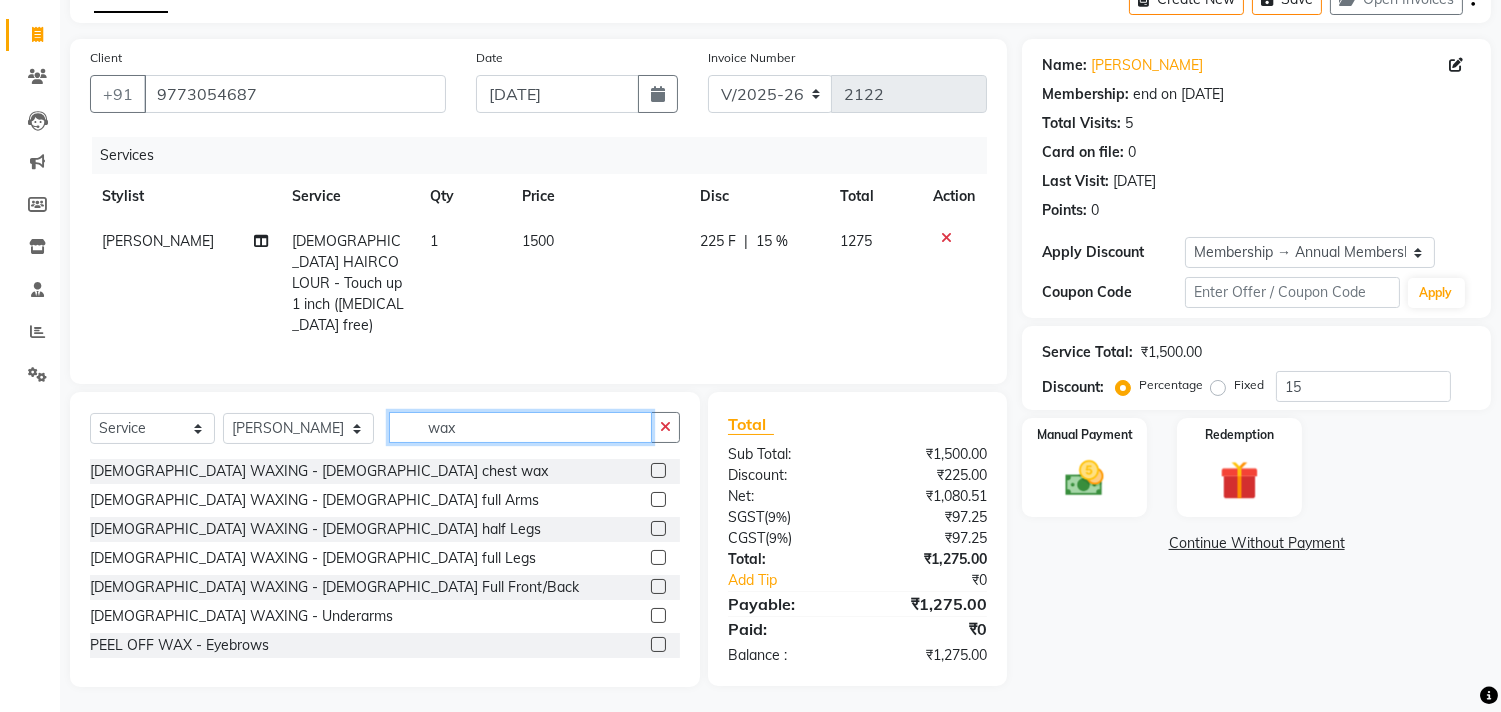 scroll, scrollTop: 112, scrollLeft: 0, axis: vertical 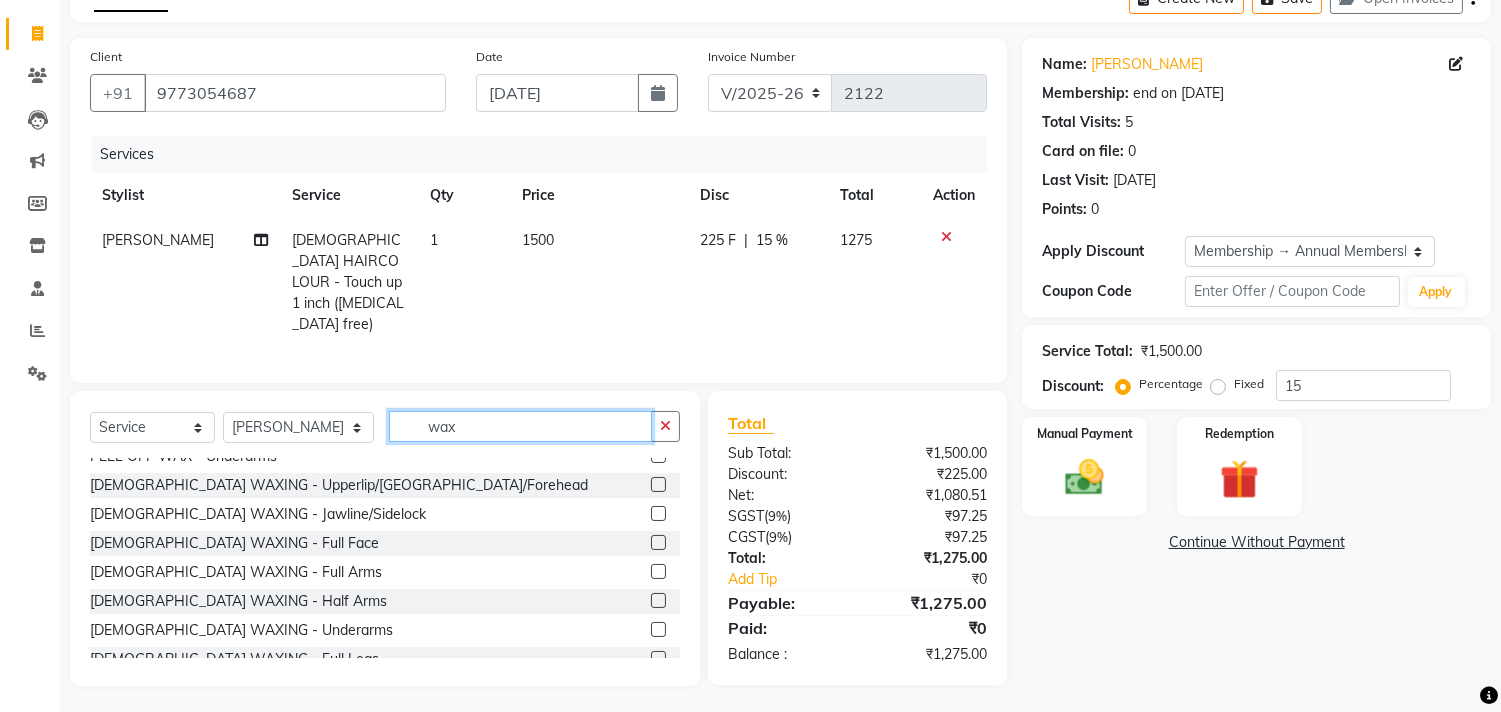 type on "wax" 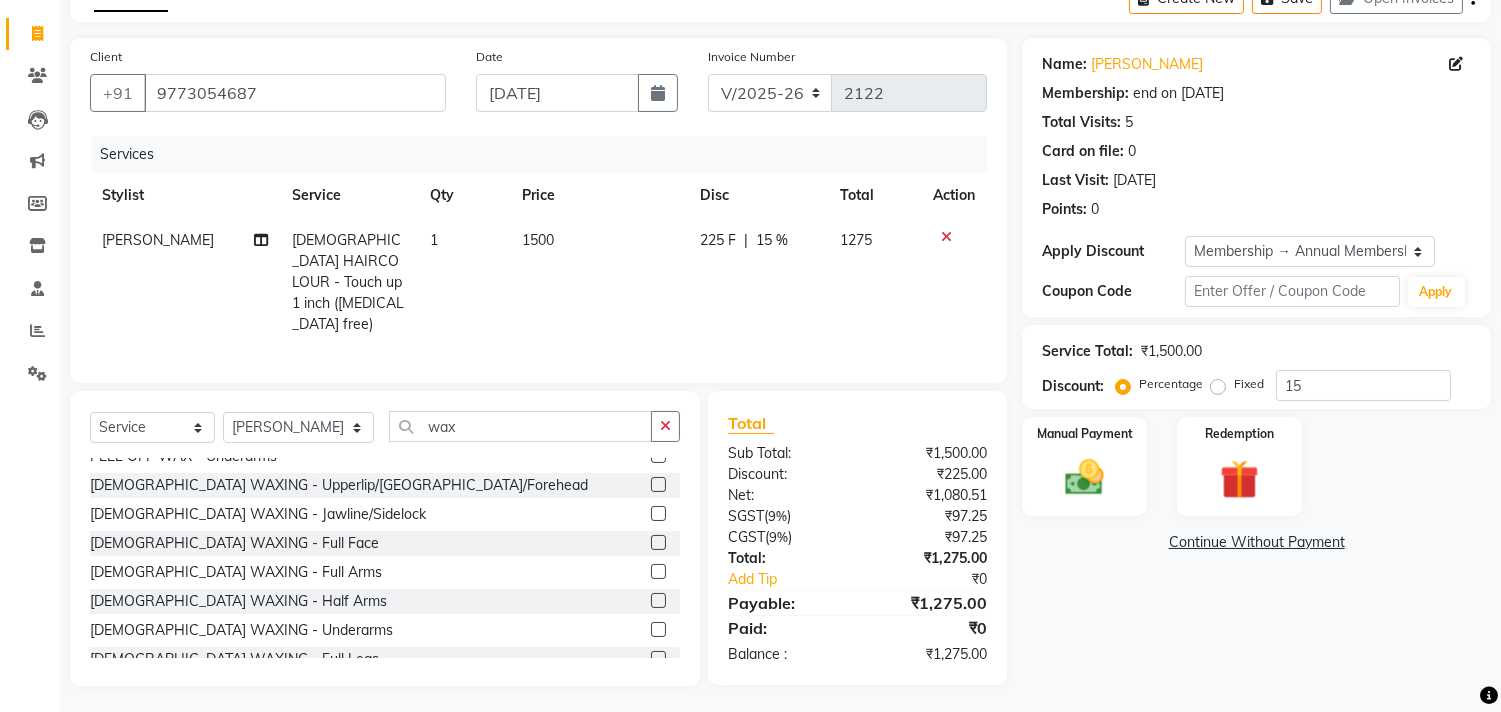 click 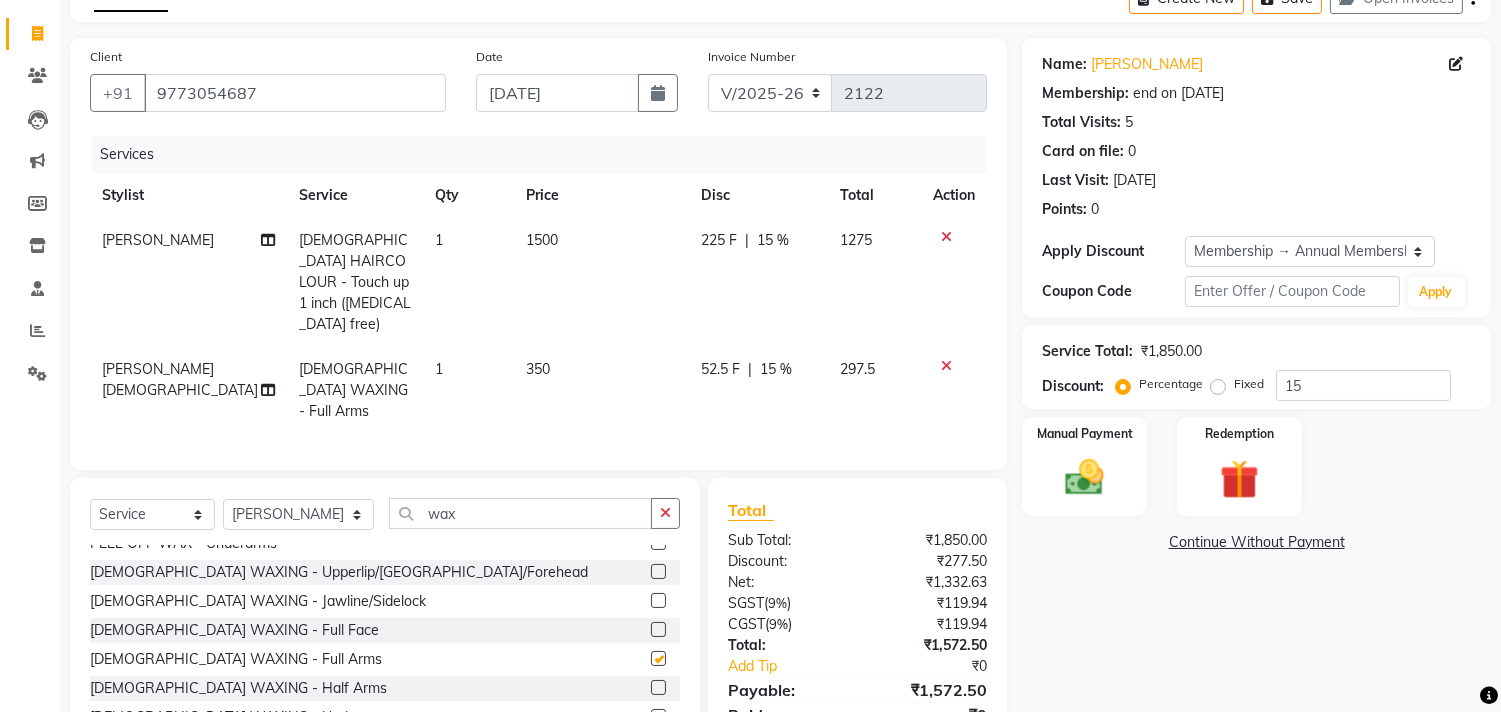 checkbox on "false" 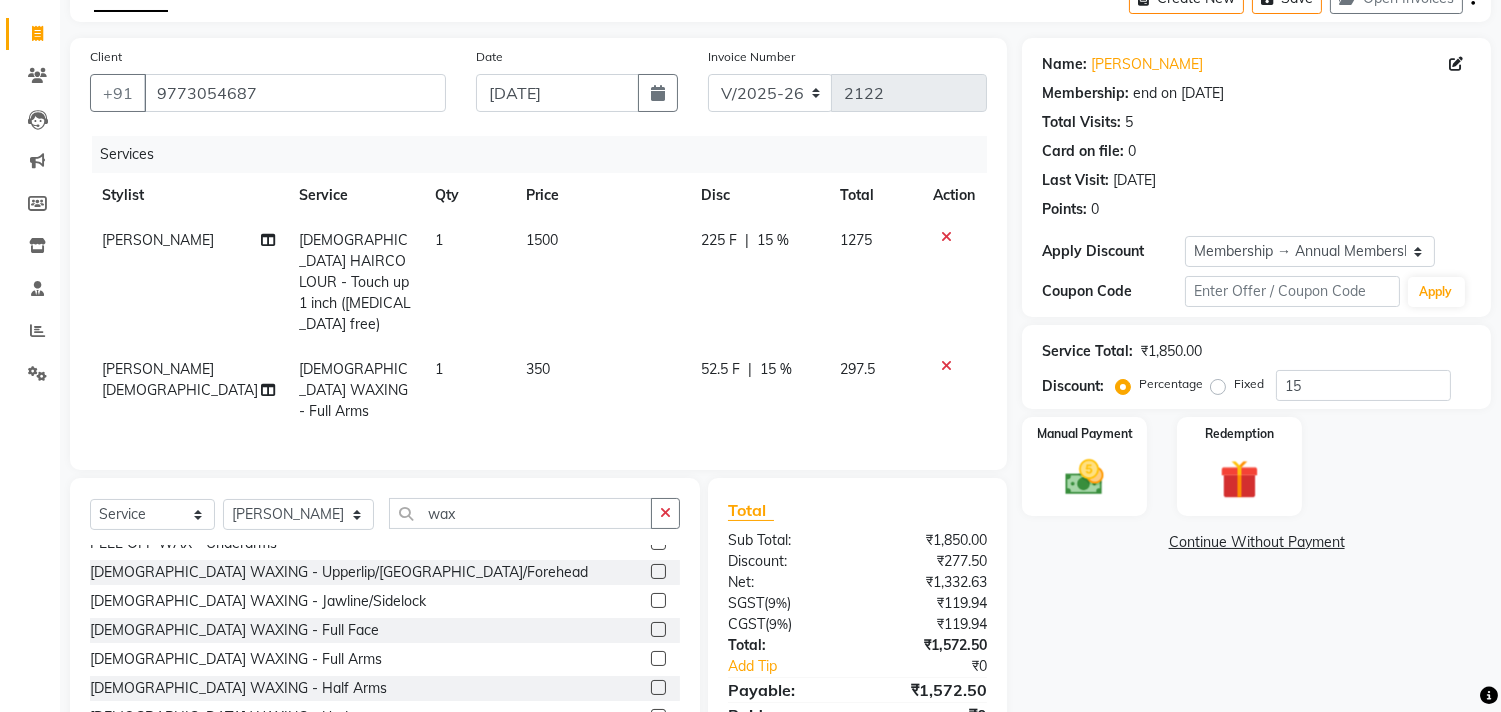 click 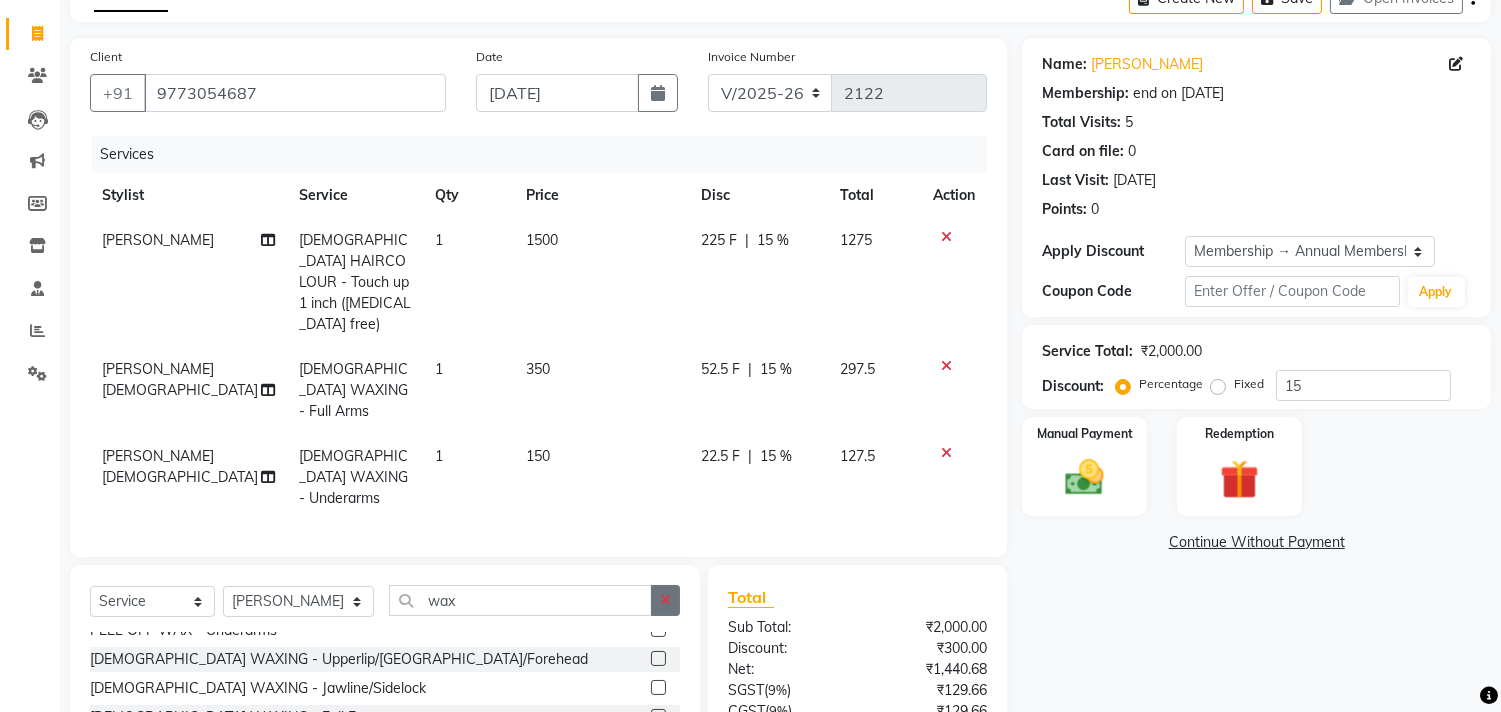 checkbox on "false" 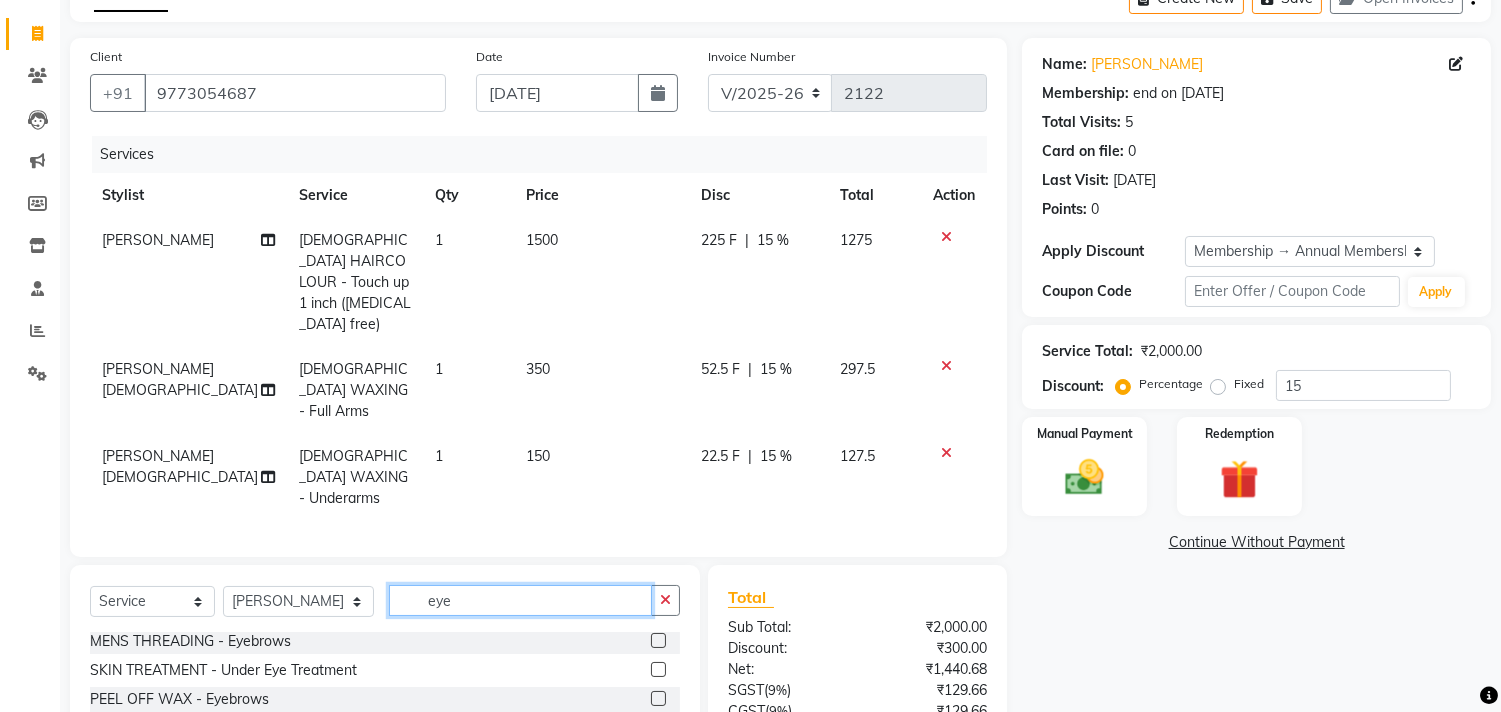 scroll, scrollTop: 3, scrollLeft: 0, axis: vertical 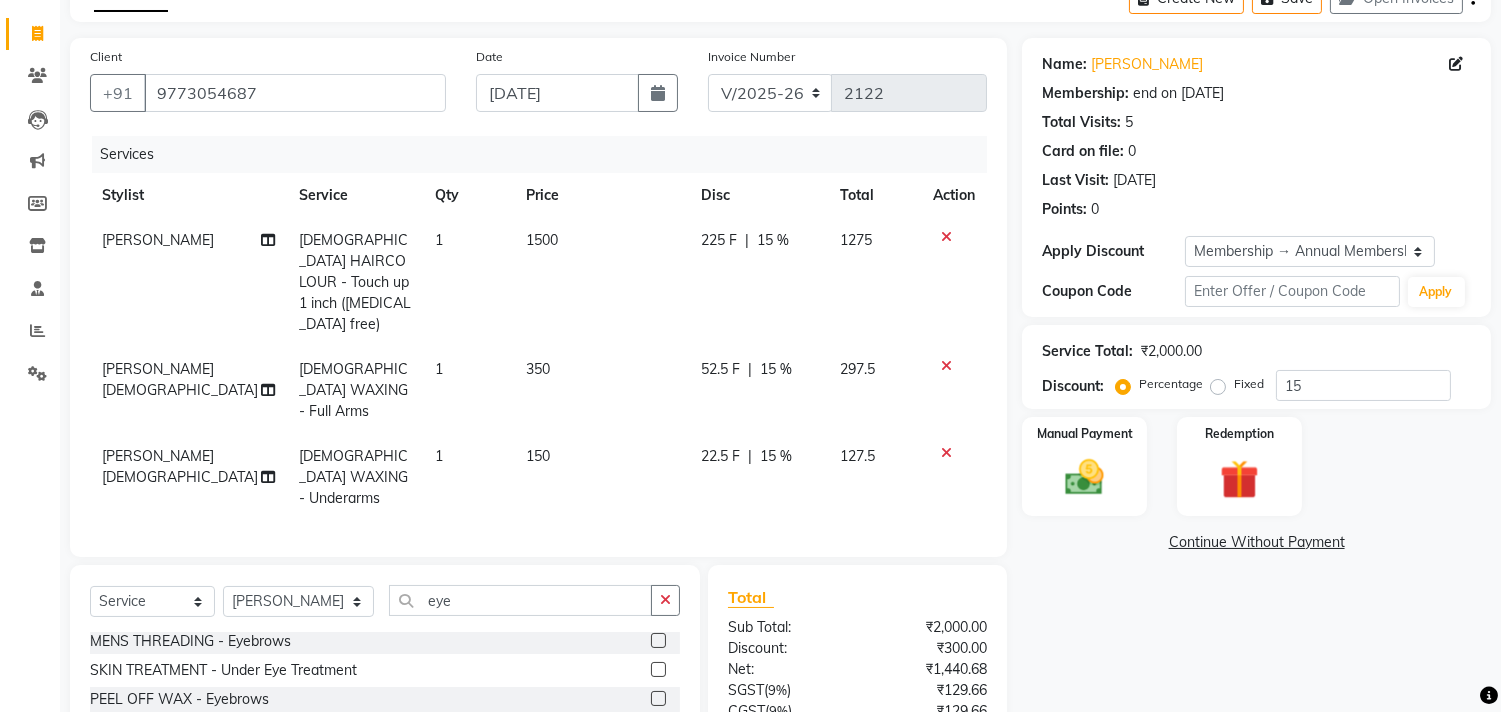 click 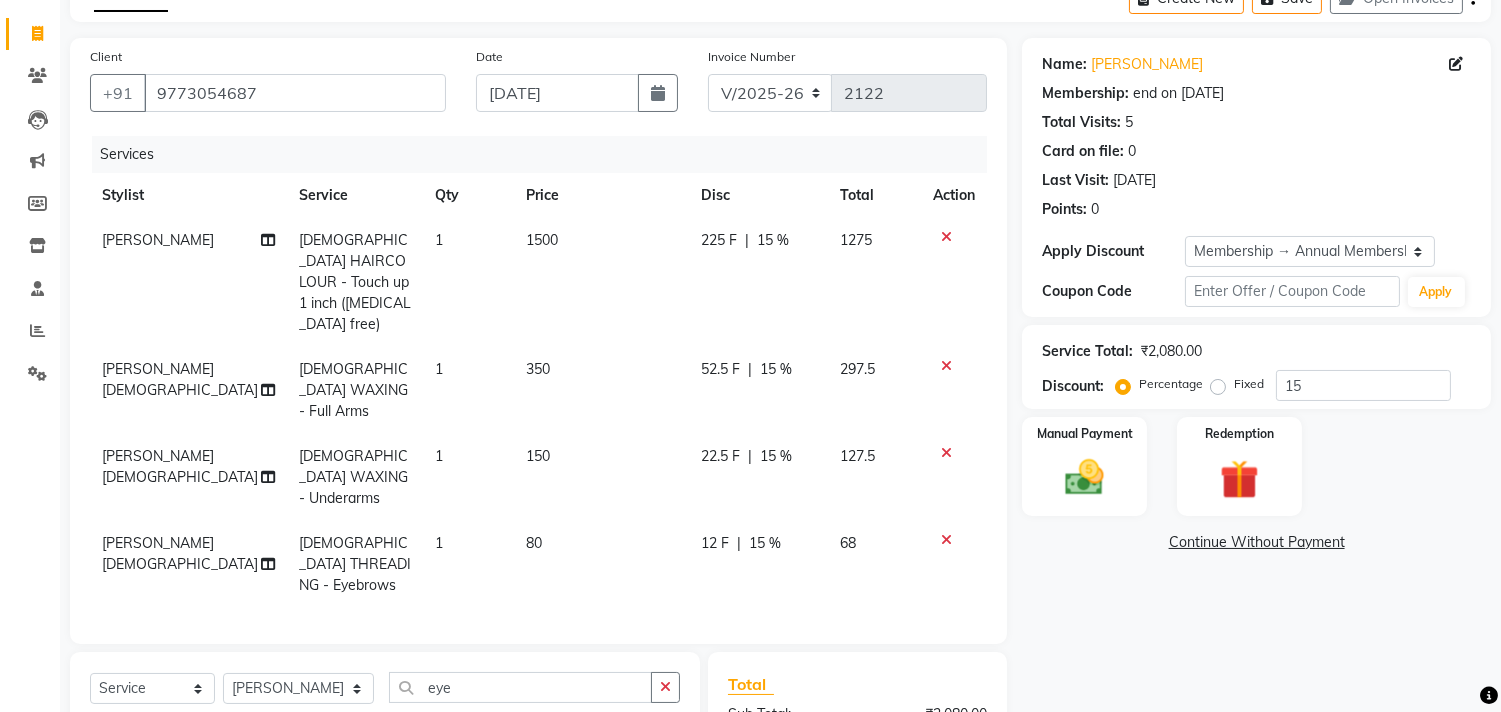 checkbox on "false" 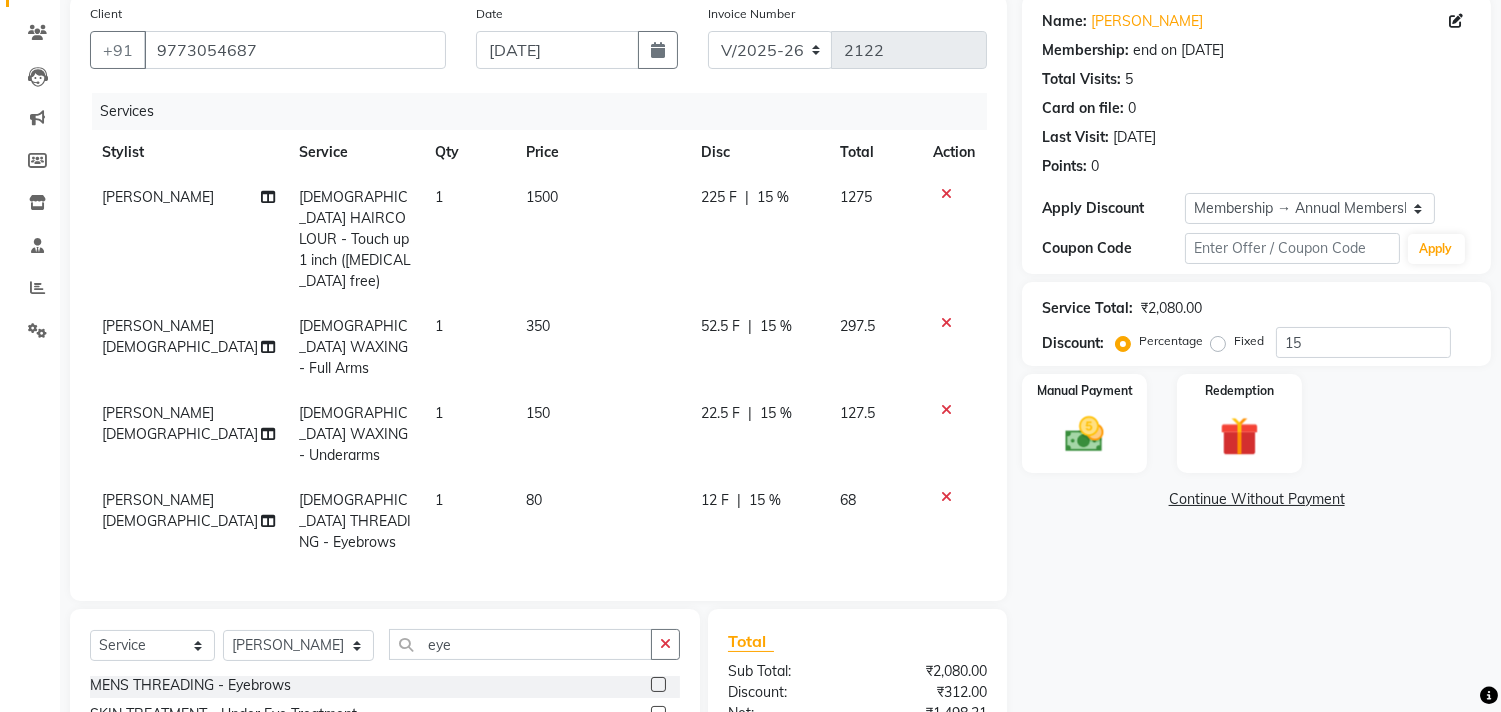 scroll, scrollTop: 223, scrollLeft: 0, axis: vertical 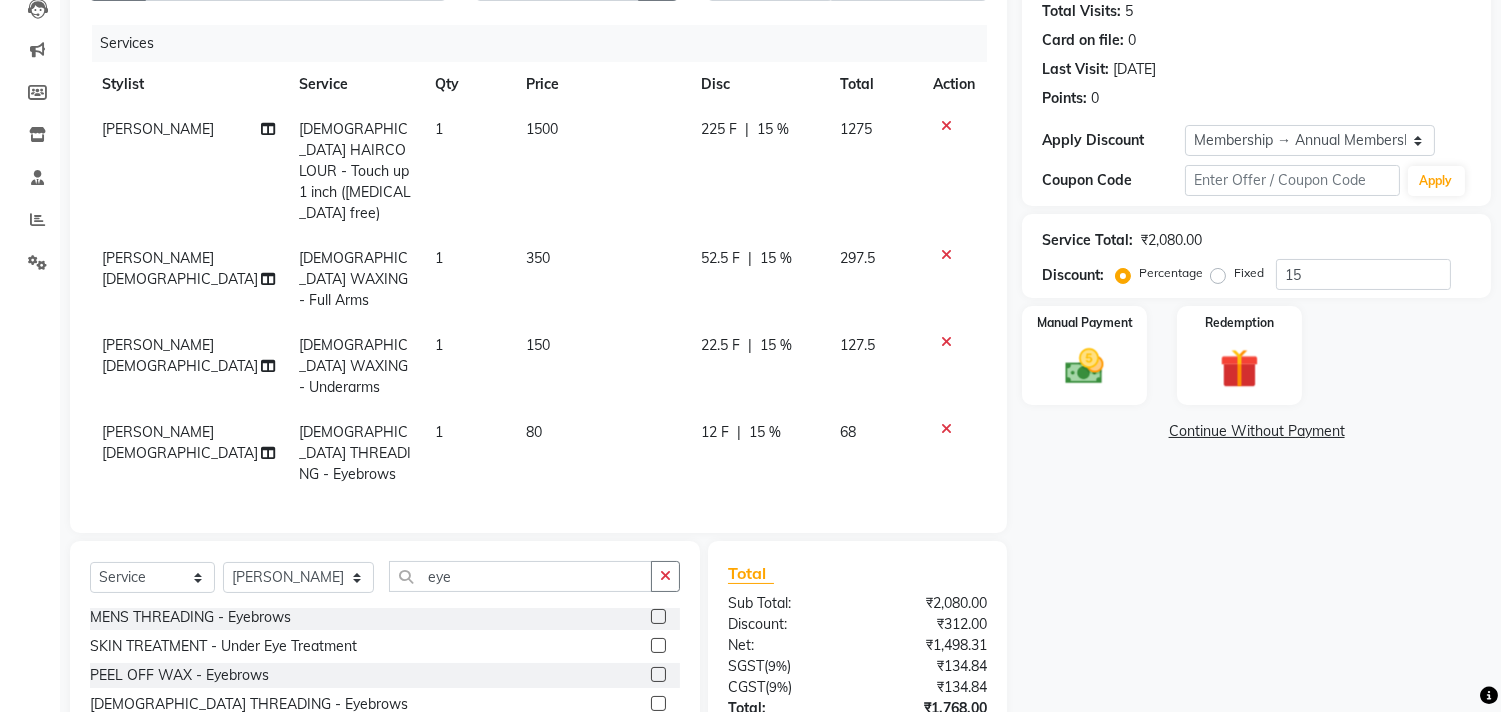 drag, startPoint x: 637, startPoint y: 222, endPoint x: 674, endPoint y: 274, distance: 63.82006 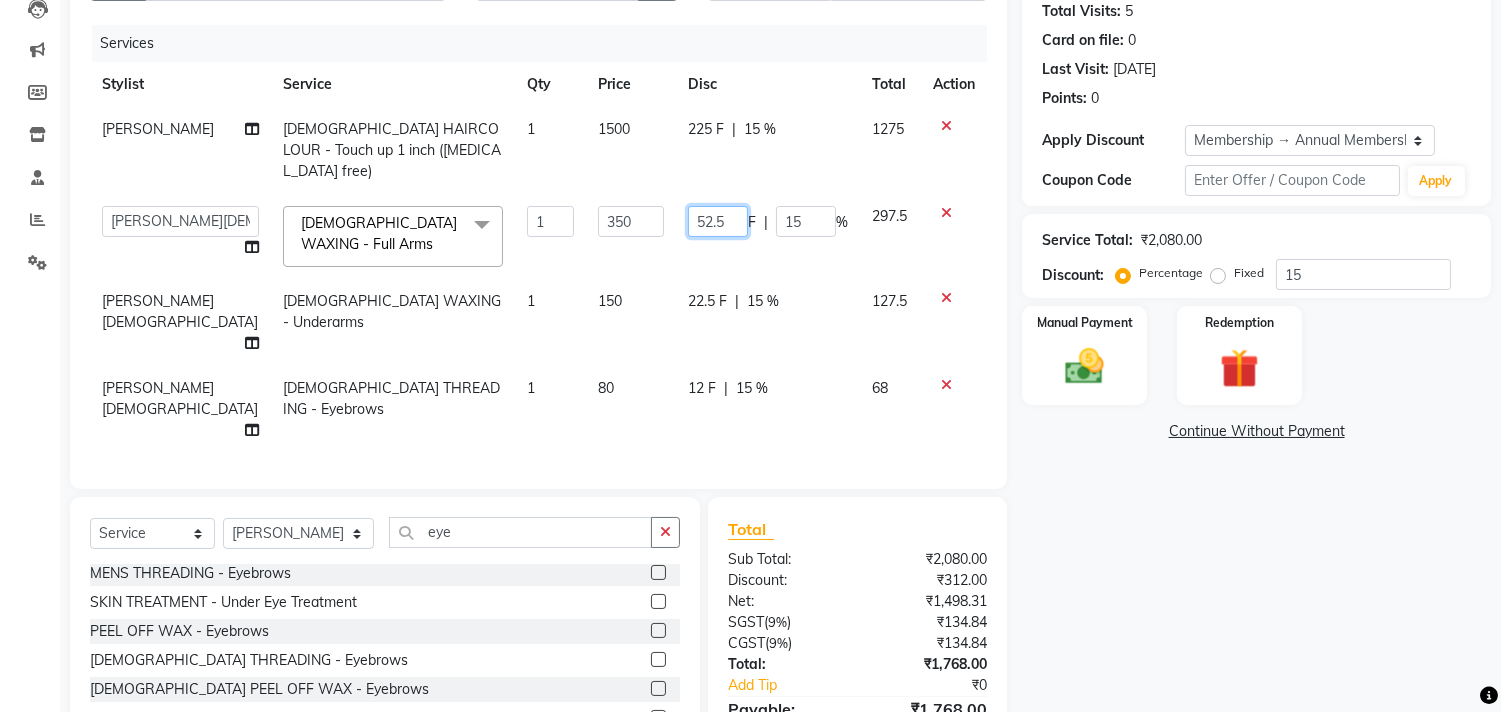 click on "52.5" 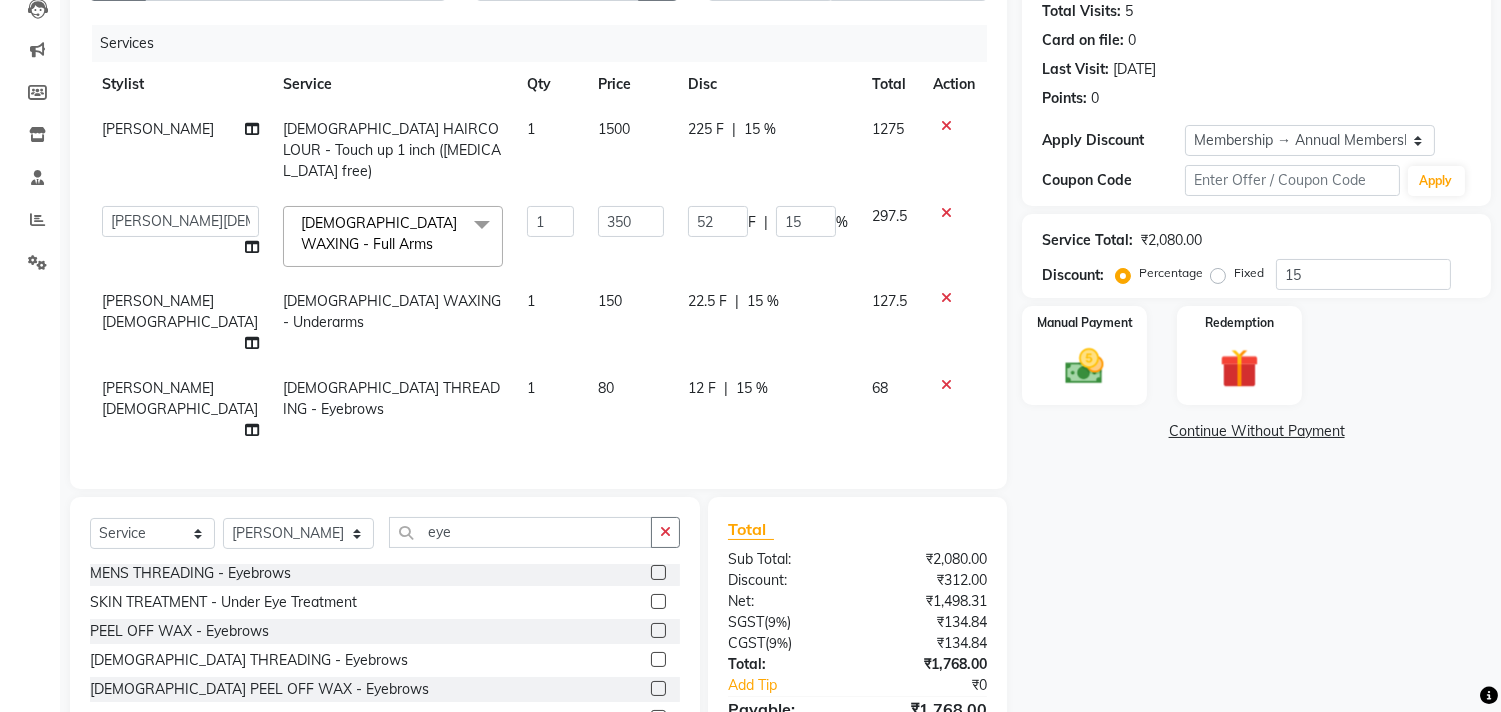 click on "52 F | 15 %" 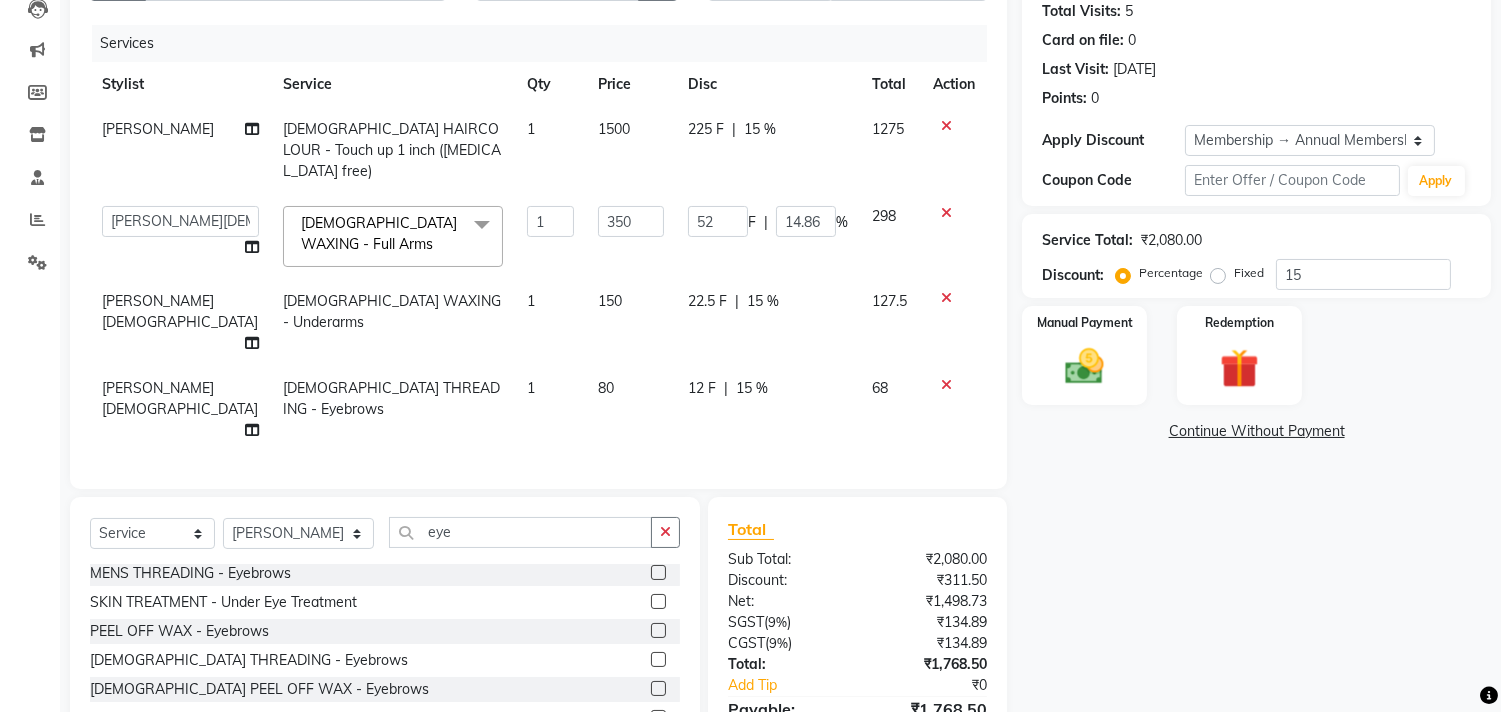 click on "22.5 F" 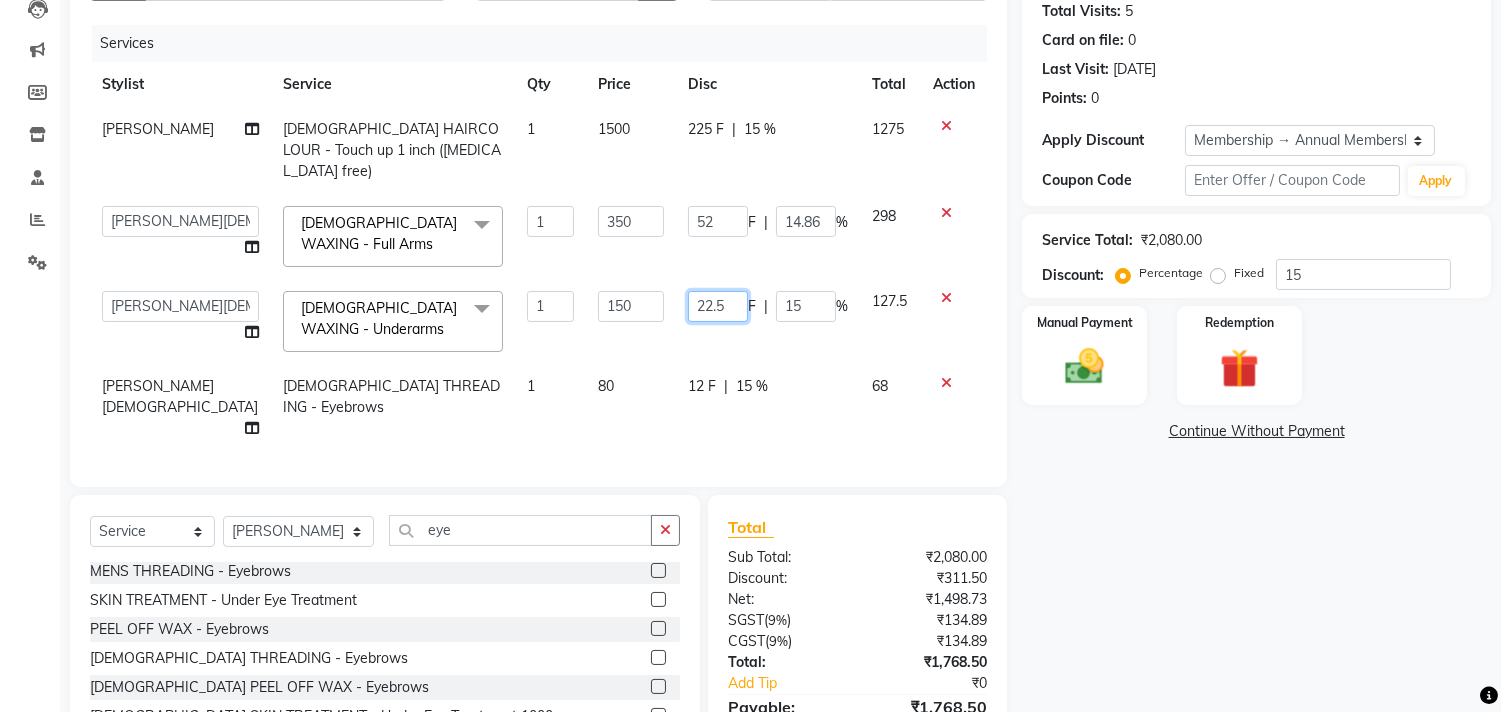 click on "22.5" 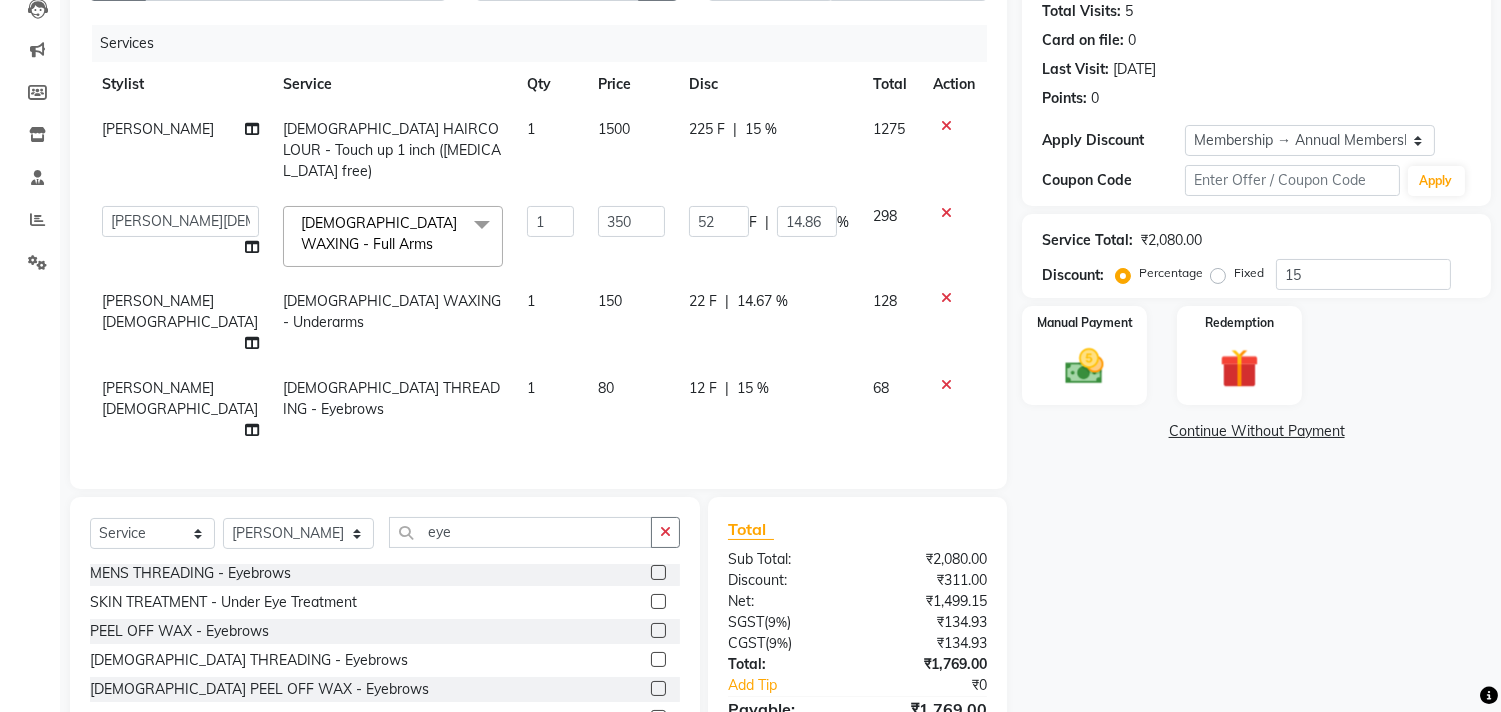 click on "52 F | 14.86 %" 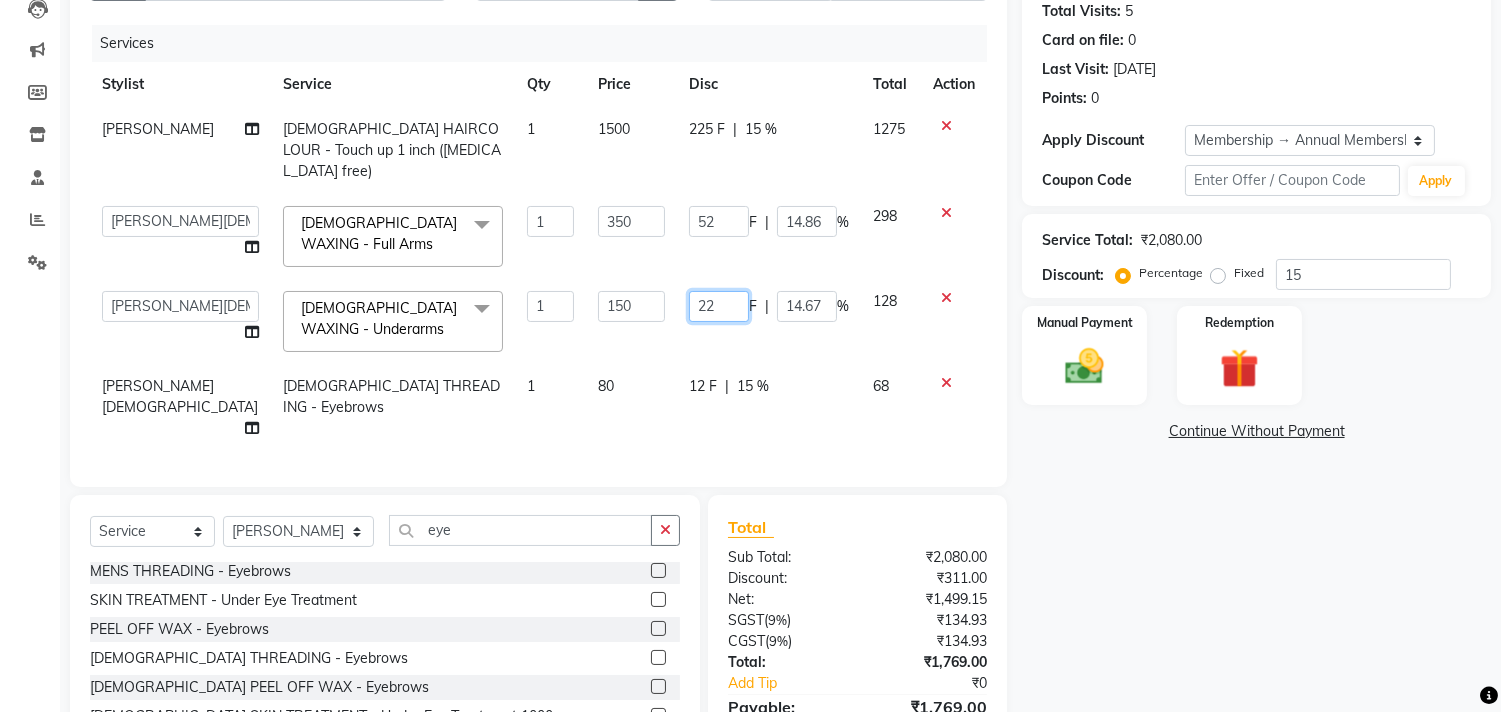 click on "22" 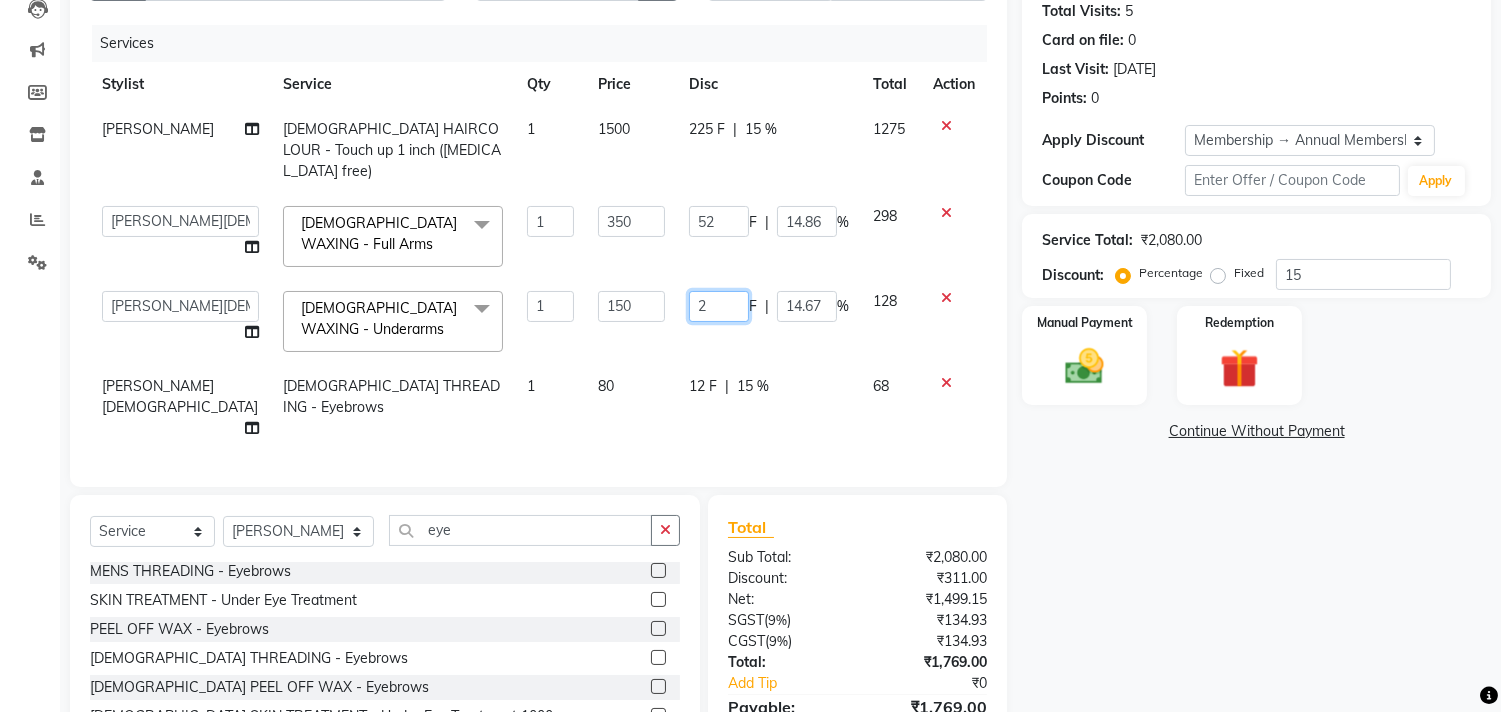 type on "23" 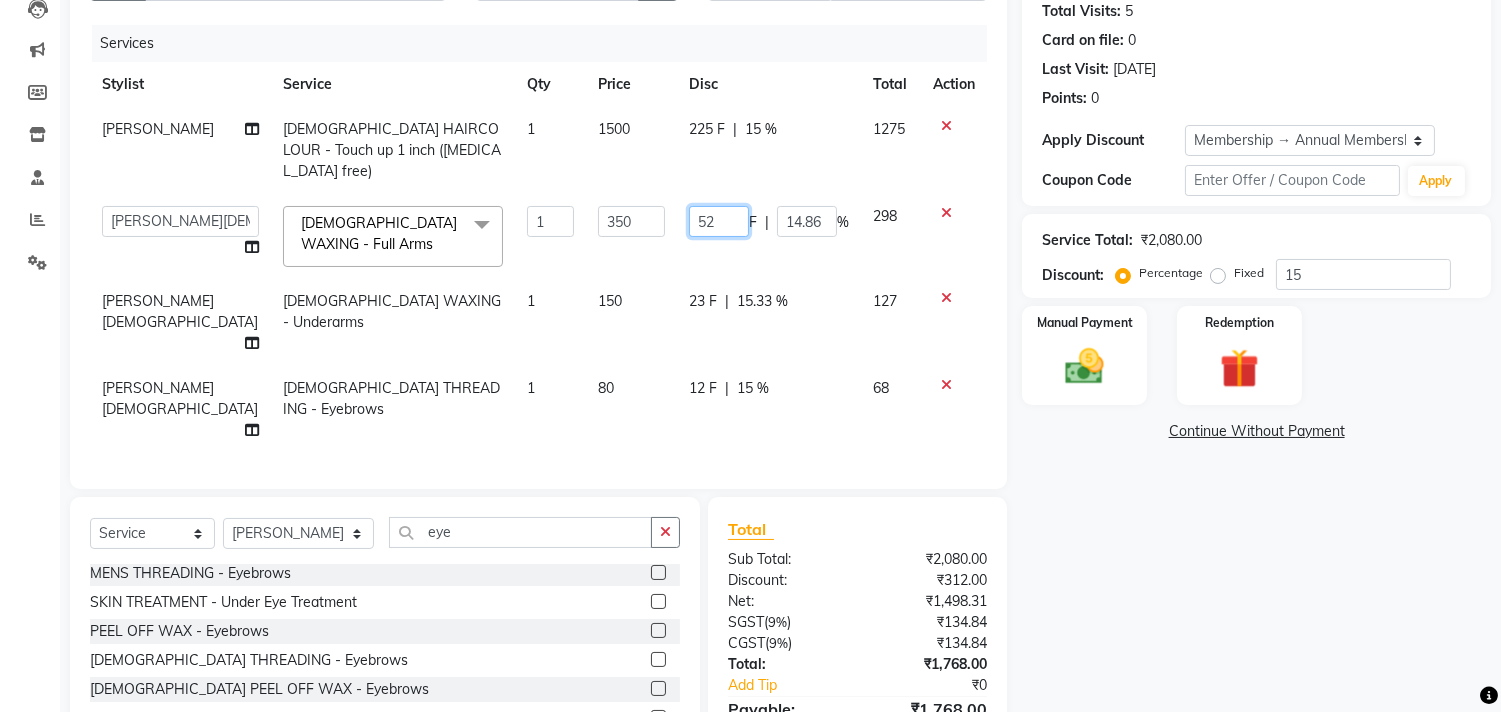 click on "52" 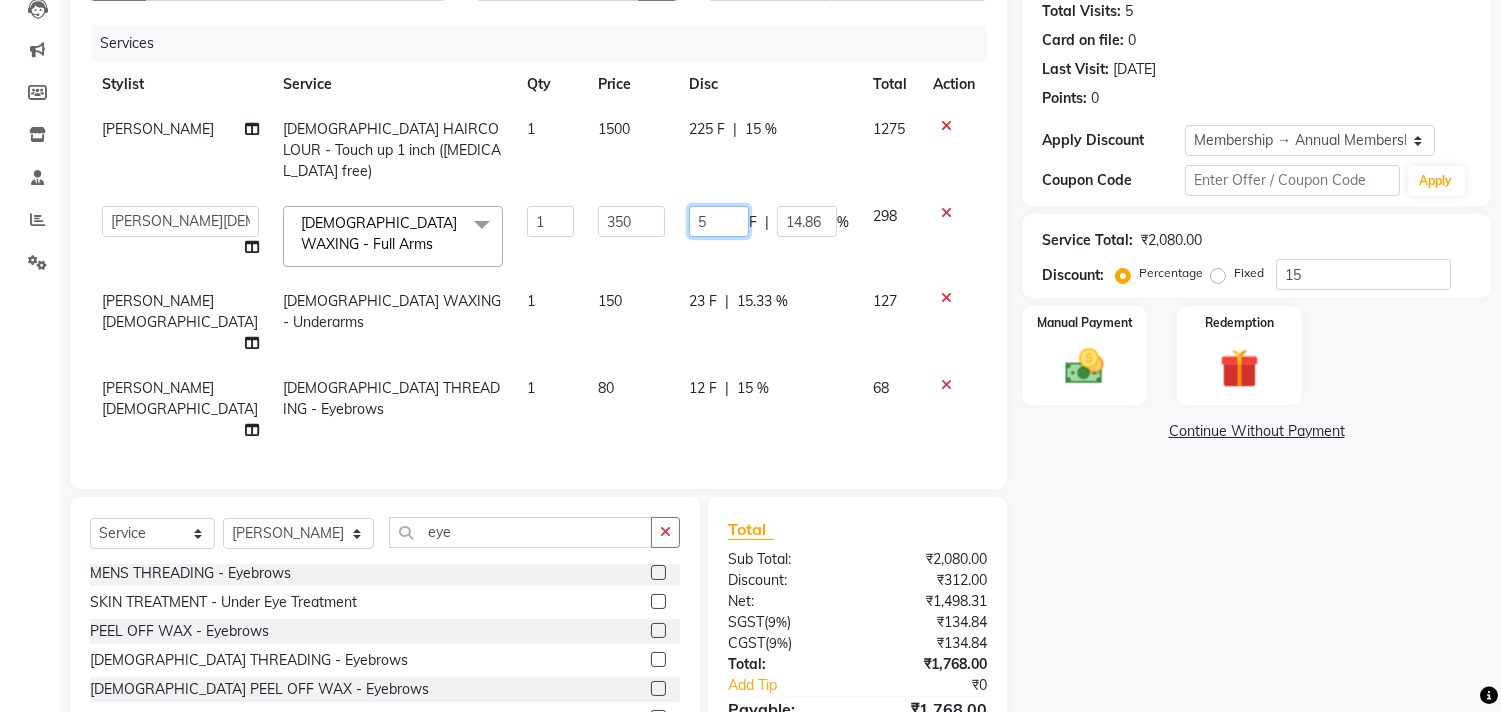 type on "53" 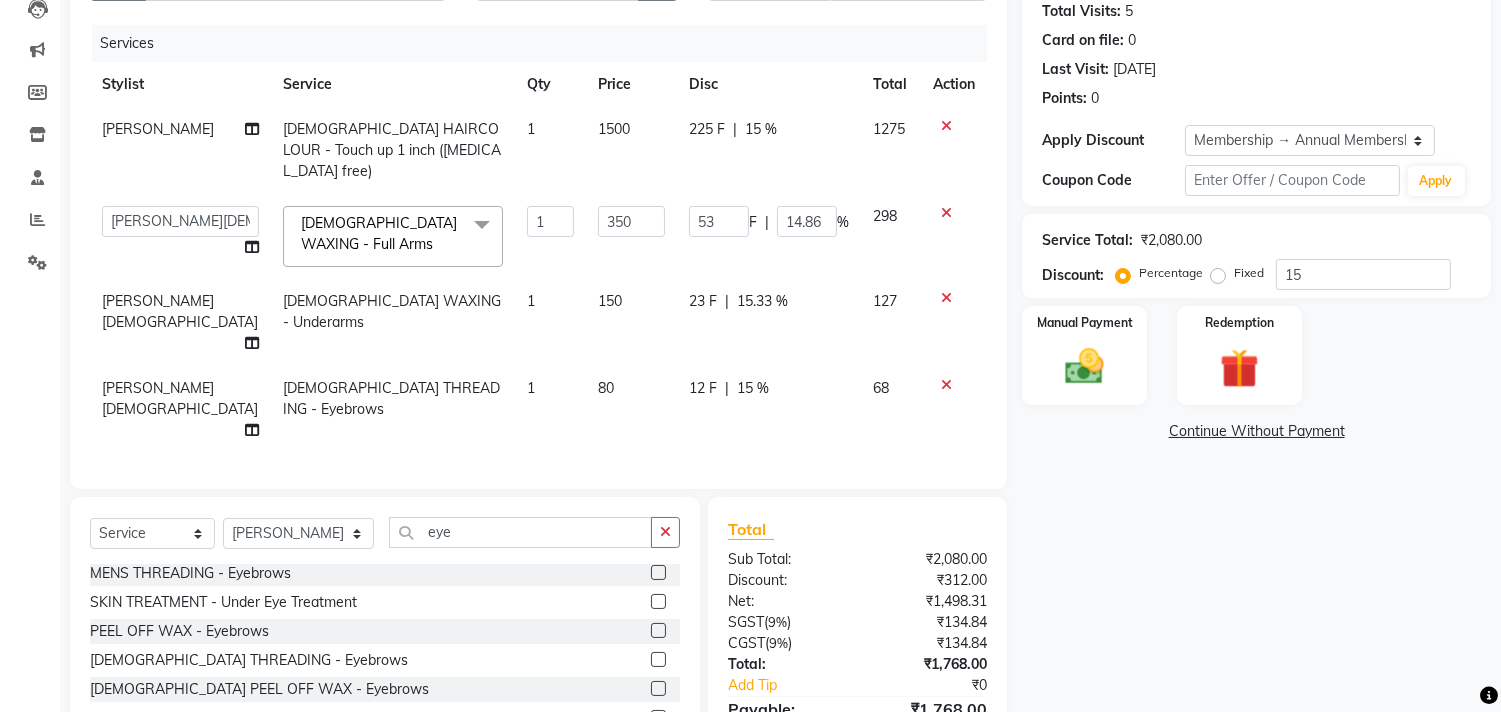 click on "SANU FEMALE HAIRCOLOUR - Touch up 1 inch (Ammonia free) 1 1500 225 F | 15 % 1275  aniket    Anu    AYAZ KADRI    Front Desk   Javed   kapil   KOMAL    Payal    Pooja Jadhav   Rahul Datkhile   RESHMA SHAIKH   rutik shinde   SACHIN SAKPAL   SADDAM   SAHAJAN   SAKSHI CHAVAN   Sameer    sampada   Sanjana    SANU   shobha sonawane   shobha sonawane   SHUBHAM PEDNEKAR   Sikandar Ansari   ssneha rana   FEMALE WAXING - Full Arms  x Hair And Scalp - Basic Hair Spa Starts From- Hair And Scalp - Anti-Dandruff Spa Starts From Hair And Scalp - Anti Hairfall Spa Starts From Hair And Scalp - Anti-Dandruff Scrub Hair And Scalp - Head Massage Starts From Hair And Scalp - Protein Treatment Starts From Hair And Scalp - Botox Spa Starts From Hair and Scalp - Golden spa starts from  Hair and scalp - Ultime repair  Hair and scalp - Ampoule HAIRCUT - Men's Advanced haircut HAIRCUT - Senior Stylist HAIRCUT - Hair-wash HAIRCUT - Hair-styling BEARD - Clean shave BEARD - Beard shape / styling BEARD - Moustache CLEANUP - Fruit Clean-up" 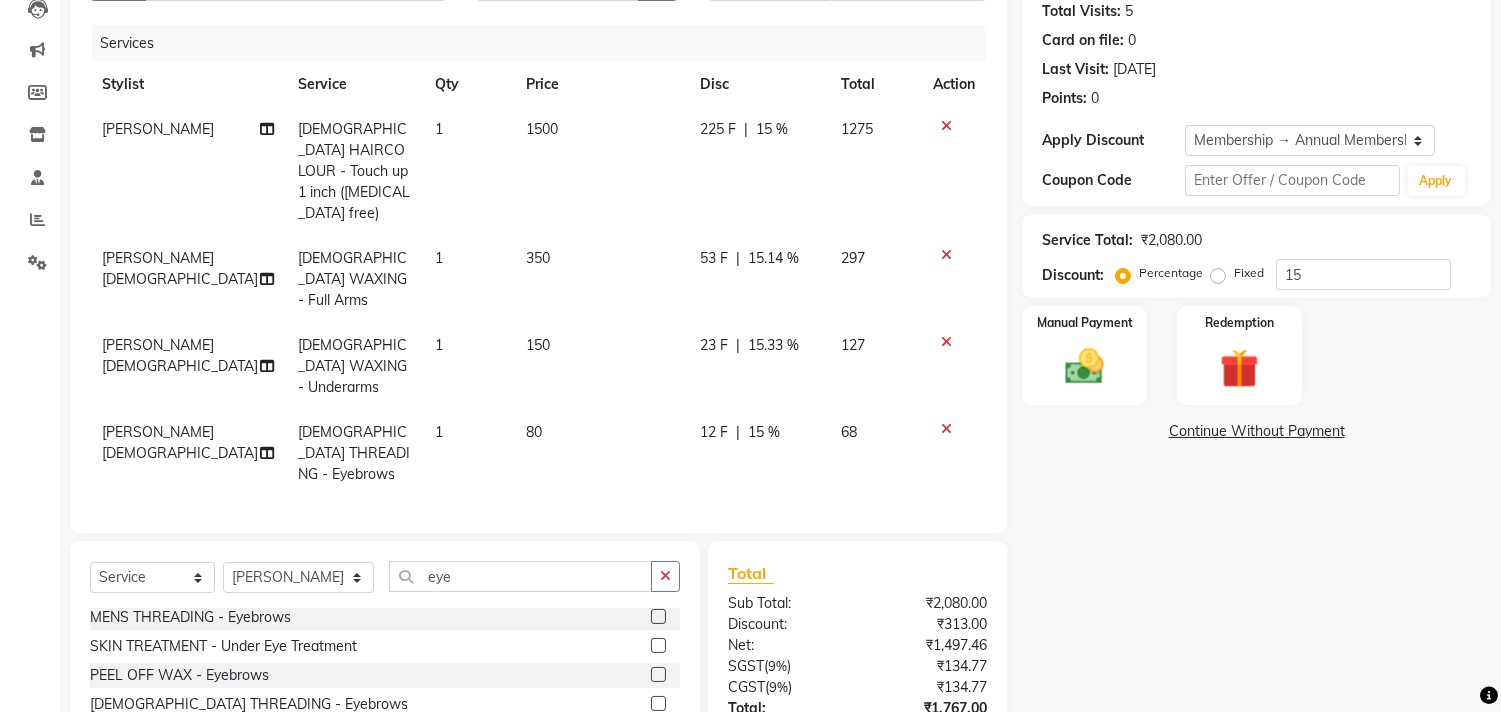 click on "Name: Shruti Shrikant  Membership: end on 11-04-2026 Total Visits:  5 Card on file:  0 Last Visit:   08-06-2025 Points:   0  Apply Discount Select Membership → Annual Membership Coupon Code Apply Service Total:  ₹2,080.00  Discount:  Percentage   Fixed  15 Manual Payment Redemption  Continue Without Payment" 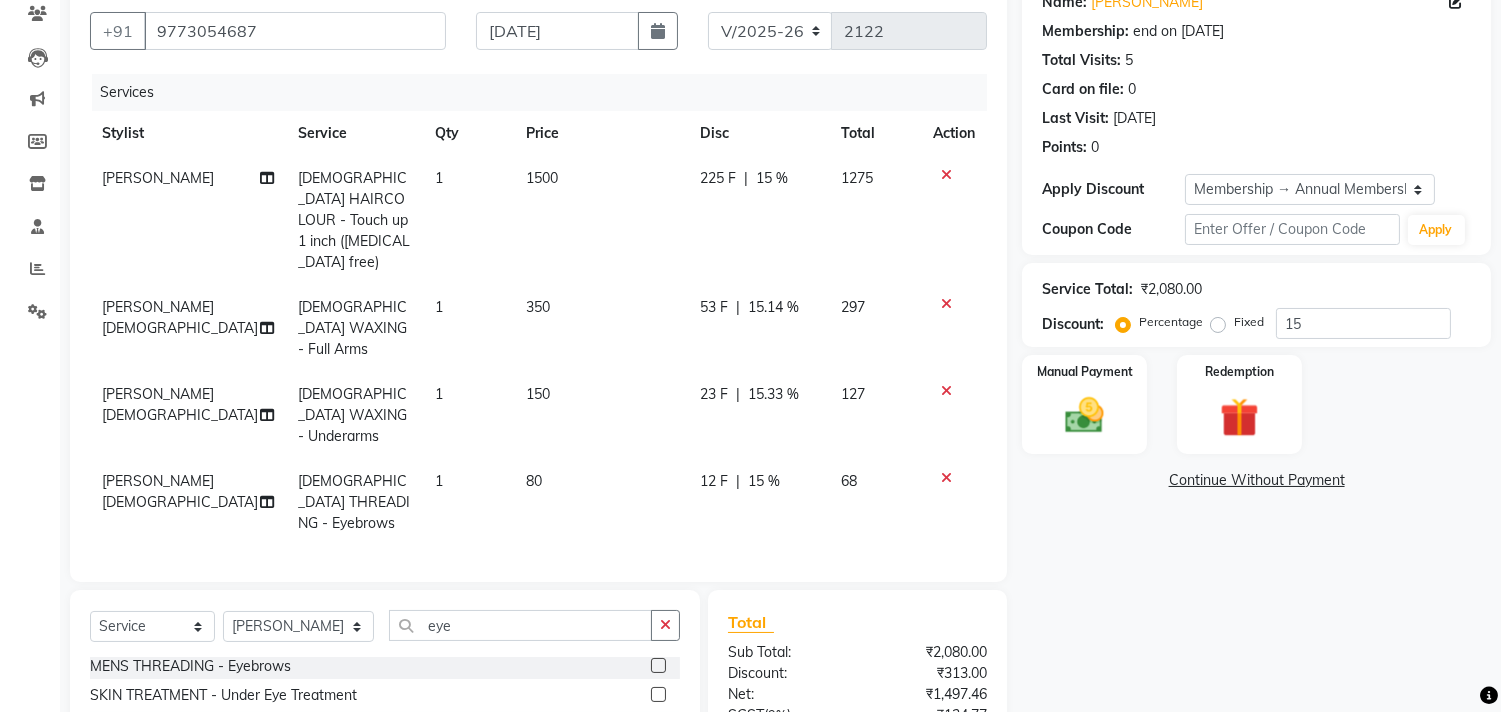 scroll, scrollTop: 310, scrollLeft: 0, axis: vertical 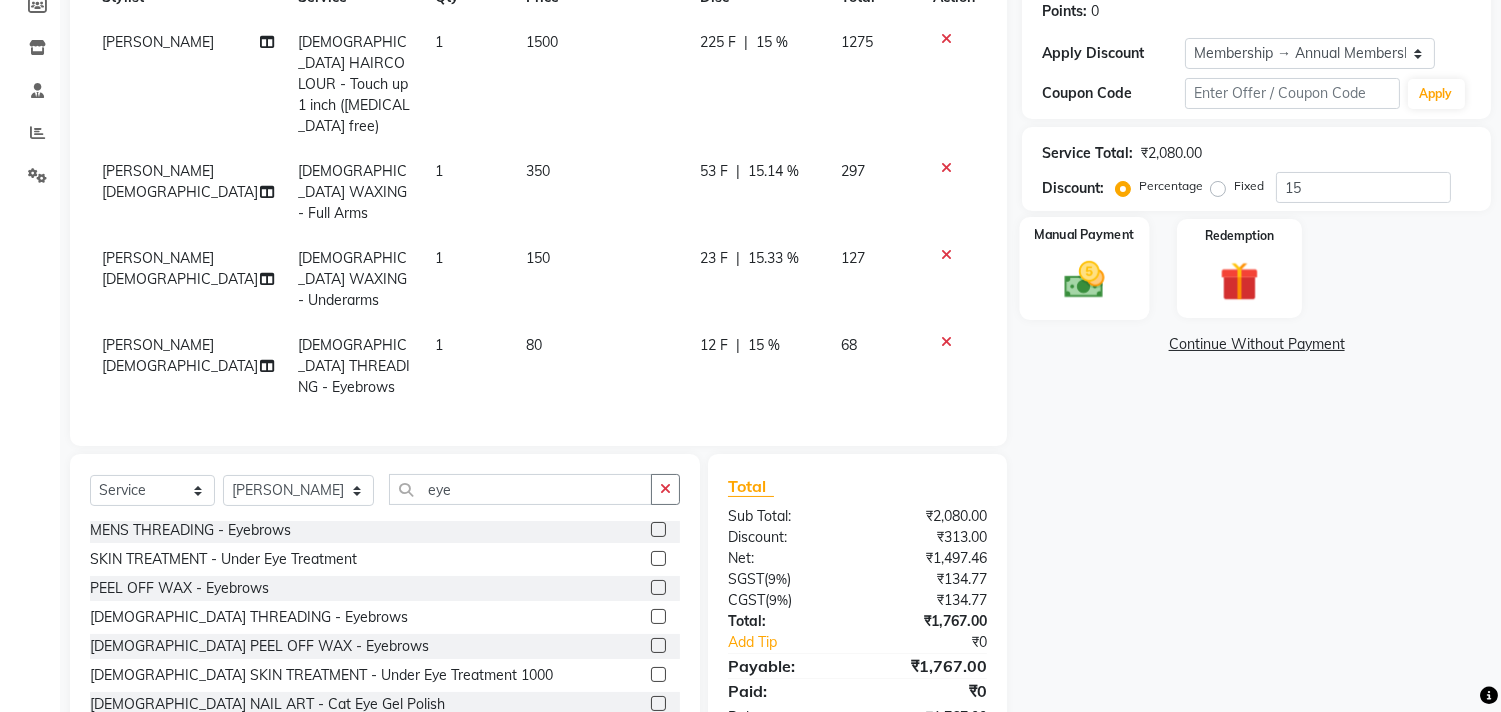 click on "Manual Payment" 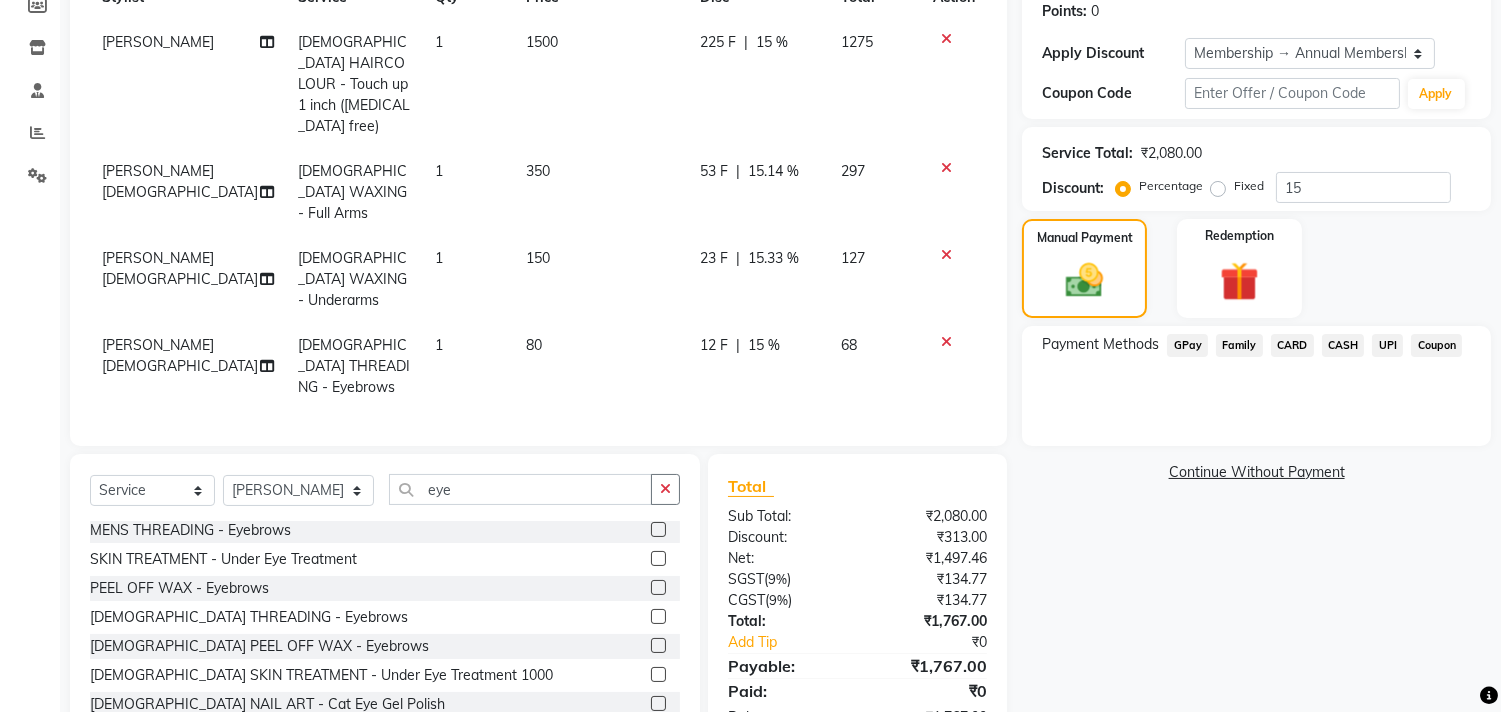 click on "UPI" 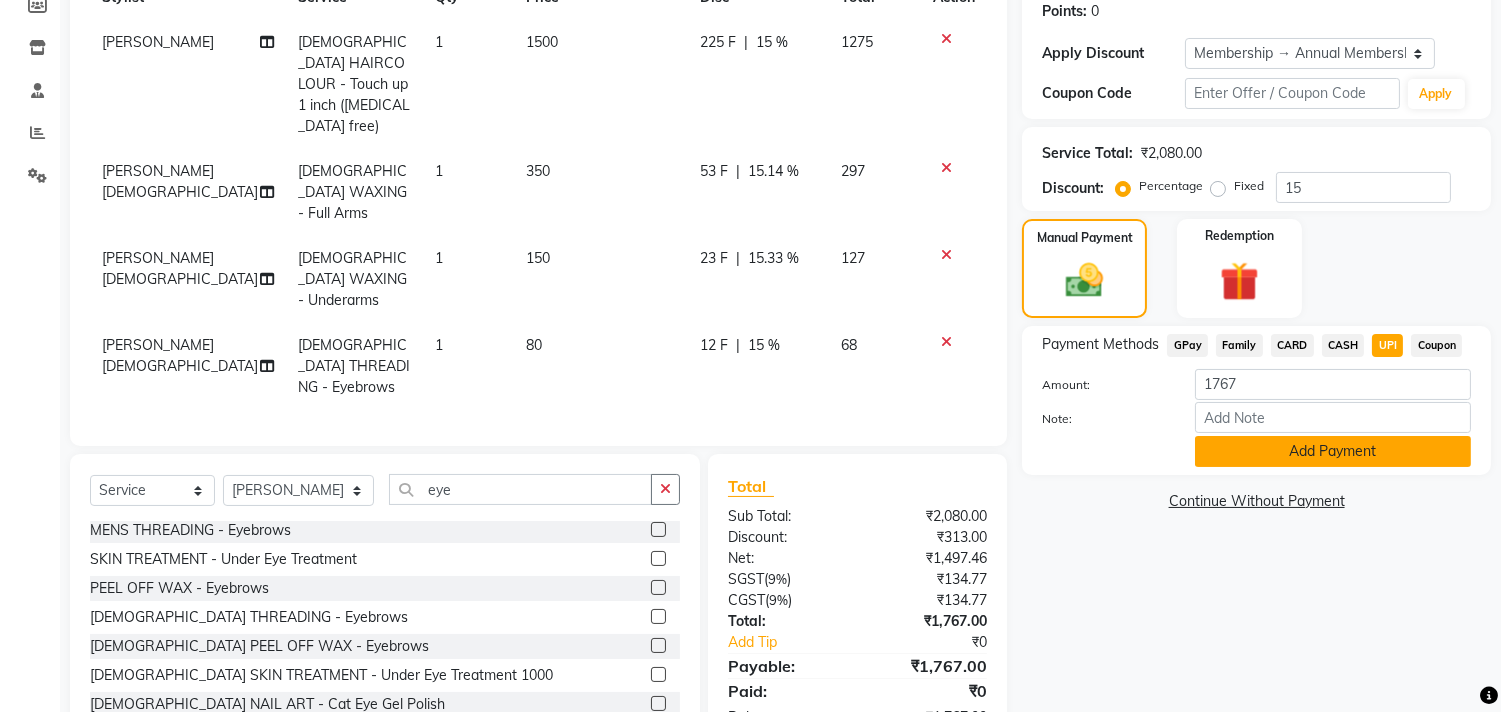 click on "Add Payment" 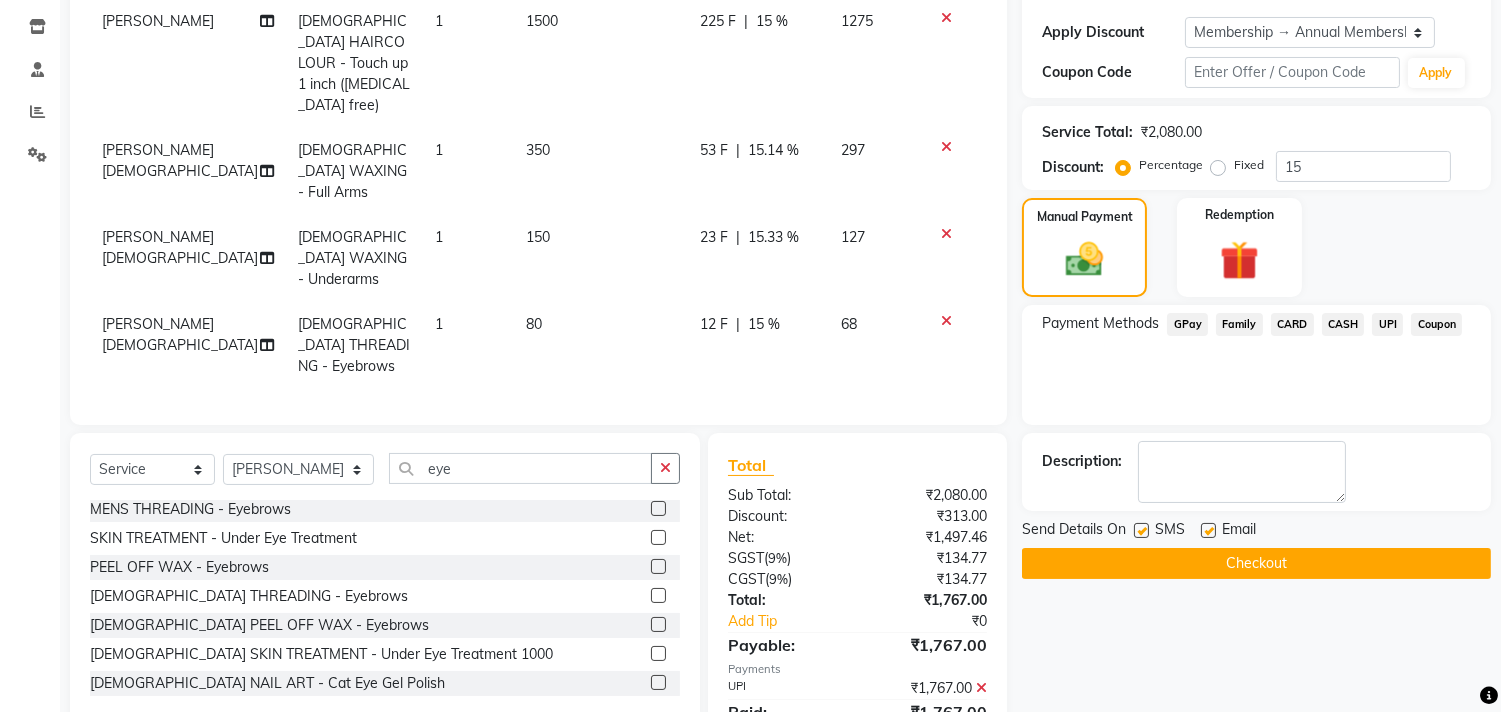 scroll, scrollTop: 350, scrollLeft: 0, axis: vertical 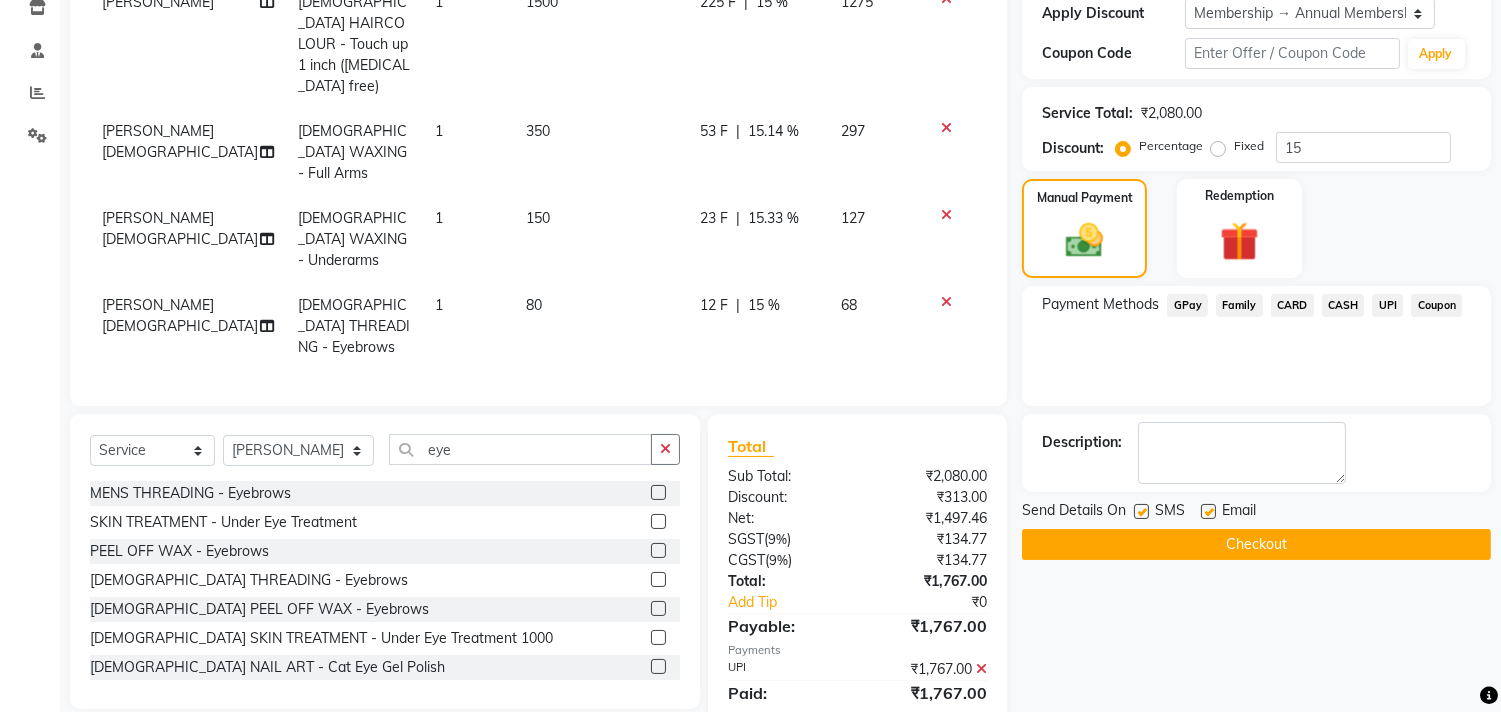 click on "Checkout" 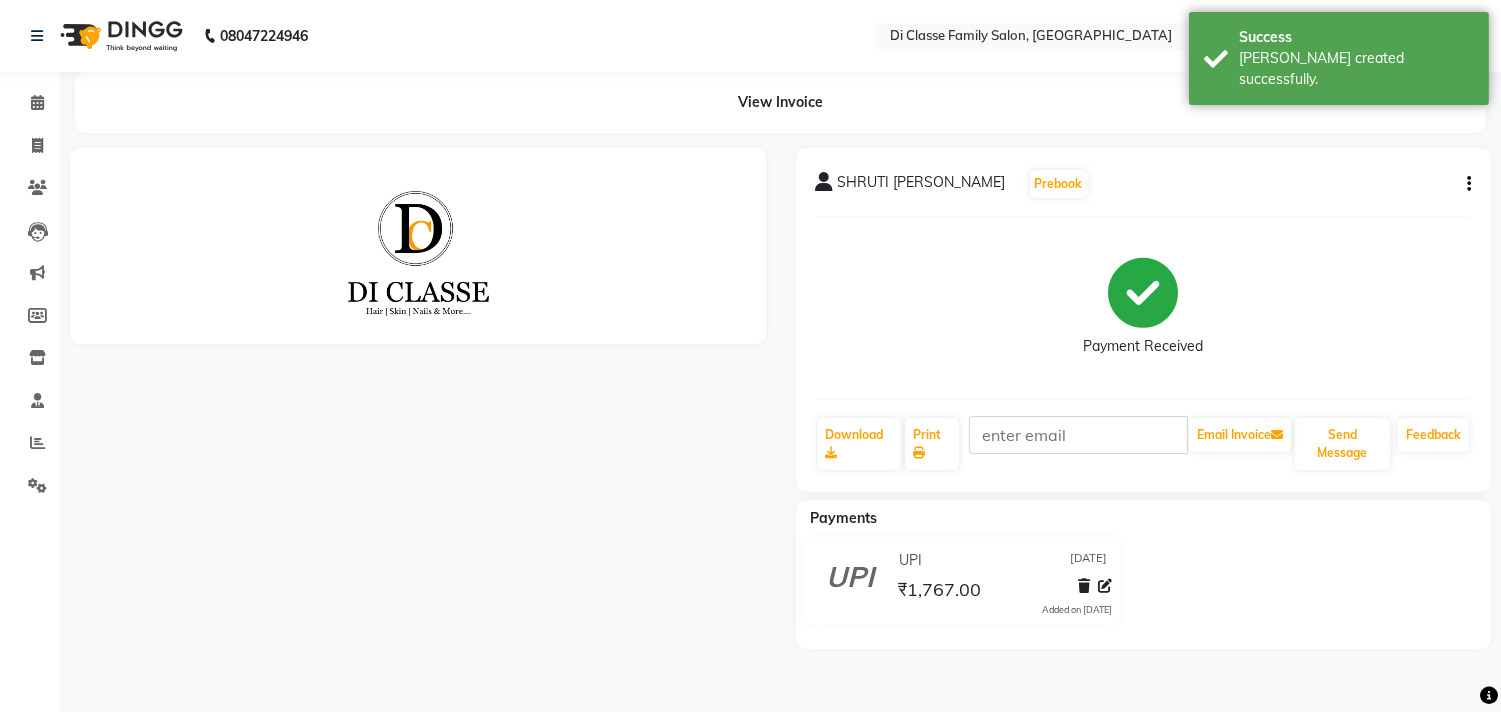scroll, scrollTop: 0, scrollLeft: 0, axis: both 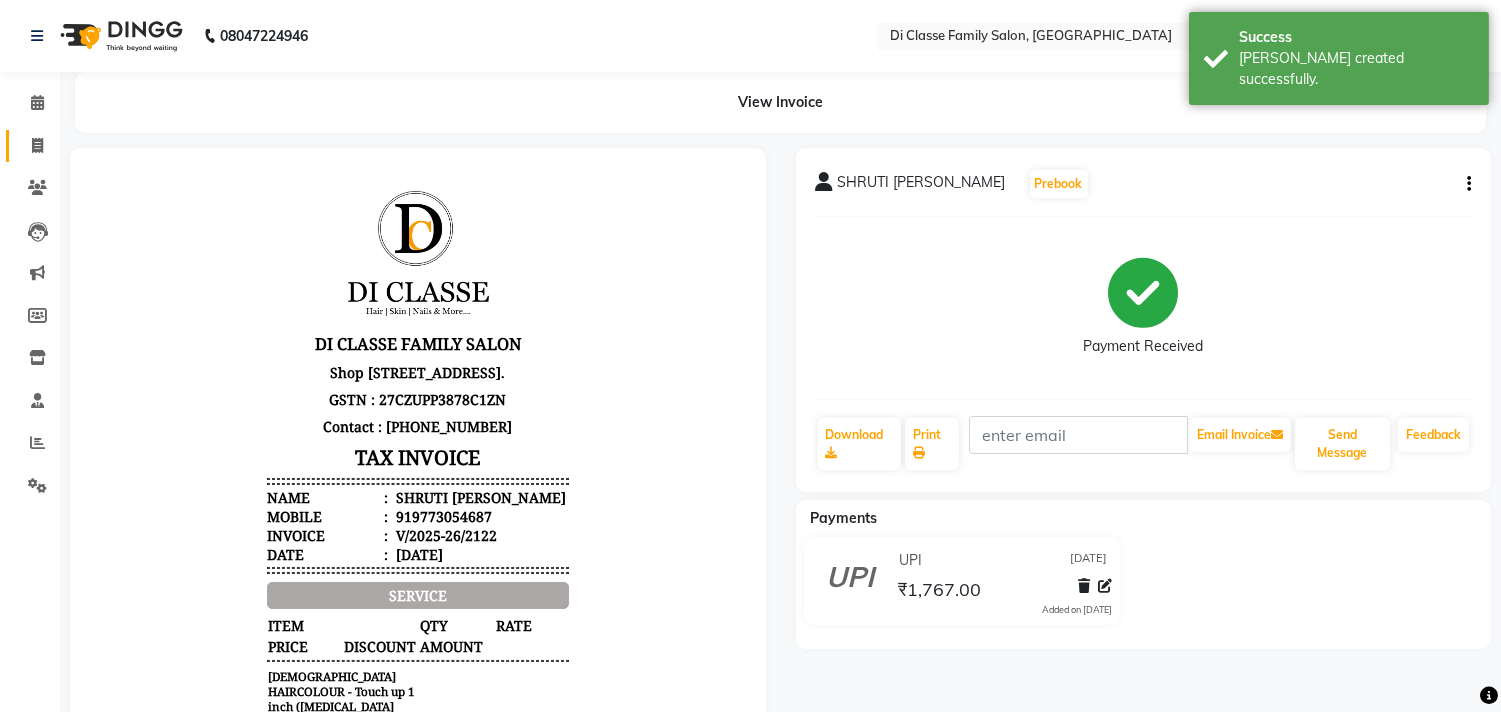 click on "Invoice" 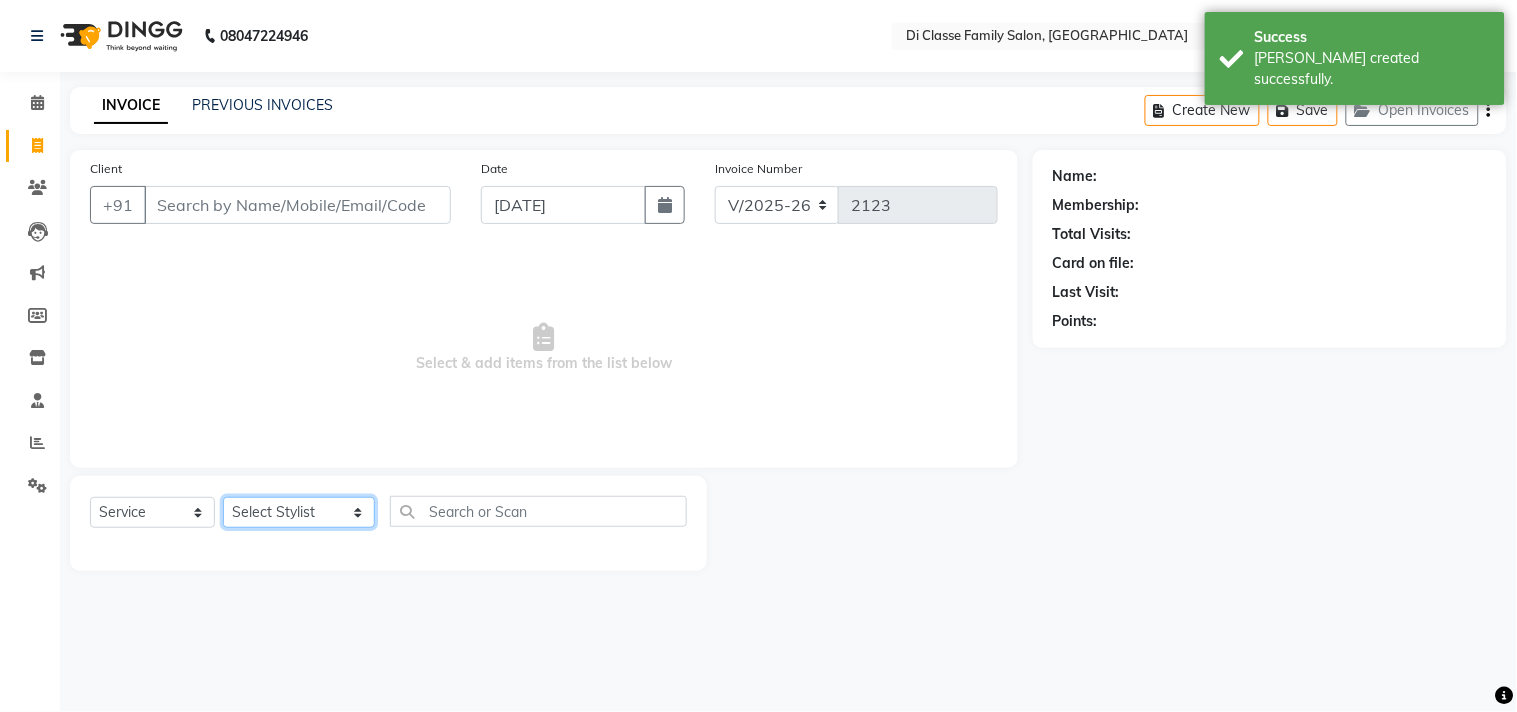 drag, startPoint x: 327, startPoint y: 516, endPoint x: 325, endPoint y: 497, distance: 19.104973 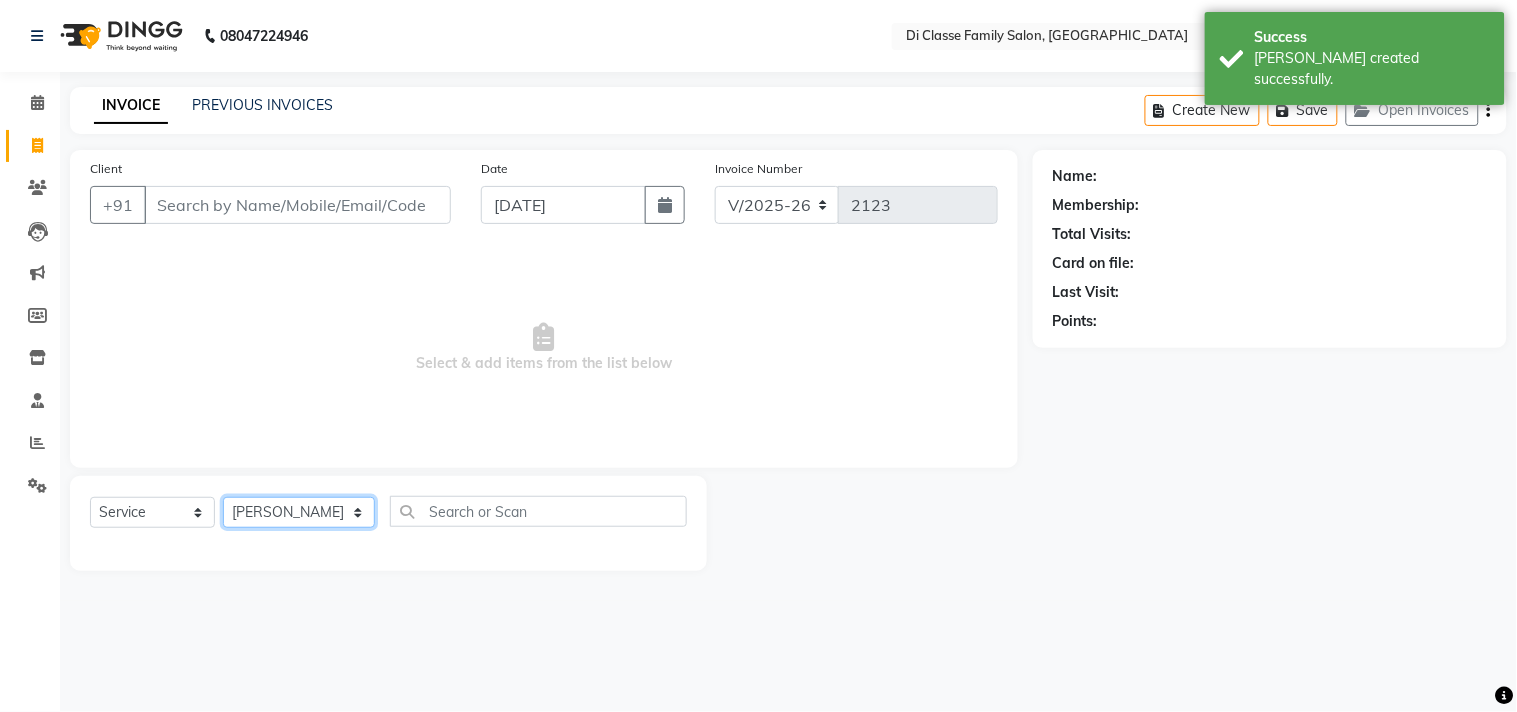 click on "Select Stylist [PERSON_NAME]  [PERSON_NAME]  [PERSON_NAME]  Front Desk Javed [PERSON_NAME]  [PERSON_NAME]  Pooja Jadhav [PERSON_NAME] [PERSON_NAME] [PERSON_NAME] SACHIN [PERSON_NAME] SAHAJAN [PERSON_NAME]  [PERSON_NAME] [PERSON_NAME] [PERSON_NAME] [PERSON_NAME] [PERSON_NAME] [PERSON_NAME] [PERSON_NAME]" 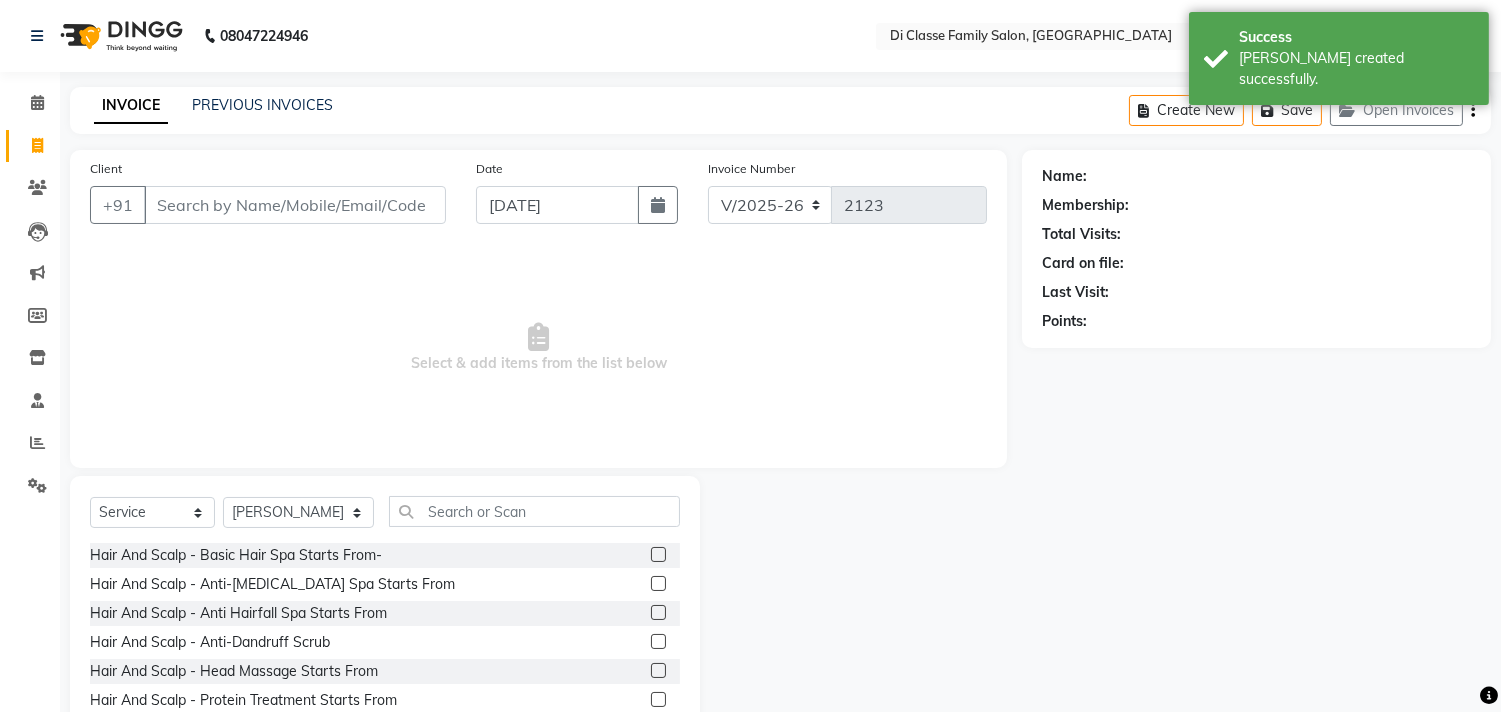 click on "Select  Service  Product  Membership  Package Voucher Prepaid Gift Card  Select Stylist aniket  Anu  AYAZ KADRI  Front Desk Javed kapil KOMAL  Payal  Pooja Jadhav Rahul Datkhile RESHMA SHAIKH rutik shinde SACHIN SAKPAL SADDAM SAHAJAN SAKSHI CHAVAN Sameer  sampada Sanjana  SANU shobha sonawane shobha sonawane SHUBHAM PEDNEKAR Sikandar Ansari ssneha rana  Hair And Scalp - Basic Hair Spa Starts From-  Hair And Scalp - Anti-Dandruff Spa Starts From  Hair And Scalp - Anti Hairfall Spa Starts From  Hair And Scalp - Anti-Dandruff Scrub  Hair And Scalp - Head Massage Starts From  Hair And Scalp - Protein Treatment Starts From  Hair And Scalp - Botox Spa Starts From  Hair and Scalp - Golden spa starts from   Hair and scalp - Ultime repair   Hair and scalp - Ampoule  HAIRCUT - Men's Advanced haircut  HAIRCUT - Senior Stylist  HAIRCUT - Hair-wash  HAIRCUT - Hair-styling  BEARD - Clean shave  BEARD - Beard shape / styling  BEARD - Moustache  HAIR COLOUR - Highlights (per streak)  HAIR COLOUR - Beard colour  D-TAN - Feet" 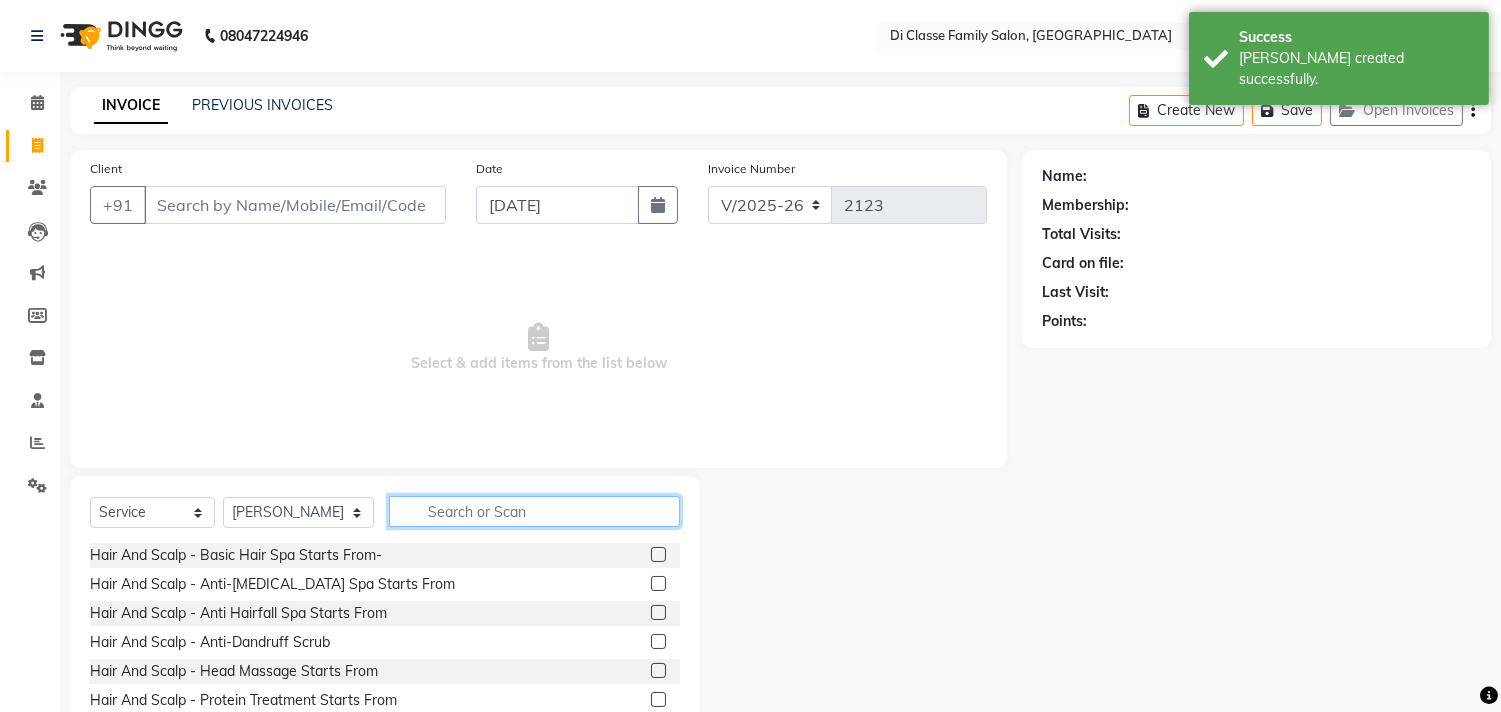 click 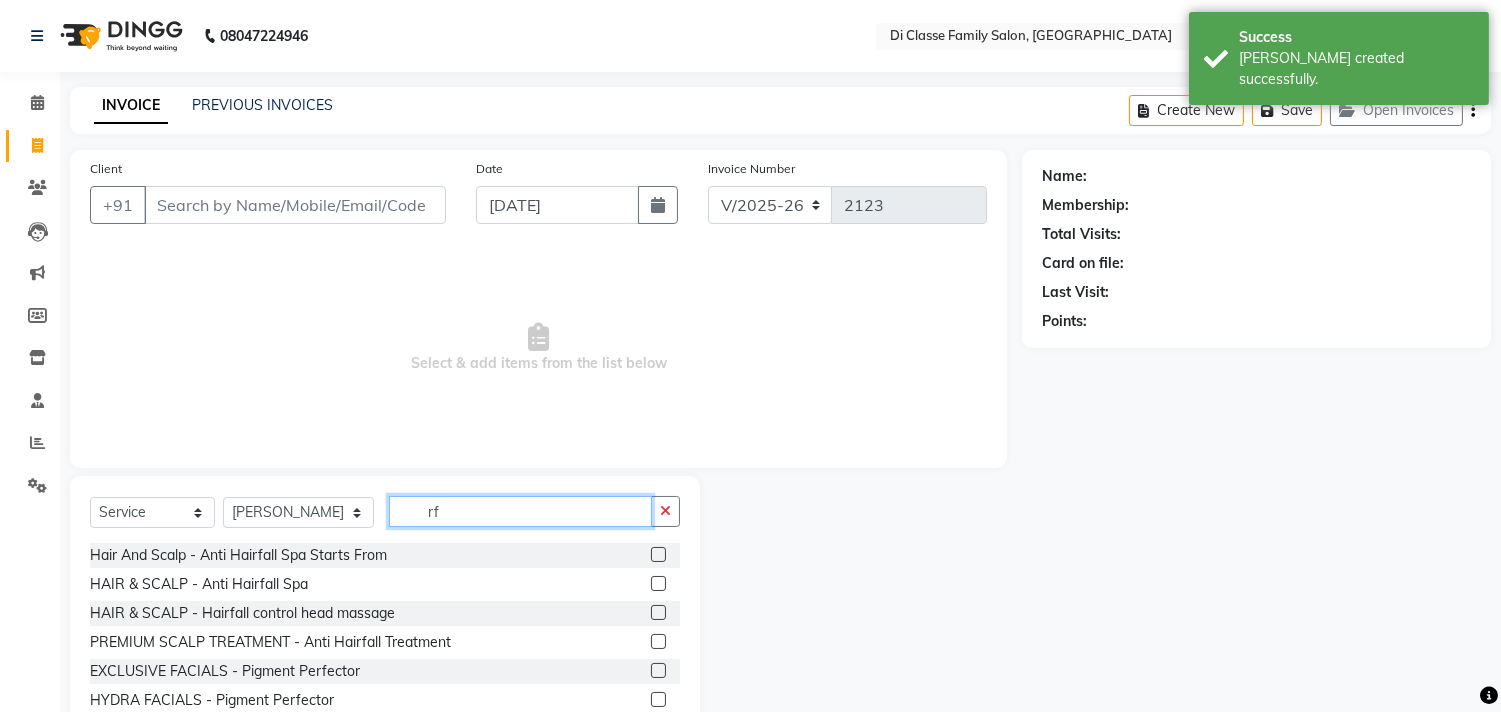 type on "r" 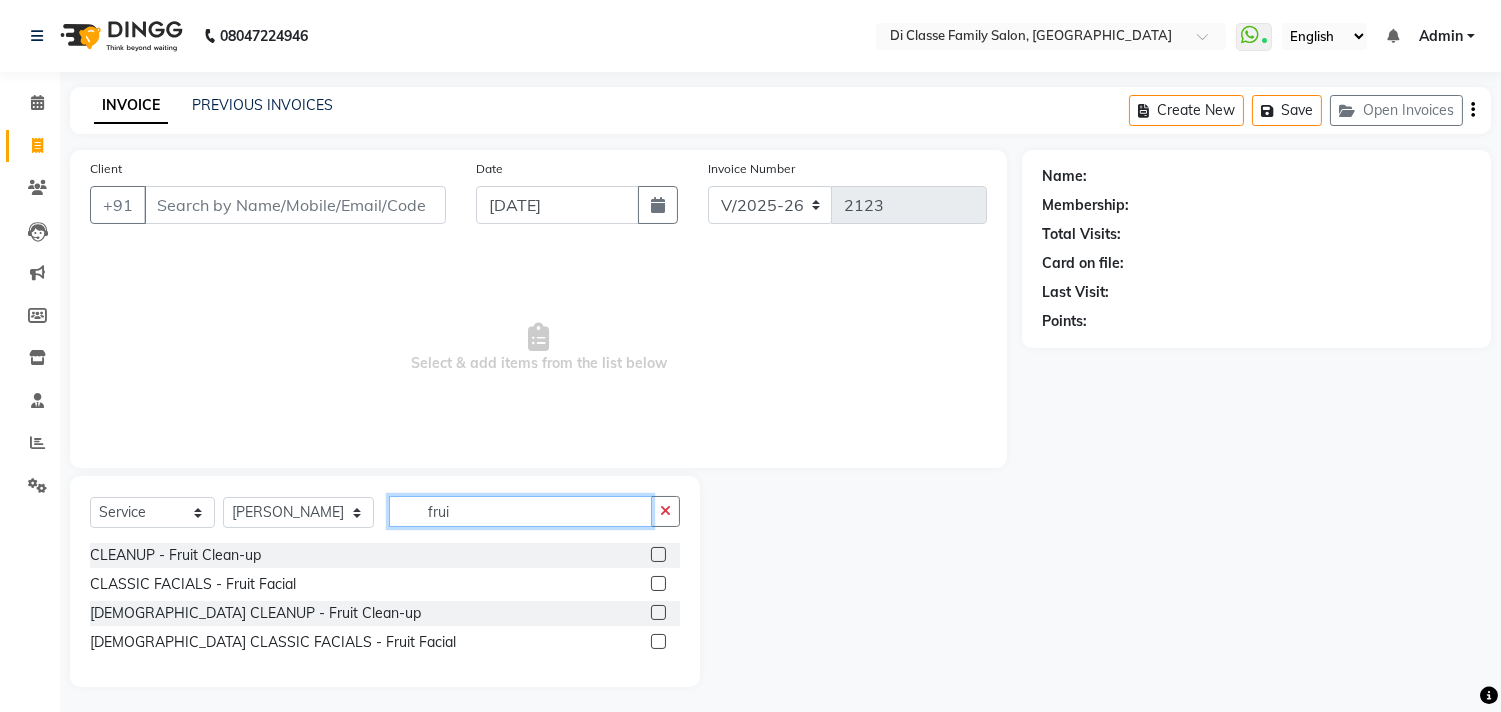 type on "frui" 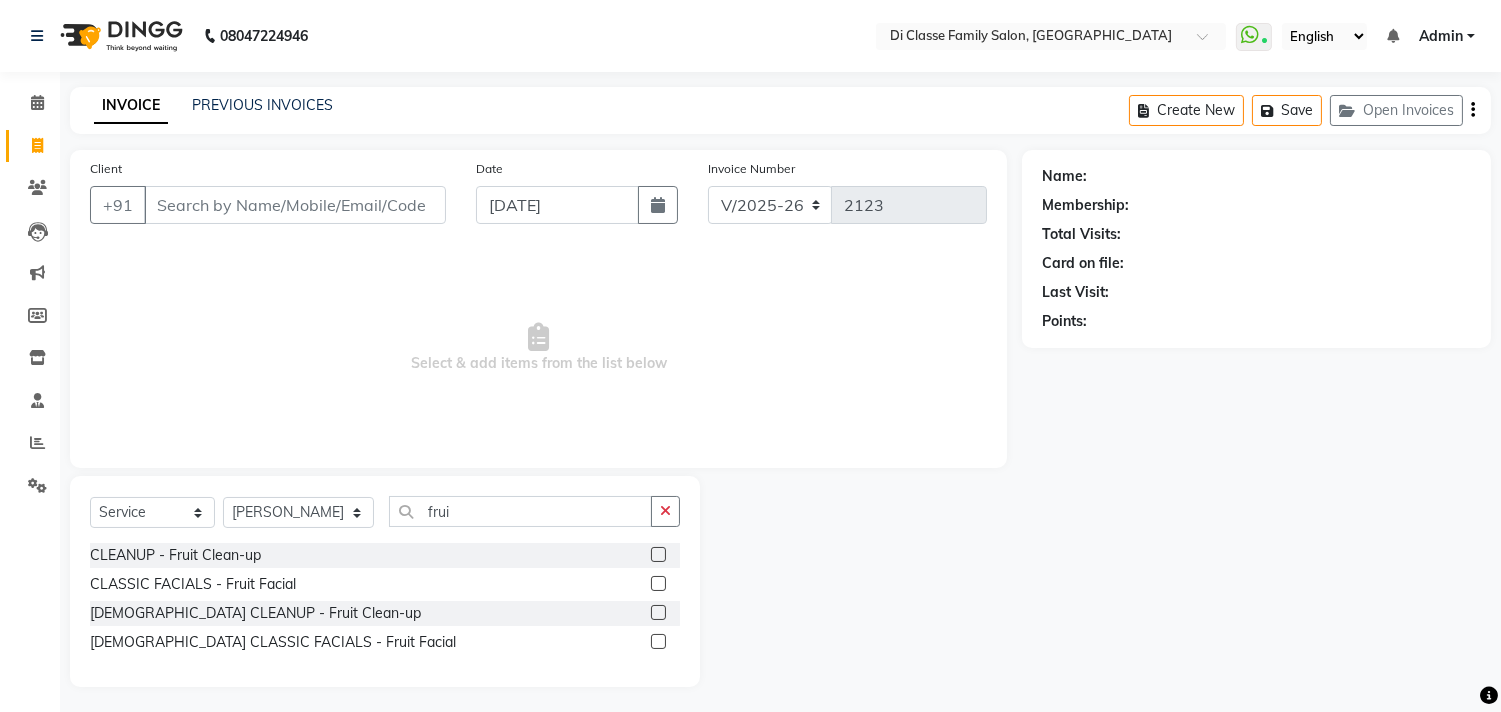 click 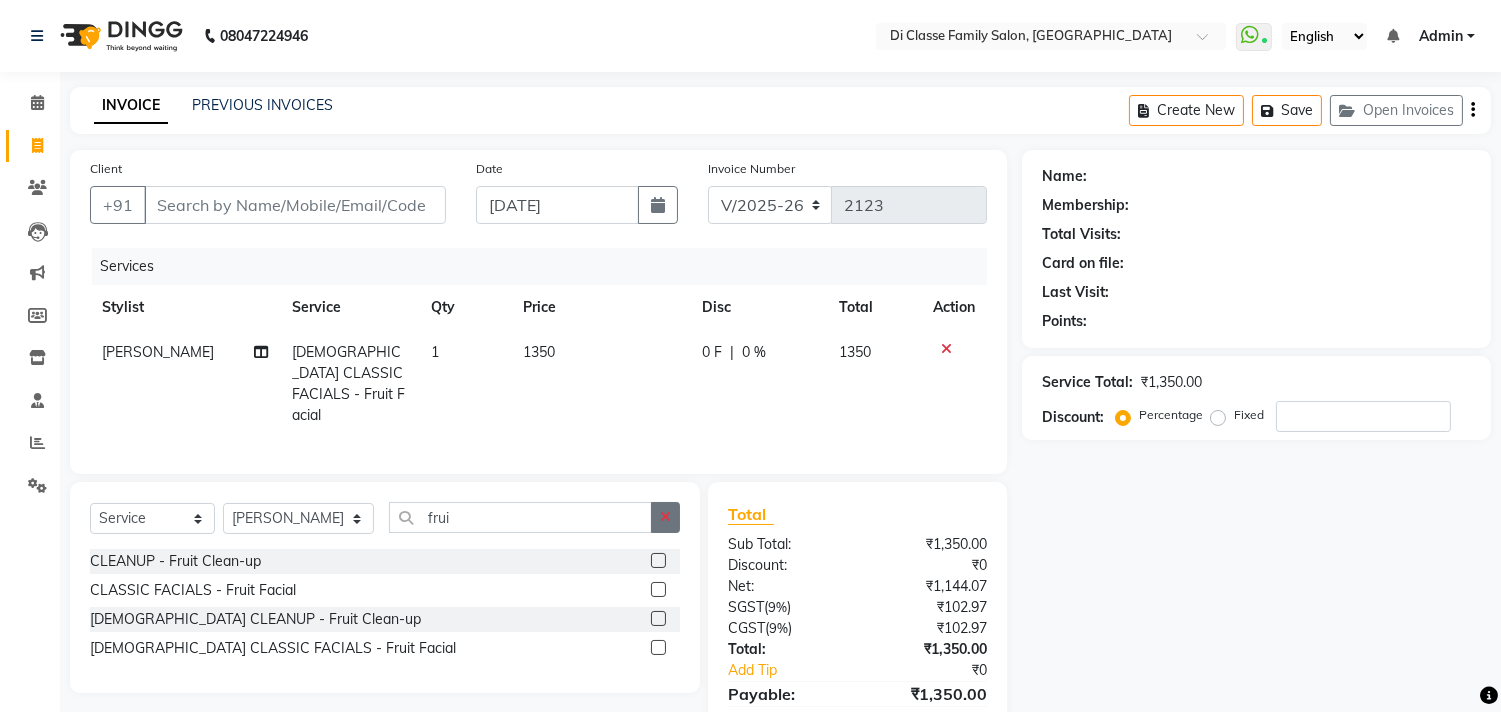 click 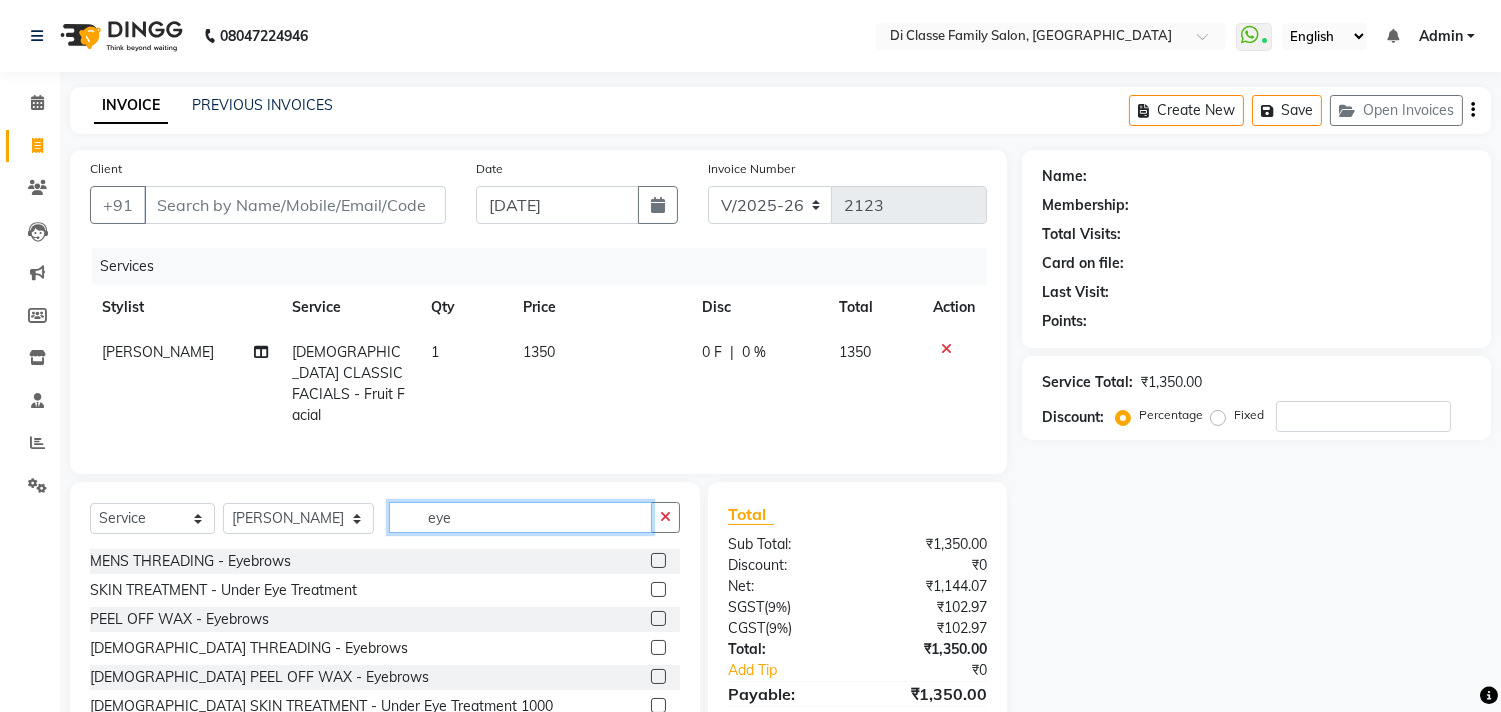 type on "eye" 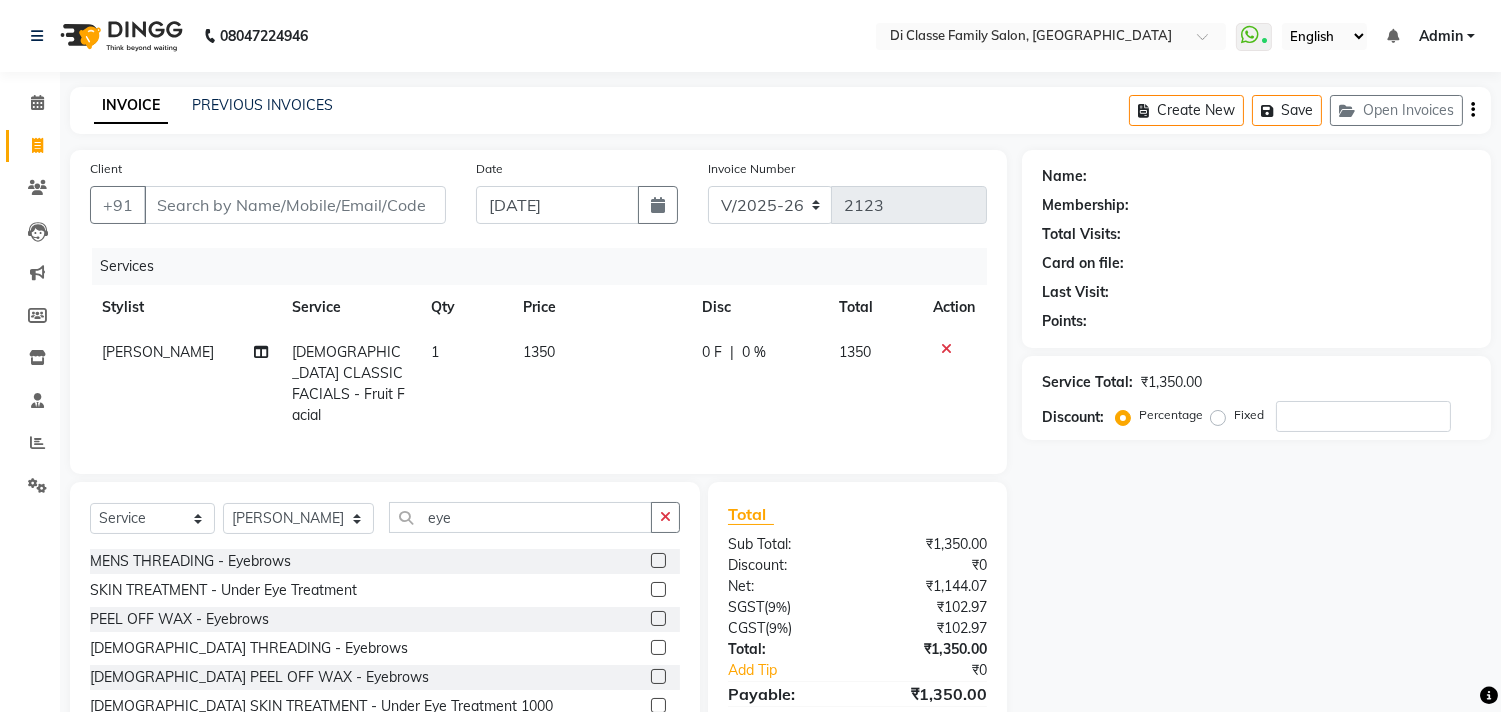click 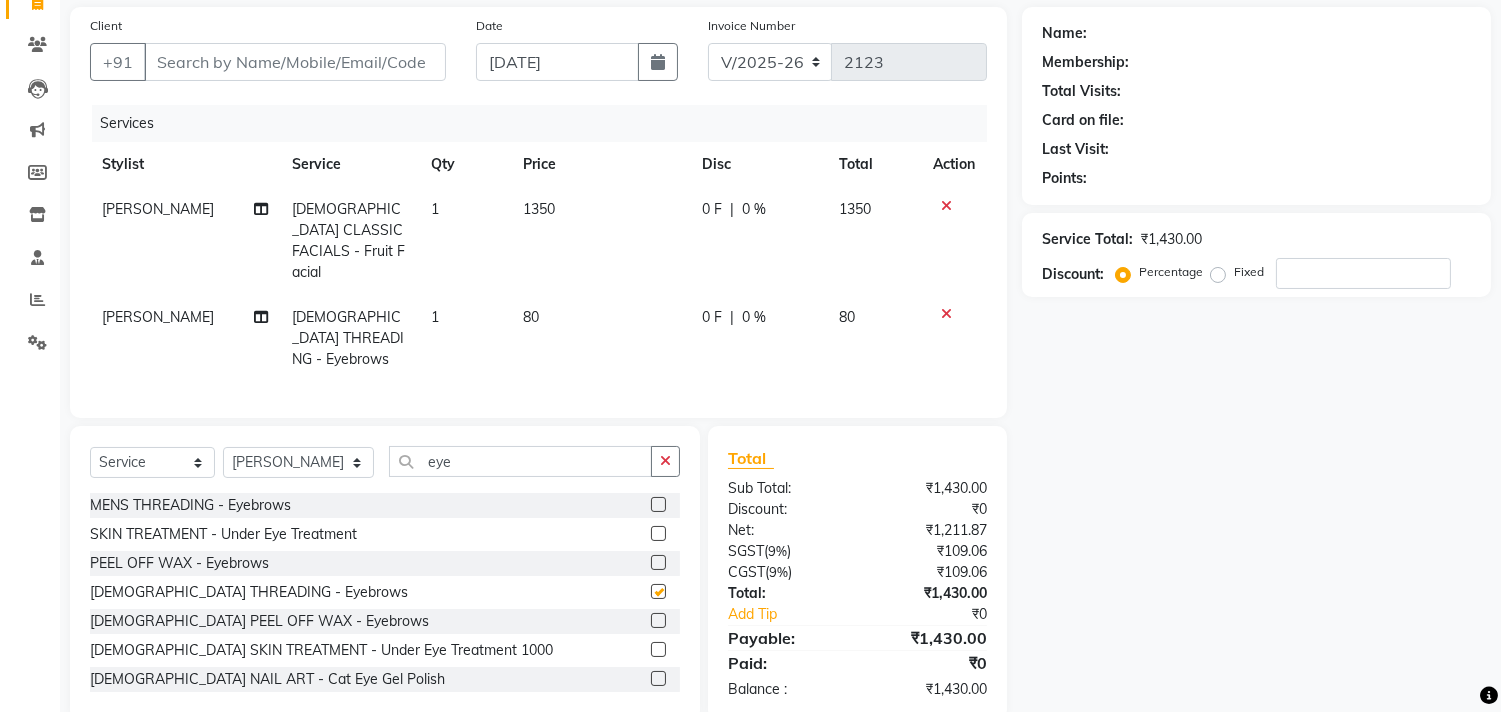 checkbox on "false" 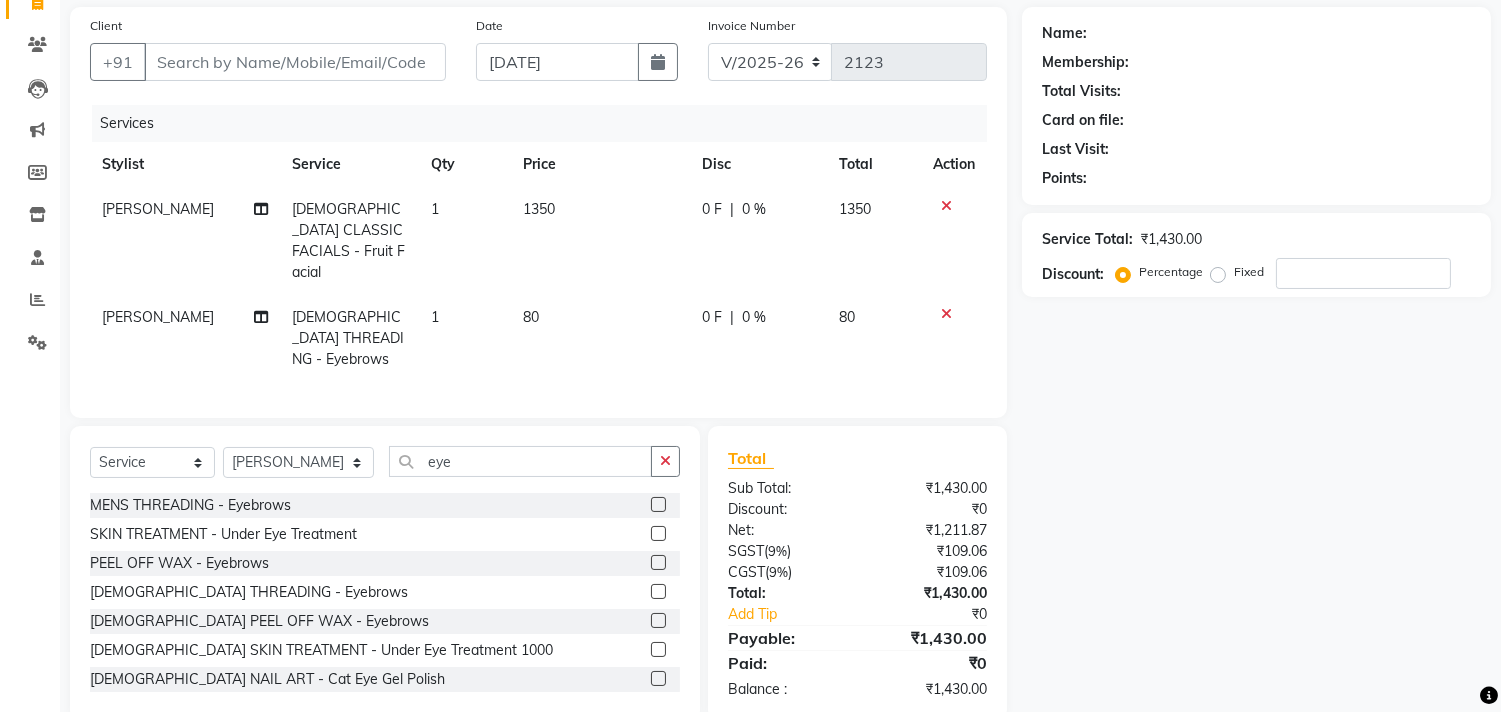 scroll, scrollTop: 156, scrollLeft: 0, axis: vertical 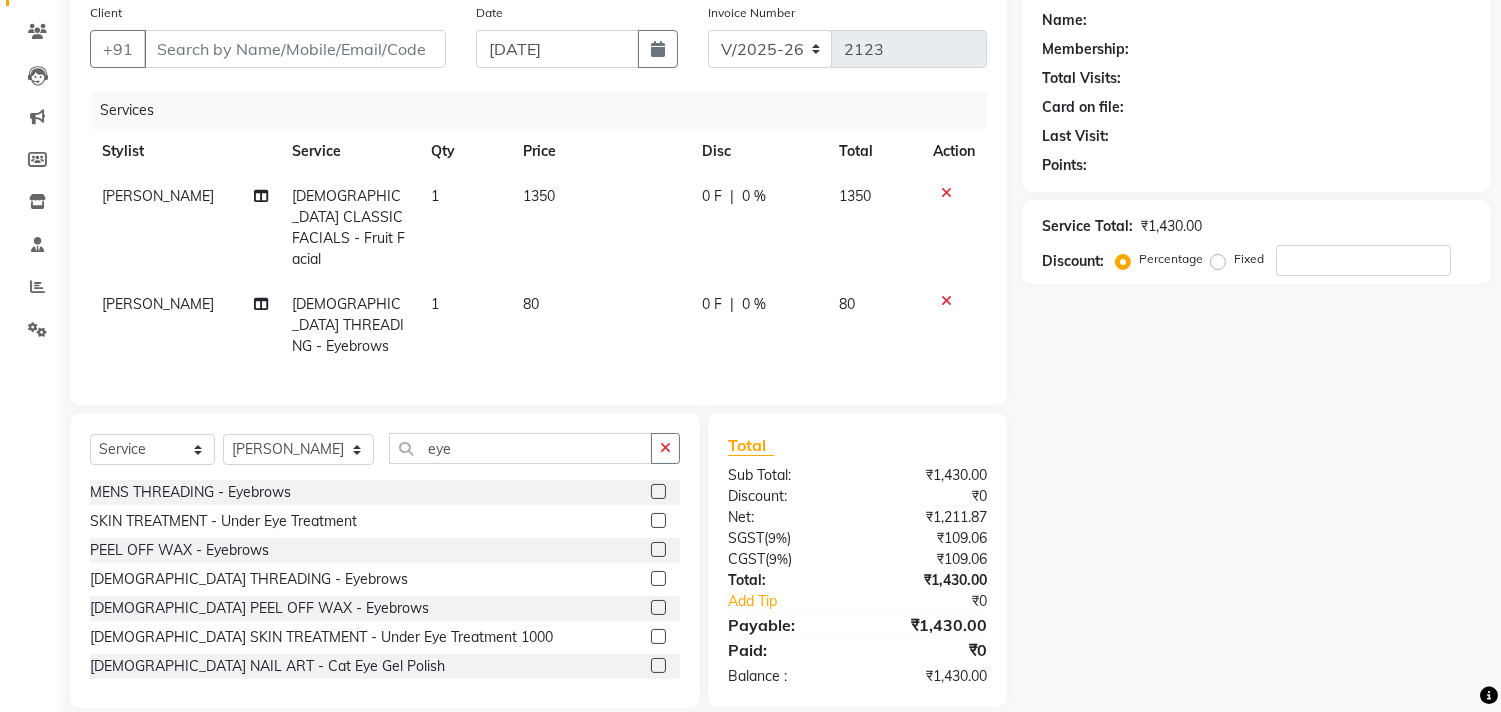 click on "Select  Service  Product  Membership  Package Voucher Prepaid Gift Card  Select Stylist aniket  Anu  AYAZ KADRI  Front Desk Javed kapil KOMAL  Payal  Pooja Jadhav Rahul Datkhile RESHMA SHAIKH rutik shinde SACHIN SAKPAL SADDAM SAHAJAN SAKSHI CHAVAN Sameer  sampada Sanjana  SANU shobha sonawane shobha sonawane SHUBHAM PEDNEKAR Sikandar Ansari ssneha rana  eye MENS THREADING - Eyebrows  SKIN TREATMENT - Under Eye Treatment  PEEL OFF WAX - Eyebrows  FEMALE THREADING - Eyebrows  FEMALE PEEL OFF WAX - Eyebrows  FEMALE SKIN TREATMENT - Under Eye Treatment 1000  FEMALE NAIL ART - Cat Eye Gel Polish" 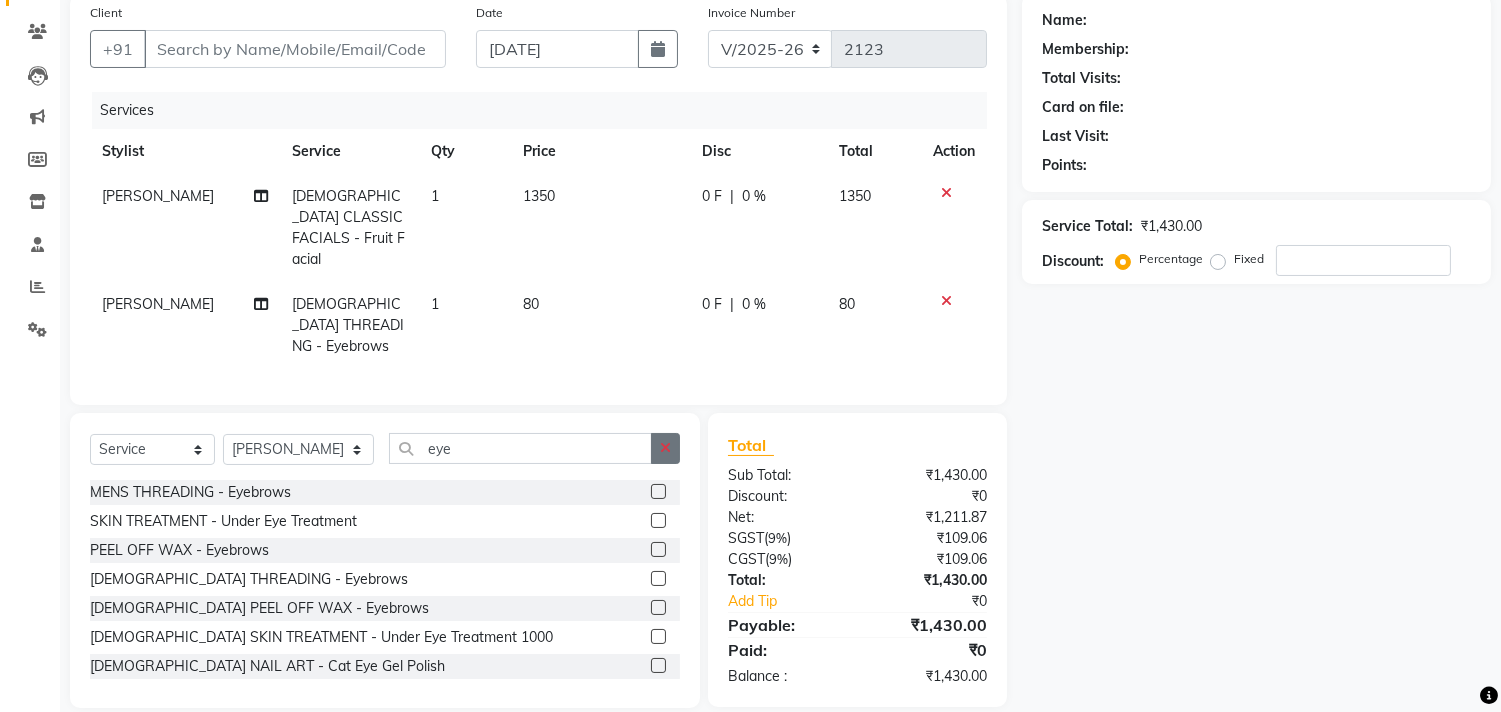 click 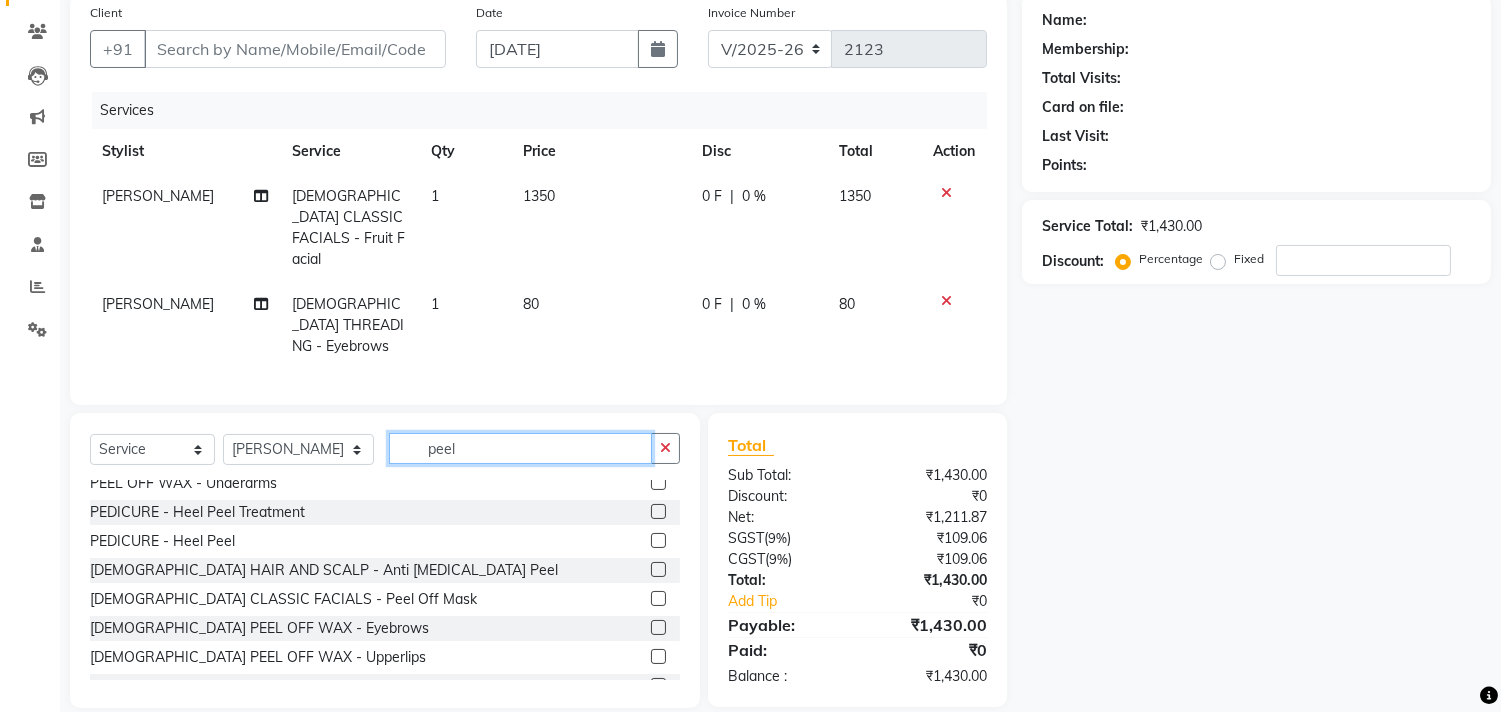 scroll, scrollTop: 222, scrollLeft: 0, axis: vertical 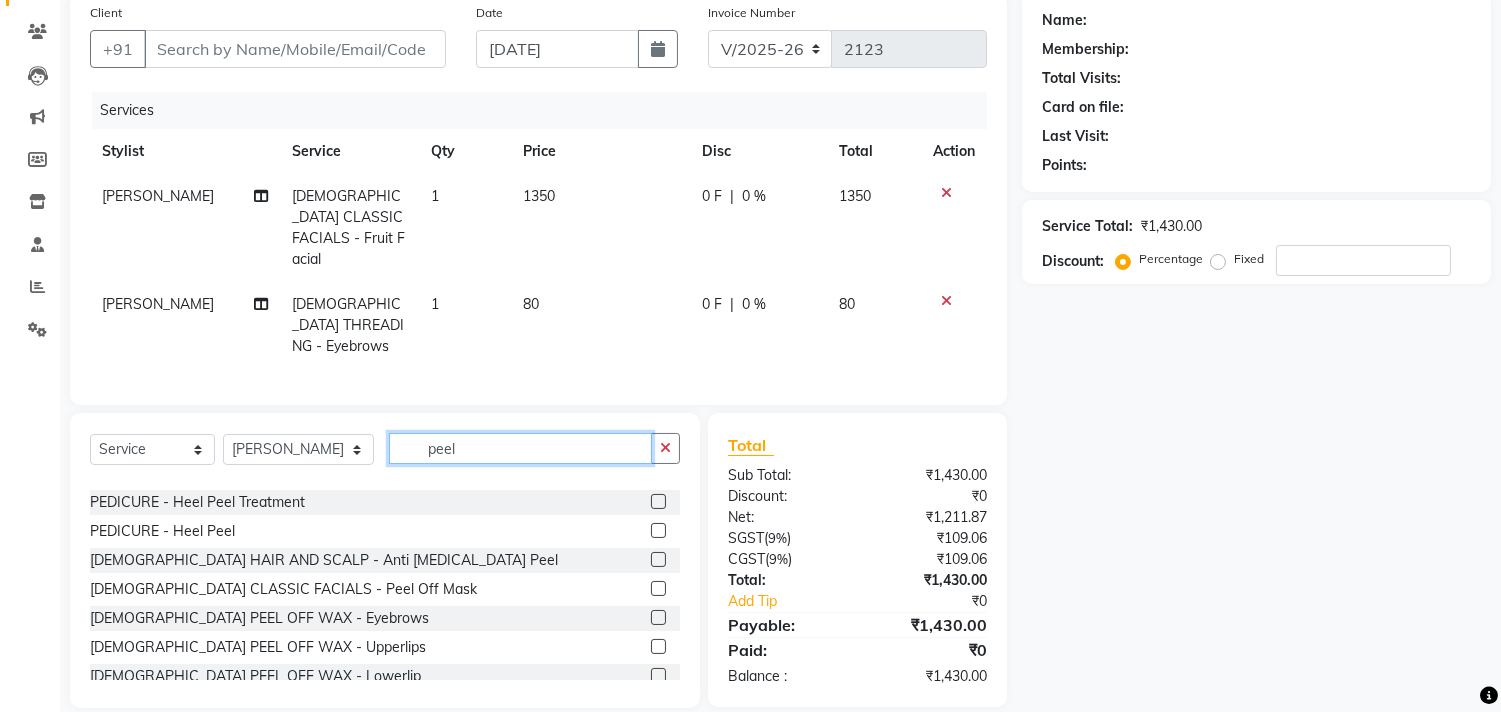 type on "peel" 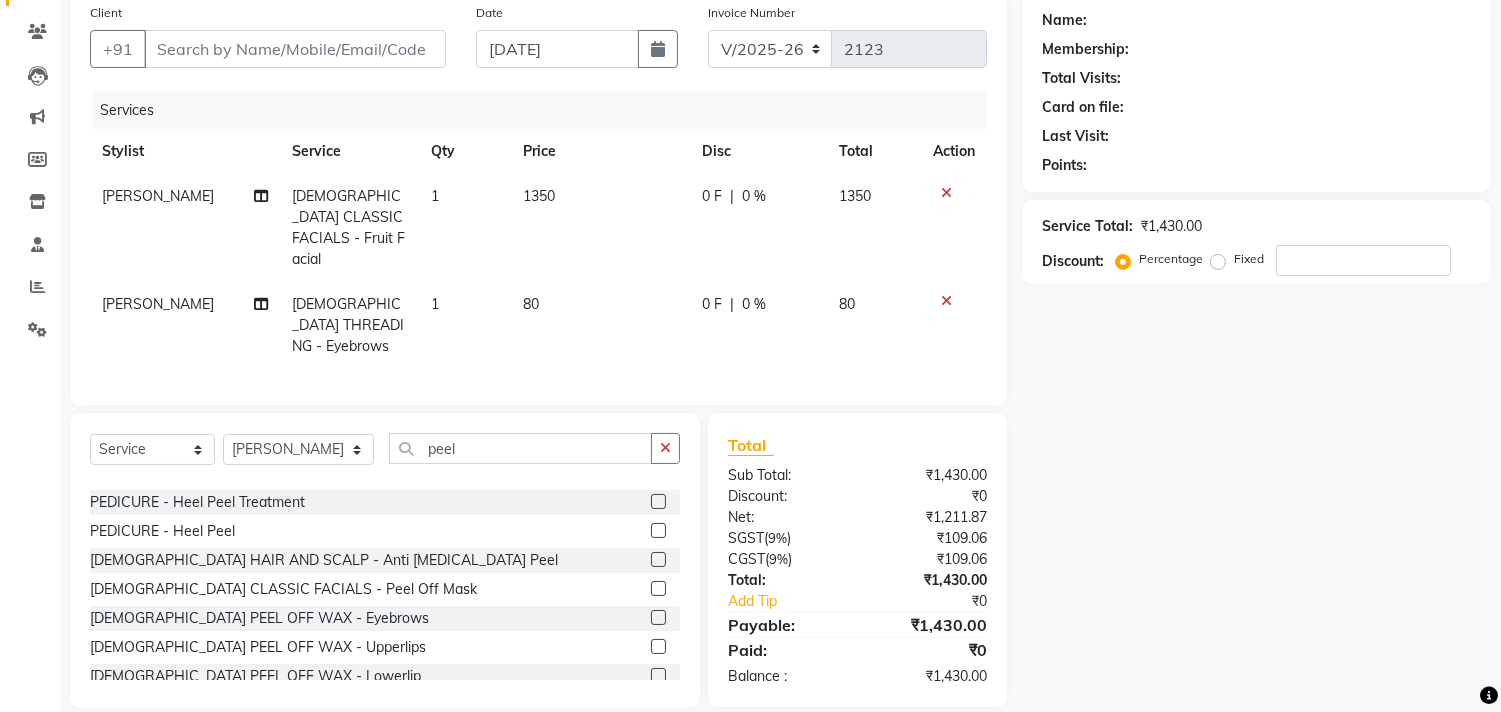 click 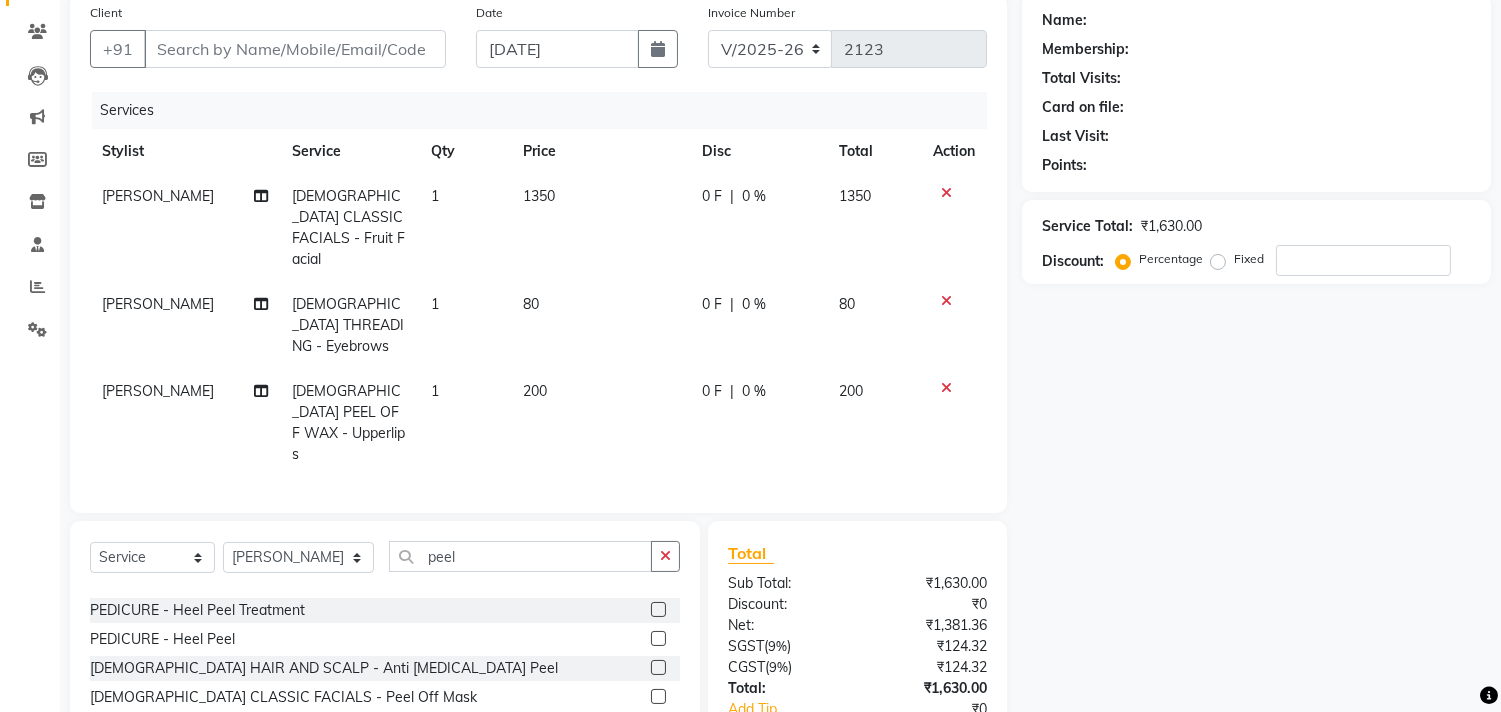 checkbox on "false" 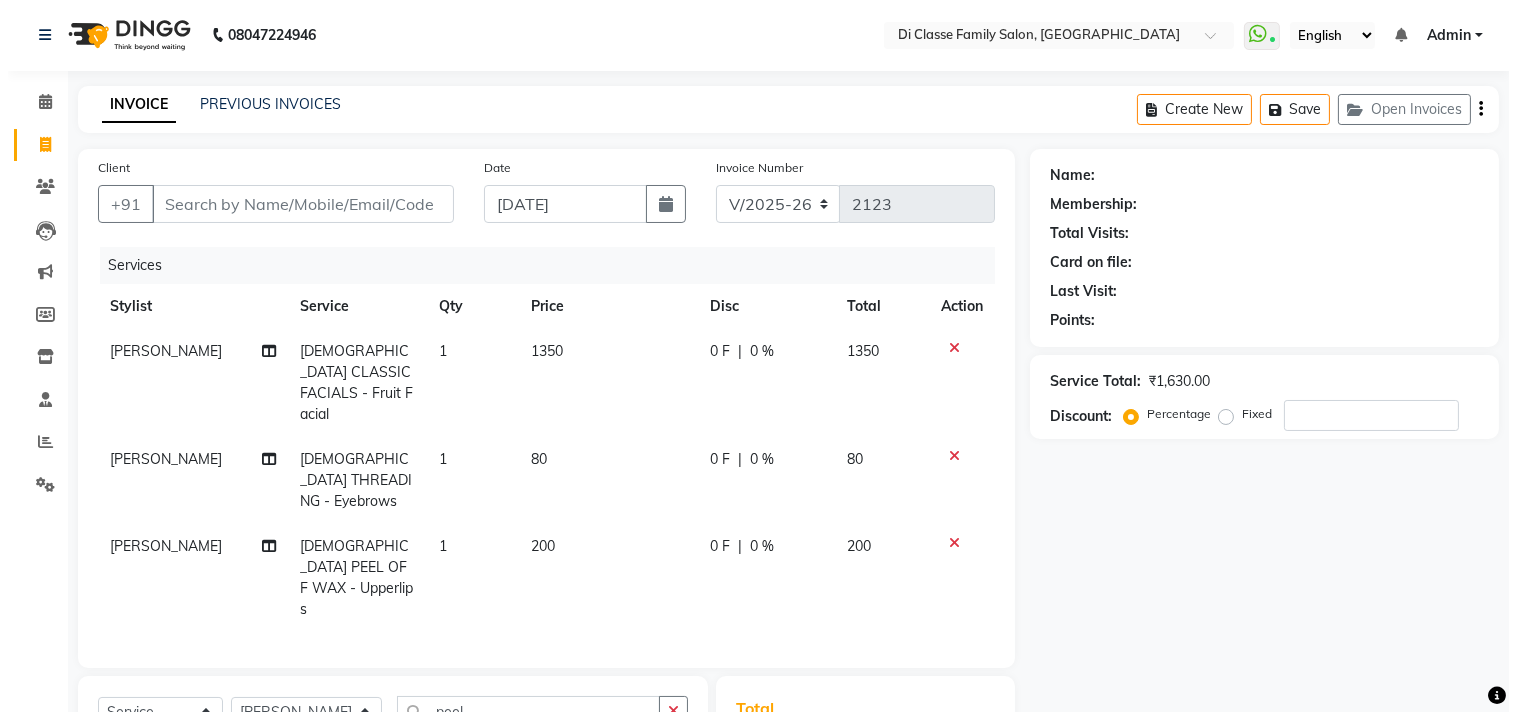 scroll, scrollTop: 0, scrollLeft: 0, axis: both 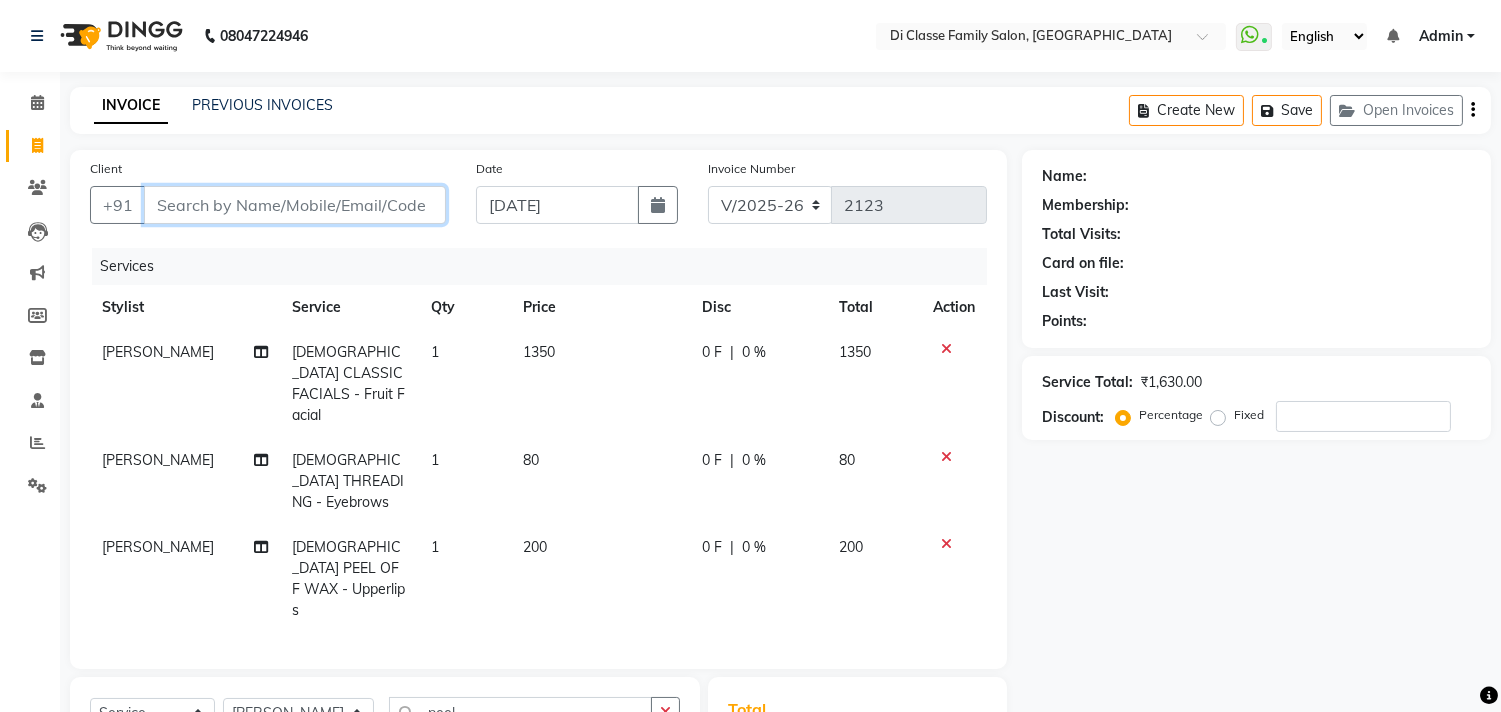 click on "Client" at bounding box center [295, 205] 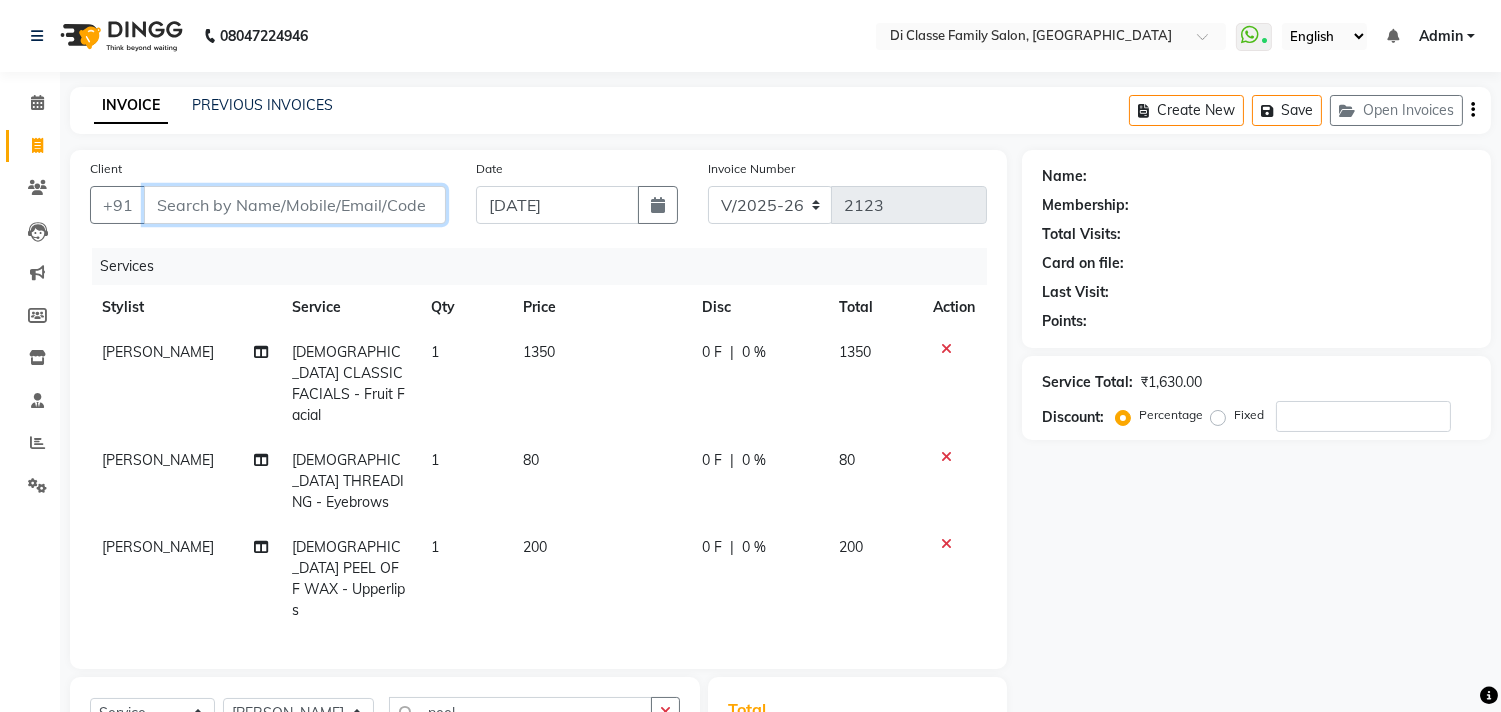 click on "Client" at bounding box center [295, 205] 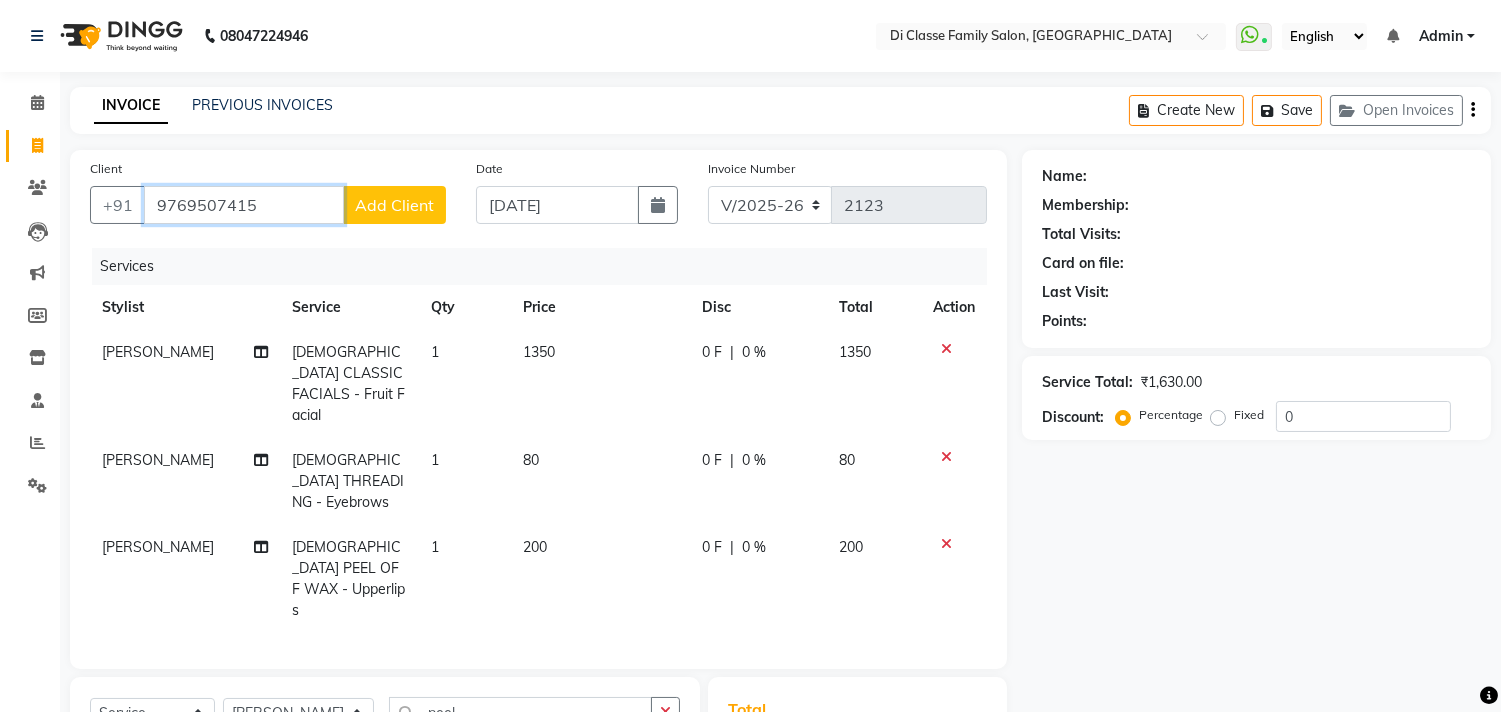 type on "9769507415" 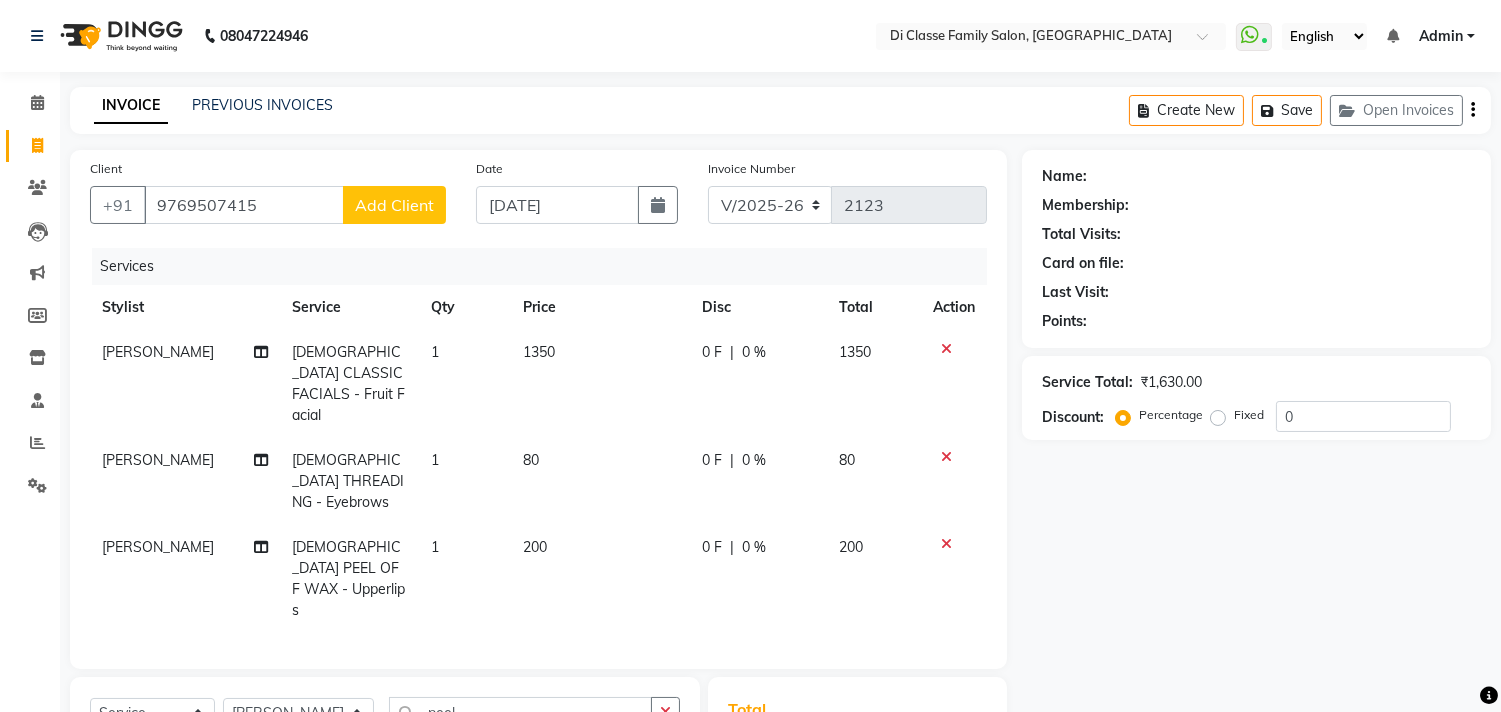 click on "Add Client" 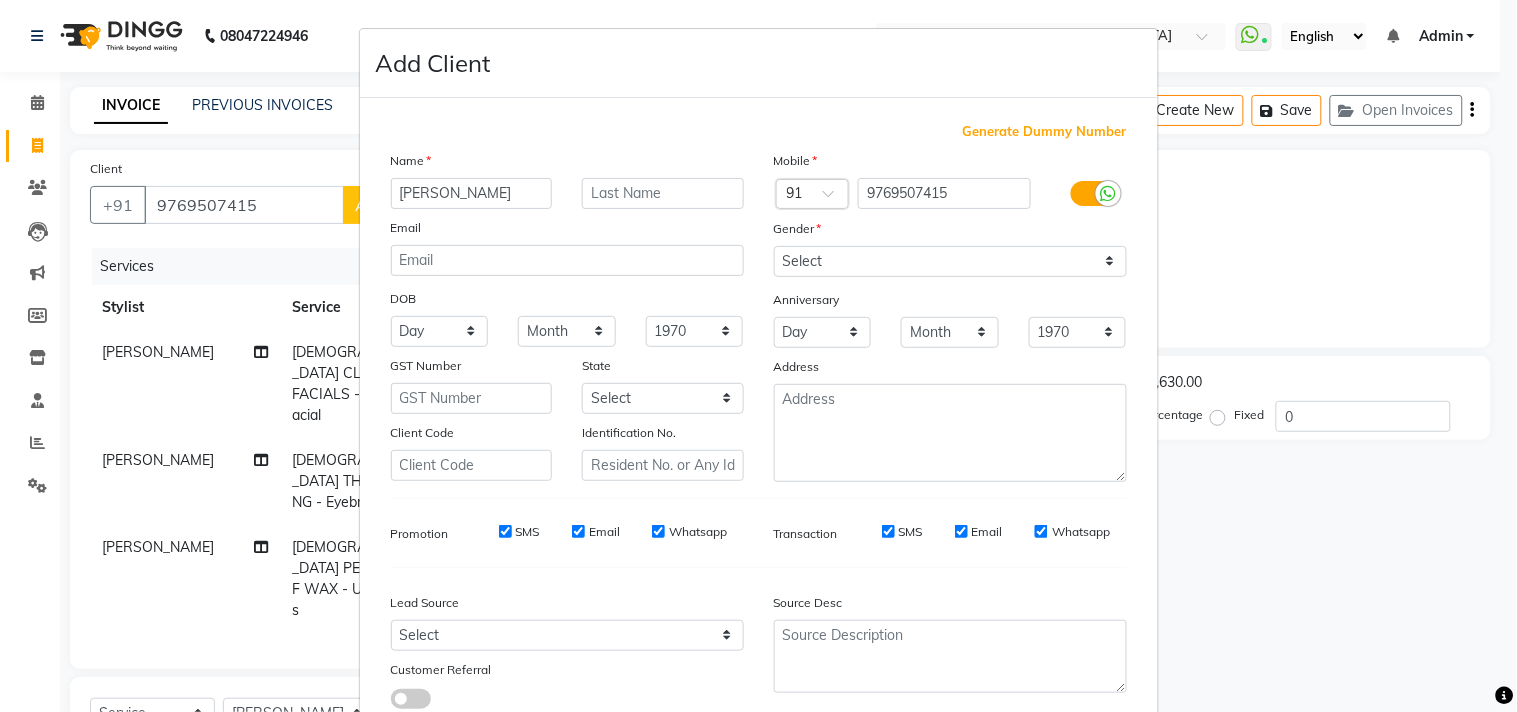 type on "[PERSON_NAME]" 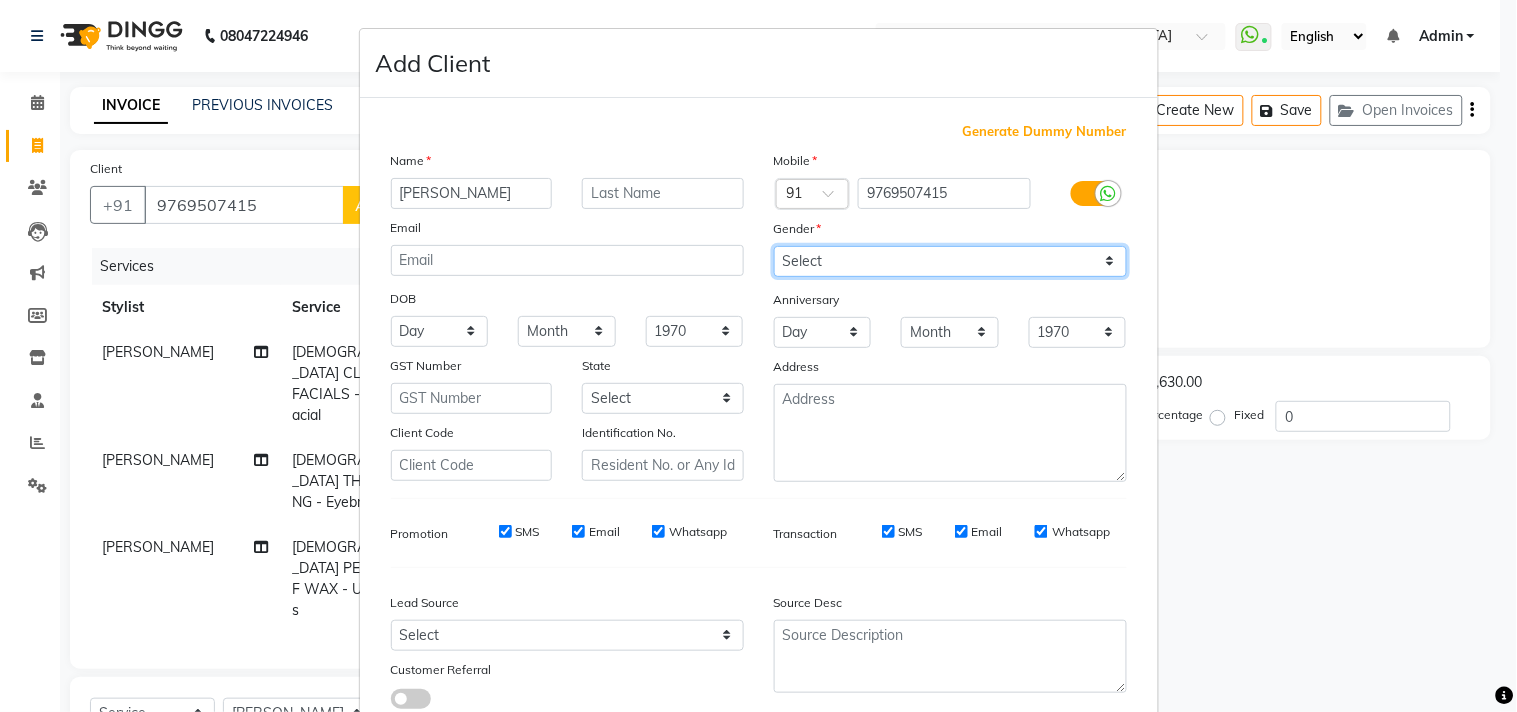 click on "Select Male Female Other Prefer Not To Say" at bounding box center (950, 261) 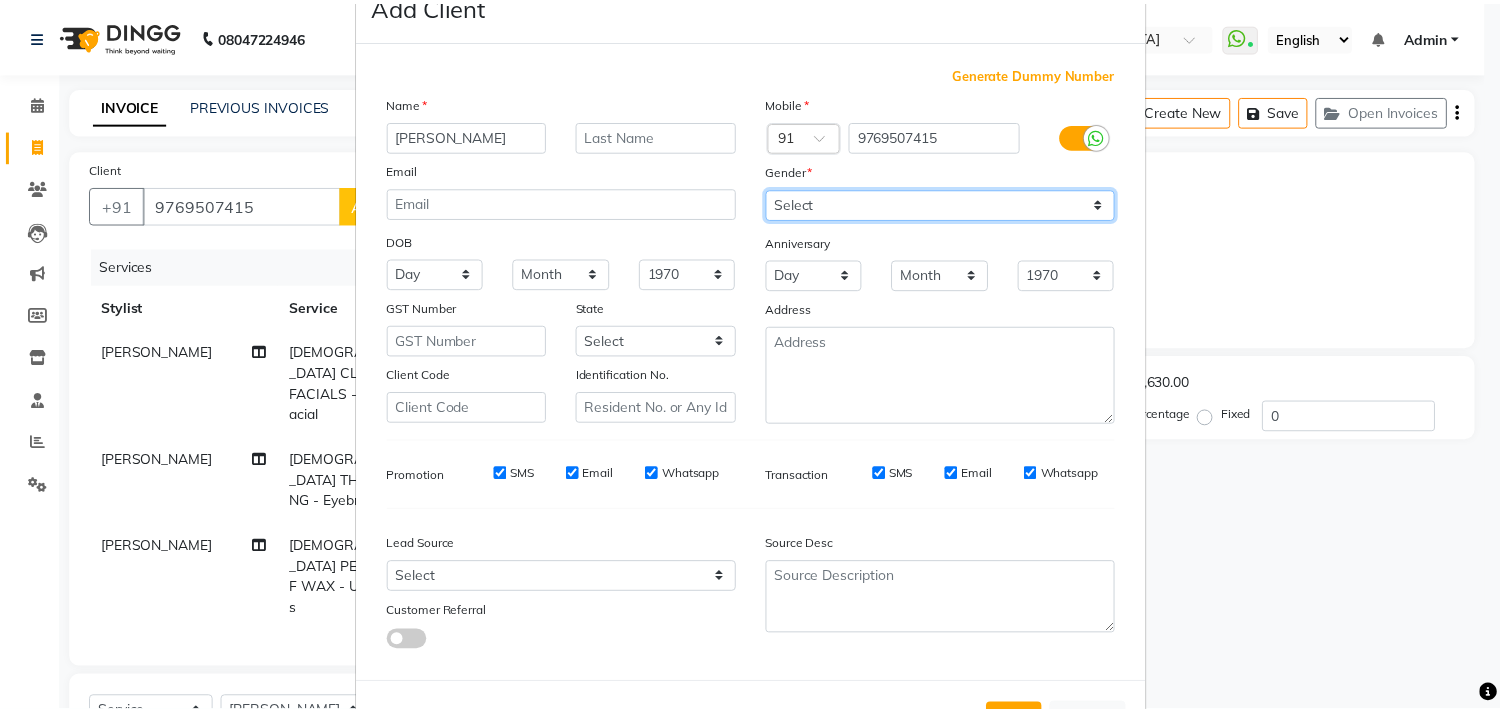 scroll, scrollTop: 138, scrollLeft: 0, axis: vertical 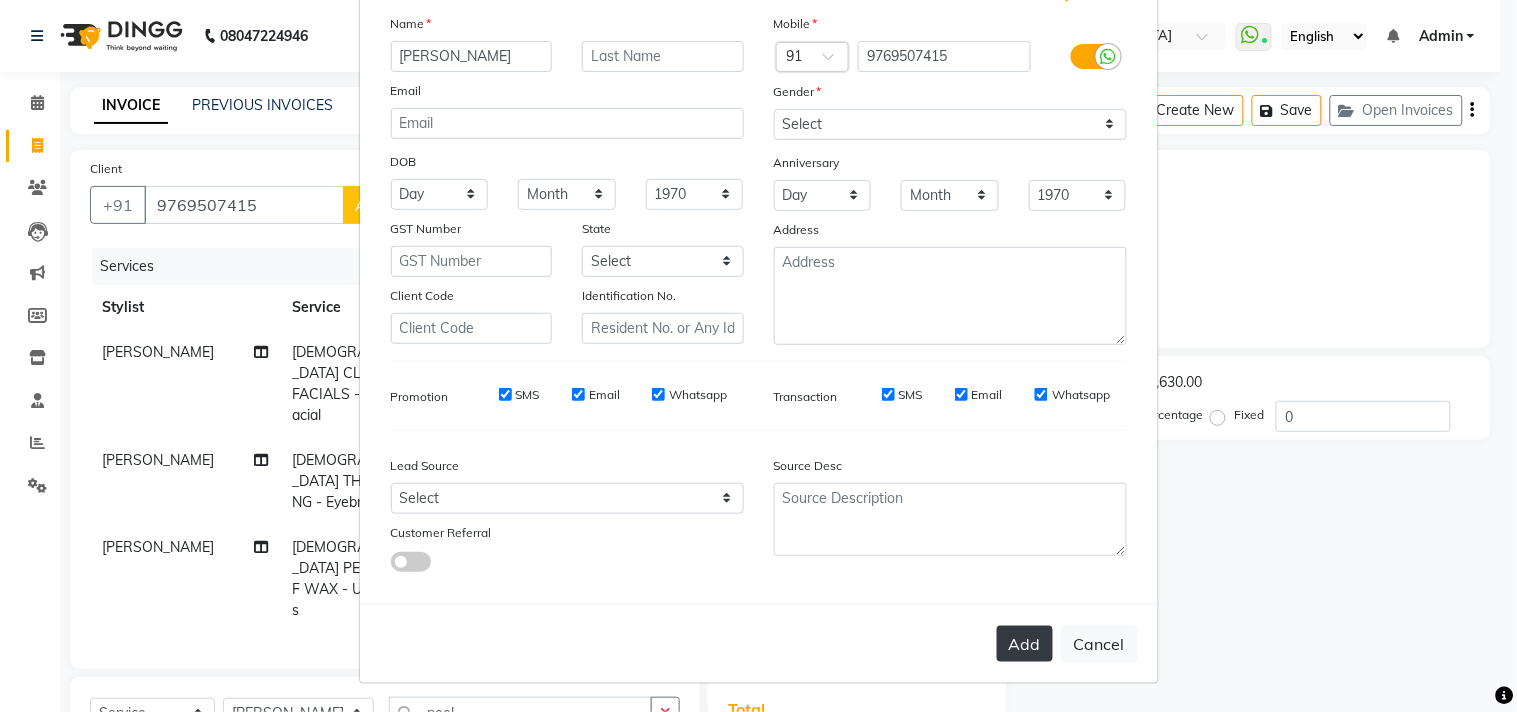 click on "Add" at bounding box center (1025, 644) 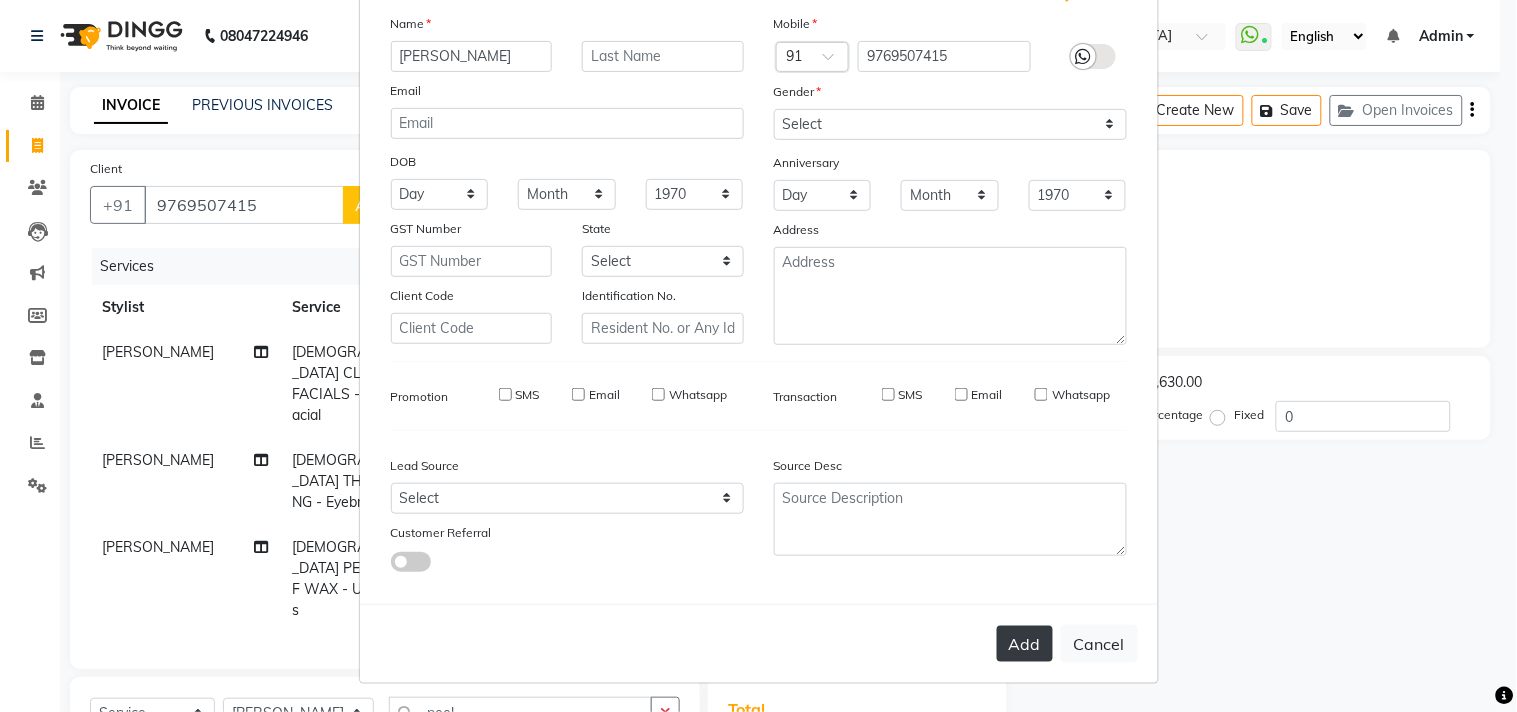type 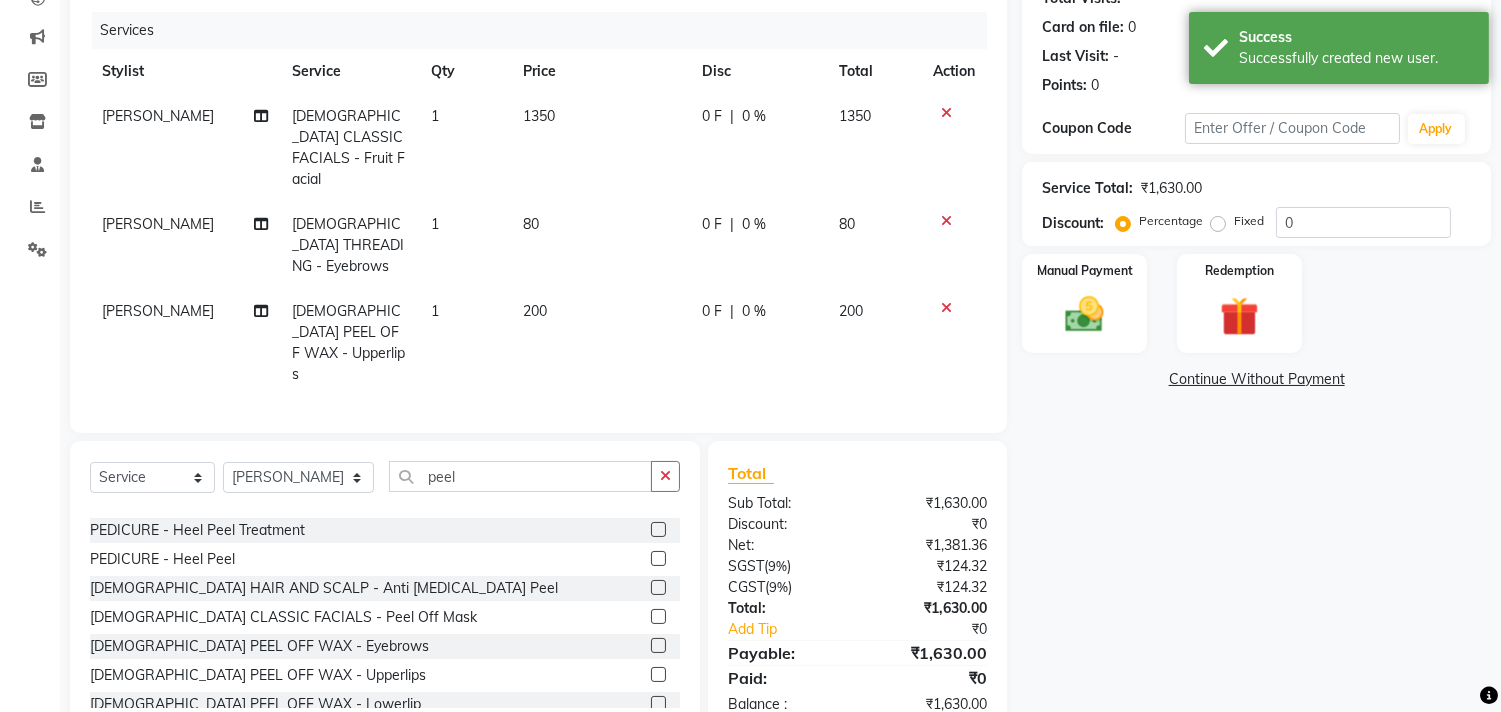 scroll, scrollTop: 243, scrollLeft: 0, axis: vertical 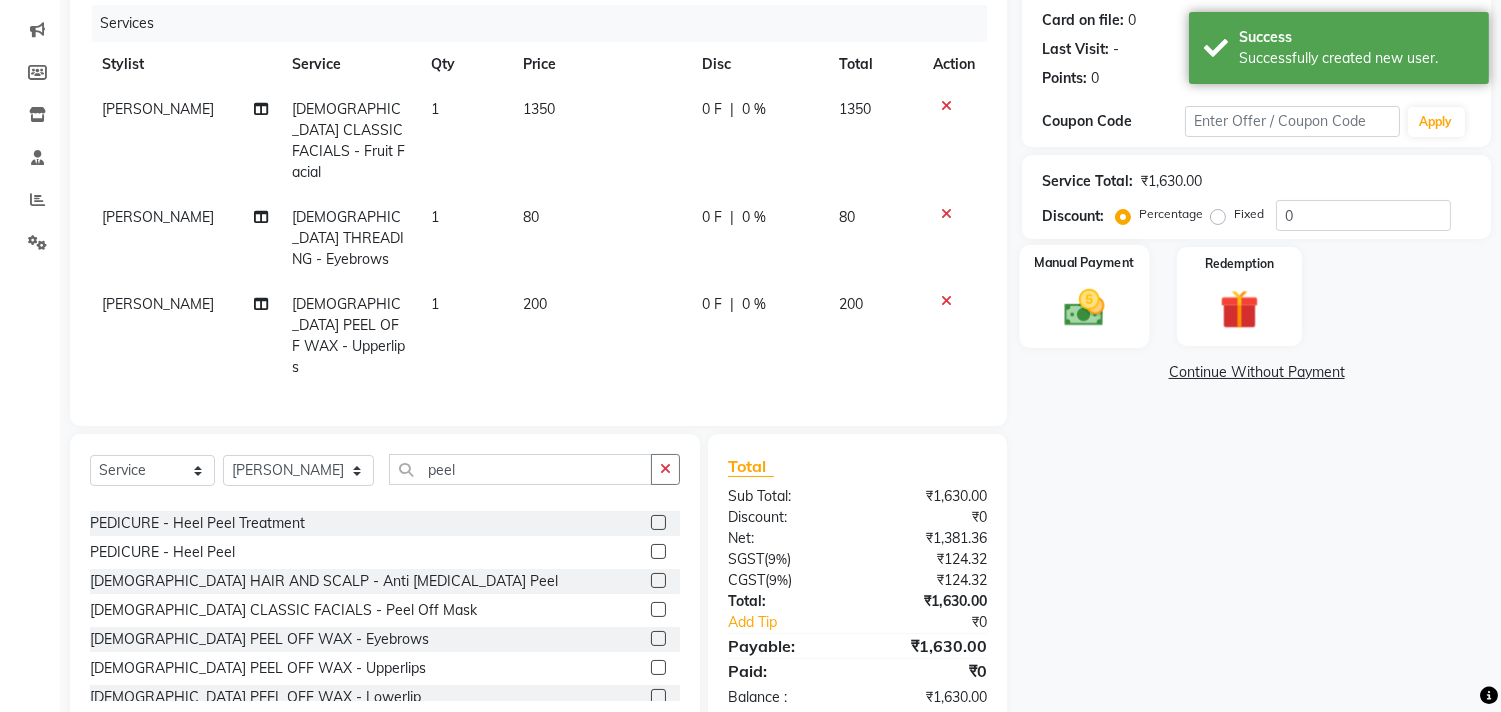 click 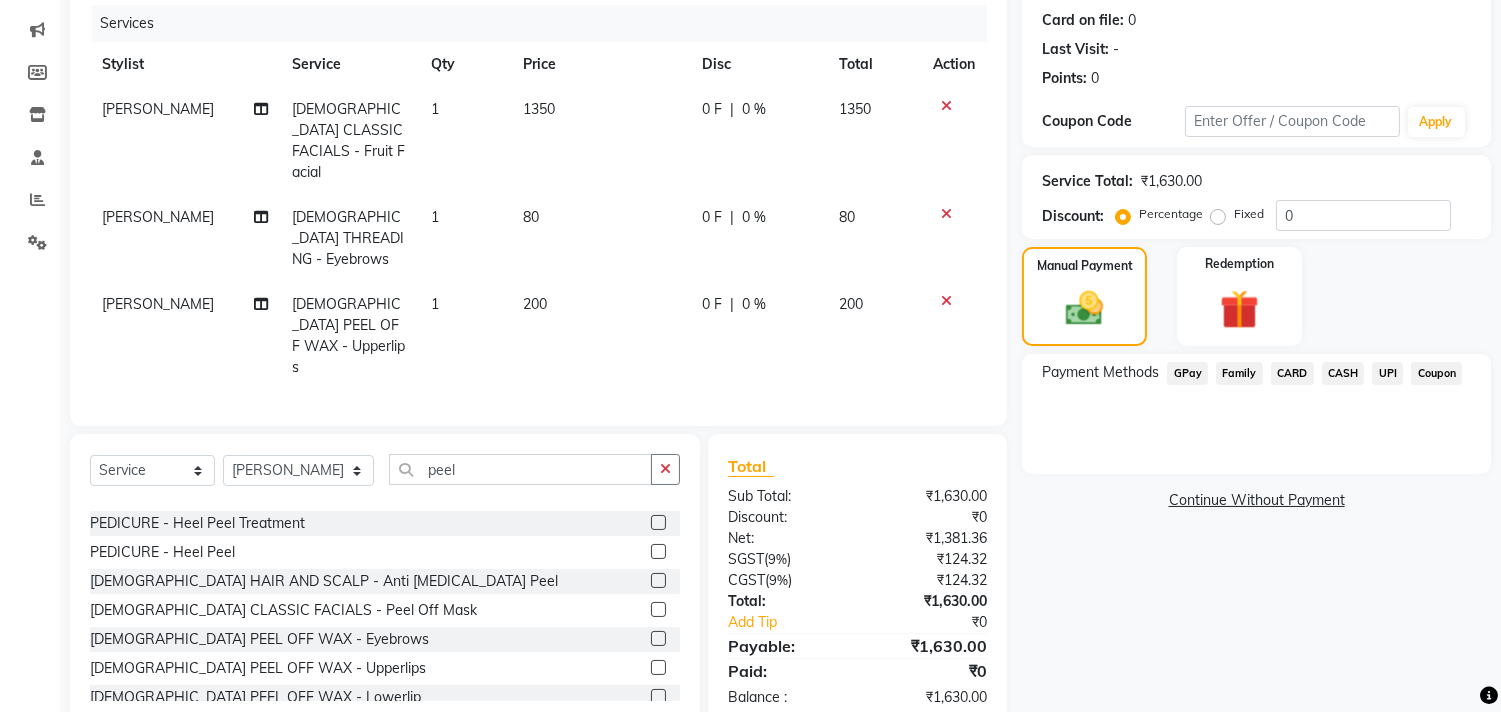 click on "UPI" 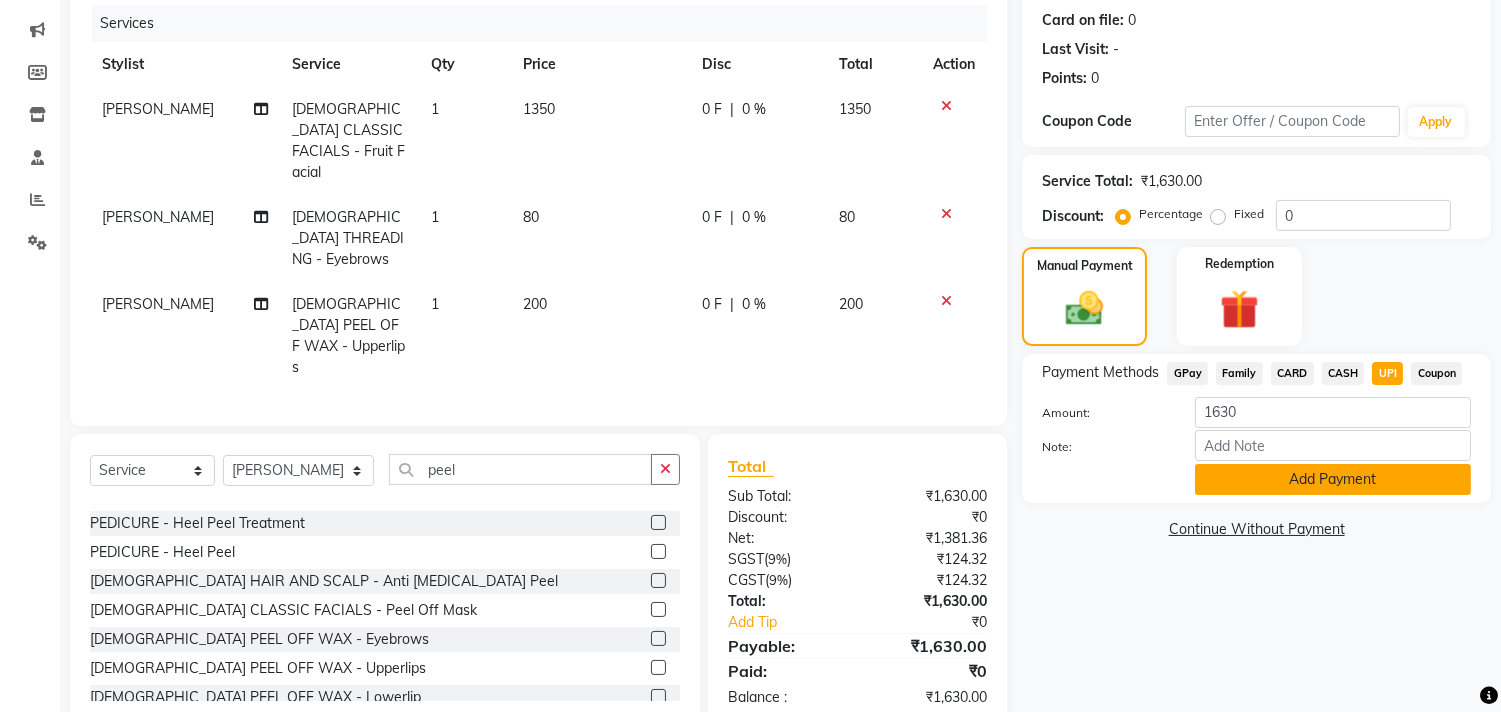 click on "Add Payment" 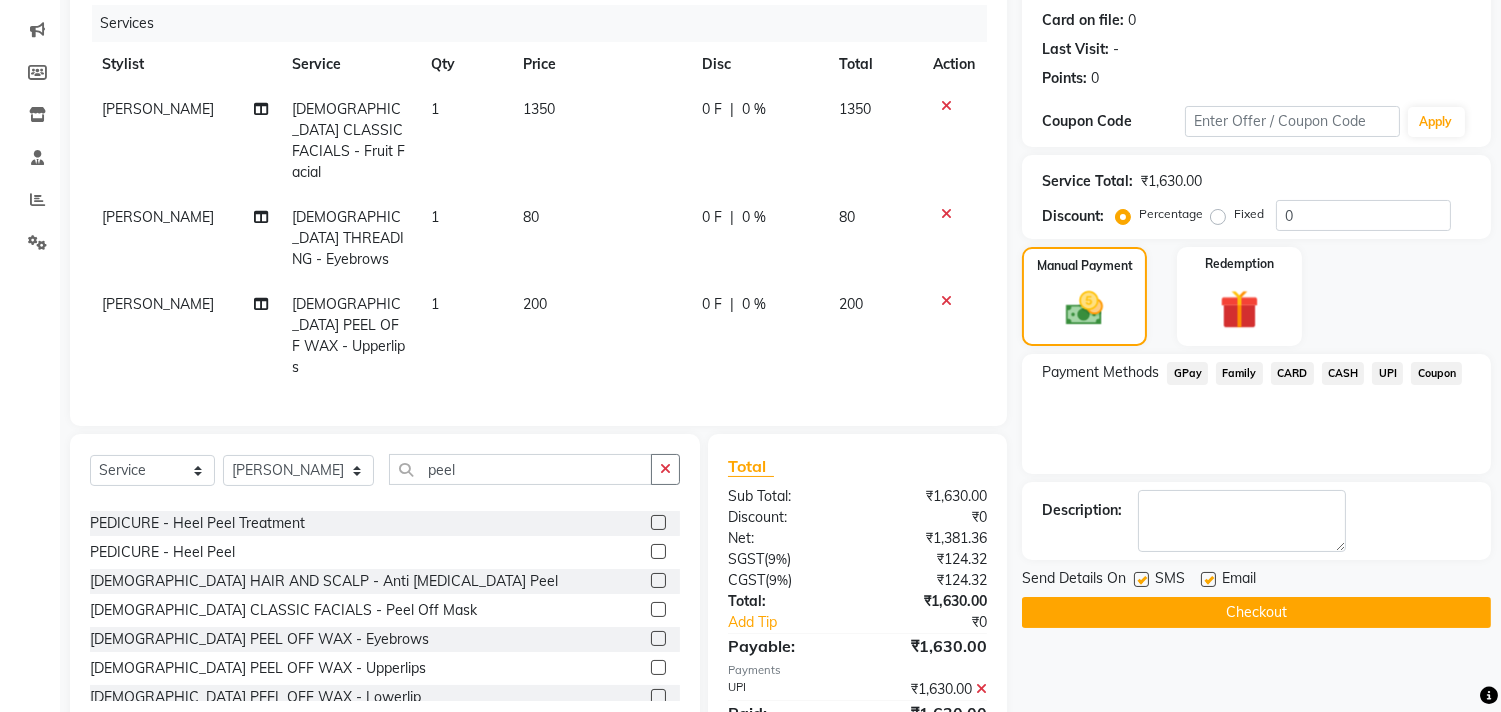 scroll, scrollTop: 284, scrollLeft: 0, axis: vertical 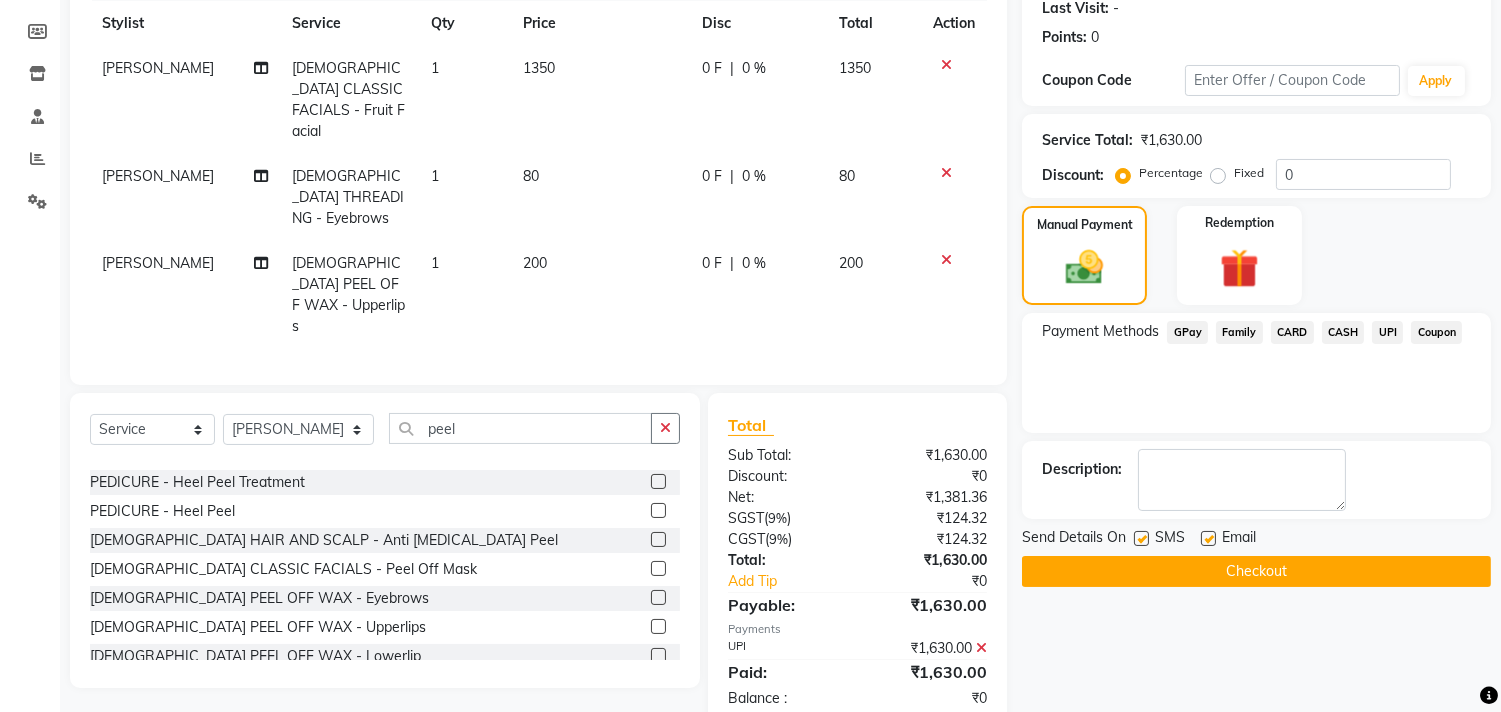 click on "Checkout" 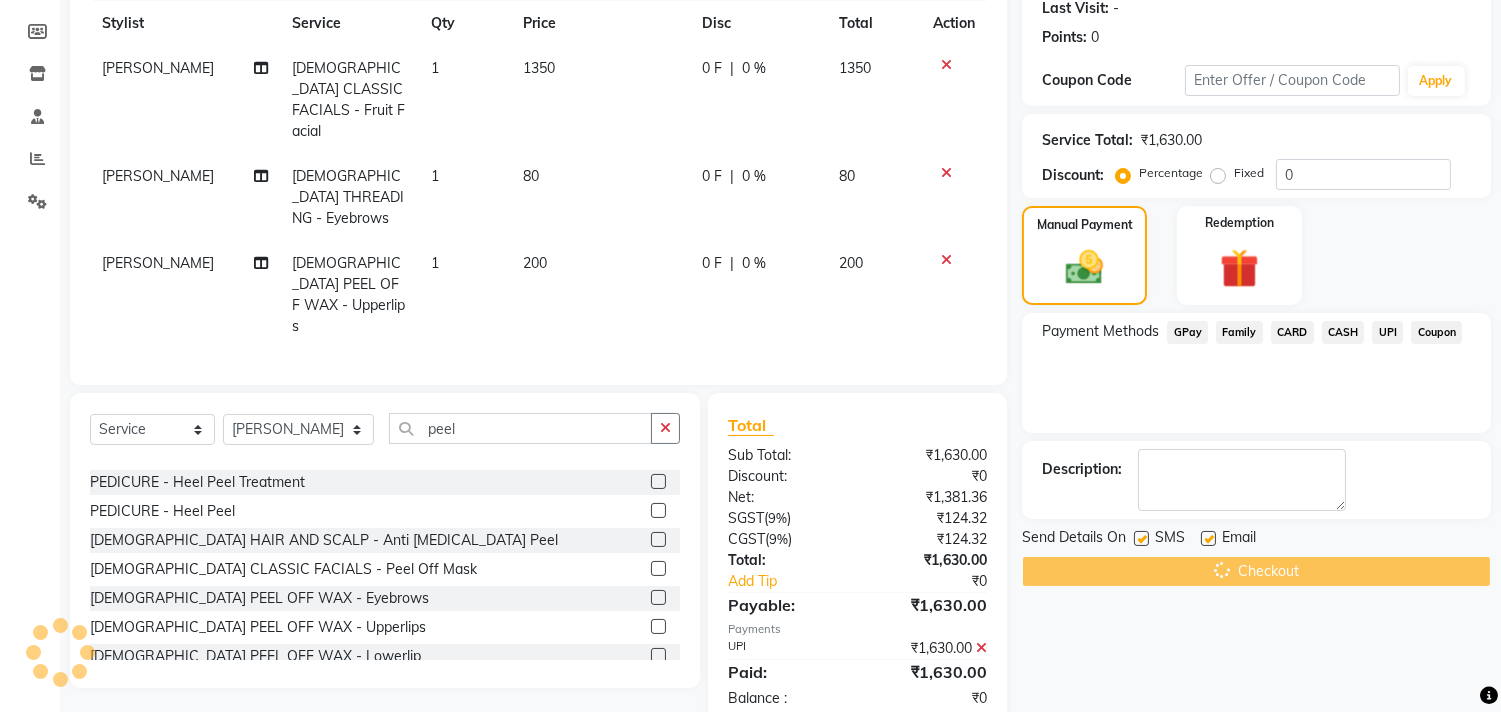 scroll, scrollTop: 0, scrollLeft: 0, axis: both 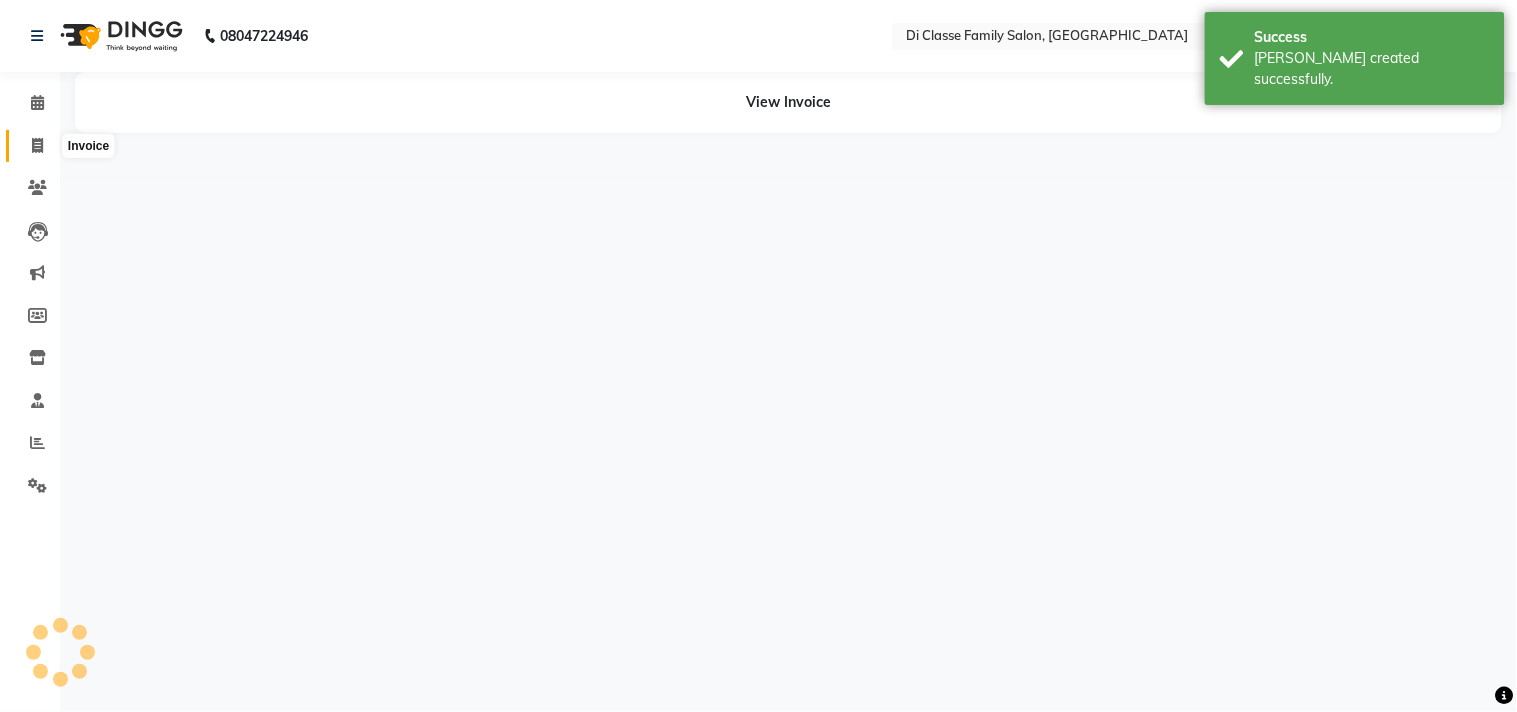 click 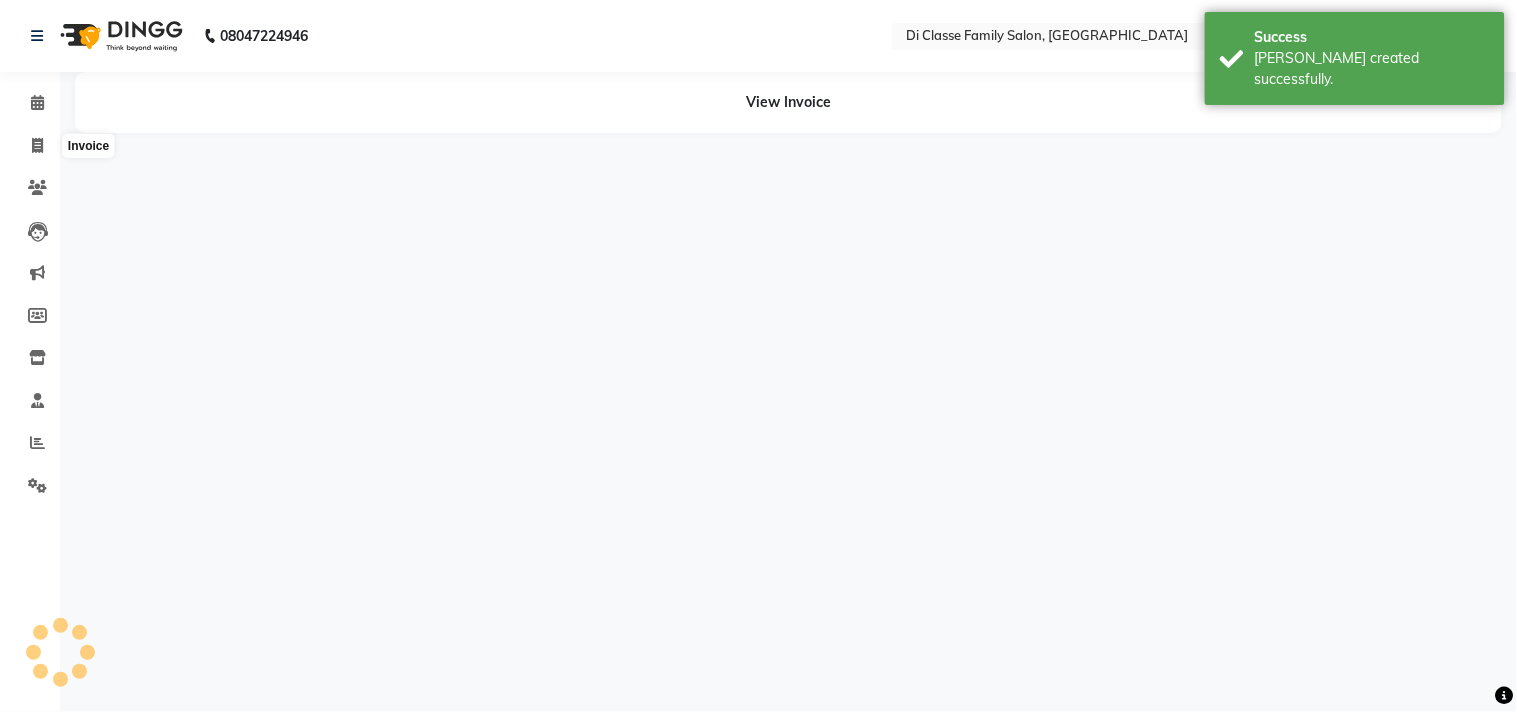 select on "service" 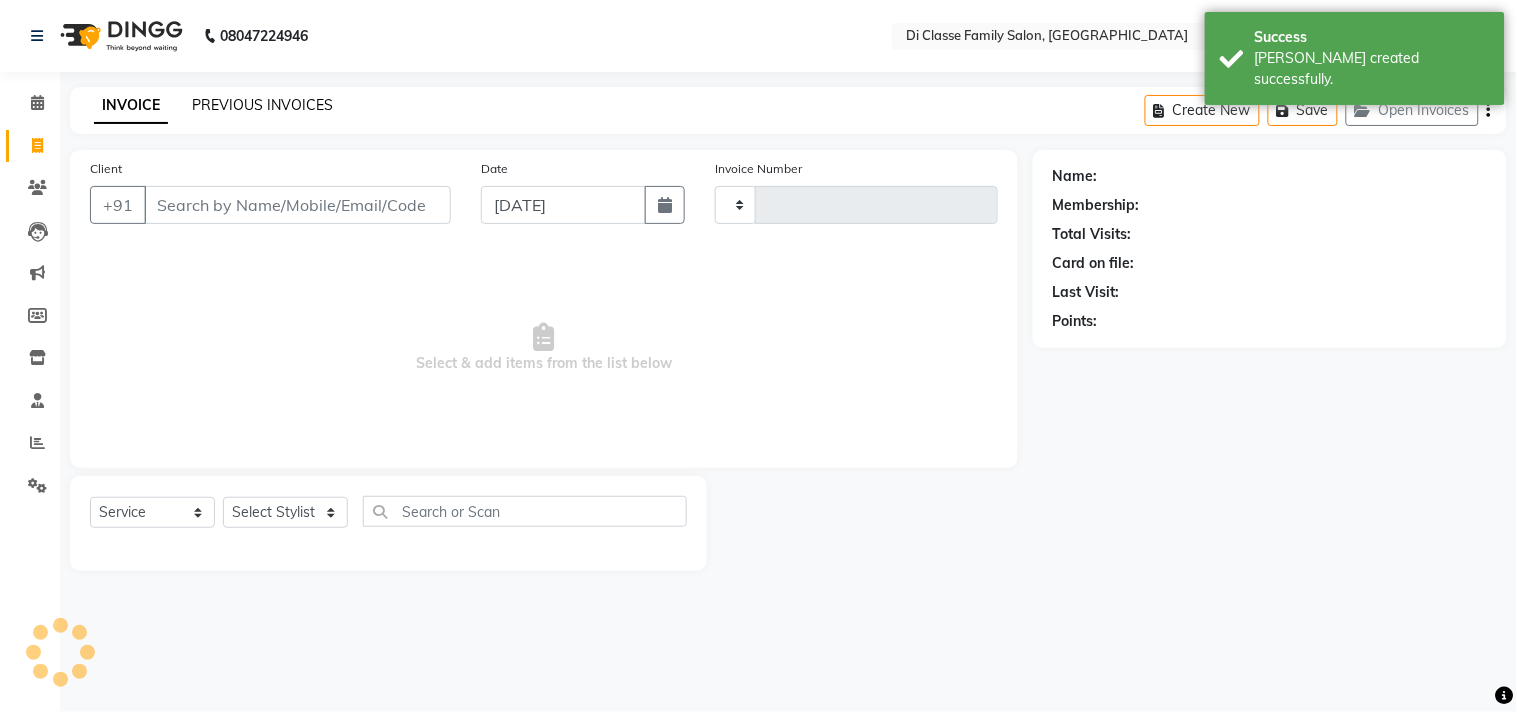 type on "2124" 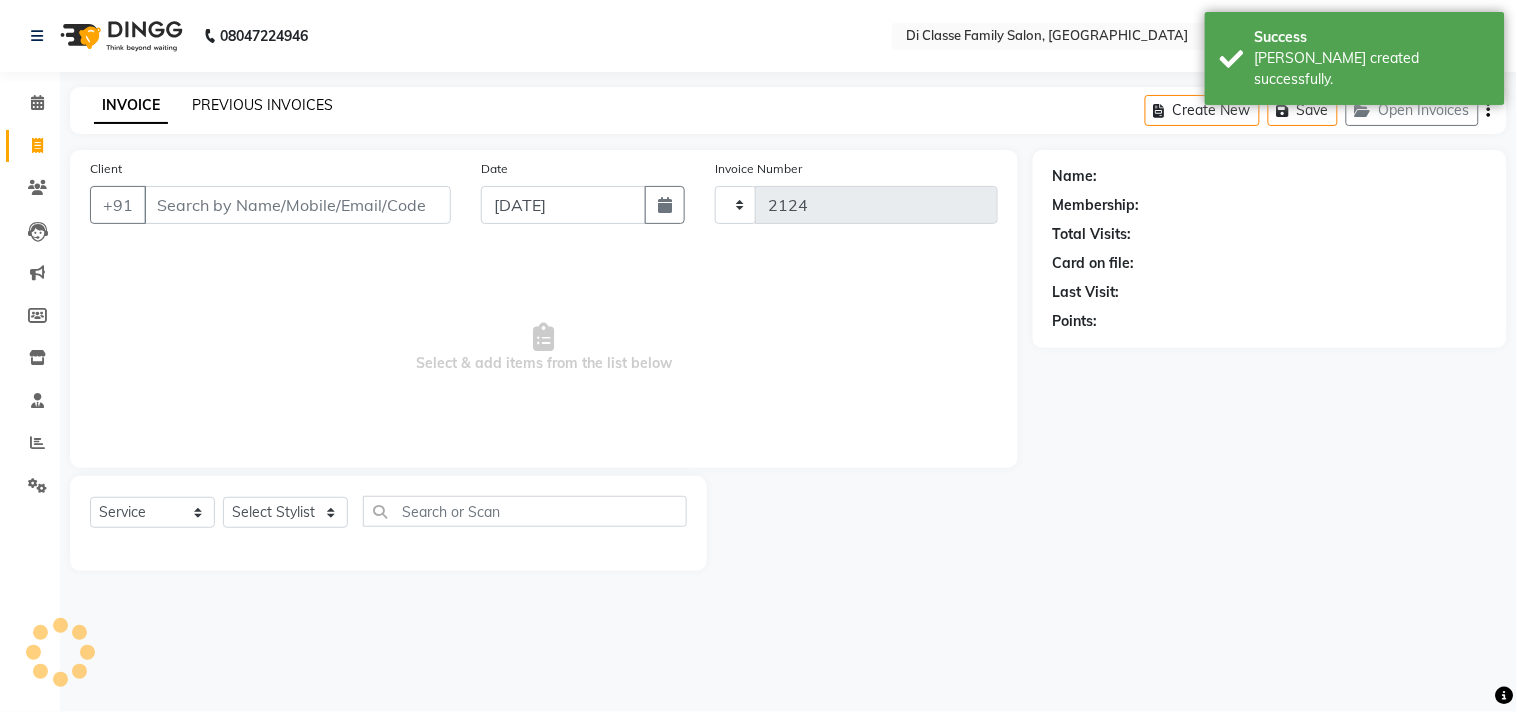 select on "4704" 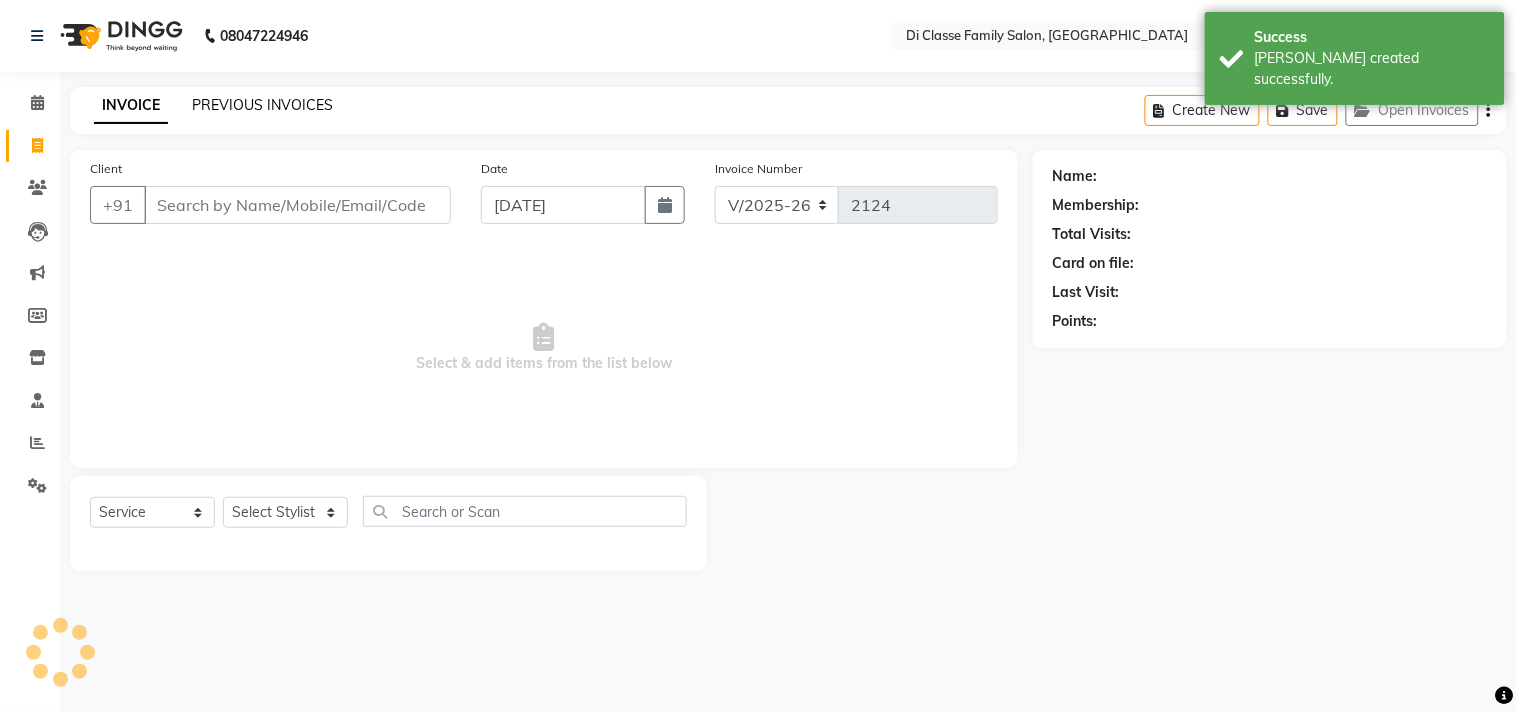 click on "PREVIOUS INVOICES" 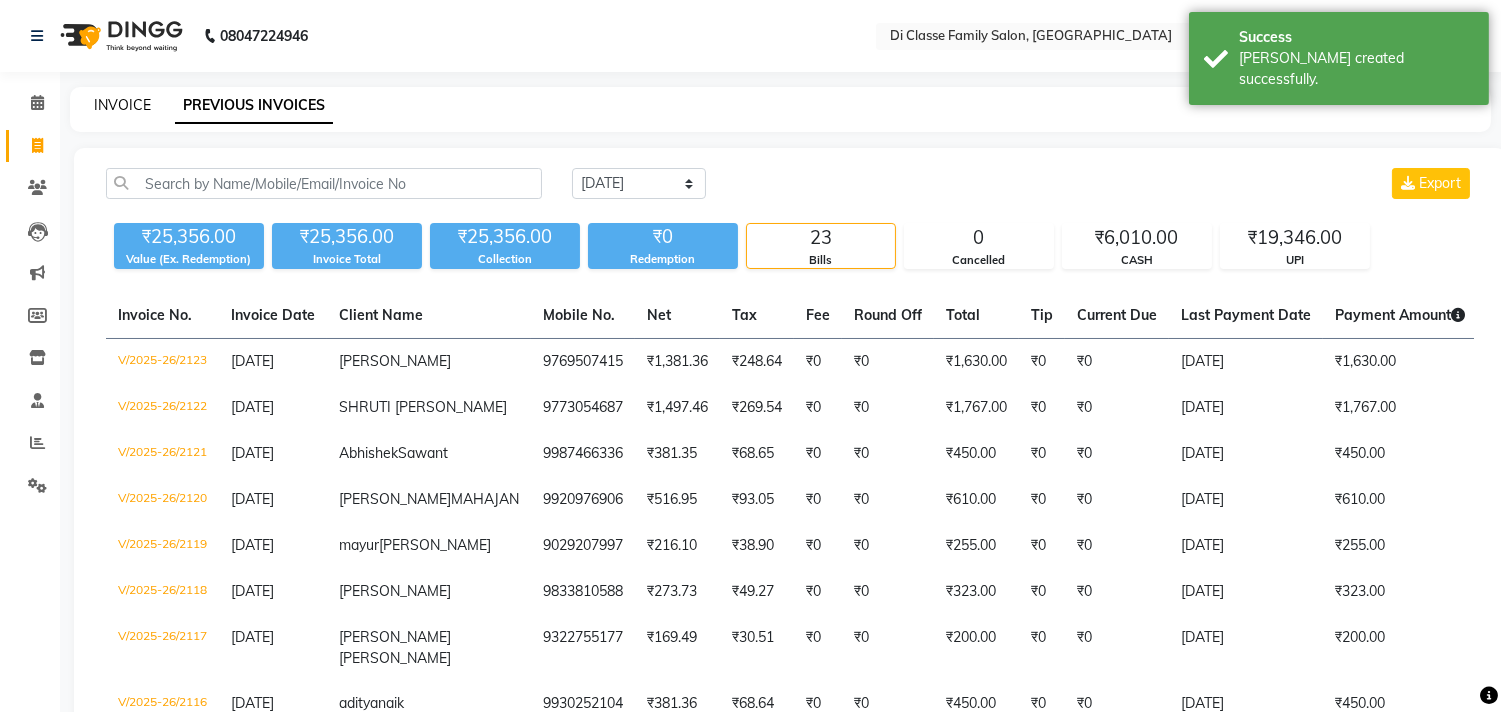 click on "INVOICE" 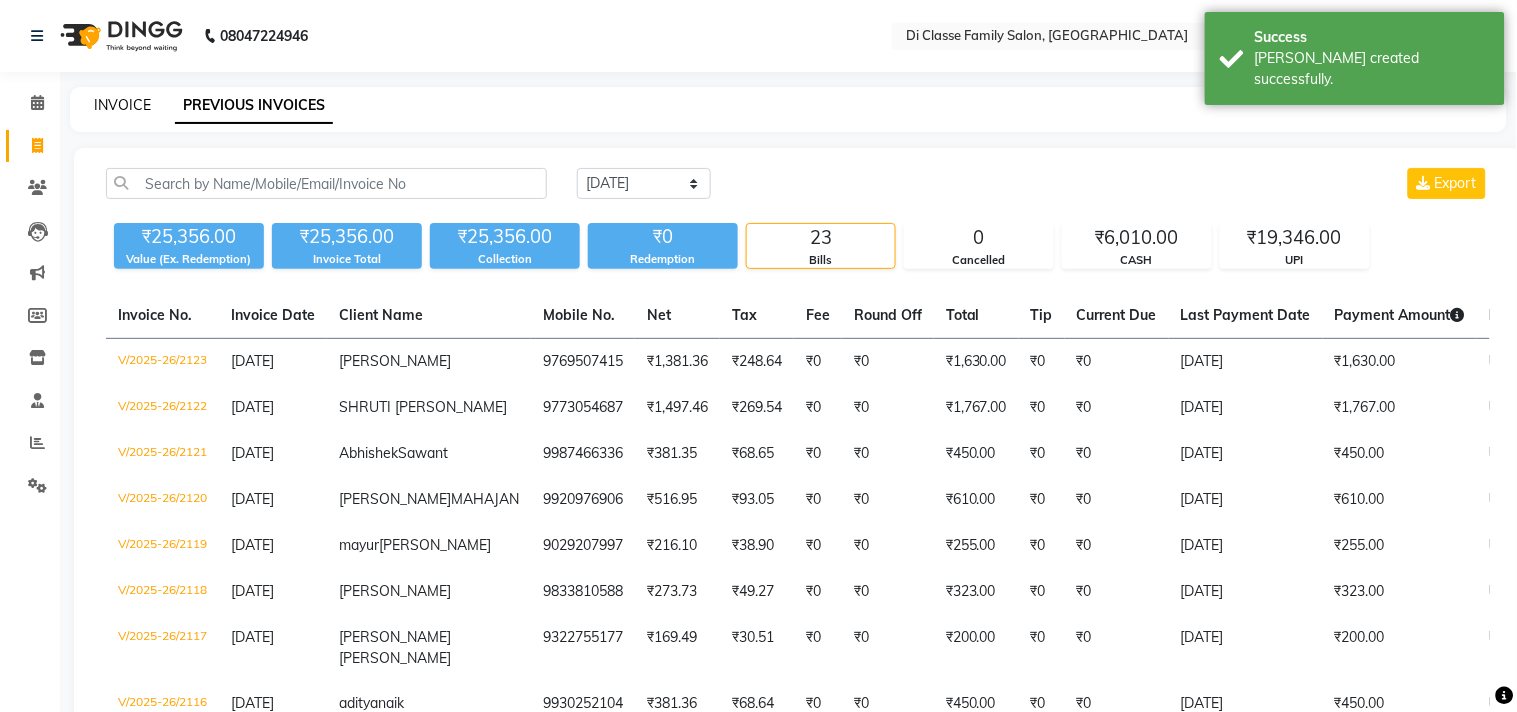select on "4704" 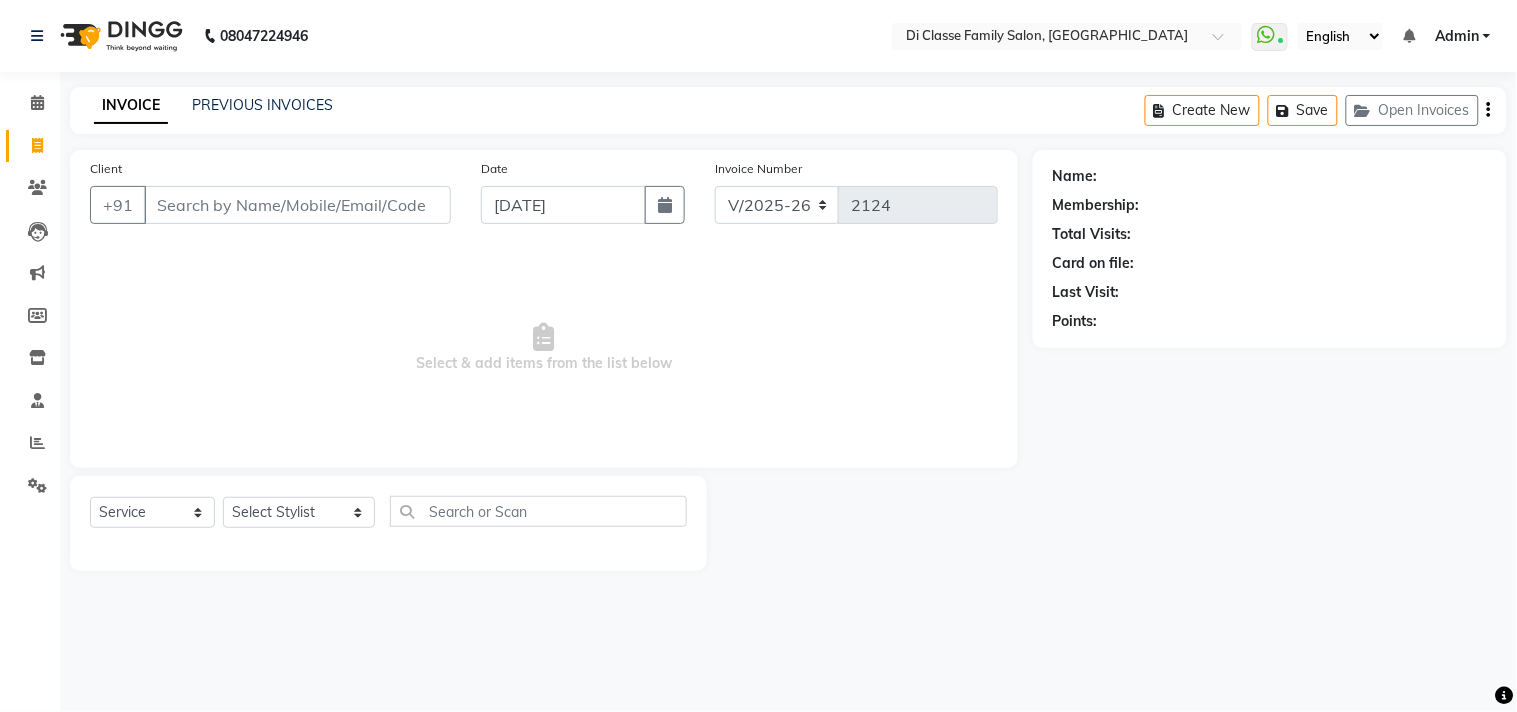 click on "Client" at bounding box center (297, 205) 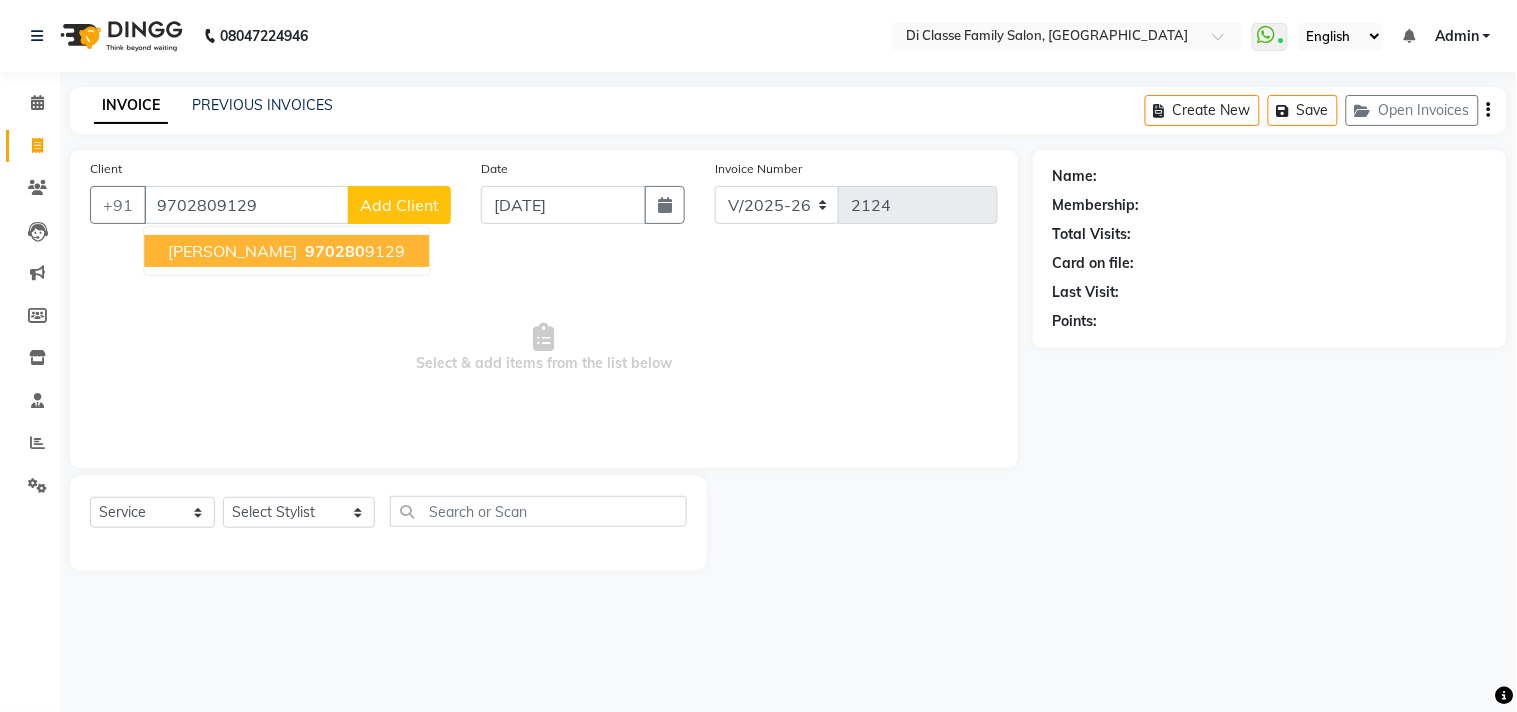 type on "9702809129" 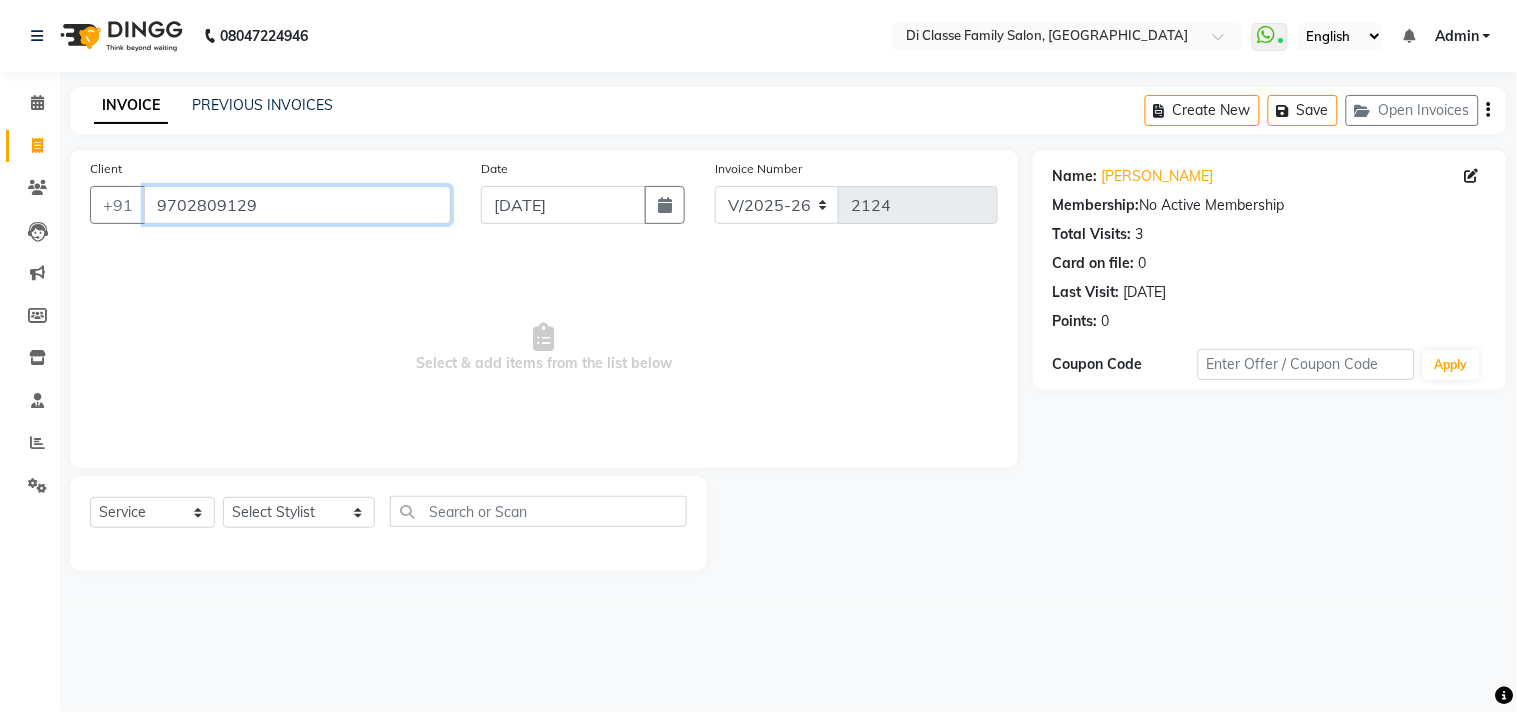 click on "9702809129" at bounding box center [297, 205] 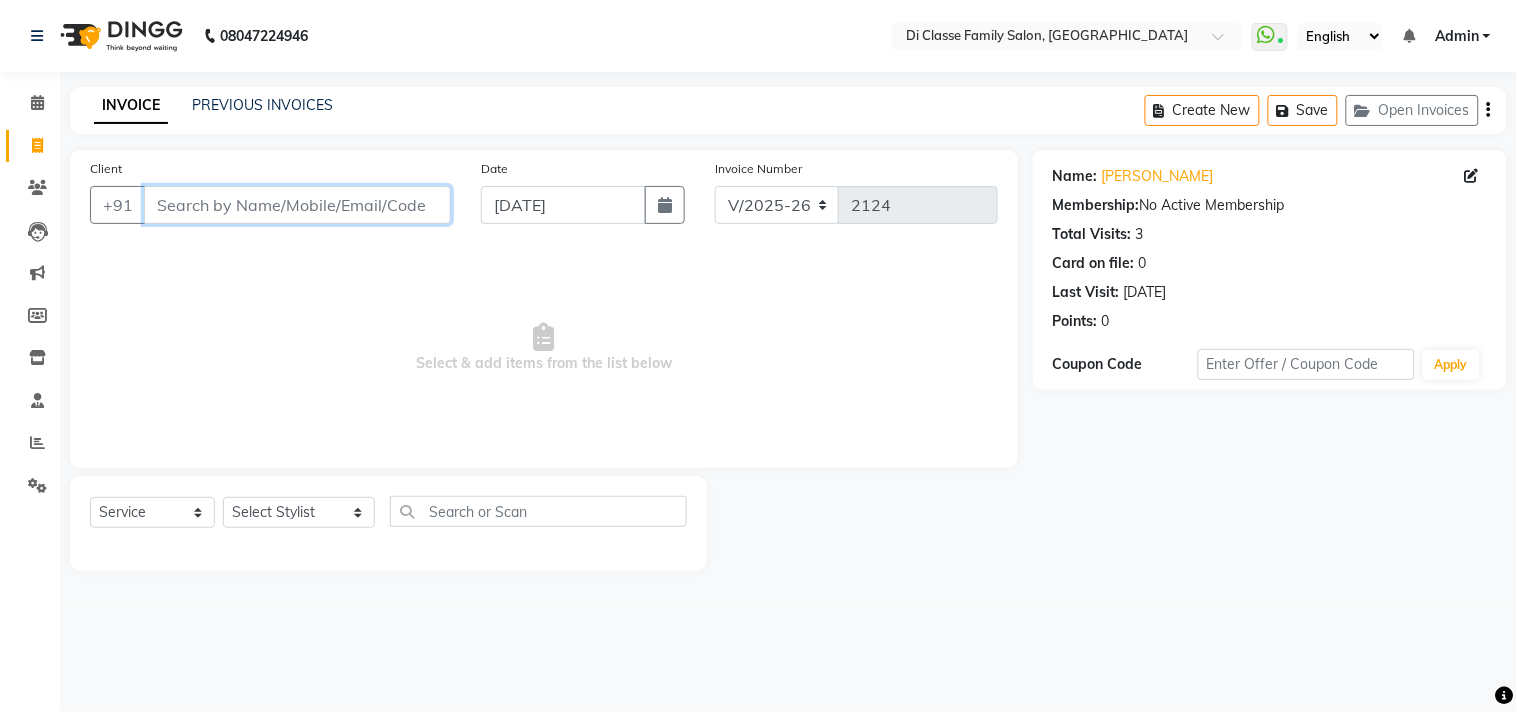 click on "Client" at bounding box center [297, 205] 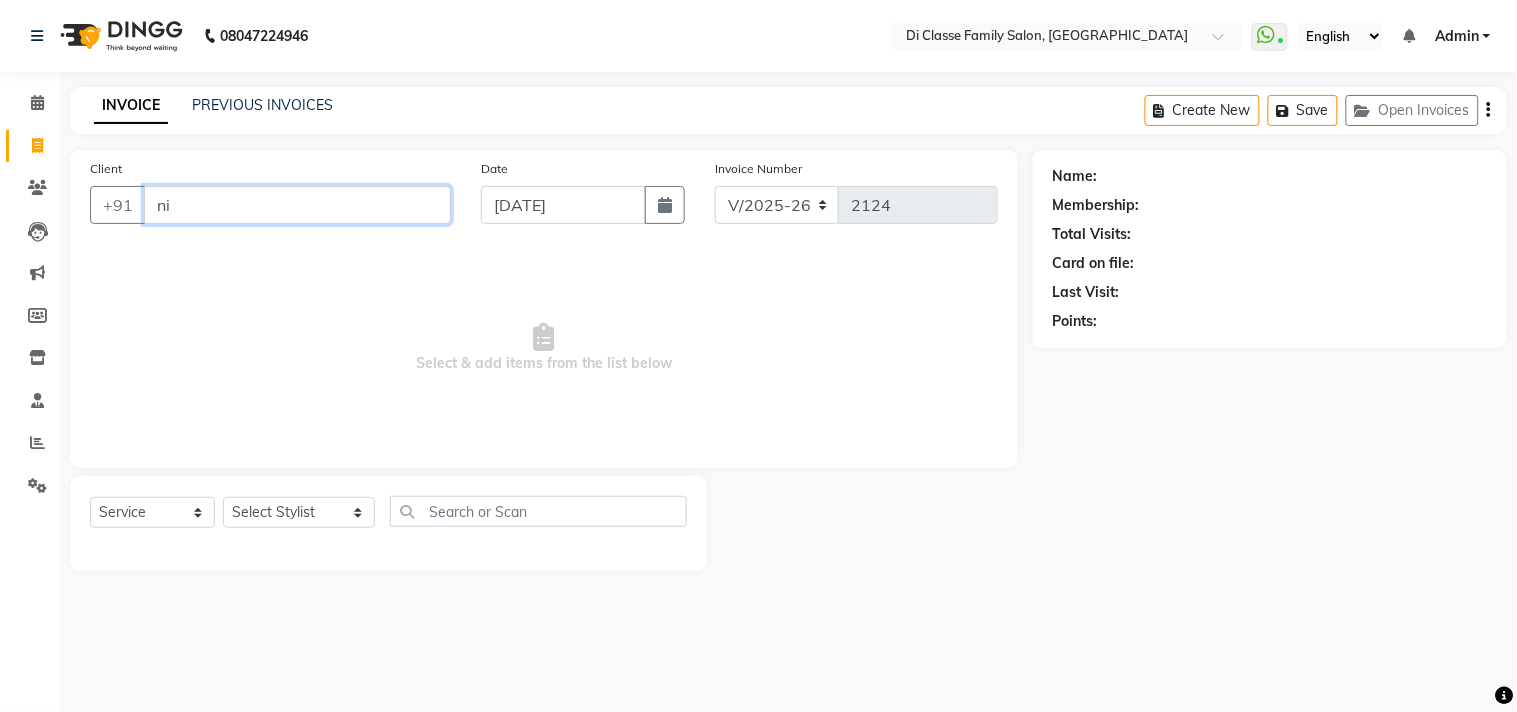type on "n" 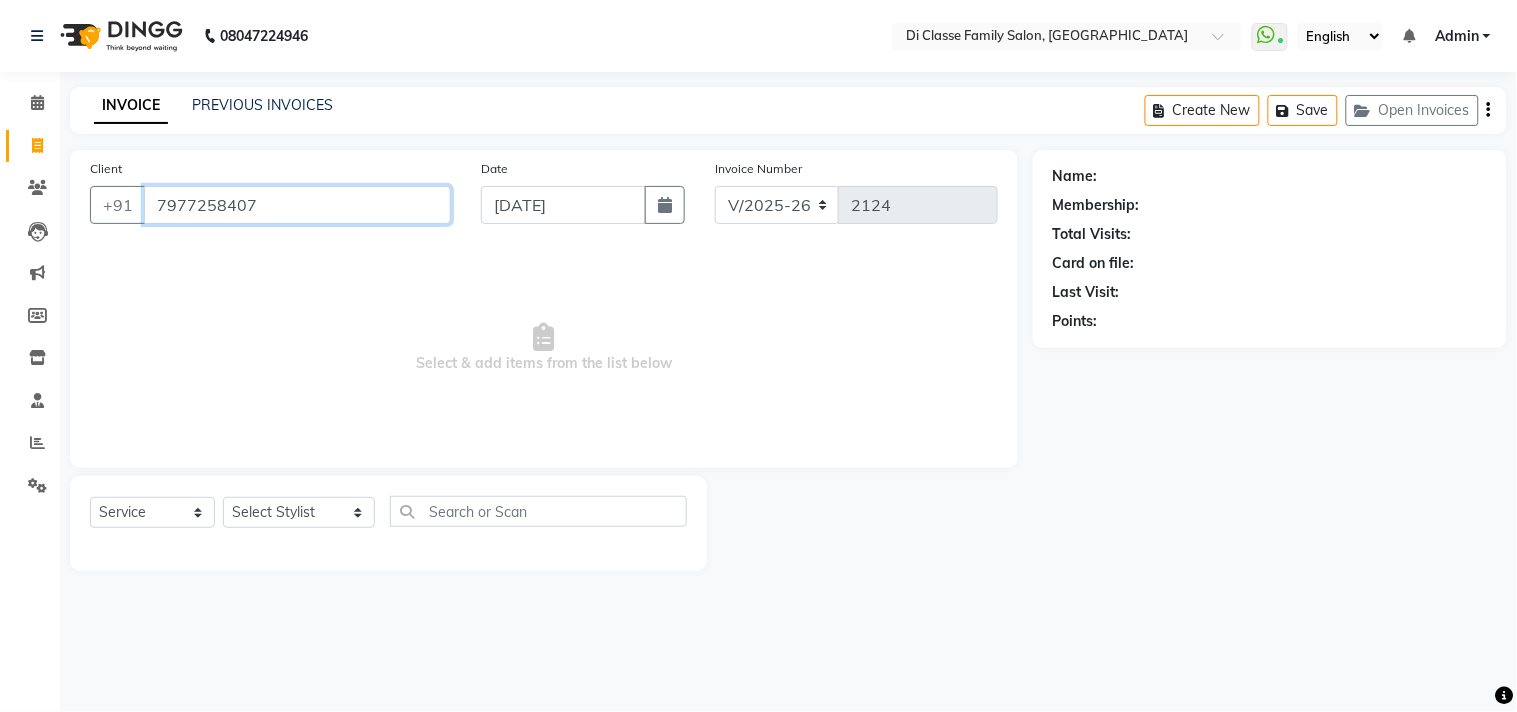 type on "7977258407" 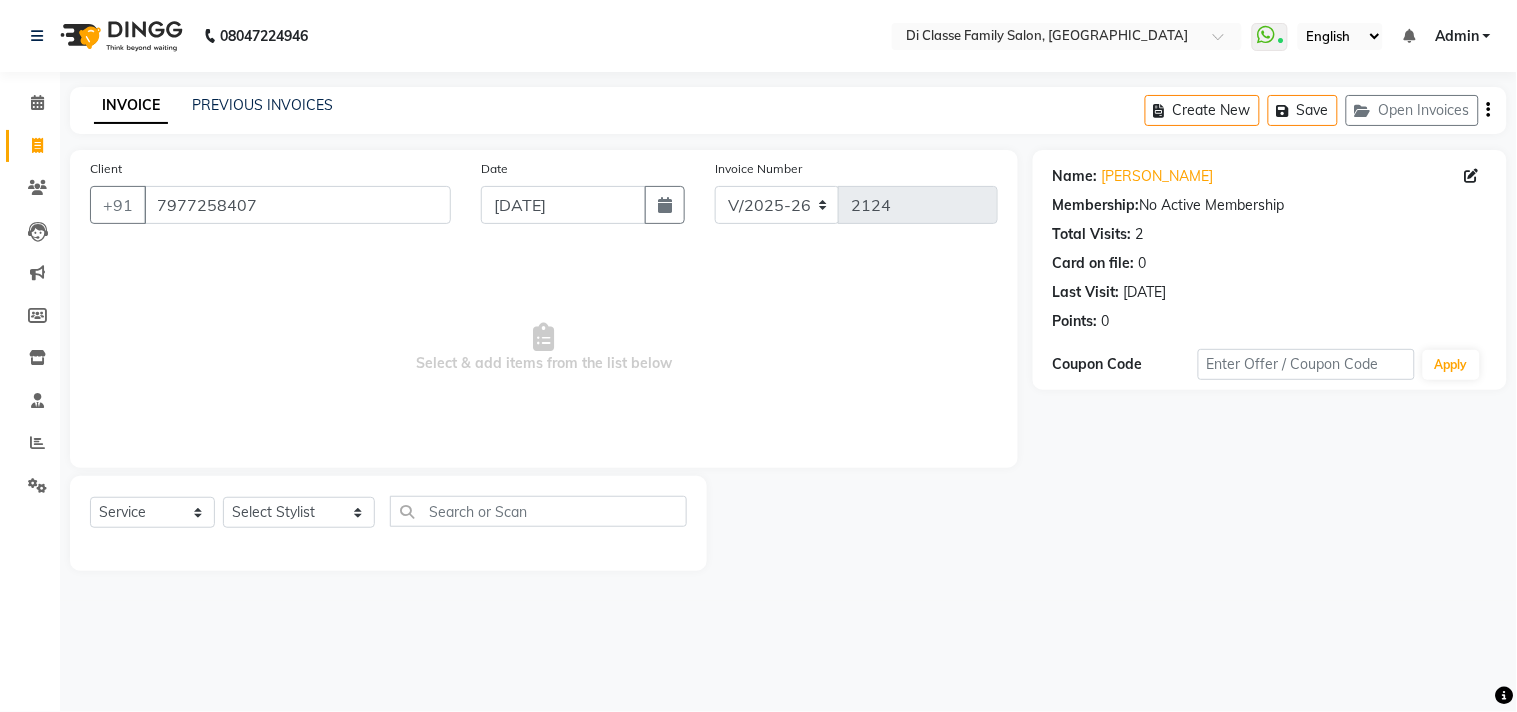 click on "Client +91 7977258407" 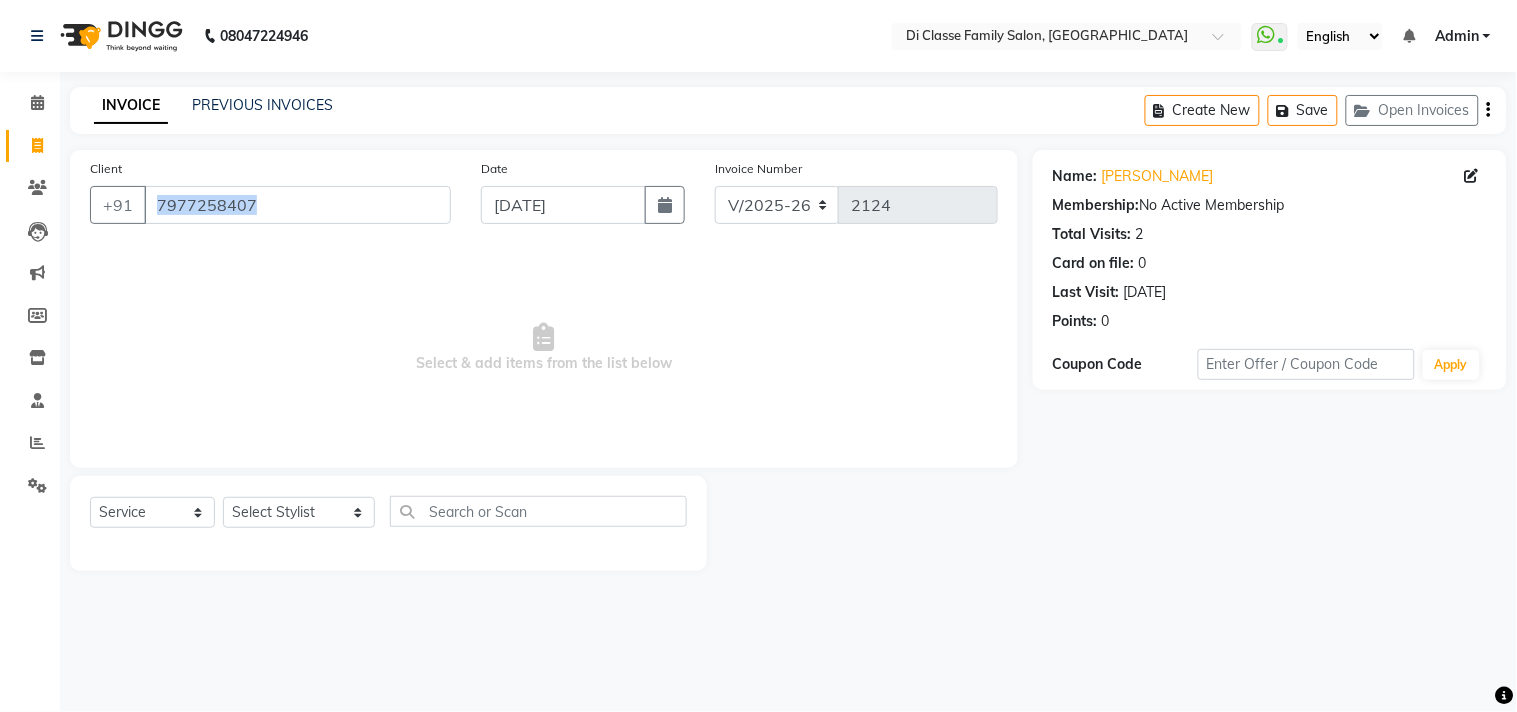 click on "Client +91 7977258407" 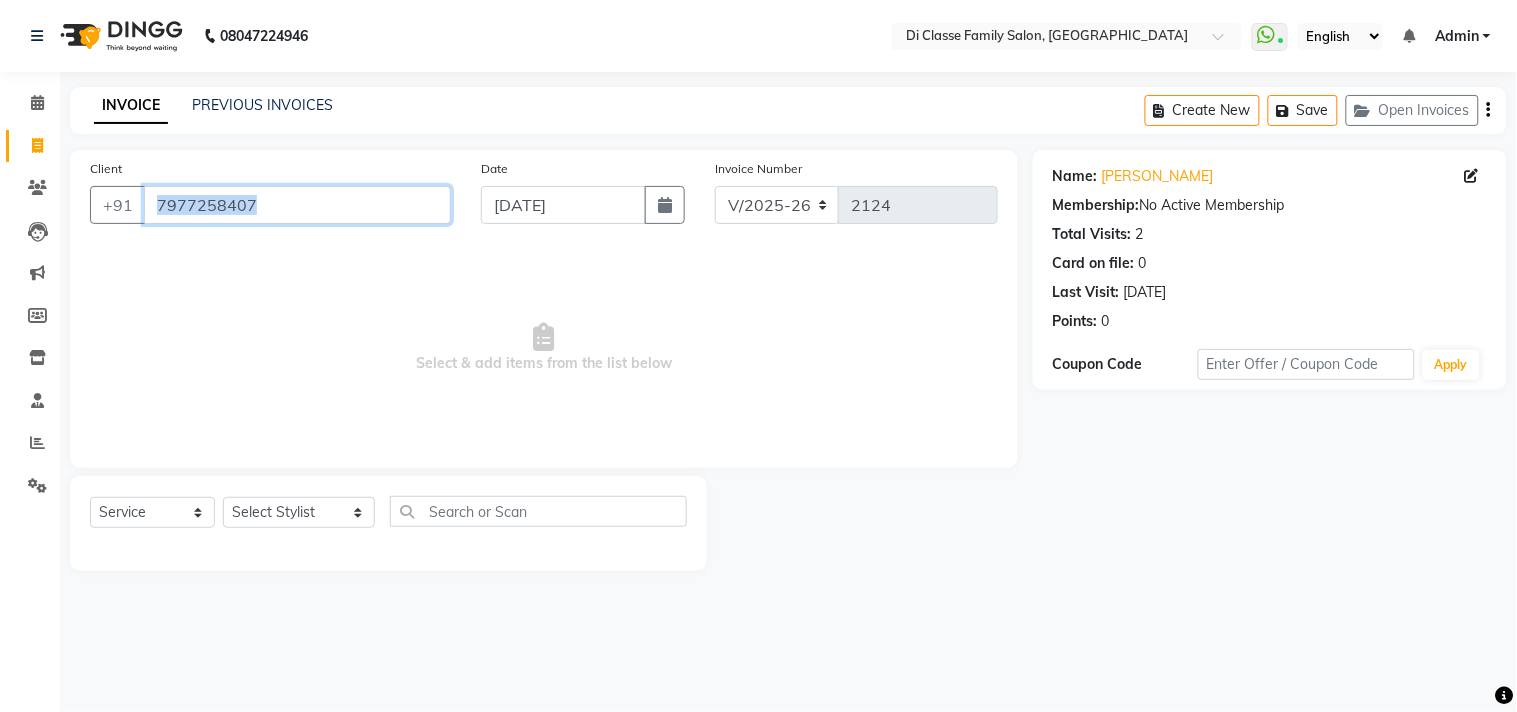 click on "7977258407" at bounding box center [297, 205] 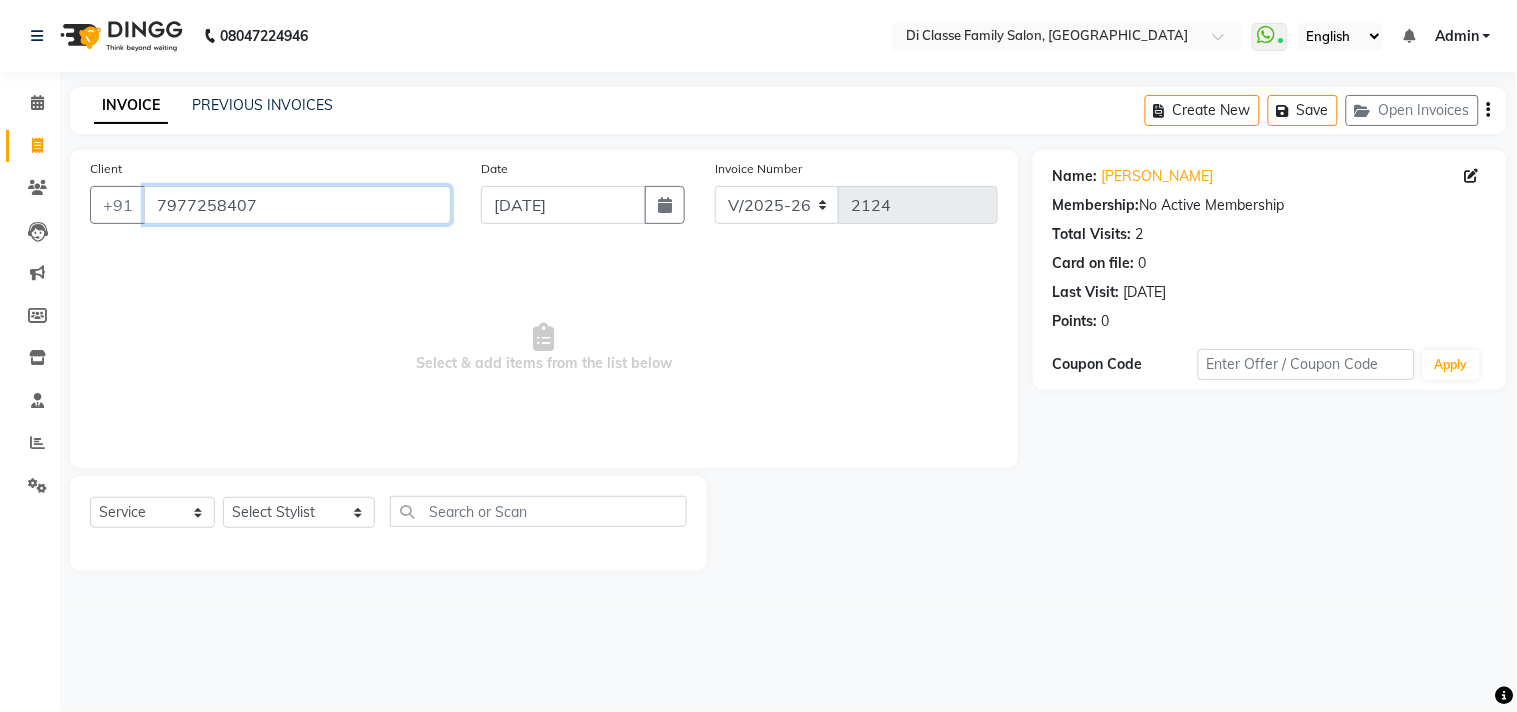 click on "7977258407" at bounding box center [297, 205] 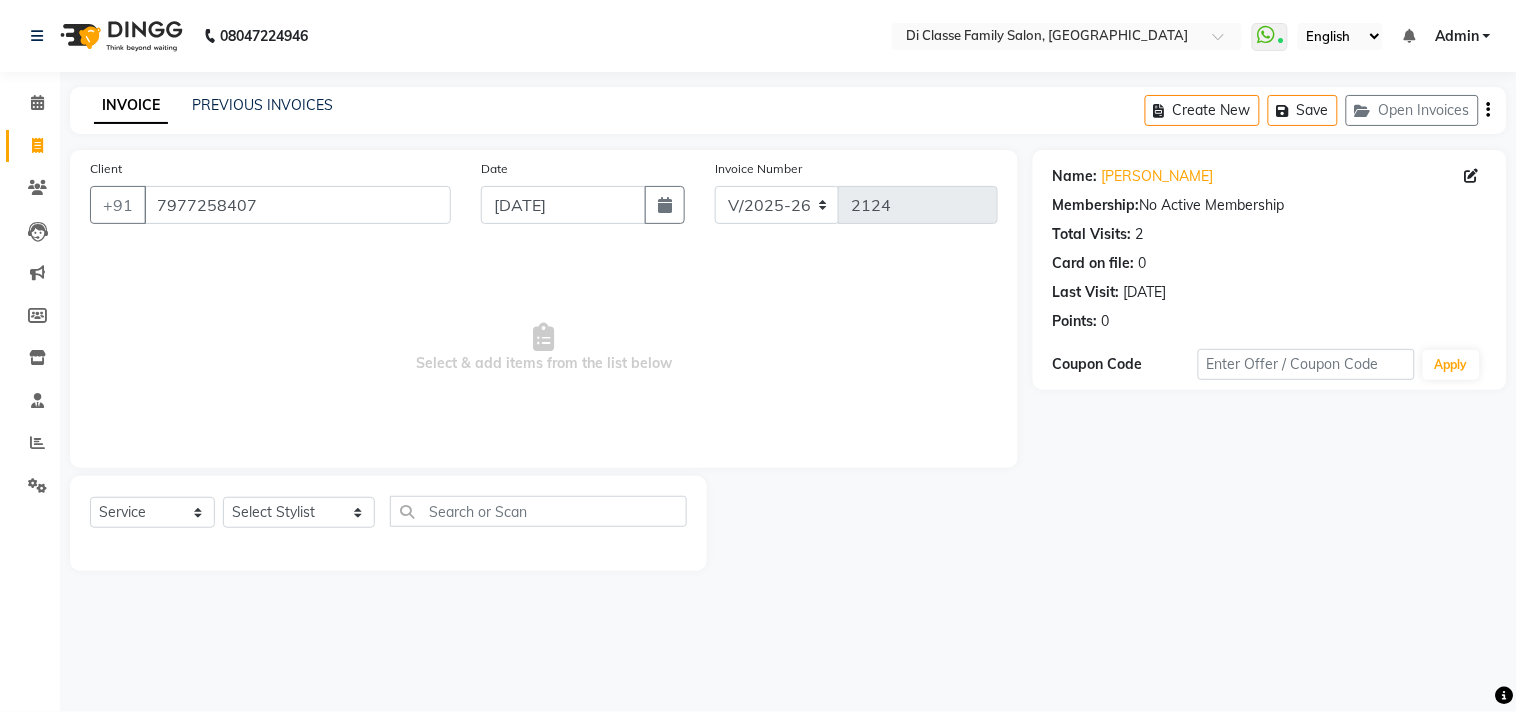 click on "08047224946 Select Location × Di Classe Family Salon, Sanpada  WhatsApp Status  ✕ Status:  Connected Most Recent Message: 13-07-2025     03:22 PM Recent Service Activity: 13-07-2025     03:26 PM English ENGLISH Español العربية मराठी हिंदी ગુજરાતી தமிழ் 中文 Notifications nothing to show Admin Manage Profile Change Password Sign out  Version:3.15.4  ☀ Di Classe Family Salon, Ghansoli ☀ DI CLASSE FAMILY SALON, Sanpada  Calendar  Invoice  Clients  Leads   Marketing  Members  Inventory  Staff  Reports  Settings Completed InProgress Upcoming Dropped Tentative Check-In Confirm Bookings Generate Report Segments Page Builder INVOICE PREVIOUS INVOICES Create New   Save   Open Invoices  Client +91 7977258407 Date 13-07-2025 Invoice Number INV/2025 V/2025-26 2124  Select & add items from the list below  Select  Service  Product  Membership  Package Voucher Prepaid Gift Card  Select Stylist aniket  Anu  AYAZ KADRI  Front Desk Javed kapil KOMAL  Payal" at bounding box center [758, 356] 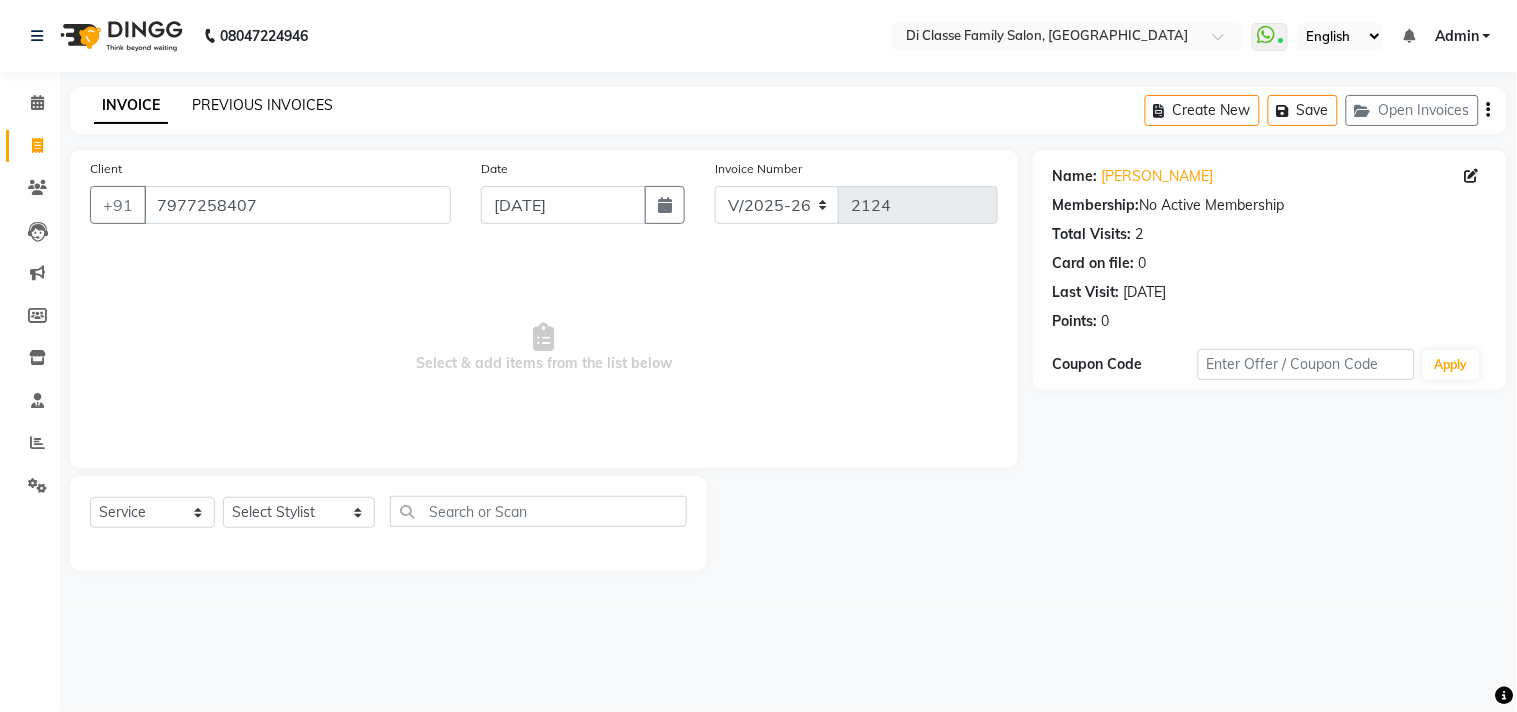 click on "PREVIOUS INVOICES" 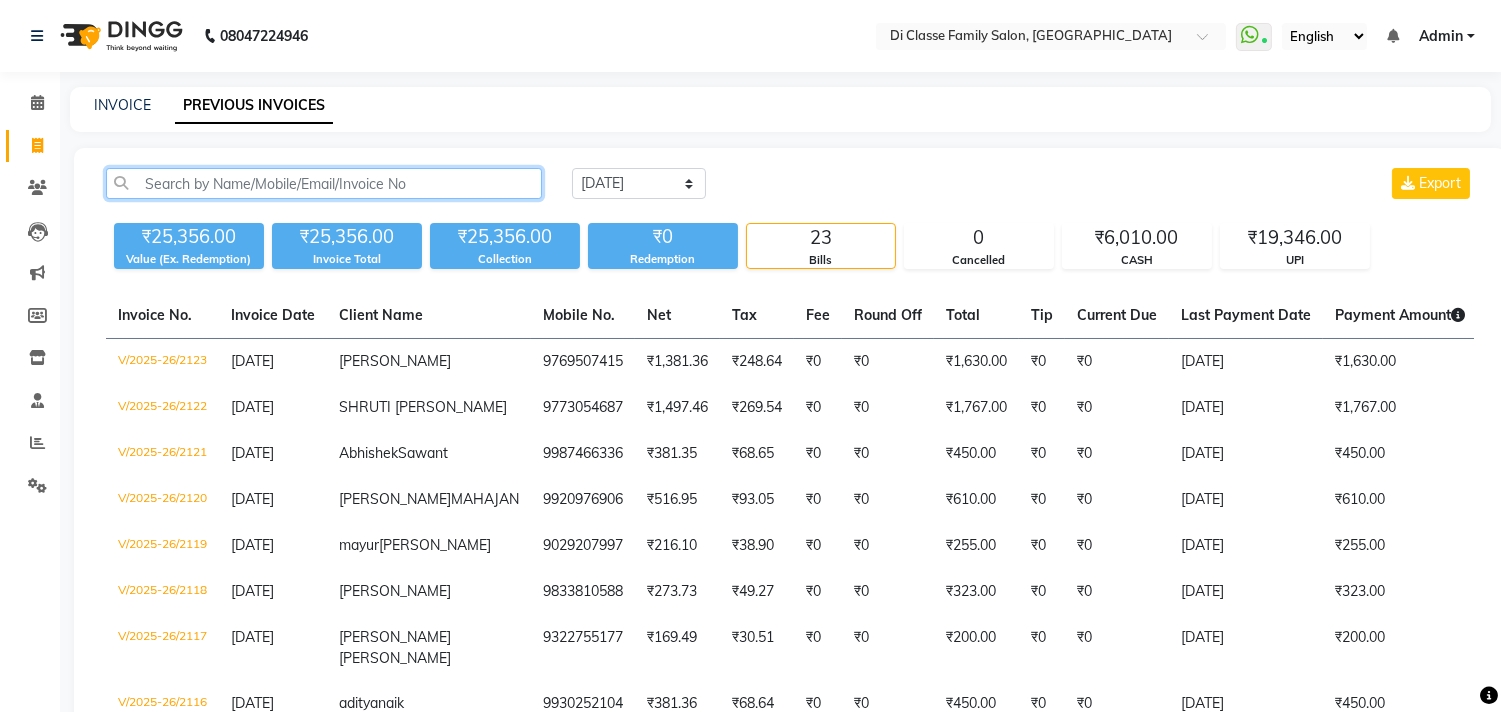 click 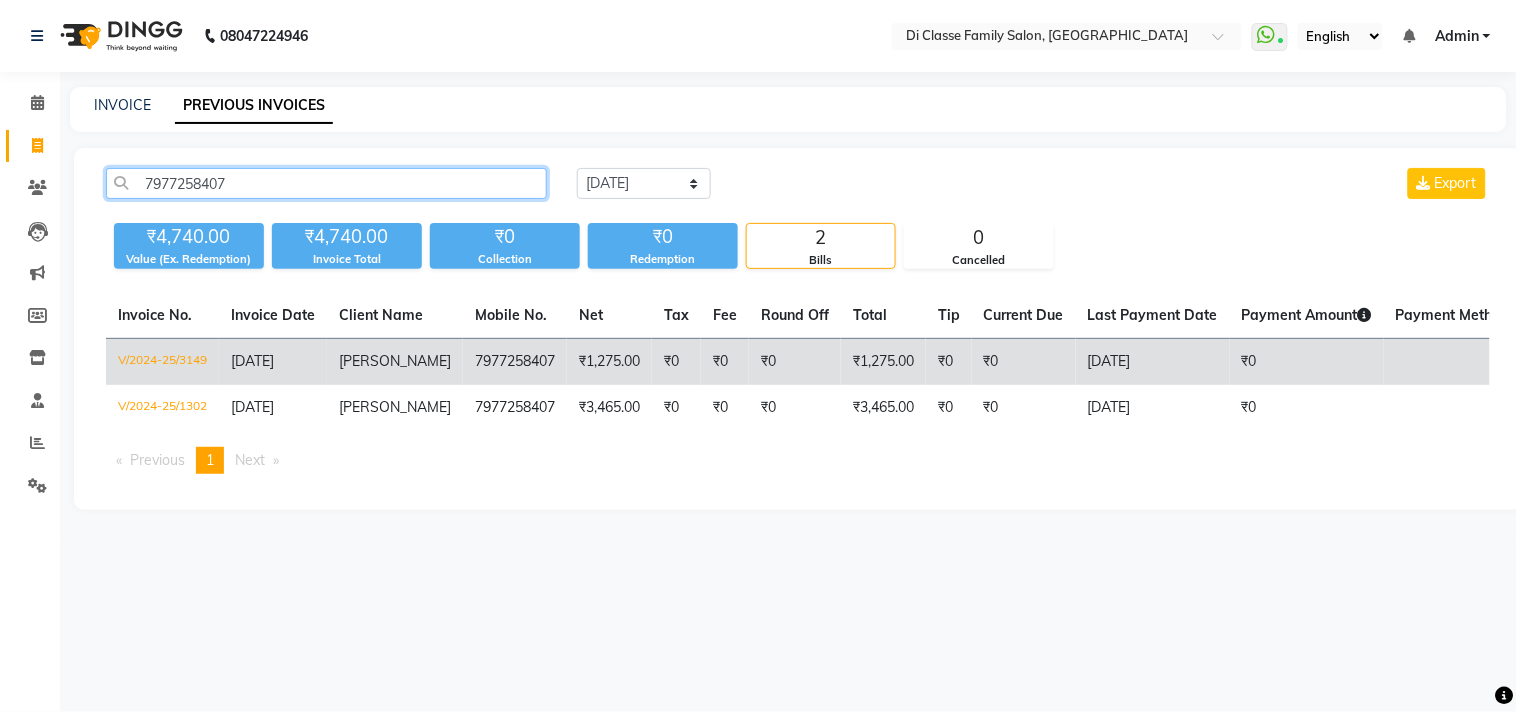 type on "7977258407" 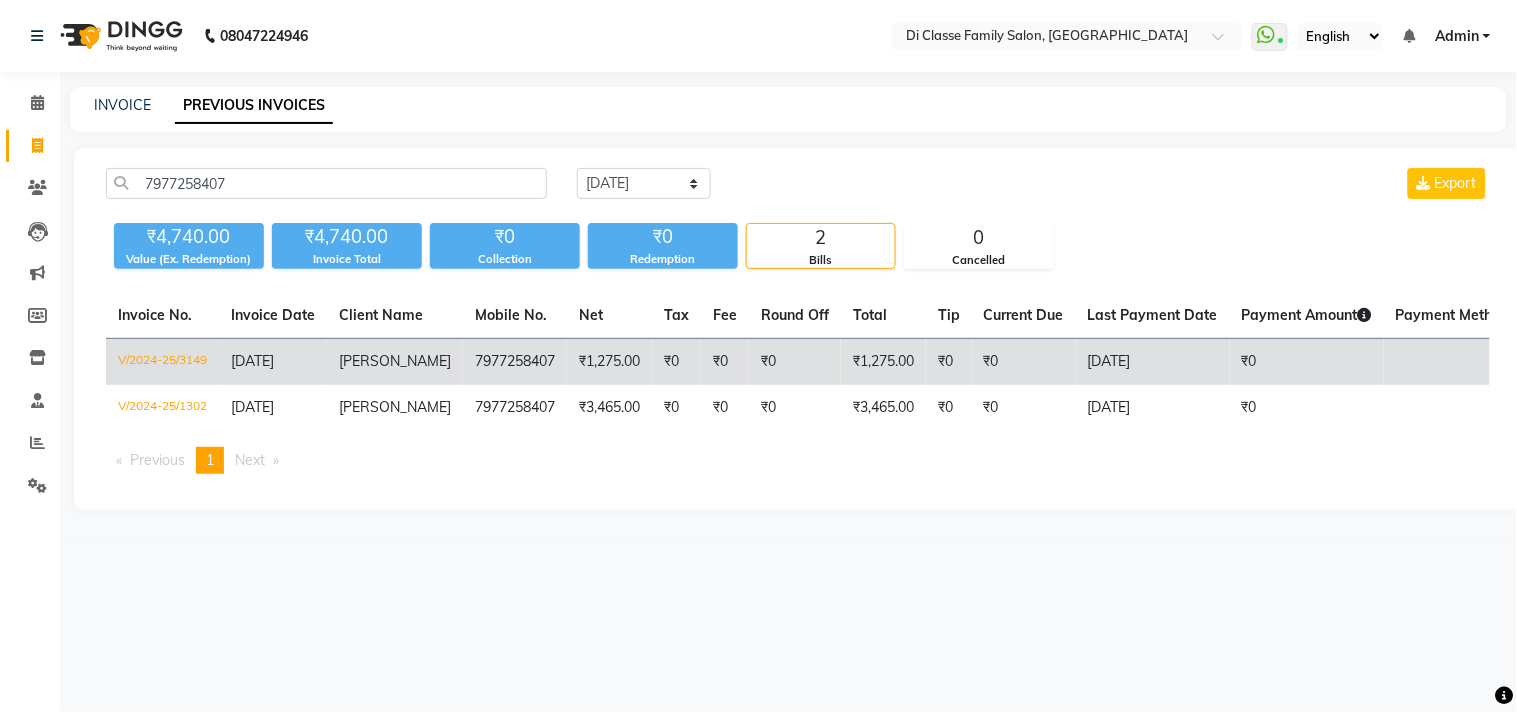 click on "₹0" 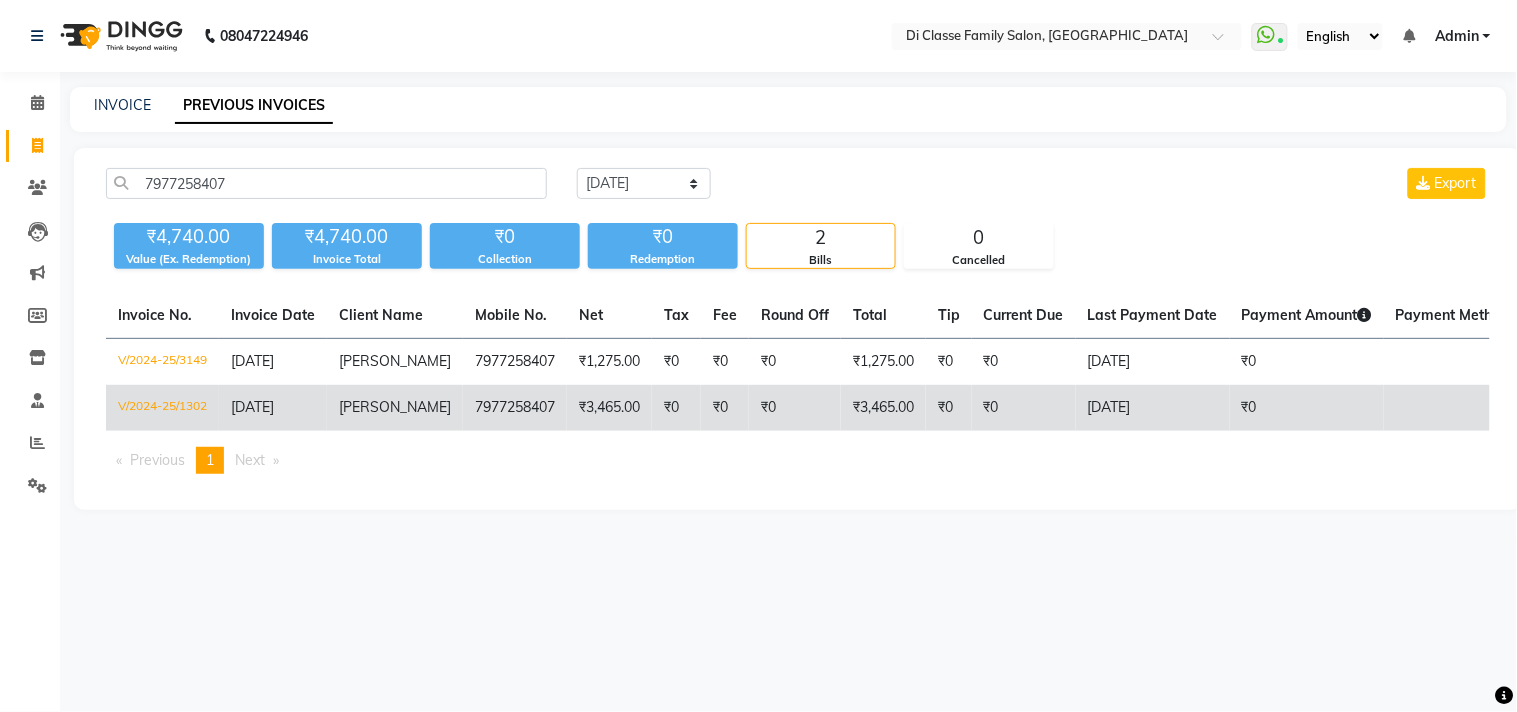 click on "7977258407" 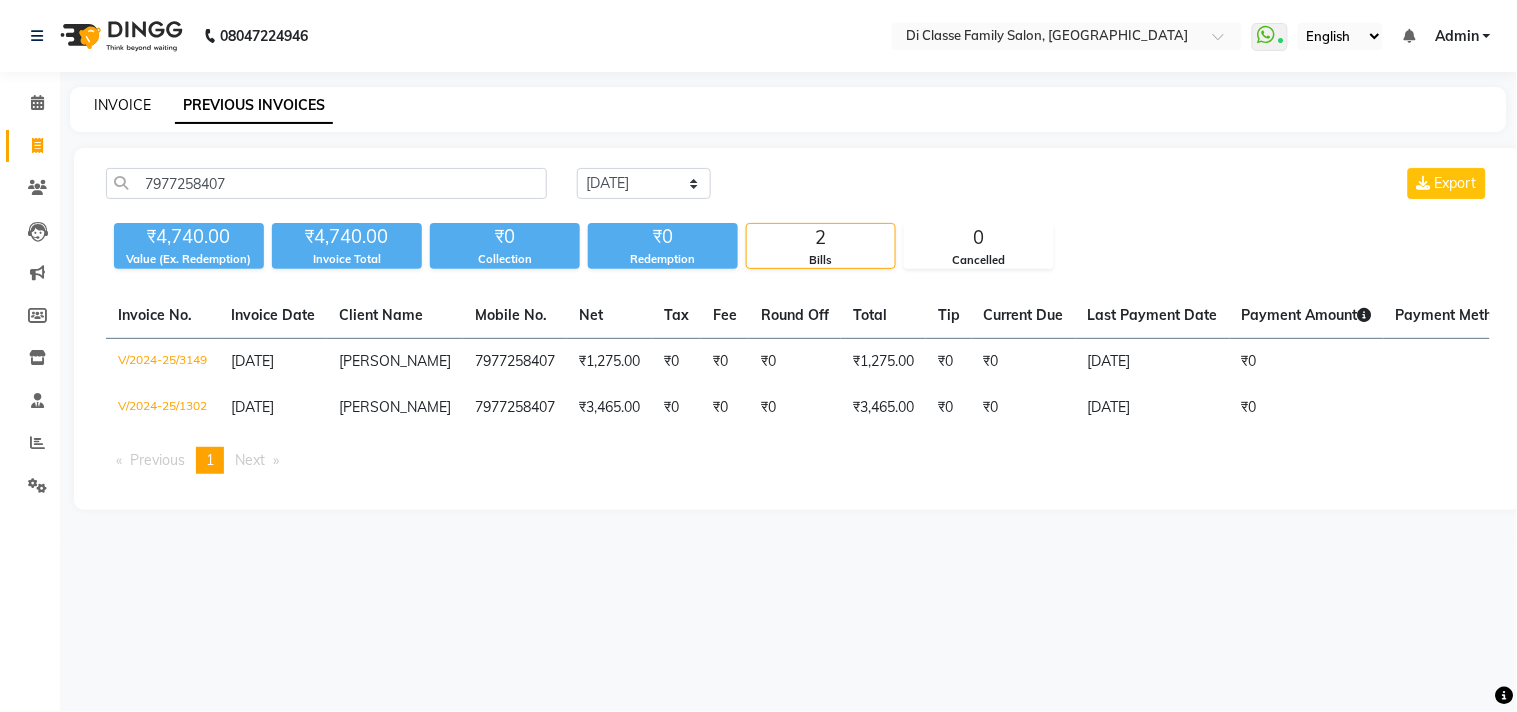 click on "INVOICE" 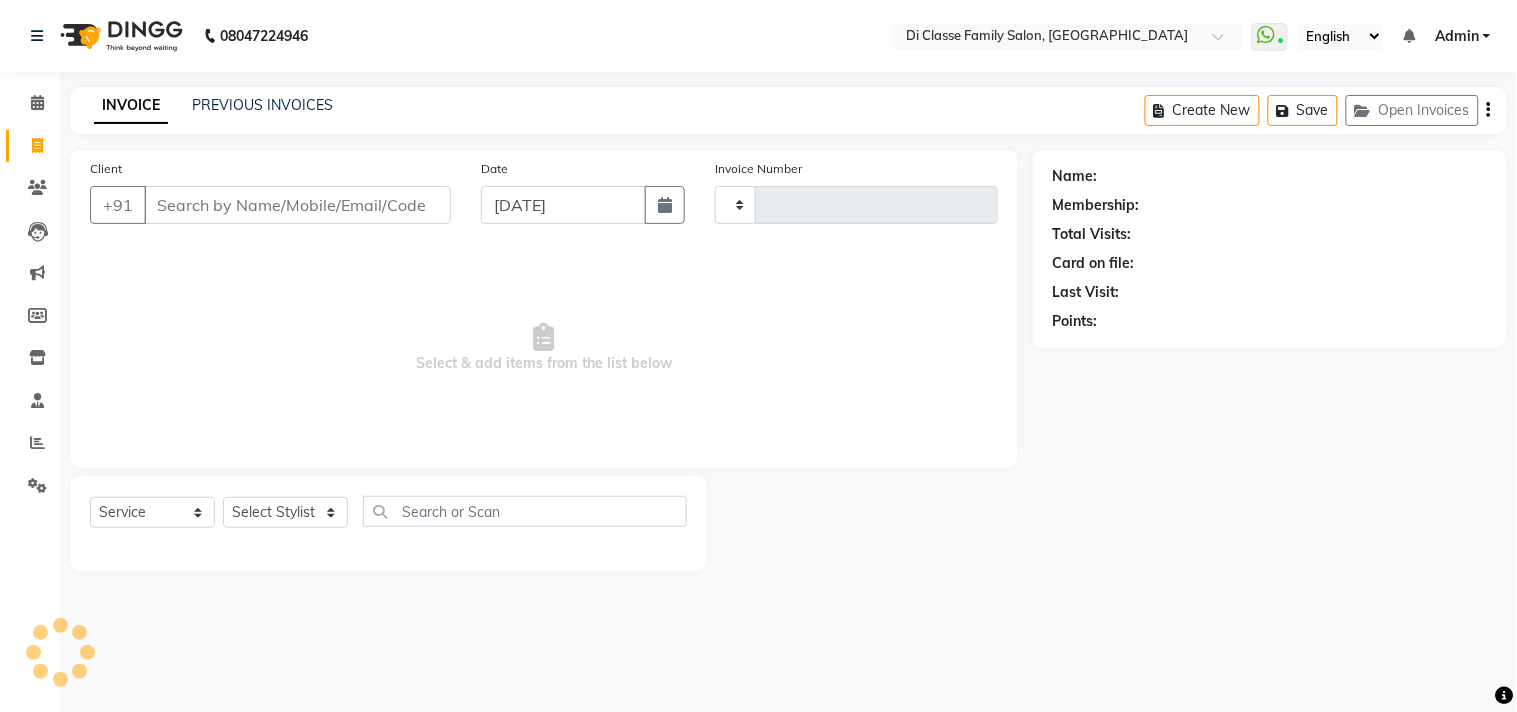 type on "2124" 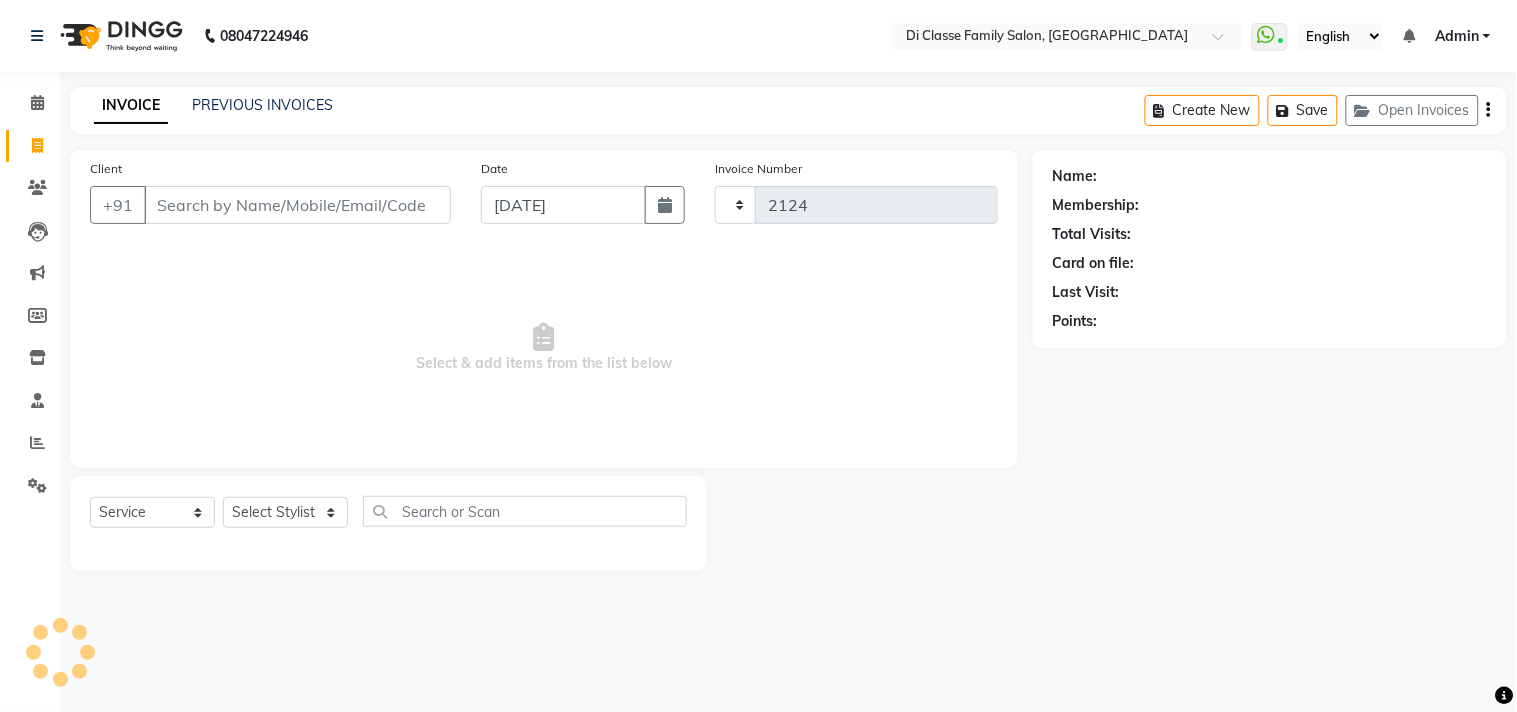 select on "4704" 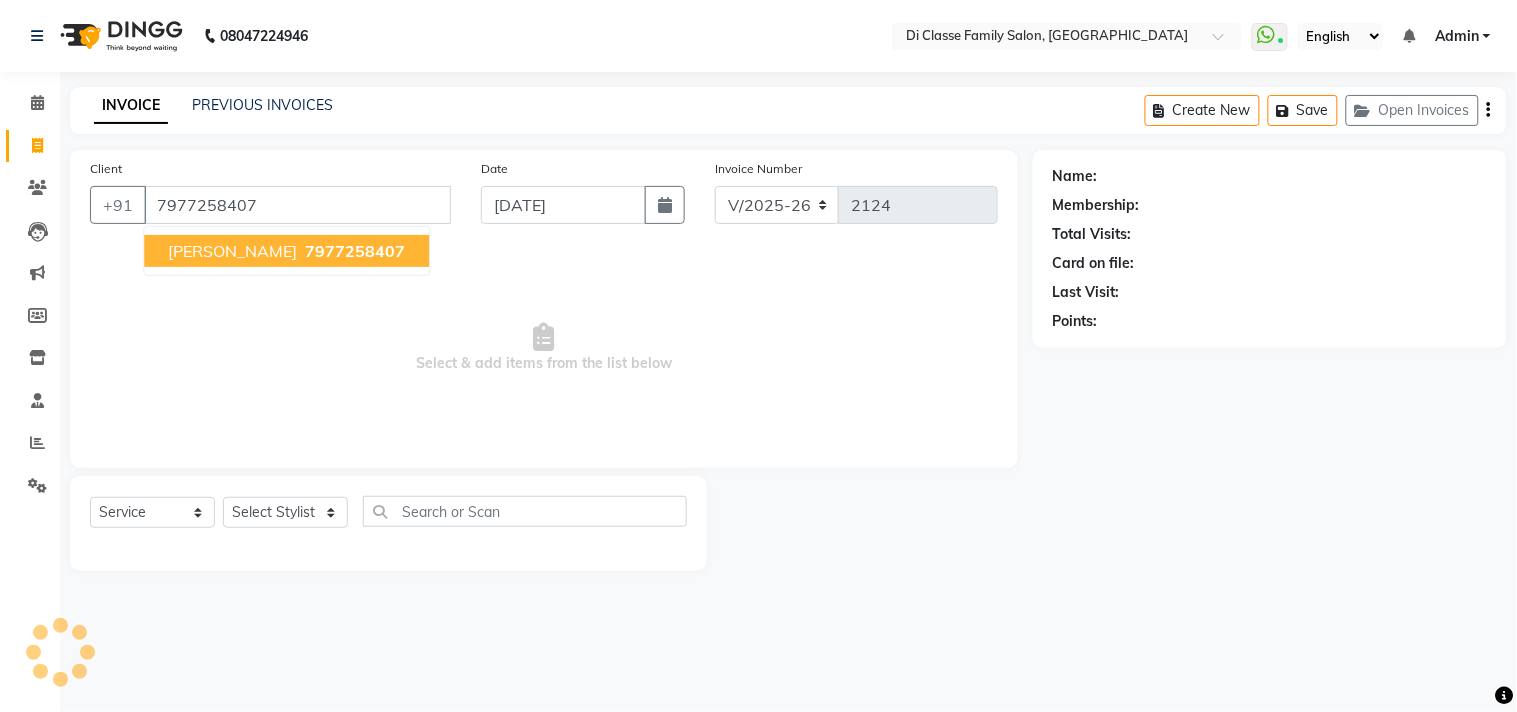 type on "7977258407" 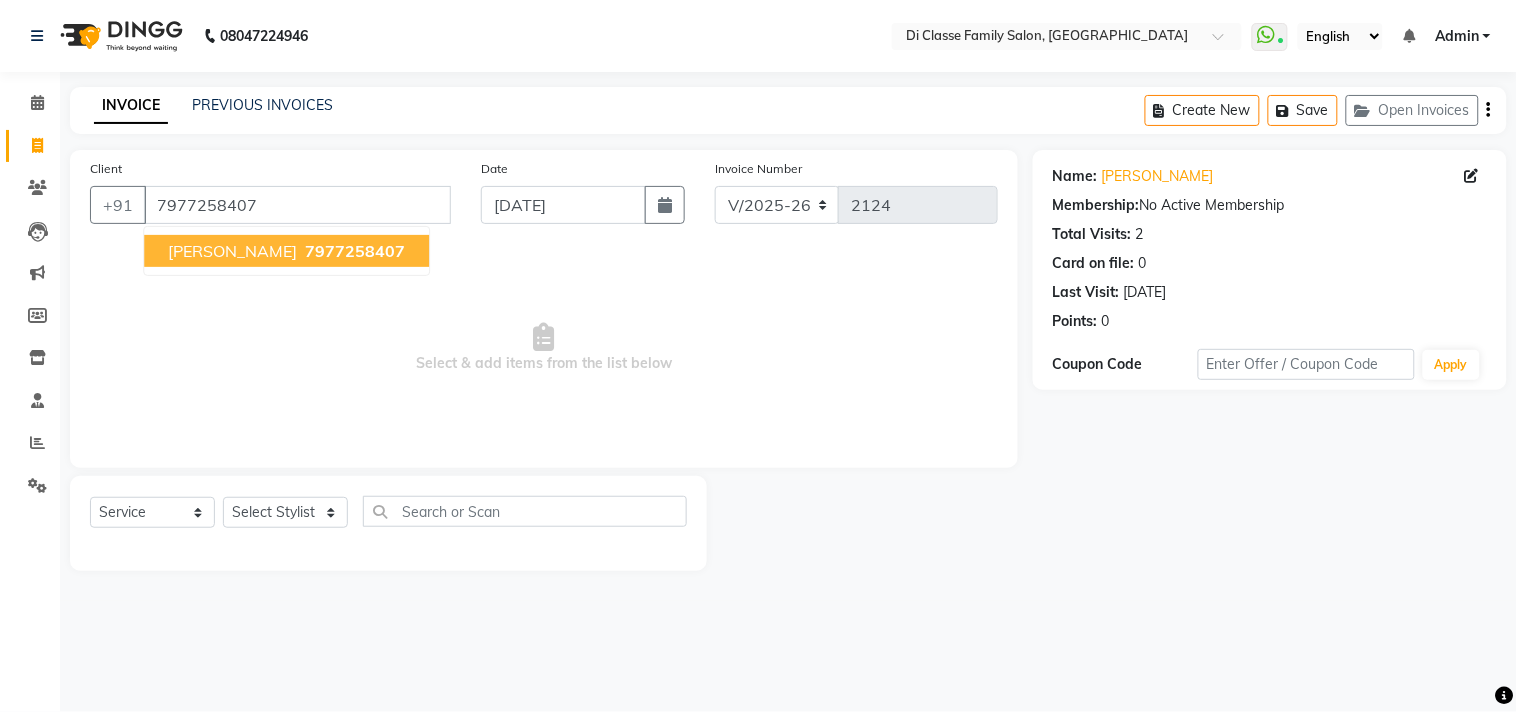 click on "7977258407" at bounding box center (355, 251) 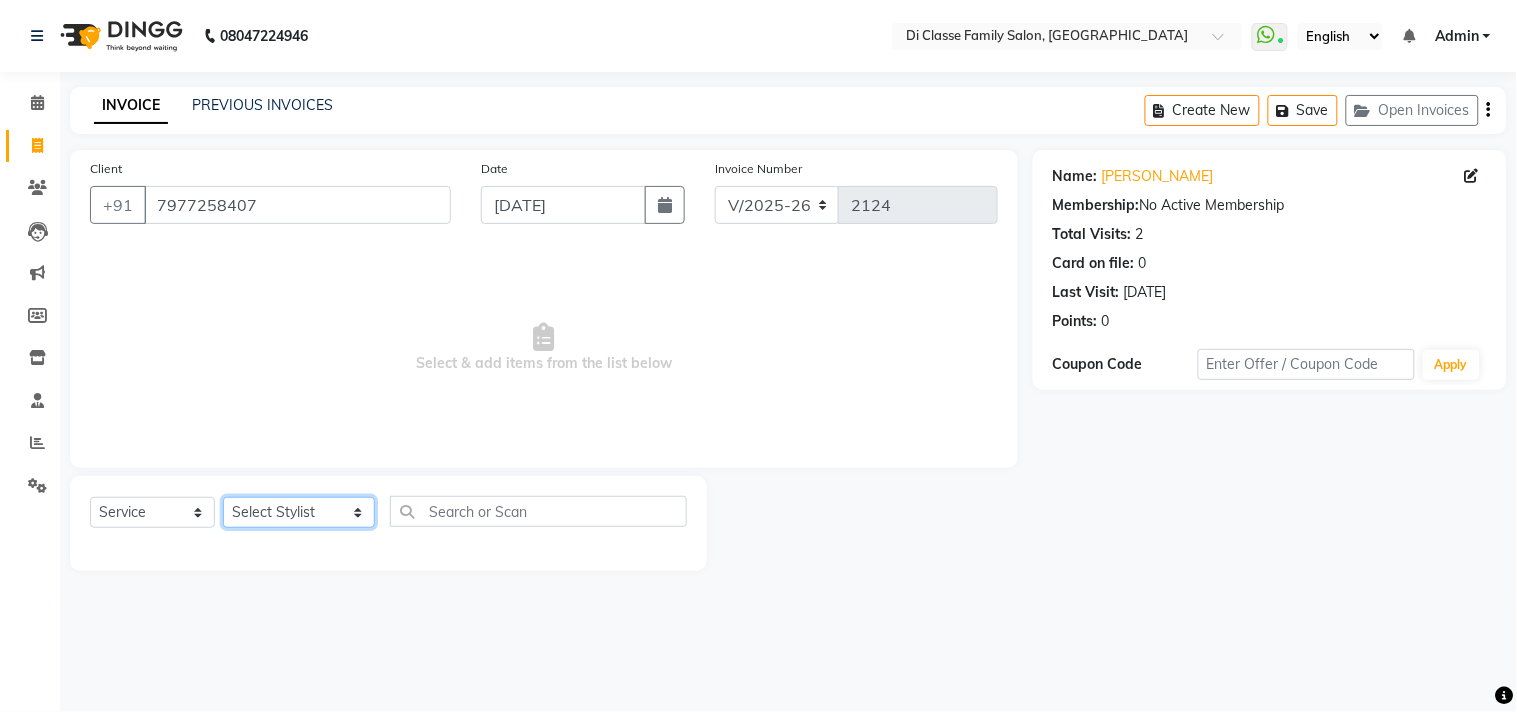 click on "Select Stylist aniket  Anu  AYAZ KADRI  Front Desk Javed kapil KOMAL  Payal  Pooja Jadhav Rahul Datkhile RESHMA SHAIKH rutik shinde SACHIN SAKPAL SADDAM SAHAJAN SAKSHI CHAVAN Sameer  sampada Sanjana  SANU shobha sonawane shobha sonawane SHUBHAM PEDNEKAR Sikandar Ansari ssneha rana" 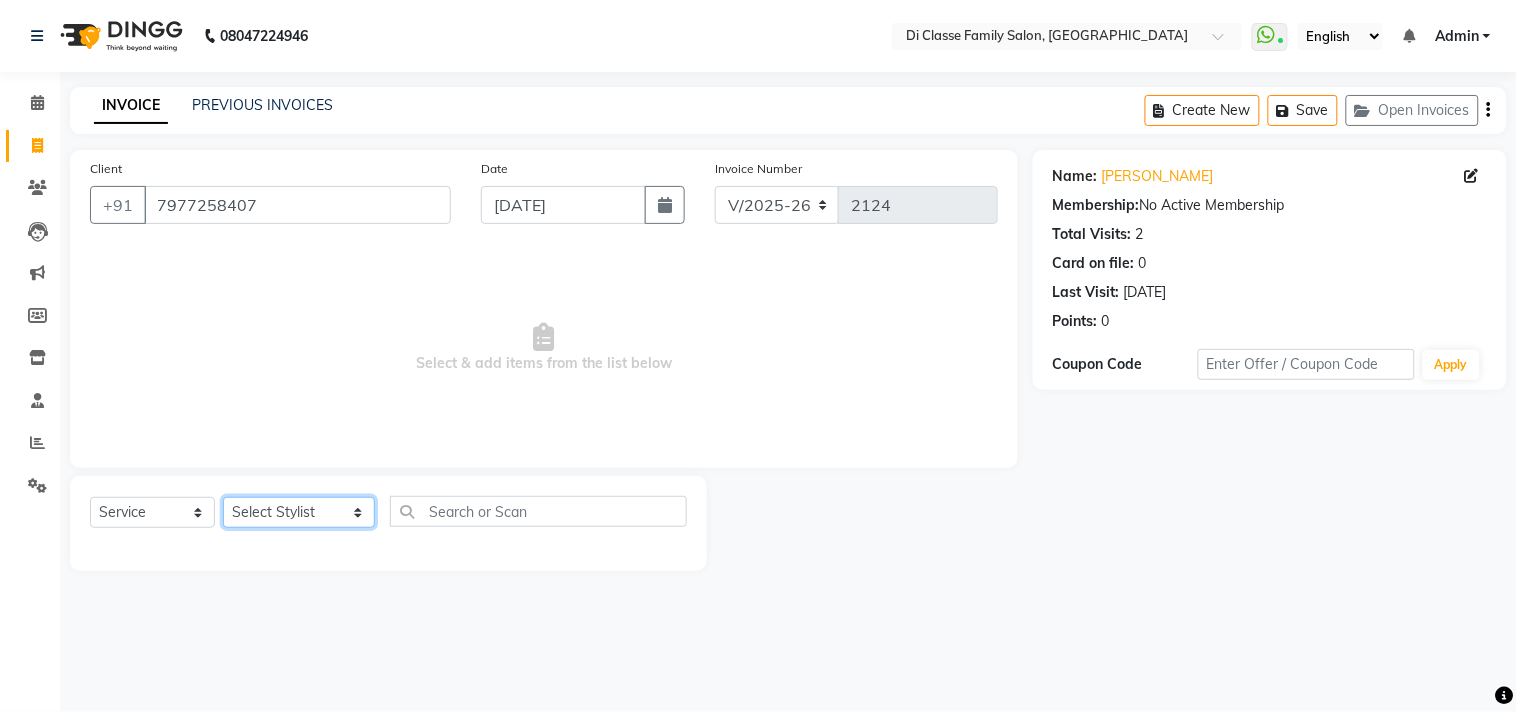 select on "59601" 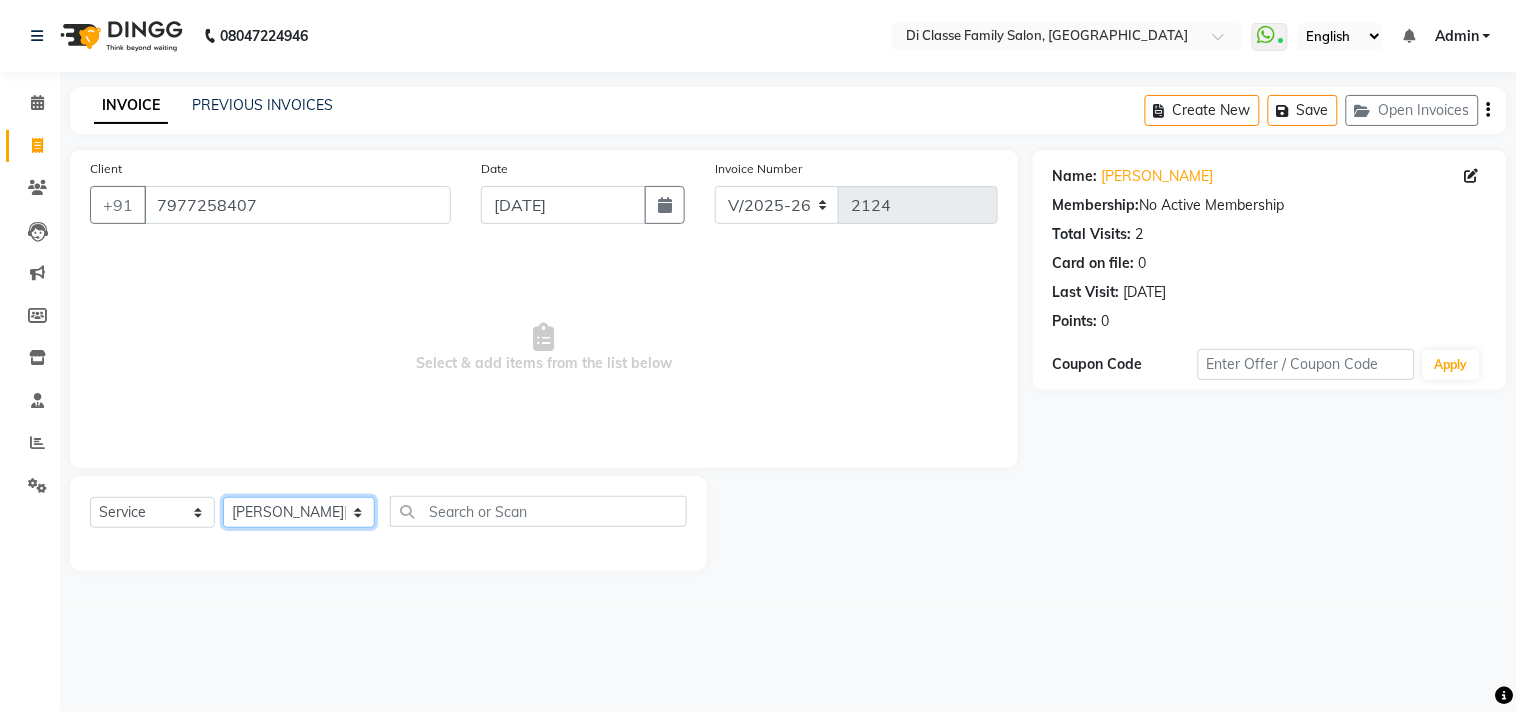 click on "Select Stylist aniket  Anu  AYAZ KADRI  Front Desk Javed kapil KOMAL  Payal  Pooja Jadhav Rahul Datkhile RESHMA SHAIKH rutik shinde SACHIN SAKPAL SADDAM SAHAJAN SAKSHI CHAVAN Sameer  sampada Sanjana  SANU shobha sonawane shobha sonawane SHUBHAM PEDNEKAR Sikandar Ansari ssneha rana" 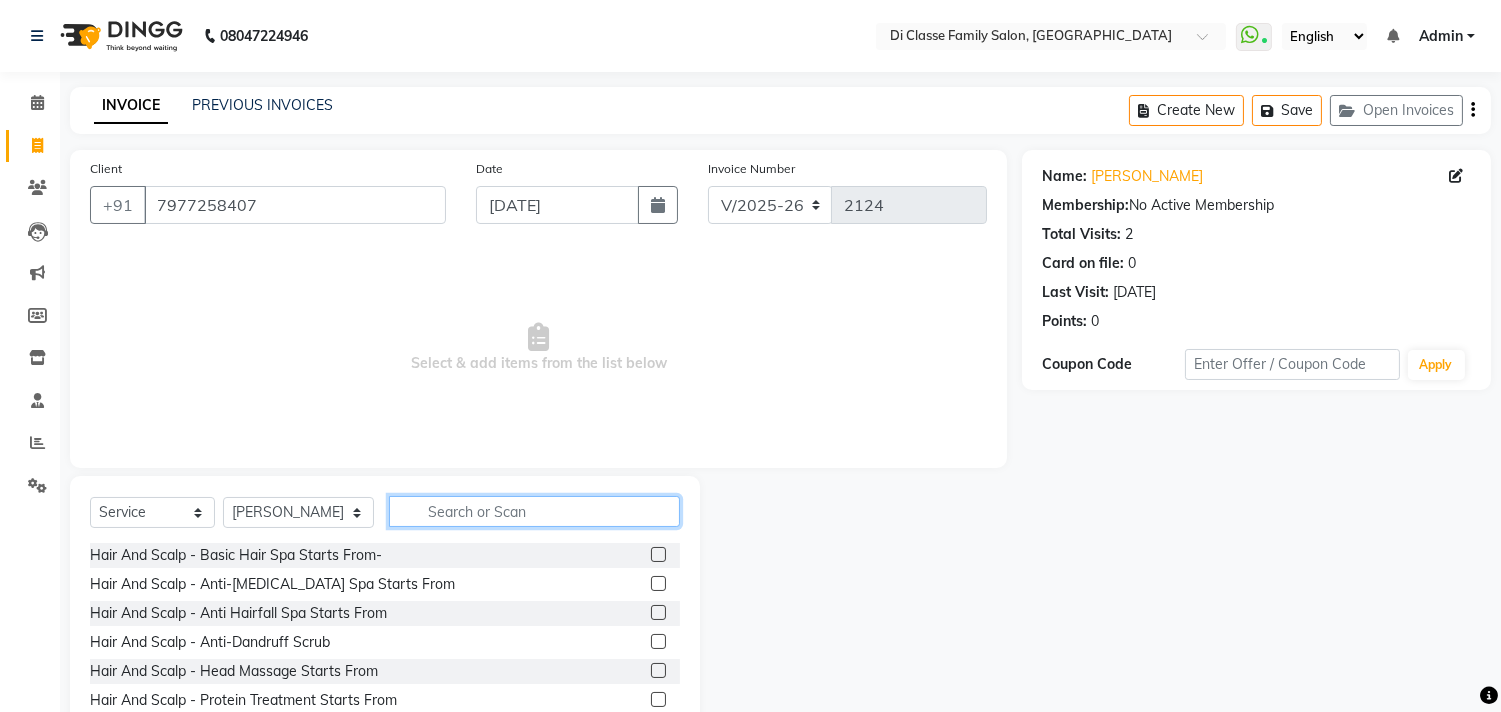click 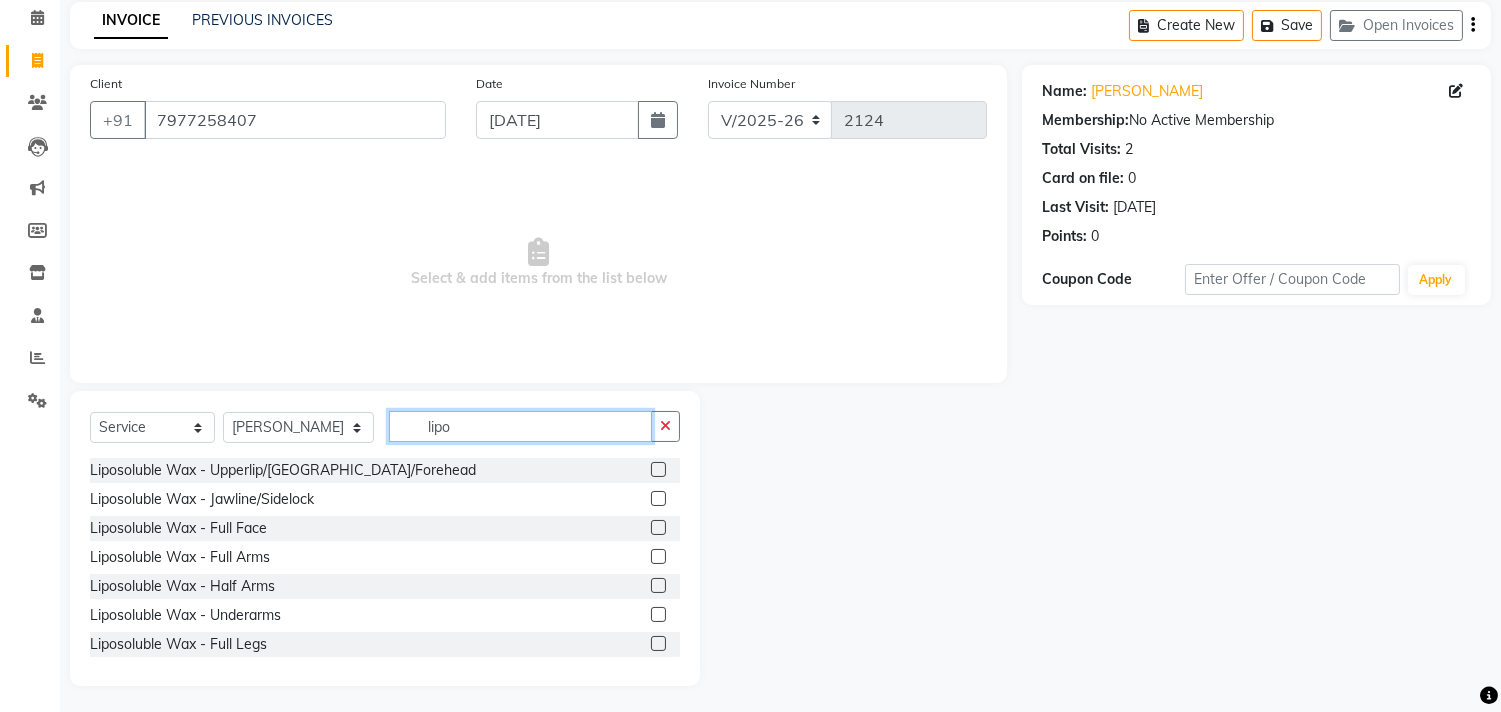 scroll, scrollTop: 88, scrollLeft: 0, axis: vertical 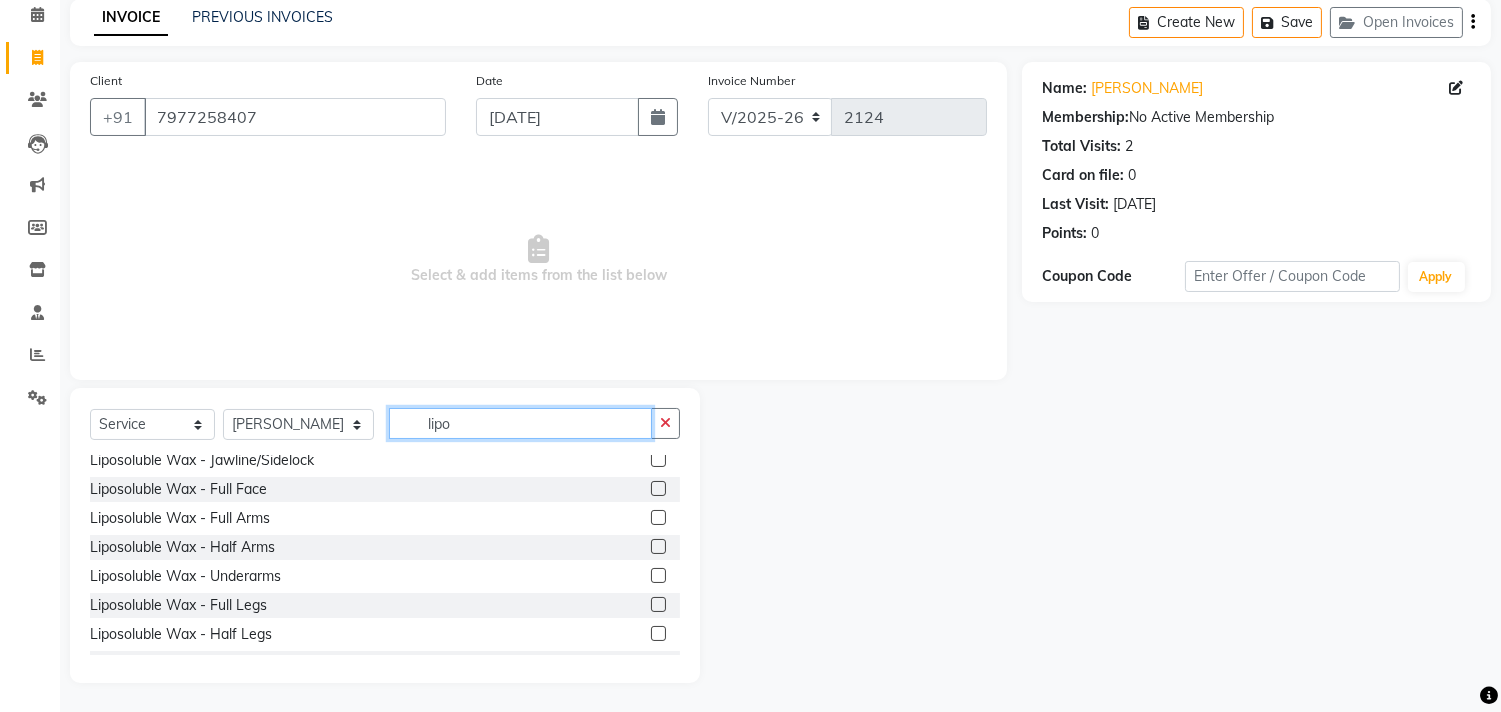 type on "lipo" 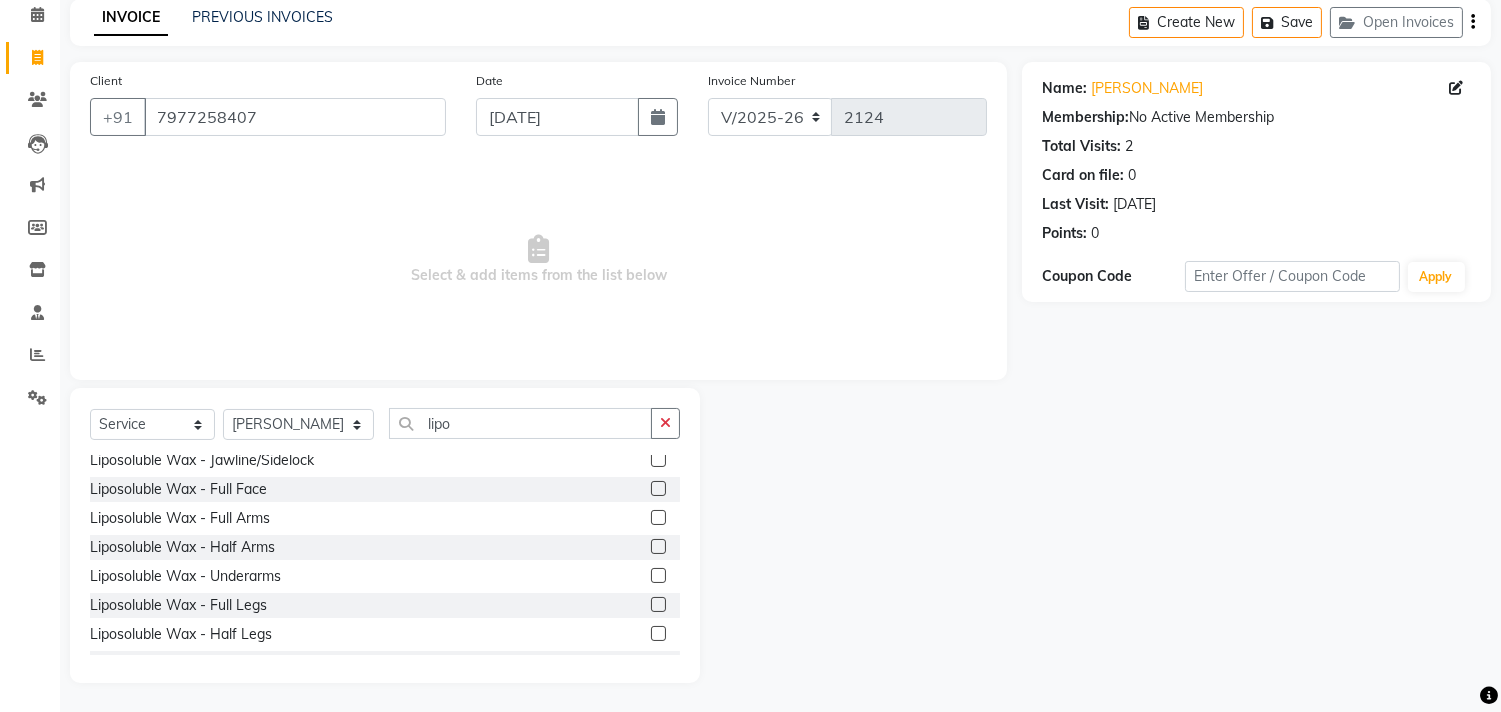 click on "Liposoluble Wax - Half Arms" 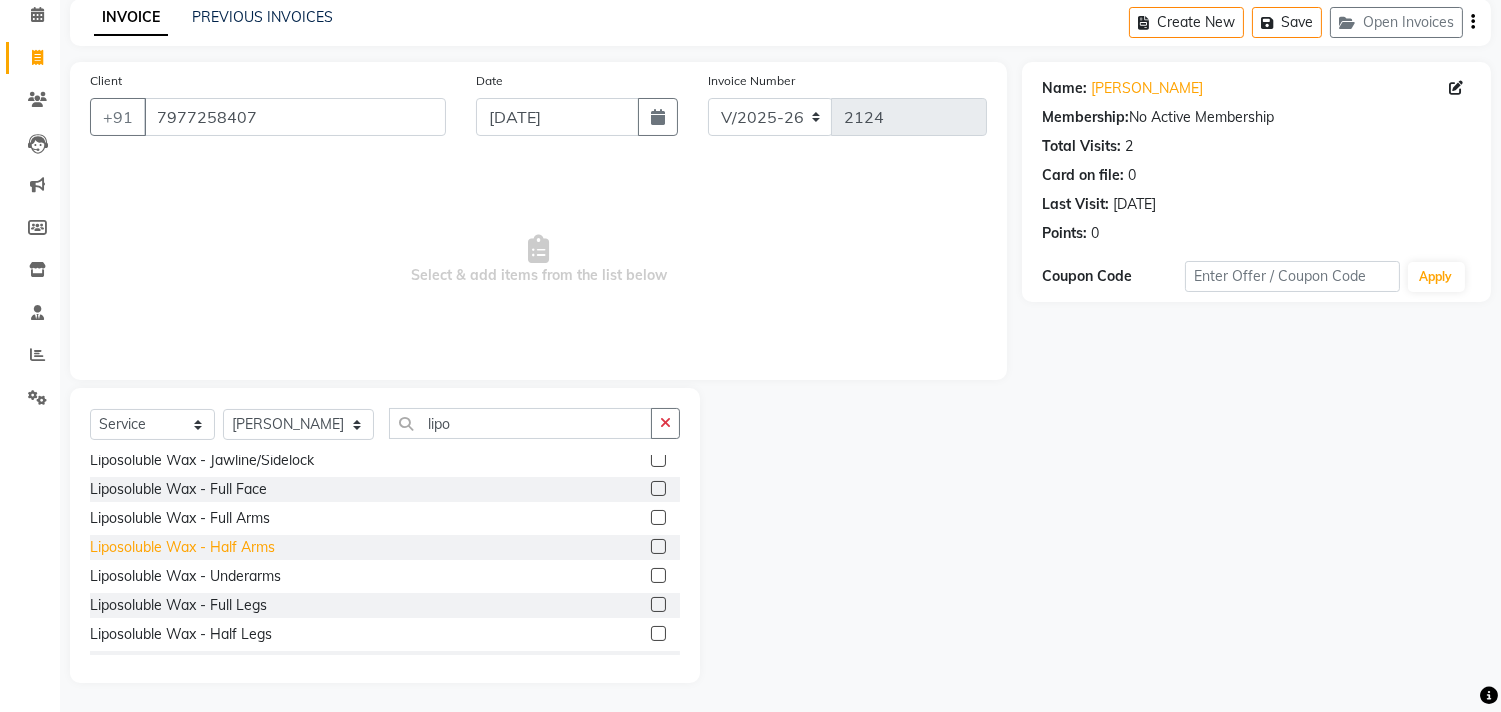 click on "Liposoluble Wax - Half Arms" 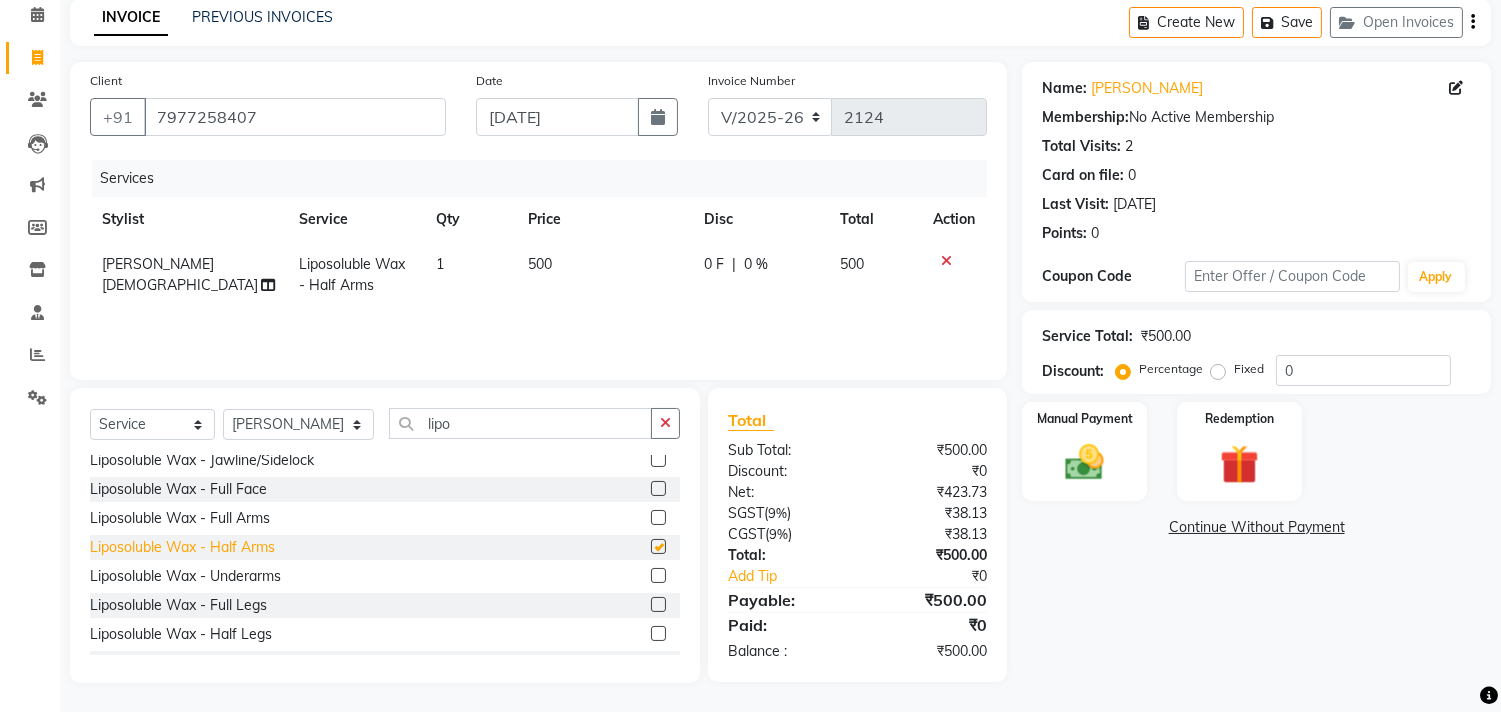 checkbox on "false" 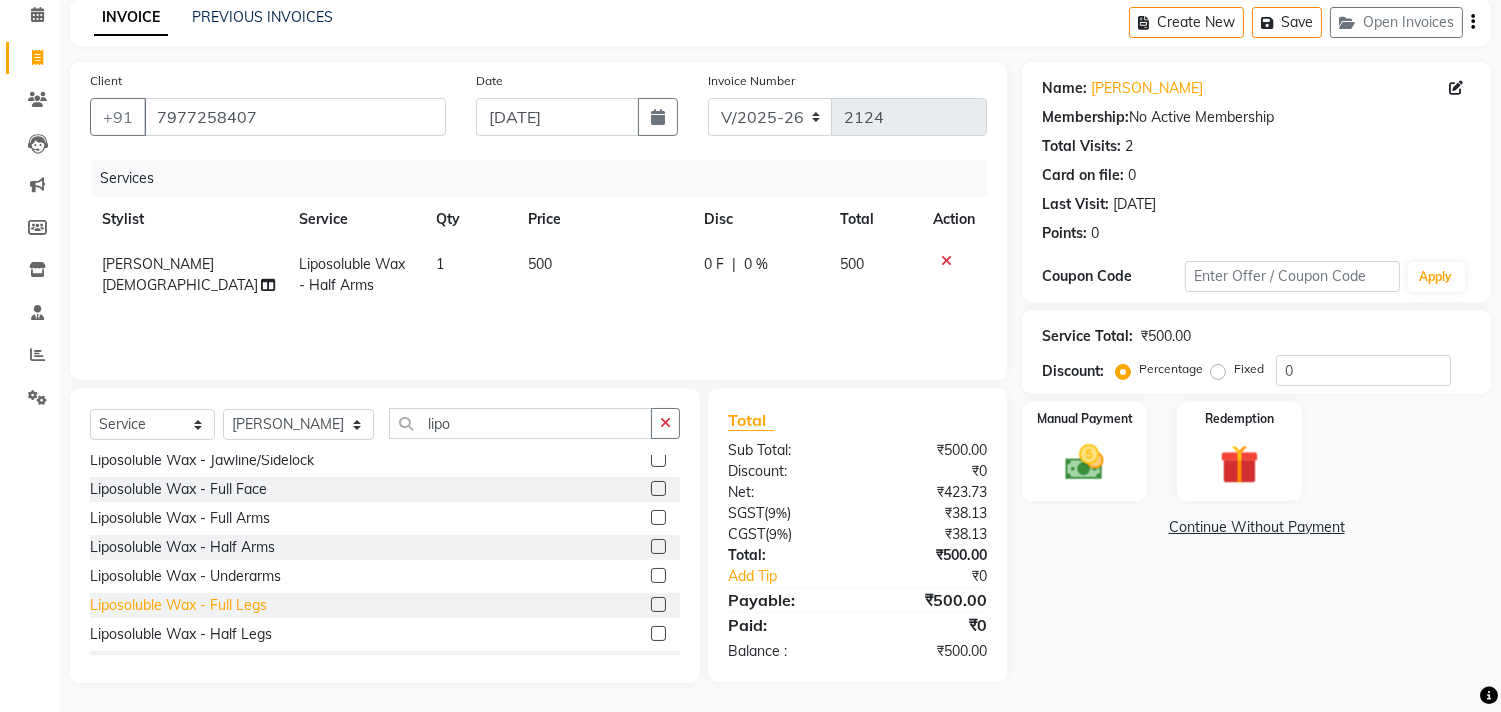 click on "Liposoluble Wax - Full Legs" 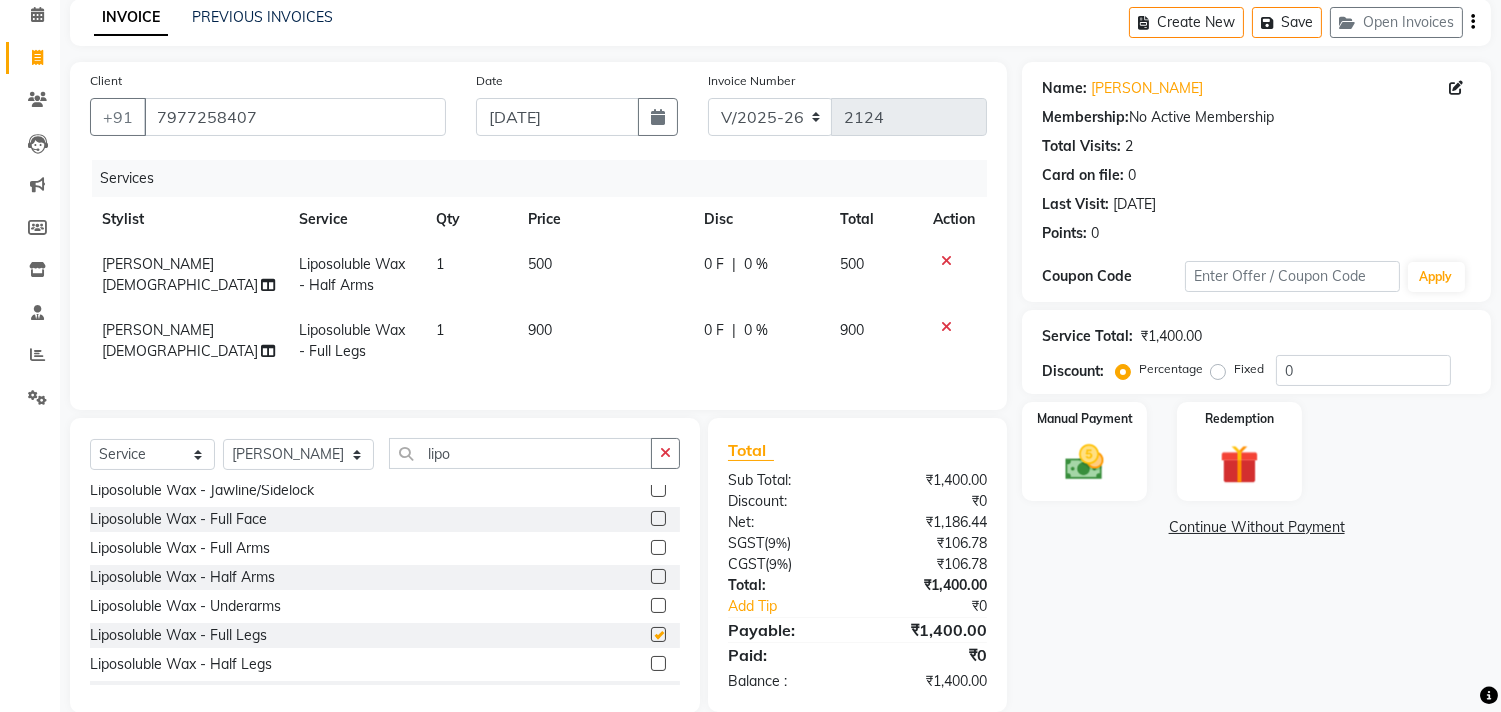 checkbox on "false" 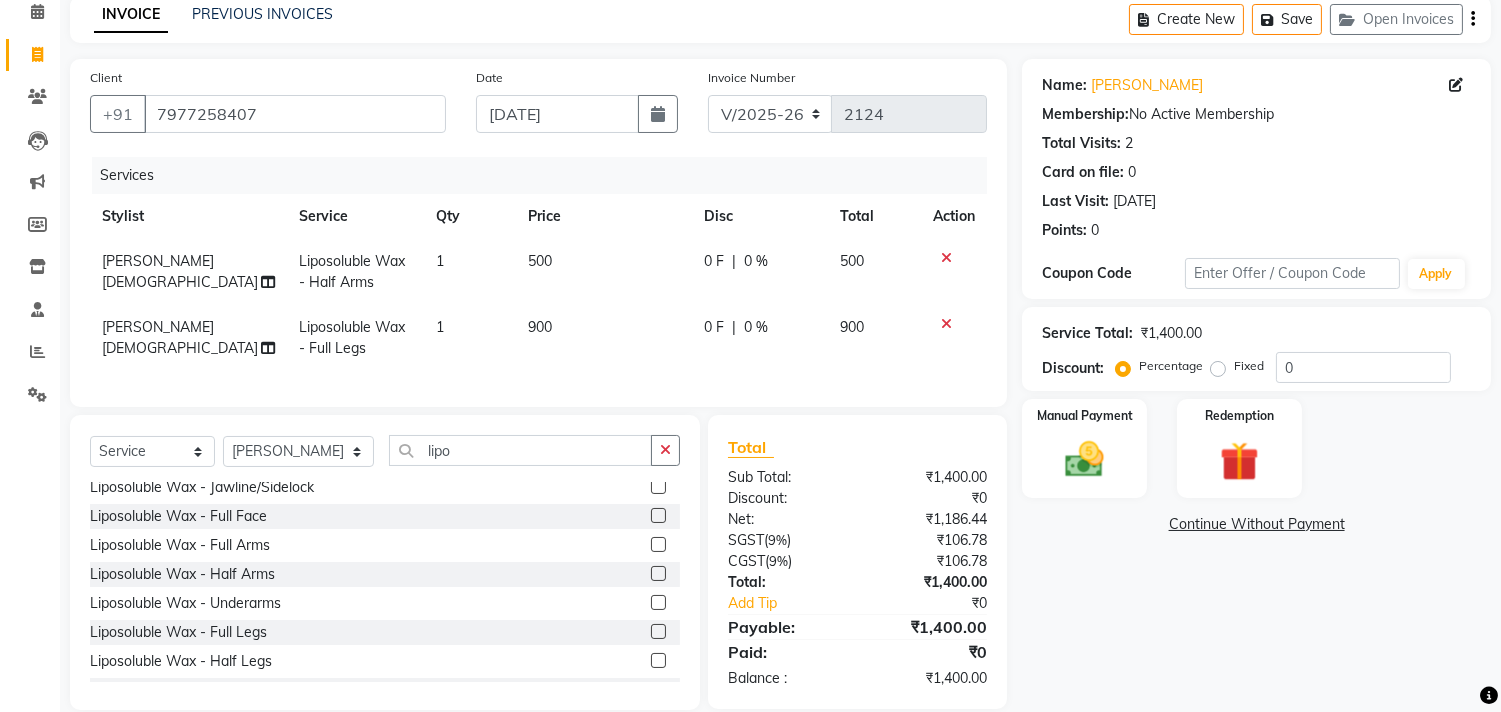 scroll, scrollTop: 135, scrollLeft: 0, axis: vertical 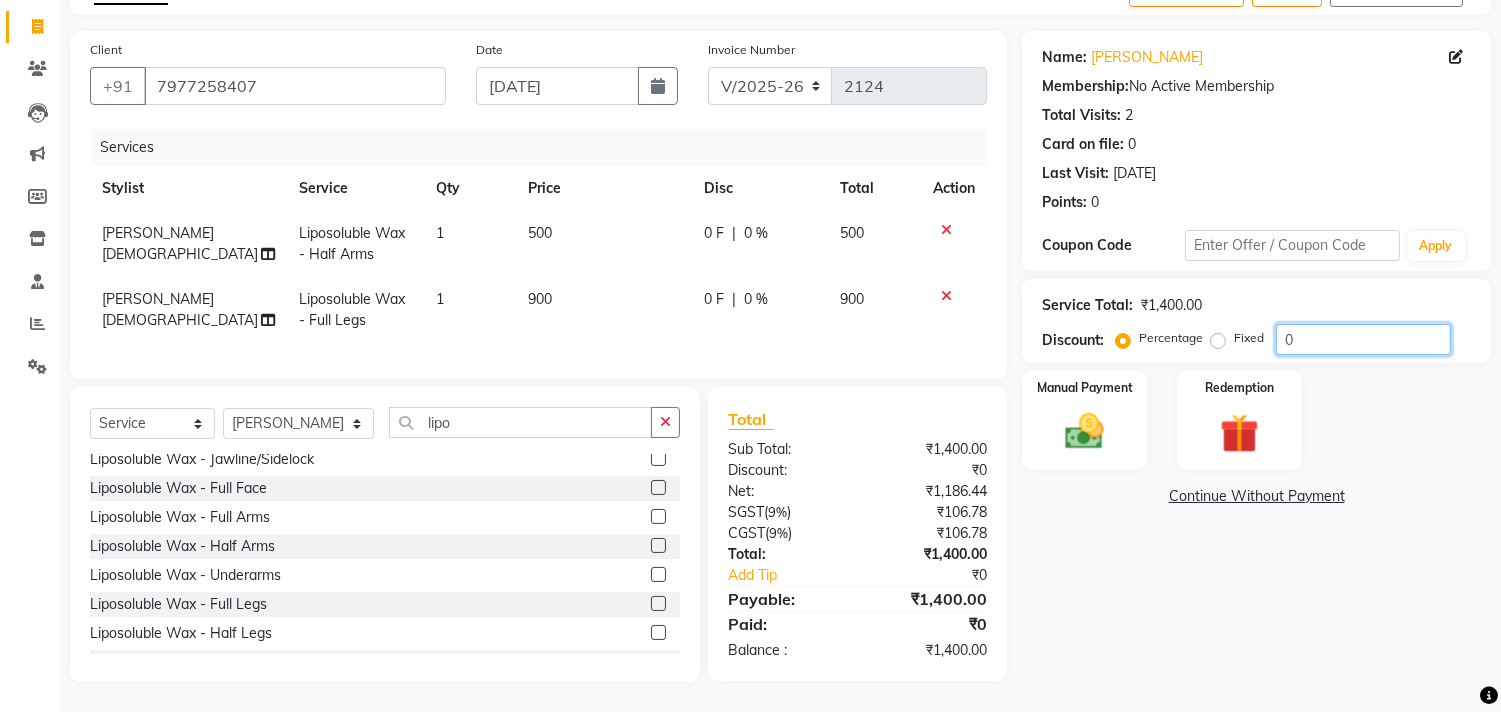 click on "0" 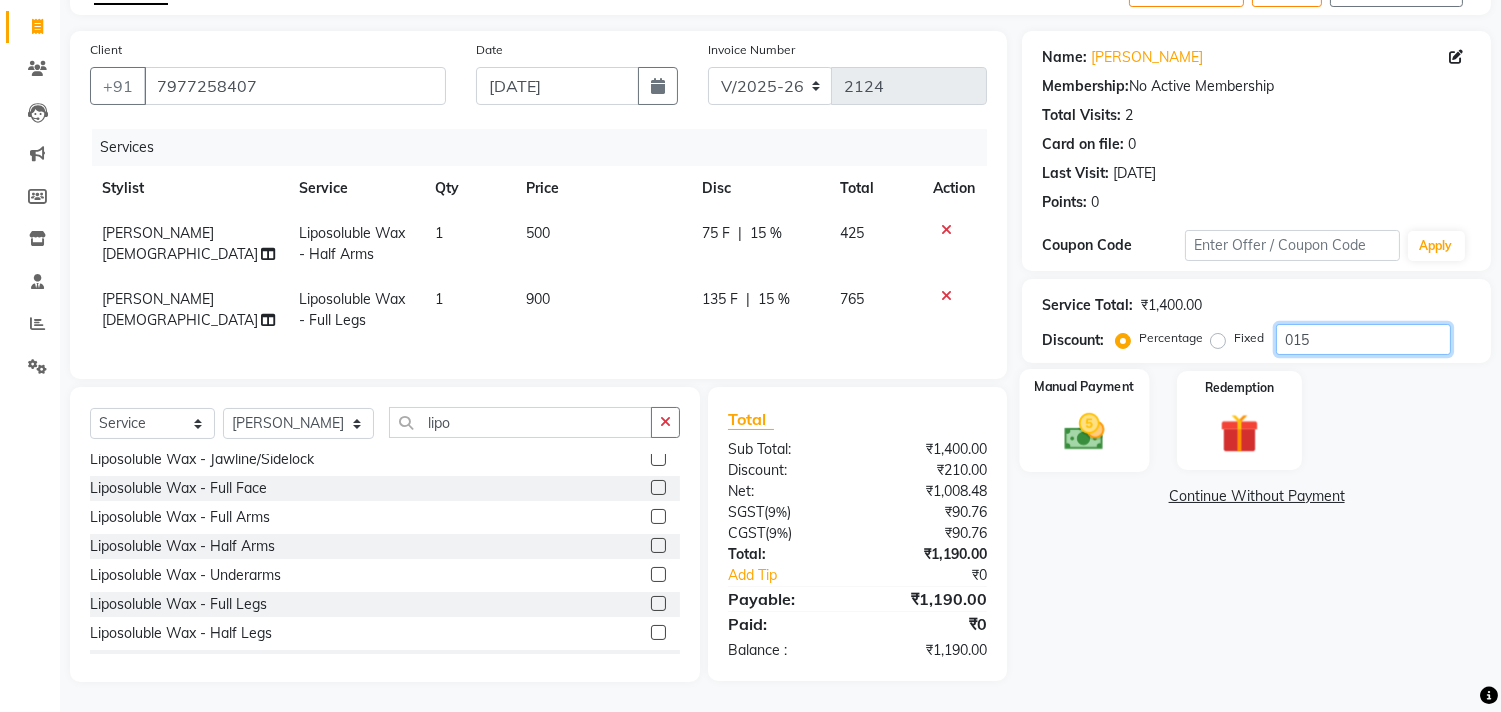 type on "015" 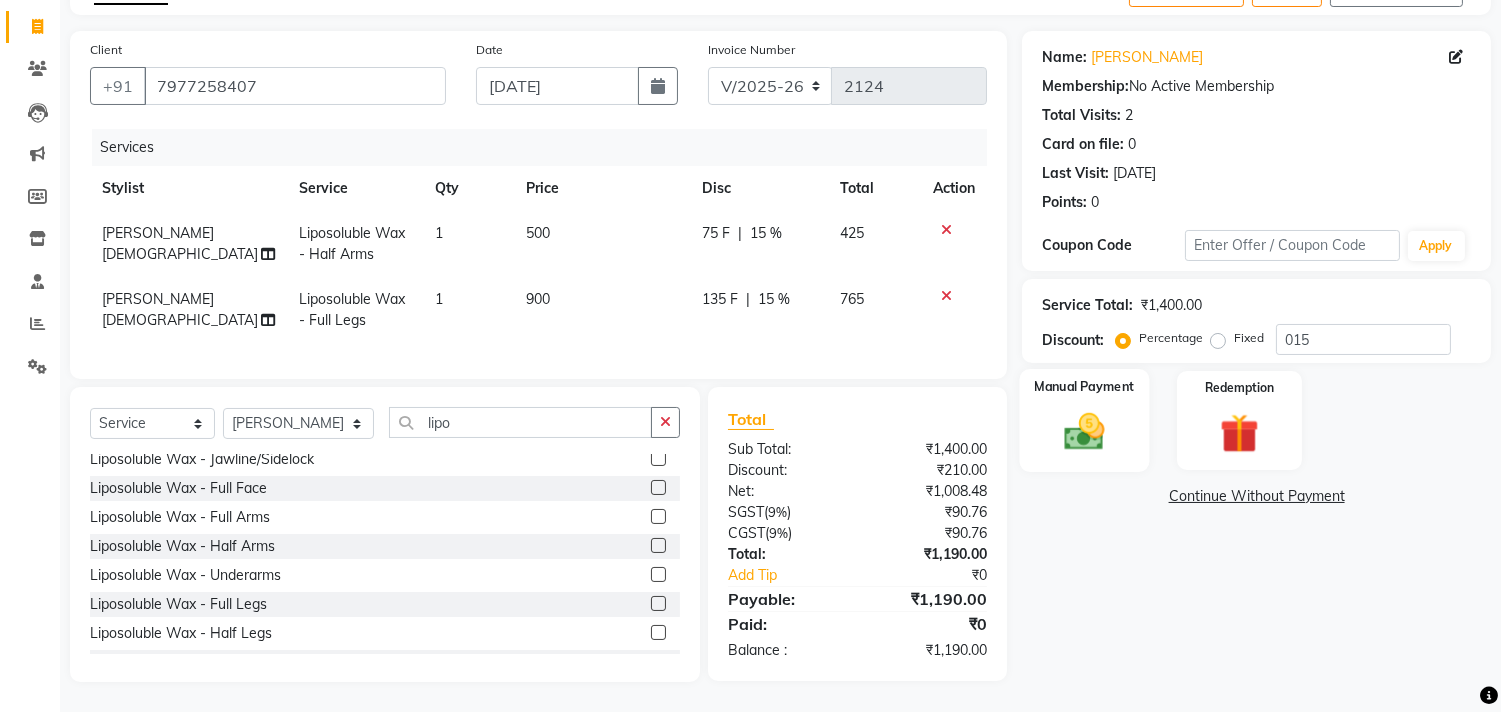 click 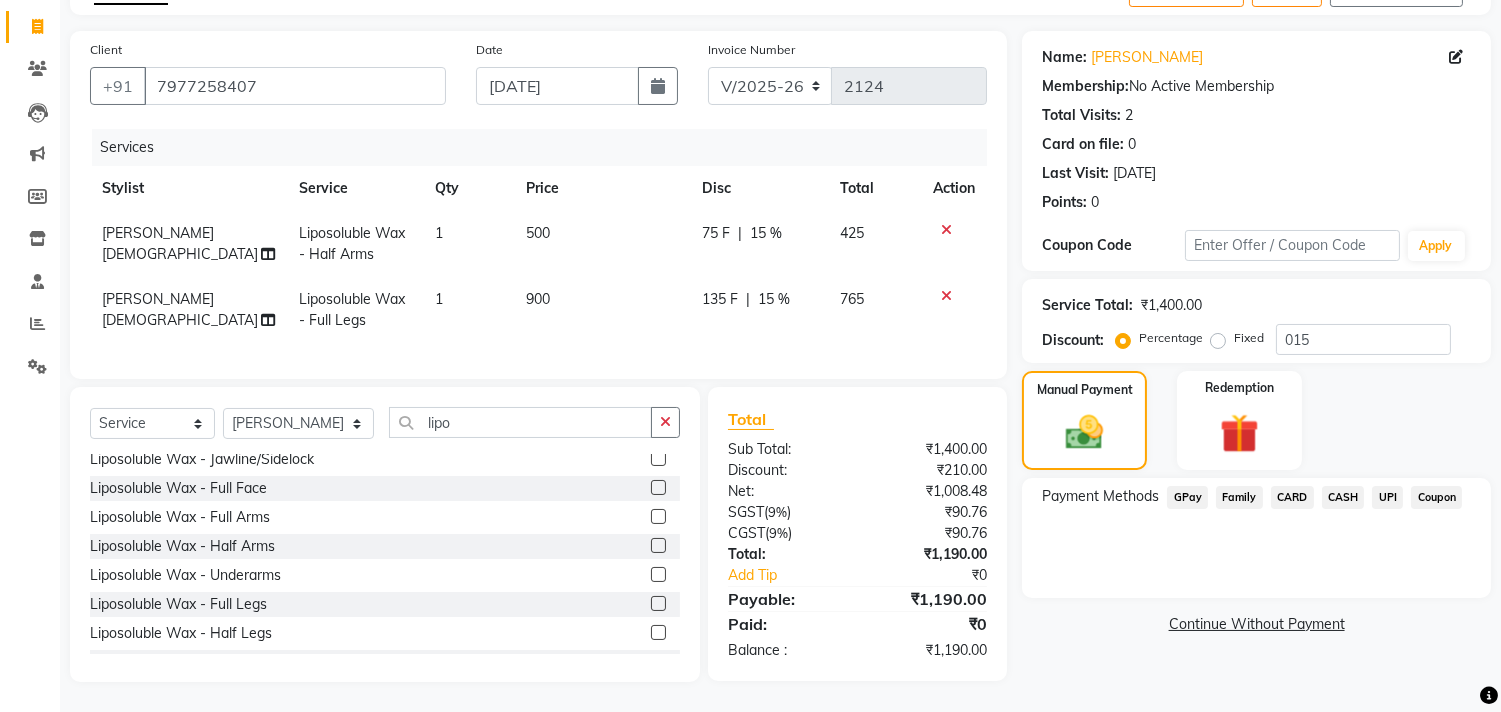 click on "UPI" 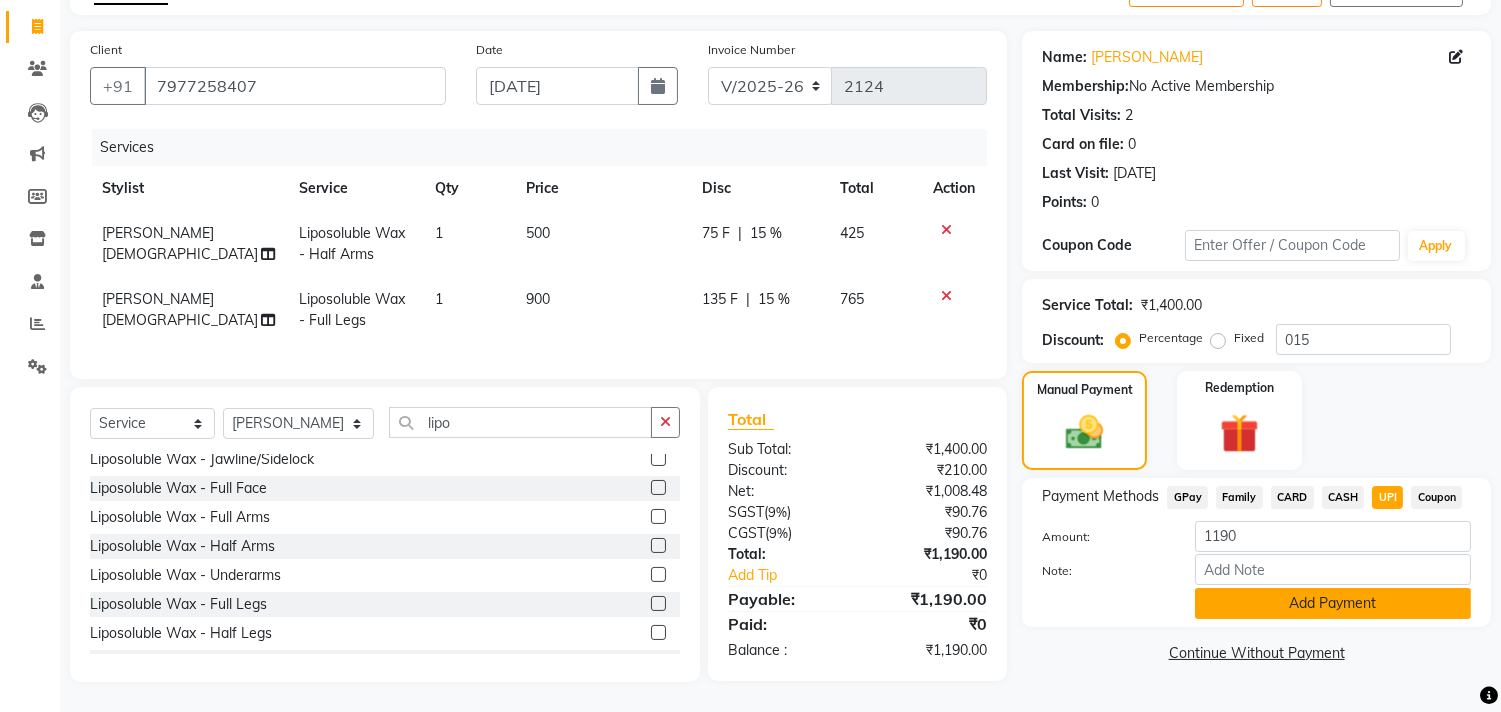 click on "Add Payment" 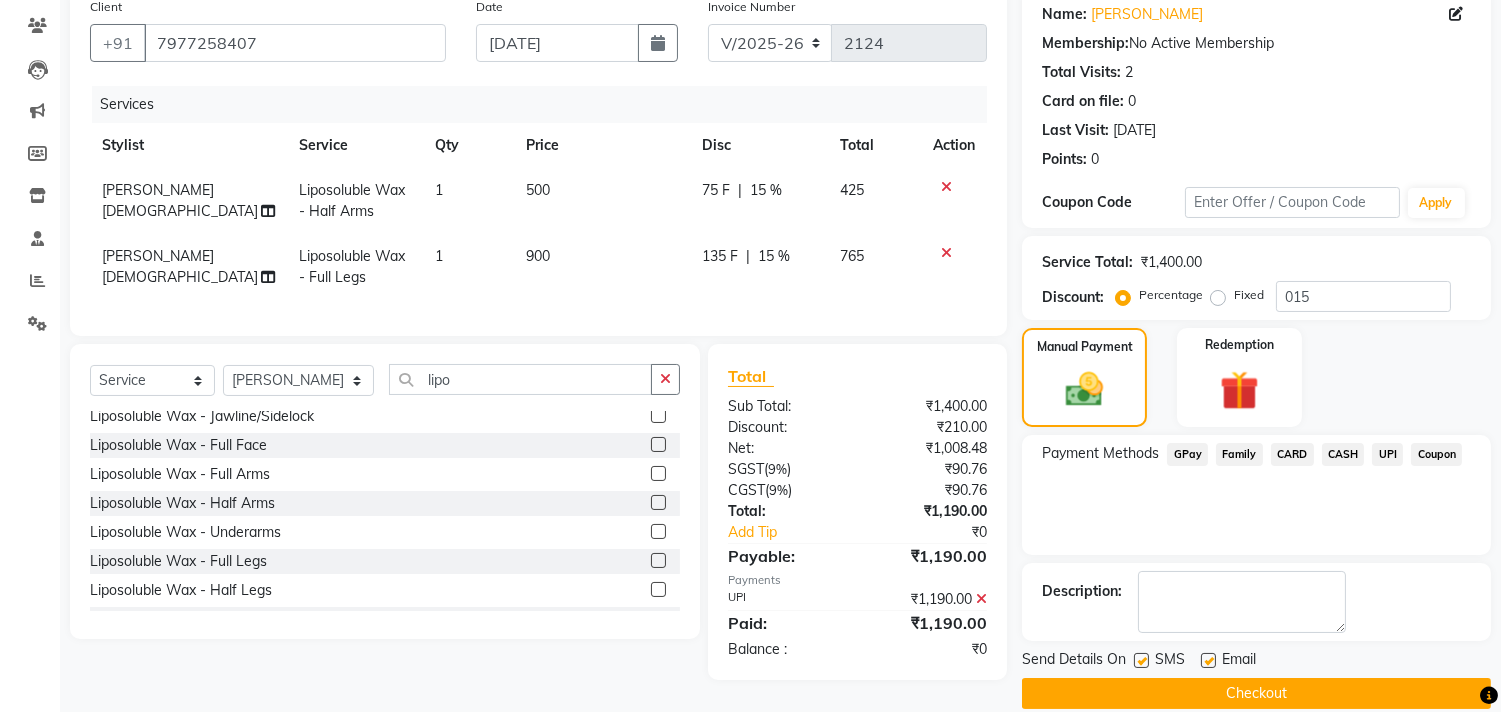 scroll, scrollTop: 187, scrollLeft: 0, axis: vertical 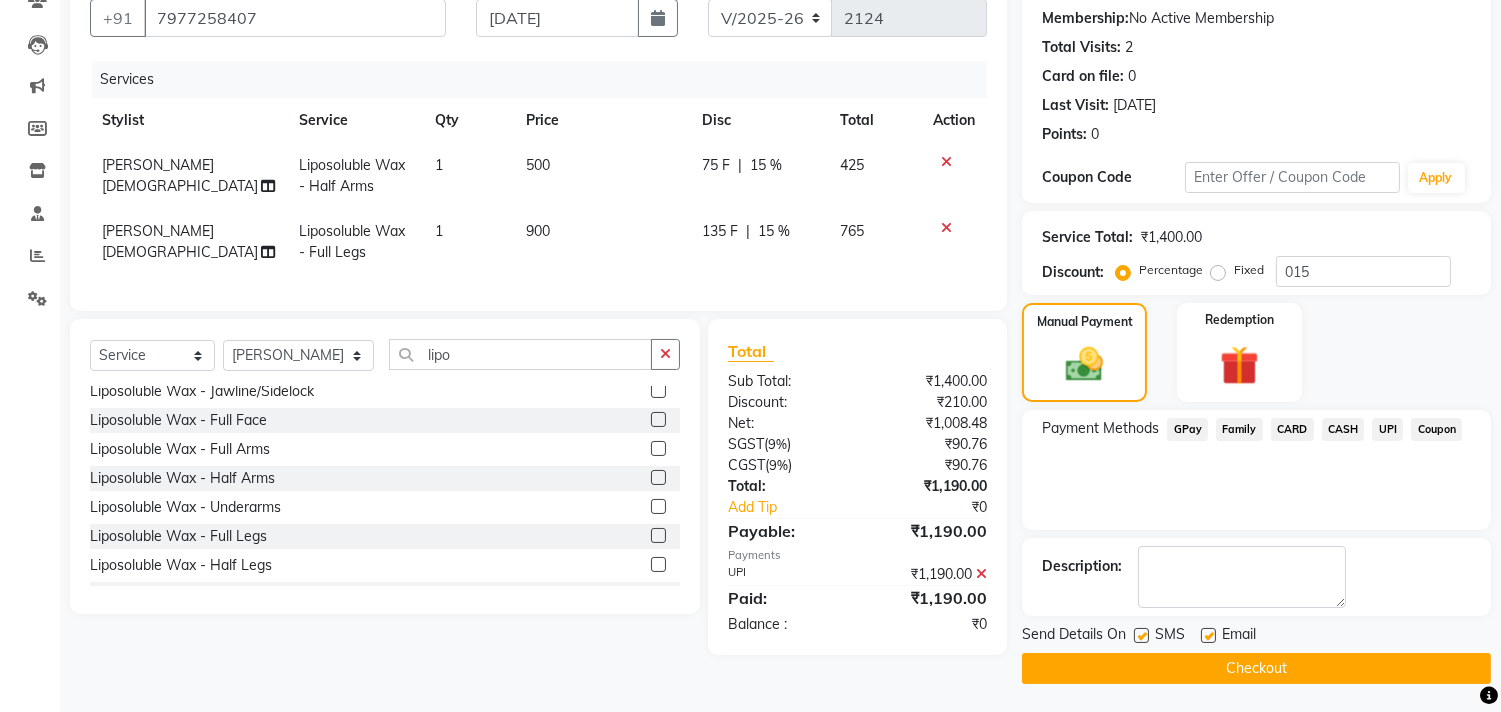 click on "Checkout" 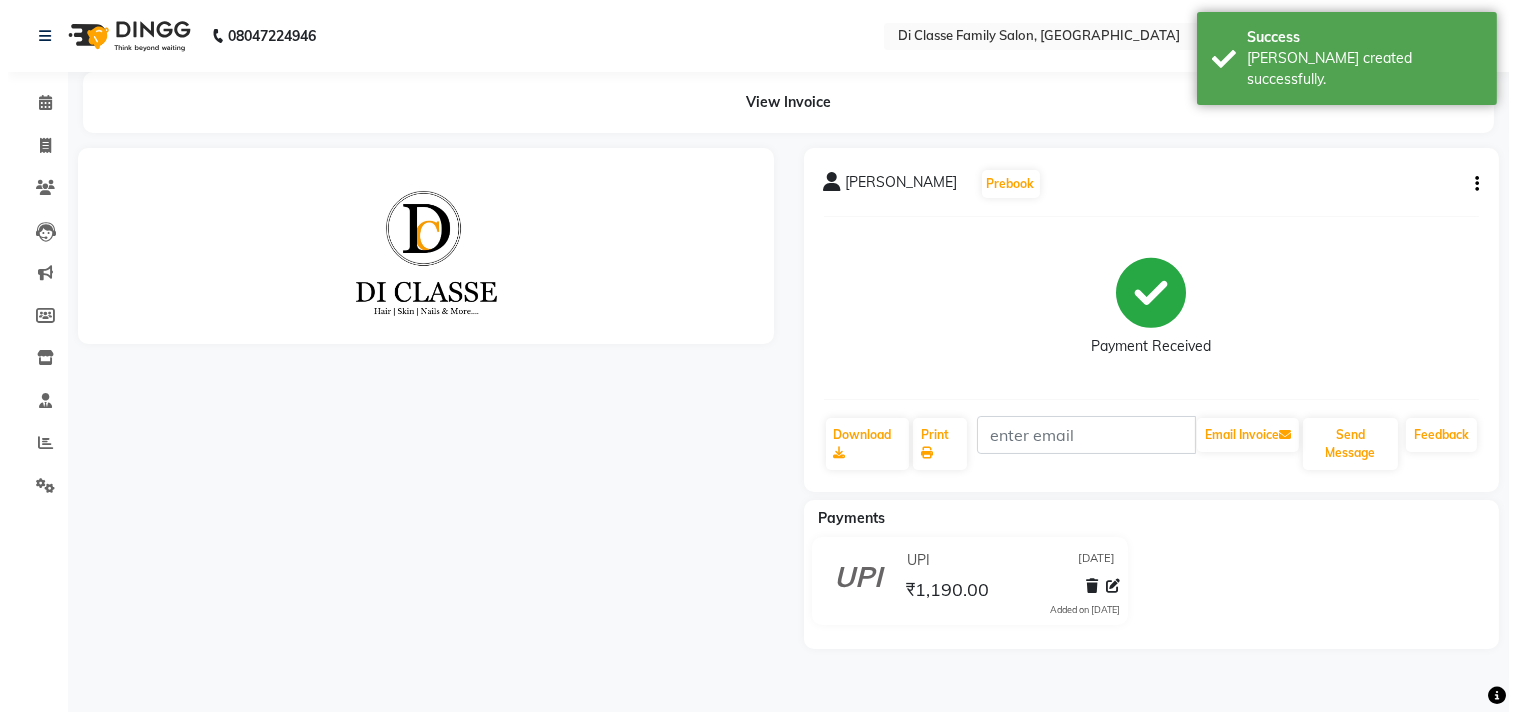 scroll, scrollTop: 0, scrollLeft: 0, axis: both 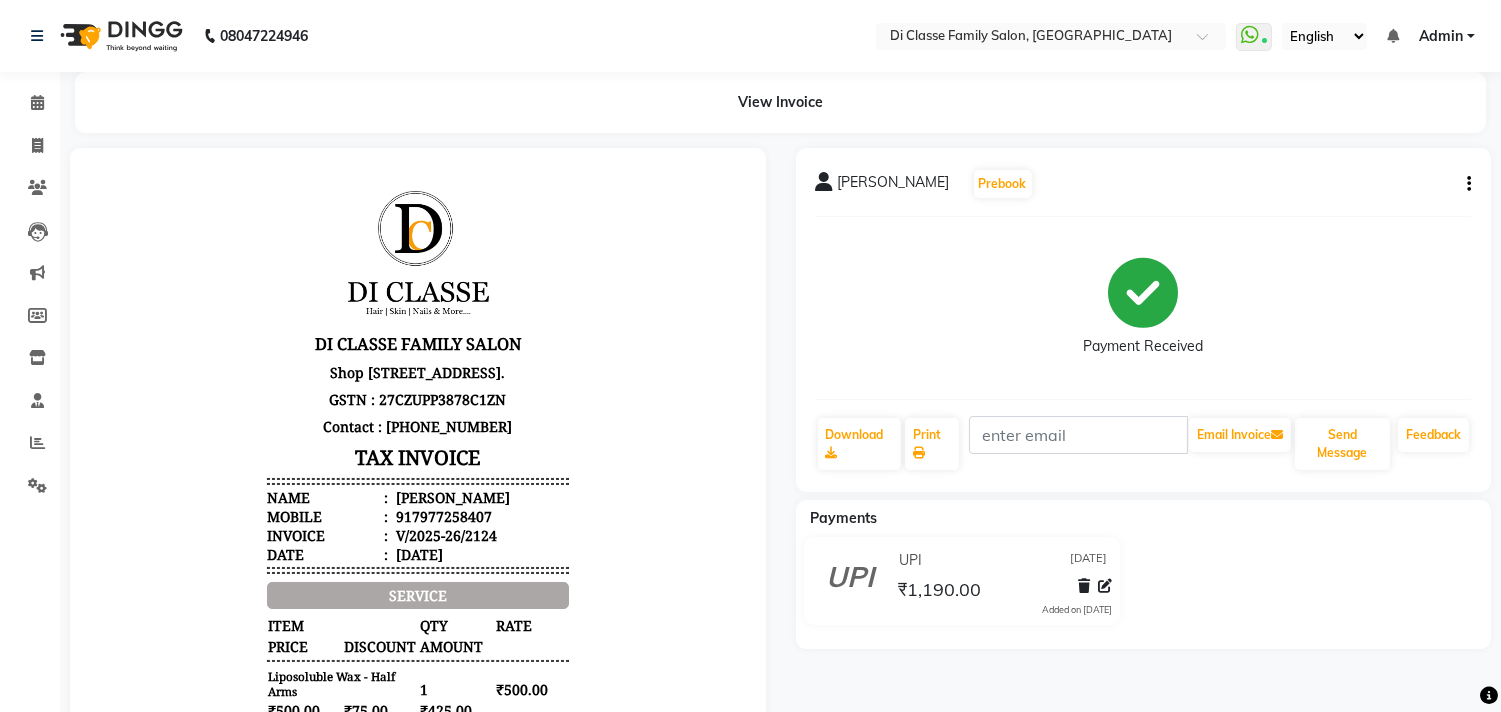 click on "Calendar" 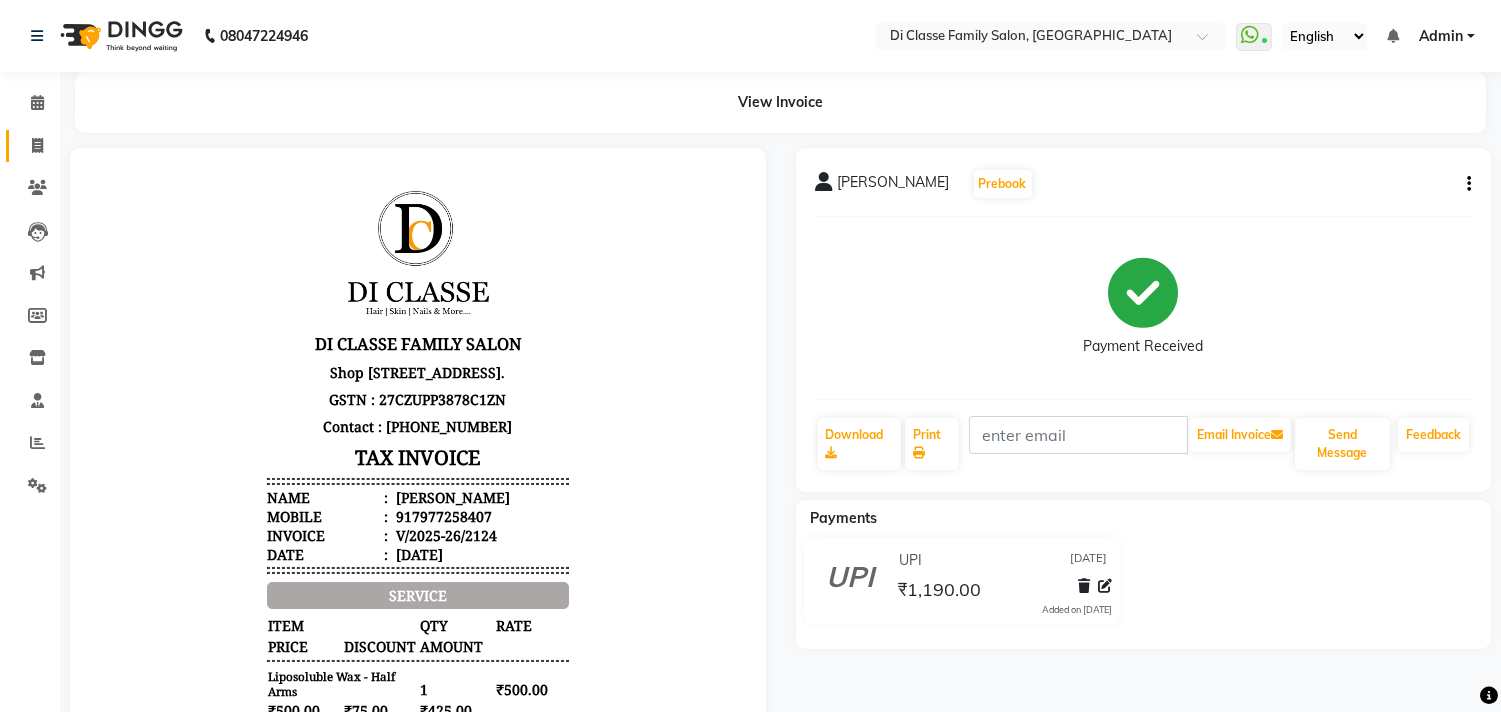 click on "Invoice" 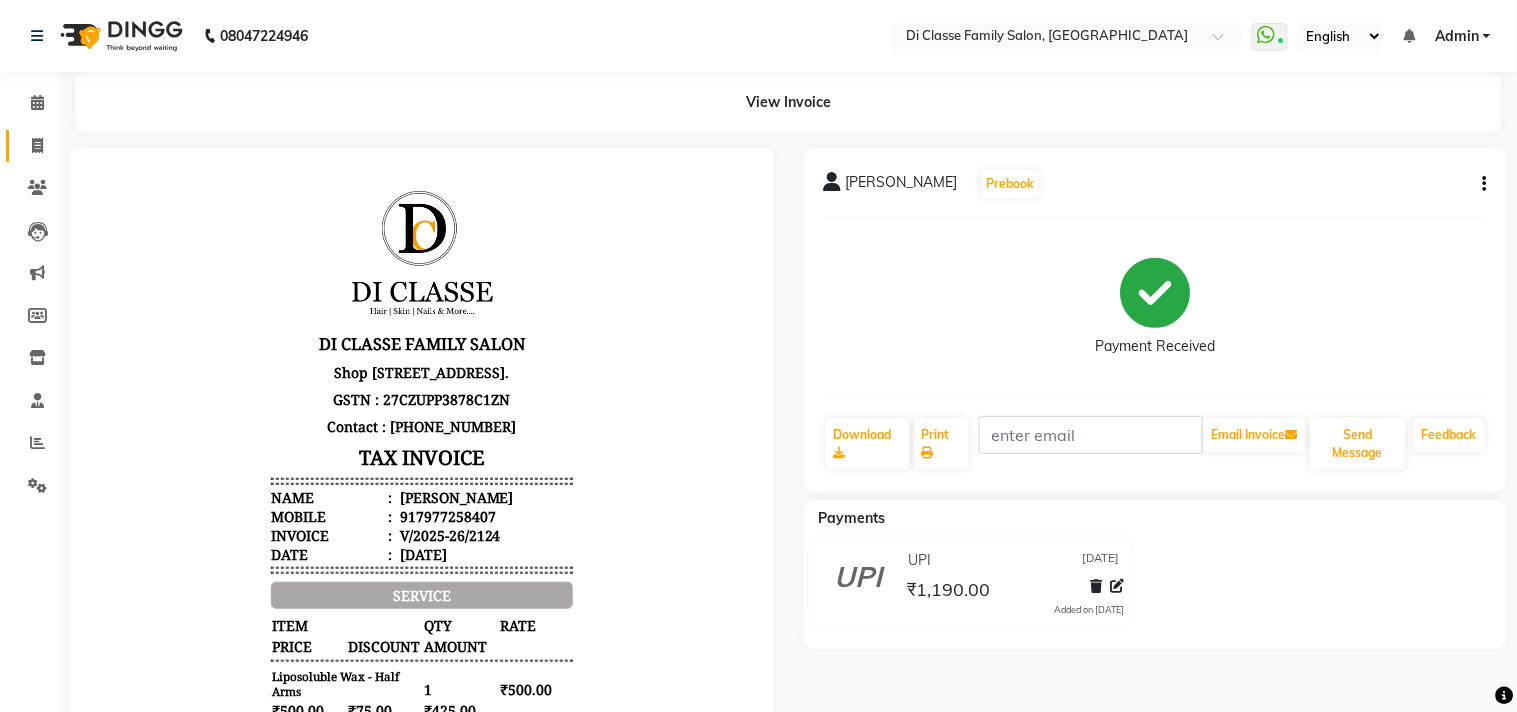 select on "service" 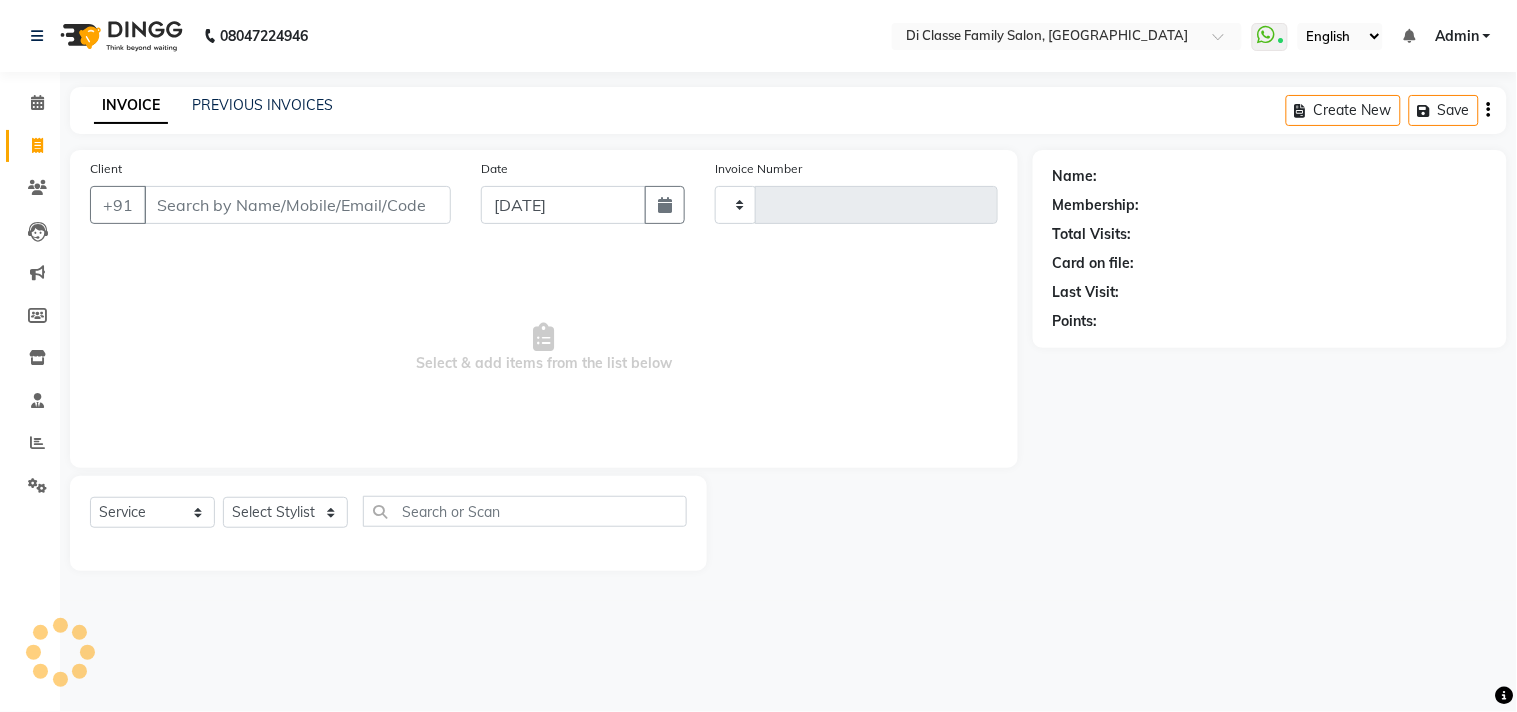 type on "2125" 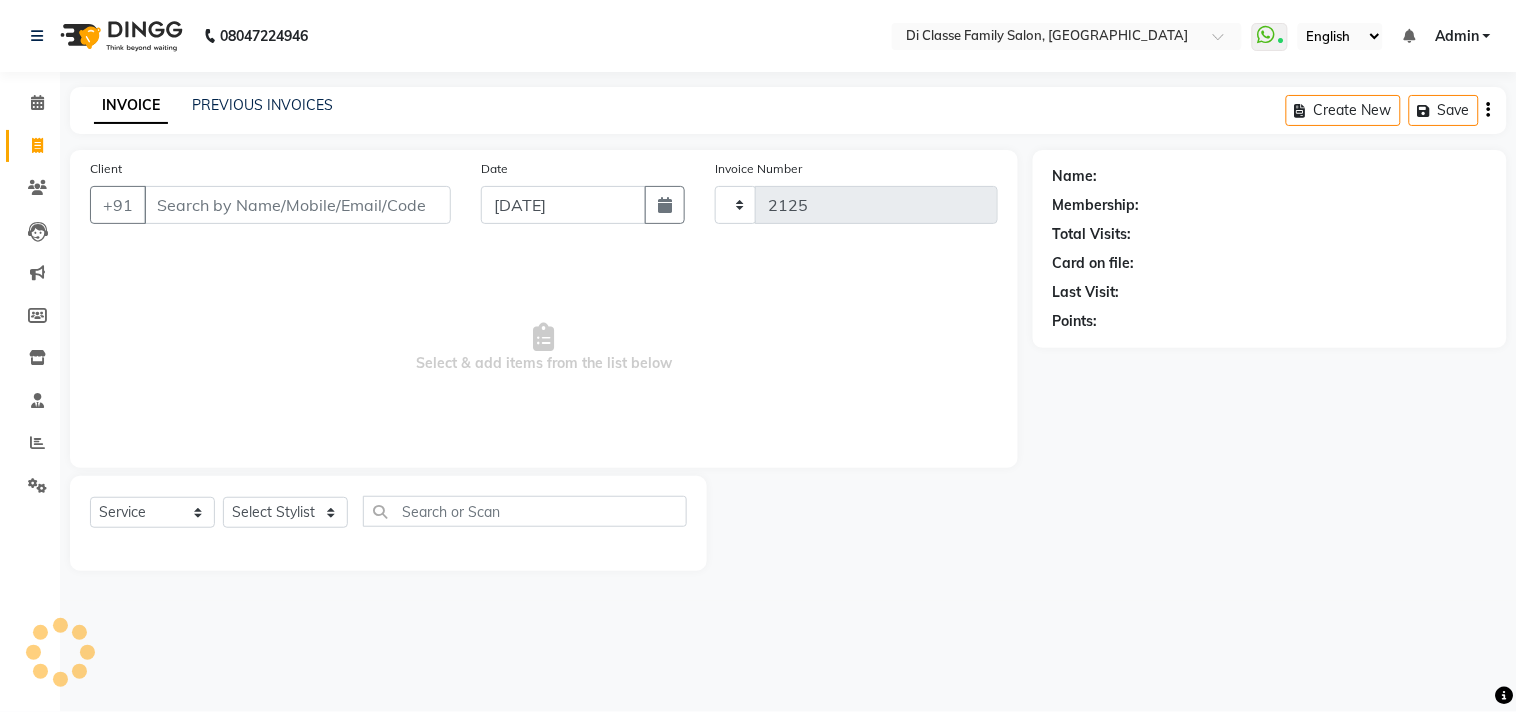 select on "4704" 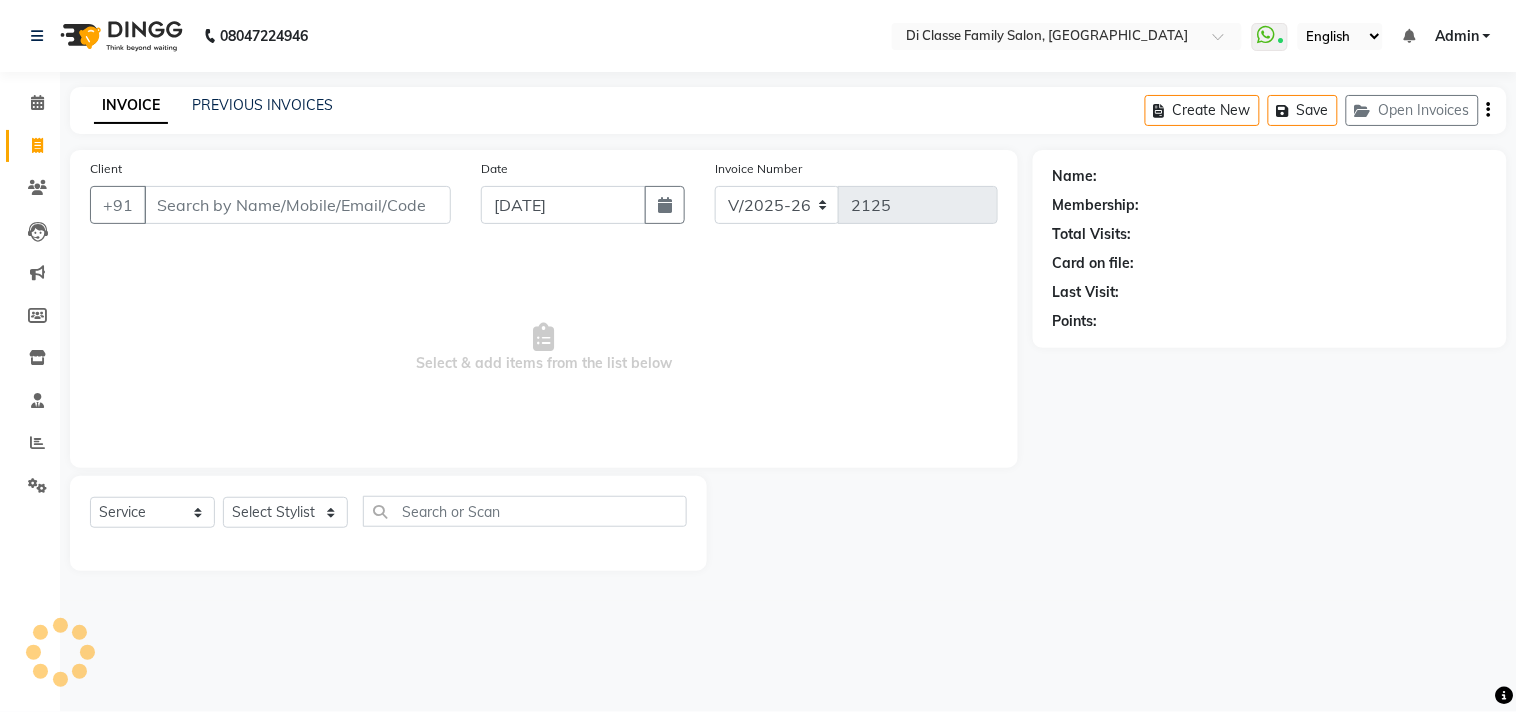 click on "Client" at bounding box center (297, 205) 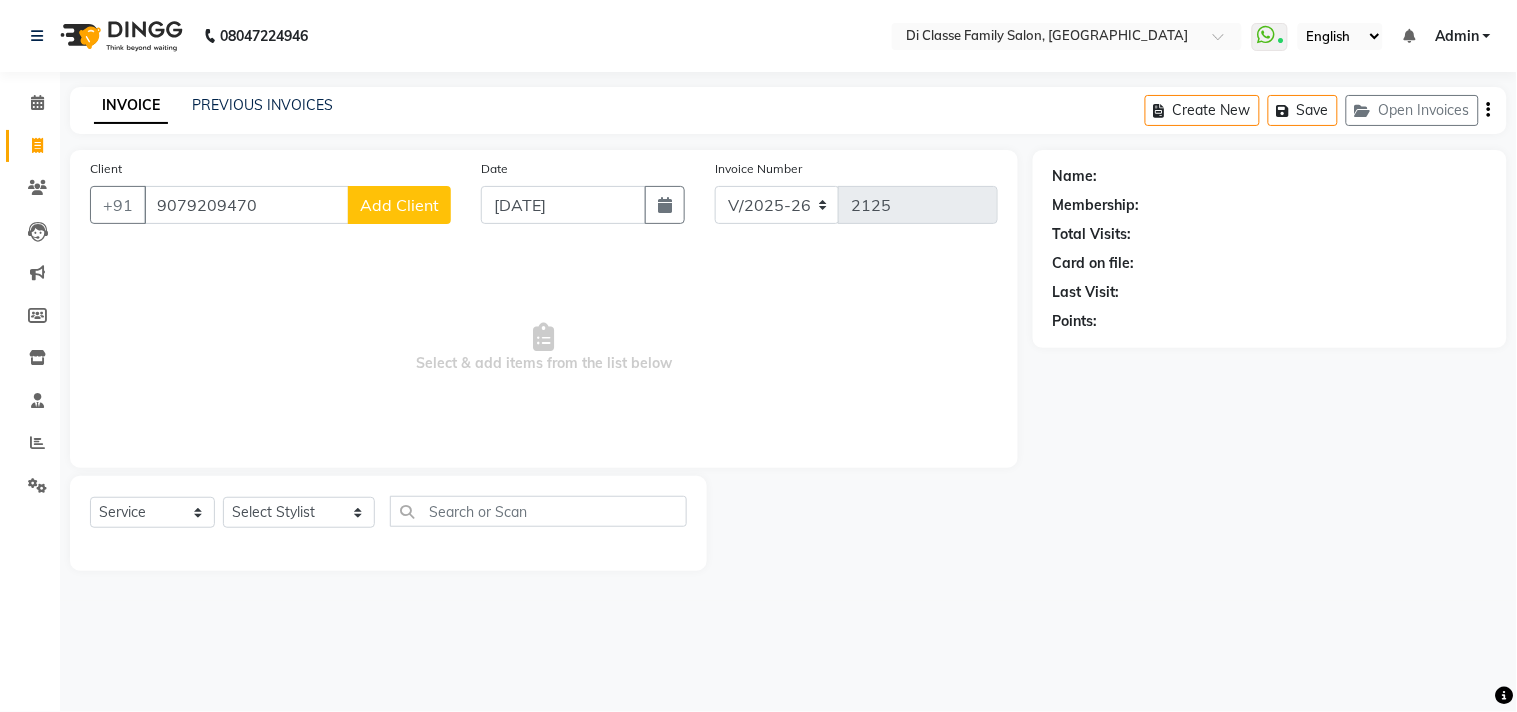 type on "9079209470" 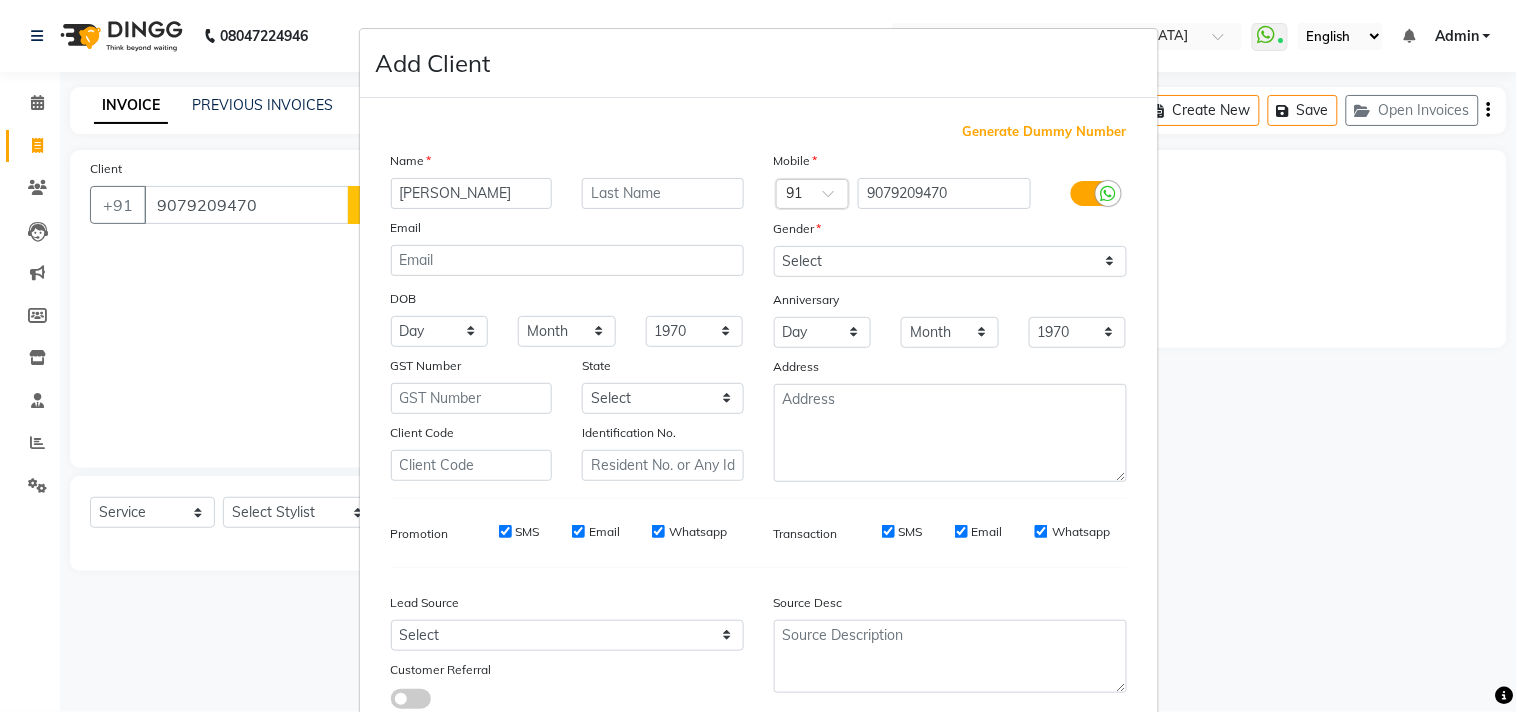 type on "anshul dixit" 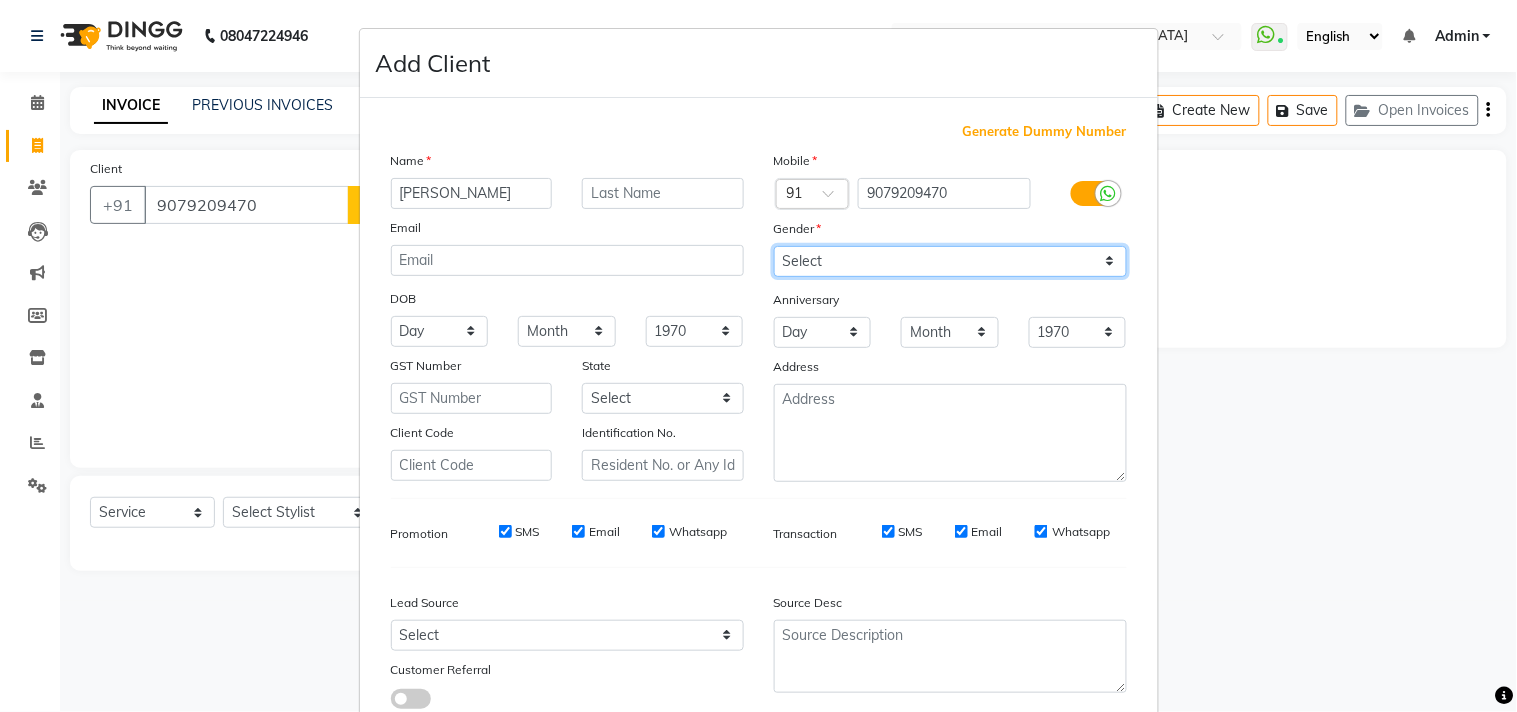 click on "Select Male Female Other Prefer Not To Say" at bounding box center (950, 261) 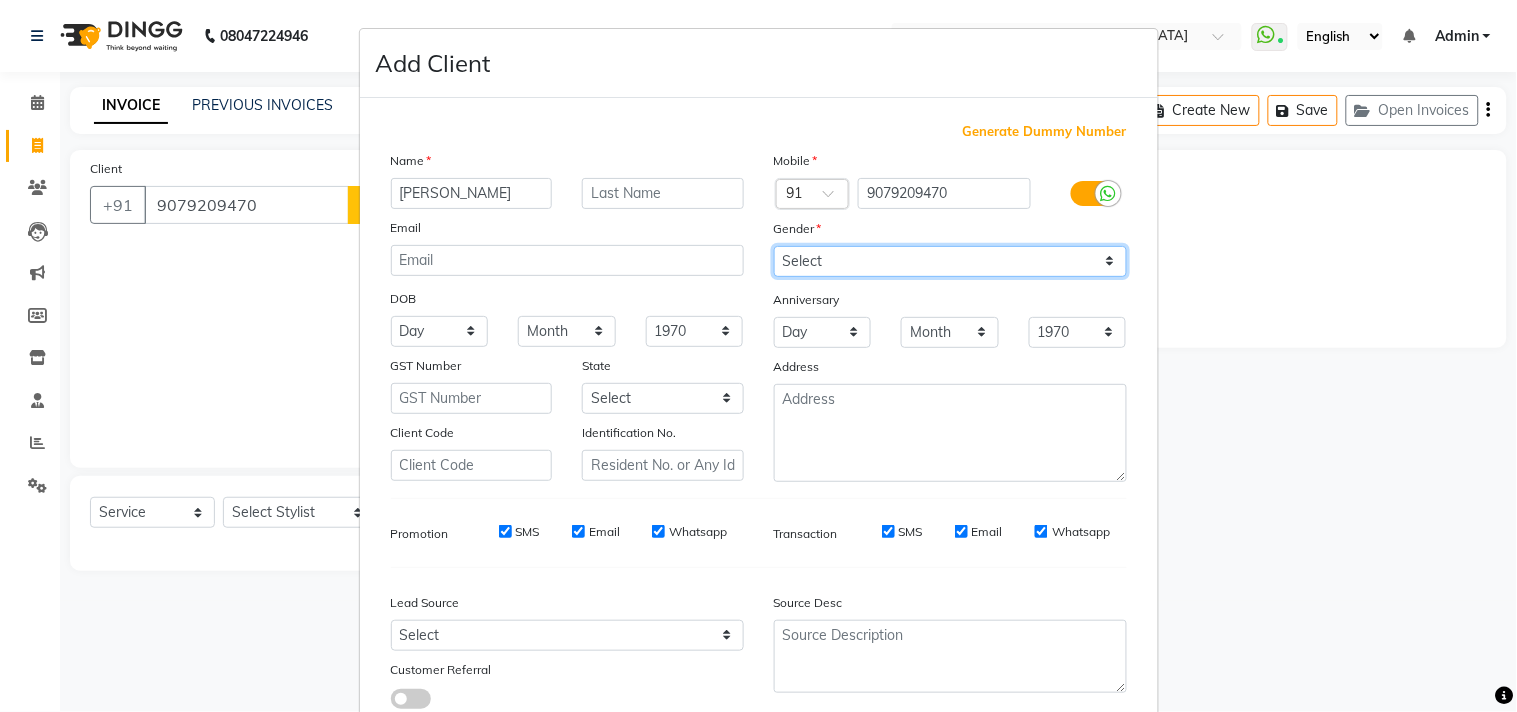 click on "Select [DEMOGRAPHIC_DATA] [DEMOGRAPHIC_DATA] Other Prefer Not To Say" at bounding box center [950, 261] 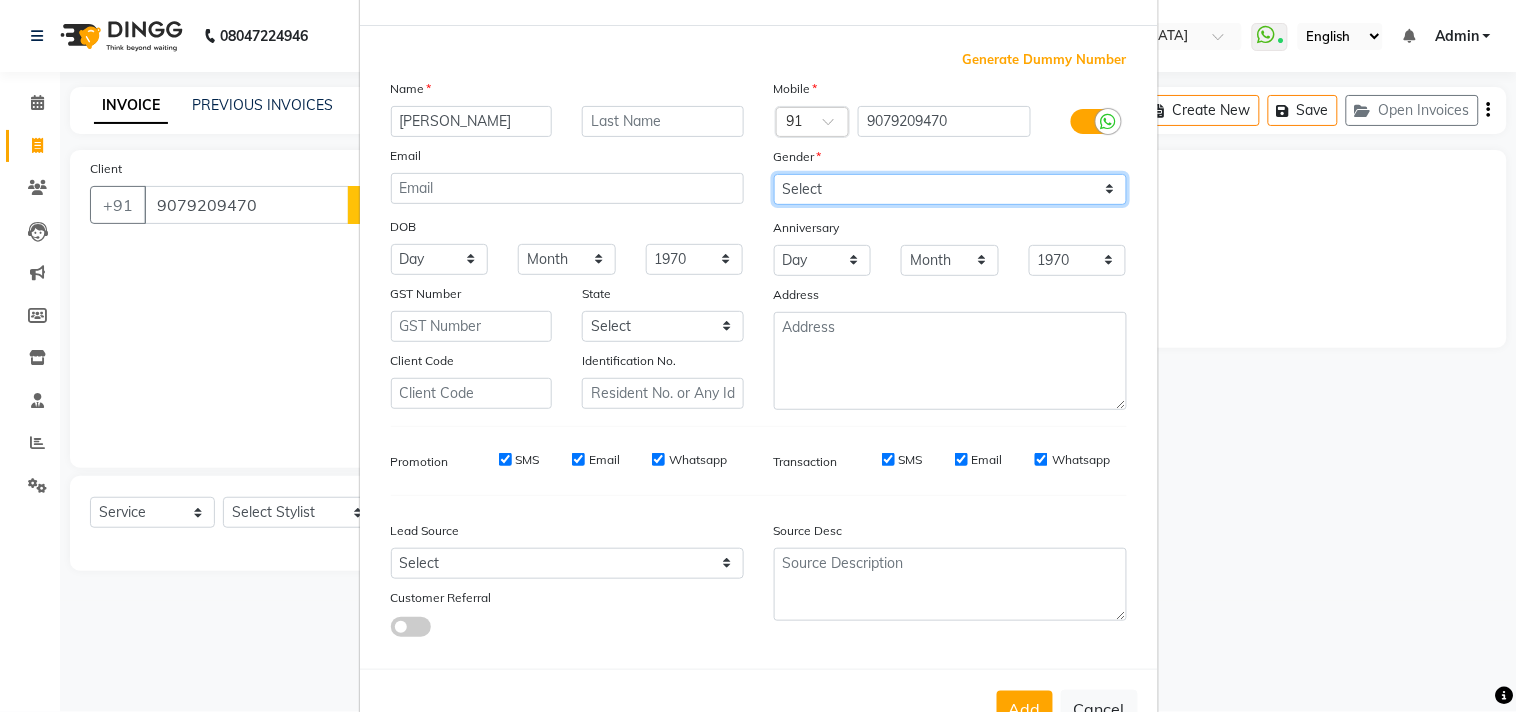 scroll, scrollTop: 138, scrollLeft: 0, axis: vertical 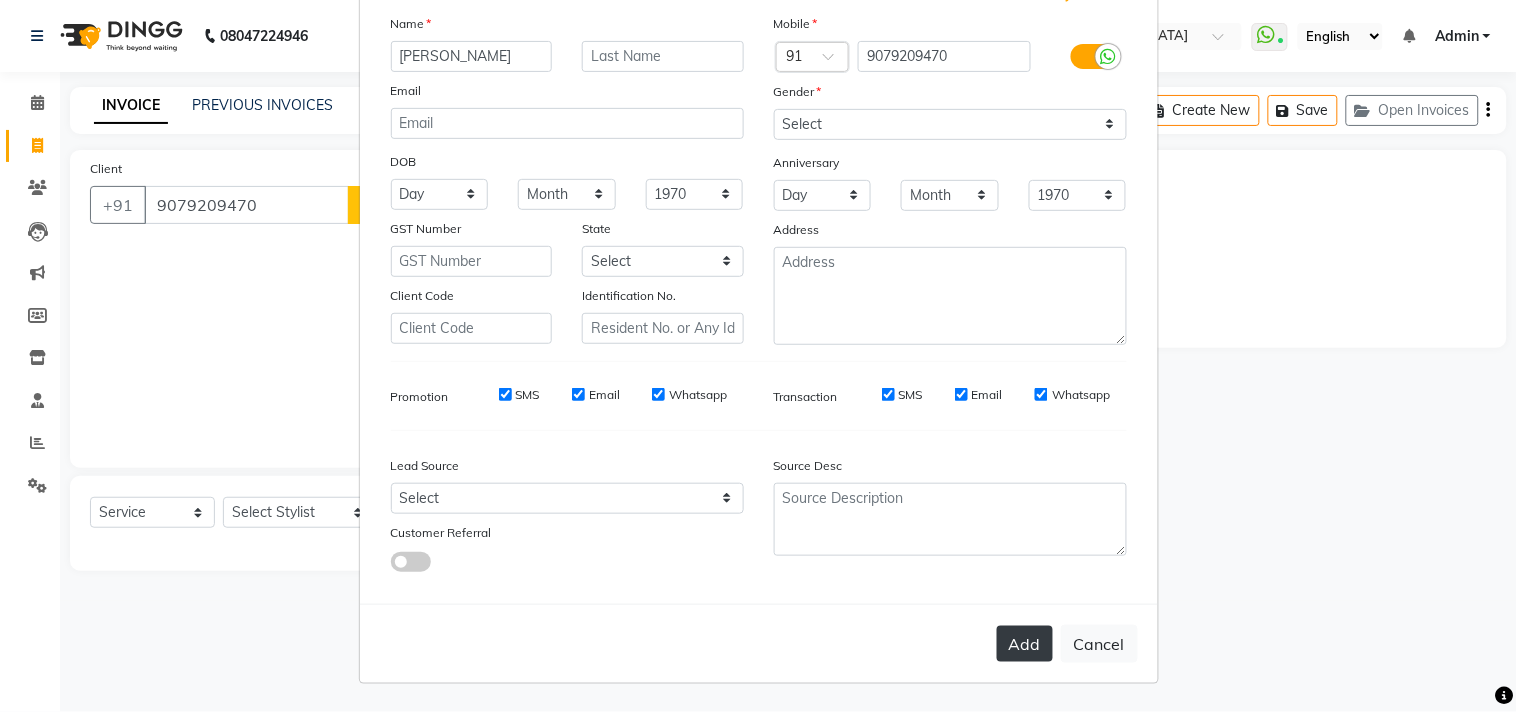 click on "Add" at bounding box center [1025, 644] 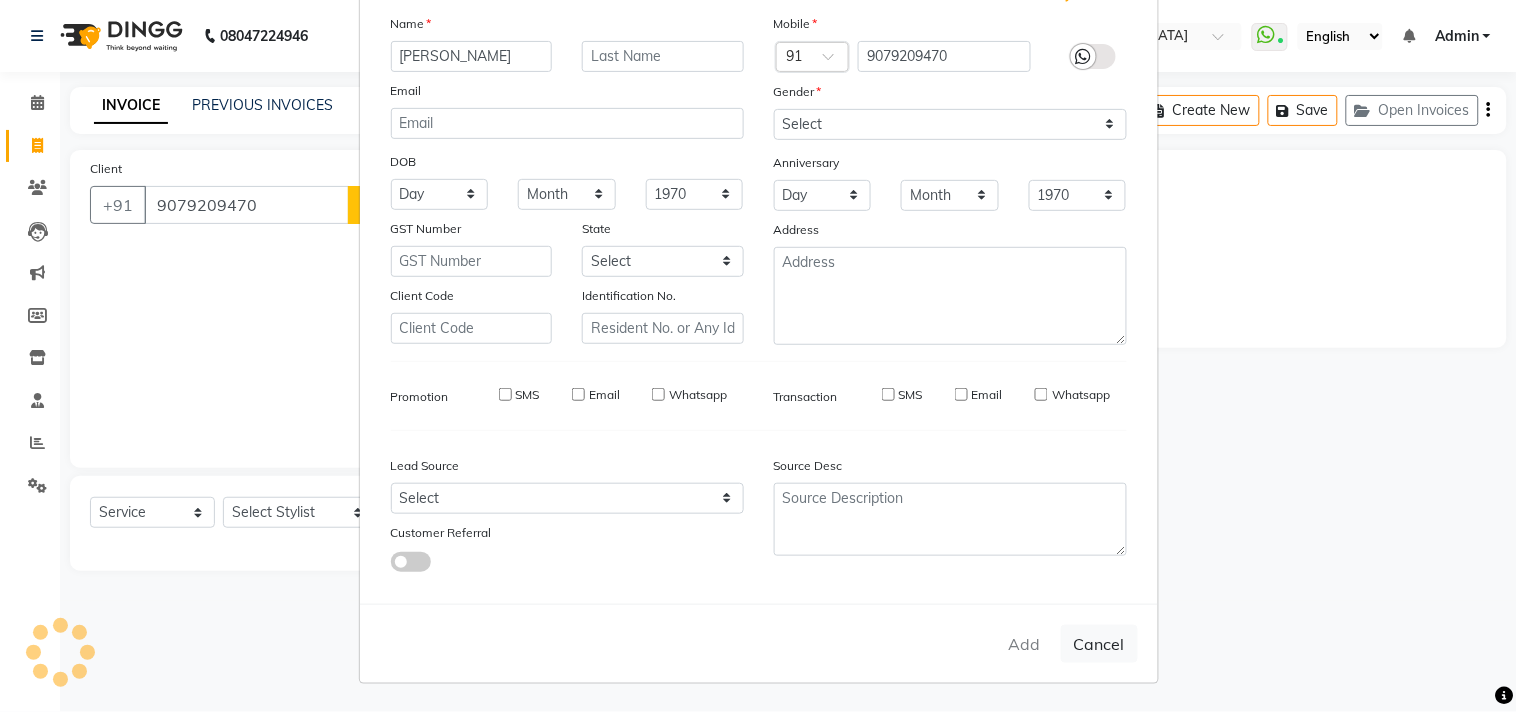 type 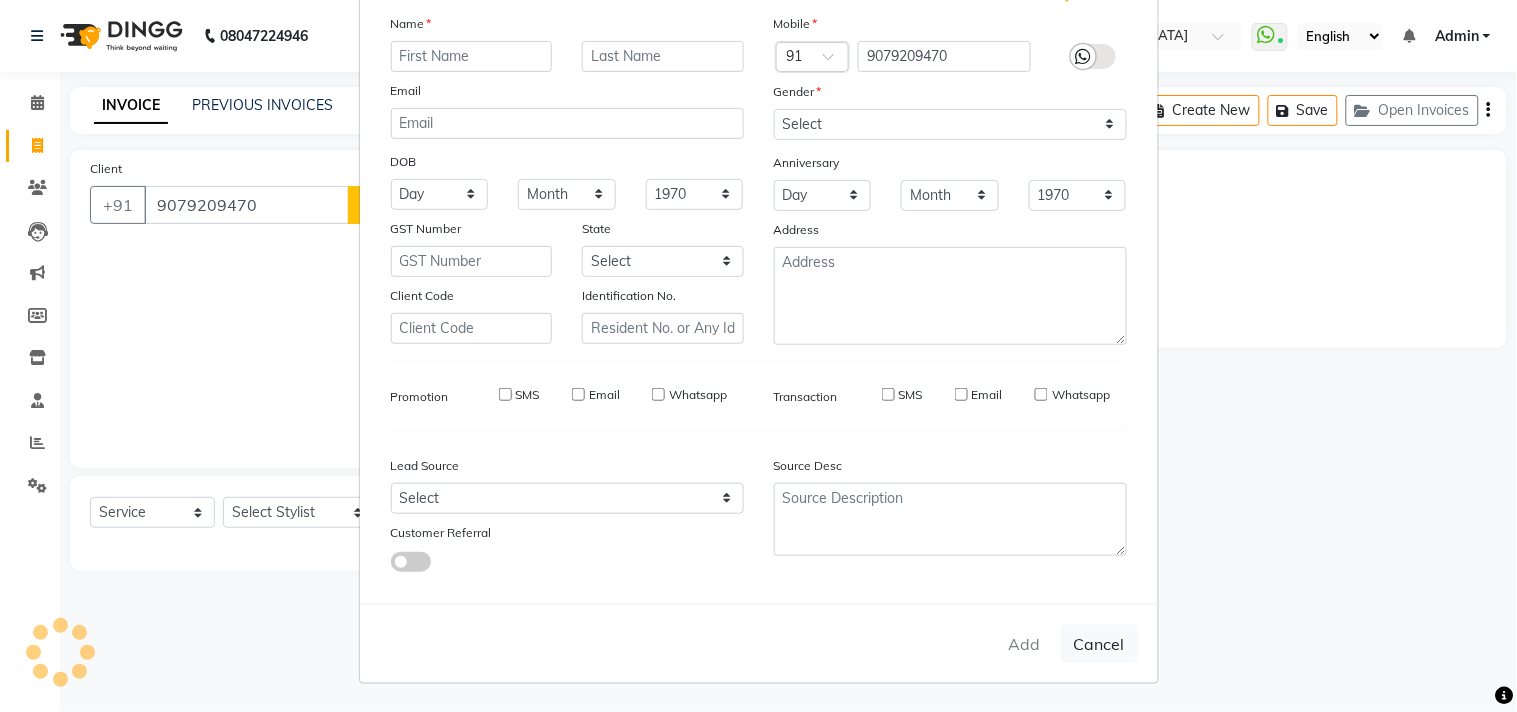select 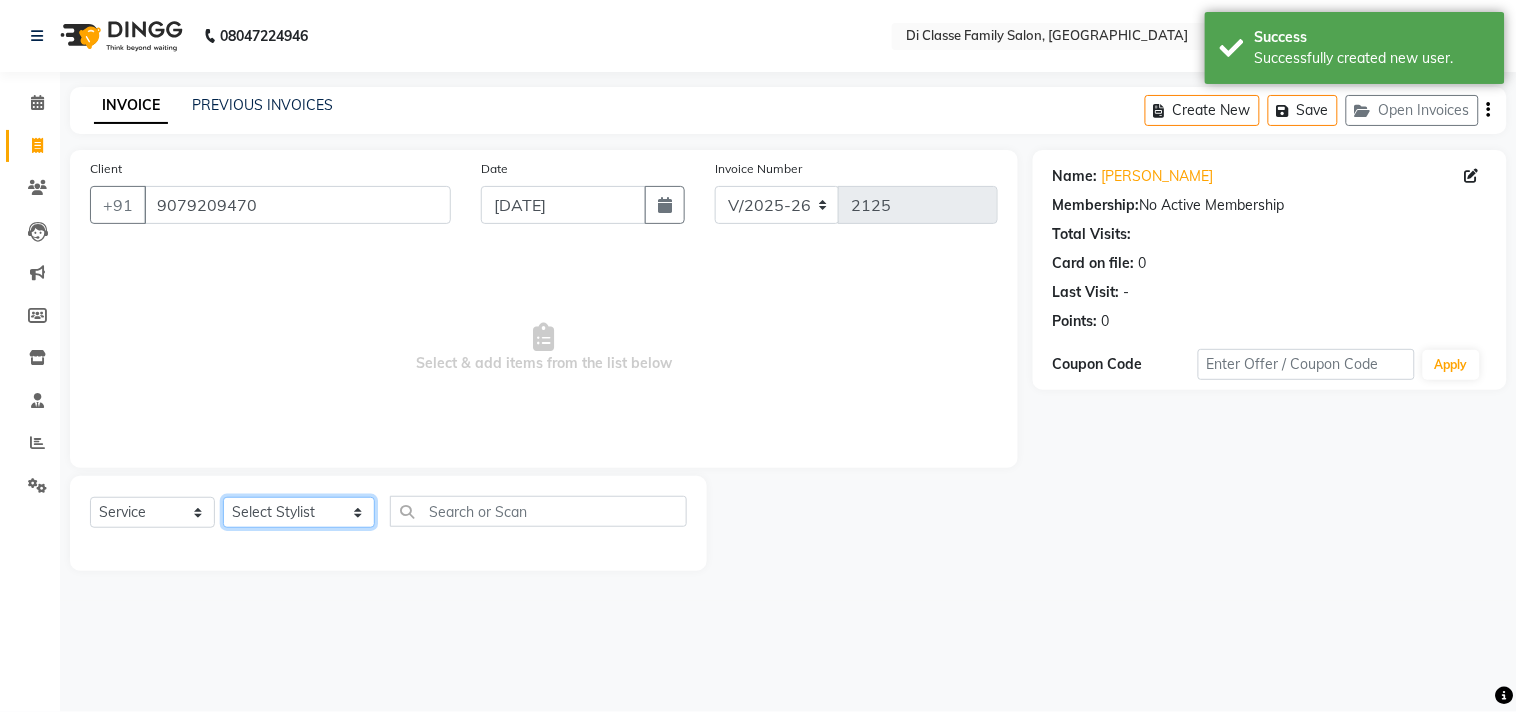 click on "Select Stylist [PERSON_NAME]  [PERSON_NAME]  [PERSON_NAME]  Front Desk Javed [PERSON_NAME]  [PERSON_NAME]  Pooja Jadhav [PERSON_NAME] [PERSON_NAME] [PERSON_NAME] SACHIN [PERSON_NAME] SAHAJAN [PERSON_NAME]  [PERSON_NAME] [PERSON_NAME] [PERSON_NAME] [PERSON_NAME] [PERSON_NAME] [PERSON_NAME] [PERSON_NAME]" 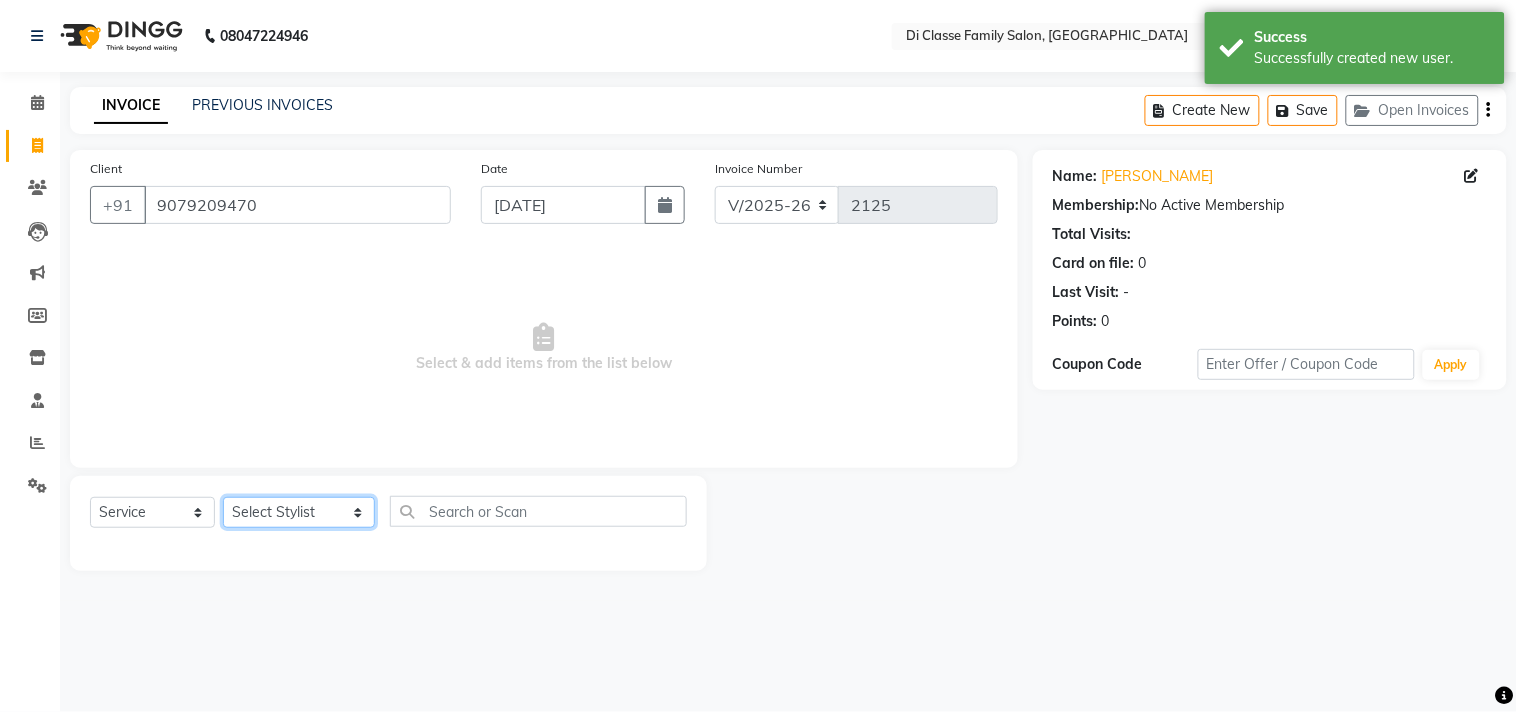 select on "75587" 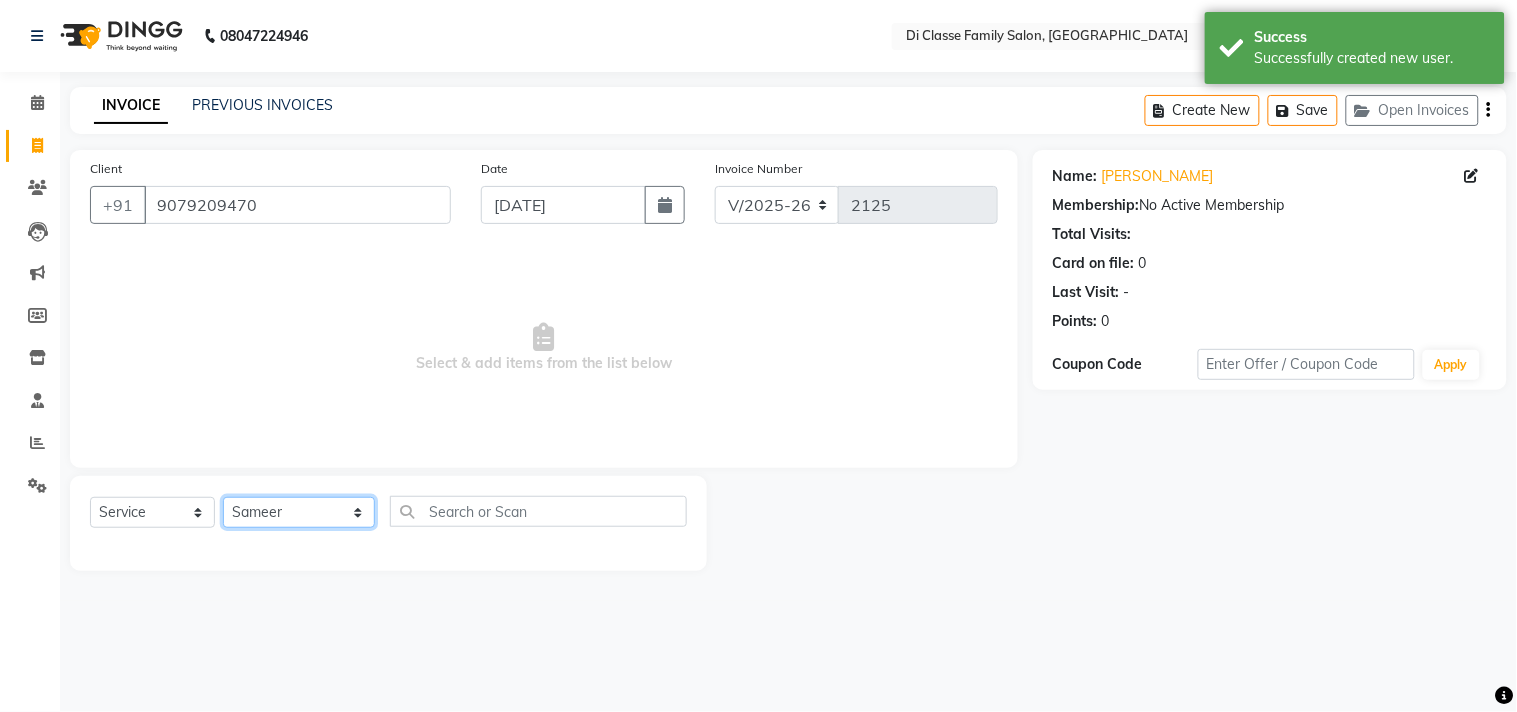 click on "Select Stylist [PERSON_NAME]  [PERSON_NAME]  [PERSON_NAME]  Front Desk Javed [PERSON_NAME]  [PERSON_NAME]  Pooja Jadhav [PERSON_NAME] [PERSON_NAME] [PERSON_NAME] SACHIN [PERSON_NAME] SAHAJAN [PERSON_NAME]  [PERSON_NAME] [PERSON_NAME] [PERSON_NAME] [PERSON_NAME] [PERSON_NAME] [PERSON_NAME] [PERSON_NAME]" 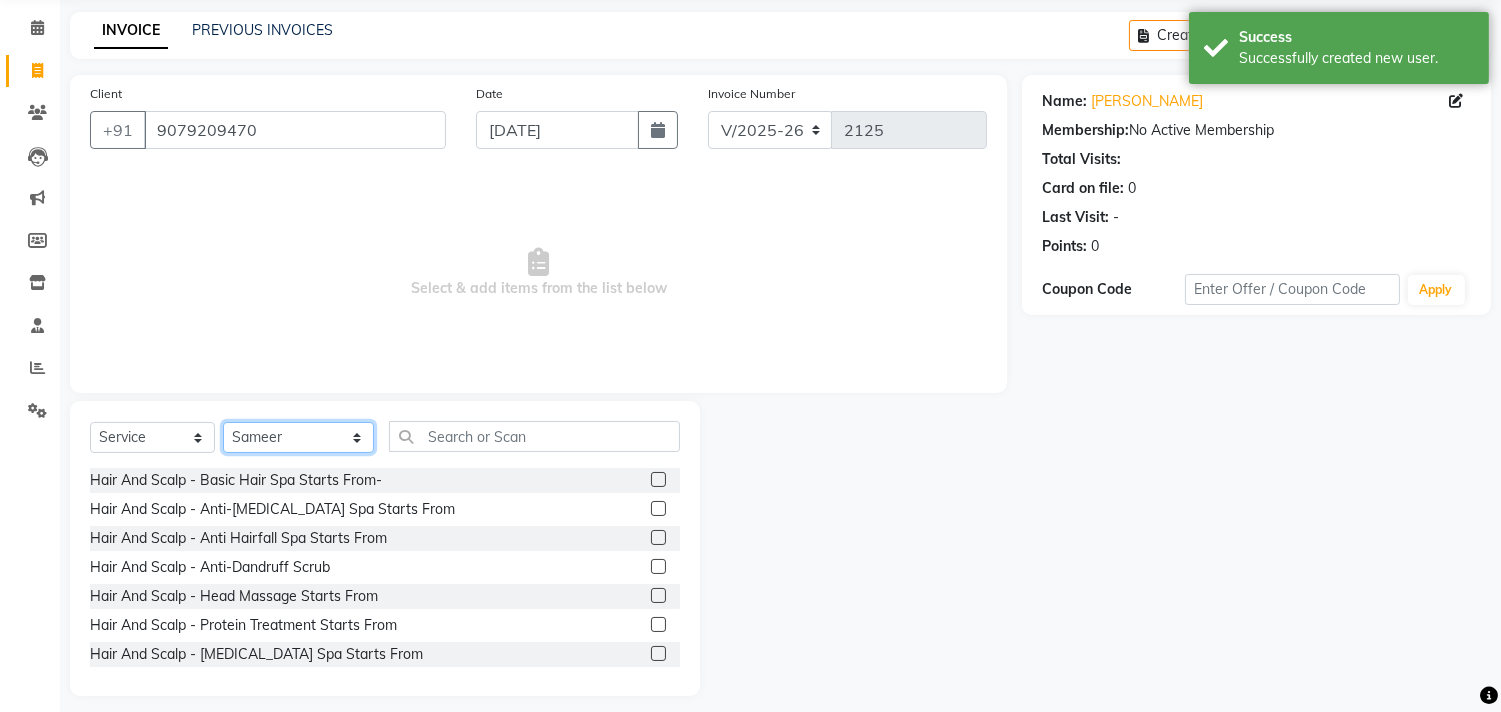 scroll, scrollTop: 88, scrollLeft: 0, axis: vertical 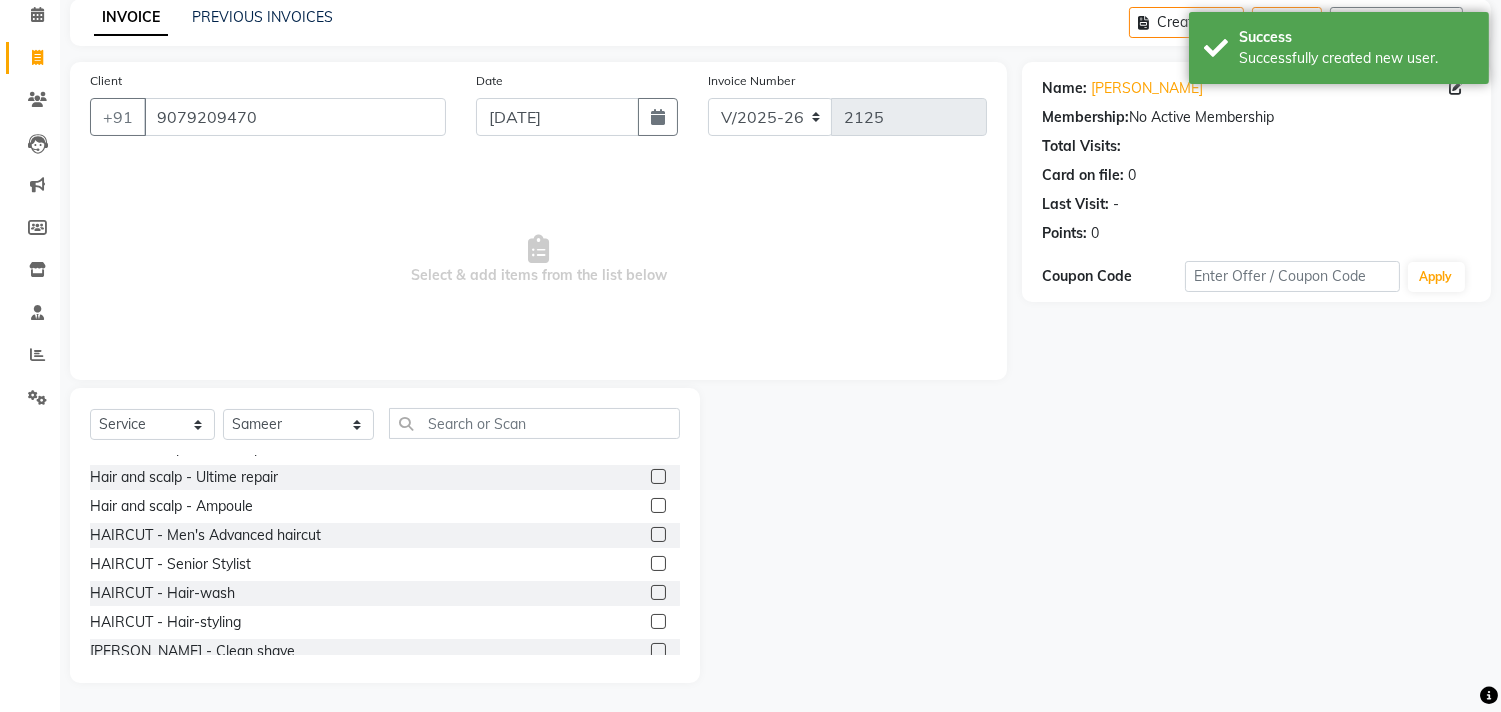 click 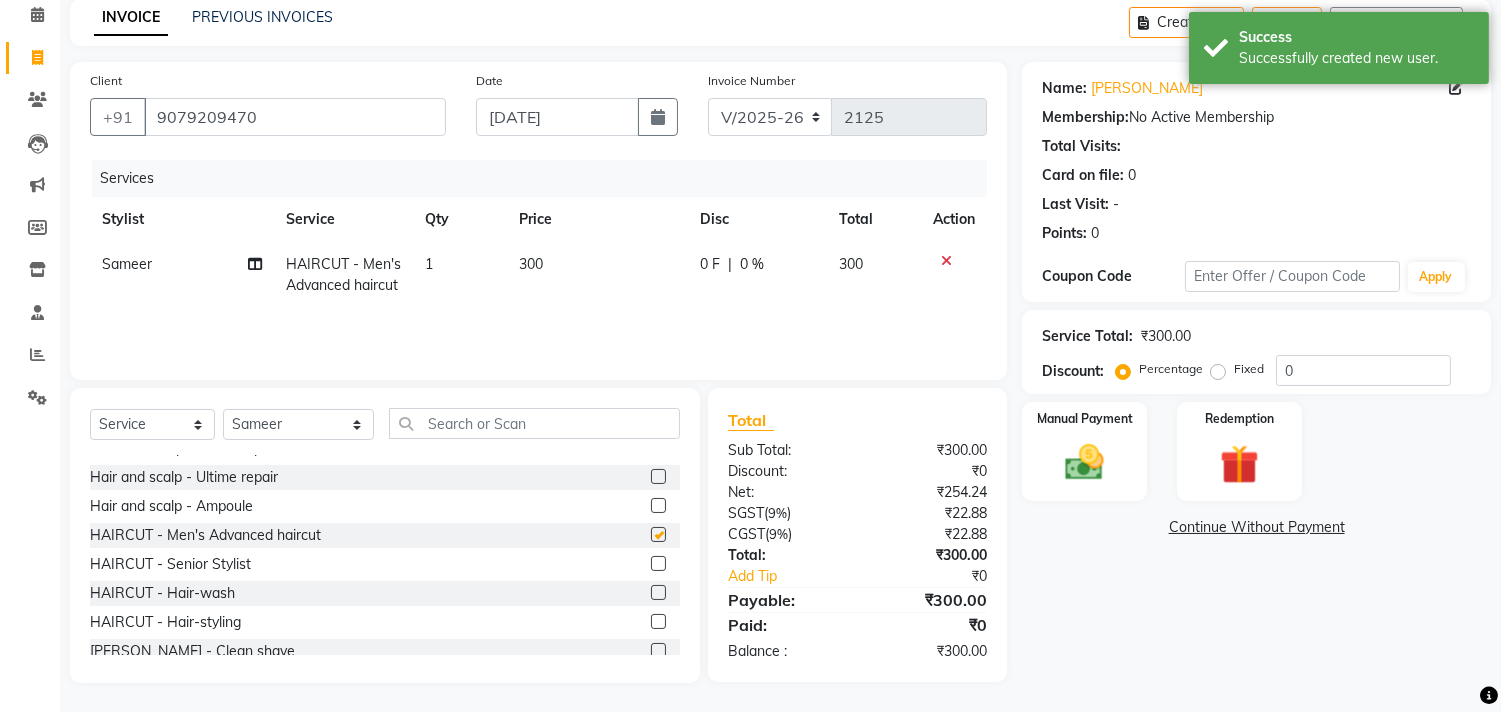 checkbox on "false" 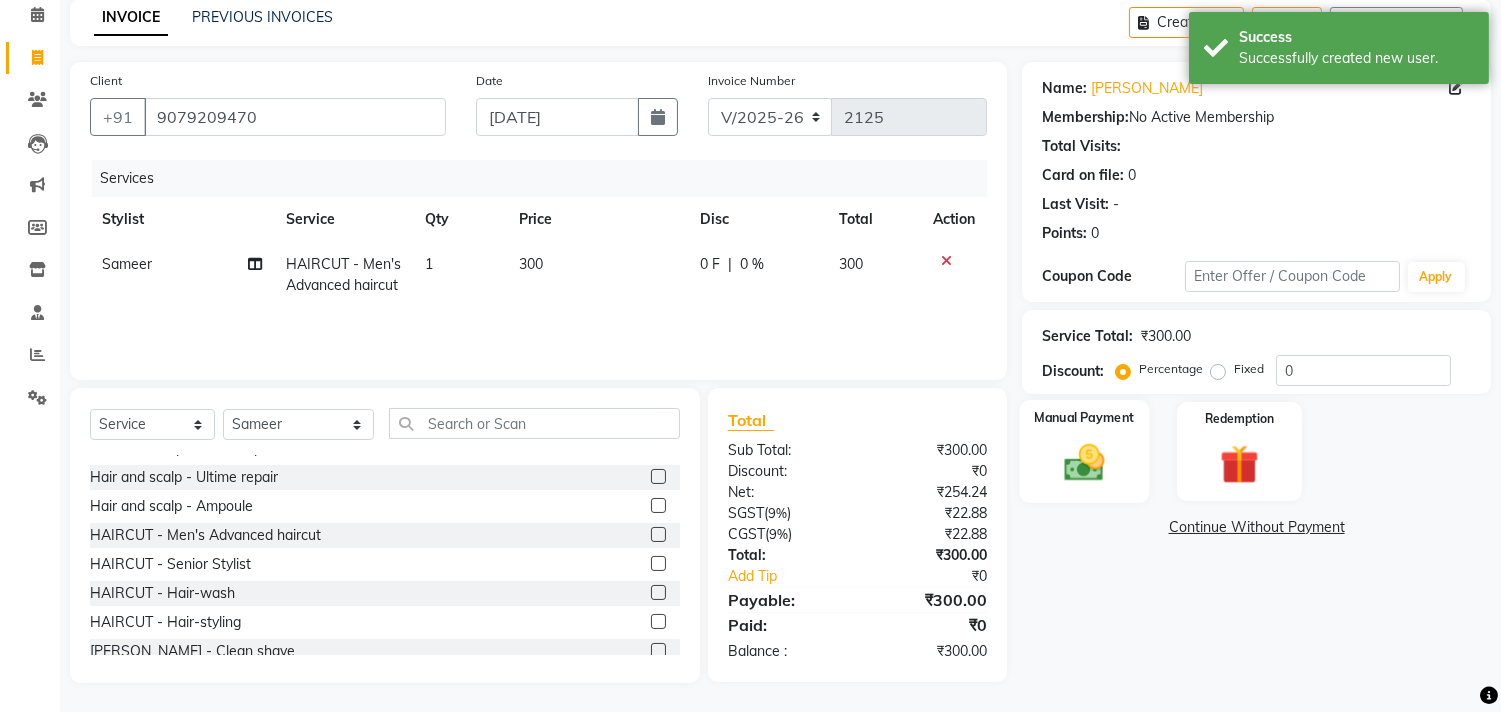 click 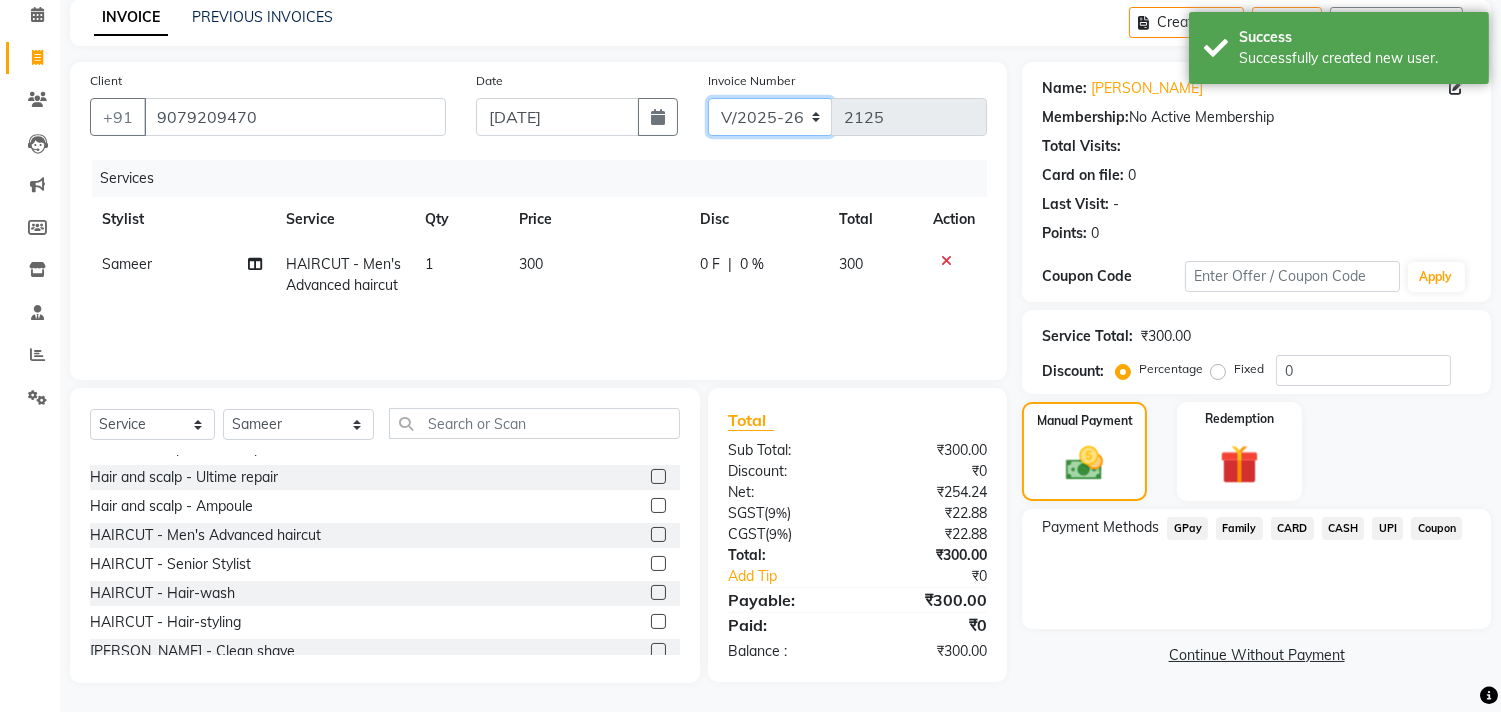 click on "INV/2025 V/2025-26" 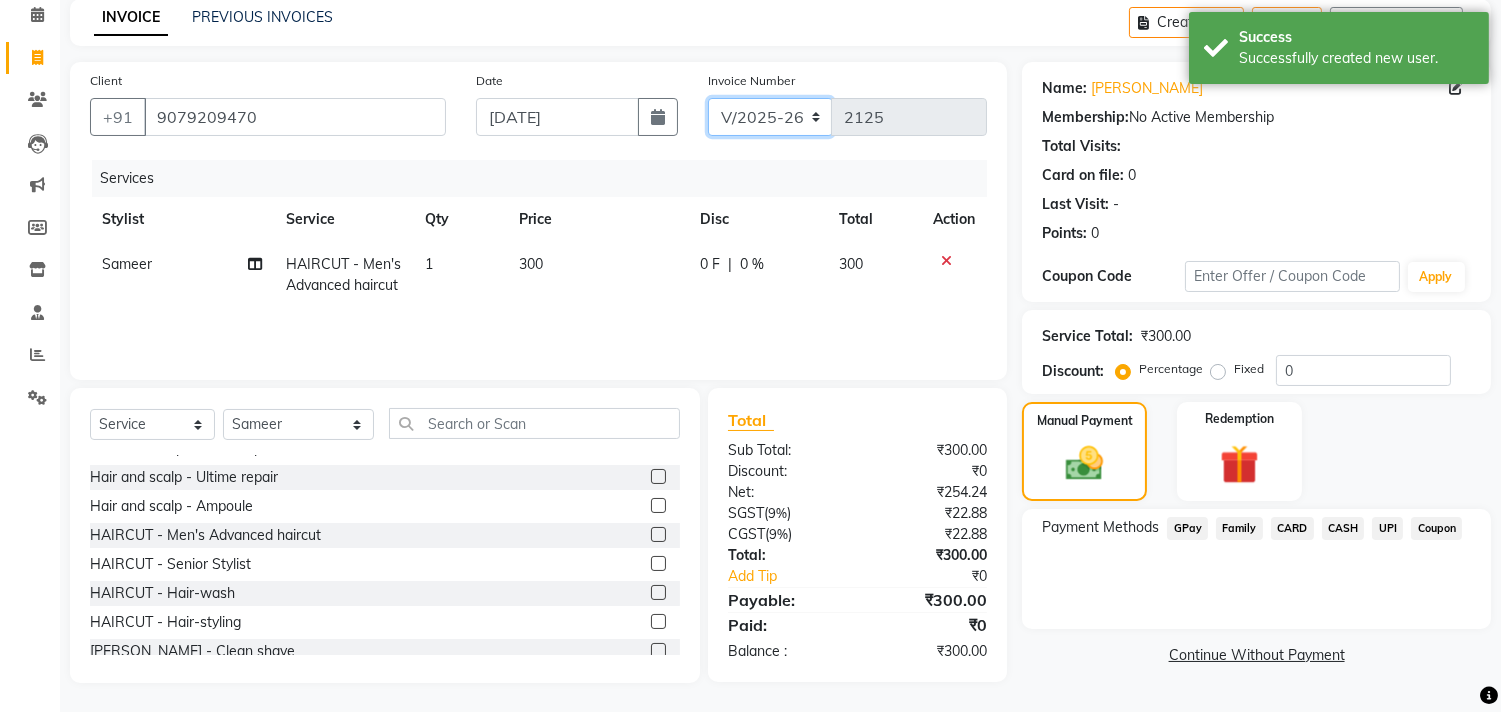 select on "8539" 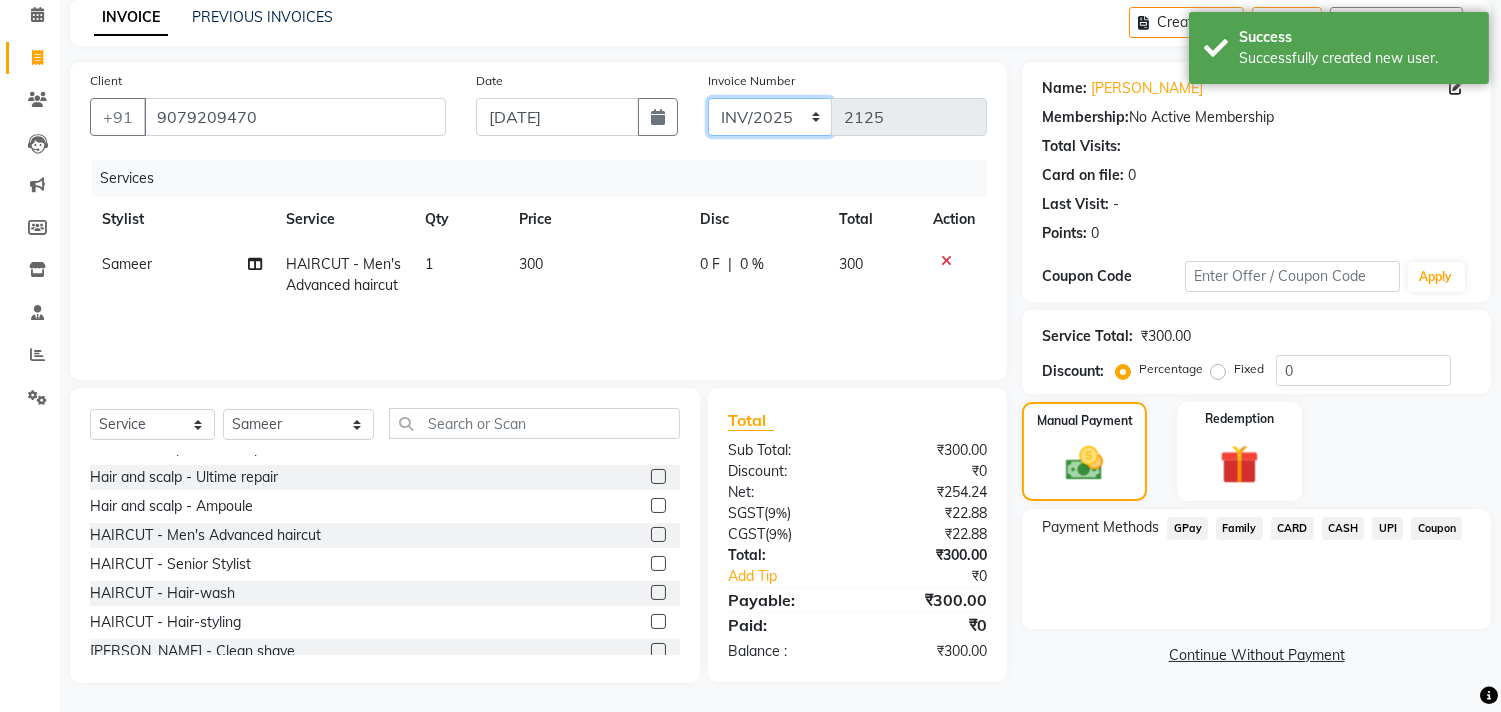 click on "INV/2025 V/2025-26" 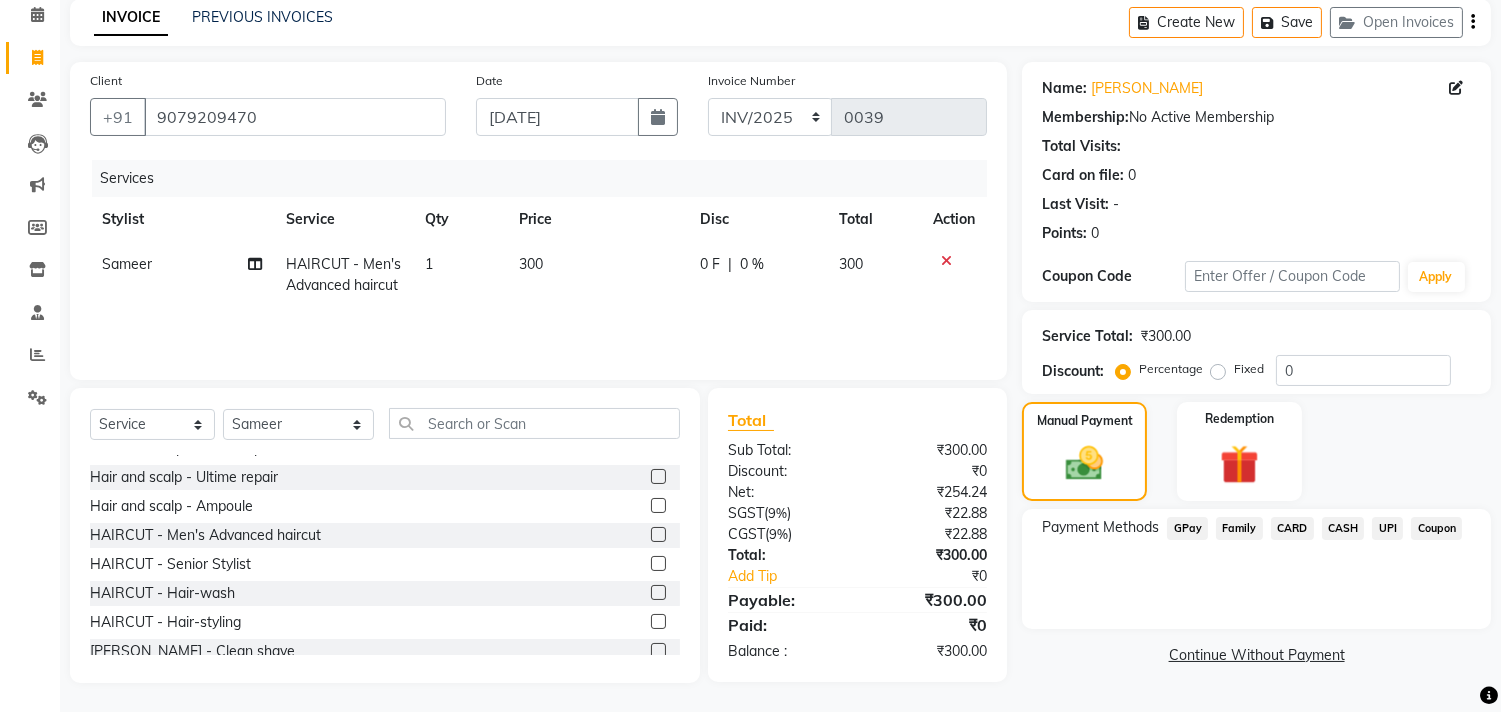 click on "CASH" 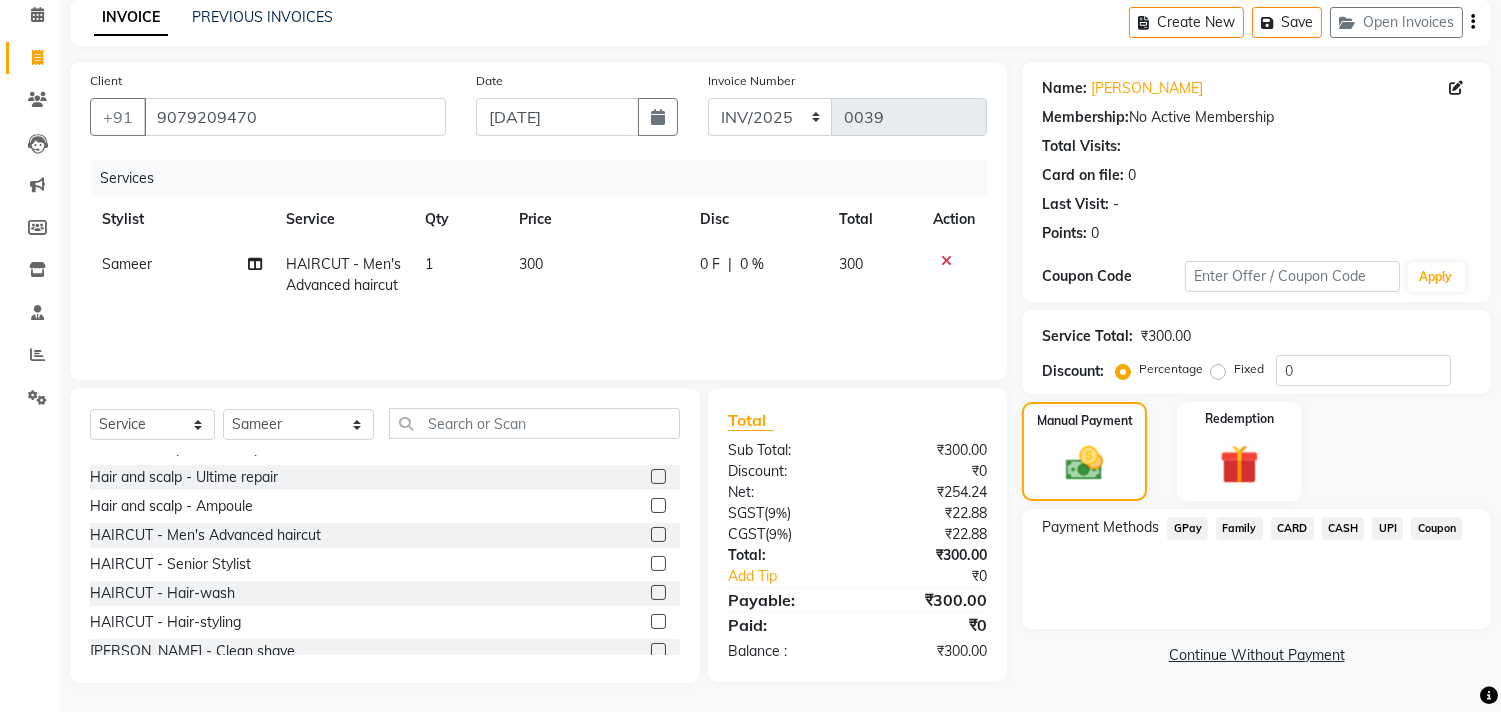 click on "CASH" 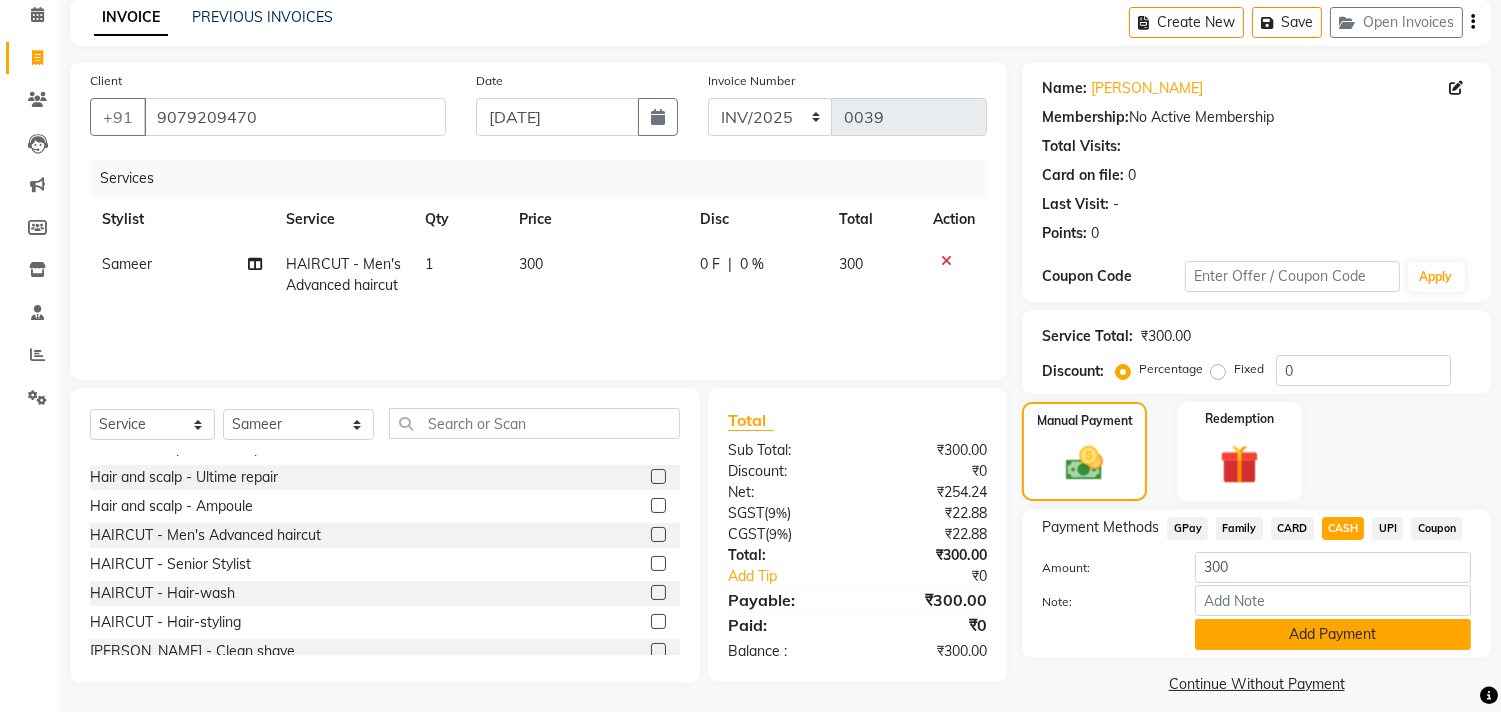 click on "Add Payment" 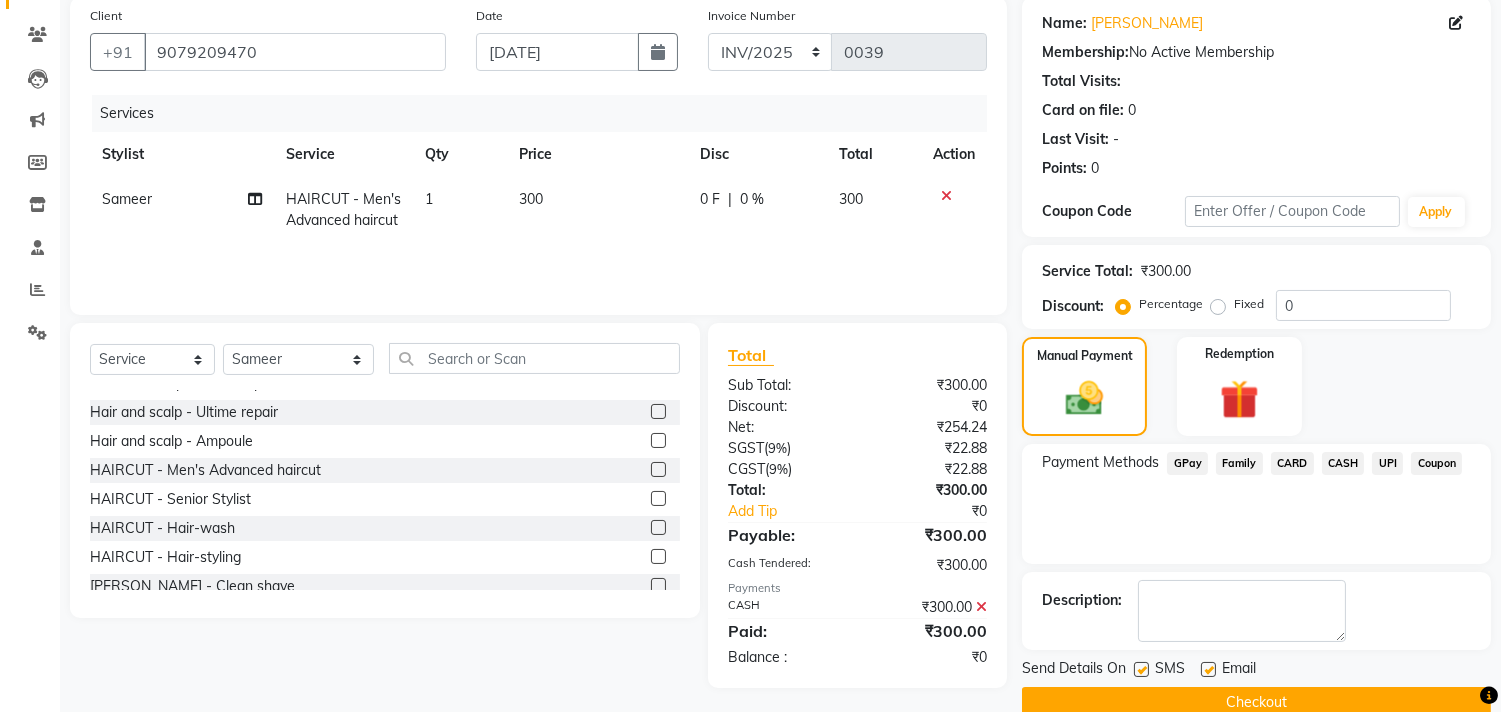 scroll, scrollTop: 187, scrollLeft: 0, axis: vertical 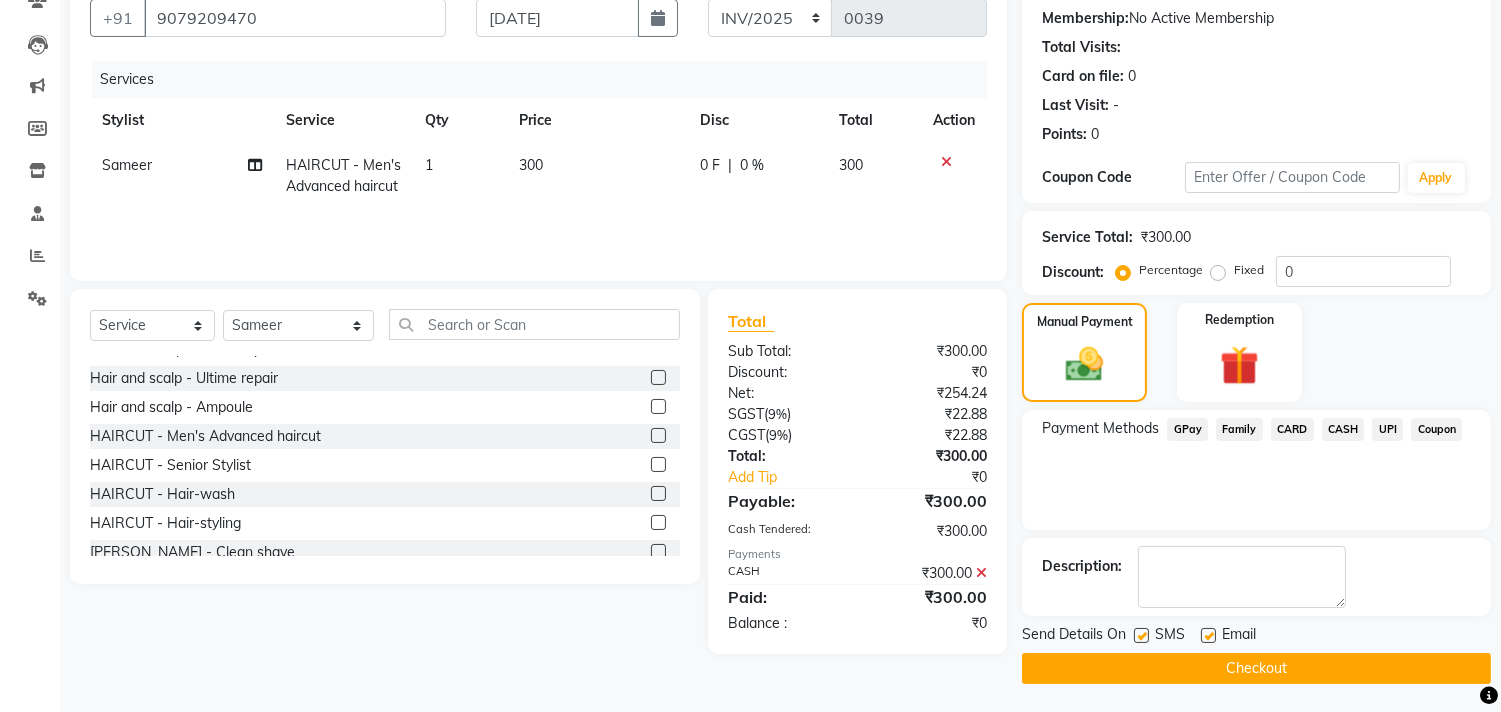 click on "Checkout" 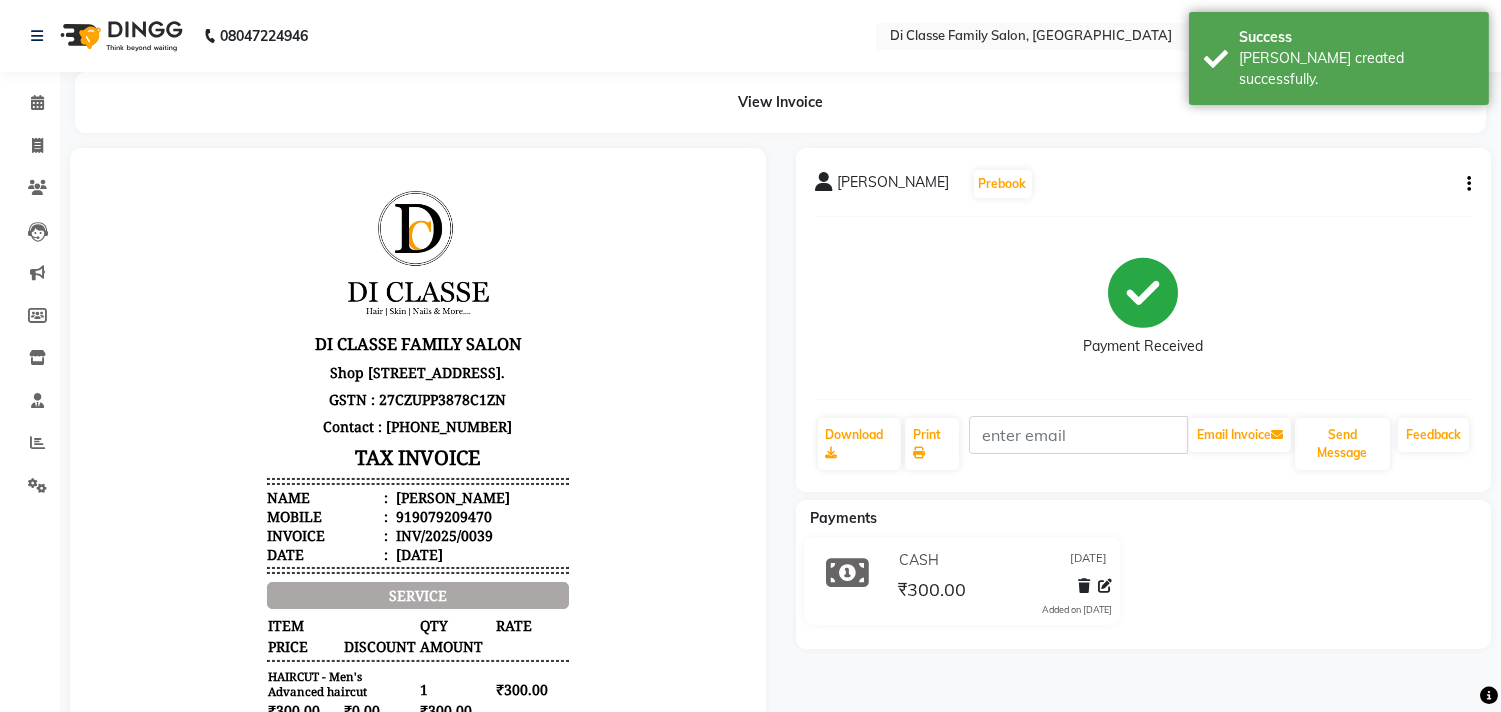 scroll, scrollTop: 0, scrollLeft: 0, axis: both 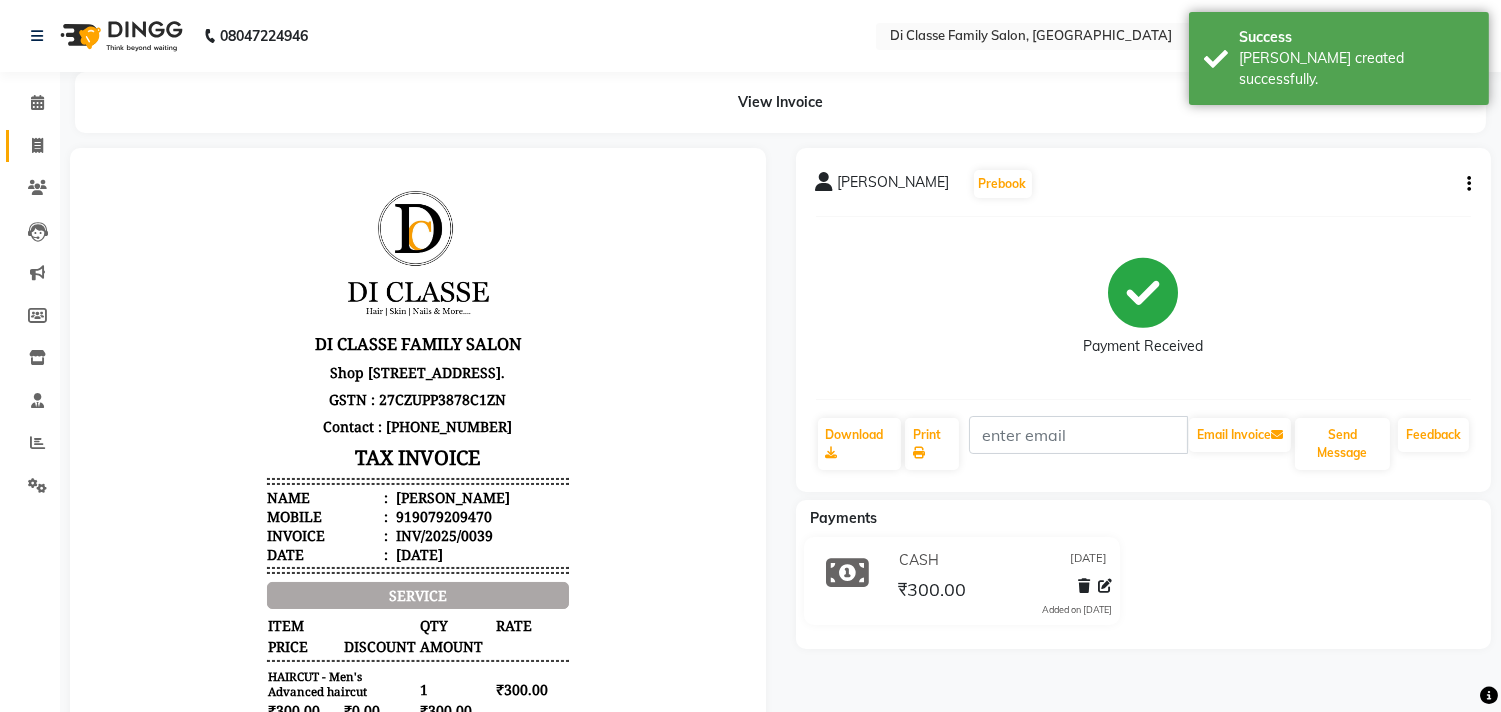 click on "Invoice" 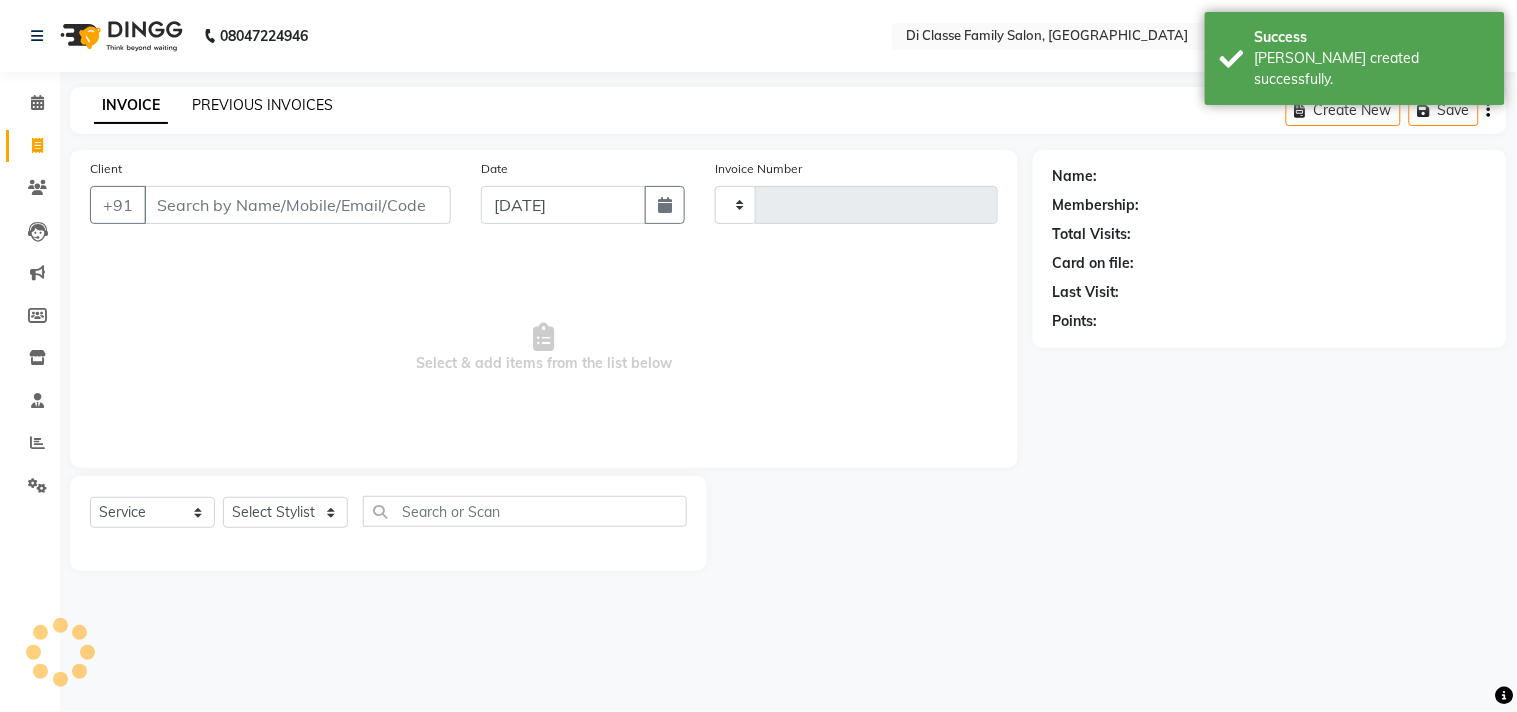 type on "2125" 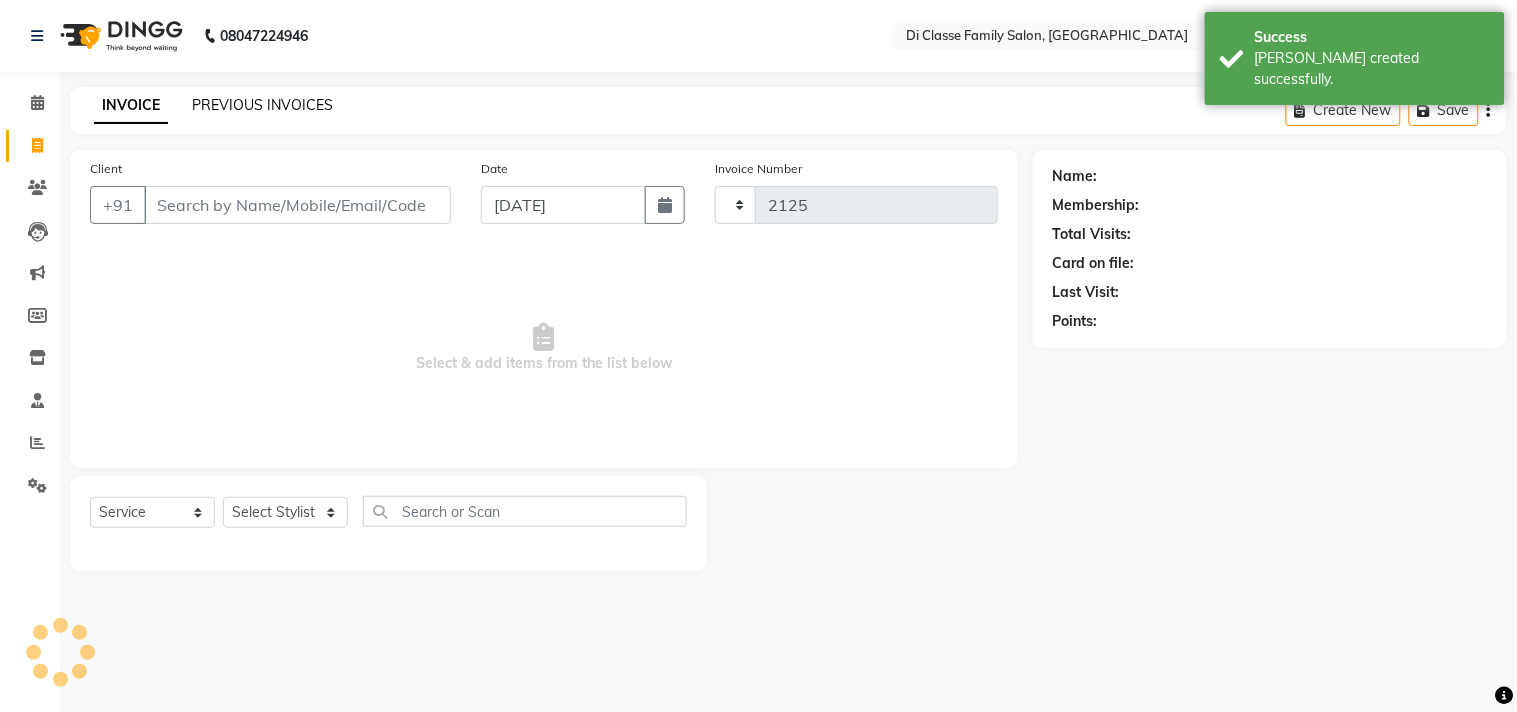 select on "4704" 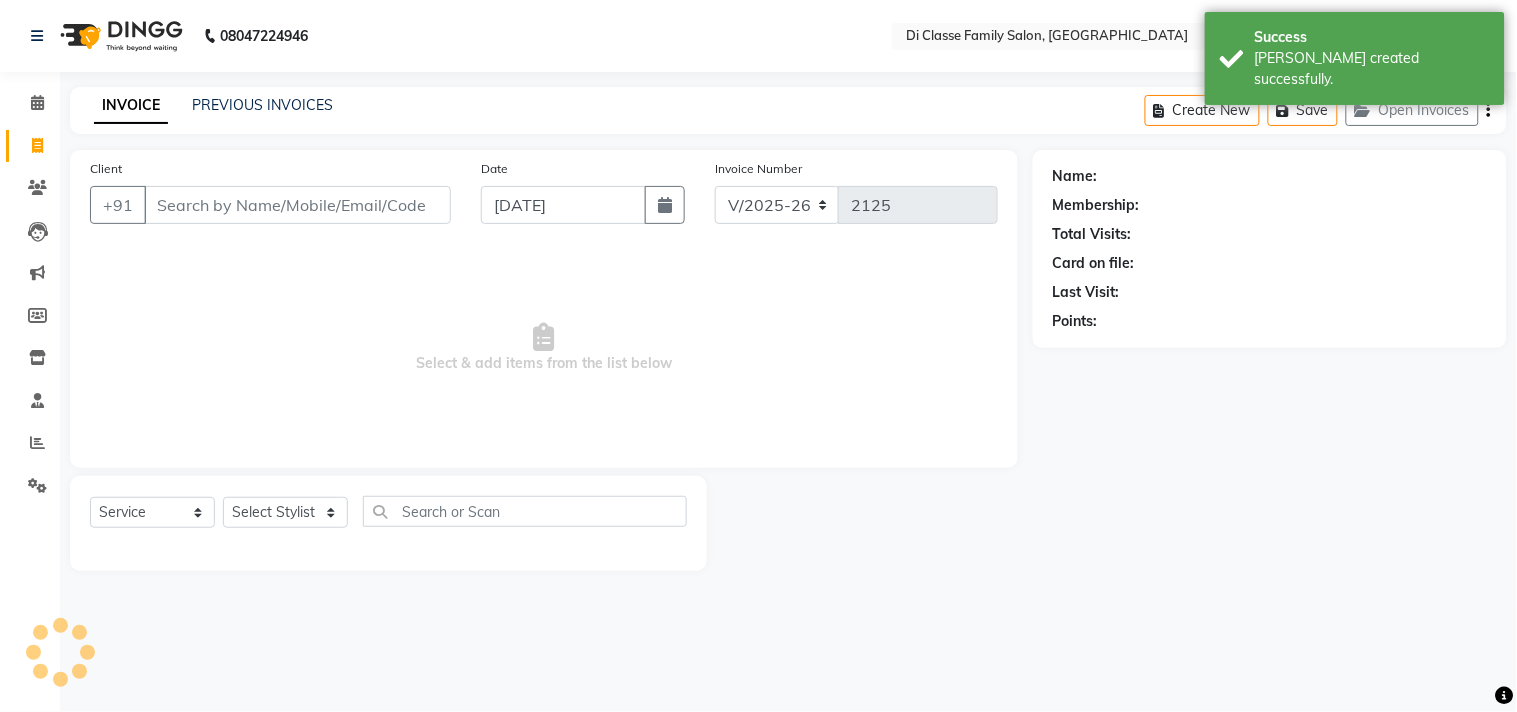 click on "INVOICE PREVIOUS INVOICES Create New   Save   Open Invoices" 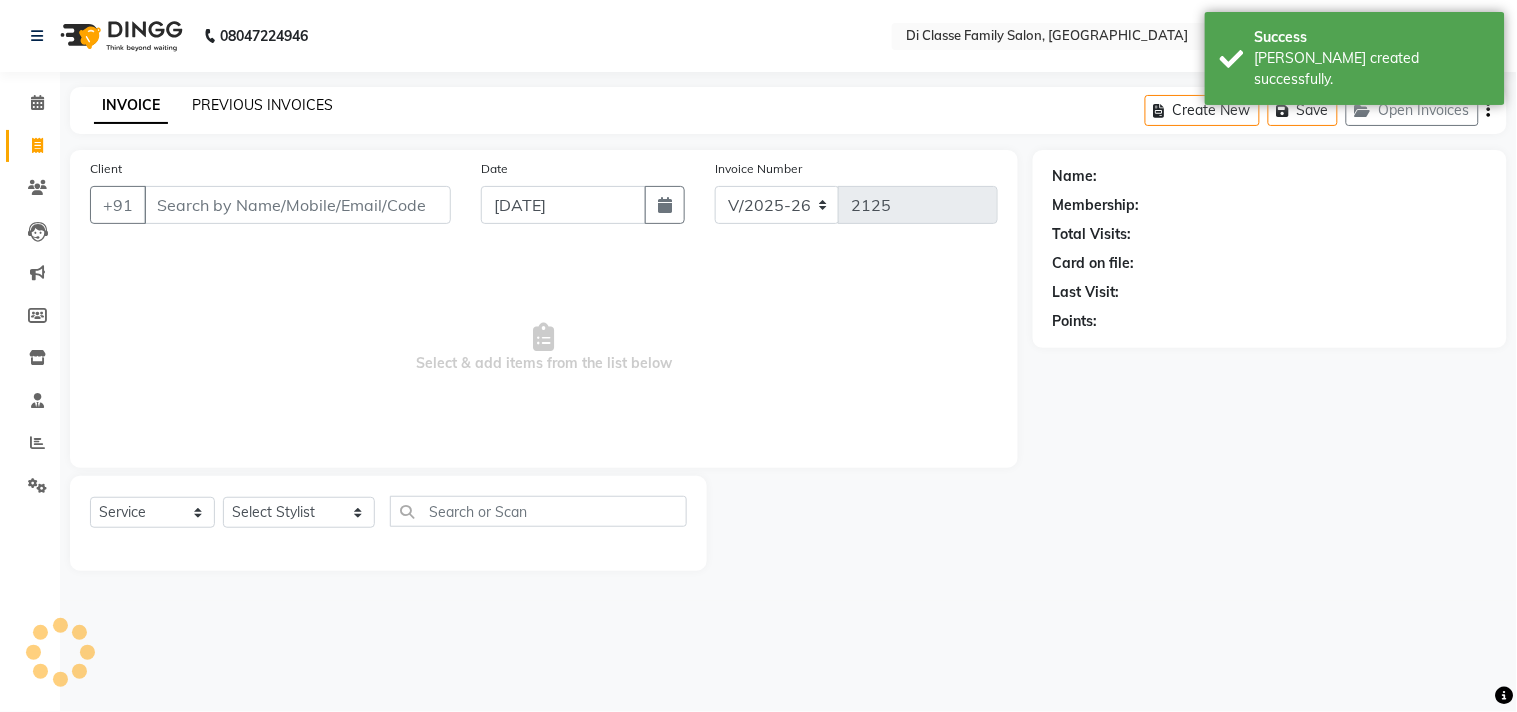 click on "PREVIOUS INVOICES" 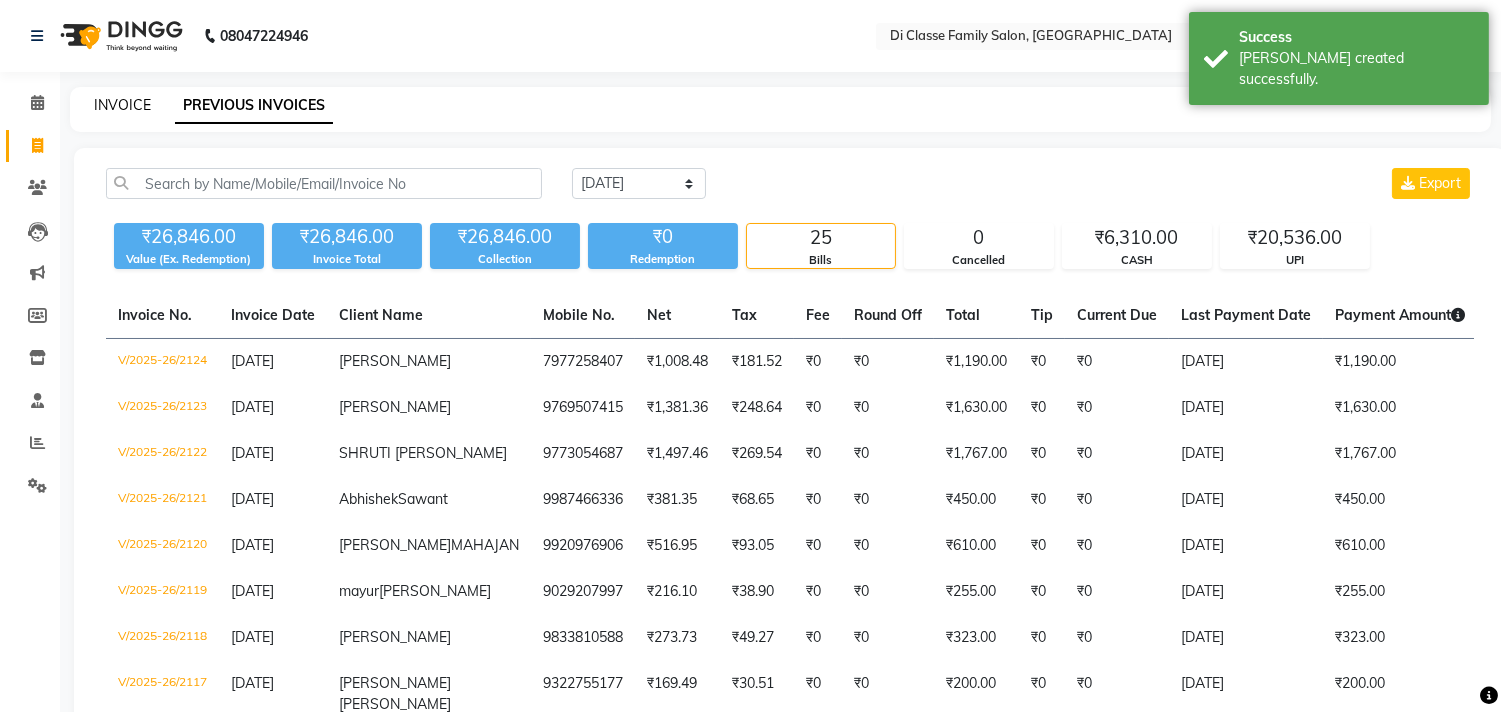 click on "INVOICE" 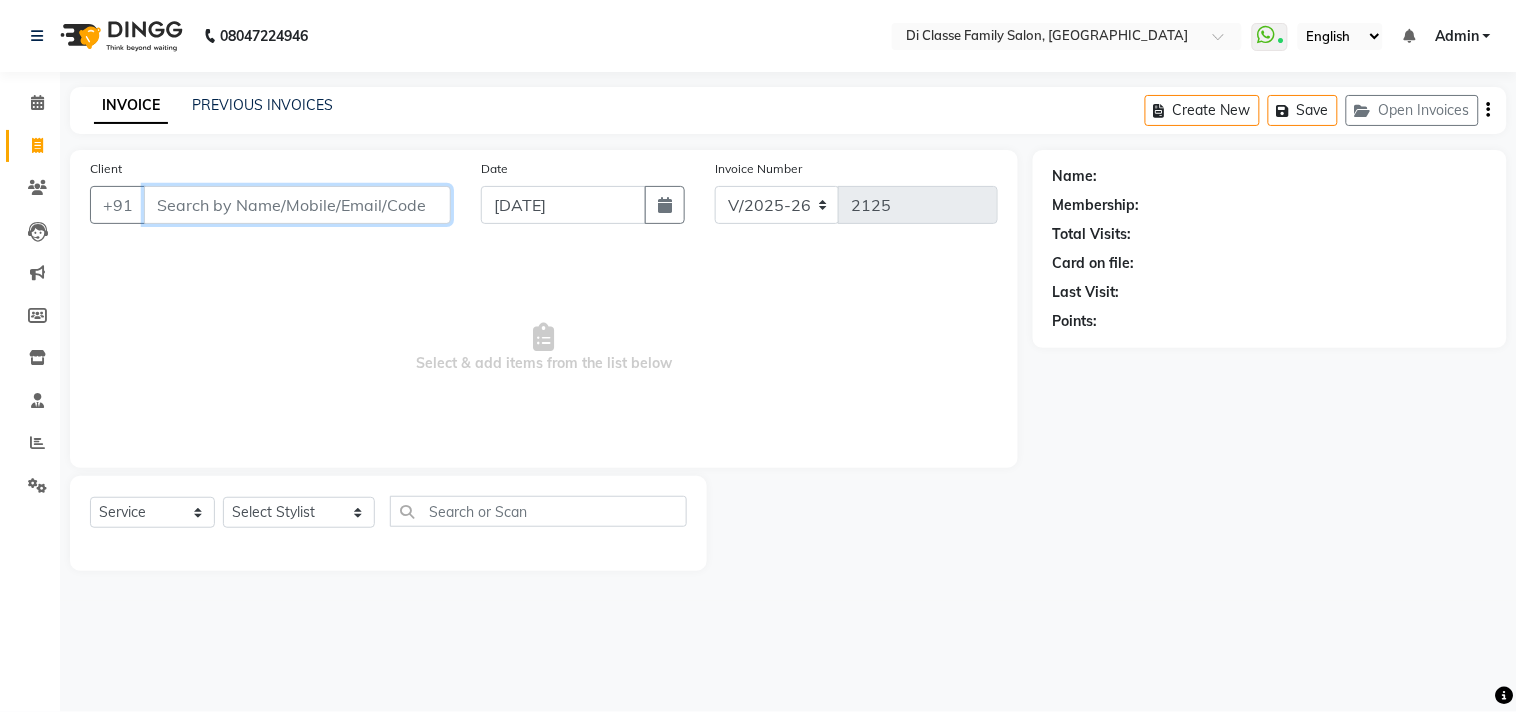 click on "Client" at bounding box center [297, 205] 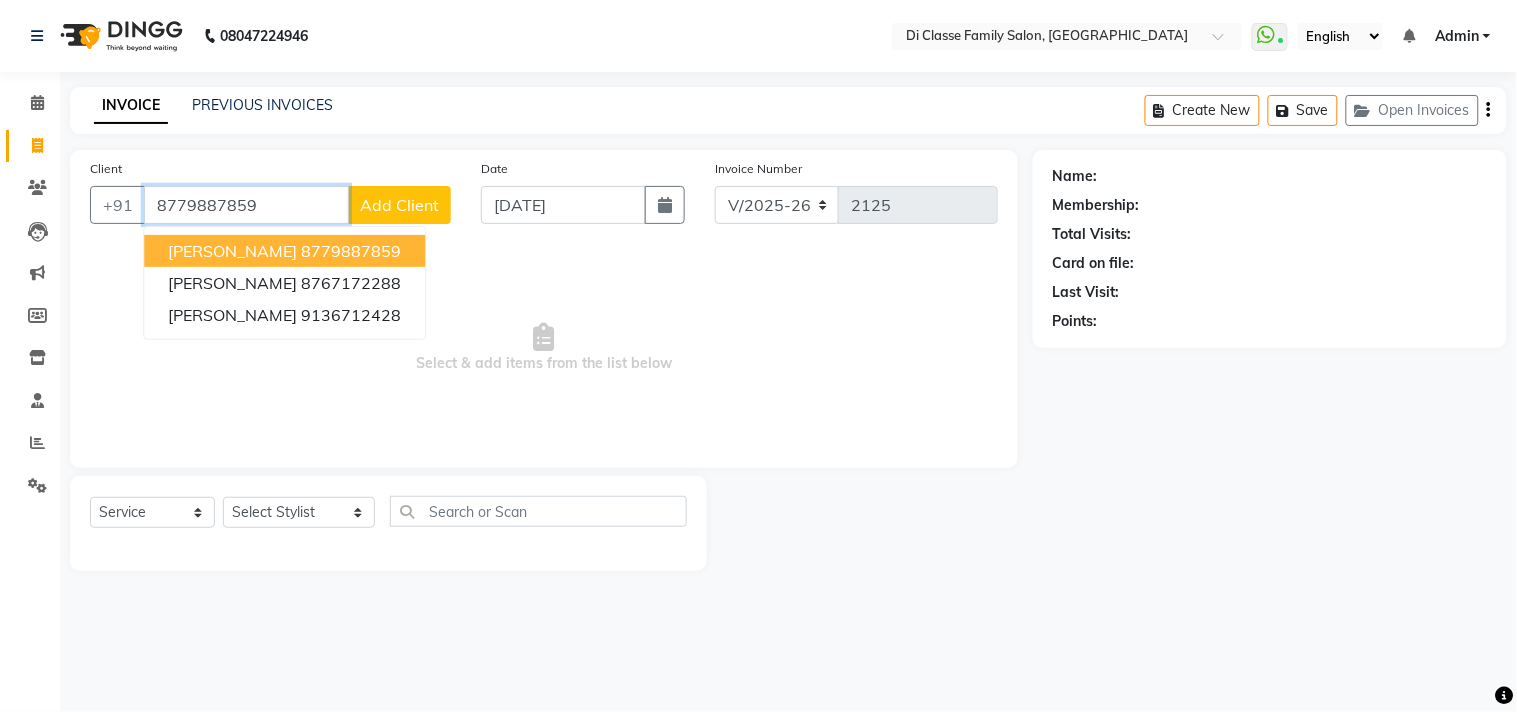 type on "8779887859" 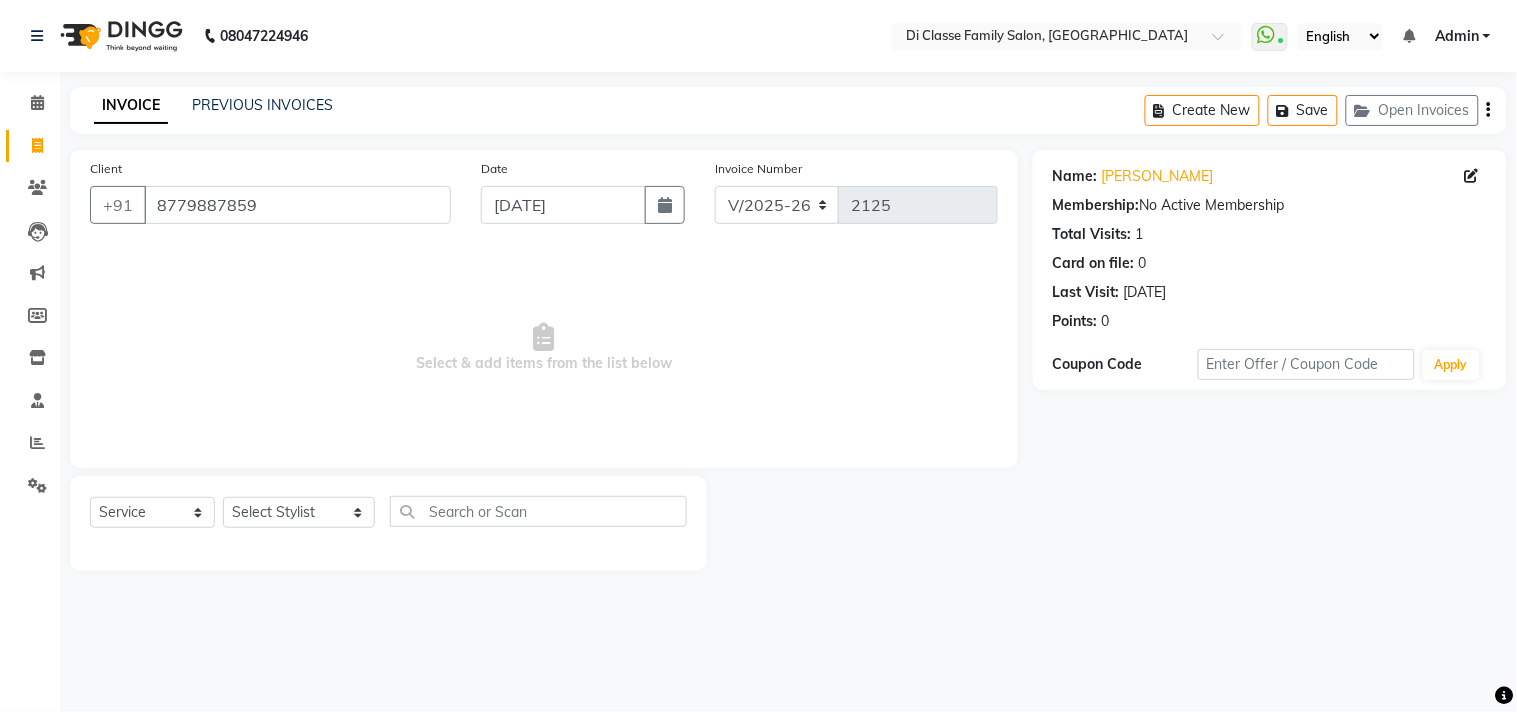 click on "Select  Service  Product  Membership  Package Voucher Prepaid Gift Card  Select Stylist aniket  Anu  AYAZ KADRI  Front Desk Javed kapil KOMAL  Payal  Pooja Jadhav Rahul Datkhile RESHMA SHAIKH rutik shinde SACHIN SAKPAL SADDAM SAHAJAN SAKSHI CHAVAN Sameer  sampada Sanjana  SANU shobha sonawane shobha sonawane SHUBHAM PEDNEKAR Sikandar Ansari ssneha rana" 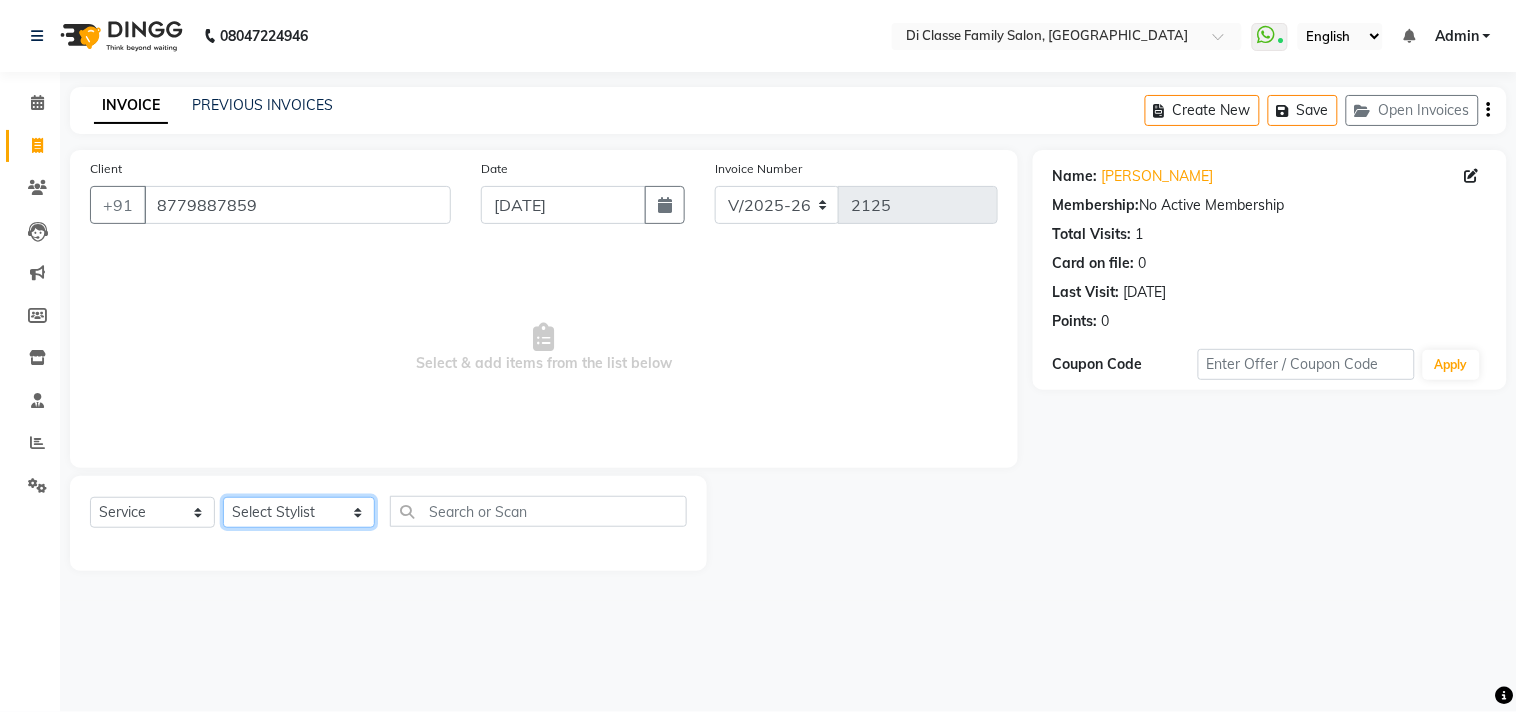 click on "Select Stylist [PERSON_NAME]  [PERSON_NAME]  [PERSON_NAME]  Front Desk Javed [PERSON_NAME]  [PERSON_NAME]  Pooja Jadhav [PERSON_NAME] [PERSON_NAME] [PERSON_NAME] SACHIN [PERSON_NAME] SAHAJAN [PERSON_NAME]  [PERSON_NAME] [PERSON_NAME] [PERSON_NAME] [PERSON_NAME] [PERSON_NAME] [PERSON_NAME] [PERSON_NAME]" 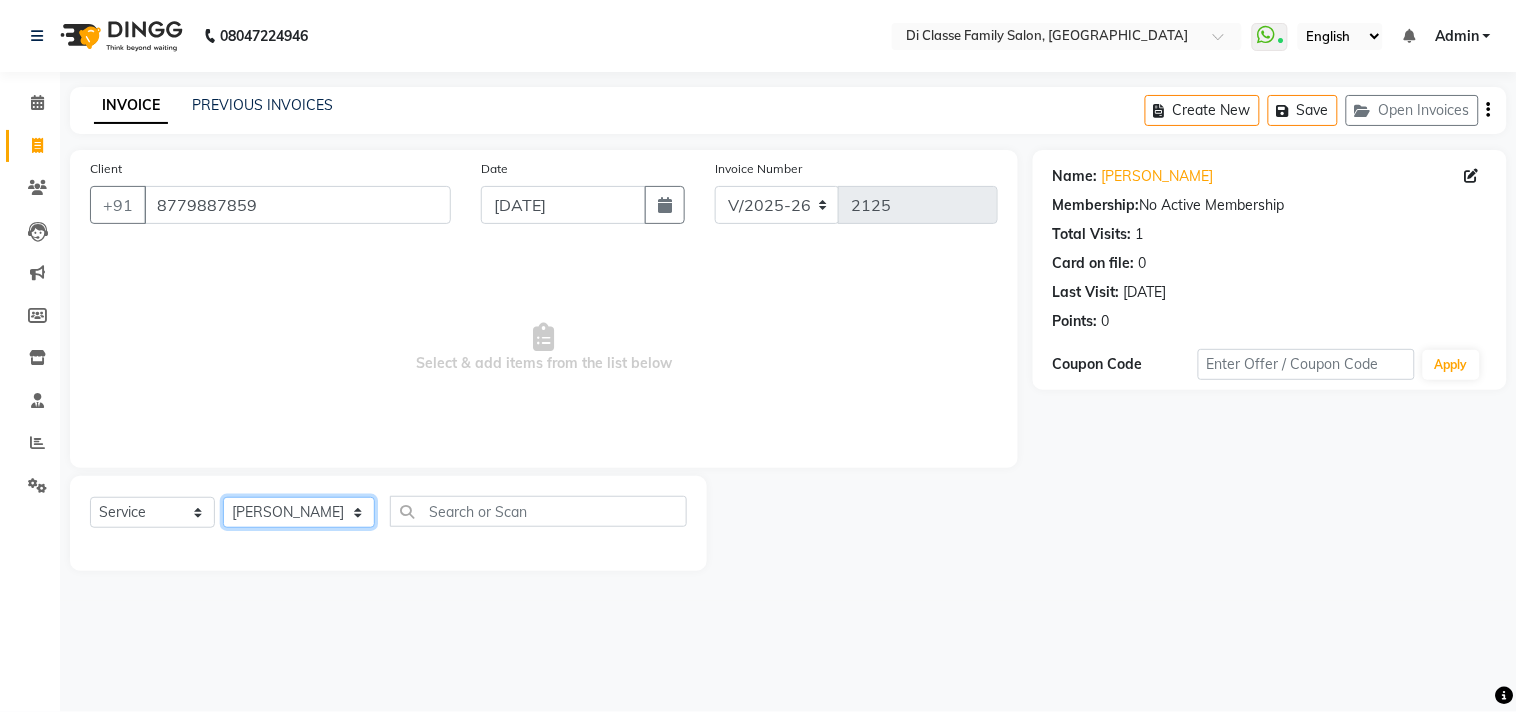 click on "Select Stylist [PERSON_NAME]  [PERSON_NAME]  [PERSON_NAME]  Front Desk Javed [PERSON_NAME]  [PERSON_NAME]  Pooja Jadhav [PERSON_NAME] [PERSON_NAME] [PERSON_NAME] SACHIN [PERSON_NAME] SAHAJAN [PERSON_NAME]  [PERSON_NAME] [PERSON_NAME] [PERSON_NAME] [PERSON_NAME] [PERSON_NAME] [PERSON_NAME] [PERSON_NAME]" 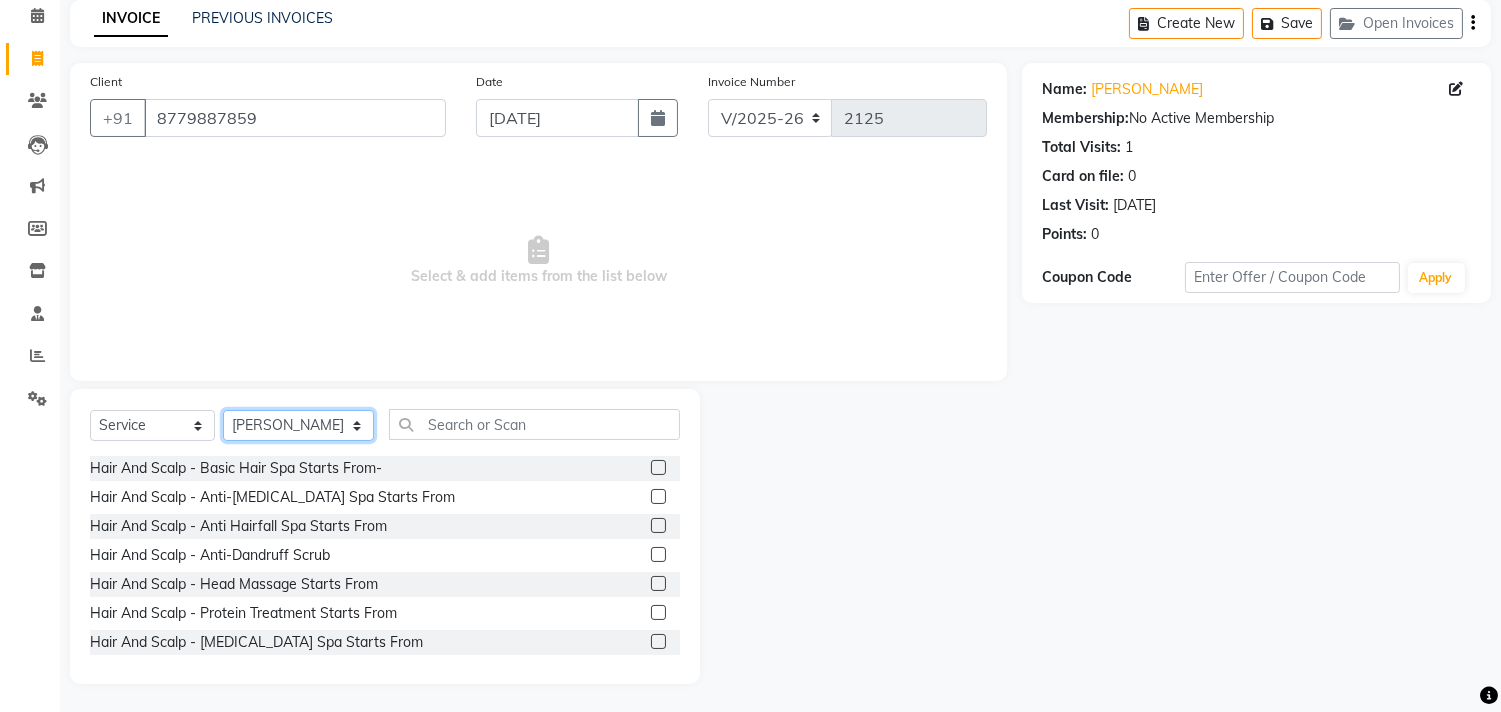 scroll, scrollTop: 88, scrollLeft: 0, axis: vertical 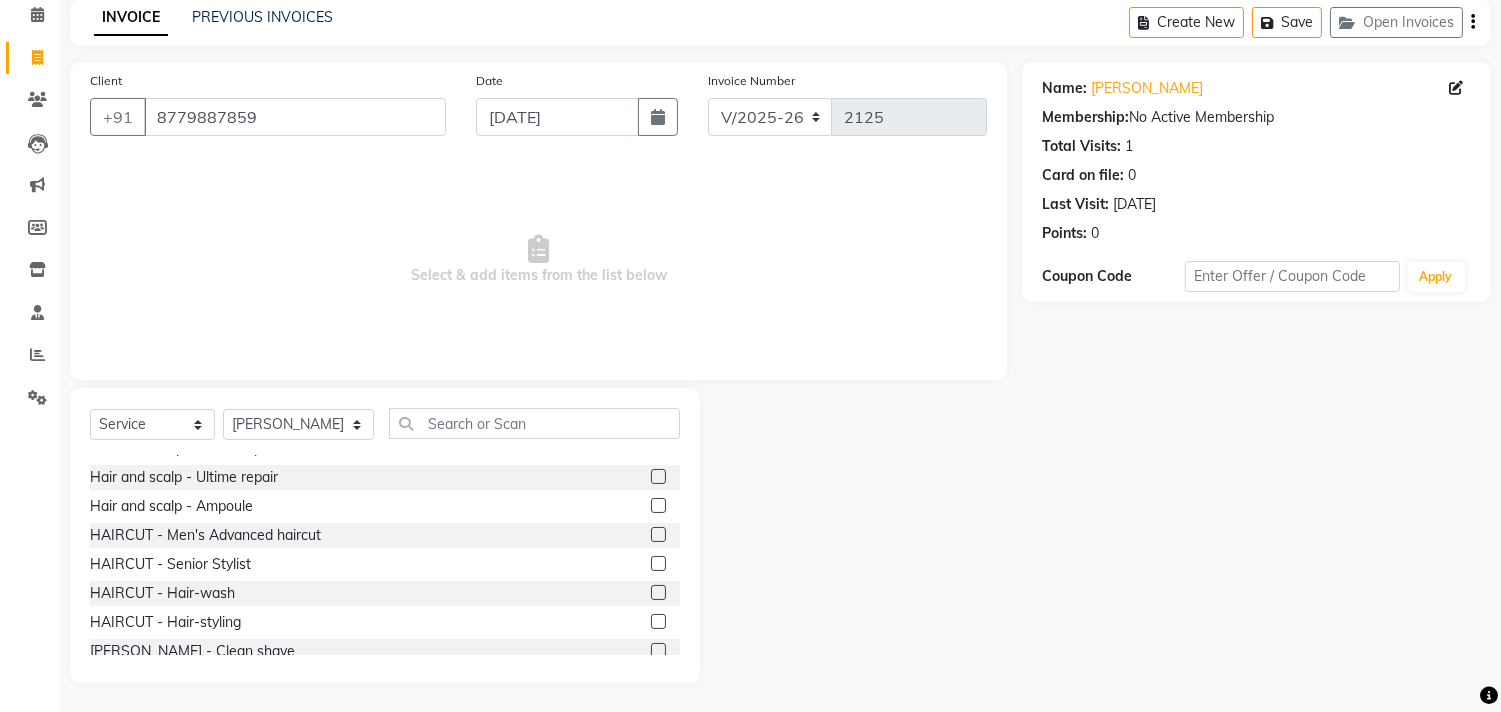 click 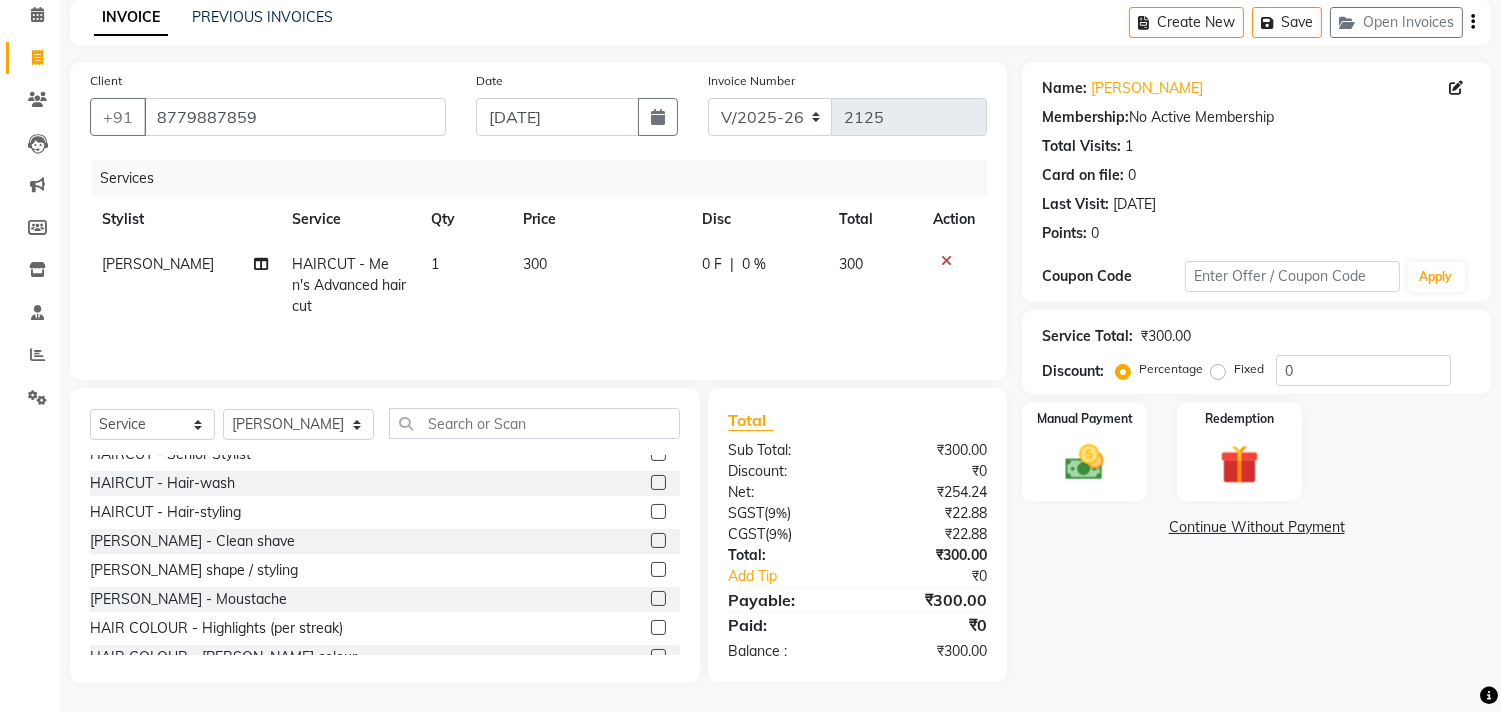 checkbox on "false" 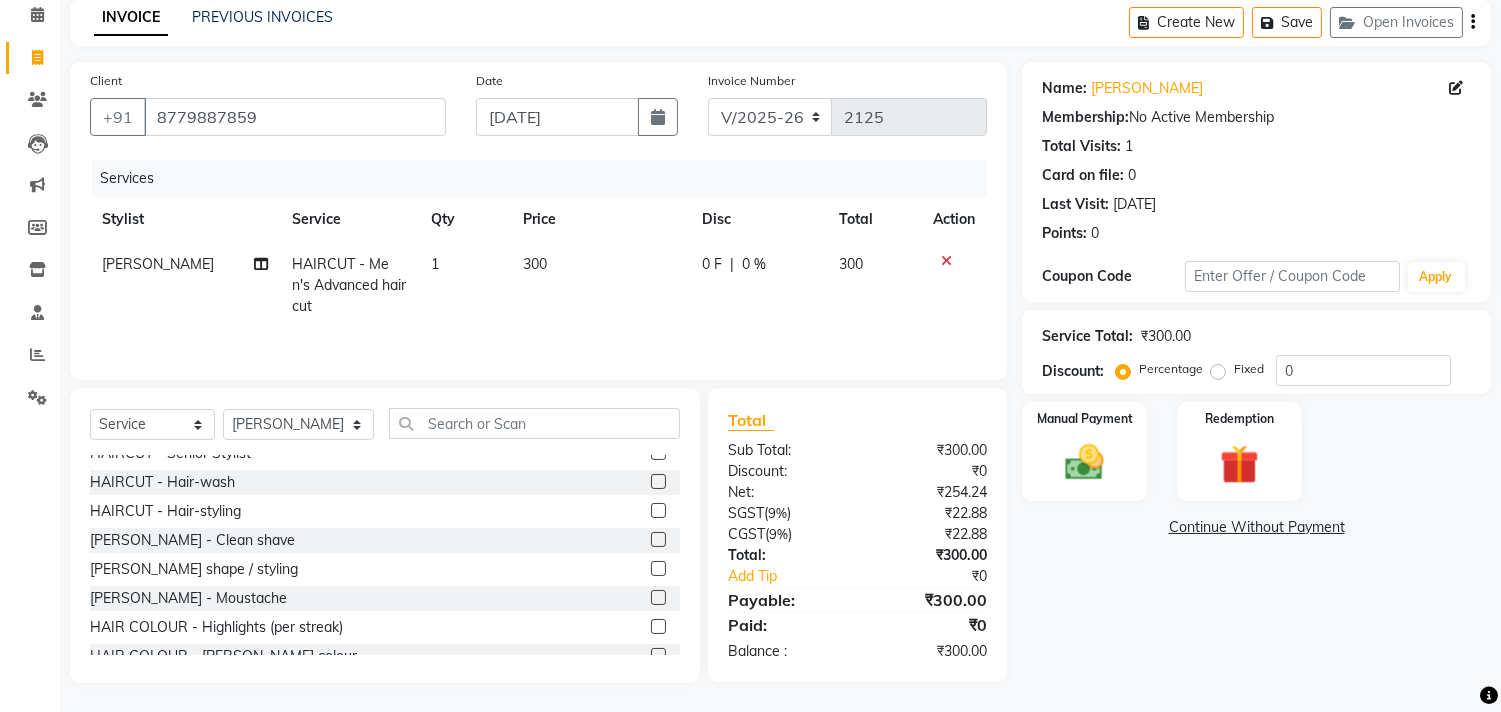click 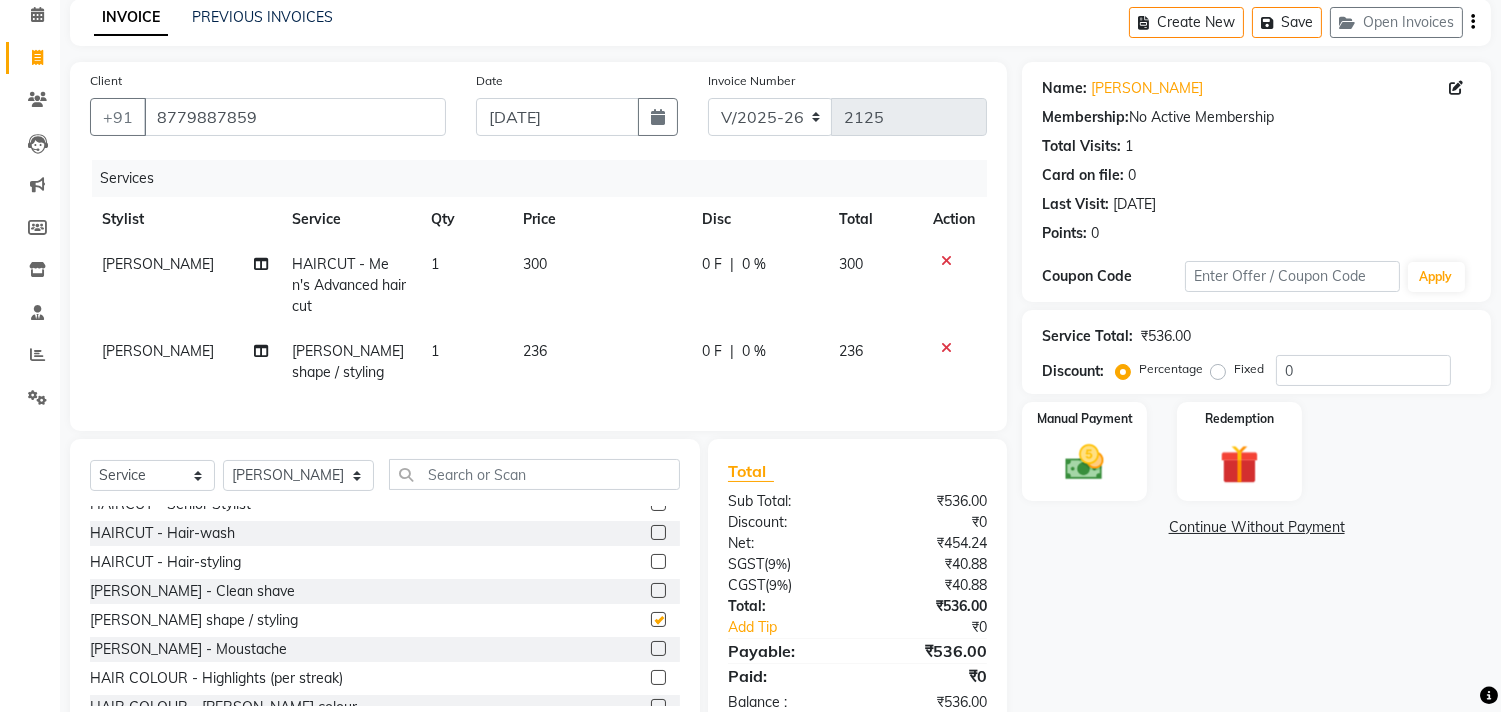 checkbox on "false" 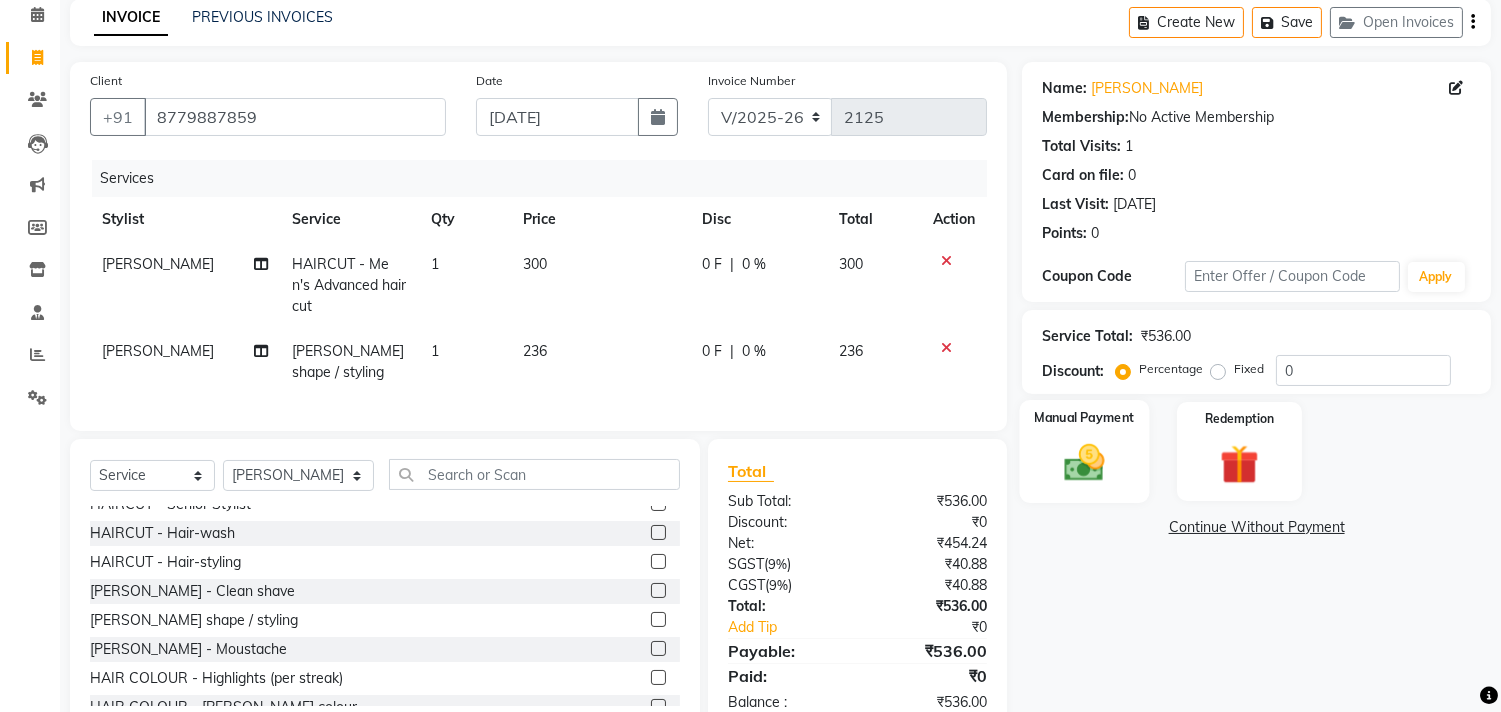 click 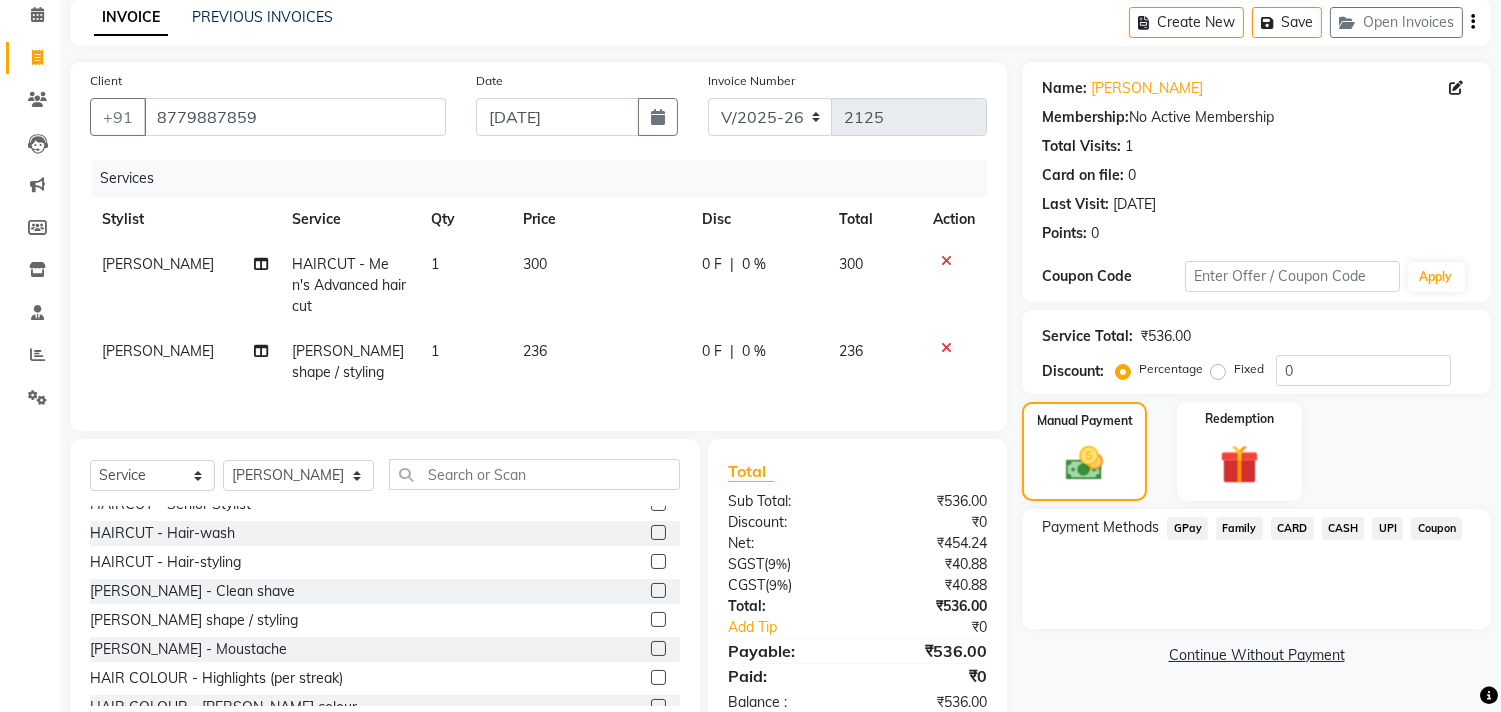 click 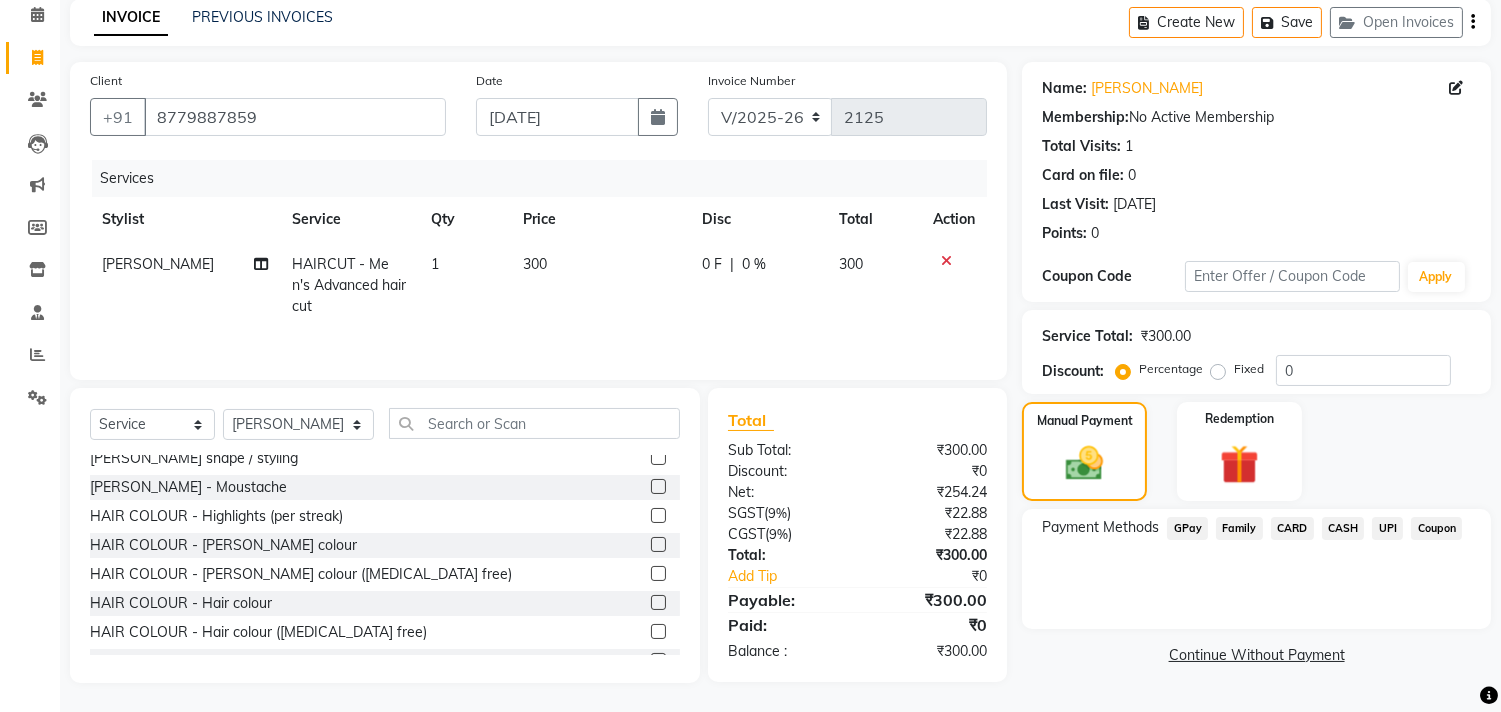scroll, scrollTop: 333, scrollLeft: 0, axis: vertical 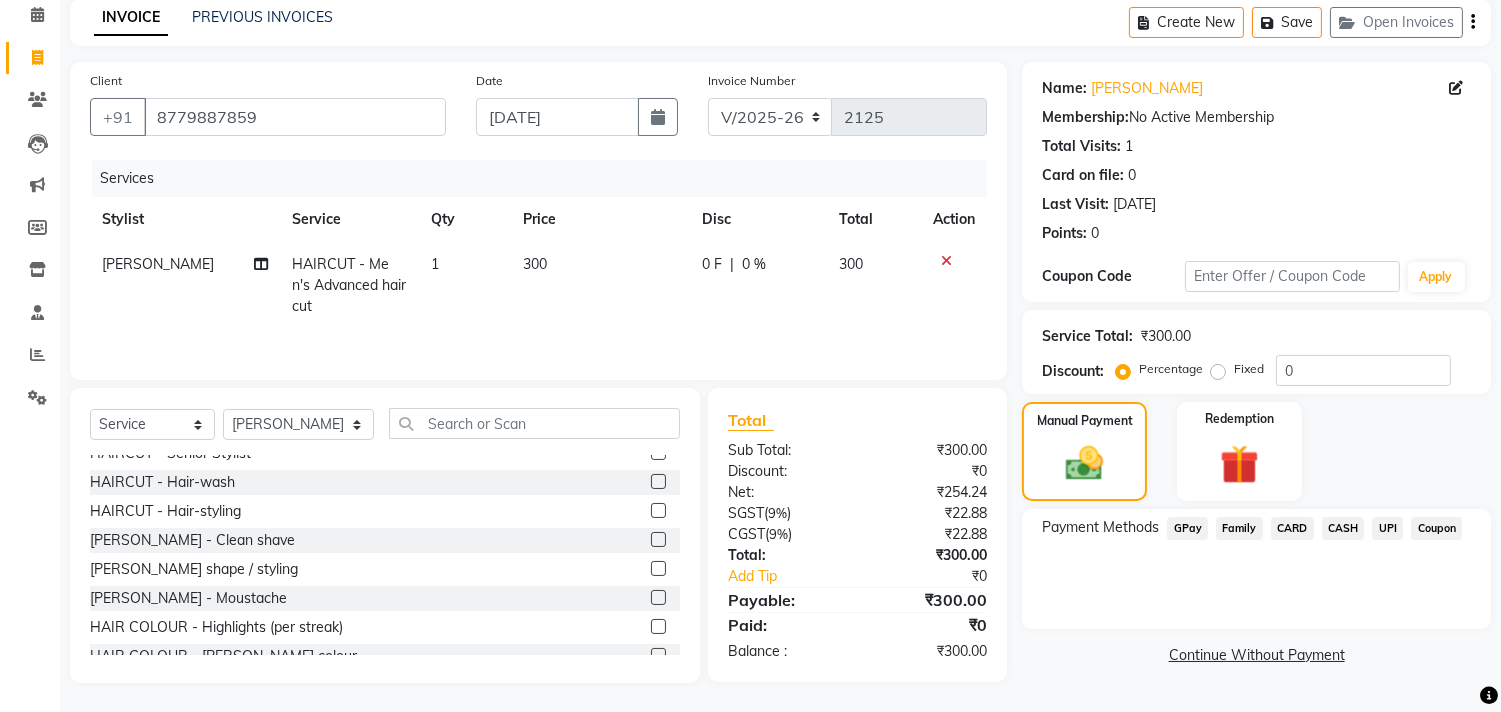 click 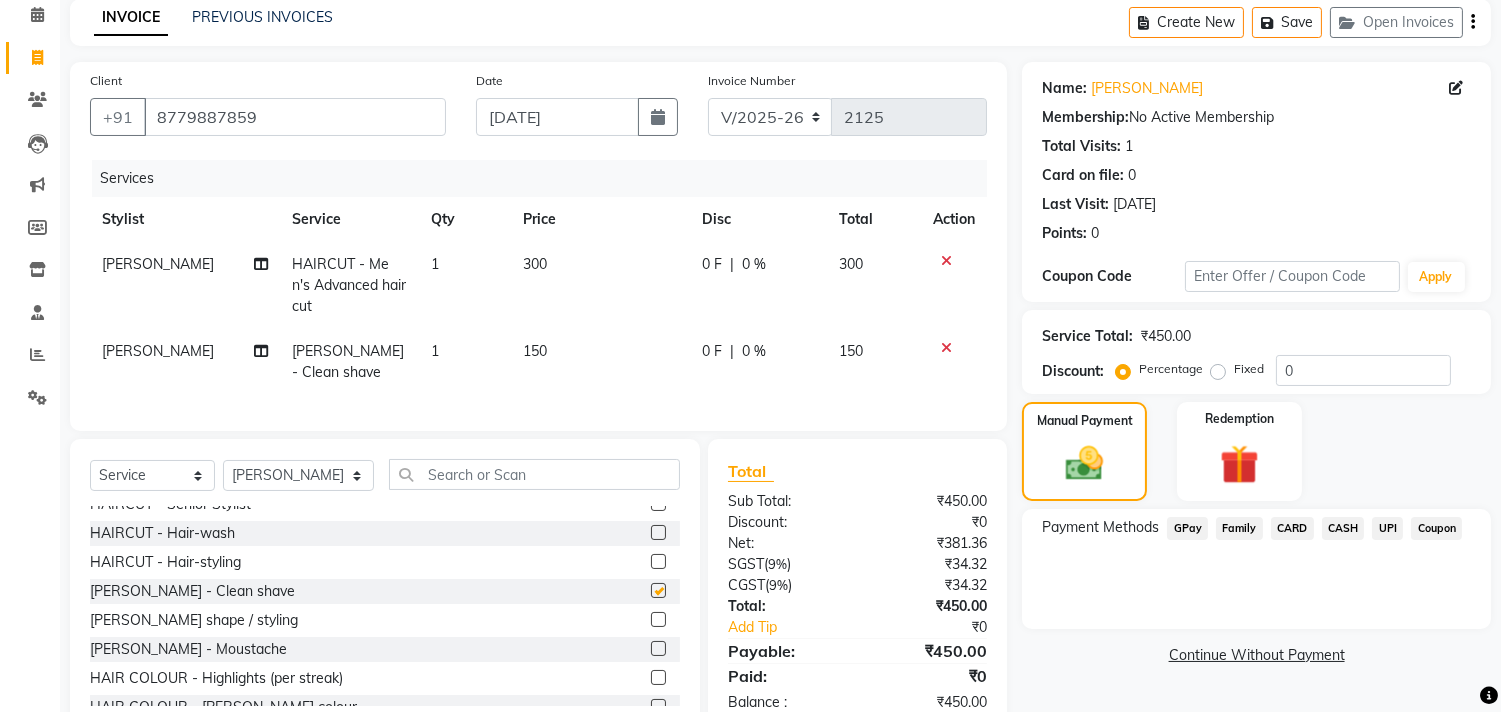 checkbox on "false" 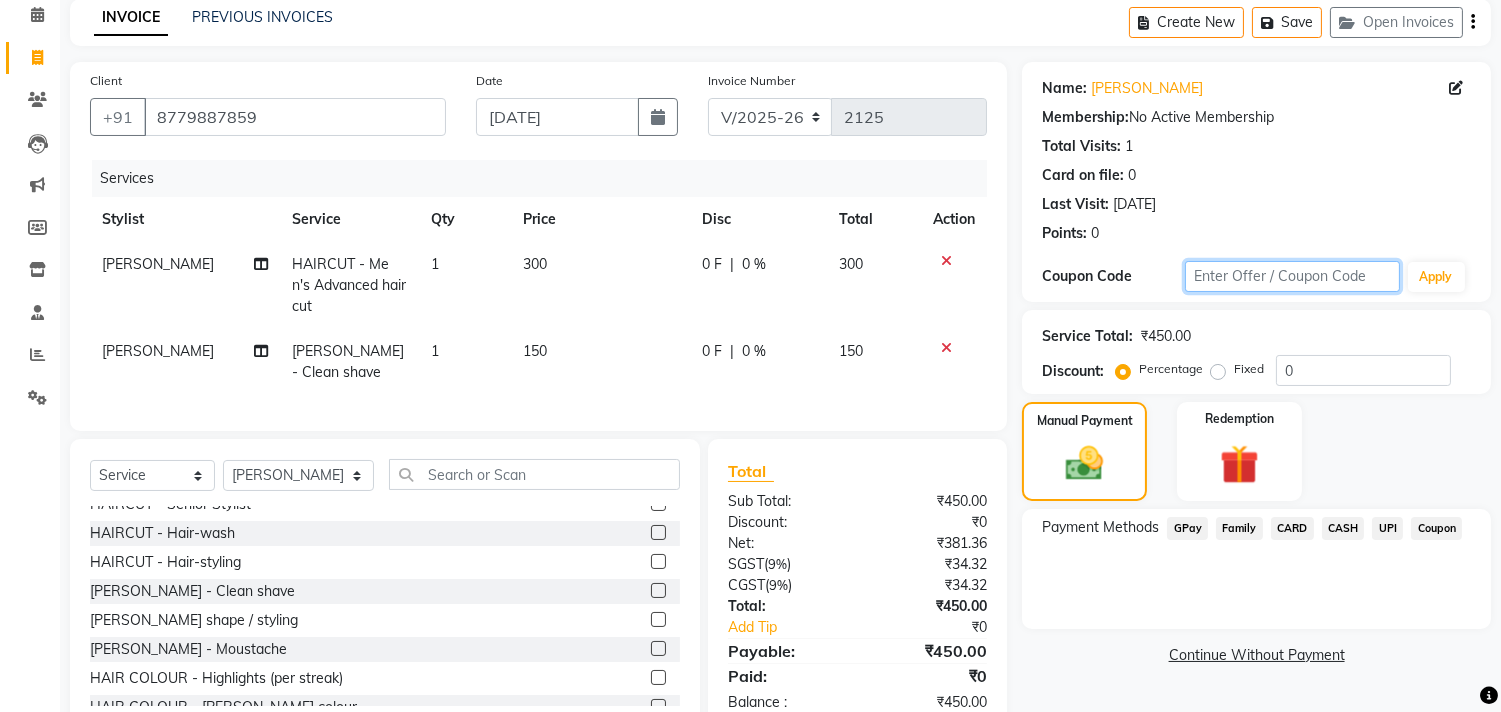 click 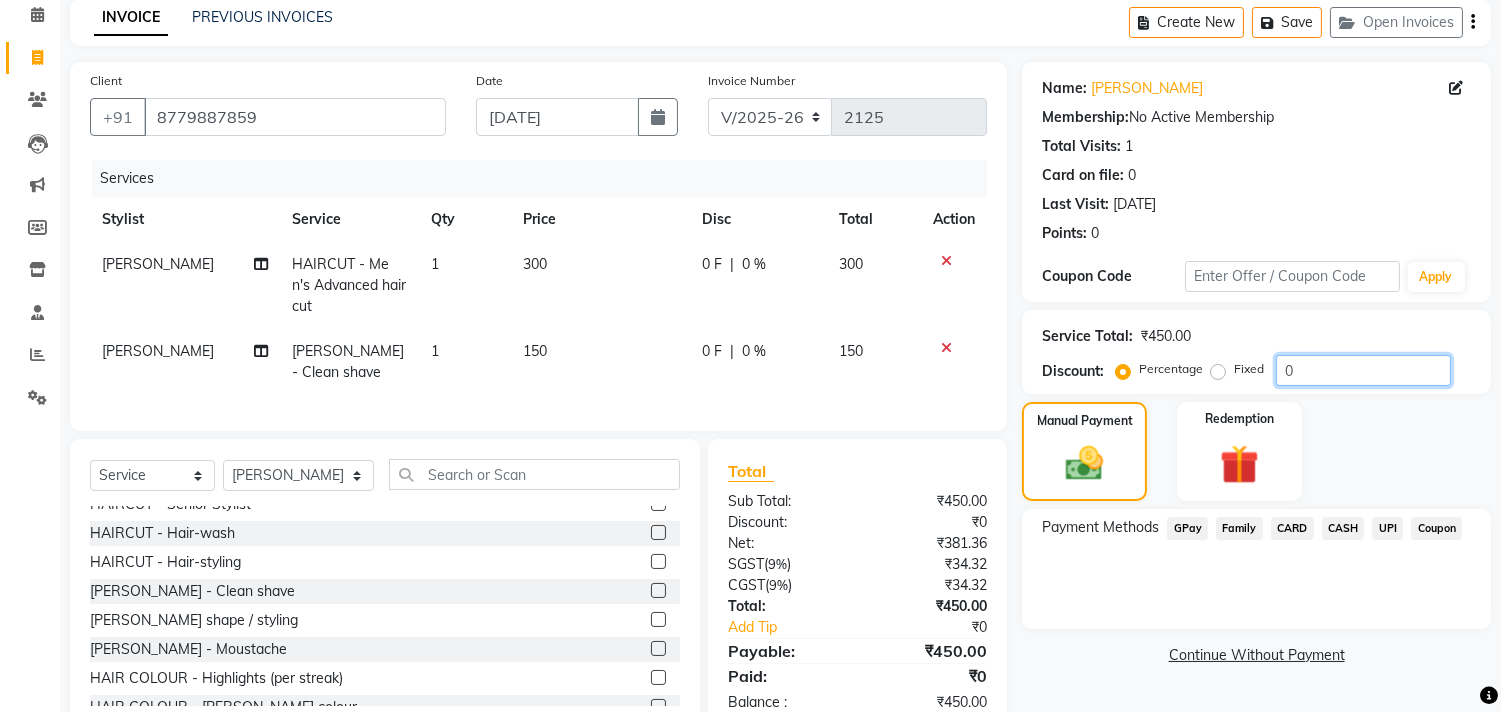 click on "0" 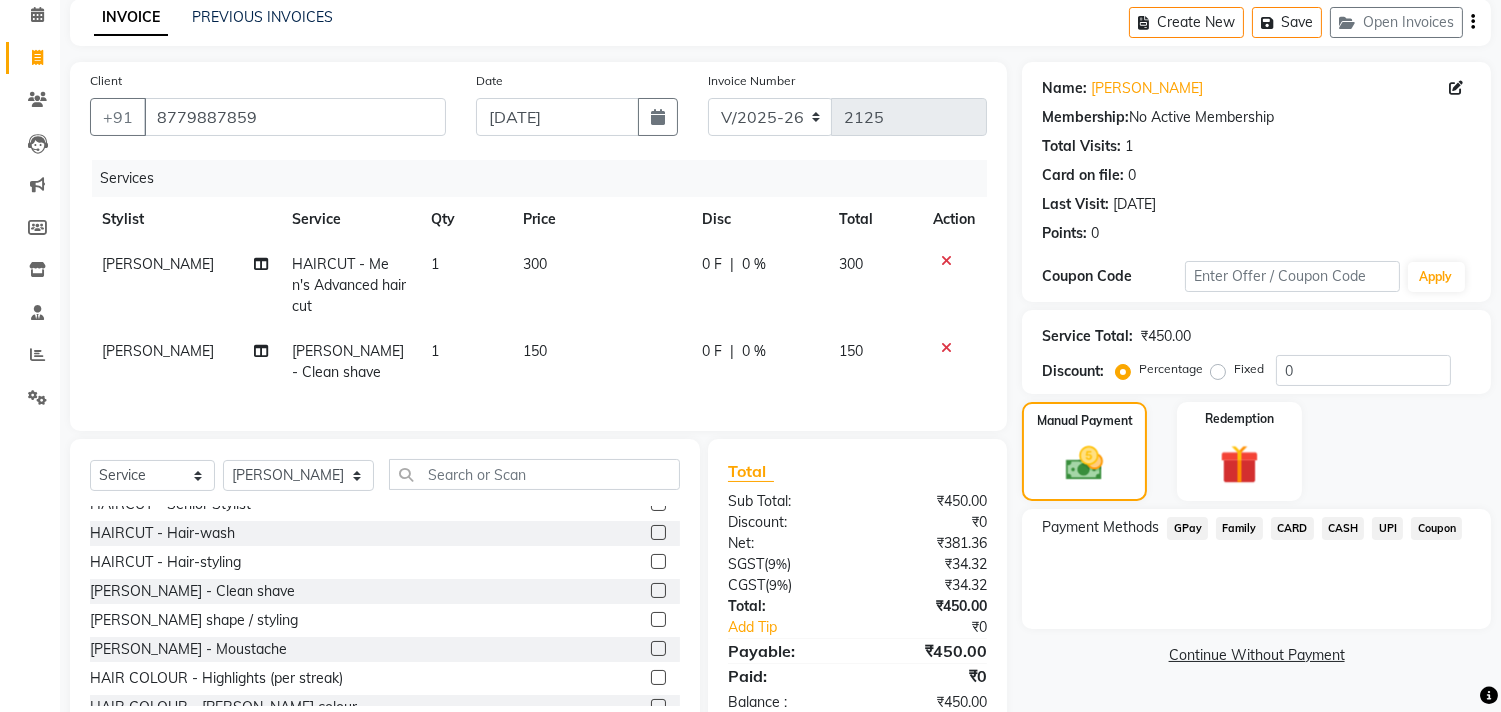 click on "Service Total:  ₹450.00  Discount:  Percentage   Fixed  0" 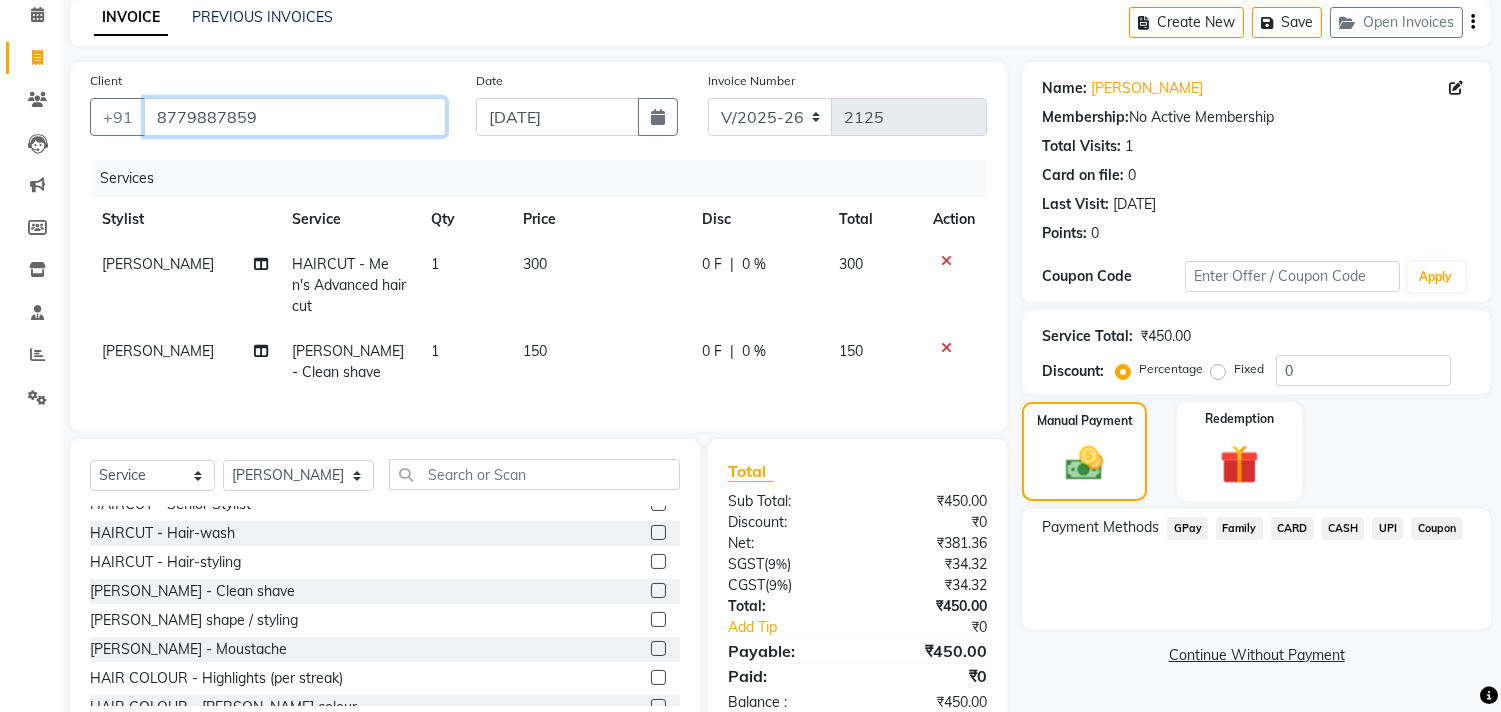 click on "8779887859" at bounding box center (295, 117) 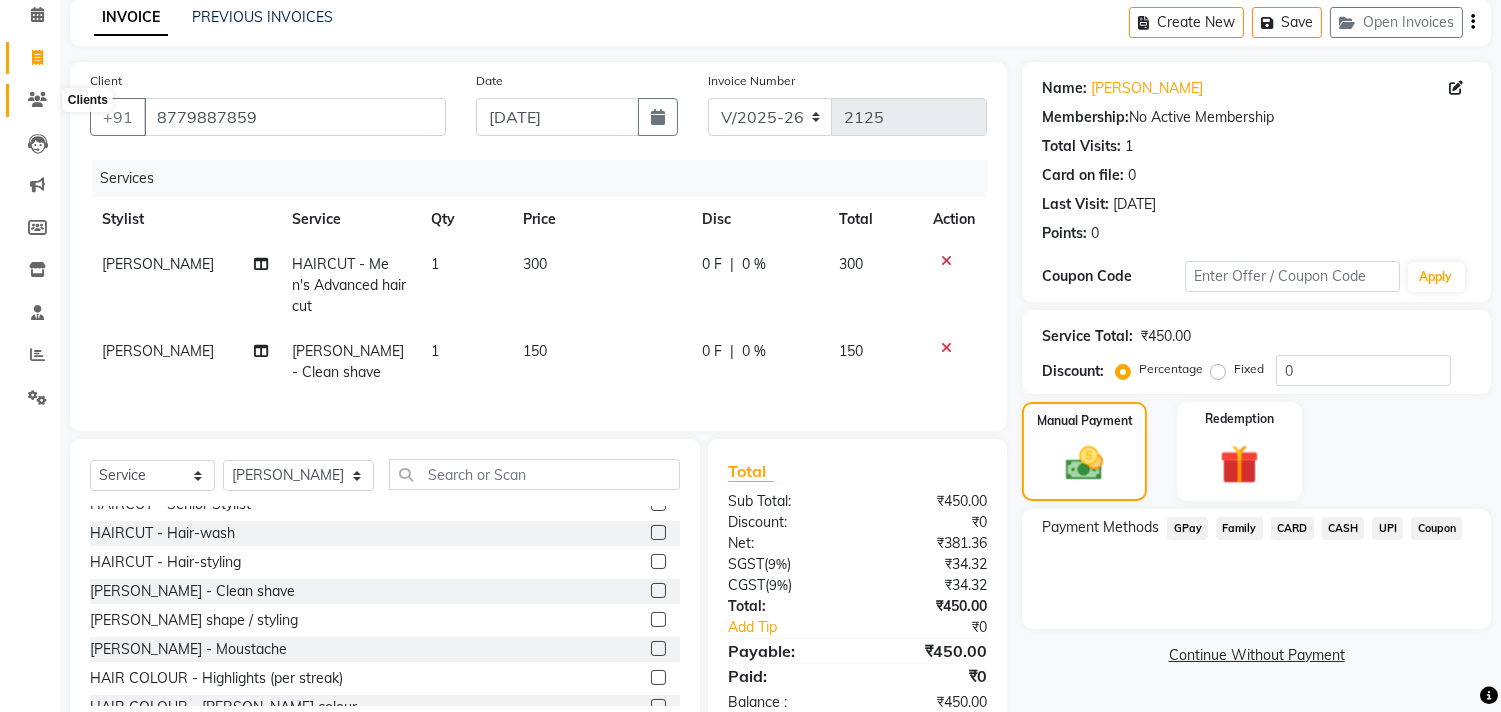click 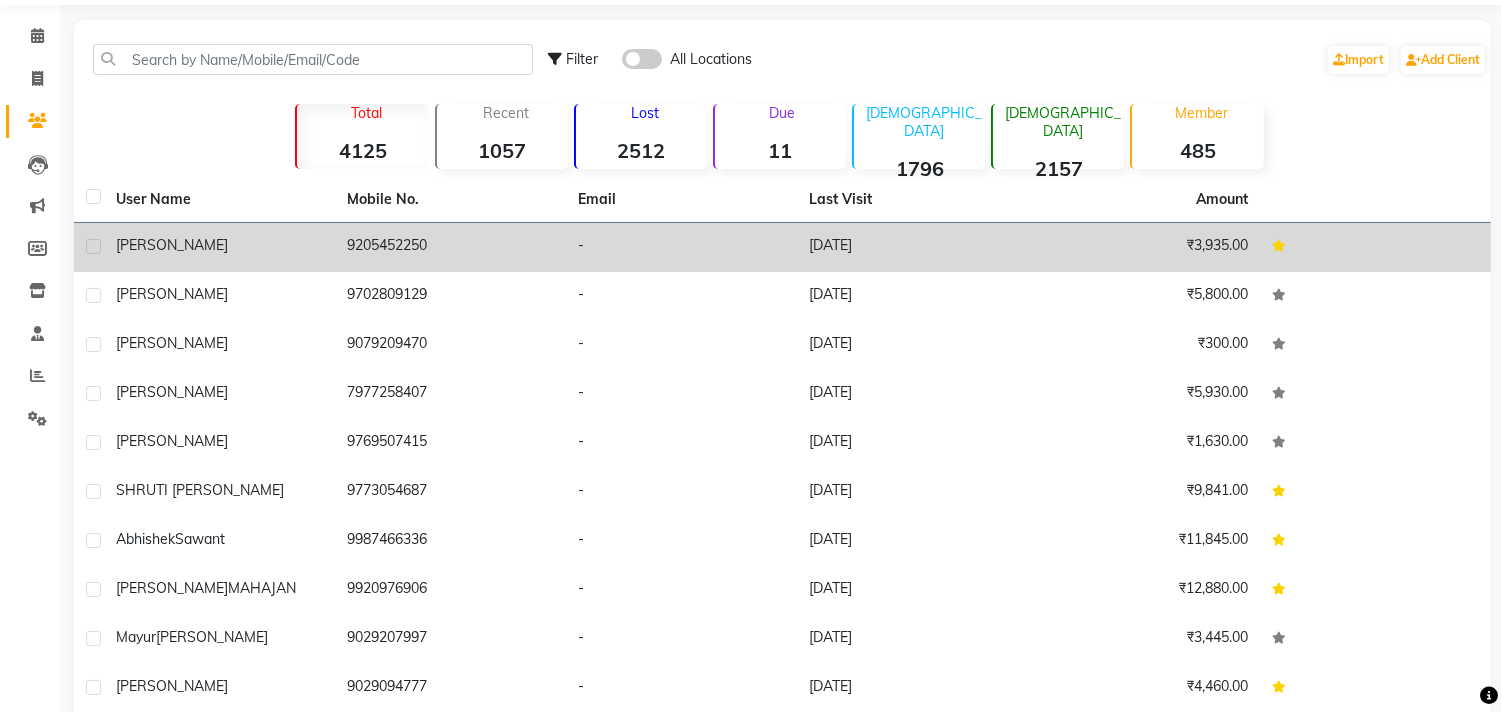 scroll, scrollTop: 0, scrollLeft: 0, axis: both 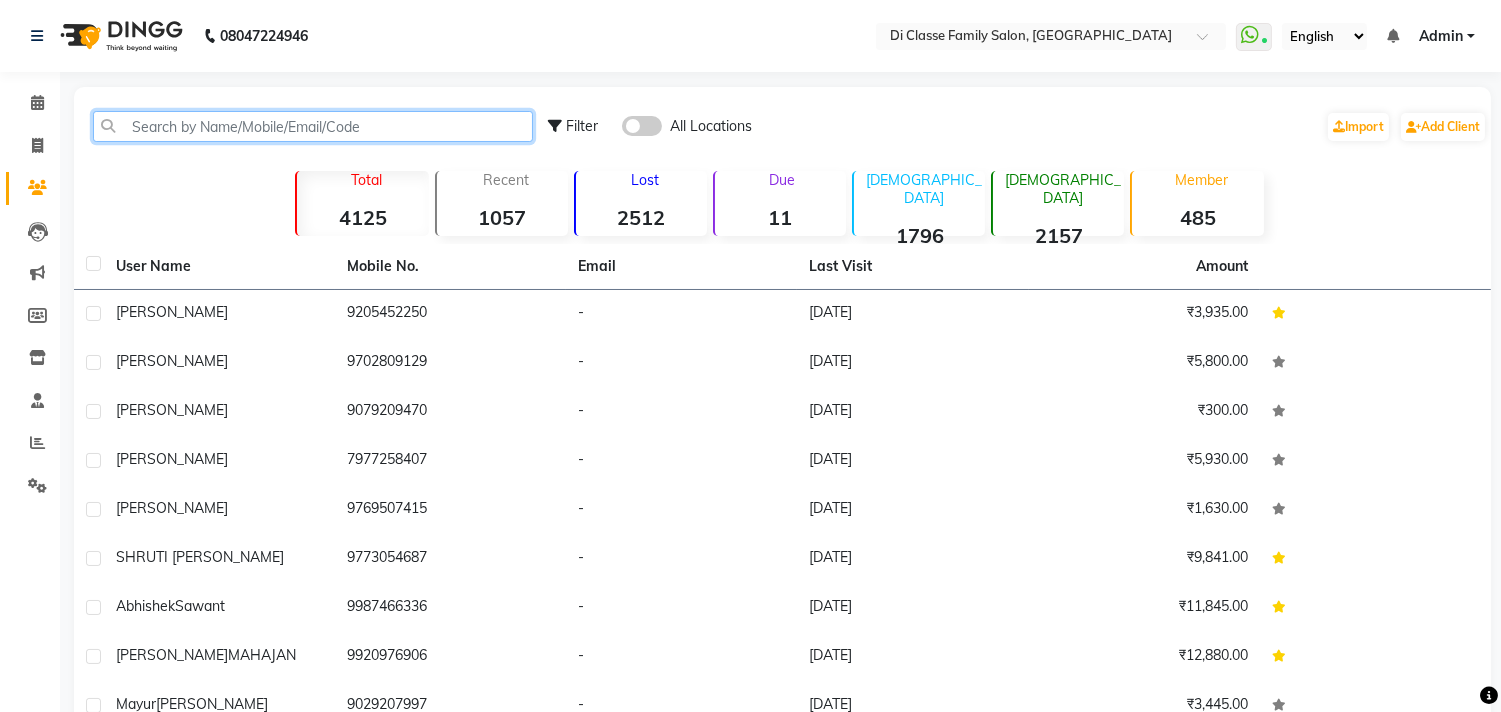 click 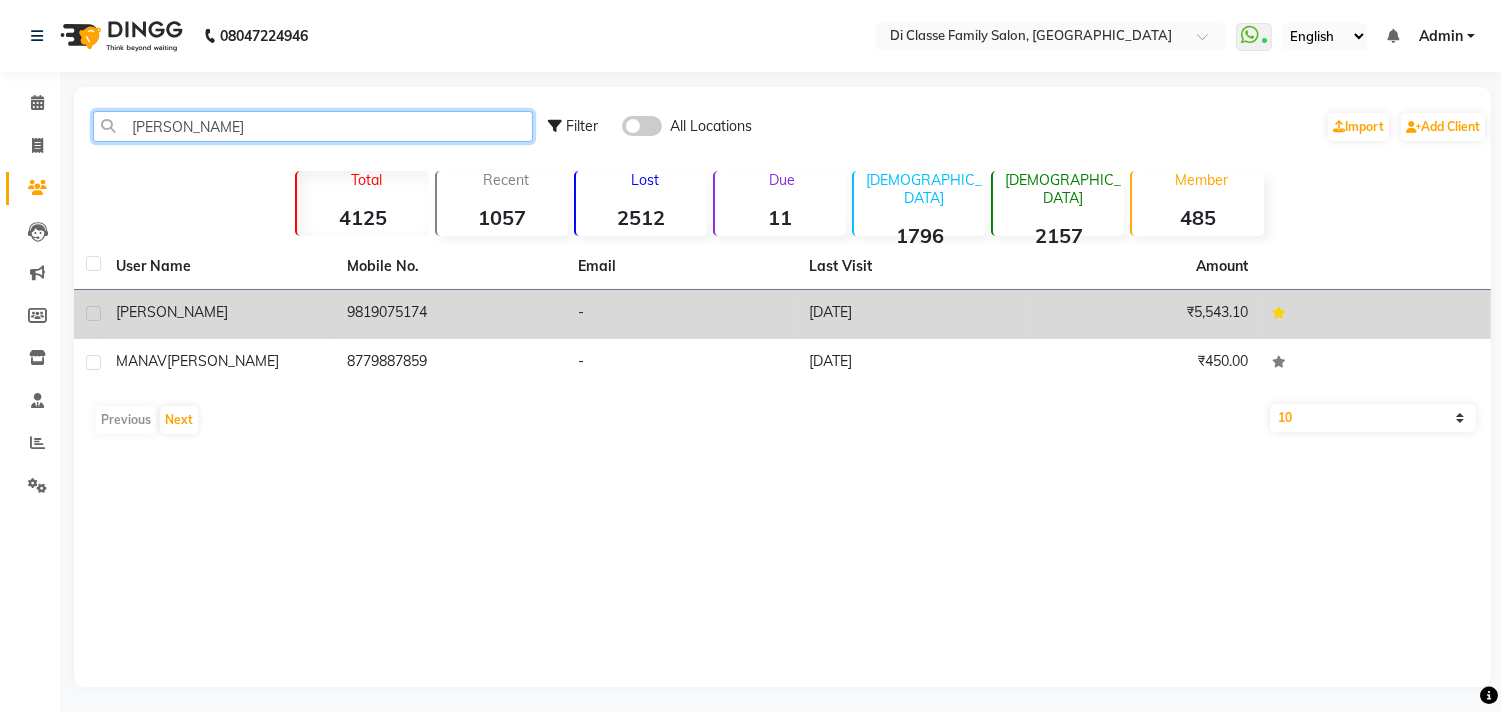 type on "thakkar" 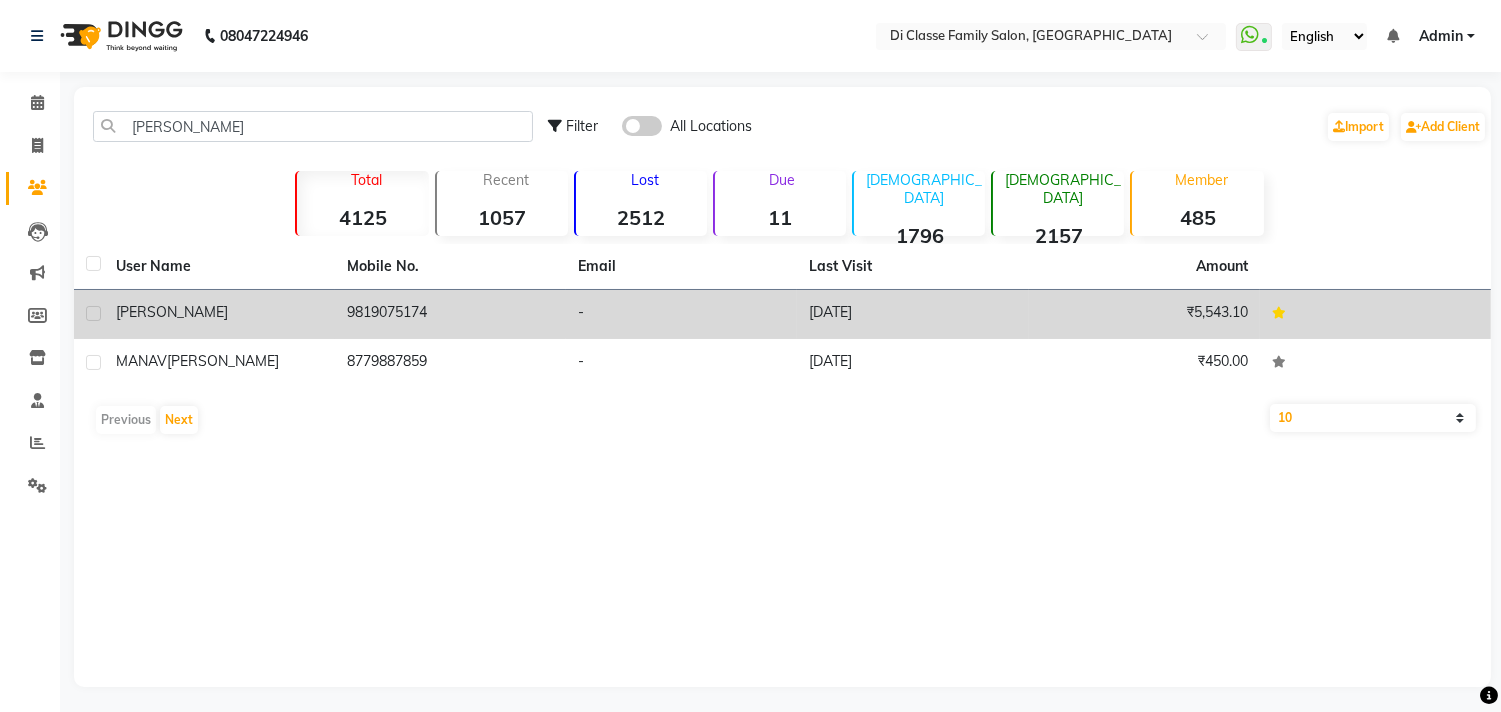 click on "MITESH THAKKAR" 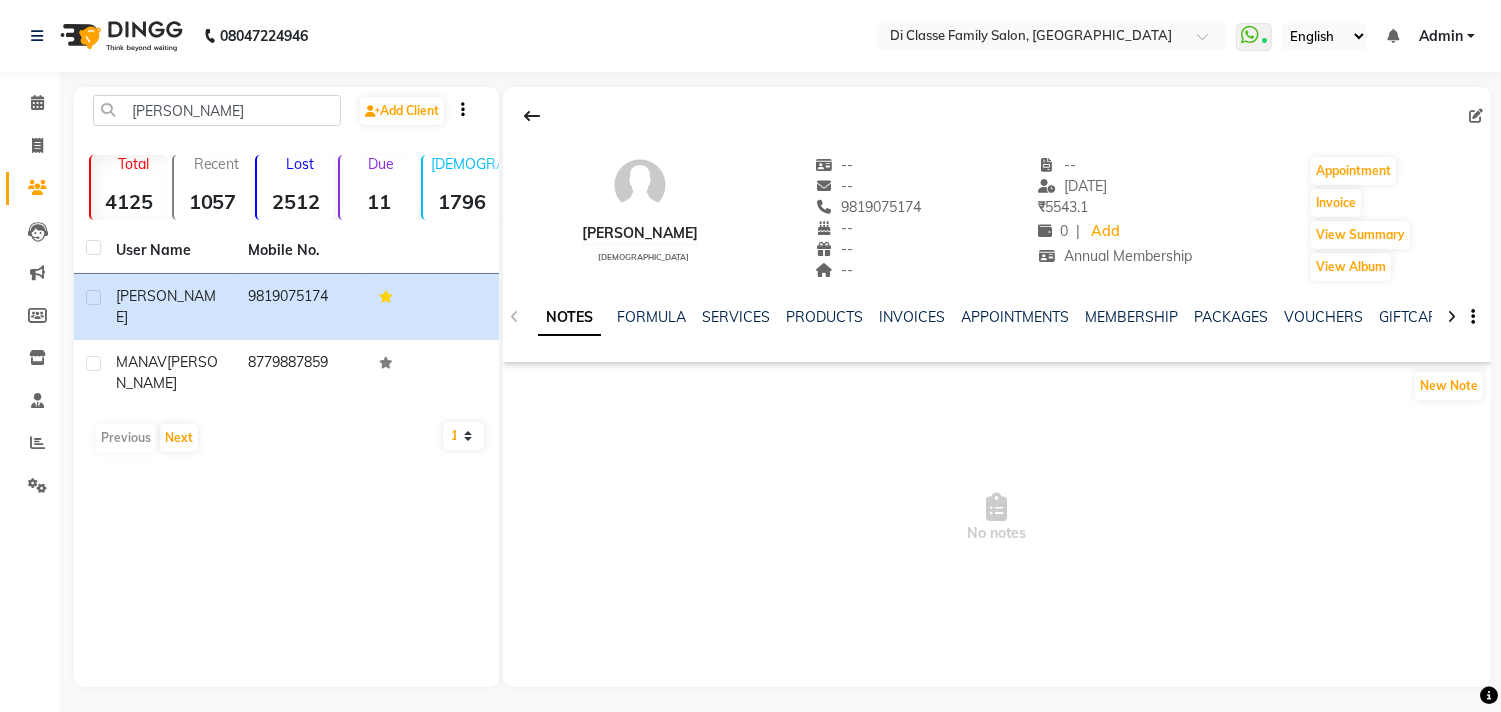 click 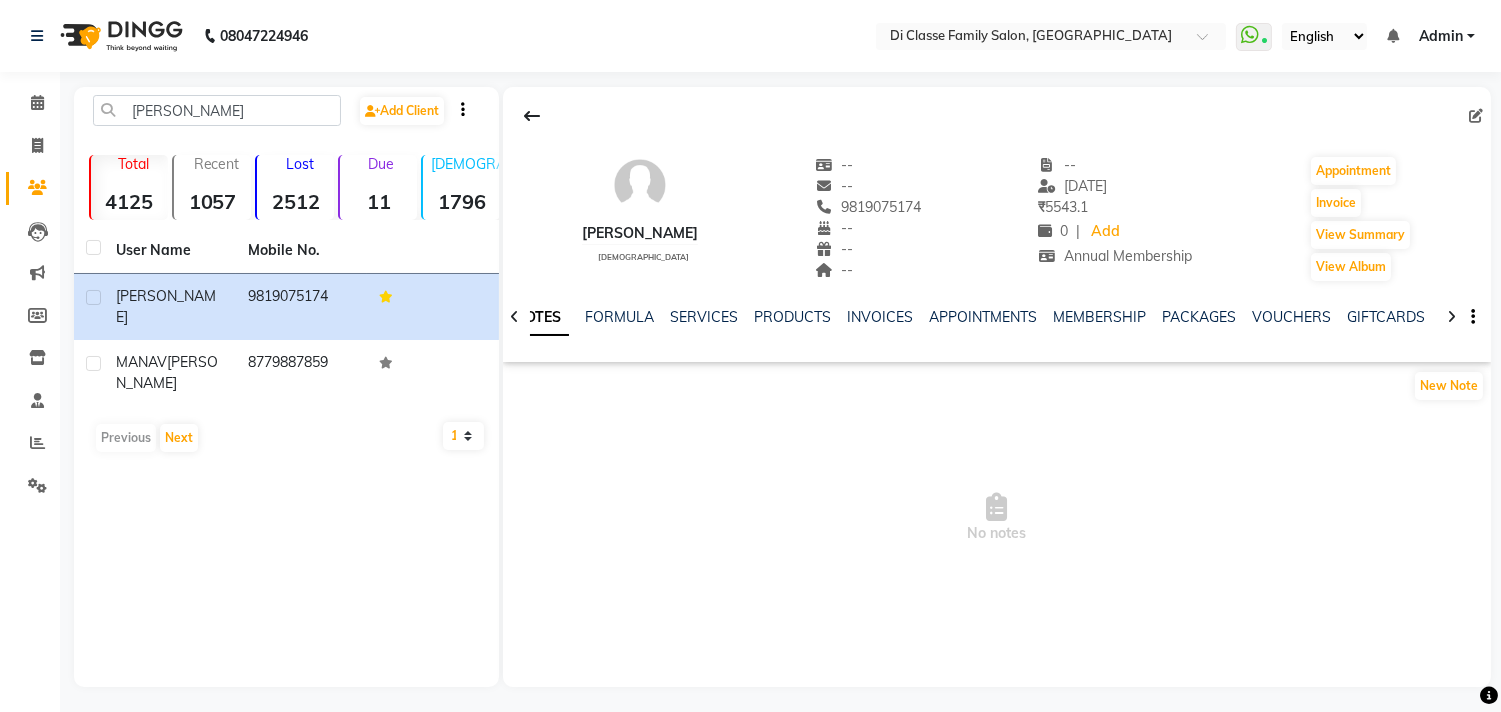 click 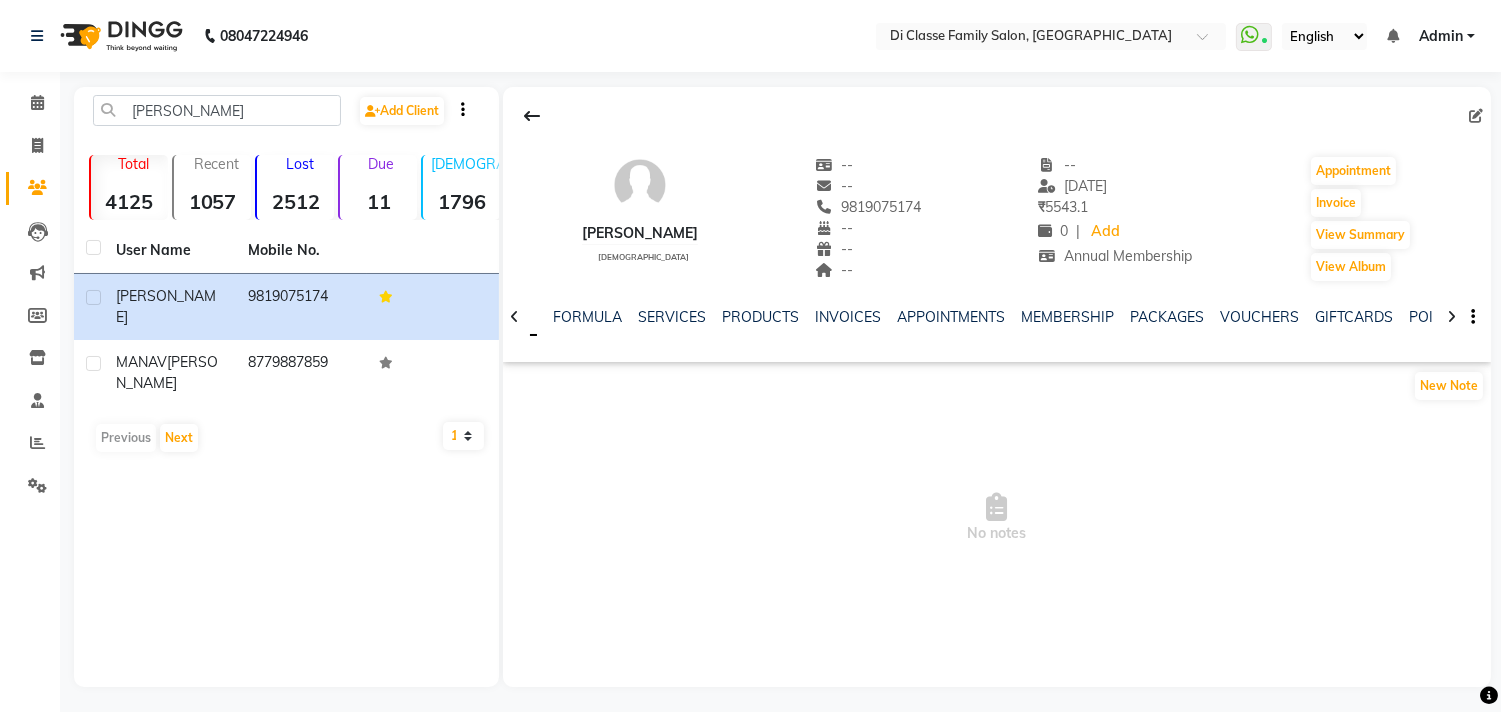 click 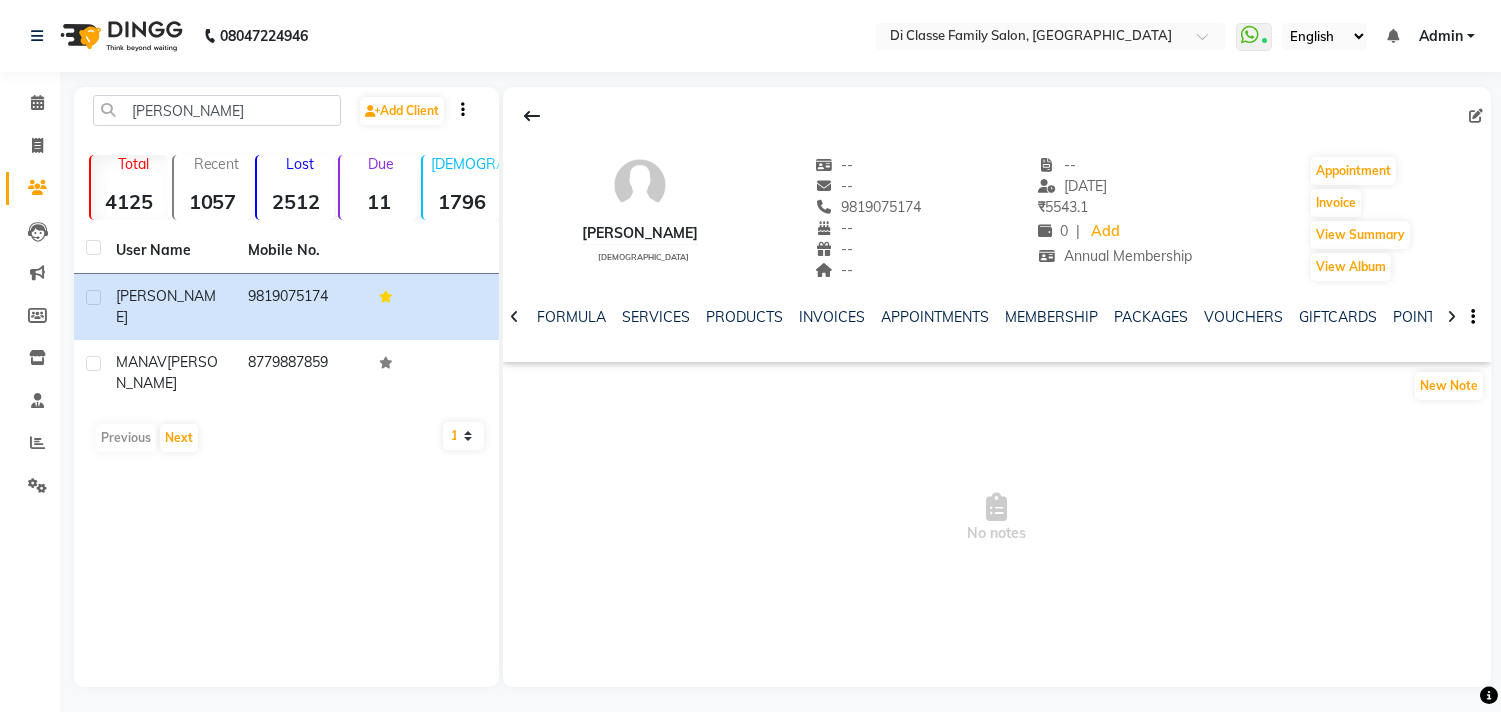 click 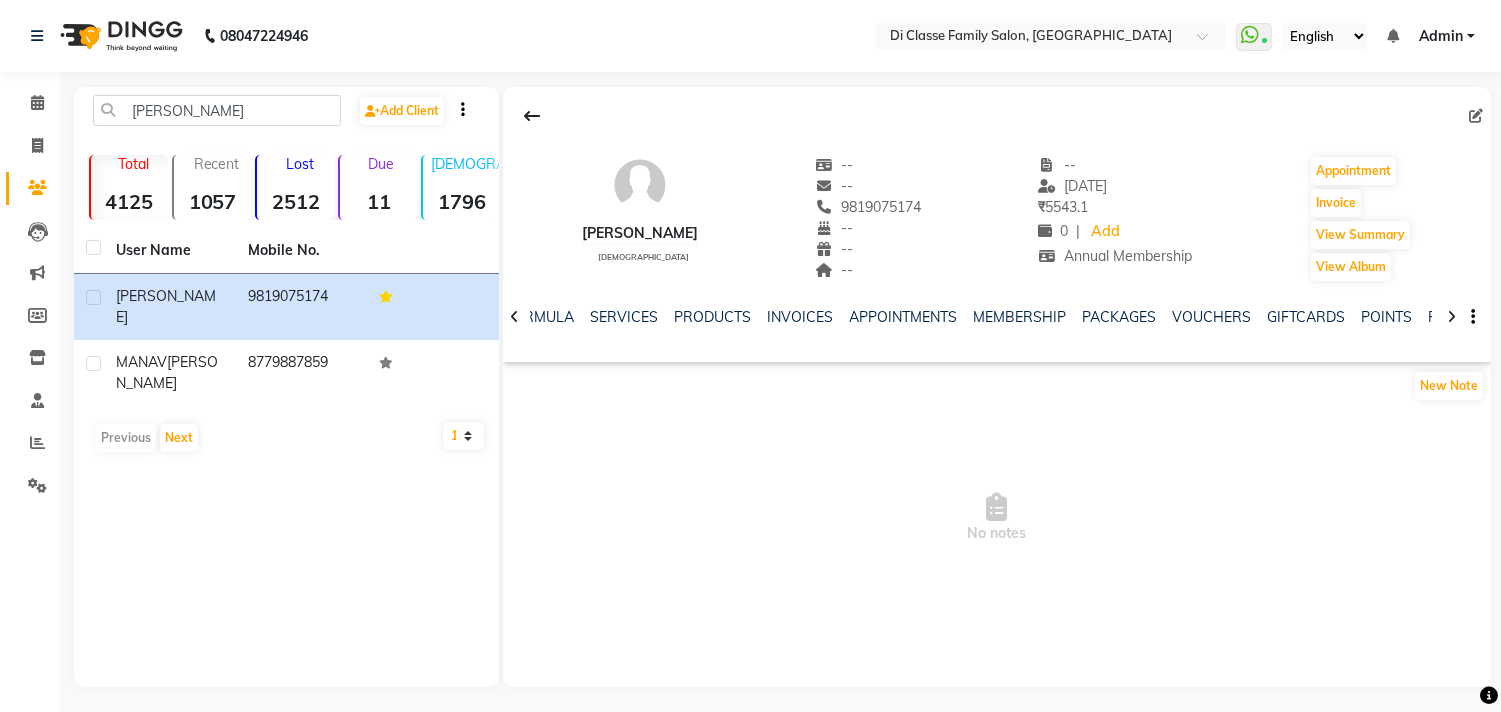 click 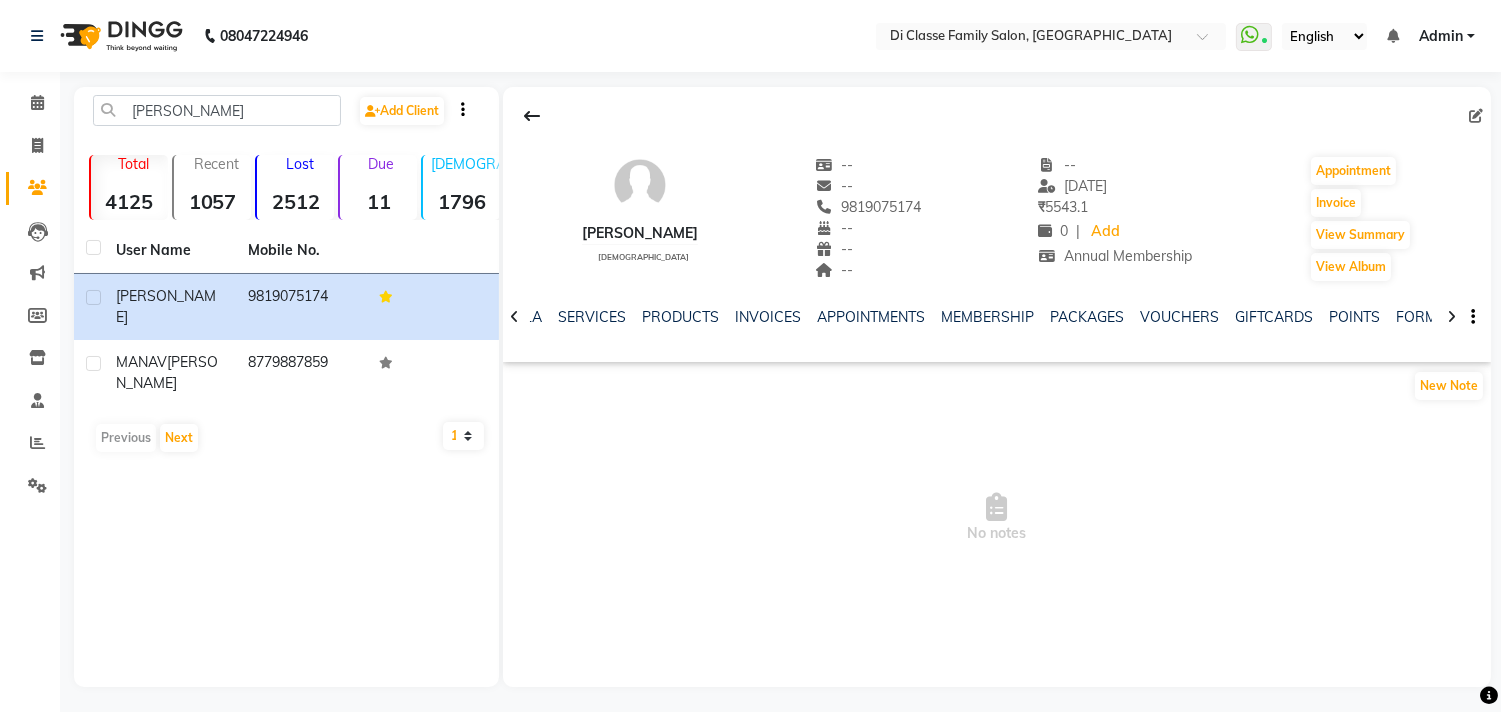 click 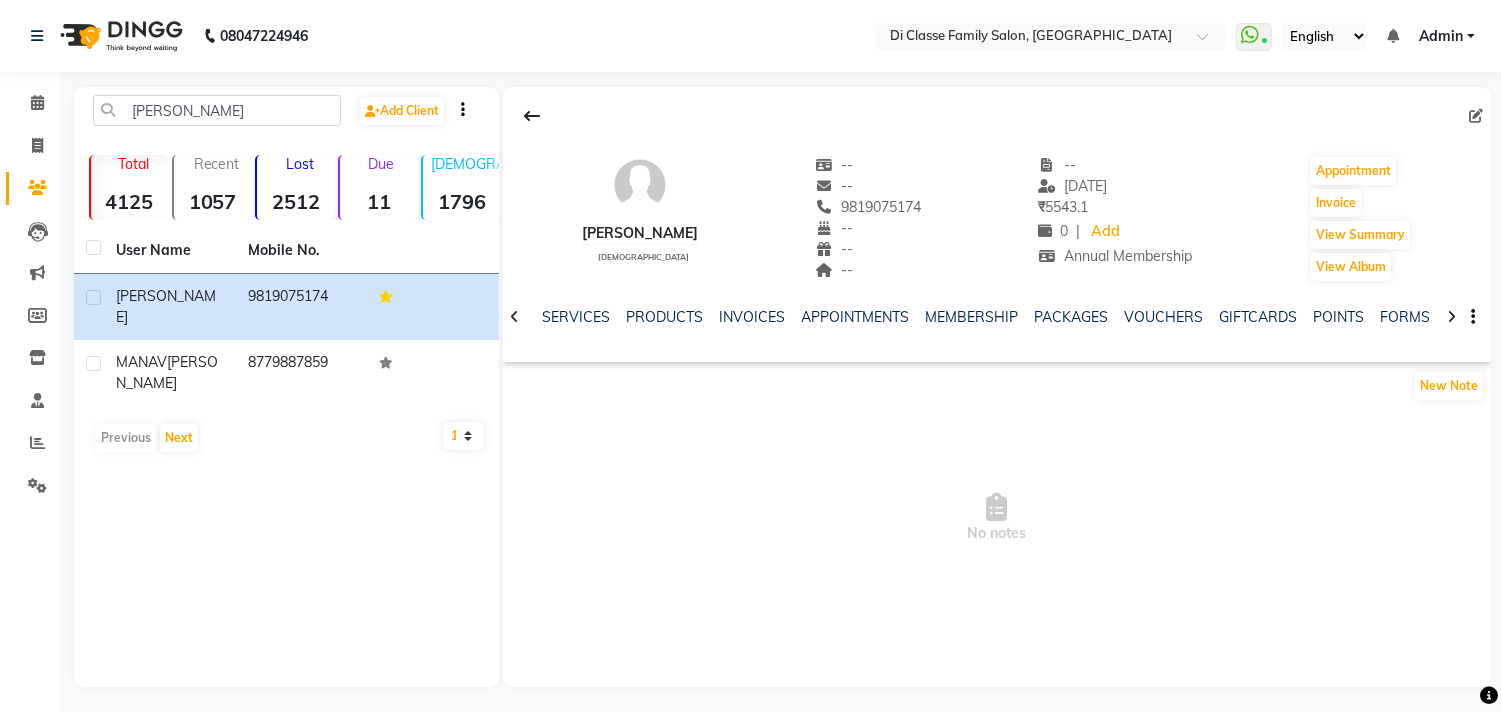 click 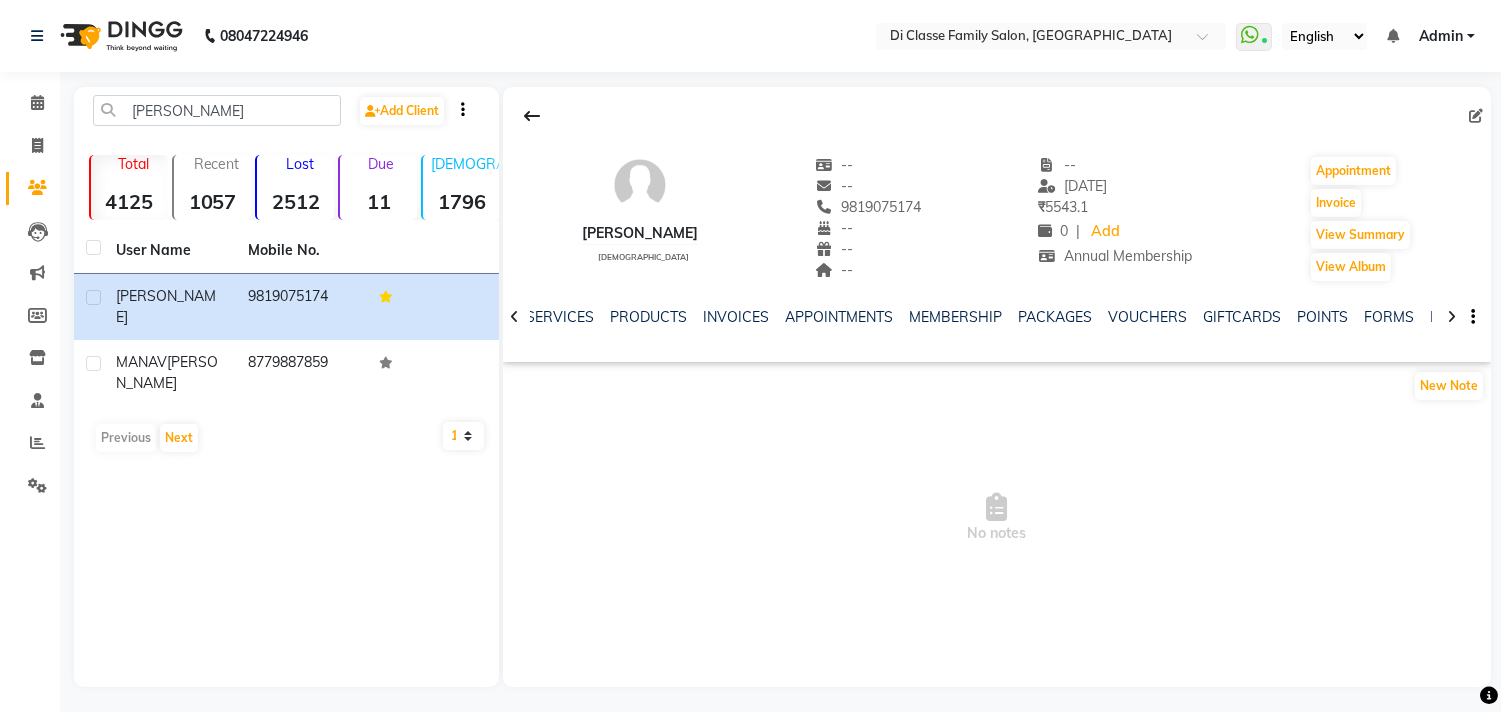 click 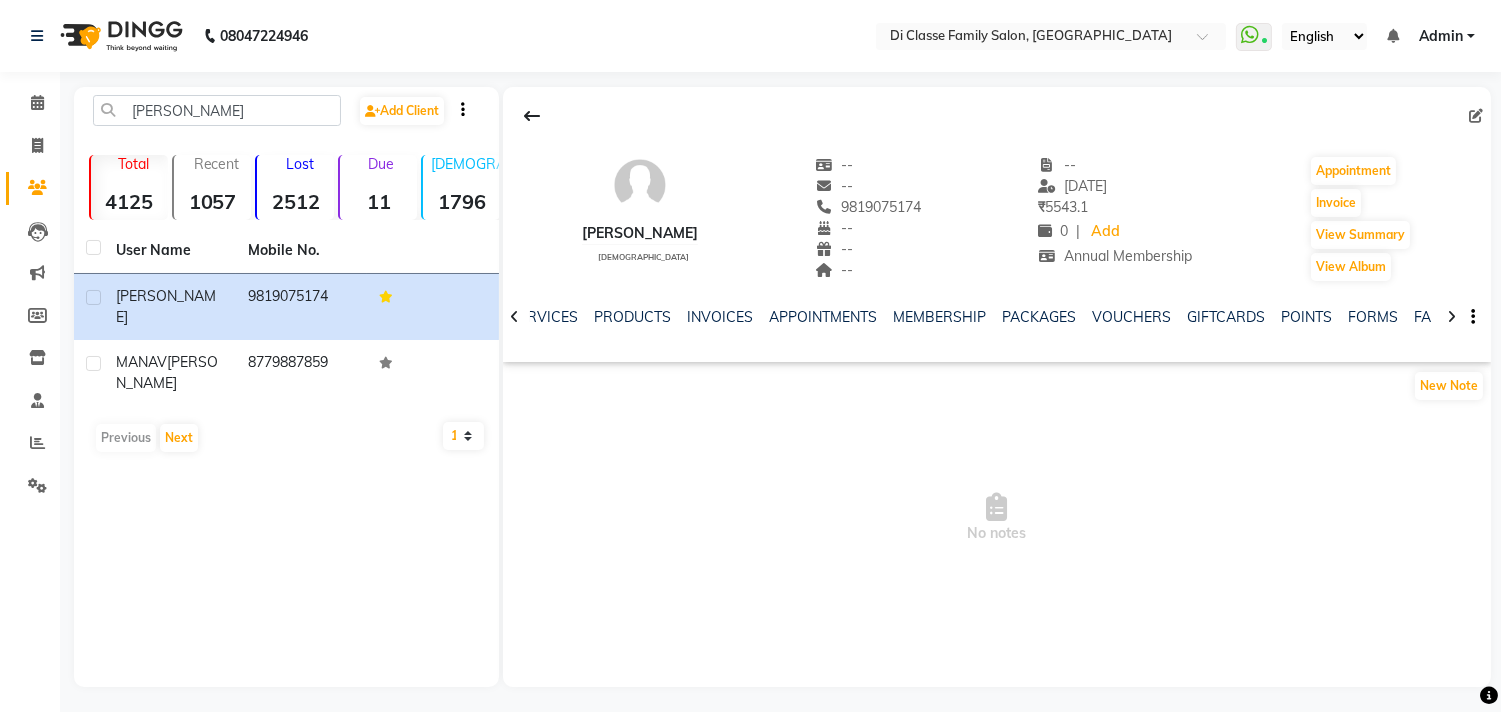 click 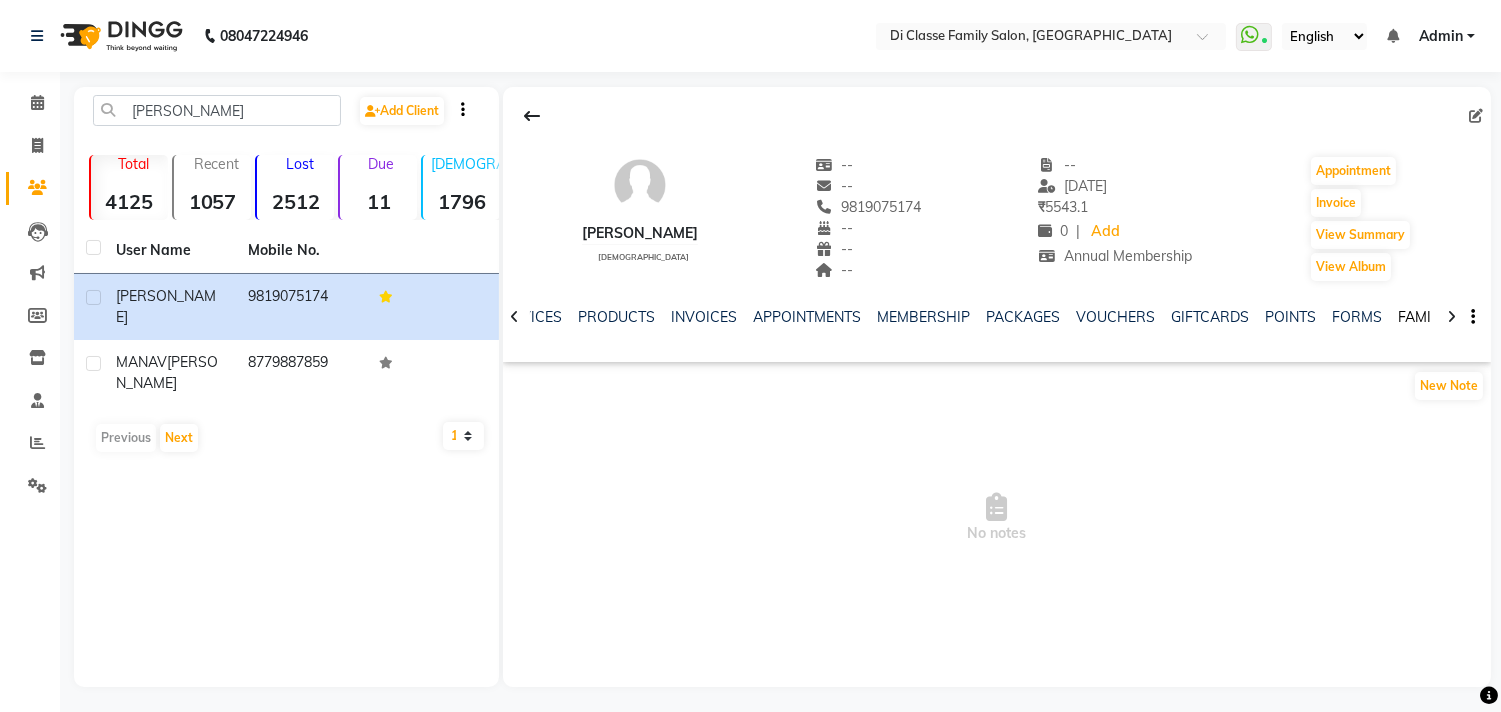 click on "FAMILY" 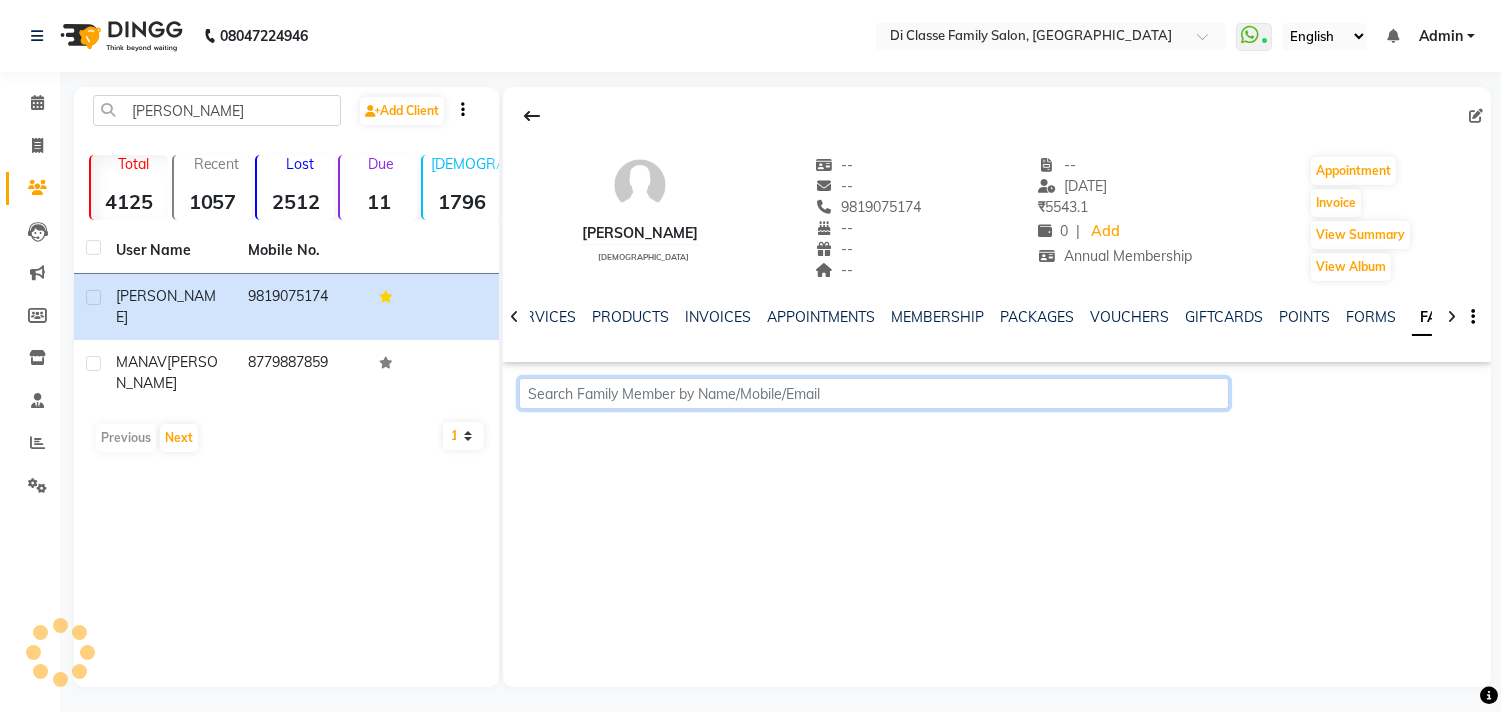 click at bounding box center [873, 393] 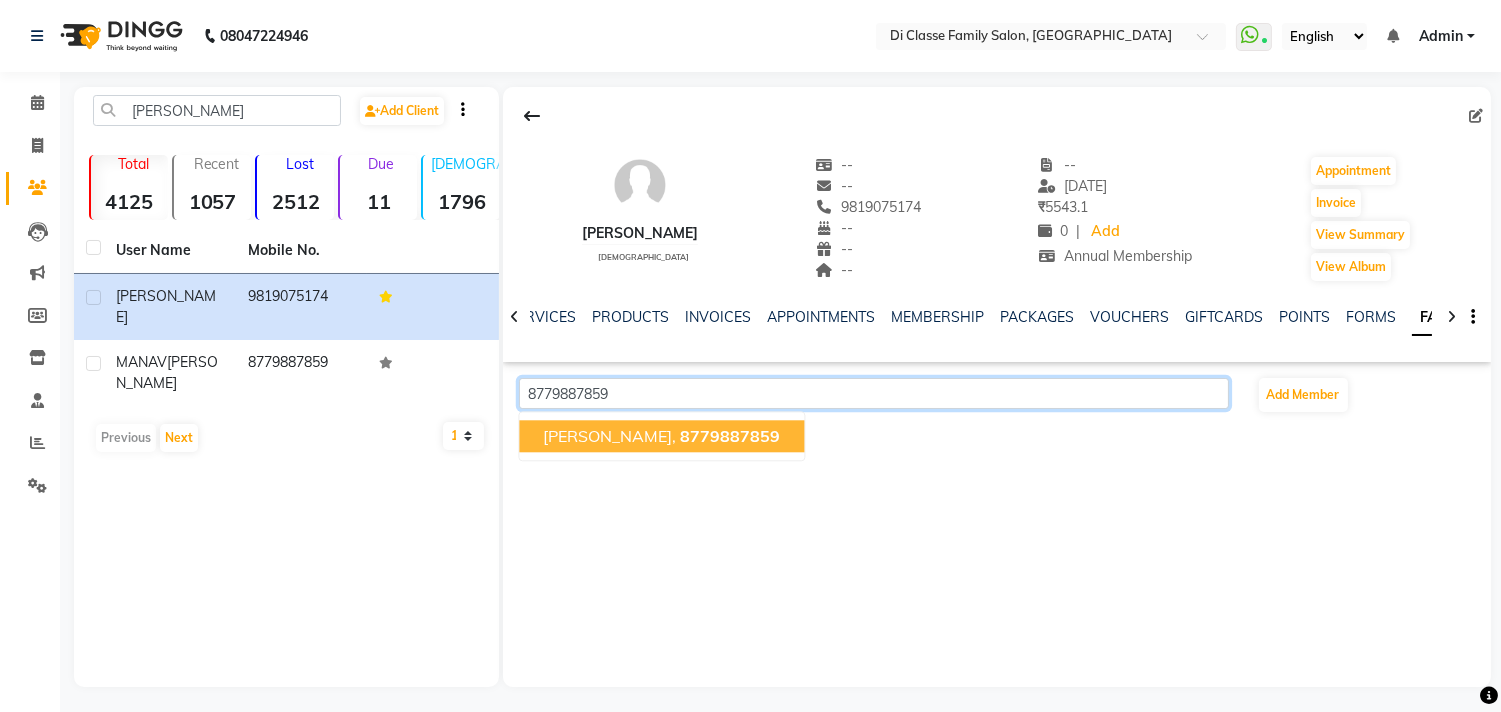 click on "8779887859" 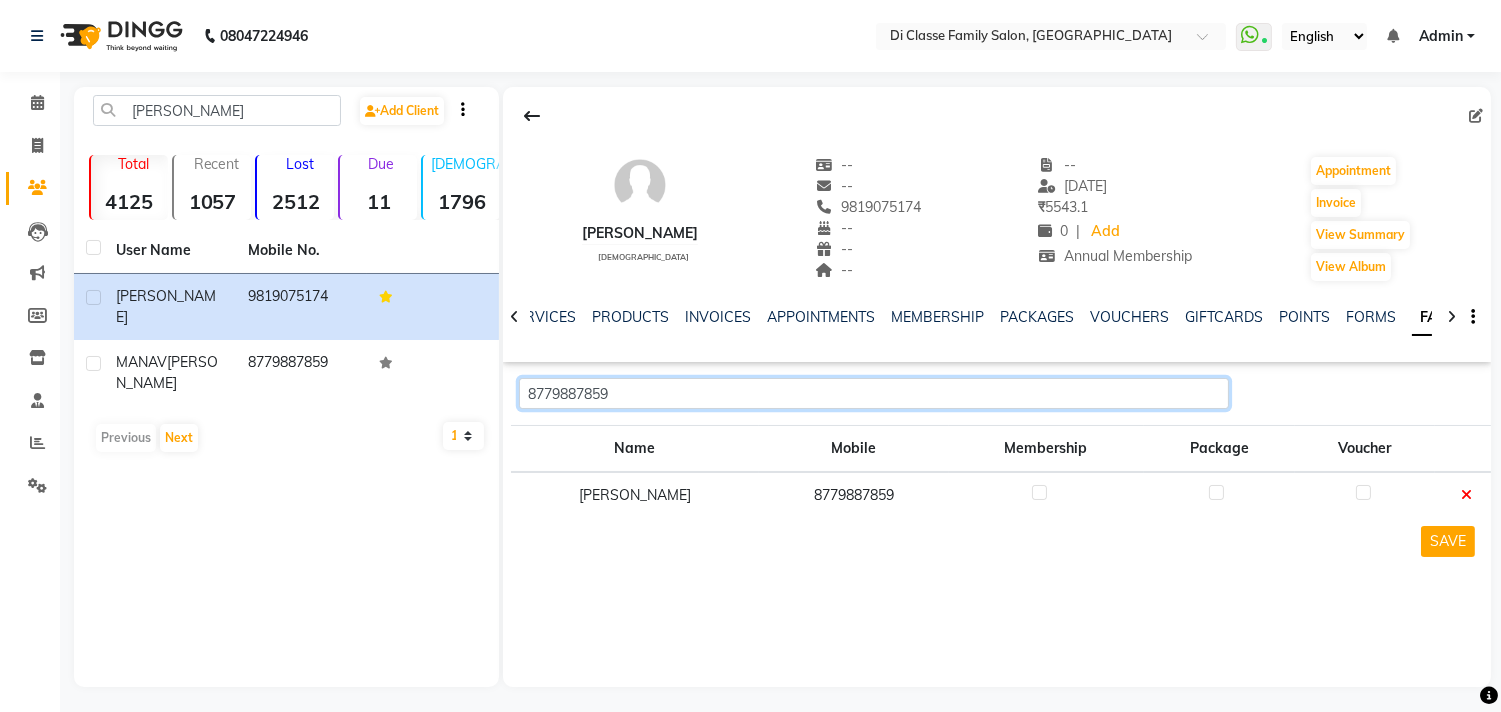 type on "8779887859" 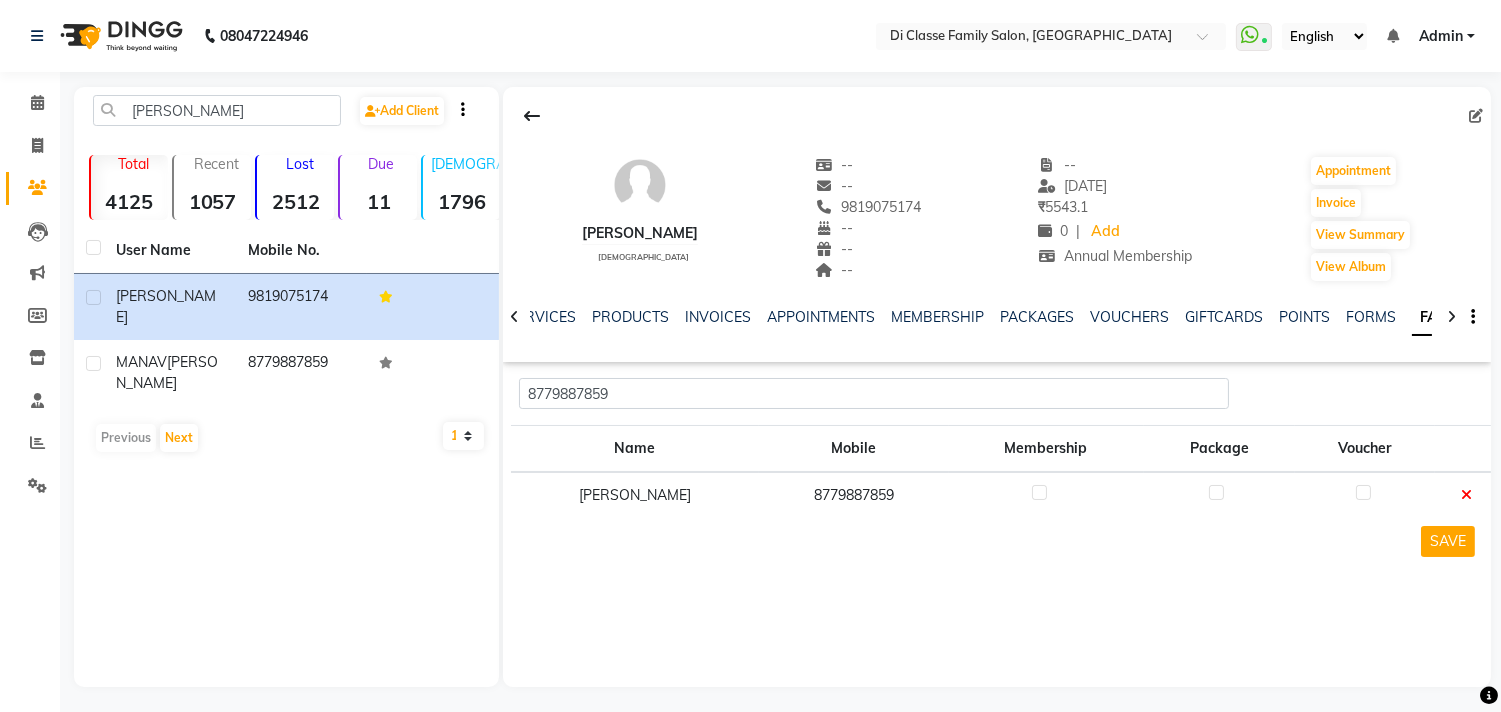 click 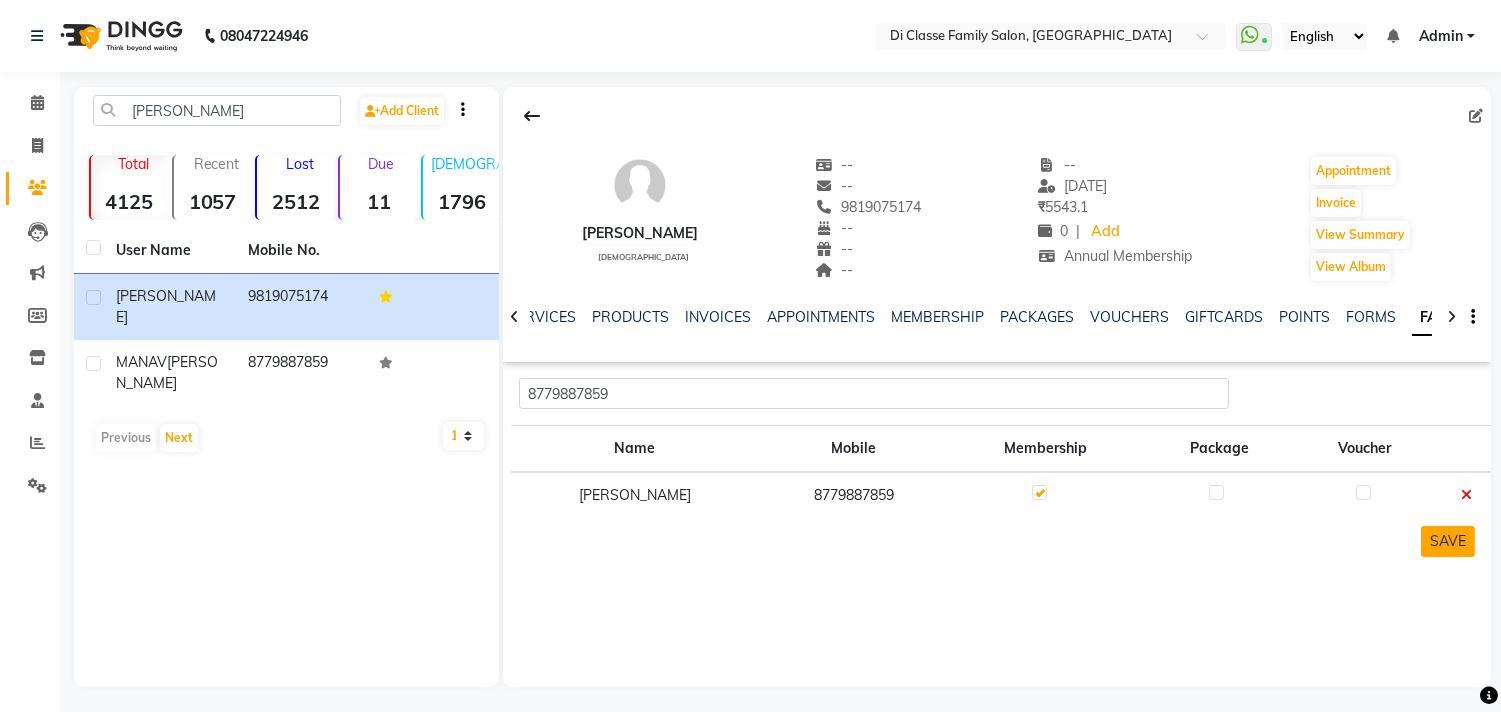 click on "SAVE" 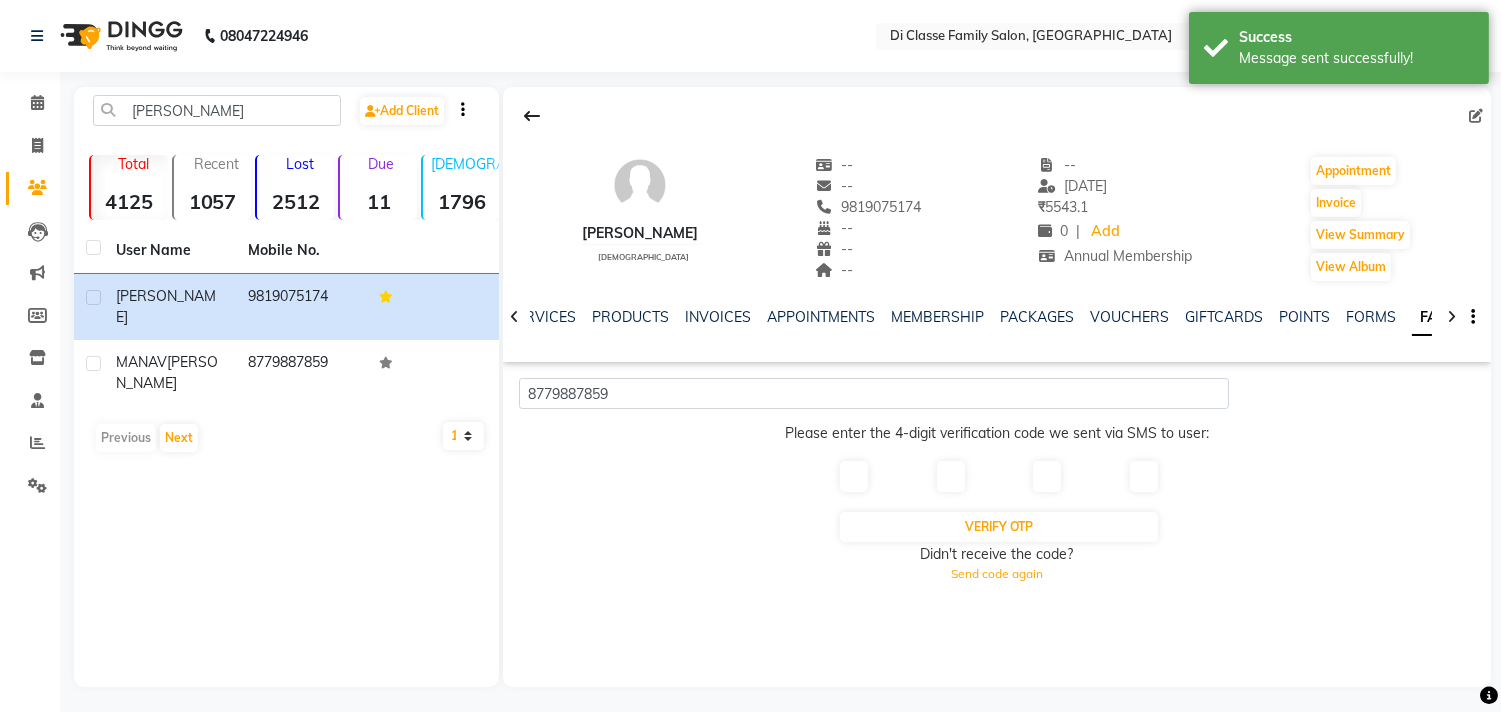 click at bounding box center [852, 476] 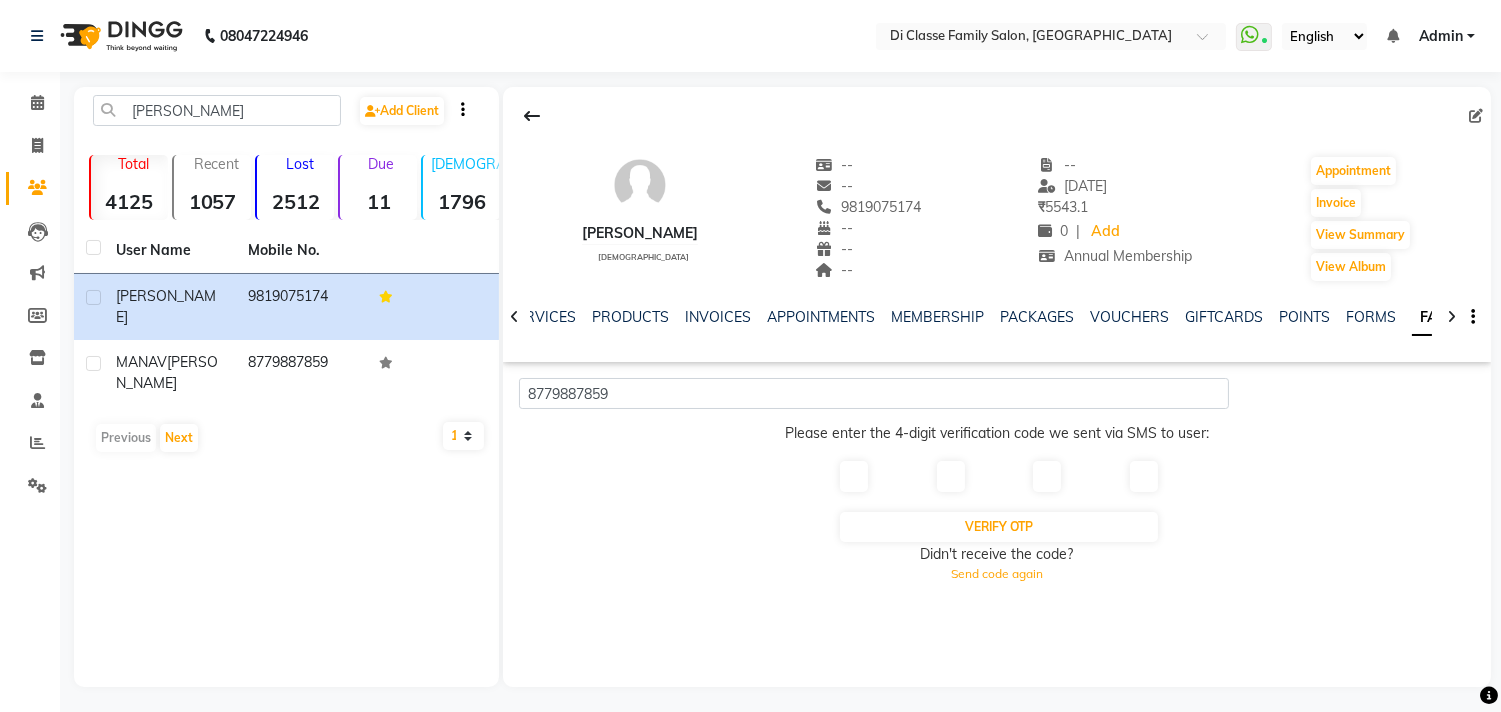 click on "Invoice" 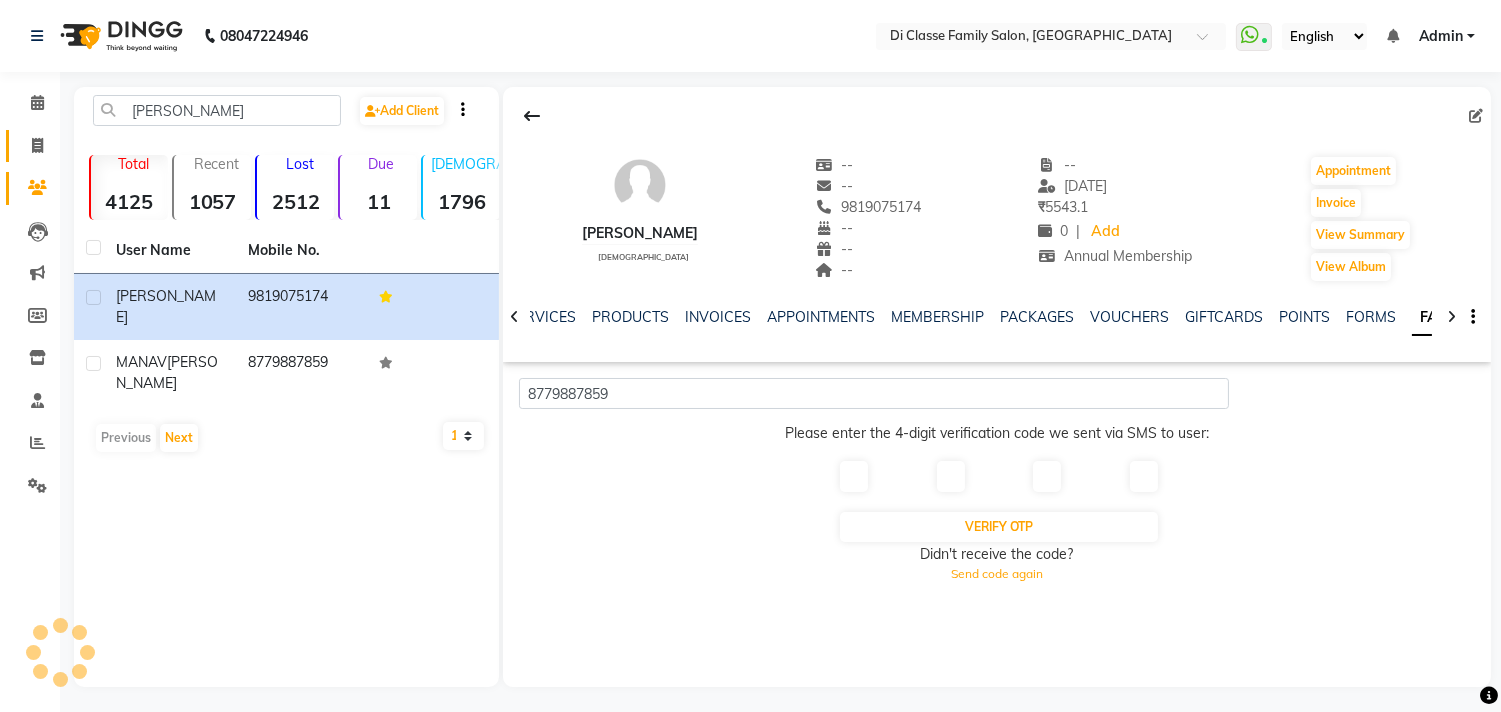 click on "Invoice" 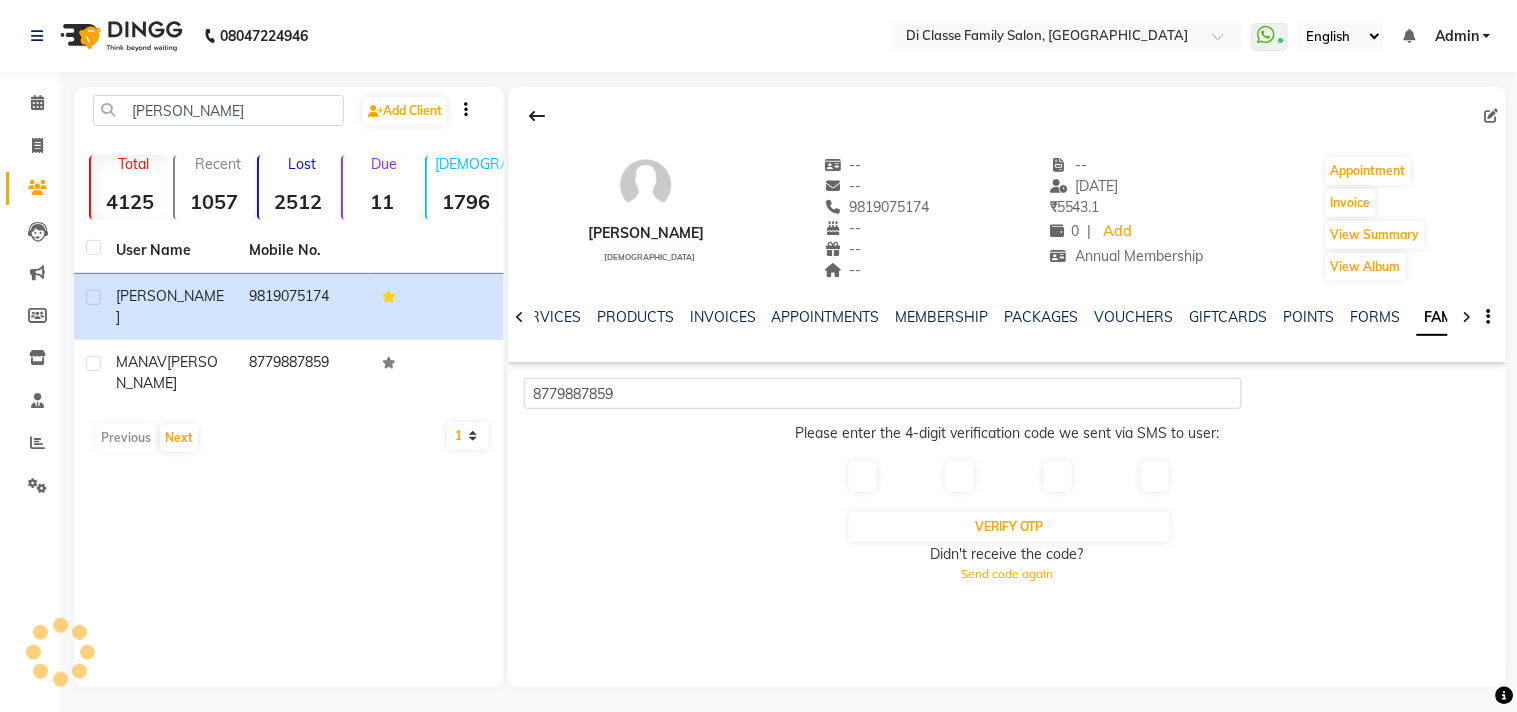 select on "service" 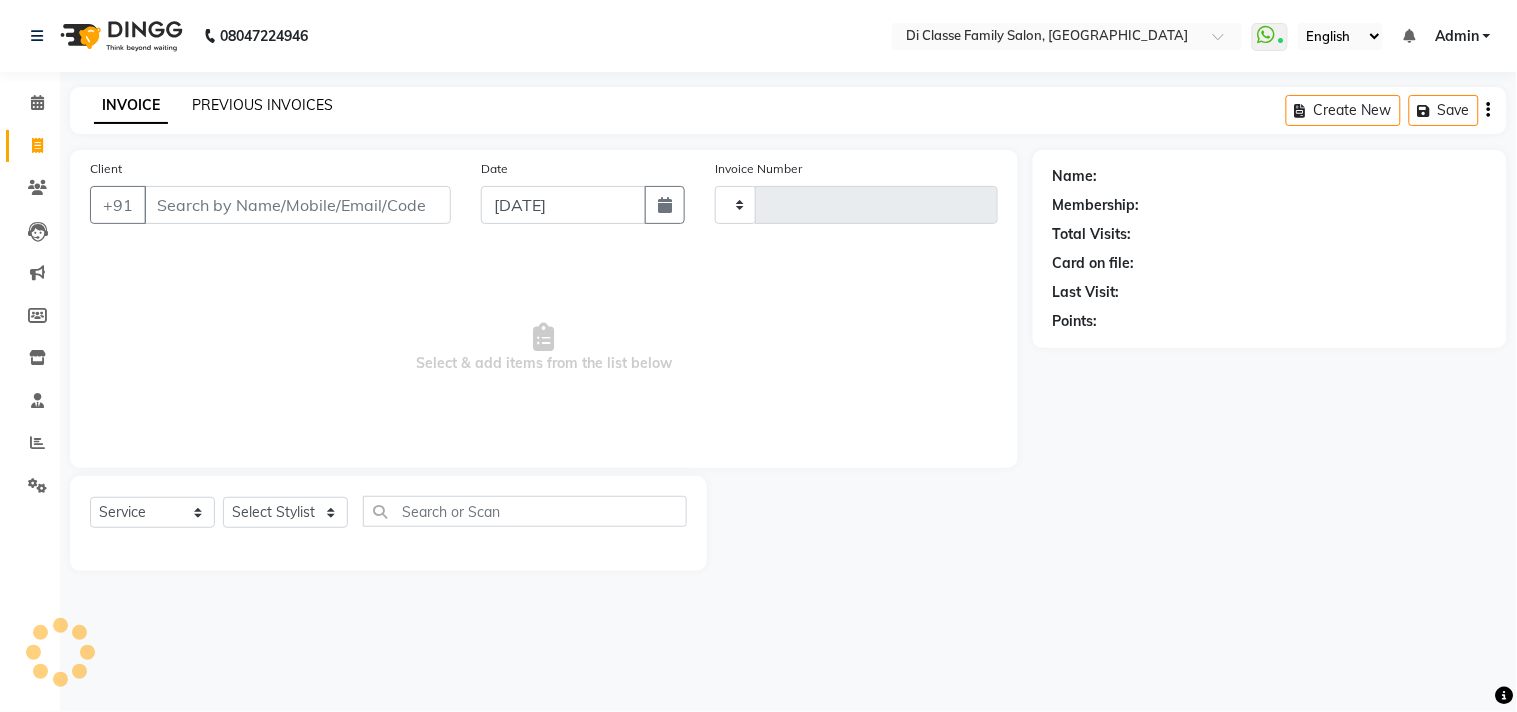 type on "2127" 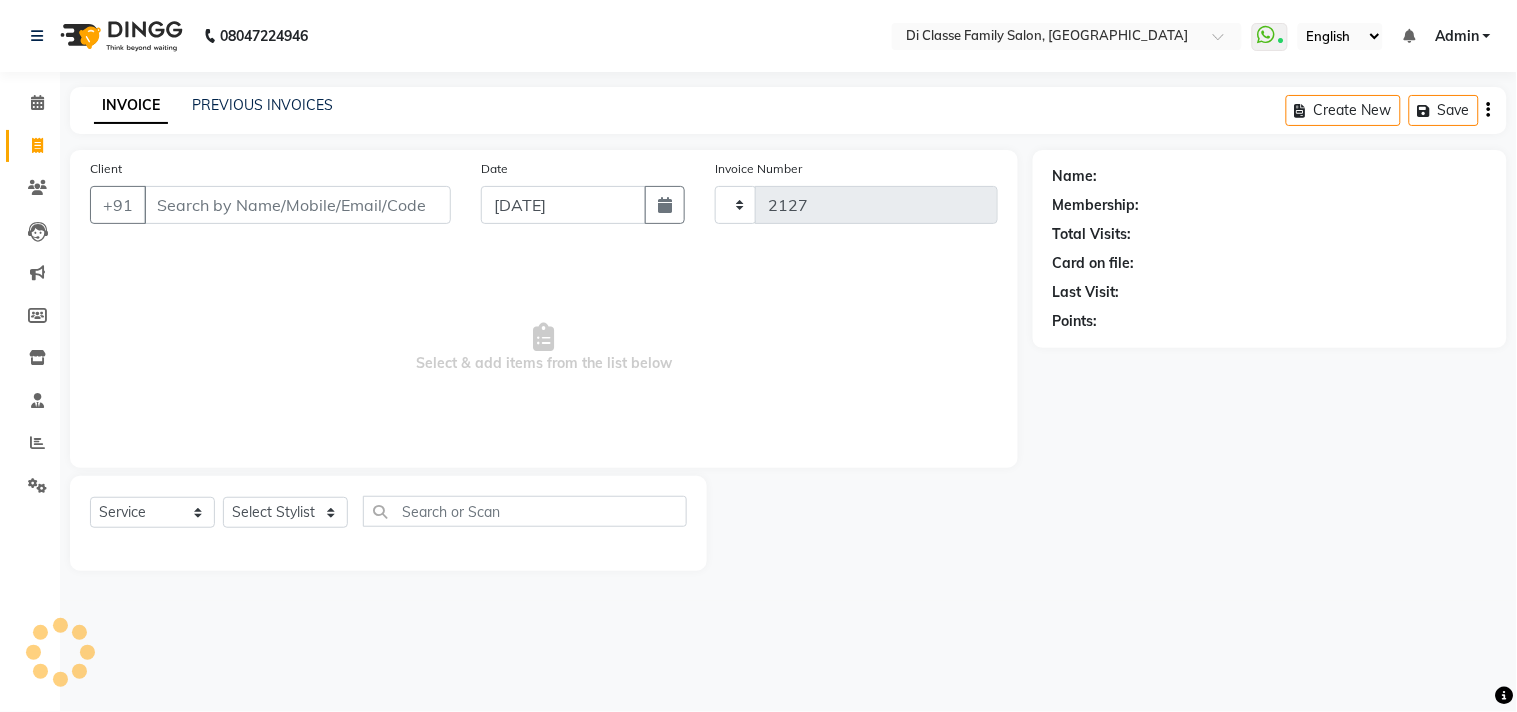 select on "4704" 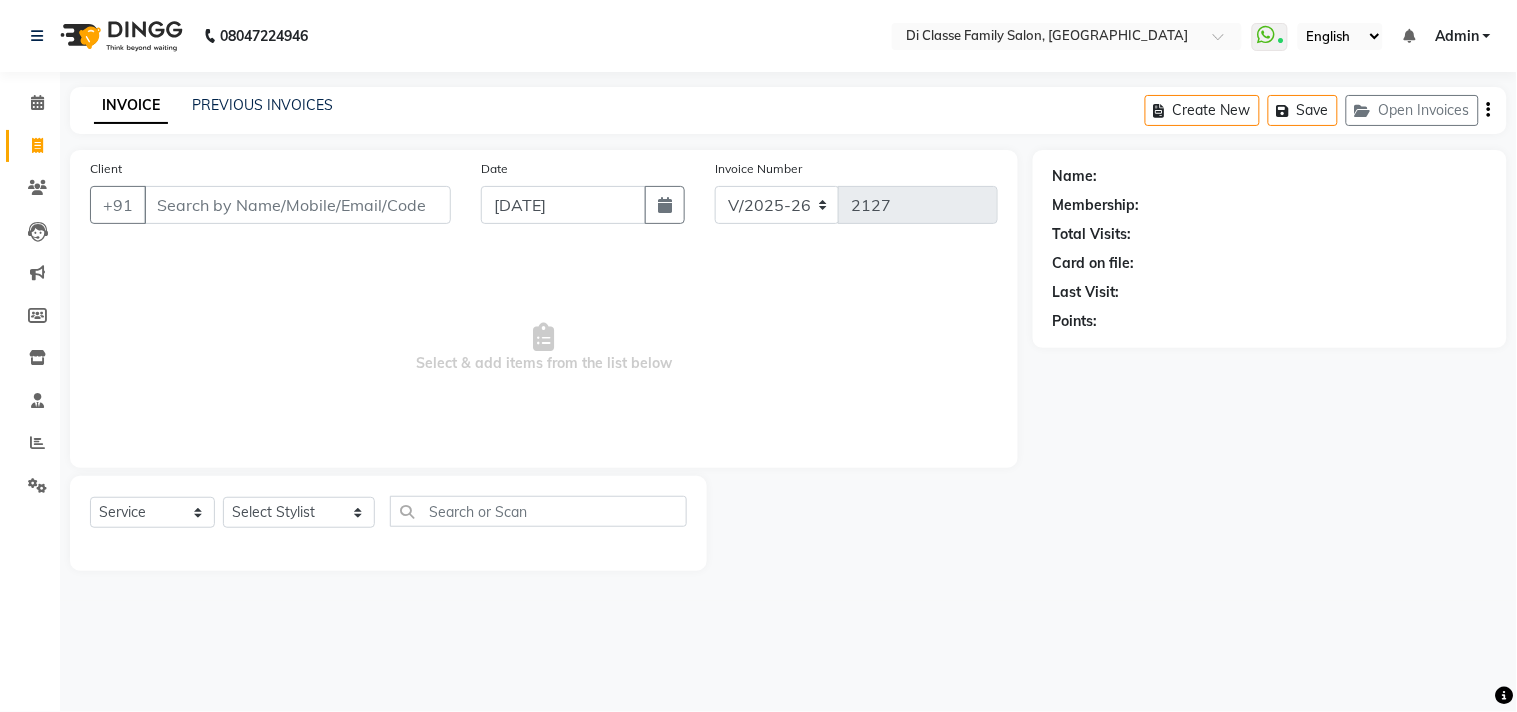 click on "PREVIOUS INVOICES" 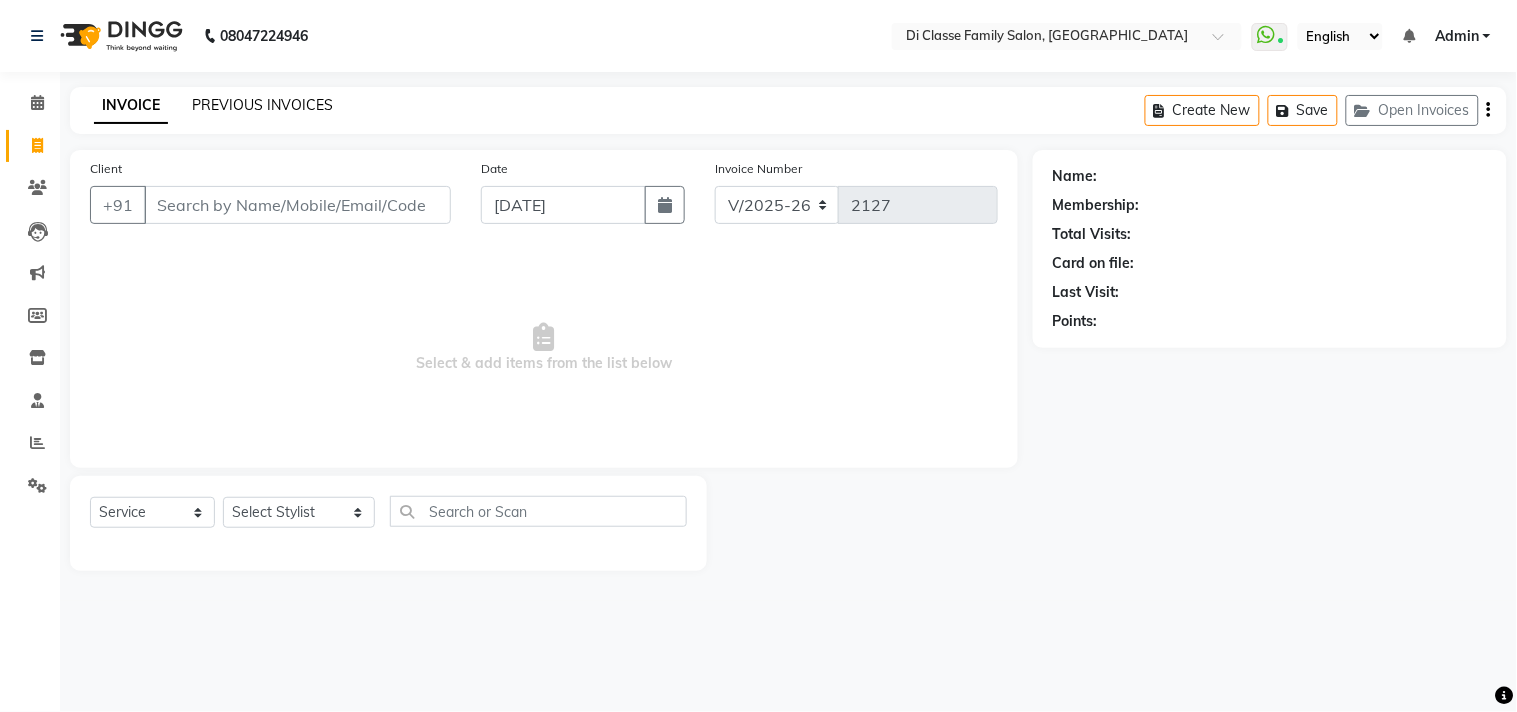 click on "PREVIOUS INVOICES" 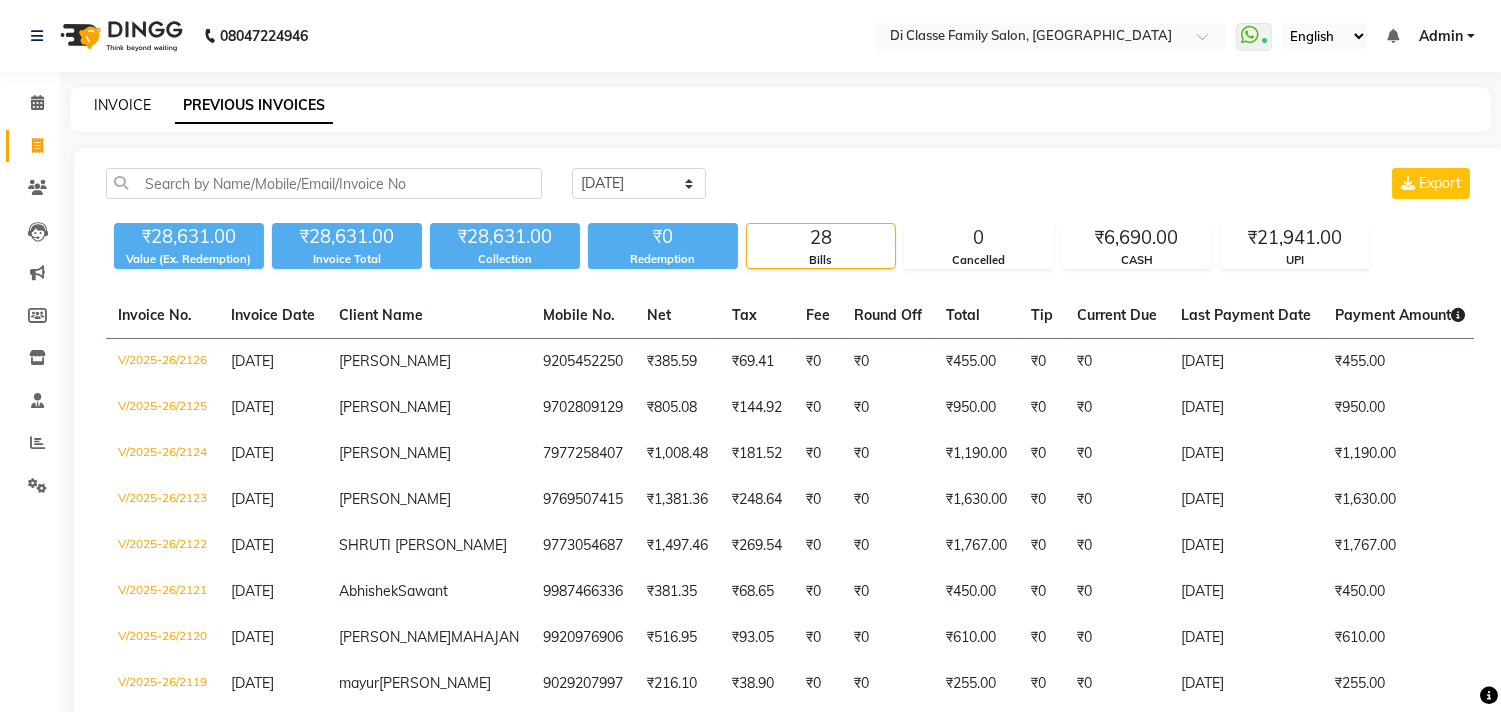 click on "INVOICE" 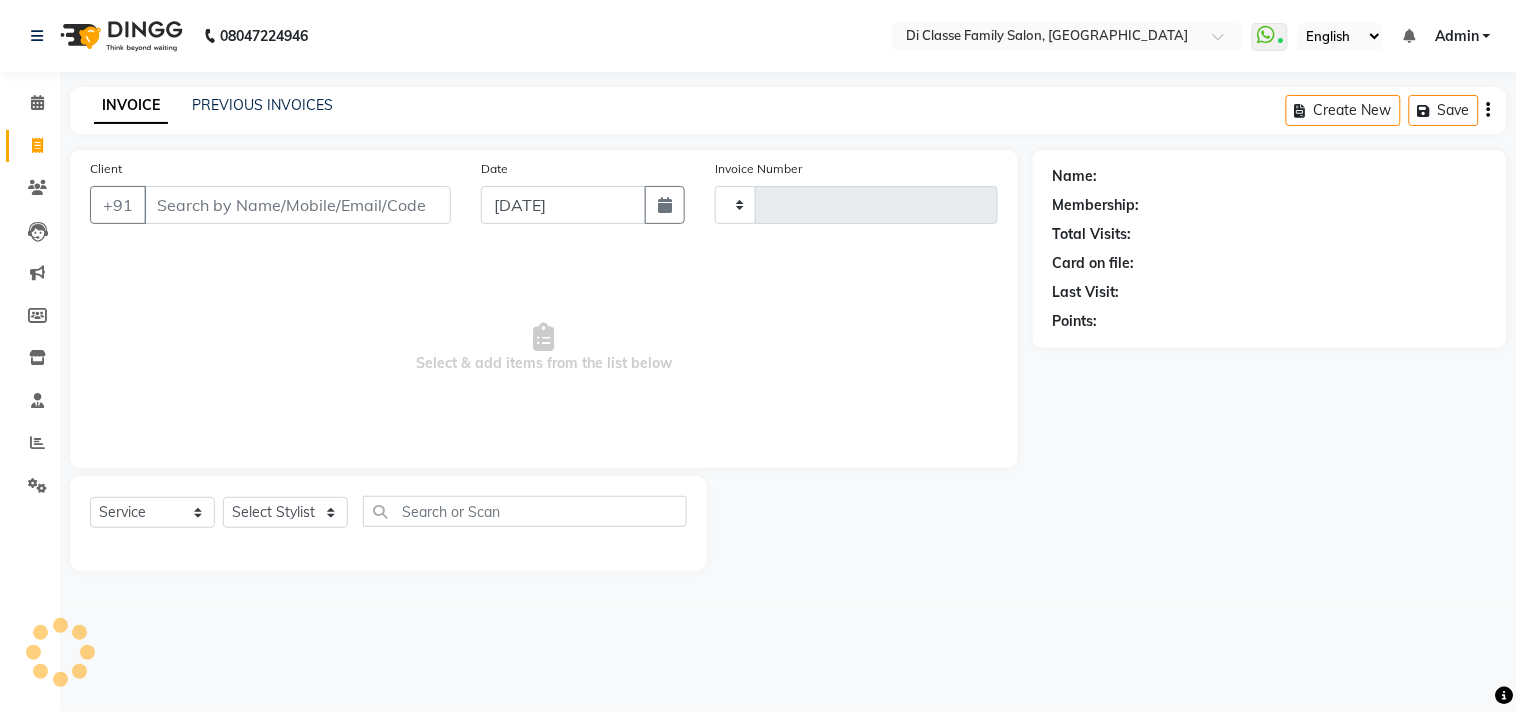 type on "2127" 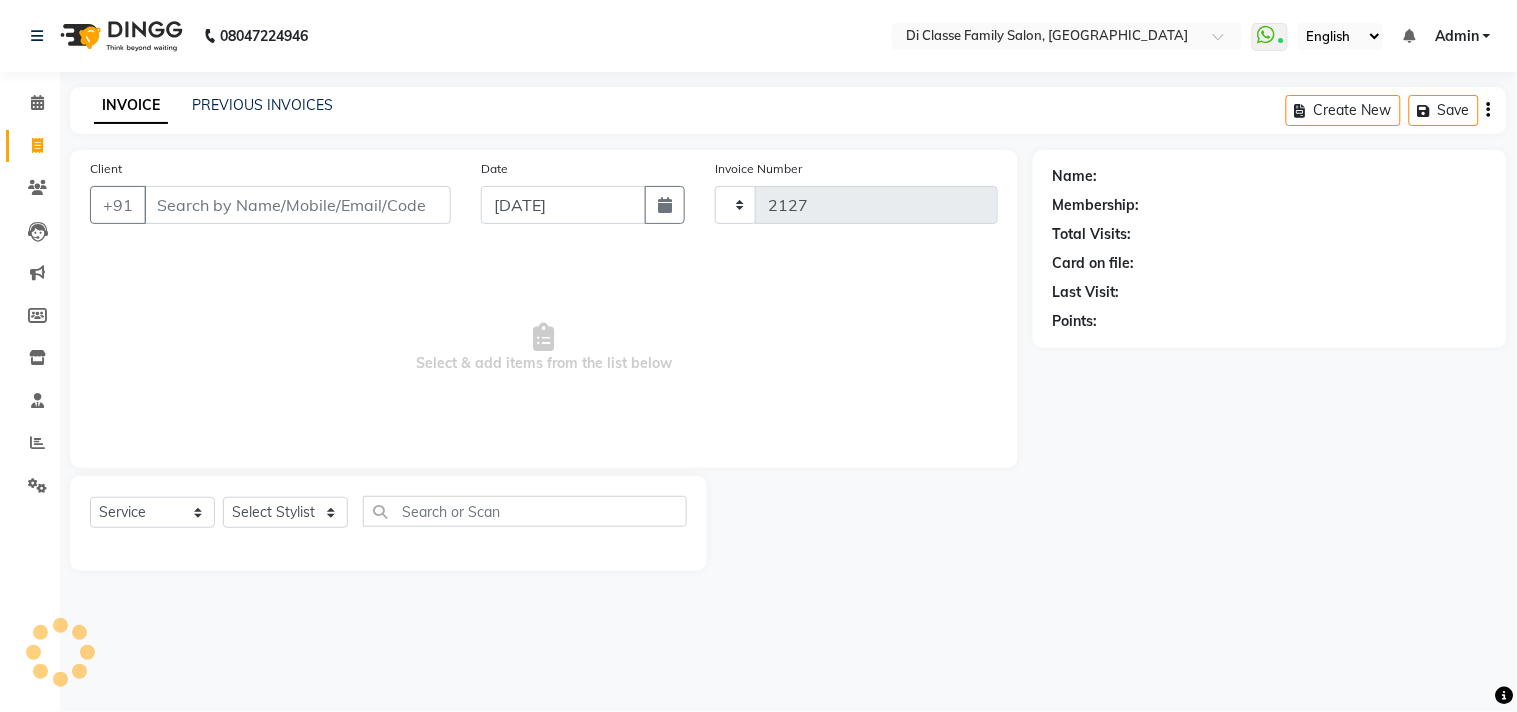 select on "4704" 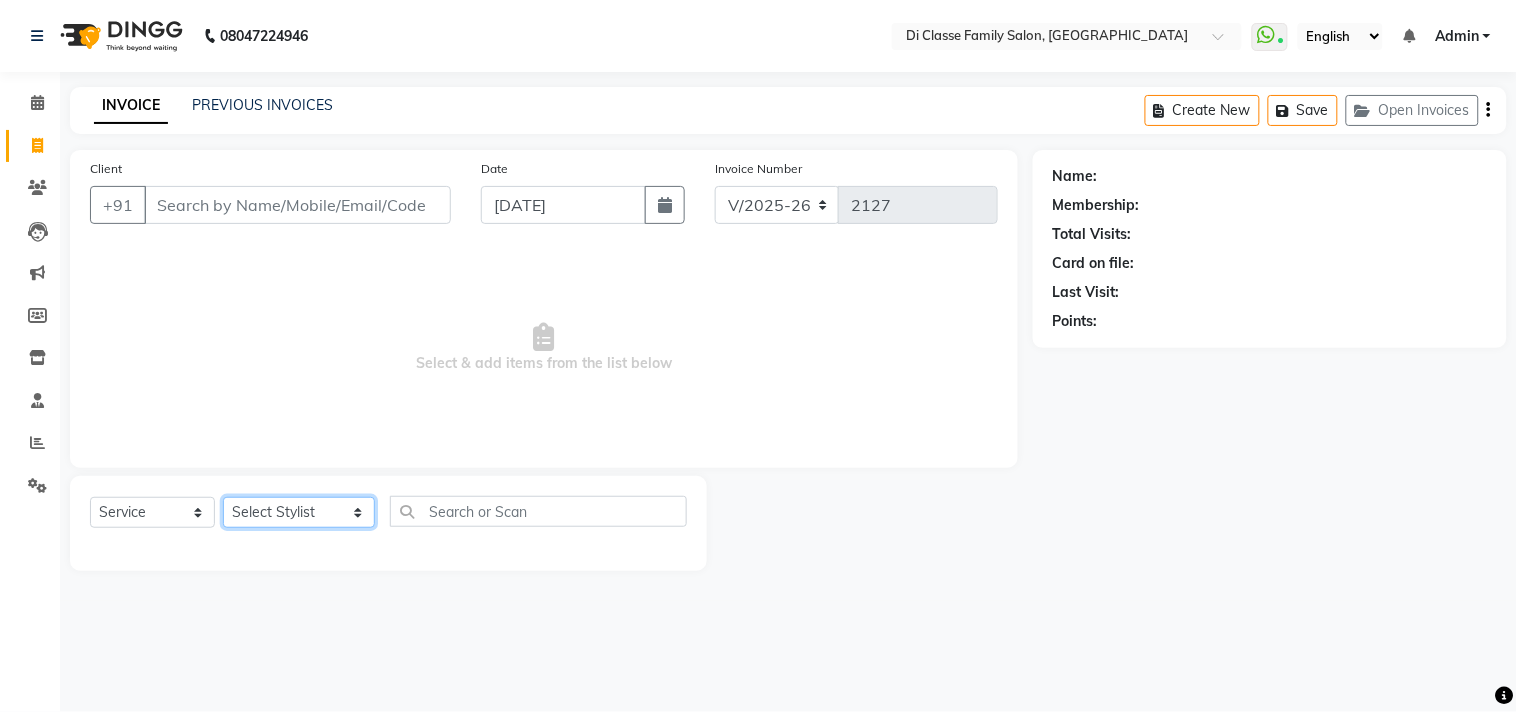 click on "Select Stylist [PERSON_NAME]  [PERSON_NAME]  [PERSON_NAME]  Front Desk Javed [PERSON_NAME]  [PERSON_NAME]  Pooja Jadhav [PERSON_NAME] [PERSON_NAME] [PERSON_NAME] SACHIN [PERSON_NAME] SAHAJAN [PERSON_NAME]  [PERSON_NAME] [PERSON_NAME] [PERSON_NAME] [PERSON_NAME] [PERSON_NAME] [PERSON_NAME] [PERSON_NAME]" 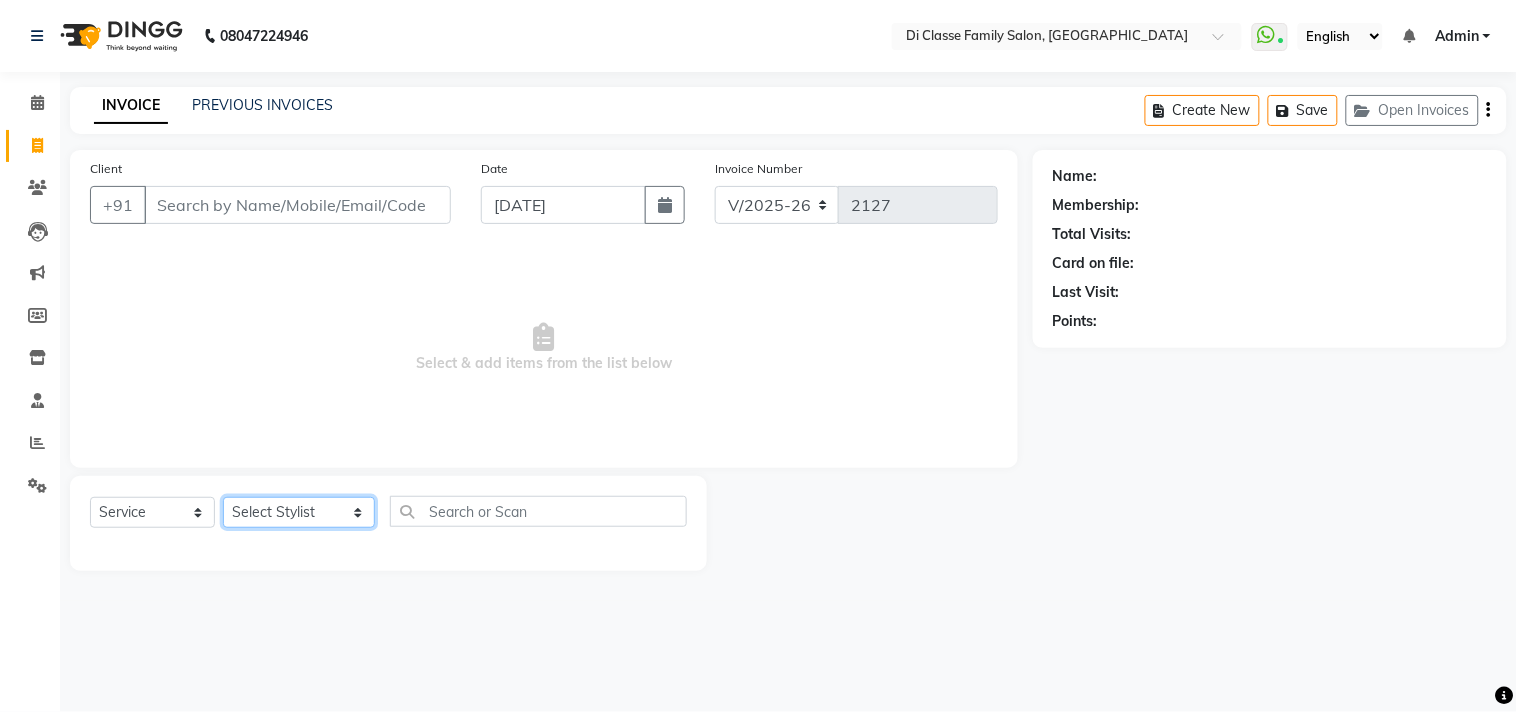 select on "59601" 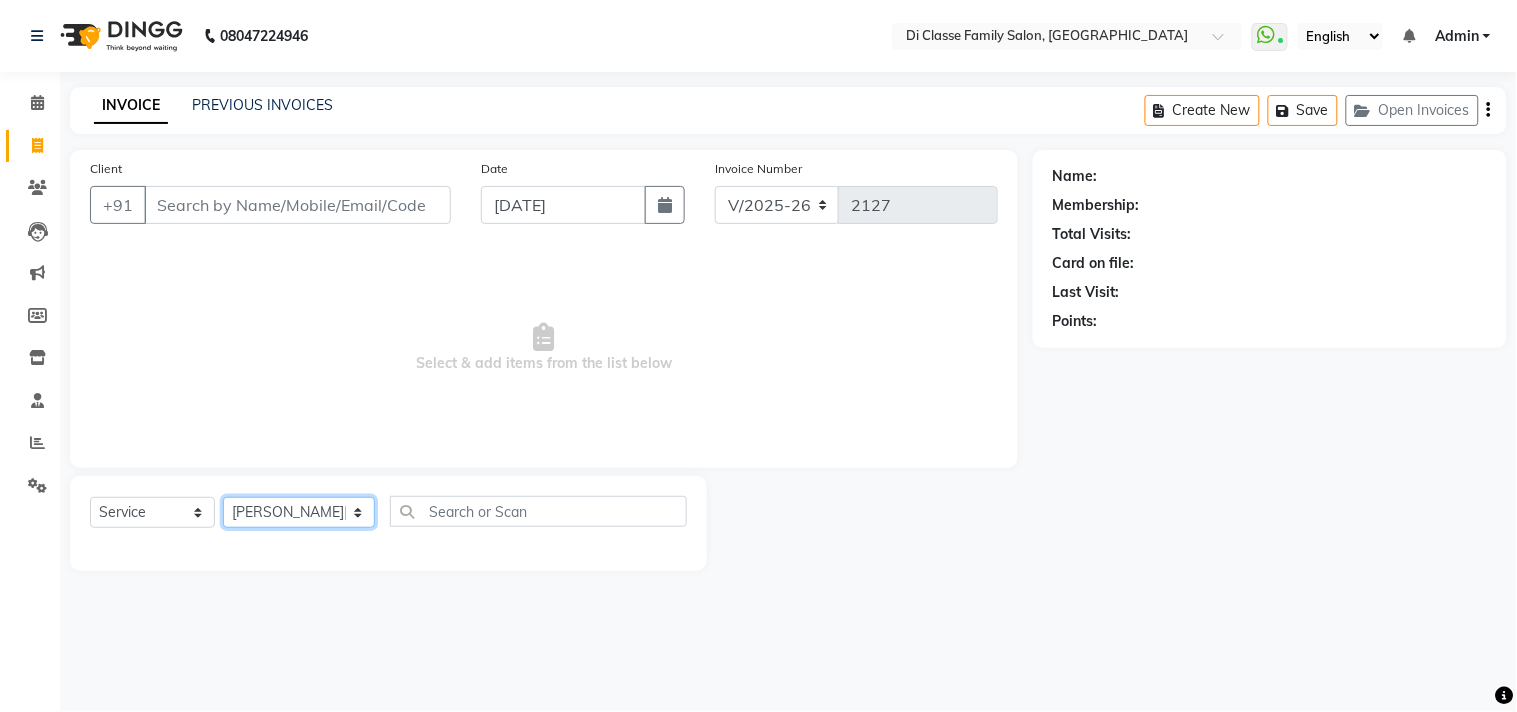 click on "Select Stylist [PERSON_NAME]  [PERSON_NAME]  [PERSON_NAME]  Front Desk Javed [PERSON_NAME]  [PERSON_NAME]  Pooja Jadhav [PERSON_NAME] [PERSON_NAME] [PERSON_NAME] SACHIN [PERSON_NAME] SAHAJAN [PERSON_NAME]  [PERSON_NAME] [PERSON_NAME] [PERSON_NAME] [PERSON_NAME] [PERSON_NAME] [PERSON_NAME] [PERSON_NAME]" 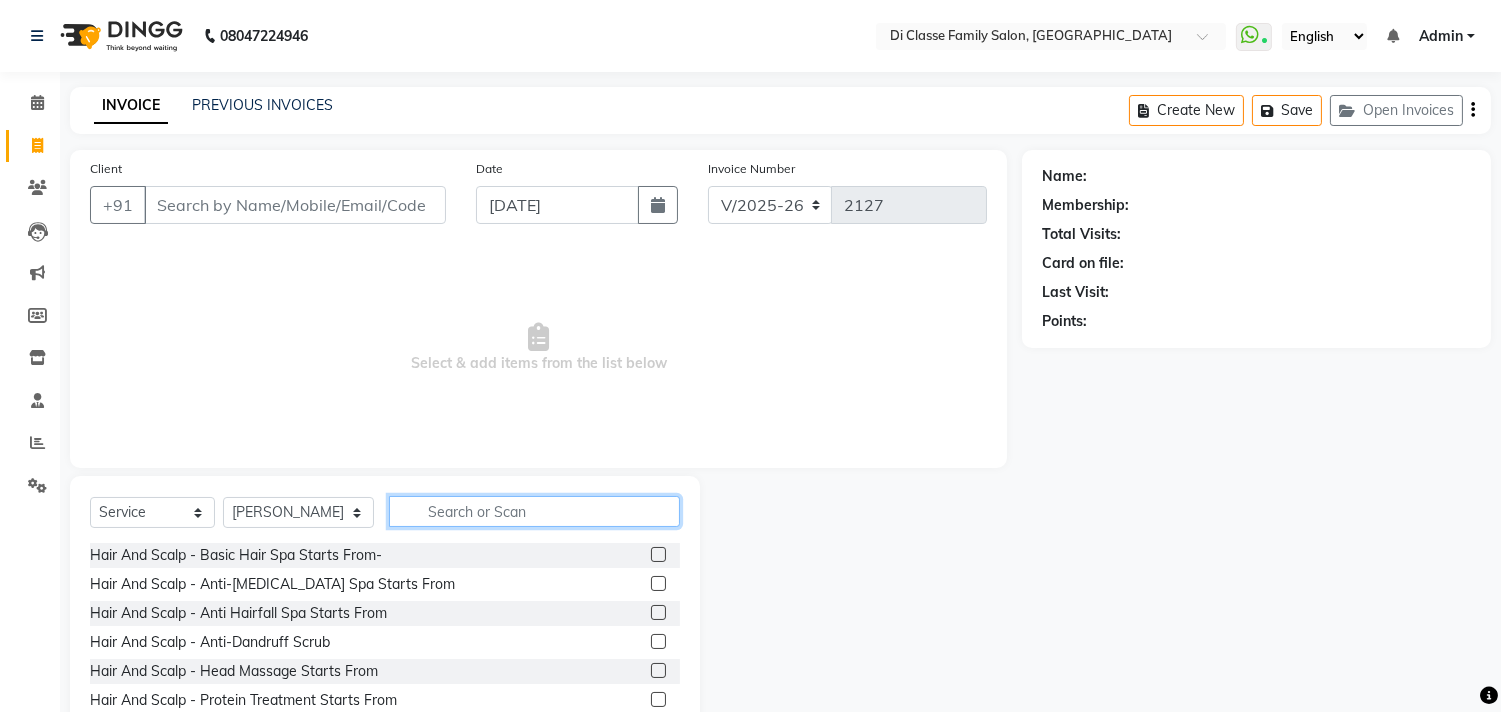 click 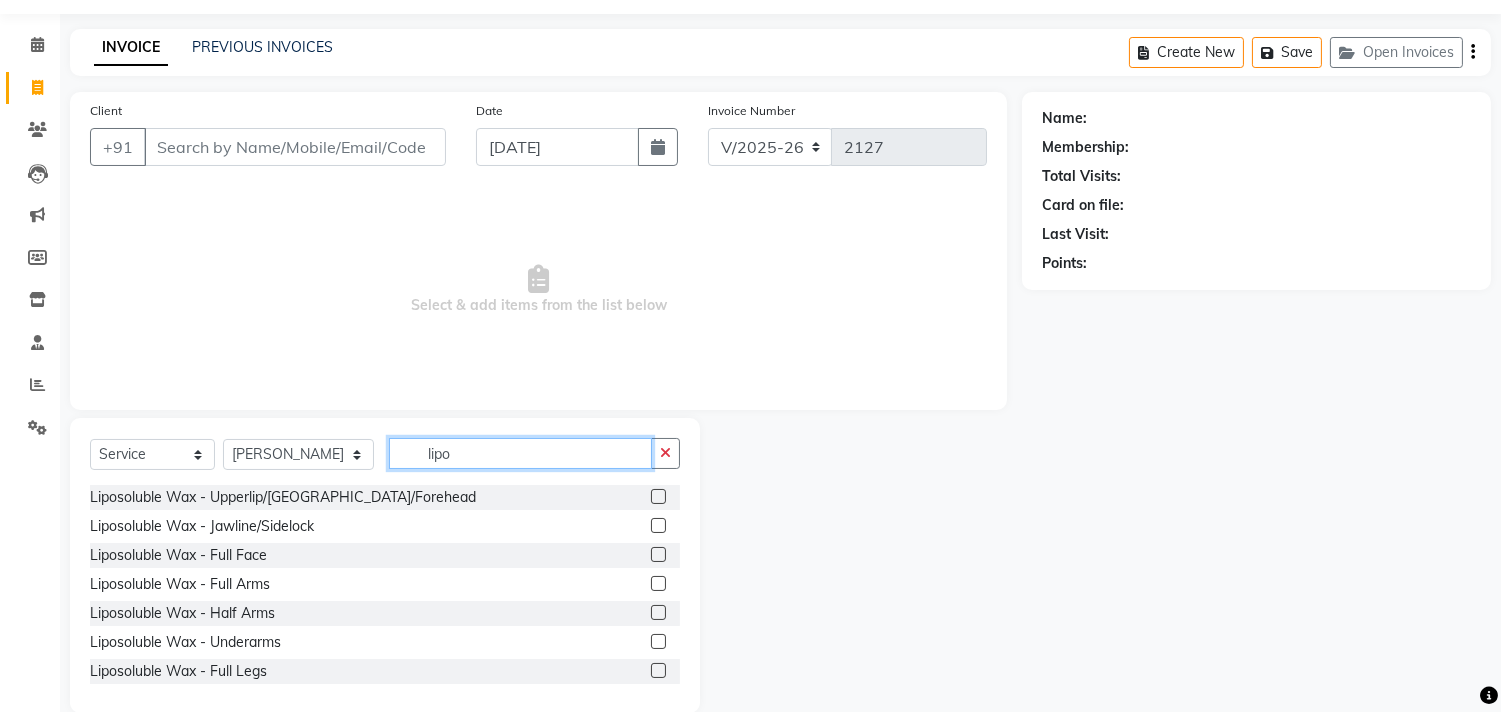 scroll, scrollTop: 88, scrollLeft: 0, axis: vertical 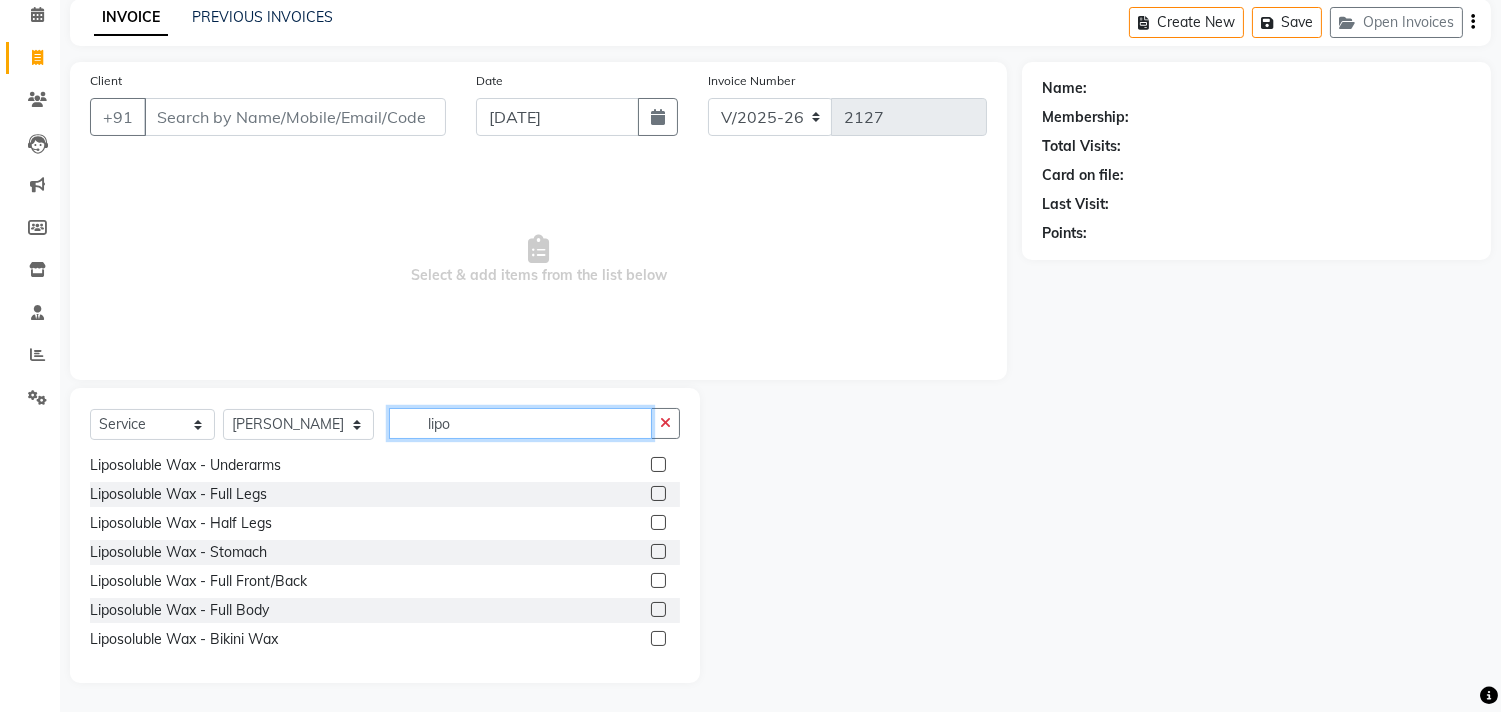 click on "lipo" 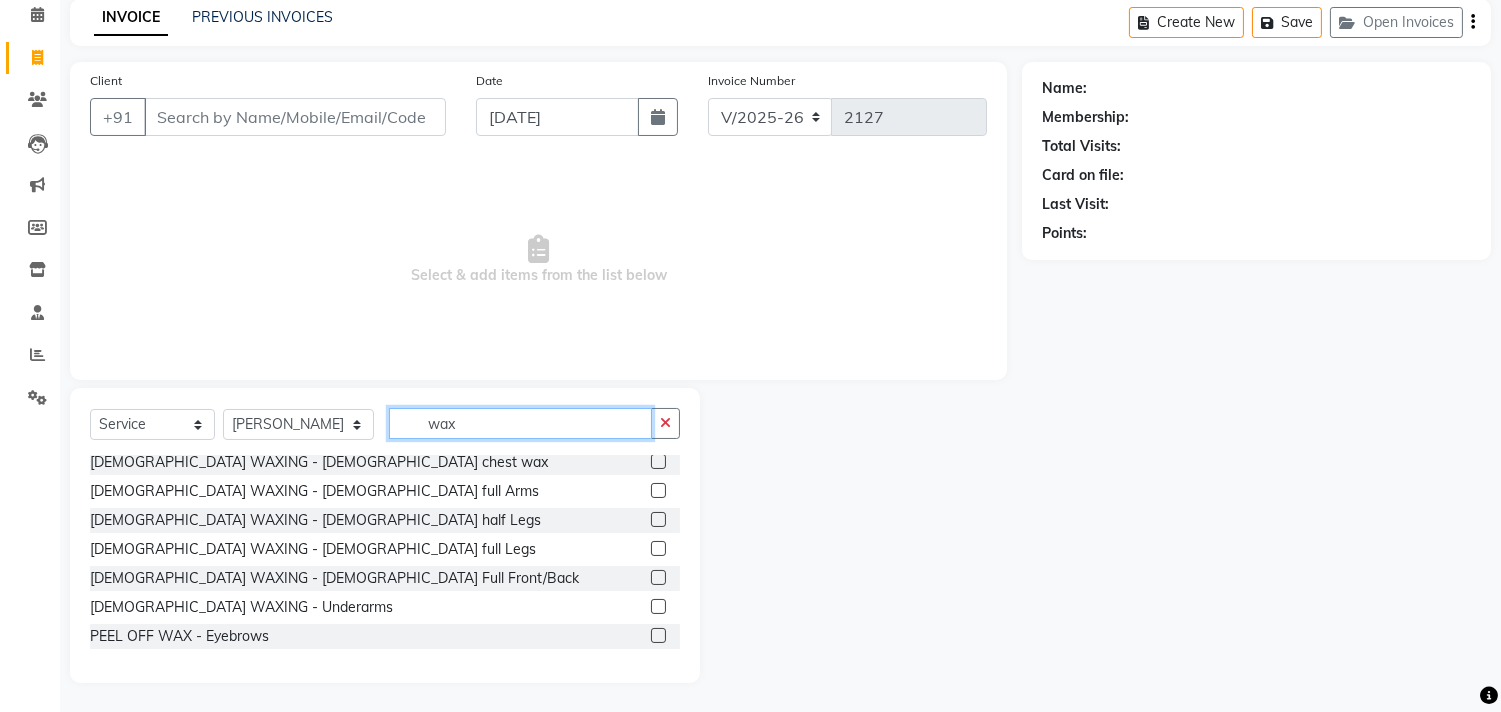 scroll, scrollTop: 0, scrollLeft: 0, axis: both 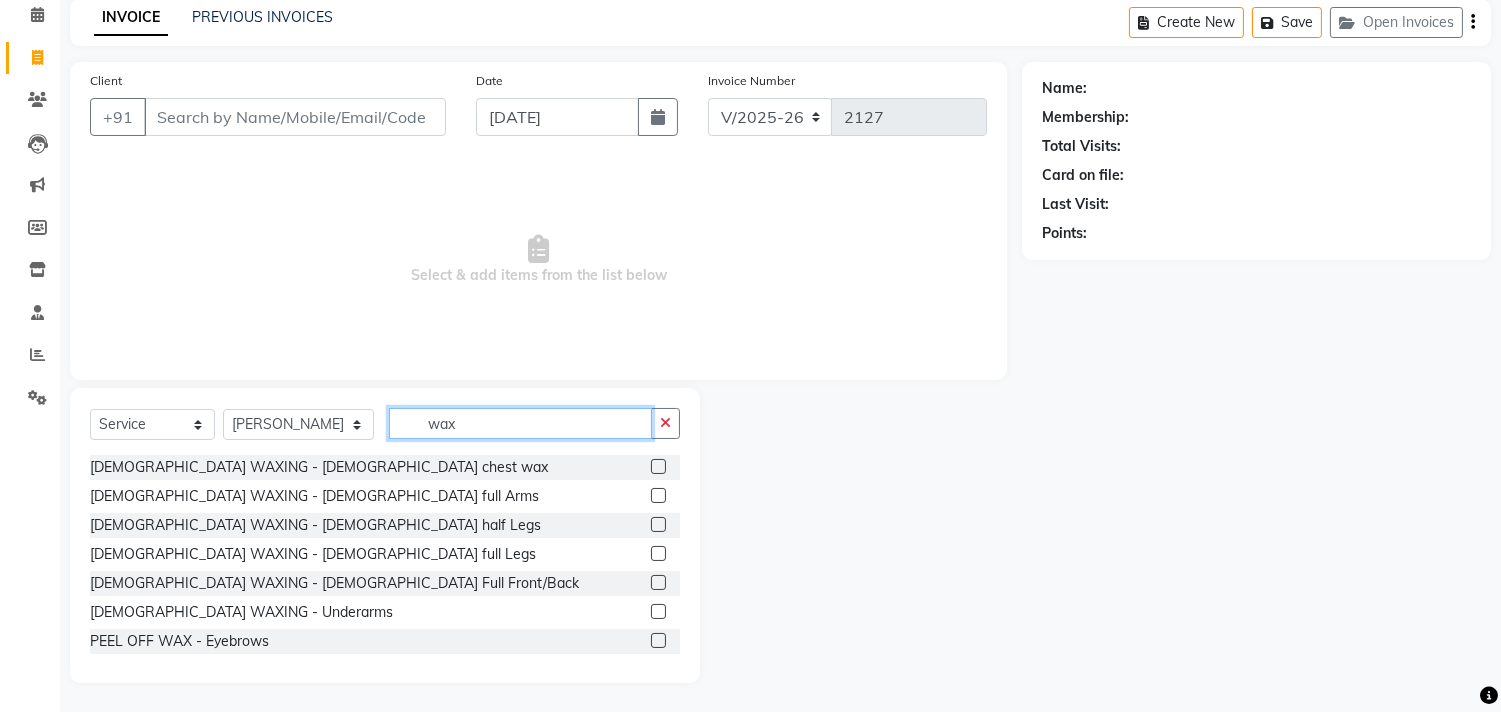 type on "wax" 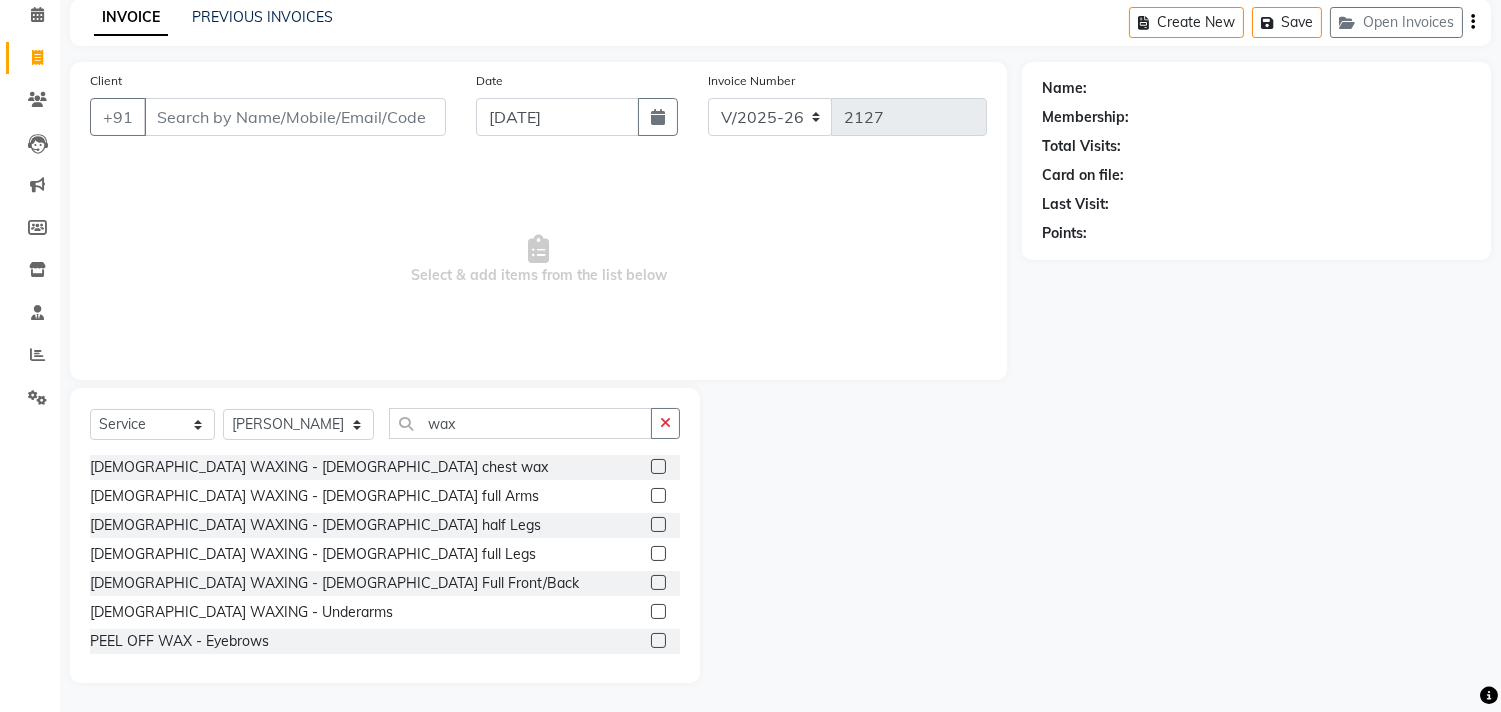 click 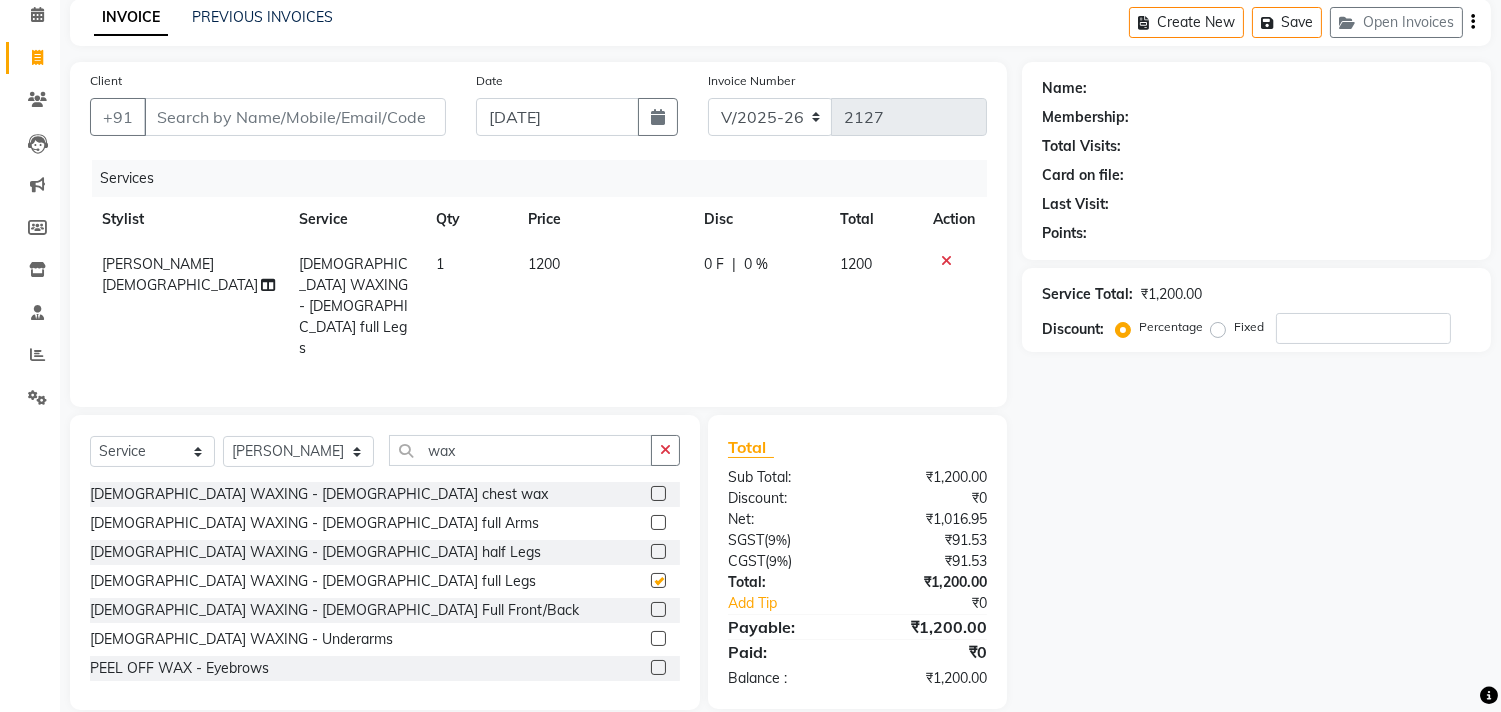 checkbox on "false" 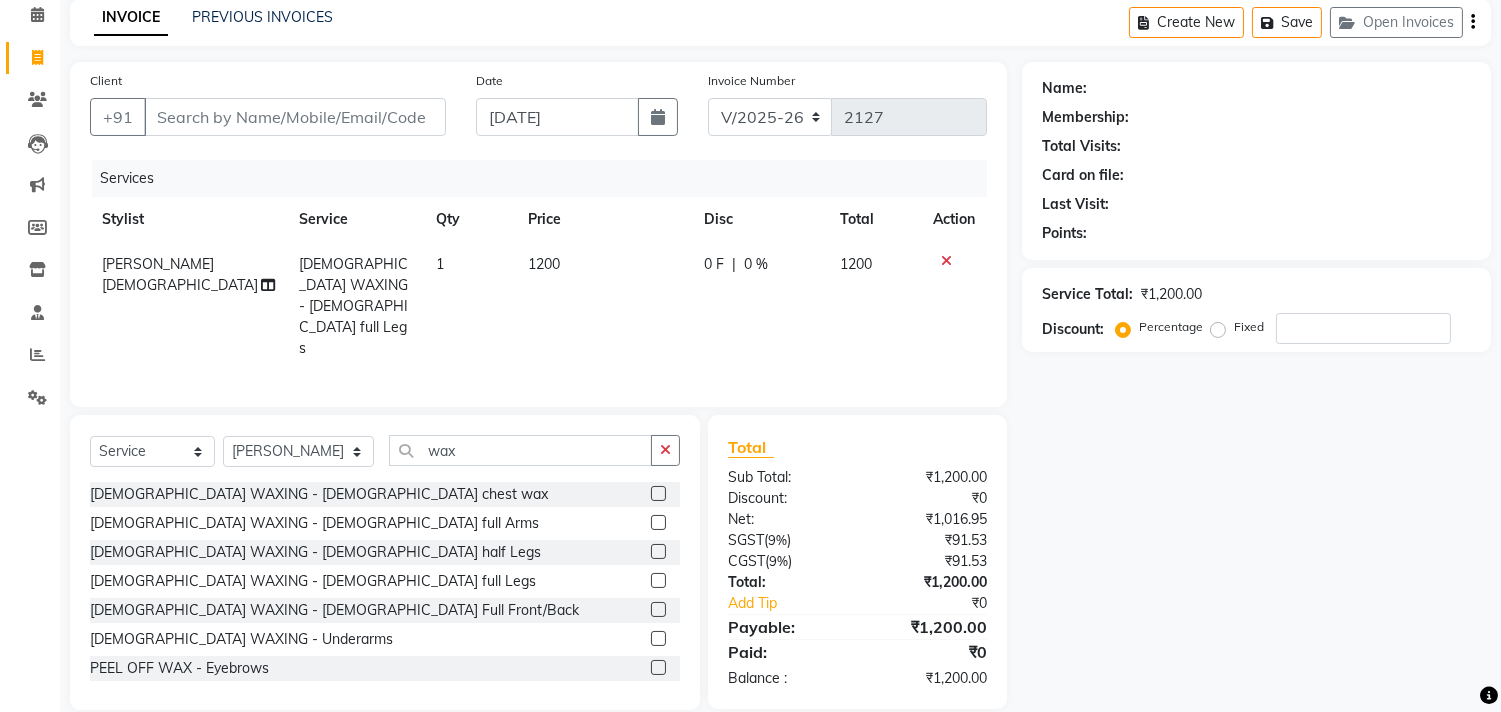click on "0 F | 0 %" 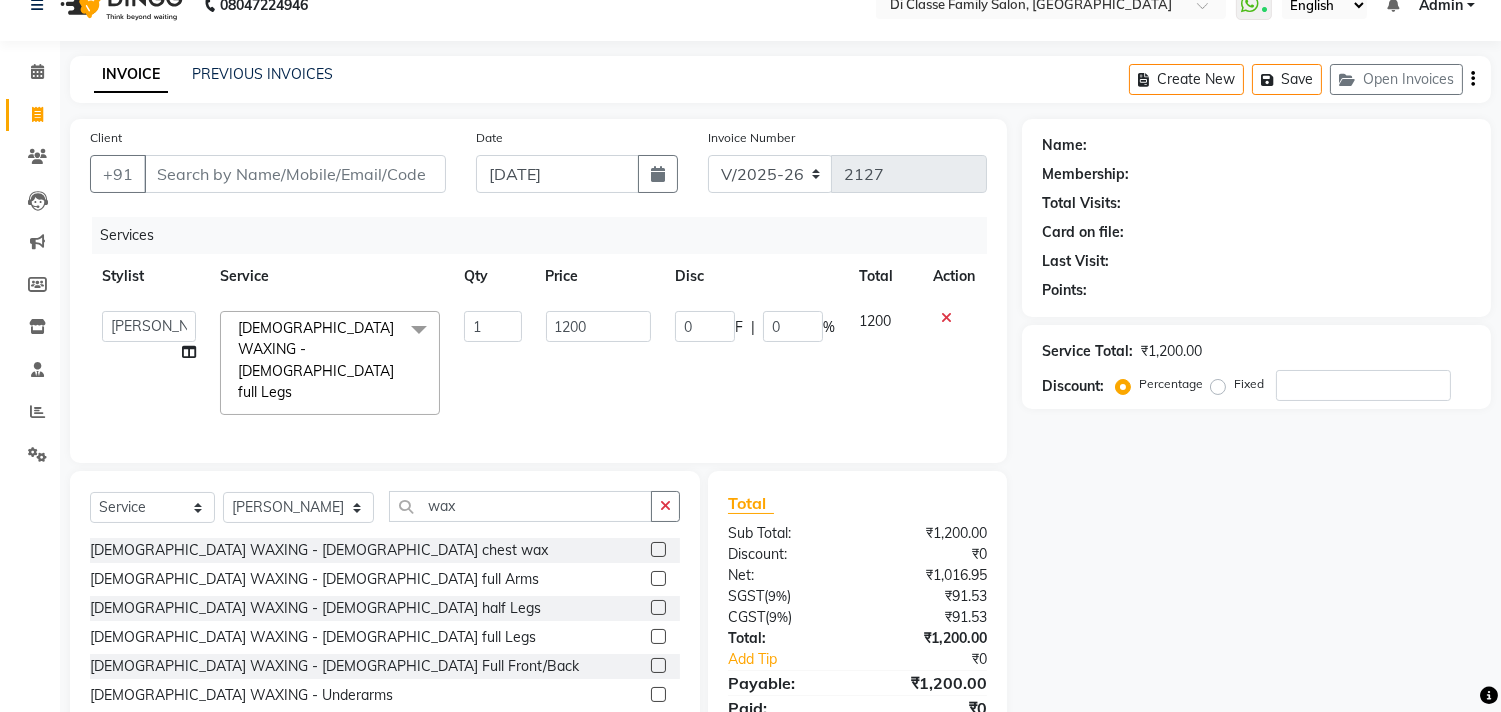 scroll, scrollTop: 0, scrollLeft: 0, axis: both 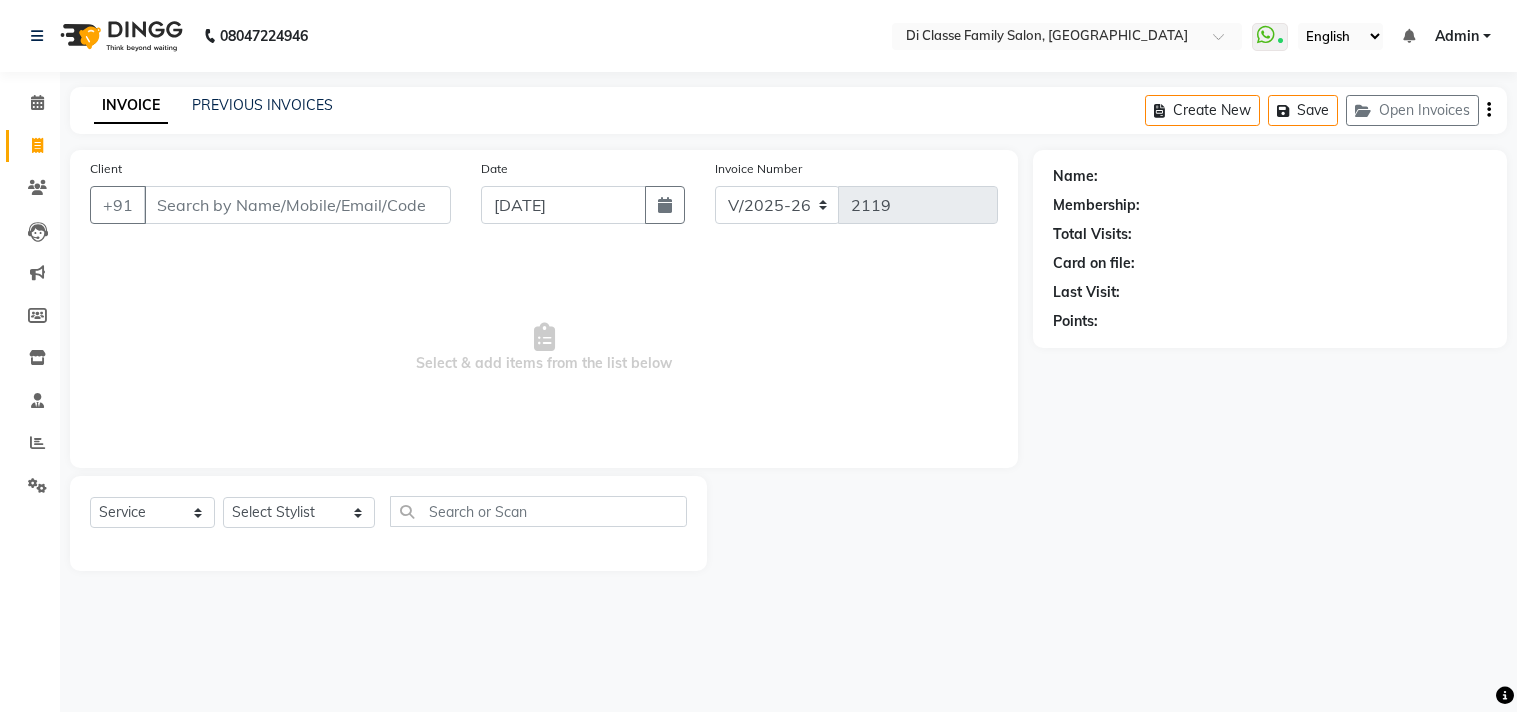 select on "4704" 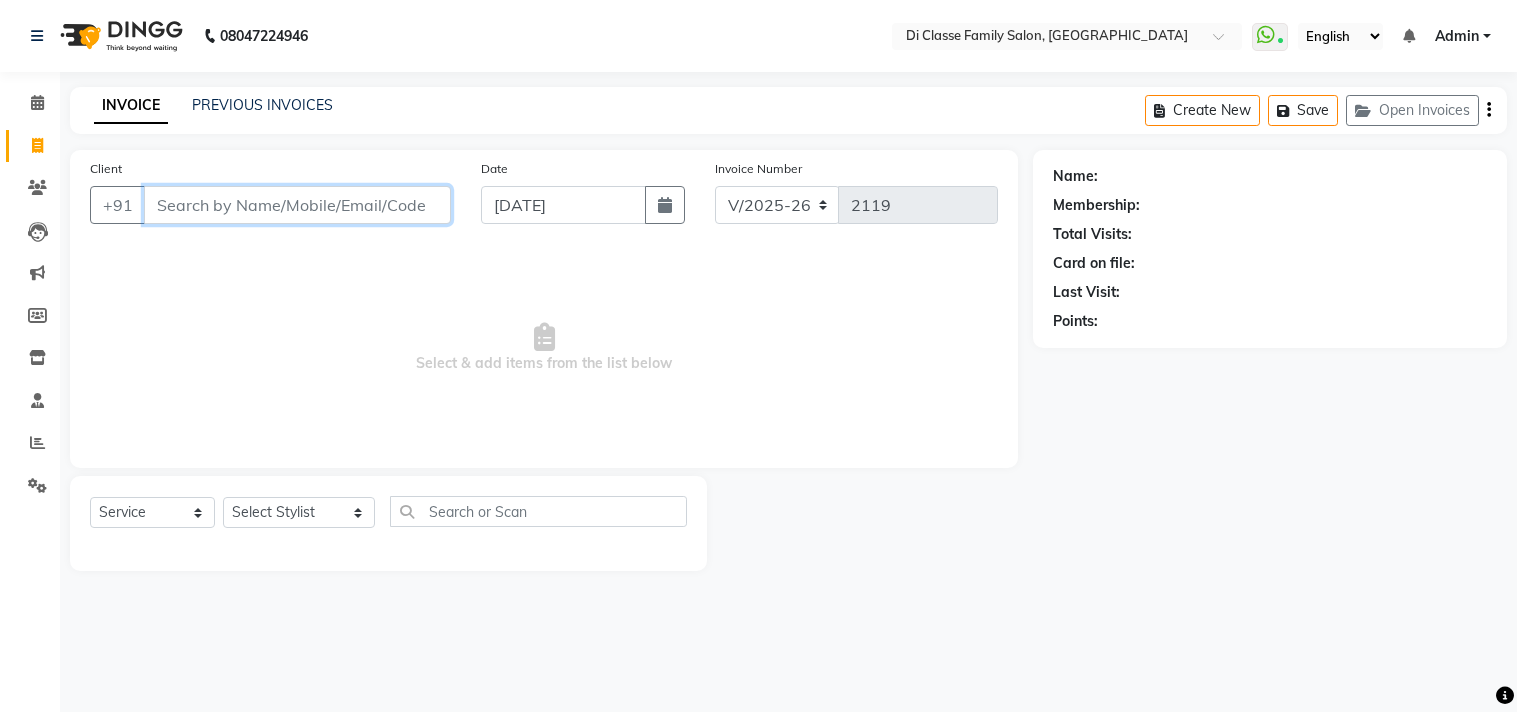scroll, scrollTop: 0, scrollLeft: 0, axis: both 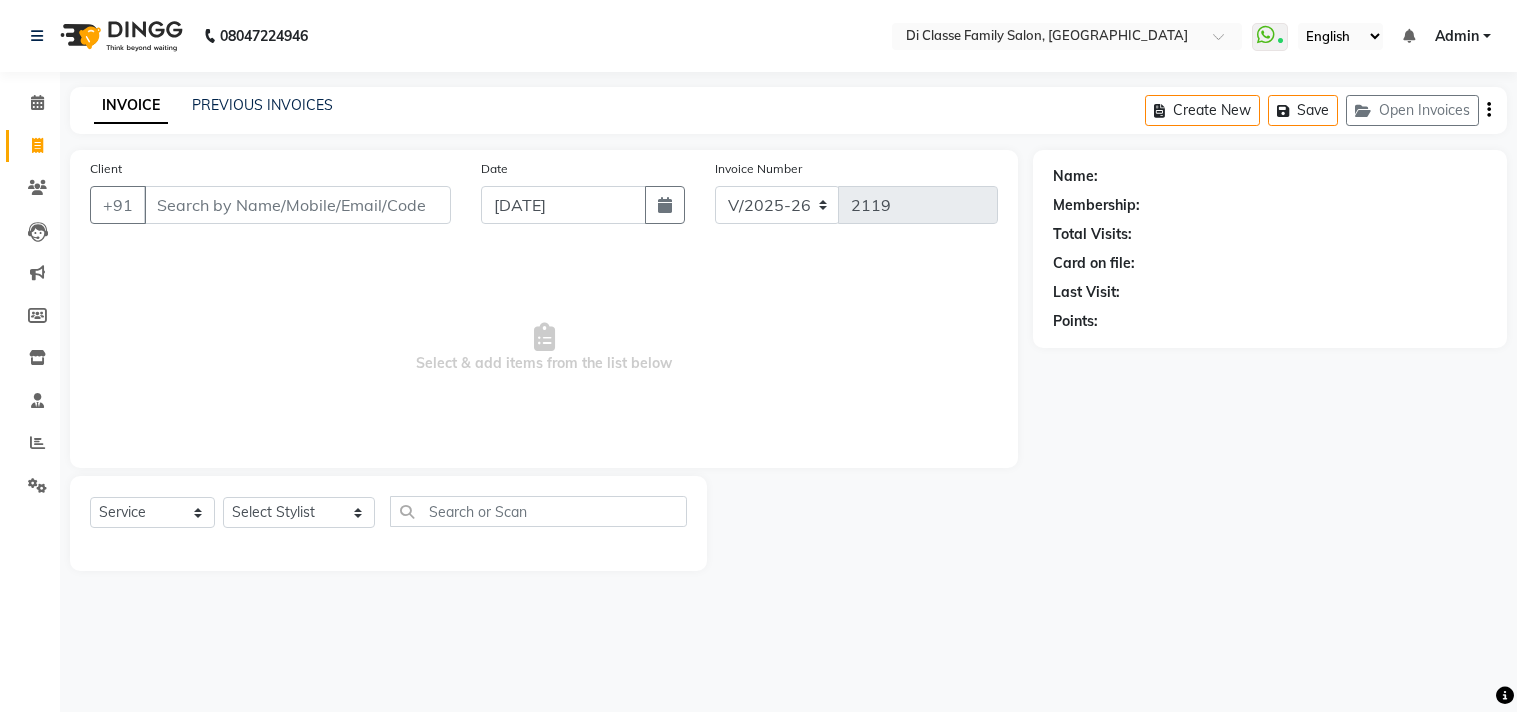 select on "4704" 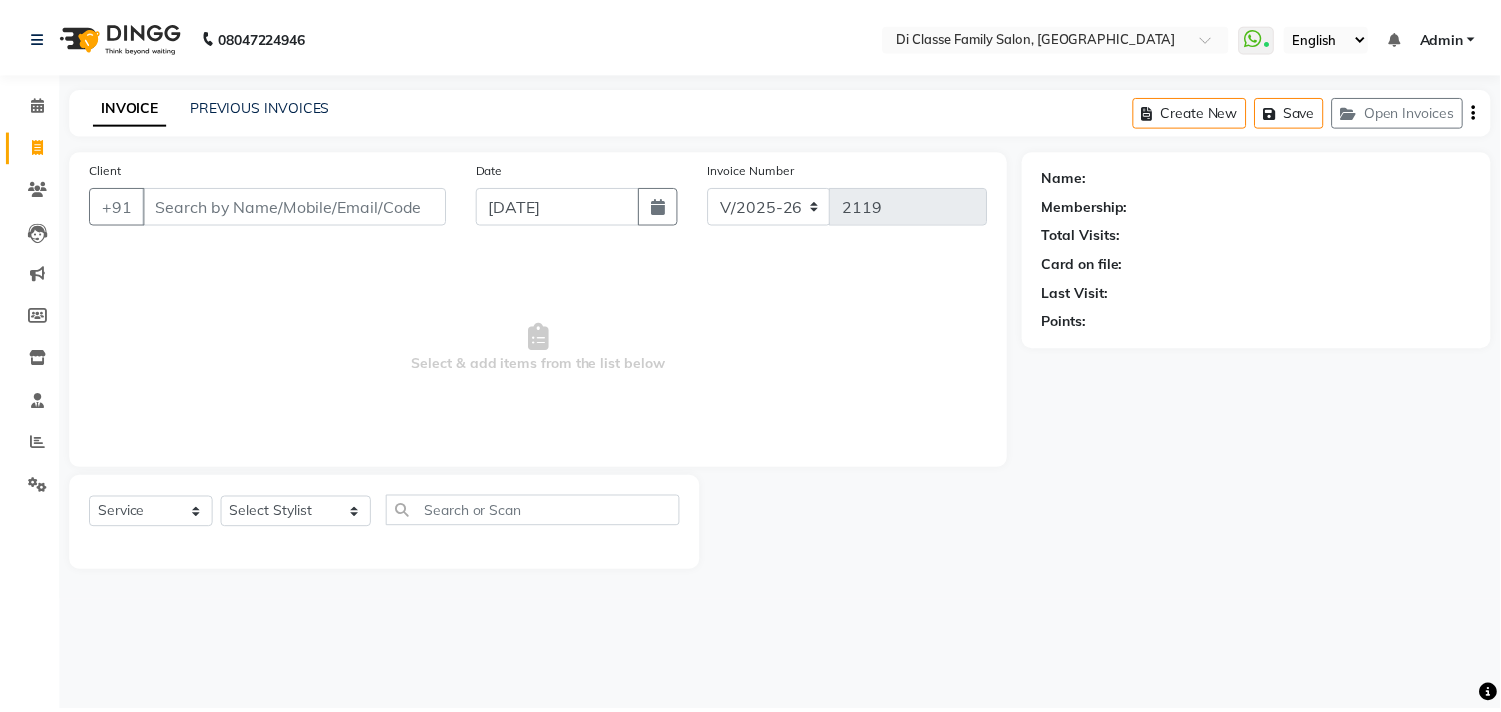 scroll, scrollTop: 0, scrollLeft: 0, axis: both 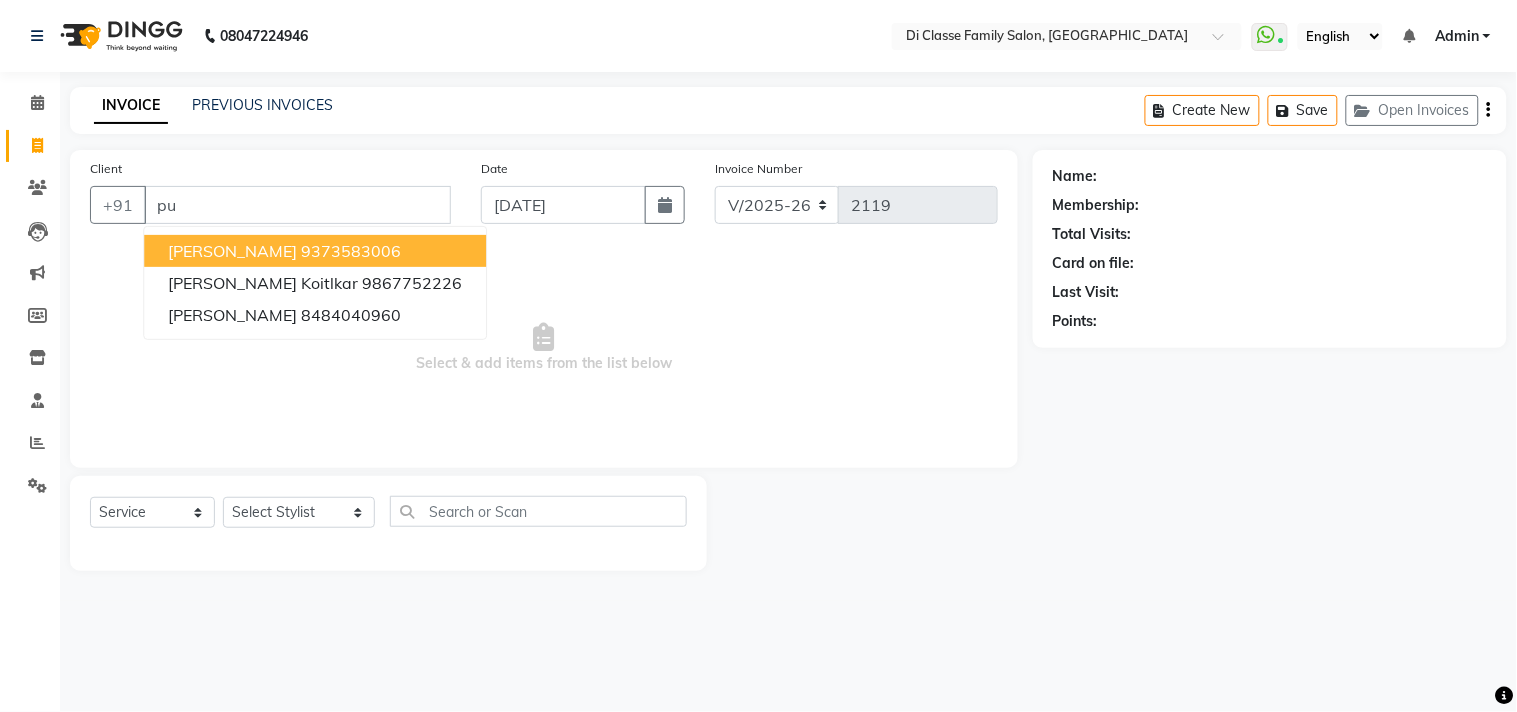 type on "p" 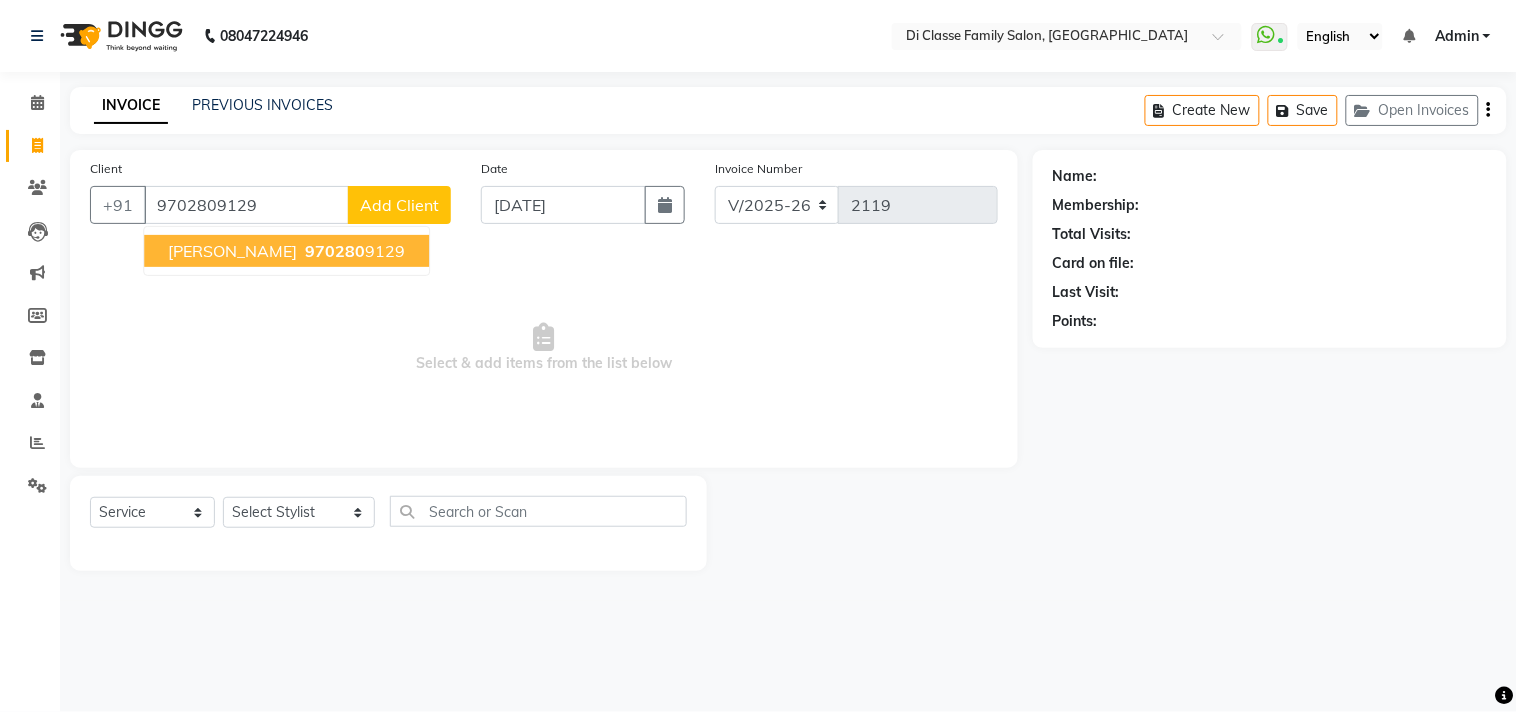 type on "9702809129" 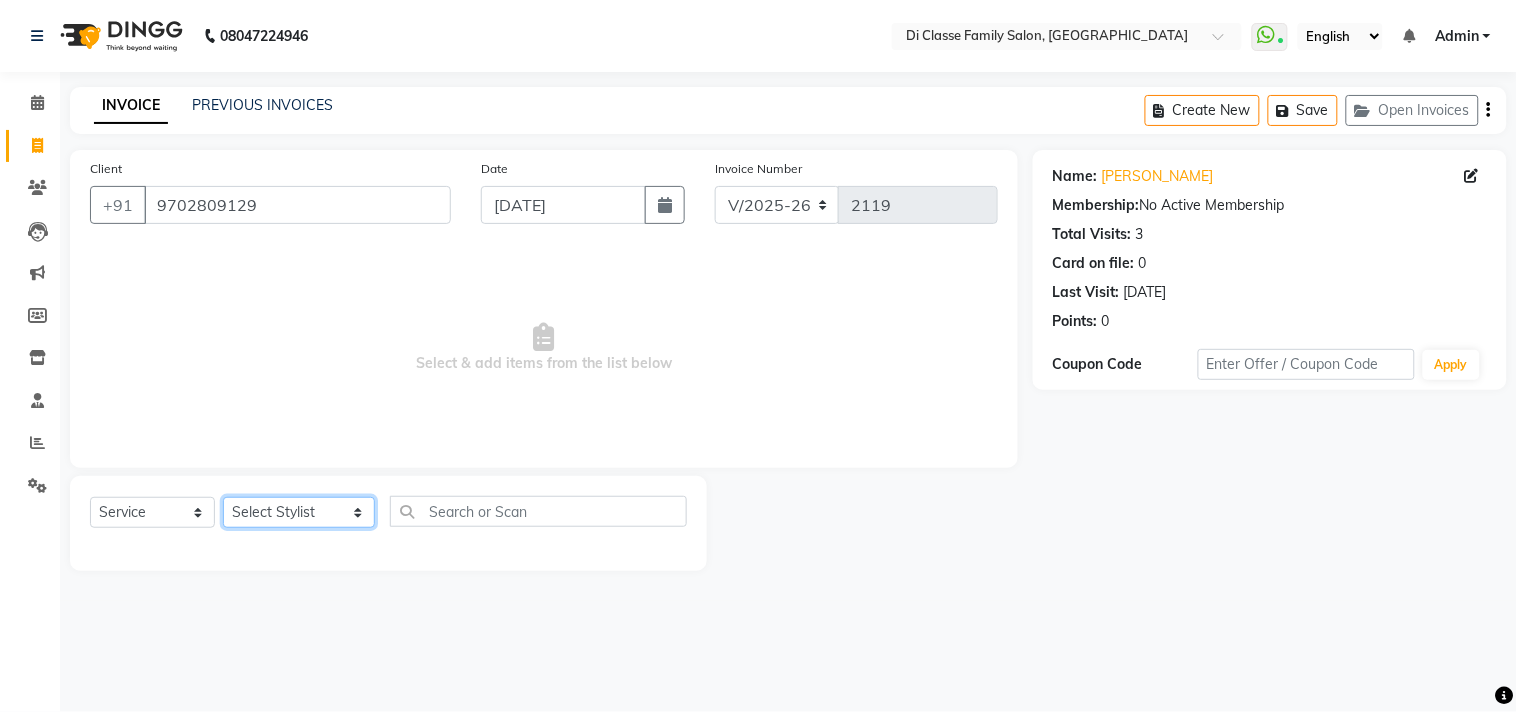 drag, startPoint x: 300, startPoint y: 526, endPoint x: 300, endPoint y: 508, distance: 18 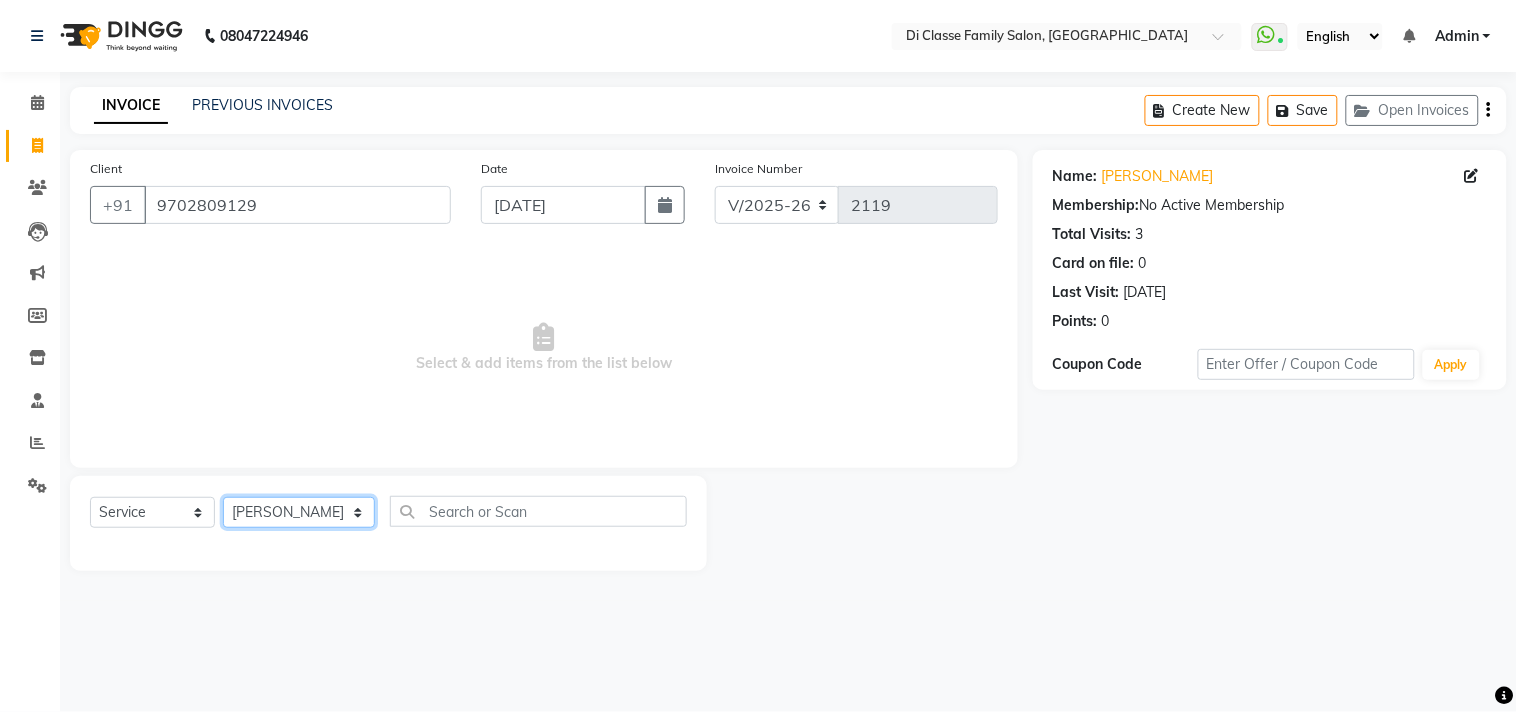 click on "Select Stylist [PERSON_NAME]  [PERSON_NAME]  [PERSON_NAME]  Front Desk Javed [PERSON_NAME]  [PERSON_NAME]  Pooja Jadhav [PERSON_NAME] [PERSON_NAME] [PERSON_NAME] SACHIN [PERSON_NAME] SAHAJAN [PERSON_NAME]  [PERSON_NAME] [PERSON_NAME] [PERSON_NAME] [PERSON_NAME] [PERSON_NAME] [PERSON_NAME] [PERSON_NAME]" 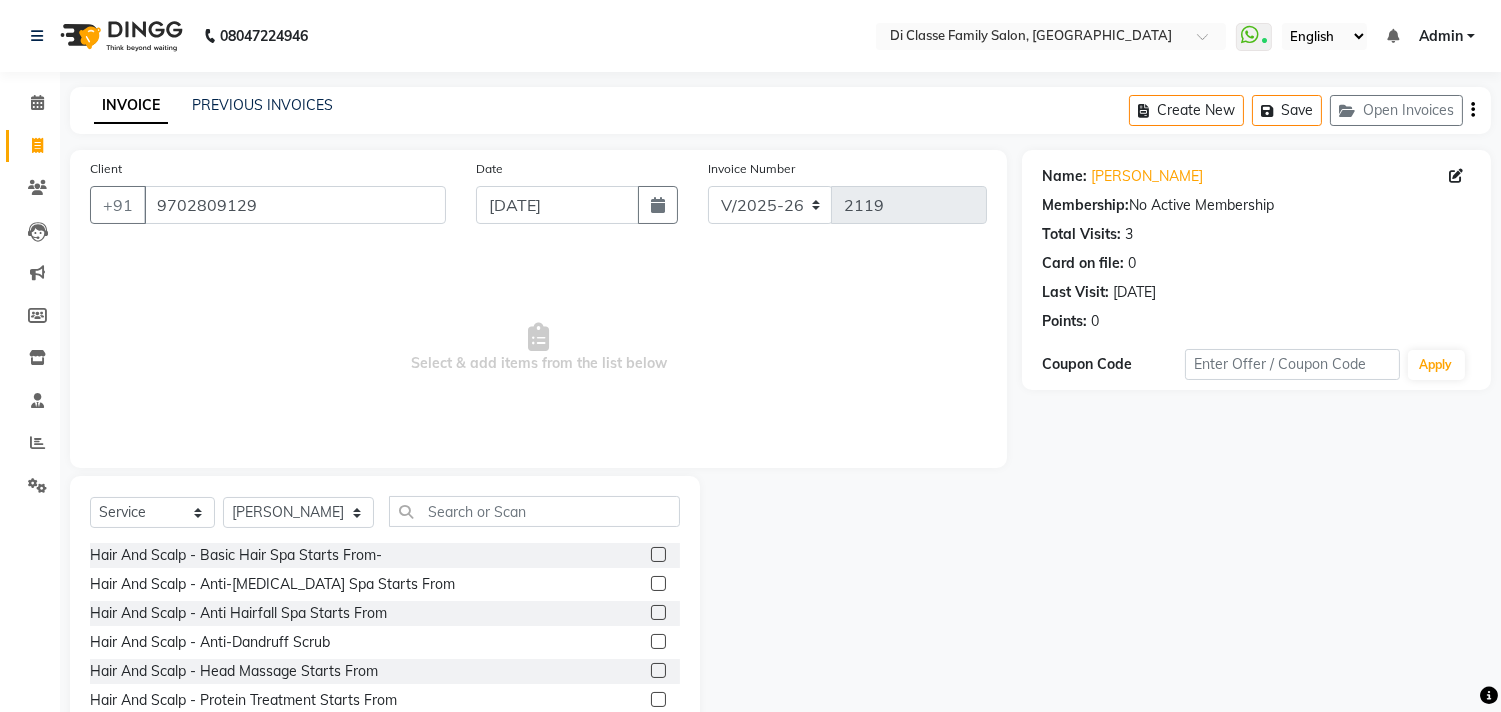 click on "Client +91 9702809129 Date 13-07-2025 Invoice Number INV/2025 V/2025-26 2119  Select & add items from the list below  Select  Service  Product  Membership  Package Voucher Prepaid Gift Card  Select Stylist aniket  Anu  AYAZ KADRI  Front Desk Javed kapil KOMAL  Payal  Pooja Jadhav Rahul Datkhile RESHMA SHAIKH rutik shinde SACHIN SAKPAL SADDAM SAHAJAN SAKSHI CHAVAN Sameer  sampada Sanjana  SANU shobha sonawane shobha sonawane SHUBHAM PEDNEKAR Sikandar Ansari ssneha rana  Hair And Scalp - Basic Hair Spa Starts From-  Hair And Scalp - Anti-Dandruff Spa Starts From  Hair And Scalp - Anti Hairfall Spa Starts From  Hair And Scalp - Anti-Dandruff Scrub  Hair And Scalp - Head Massage Starts From  Hair And Scalp - Protein Treatment Starts From  Hair And Scalp - Botox Spa Starts From  Hair and Scalp - Golden spa starts from   Hair and scalp - Ultime repair   Hair and scalp - Ampoule  HAIRCUT - Men's Advanced haircut  HAIRCUT - Senior Stylist  HAIRCUT - Hair-wash  HAIRCUT - Hair-styling  BEARD - Clean shave" 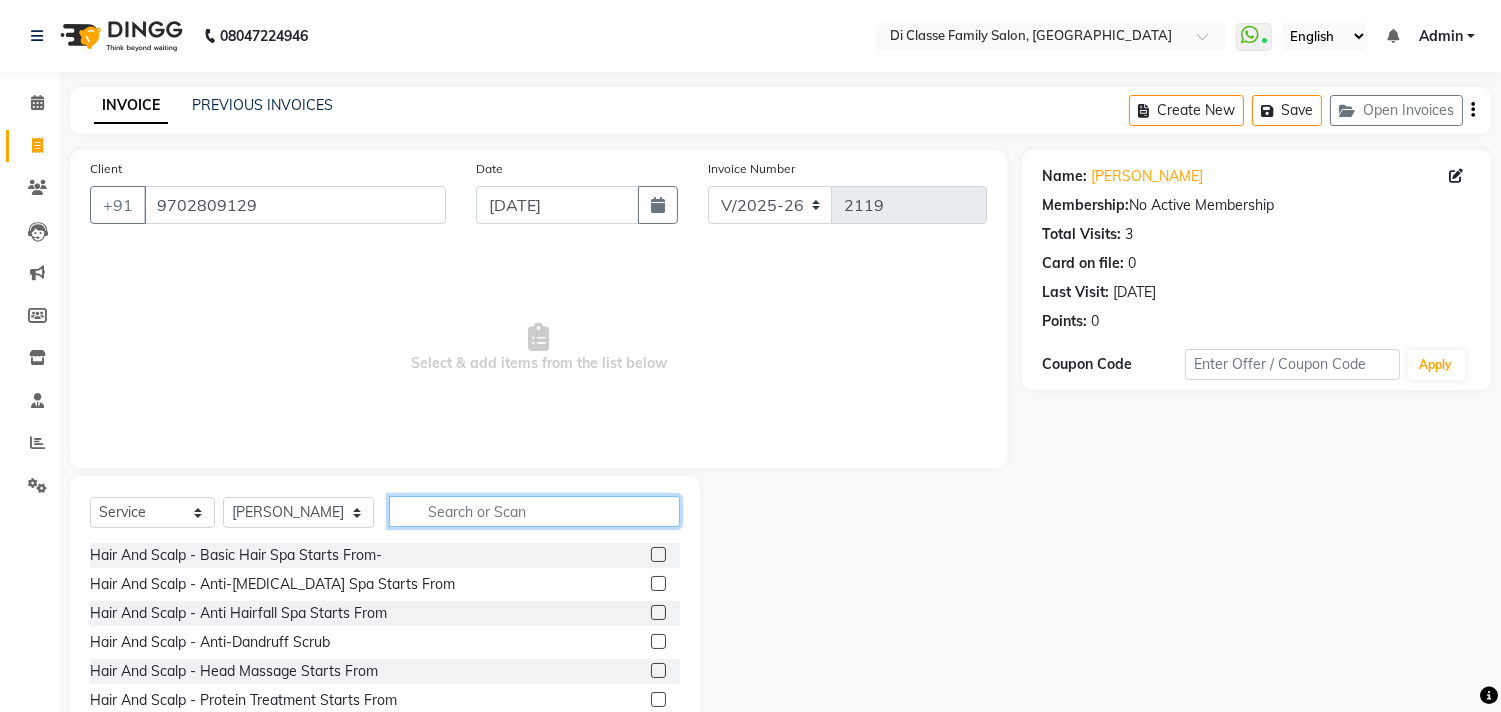 click 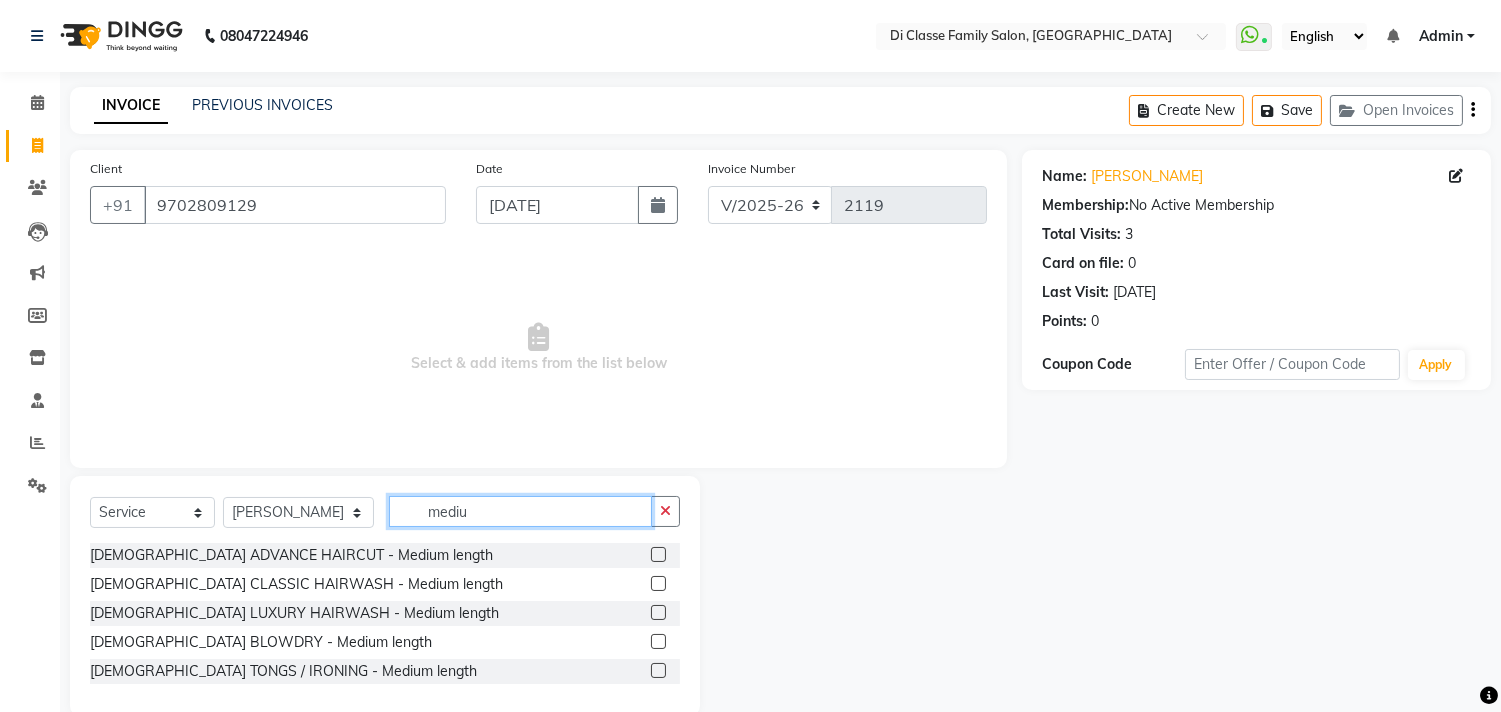type on "mediu" 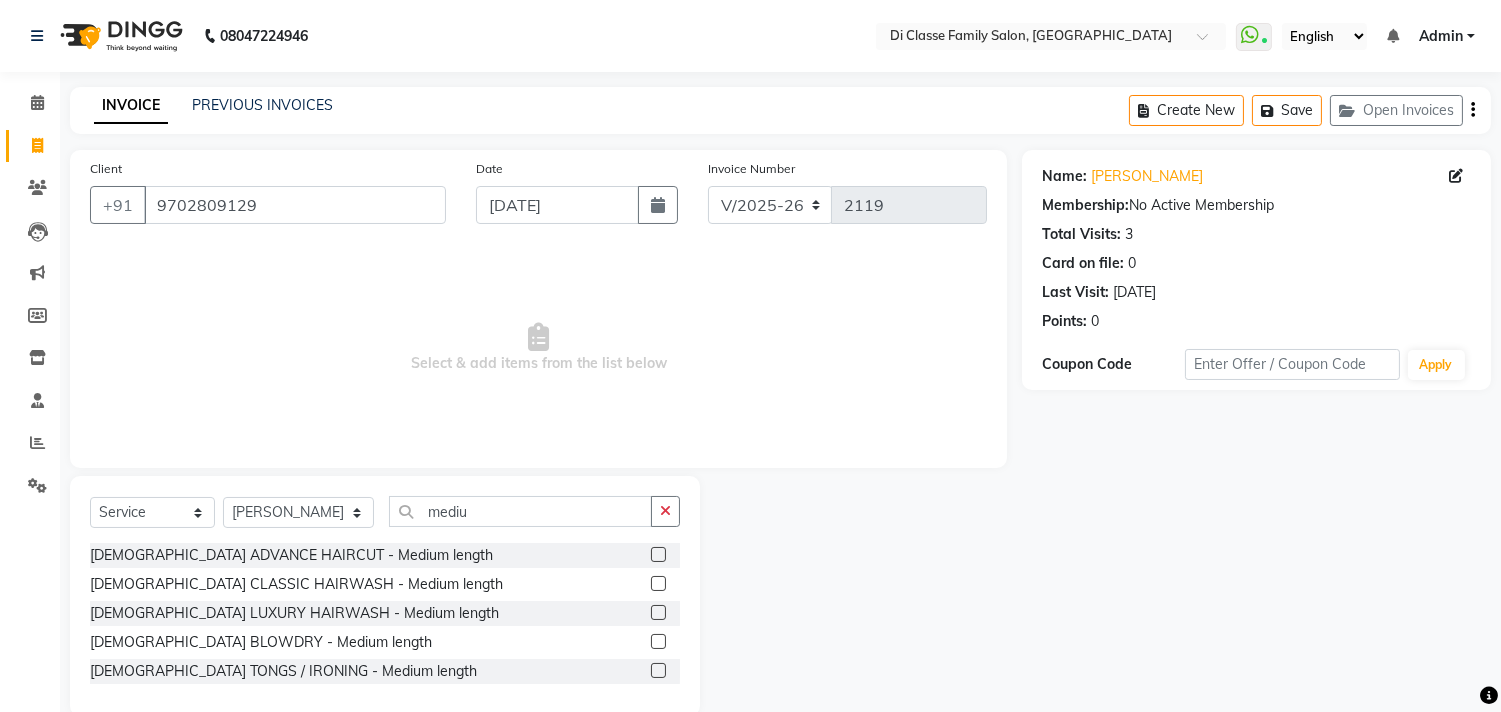 click 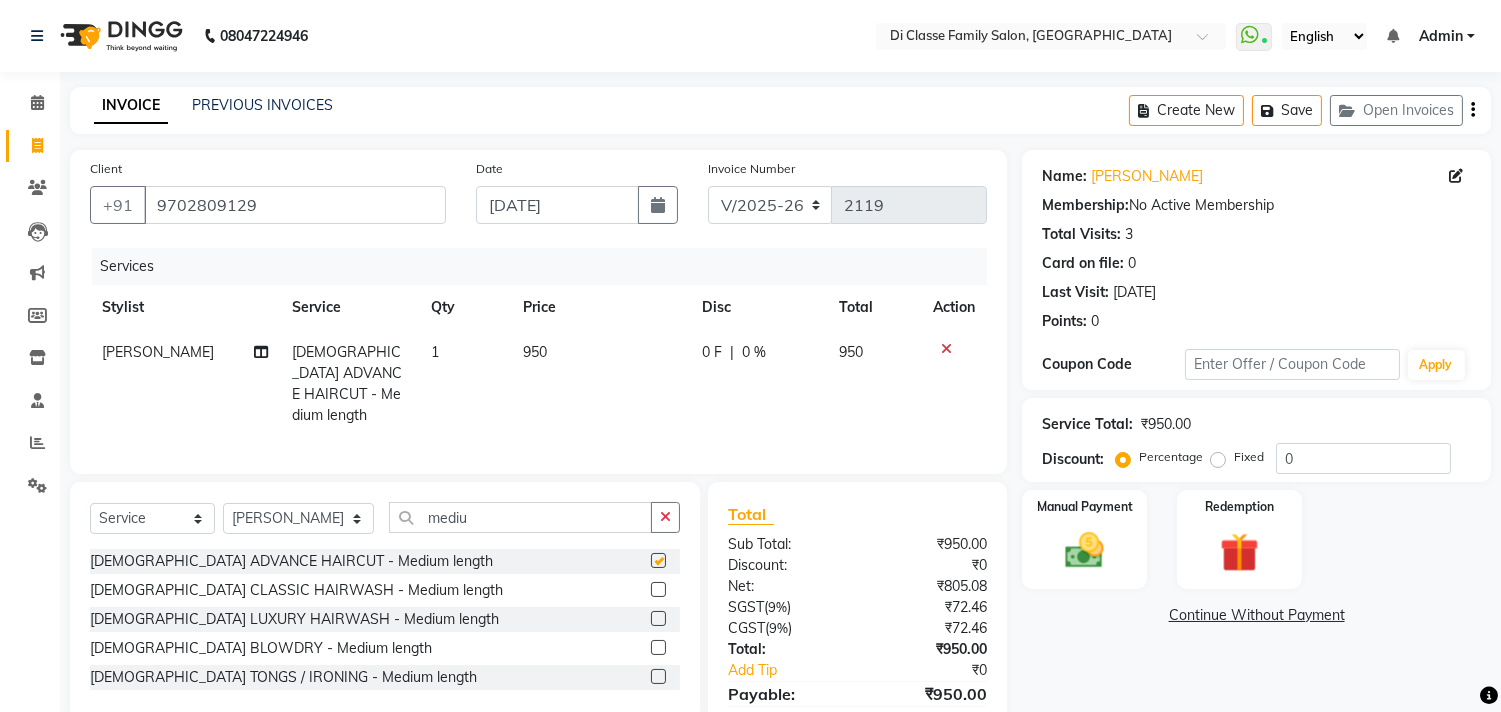 checkbox on "false" 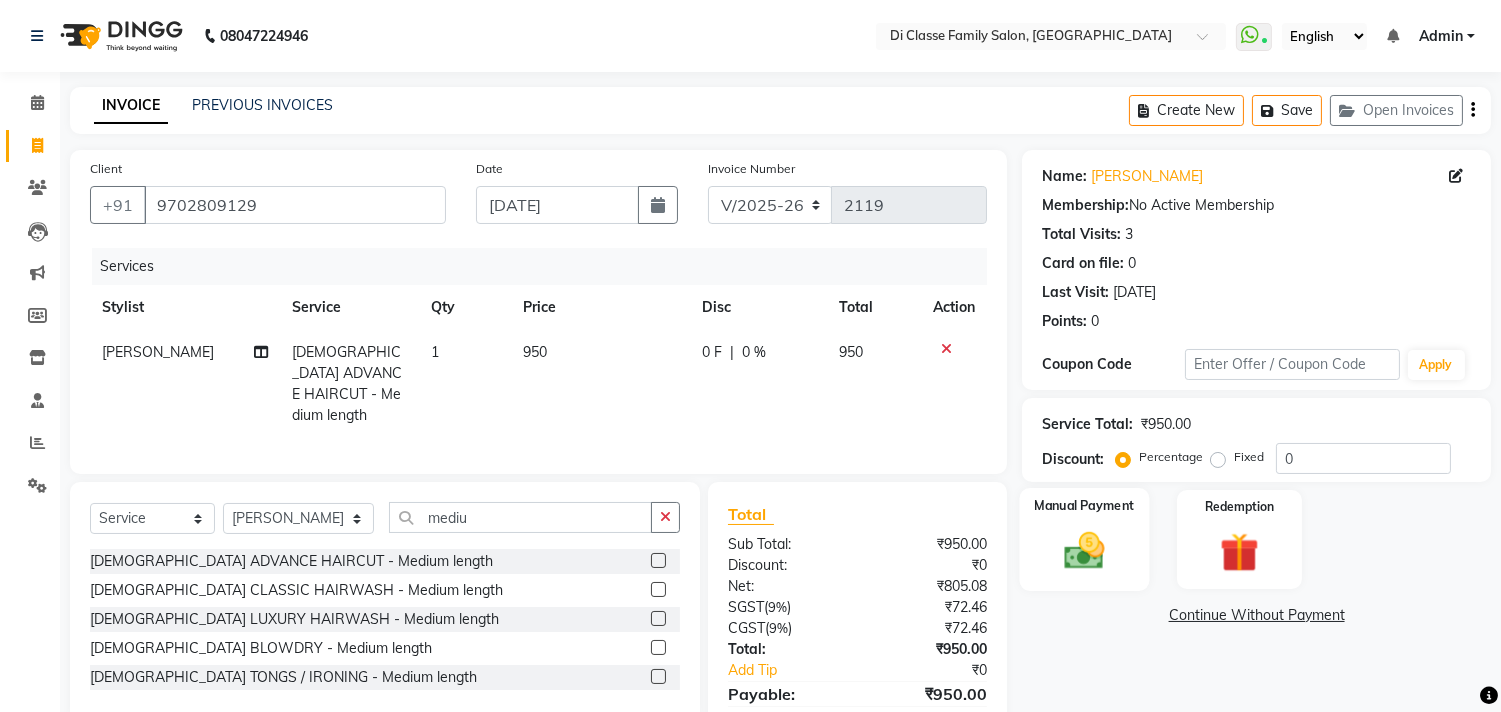 click on "Manual Payment" 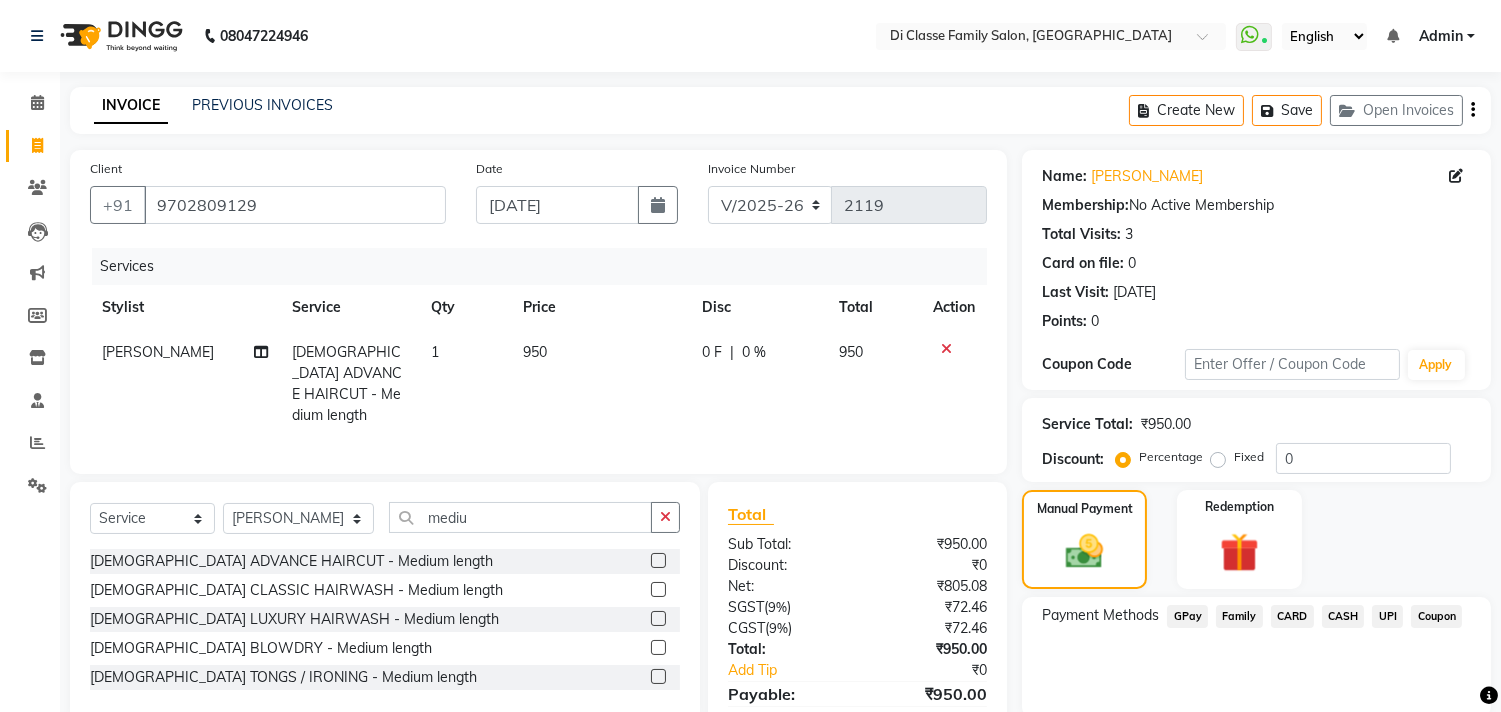 click on "UPI" 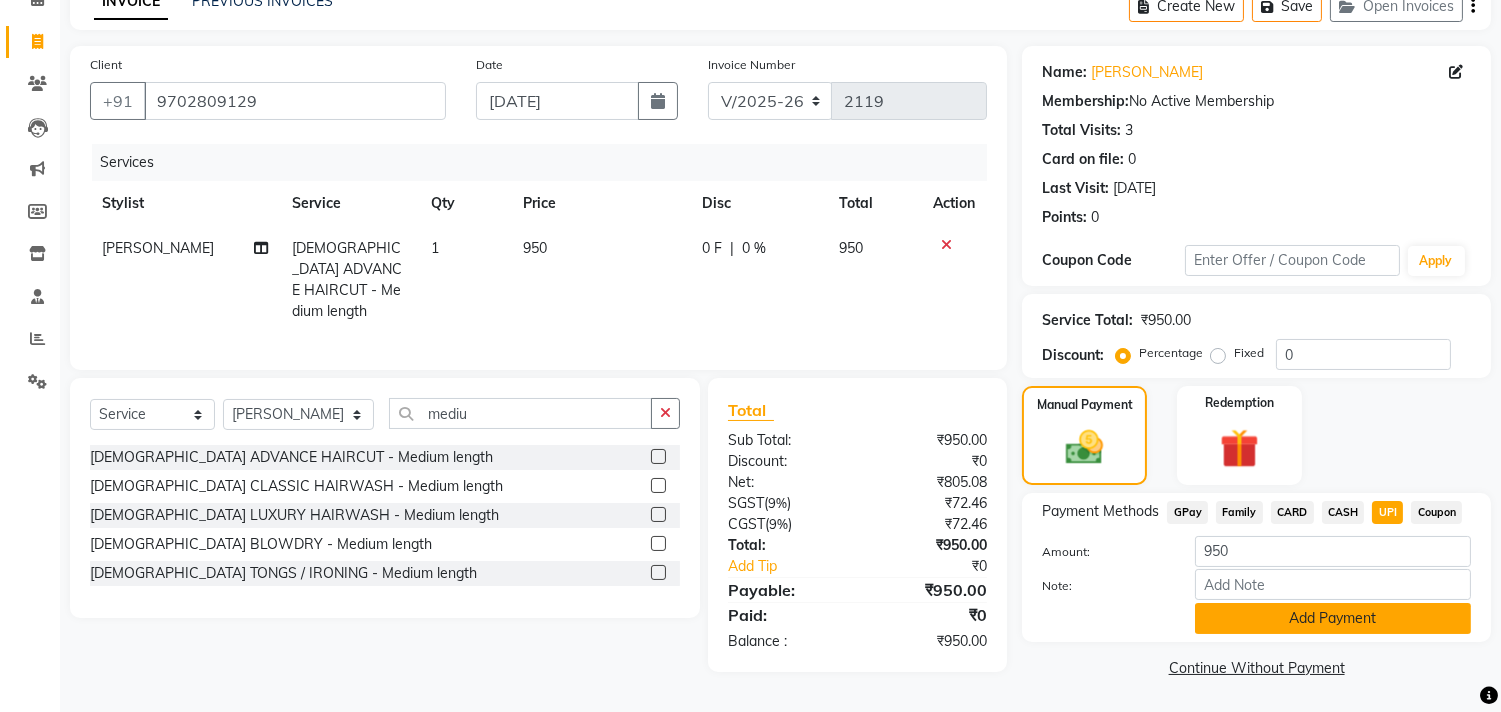 click on "Add Payment" 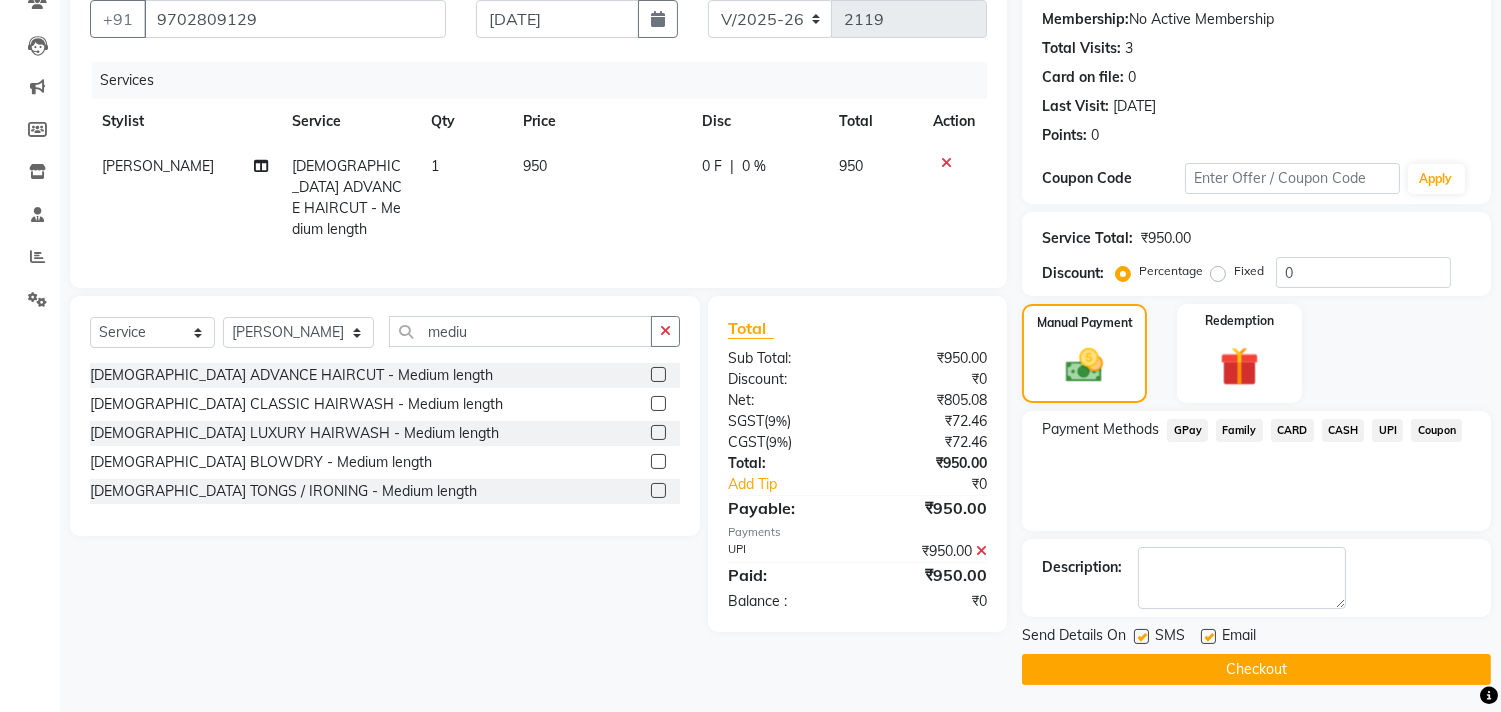 scroll, scrollTop: 187, scrollLeft: 0, axis: vertical 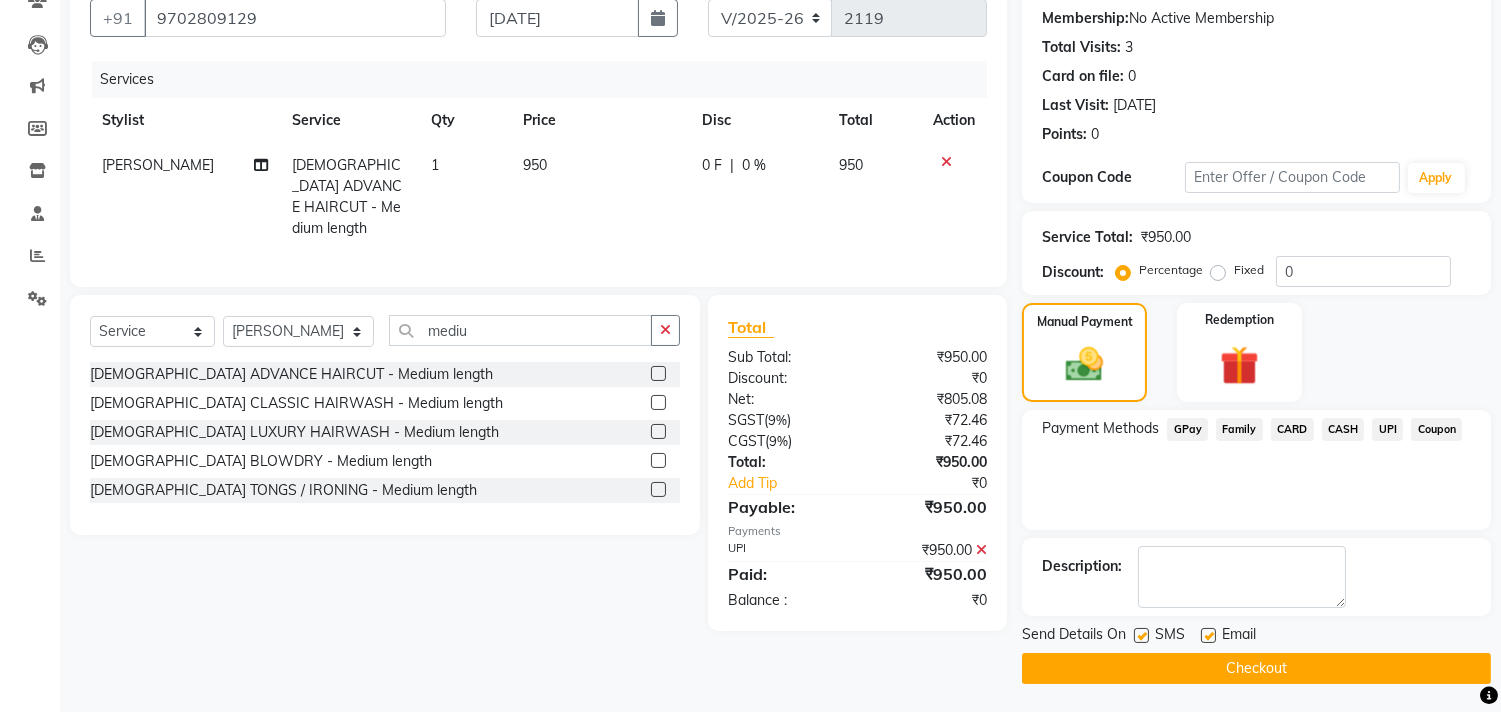 click on "INVOICE PREVIOUS INVOICES Create New   Save   Open Invoices  Client +91 9702809129 Date 13-07-2025 Invoice Number INV/2025 V/2025-26 2119 Services Stylist Service Qty Price Disc Total Action aniket  FEMALE ADVANCE HAIRCUT - Medium length 1 950 0 F | 0 % 950 Select  Service  Product  Membership  Package Voucher Prepaid Gift Card  Select Stylist aniket  Anu  AYAZ KADRI  Front Desk Javed kapil KOMAL  Payal  Pooja Jadhav Rahul Datkhile RESHMA SHAIKH rutik shinde SACHIN SAKPAL SADDAM SAHAJAN SAKSHI CHAVAN Sameer  sampada Sanjana  SANU shobha sonawane shobha sonawane SHUBHAM PEDNEKAR Sikandar Ansari ssneha rana  mediu FEMALE ADVANCE HAIRCUT - Medium length  FEMALE CLASSIC HAIRWASH - Medium length  FEMALE LUXURY HAIRWASH - Medium length  FEMALE BLOWDRY - Medium length  FEMALE TONGS / IRONING - Medium length  Total Sub Total: ₹950.00 Discount: ₹0 Net: ₹805.08 SGST  ( 9% ) ₹72.46 CGST  ( 9% ) ₹72.46 Total: ₹950.00 Add Tip ₹0 Payable: ₹950.00 Payments UPI ₹950.00  Paid: ₹950.00 Balance   : ₹0  3 0" 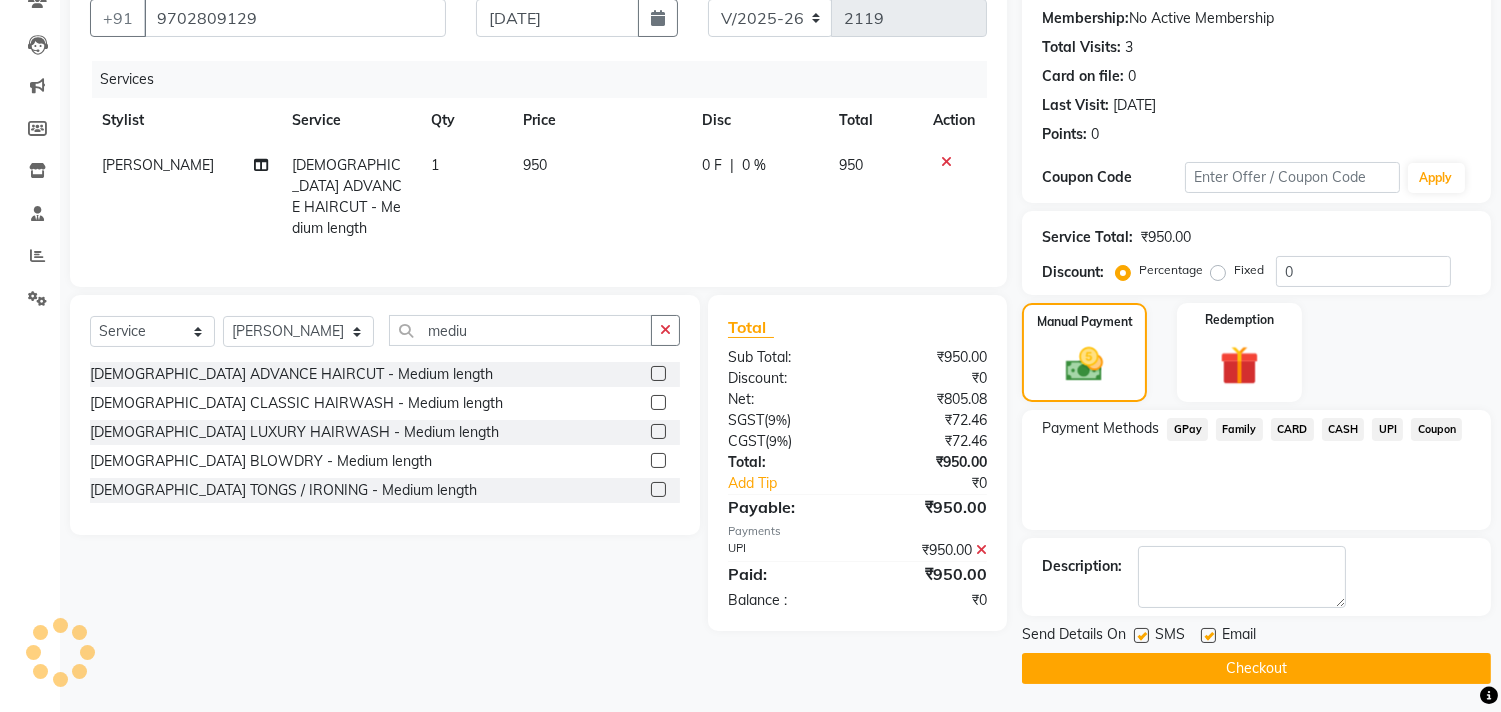 click on "Checkout" 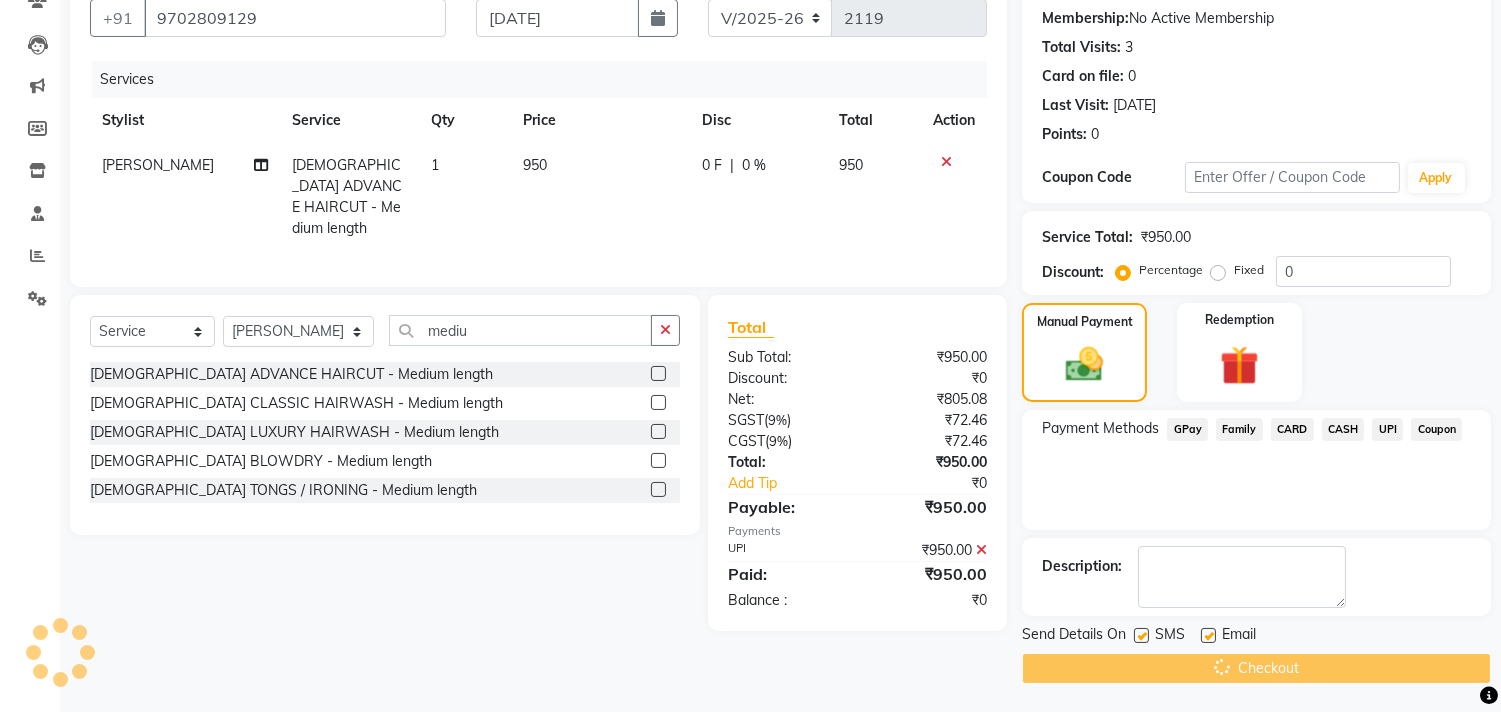 scroll, scrollTop: 0, scrollLeft: 0, axis: both 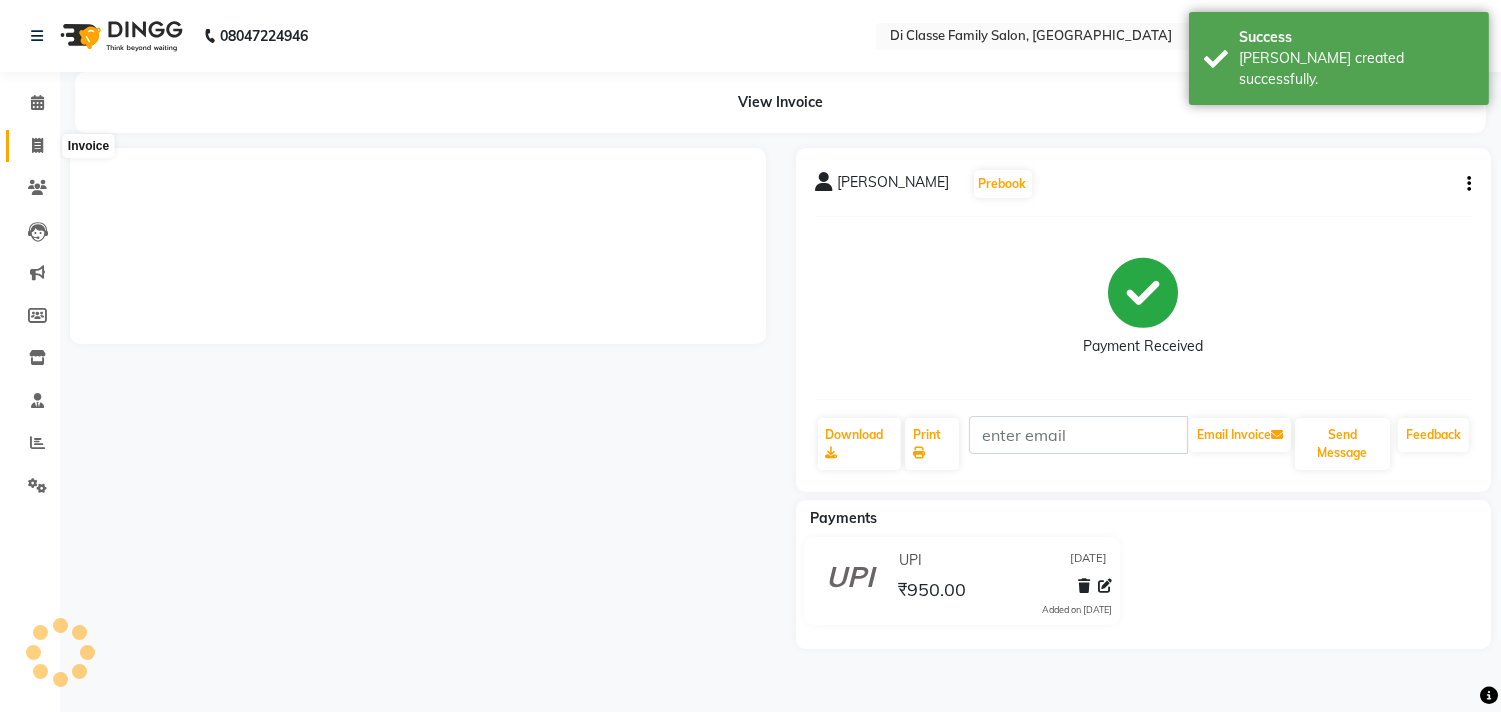 click 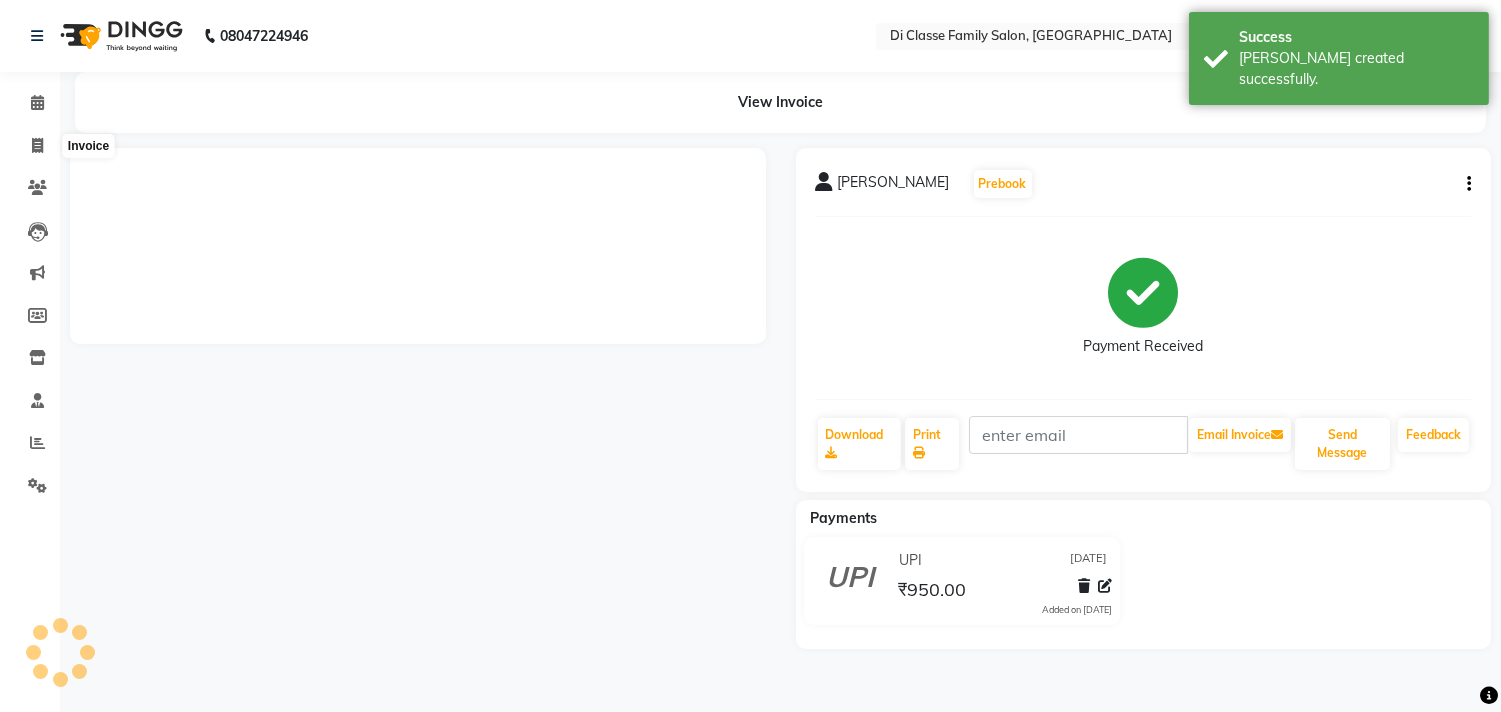 select on "4704" 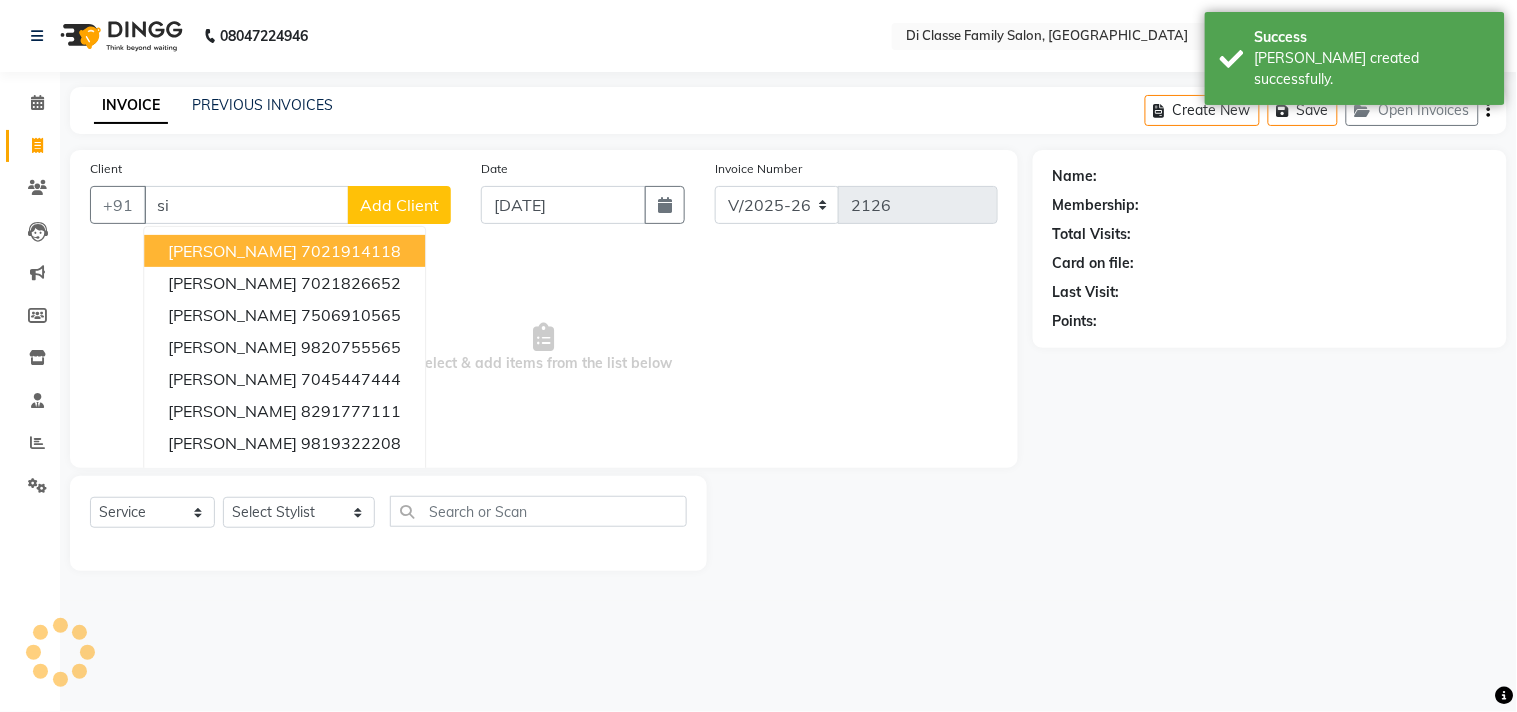type on "s" 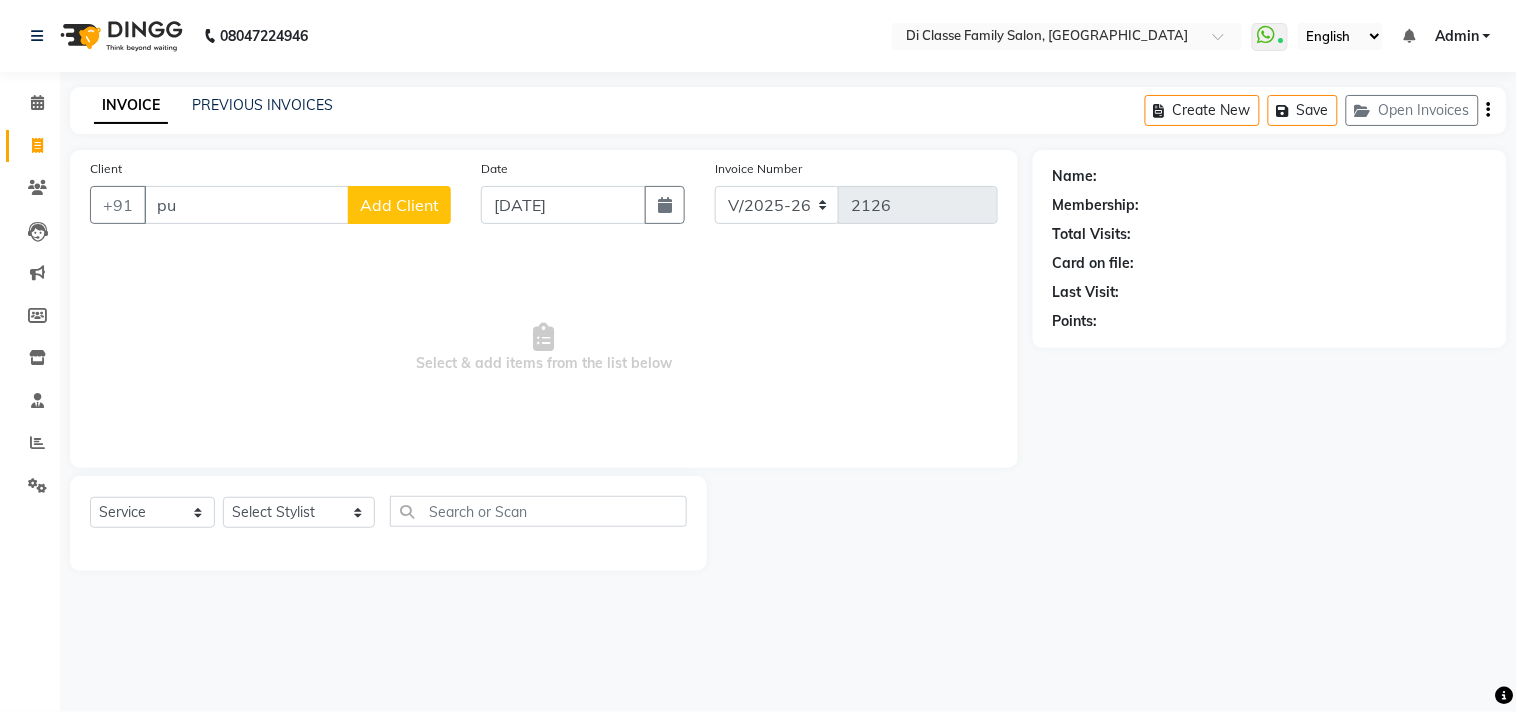 type on "p" 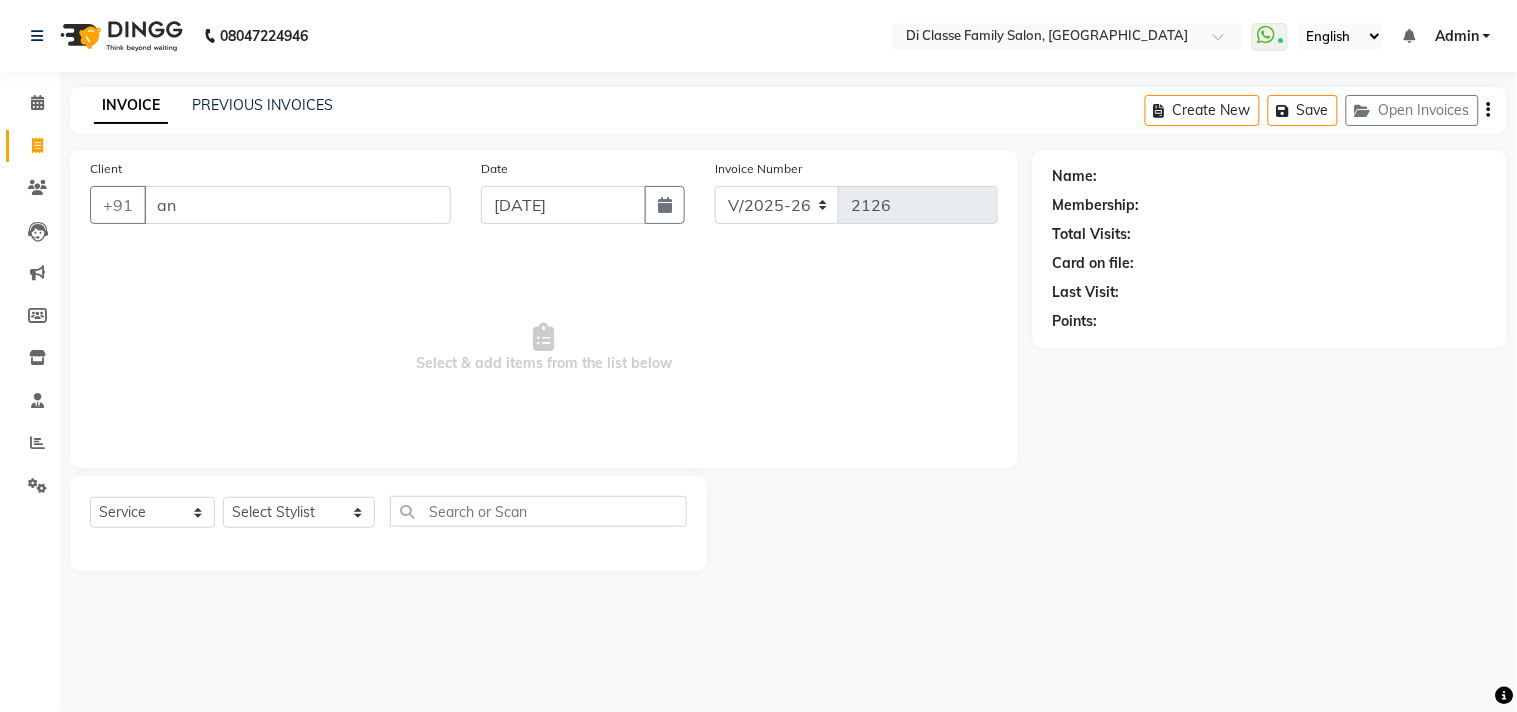 type on "a" 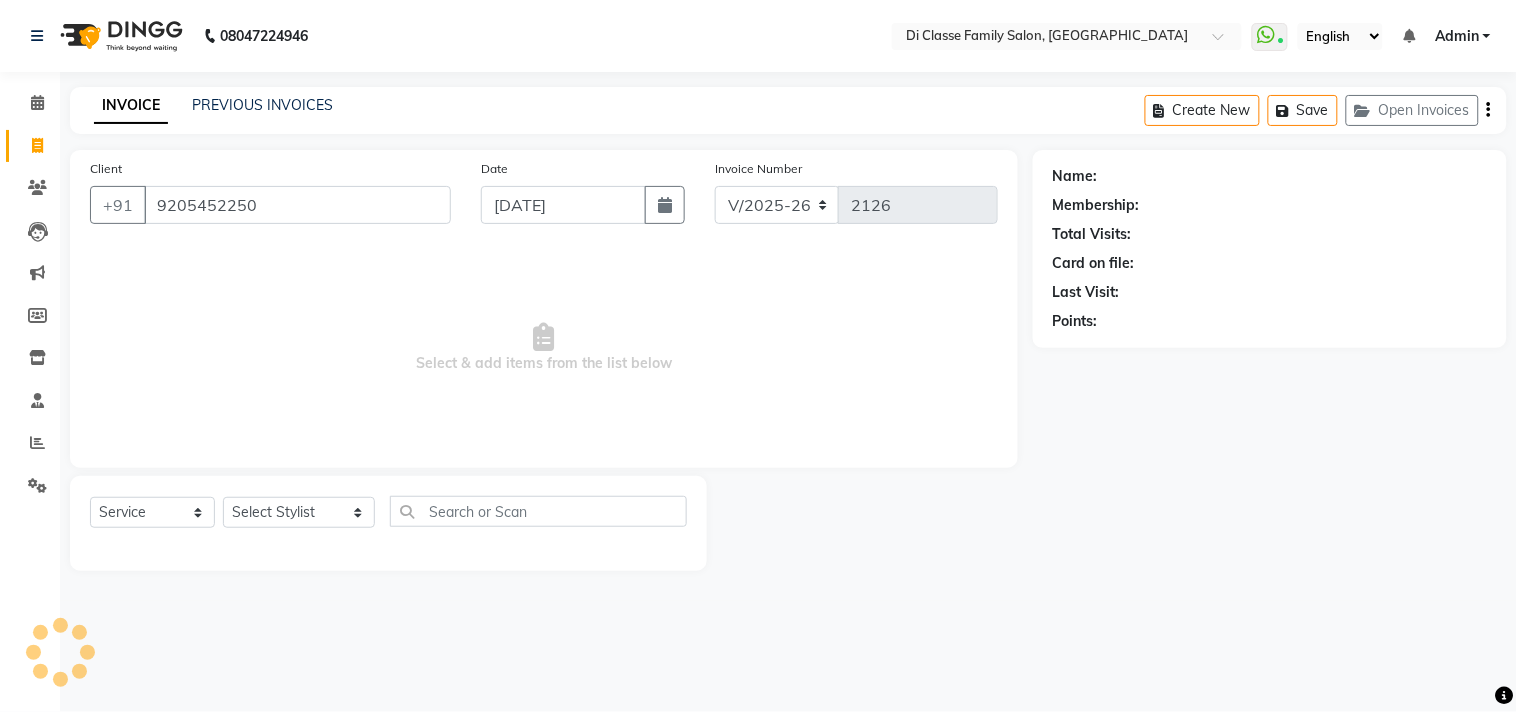 type on "9205452250" 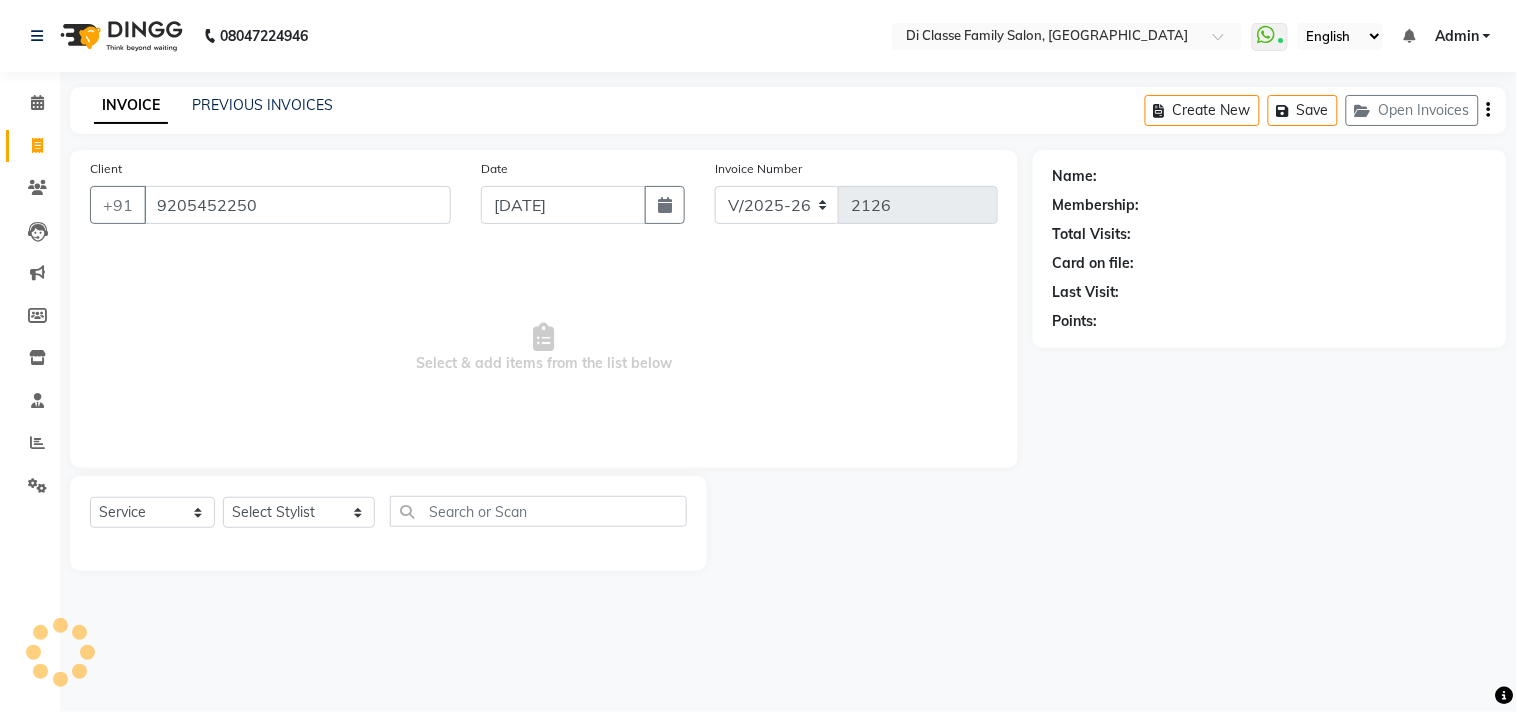 select on "1: Object" 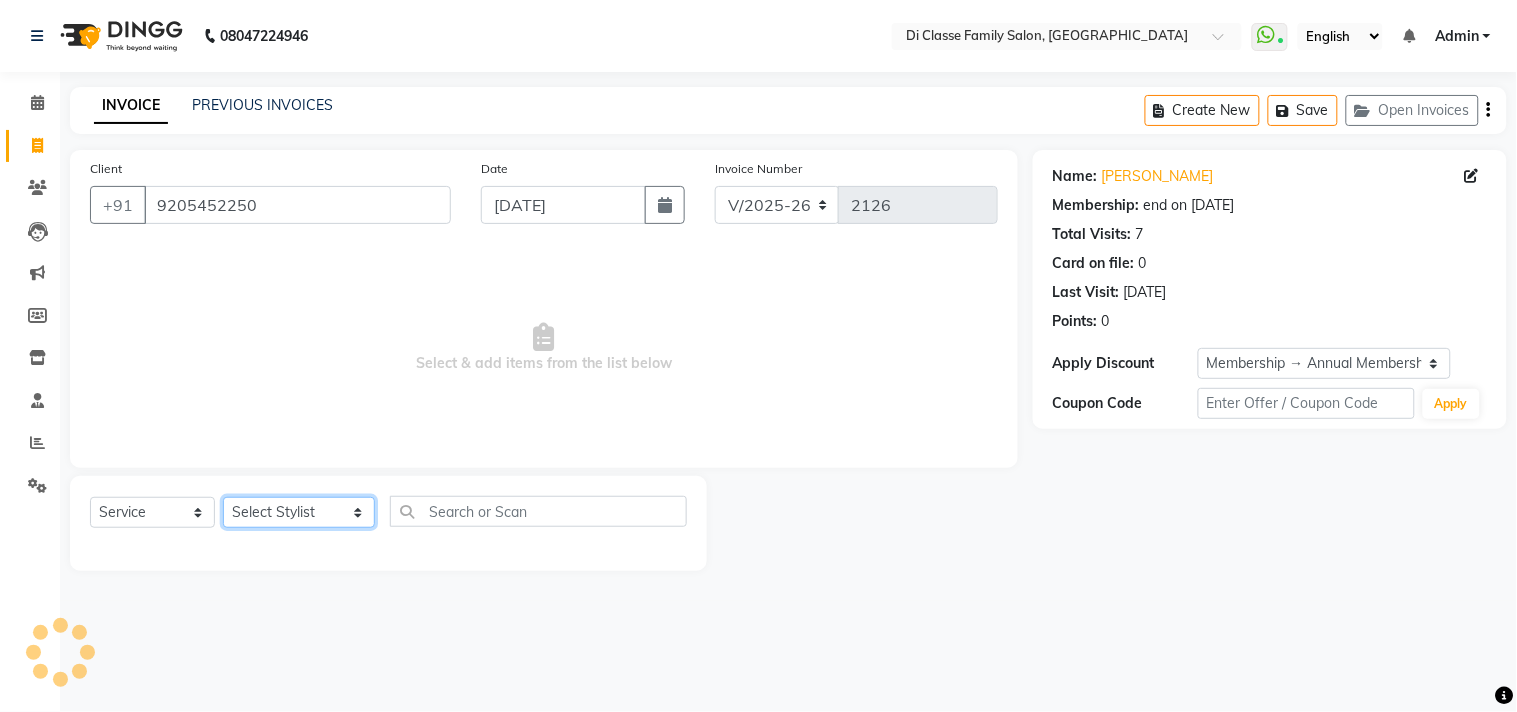 click on "Select Stylist [PERSON_NAME]  [PERSON_NAME]  [PERSON_NAME]  Front Desk Javed [PERSON_NAME]  [PERSON_NAME]  Pooja Jadhav [PERSON_NAME] [PERSON_NAME] [PERSON_NAME] SACHIN [PERSON_NAME] SAHAJAN [PERSON_NAME]  [PERSON_NAME] [PERSON_NAME] [PERSON_NAME] [PERSON_NAME] [PERSON_NAME] [PERSON_NAME] [PERSON_NAME]" 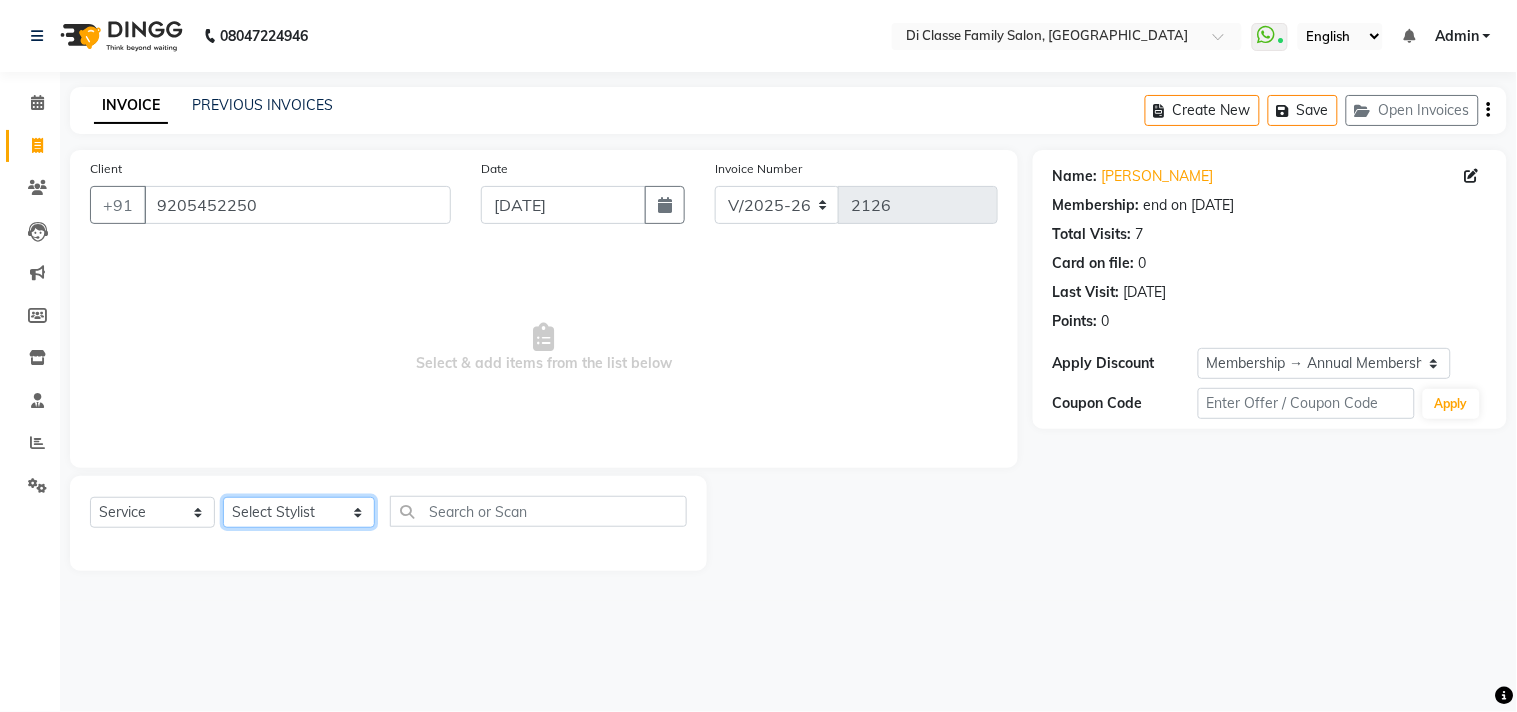 select on "51560" 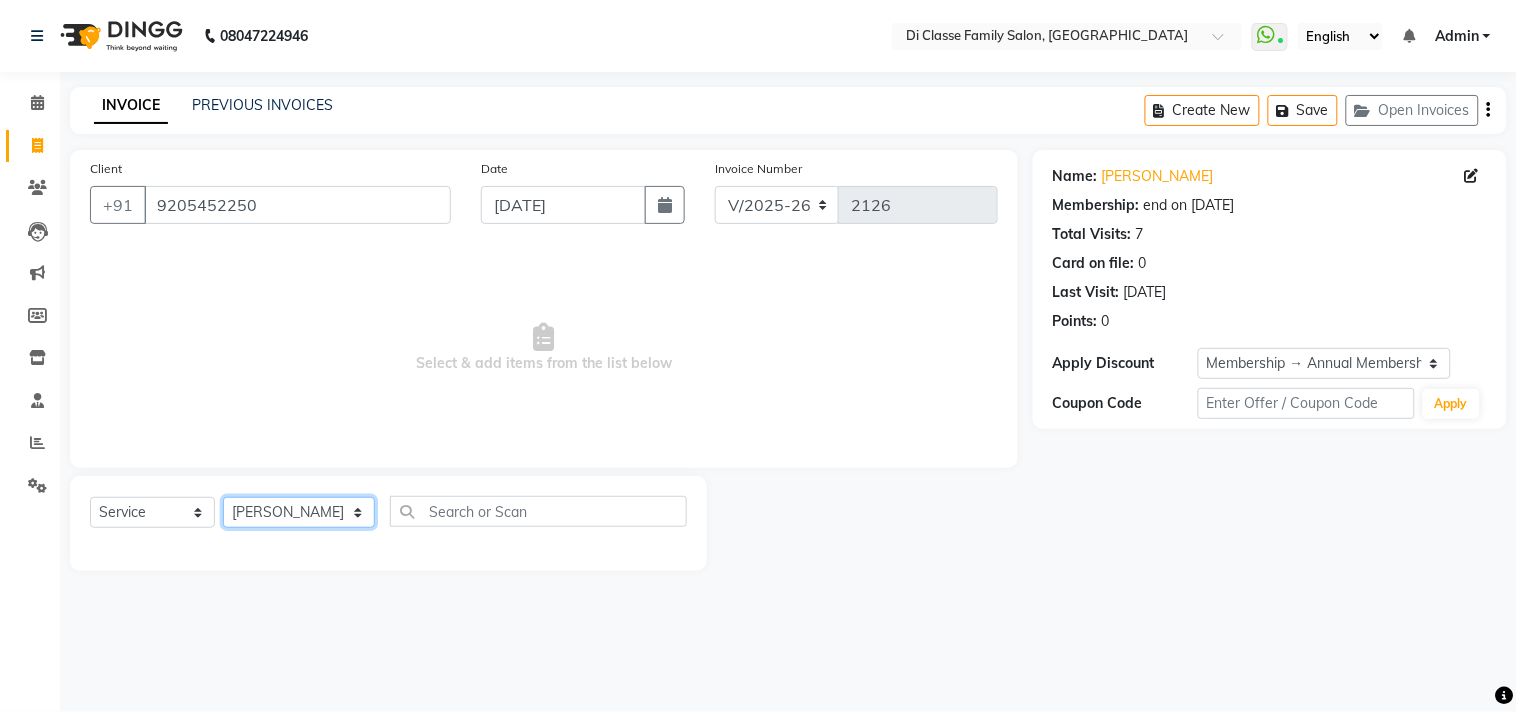 click on "Select Stylist [PERSON_NAME]  [PERSON_NAME]  [PERSON_NAME]  Front Desk Javed [PERSON_NAME]  [PERSON_NAME]  Pooja Jadhav [PERSON_NAME] [PERSON_NAME] [PERSON_NAME] SACHIN [PERSON_NAME] SAHAJAN [PERSON_NAME]  [PERSON_NAME] [PERSON_NAME] [PERSON_NAME] [PERSON_NAME] [PERSON_NAME] [PERSON_NAME] [PERSON_NAME]" 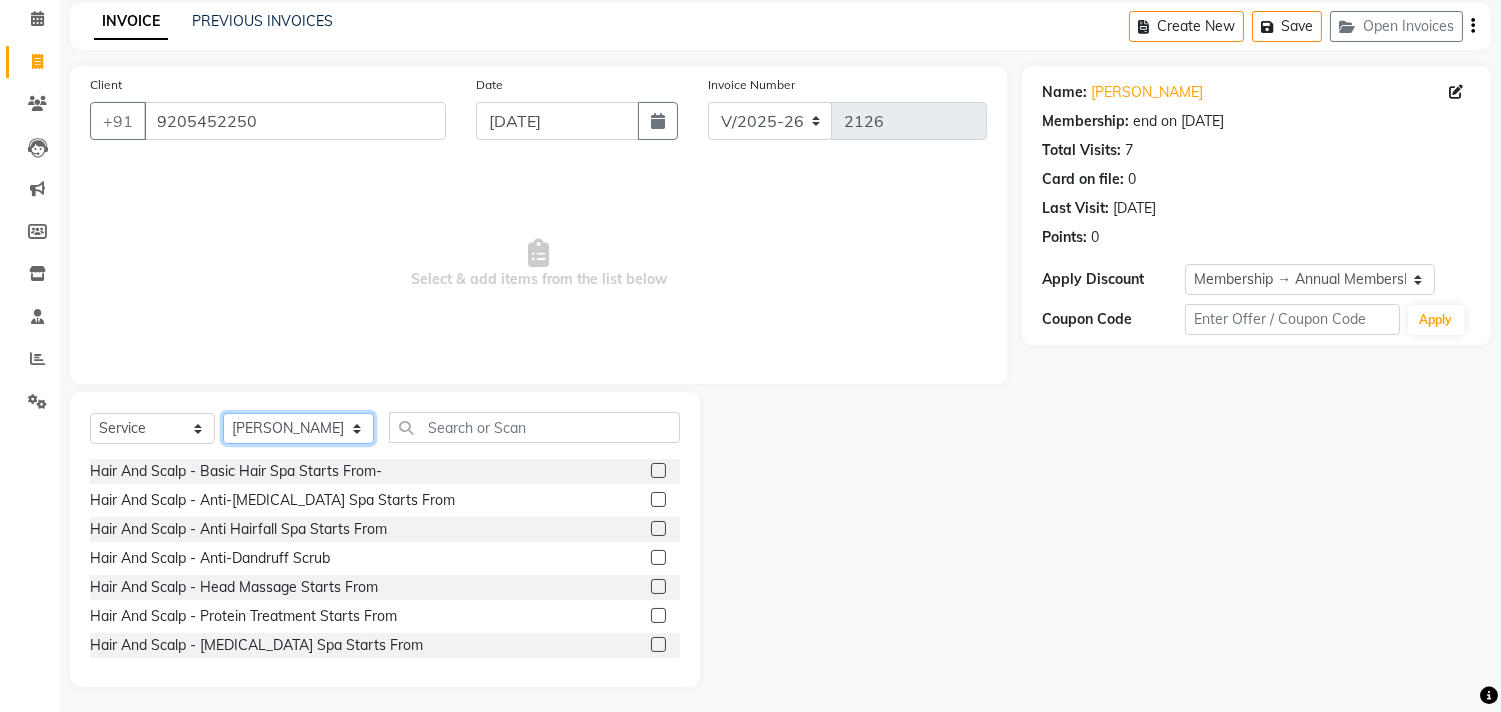 scroll, scrollTop: 88, scrollLeft: 0, axis: vertical 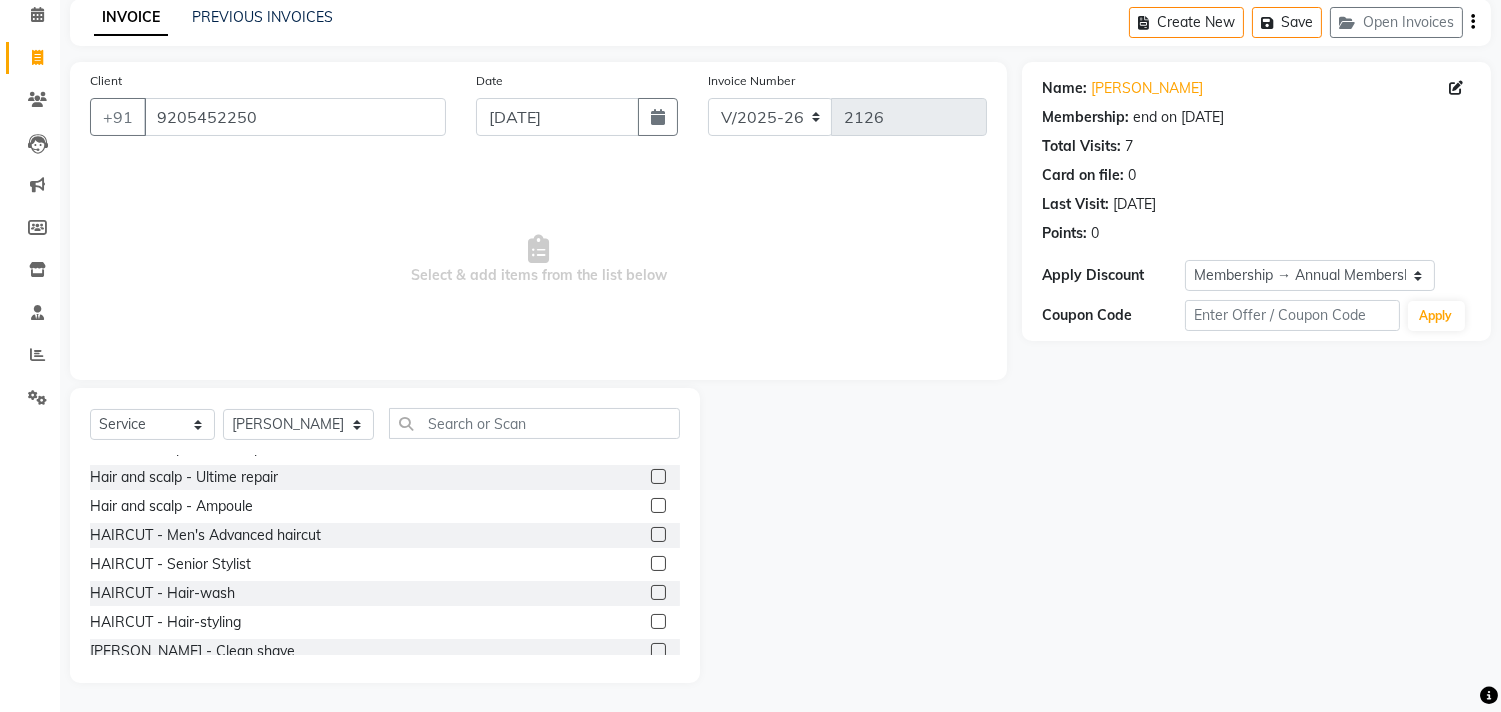 click 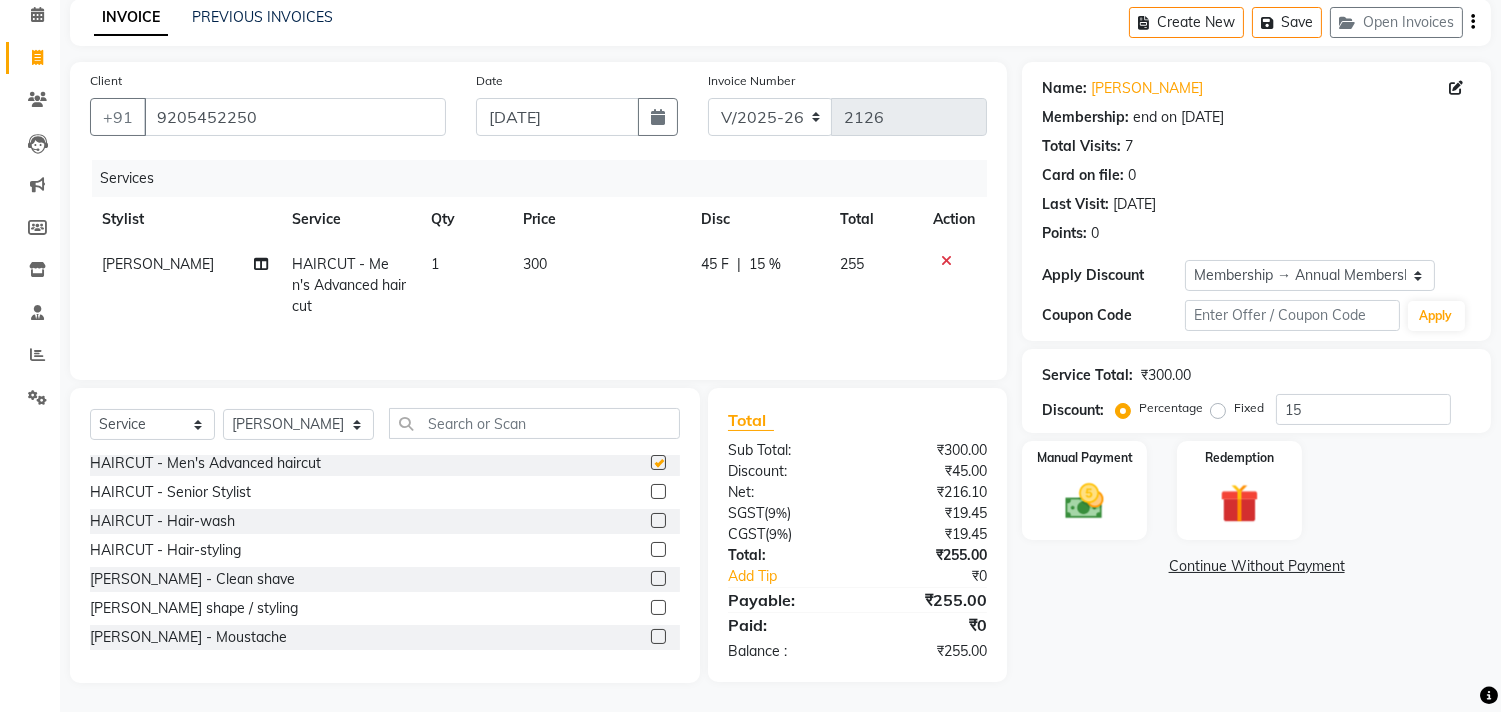 checkbox on "false" 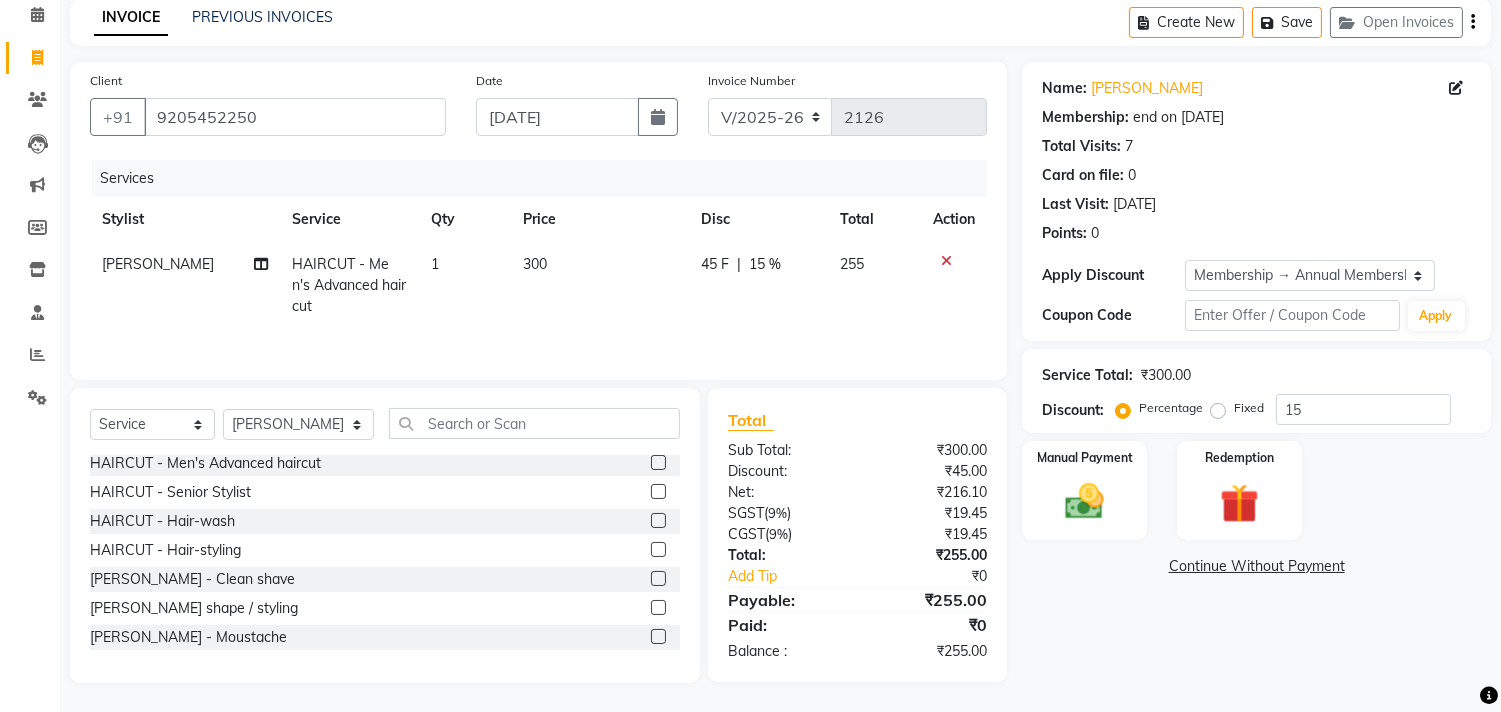 scroll, scrollTop: 333, scrollLeft: 0, axis: vertical 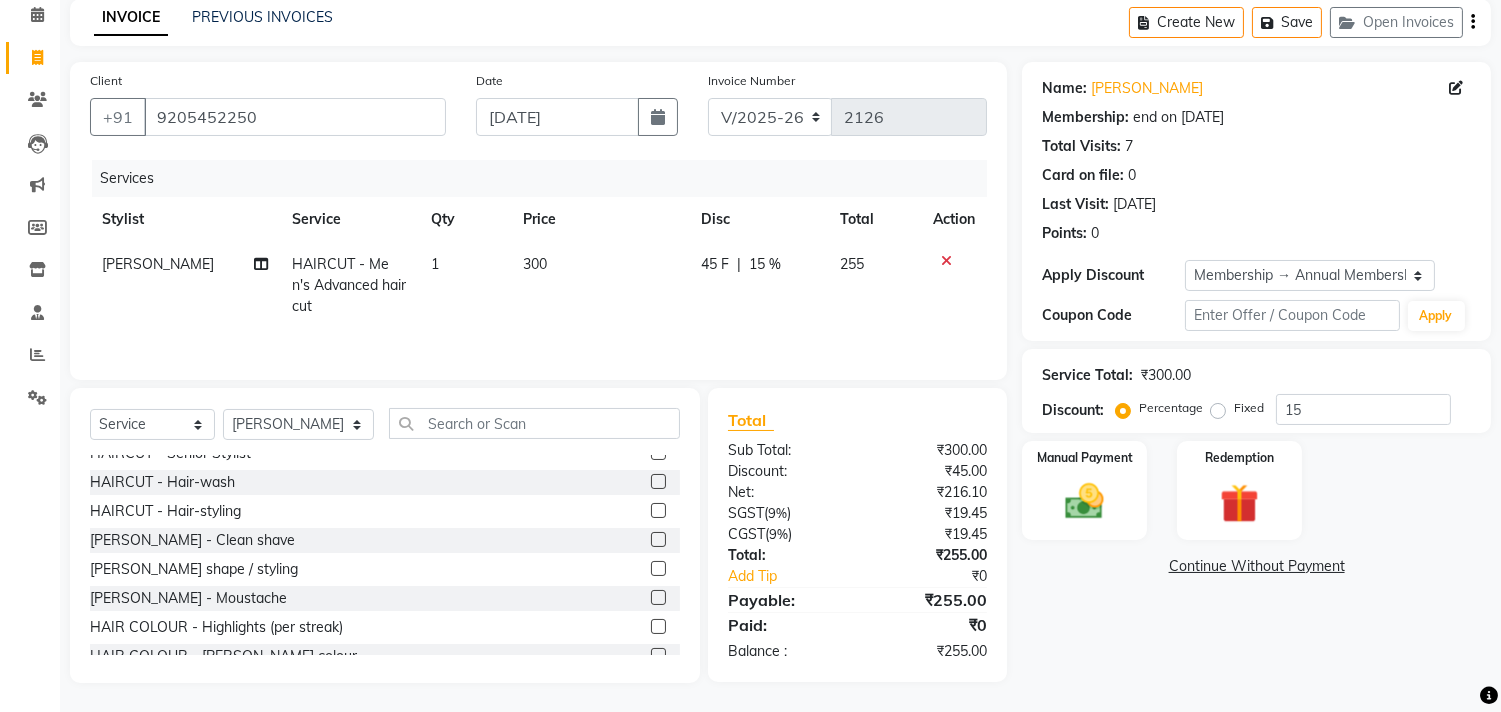 click 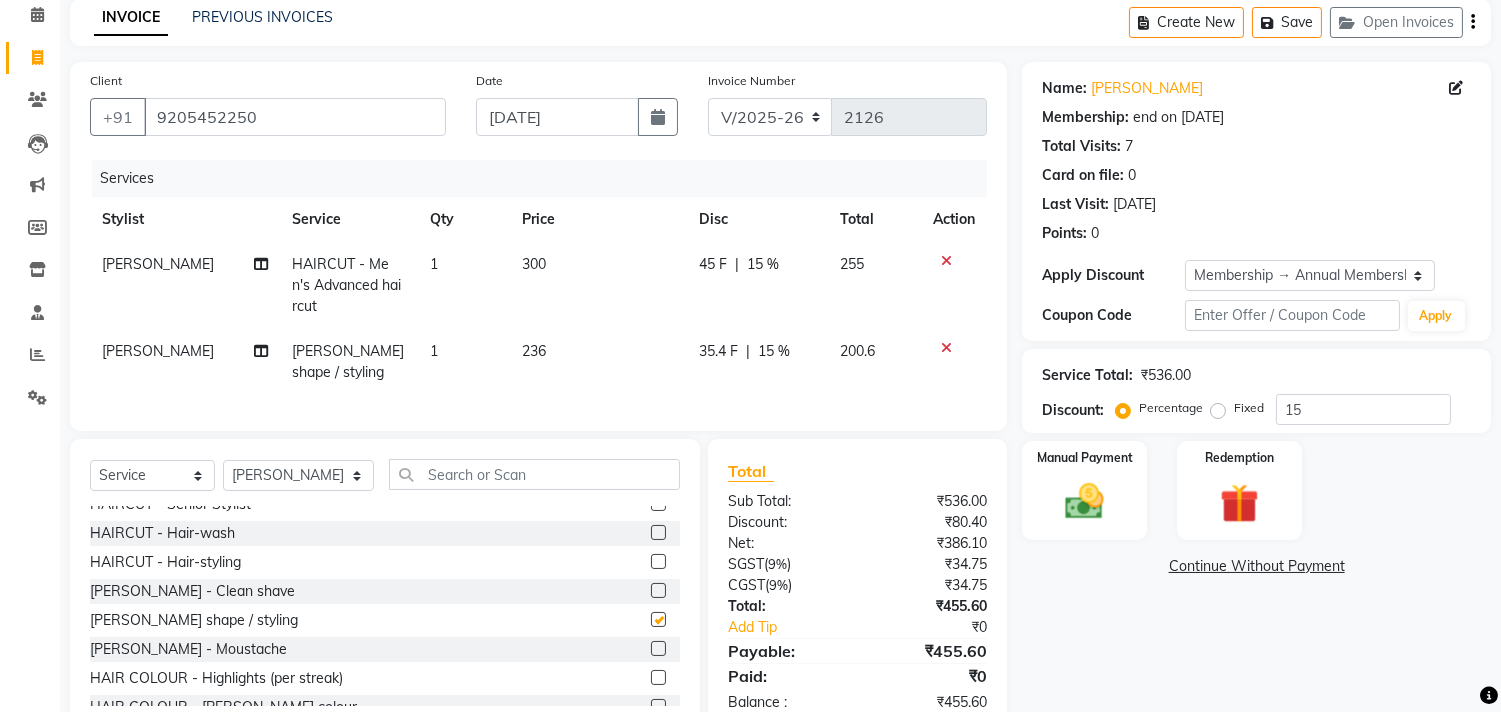 checkbox on "false" 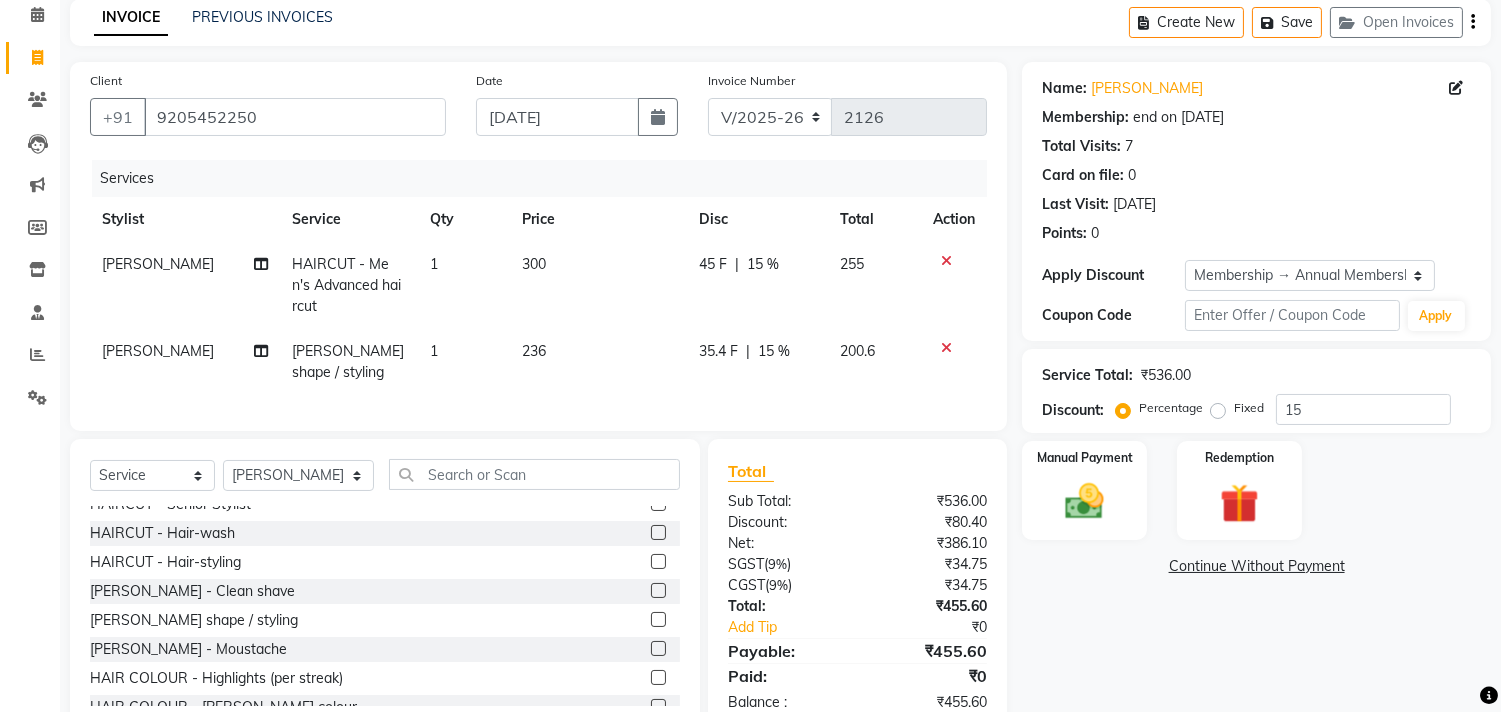 scroll, scrollTop: 135, scrollLeft: 0, axis: vertical 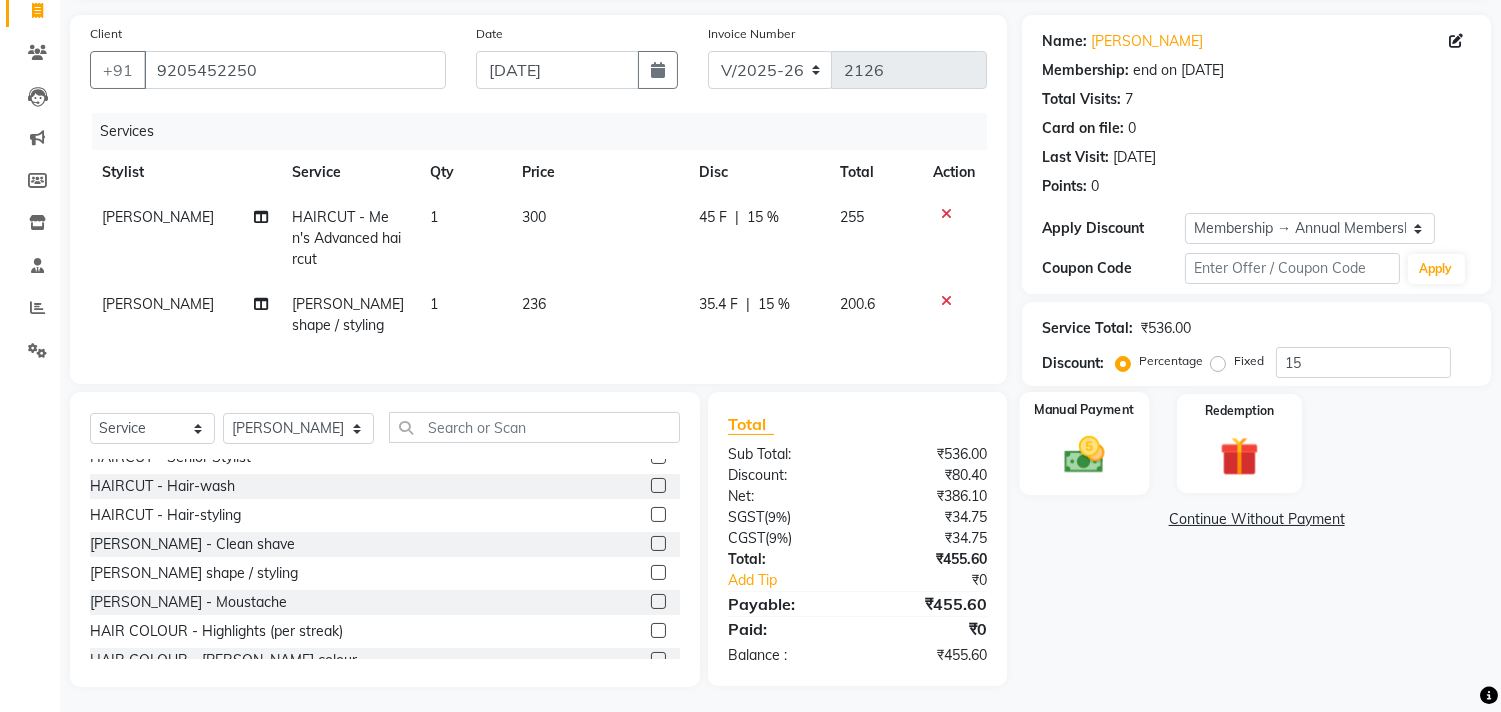 click 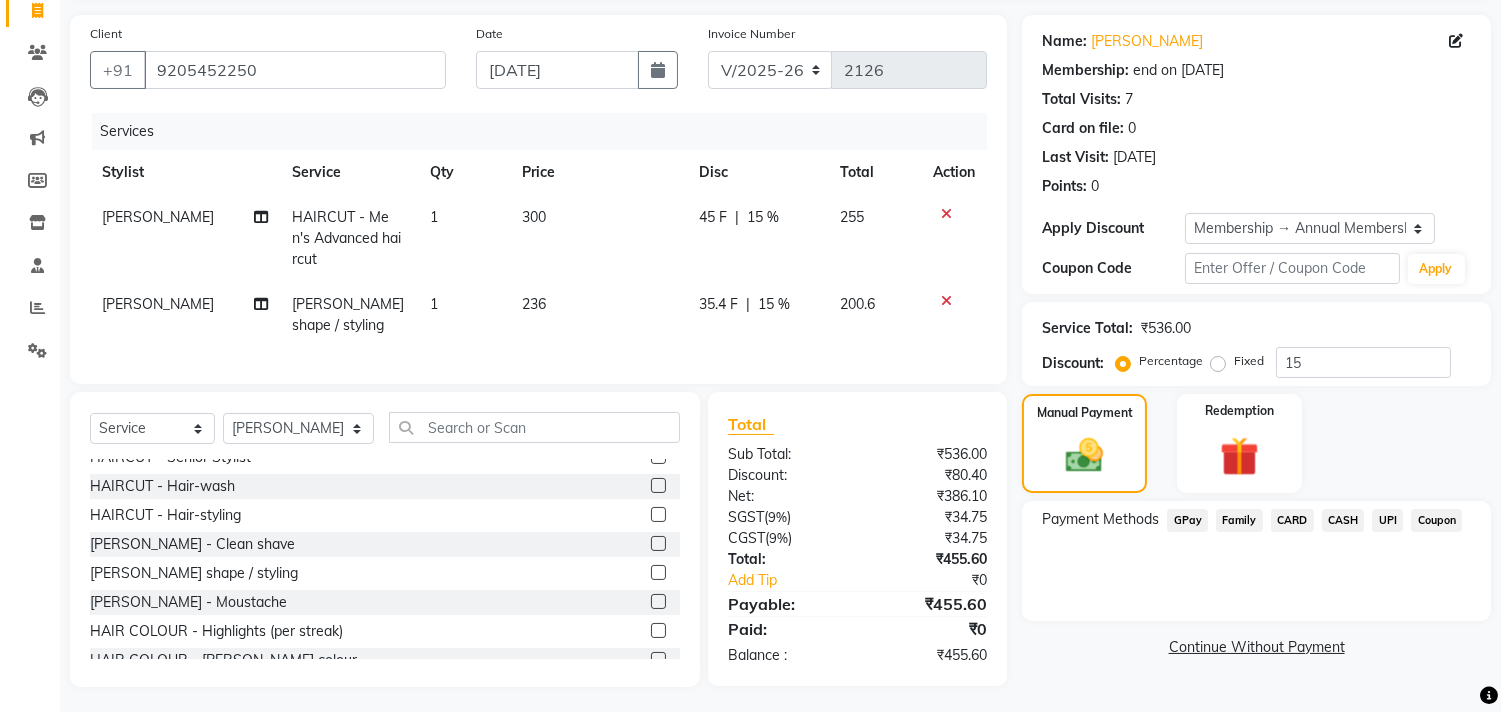 click on "UPI" 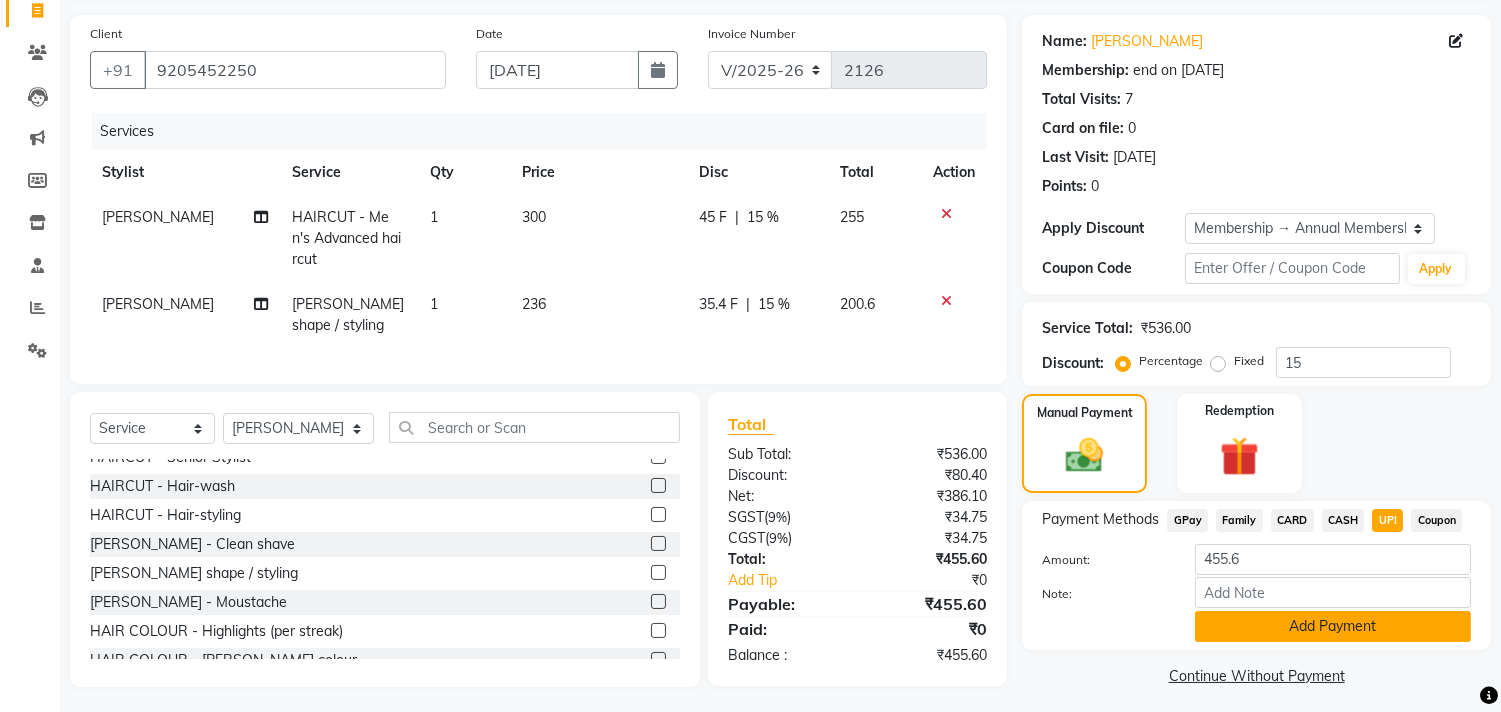 click on "Add Payment" 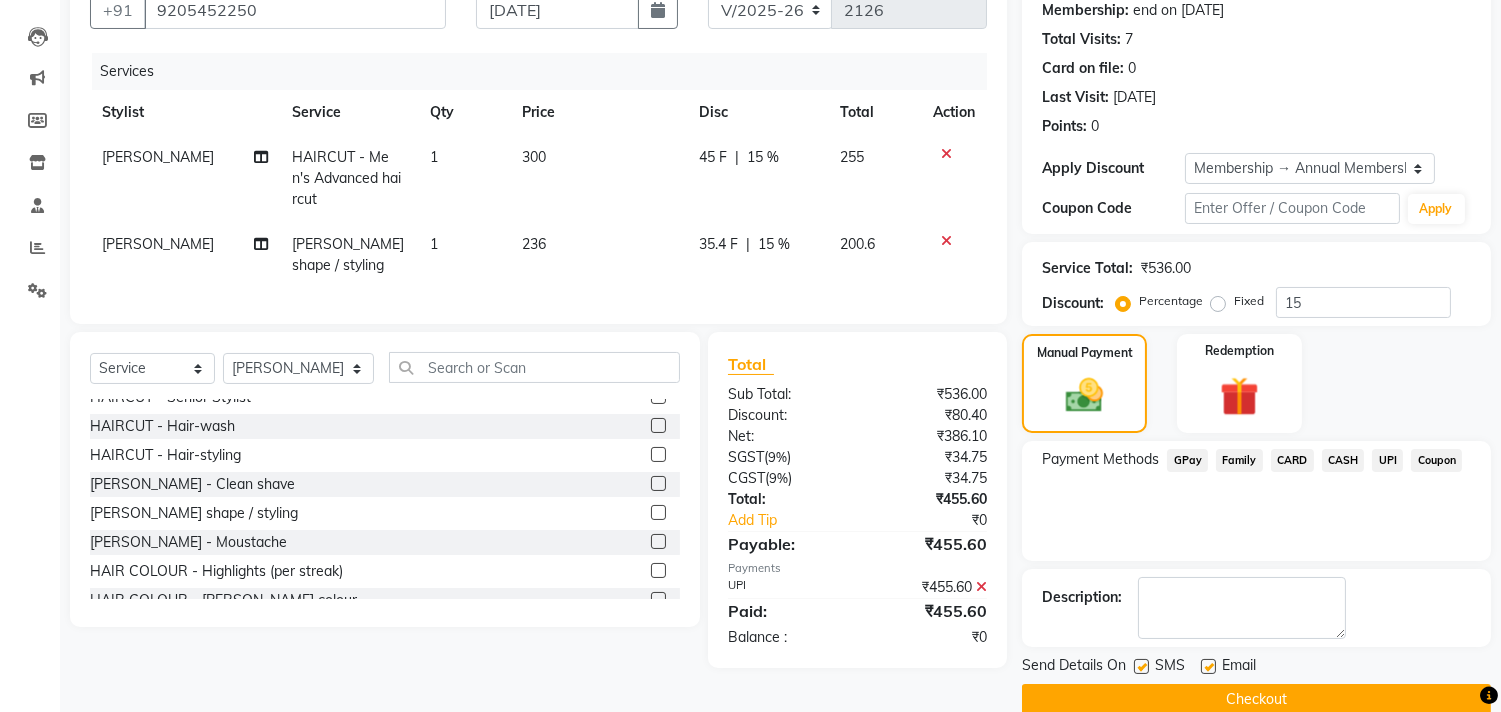 scroll, scrollTop: 227, scrollLeft: 0, axis: vertical 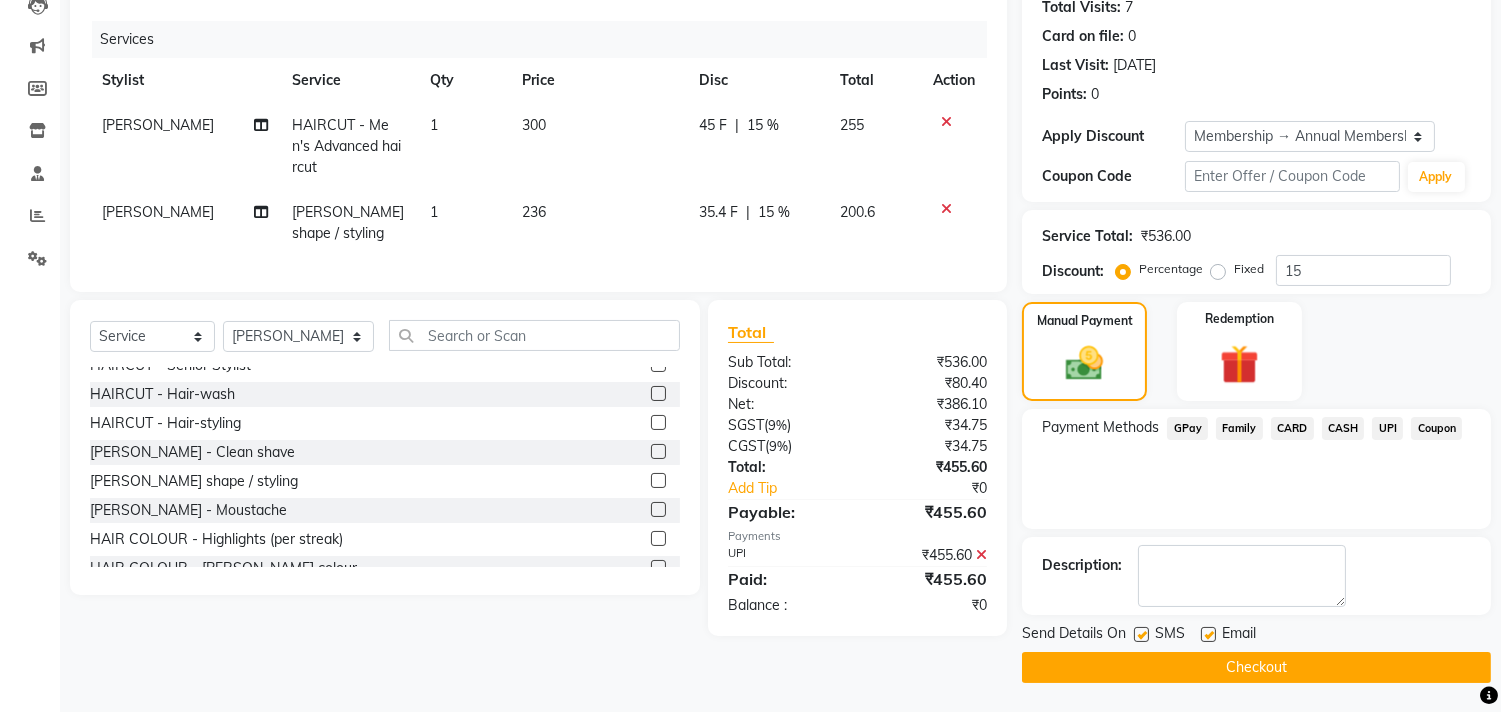 click 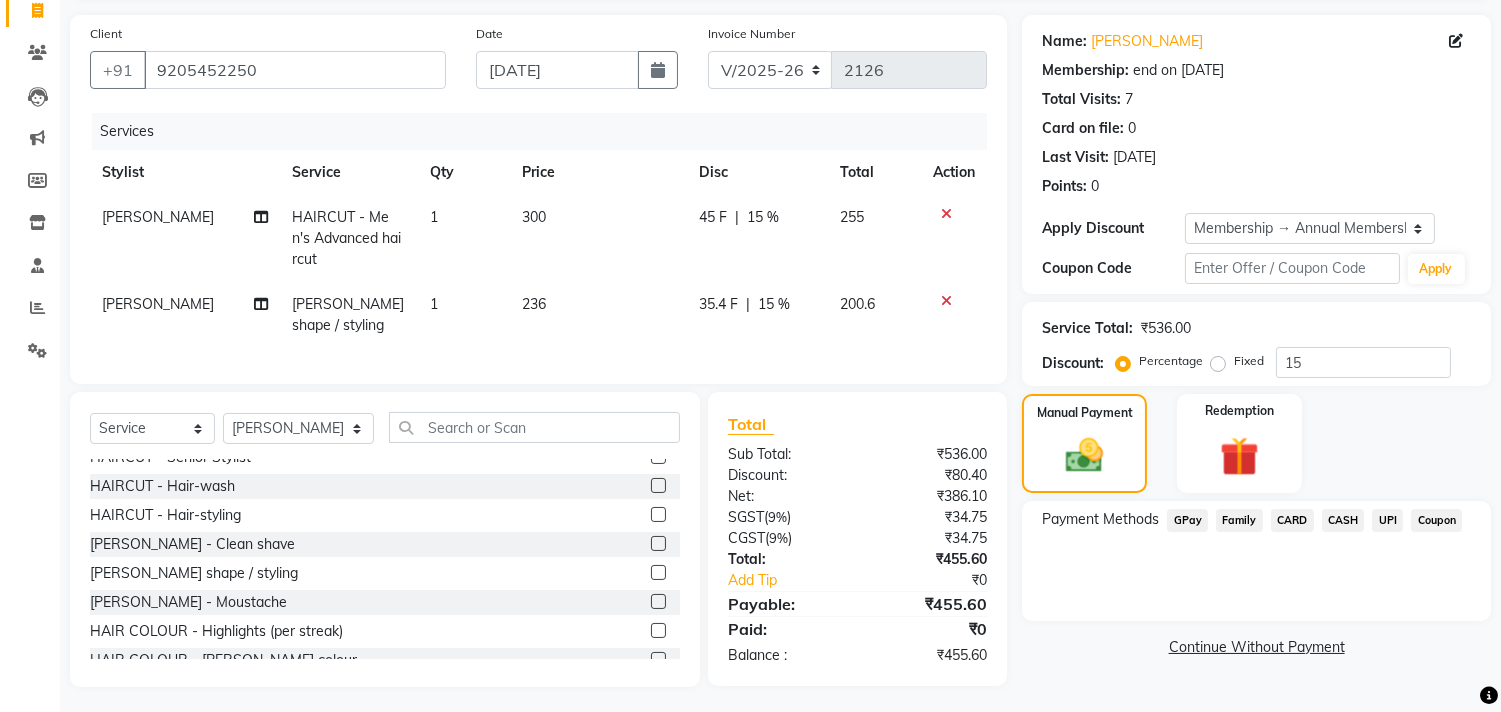 click on "35.4 F | 15 %" 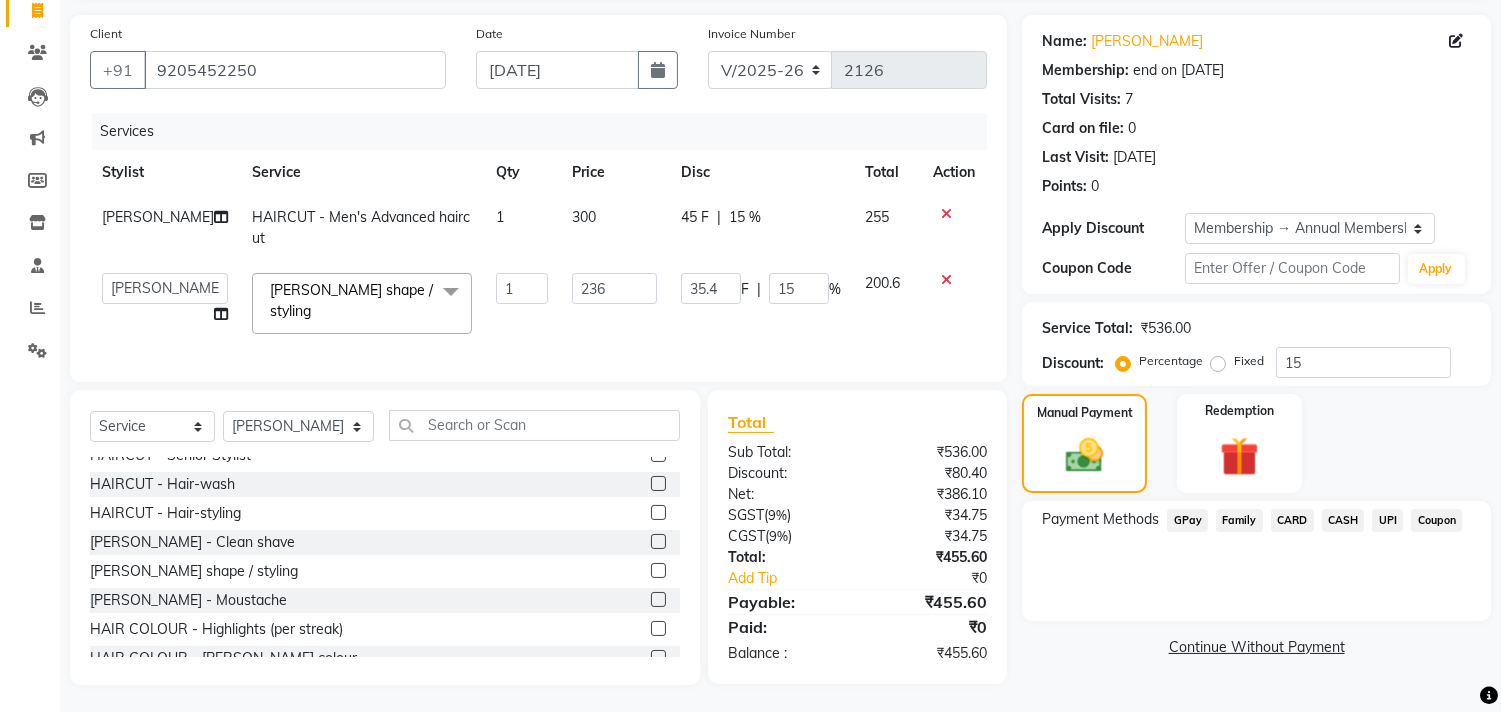 scroll, scrollTop: 154, scrollLeft: 0, axis: vertical 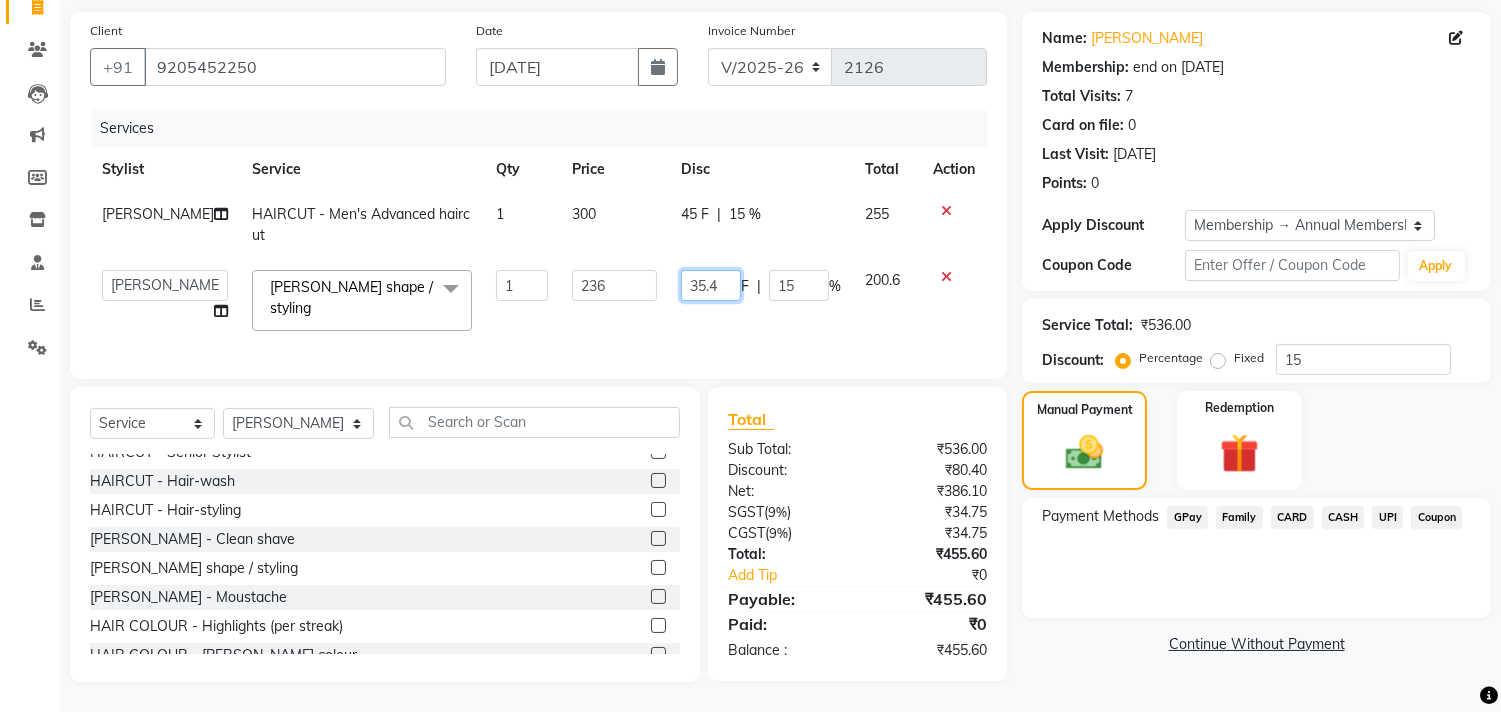 click on "35.4" 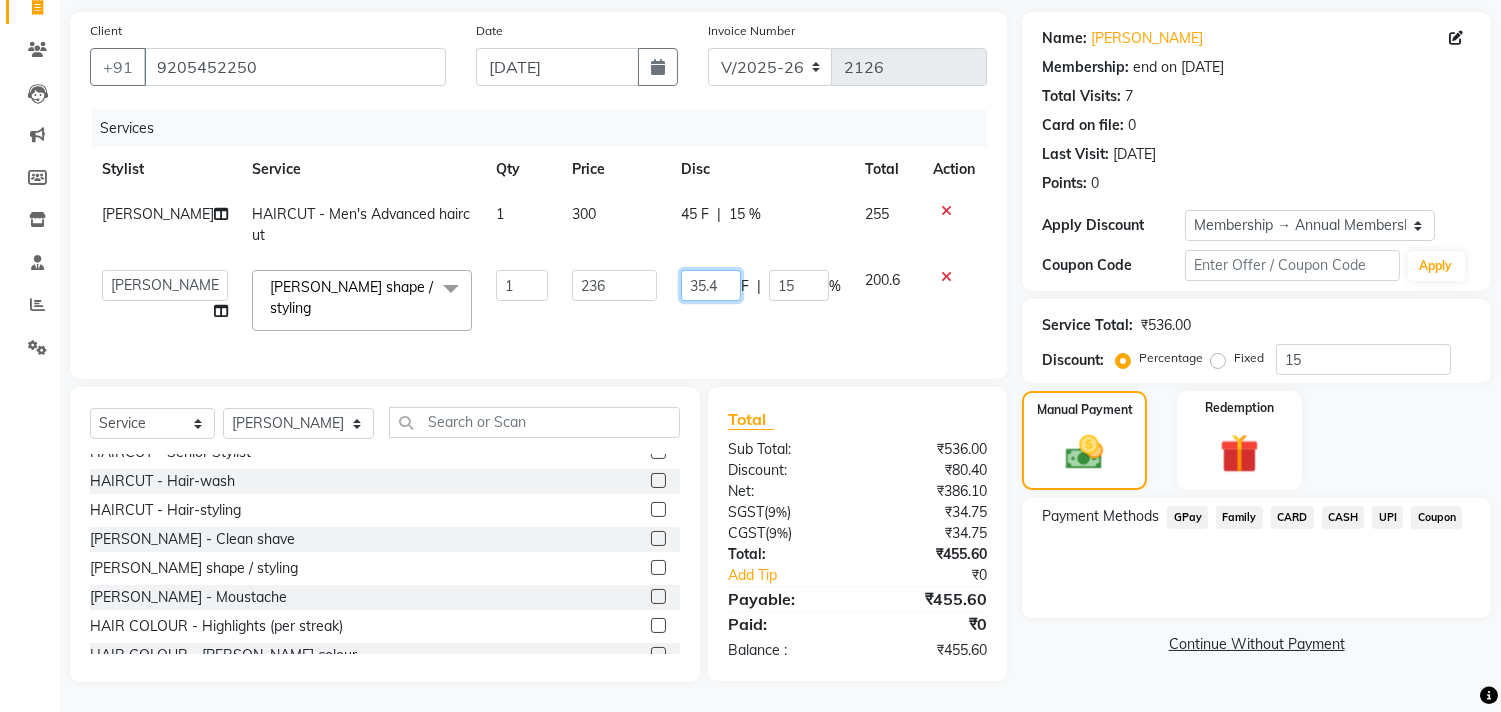 click on "35.4" 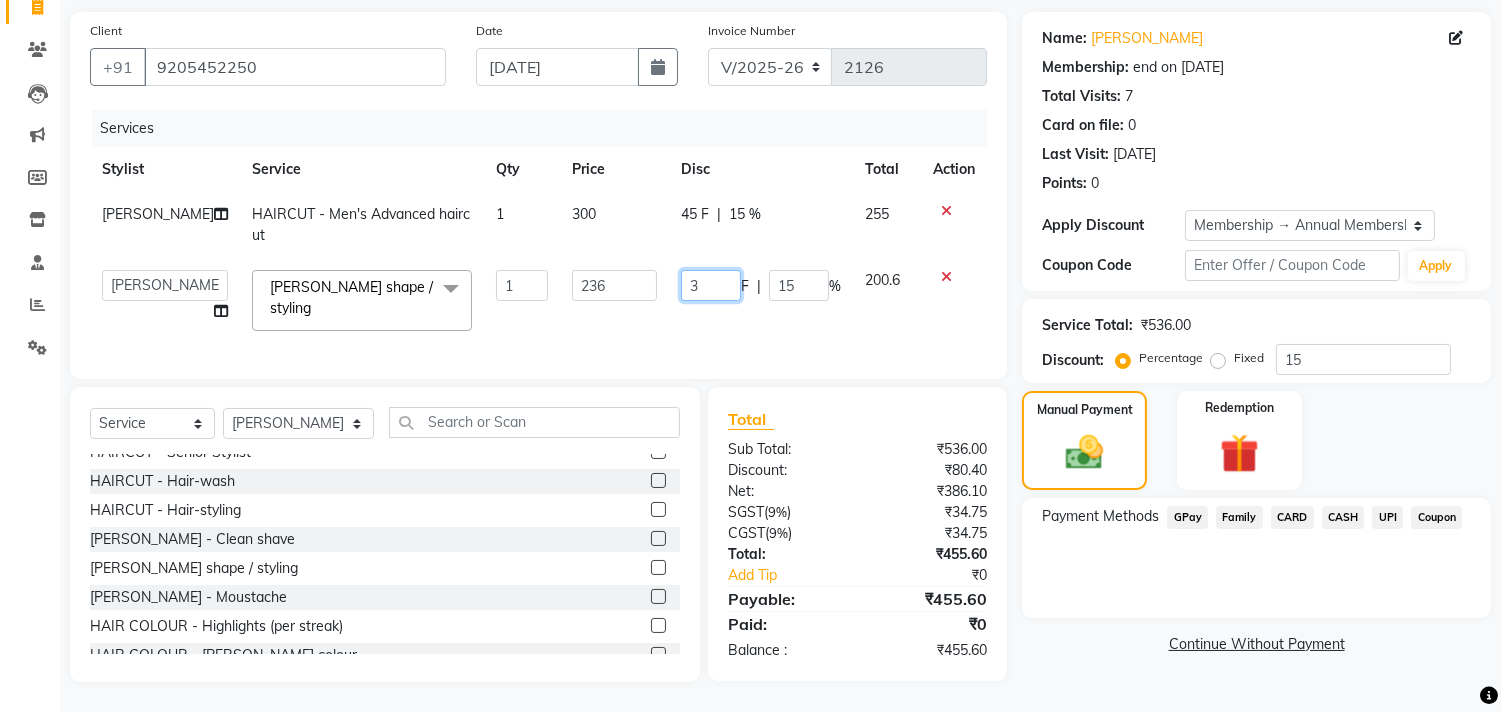 type on "36" 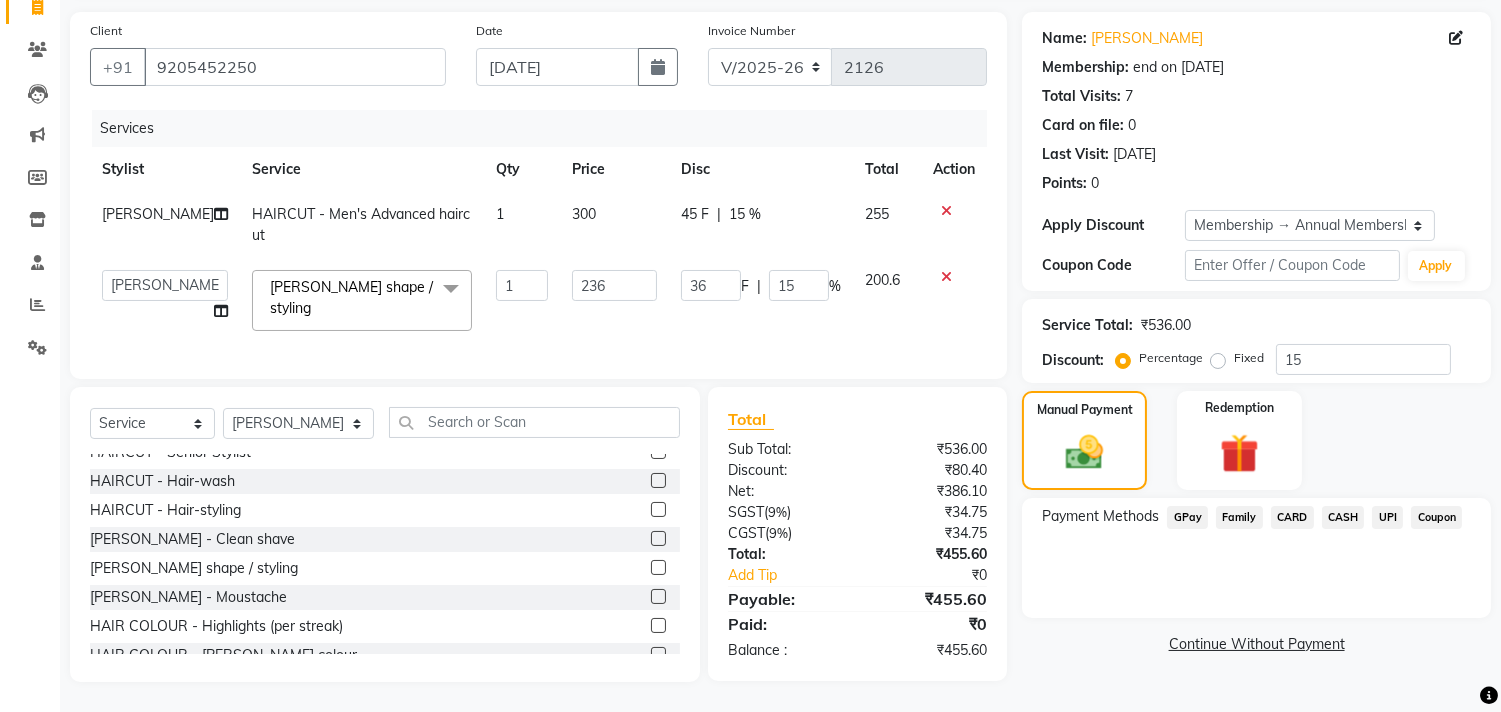 click on "36 F | 15 %" 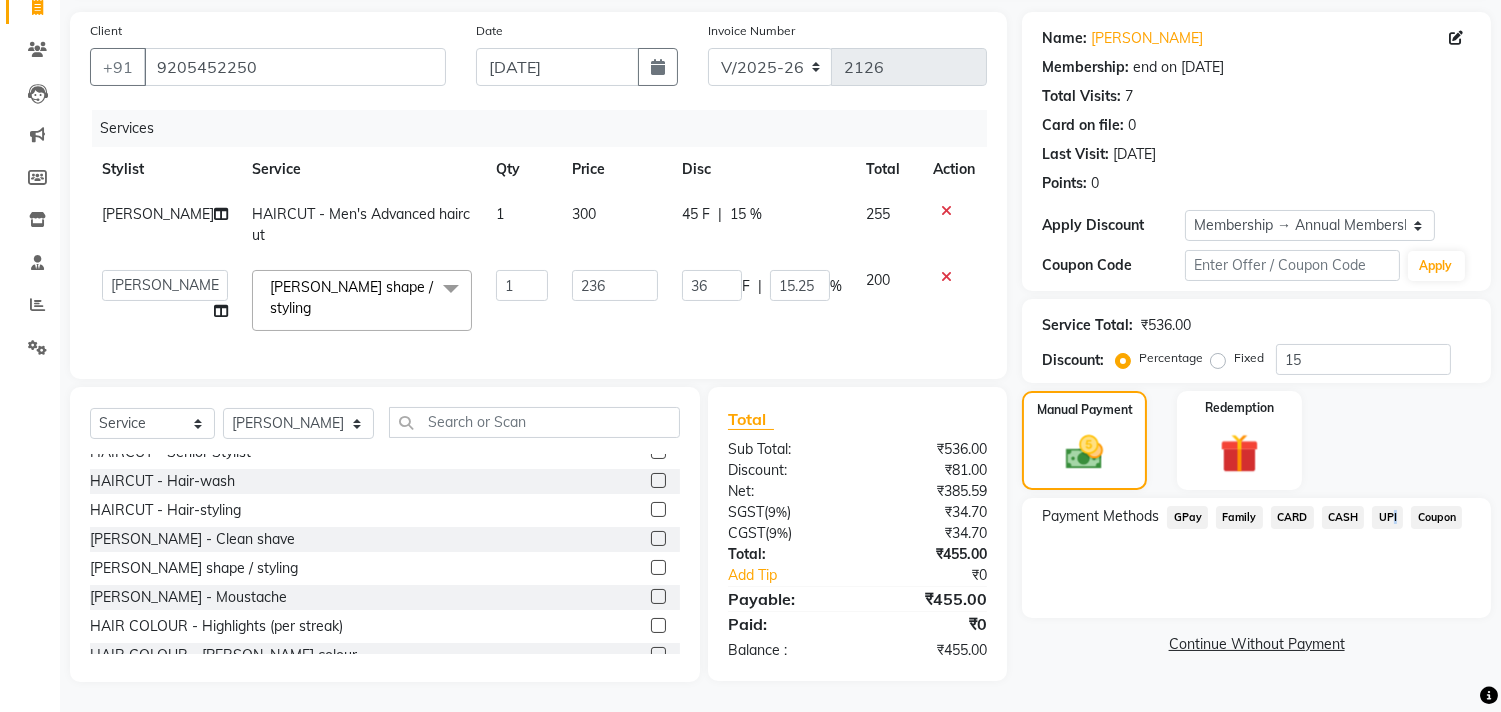 click on "UPI" 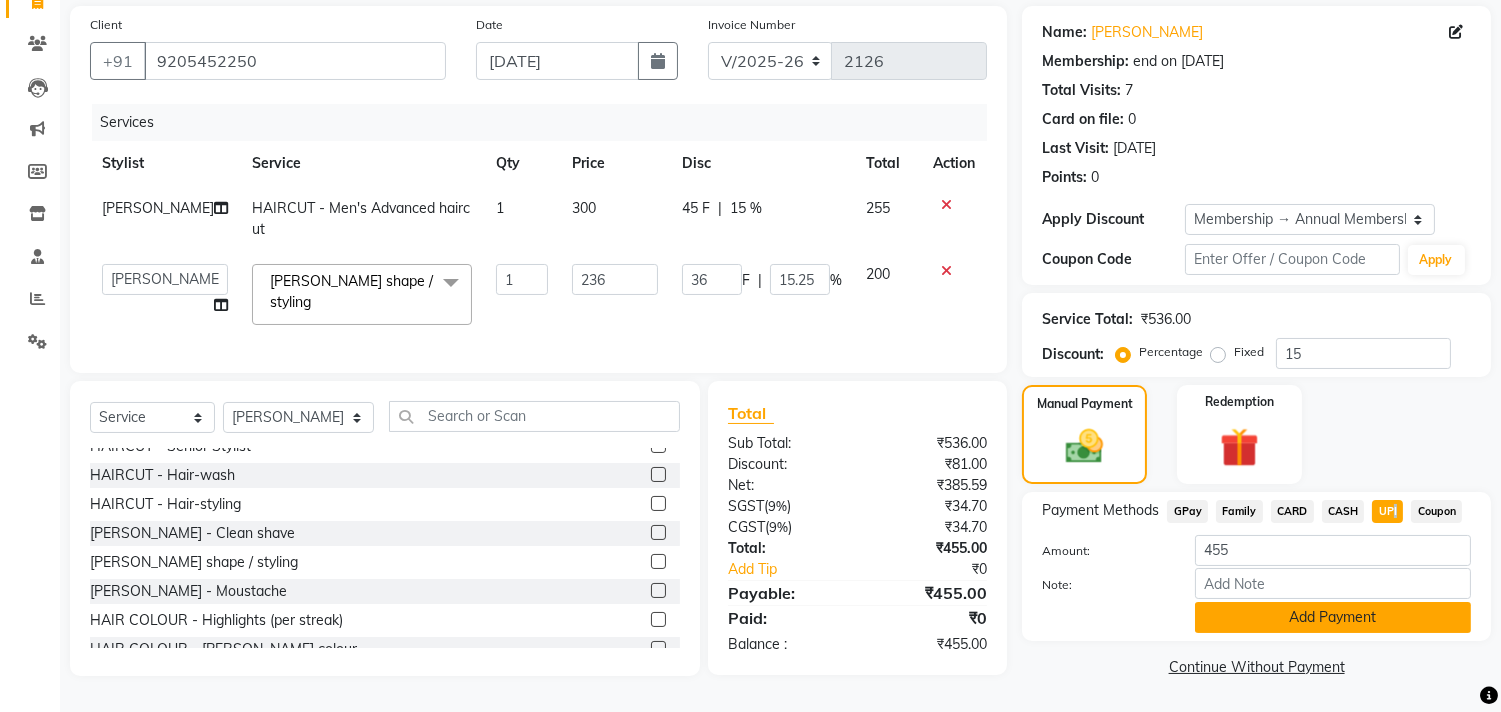 click on "Add Payment" 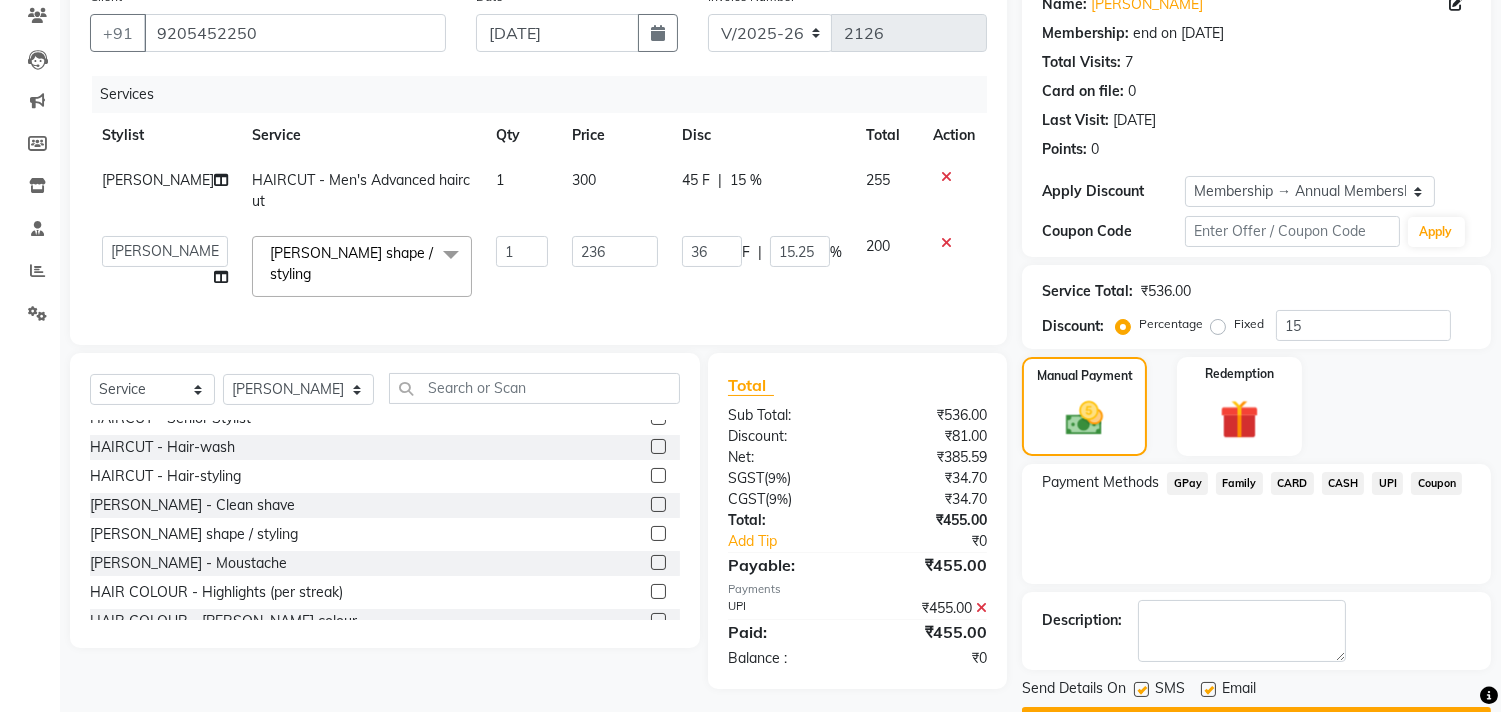 scroll, scrollTop: 227, scrollLeft: 0, axis: vertical 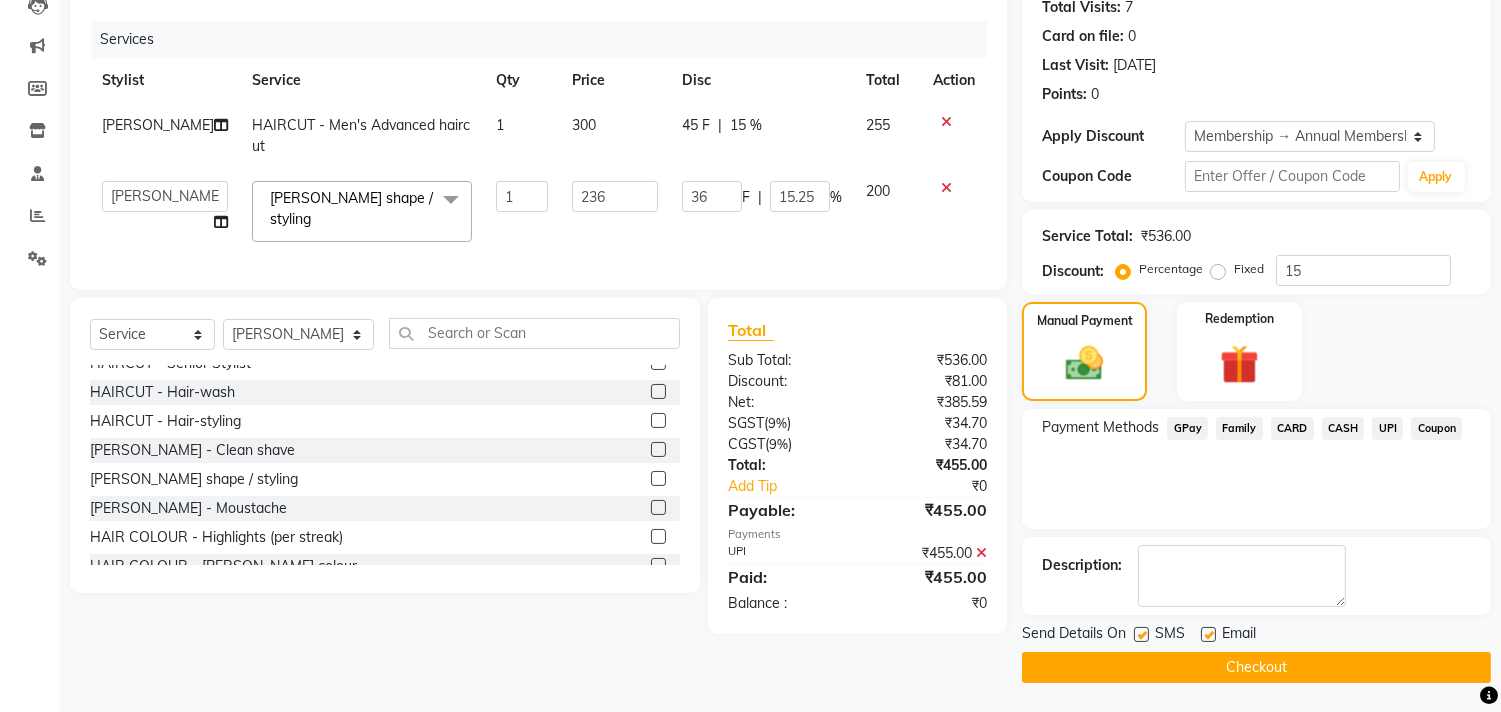 click on "Checkout" 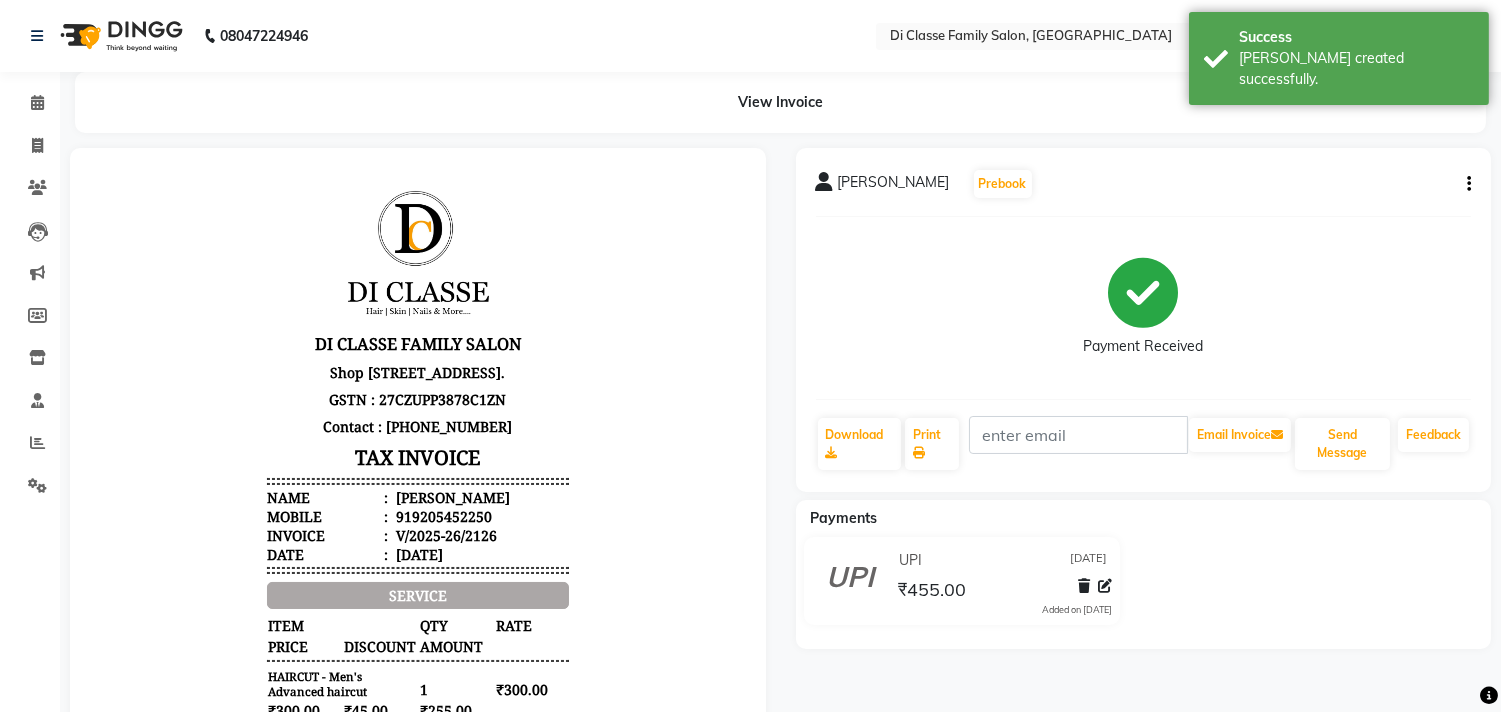 scroll, scrollTop: 0, scrollLeft: 0, axis: both 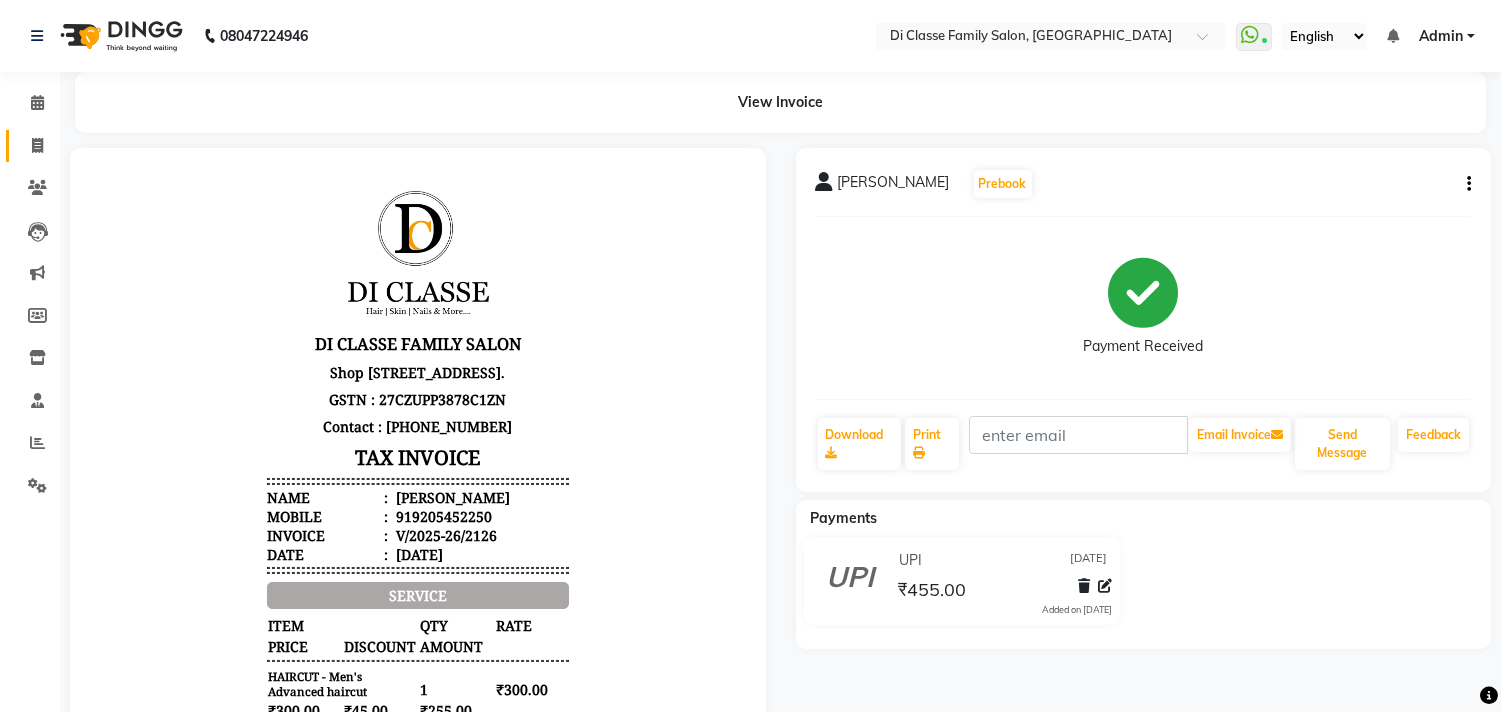 click on "Invoice" 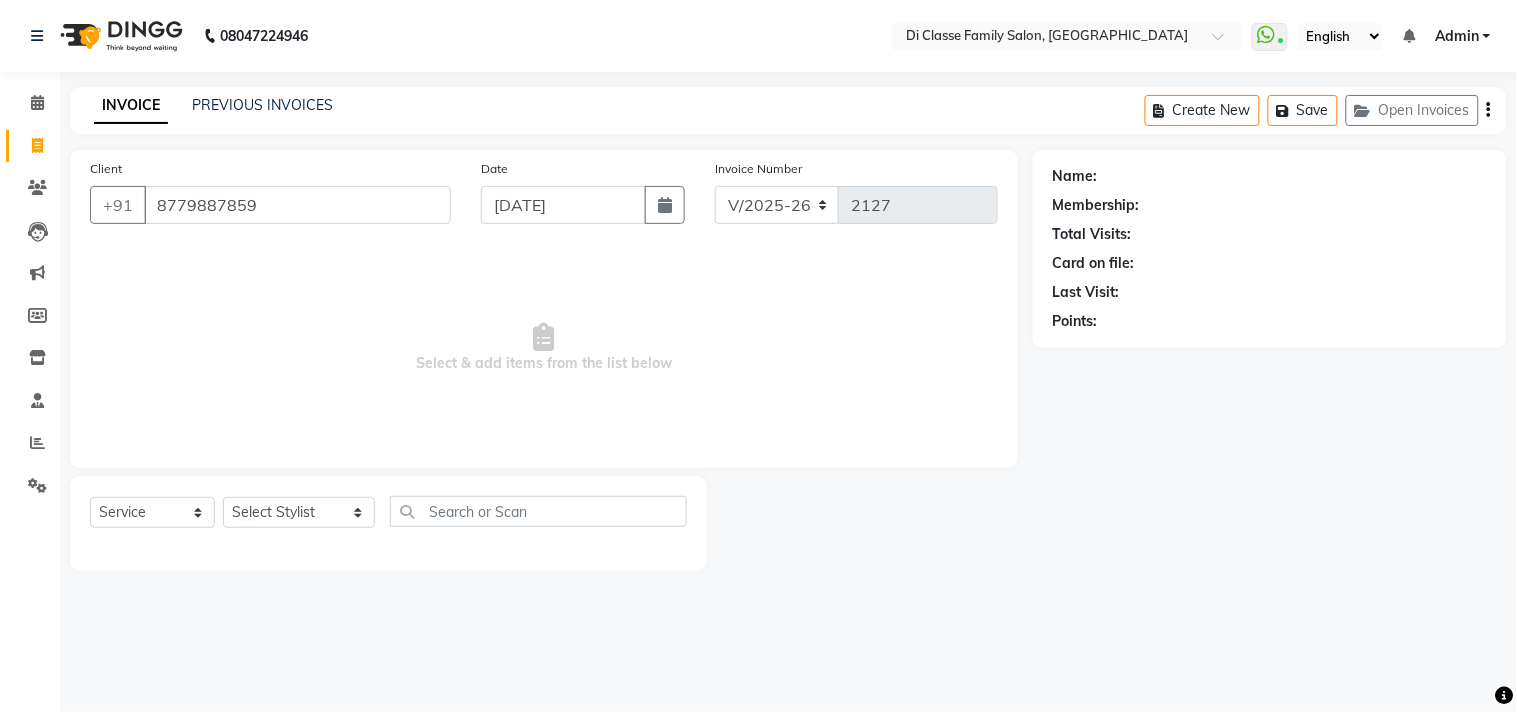 type on "8779887859" 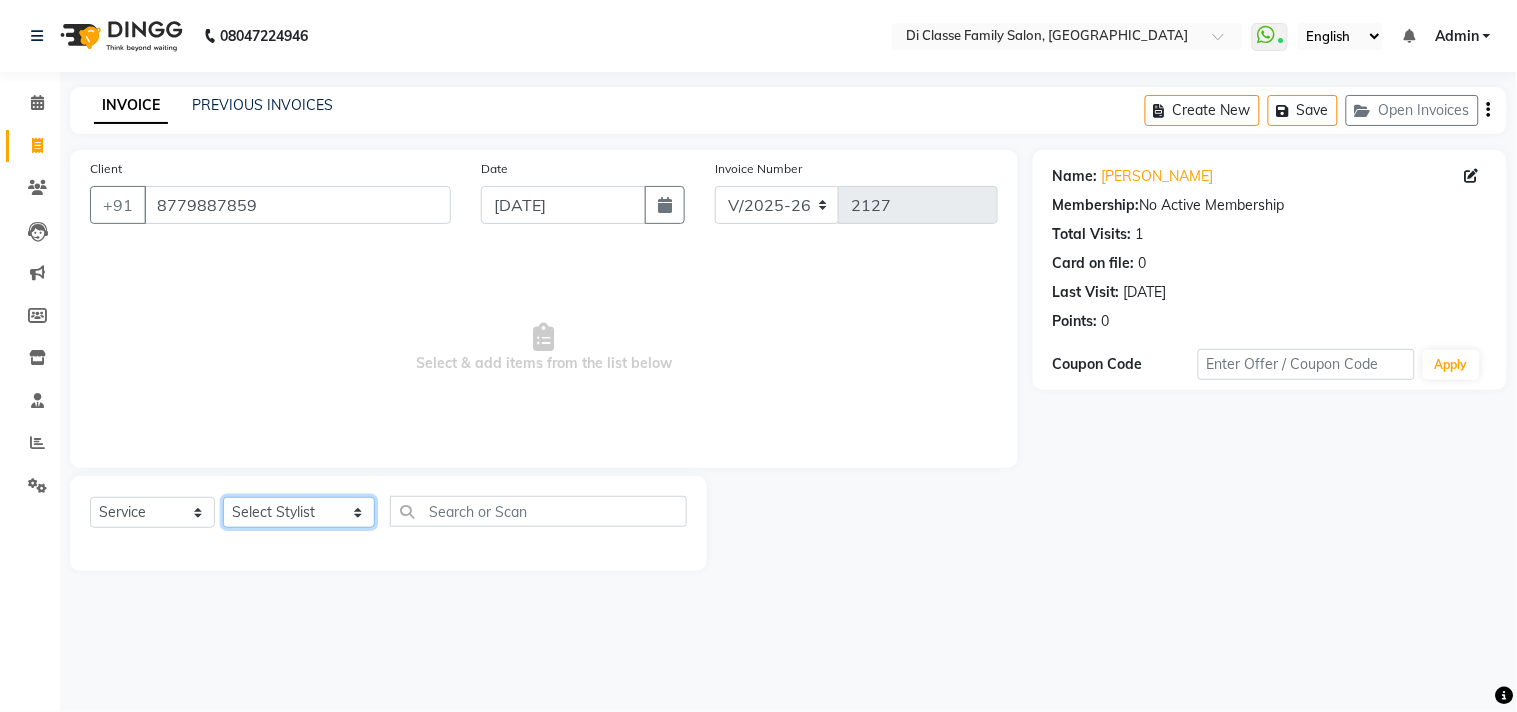 click on "Select Stylist [PERSON_NAME]  [PERSON_NAME]  [PERSON_NAME]  Front Desk Javed [PERSON_NAME]  [PERSON_NAME]  Pooja Jadhav [PERSON_NAME] [PERSON_NAME] [PERSON_NAME] SACHIN [PERSON_NAME] SAHAJAN [PERSON_NAME]  [PERSON_NAME] [PERSON_NAME] [PERSON_NAME] [PERSON_NAME] [PERSON_NAME] [PERSON_NAME] [PERSON_NAME]" 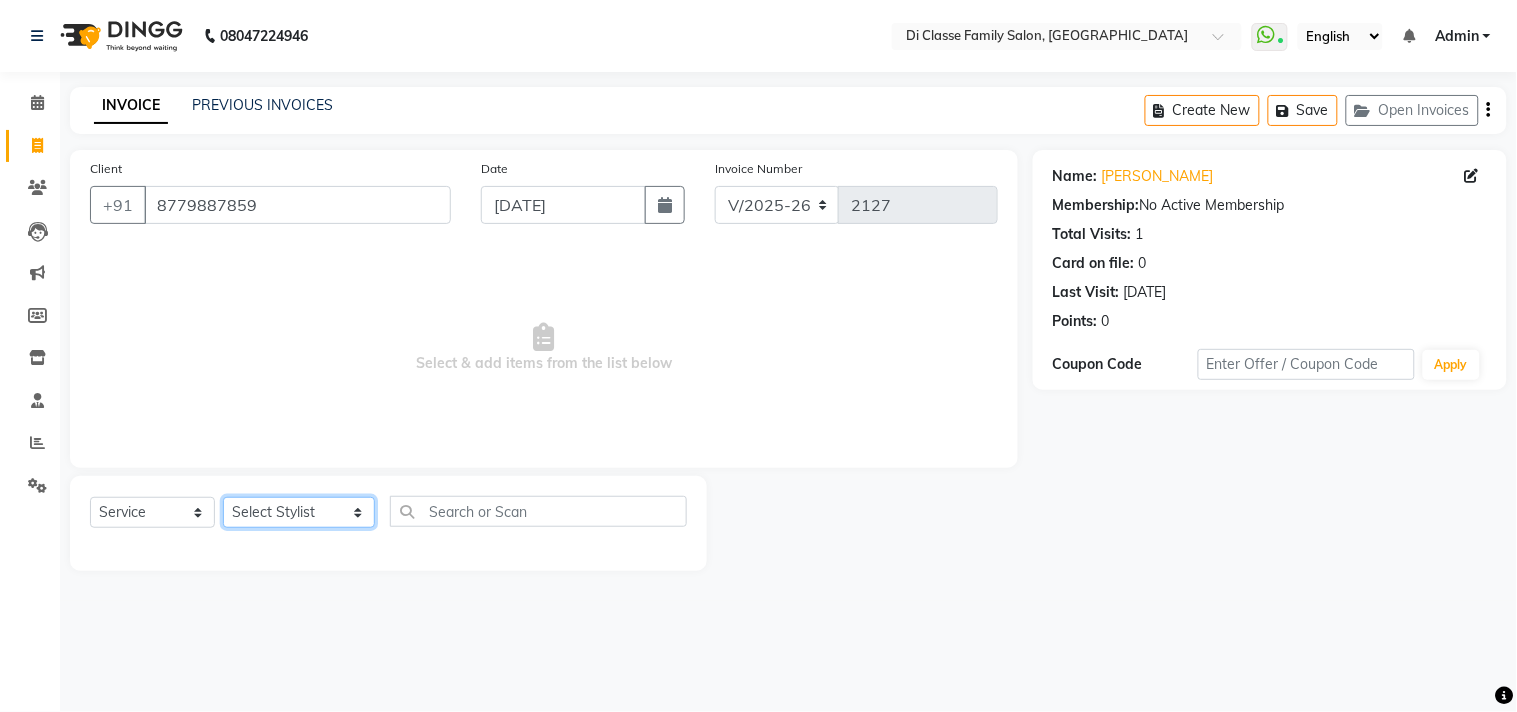 select on "79582" 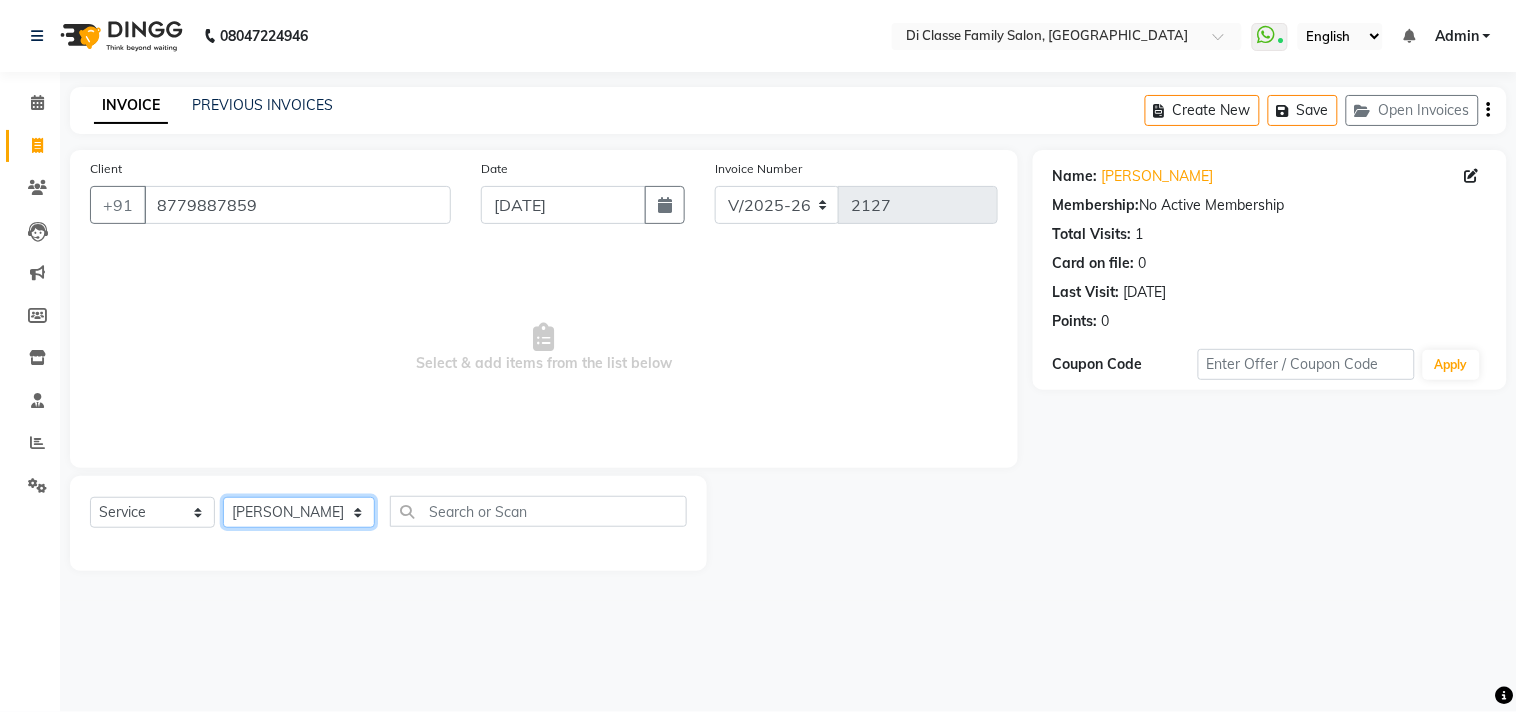 click on "Select Stylist [PERSON_NAME]  [PERSON_NAME]  [PERSON_NAME]  Front Desk Javed [PERSON_NAME]  [PERSON_NAME]  Pooja Jadhav [PERSON_NAME] [PERSON_NAME] [PERSON_NAME] SACHIN [PERSON_NAME] SAHAJAN [PERSON_NAME]  [PERSON_NAME] [PERSON_NAME] [PERSON_NAME] [PERSON_NAME] [PERSON_NAME] [PERSON_NAME] [PERSON_NAME]" 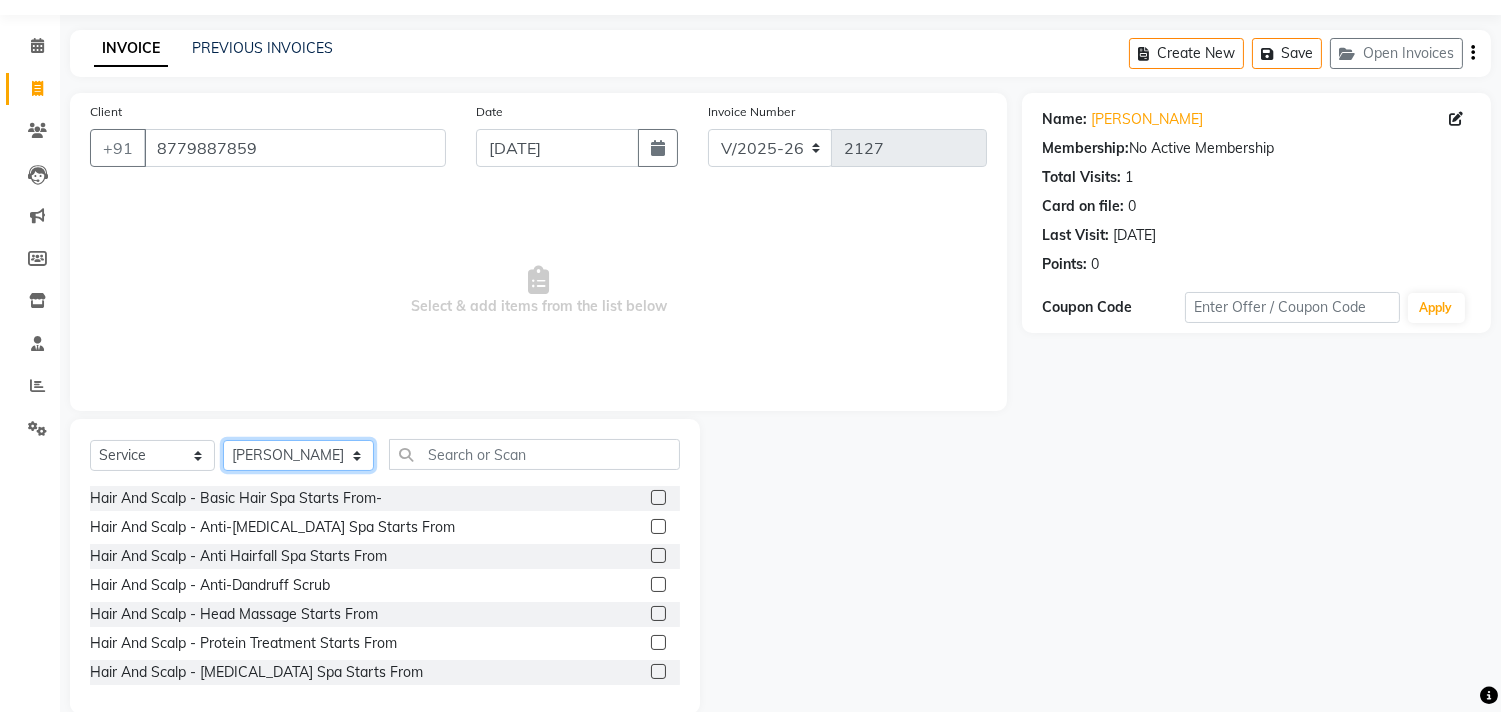 scroll, scrollTop: 88, scrollLeft: 0, axis: vertical 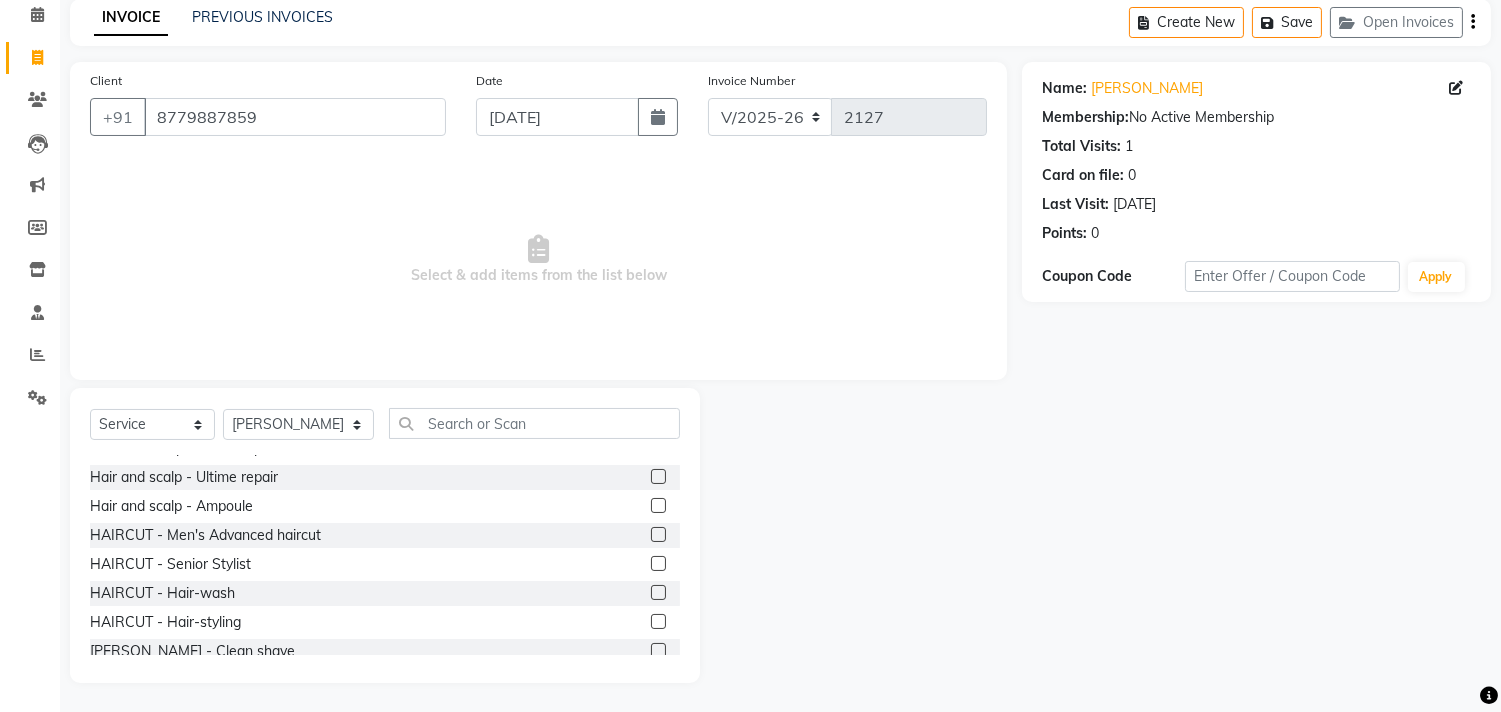 click 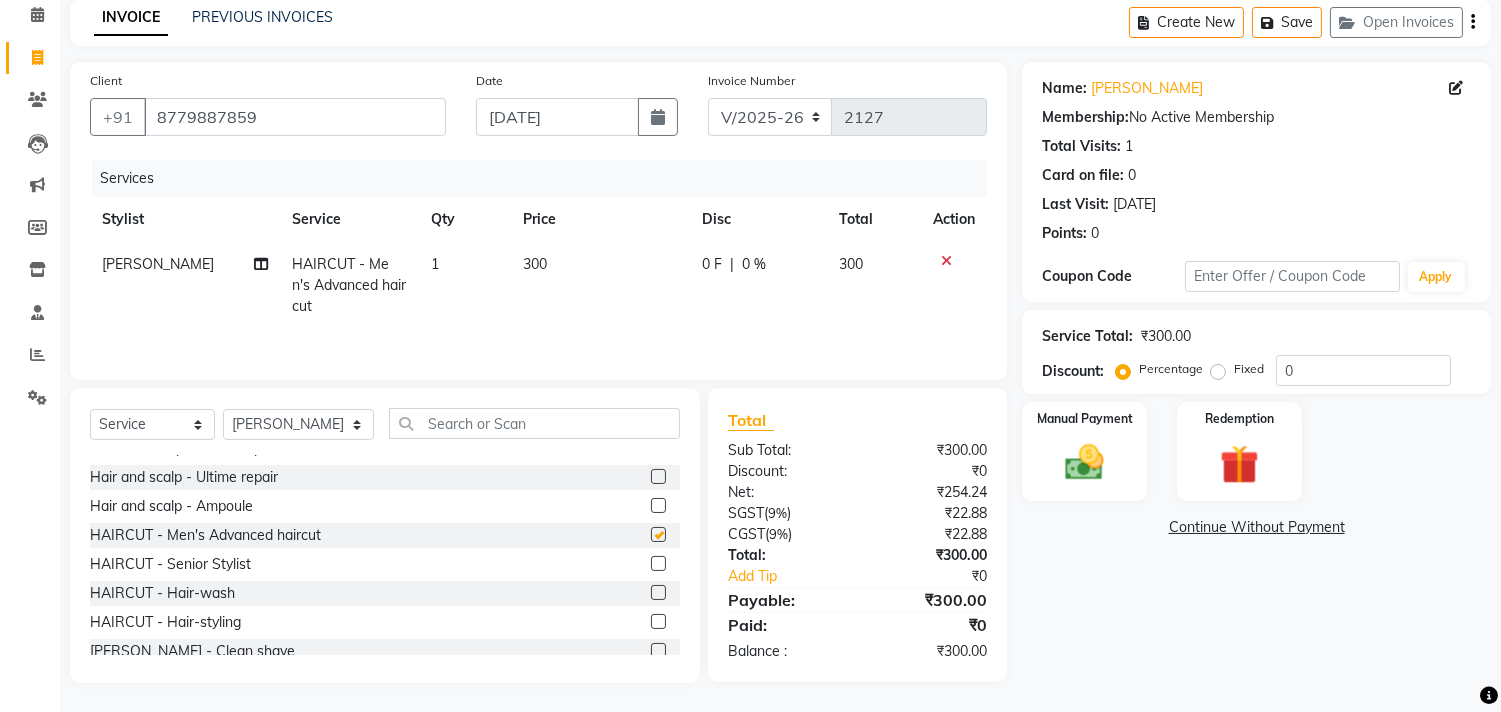 checkbox on "false" 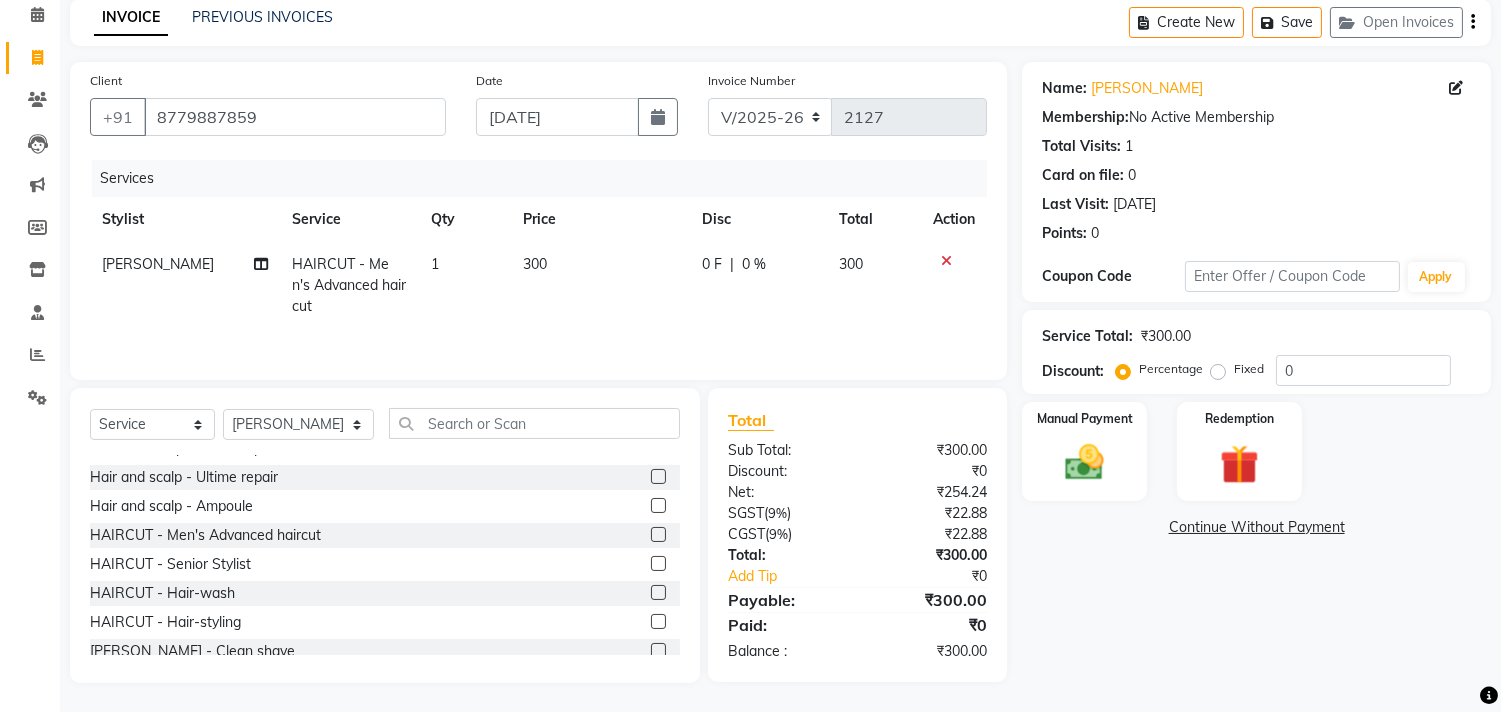 scroll, scrollTop: 333, scrollLeft: 0, axis: vertical 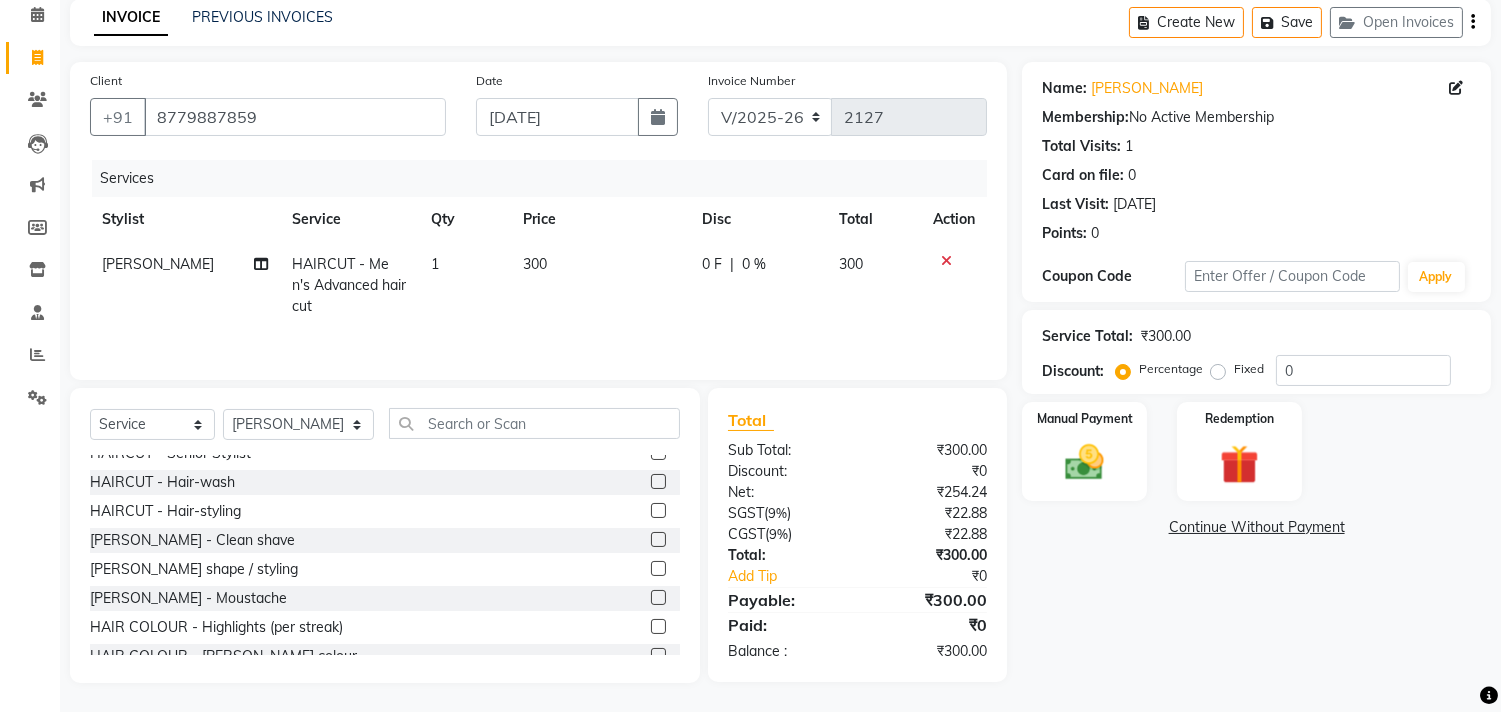 click 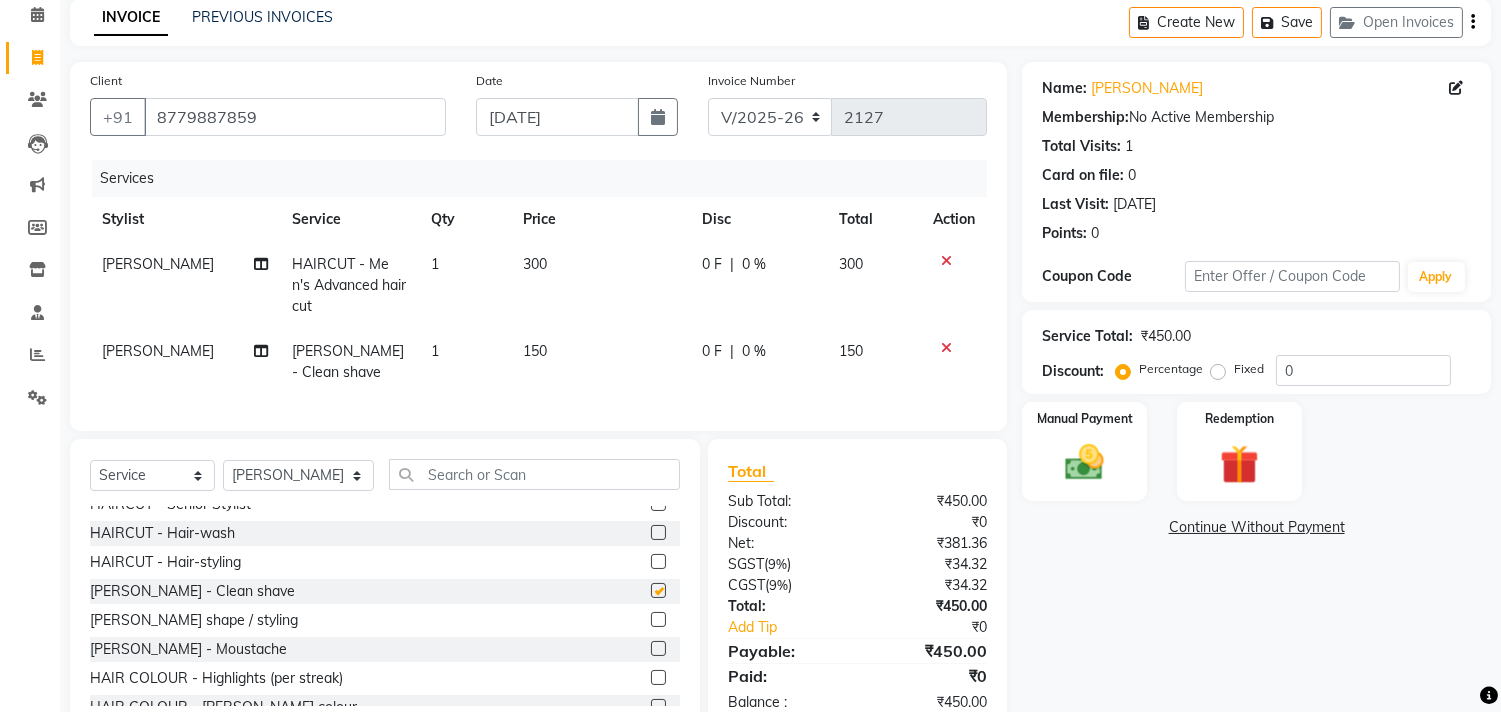 checkbox on "false" 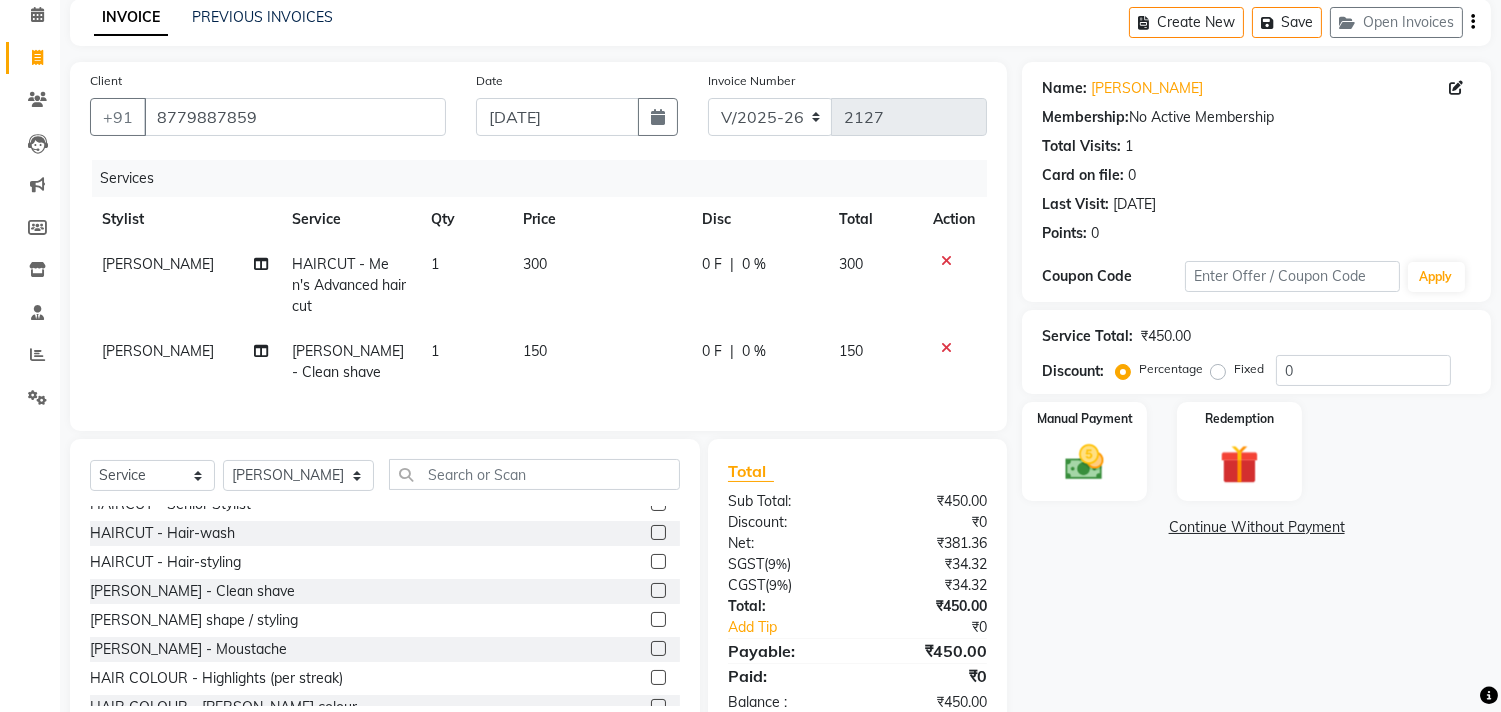 click on "150" 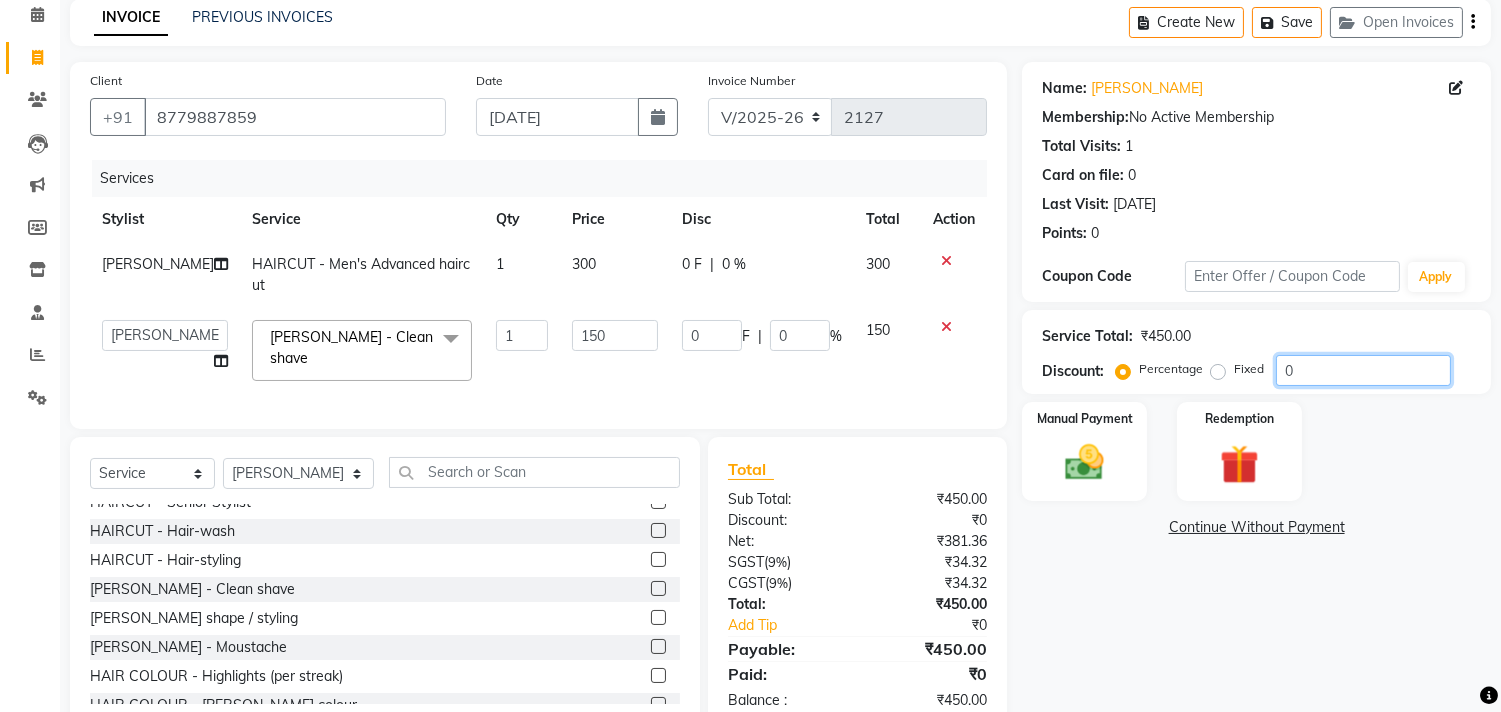 click on "0" 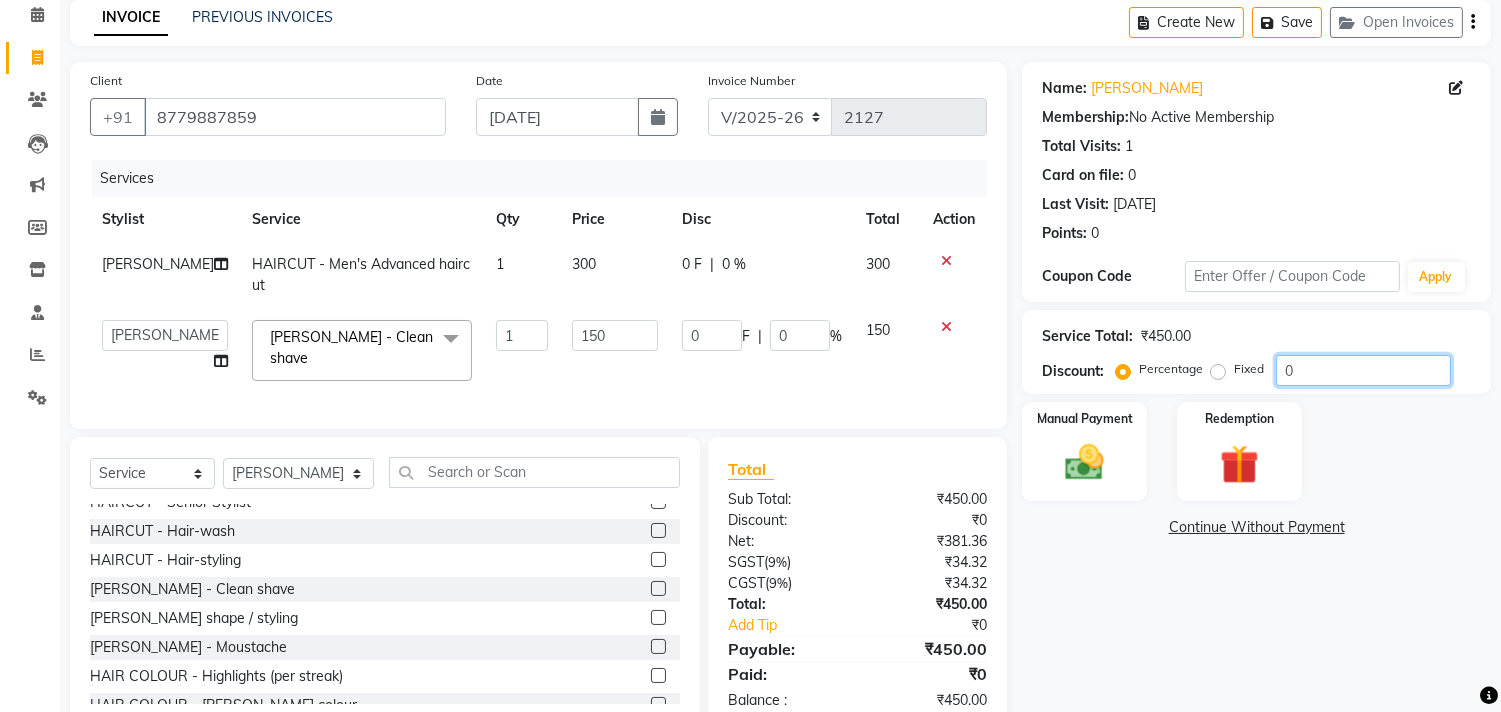 type on "01" 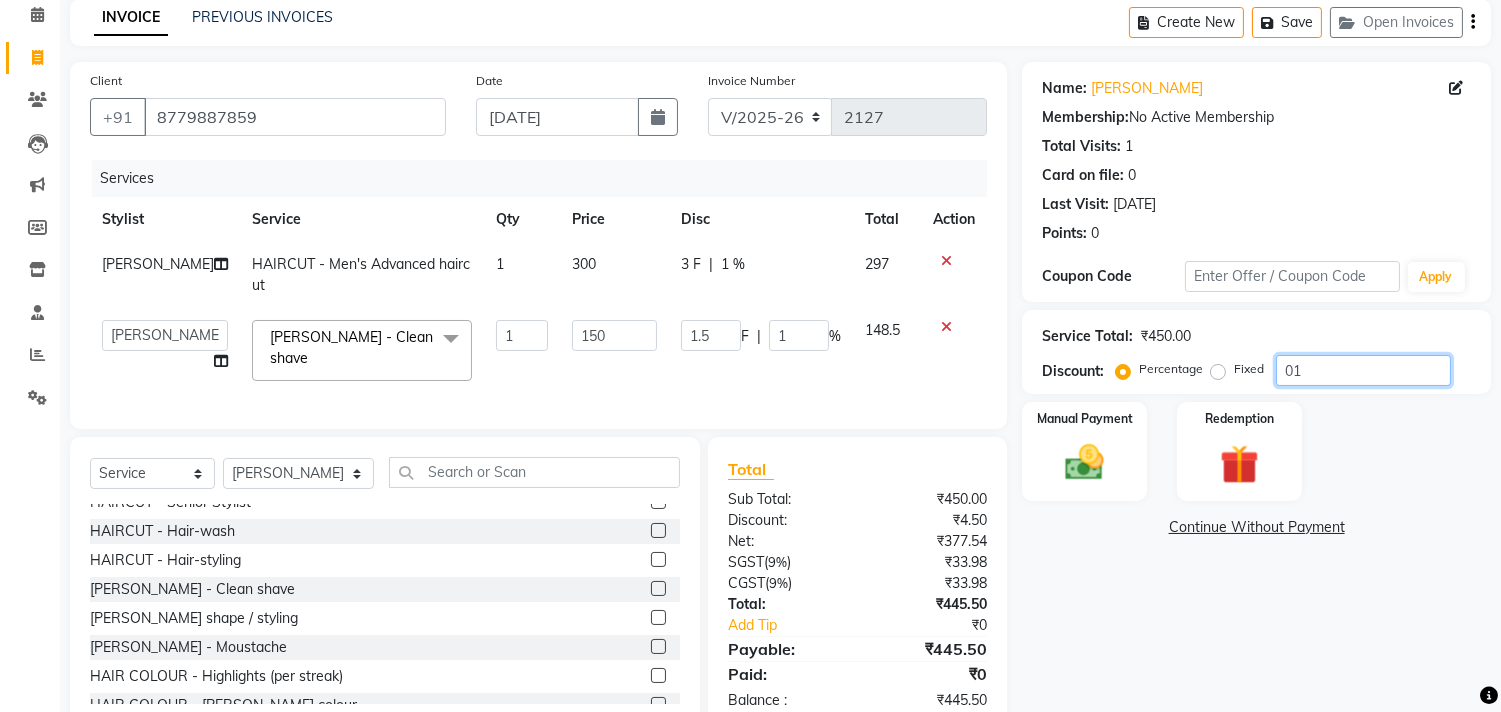 type on "015" 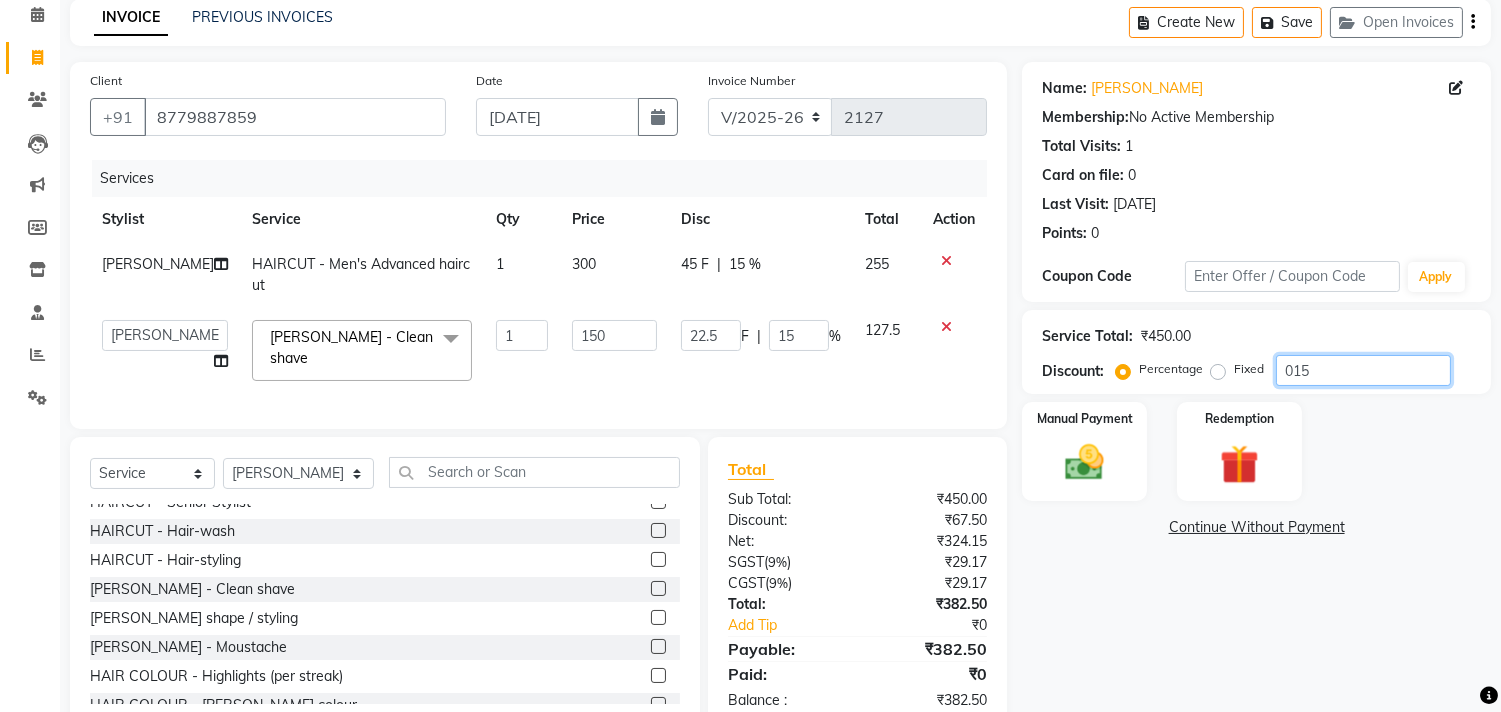 type on "015" 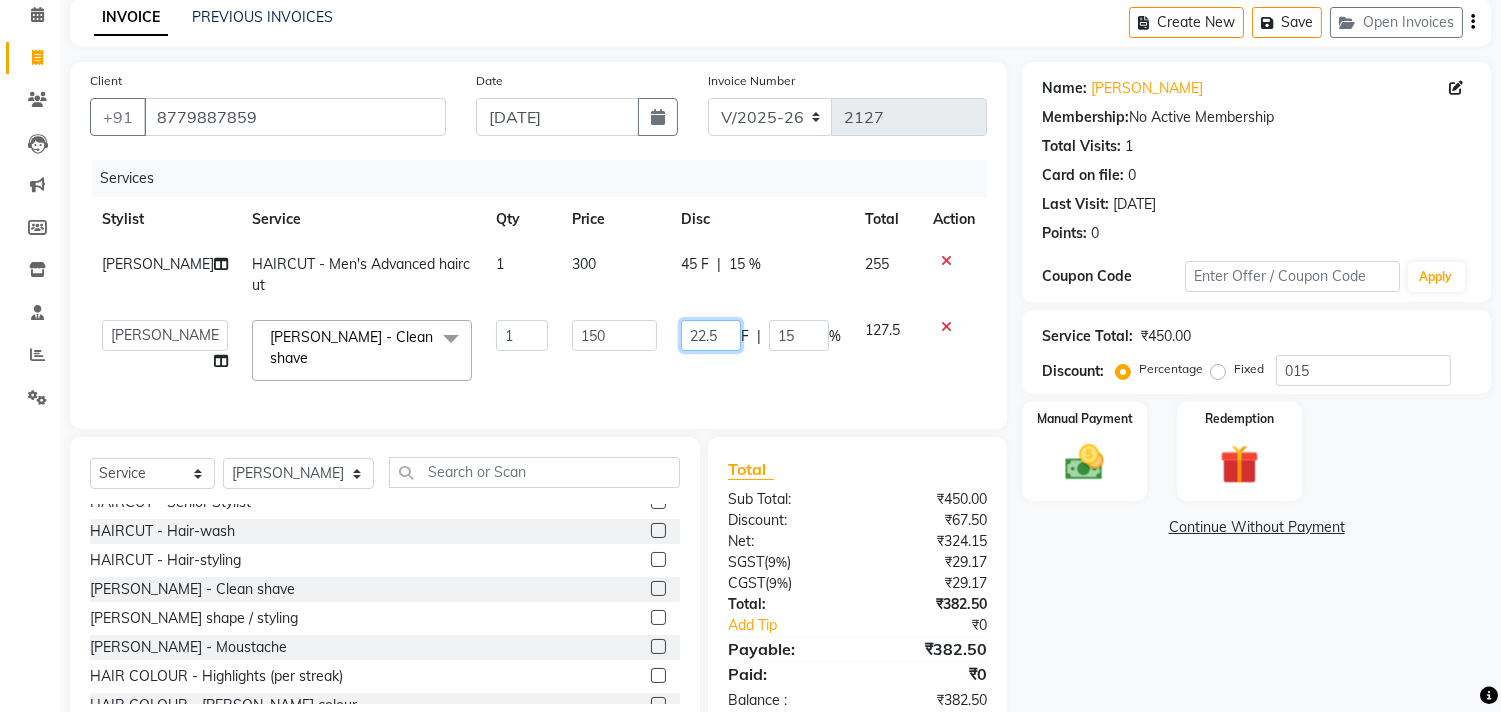 click on "22.5" 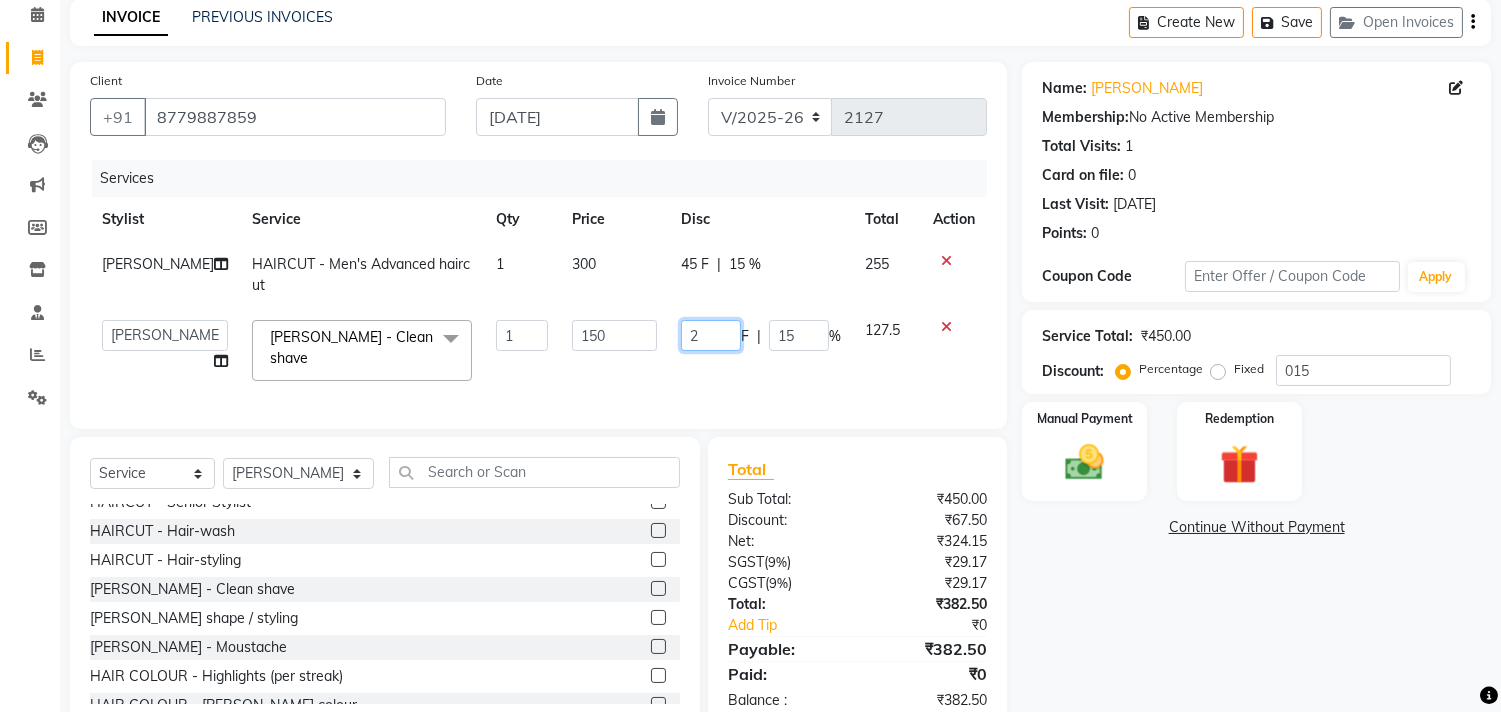 type on "20" 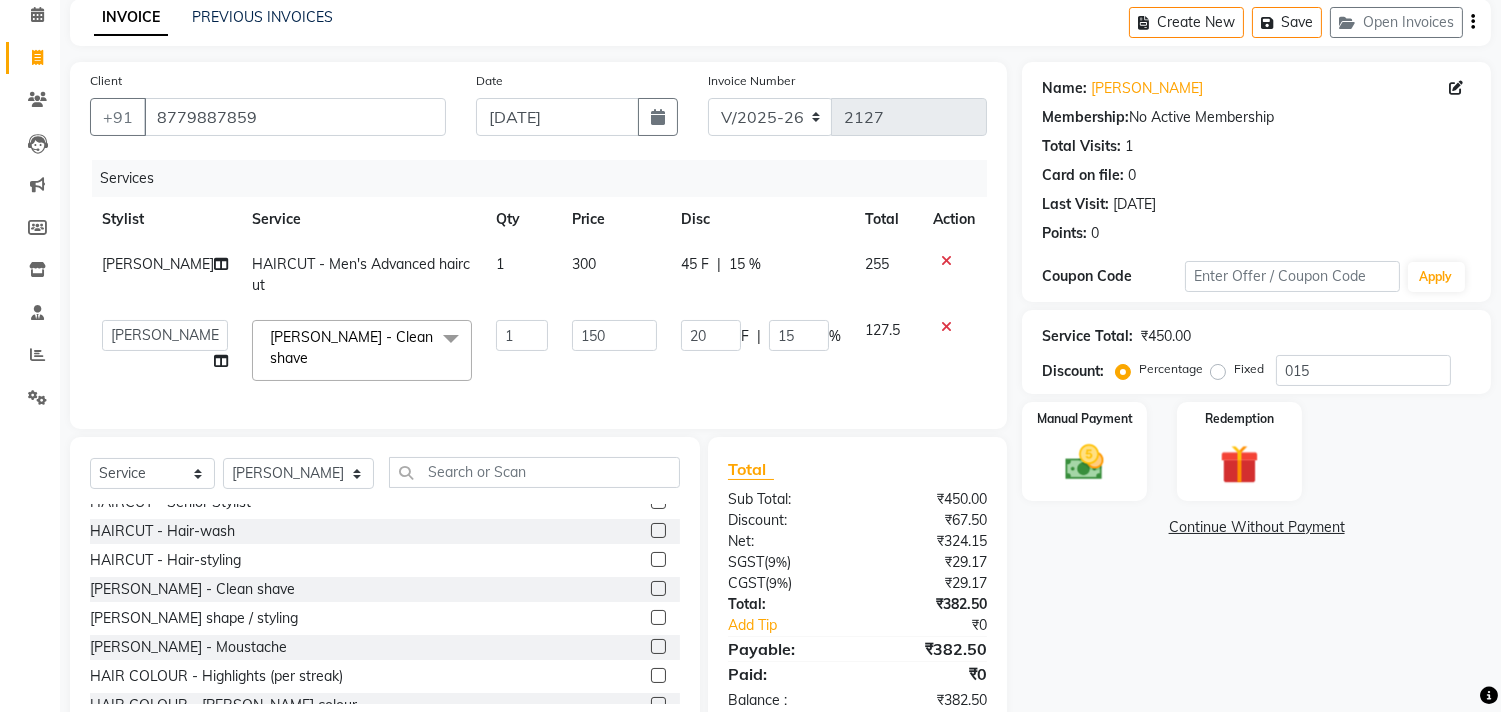 click on "Services Stylist Service Qty Price Disc Total Action SACHIN SAKPAL HAIRCUT - Men's Advanced haircut 1 300 45 F | 15 % 255  aniket    Anu    AYAZ KADRI    Front Desk   Javed   kapil   KOMAL    Payal    Pooja Jadhav   Rahul Datkhile   RESHMA SHAIKH   rutik shinde   SACHIN SAKPAL   SADDAM   SAHAJAN   SAKSHI CHAVAN   Sameer    sampada   Sanjana    SANU   shobha sonawane   shobha sonawane   SHUBHAM PEDNEKAR   Sikandar Ansari   ssneha rana   BEARD - Clean shave  x Hair And Scalp - Basic Hair Spa Starts From- Hair And Scalp - Anti-Dandruff Spa Starts From Hair And Scalp - Anti Hairfall Spa Starts From Hair And Scalp - Anti-Dandruff Scrub Hair And Scalp - Head Massage Starts From Hair And Scalp - Protein Treatment Starts From Hair And Scalp - Botox Spa Starts From Hair and Scalp - Golden spa starts from  Hair and scalp - Ultime repair  Hair and scalp - Ampoule HAIRCUT - Men's Advanced haircut HAIRCUT - Senior Stylist HAIRCUT - Hair-wash HAIRCUT - Hair-styling BEARD - Clean shave BEARD - Beard shape / styling 1 150 F" 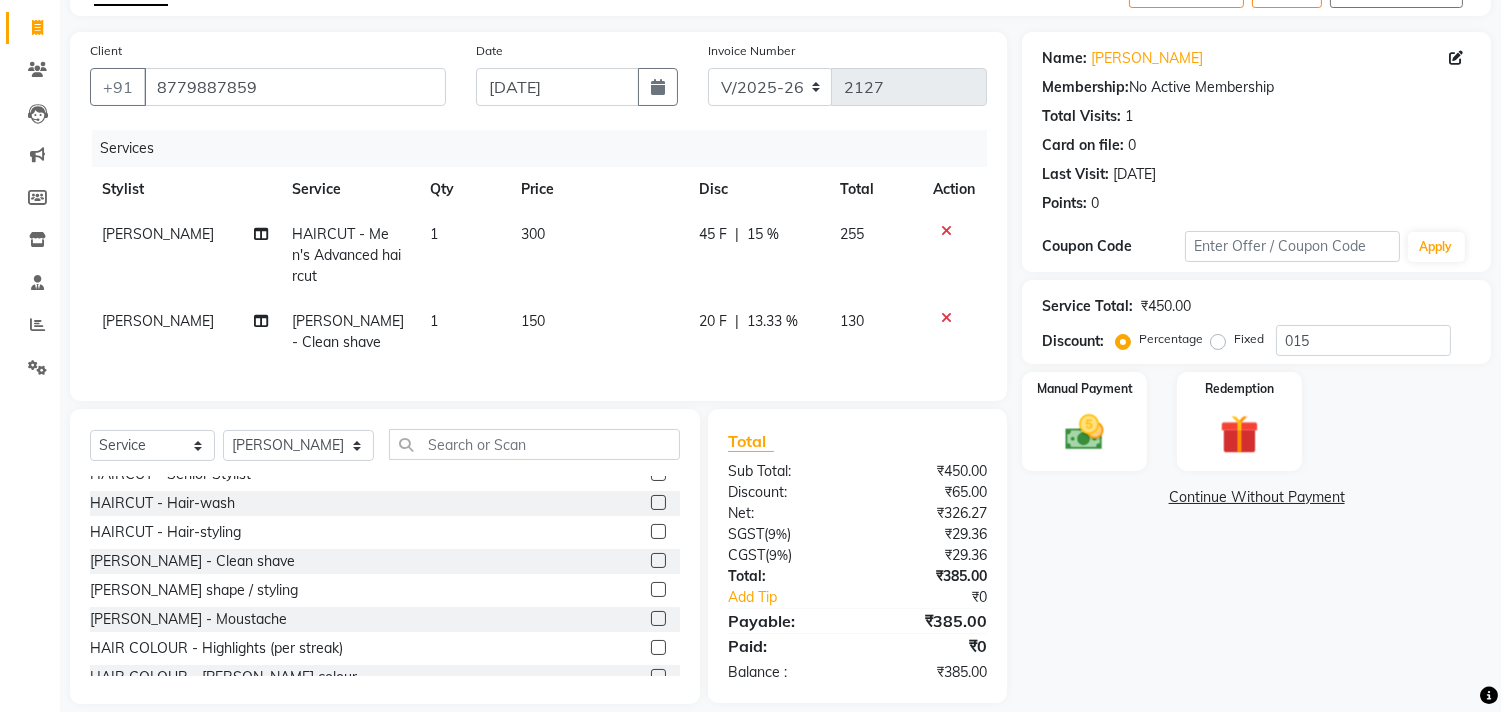 scroll, scrollTop: 135, scrollLeft: 0, axis: vertical 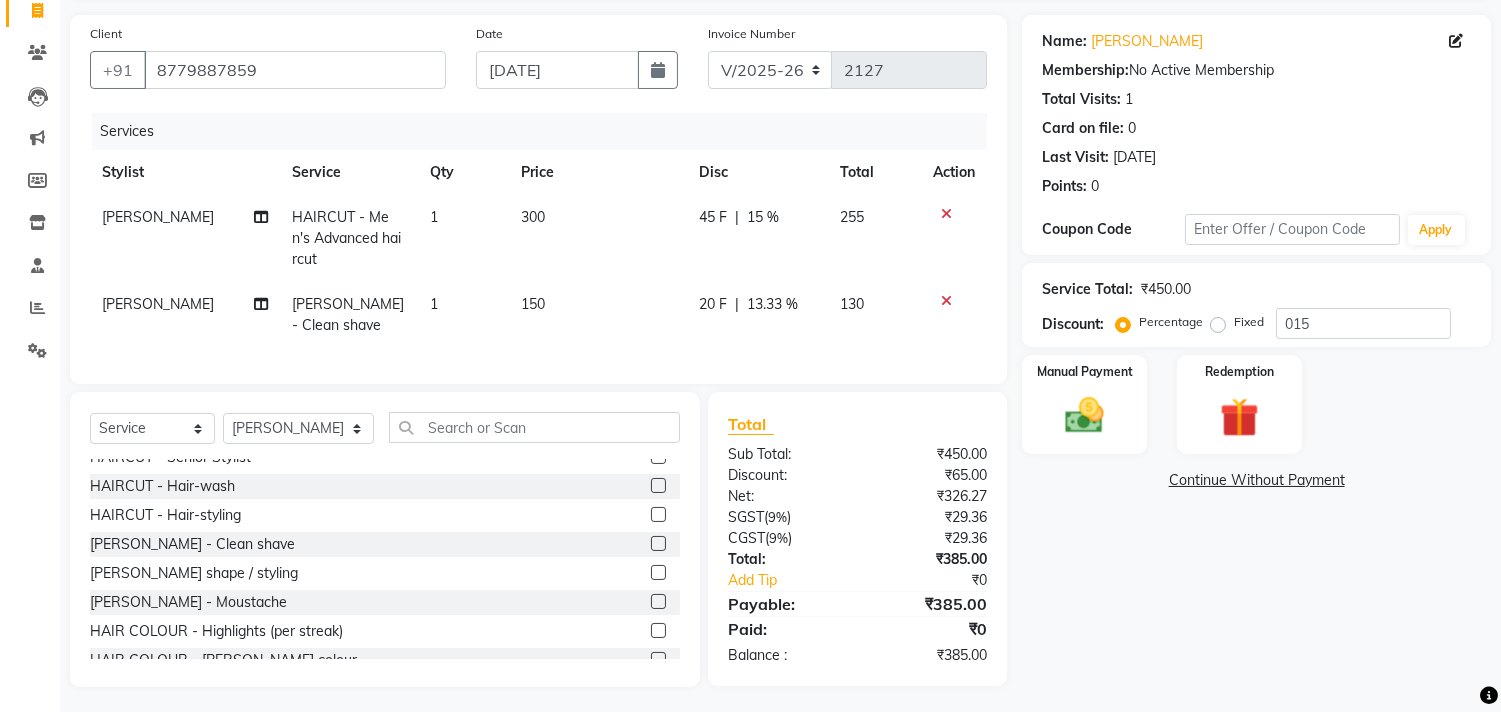 click on "150" 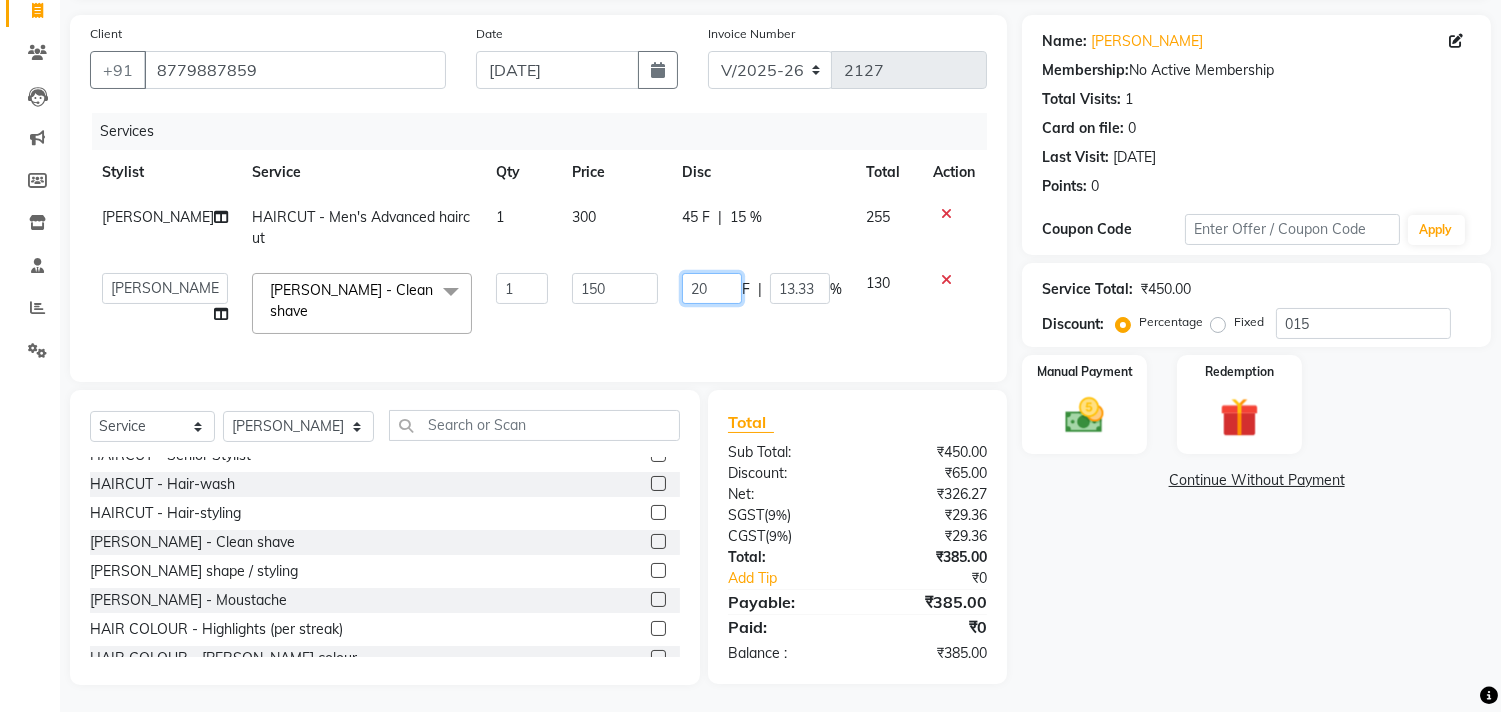 click on "20" 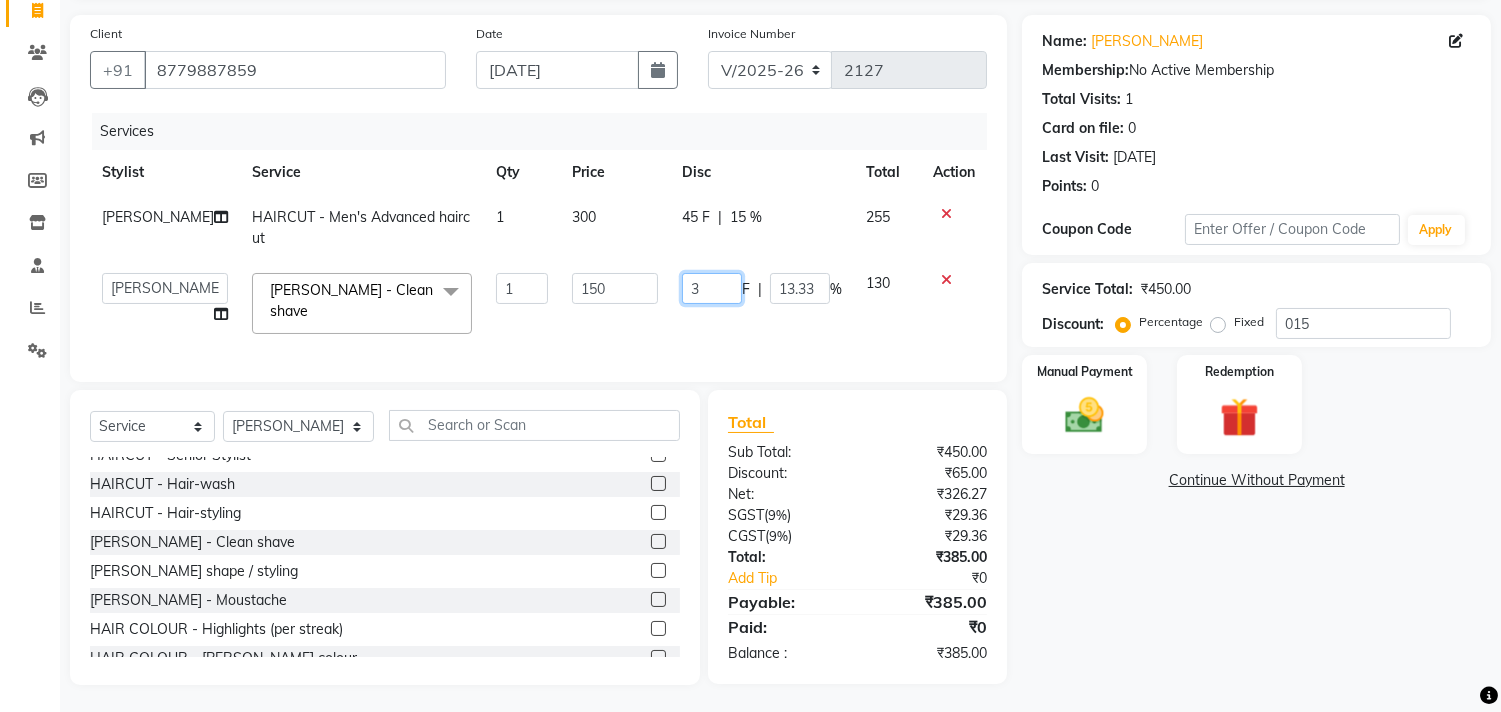 type on "30" 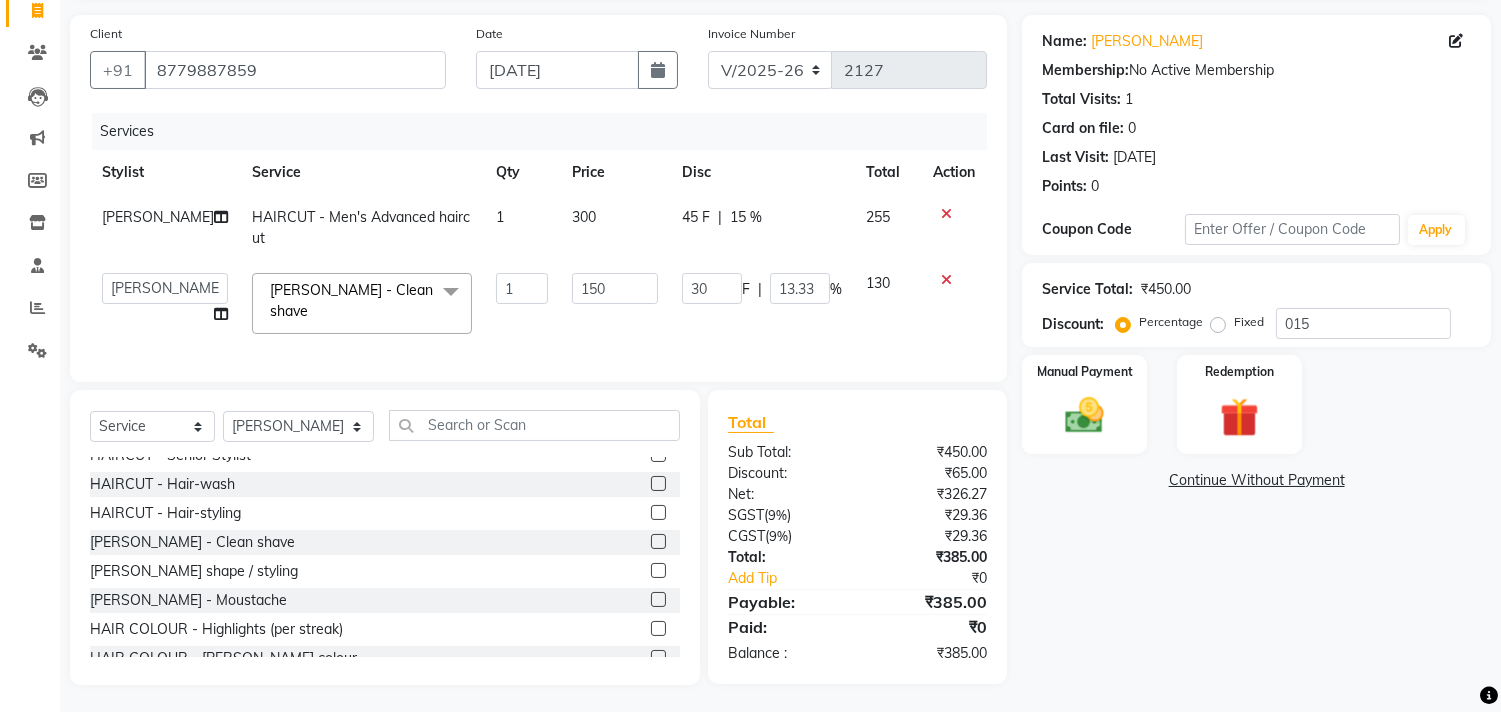 click on "30 F | 13.33 %" 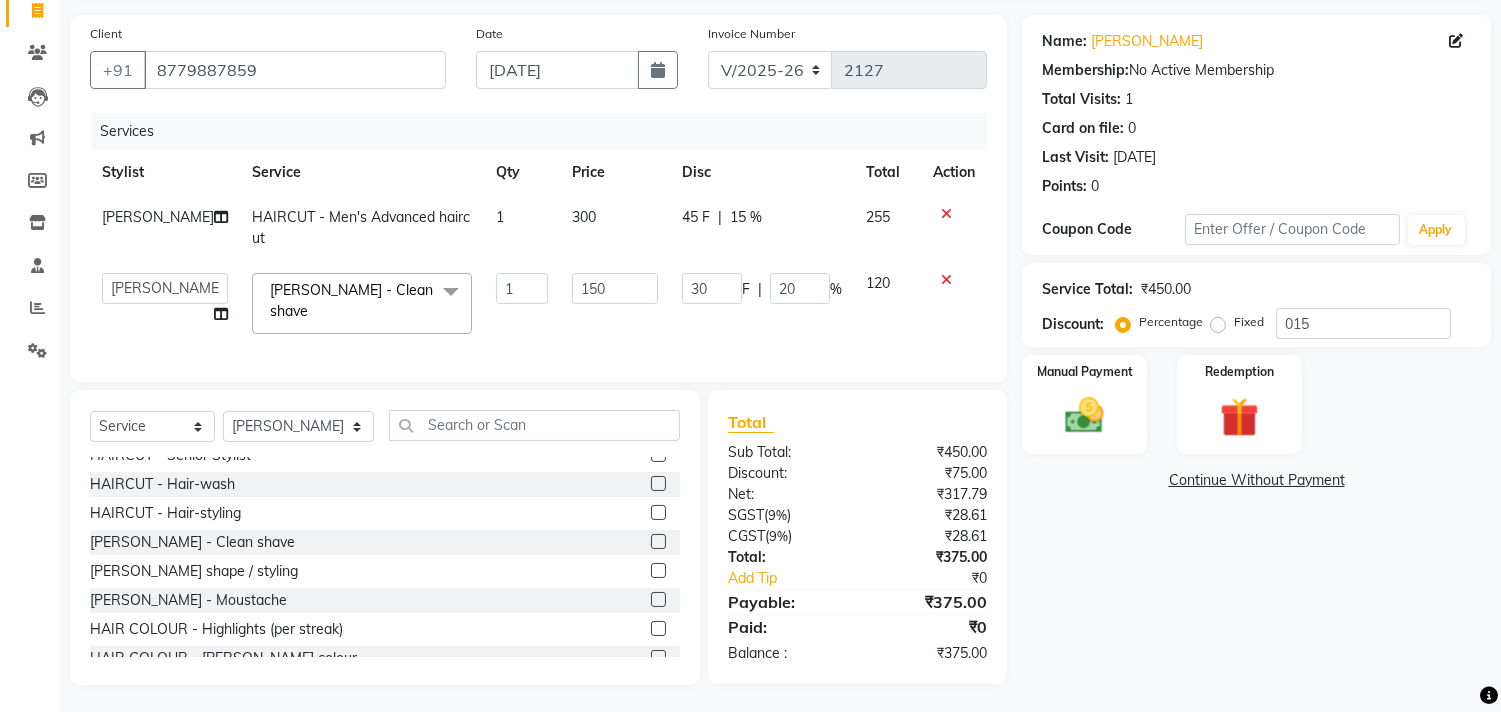 click on "30 F | 20 %" 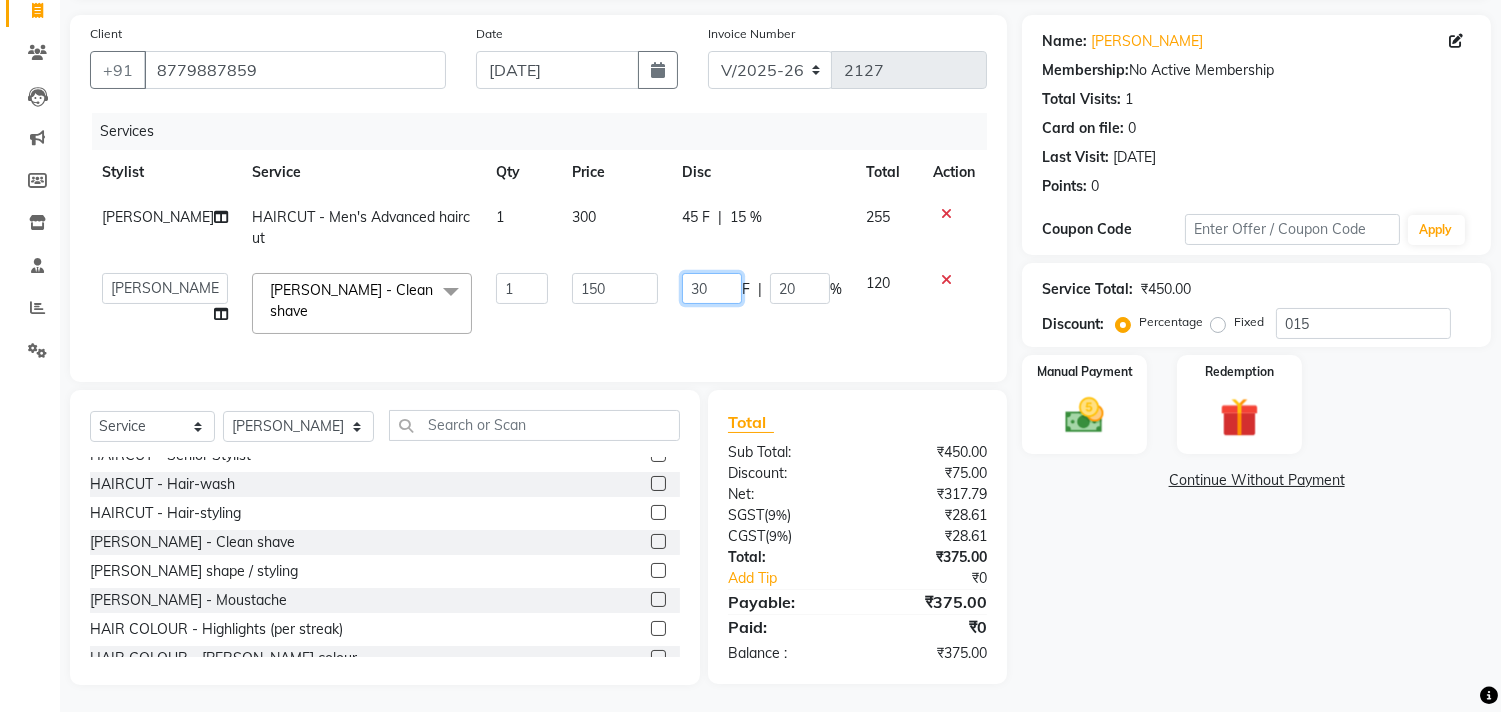 click on "30" 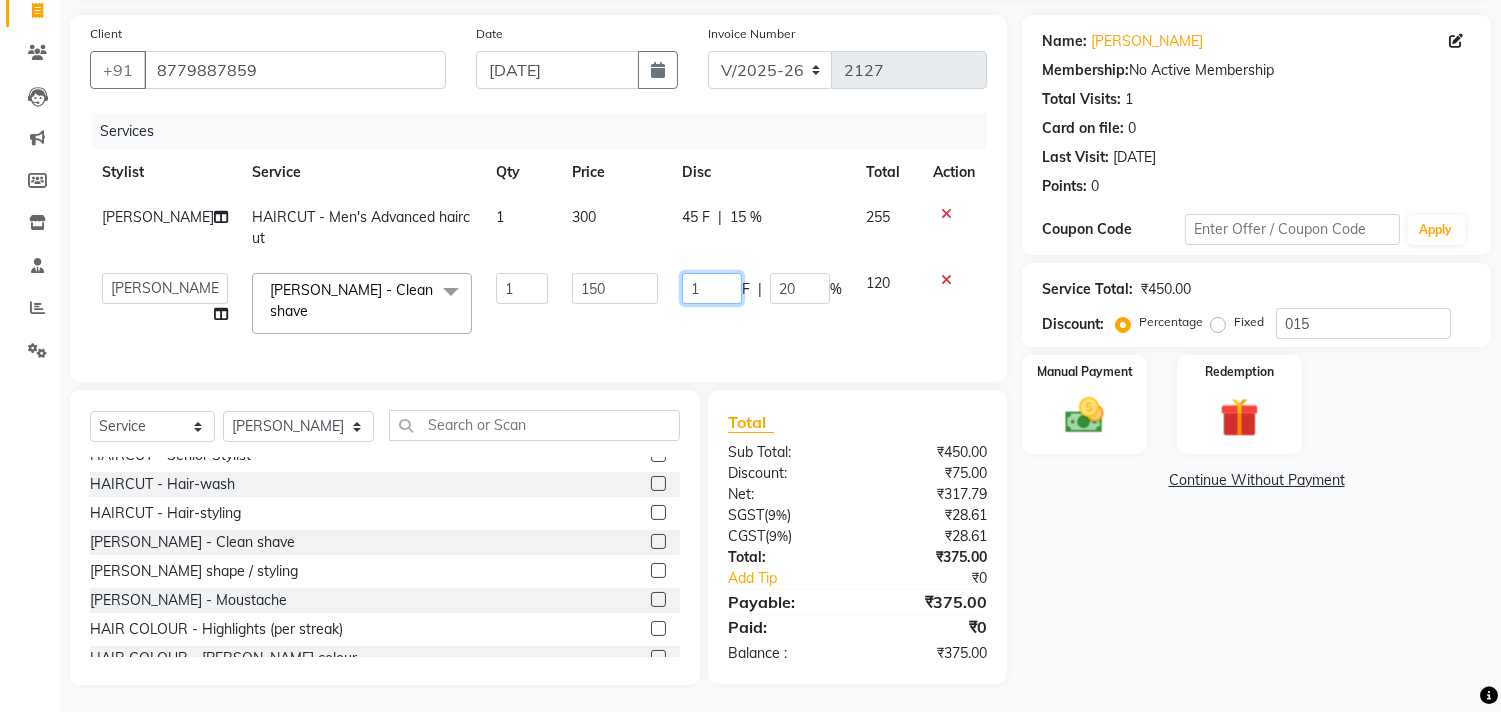 type on "10" 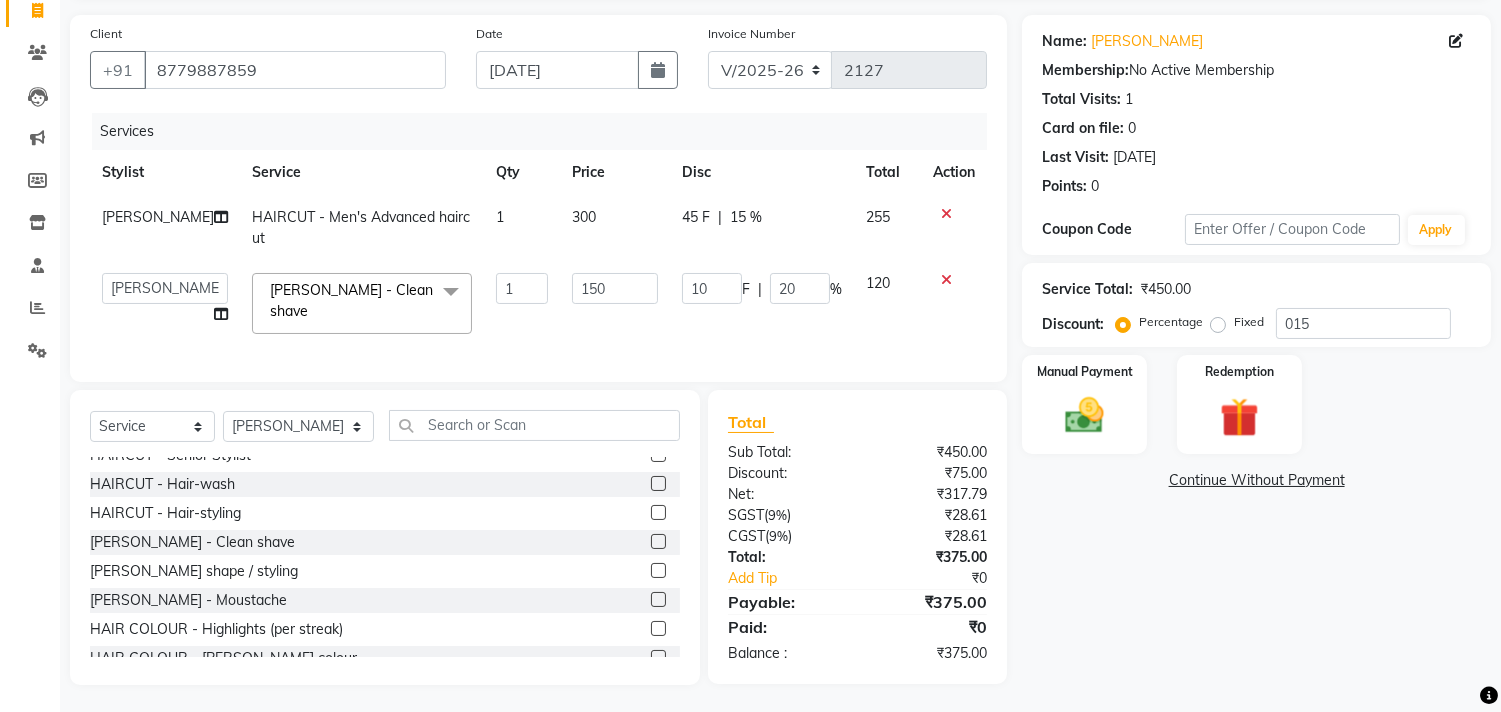 click on "Services Stylist Service Qty Price Disc Total Action SACHIN SAKPAL HAIRCUT - Men's Advanced haircut 1 300 45 F | 15 % 255  aniket    Anu    AYAZ KADRI    Front Desk   Javed   kapil   KOMAL    Payal    Pooja Jadhav   Rahul Datkhile   RESHMA SHAIKH   rutik shinde   SACHIN SAKPAL   SADDAM   SAHAJAN   SAKSHI CHAVAN   Sameer    sampada   Sanjana    SANU   shobha sonawane   shobha sonawane   SHUBHAM PEDNEKAR   Sikandar Ansari   ssneha rana   BEARD - Clean shave  x Hair And Scalp - Basic Hair Spa Starts From- Hair And Scalp - Anti-Dandruff Spa Starts From Hair And Scalp - Anti Hairfall Spa Starts From Hair And Scalp - Anti-Dandruff Scrub Hair And Scalp - Head Massage Starts From Hair And Scalp - Protein Treatment Starts From Hair And Scalp - Botox Spa Starts From Hair and Scalp - Golden spa starts from  Hair and scalp - Ultime repair  Hair and scalp - Ampoule HAIRCUT - Men's Advanced haircut HAIRCUT - Senior Stylist HAIRCUT - Hair-wash HAIRCUT - Hair-styling BEARD - Clean shave BEARD - Beard shape / styling 1 150 F" 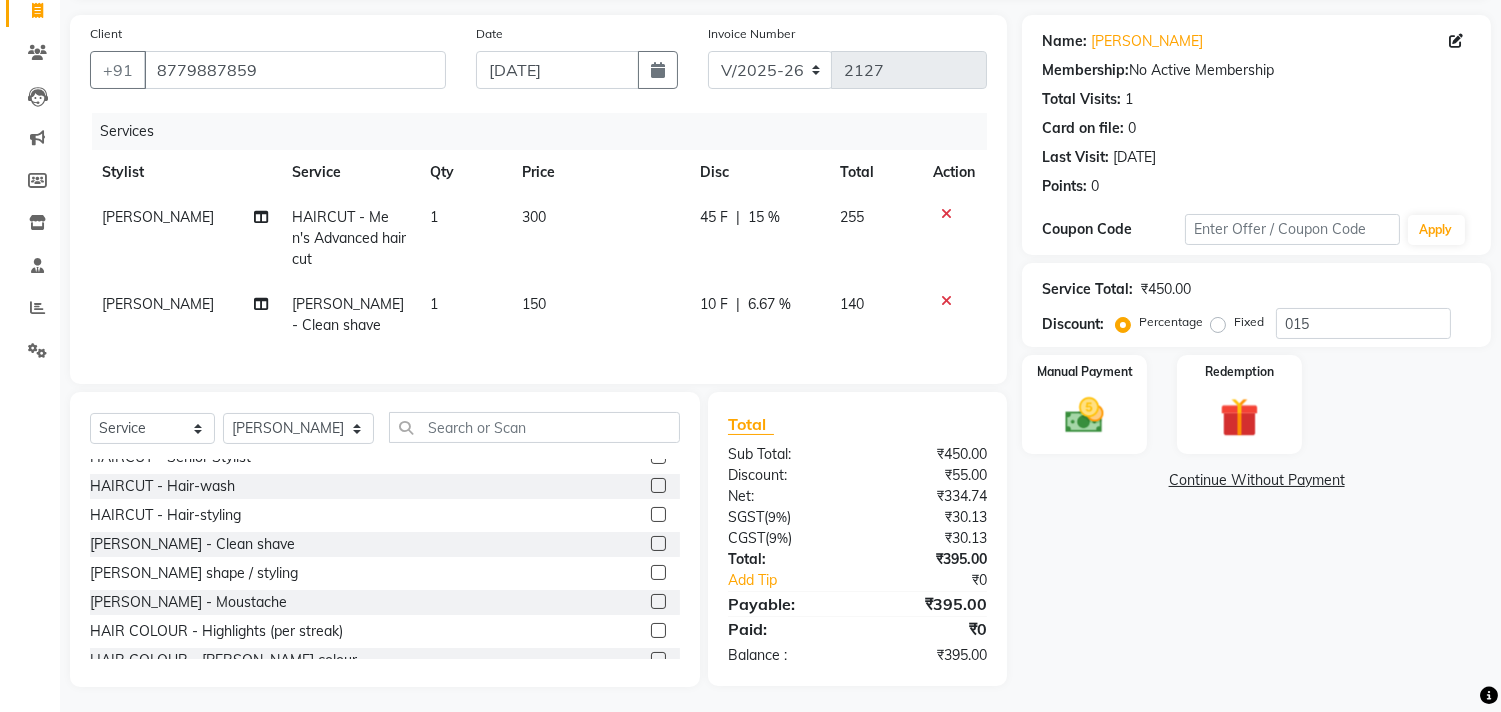 click on "10 F" 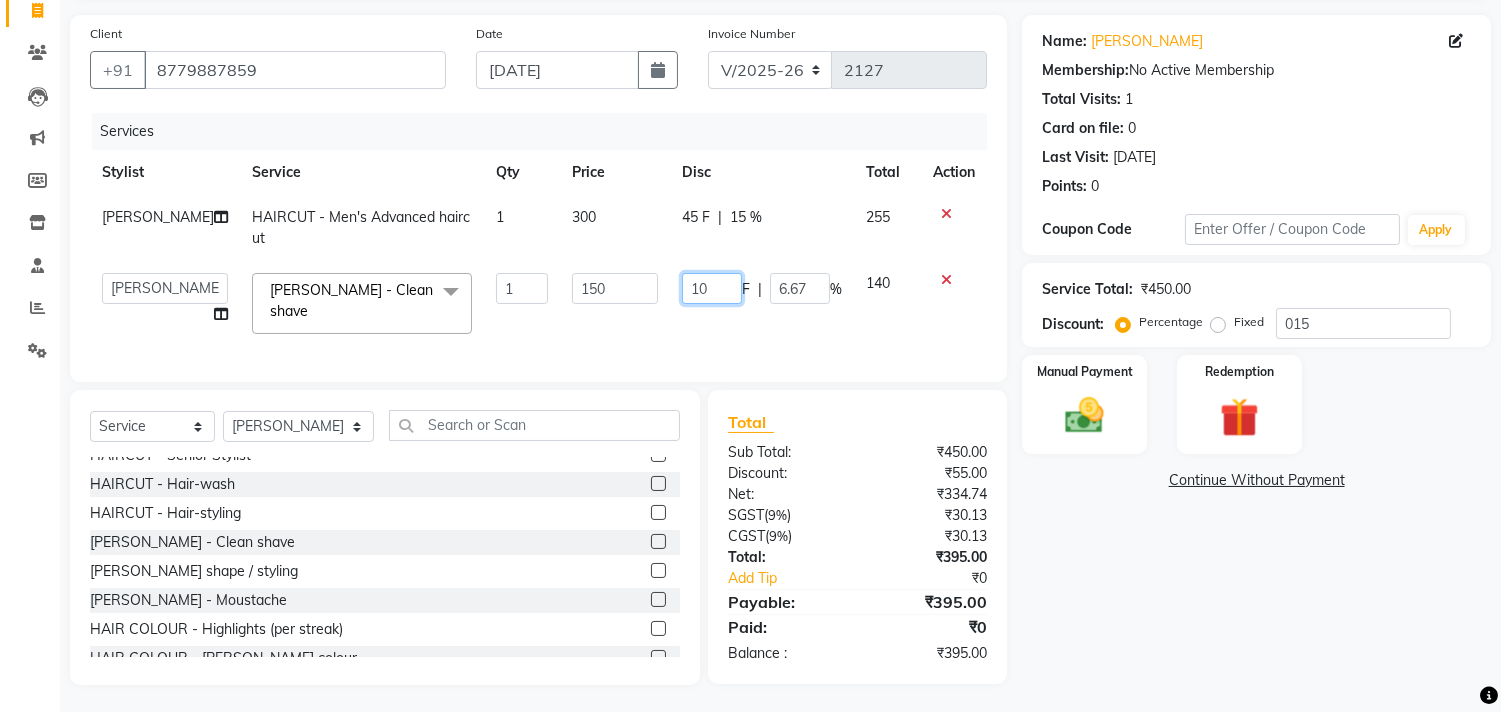 click on "10" 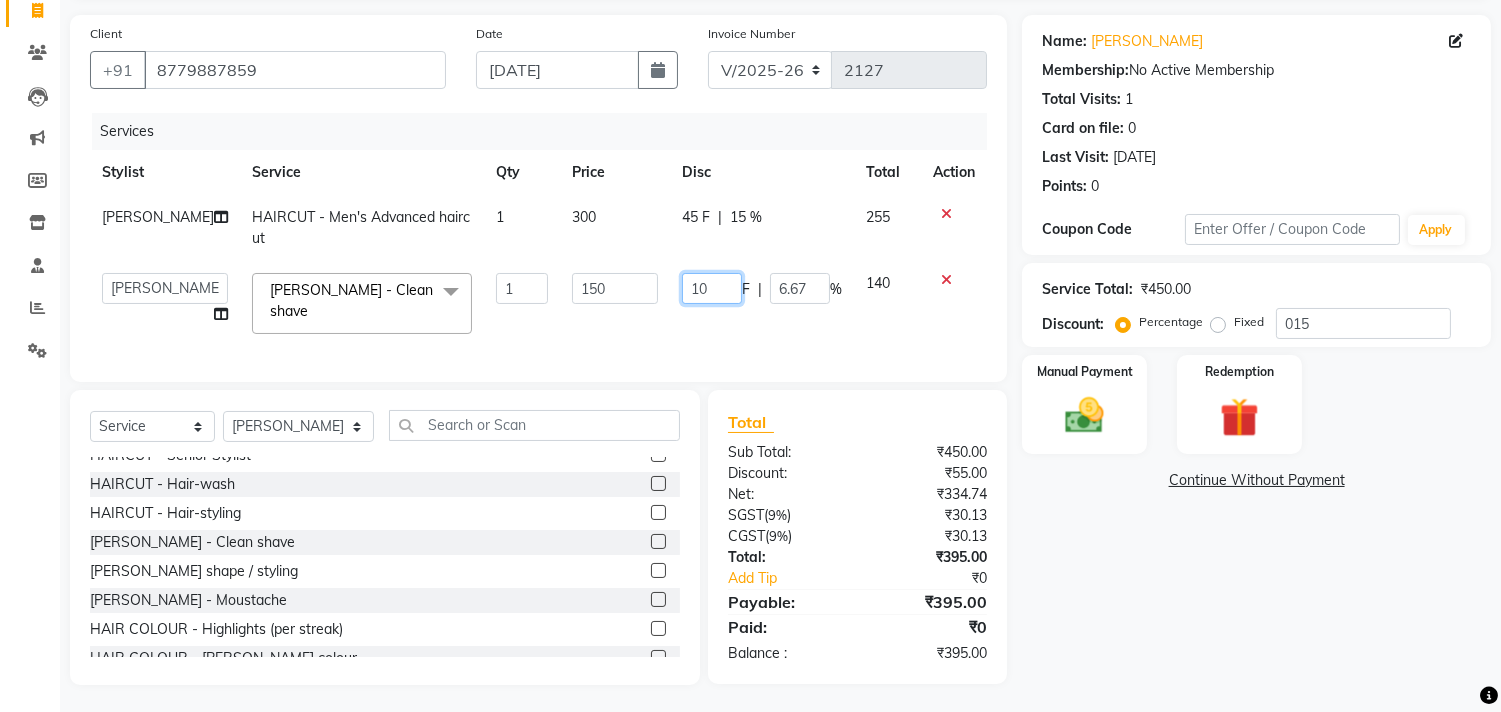 click on "10" 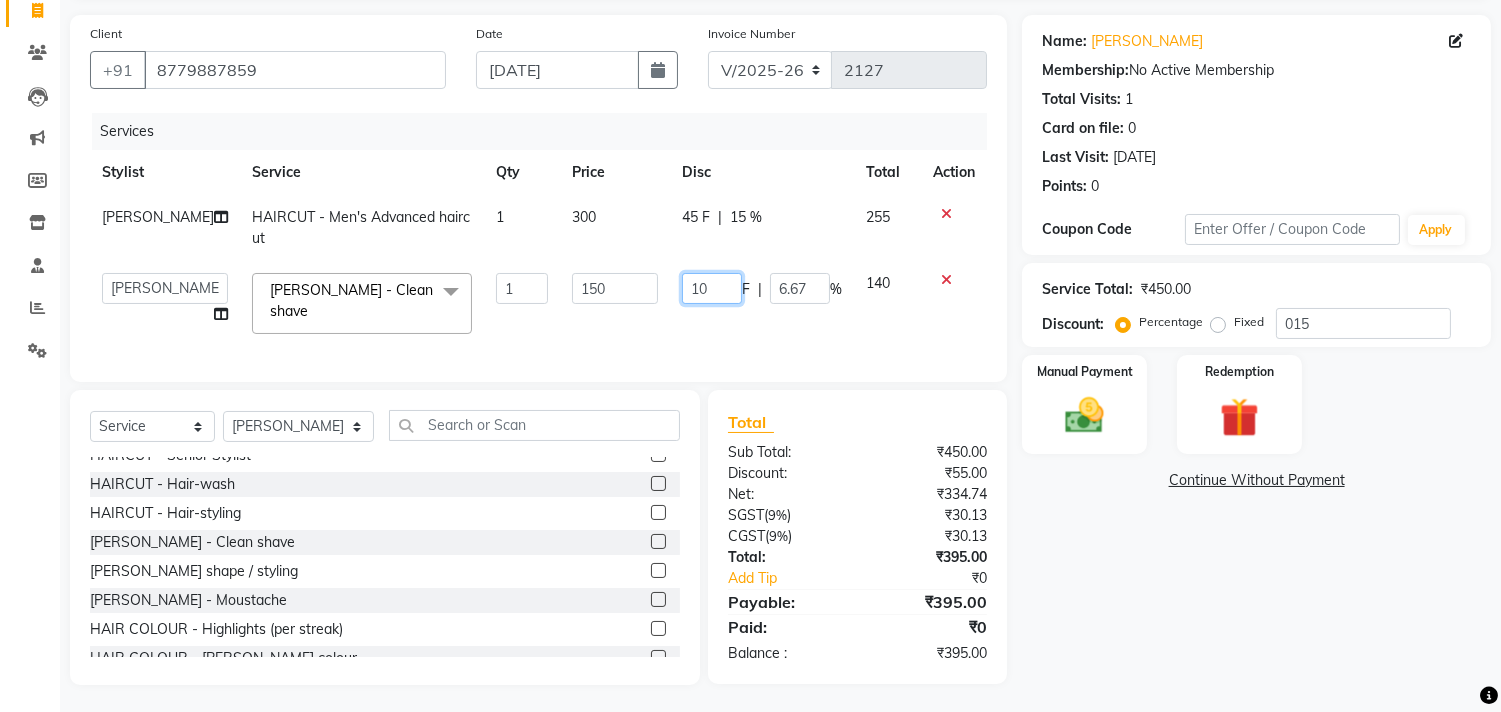 click on "10" 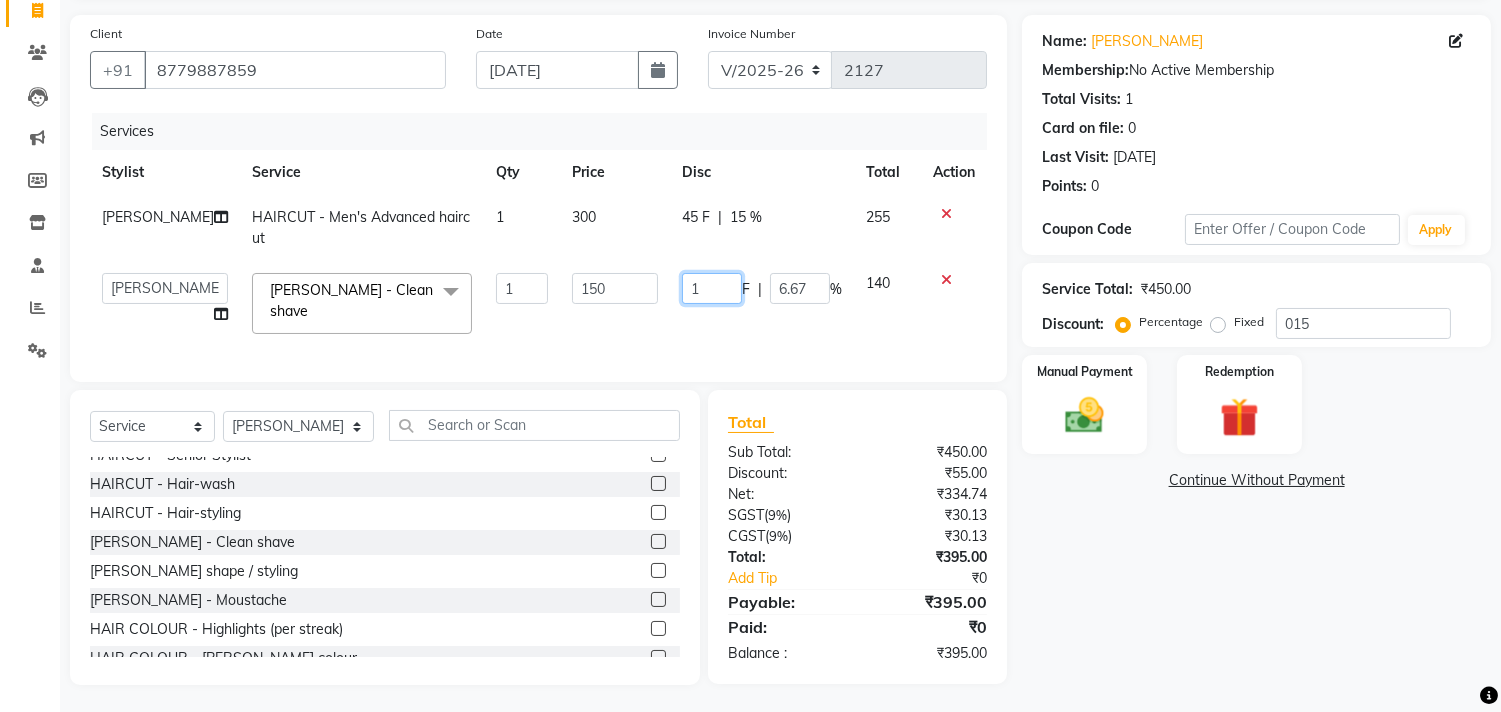 type on "15" 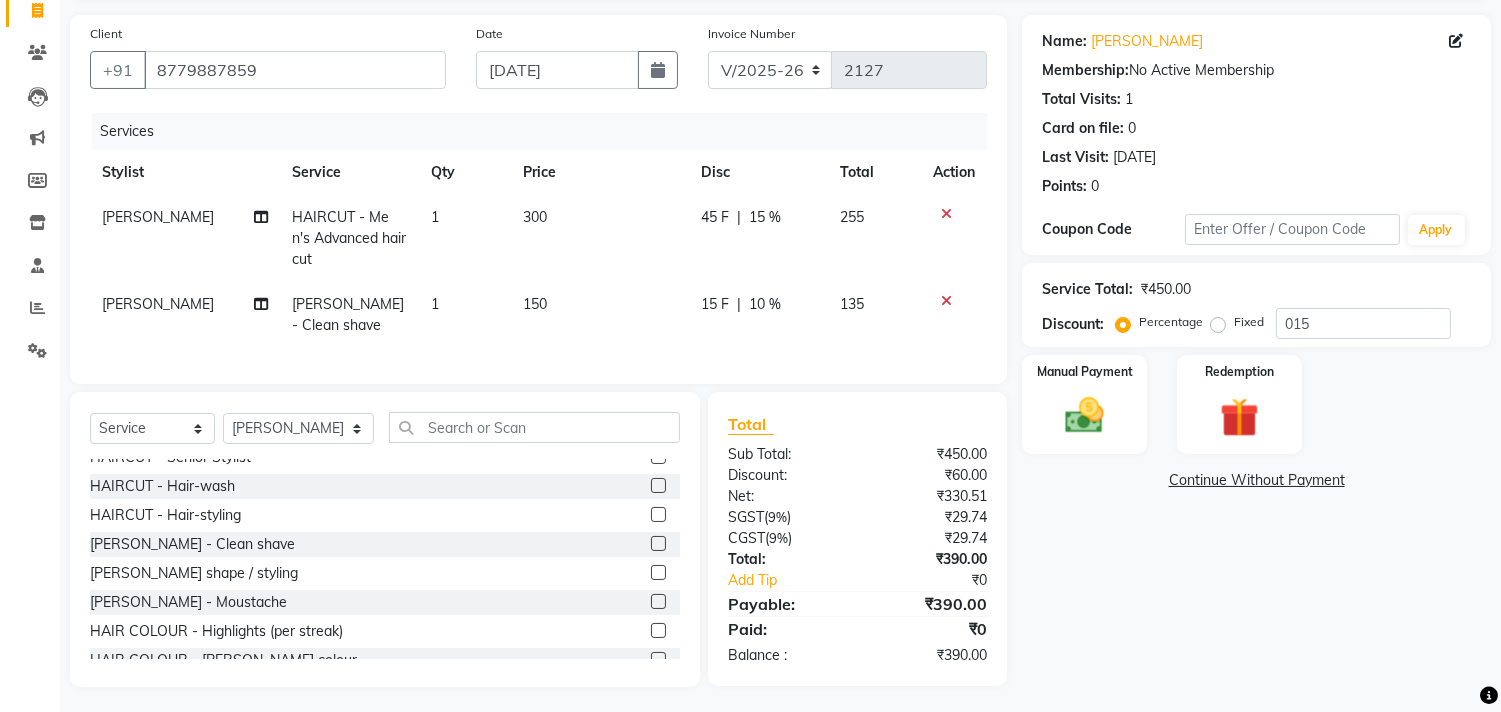 click on "Services Stylist Service Qty Price Disc Total Action SACHIN SAKPAL HAIRCUT - Men's Advanced haircut 1 300 45 F | 15 % 255 SACHIN SAKPAL BEARD - Clean shave 1 150 15 F | 10 % 135" 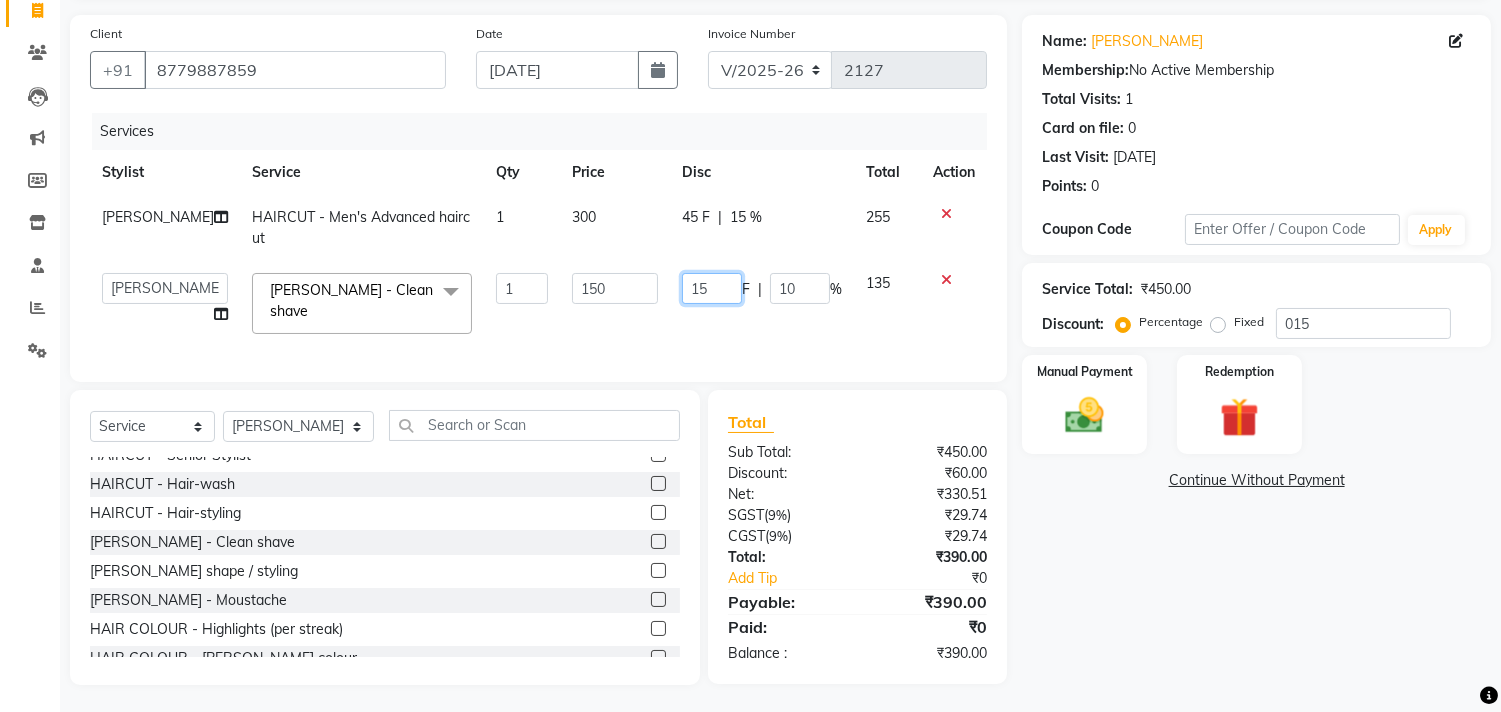 click on "15" 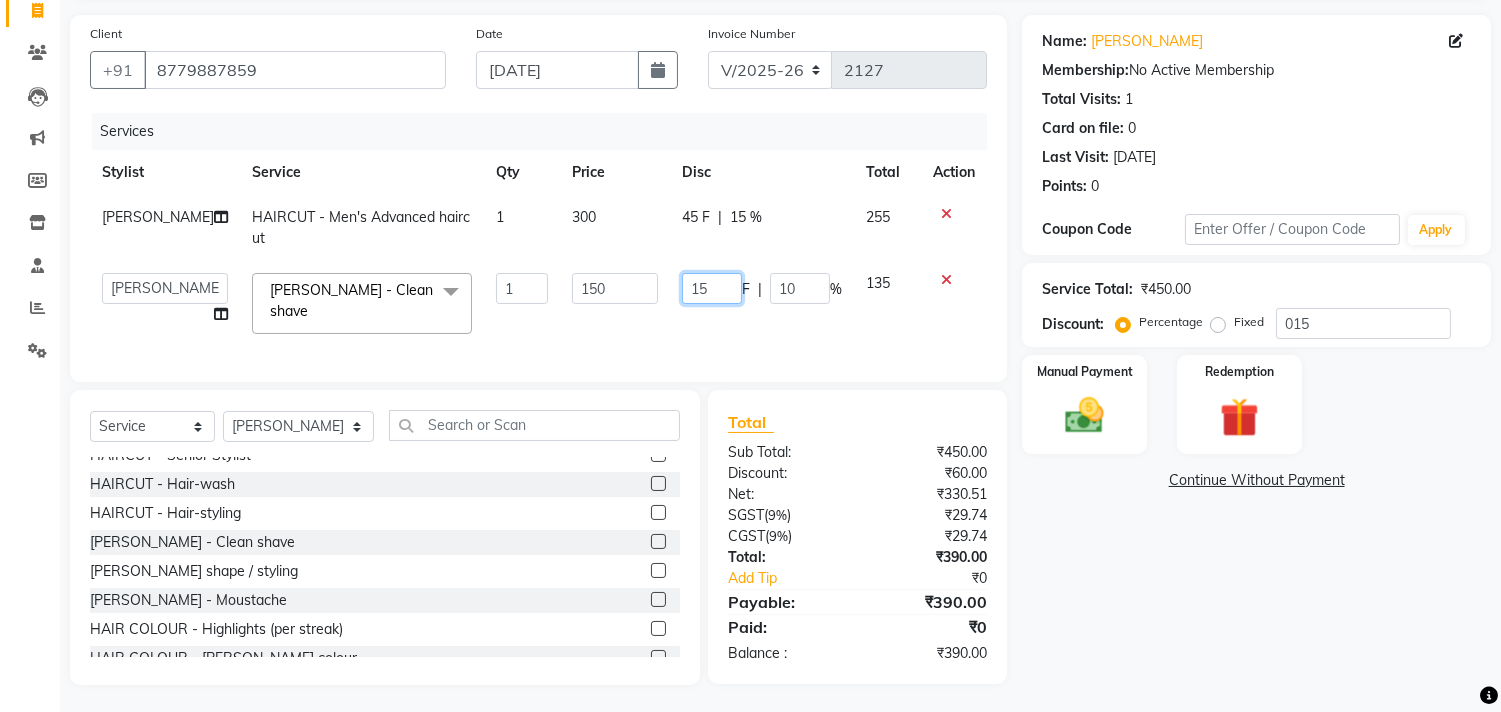 click on "15" 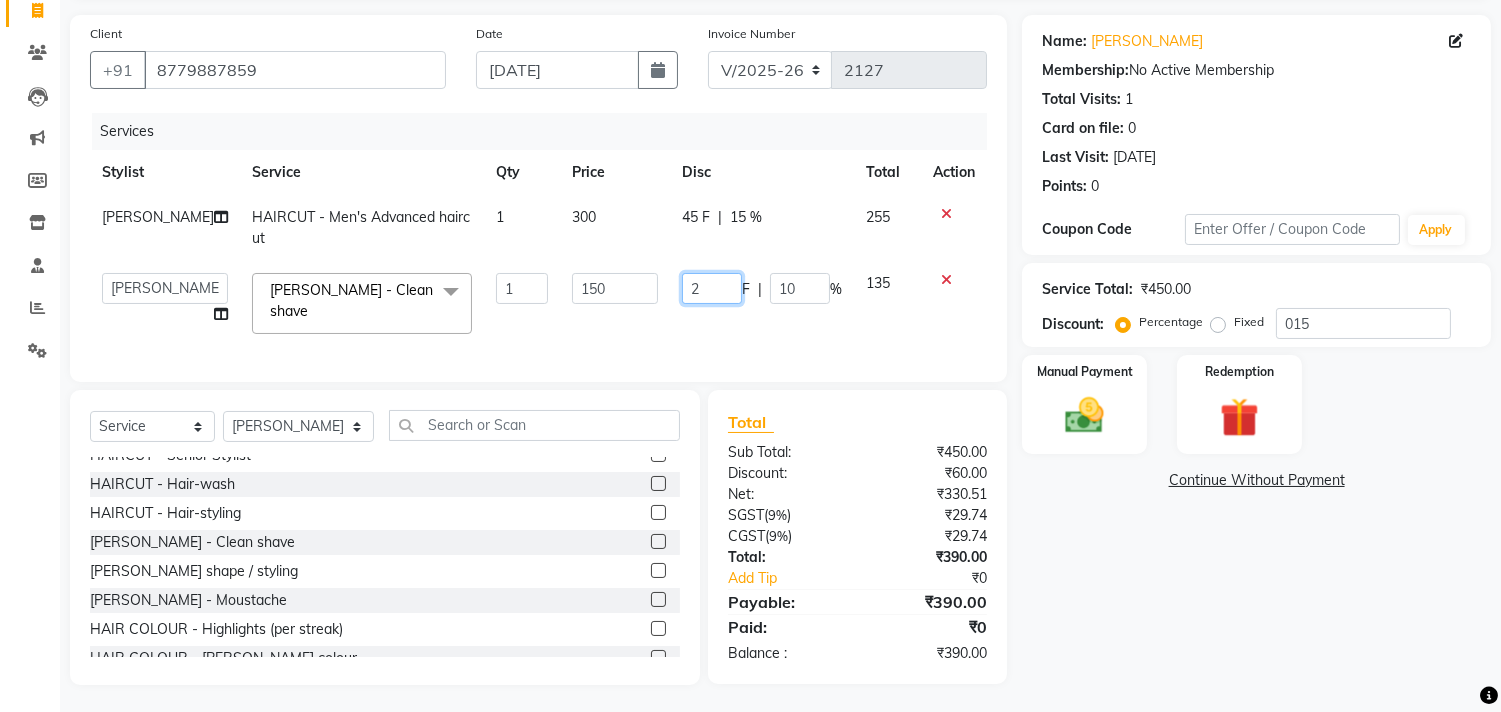 type on "20" 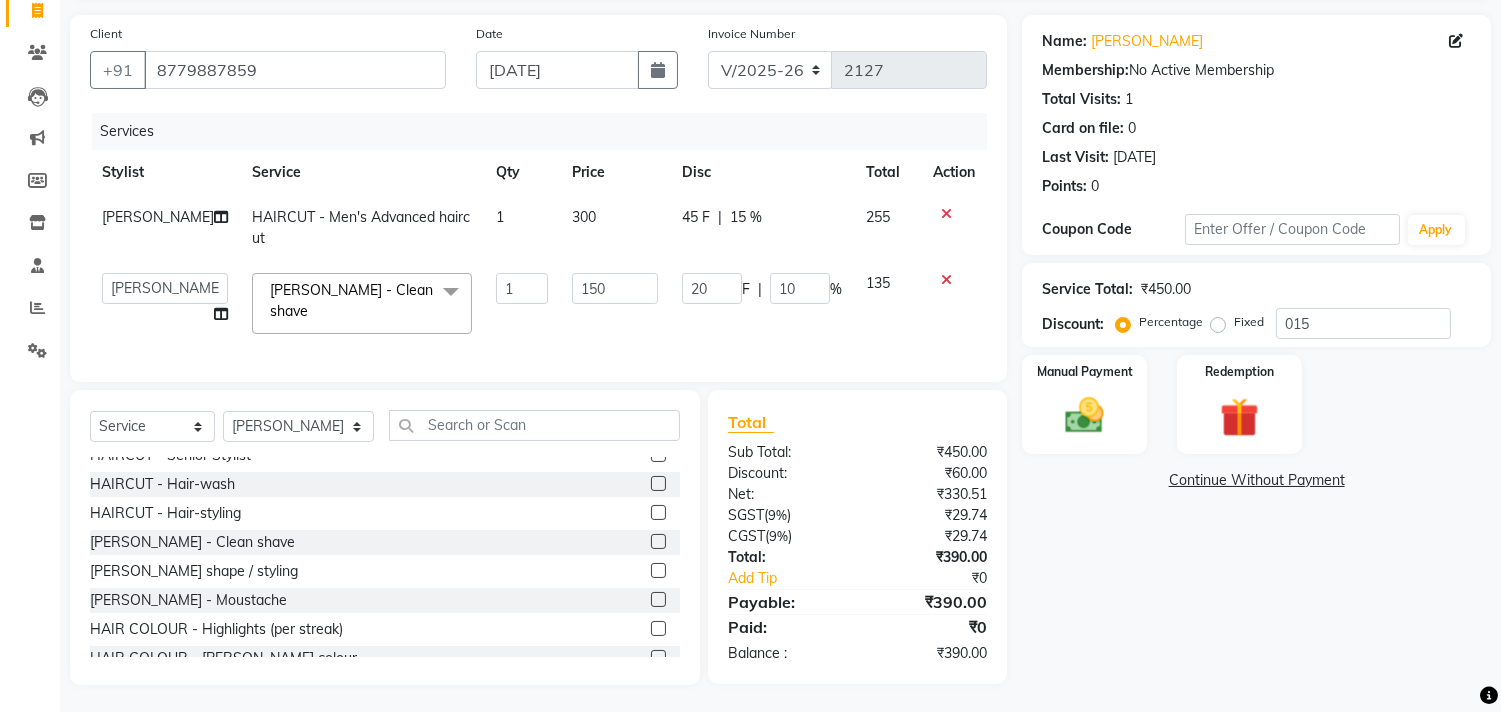 click on "Services Stylist Service Qty Price Disc Total Action SACHIN SAKPAL HAIRCUT - Men's Advanced haircut 1 300 45 F | 15 % 255  aniket    Anu    AYAZ KADRI    Front Desk   Javed   kapil   KOMAL    Payal    Pooja Jadhav   Rahul Datkhile   RESHMA SHAIKH   rutik shinde   SACHIN SAKPAL   SADDAM   SAHAJAN   SAKSHI CHAVAN   Sameer    sampada   Sanjana    SANU   shobha sonawane   shobha sonawane   SHUBHAM PEDNEKAR   Sikandar Ansari   ssneha rana   BEARD - Clean shave  x Hair And Scalp - Basic Hair Spa Starts From- Hair And Scalp - Anti-Dandruff Spa Starts From Hair And Scalp - Anti Hairfall Spa Starts From Hair And Scalp - Anti-Dandruff Scrub Hair And Scalp - Head Massage Starts From Hair And Scalp - Protein Treatment Starts From Hair And Scalp - Botox Spa Starts From Hair and Scalp - Golden spa starts from  Hair and scalp - Ultime repair  Hair and scalp - Ampoule HAIRCUT - Men's Advanced haircut HAIRCUT - Senior Stylist HAIRCUT - Hair-wash HAIRCUT - Hair-styling BEARD - Clean shave BEARD - Beard shape / styling 1 150 F" 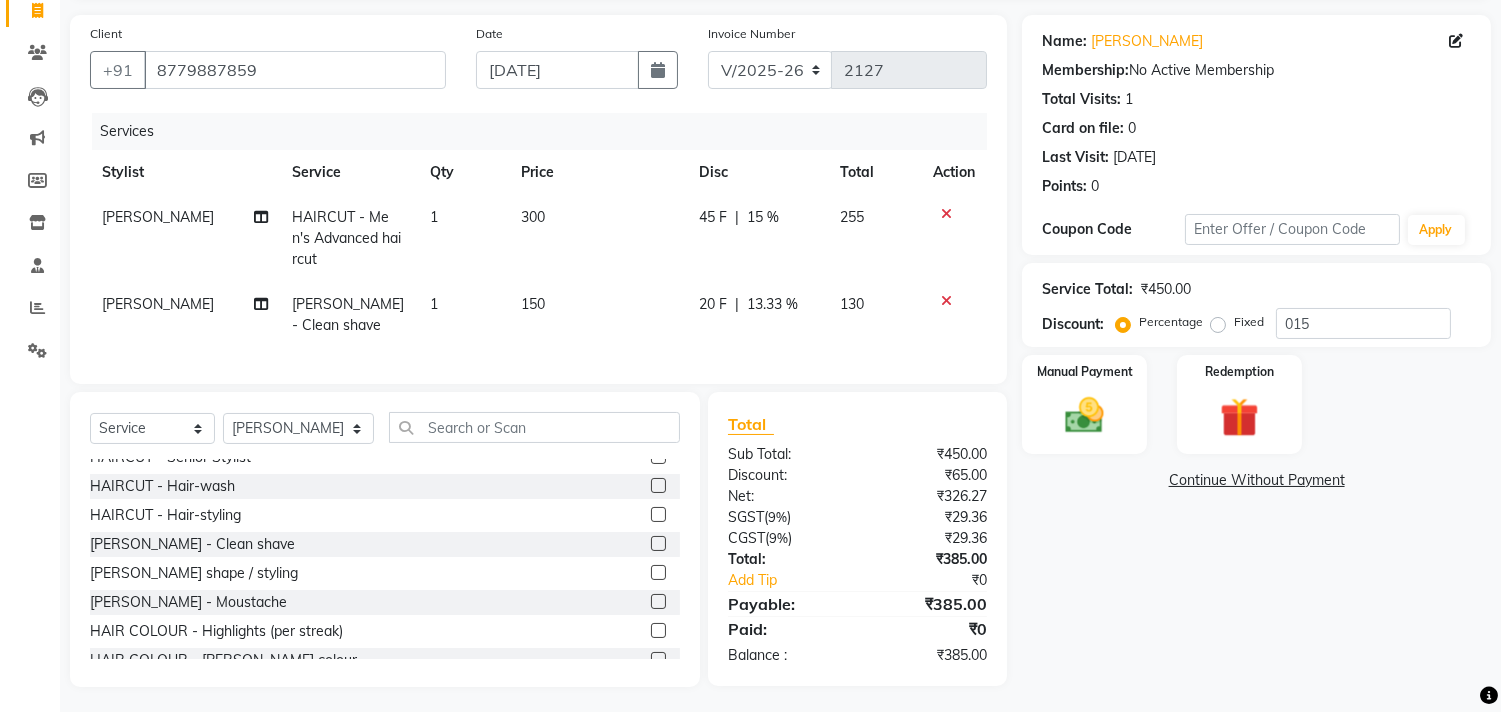 click on "45 F" 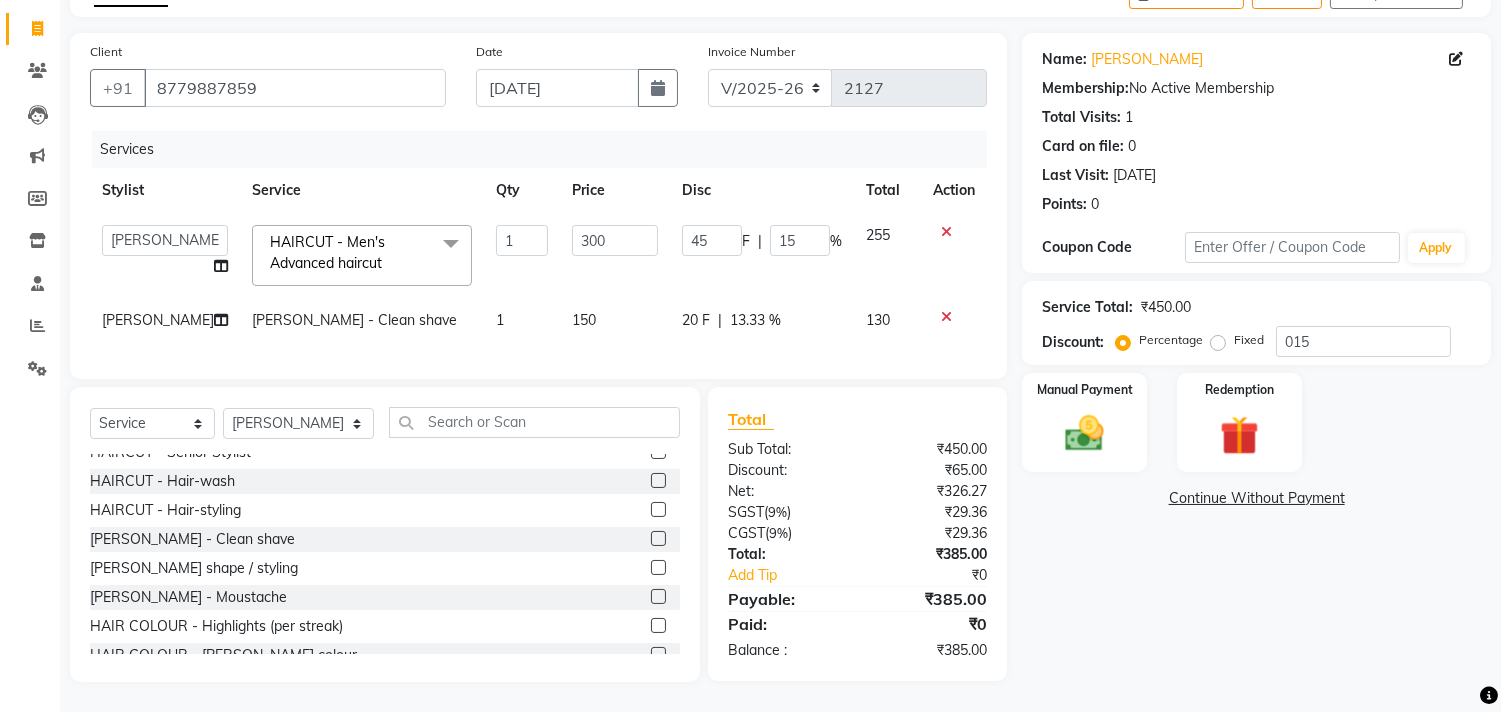 click on "300" 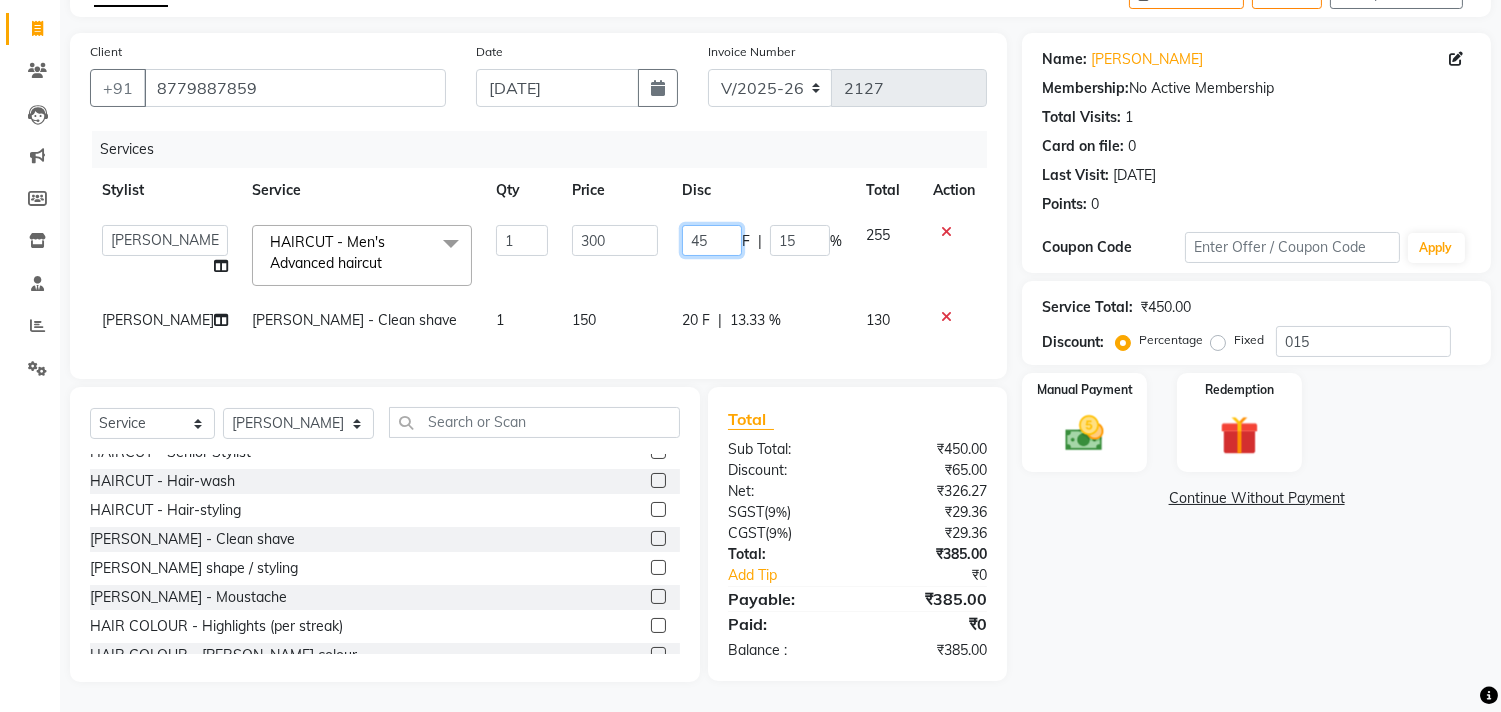 click on "45" 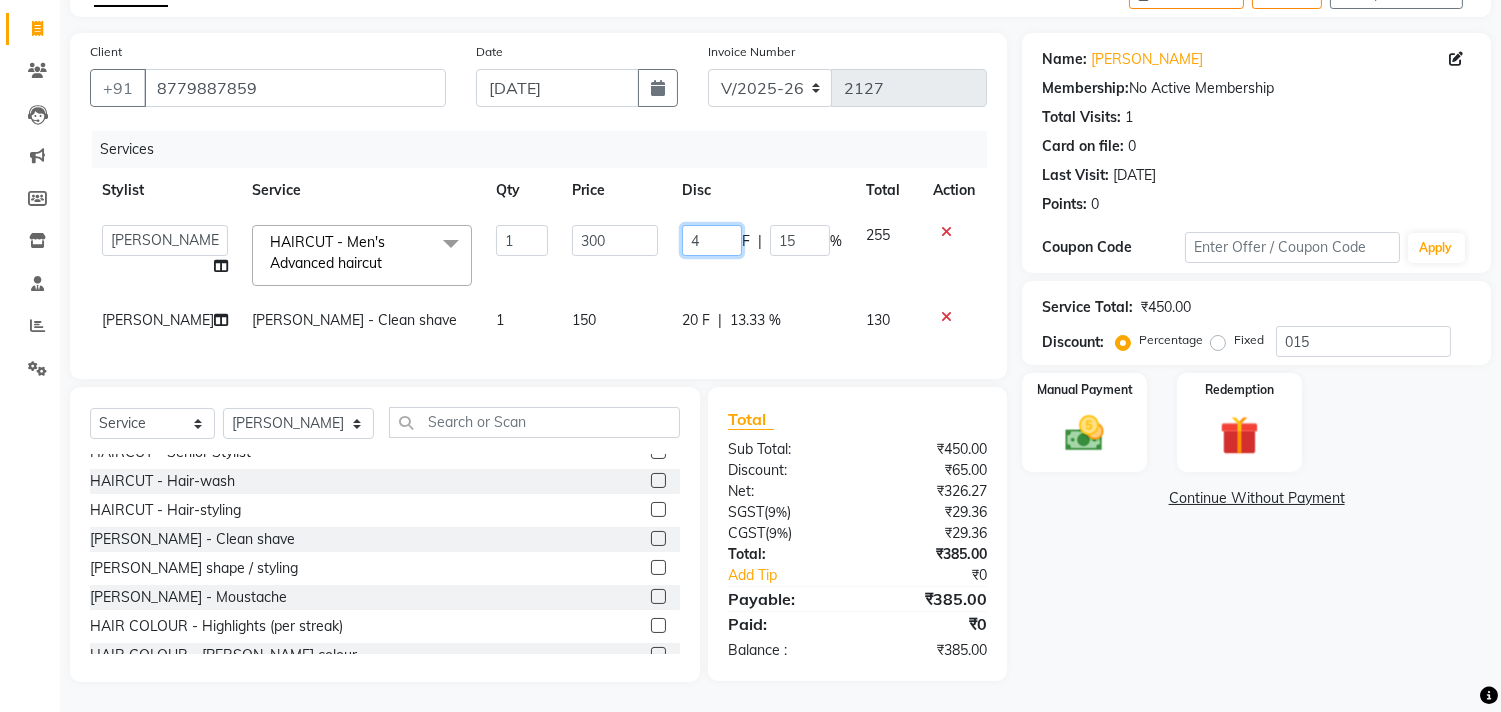 type on "40" 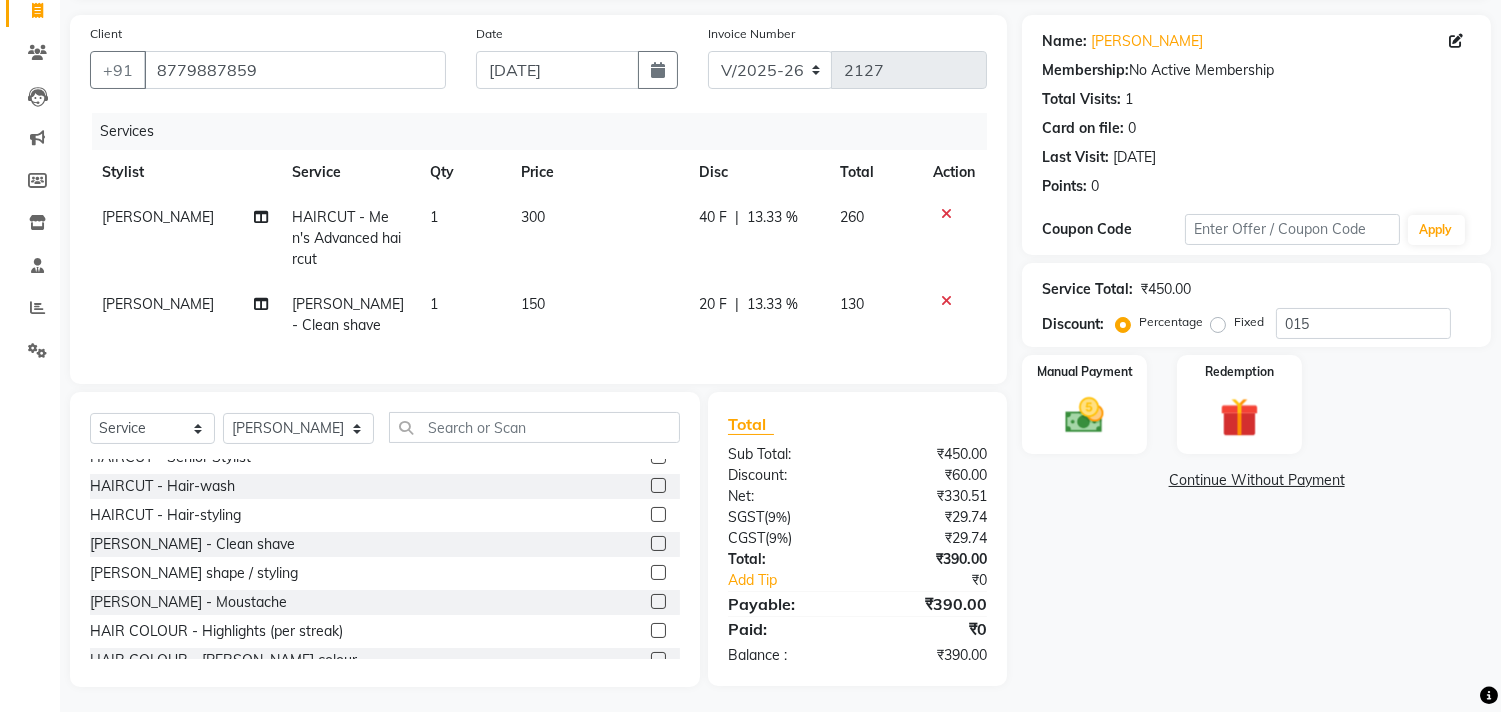 click on "40 F | 13.33 %" 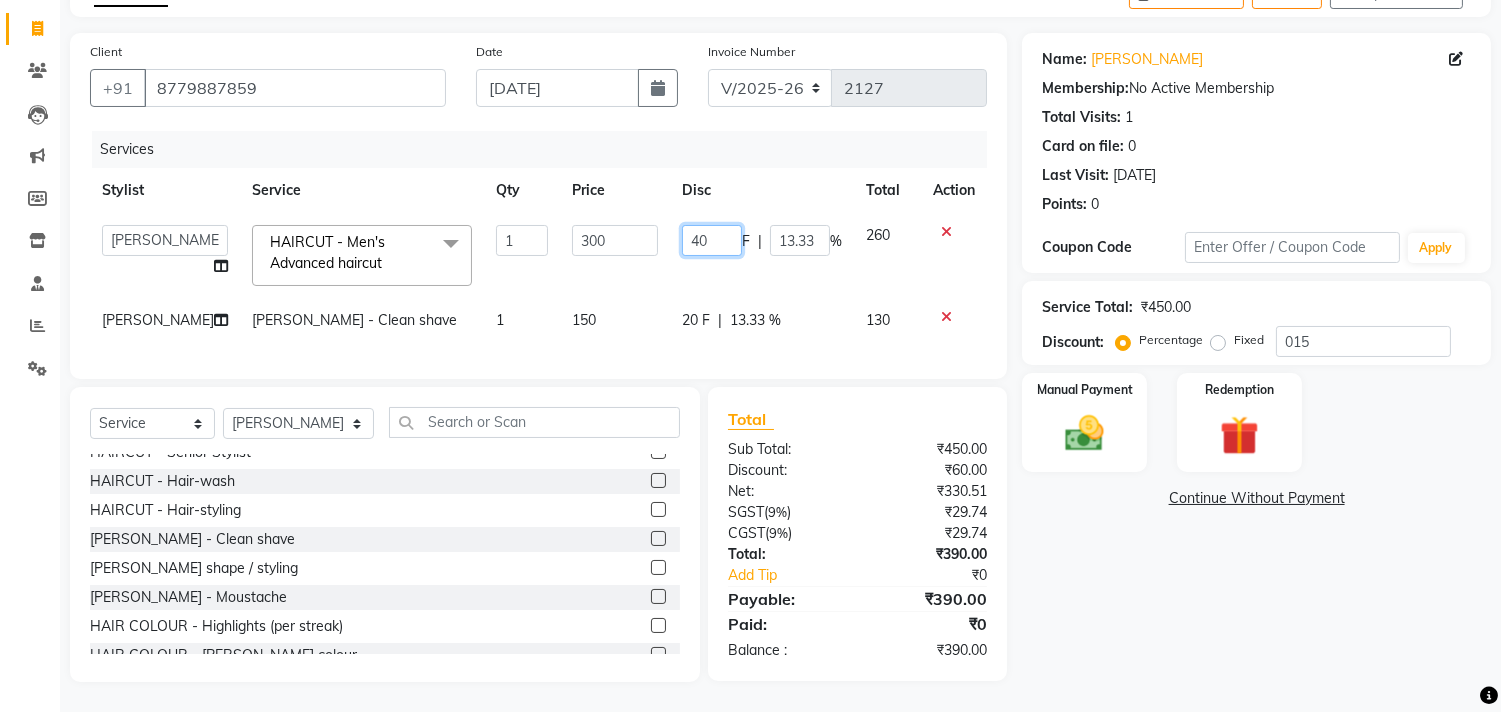 click on "40" 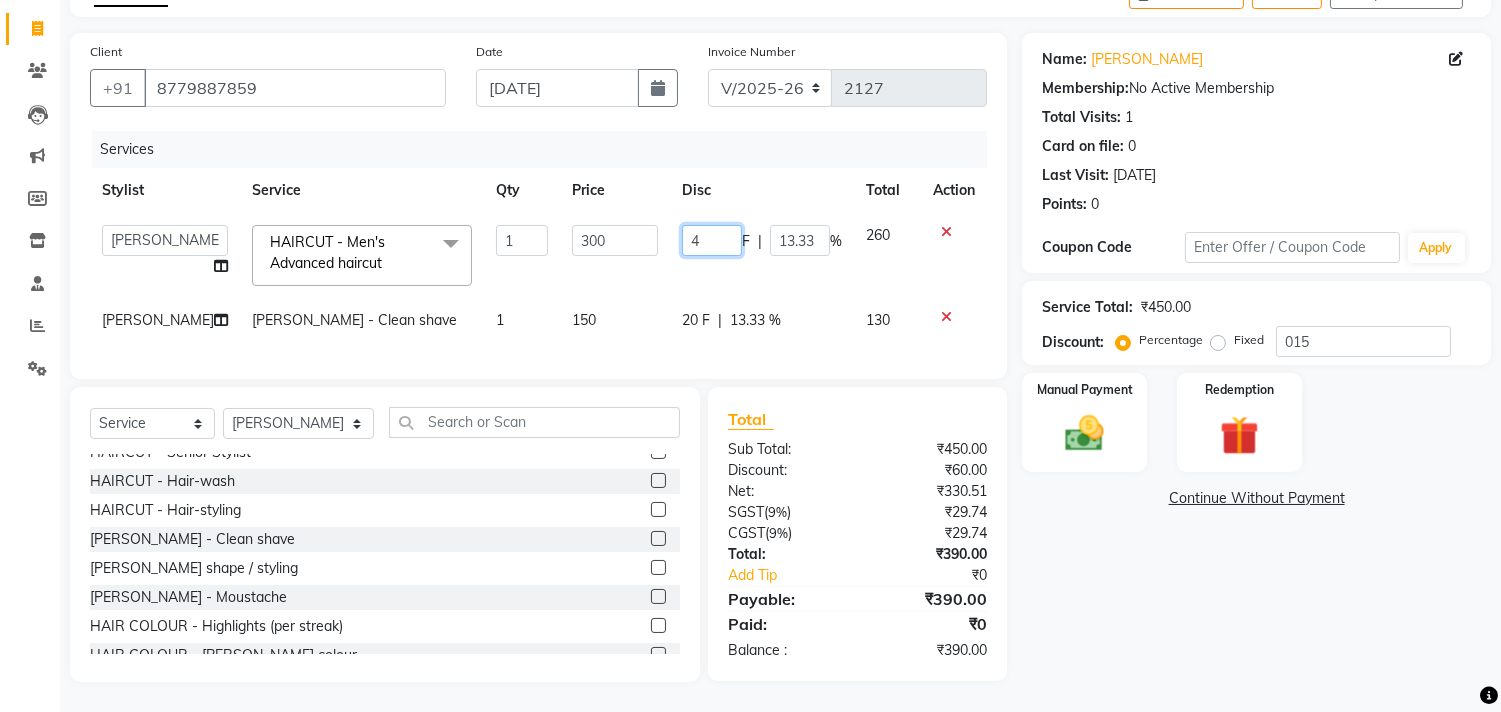 type on "45" 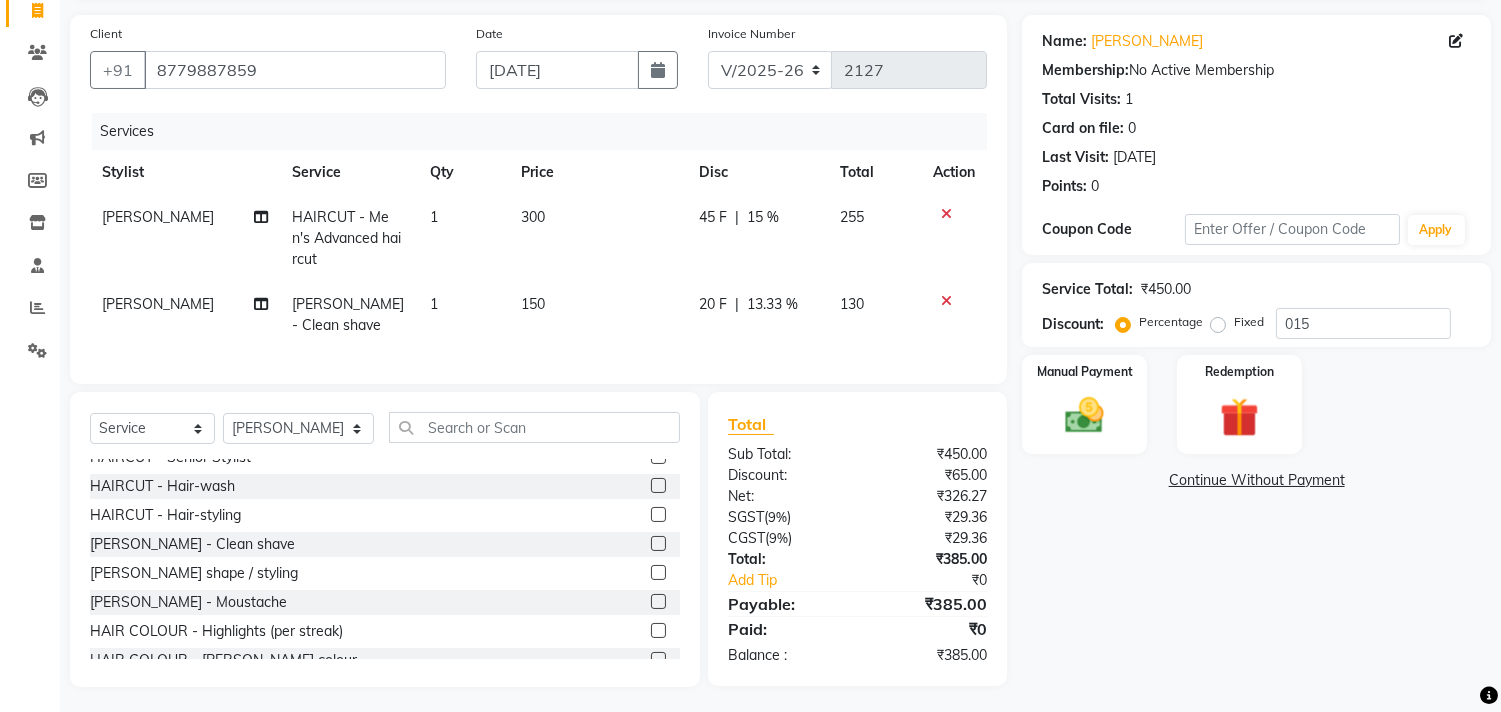 click on "SACHIN SAKPAL HAIRCUT - Men's Advanced haircut 1 300 45 F | 15 % 255 SACHIN SAKPAL BEARD - Clean shave 1 150 20 F | 13.33 % 130" 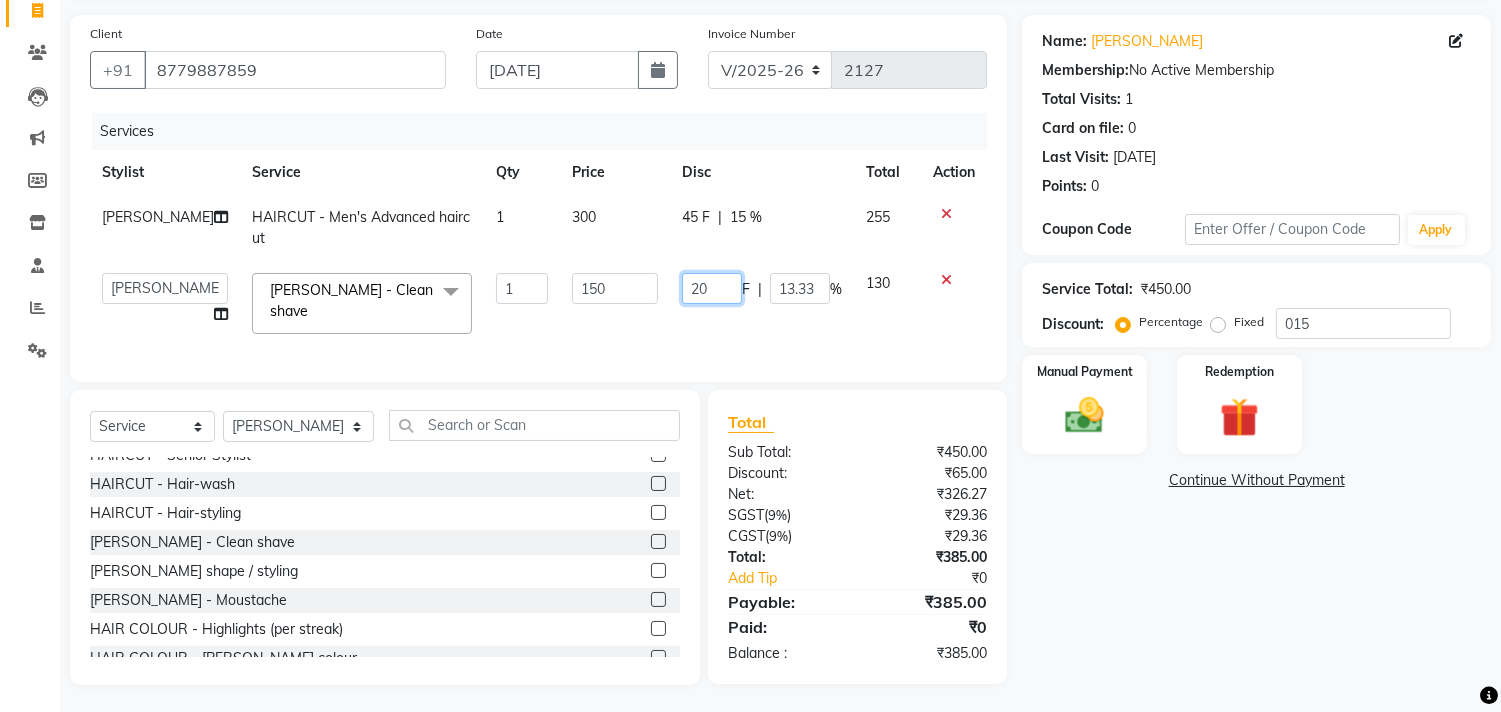 click on "20" 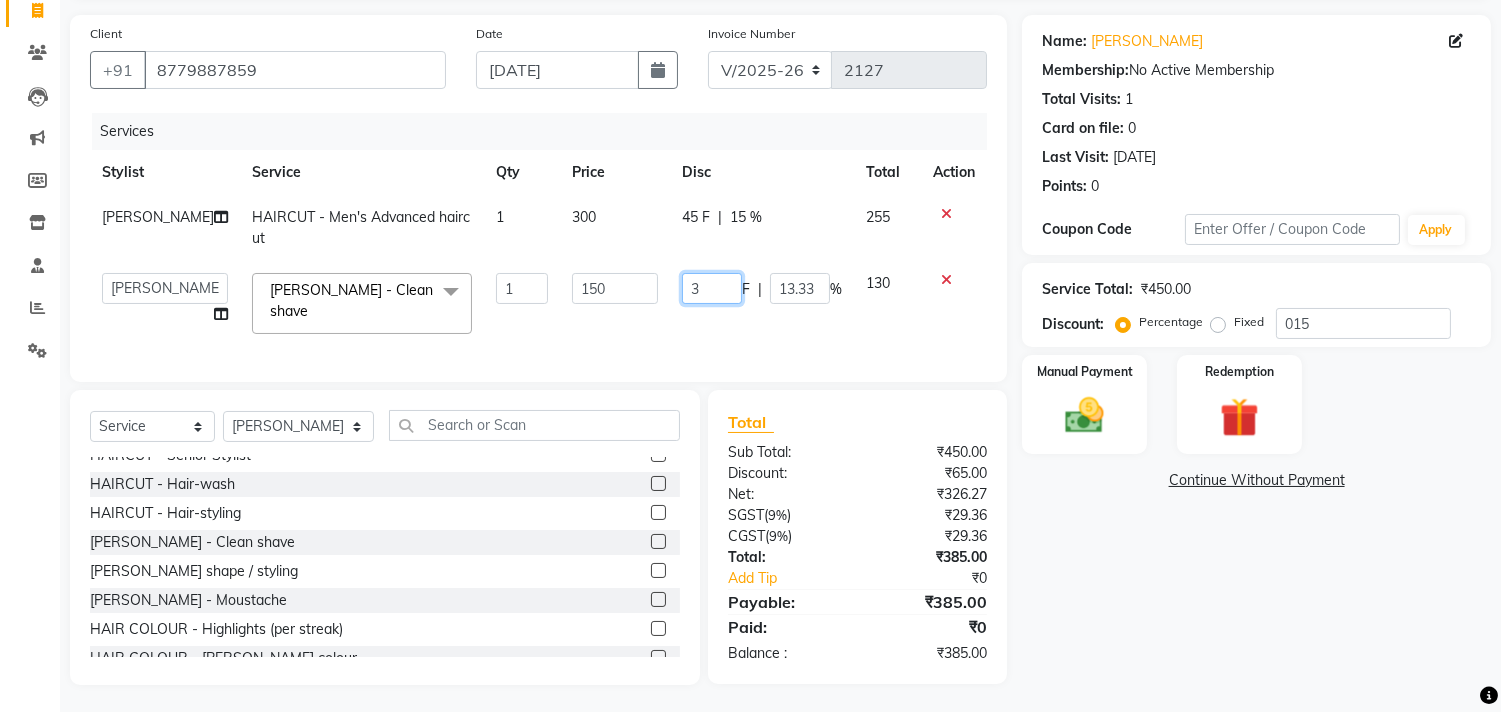 type on "30" 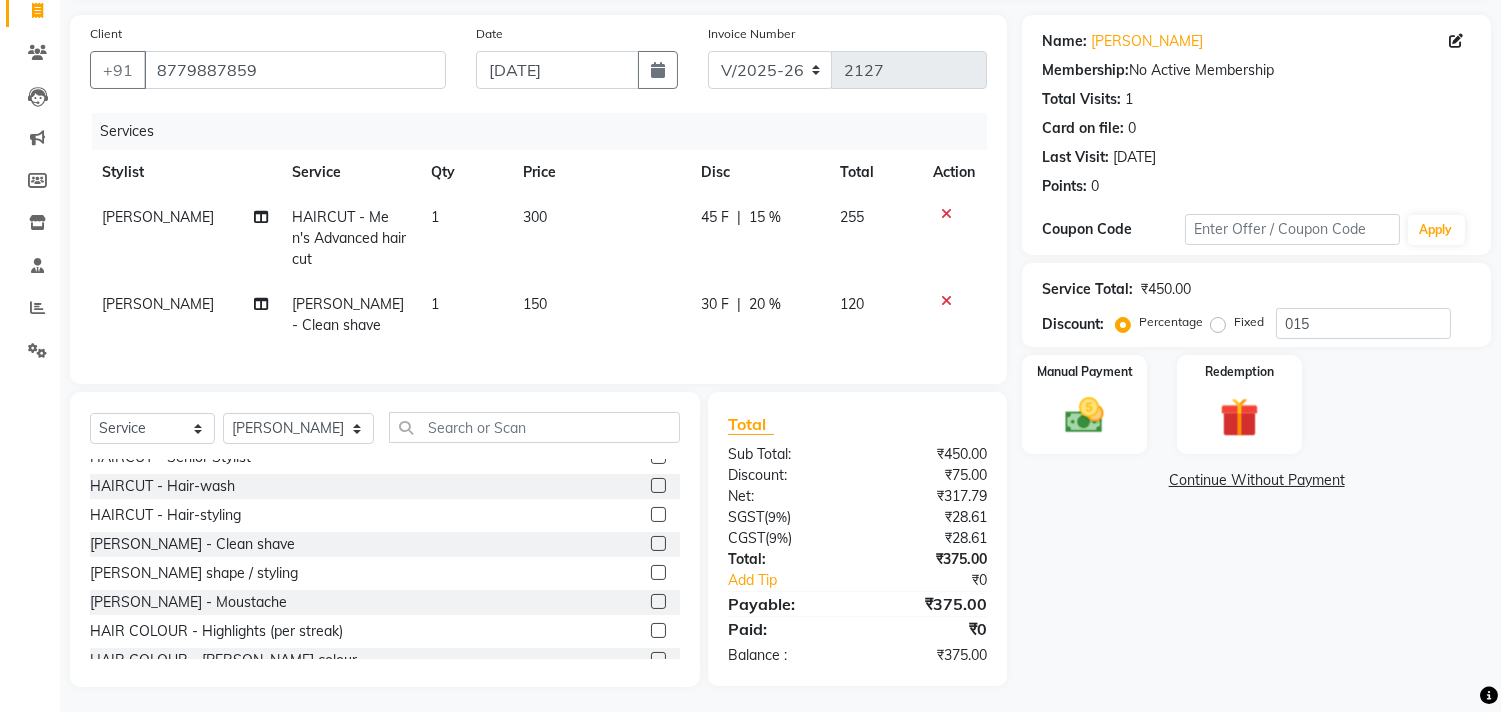click on "30 F | 20 %" 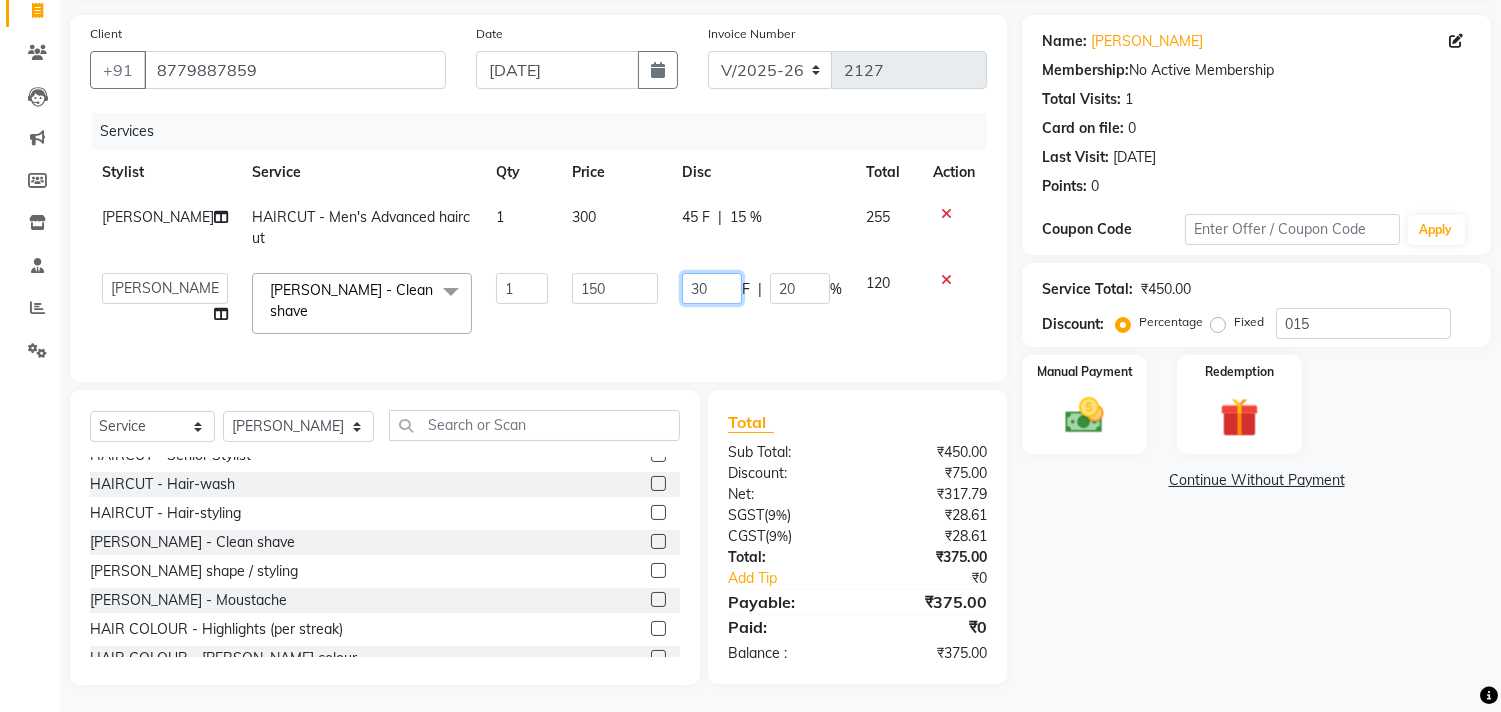 click on "30" 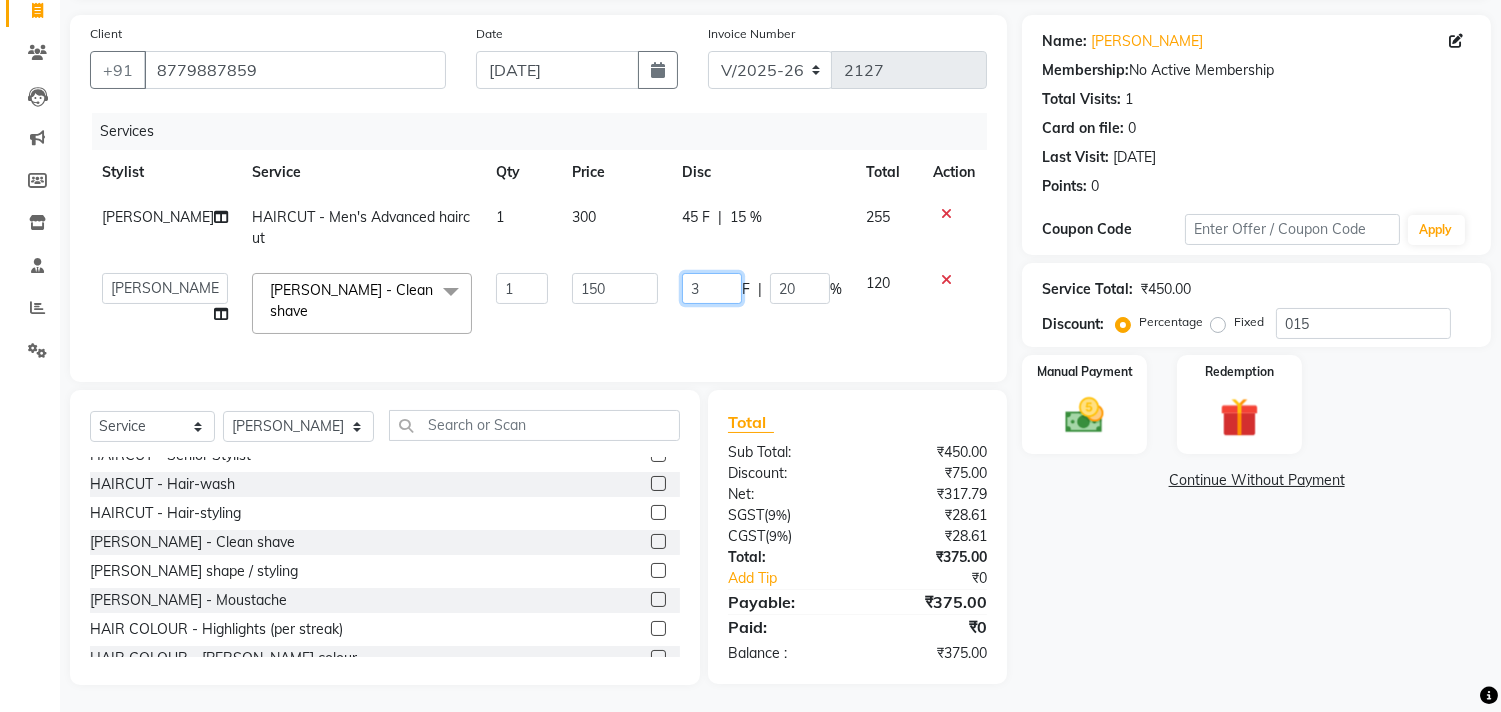 type on "35" 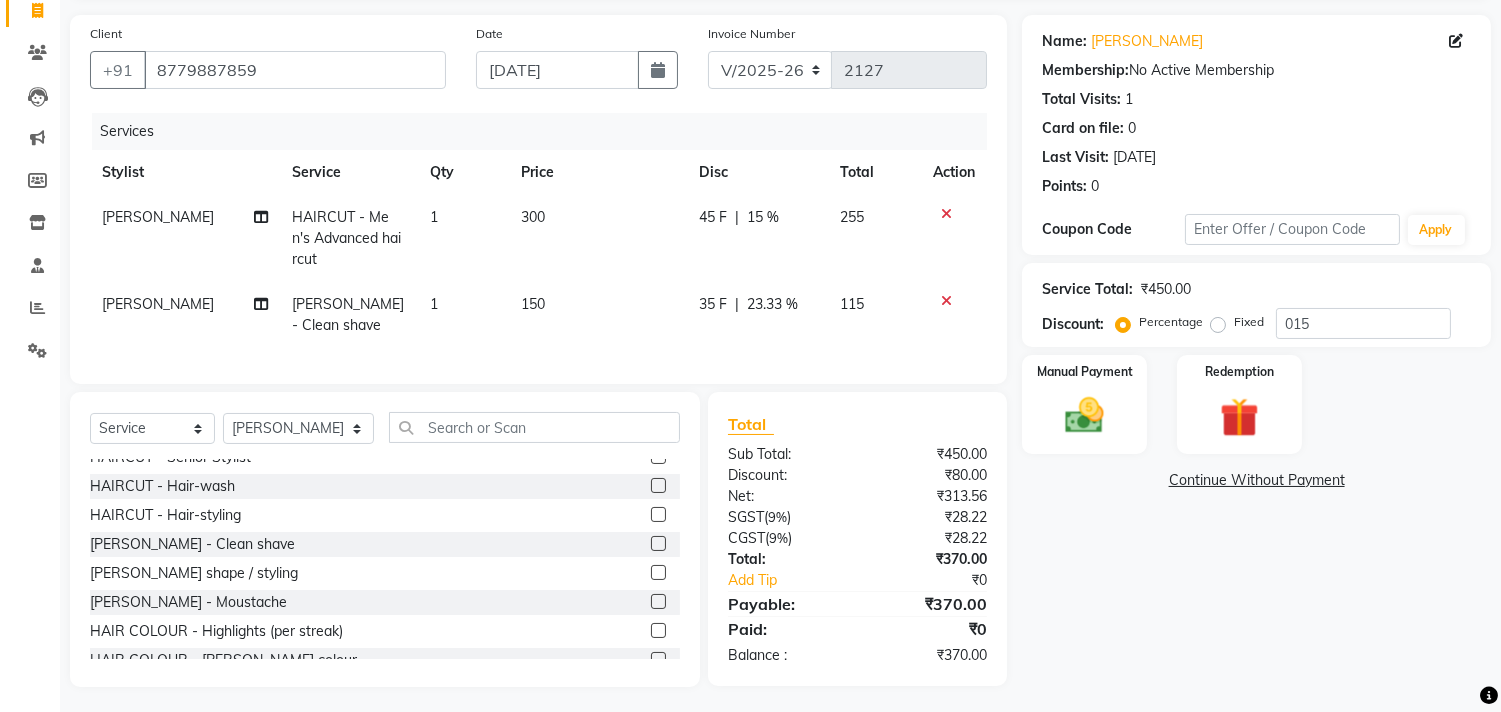 click on "Services Stylist Service Qty Price Disc Total Action SACHIN SAKPAL HAIRCUT - Men's Advanced haircut 1 300 45 F | 15 % 255 SACHIN SAKPAL BEARD - Clean shave 1 150 35 F | 23.33 % 115" 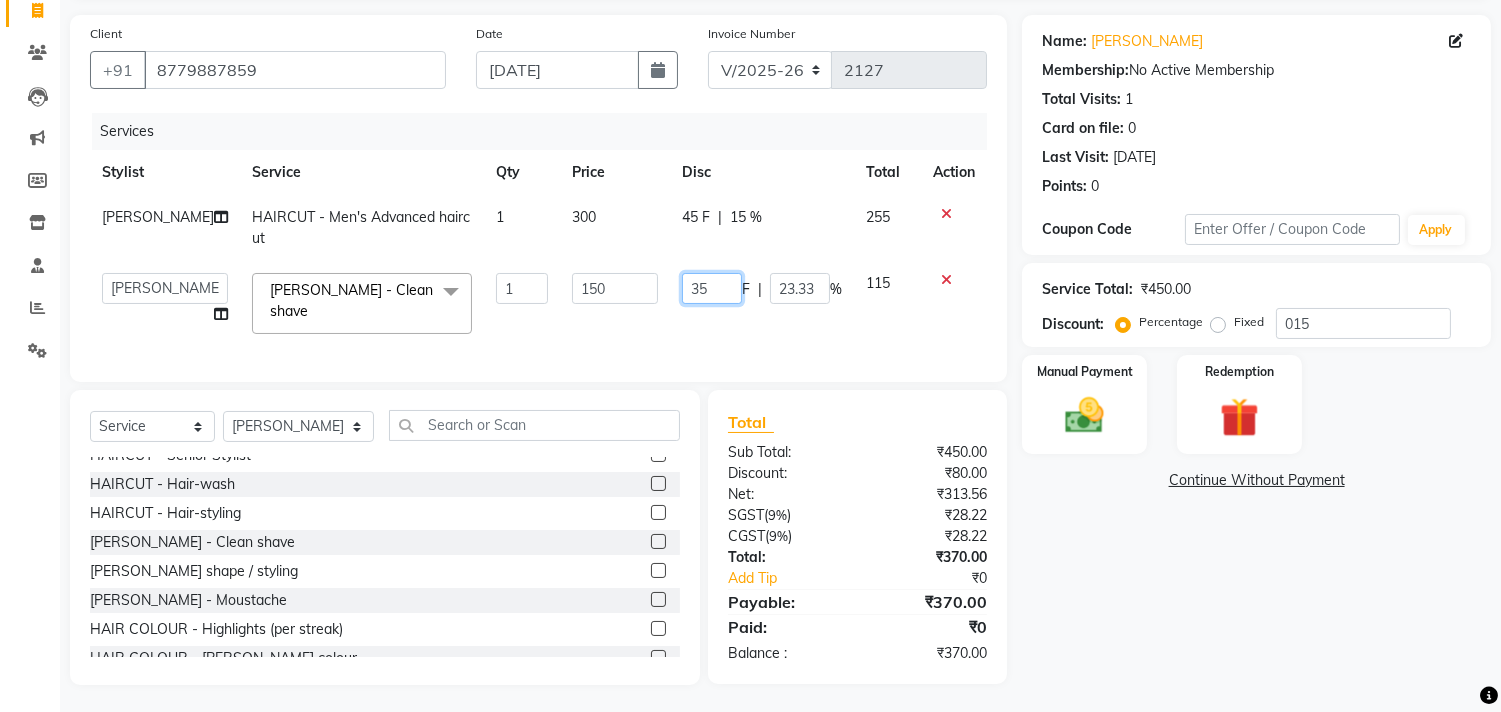 click on "35" 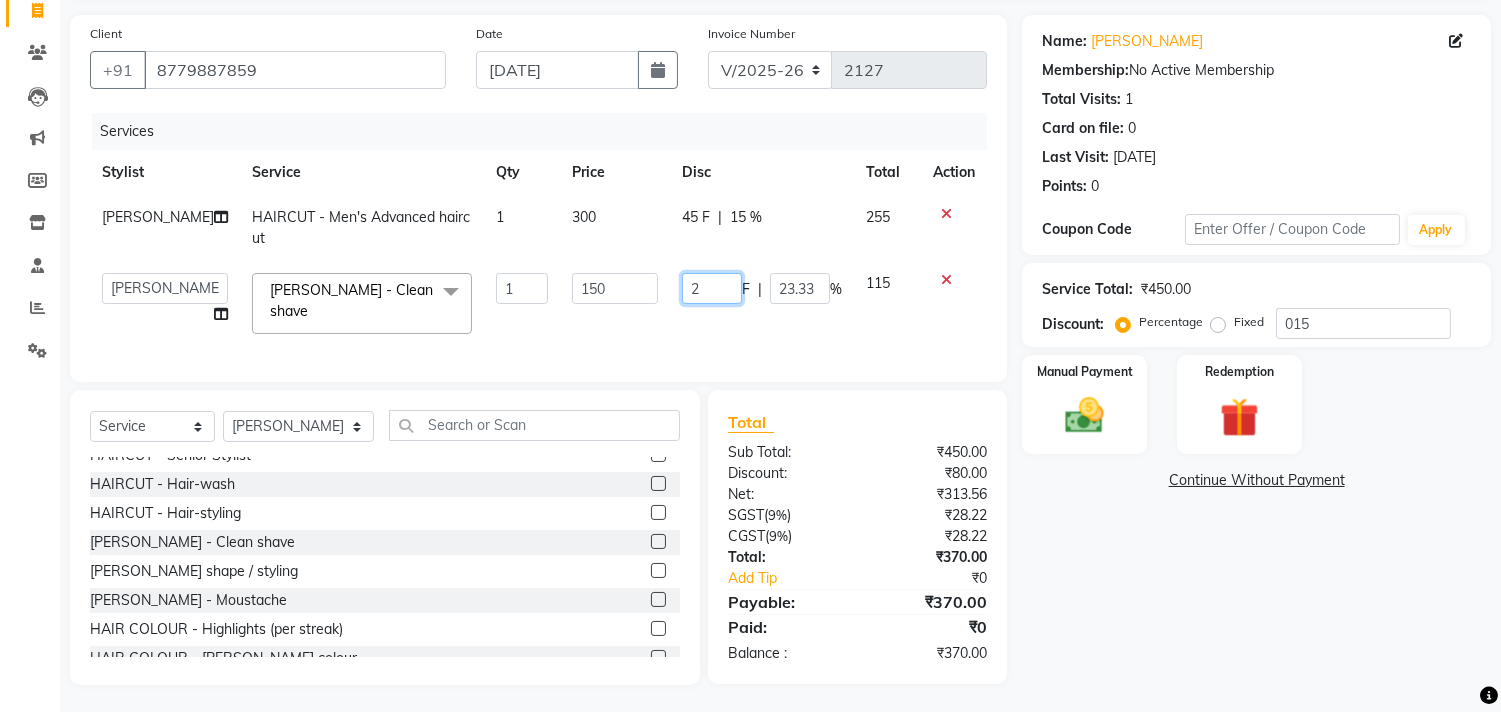 type on "25" 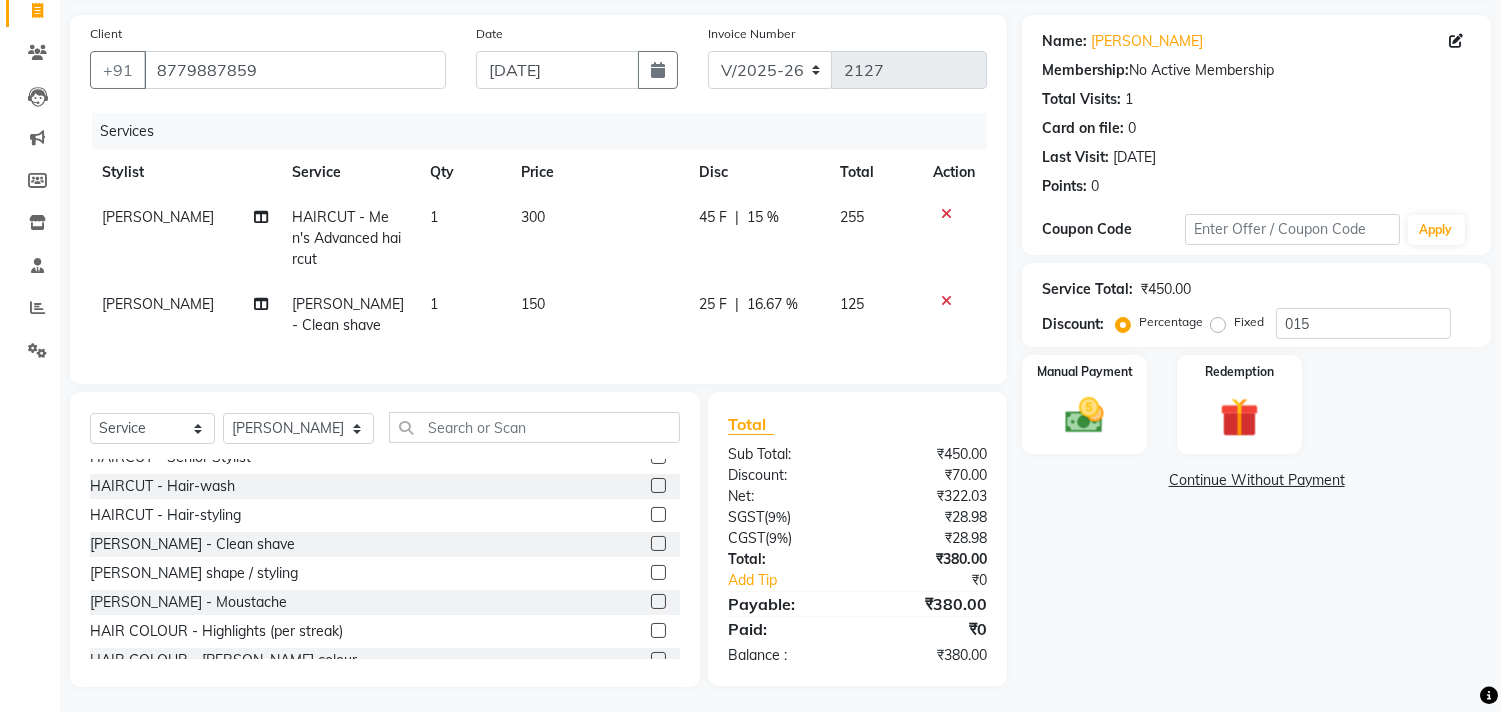 click on "25 F | 16.67 %" 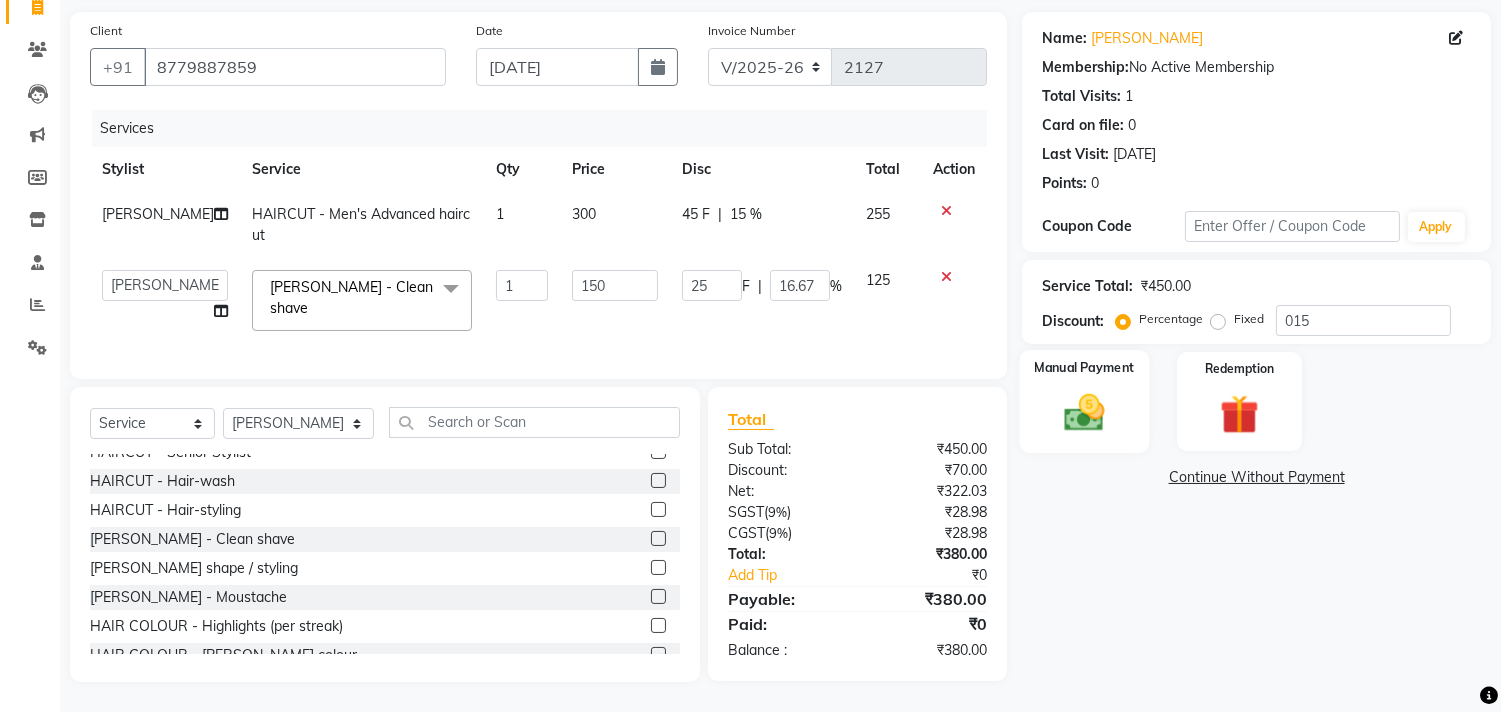 scroll, scrollTop: 145, scrollLeft: 0, axis: vertical 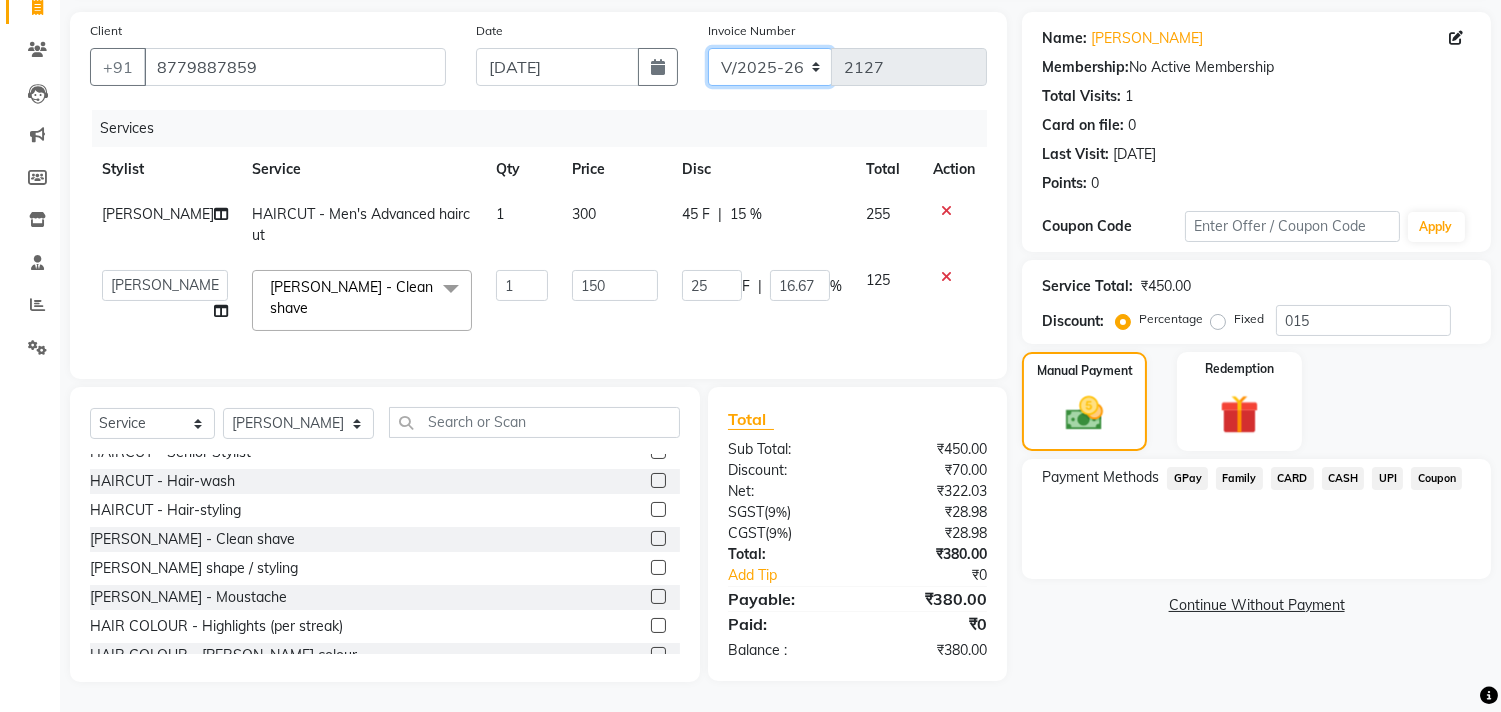 drag, startPoint x: 753, startPoint y: 50, endPoint x: 758, endPoint y: 77, distance: 27.45906 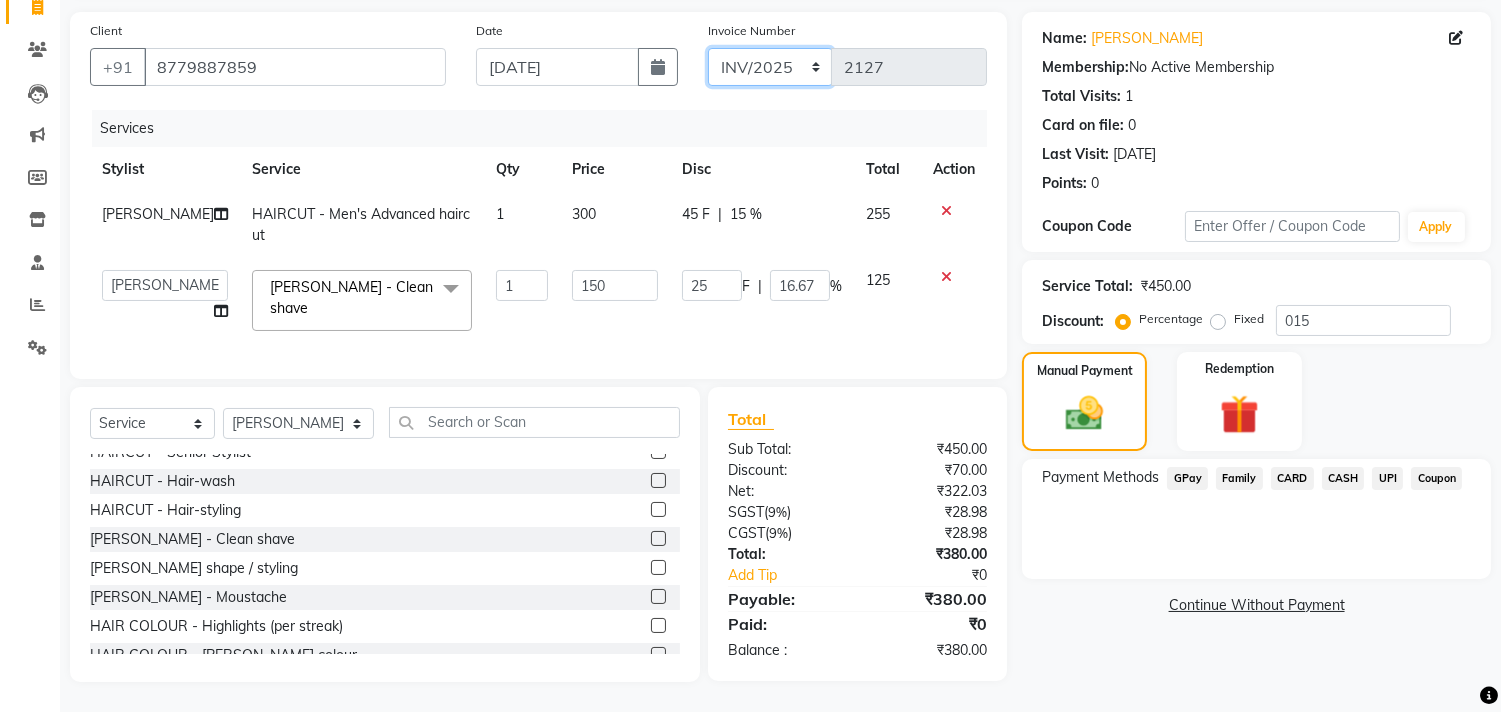 click on "INV/2025 V/2025-26" 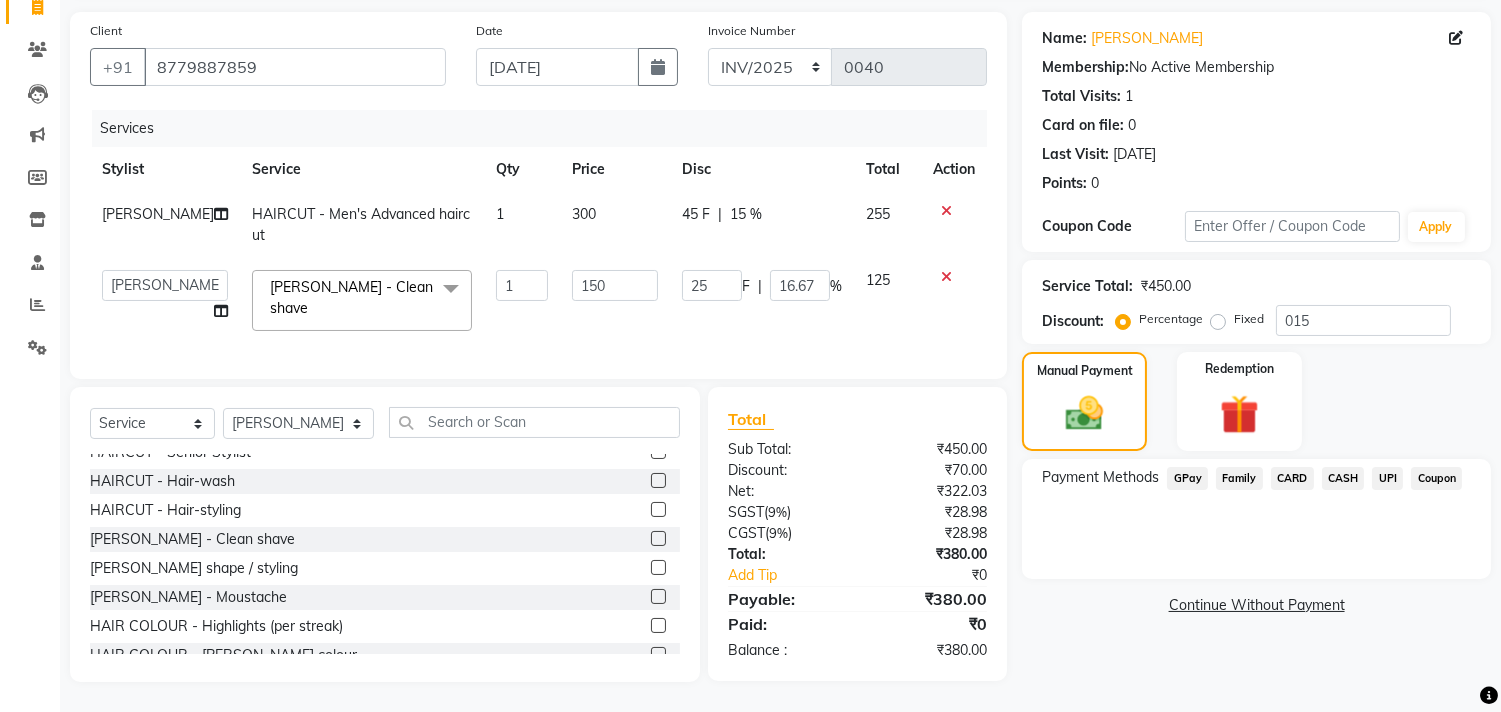 click on "CASH" 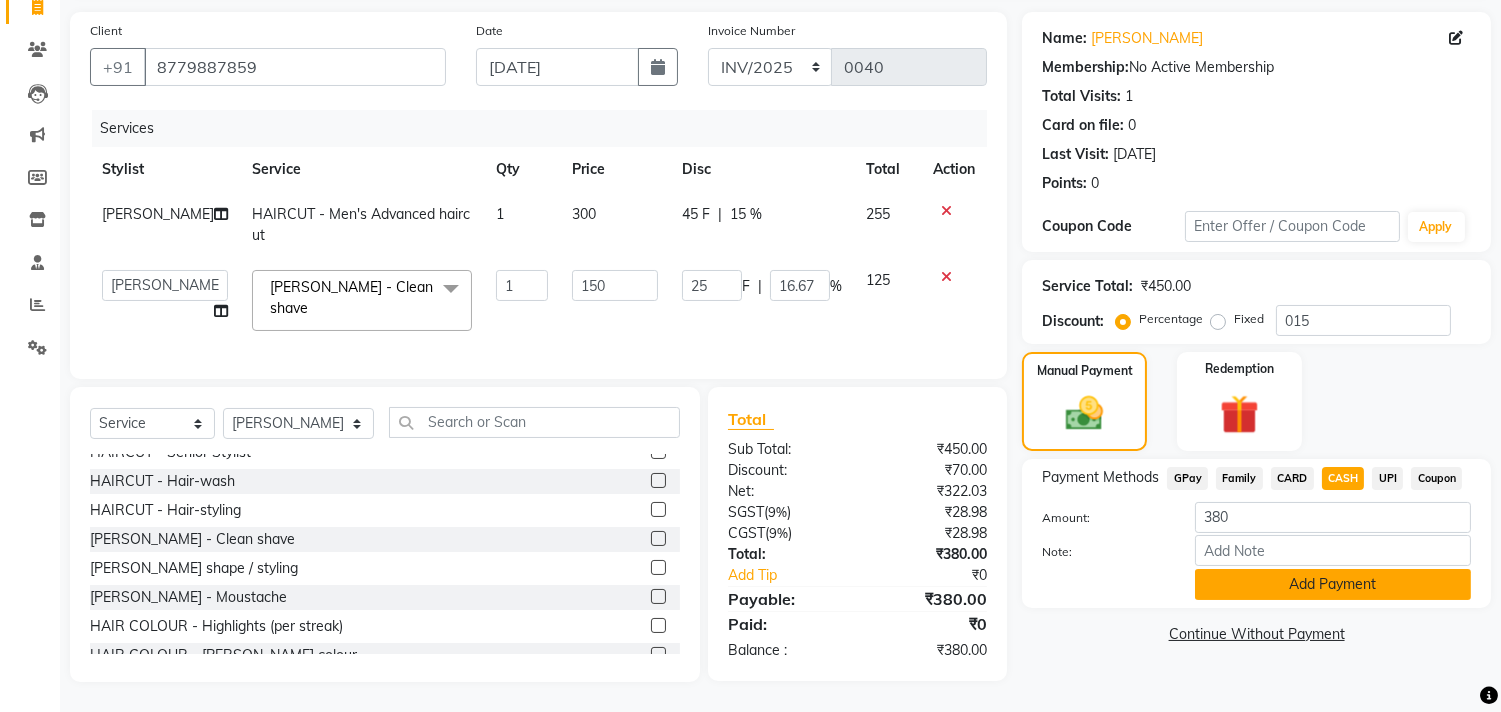 click on "Add Payment" 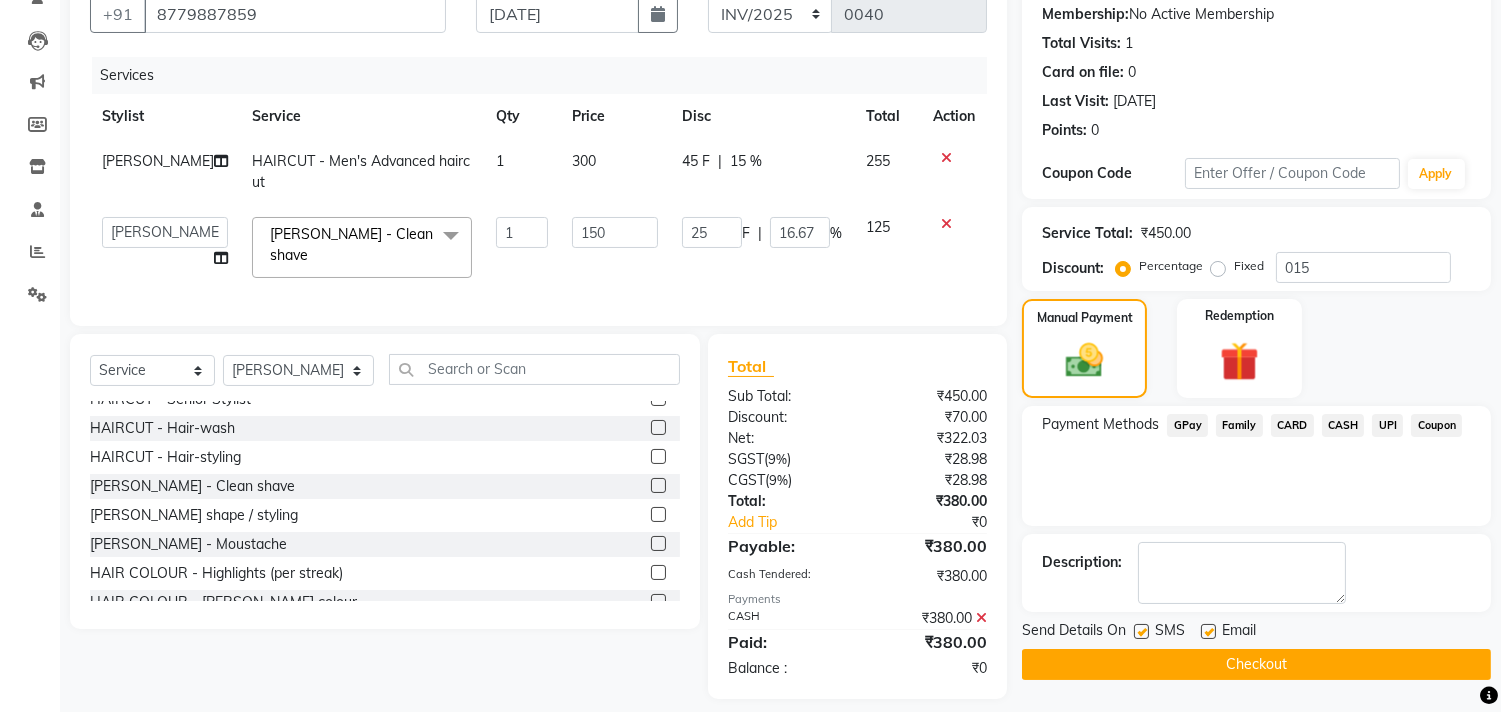 scroll, scrollTop: 215, scrollLeft: 0, axis: vertical 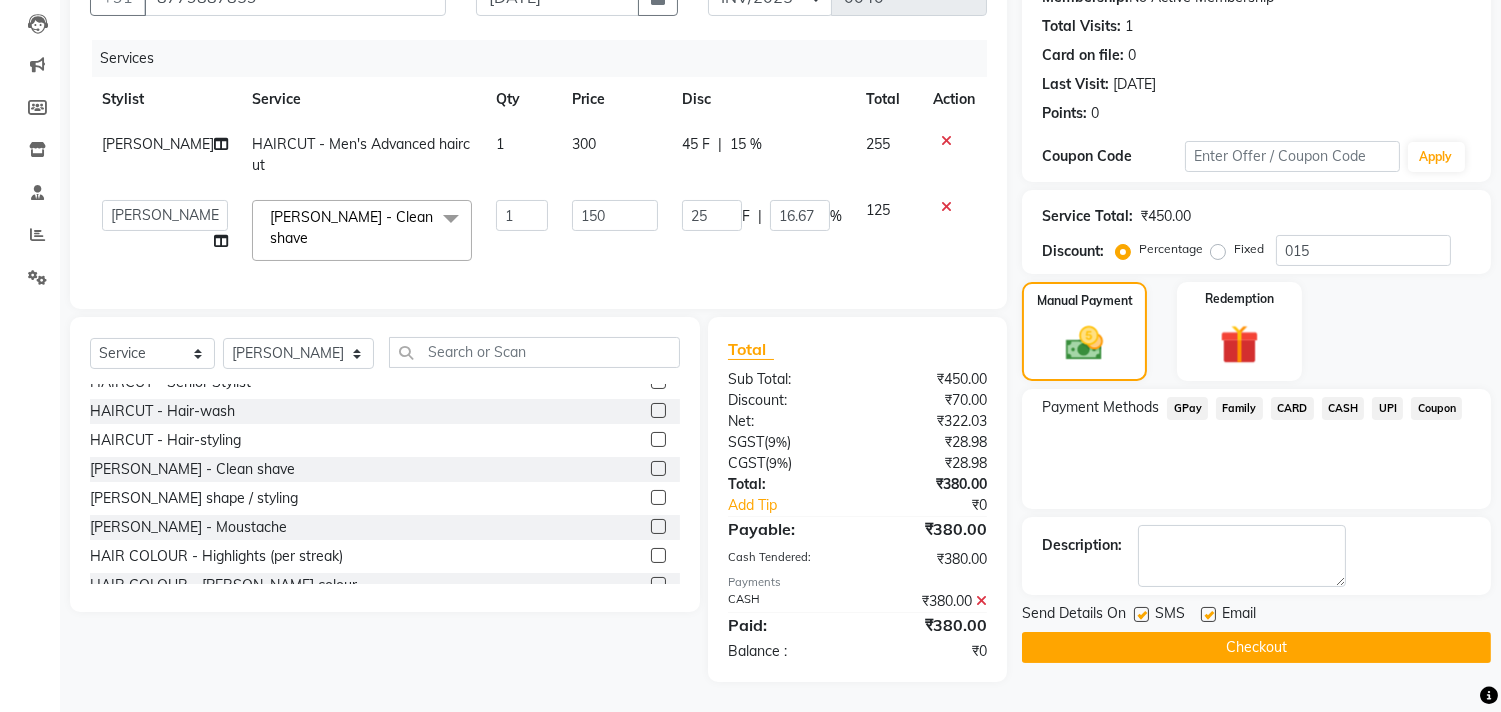 click on "Checkout" 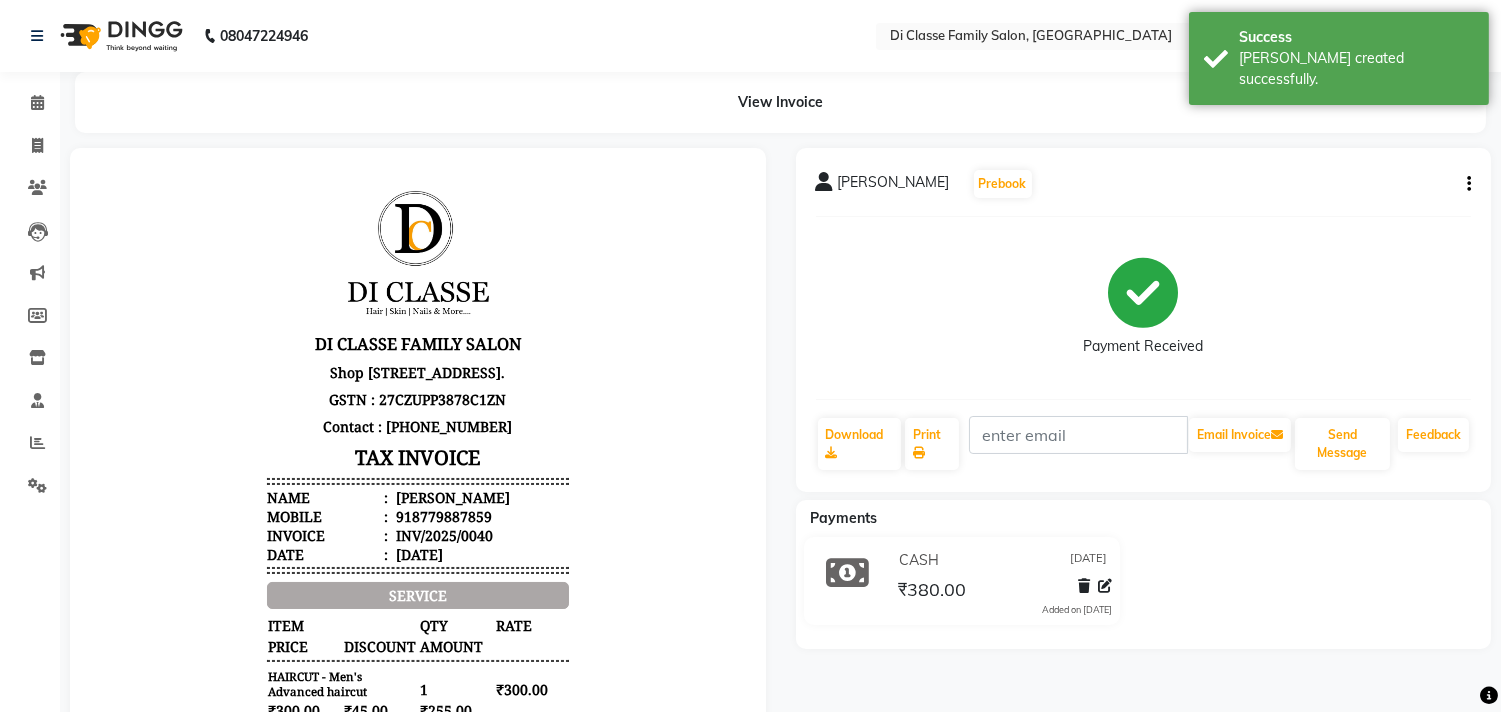 scroll, scrollTop: 0, scrollLeft: 0, axis: both 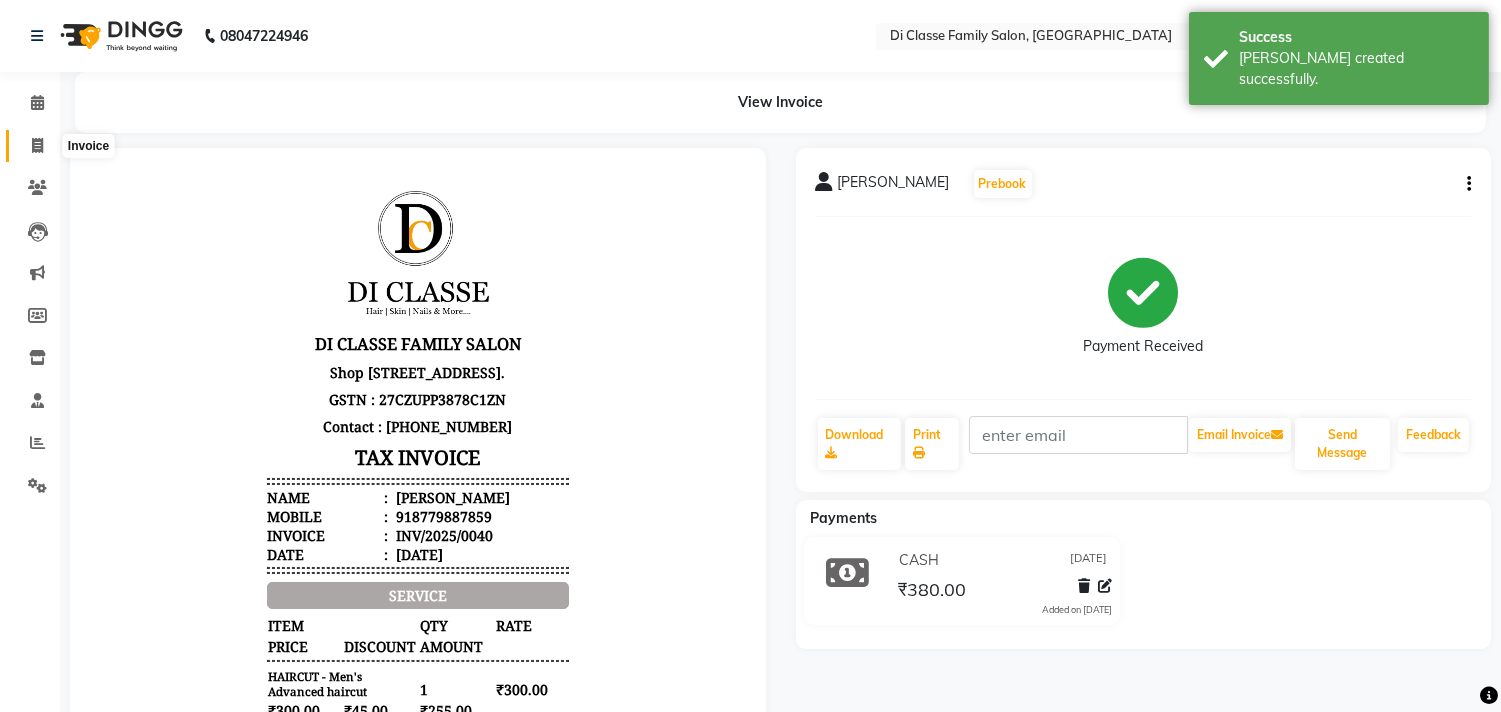 click 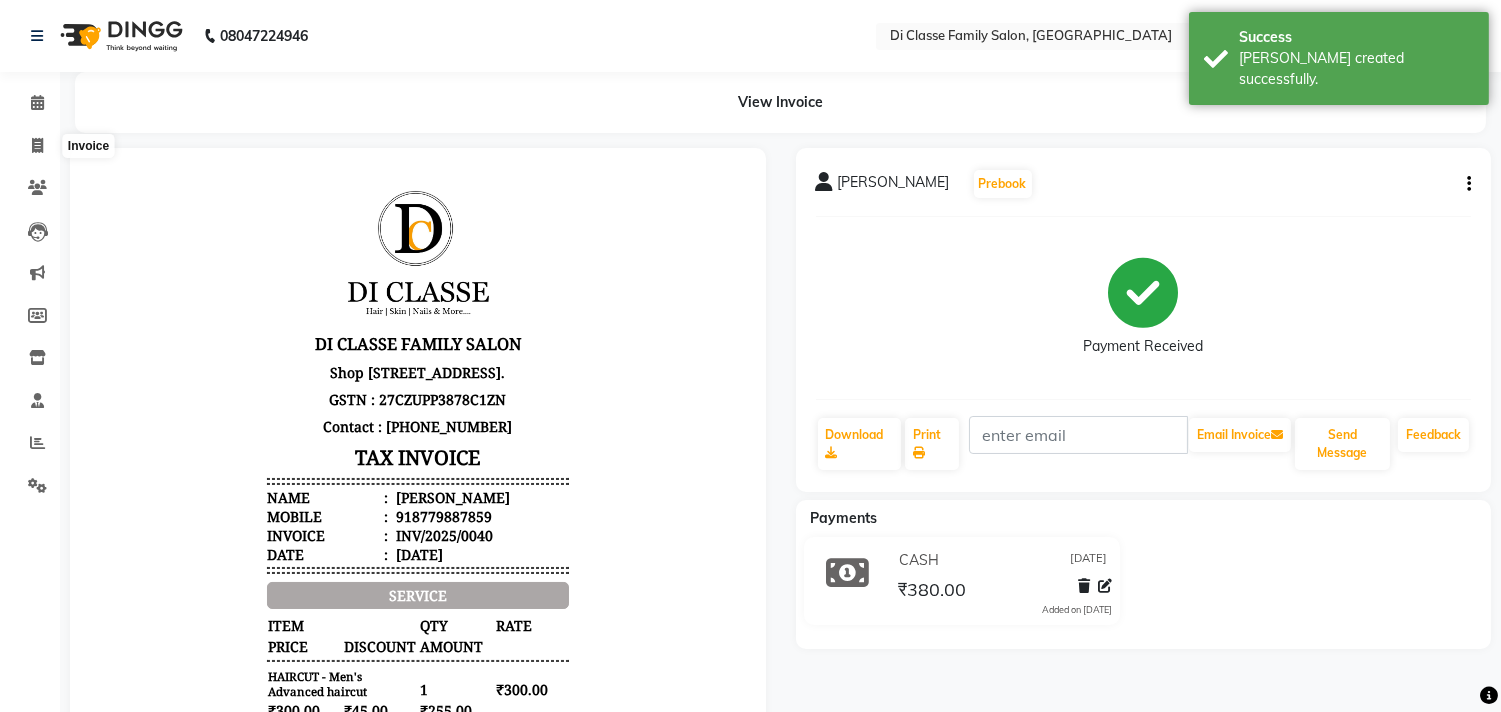 select on "4704" 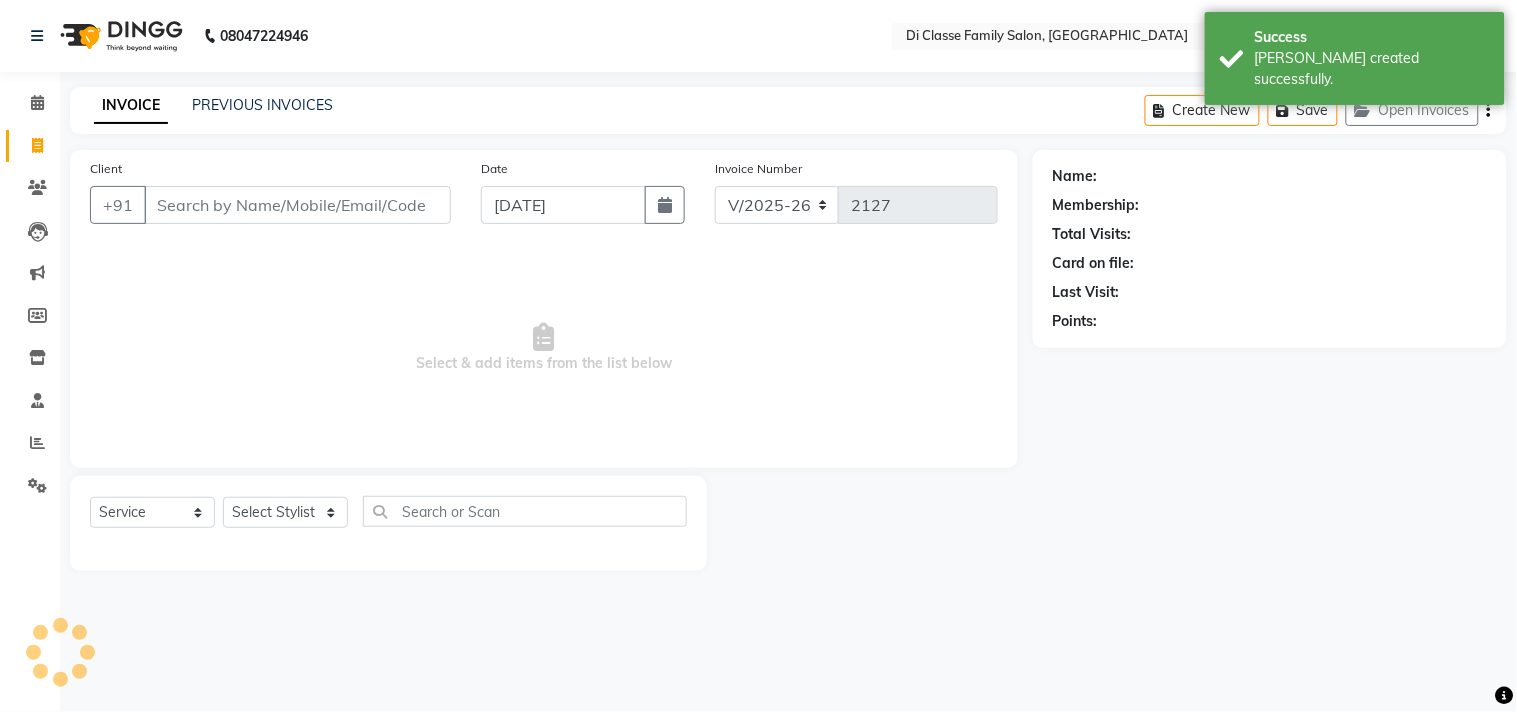 click on "08047224946 Select Location × Di Classe Family Salon, Sanpada  WhatsApp Status  ✕ Status:  Connected Most Recent Message: 13-07-2025     04:09 PM Recent Service Activity: 13-07-2025     04:12 PM English ENGLISH Español العربية मराठी हिंदी ગુજરાતી தமிழ் 中文 Notifications nothing to show Admin Manage Profile Change Password Sign out  Version:3.15.4  ☀ Di Classe Family Salon, Ghansoli ☀ DI CLASSE FAMILY SALON, Sanpada  Calendar  Invoice  Clients  Leads   Marketing  Members  Inventory  Staff  Reports  Settings Completed InProgress Upcoming Dropped Tentative Check-In Confirm Bookings Generate Report Segments Page Builder INVOICE PREVIOUS INVOICES Create New   Save   Open Invoices  Client +91 Date 13-07-2025 Invoice Number INV/2025 V/2025-26 2127  Select & add items from the list below  Select  Service  Product  Membership  Package Voucher Prepaid Gift Card  Select Stylist Name: Membership: Total Visits: Card on file: Last Visit:  Points:" at bounding box center (758, 356) 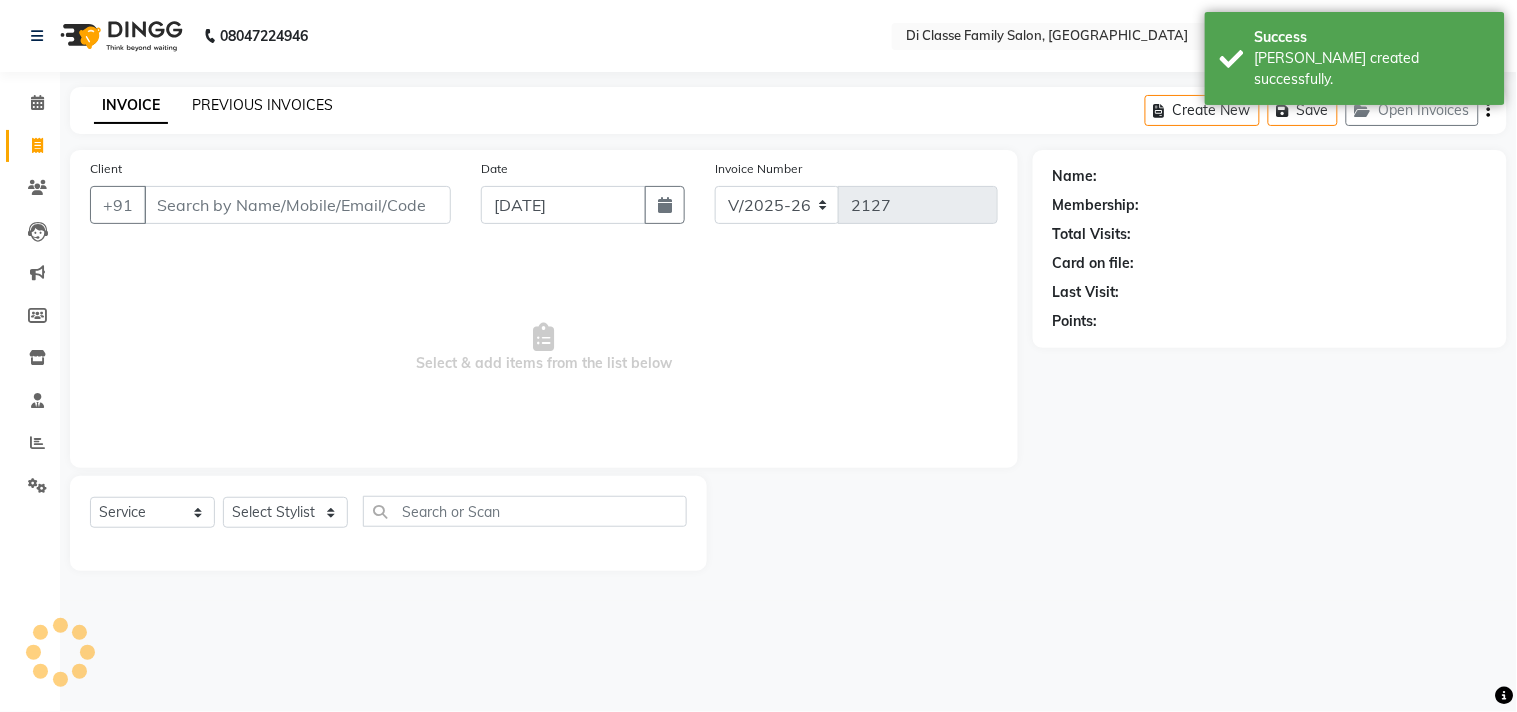 click on "PREVIOUS INVOICES" 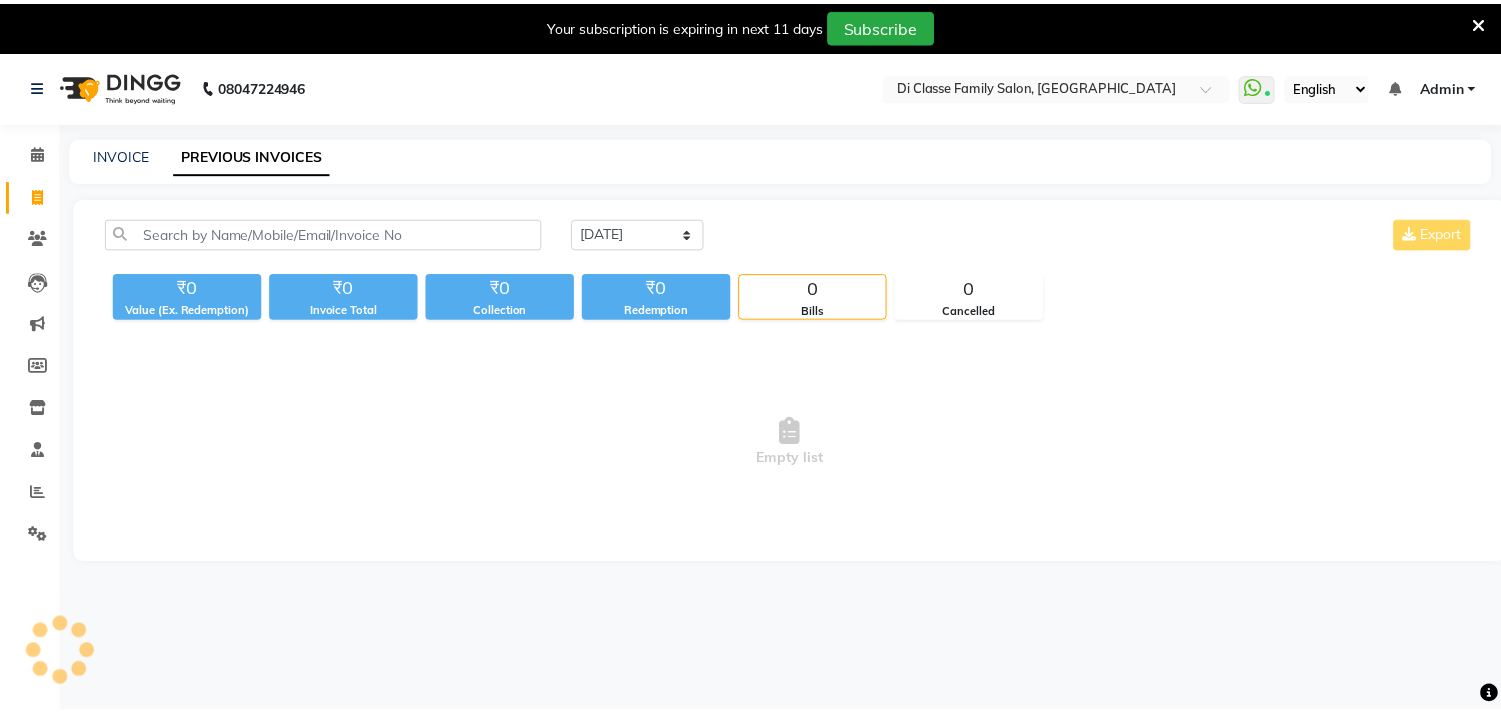 scroll, scrollTop: 0, scrollLeft: 0, axis: both 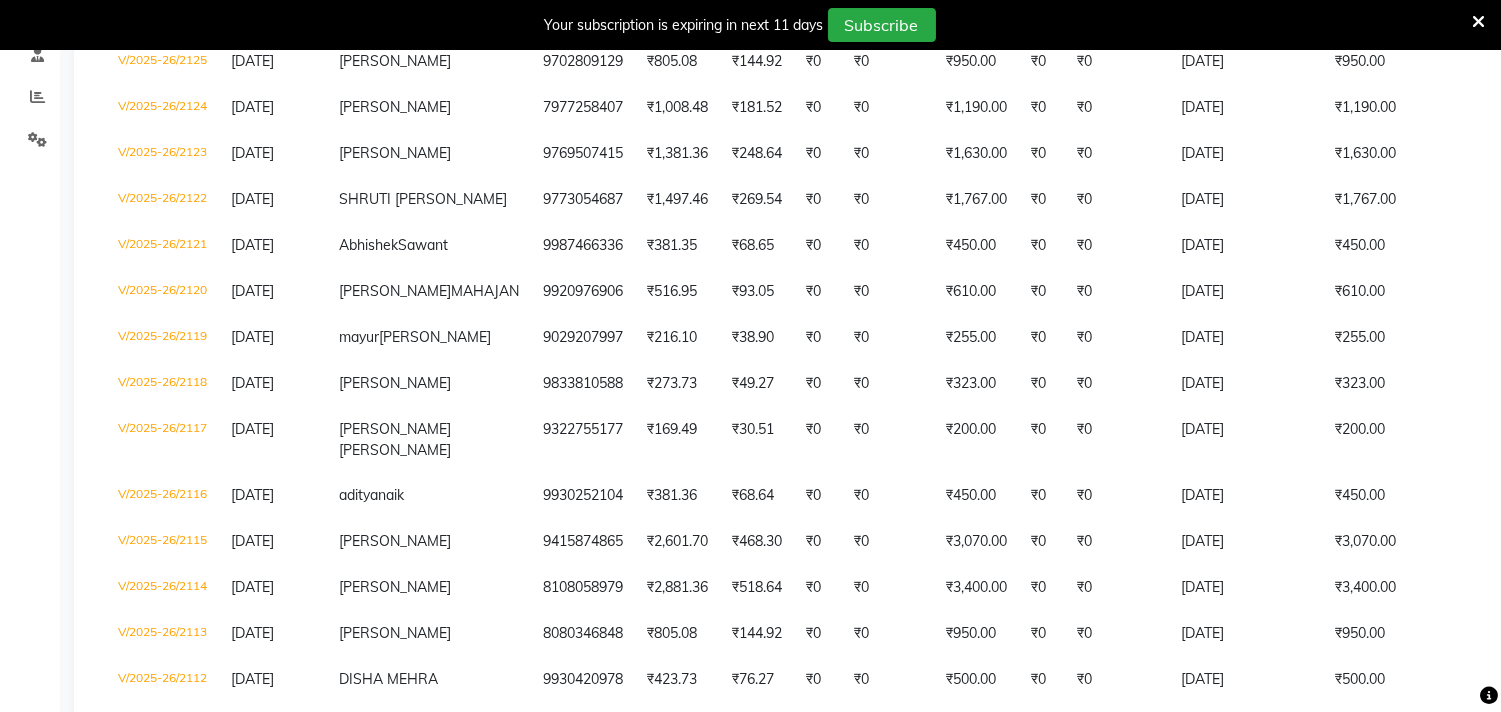 click on "Your subscription is expiring in next 11 days   Subscribe" at bounding box center [750, 25] 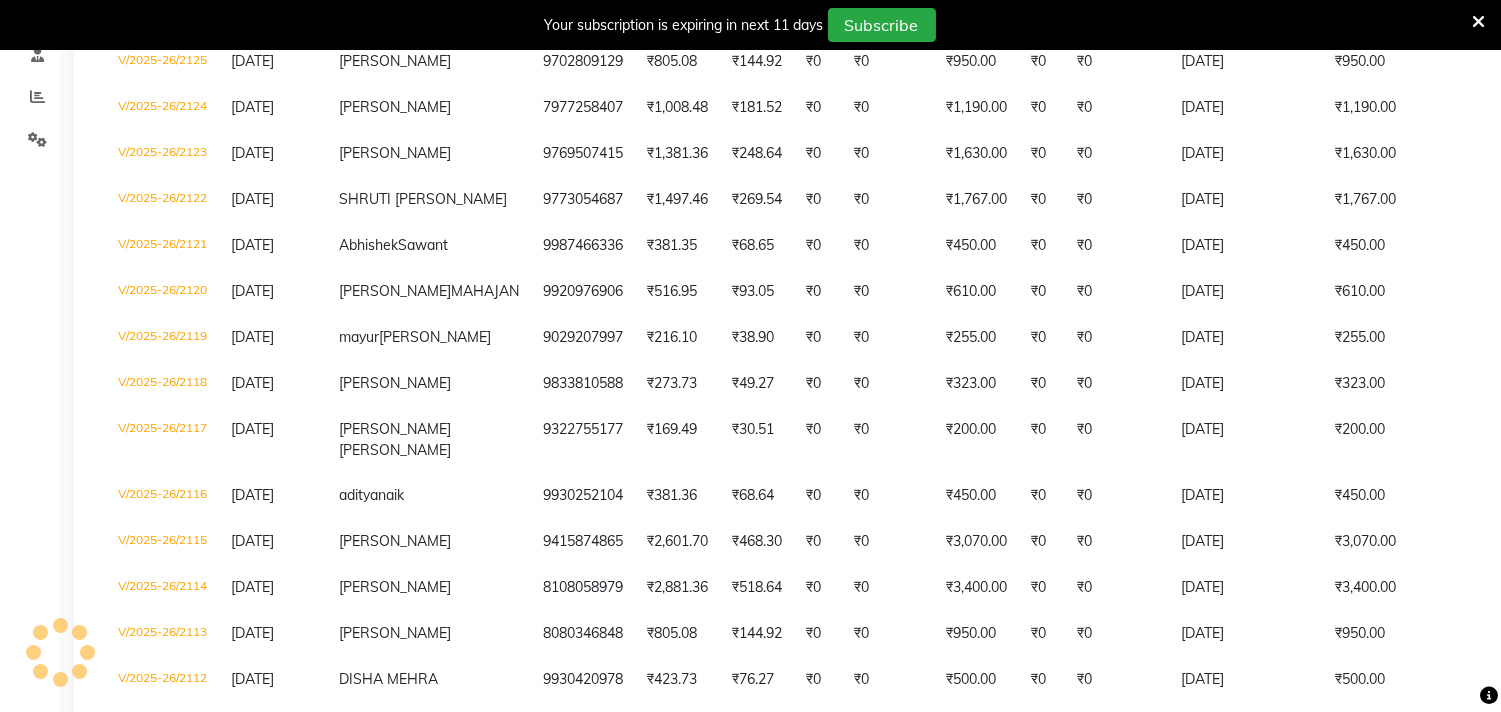 click at bounding box center [1478, 22] 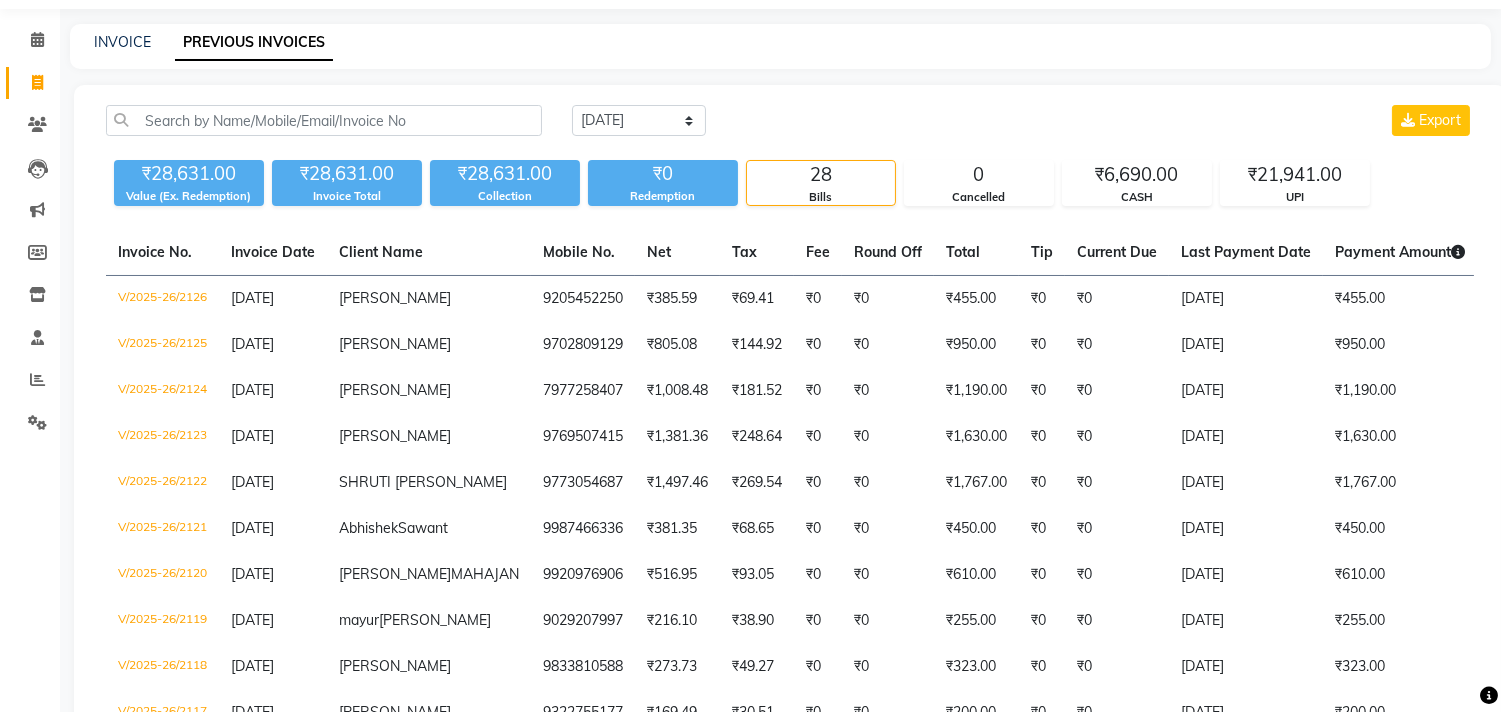 scroll, scrollTop: 0, scrollLeft: 0, axis: both 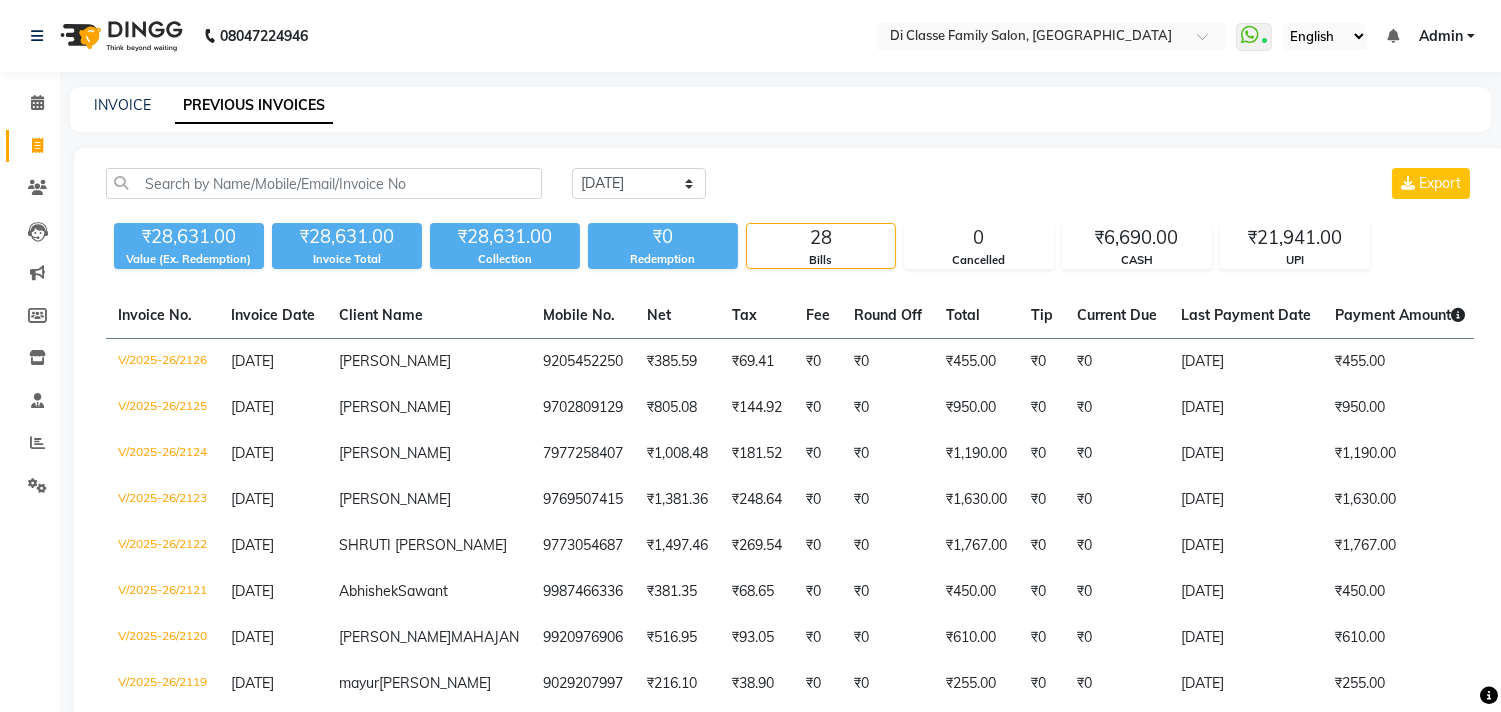 click on "INVOICE PREVIOUS INVOICES" 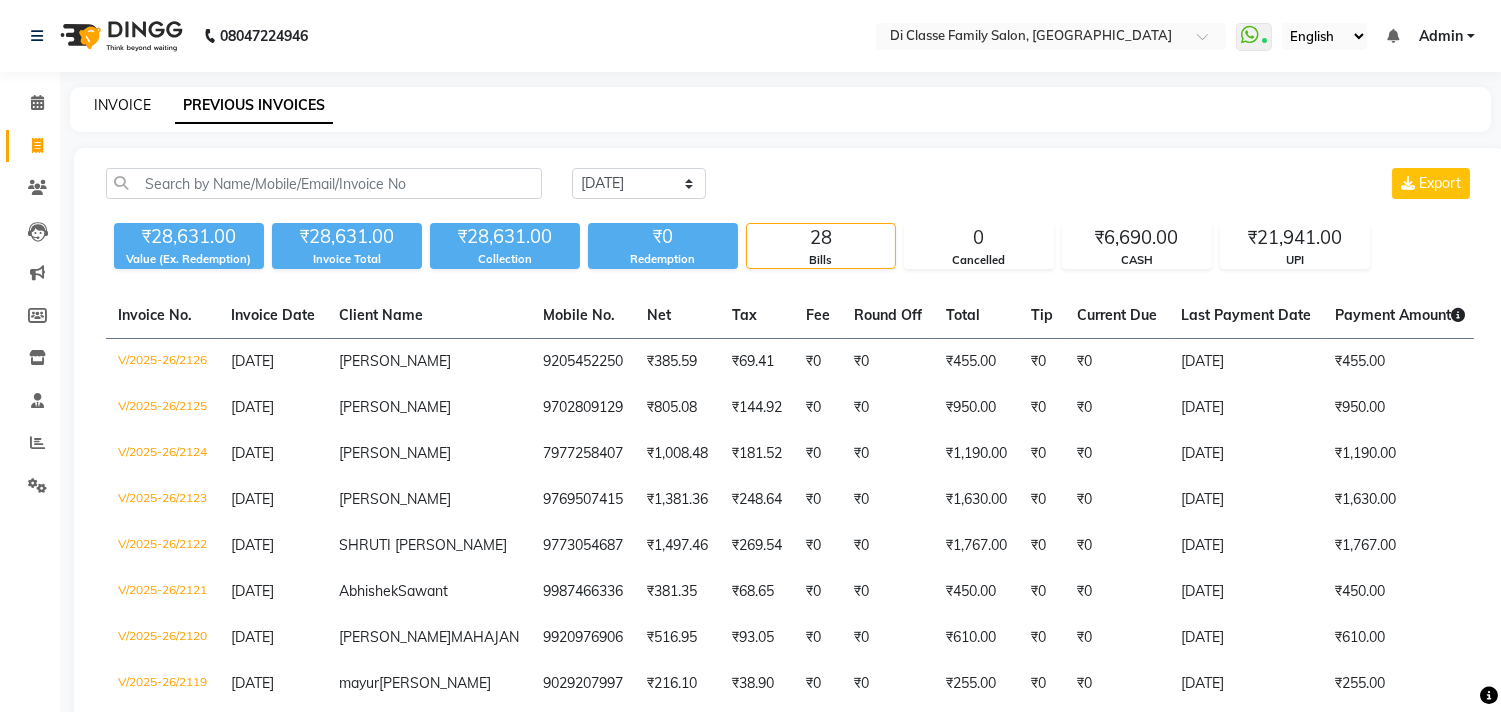 click on "INVOICE" 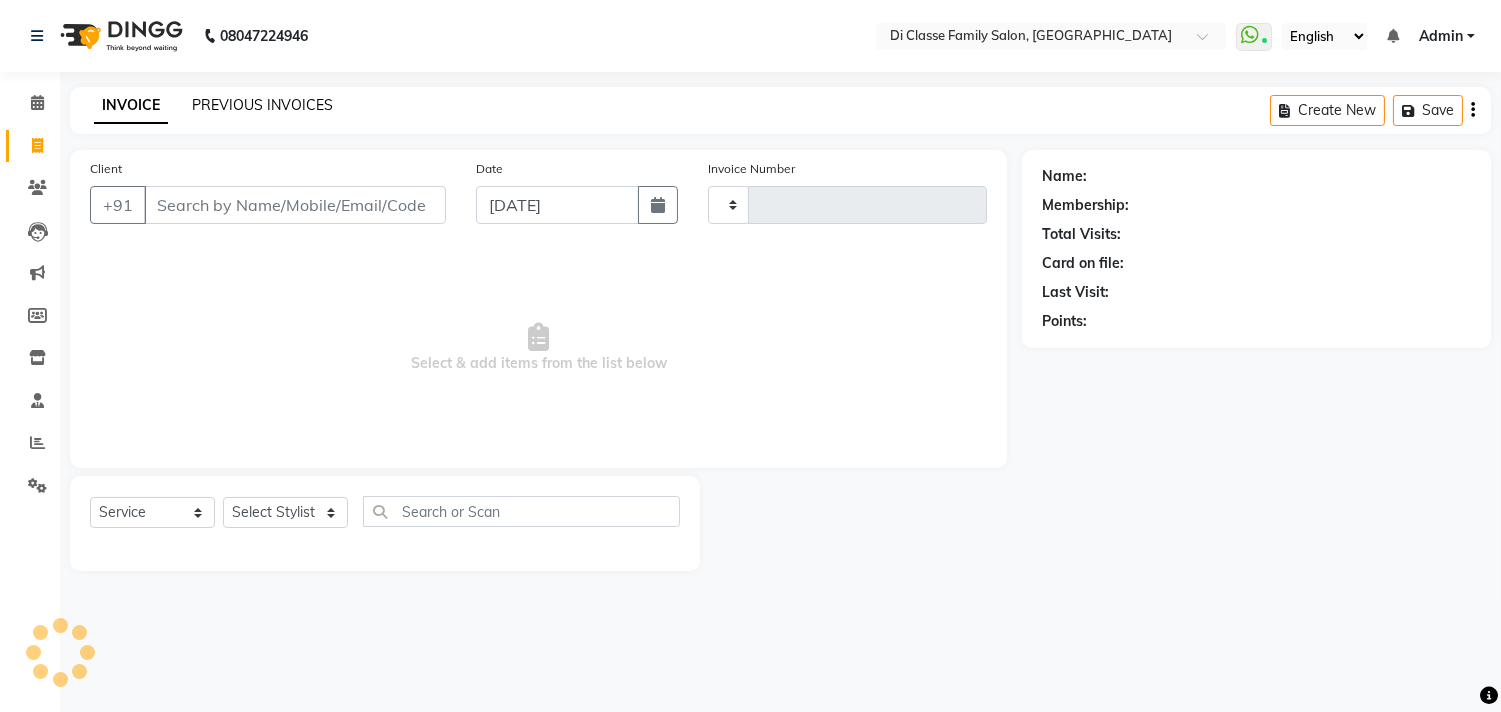 type on "2127" 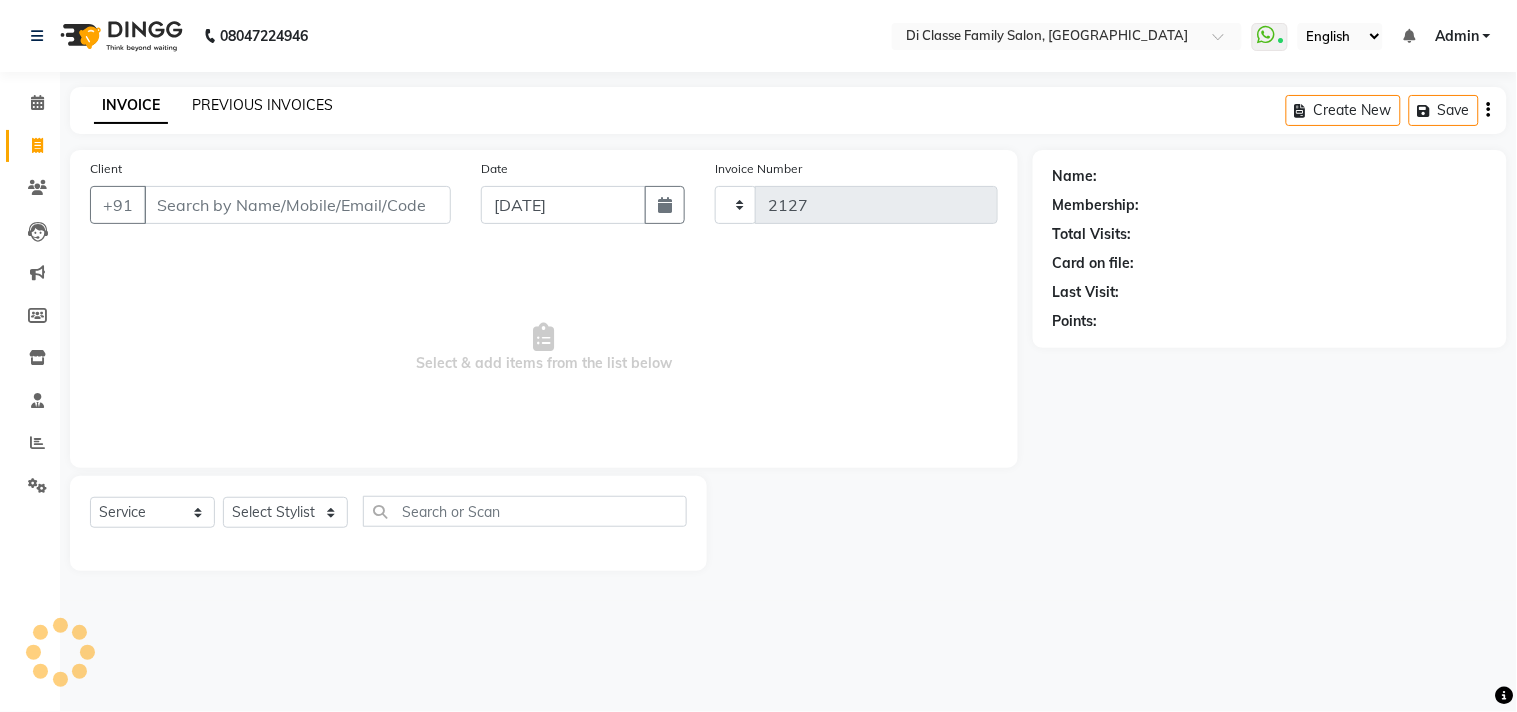 select on "4704" 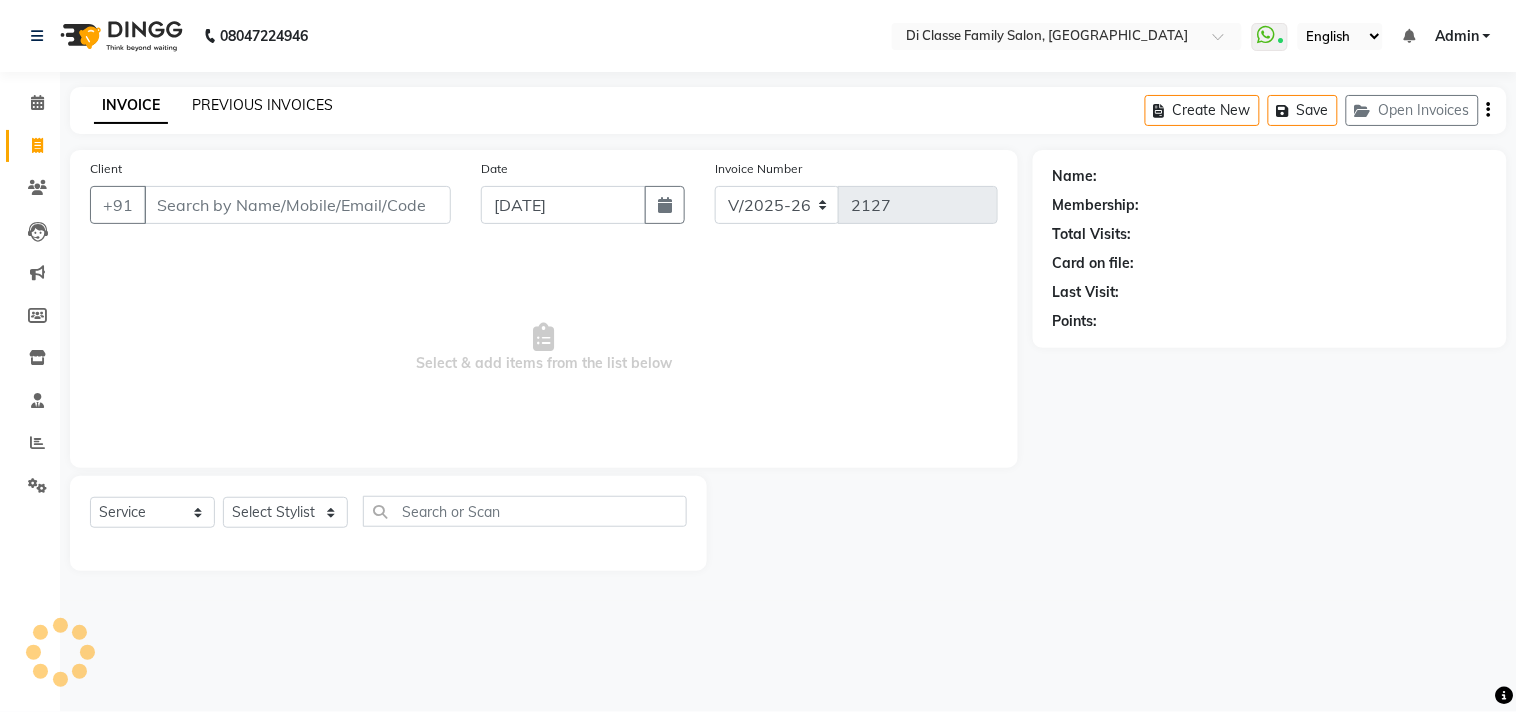 click on "PREVIOUS INVOICES" 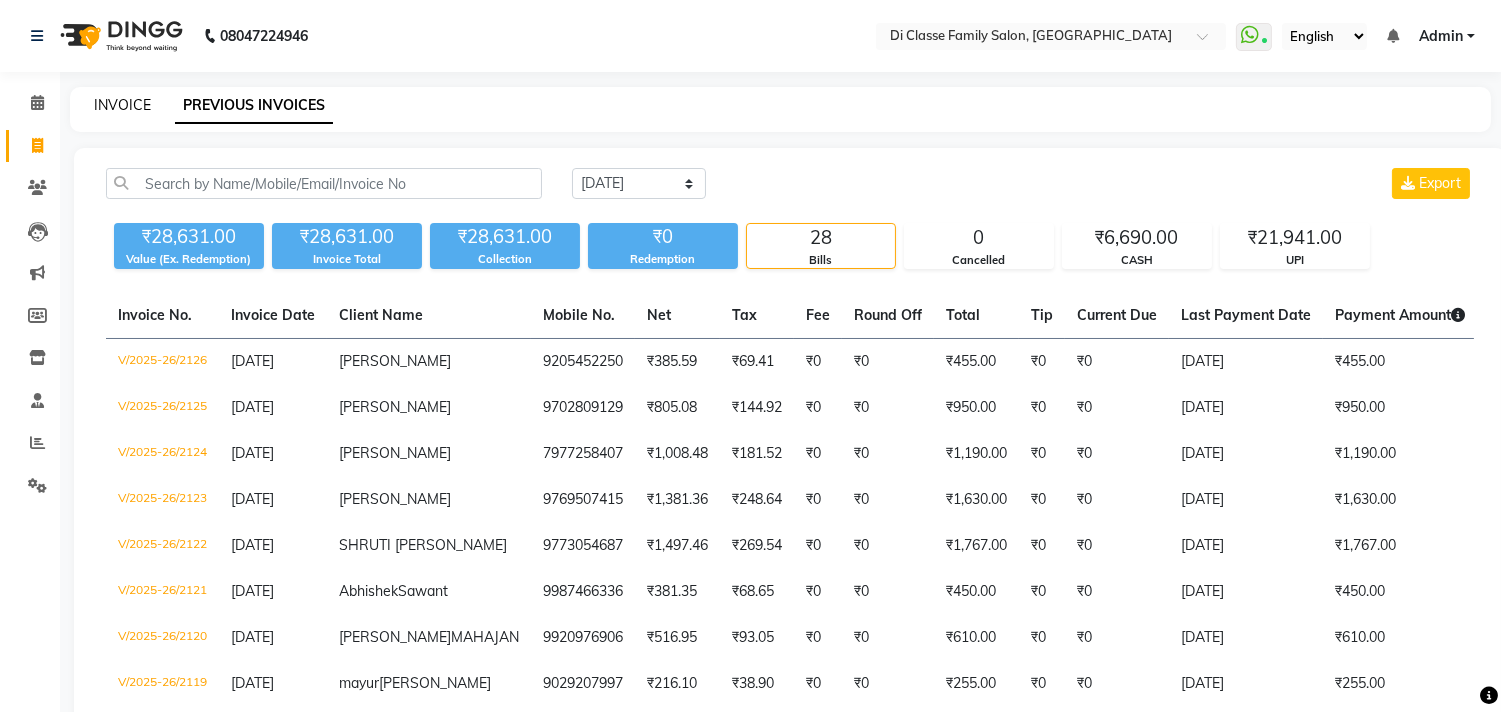 click on "INVOICE" 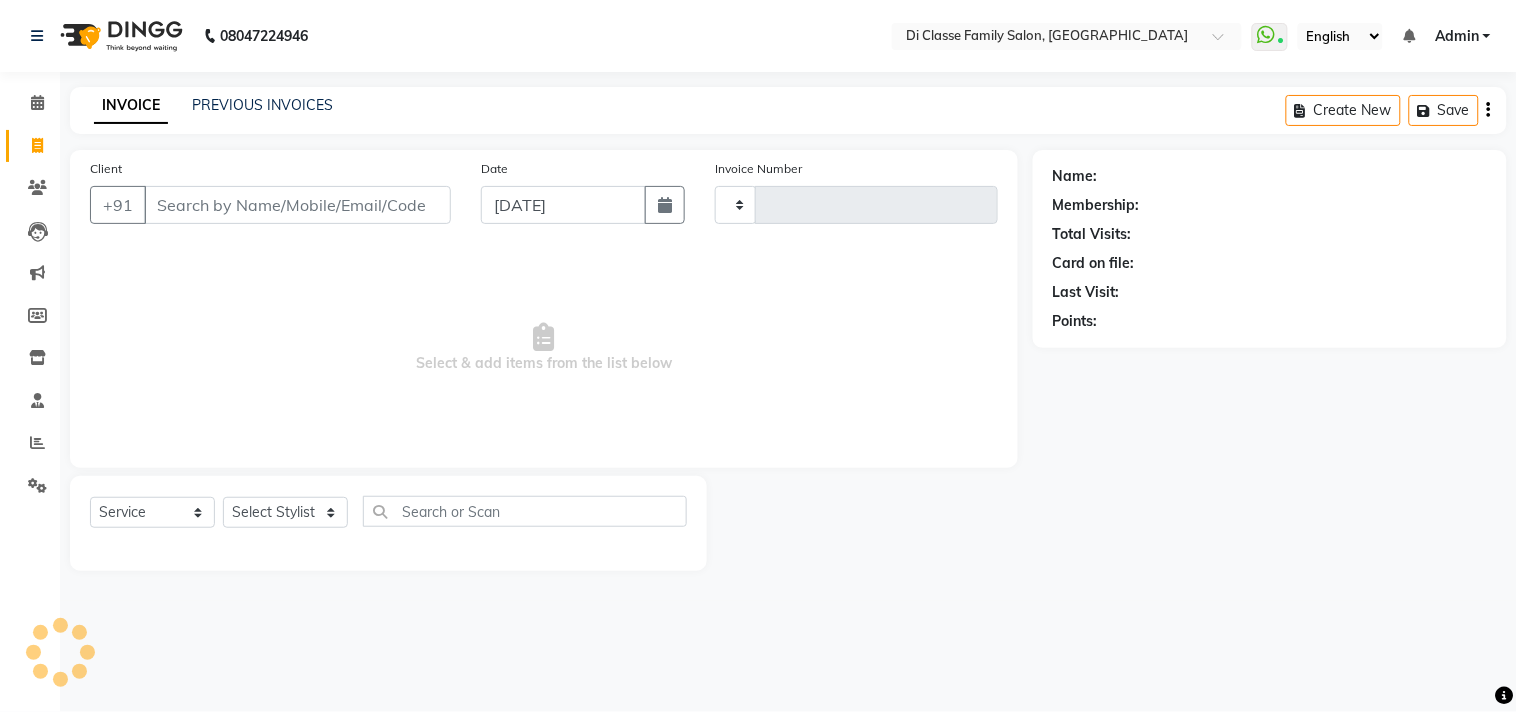 type on "2127" 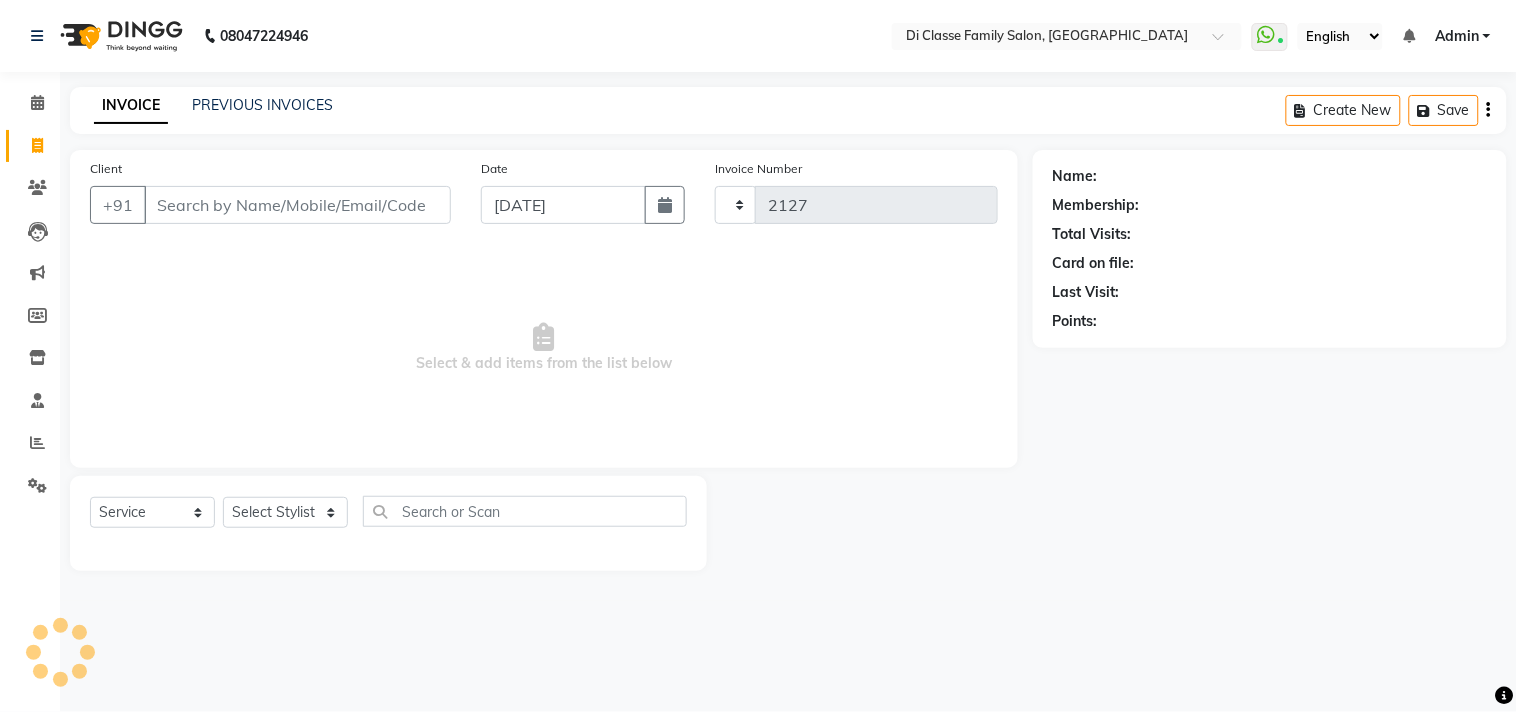 select on "4704" 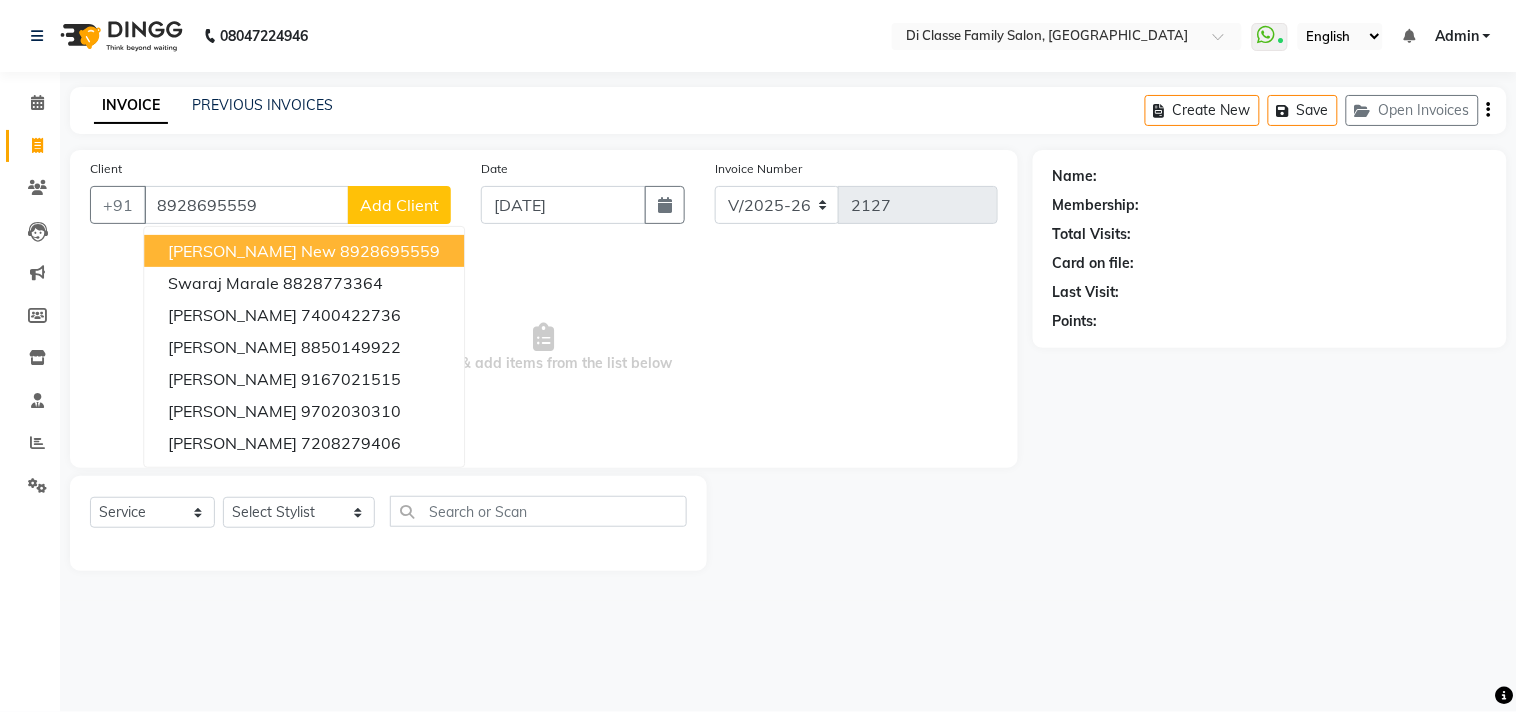 type on "8928695559" 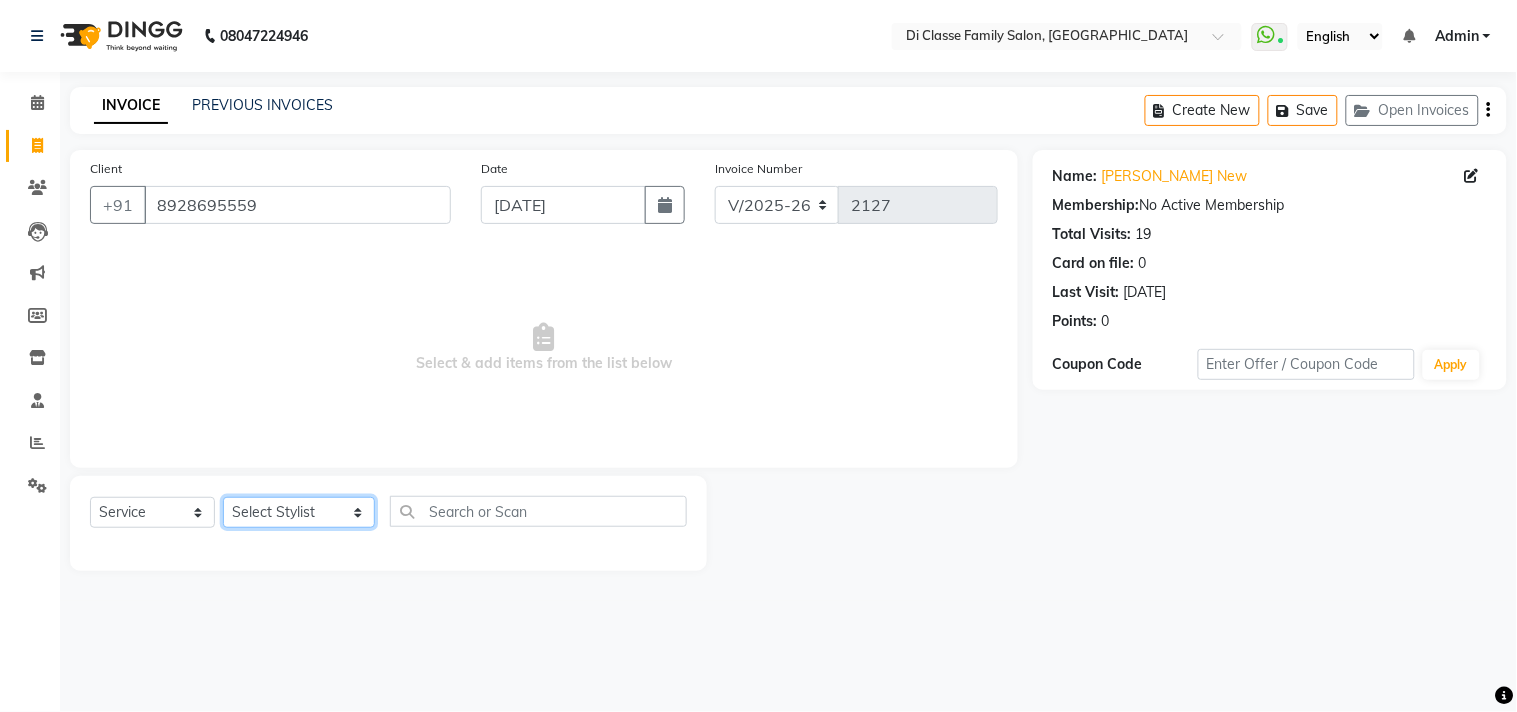 click on "Select Stylist [PERSON_NAME]  [PERSON_NAME]  [PERSON_NAME]  Front Desk Javed [PERSON_NAME]  [PERSON_NAME]  Pooja Jadhav [PERSON_NAME] [PERSON_NAME] [PERSON_NAME] SACHIN [PERSON_NAME] SAHAJAN [PERSON_NAME]  [PERSON_NAME] [PERSON_NAME] [PERSON_NAME] [PERSON_NAME] [PERSON_NAME] [PERSON_NAME] [PERSON_NAME]" 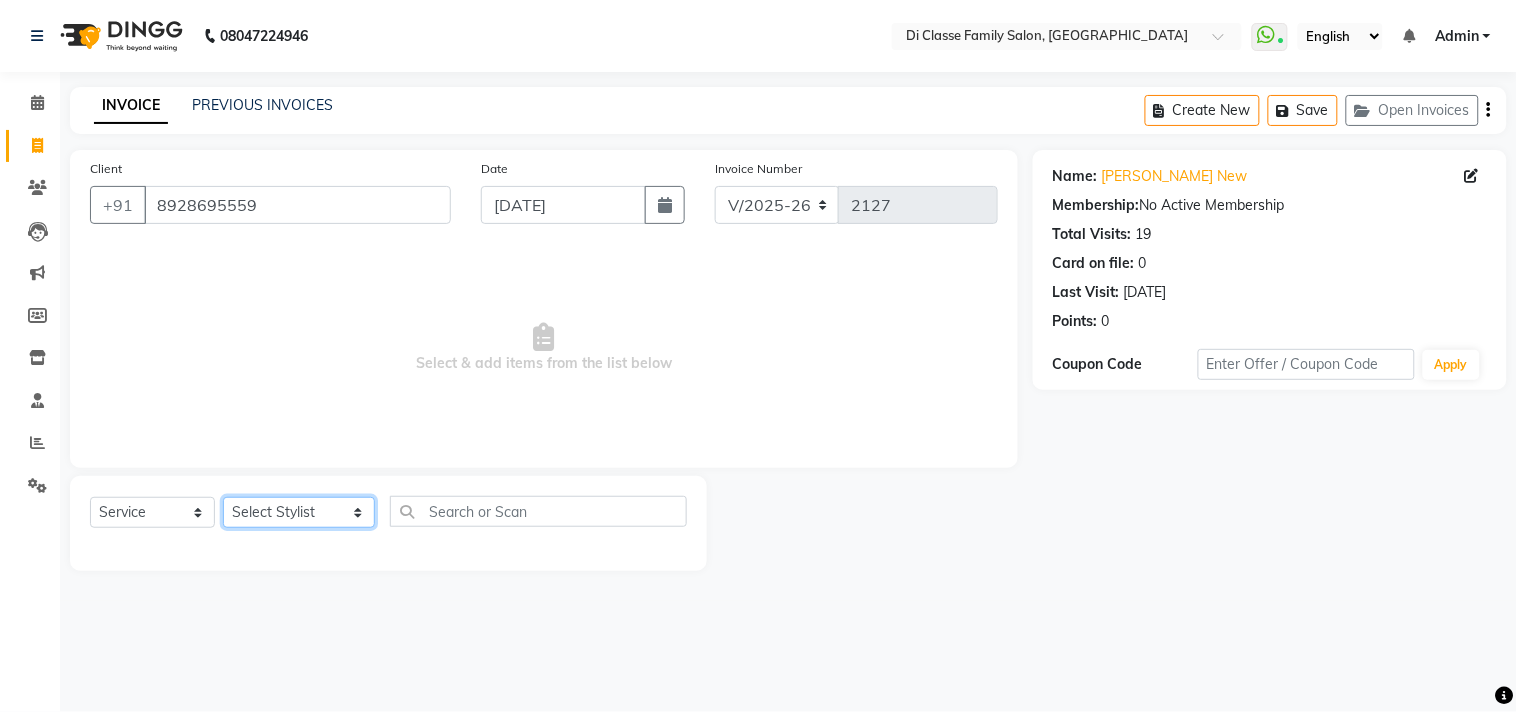 select on "51560" 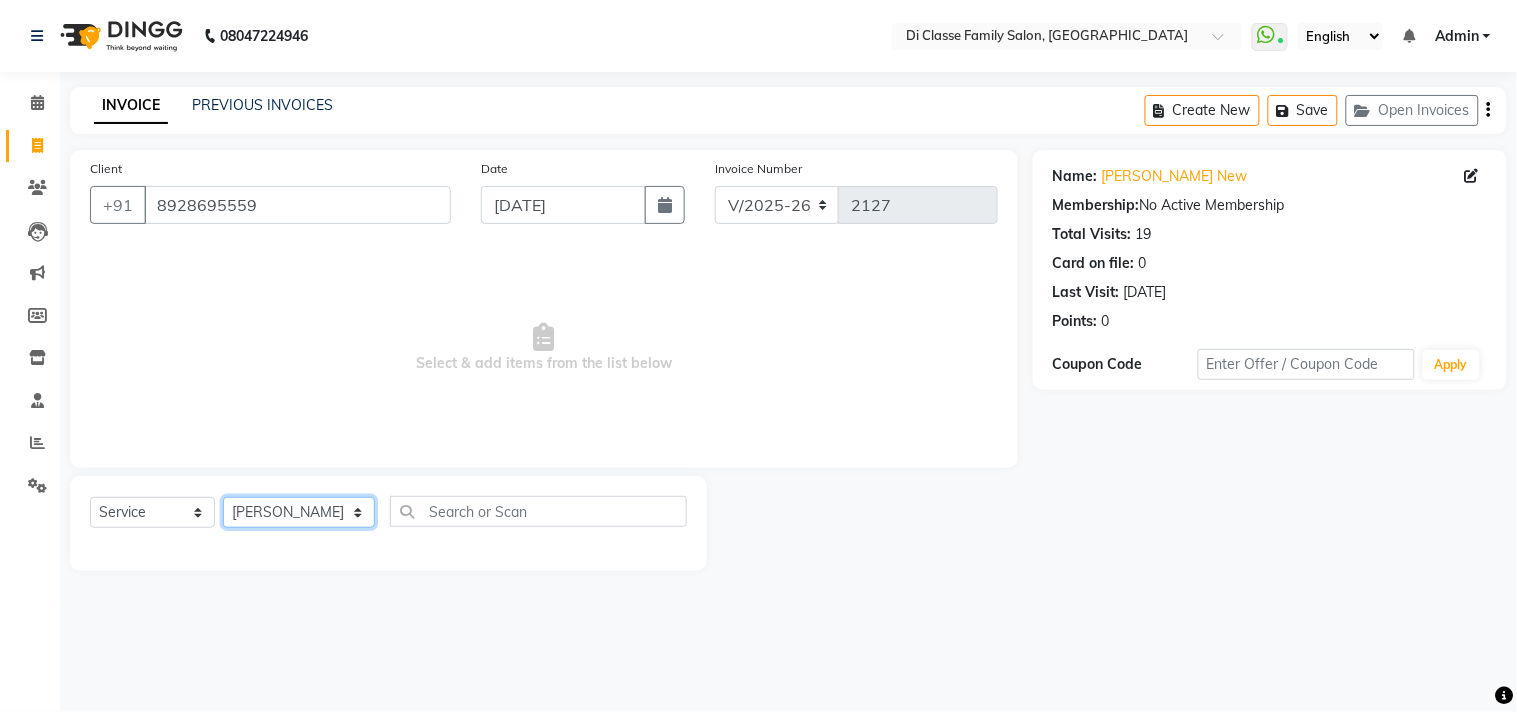 click on "Select Stylist [PERSON_NAME]  [PERSON_NAME]  [PERSON_NAME]  Front Desk Javed [PERSON_NAME]  [PERSON_NAME]  Pooja Jadhav [PERSON_NAME] [PERSON_NAME] [PERSON_NAME] SACHIN [PERSON_NAME] SAHAJAN [PERSON_NAME]  [PERSON_NAME] [PERSON_NAME] [PERSON_NAME] [PERSON_NAME] [PERSON_NAME] [PERSON_NAME] [PERSON_NAME]" 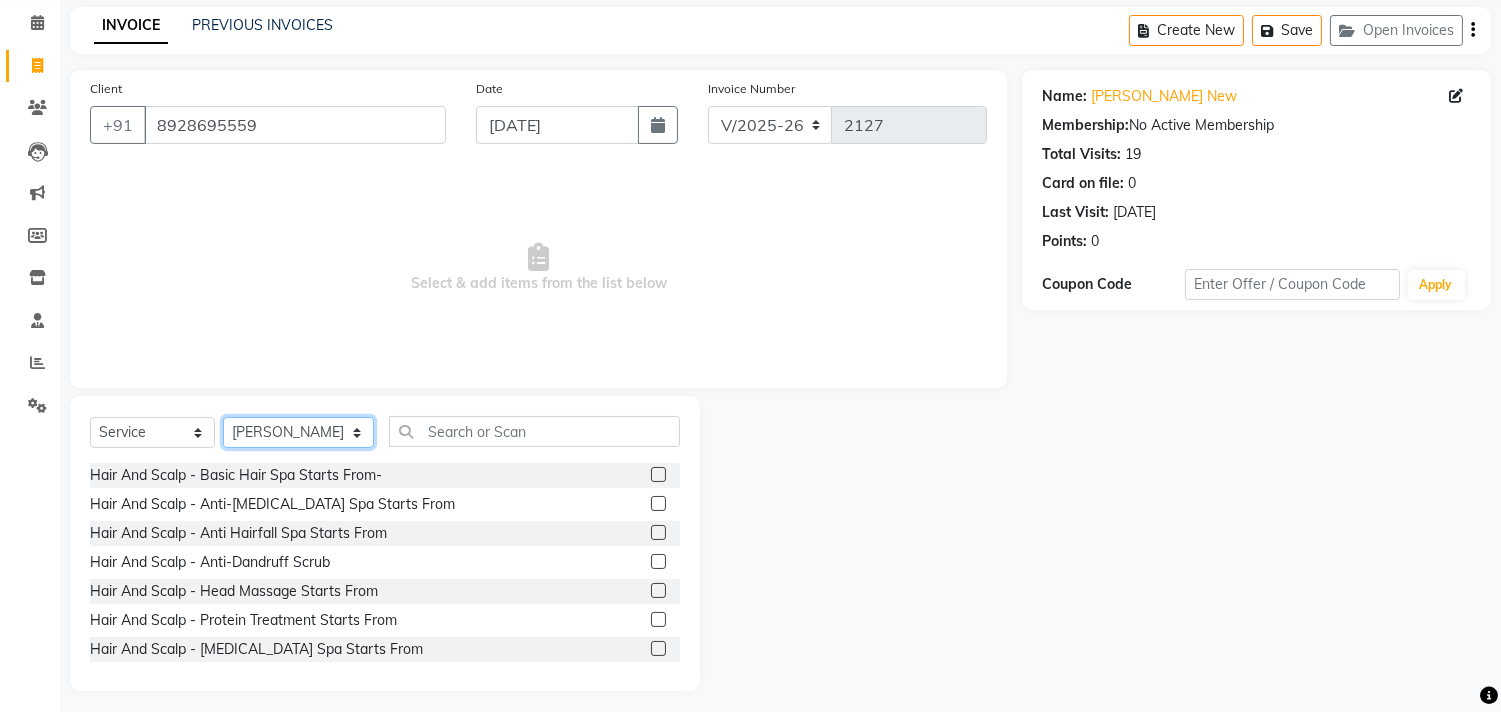 scroll, scrollTop: 88, scrollLeft: 0, axis: vertical 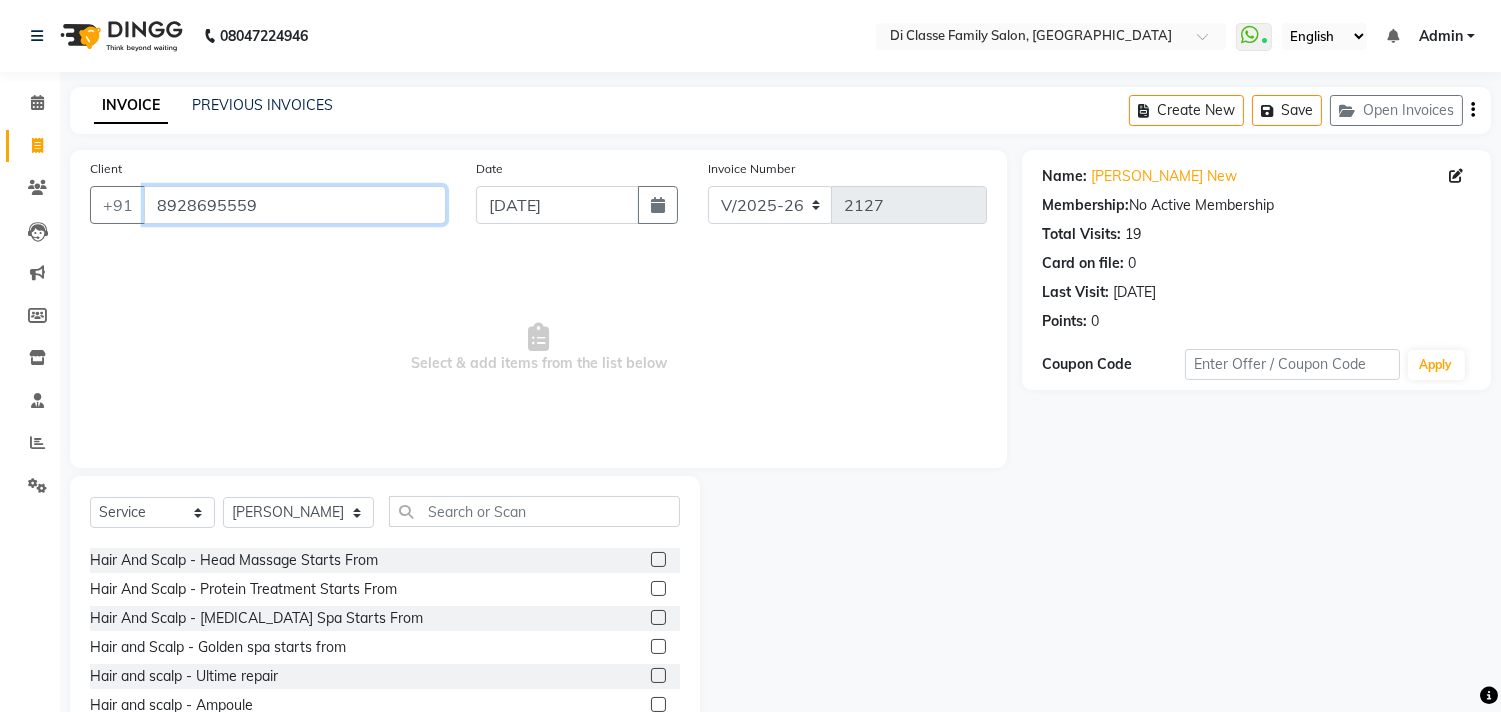 click on "8928695559" at bounding box center [295, 205] 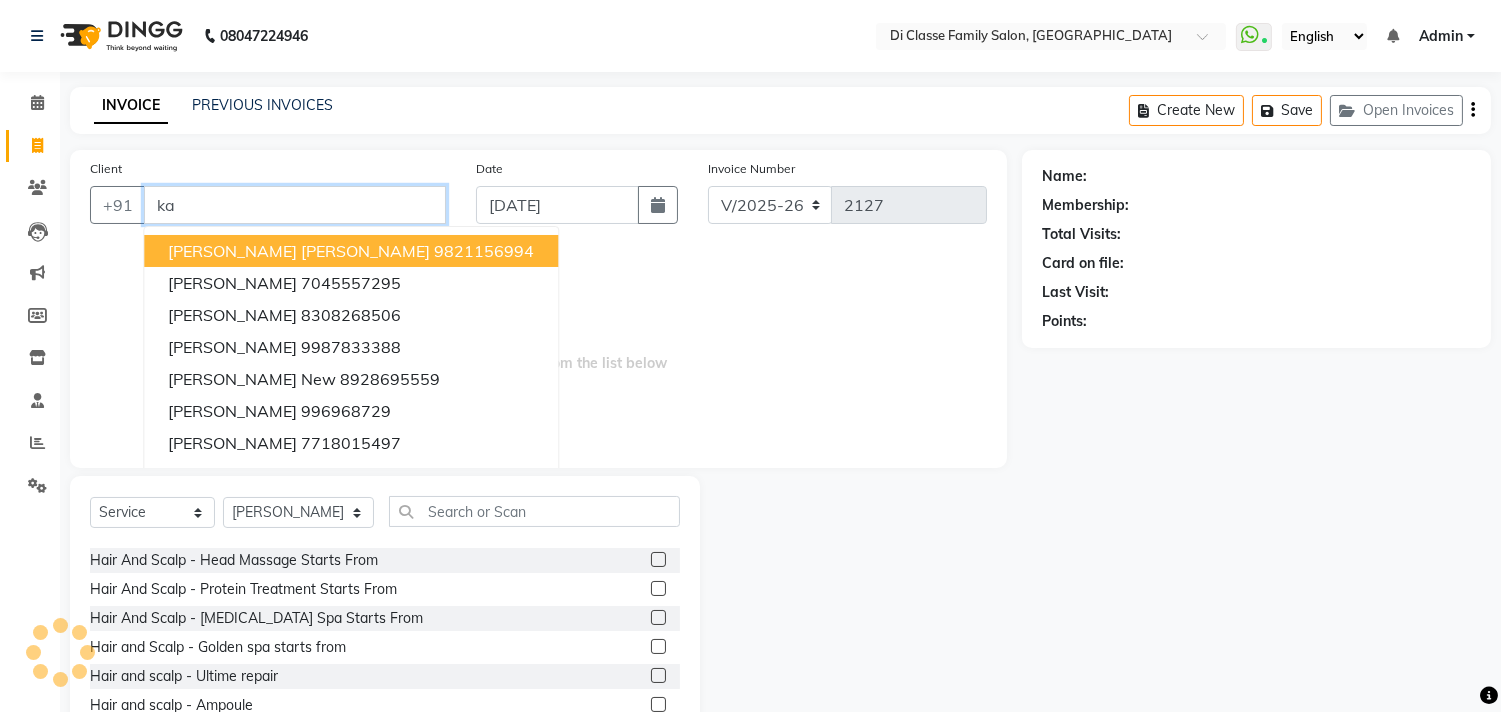 type on "k" 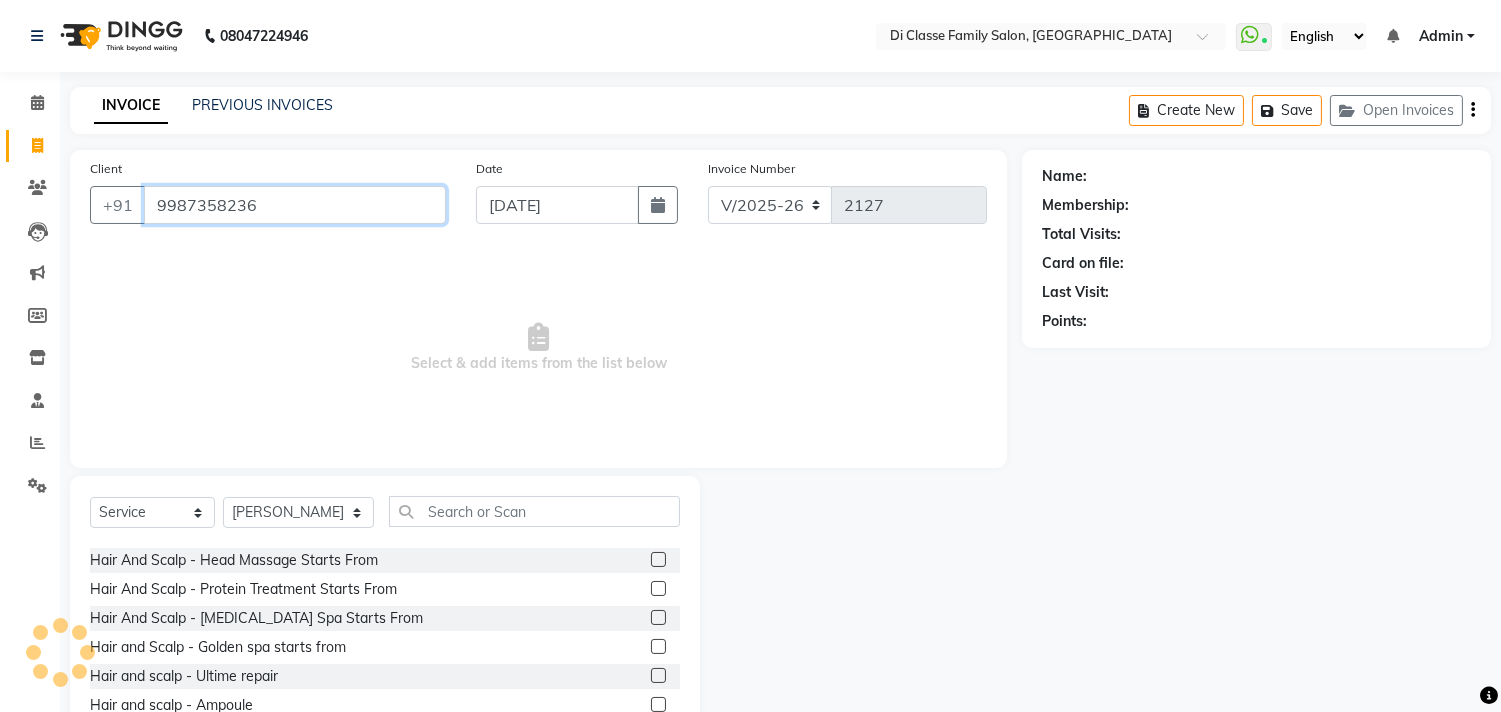 type on "9987358236" 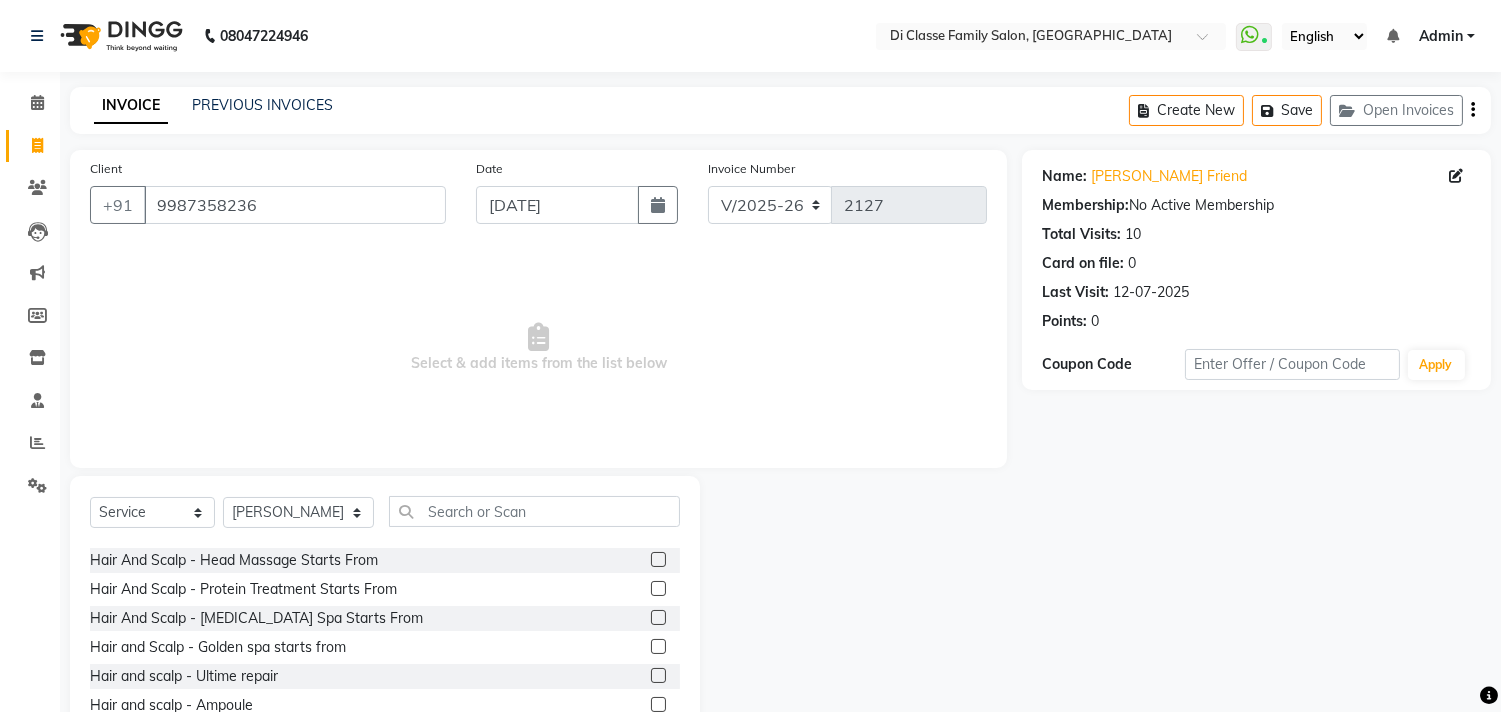 drag, startPoint x: 463, startPoint y: 117, endPoint x: 474, endPoint y: 163, distance: 47.296936 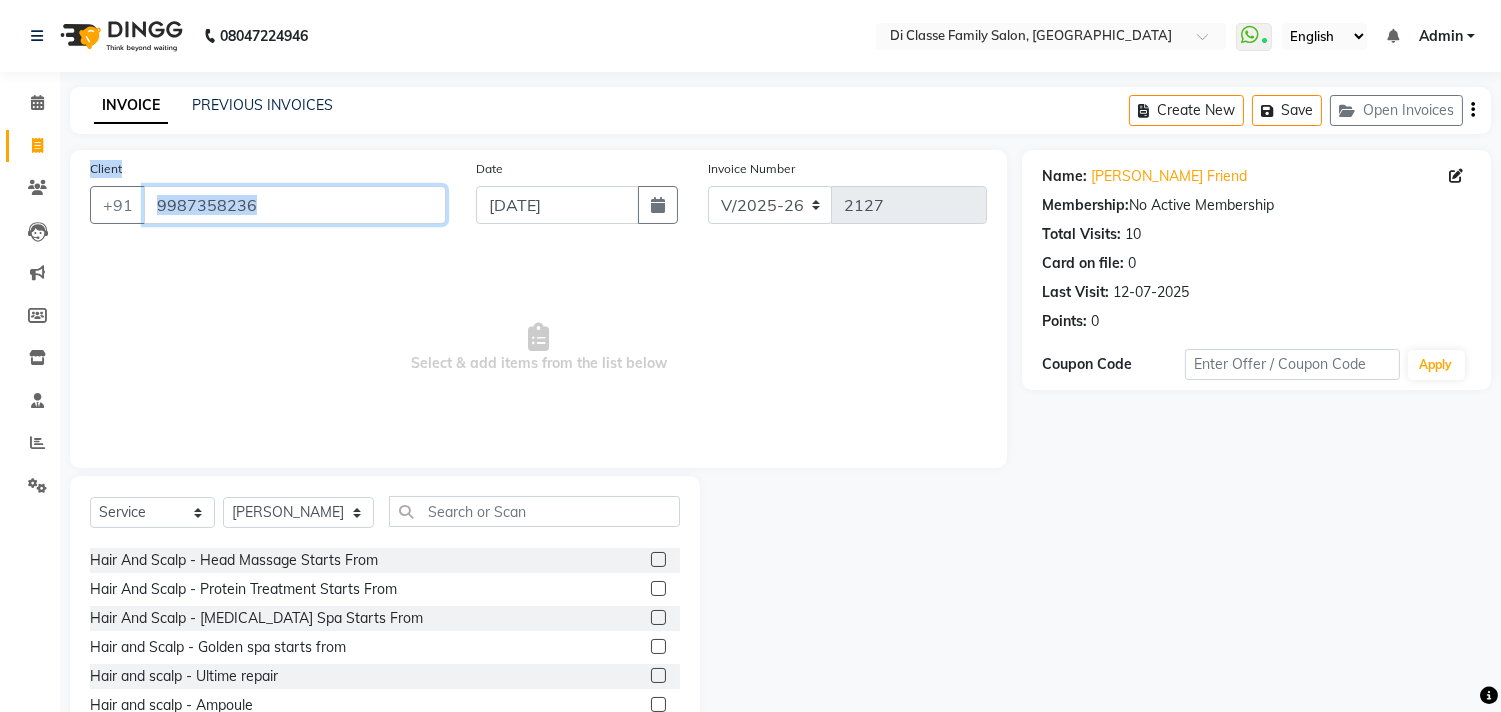 click on "9987358236" at bounding box center (295, 205) 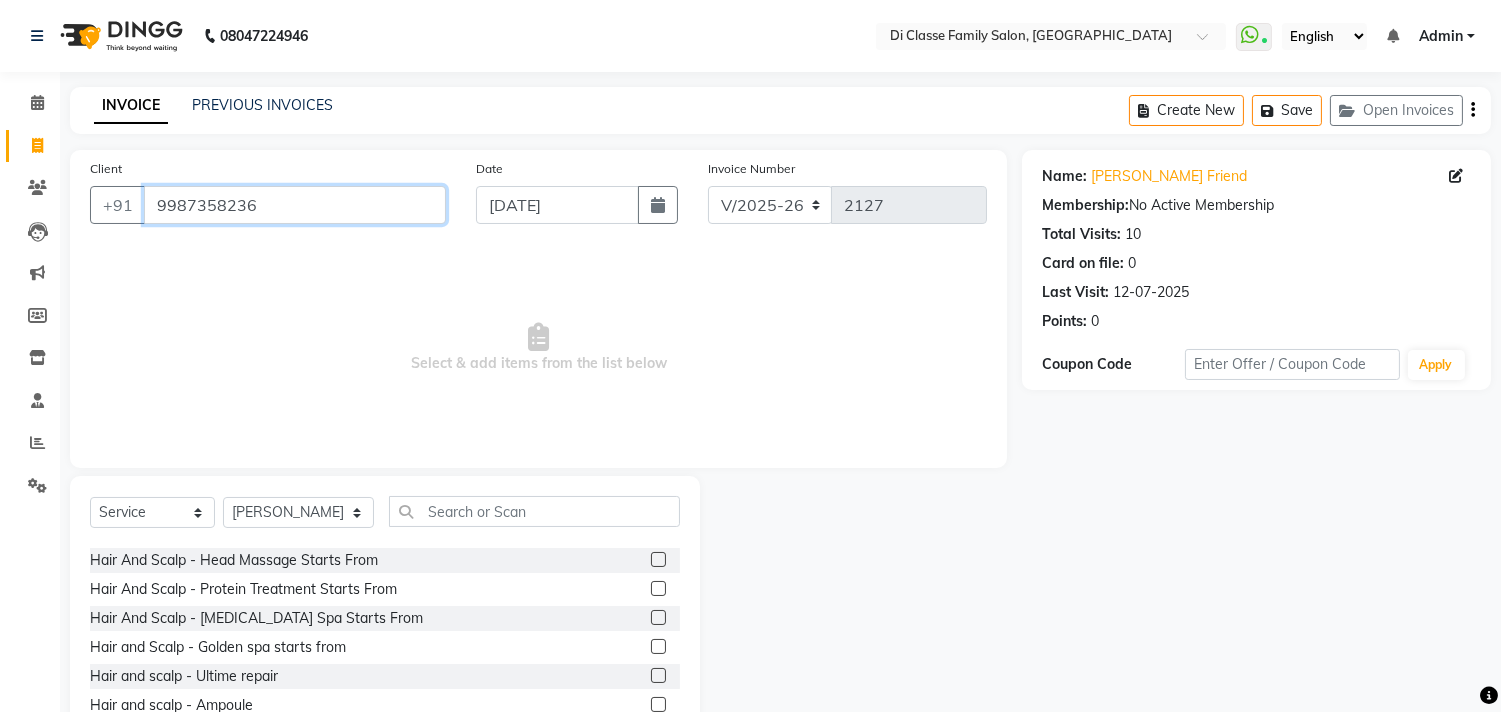 click on "9987358236" at bounding box center [295, 205] 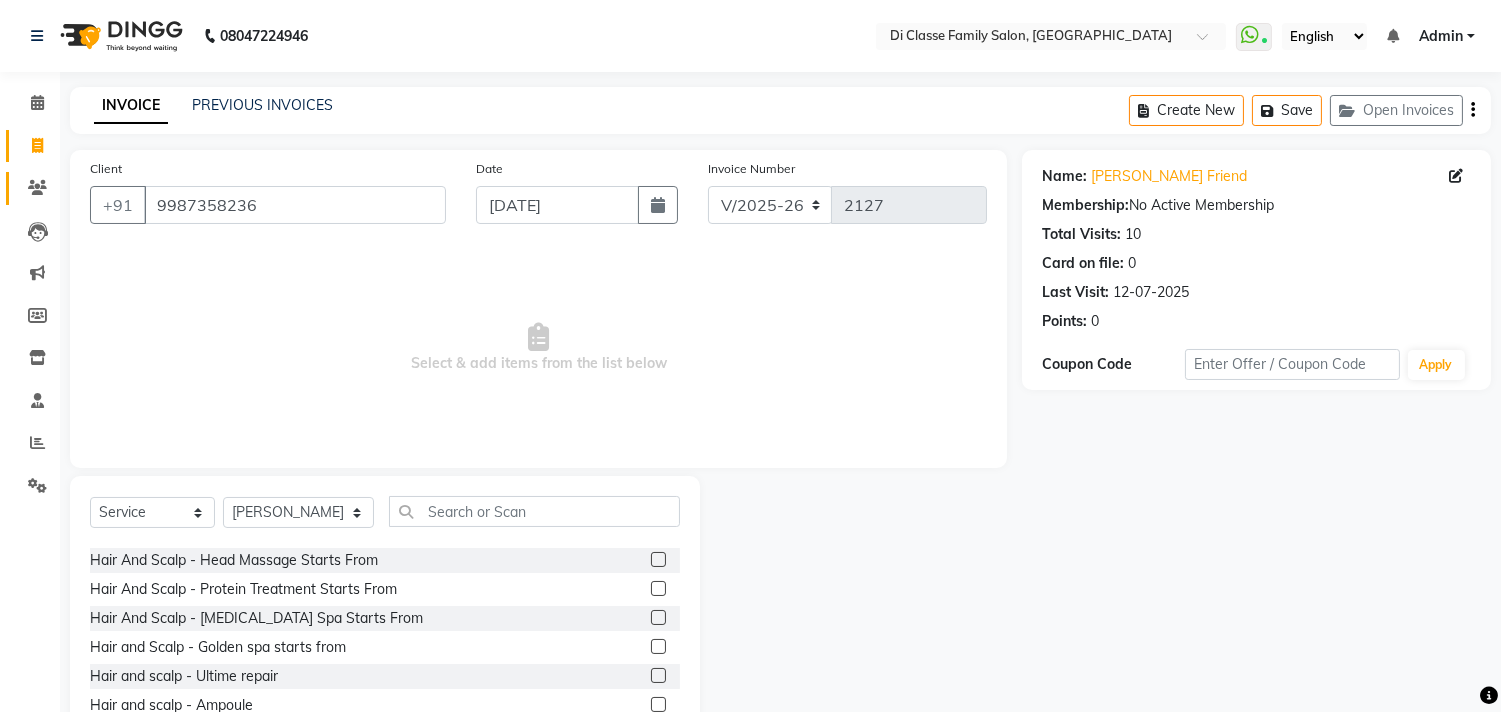 click on "Clients" 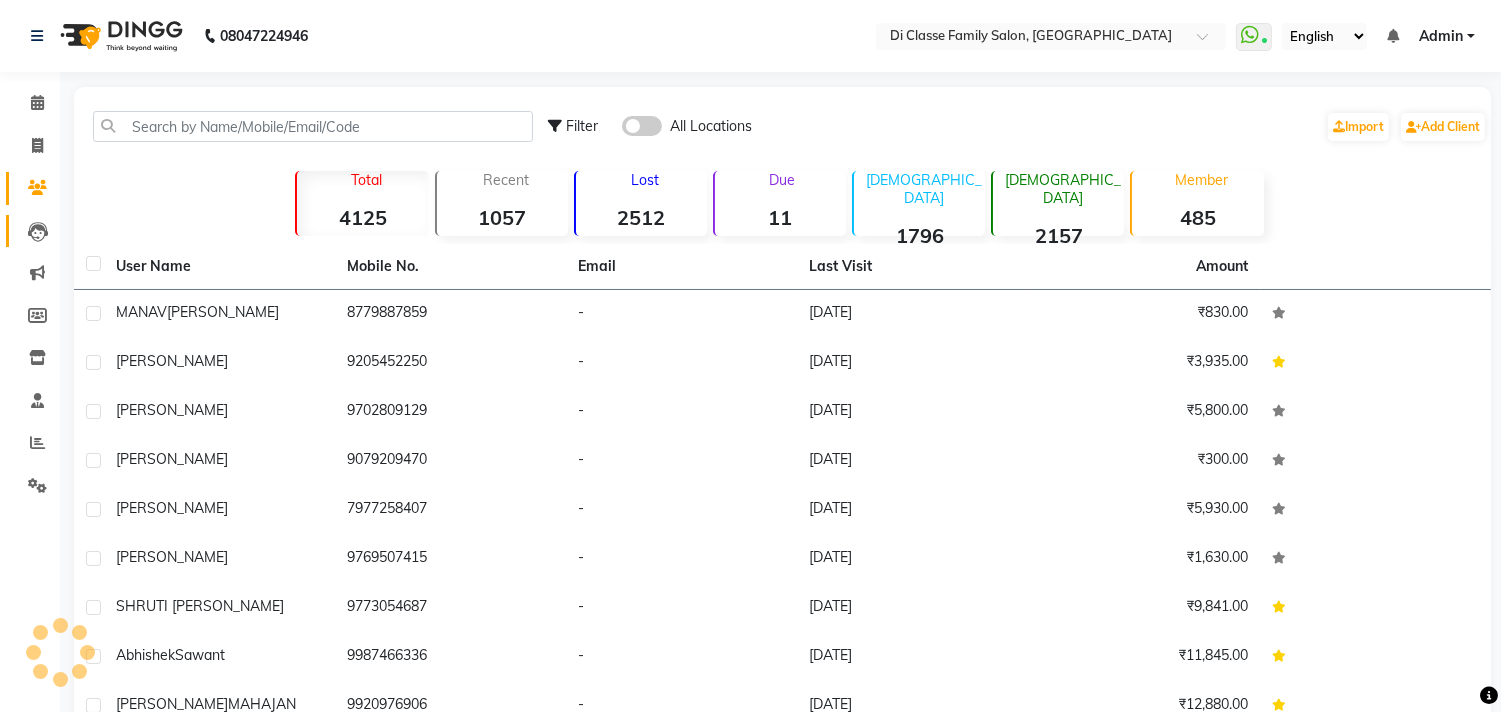 click on "Leads" 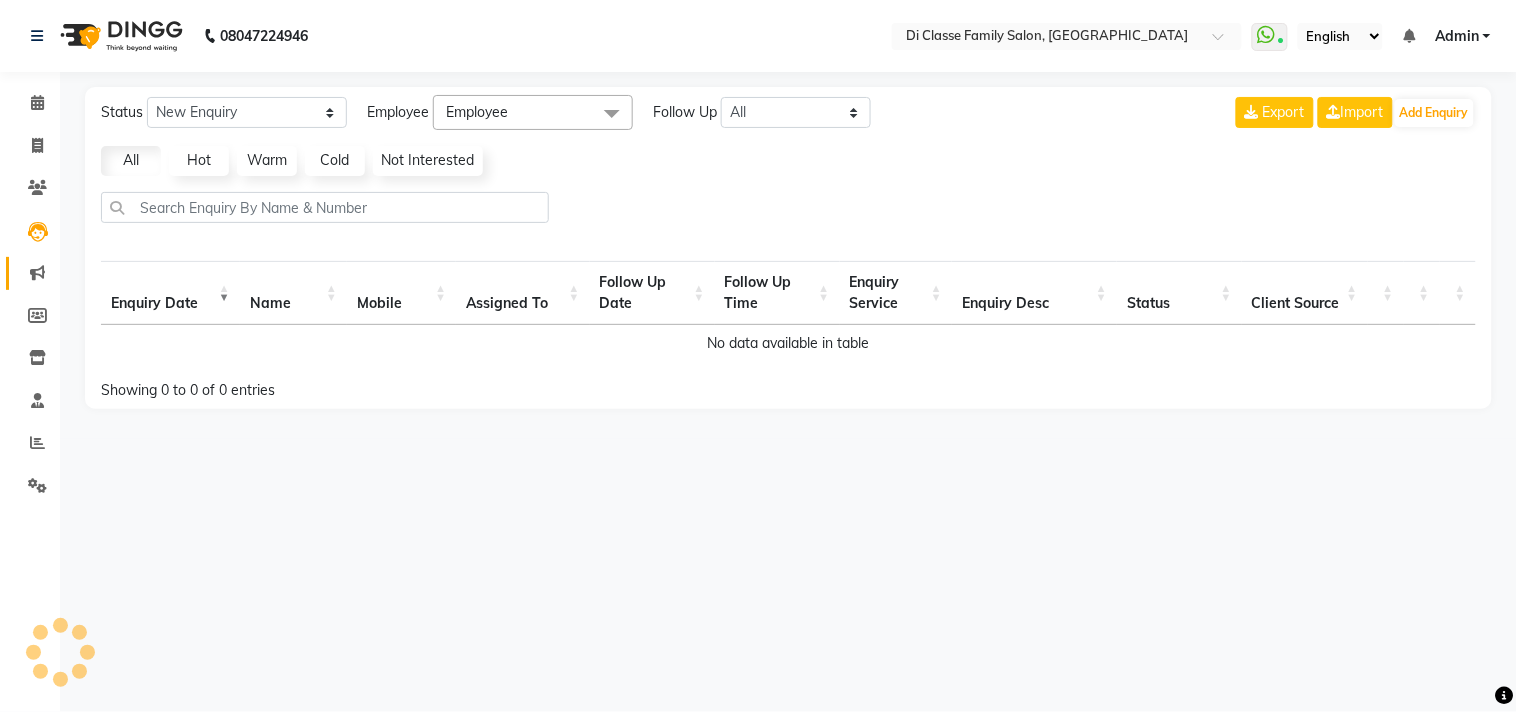 click on "Marketing" 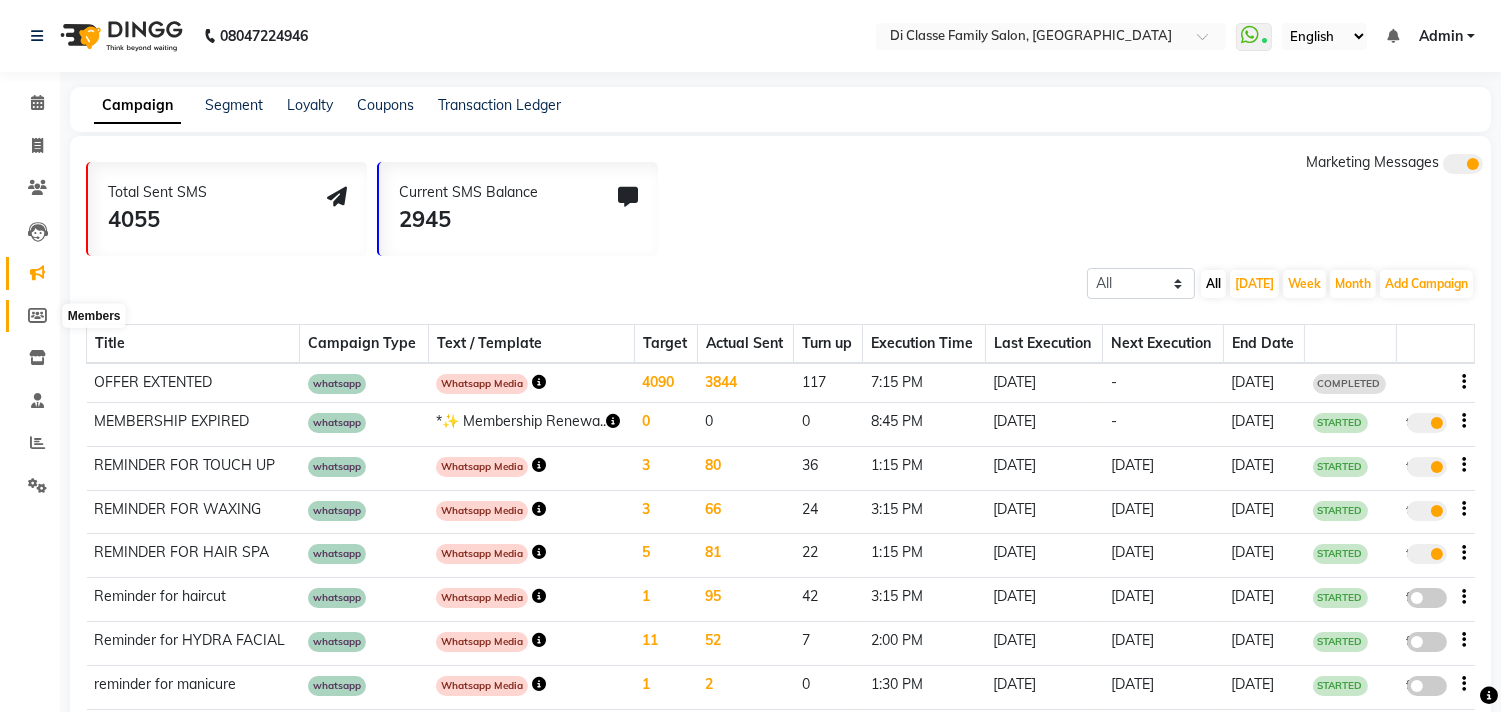 click 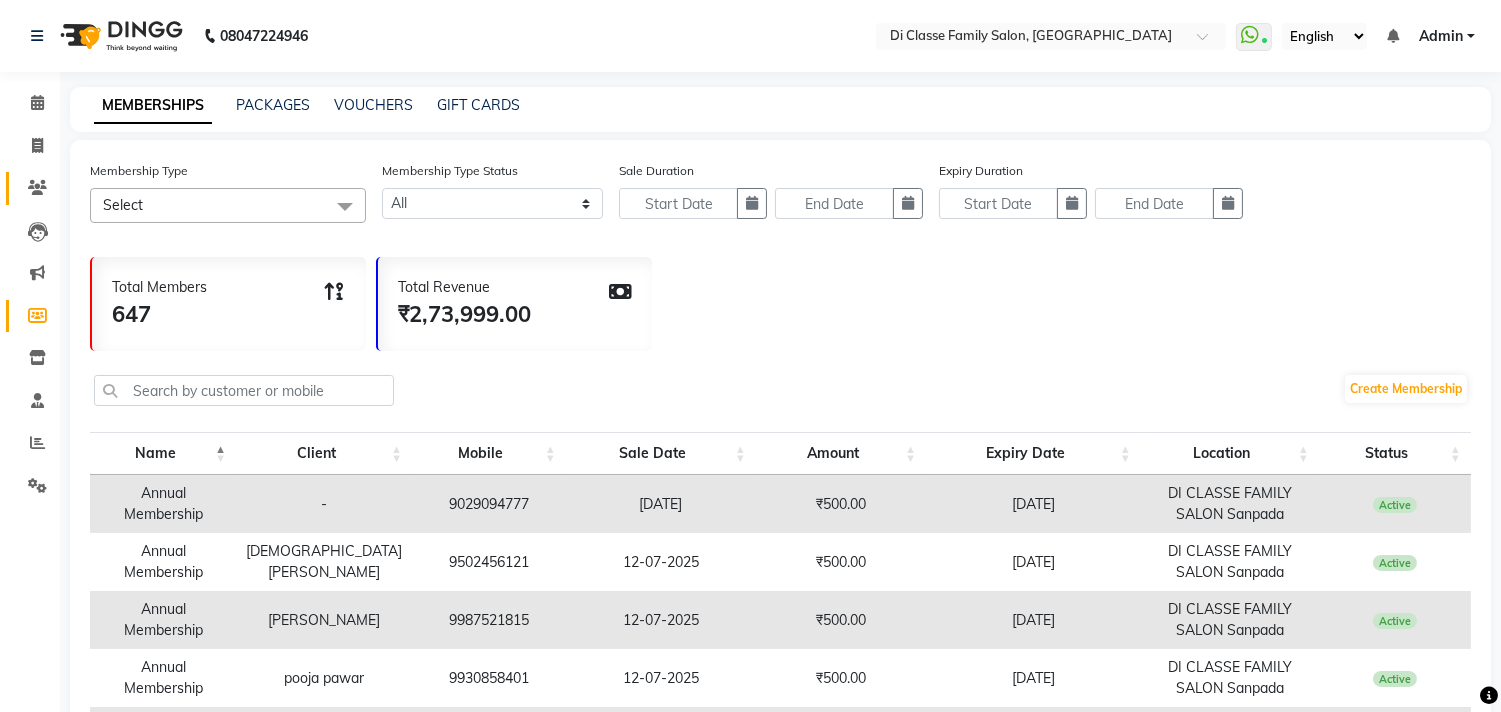 click on "Clients" 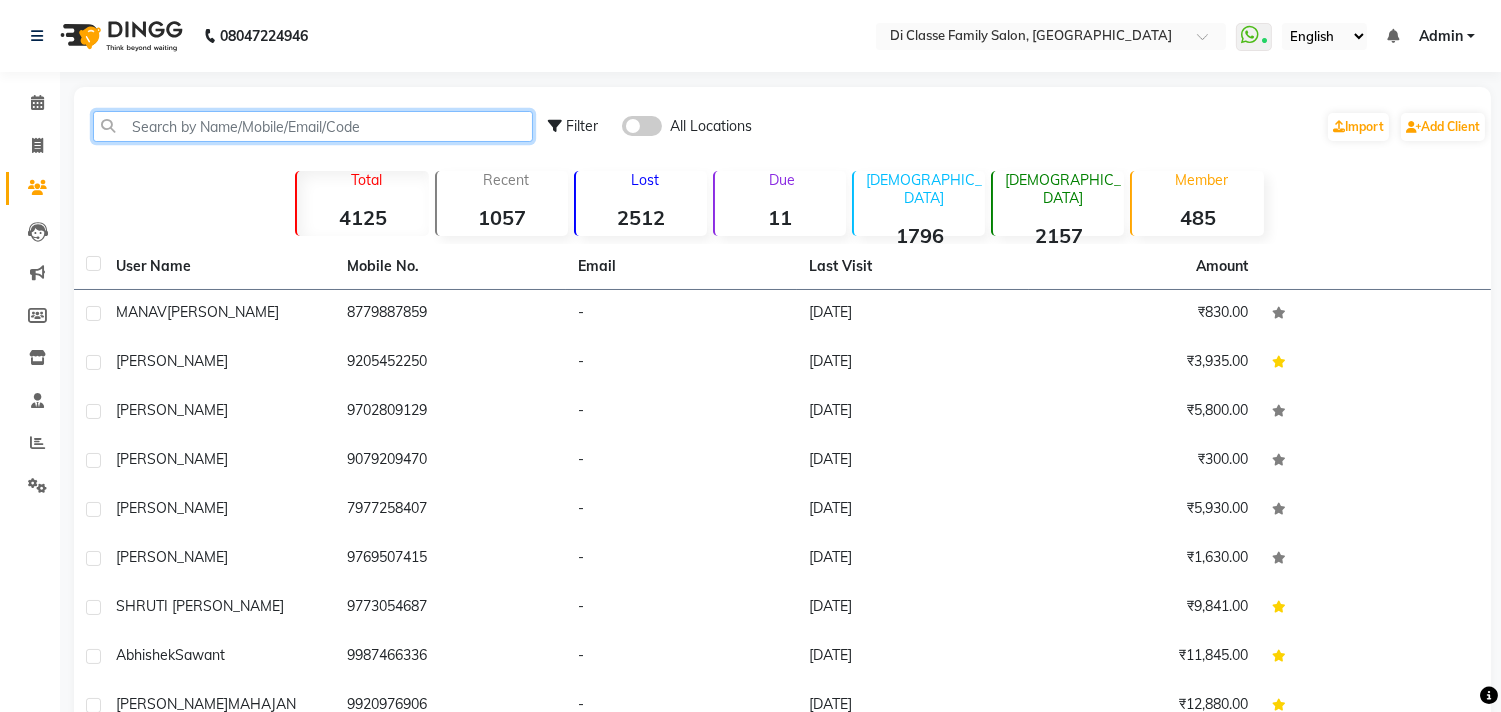 click 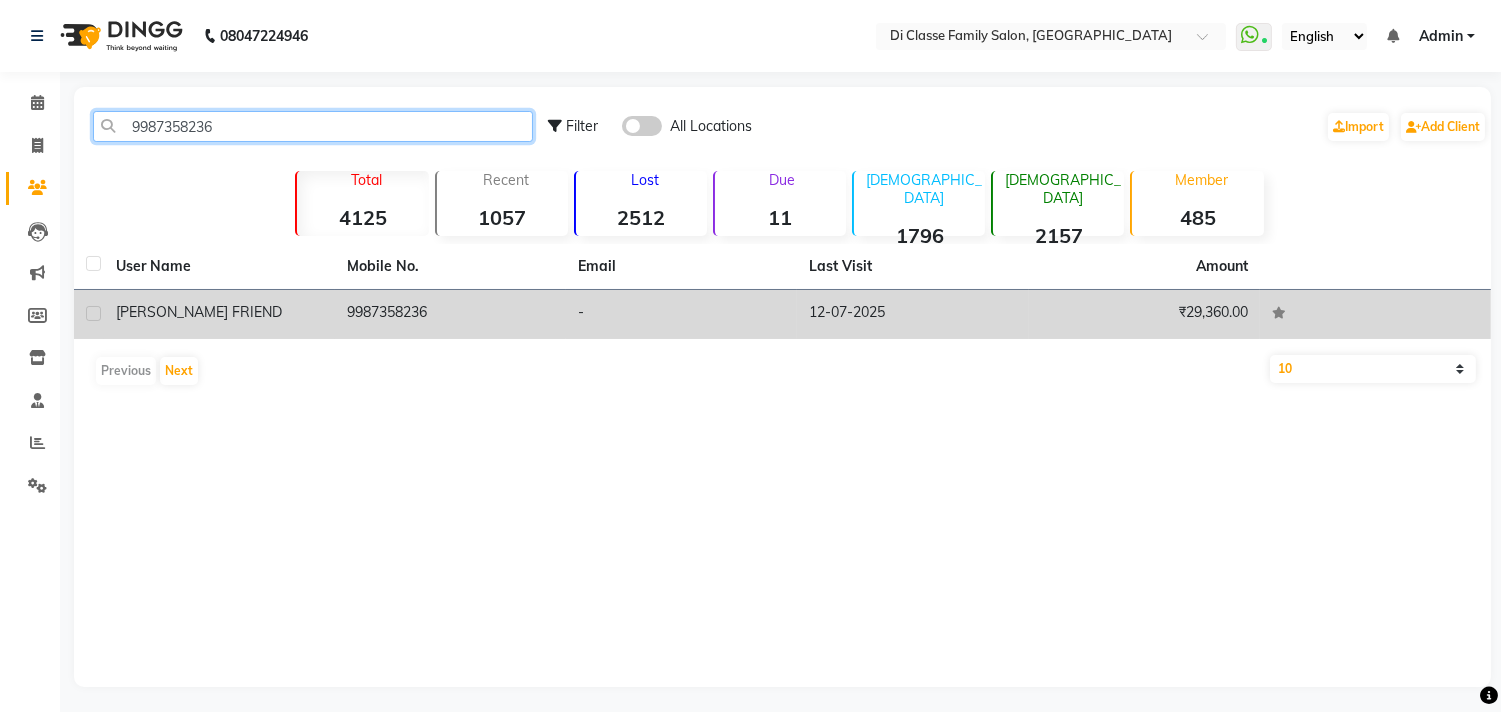 type on "9987358236" 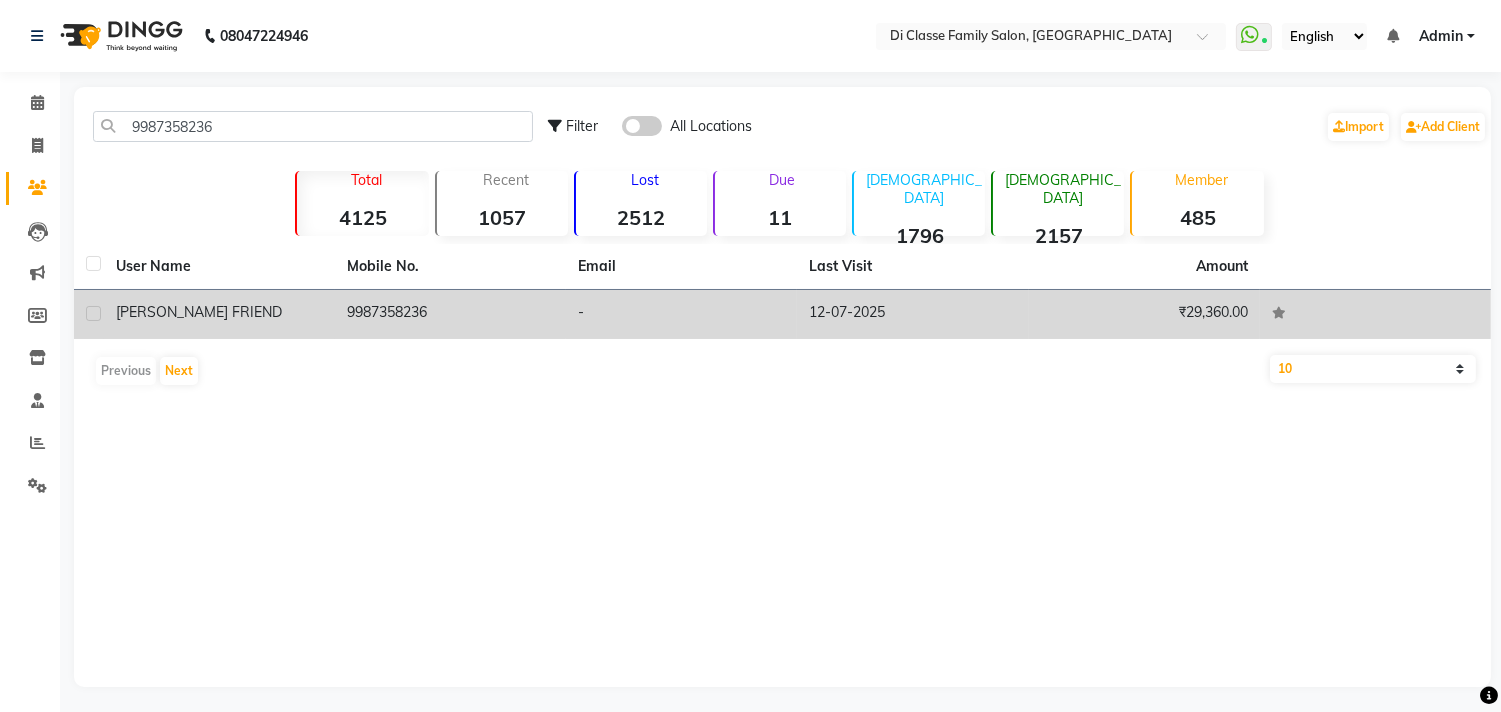 click on "9987358236" 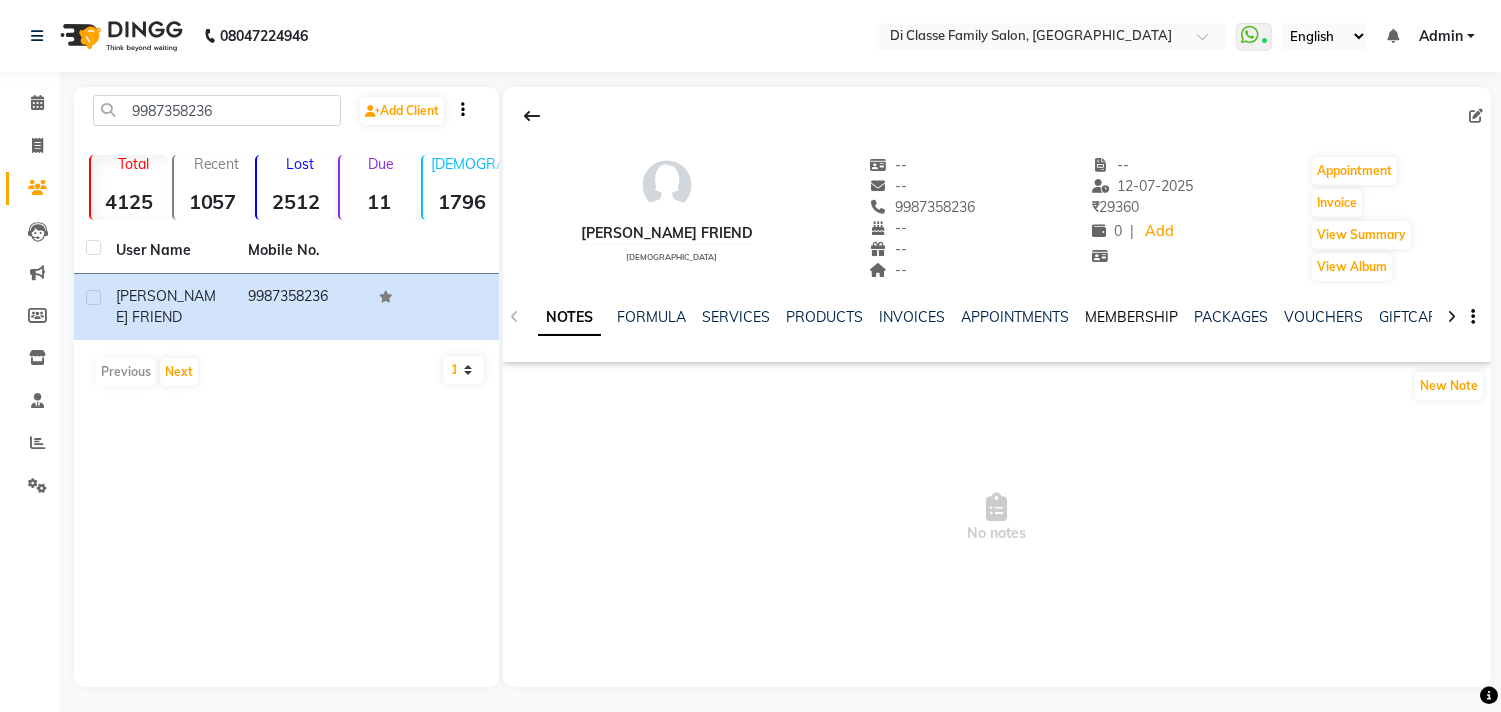 click on "MEMBERSHIP" 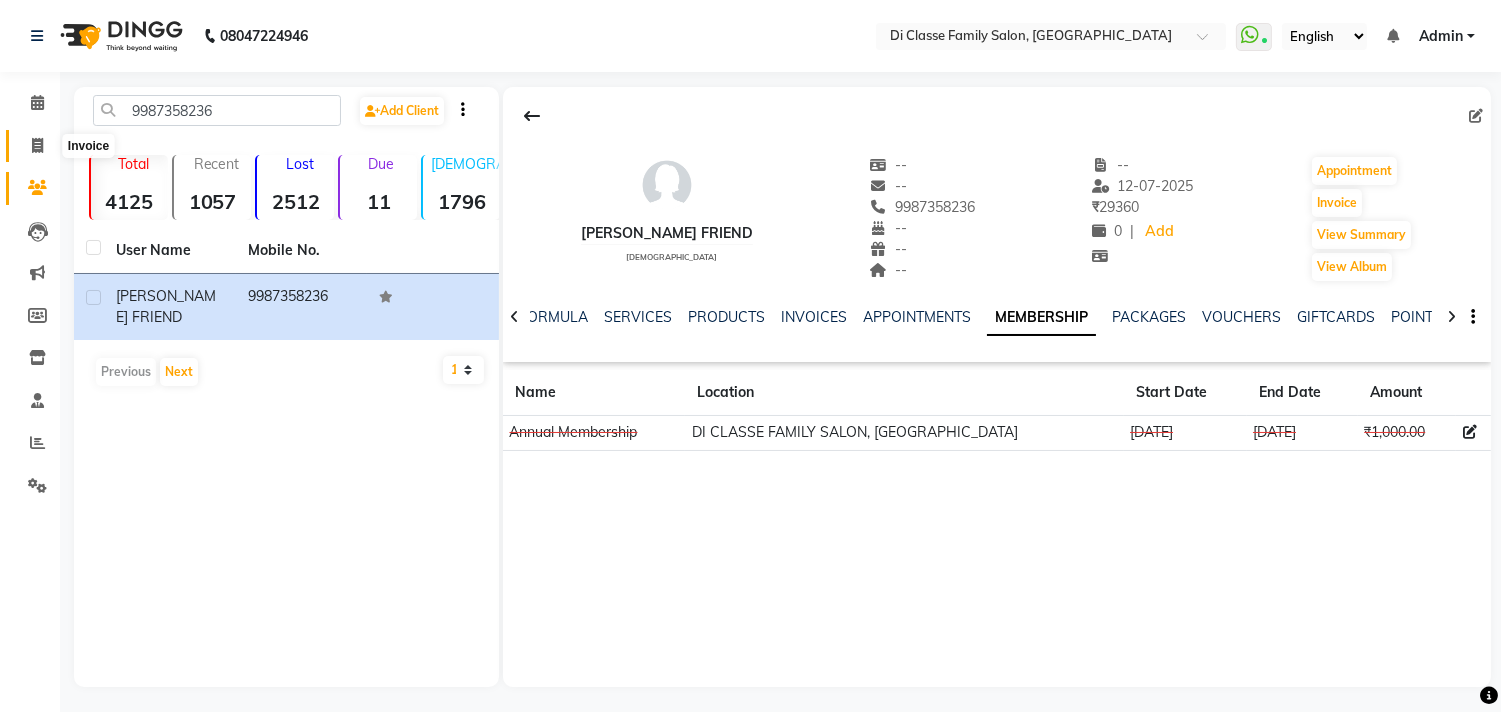 click 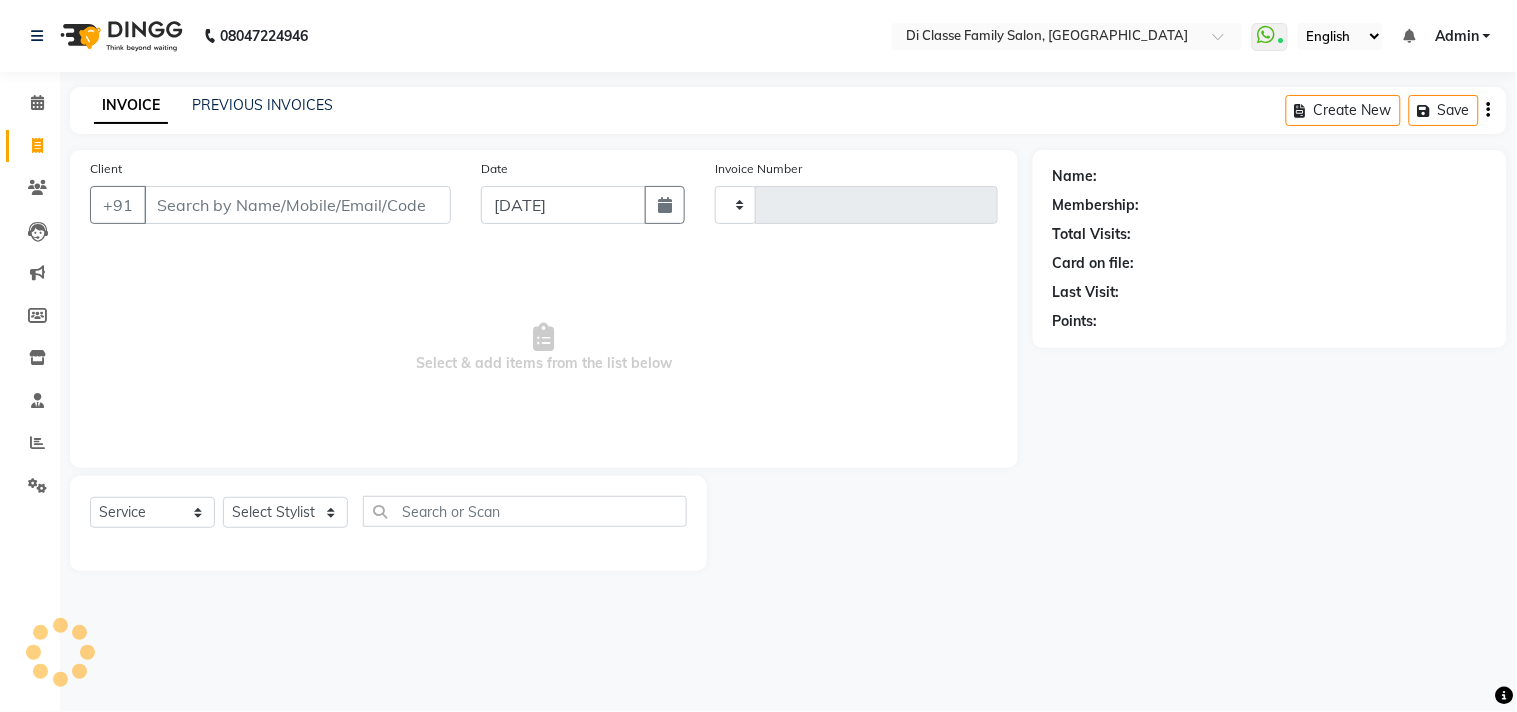 type on "2127" 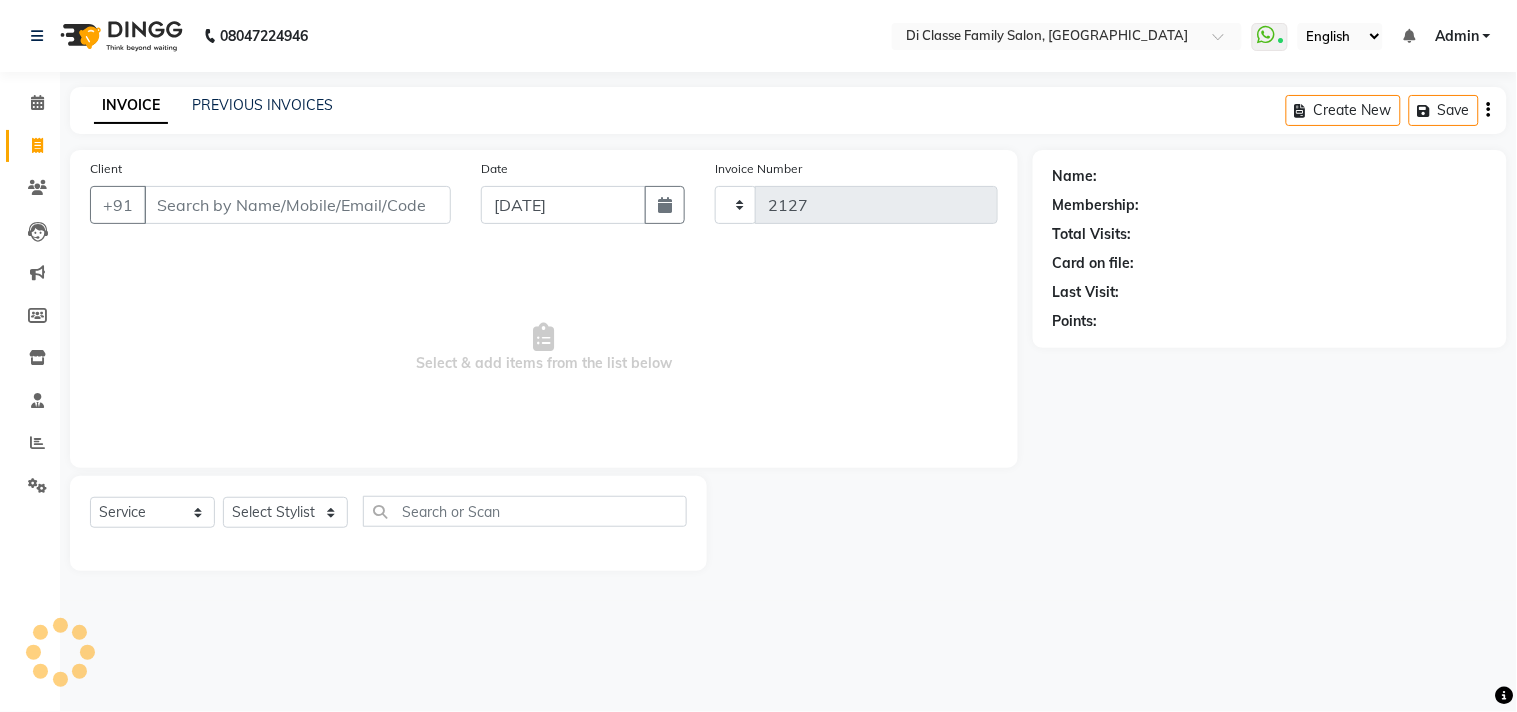 select on "4704" 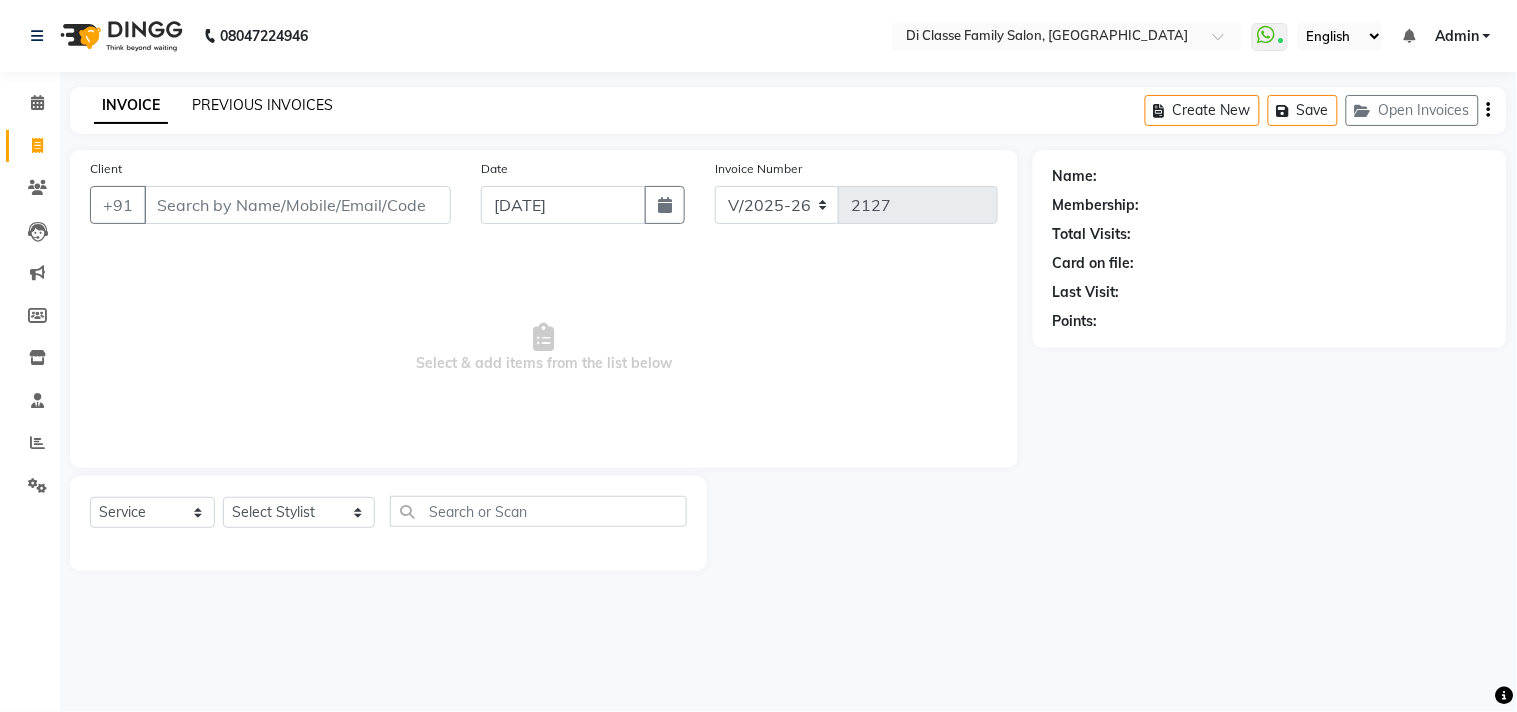 click on "PREVIOUS INVOICES" 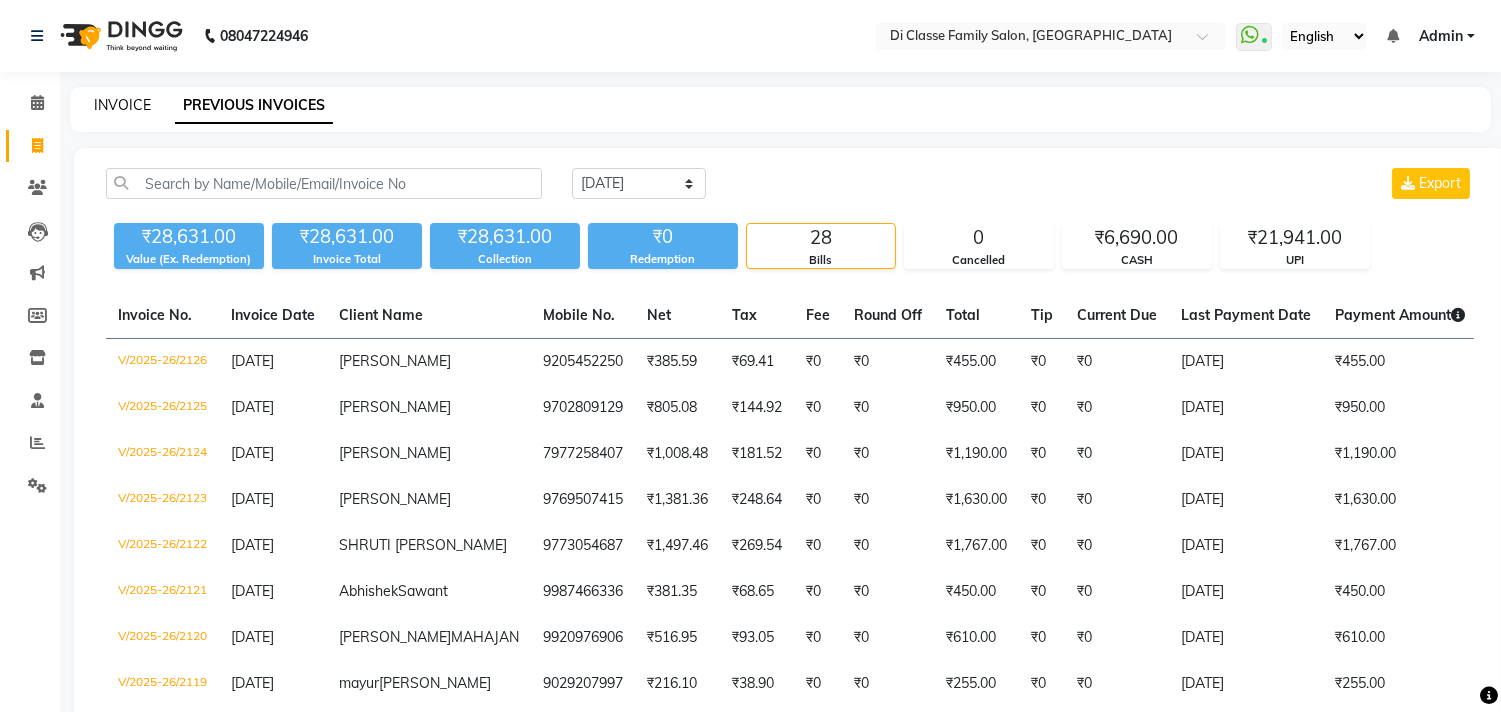 click on "INVOICE" 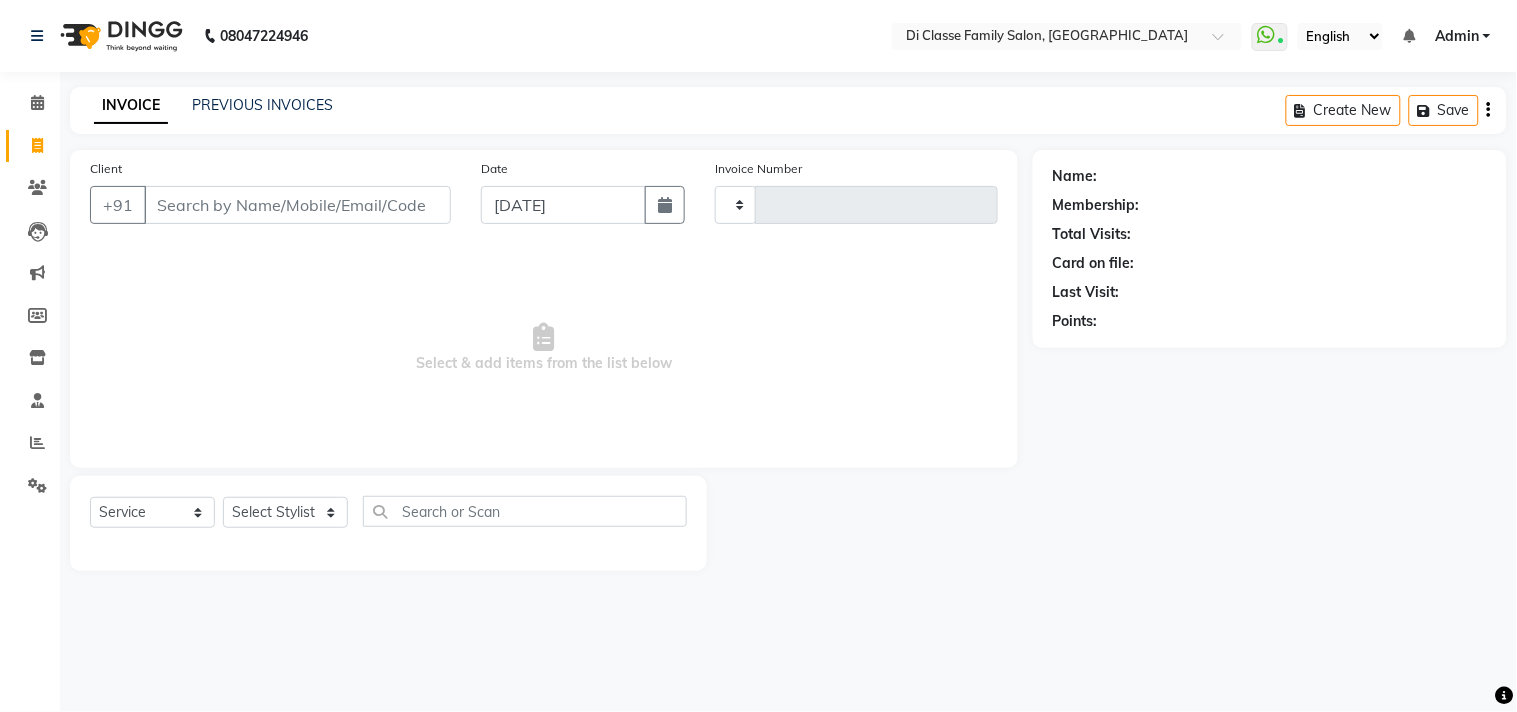 type on "2127" 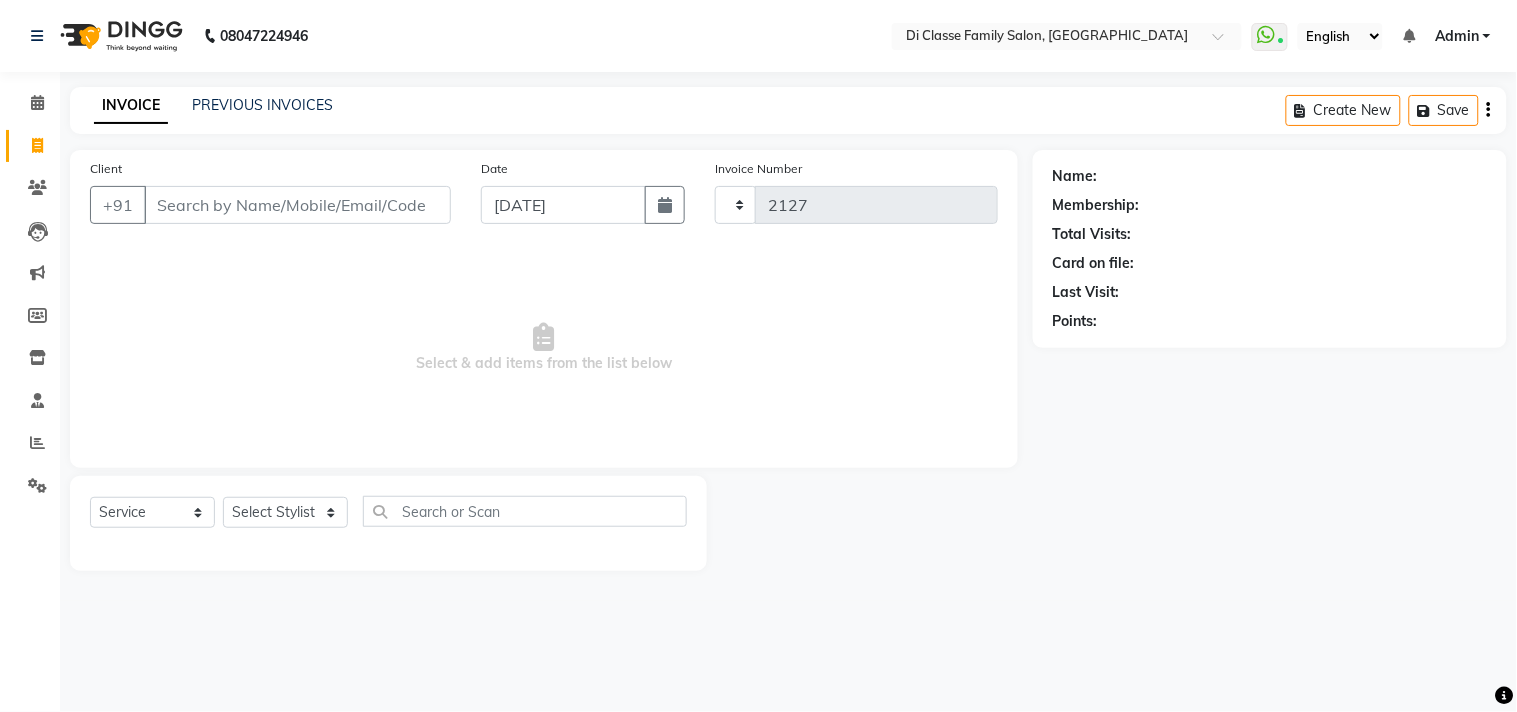 select on "4704" 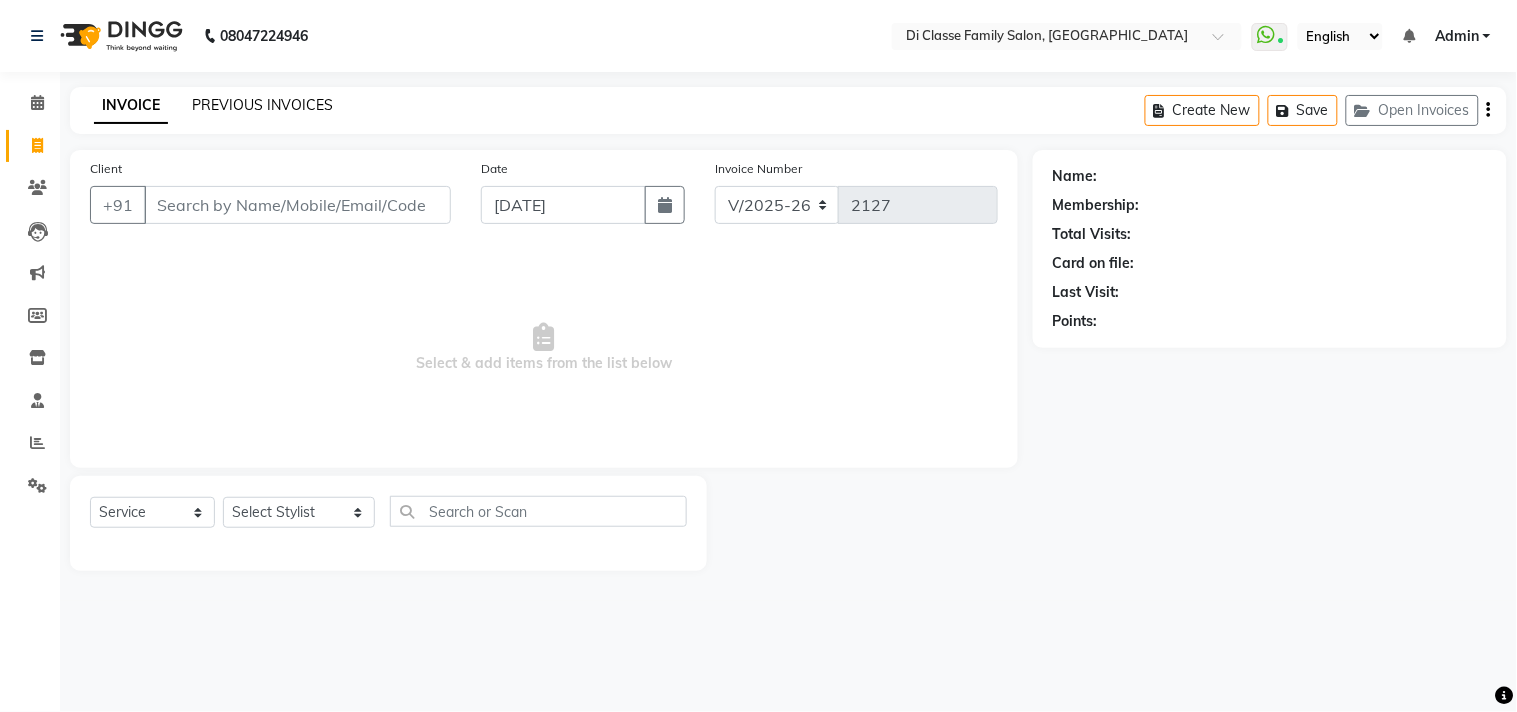 click on "PREVIOUS INVOICES" 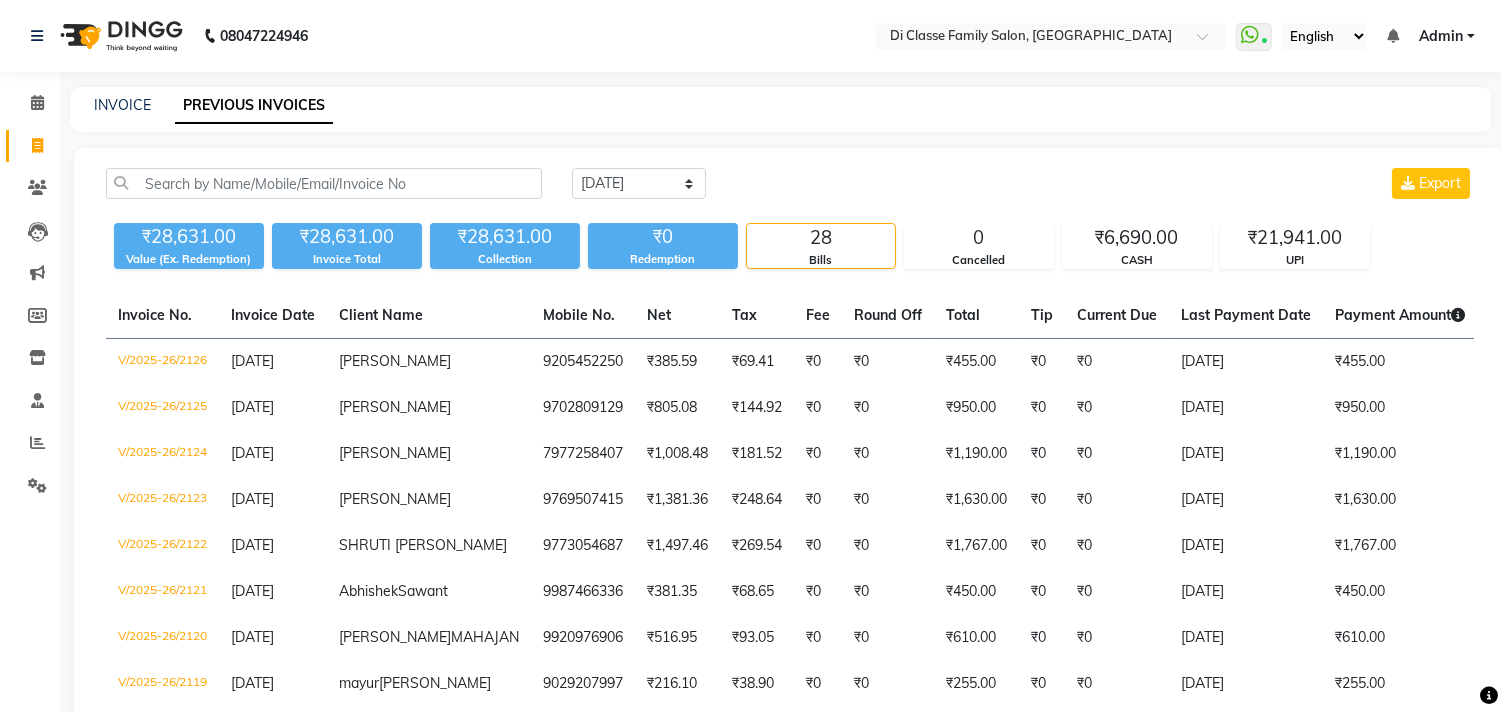 click on "Today Yesterday Custom Range Export ₹28,631.00 Value (Ex. Redemption) ₹28,631.00 Invoice Total  ₹28,631.00 Collection ₹0 Redemption 28 Bills 0 Cancelled ₹6,690.00 CASH ₹21,941.00 UPI  Invoice No.   Invoice Date   Client Name   Mobile No.   Net   Tax   Fee   Round Off   Total   Tip   Current Due   Last Payment Date   Payment Amount   Payment Methods   Cancel Reason   Status   V/2025-26/2126  13-07-2025 Anshula Singh   9205452250 ₹385.59 ₹69.41  ₹0  ₹0 ₹455.00 ₹0 ₹0 13-07-2025 ₹455.00  UPI - PAID  V/2025-26/2125  13-07-2025 MINAKSHI POLEKAR   9702809129 ₹805.08 ₹144.92  ₹0  ₹0 ₹950.00 ₹0 ₹0 13-07-2025 ₹950.00  UPI - PAID  V/2025-26/2124  13-07-2025 NIKHIL PRABHU   7977258407 ₹1,008.48 ₹181.52  ₹0  ₹0 ₹1,190.00 ₹0 ₹0 13-07-2025 ₹1,190.00  UPI - PAID  V/2025-26/2123  13-07-2025 ujwala hande   9769507415 ₹1,381.36 ₹248.64  ₹0  ₹0 ₹1,630.00 ₹0 ₹0 13-07-2025 ₹1,630.00  UPI - PAID  V/2025-26/2122  13-07-2025 SHRUTI SHRIKANT   9773054687 ₹0" 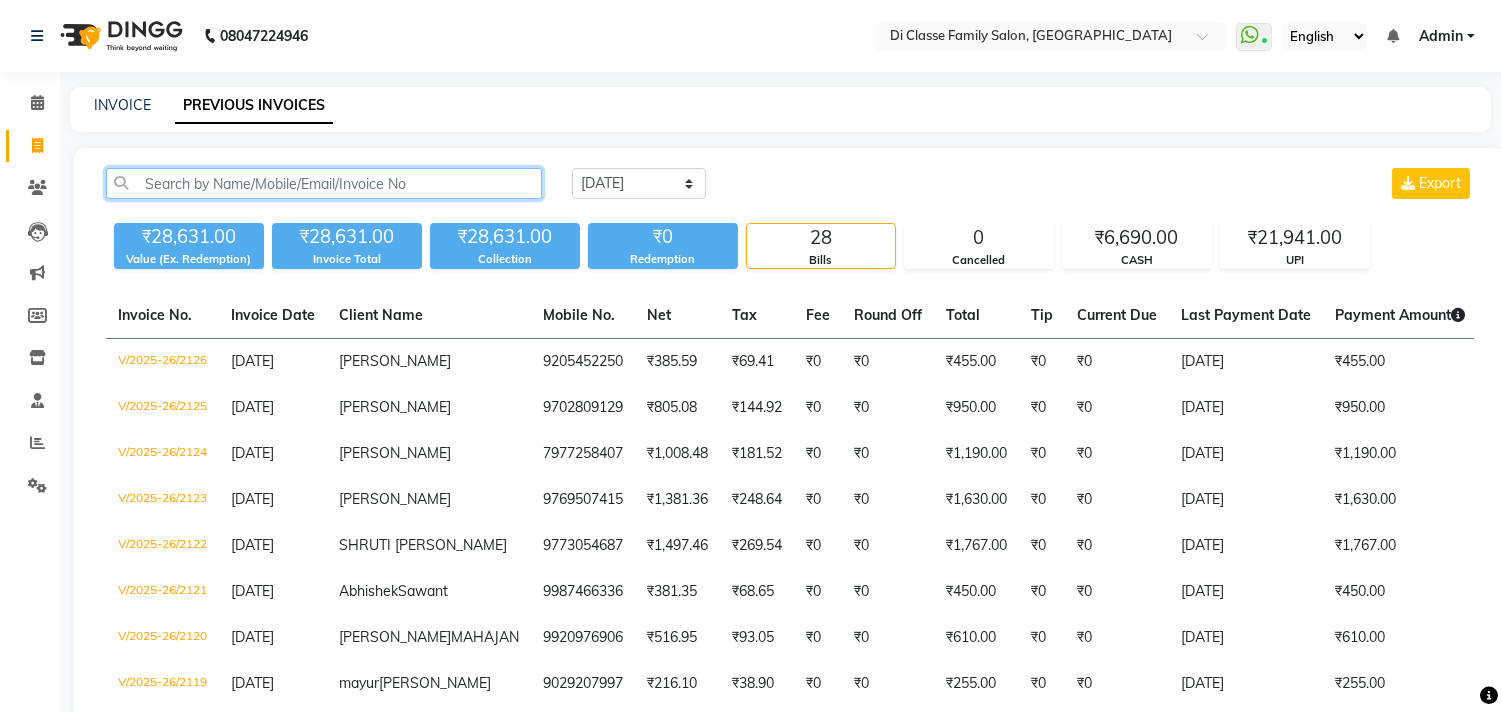 click 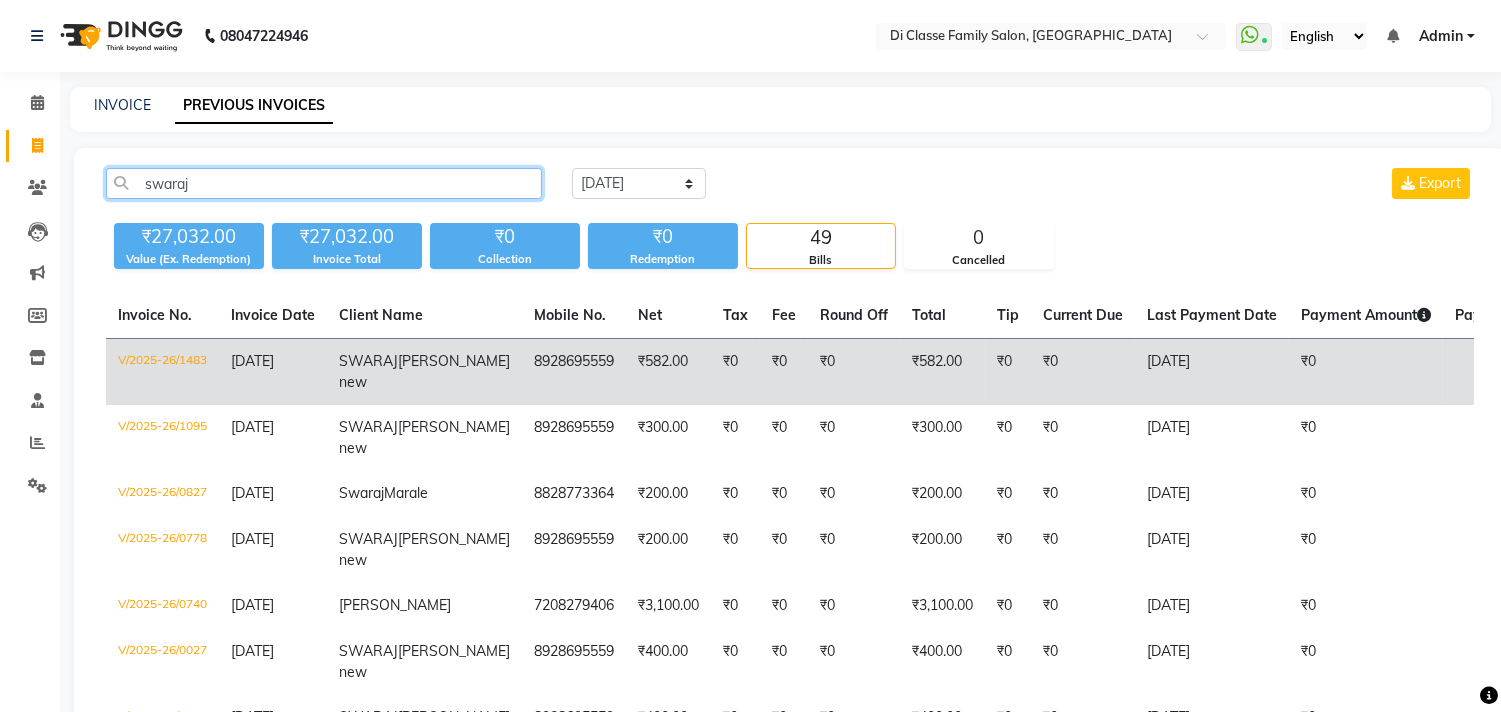 type on "swaraj" 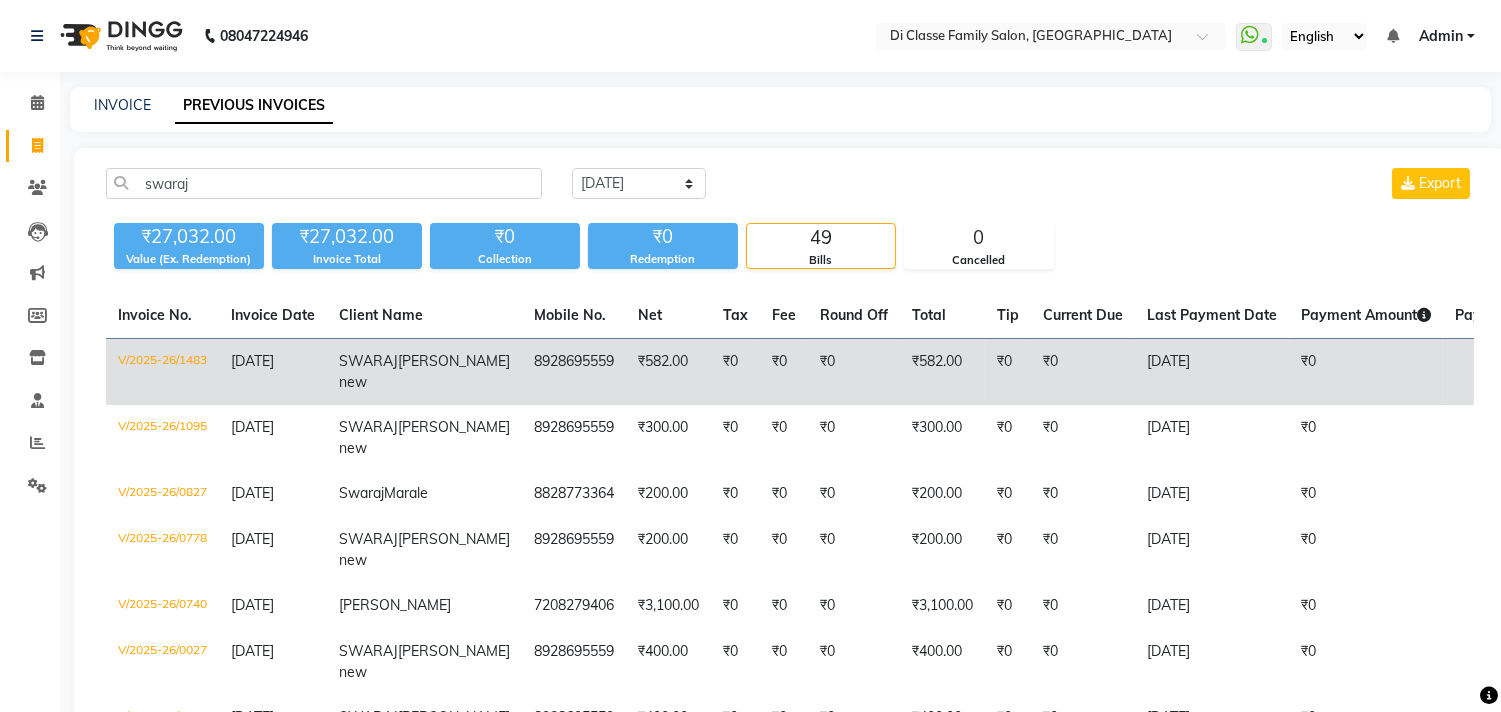 click on "₹0" 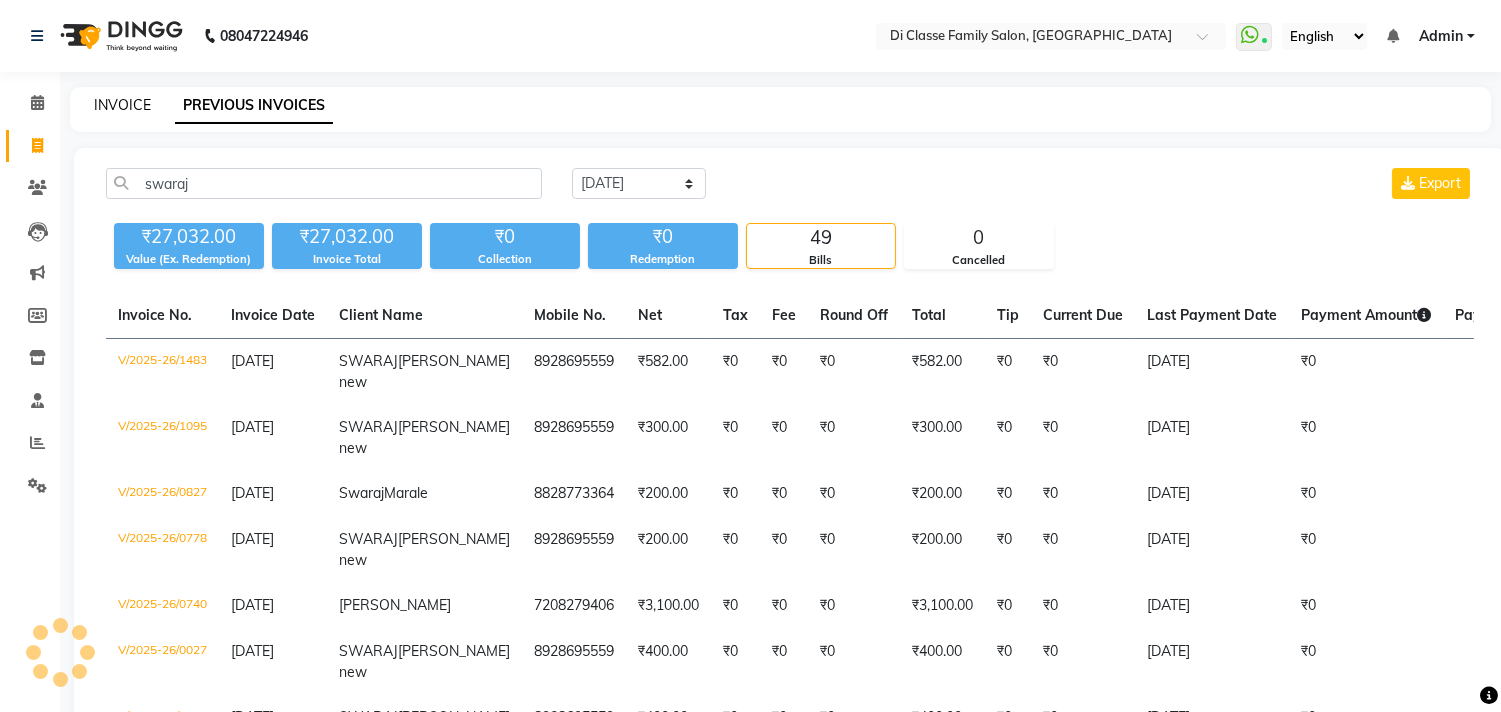 click on "INVOICE" 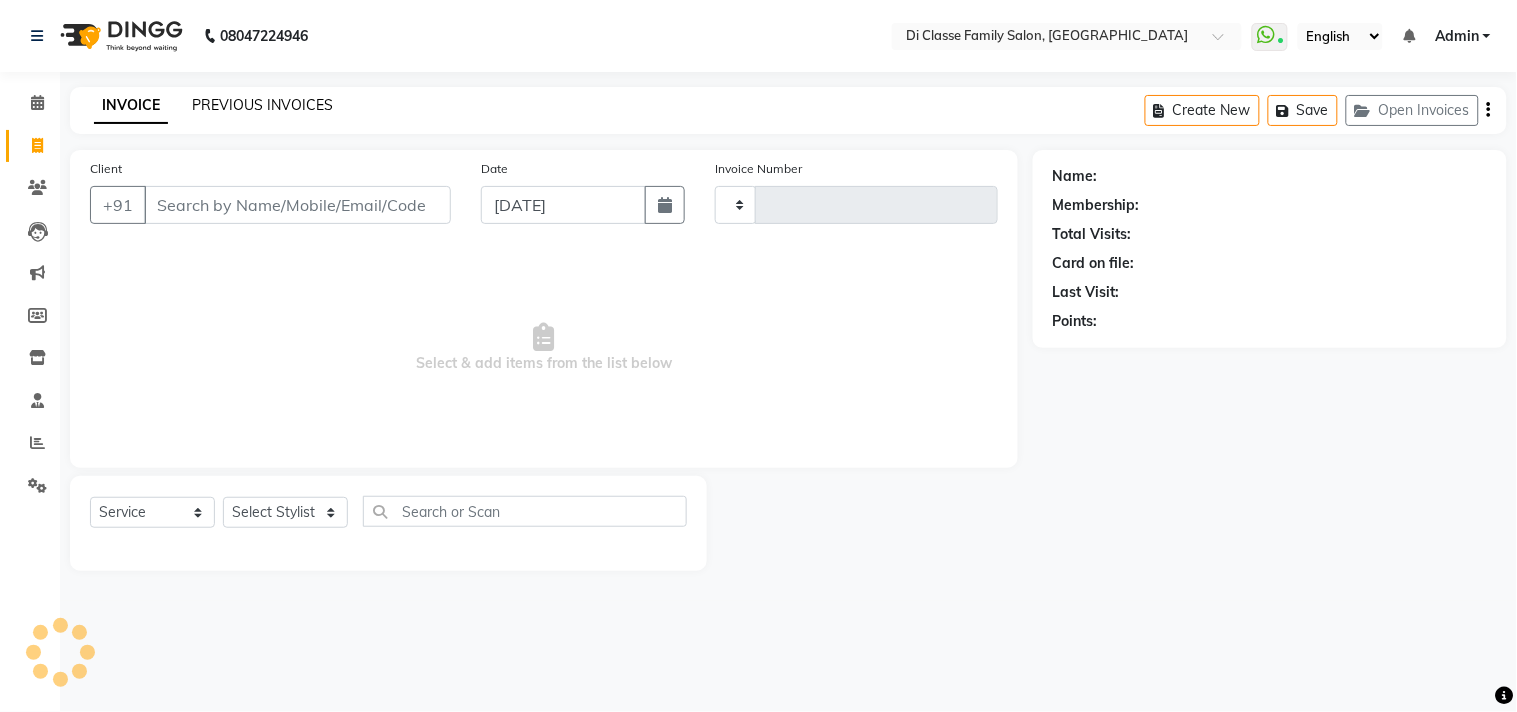 click on "PREVIOUS INVOICES" 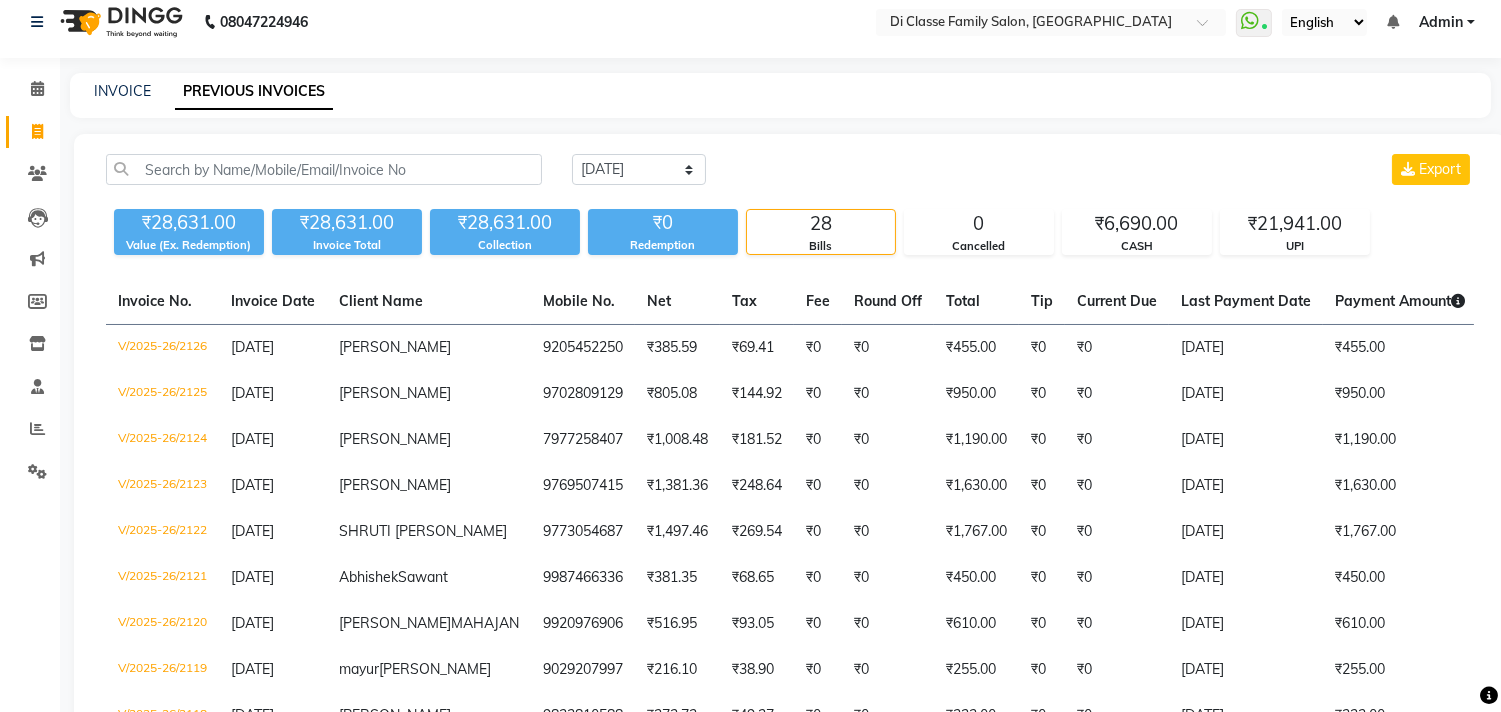 scroll, scrollTop: 13, scrollLeft: 0, axis: vertical 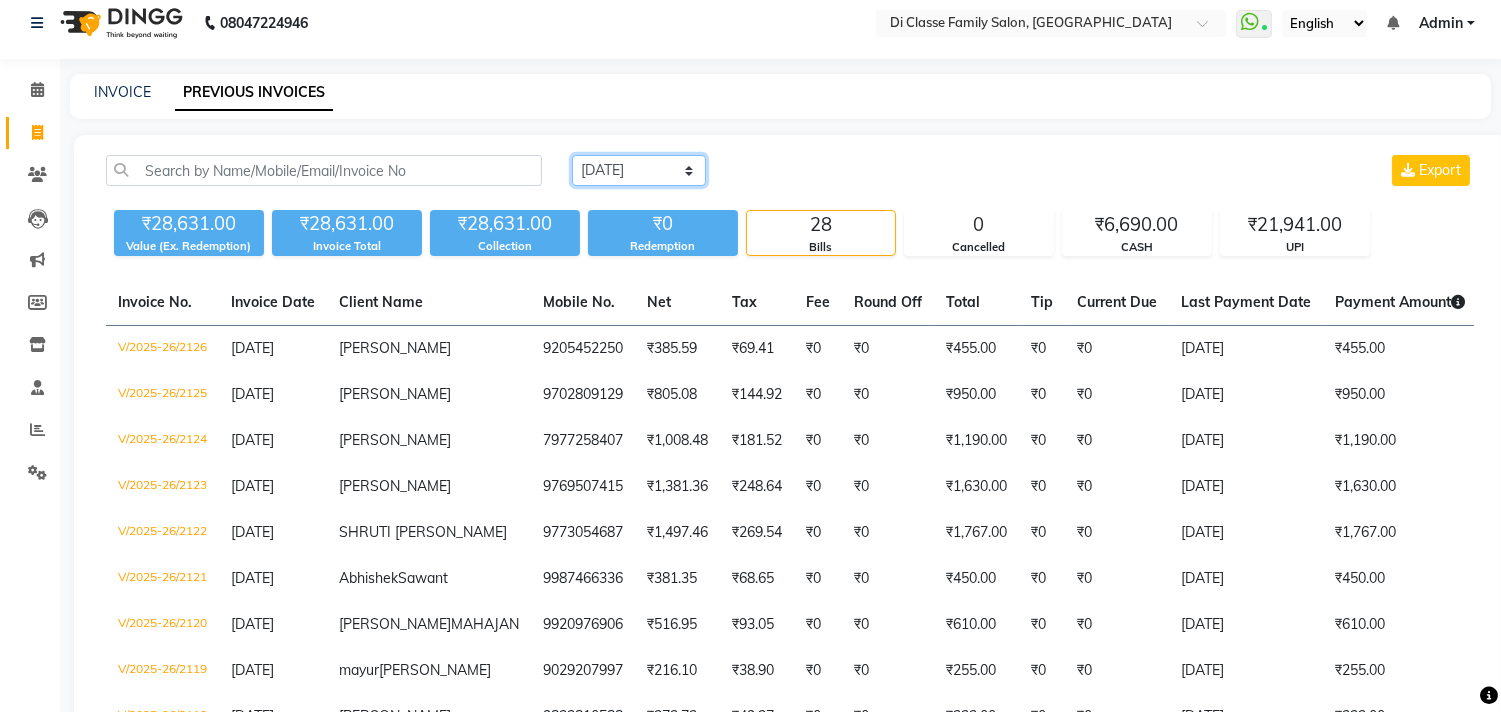 click on "Today Yesterday Custom Range" 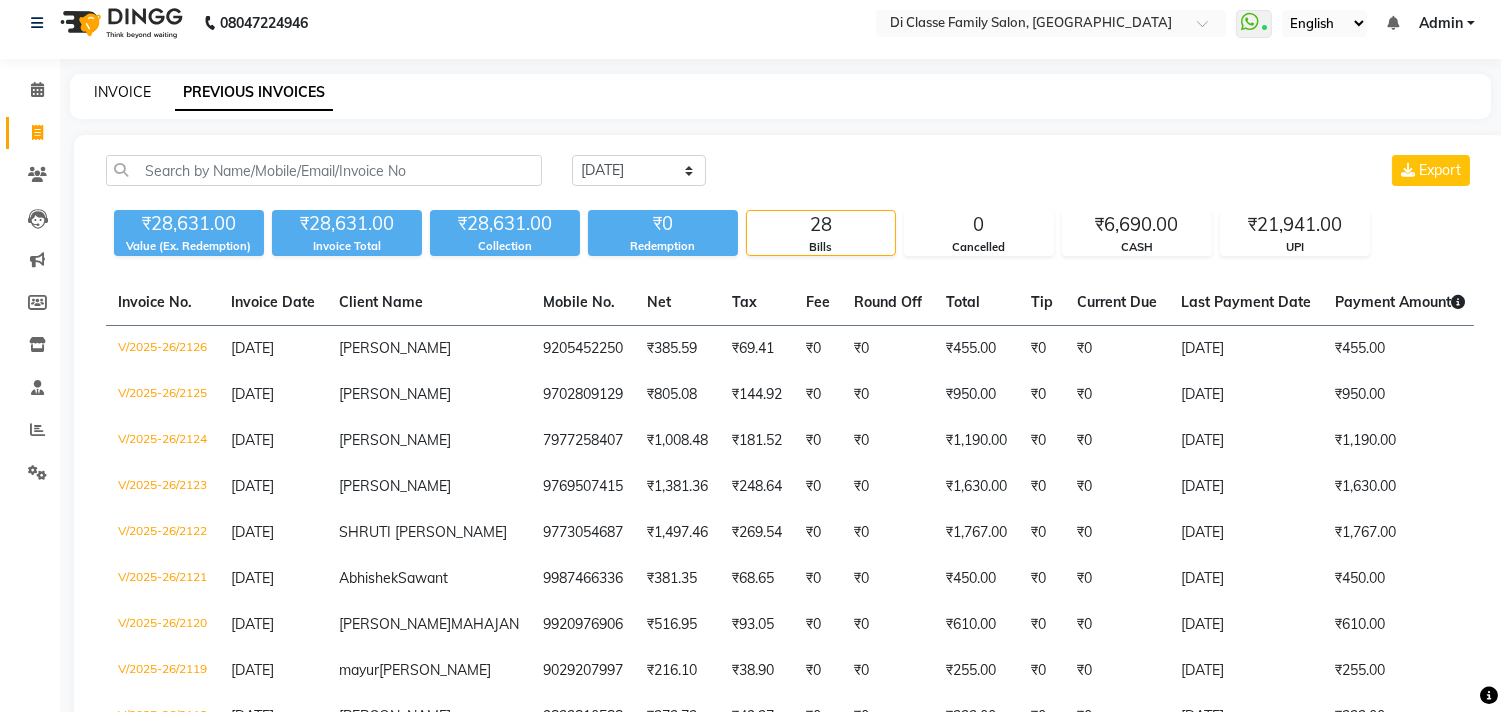 click on "INVOICE" 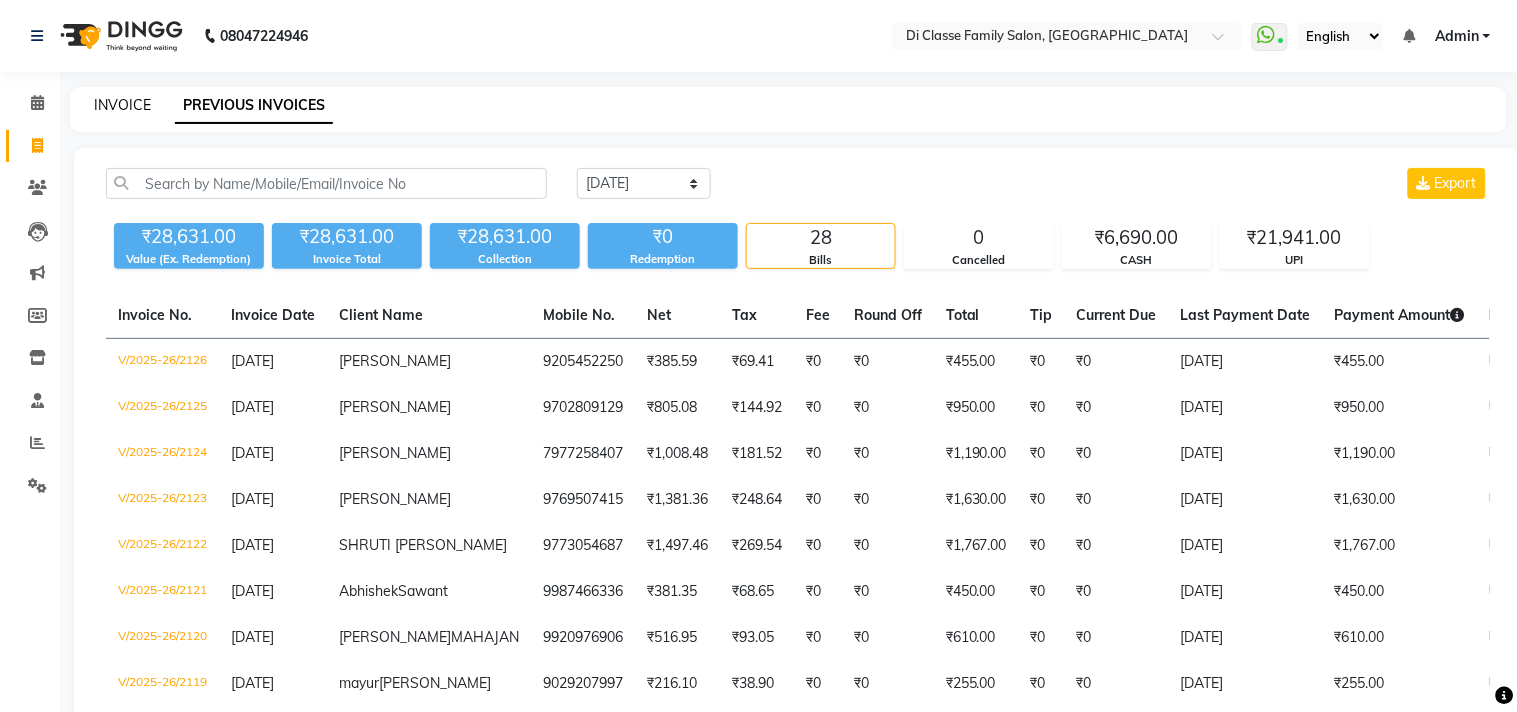 select on "4704" 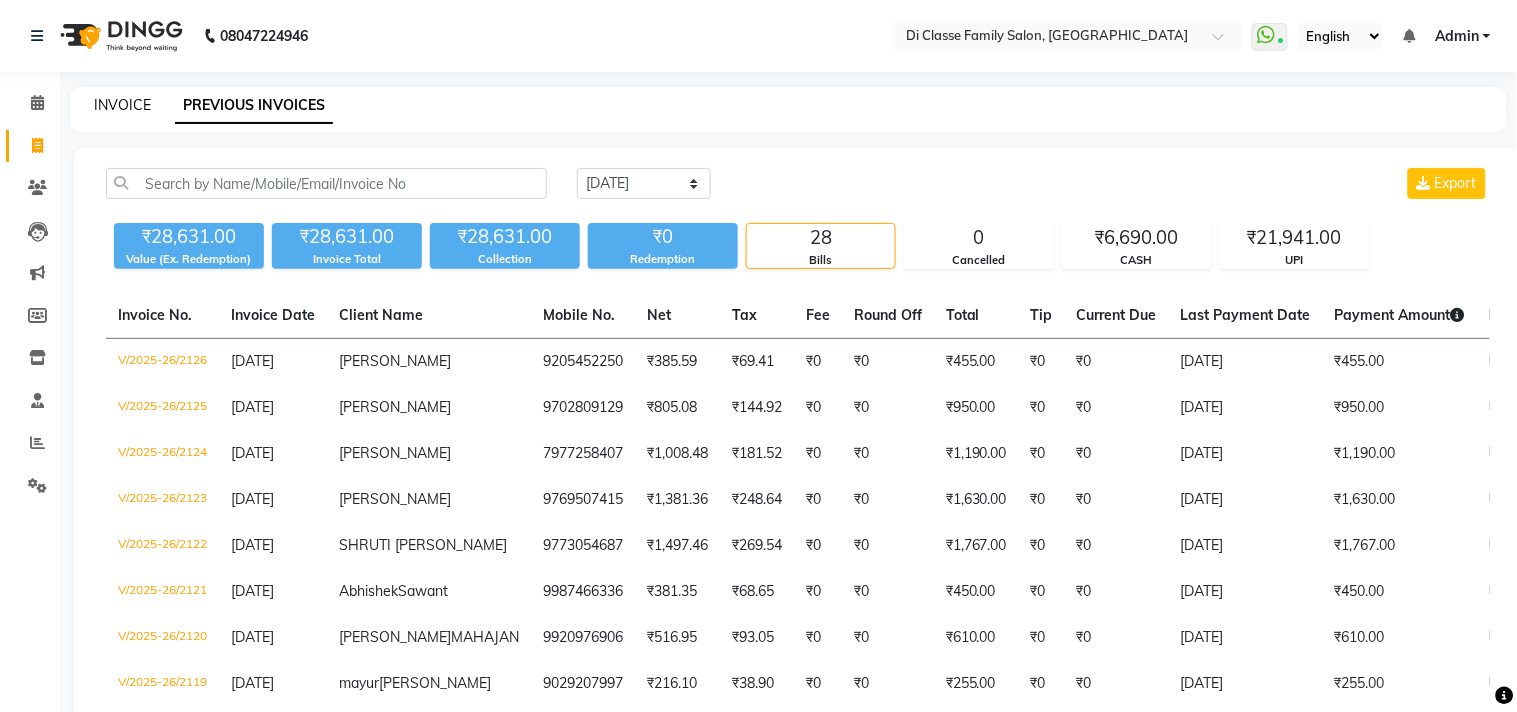 select on "service" 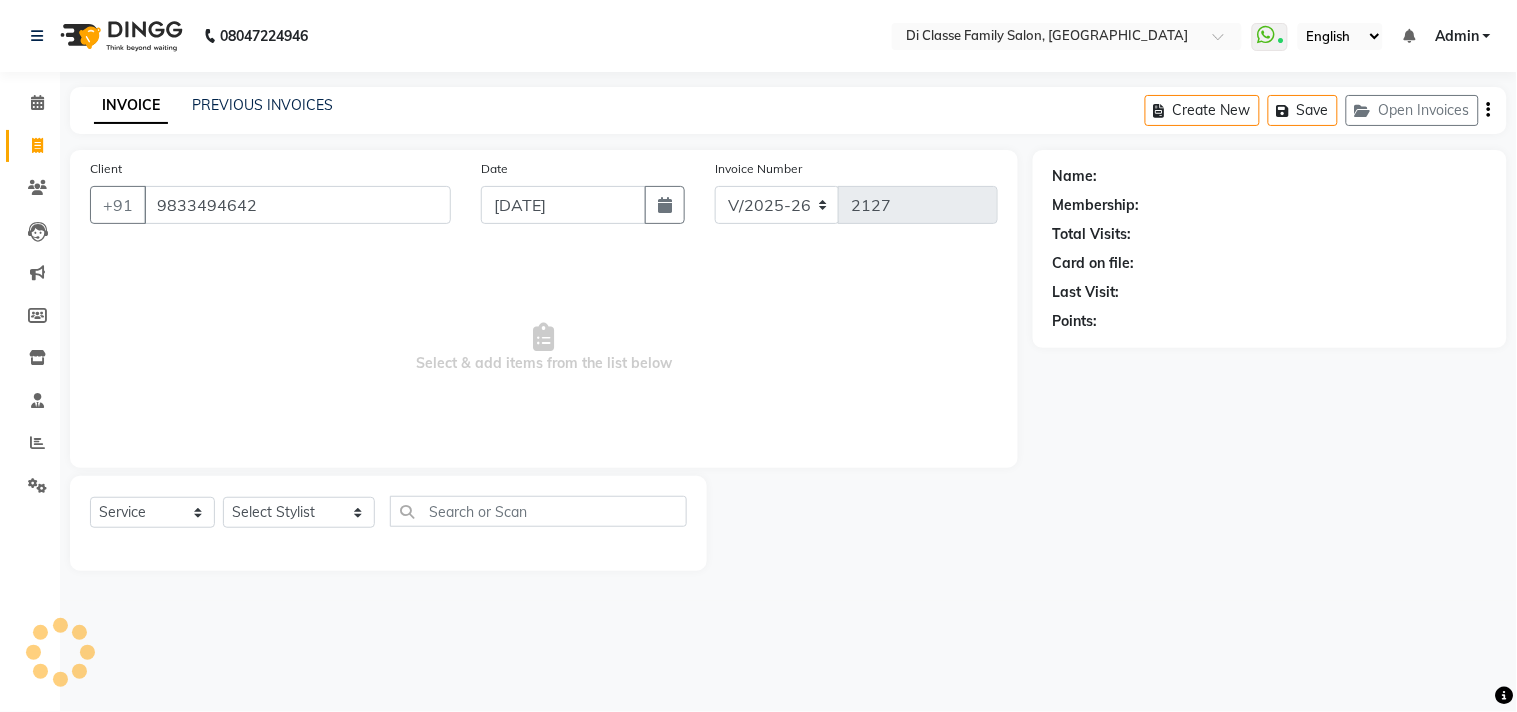 type on "9833494642" 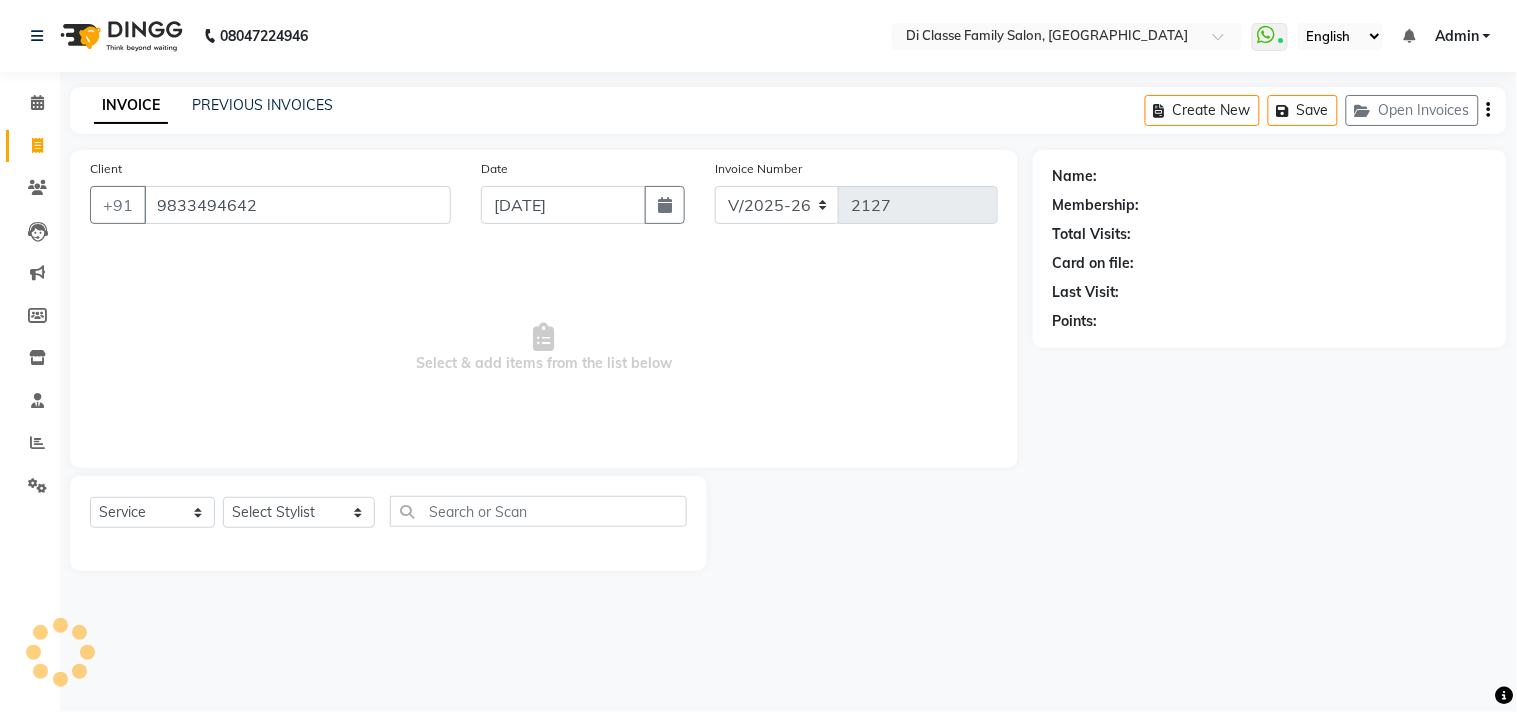 select on "1: Object" 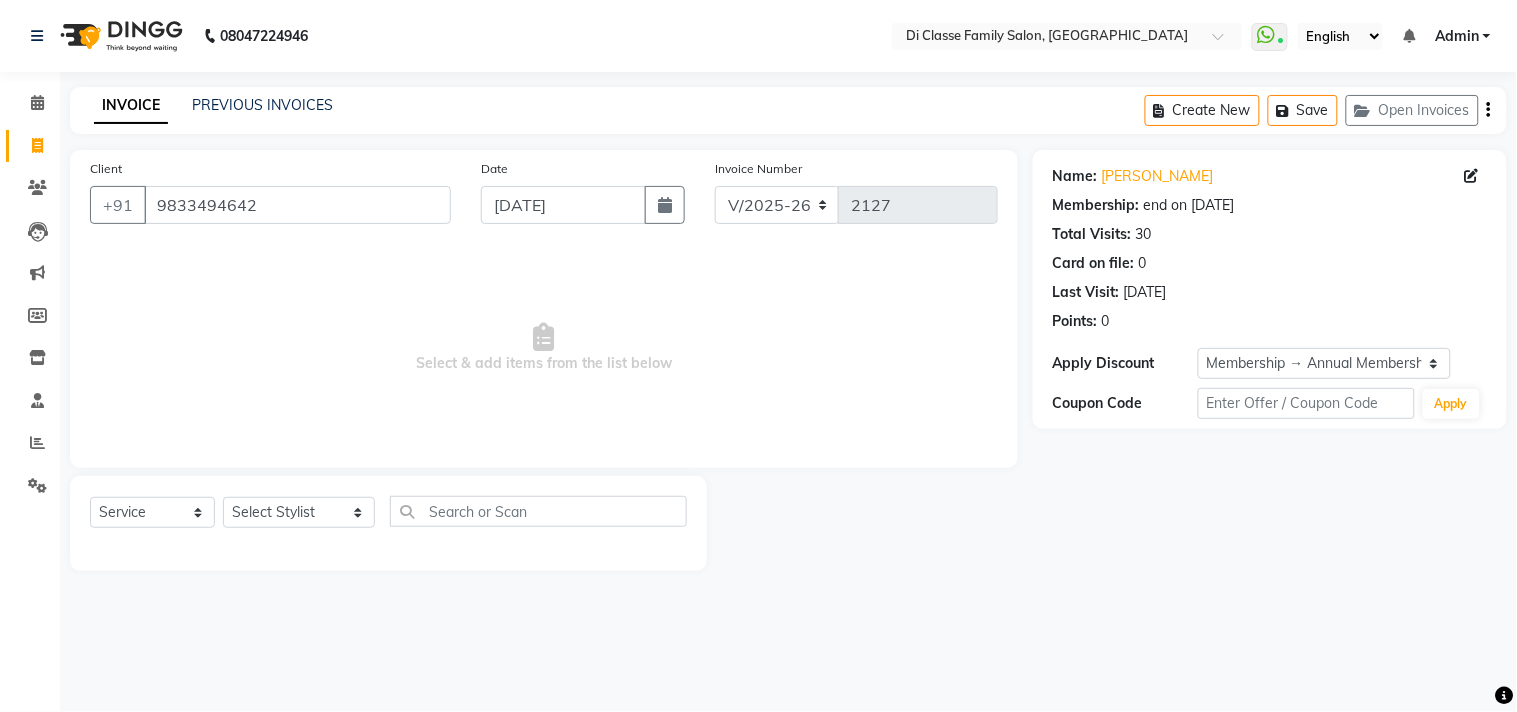 click on "Select  Service  Product  Membership  Package Voucher Prepaid Gift Card  Select Stylist aniket  Anu  AYAZ KADRI  Front Desk Javed kapil KOMAL  Payal  Pooja Jadhav Rahul Datkhile RESHMA SHAIKH rutik shinde SACHIN SAKPAL SADDAM SAHAJAN SAKSHI CHAVAN Sameer  sampada Sanjana  SANU shobha sonawane shobha sonawane SHUBHAM PEDNEKAR Sikandar Ansari ssneha rana" 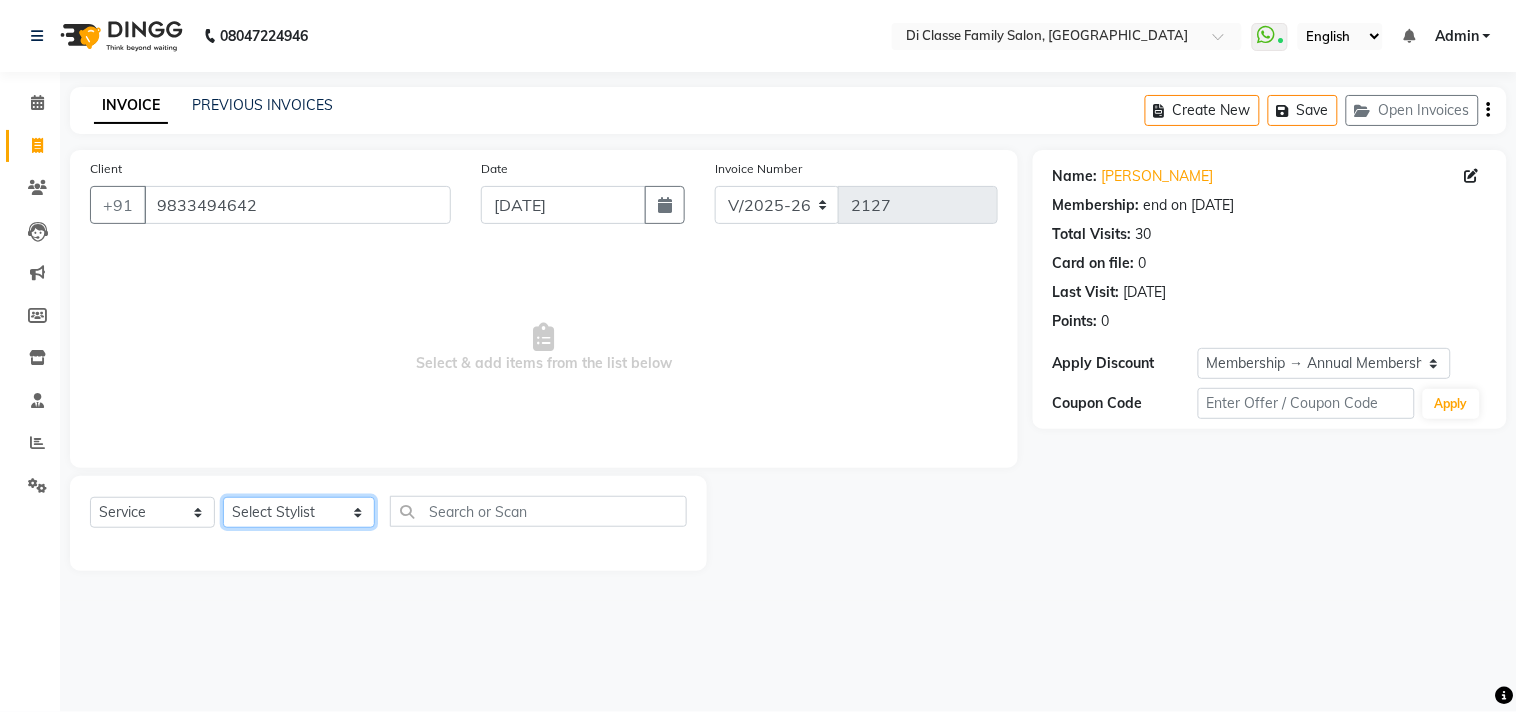 click on "Select Stylist aniket  Anu  AYAZ KADRI  Front Desk Javed kapil KOMAL  Payal  Pooja Jadhav Rahul Datkhile RESHMA SHAIKH rutik shinde SACHIN SAKPAL SADDAM SAHAJAN SAKSHI CHAVAN Sameer  sampada Sanjana  SANU shobha sonawane shobha sonawane SHUBHAM PEDNEKAR Sikandar Ansari ssneha rana" 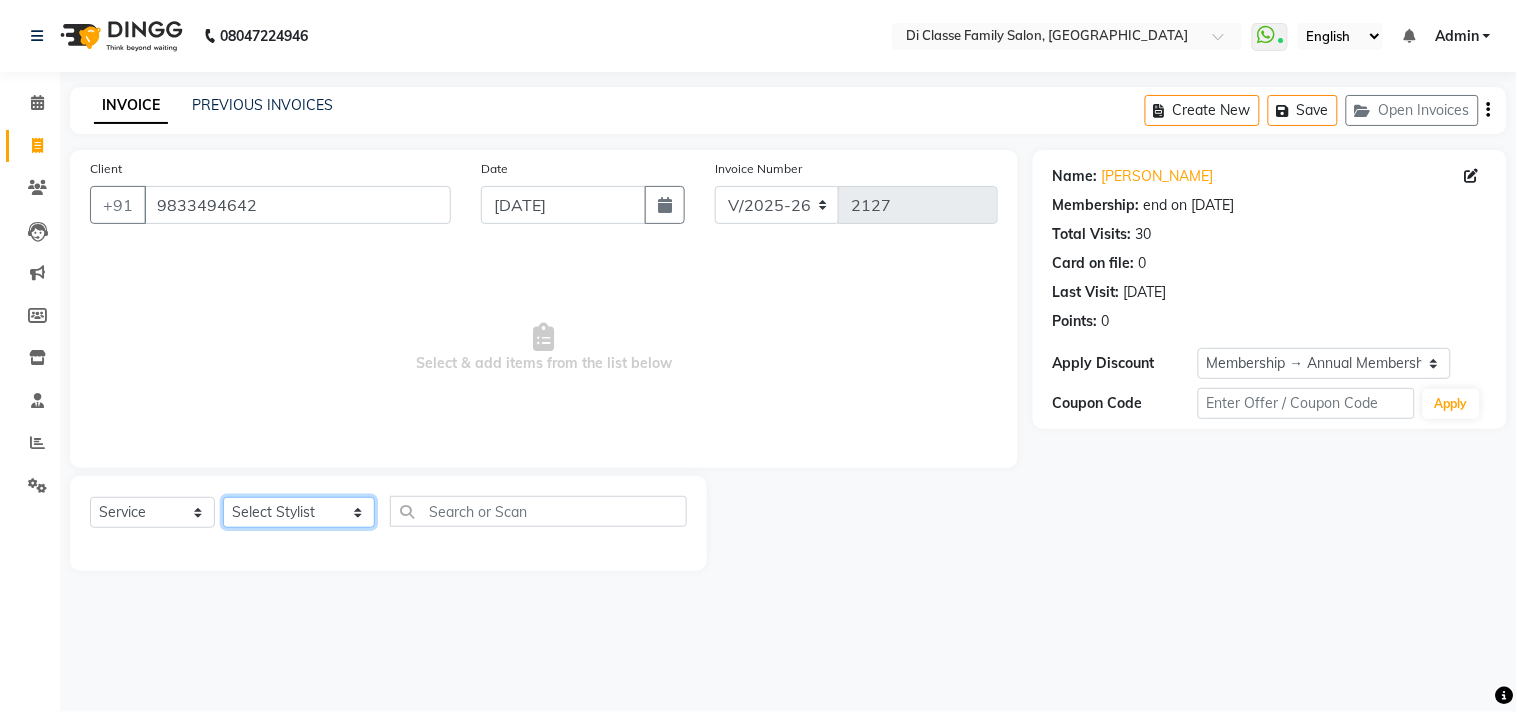 select on "28414" 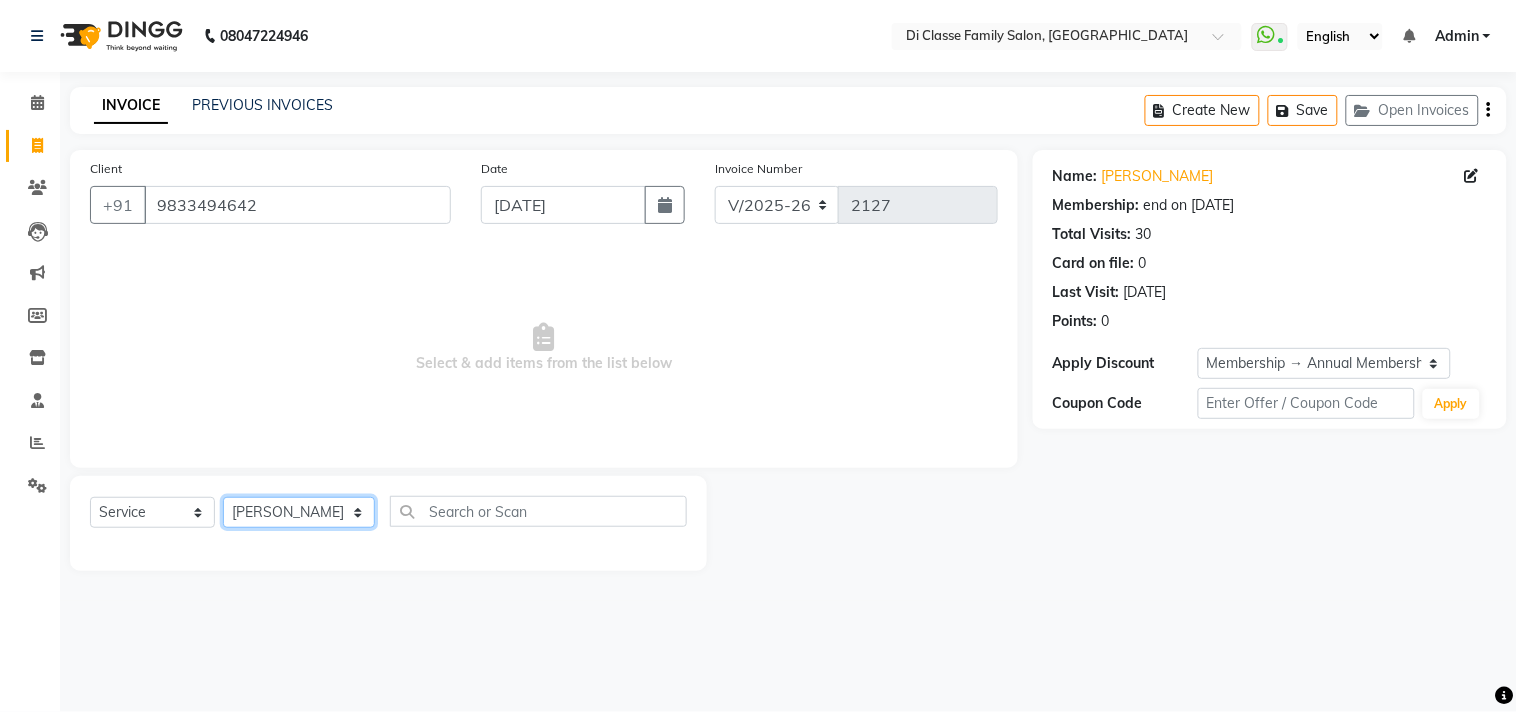 click on "Select Stylist aniket  Anu  AYAZ KADRI  Front Desk Javed kapil KOMAL  Payal  Pooja Jadhav Rahul Datkhile RESHMA SHAIKH rutik shinde SACHIN SAKPAL SADDAM SAHAJAN SAKSHI CHAVAN Sameer  sampada Sanjana  SANU shobha sonawane shobha sonawane SHUBHAM PEDNEKAR Sikandar Ansari ssneha rana" 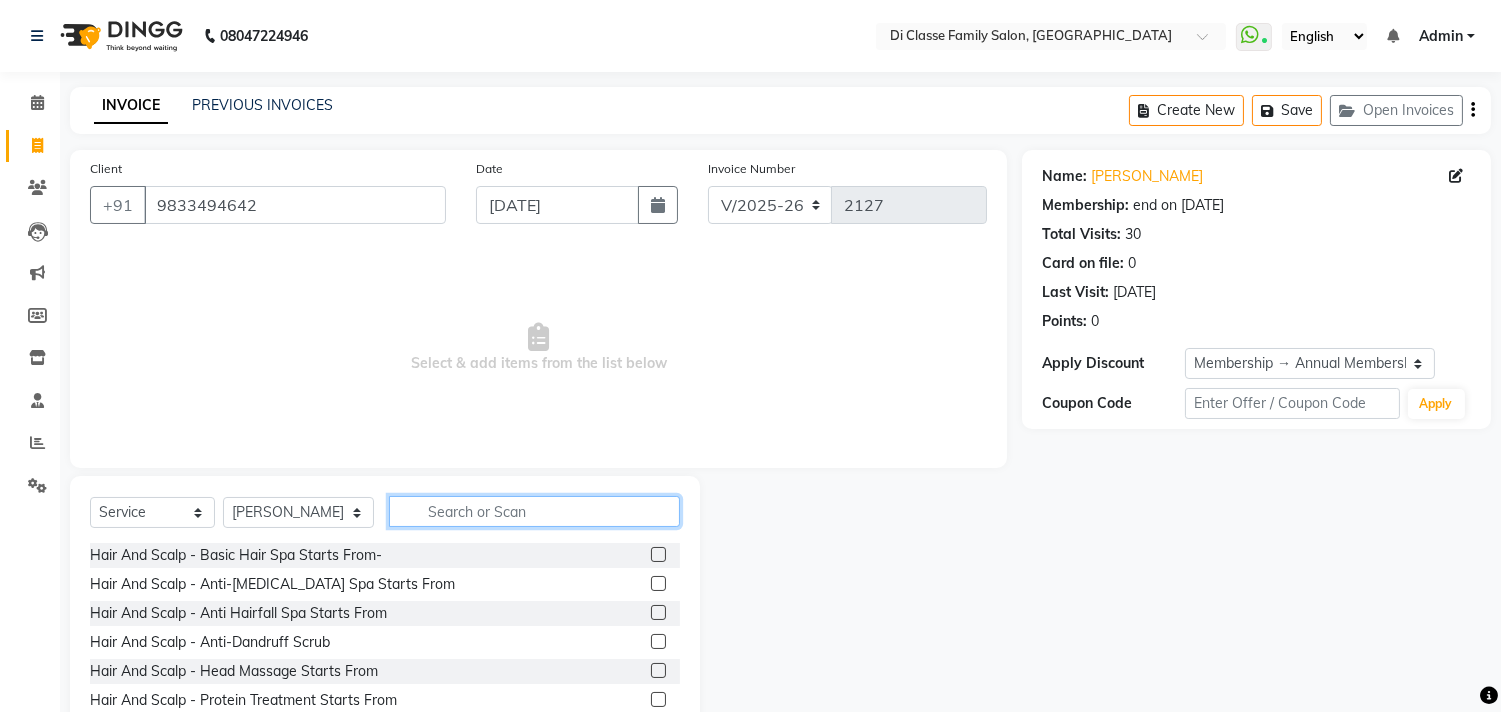 click 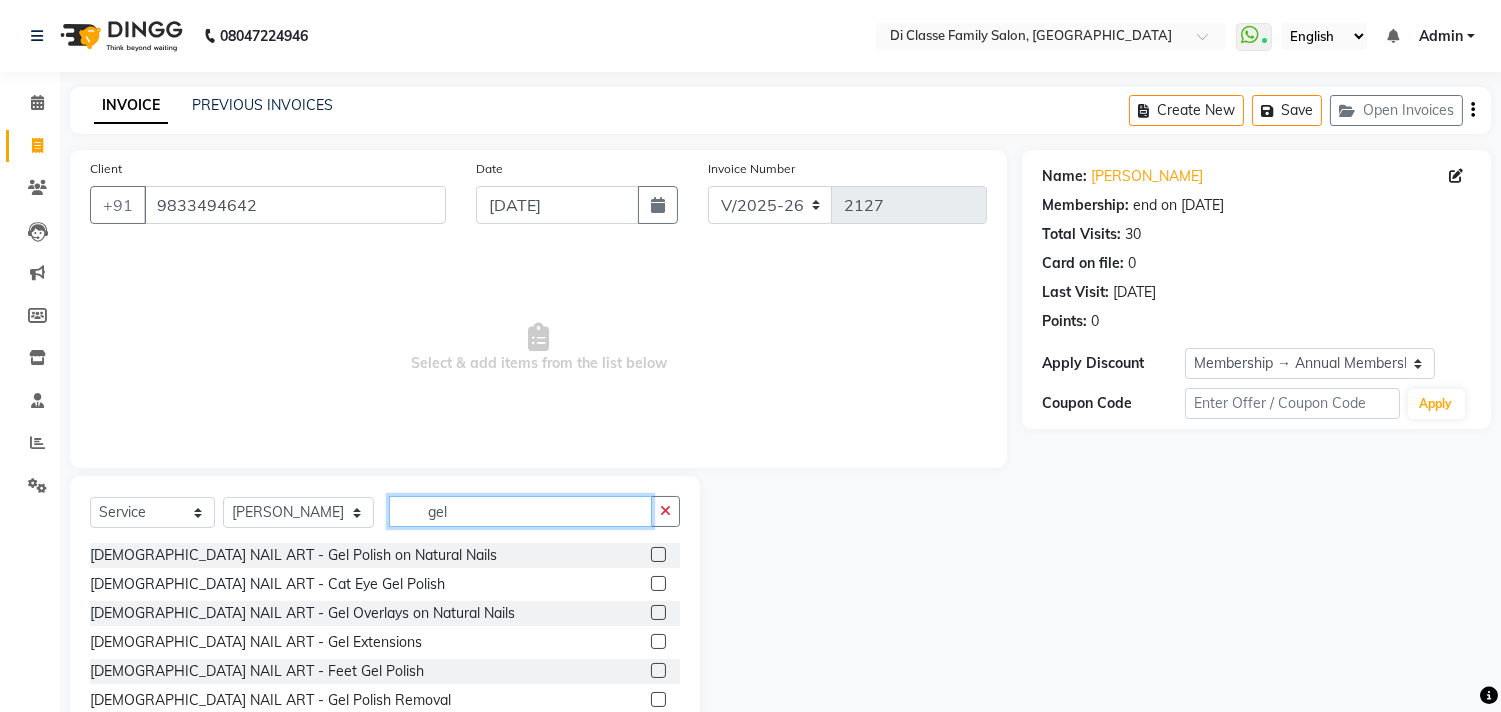type on "gel" 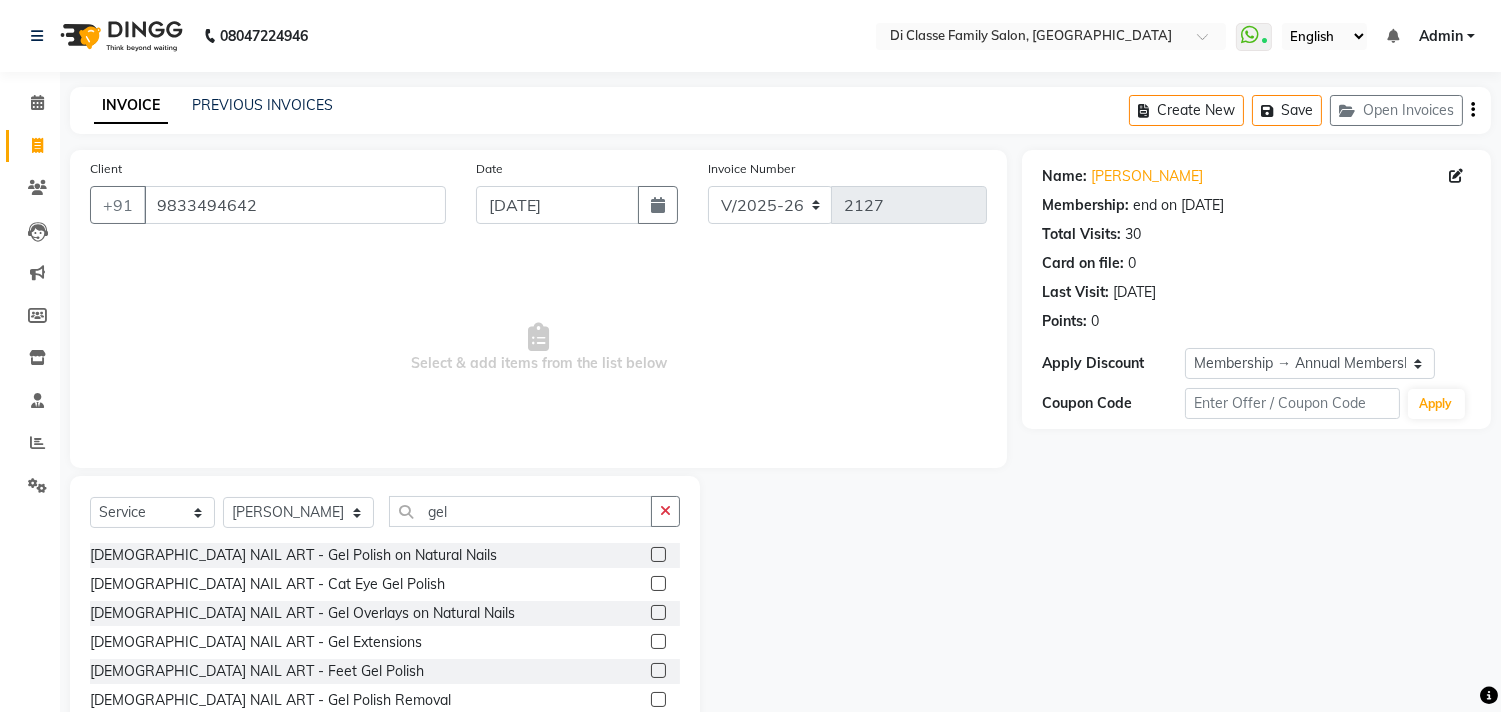 click 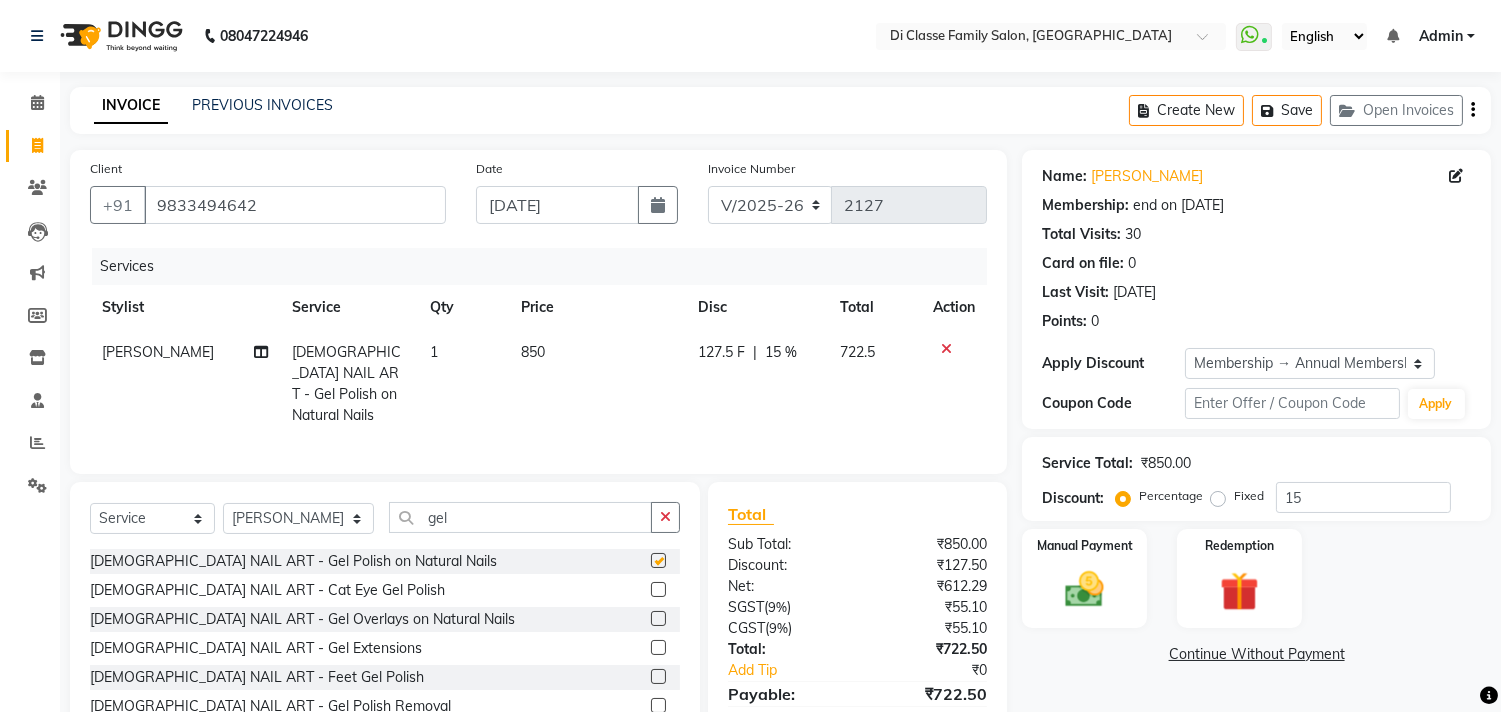 checkbox on "false" 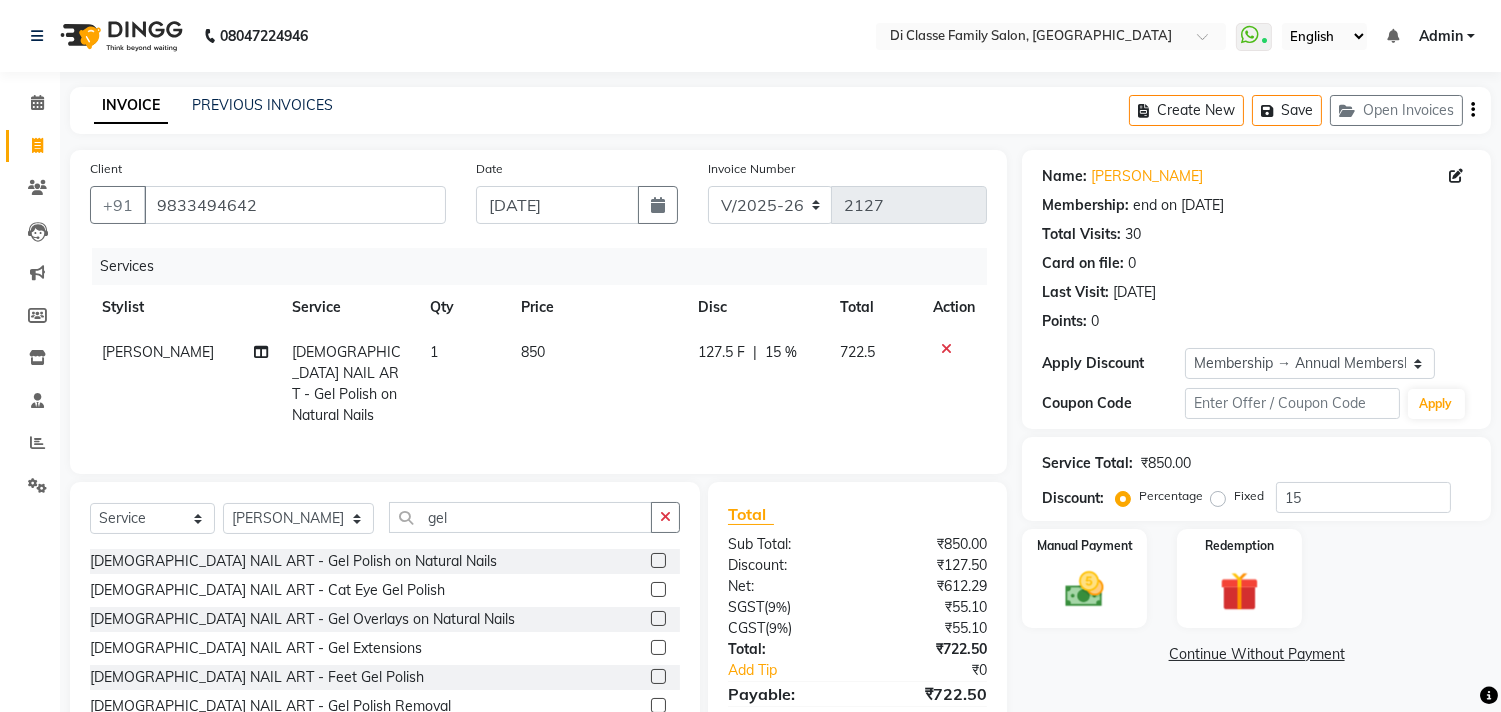 click 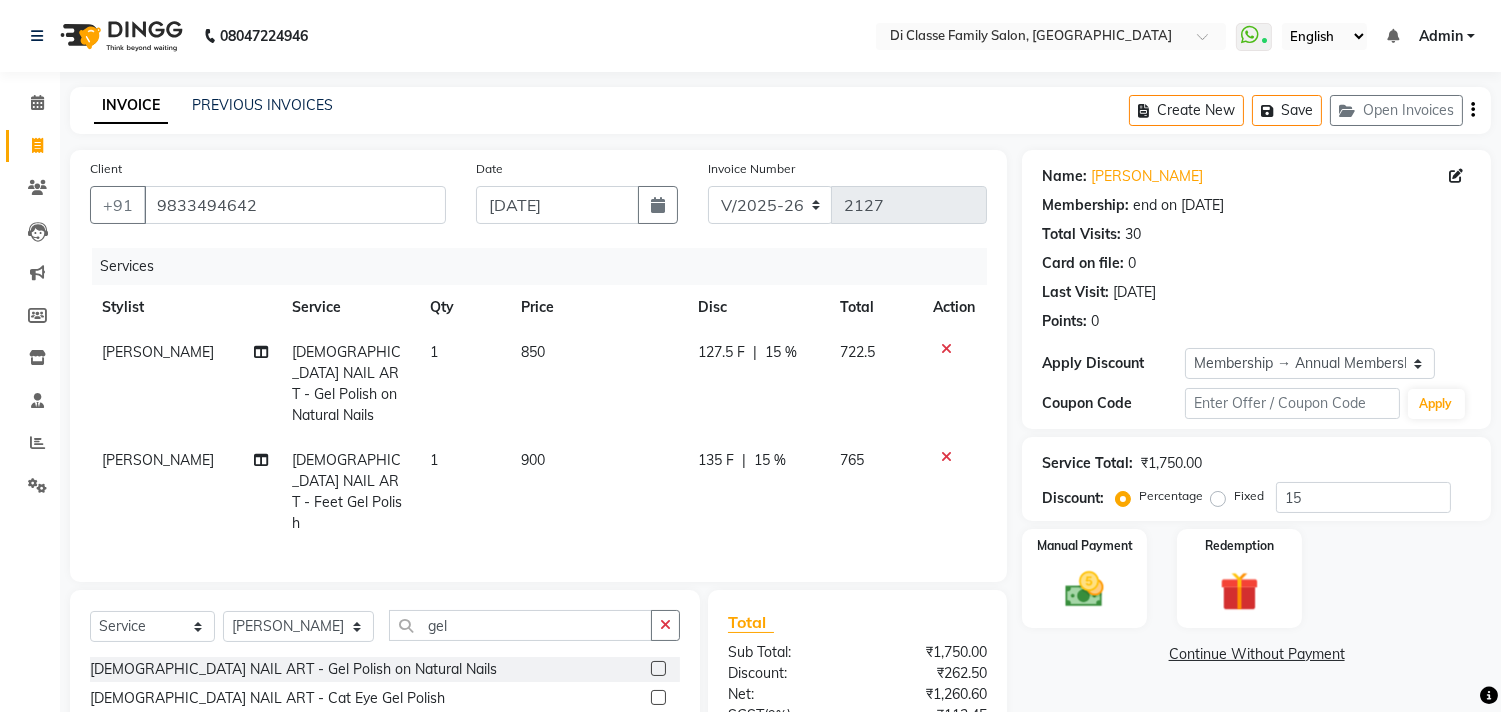 checkbox on "false" 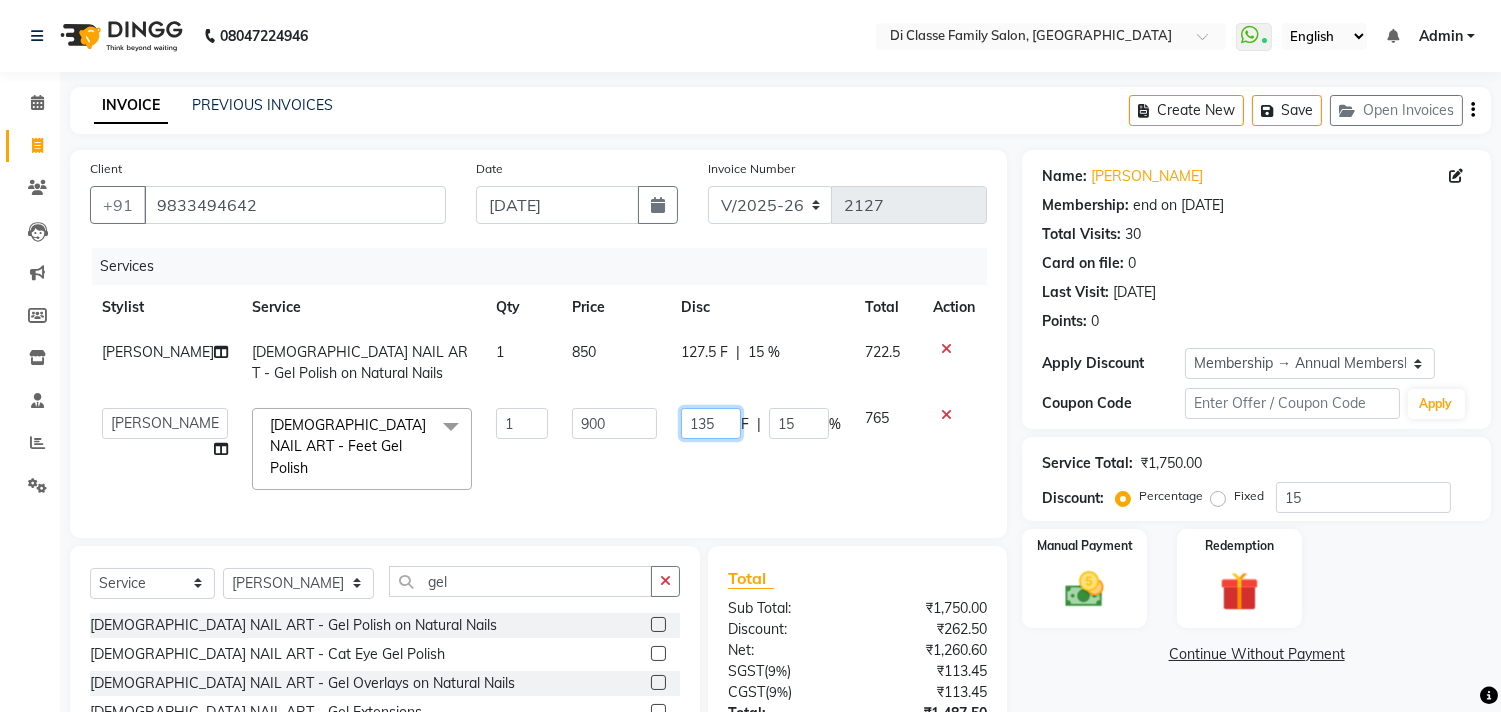 click on "135" 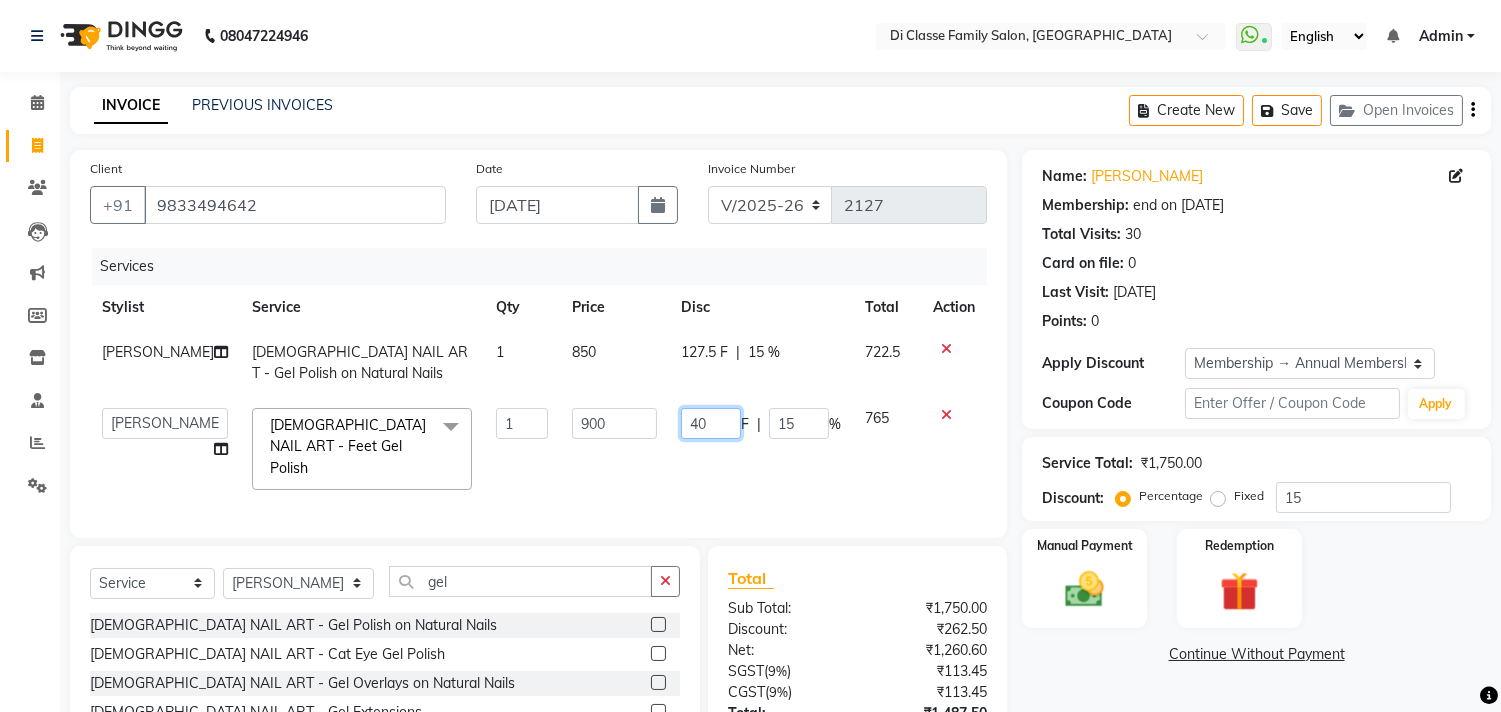type on "4" 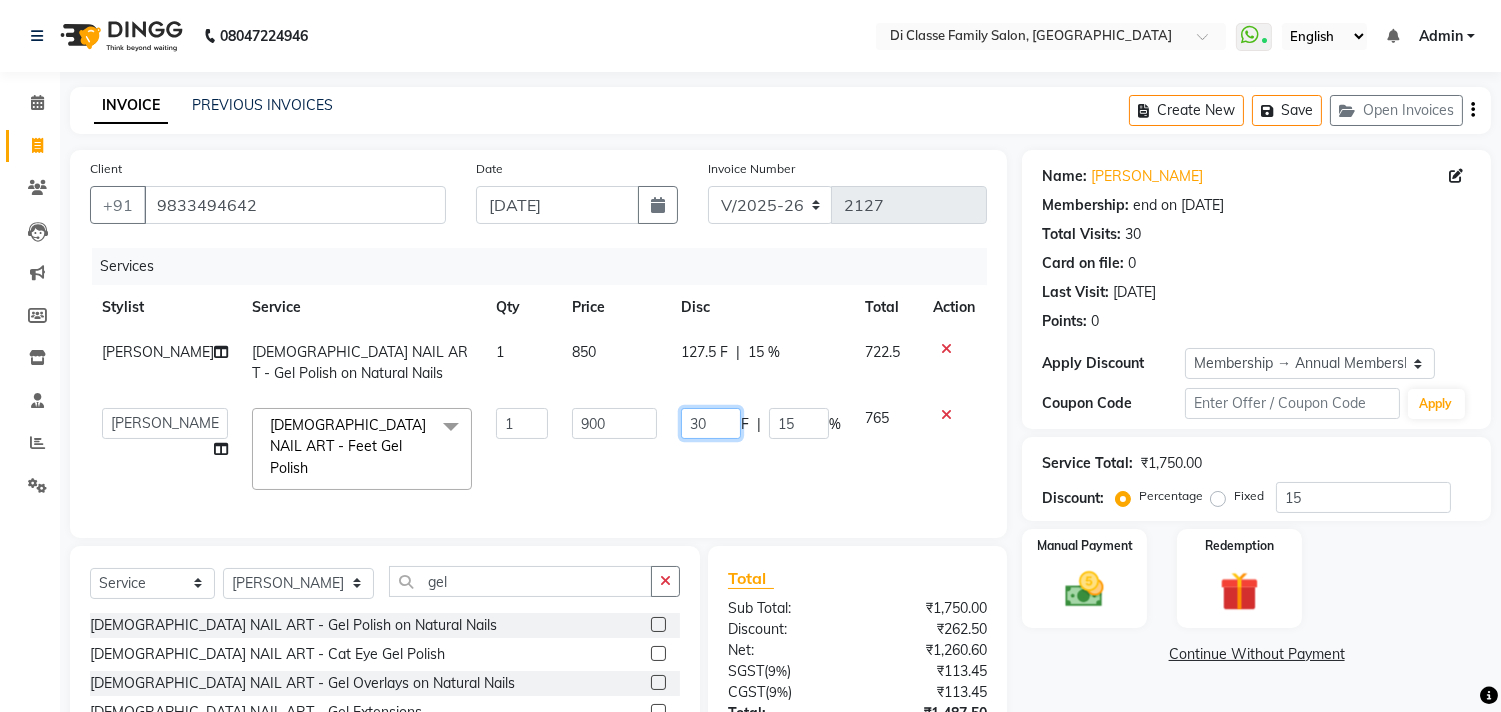 type on "300" 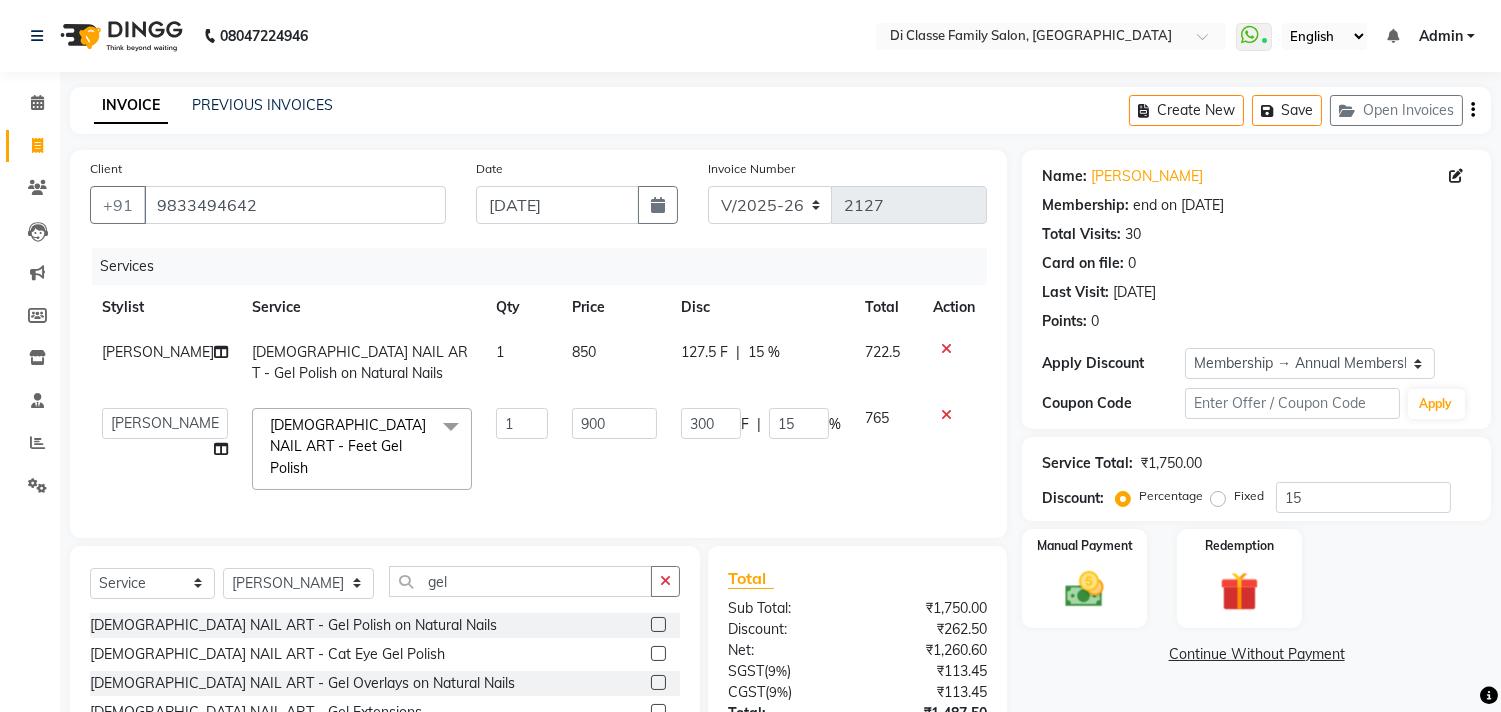 click on "127.5 F" 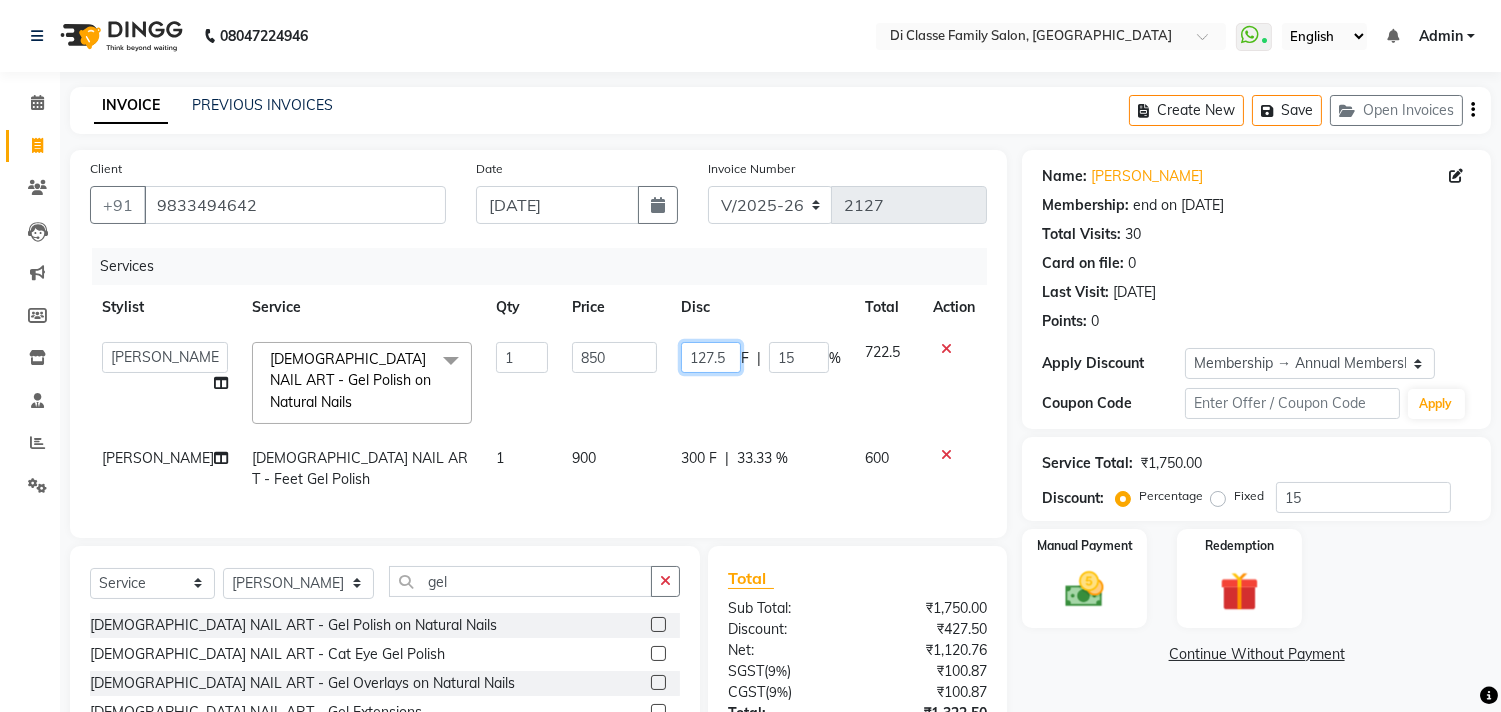click on "127.5" 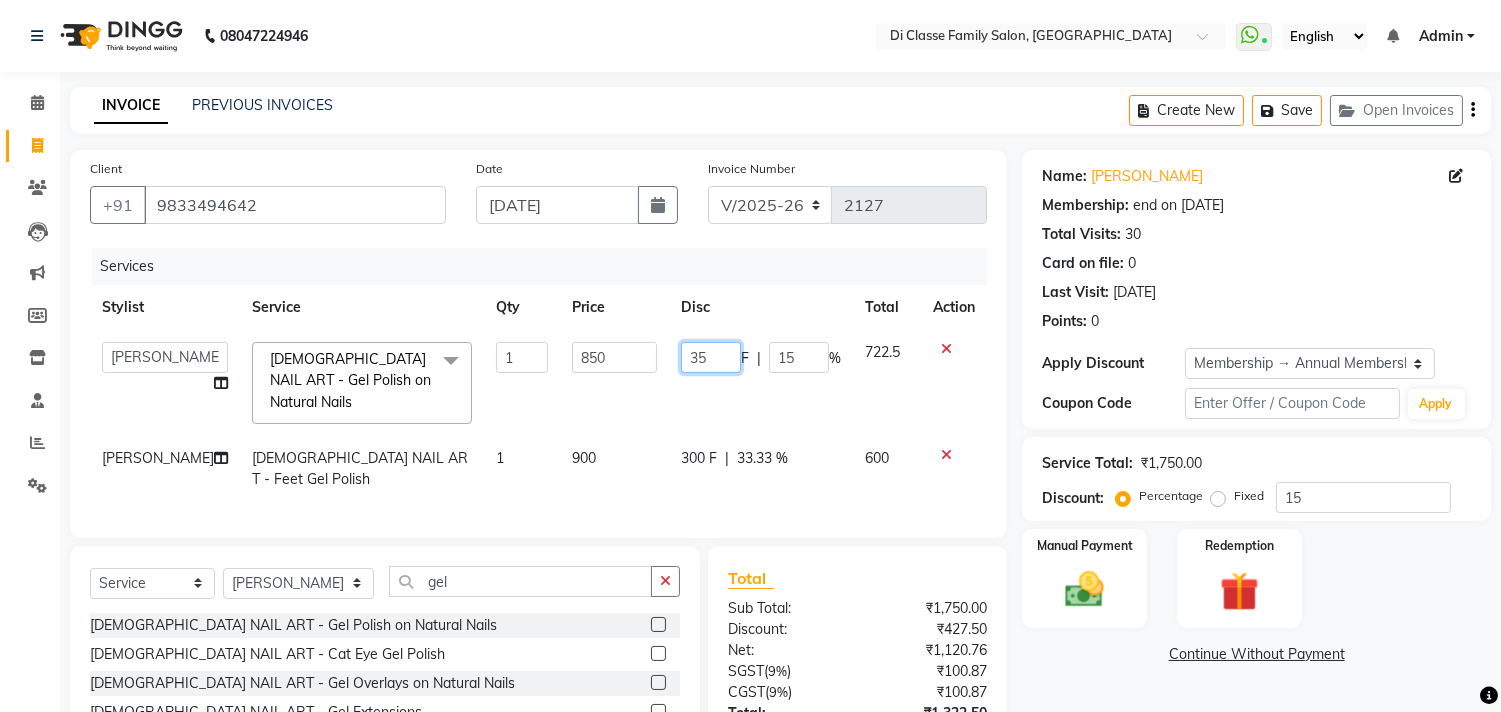 type on "350" 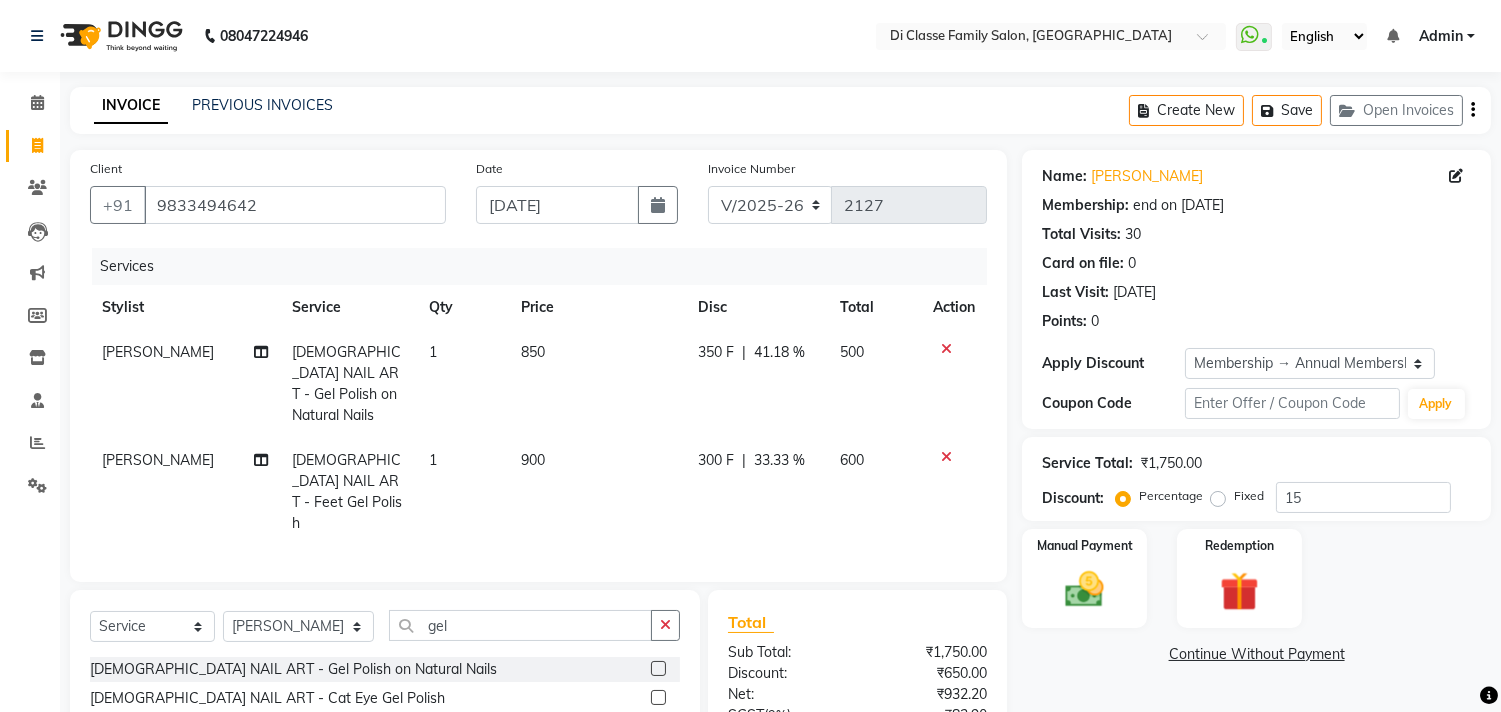 click on "350 F | 41.18 %" 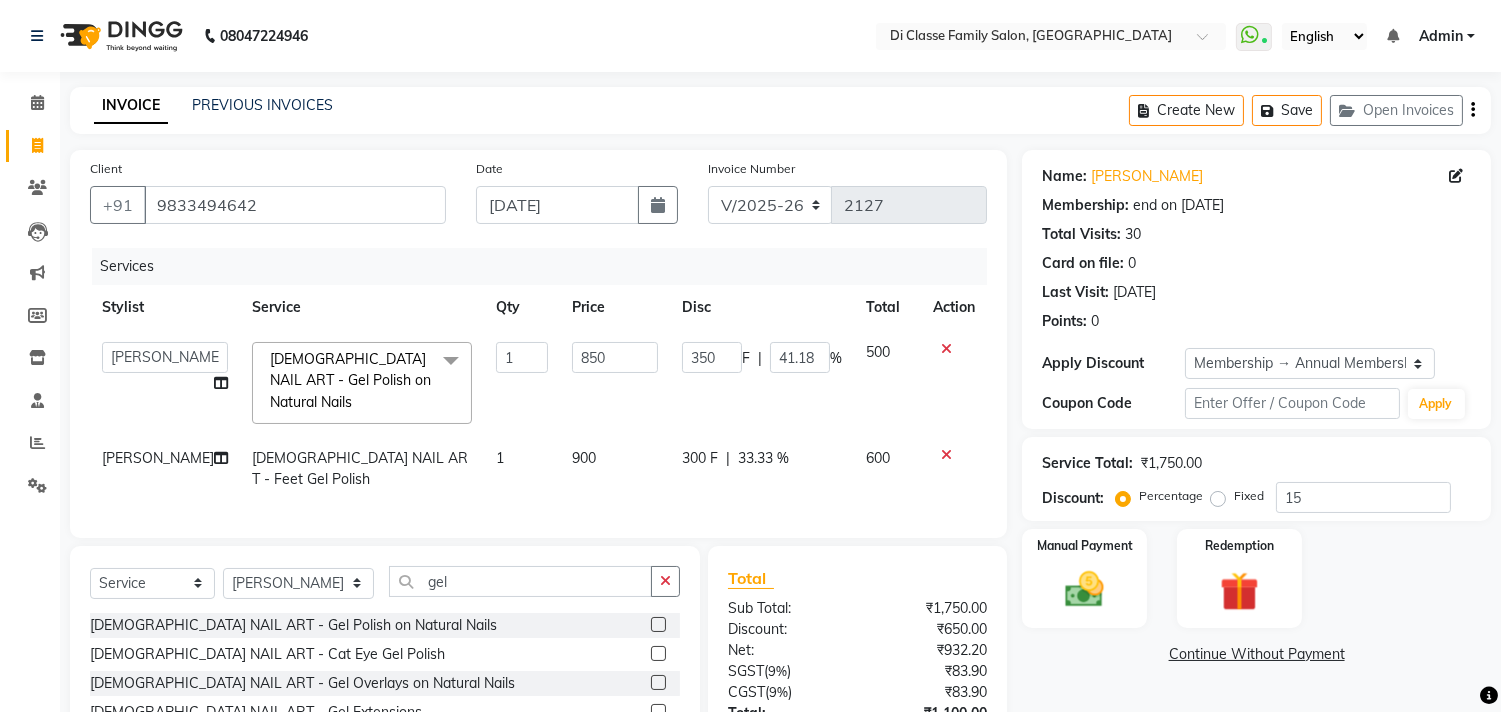scroll, scrollTop: 153, scrollLeft: 0, axis: vertical 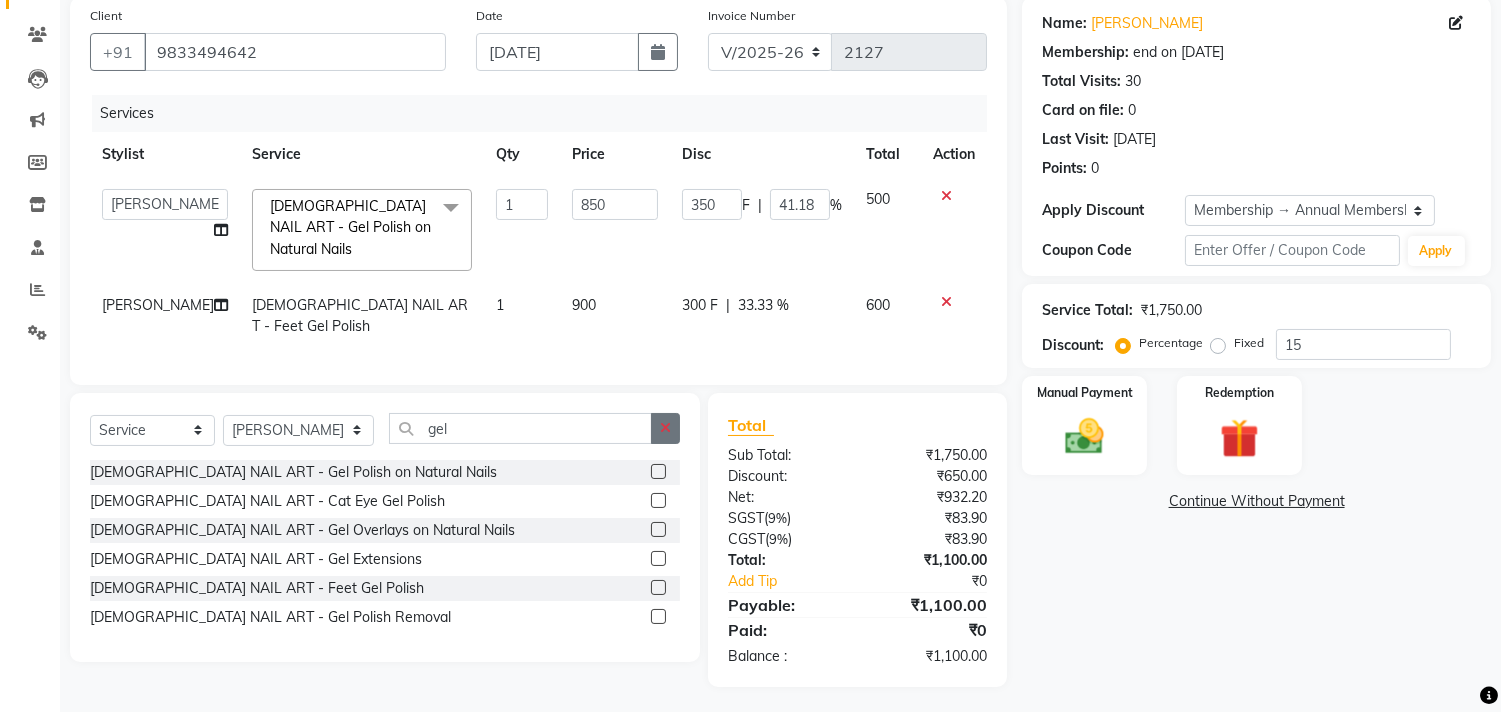 click 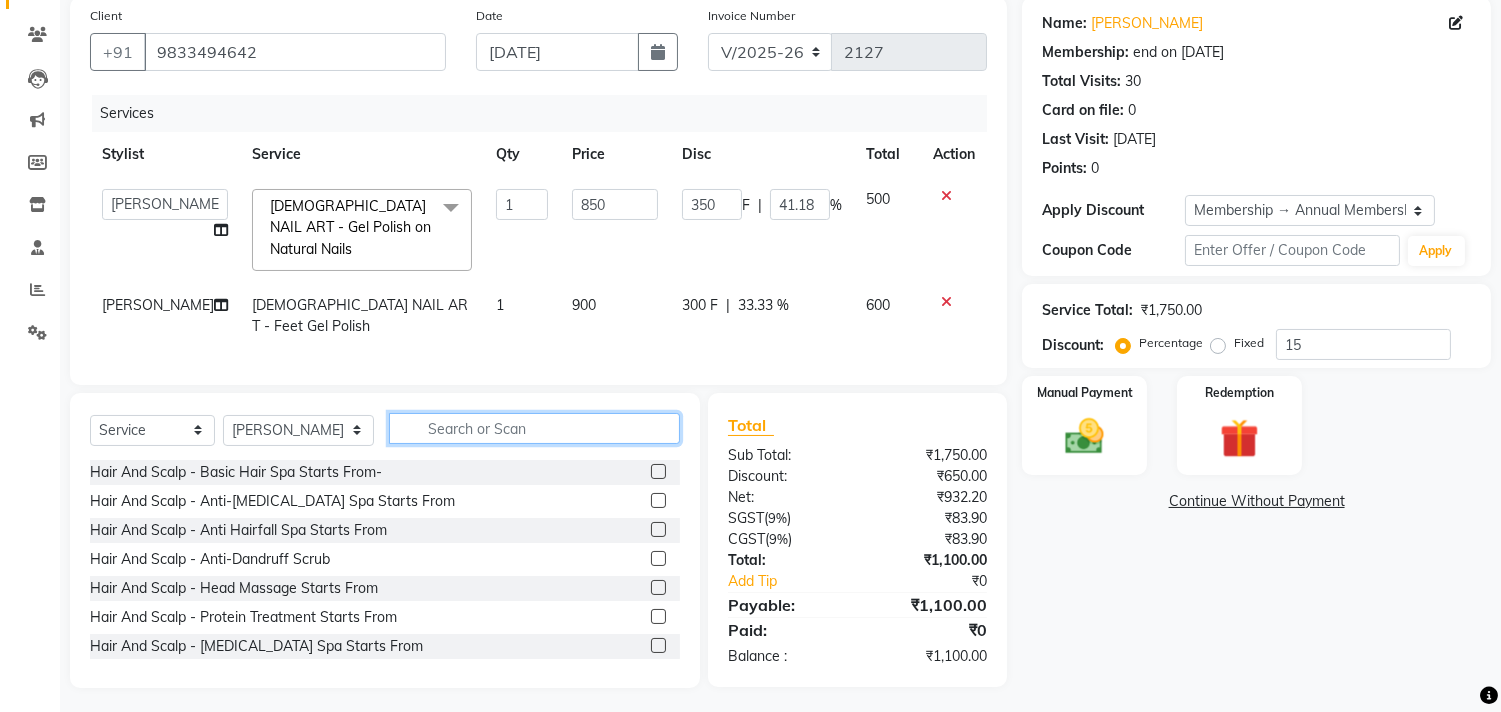 scroll, scrollTop: 154, scrollLeft: 0, axis: vertical 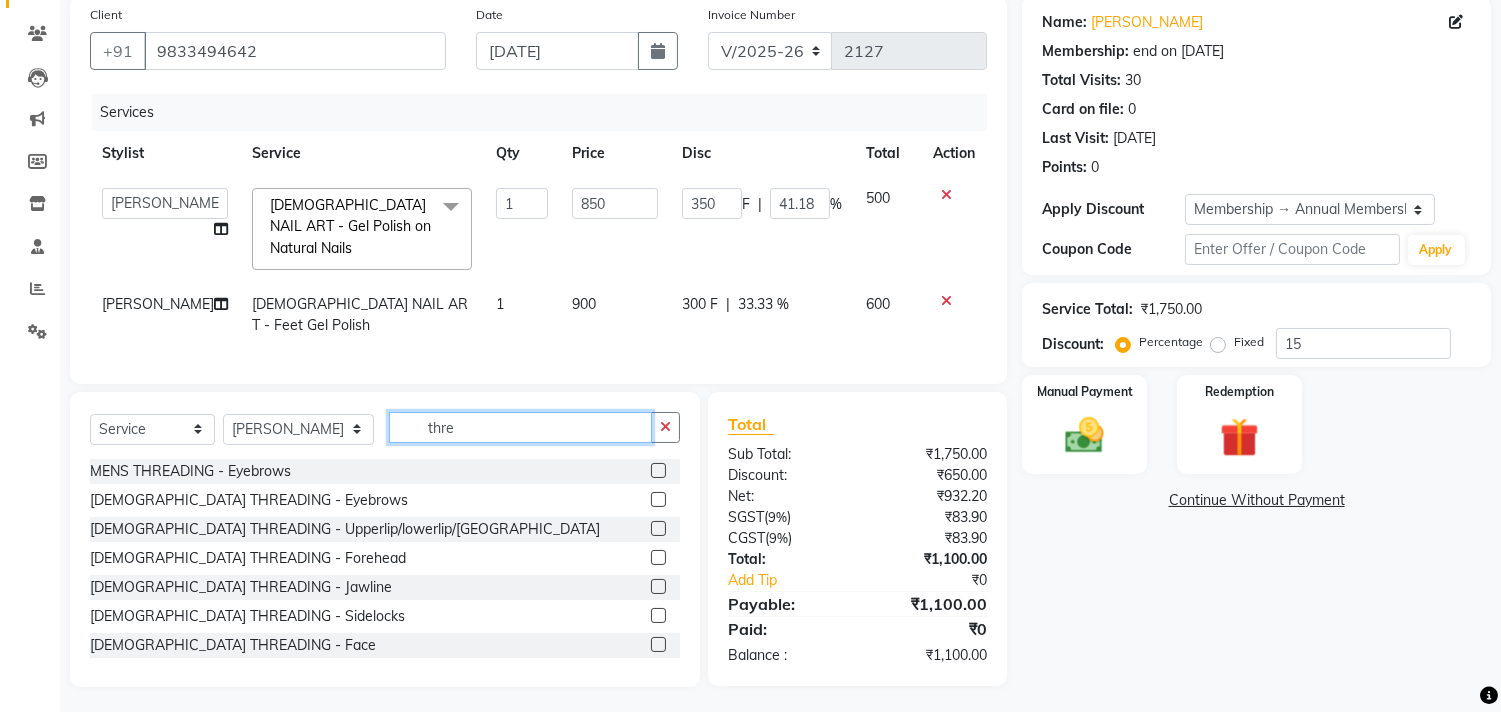 type on "thre" 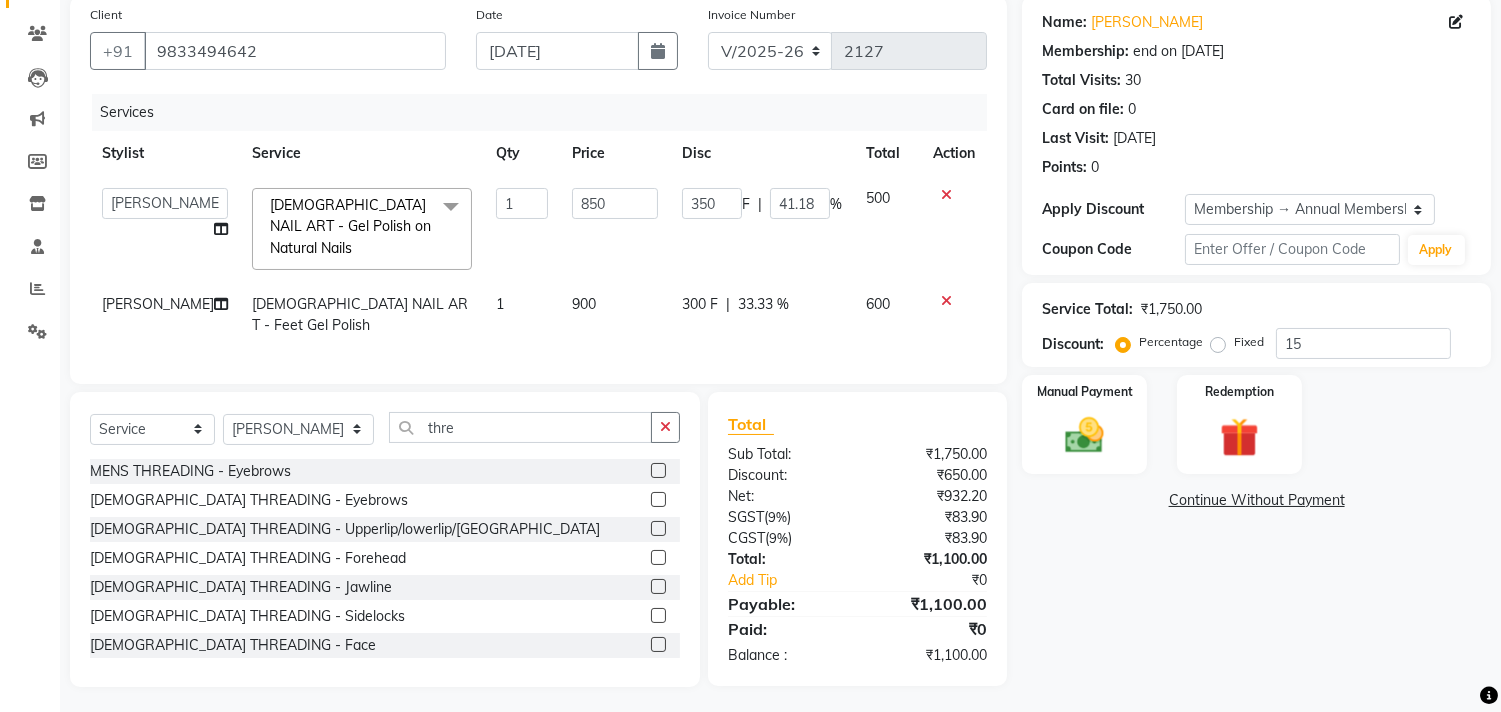 click 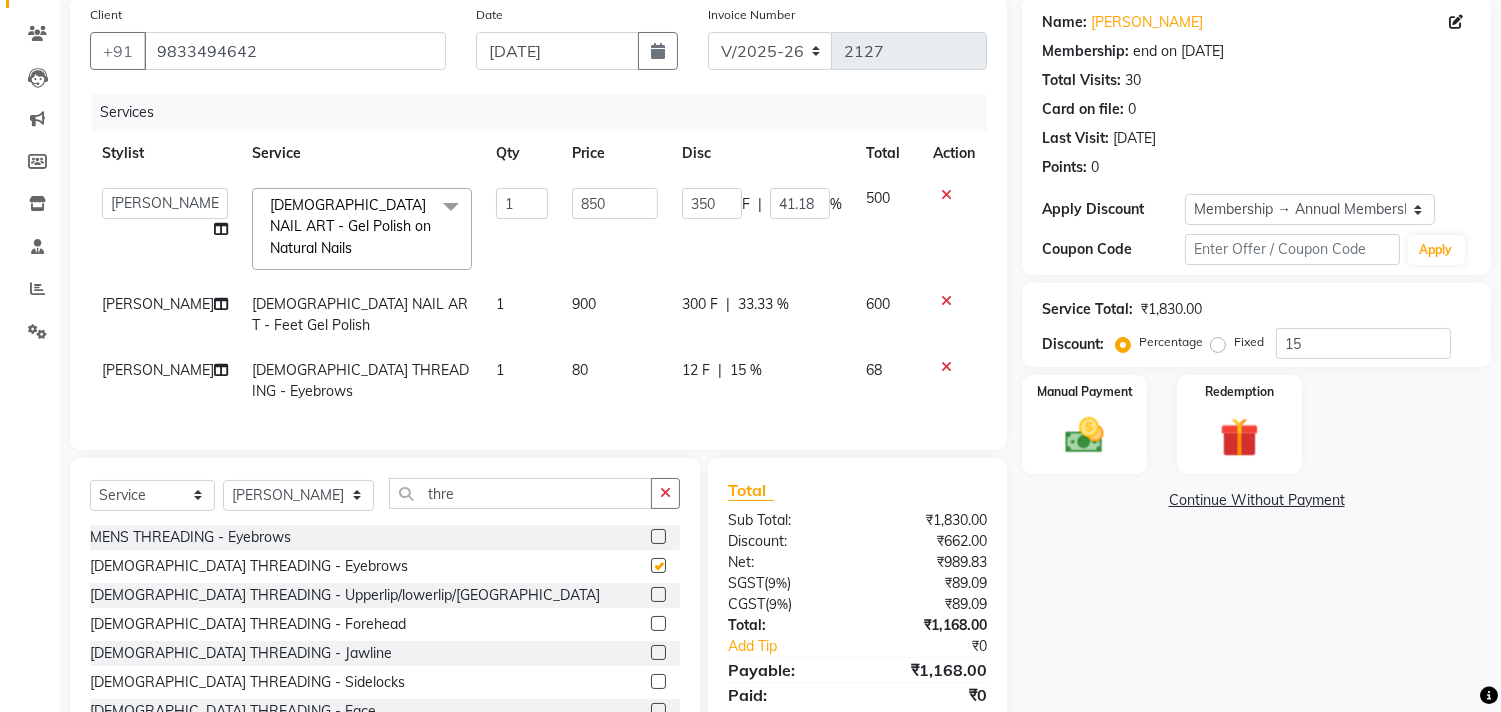 checkbox on "false" 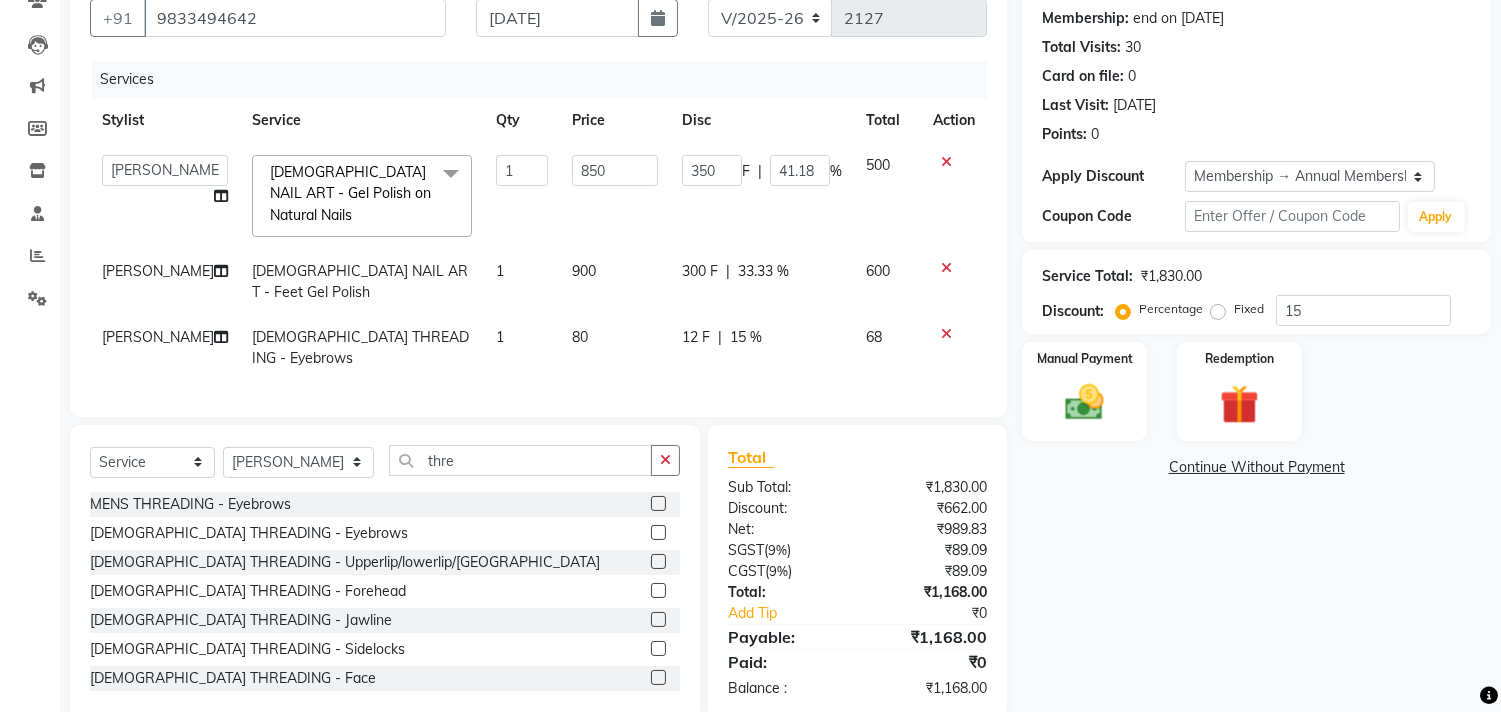 scroll, scrollTop: 221, scrollLeft: 0, axis: vertical 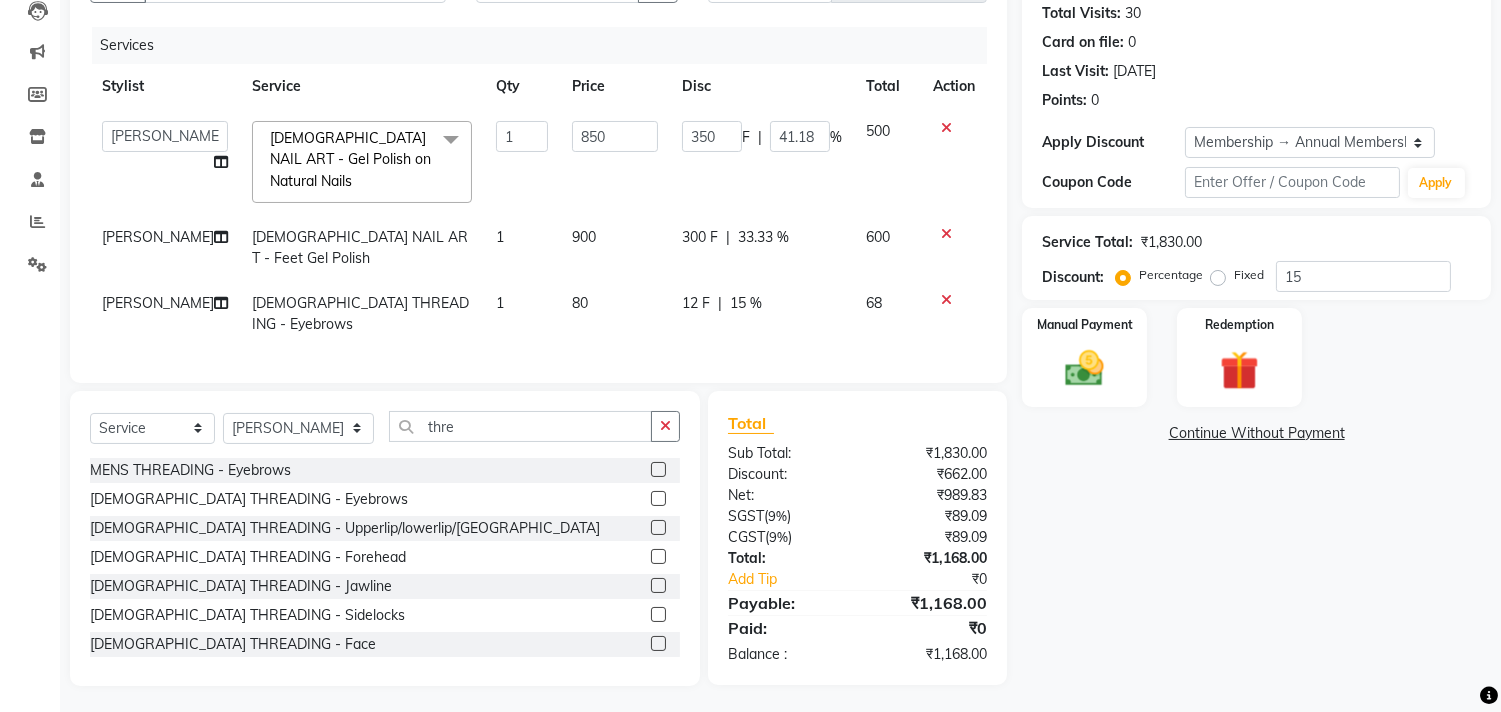 click 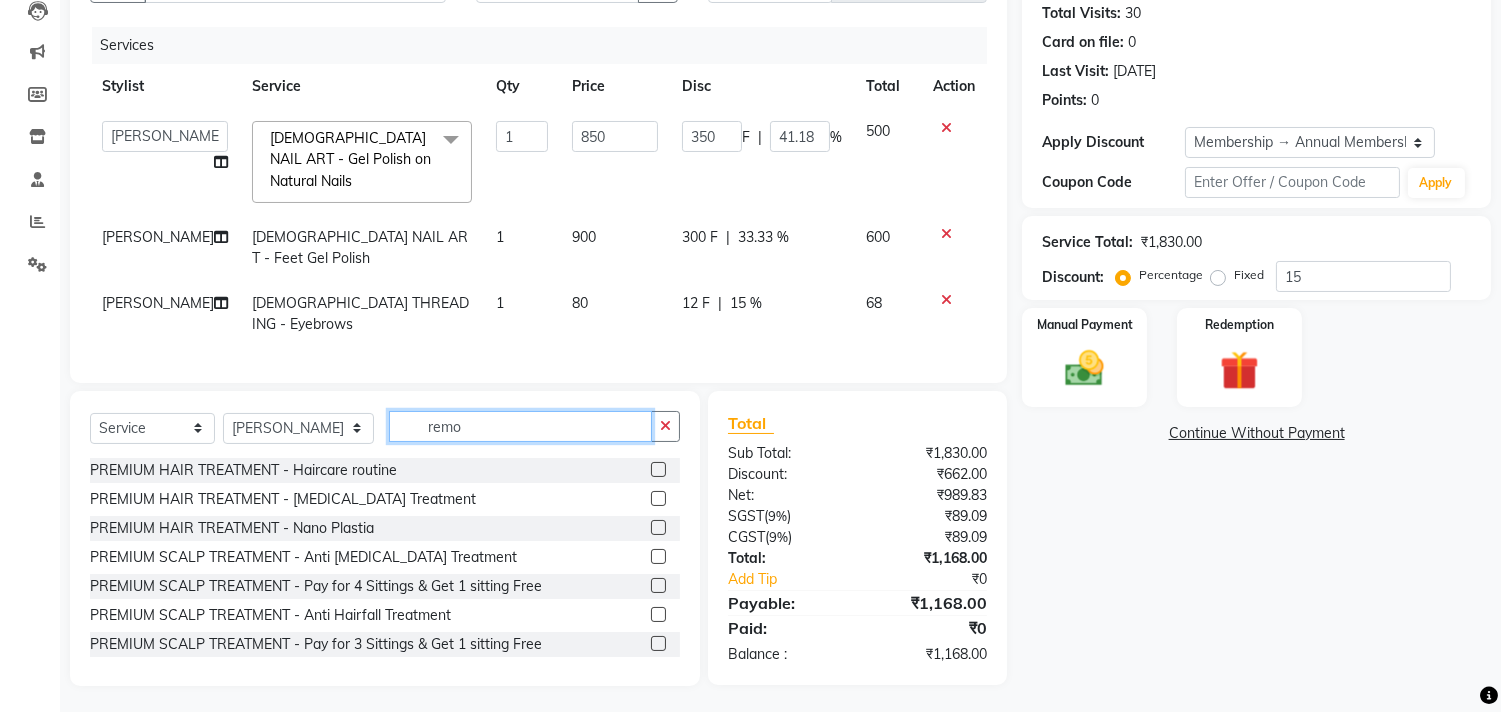 scroll, scrollTop: 220, scrollLeft: 0, axis: vertical 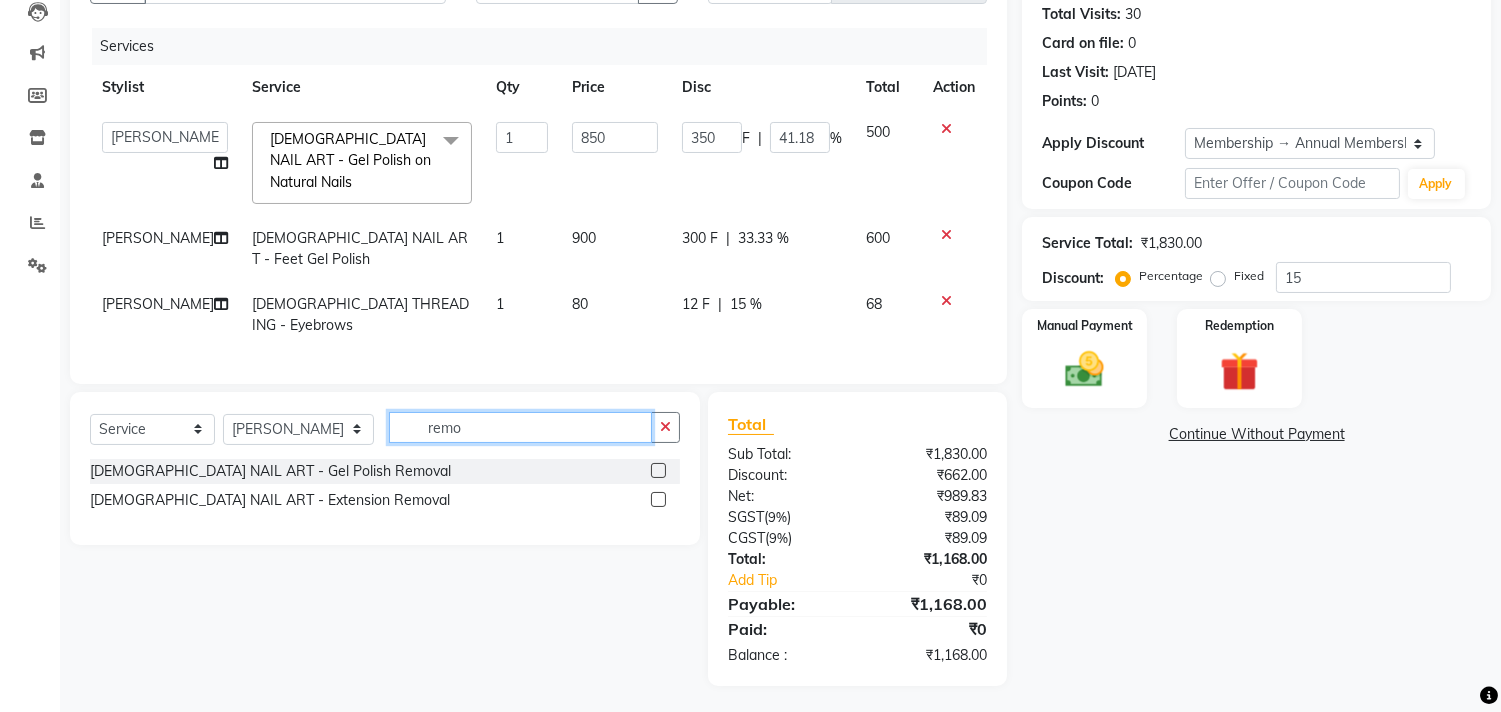 type on "remo" 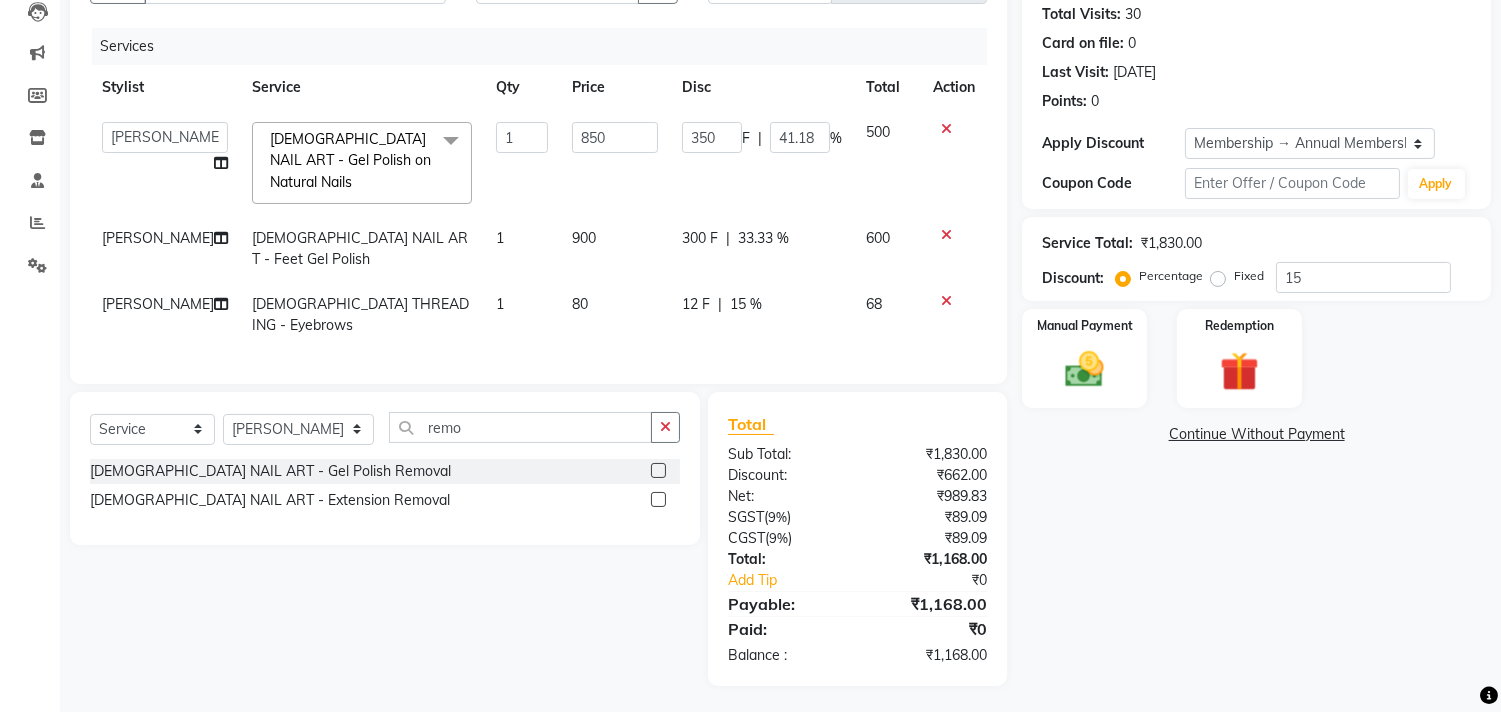 click 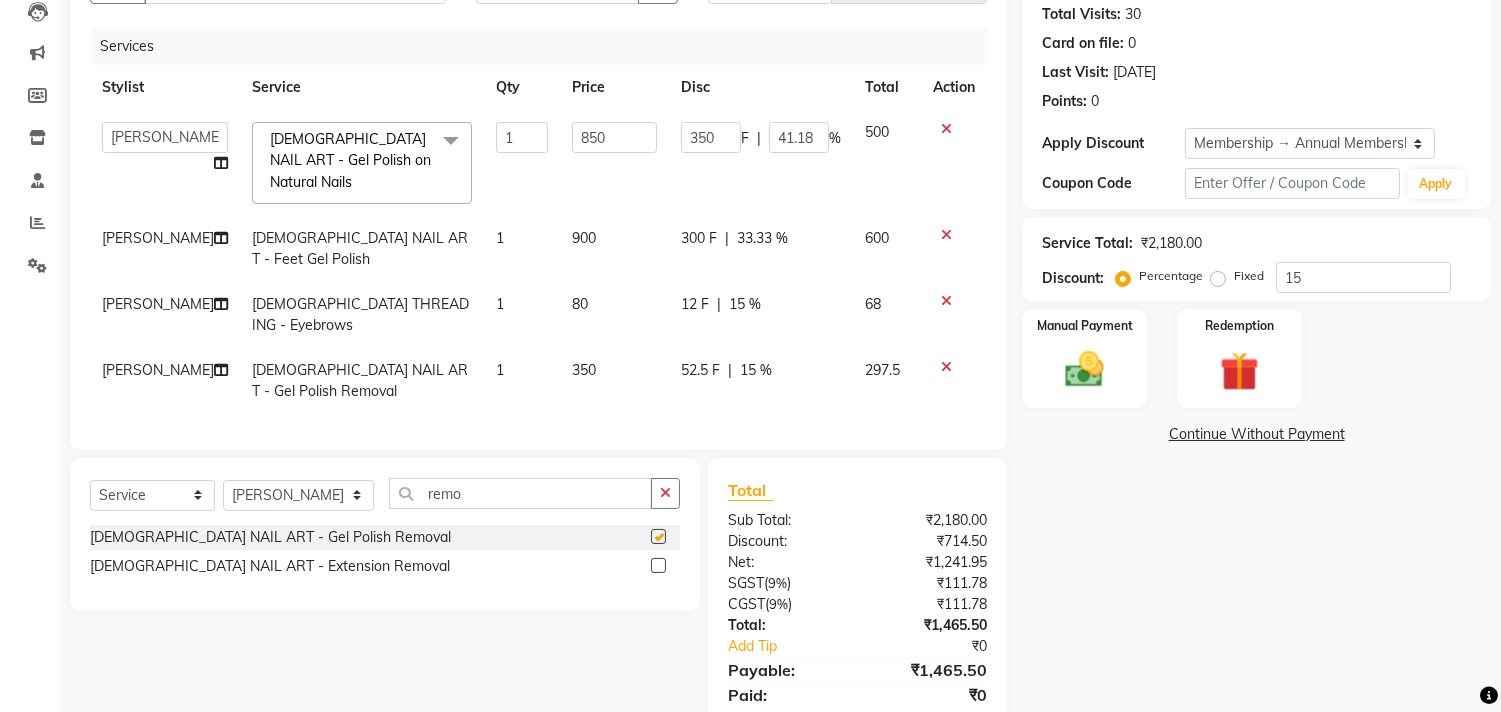 checkbox on "false" 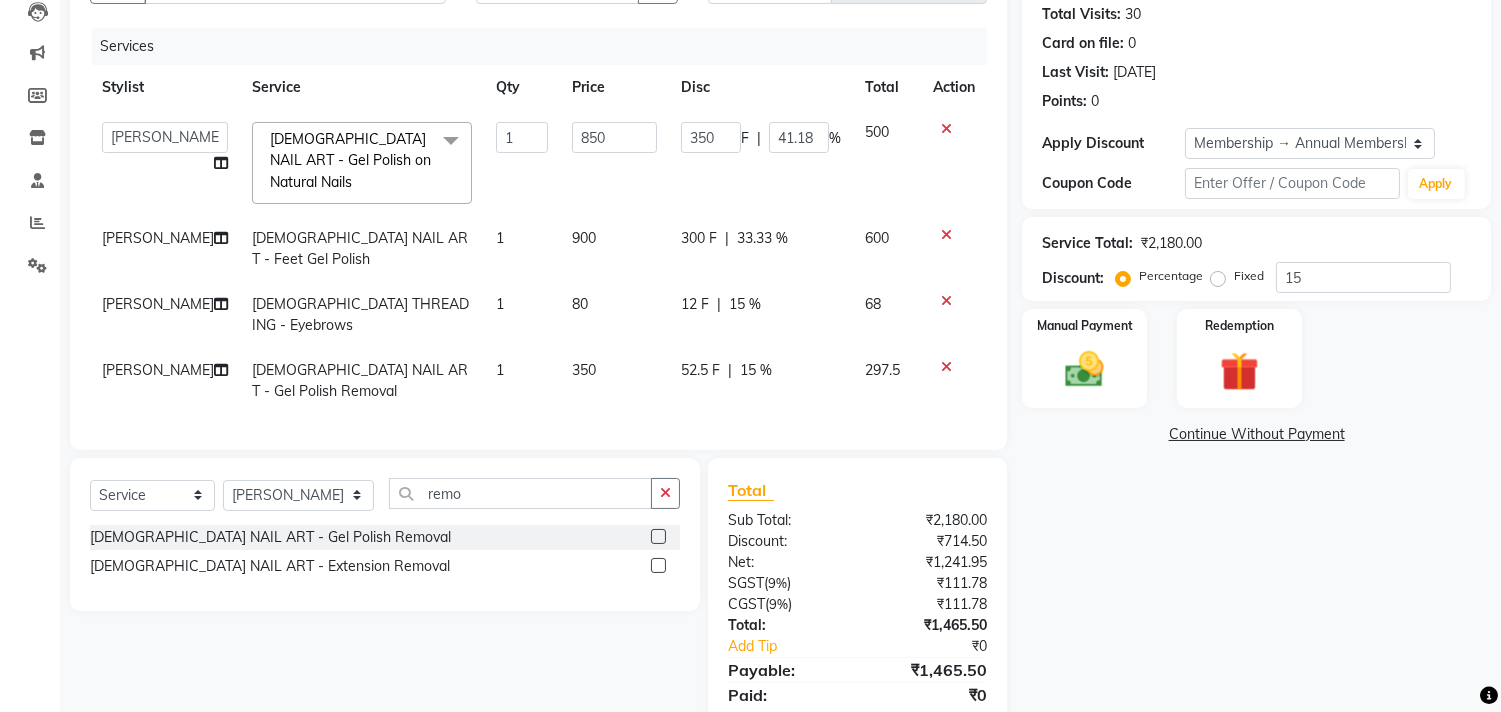 click on "52.5 F | 15 %" 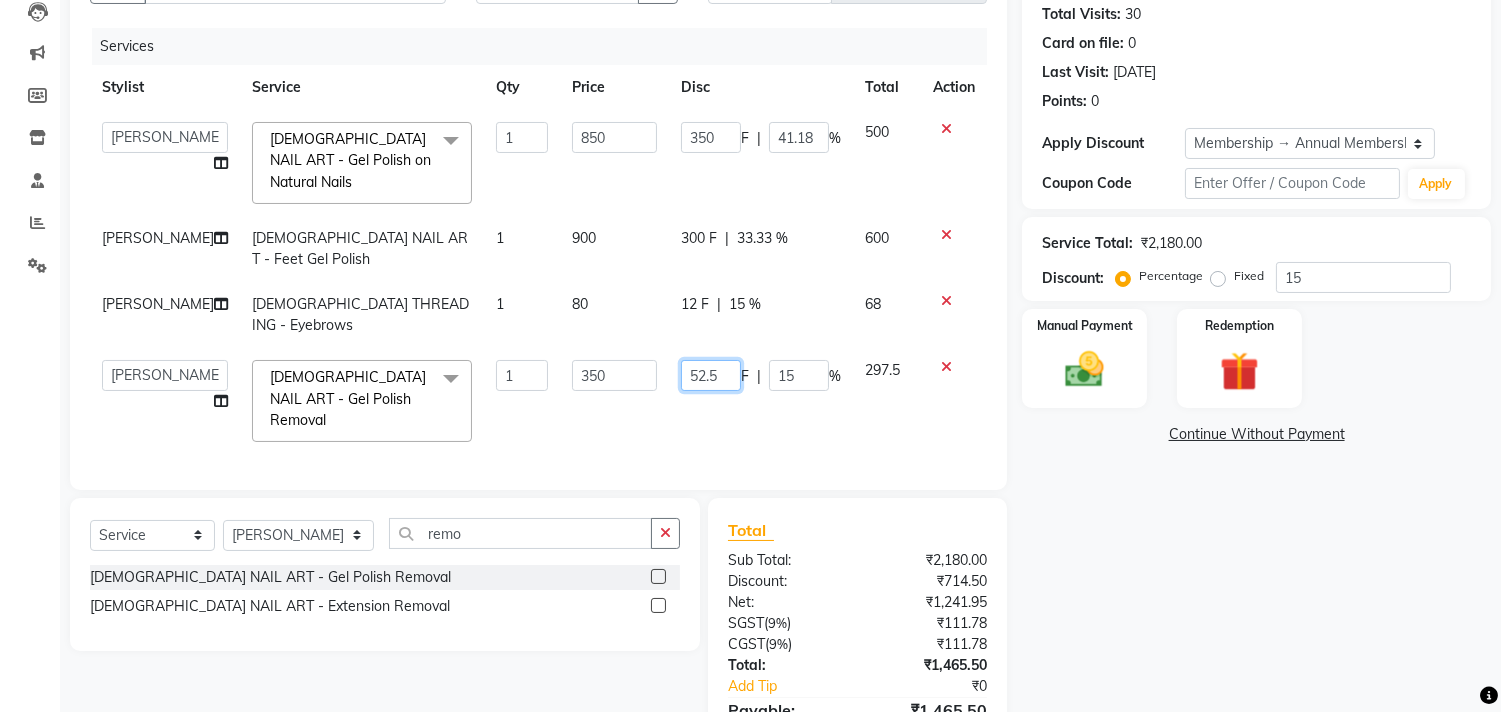 click on "52.5" 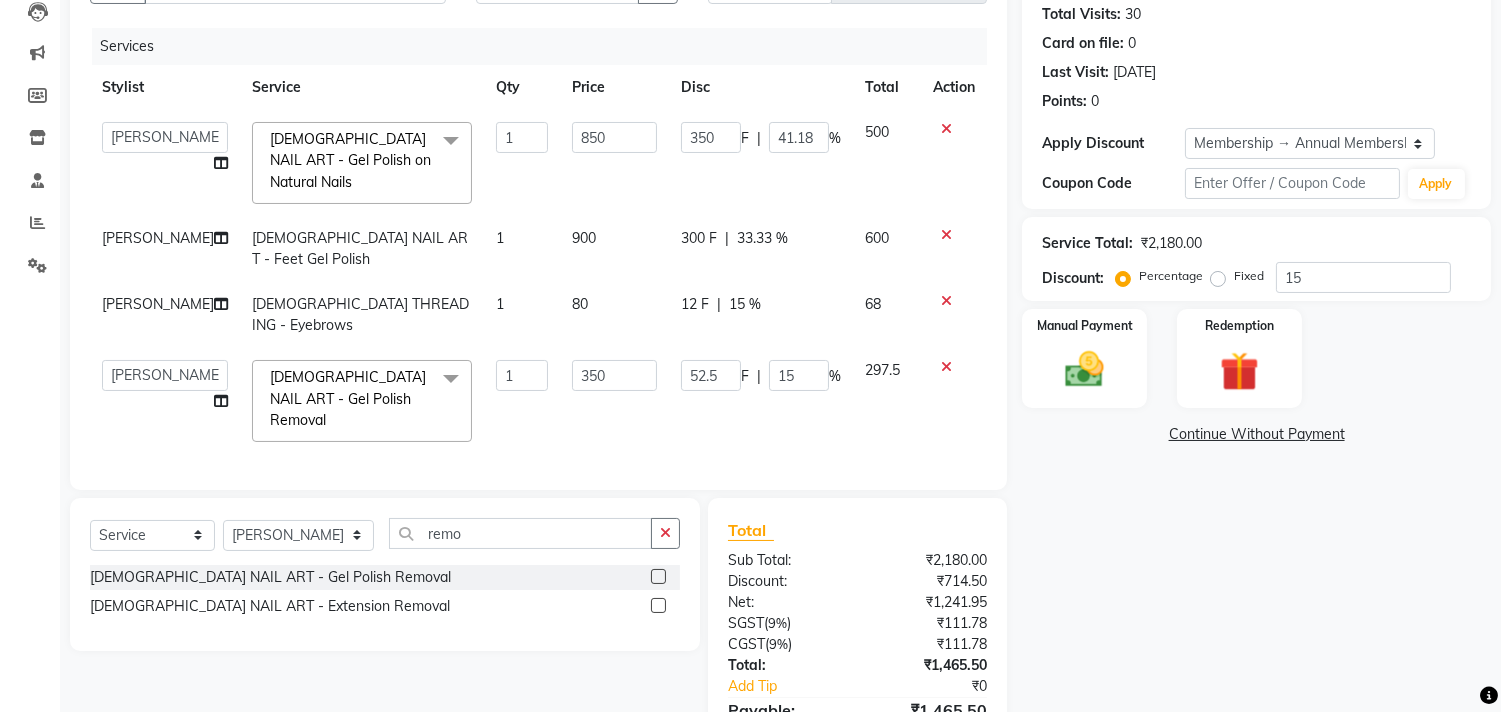 click on "52.5 F | 15 %" 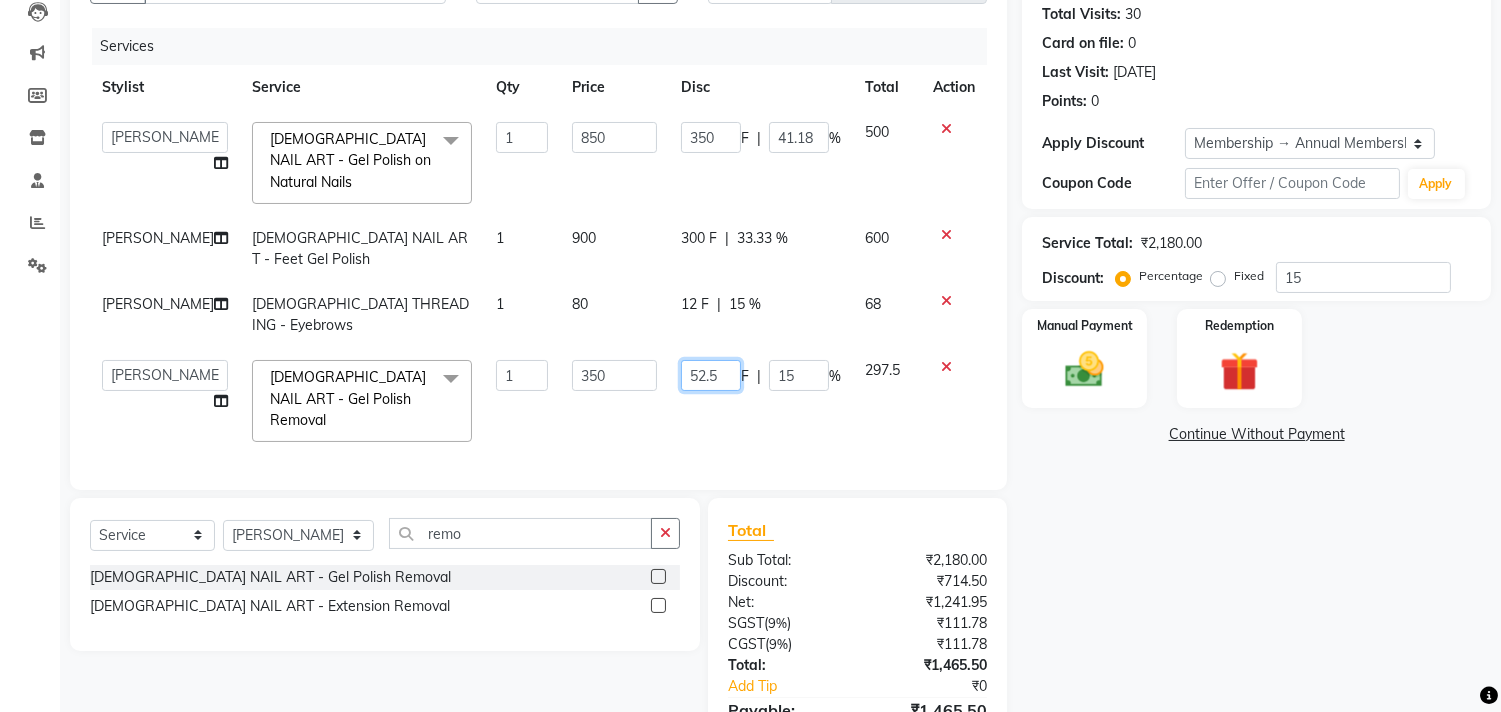 click on "52.5" 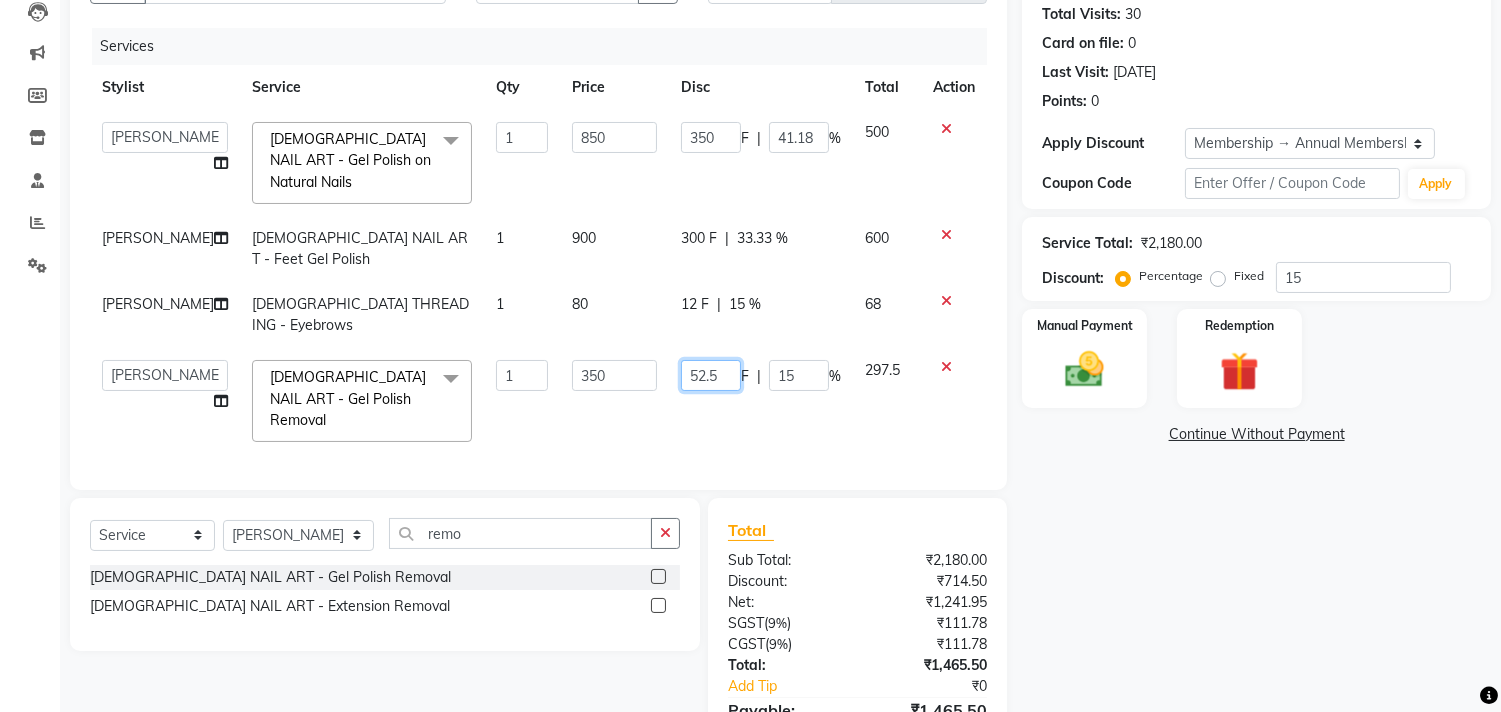 click on "52.5" 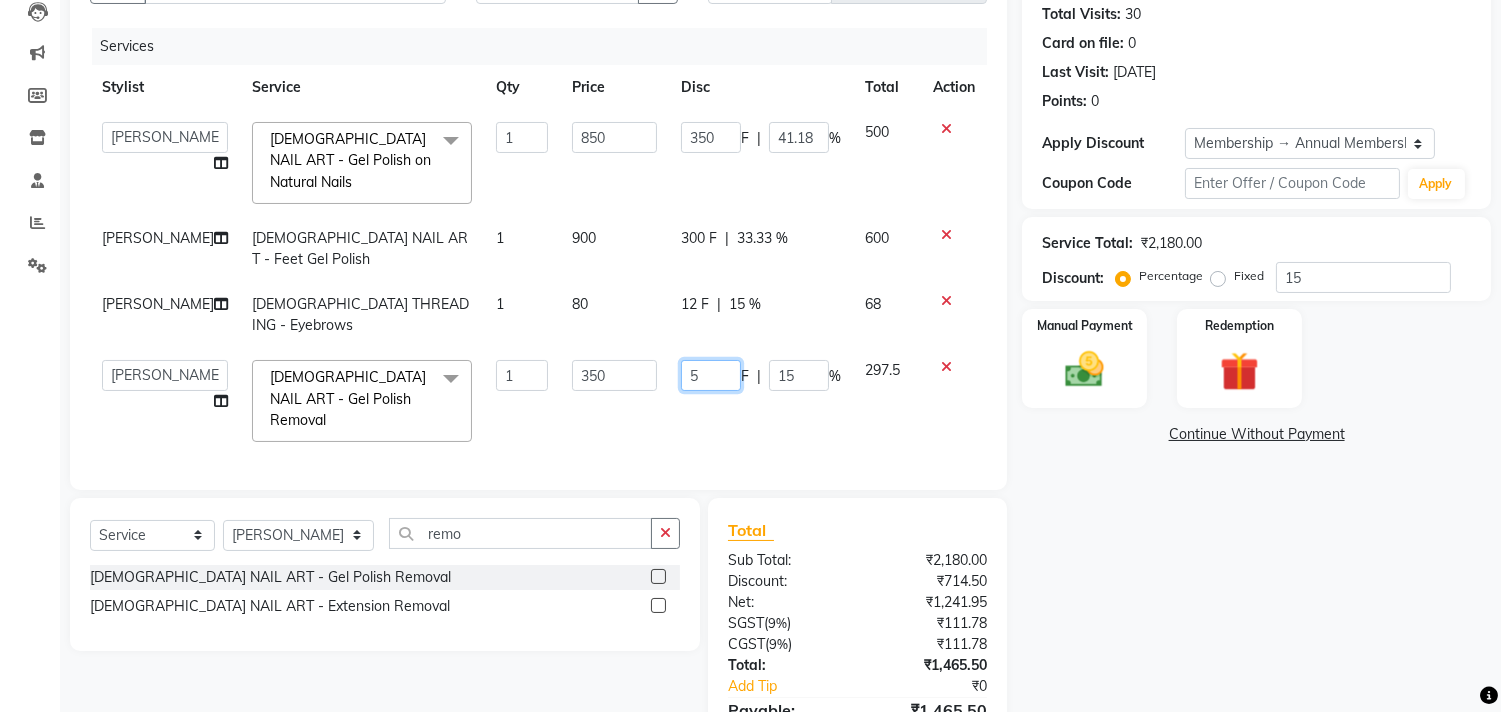 type on "53" 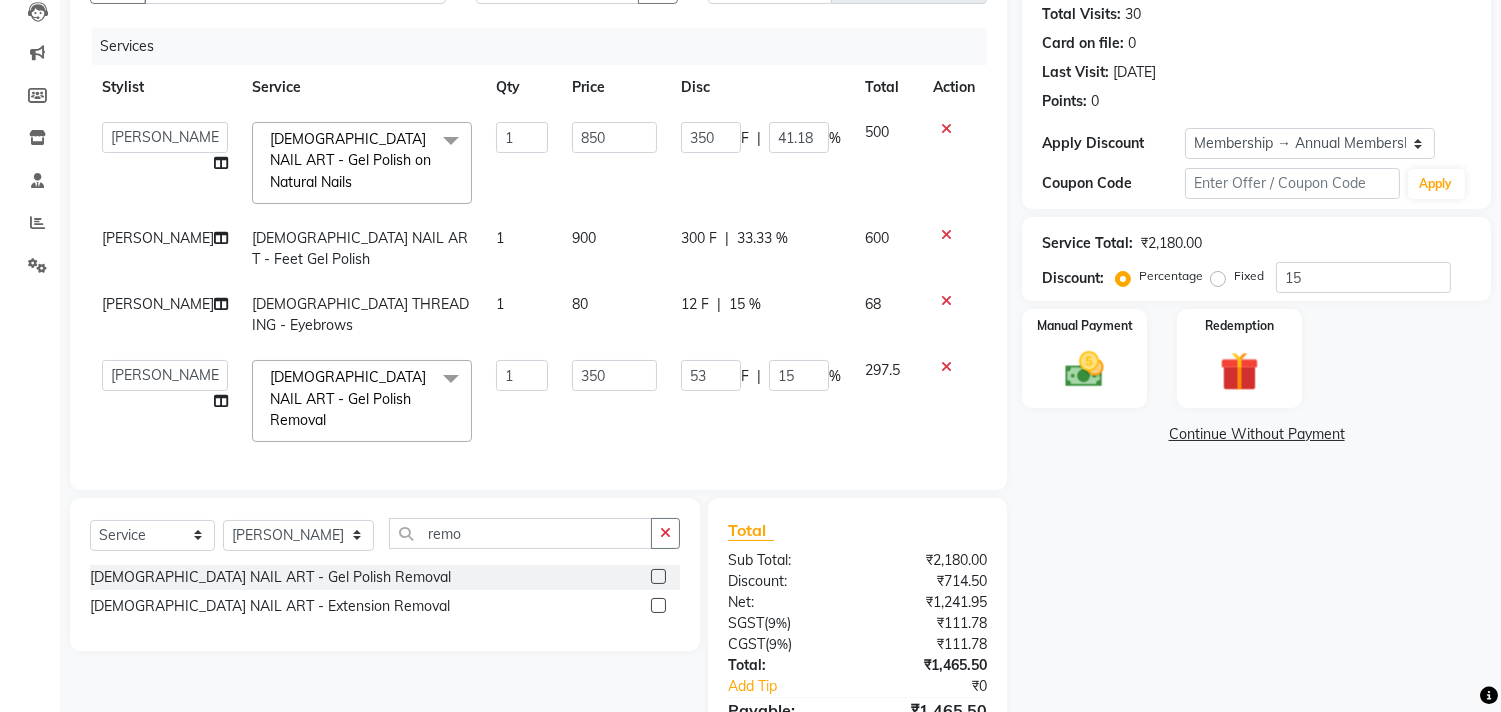 click on "Services Stylist Service Qty Price Disc Total Action  aniket    Anu    AYAZ KADRI    Front Desk   Javed   kapil   KOMAL    Payal    Pooja Jadhav   Rahul Datkhile   RESHMA SHAIKH   rutik shinde   SACHIN SAKPAL   SADDAM   SAHAJAN   SAKSHI CHAVAN   Sameer    sampada   Sanjana    SANU   shobha sonawane   shobha sonawane   SHUBHAM PEDNEKAR   Sikandar Ansari   ssneha rana   FEMALE NAIL ART - Gel Polish on Natural Nails  x Hair And Scalp - Basic Hair Spa Starts From- Hair And Scalp - Anti-Dandruff Spa Starts From Hair And Scalp - Anti Hairfall Spa Starts From Hair And Scalp - Anti-Dandruff Scrub Hair And Scalp - Head Massage Starts From Hair And Scalp - Protein Treatment Starts From Hair And Scalp - Botox Spa Starts From Hair and Scalp - Golden spa starts from  Hair and scalp - Ultime repair  Hair and scalp - Ampoule HAIRCUT - Men's Advanced haircut HAIRCUT - Senior Stylist HAIRCUT - Hair-wash HAIRCUT - Hair-styling BEARD - Clean shave BEARD - Beard shape / styling BEARD - Moustache HAIR COLOUR - Beard colour 1 850" 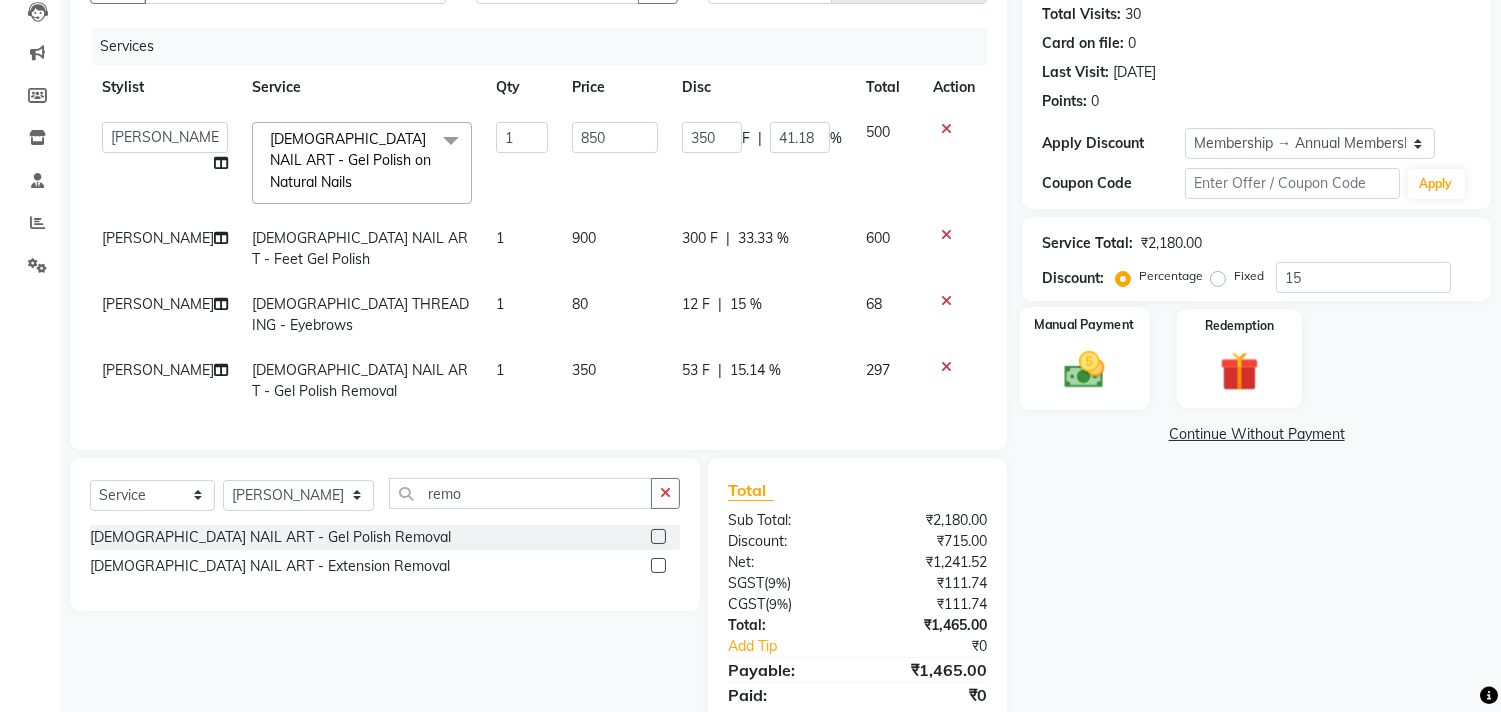 click on "Manual Payment" 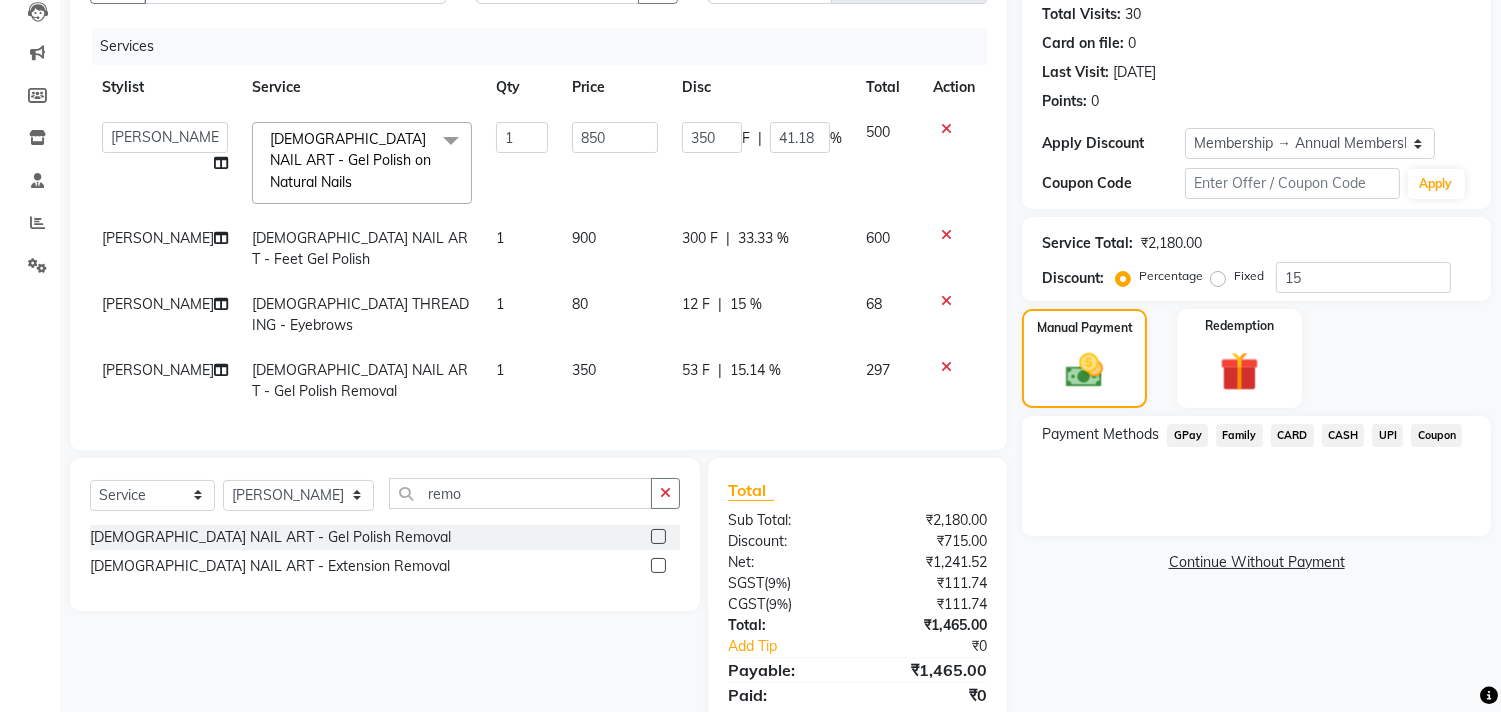 scroll, scrollTop: 0, scrollLeft: 0, axis: both 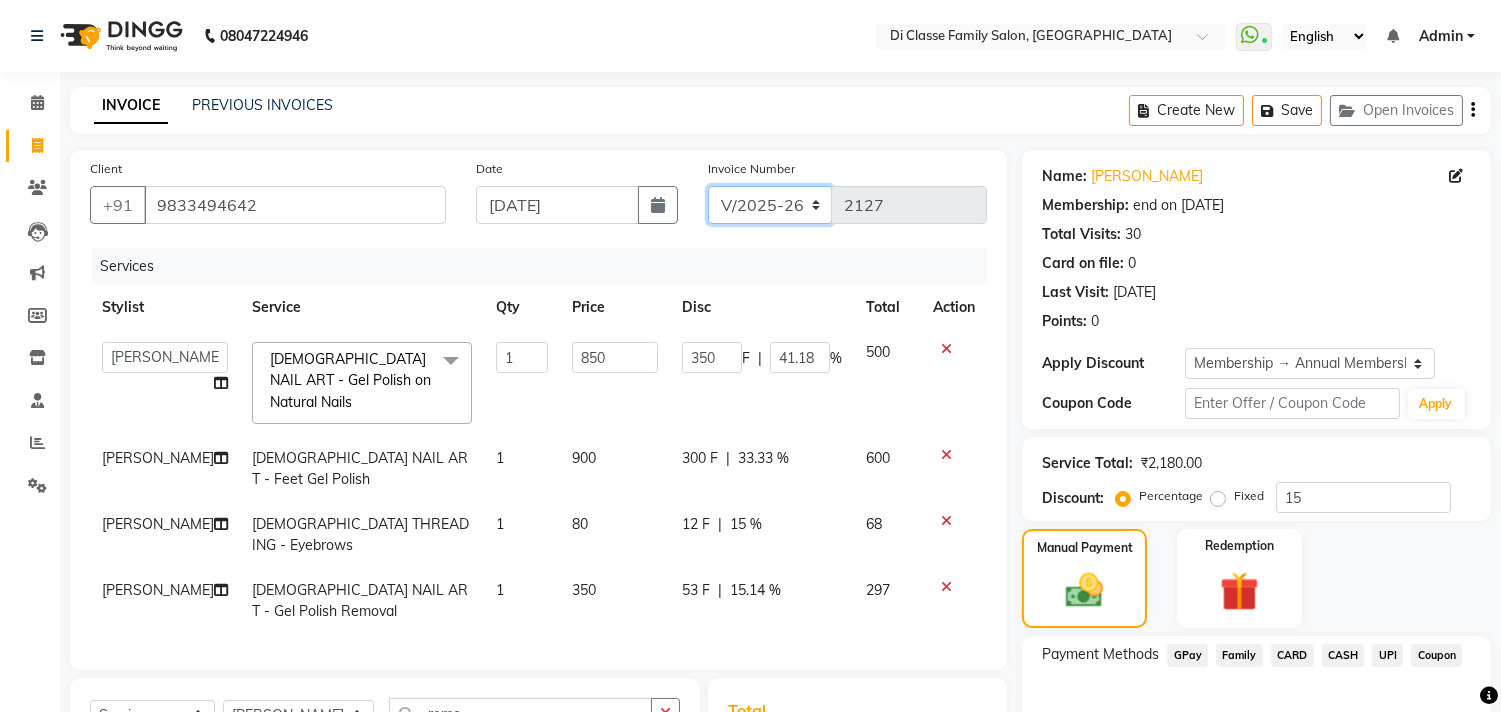 click on "INV/2025 V/2025-26" 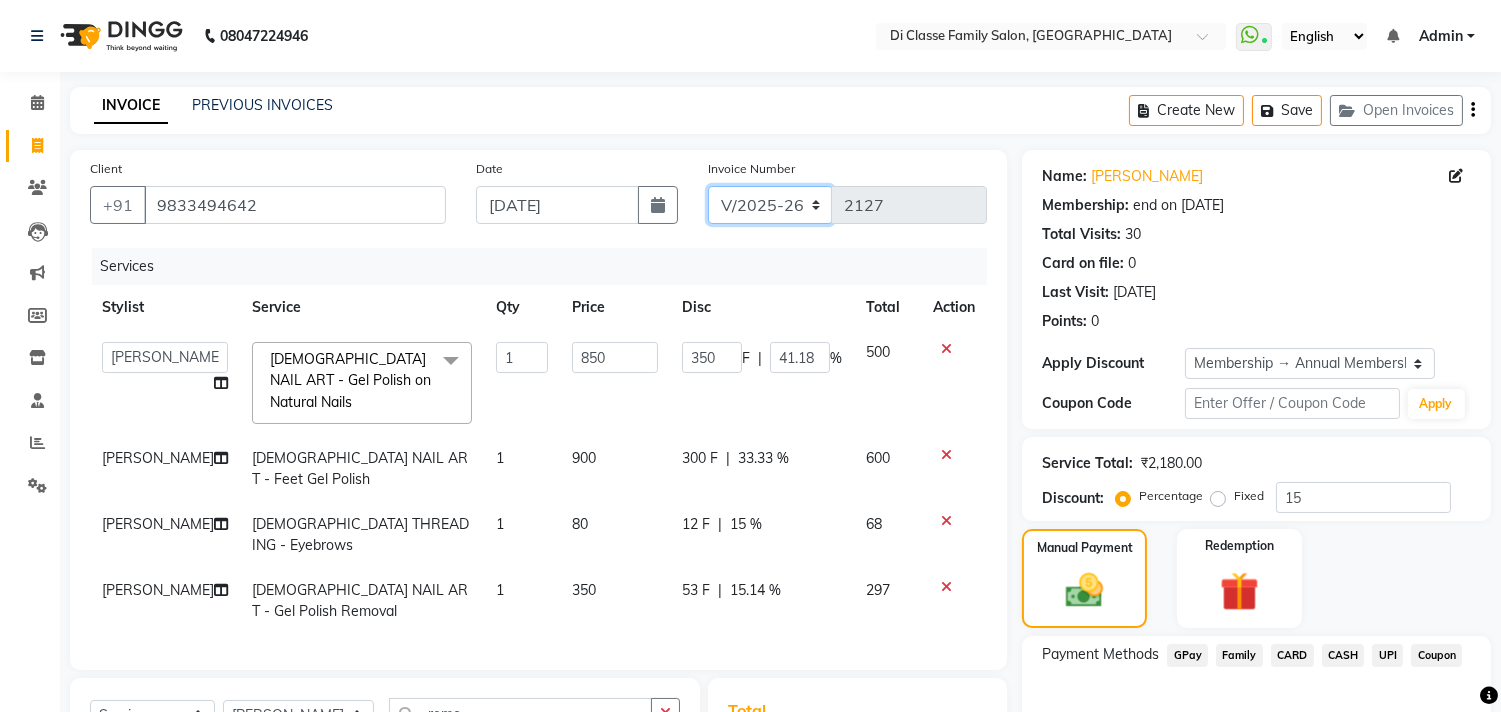 select on "8539" 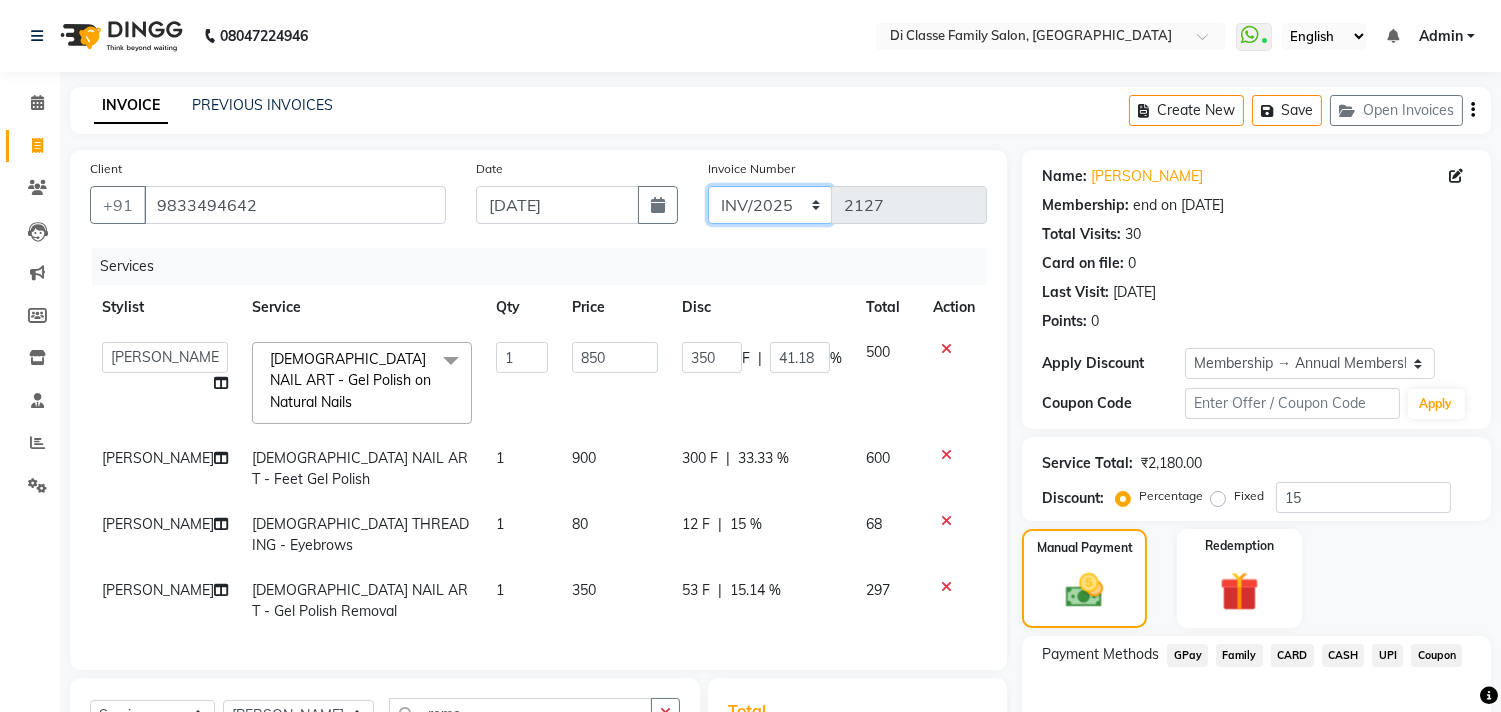 click on "INV/2025 V/2025-26" 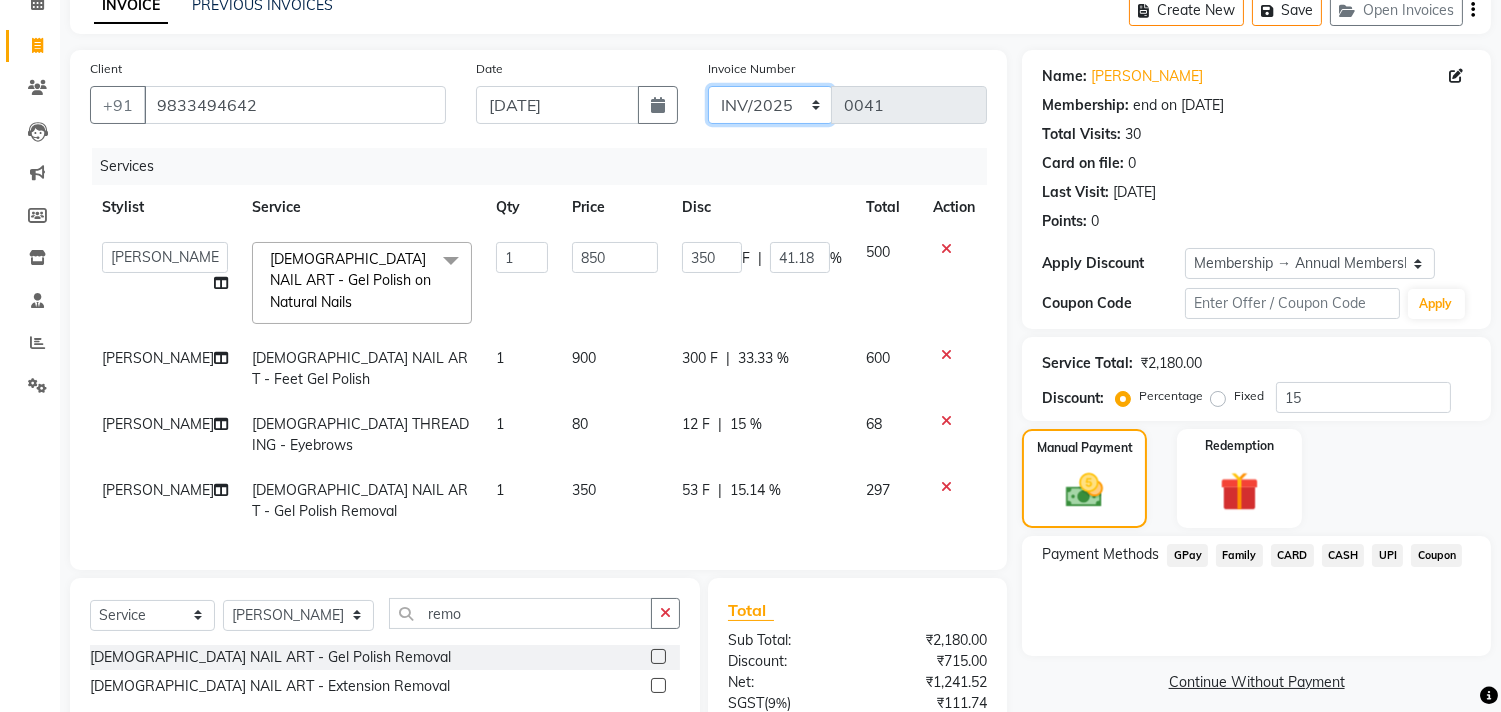 scroll, scrollTop: 285, scrollLeft: 0, axis: vertical 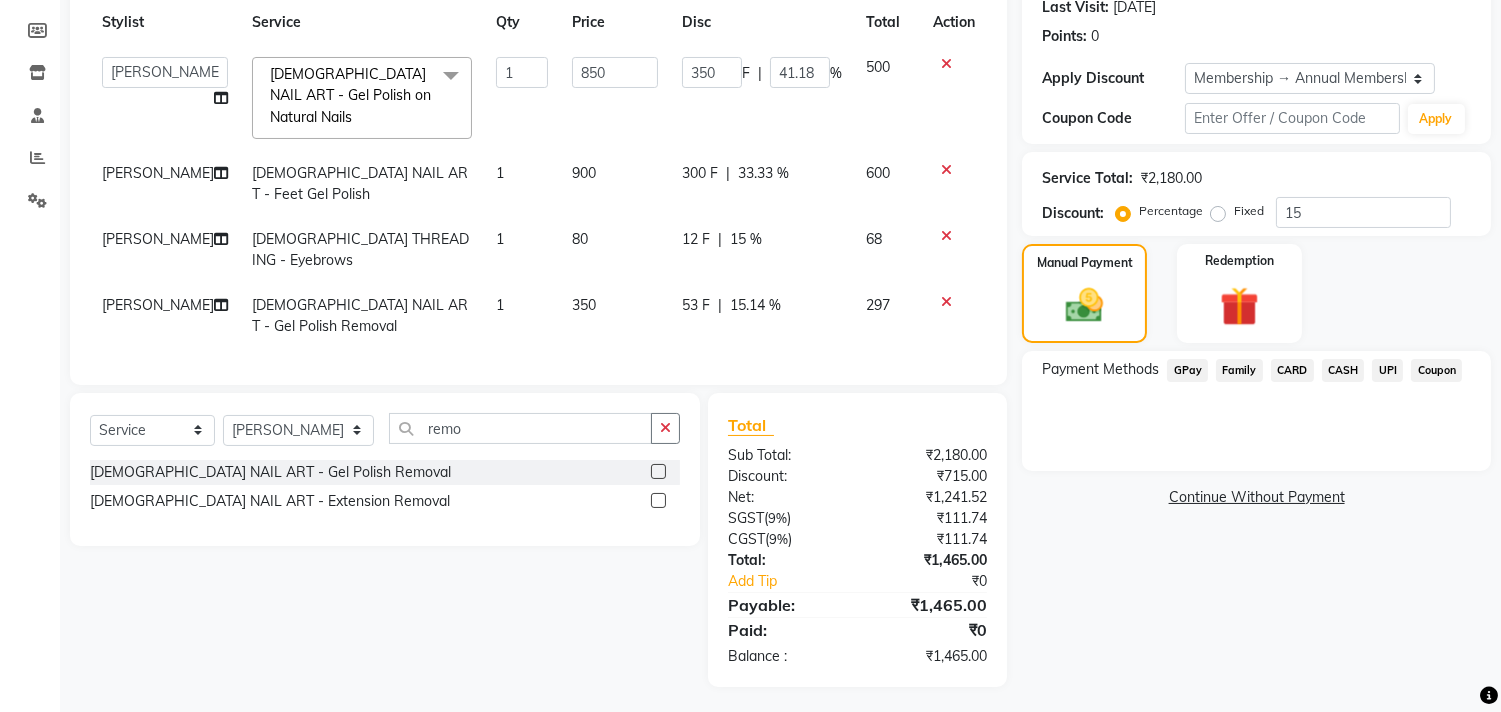click on "CASH" 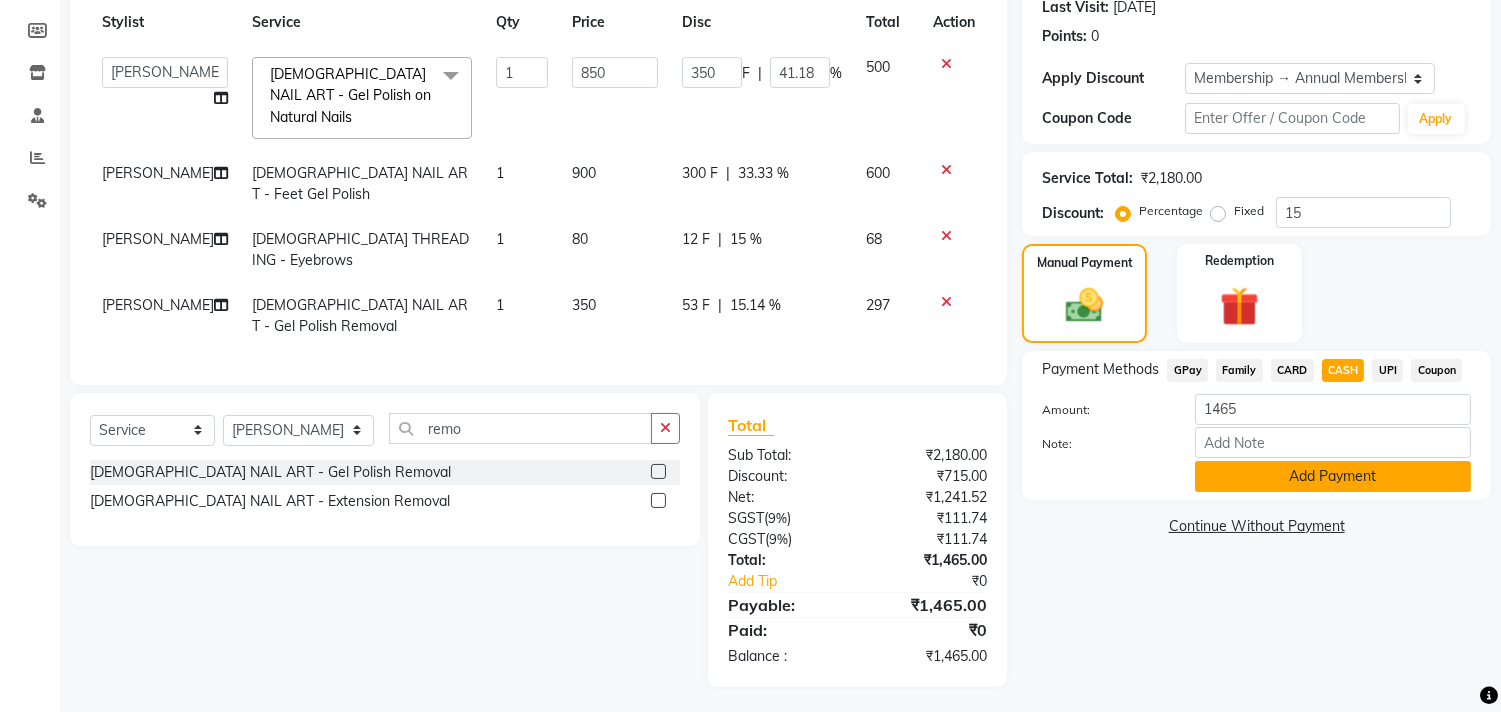 click on "Add Payment" 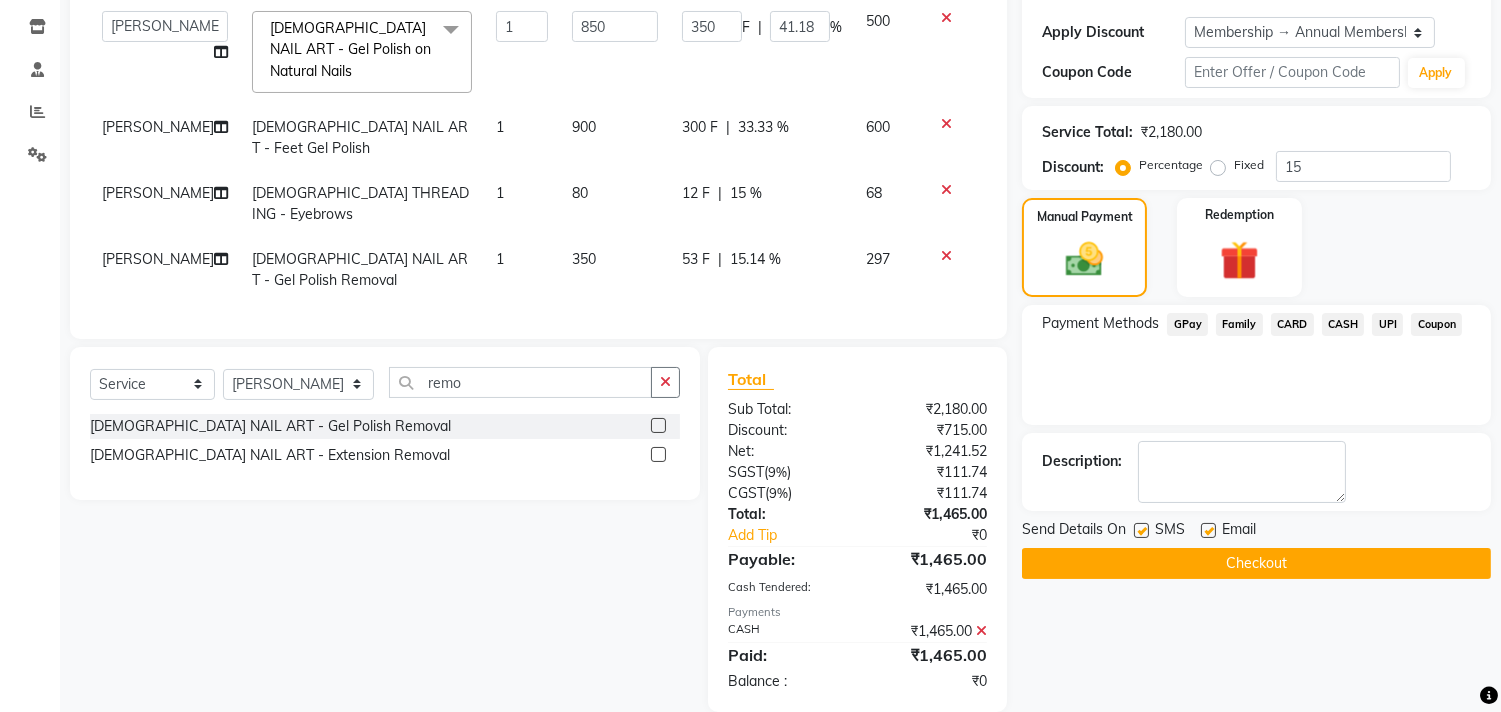 scroll, scrollTop: 356, scrollLeft: 0, axis: vertical 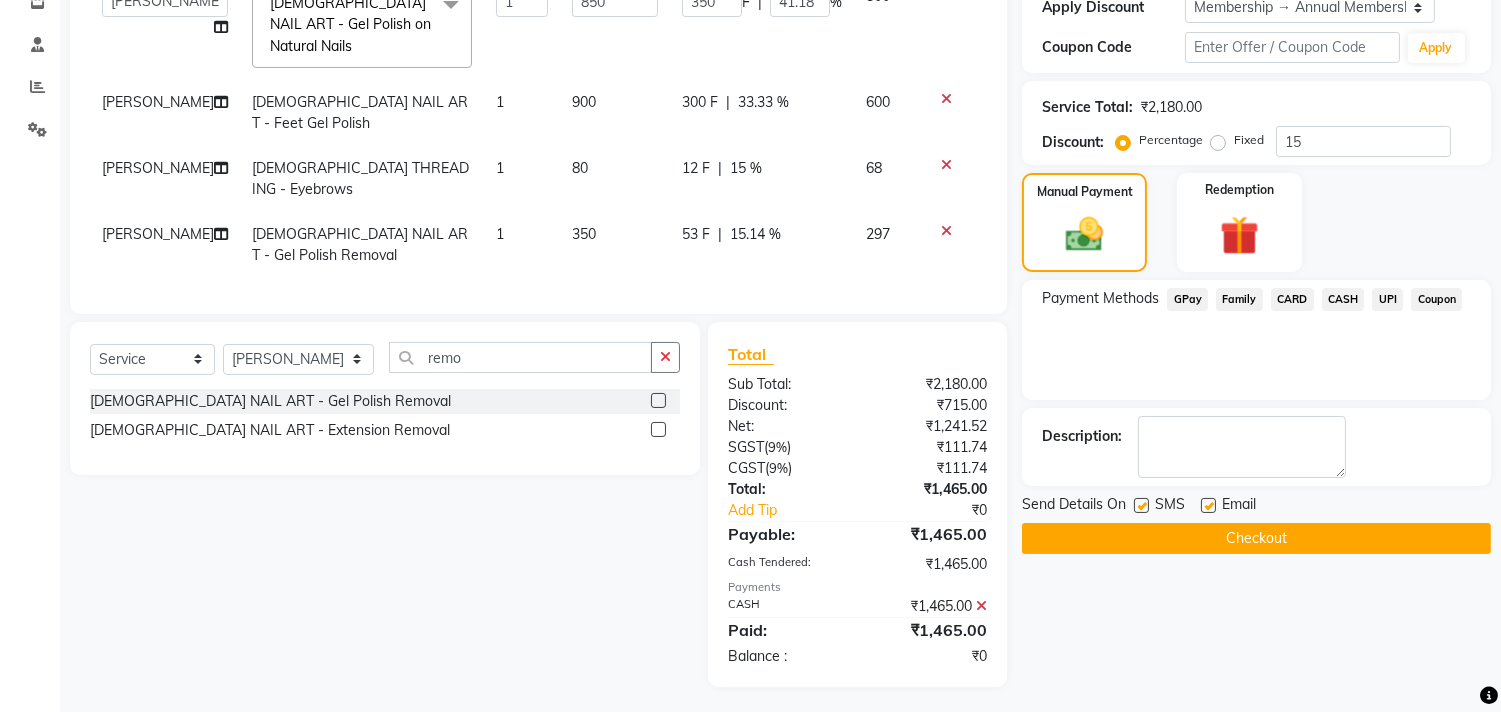 click on "Checkout" 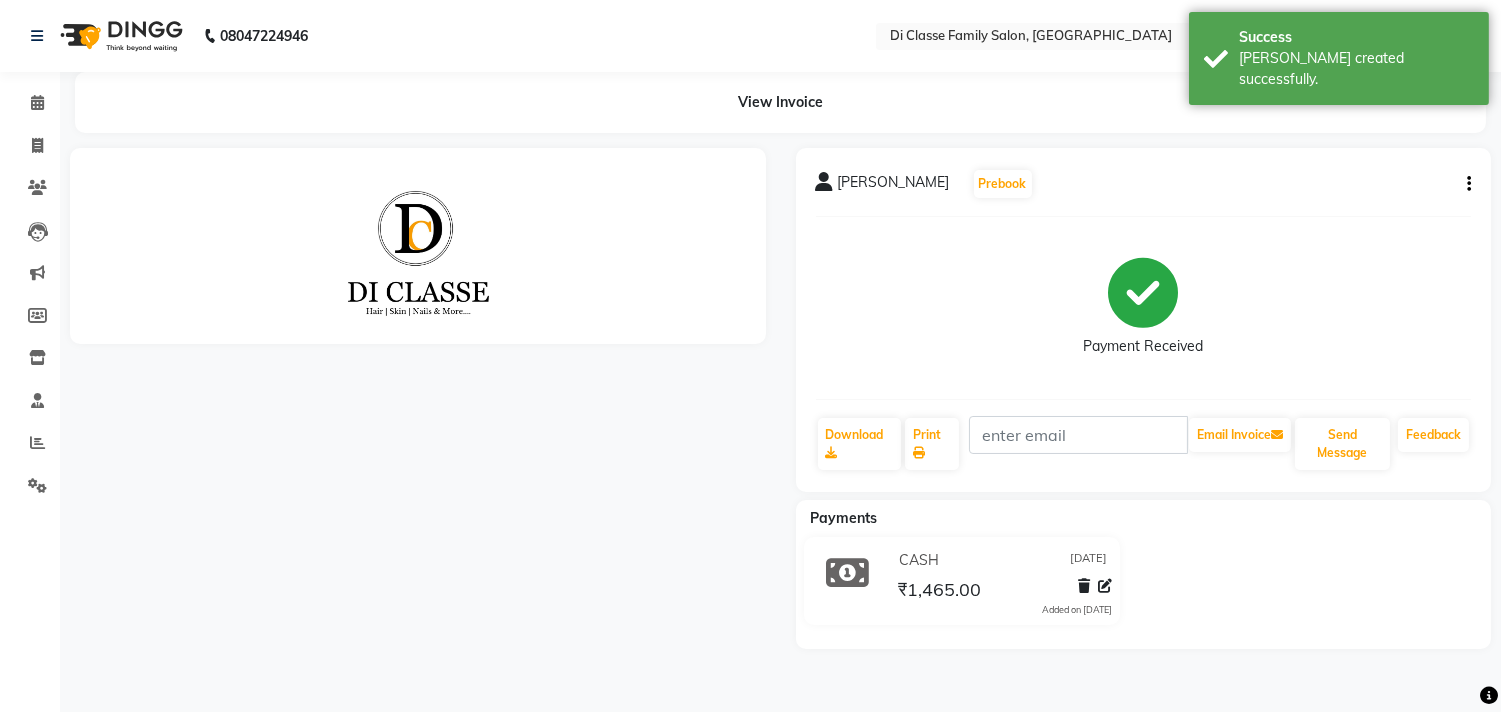 scroll, scrollTop: 0, scrollLeft: 0, axis: both 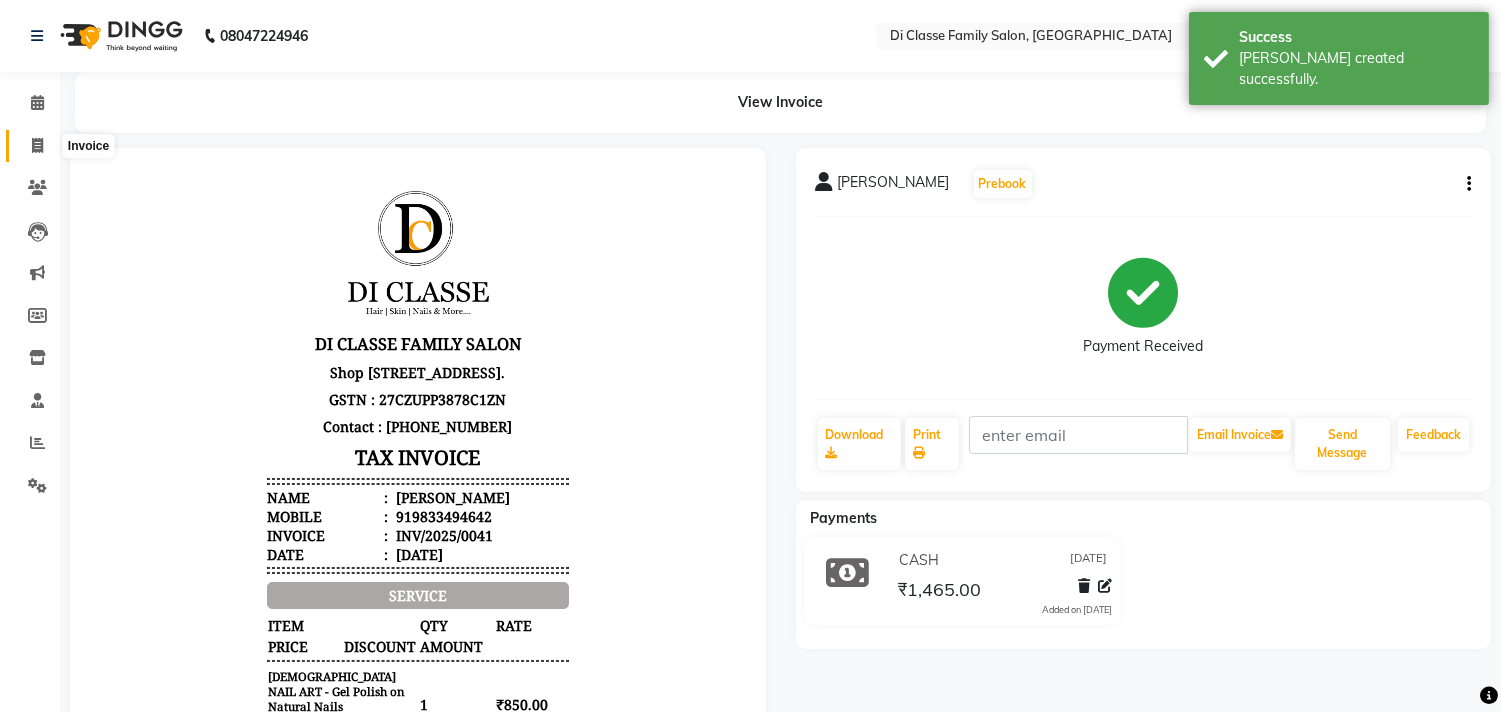 click 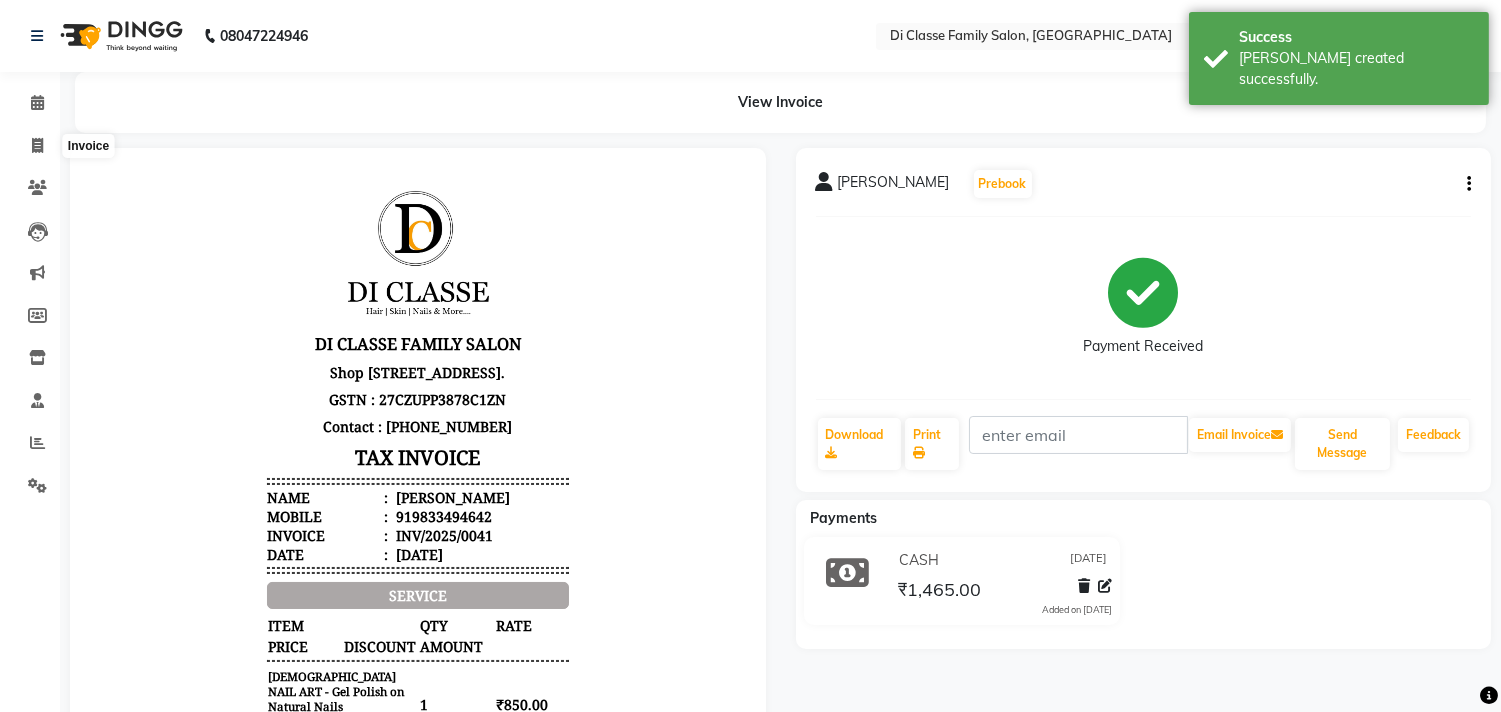 select on "service" 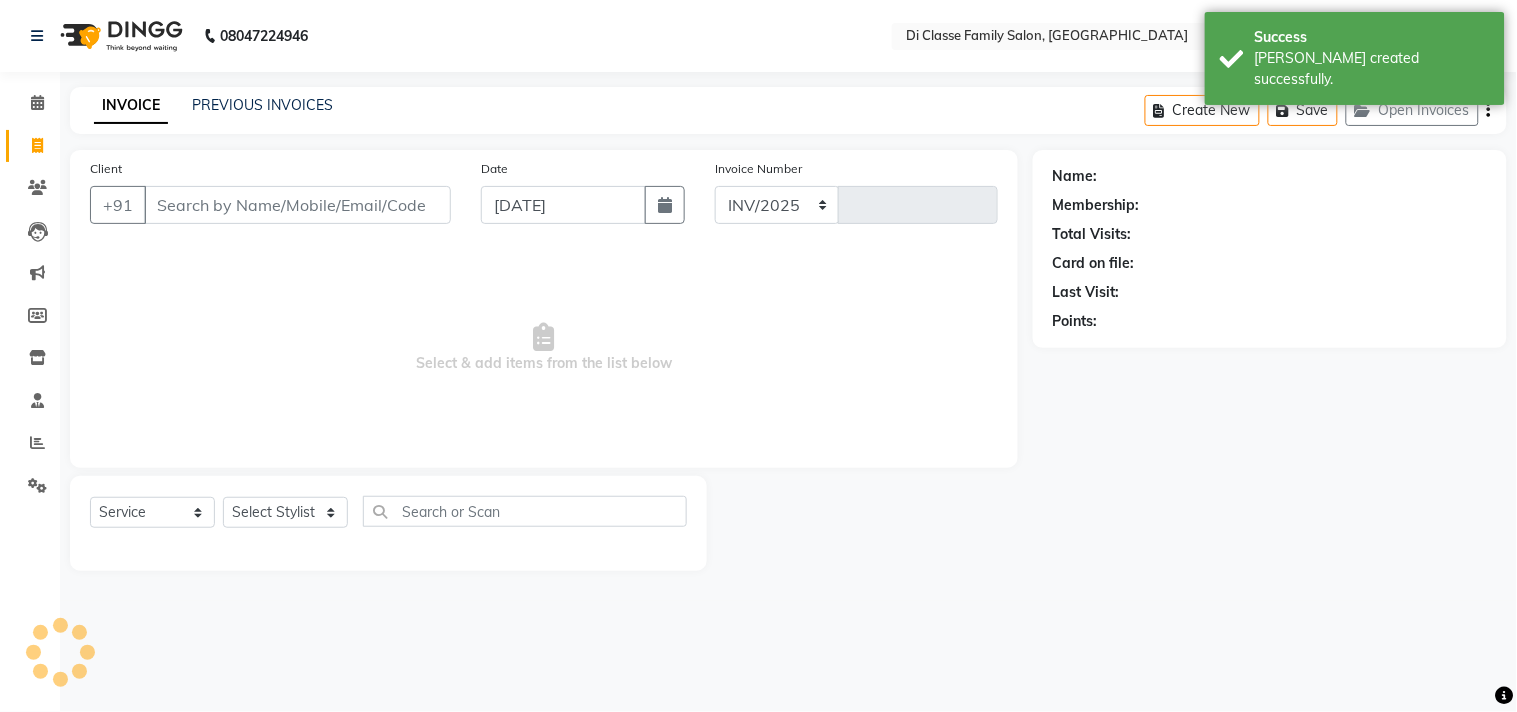 select on "4704" 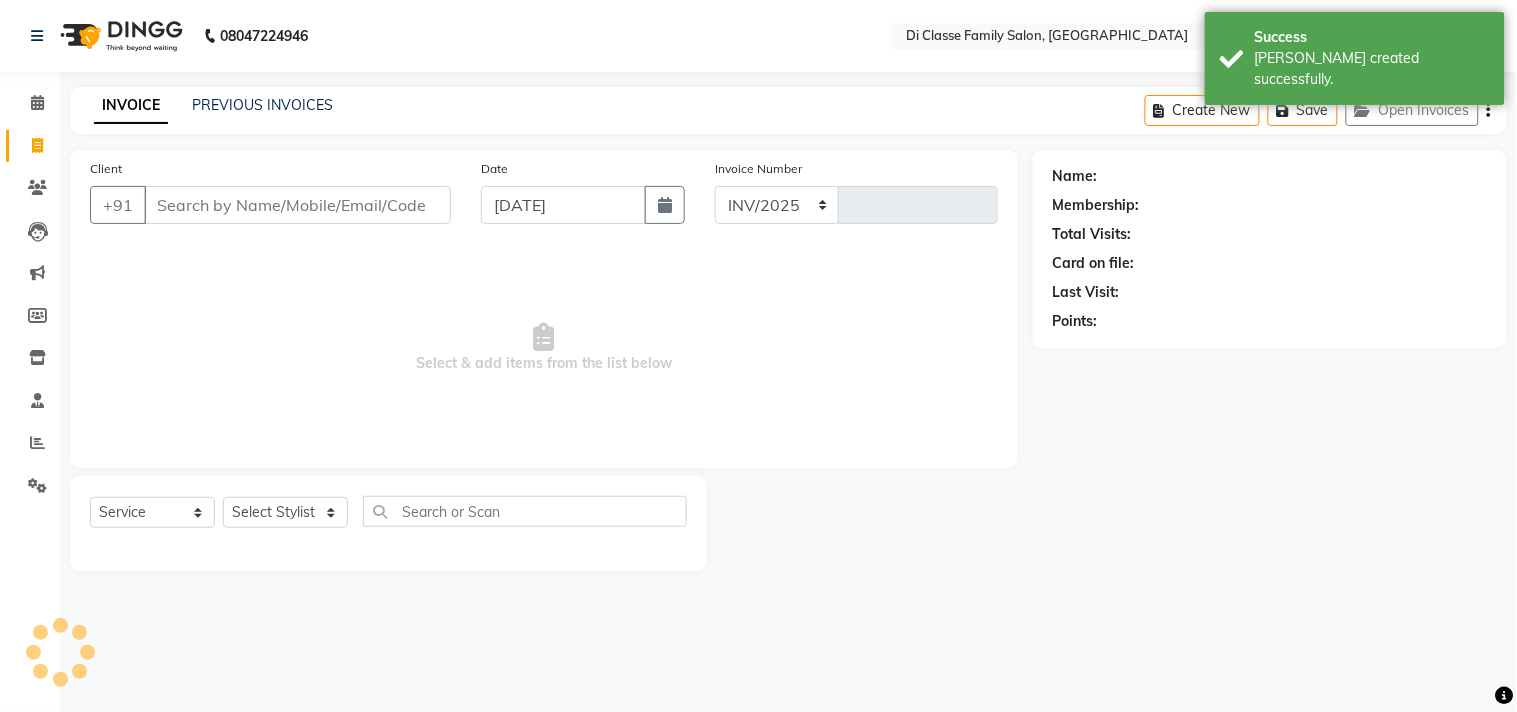 type on "2127" 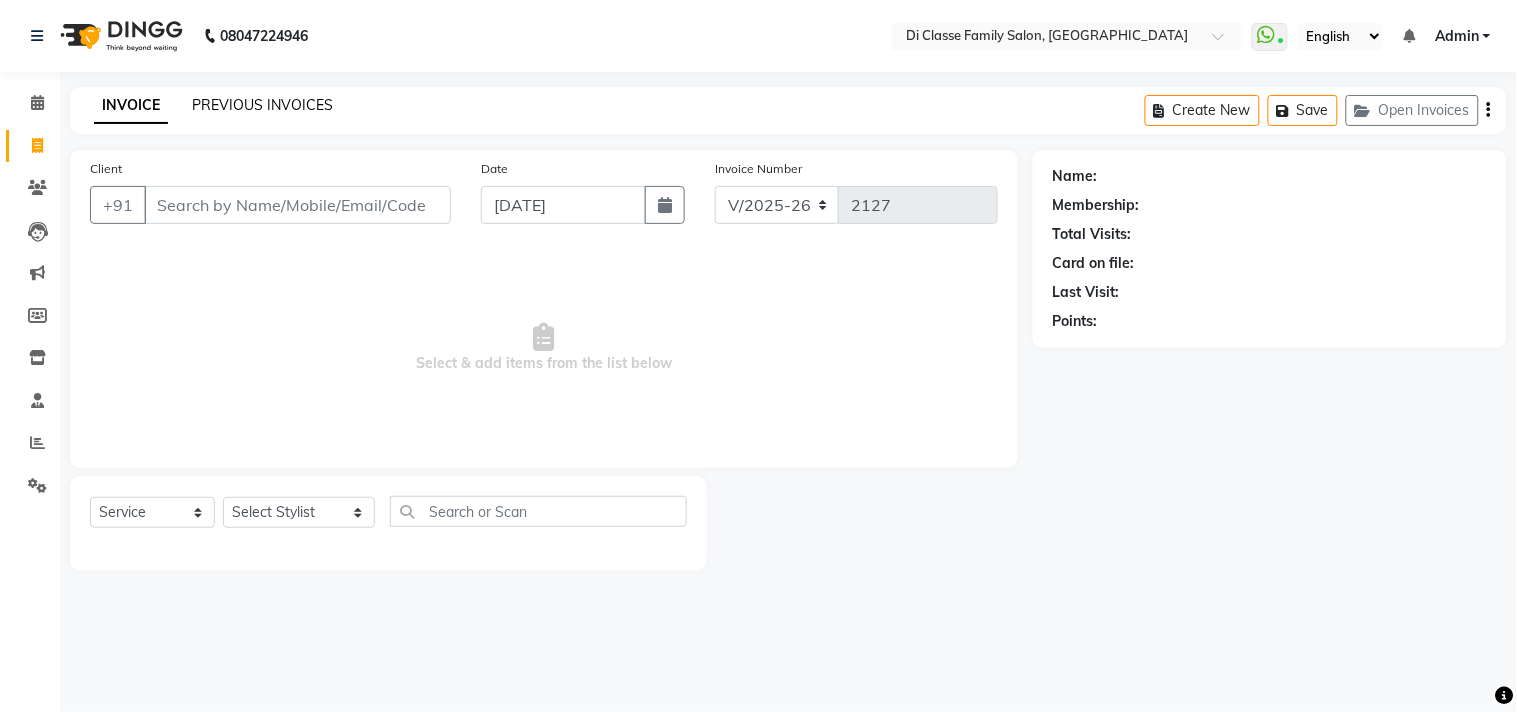 click on "PREVIOUS INVOICES" 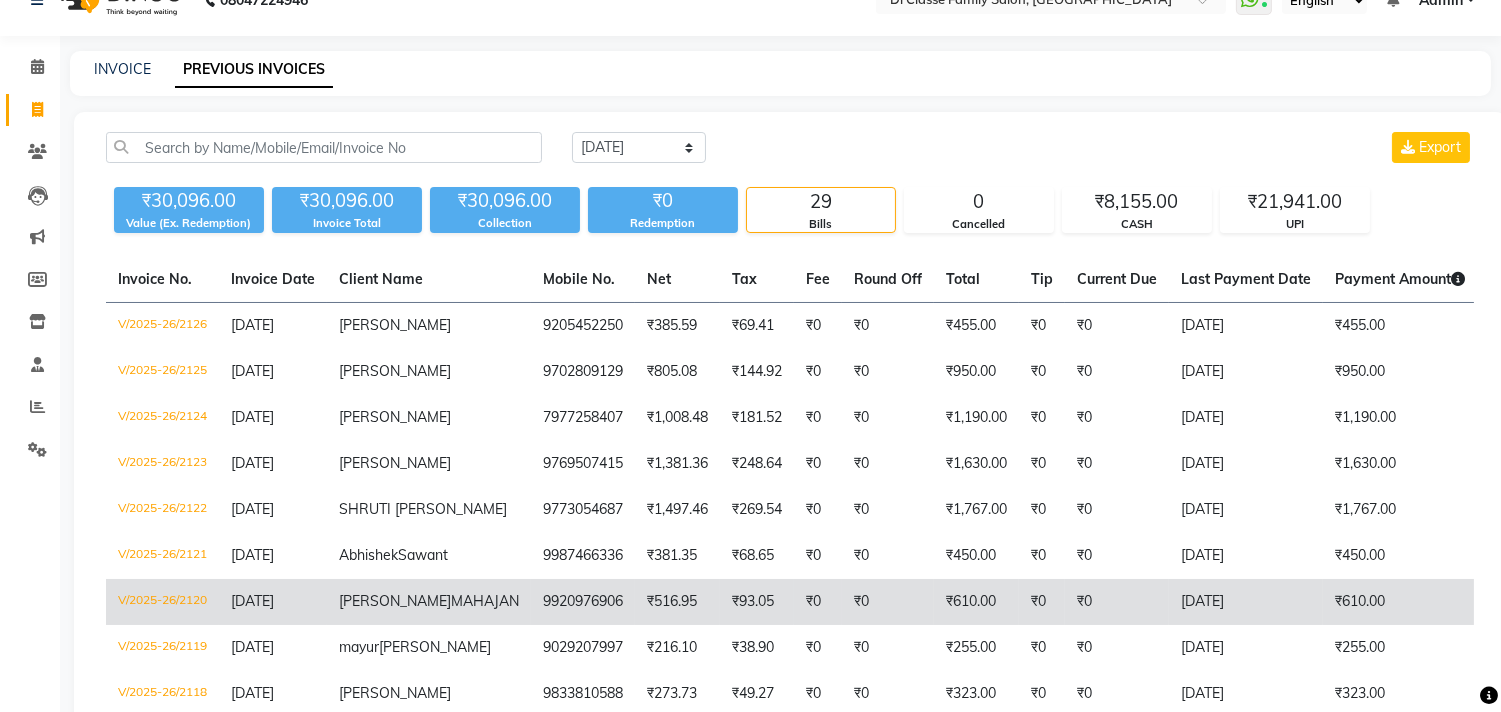 scroll, scrollTop: 0, scrollLeft: 0, axis: both 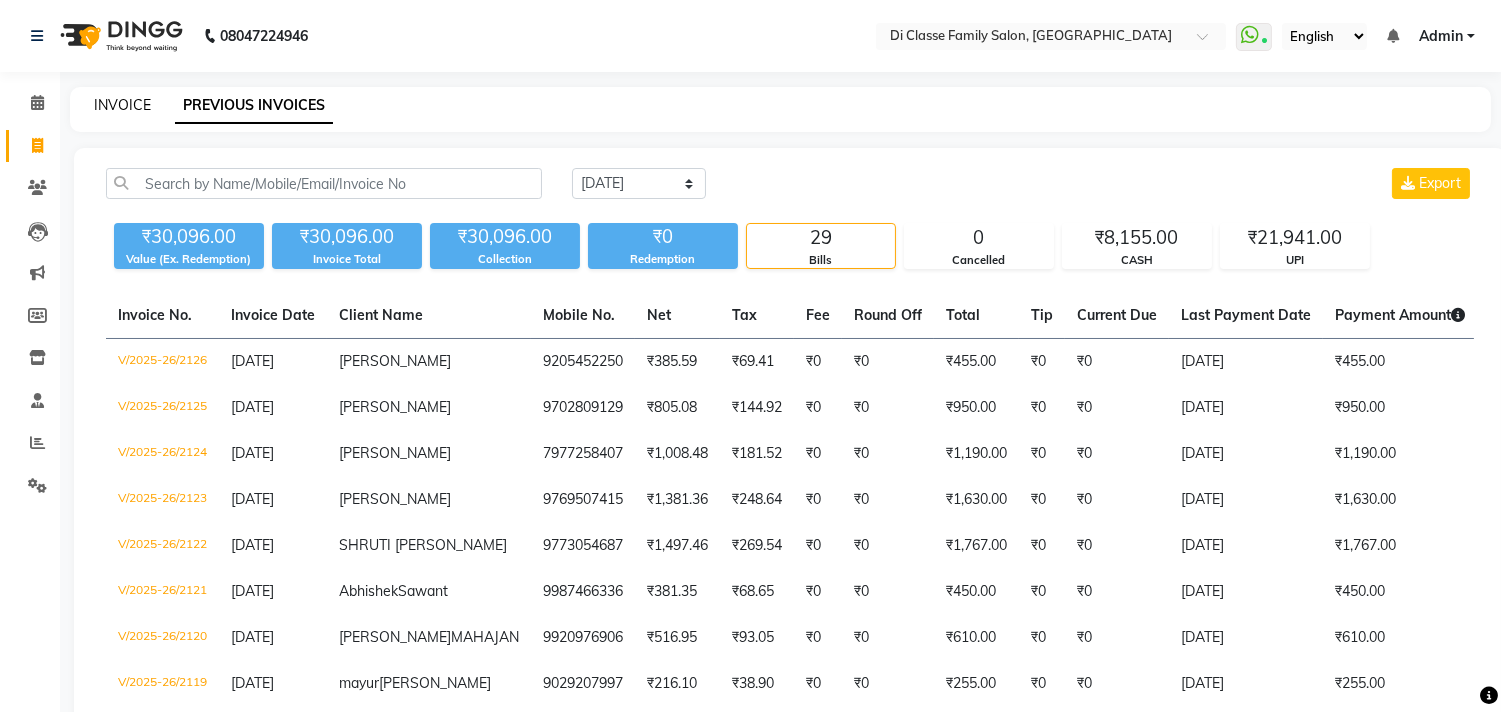 click on "INVOICE" 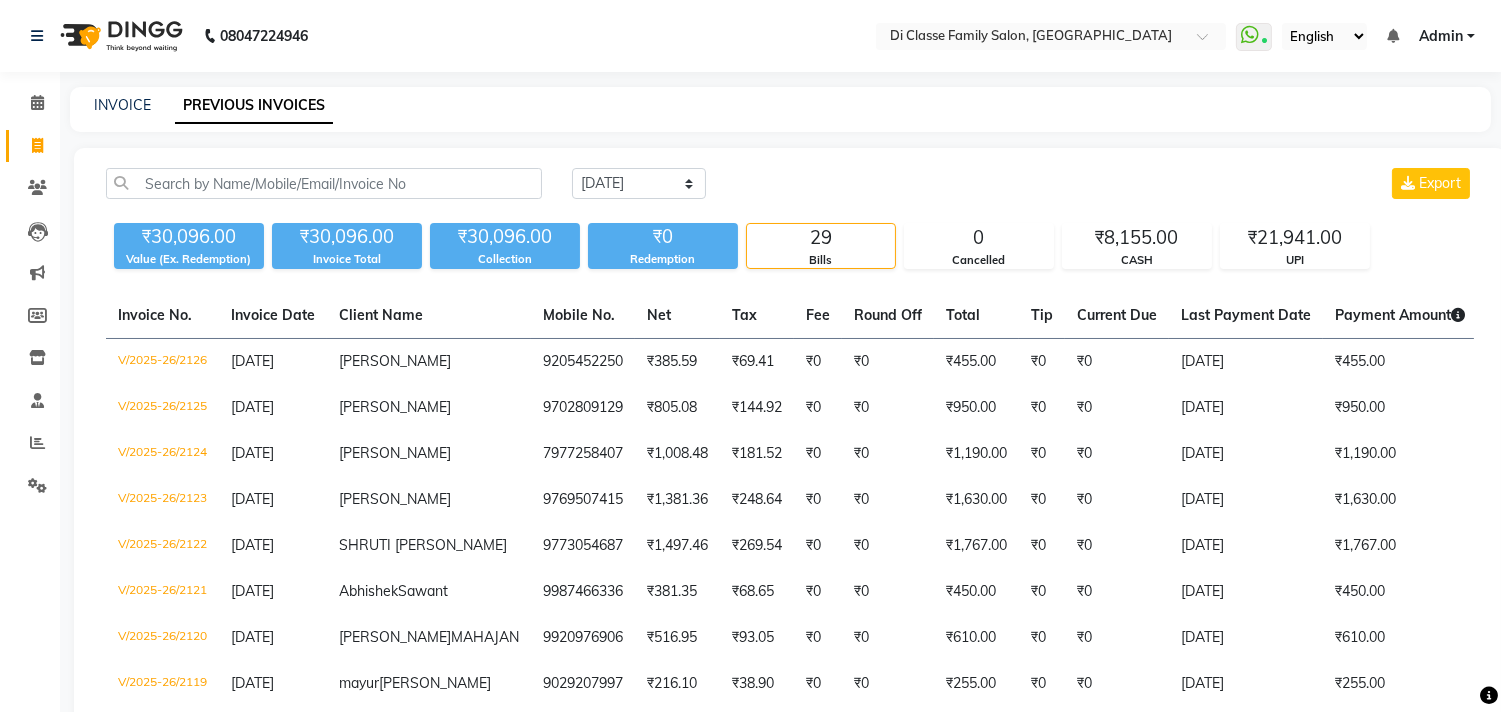 select on "4704" 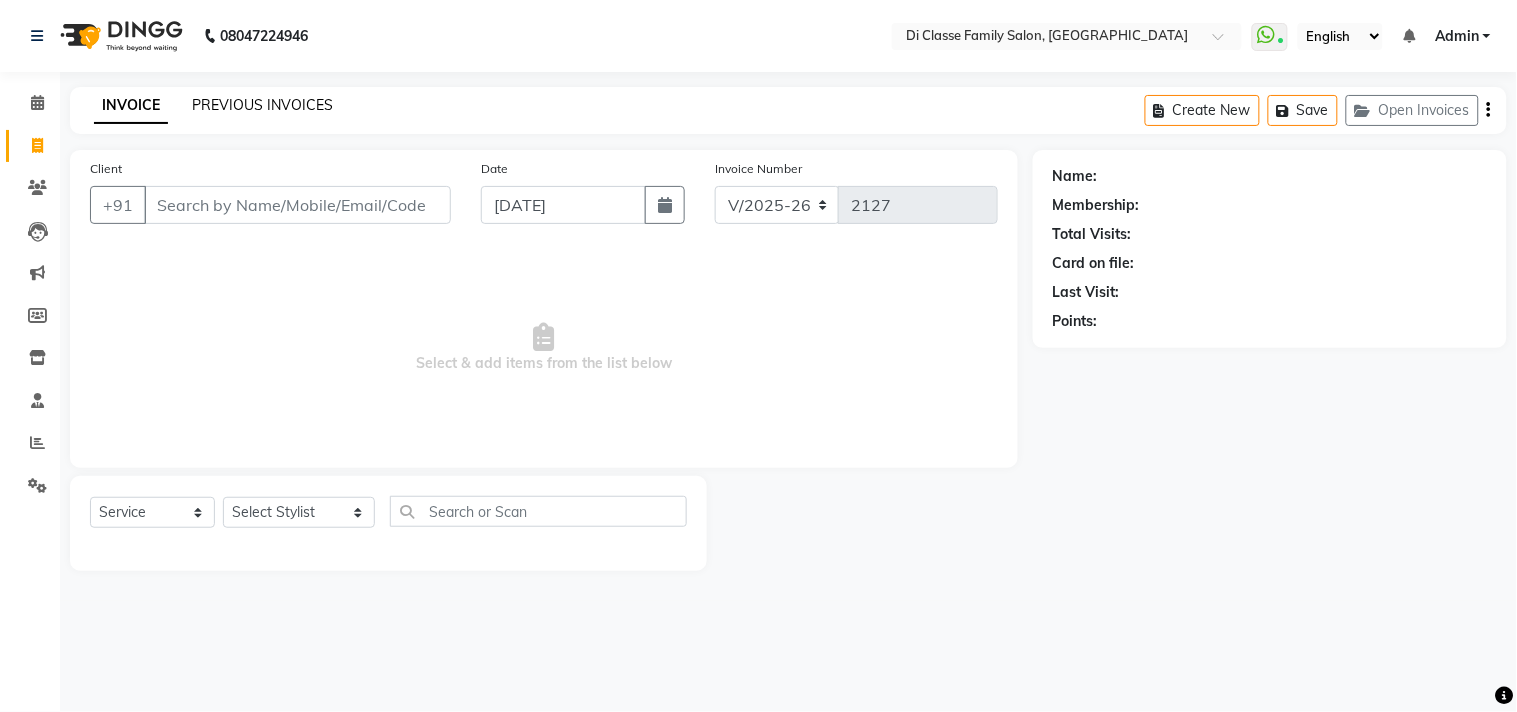 click on "PREVIOUS INVOICES" 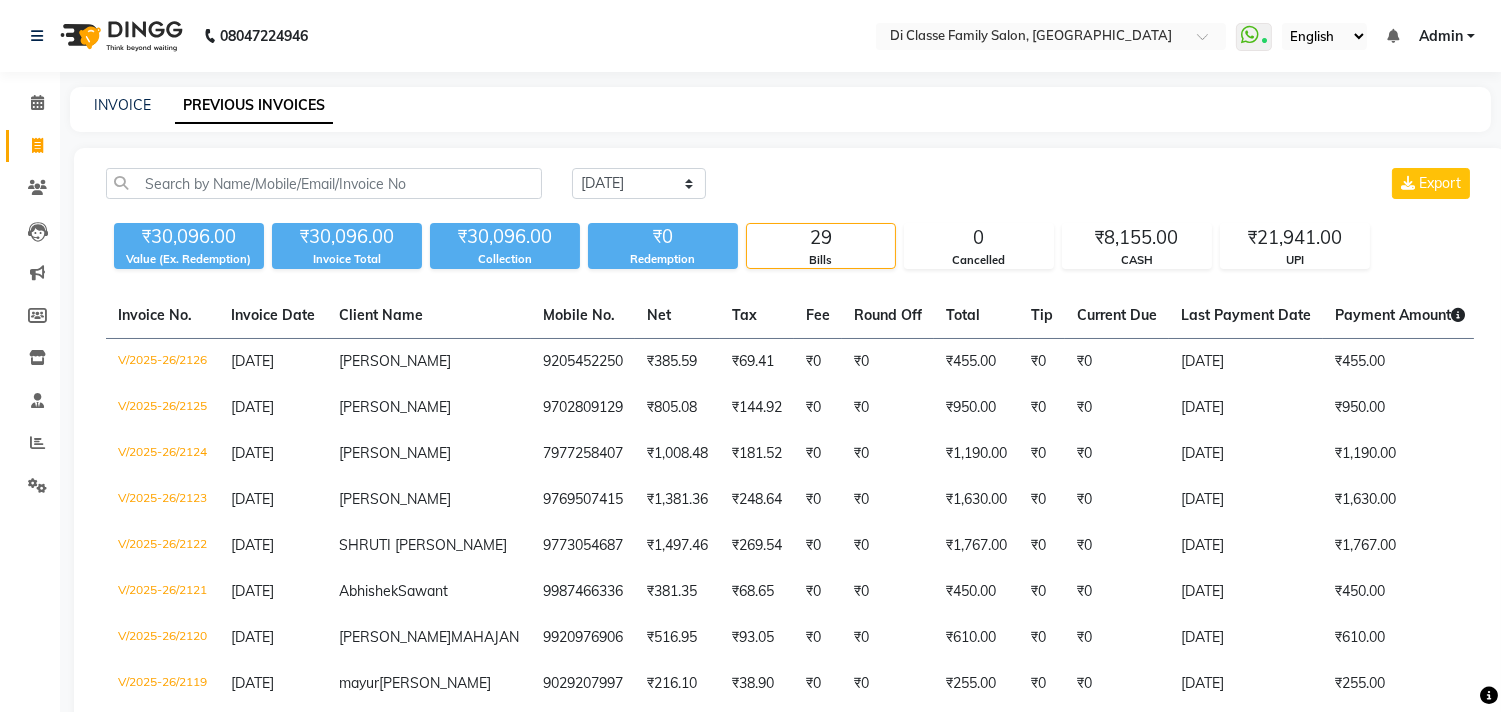 click on "Today Yesterday Custom Range Export ₹30,096.00 Value (Ex. Redemption) ₹30,096.00 Invoice Total  ₹30,096.00 Collection ₹0 Redemption 29 Bills 0 Cancelled ₹8,155.00 CASH ₹21,941.00 UPI  Invoice No.   Invoice Date   Client Name   Mobile No.   Net   Tax   Fee   Round Off   Total   Tip   Current Due   Last Payment Date   Payment Amount   Payment Methods   Cancel Reason   Status   V/2025-26/2126  13-07-2025 Anshula Singh   9205452250 ₹385.59 ₹69.41  ₹0  ₹0 ₹455.00 ₹0 ₹0 13-07-2025 ₹455.00  UPI - PAID  V/2025-26/2125  13-07-2025 MINAKSHI POLEKAR   9702809129 ₹805.08 ₹144.92  ₹0  ₹0 ₹950.00 ₹0 ₹0 13-07-2025 ₹950.00  UPI - PAID  V/2025-26/2124  13-07-2025 NIKHIL PRABHU   7977258407 ₹1,008.48 ₹181.52  ₹0  ₹0 ₹1,190.00 ₹0 ₹0 13-07-2025 ₹1,190.00  UPI - PAID  V/2025-26/2123  13-07-2025 ujwala hande   9769507415 ₹1,381.36 ₹248.64  ₹0  ₹0 ₹1,630.00 ₹0 ₹0 13-07-2025 ₹1,630.00  UPI - PAID  V/2025-26/2122  13-07-2025 SHRUTI SHRIKANT   9773054687 ₹0" 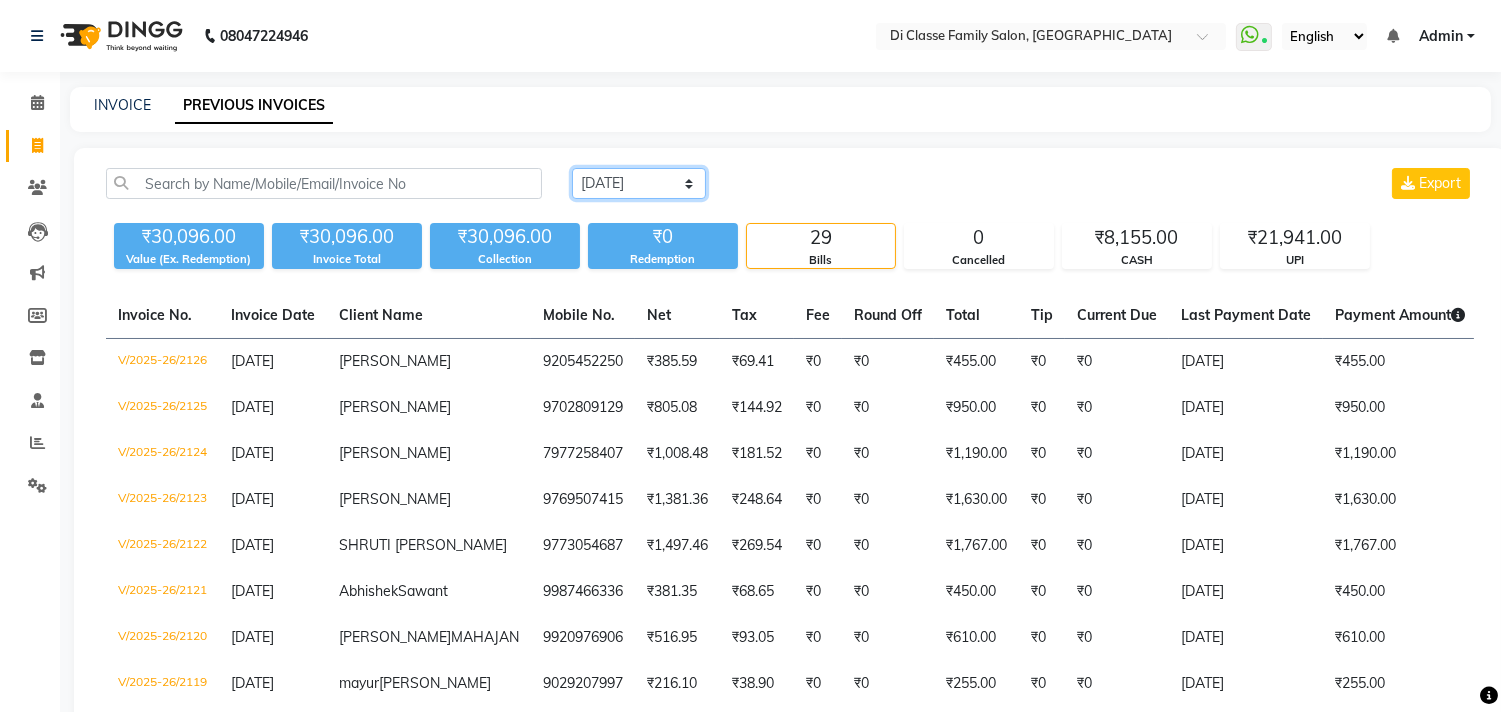 click on "Today Yesterday Custom Range" 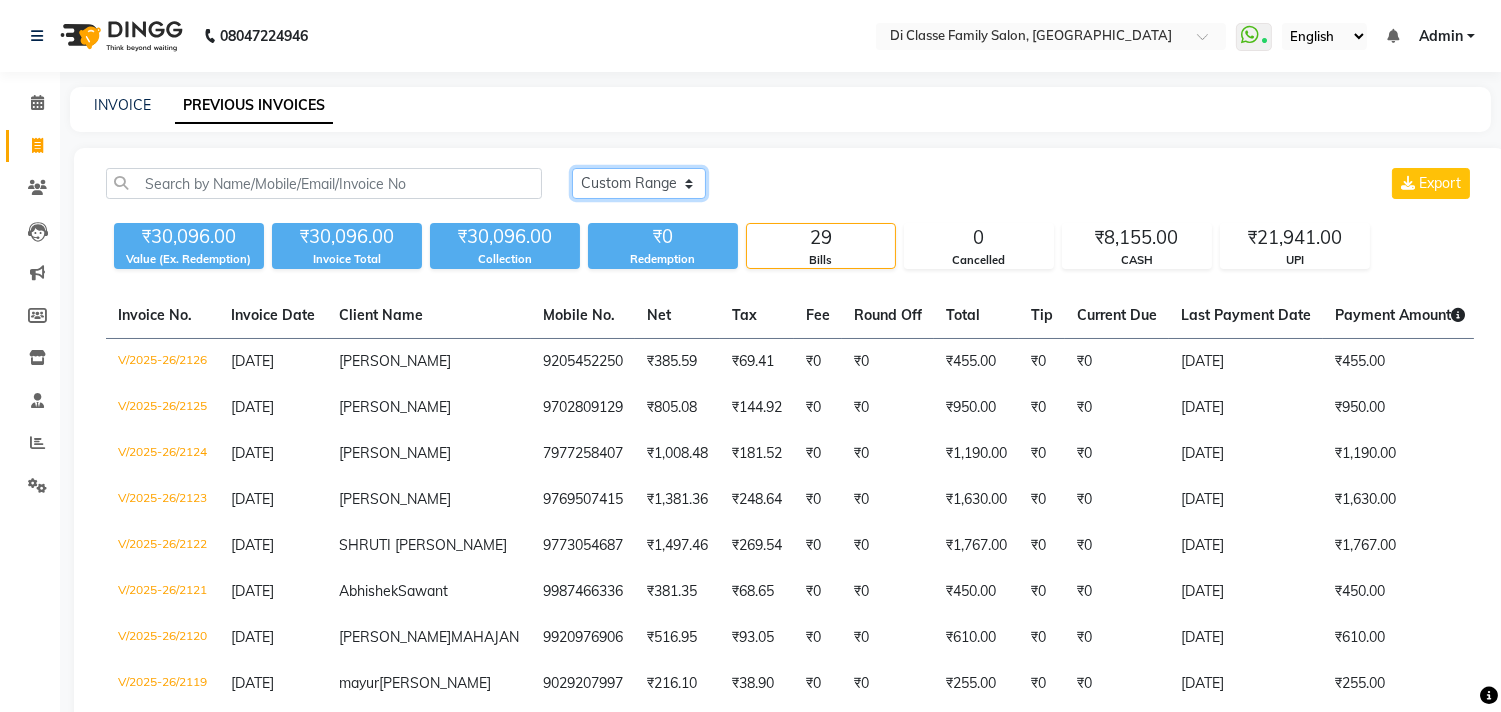 click on "Today Yesterday Custom Range" 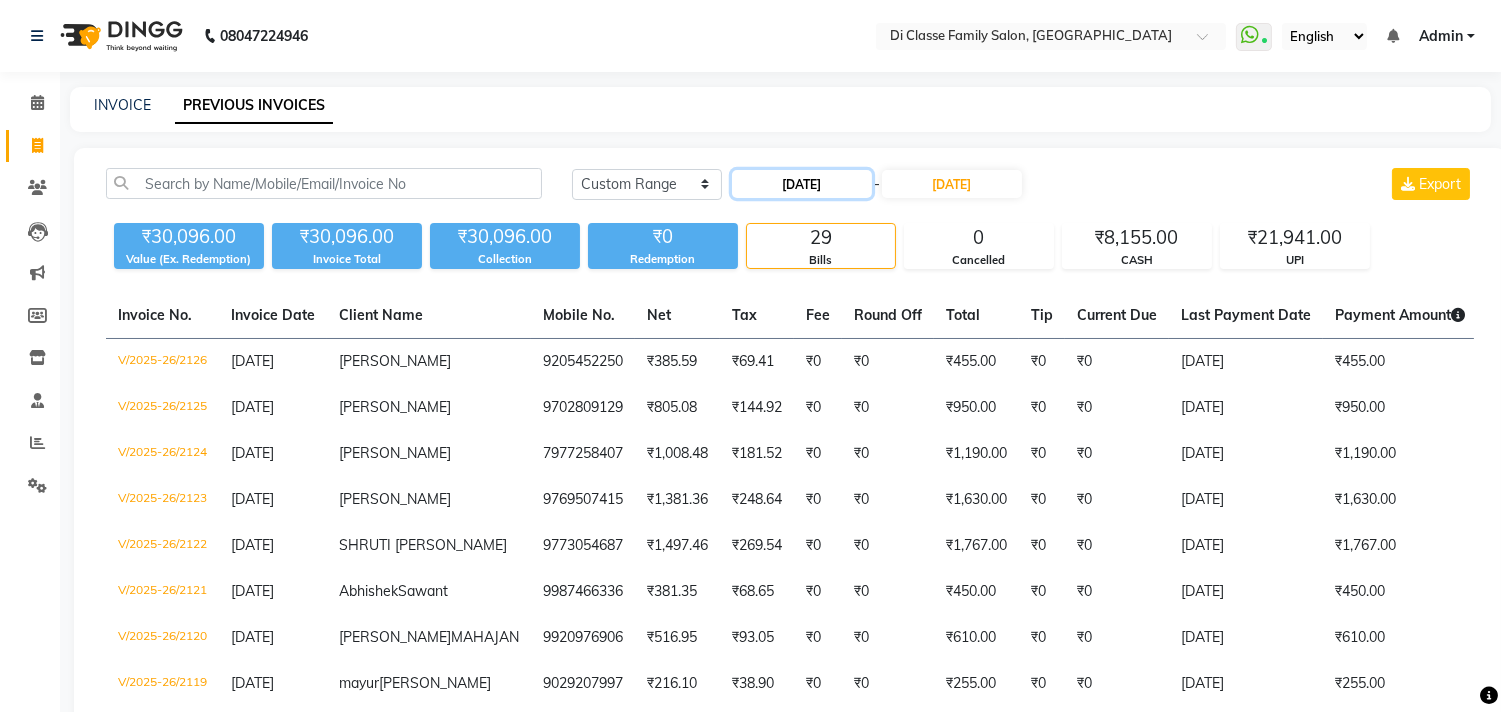 click on "[DATE]" 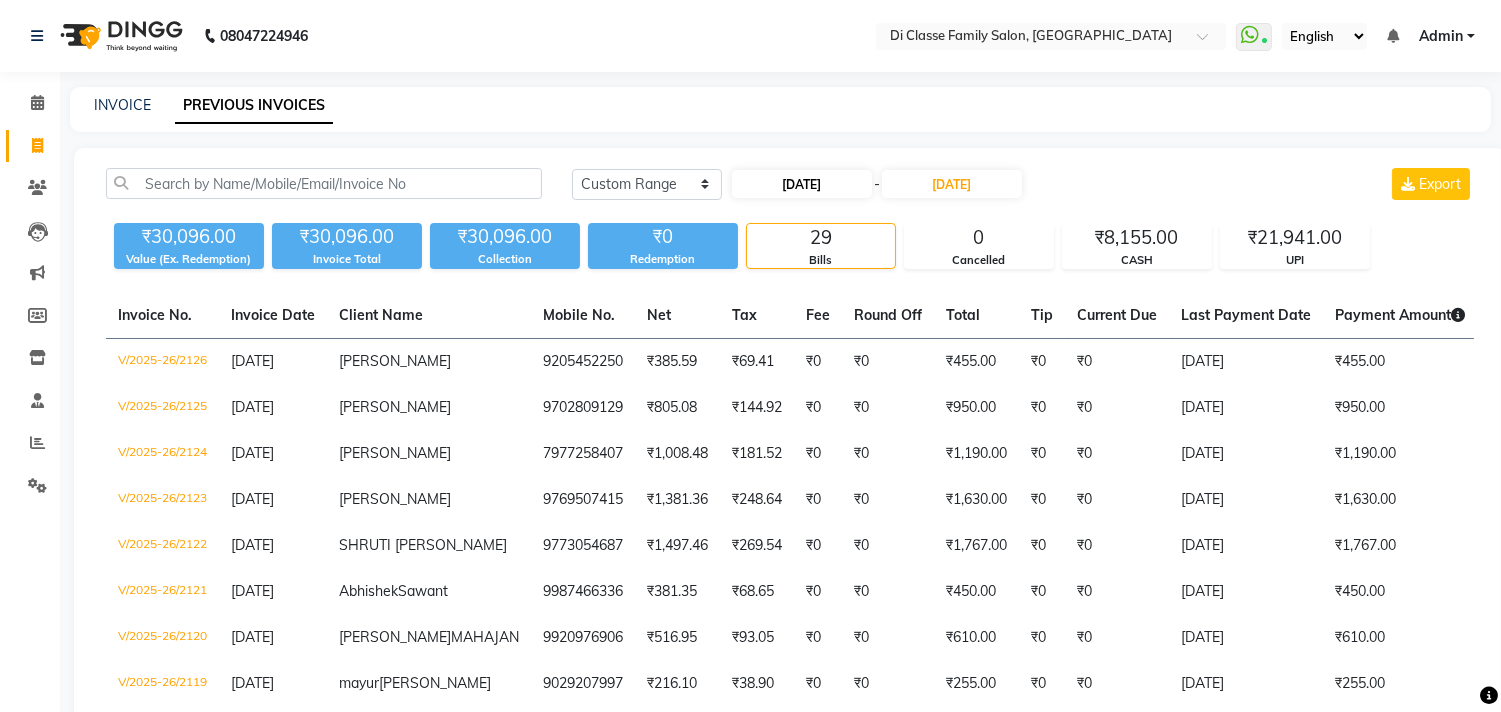 select on "7" 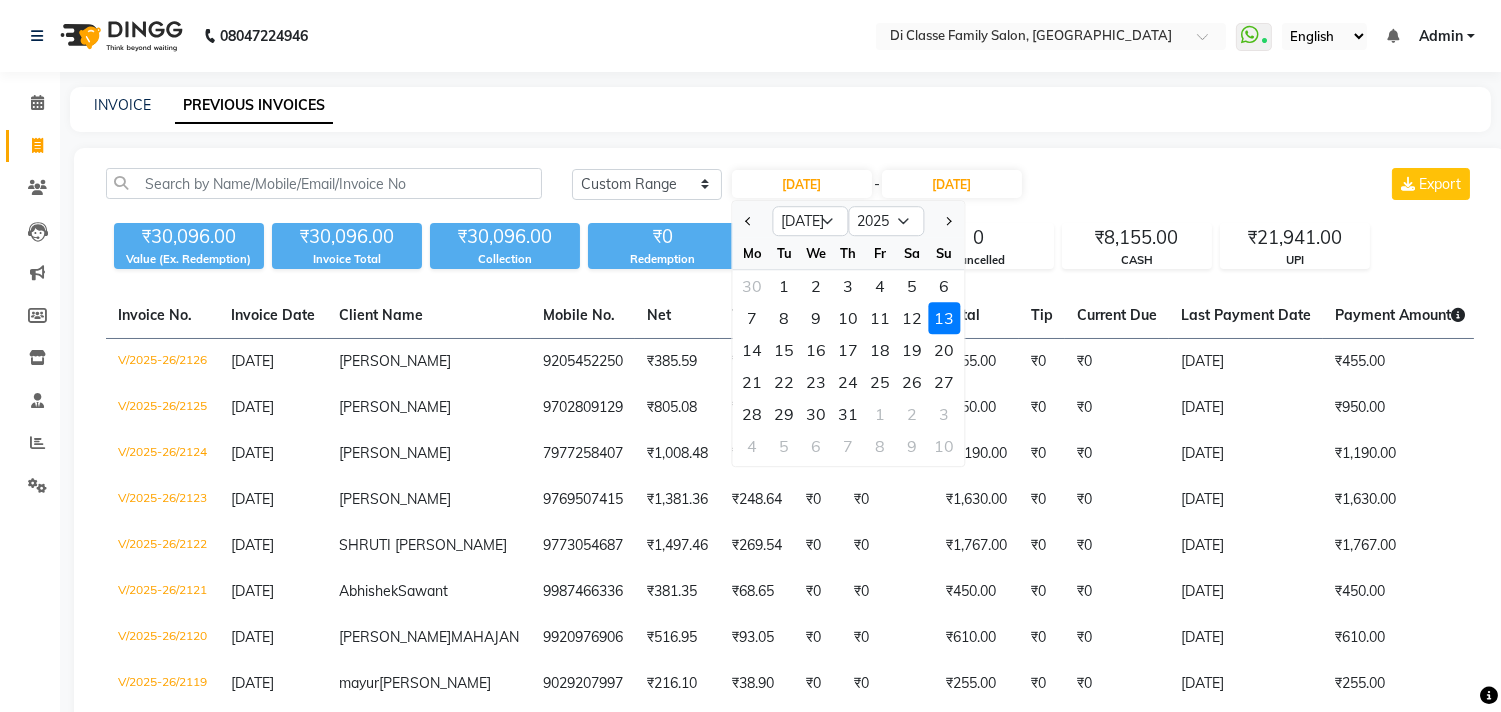 click on "1" 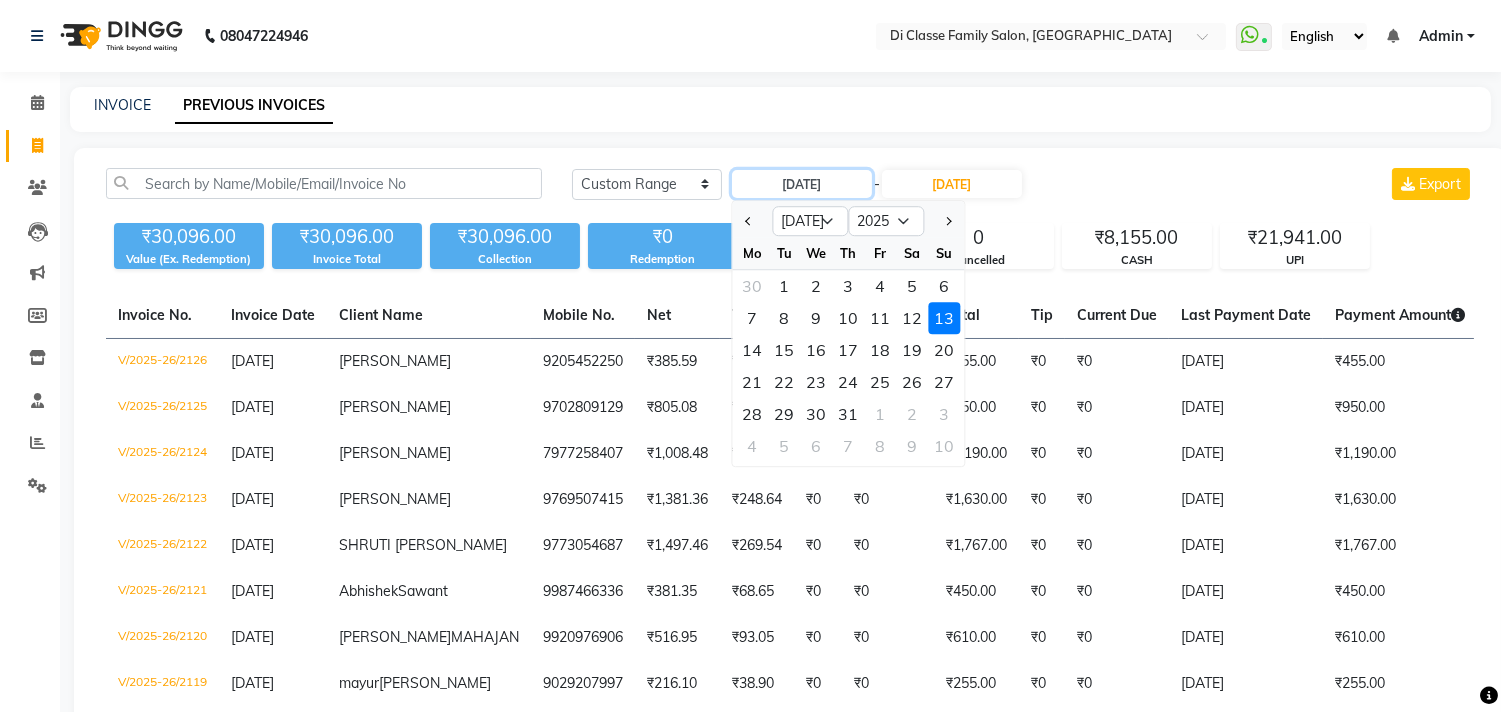 type on "01-07-2025" 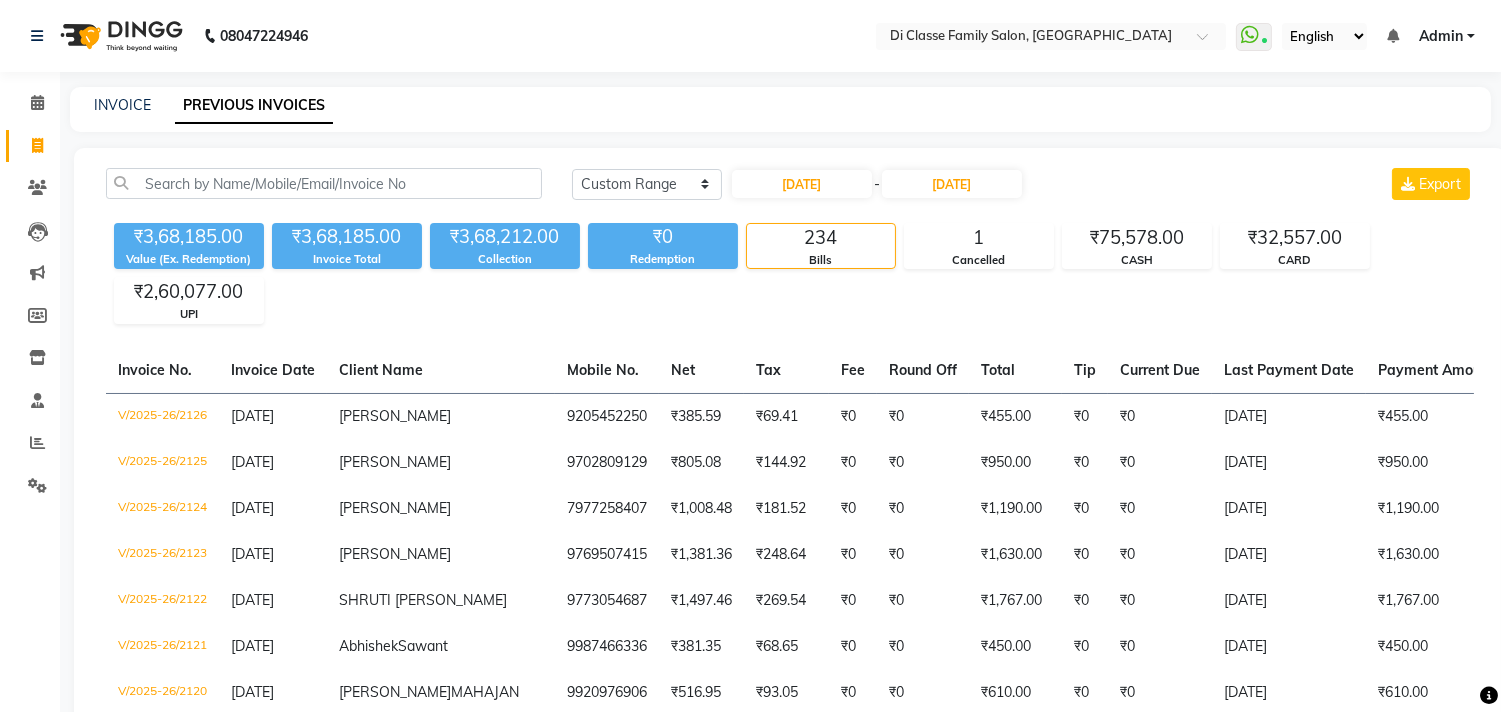click on "INVOICE" 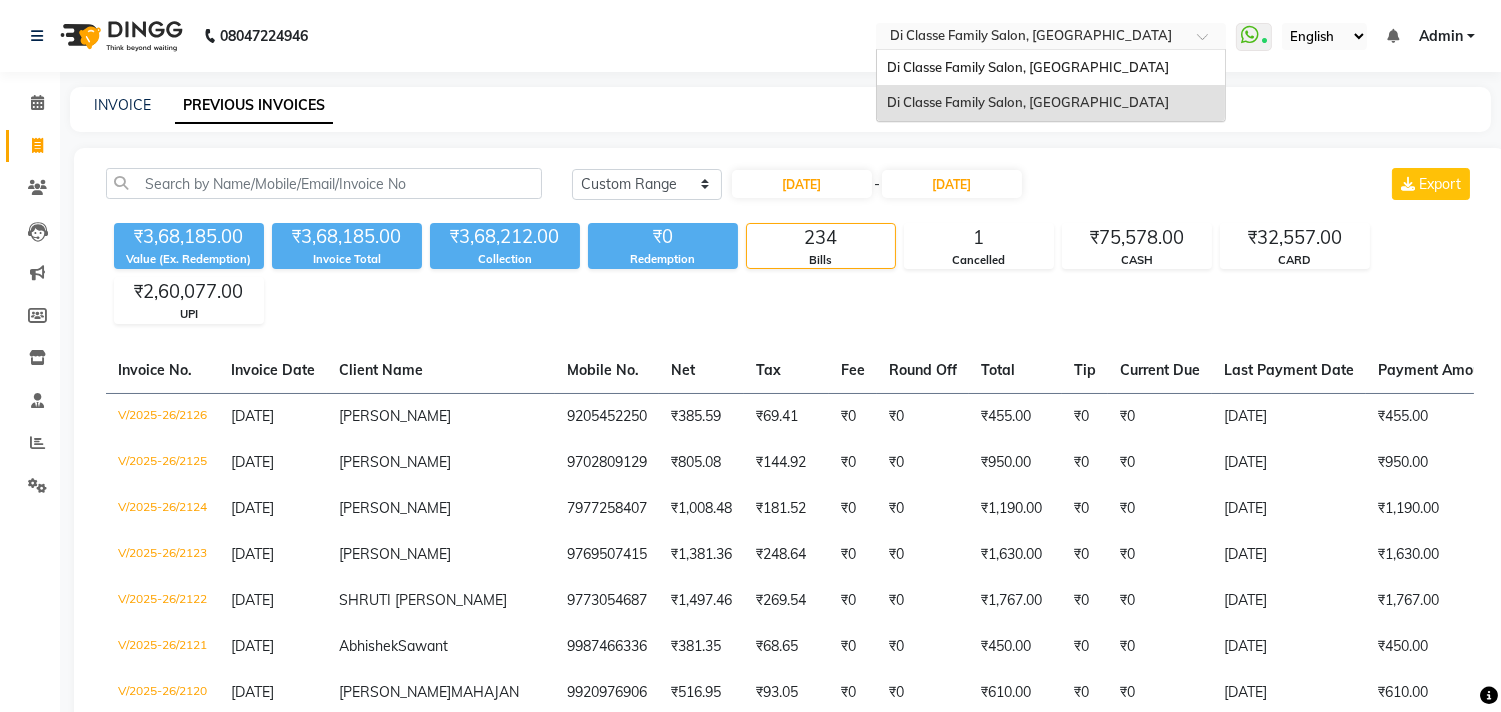 click at bounding box center [1031, 38] 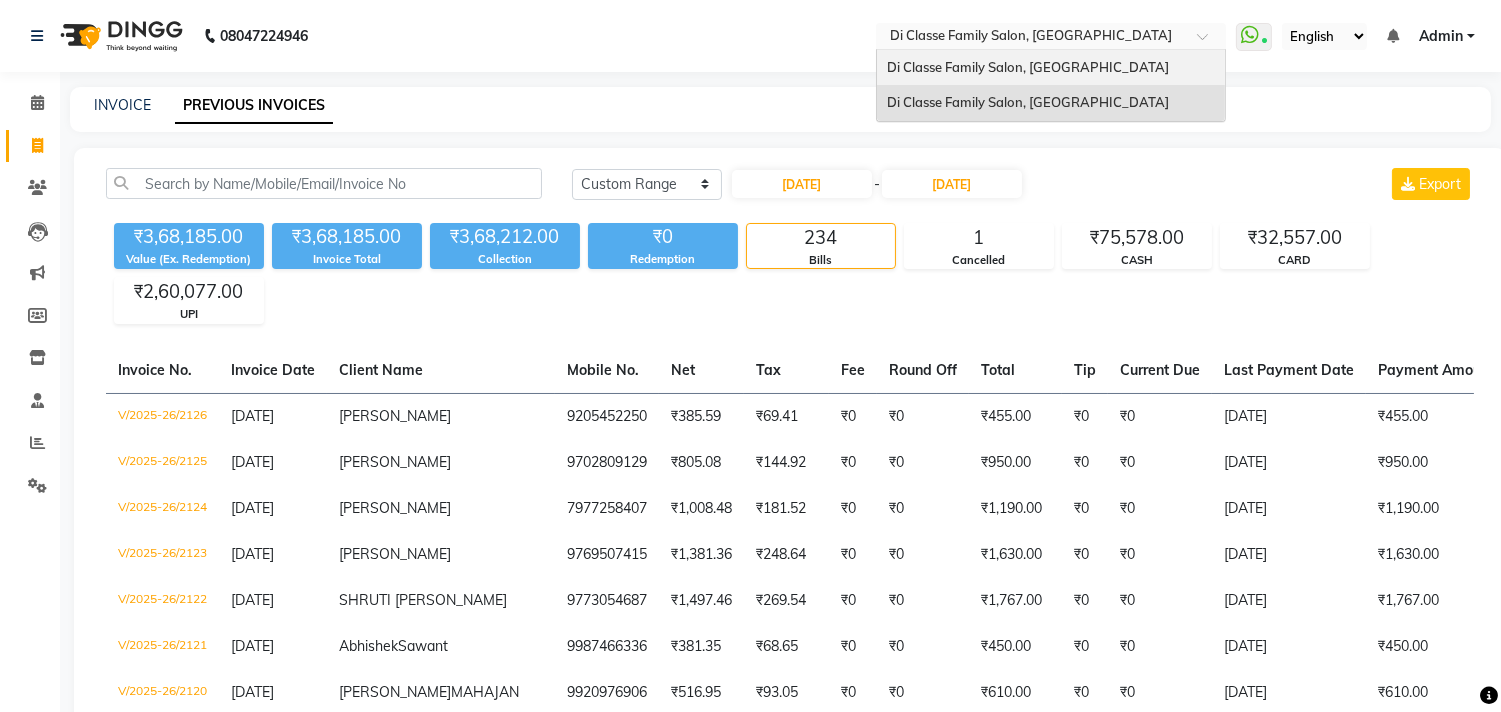 click on "Di Classe Family Salon, Ghansoli" at bounding box center (1051, 68) 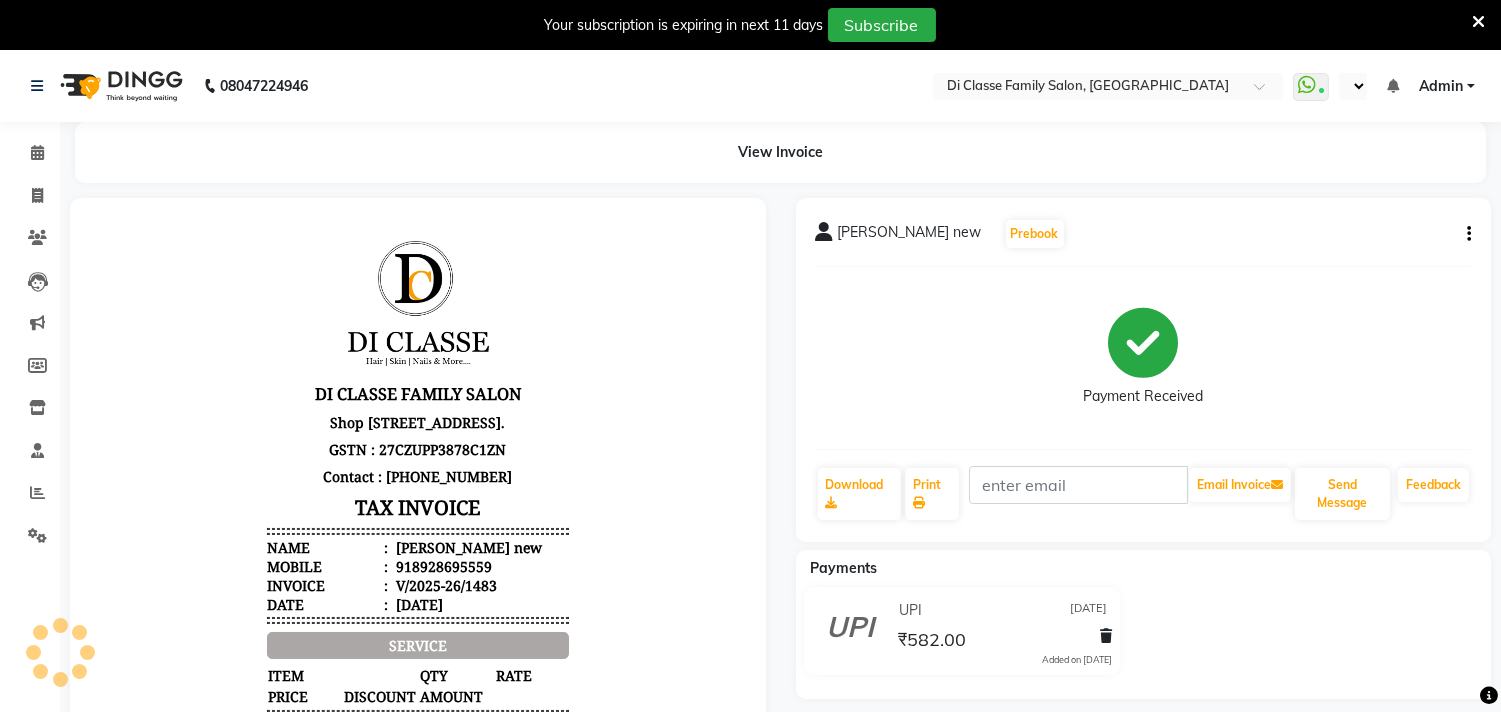 scroll, scrollTop: 0, scrollLeft: 0, axis: both 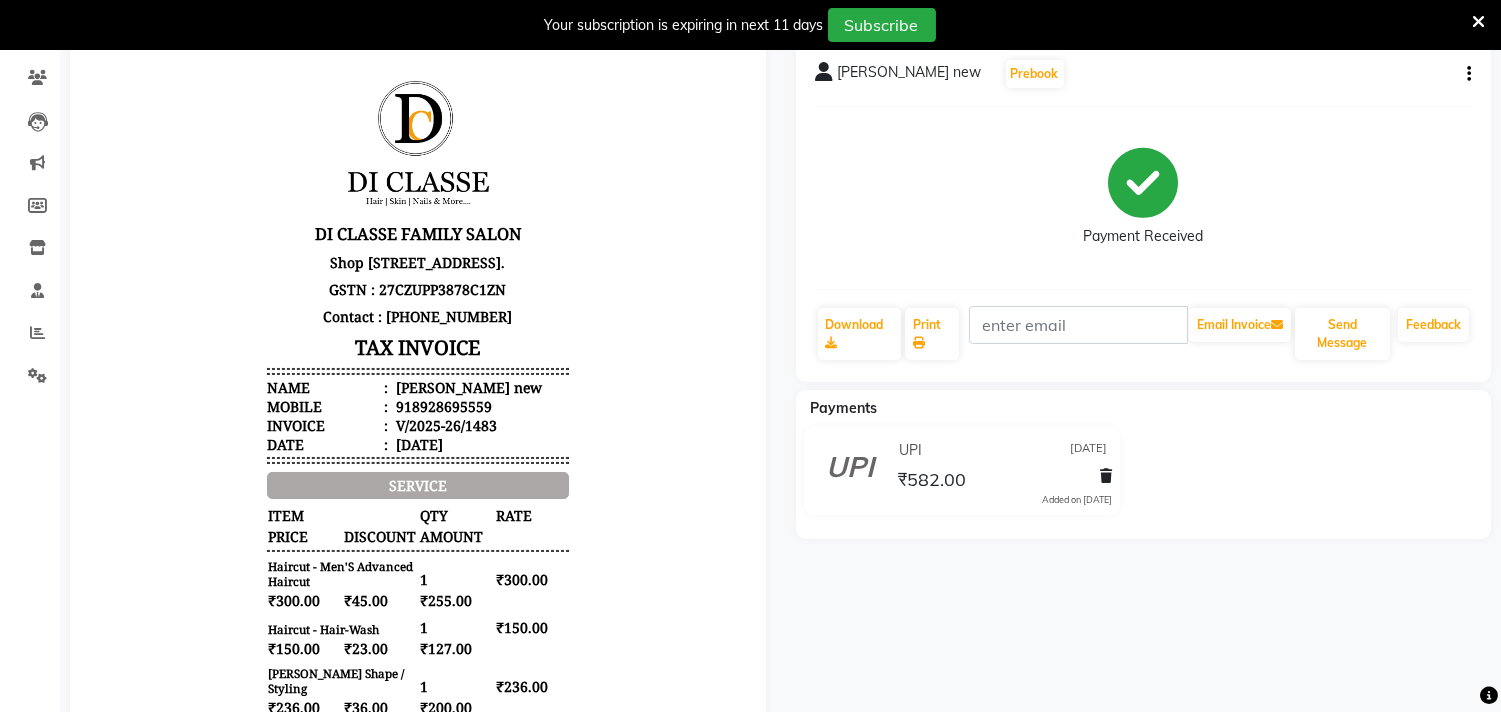 select on "en" 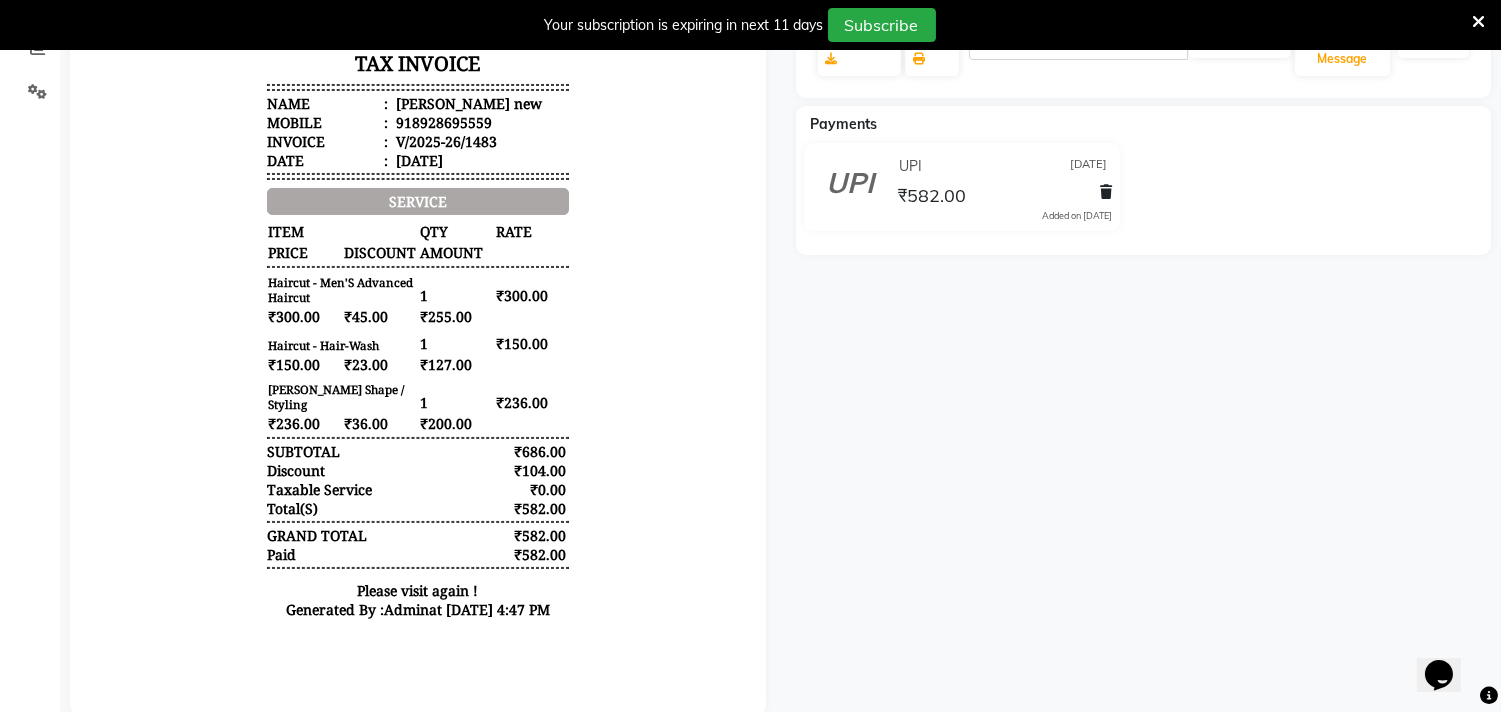 scroll, scrollTop: 0, scrollLeft: 0, axis: both 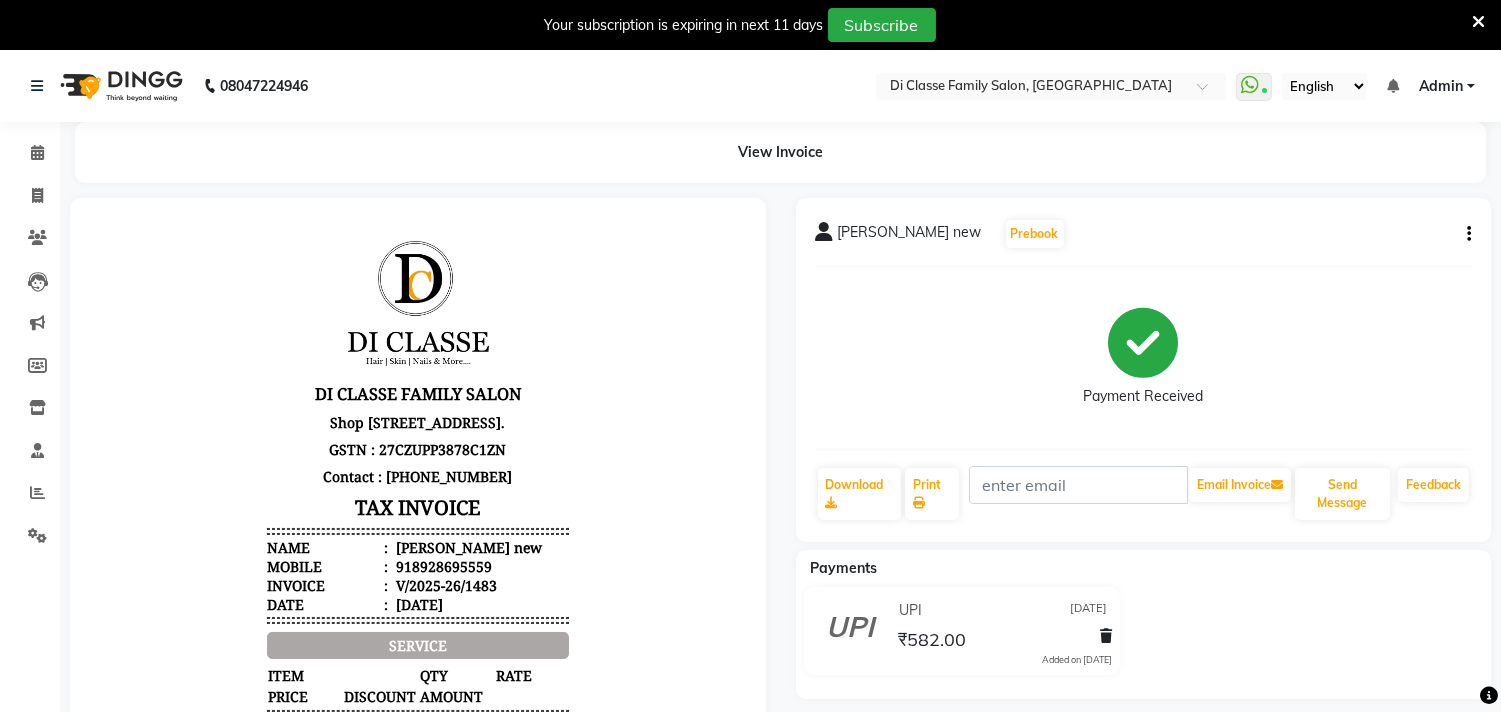 click at bounding box center [1478, 22] 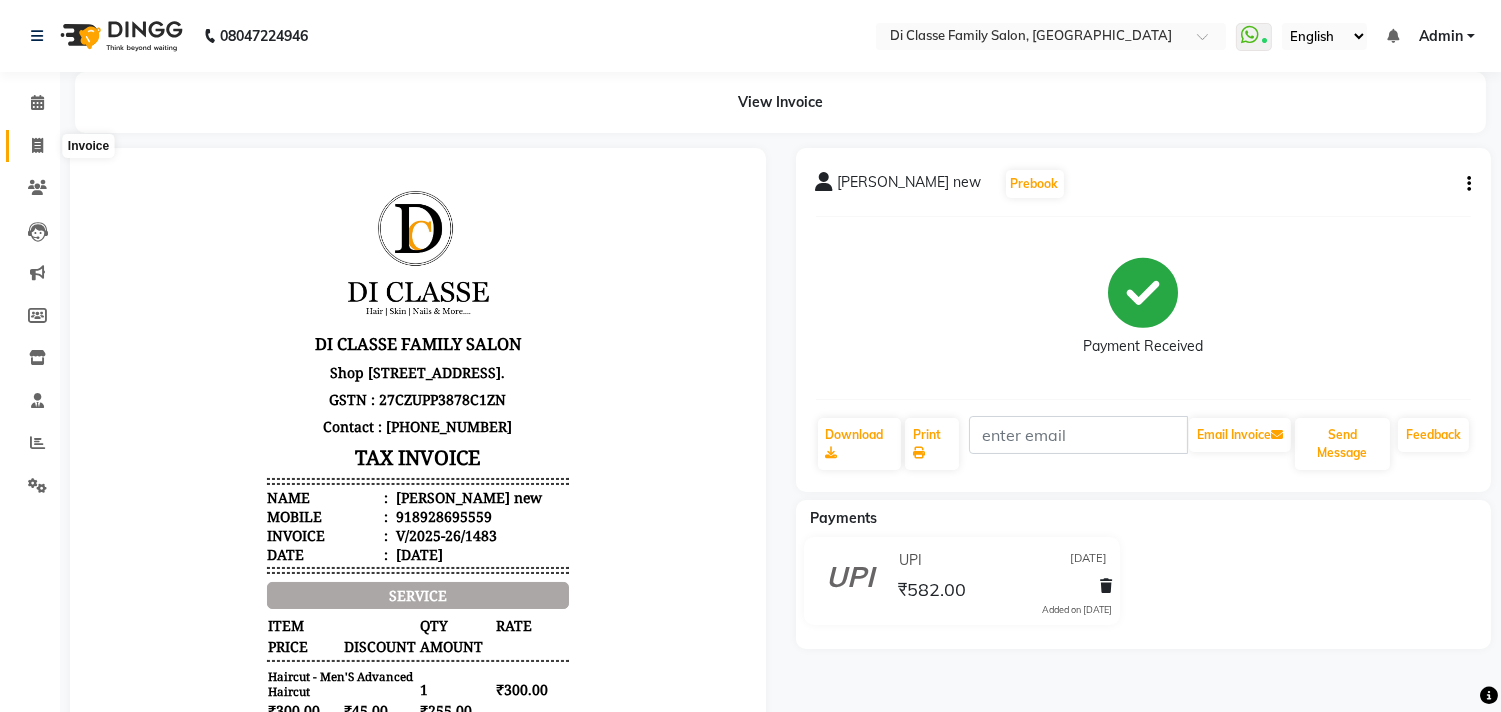 click 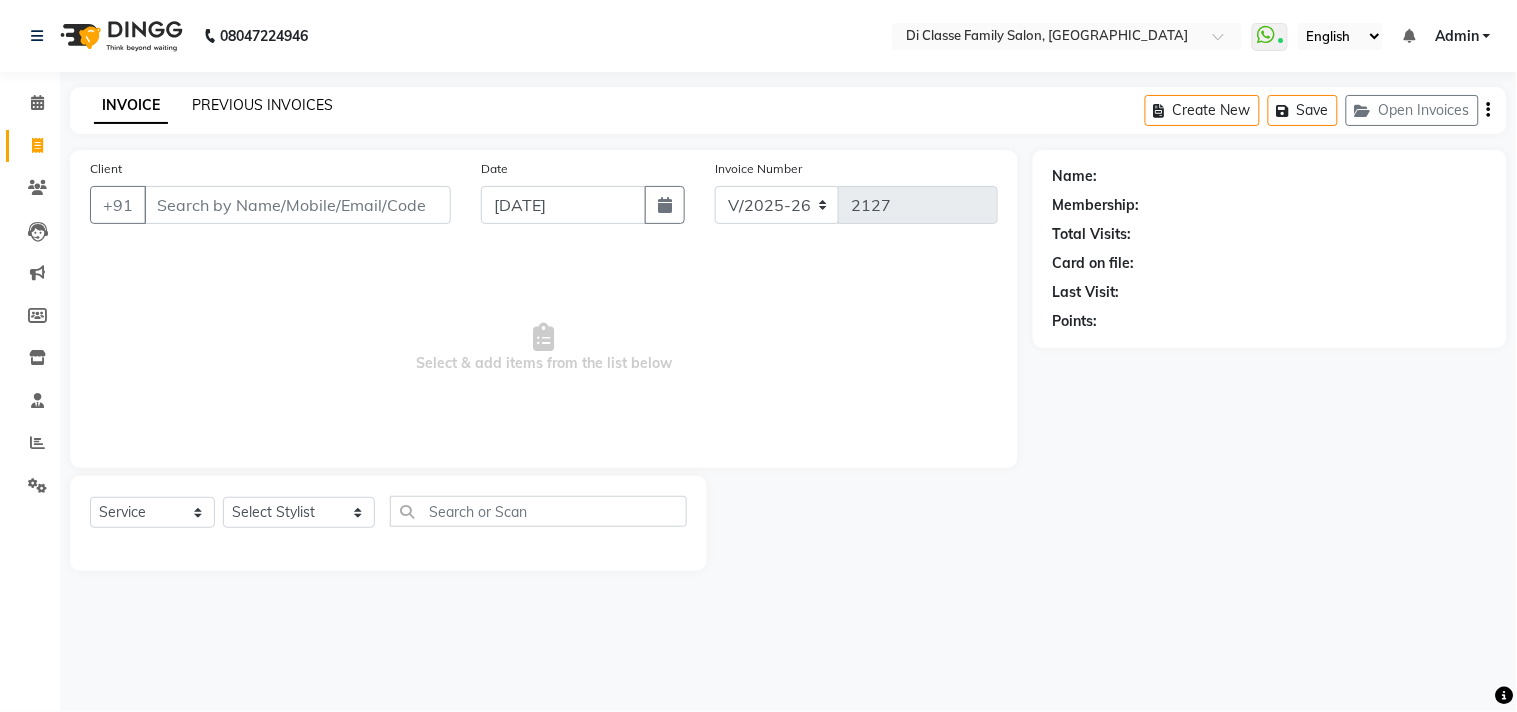 click on "PREVIOUS INVOICES" 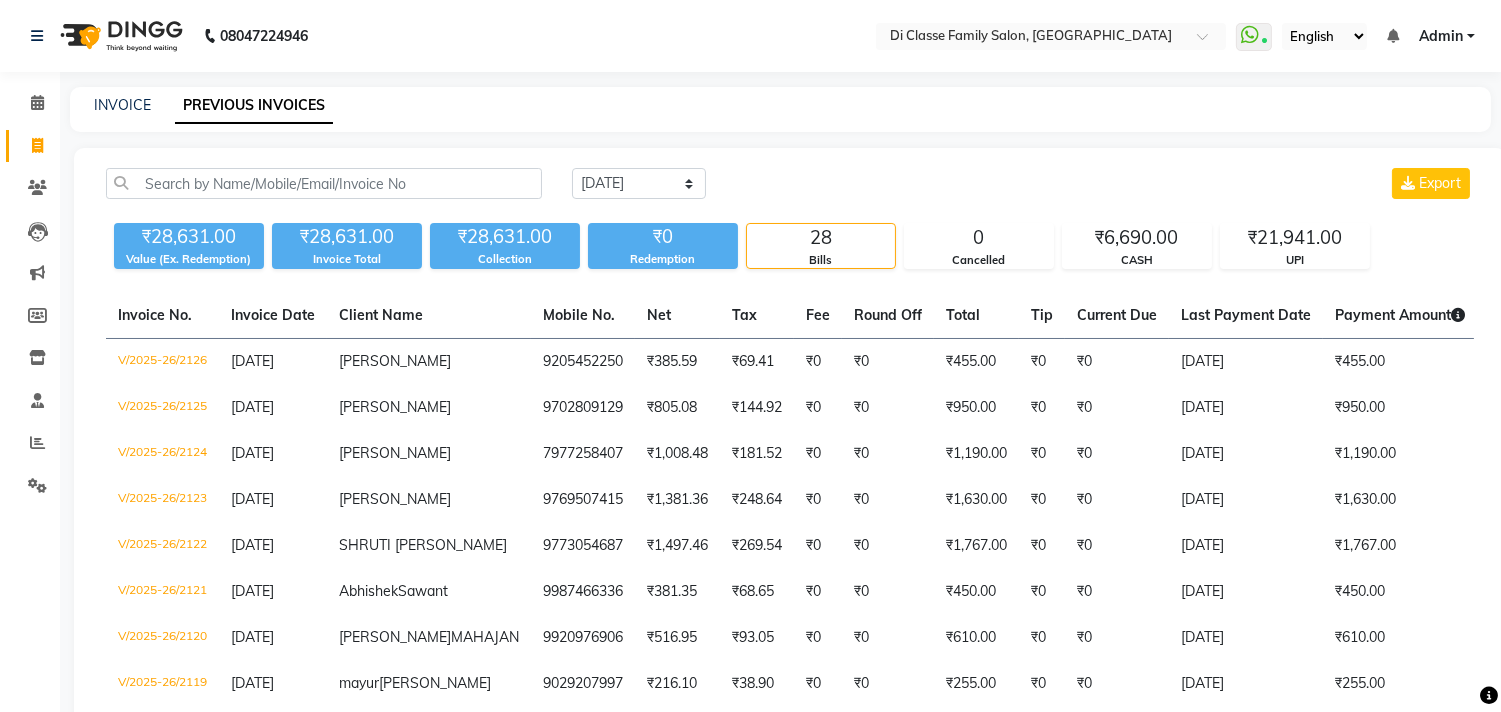 click on "[DATE] [DATE] Custom Range Export" 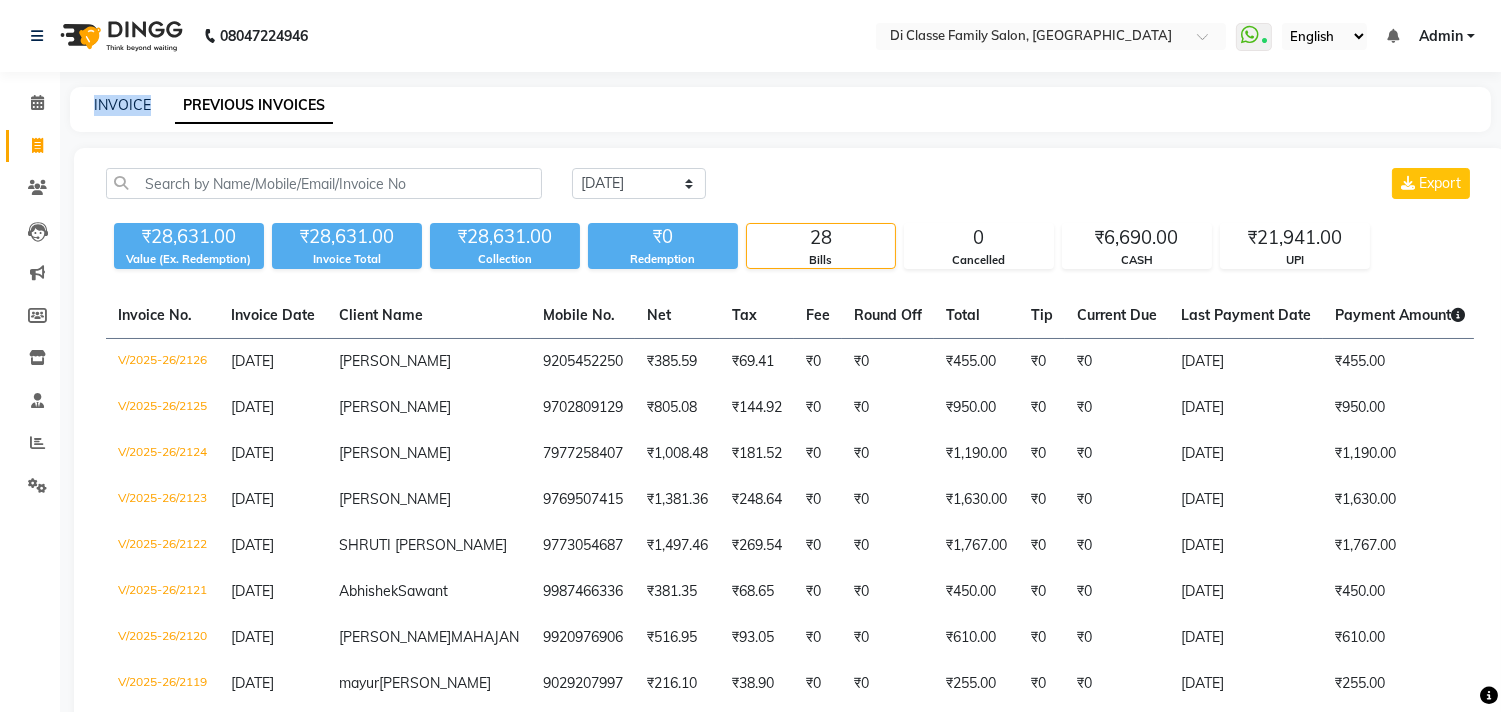 click on "INVOICE" 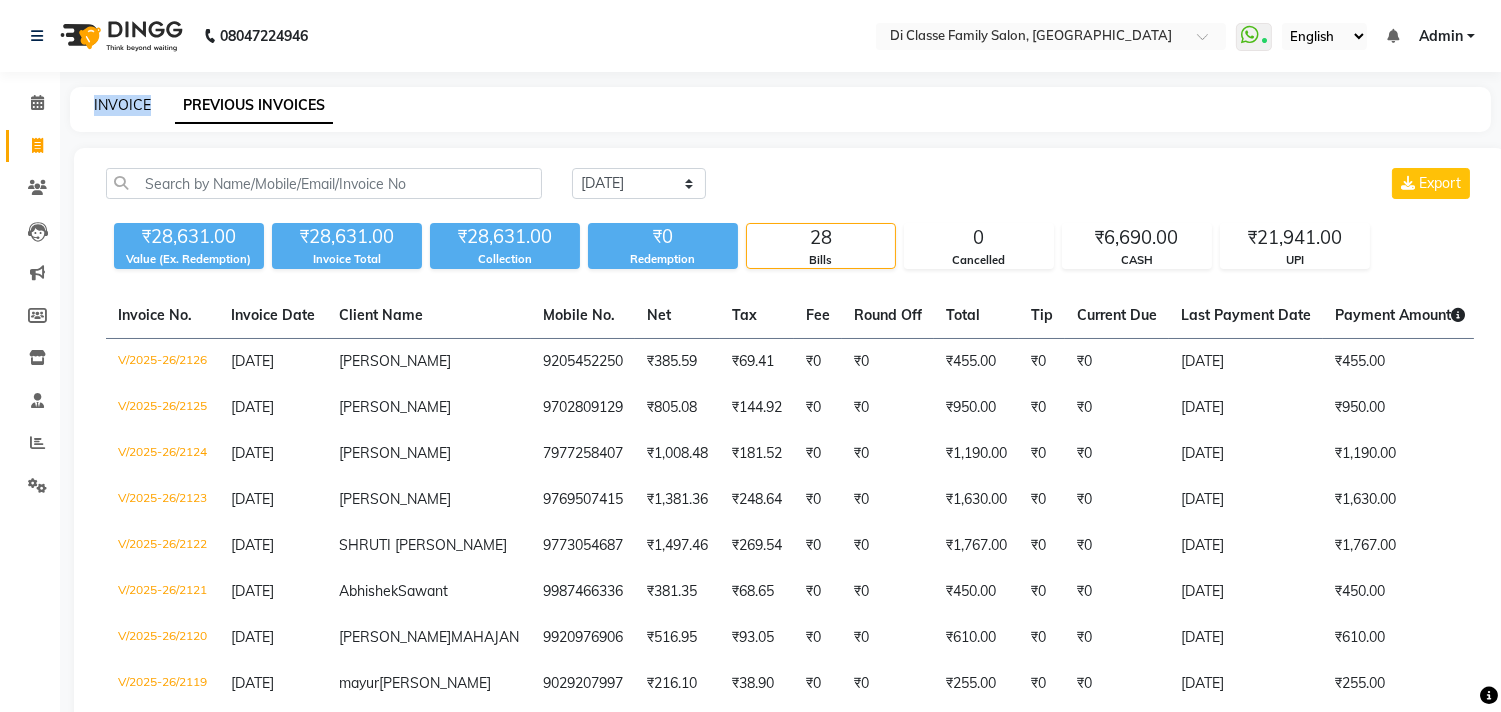 click on "INVOICE" 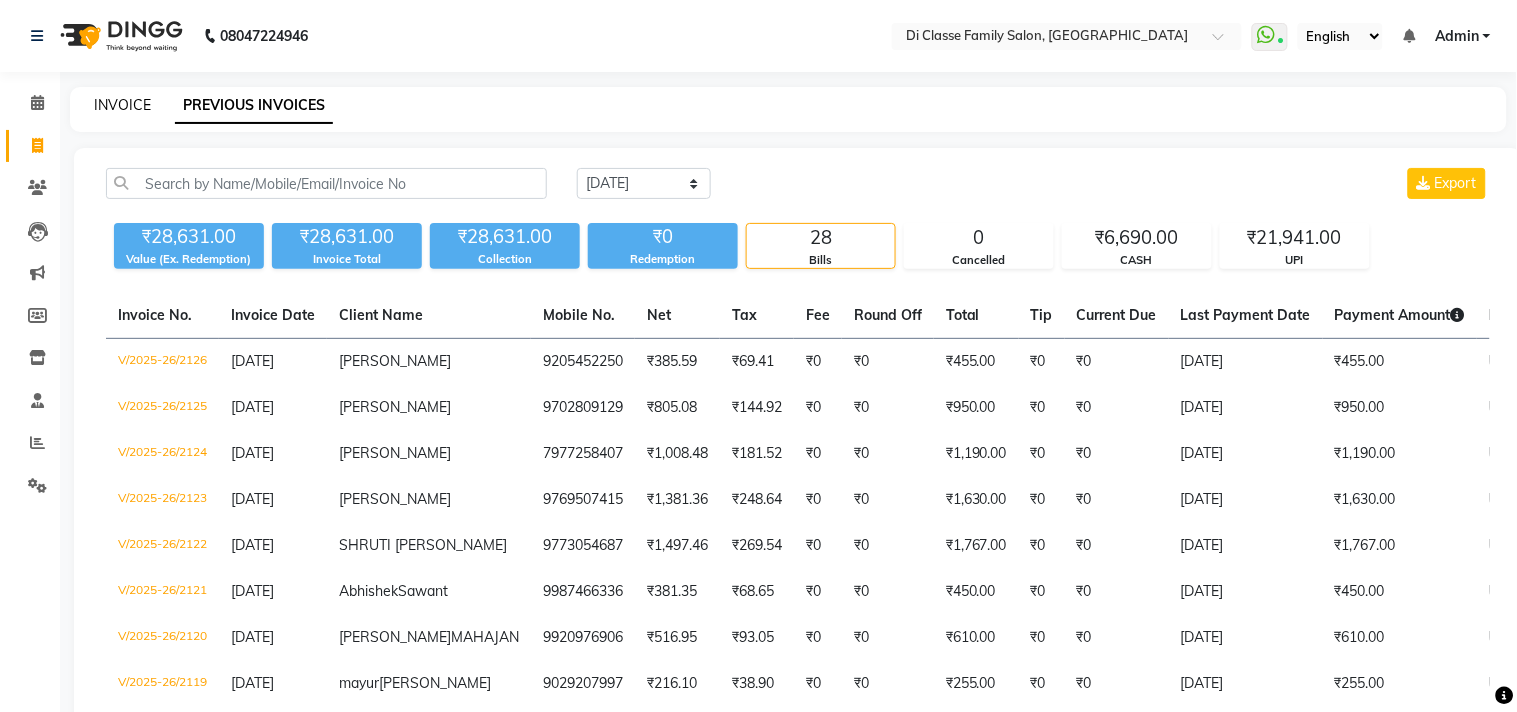 select on "4704" 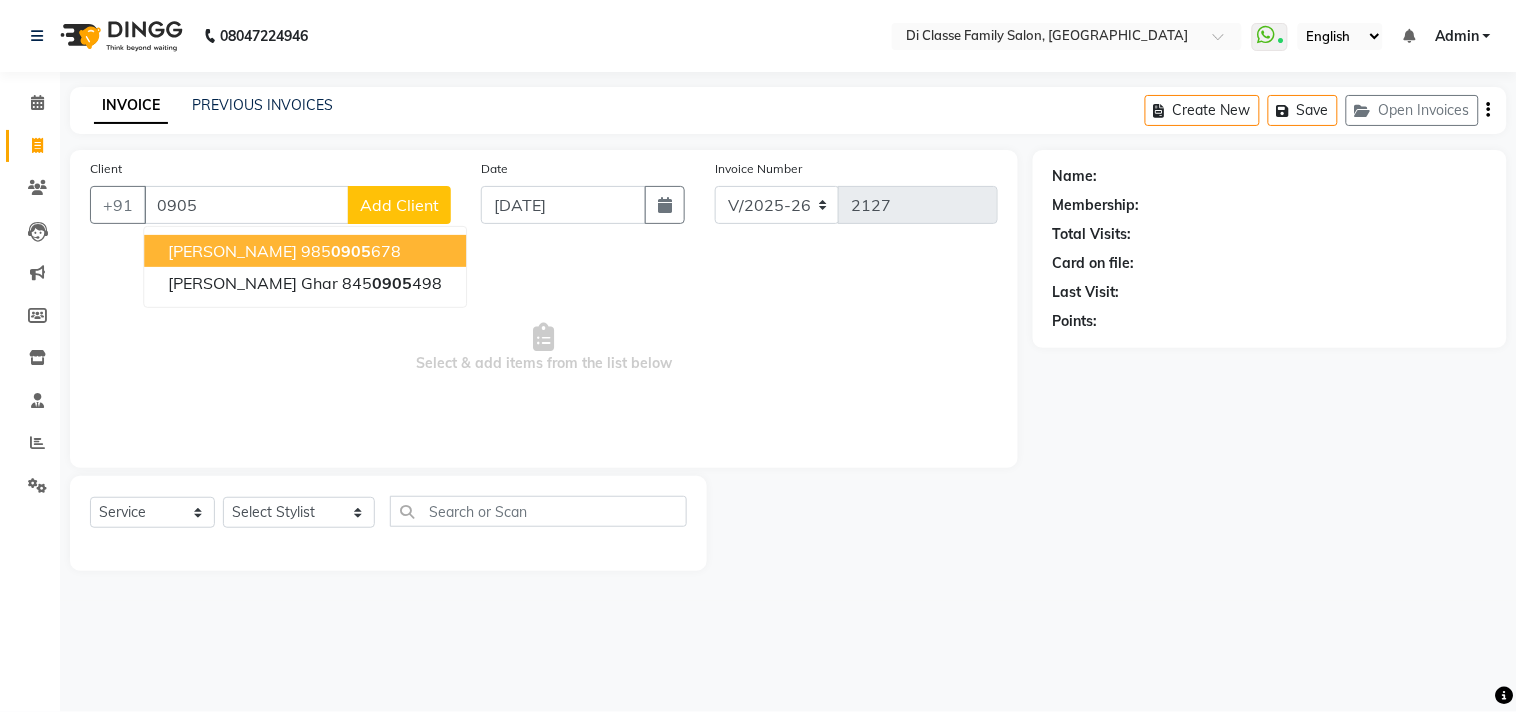 click on "0905" at bounding box center (246, 205) 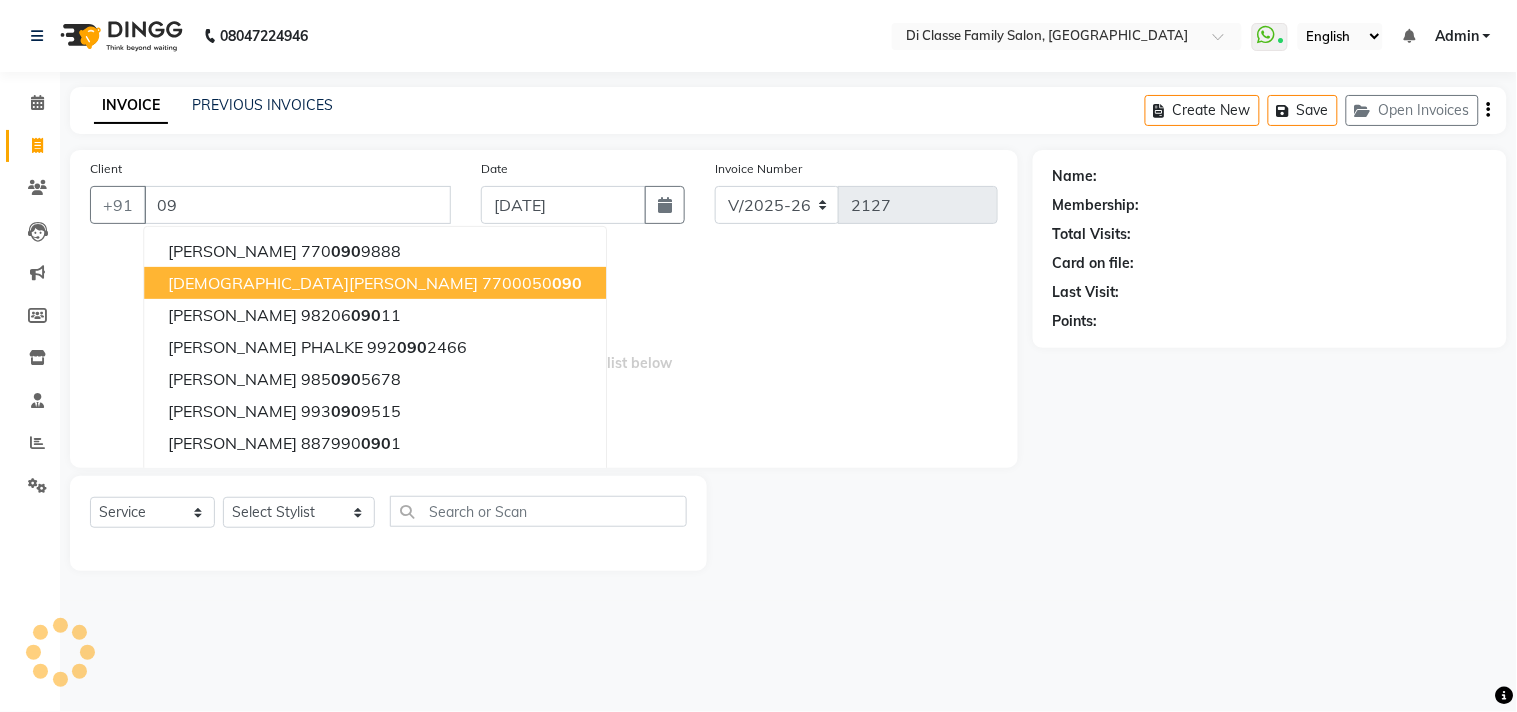 type on "0" 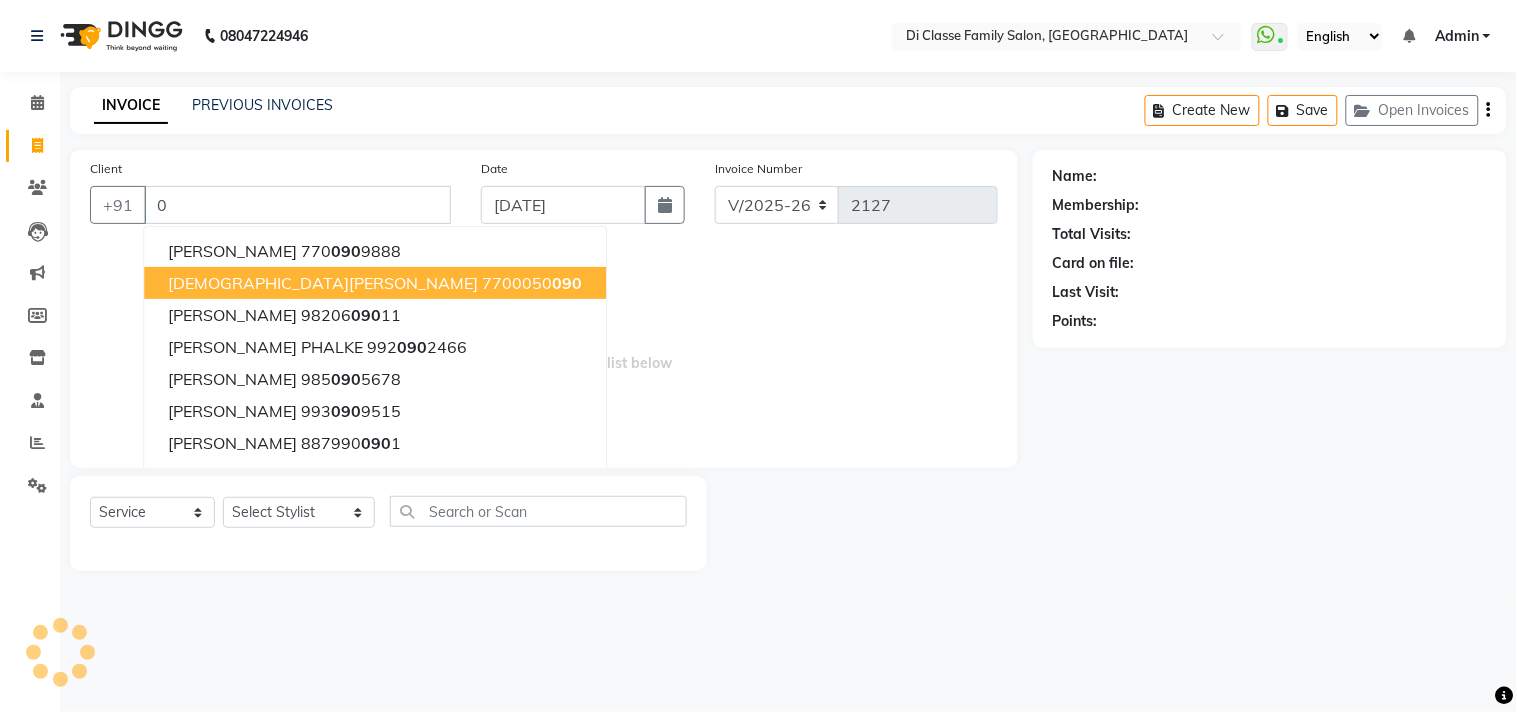 type 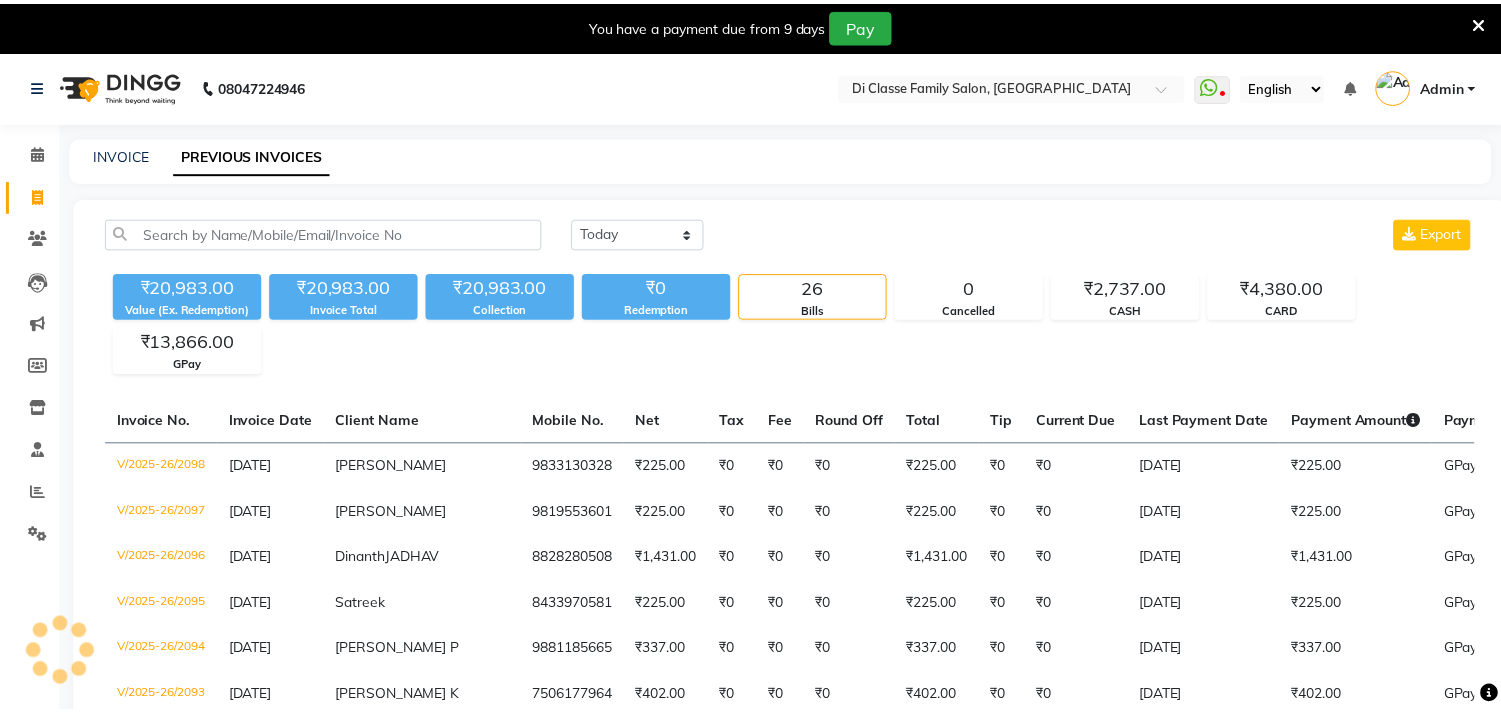 scroll, scrollTop: 0, scrollLeft: 0, axis: both 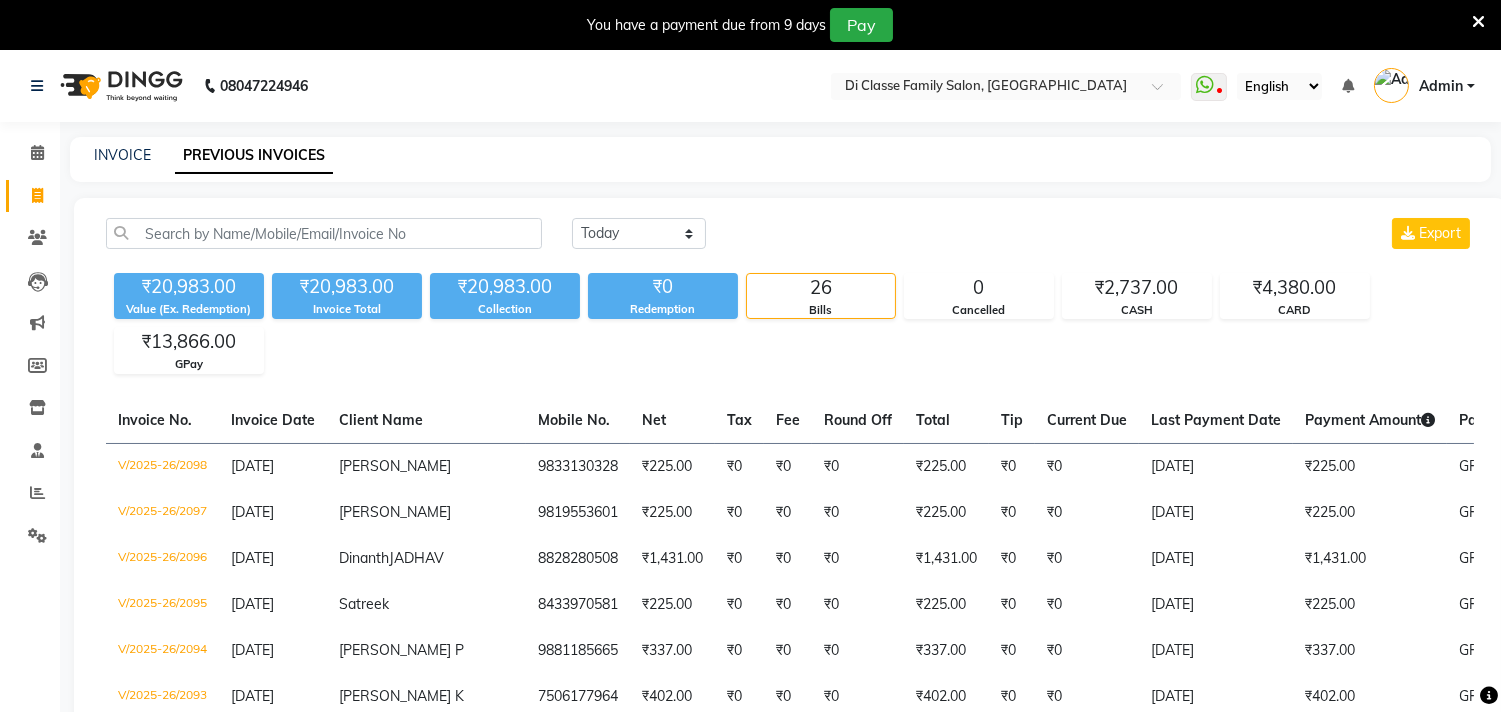 drag, startPoint x: 1488, startPoint y: 12, endPoint x: 1475, endPoint y: 24, distance: 17.691807 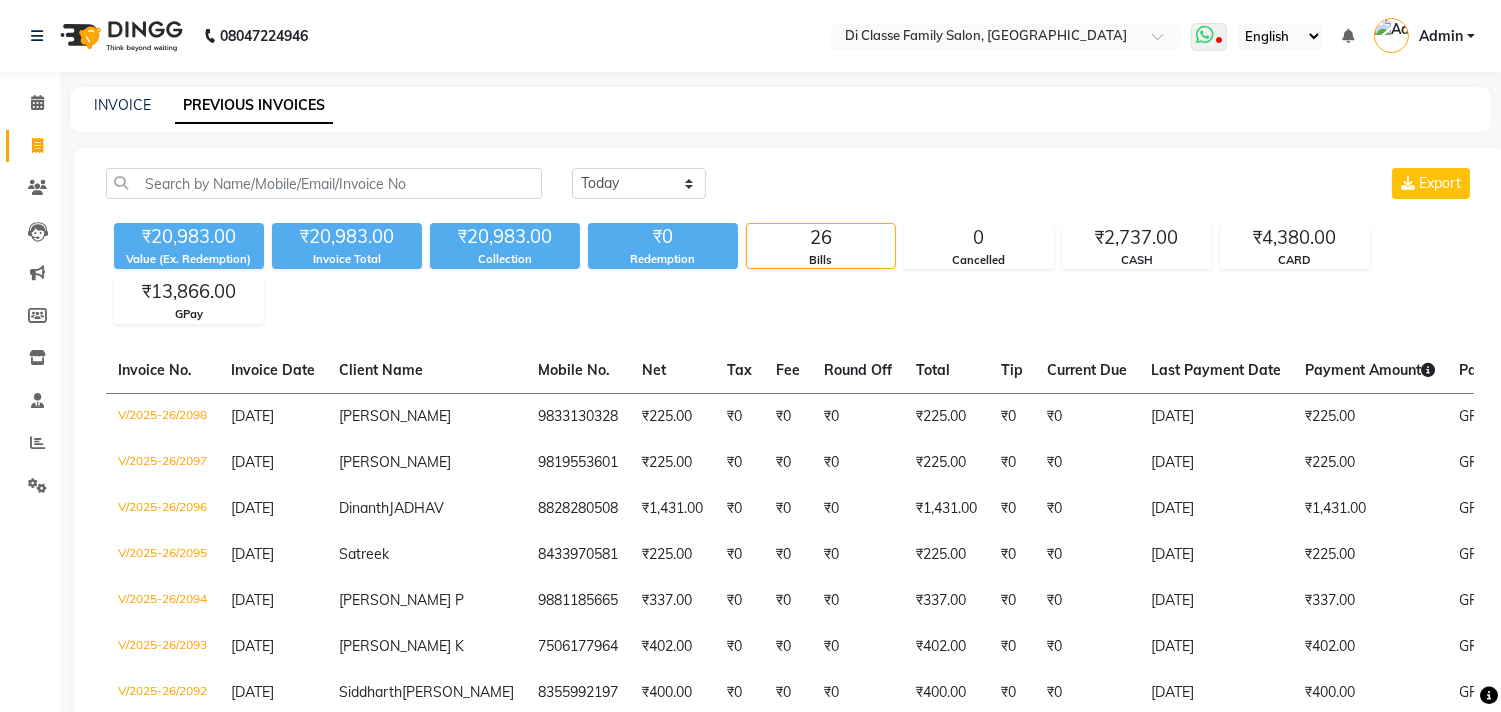 click at bounding box center (1209, 37) 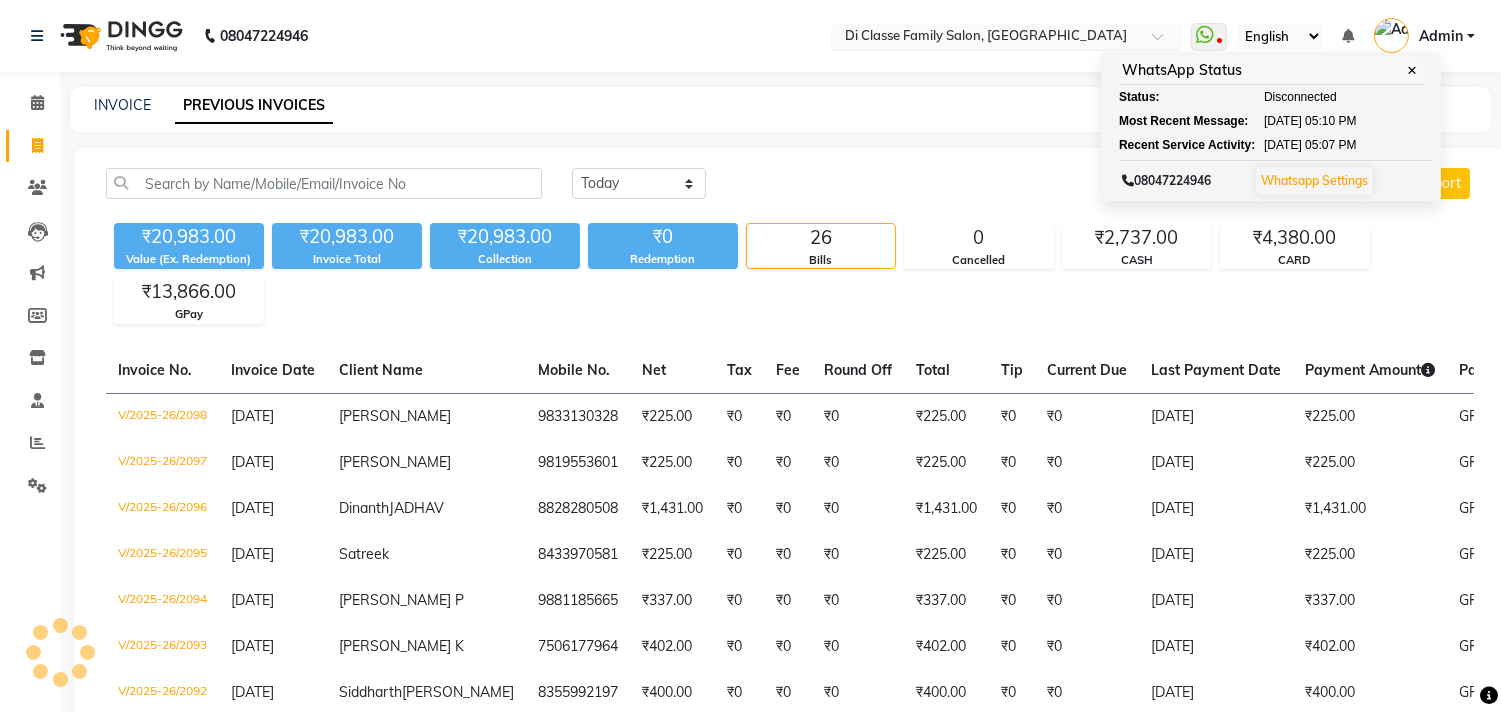 click at bounding box center (1006, 38) 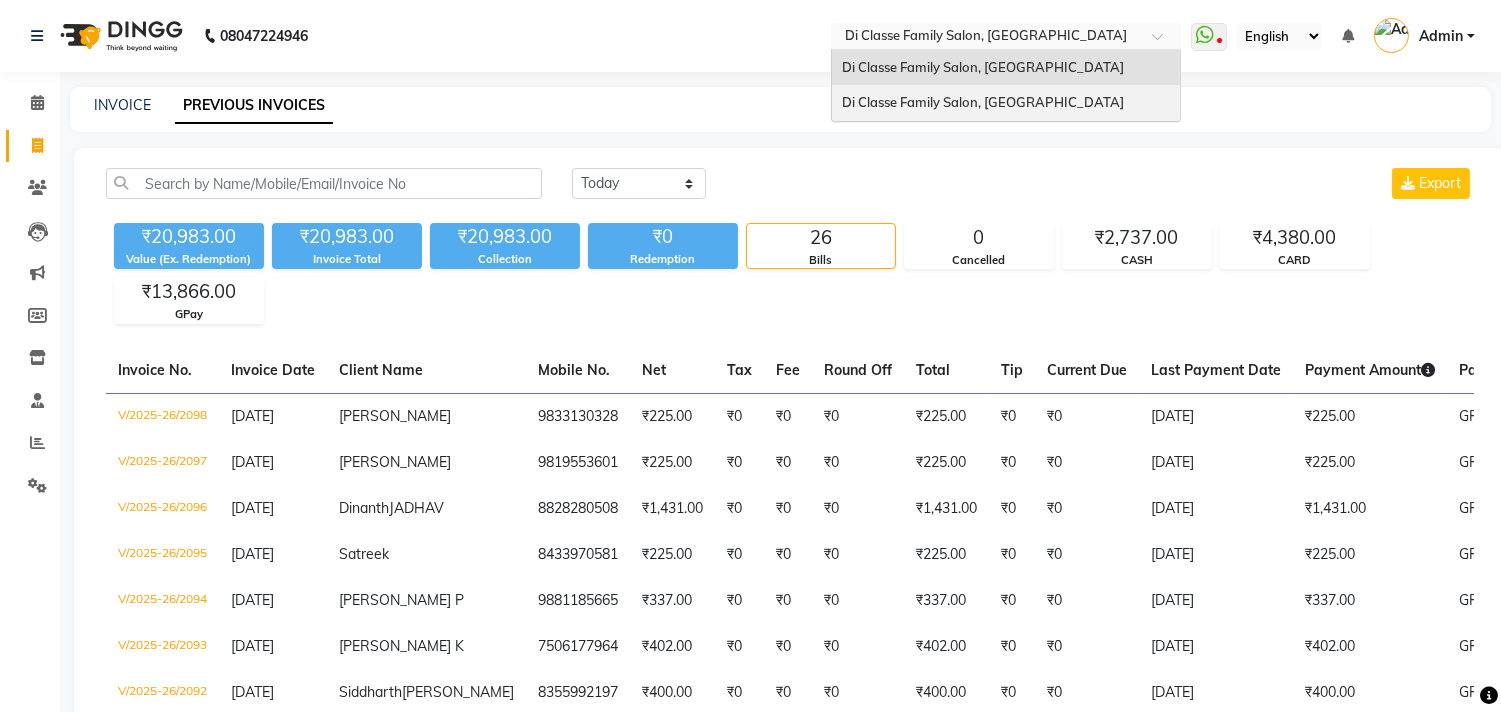 click on "Di Classe Family Salon, [GEOGRAPHIC_DATA]" at bounding box center [1006, 103] 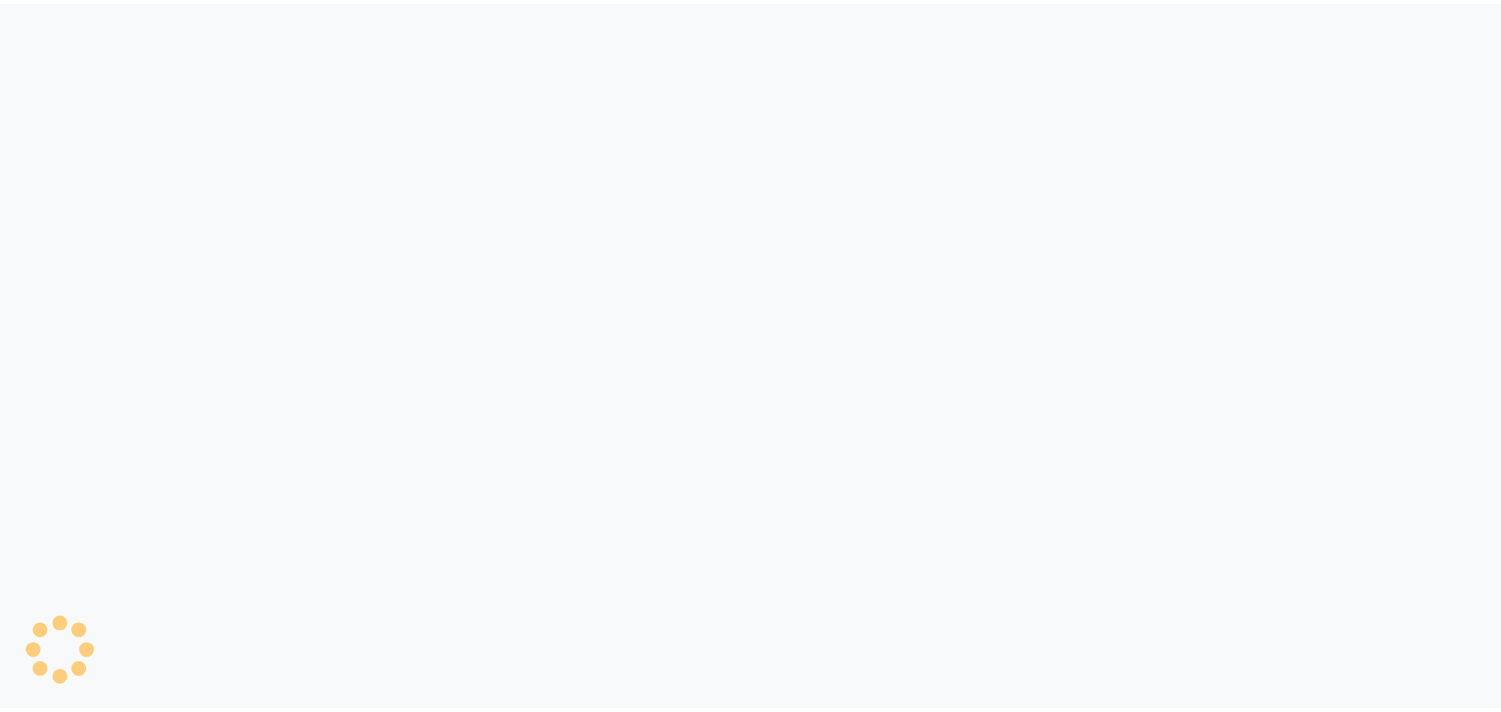scroll, scrollTop: 0, scrollLeft: 0, axis: both 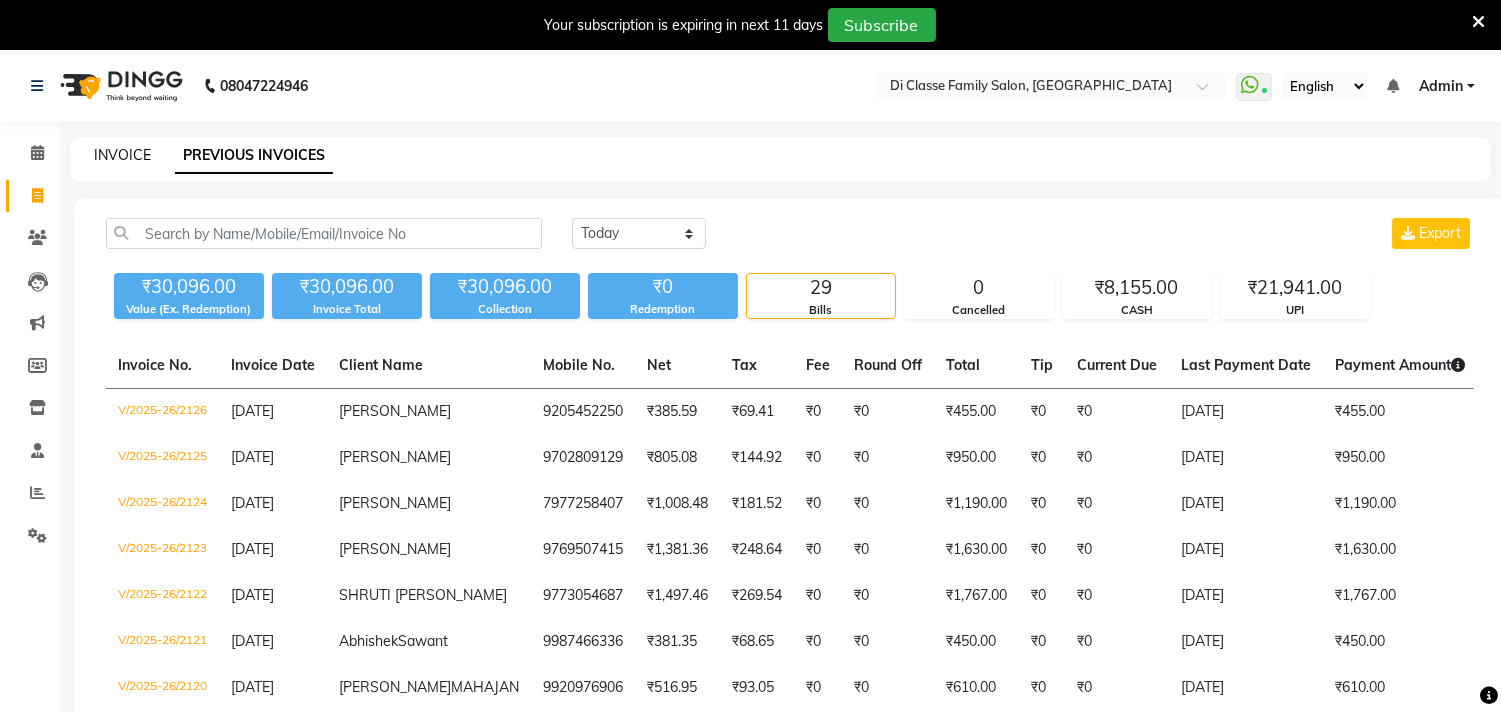 click on "INVOICE" 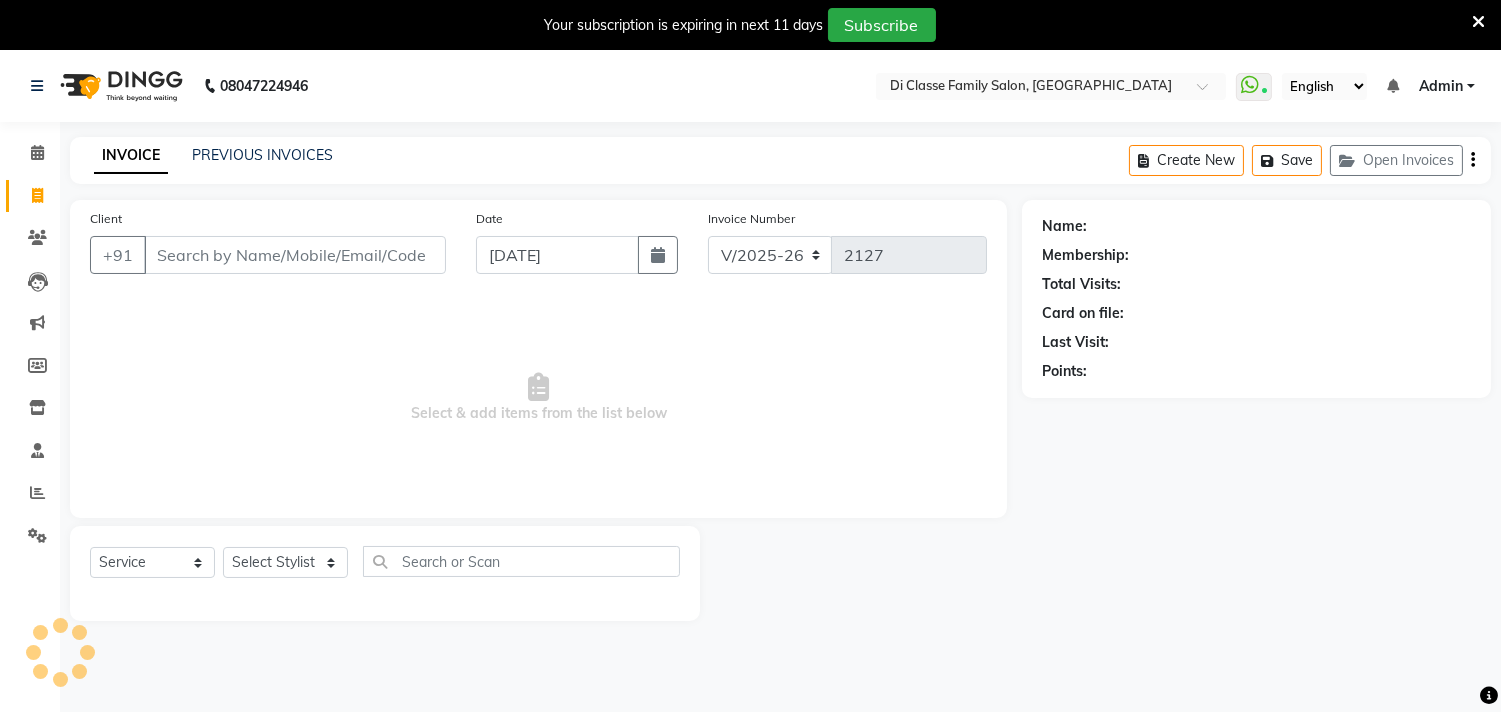 scroll, scrollTop: 50, scrollLeft: 0, axis: vertical 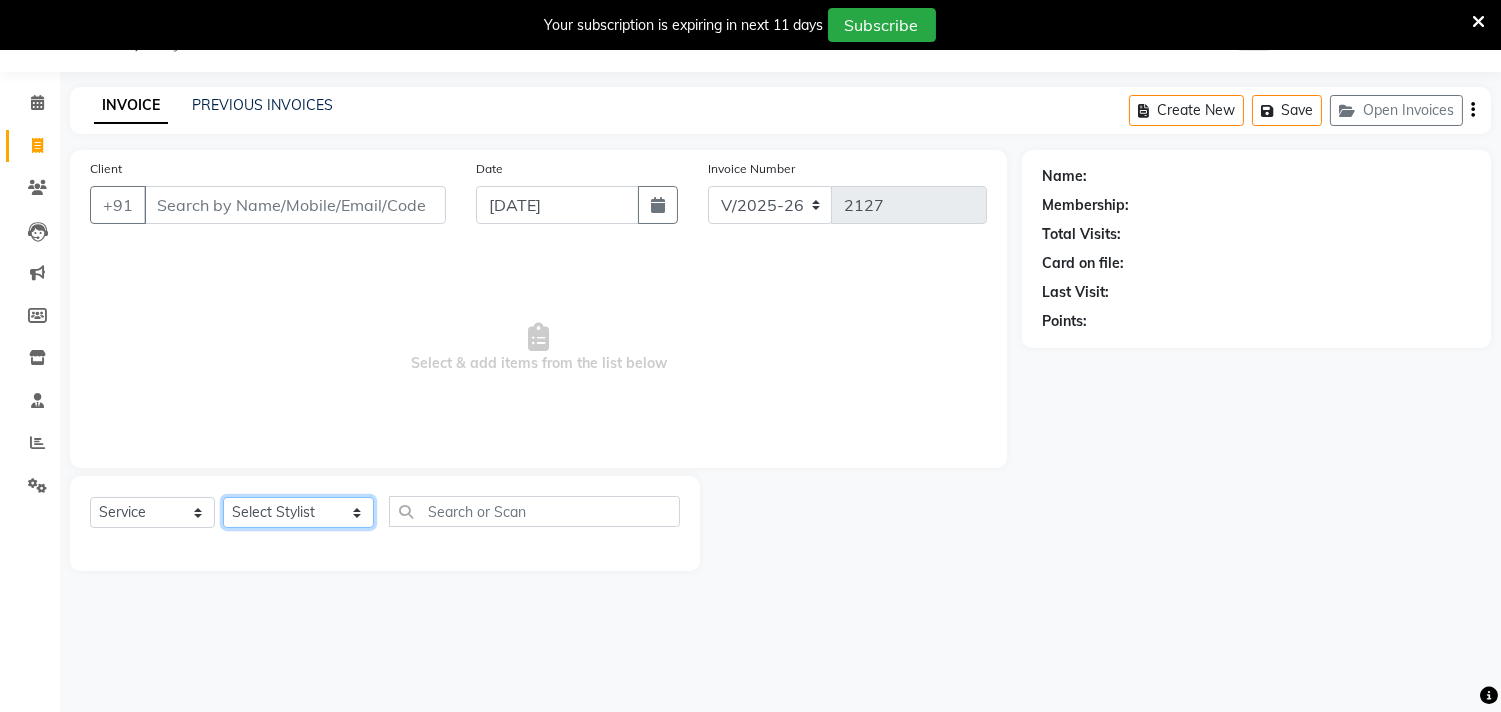 click on "Select Stylist [PERSON_NAME]  [PERSON_NAME]  [PERSON_NAME]  Front Desk Javed [PERSON_NAME]  [PERSON_NAME]  Pooja Jadhav [PERSON_NAME] [PERSON_NAME] [PERSON_NAME] SACHIN [PERSON_NAME] SAHAJAN [PERSON_NAME]  [PERSON_NAME] [PERSON_NAME] [PERSON_NAME] [PERSON_NAME] [PERSON_NAME] [PERSON_NAME] [PERSON_NAME]" 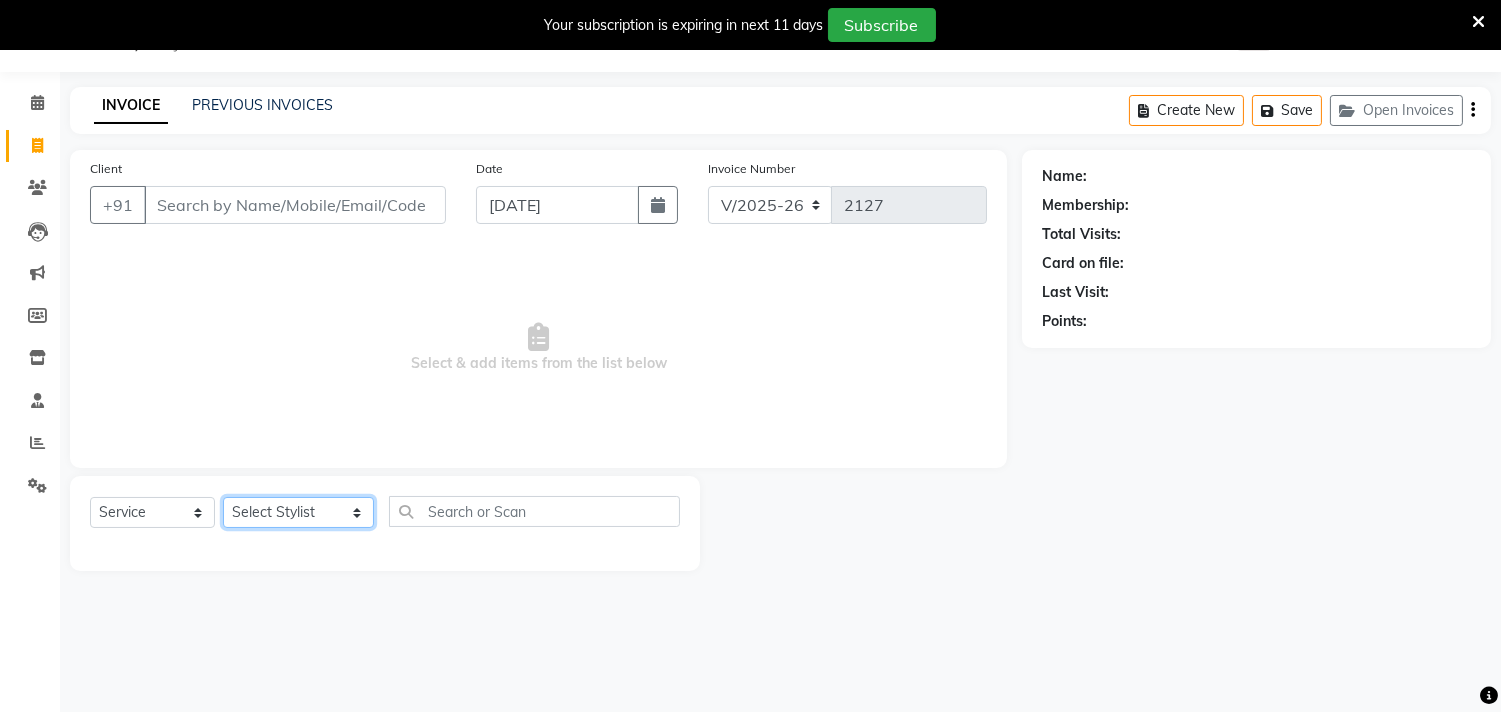 select on "28411" 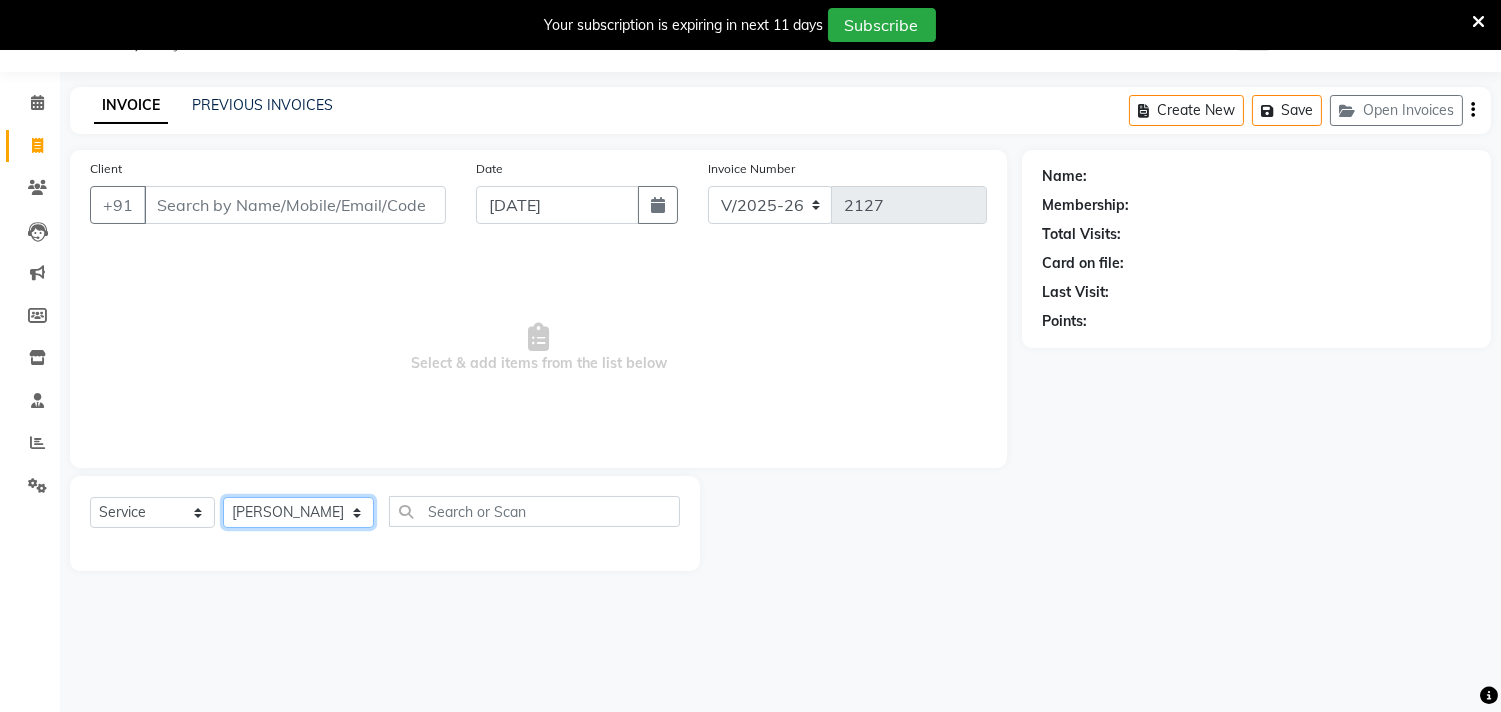 click on "Select Stylist [PERSON_NAME]  [PERSON_NAME]  [PERSON_NAME]  Front Desk Javed [PERSON_NAME]  [PERSON_NAME]  Pooja Jadhav [PERSON_NAME] [PERSON_NAME] [PERSON_NAME] SACHIN [PERSON_NAME] SAHAJAN [PERSON_NAME]  [PERSON_NAME] [PERSON_NAME] [PERSON_NAME] [PERSON_NAME] [PERSON_NAME] [PERSON_NAME] [PERSON_NAME]" 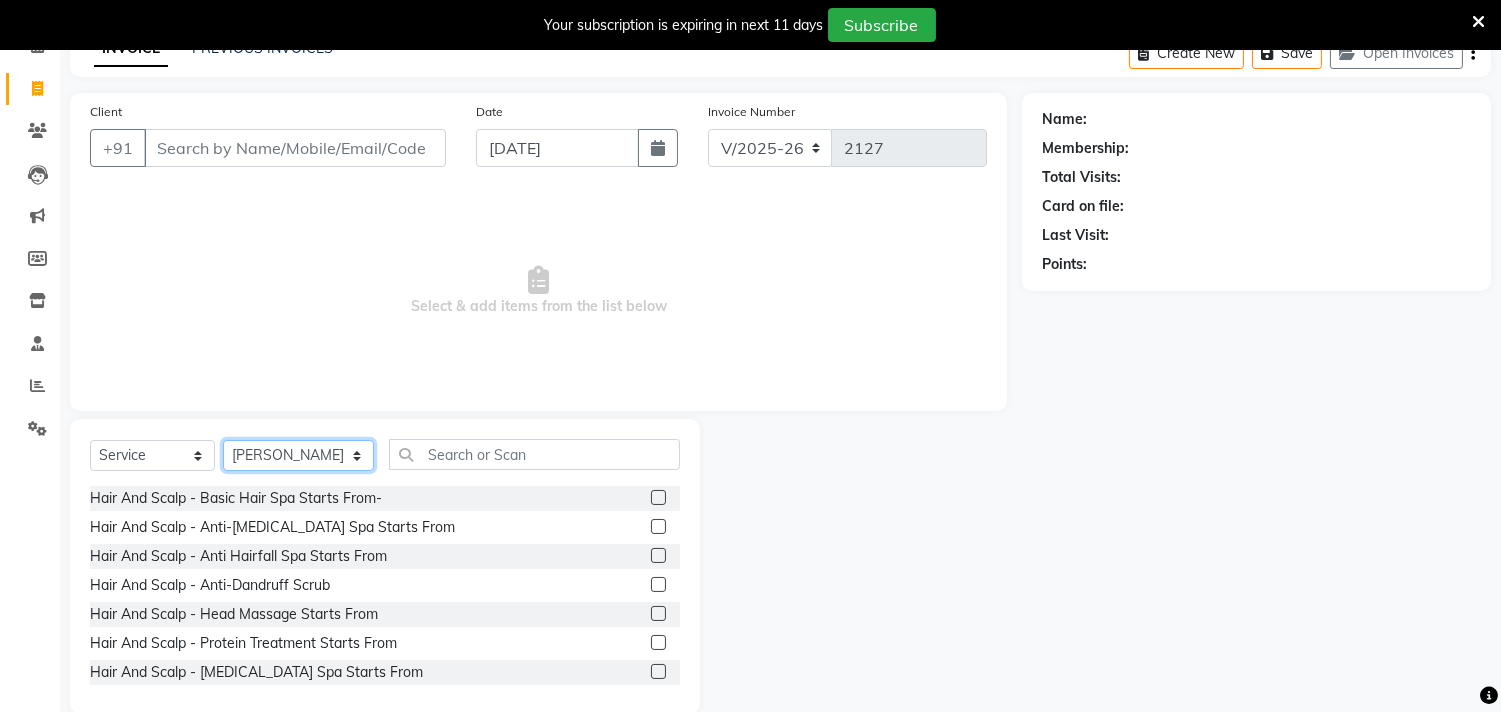 scroll, scrollTop: 138, scrollLeft: 0, axis: vertical 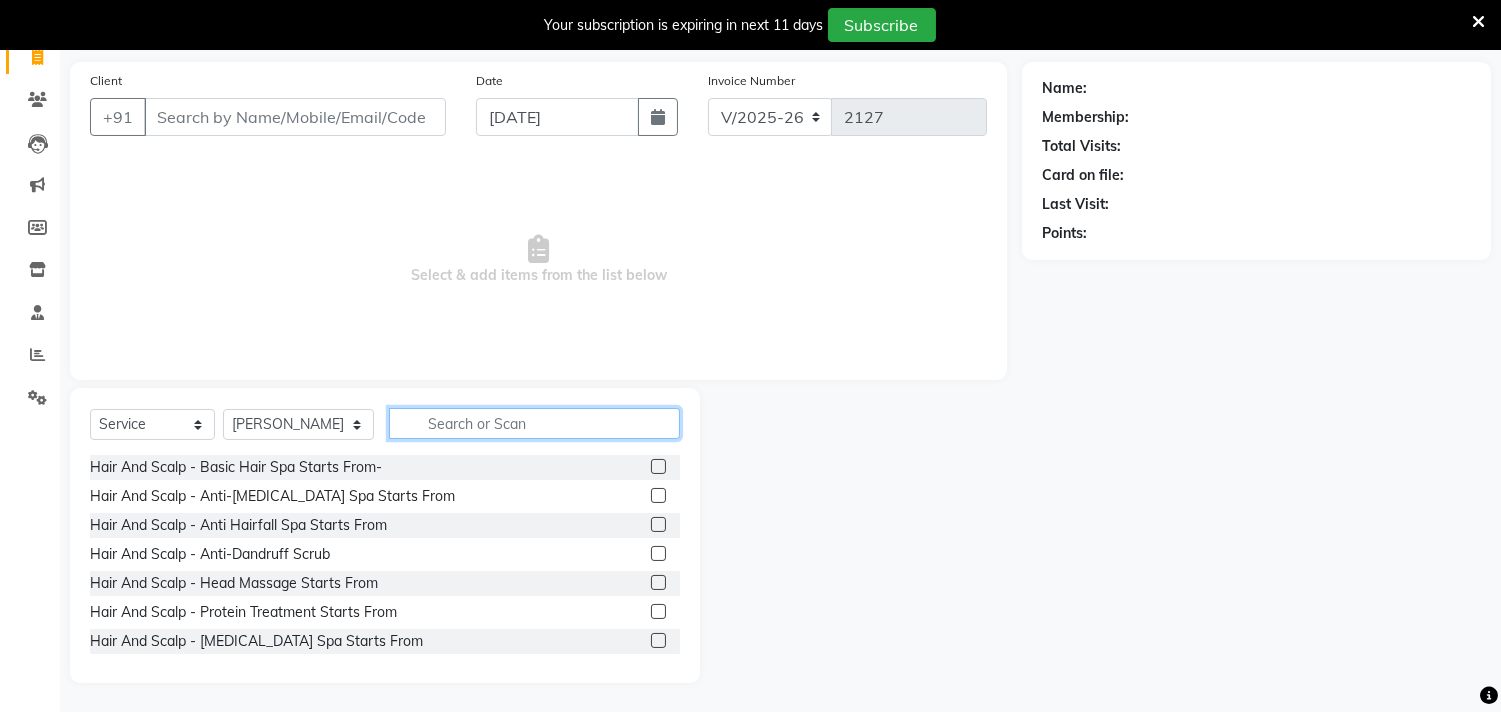click 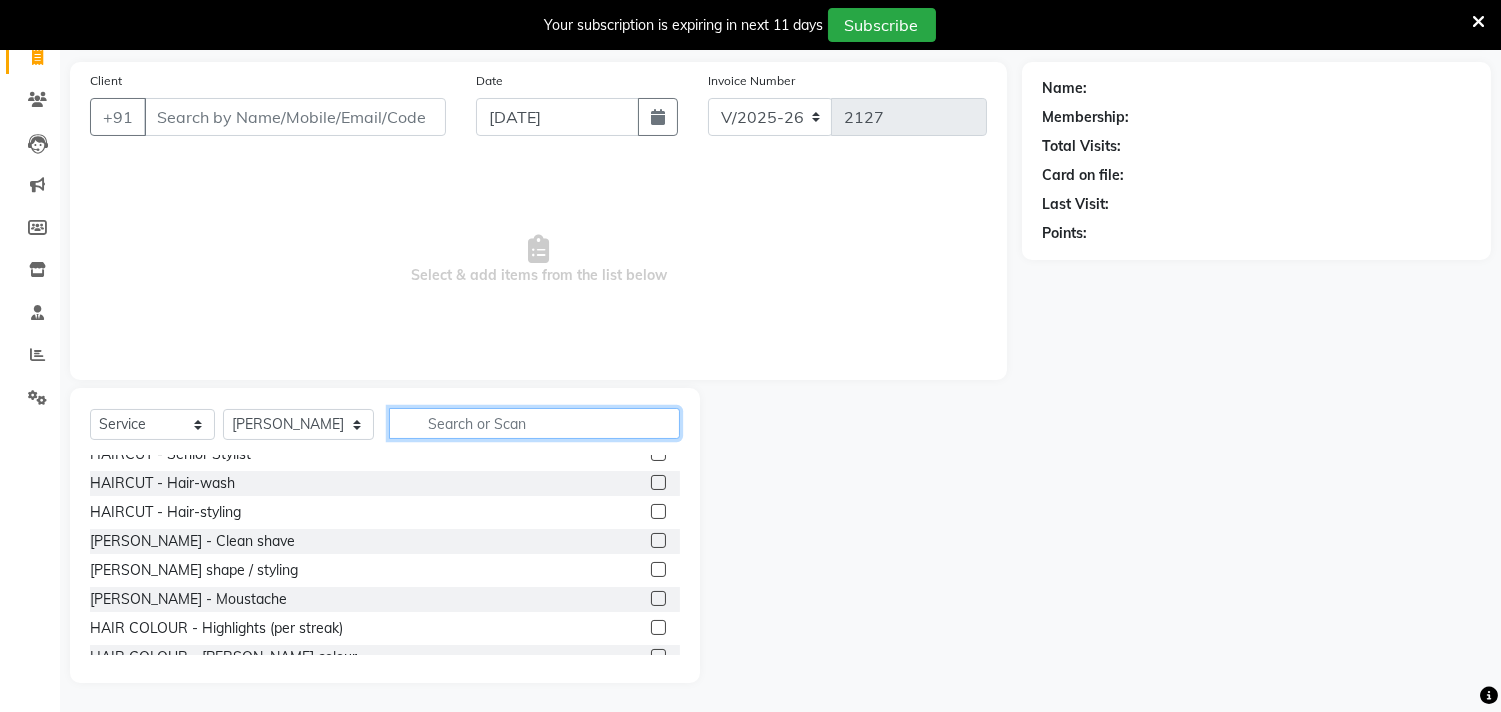 scroll, scrollTop: 333, scrollLeft: 0, axis: vertical 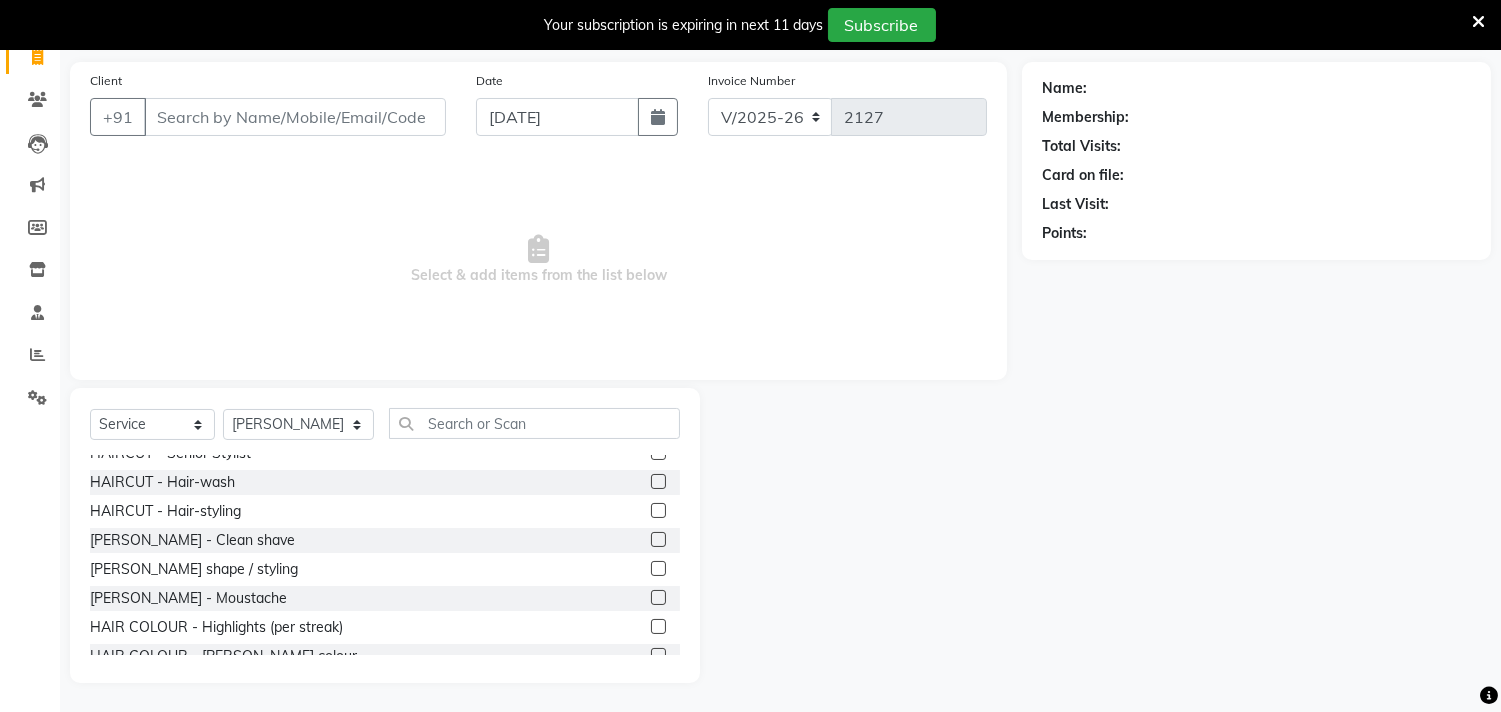 click 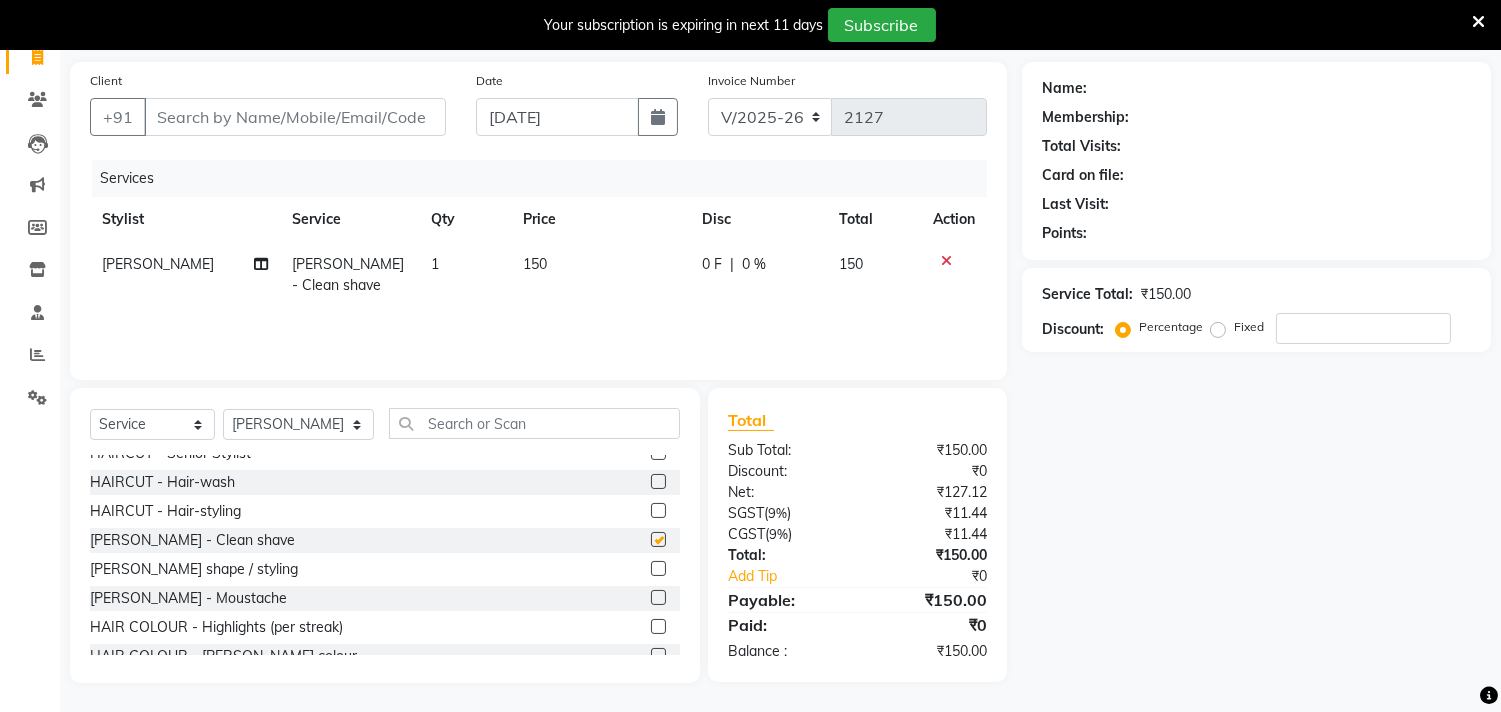 checkbox on "false" 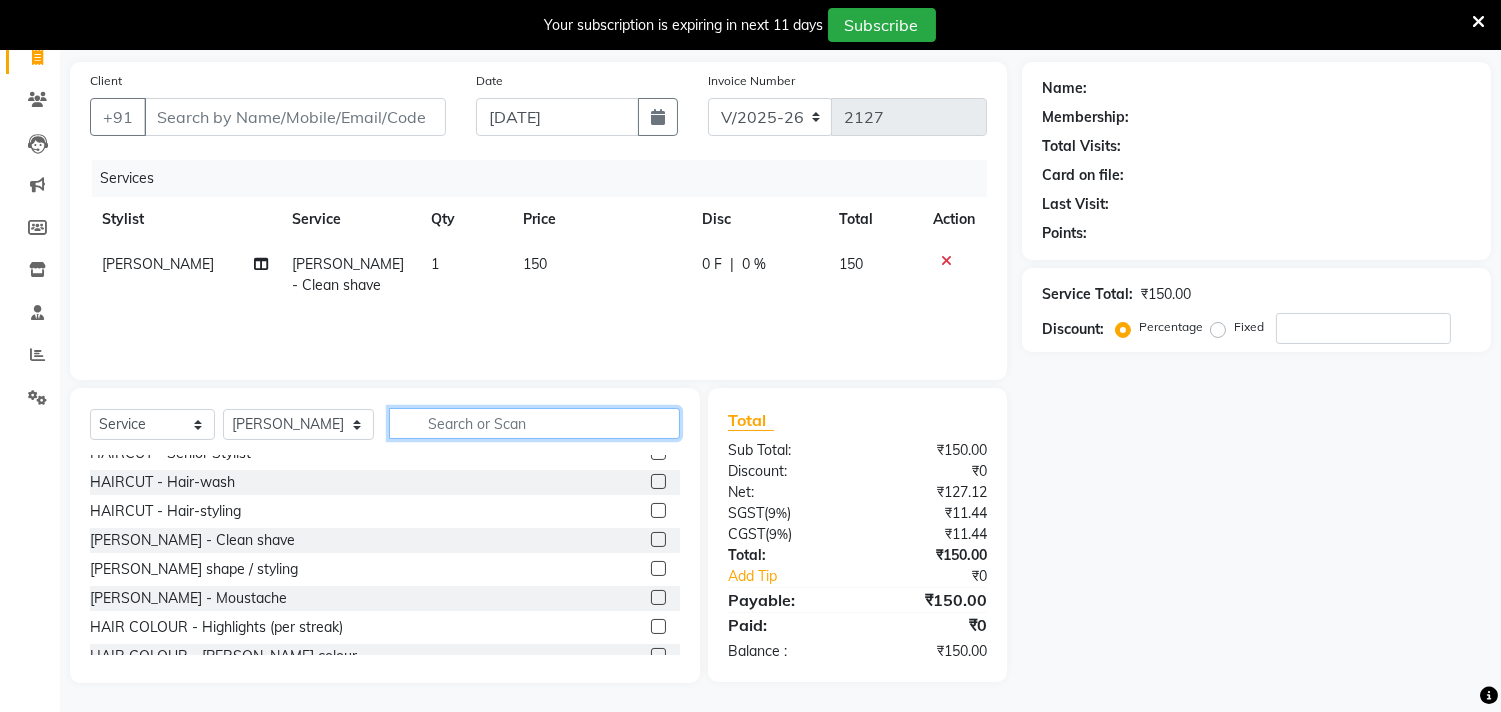click 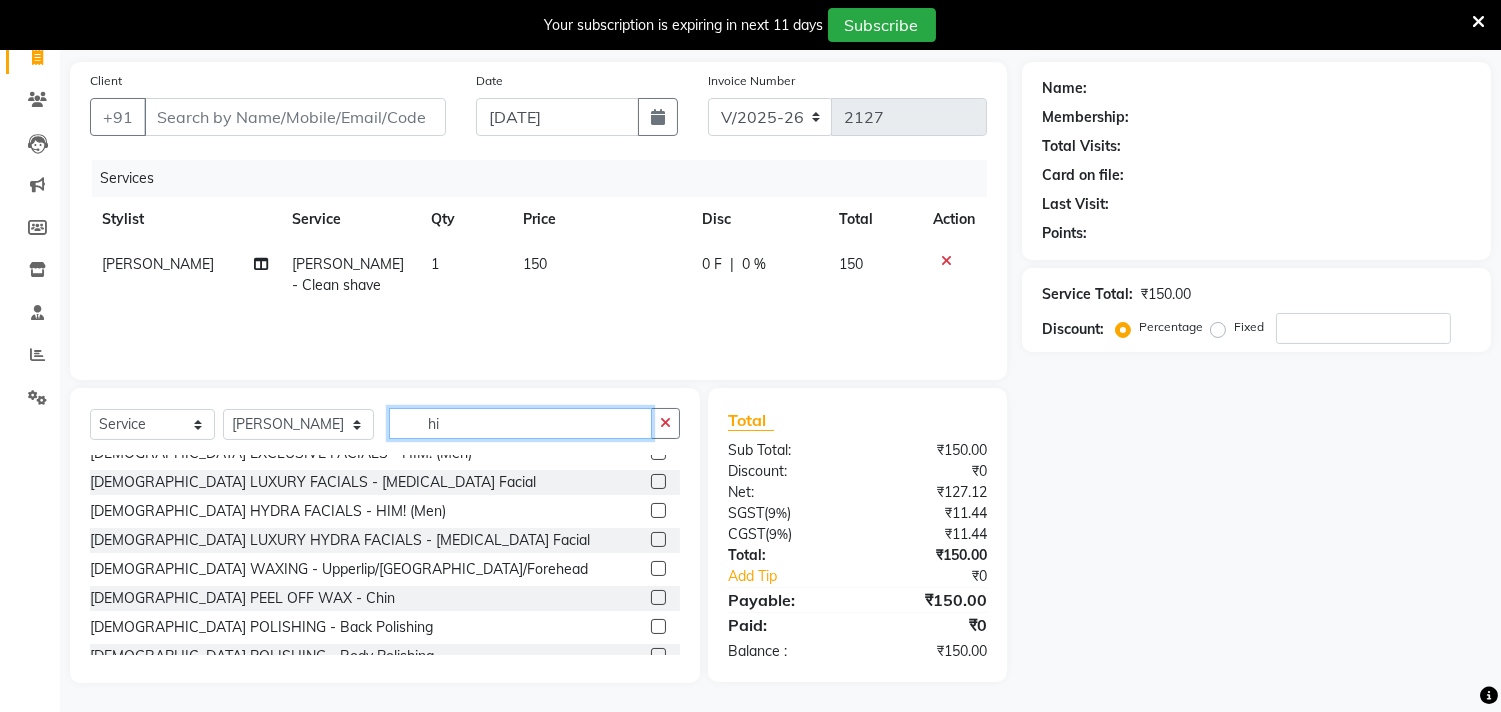 scroll, scrollTop: 0, scrollLeft: 0, axis: both 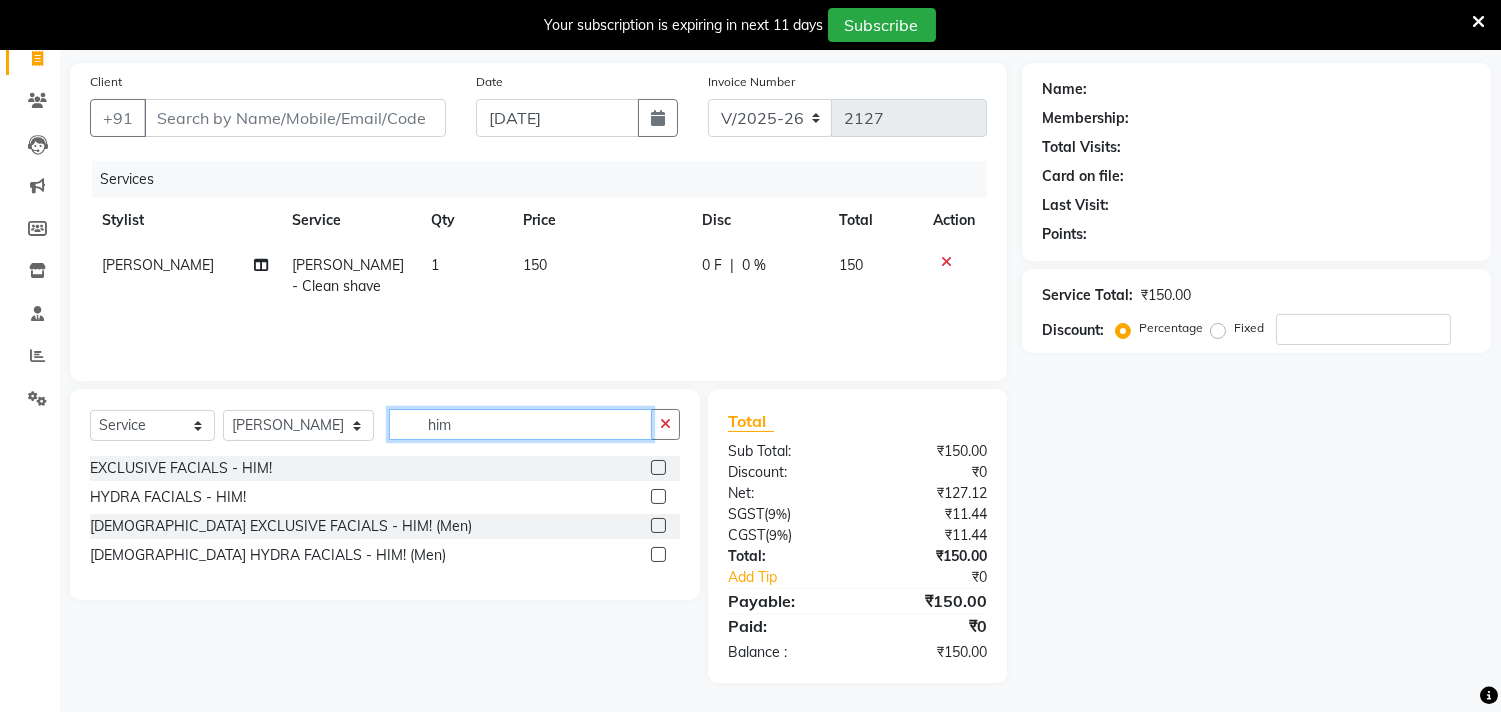 type on "him" 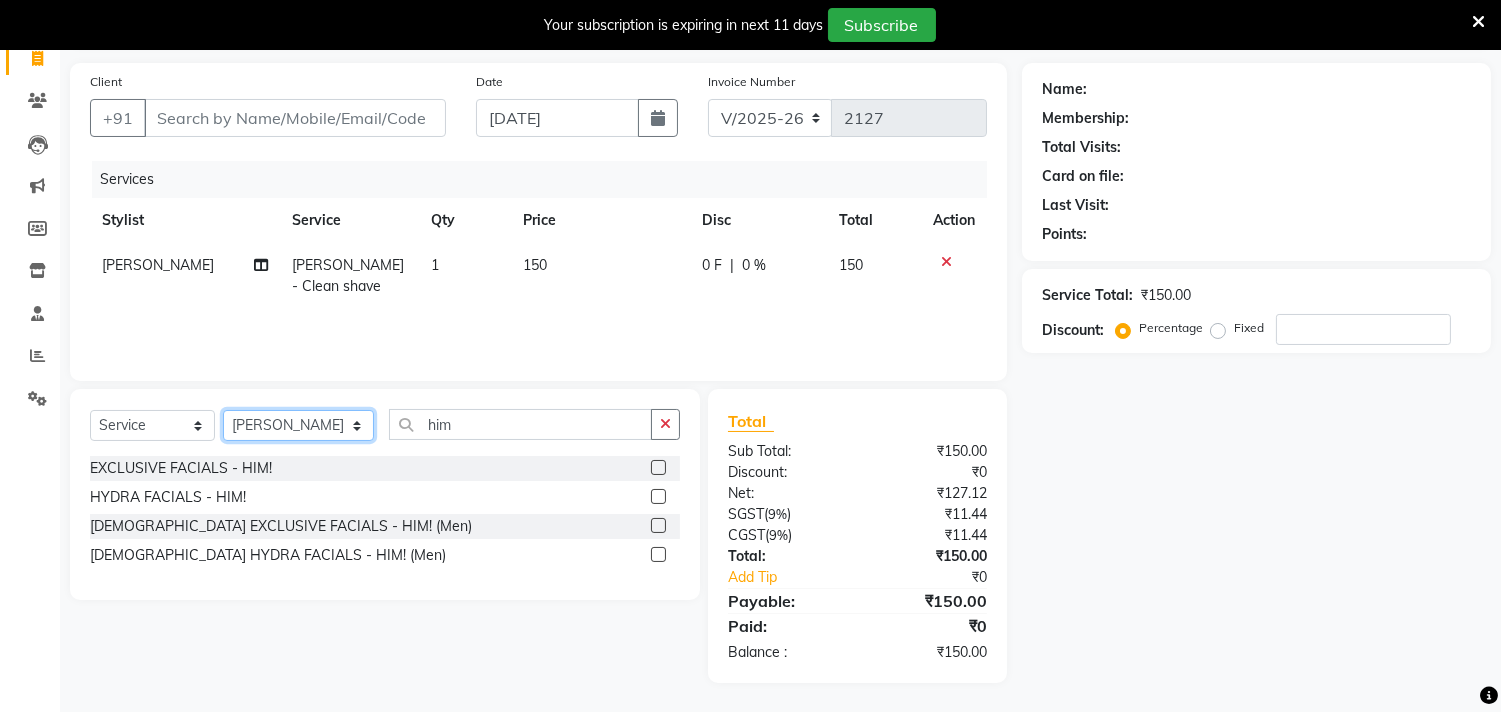 click on "Select Stylist [PERSON_NAME]  [PERSON_NAME]  [PERSON_NAME]  Front Desk Javed [PERSON_NAME]  [PERSON_NAME]  Pooja Jadhav [PERSON_NAME] [PERSON_NAME] [PERSON_NAME] SACHIN [PERSON_NAME] SAHAJAN [PERSON_NAME]  [PERSON_NAME] [PERSON_NAME] [PERSON_NAME] [PERSON_NAME] [PERSON_NAME] [PERSON_NAME] [PERSON_NAME]" 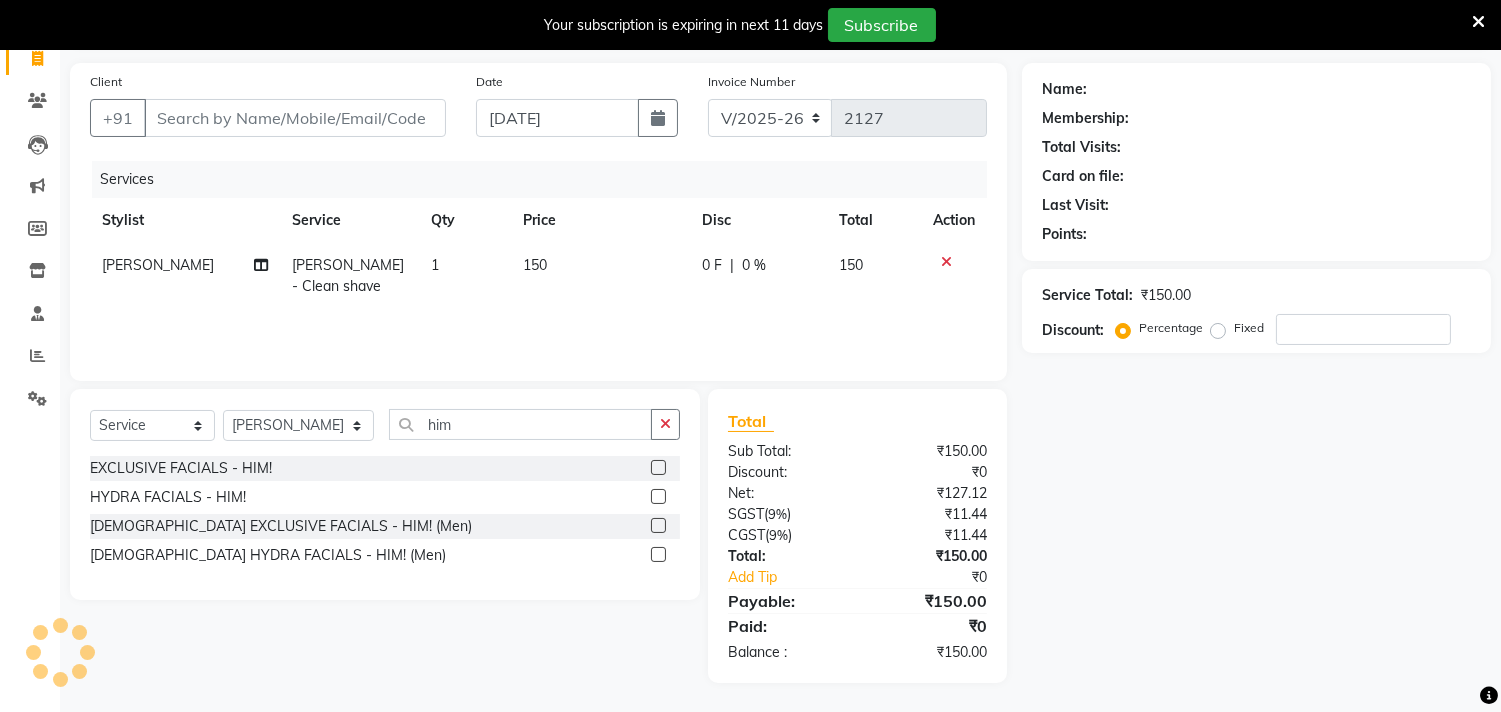 click 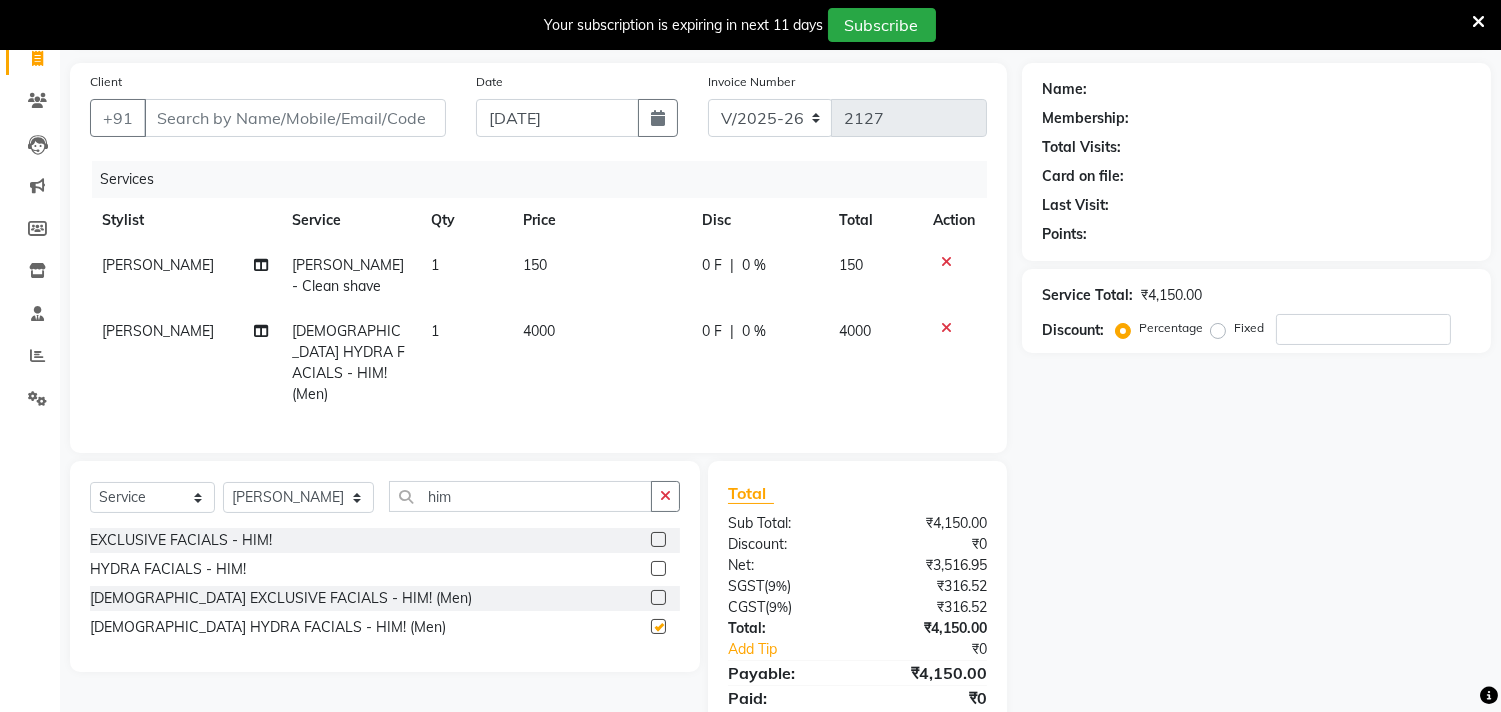 checkbox on "false" 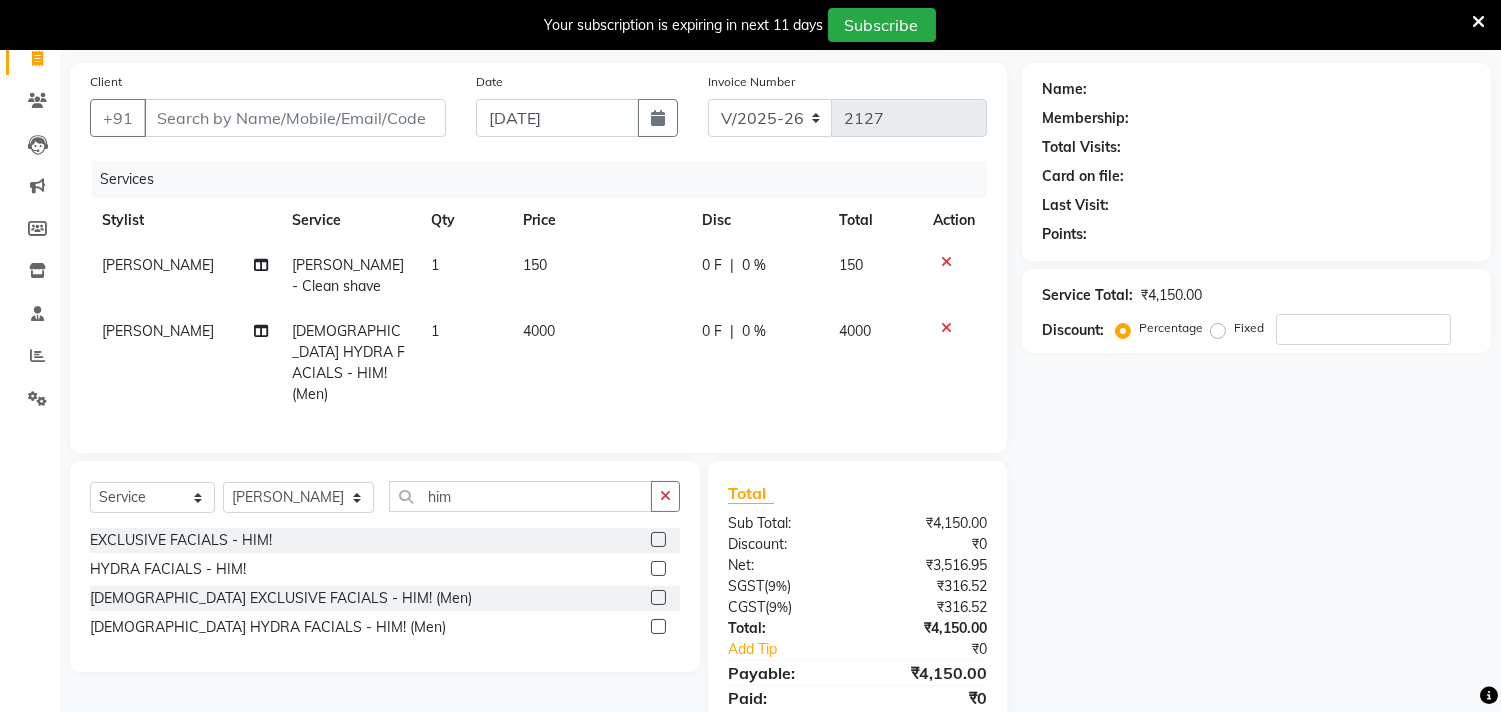 click on "[PERSON_NAME]" 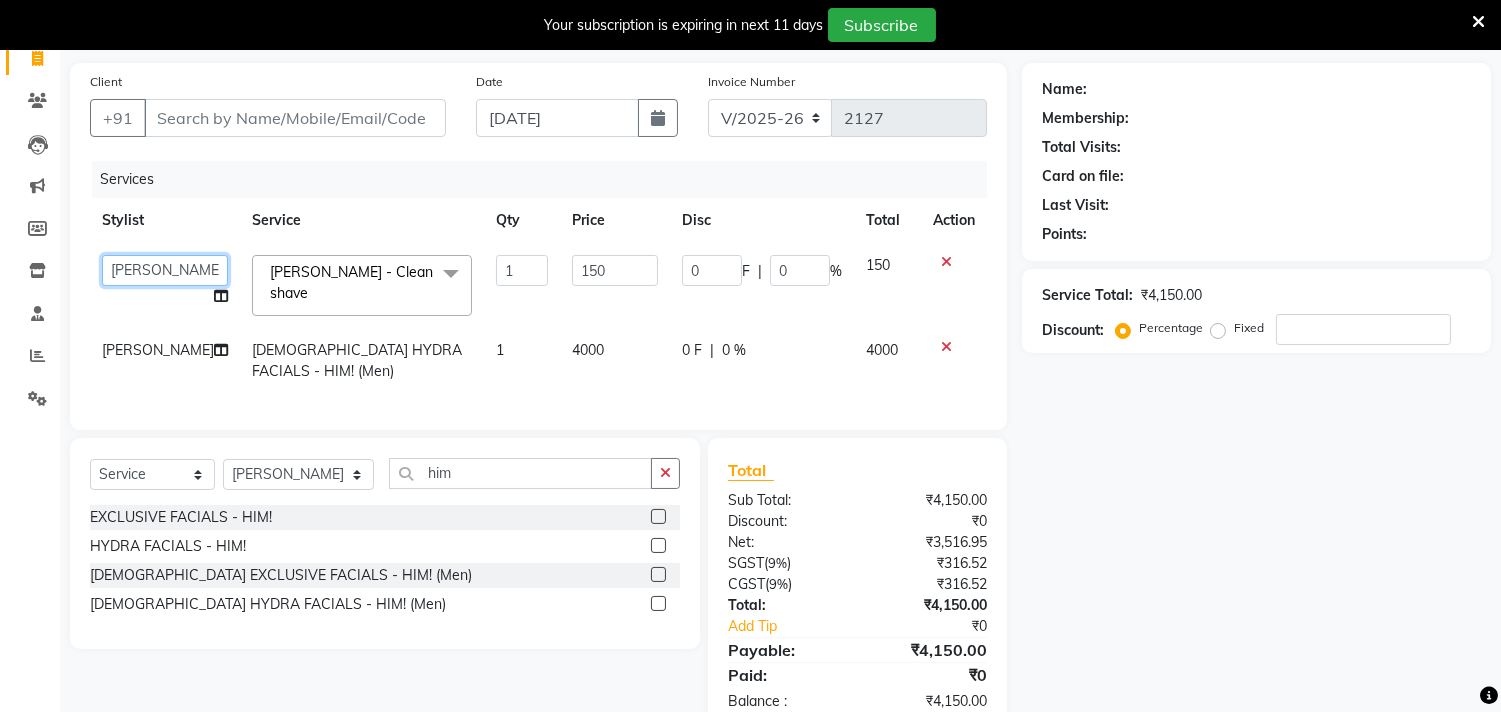 click on "[PERSON_NAME]    [PERSON_NAME]    [PERSON_NAME]    Front Desk   Javed   [PERSON_NAME]    [PERSON_NAME]    Pooja Jadhav   [PERSON_NAME]   [PERSON_NAME]   [PERSON_NAME]   SACHIN [PERSON_NAME]   SAHAJAN   [PERSON_NAME]   Sameer    [PERSON_NAME]   [PERSON_NAME]   [PERSON_NAME]   [PERSON_NAME]   [PERSON_NAME]   [PERSON_NAME]" 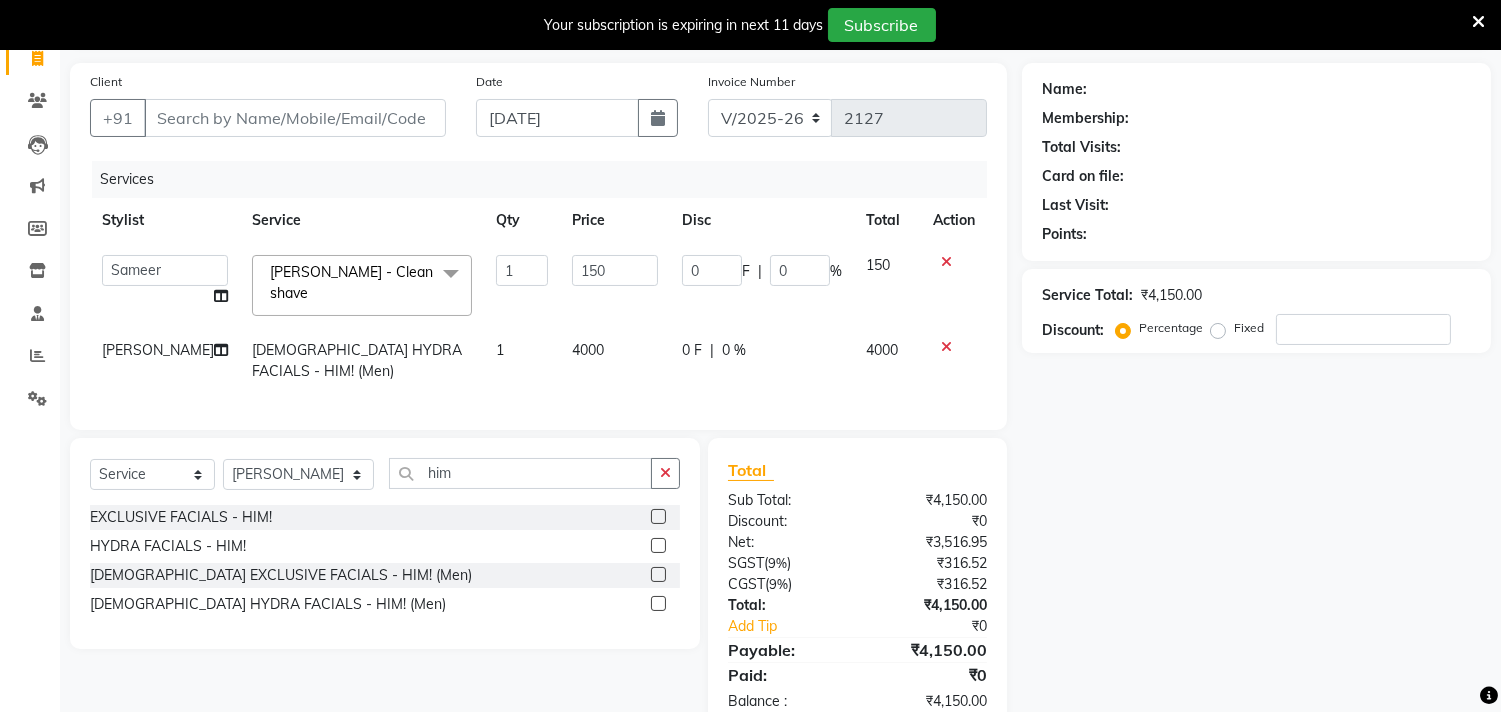 select on "75587" 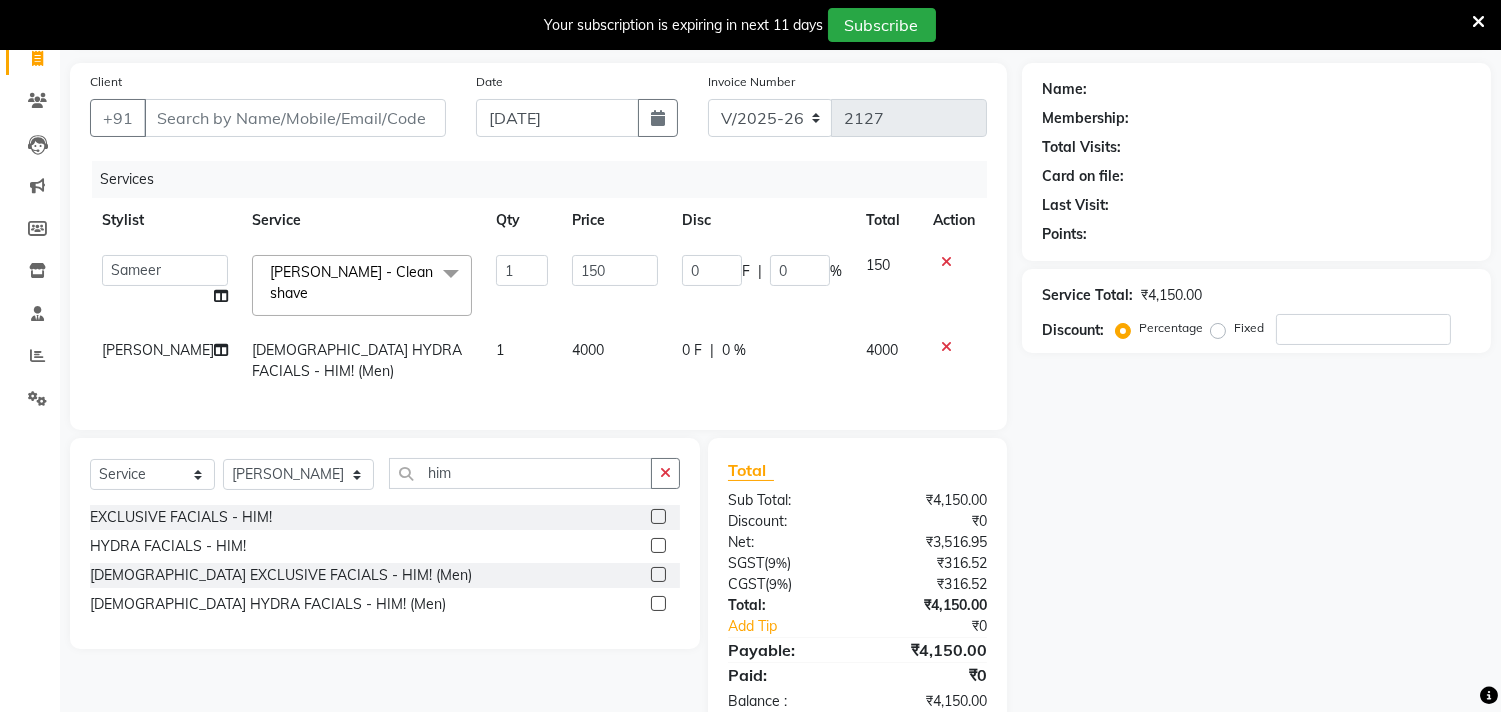 click 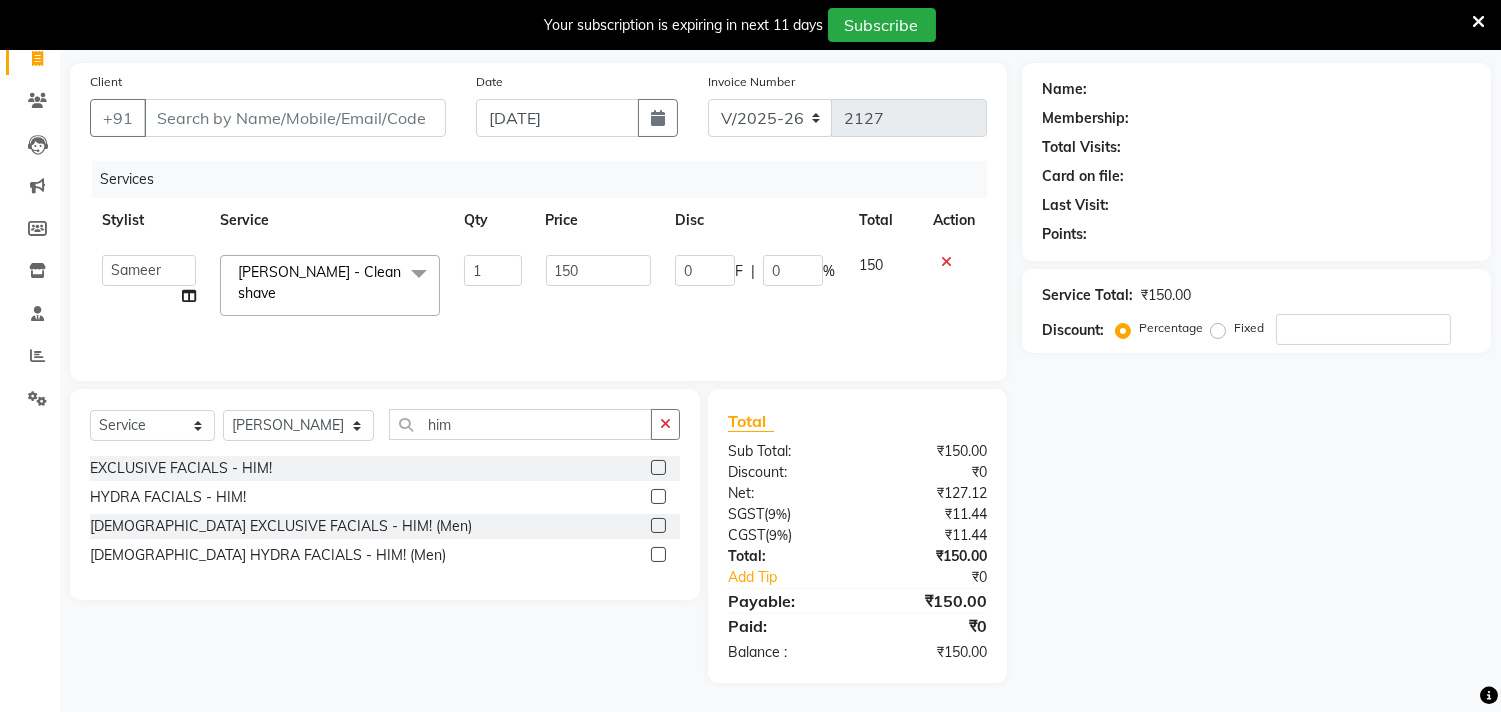 click 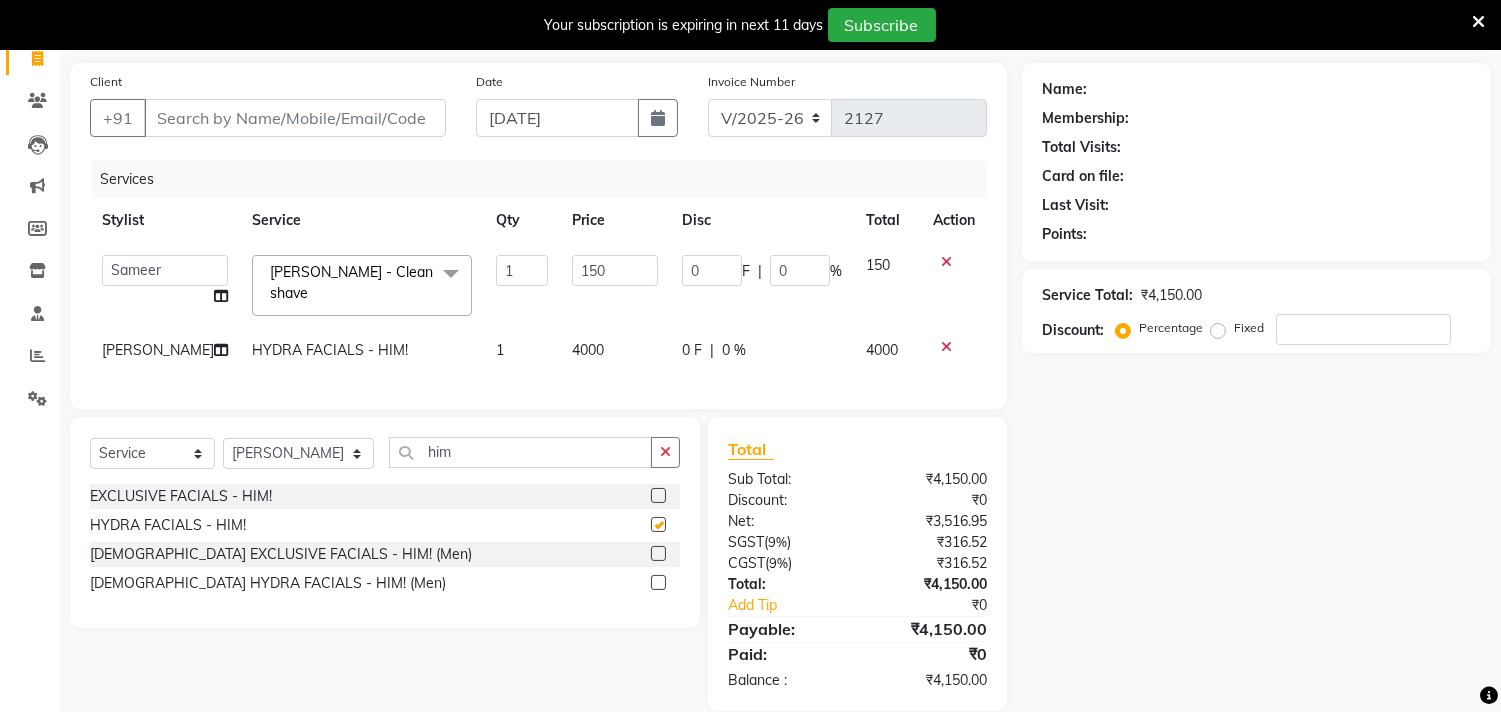 scroll, scrollTop: 194, scrollLeft: 0, axis: vertical 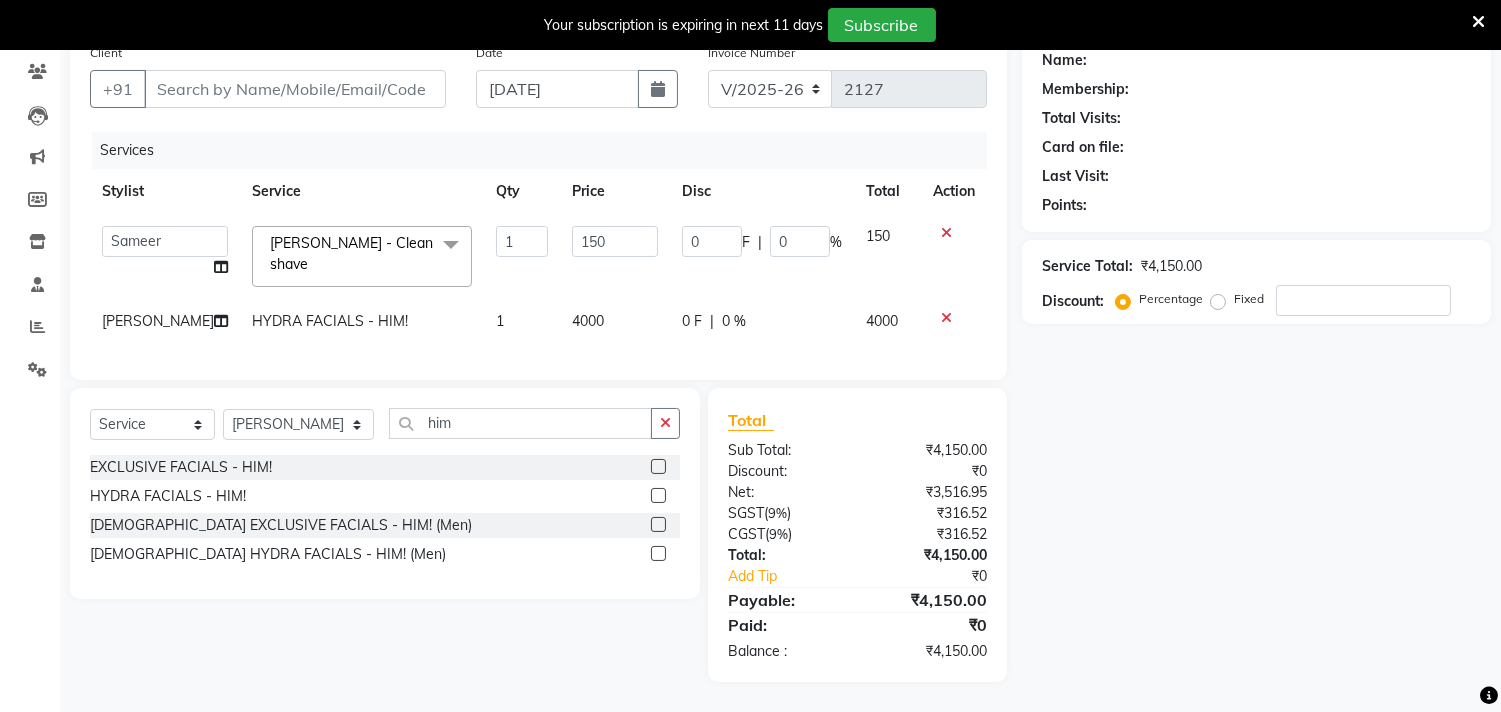 checkbox on "false" 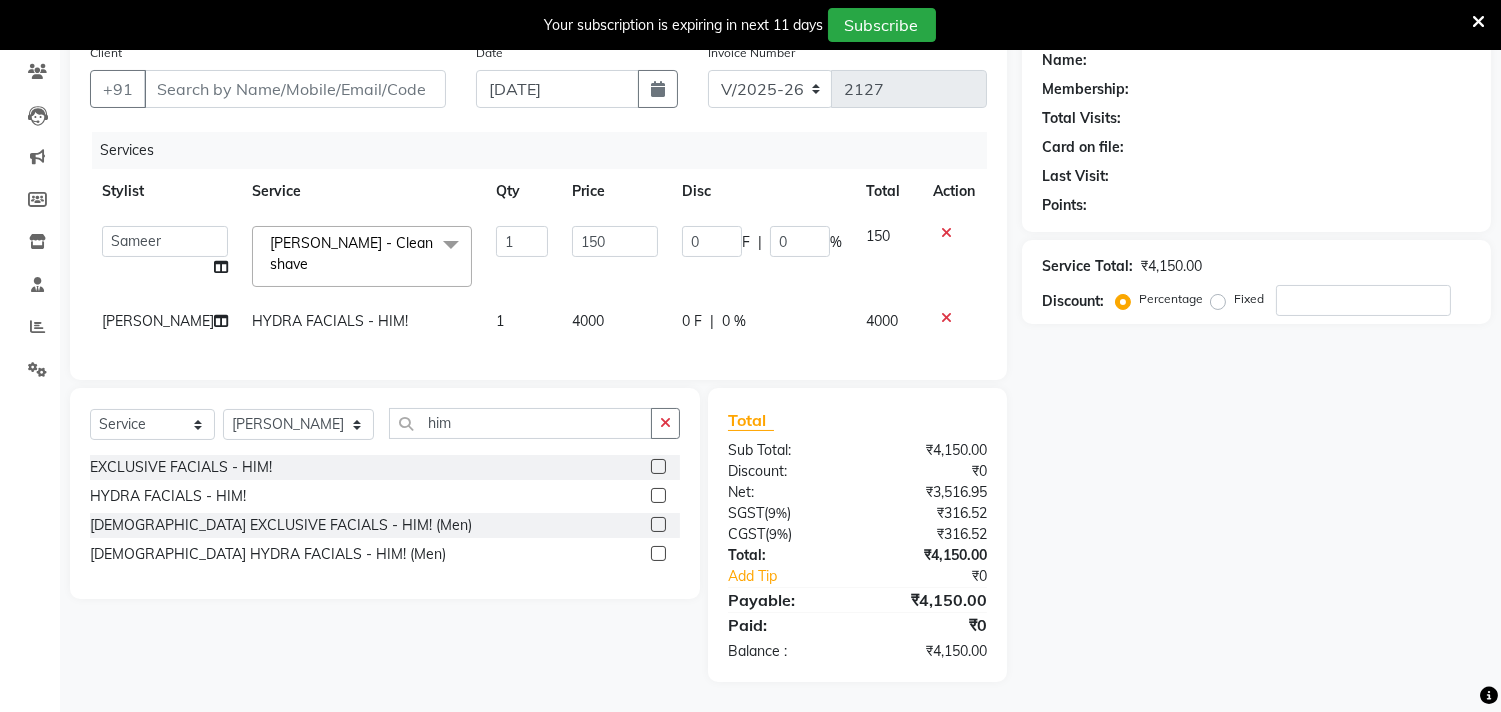 scroll, scrollTop: 0, scrollLeft: 0, axis: both 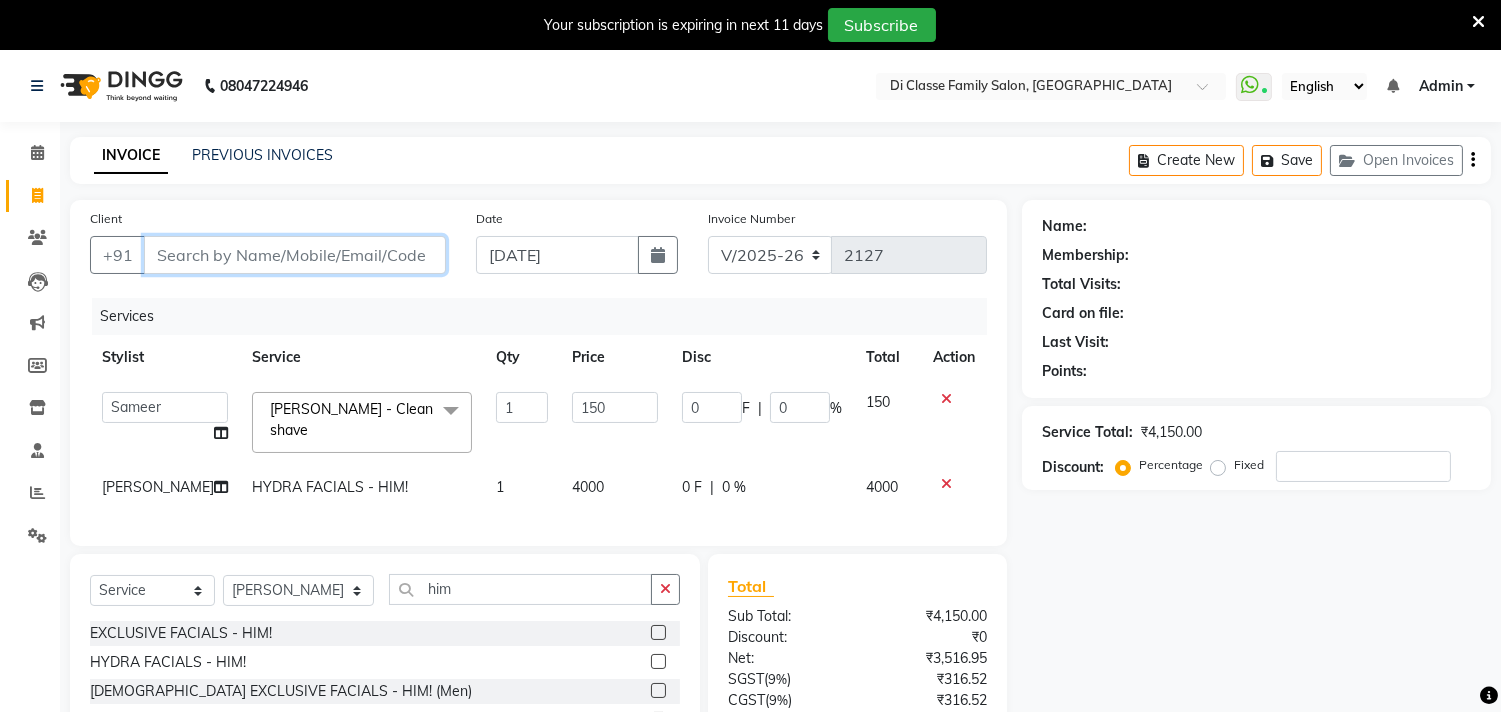 click on "Client" at bounding box center [295, 255] 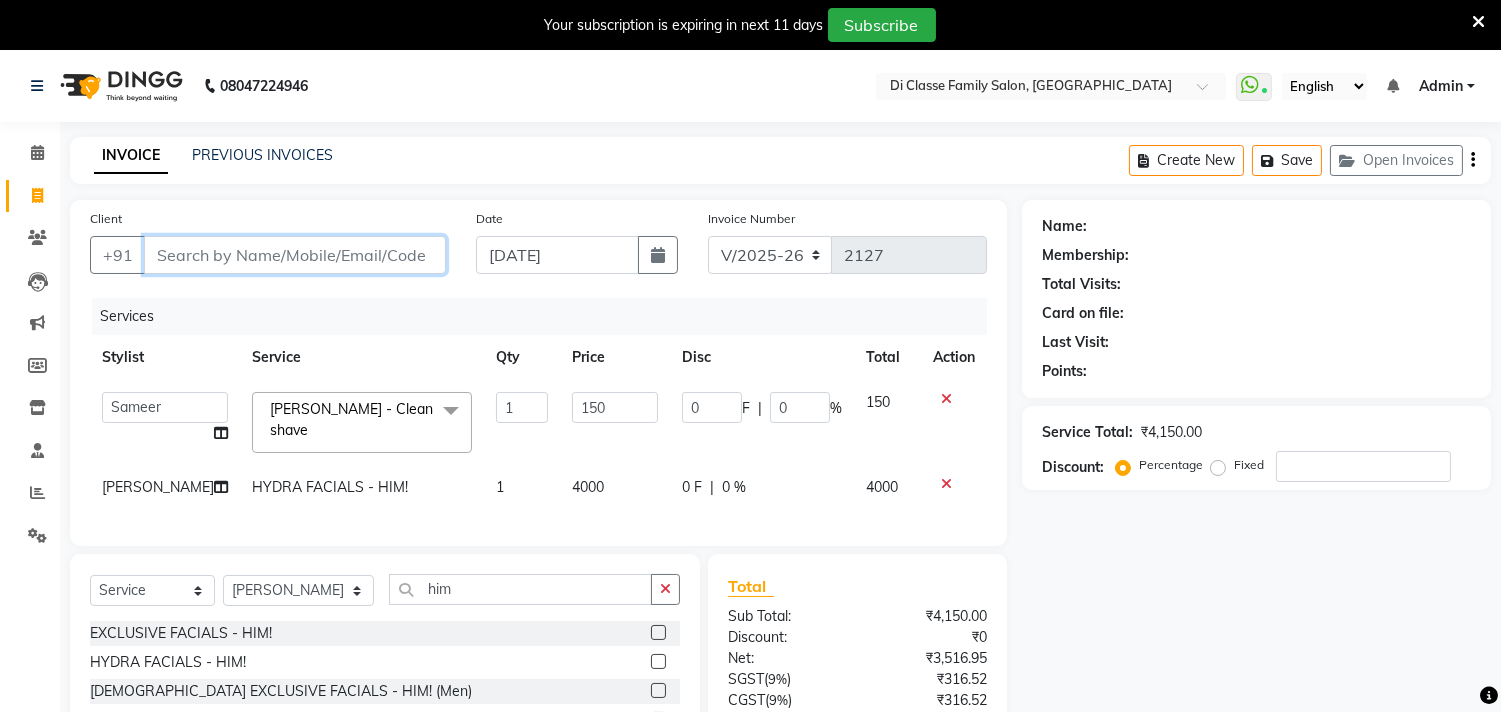 click on "Client" at bounding box center (295, 255) 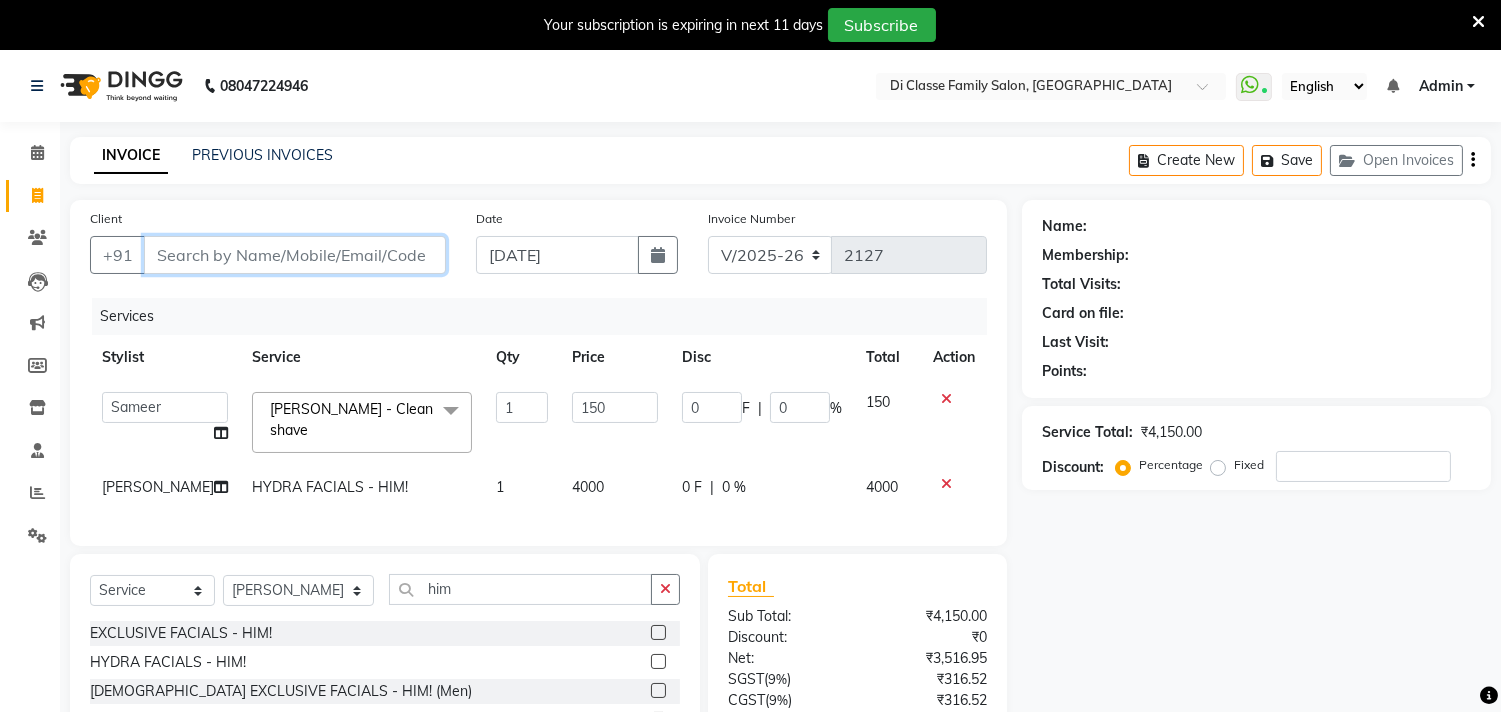 type on "9" 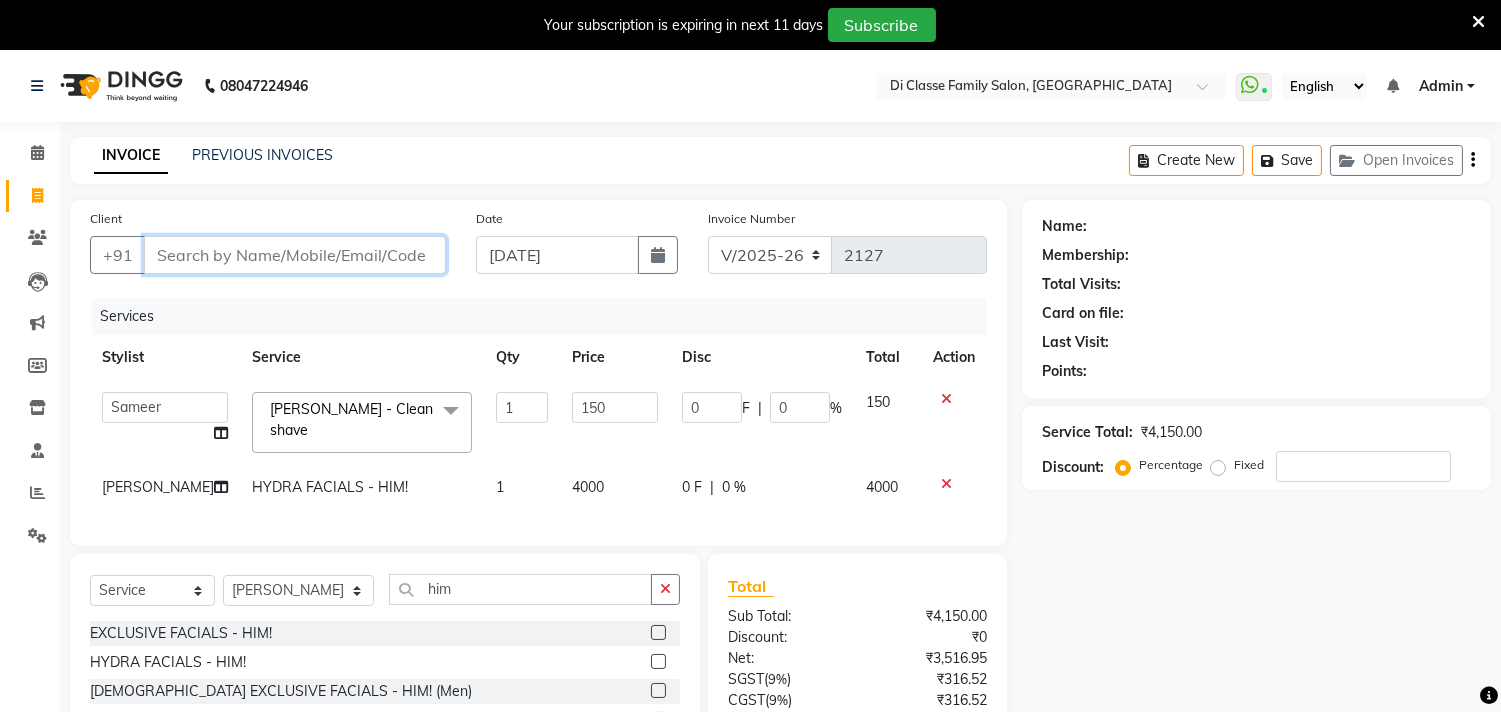 type on "0" 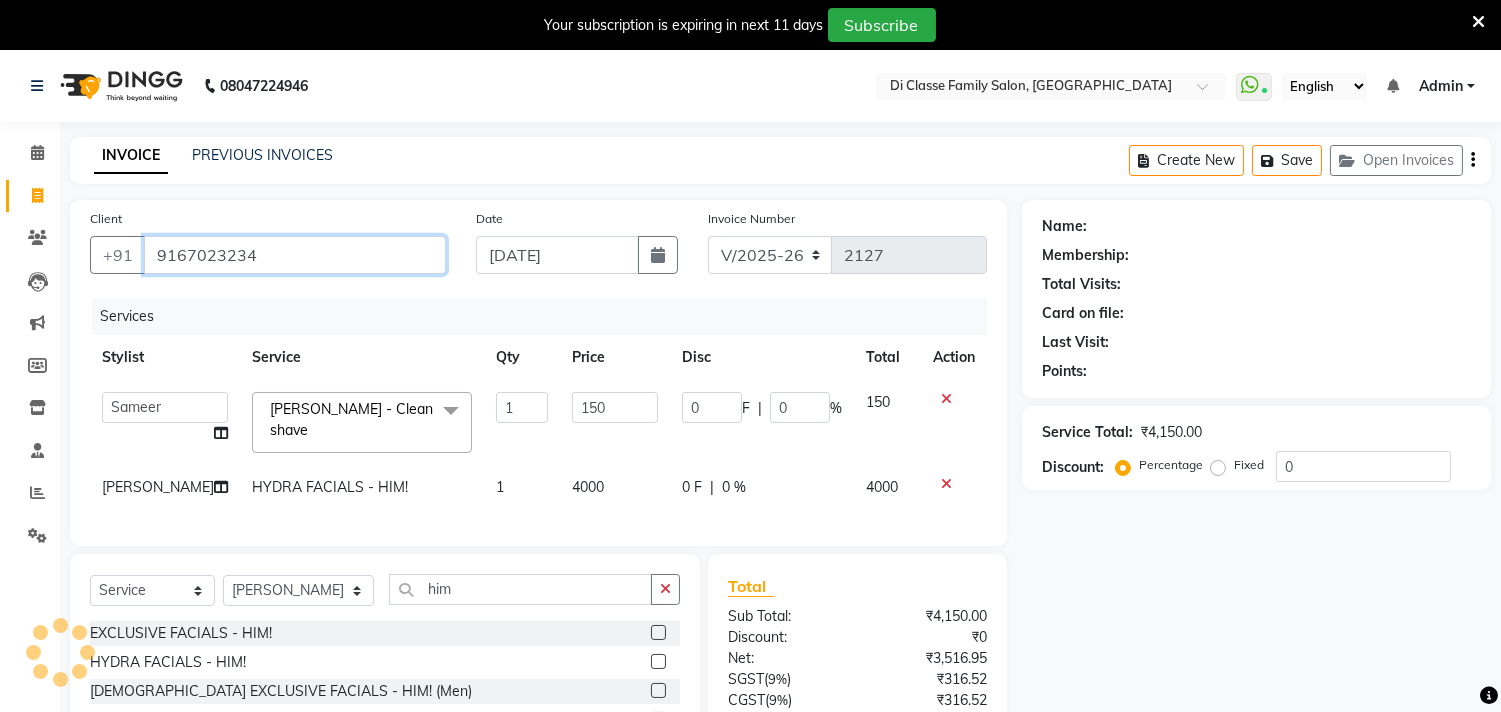 type on "9167023234" 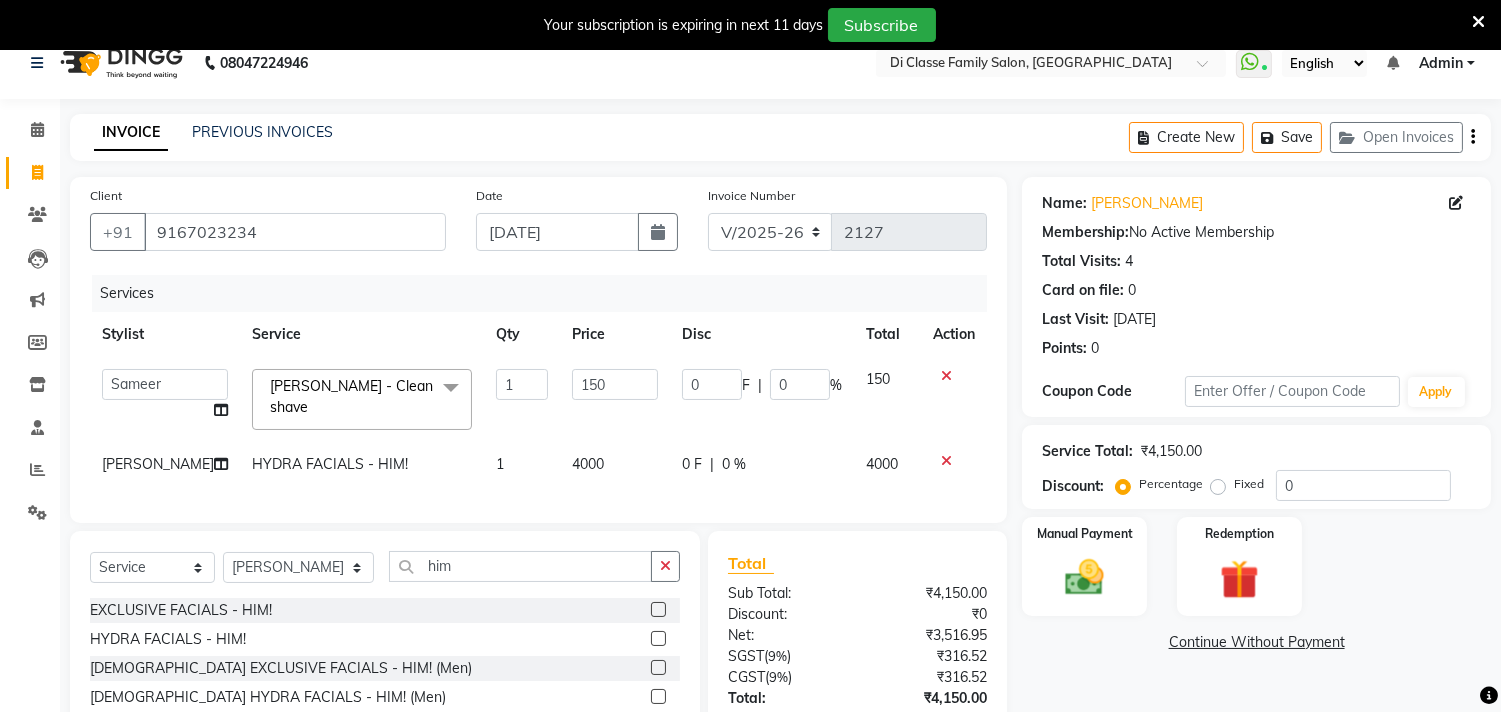 scroll, scrollTop: 0, scrollLeft: 0, axis: both 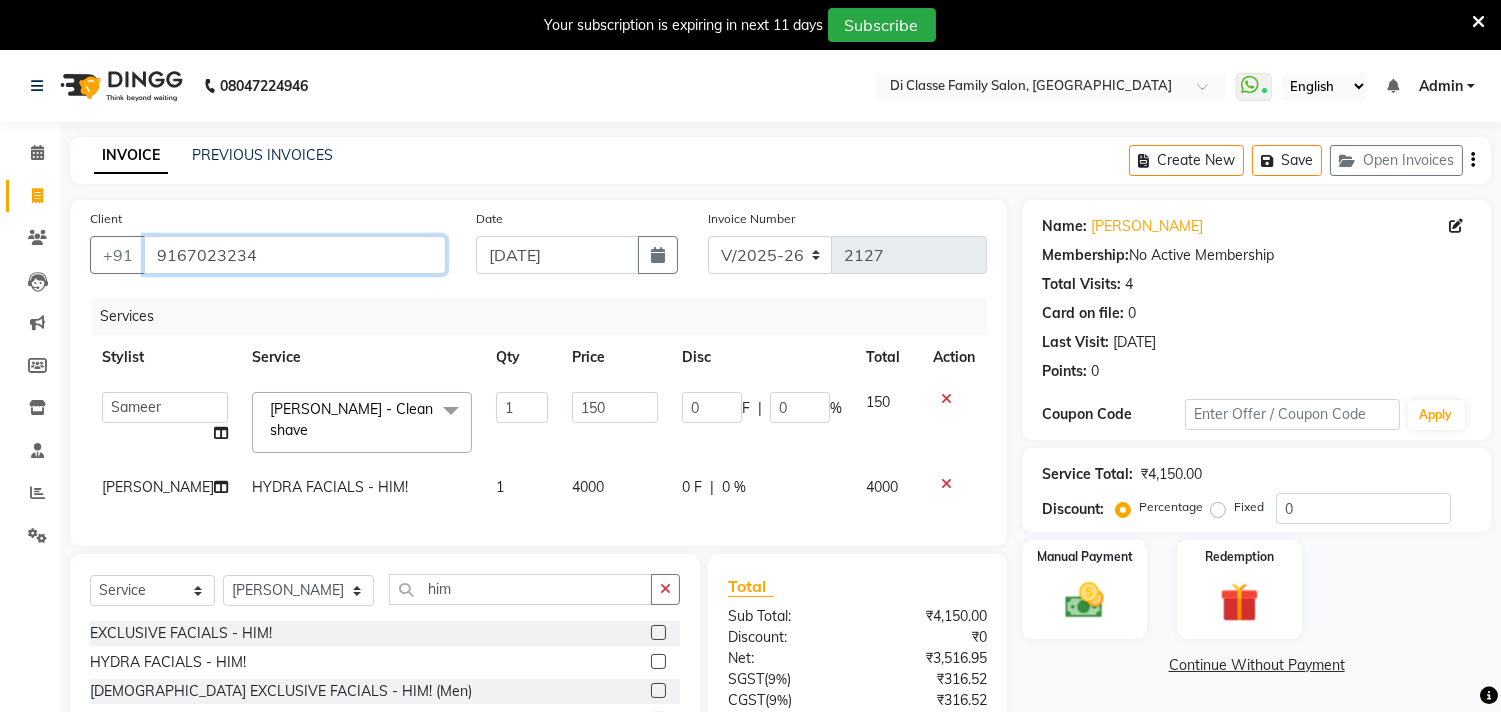 click on "9167023234" at bounding box center [295, 255] 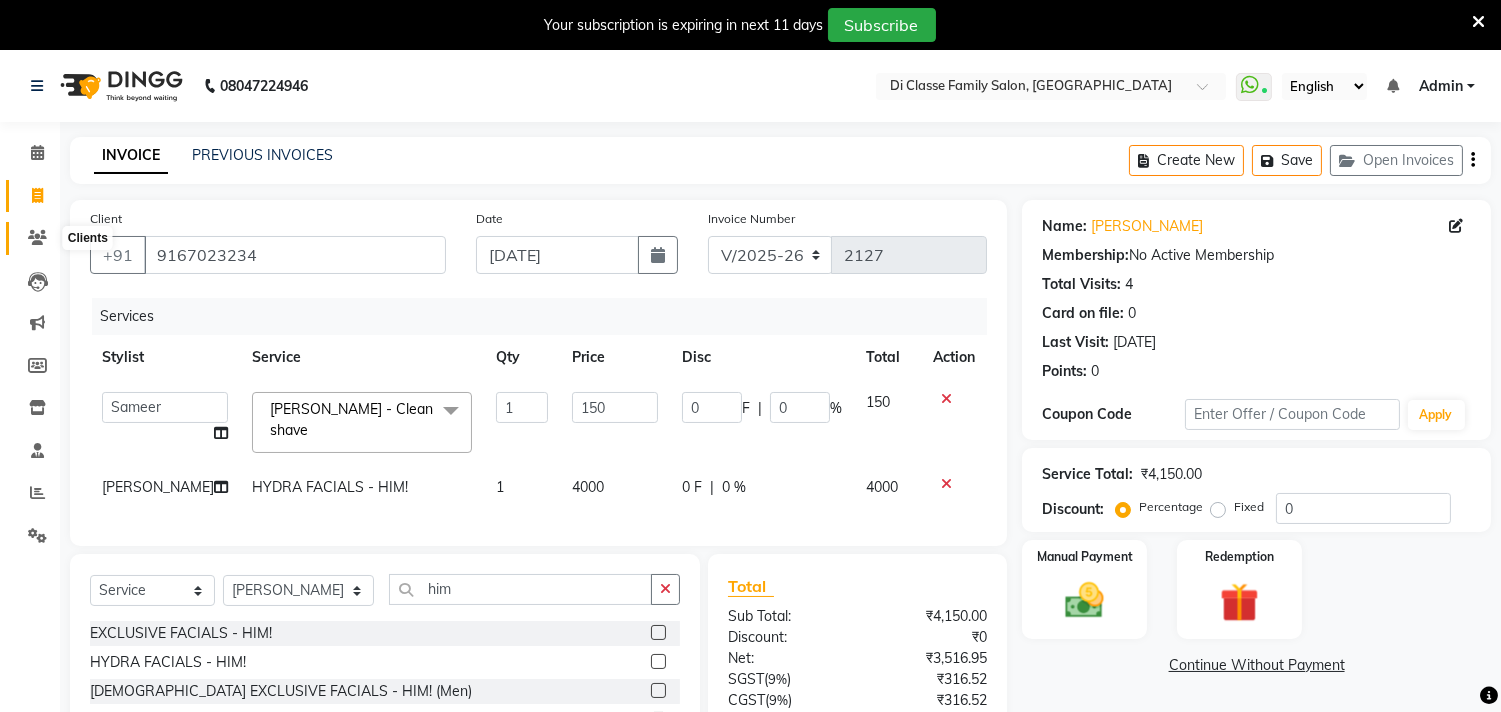click 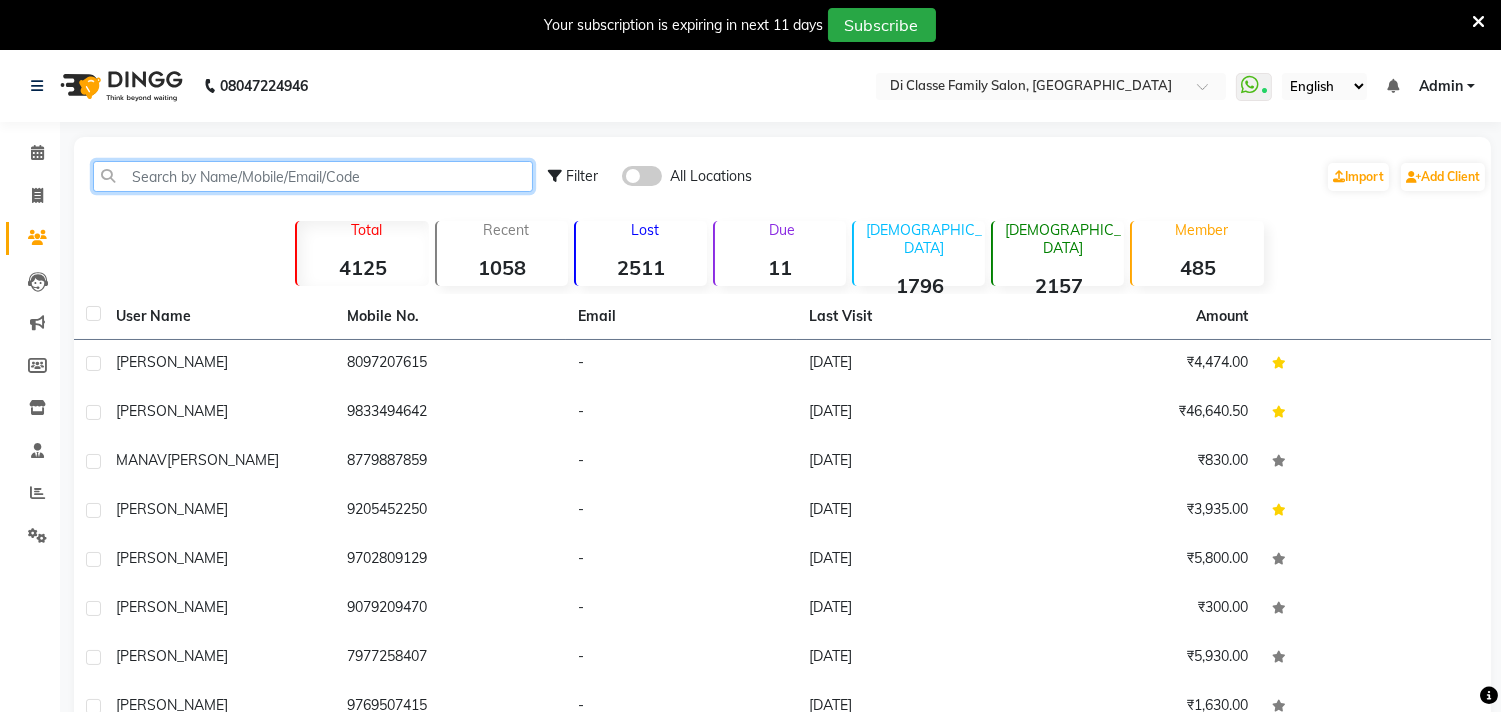 click 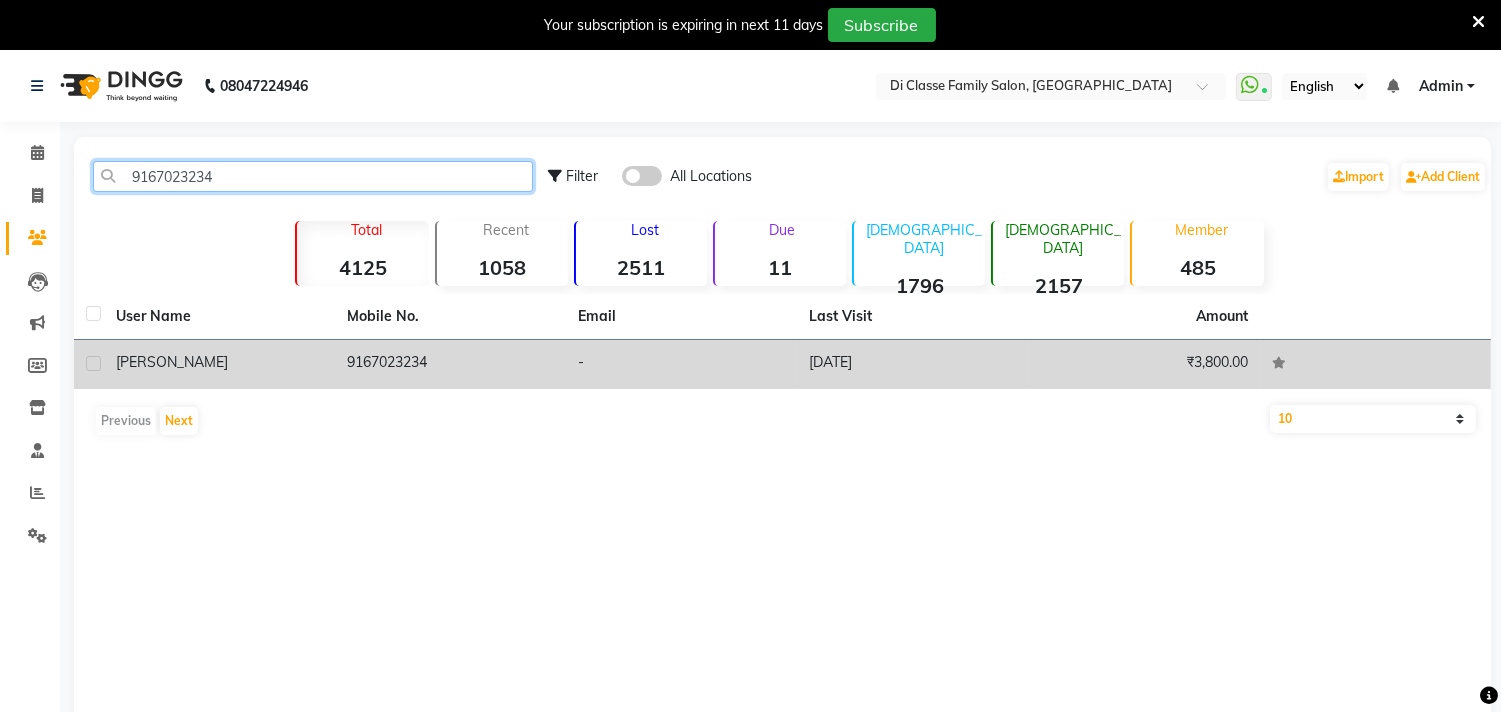 type on "9167023234" 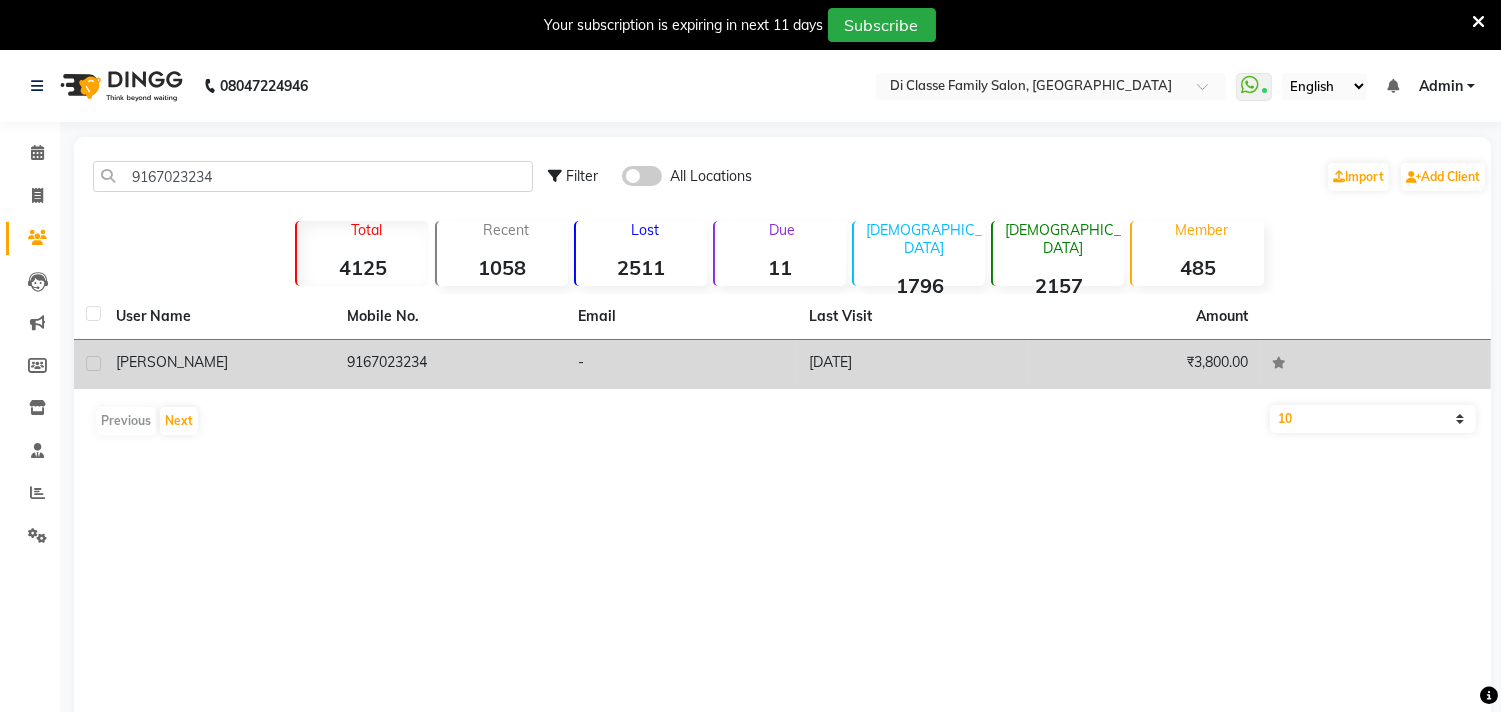click on "-" 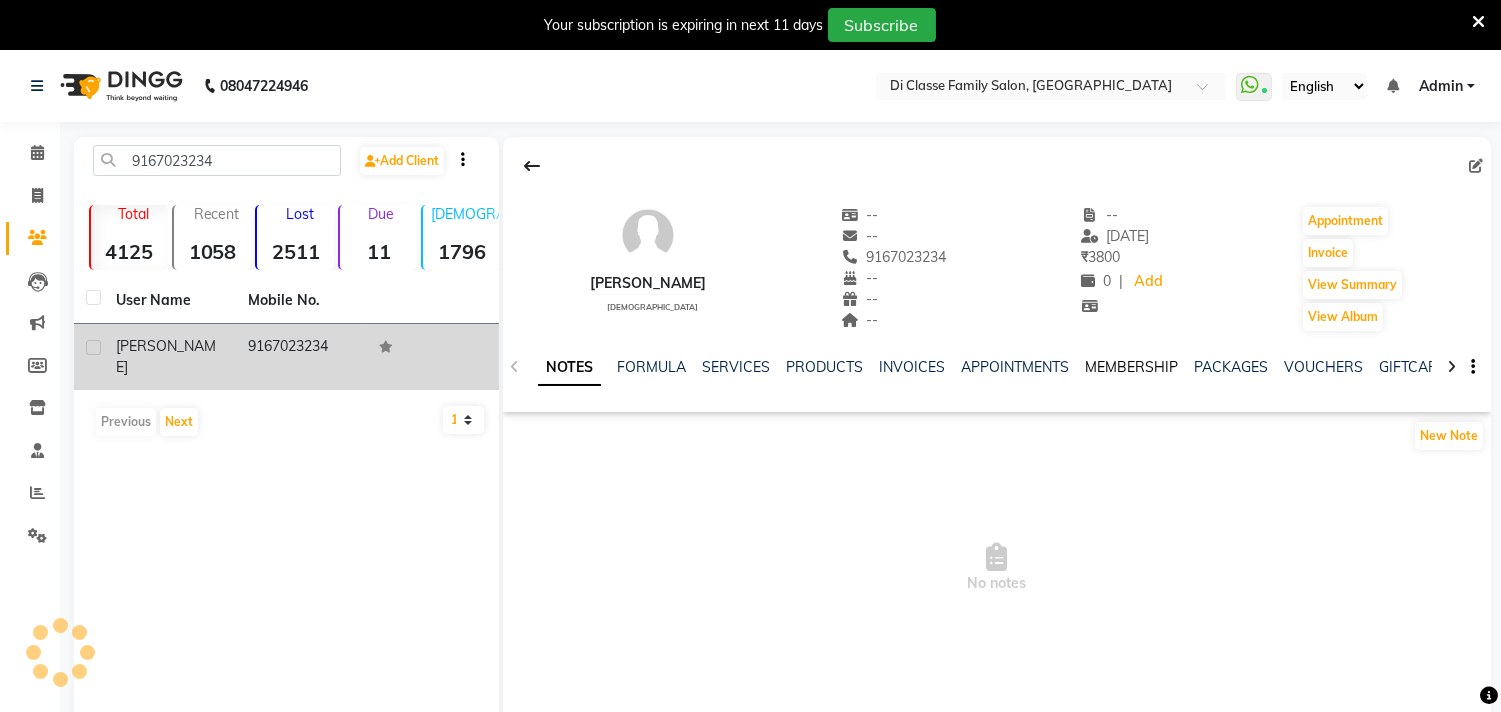 click on "MEMBERSHIP" 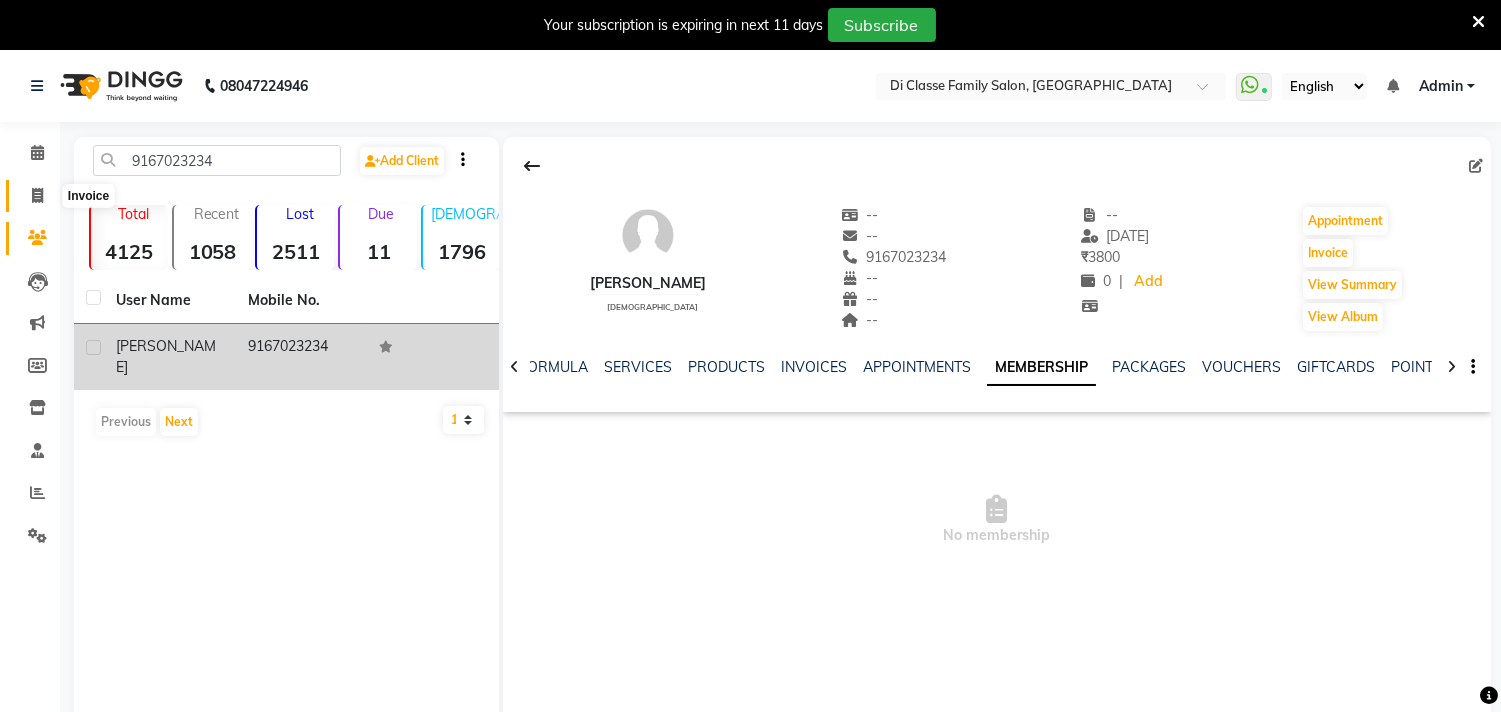 click 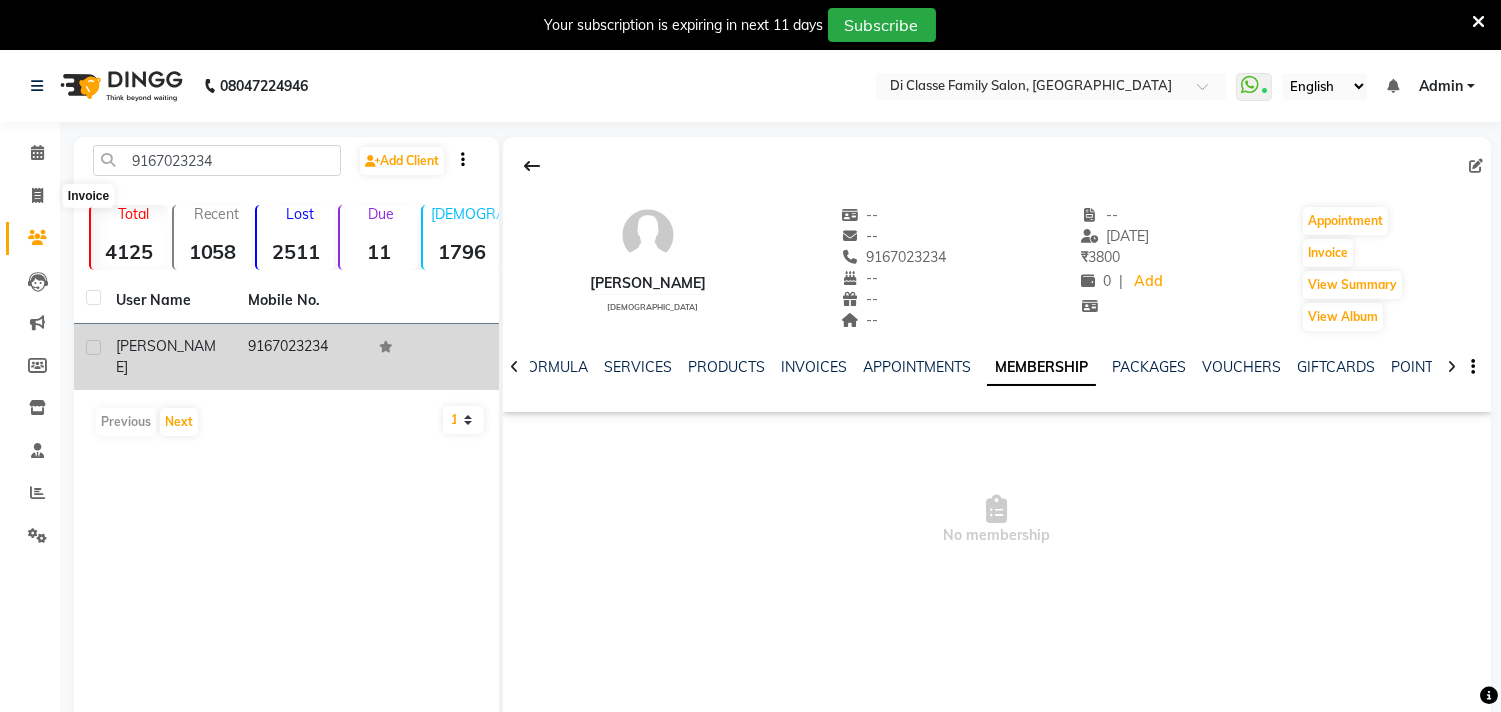 select on "4704" 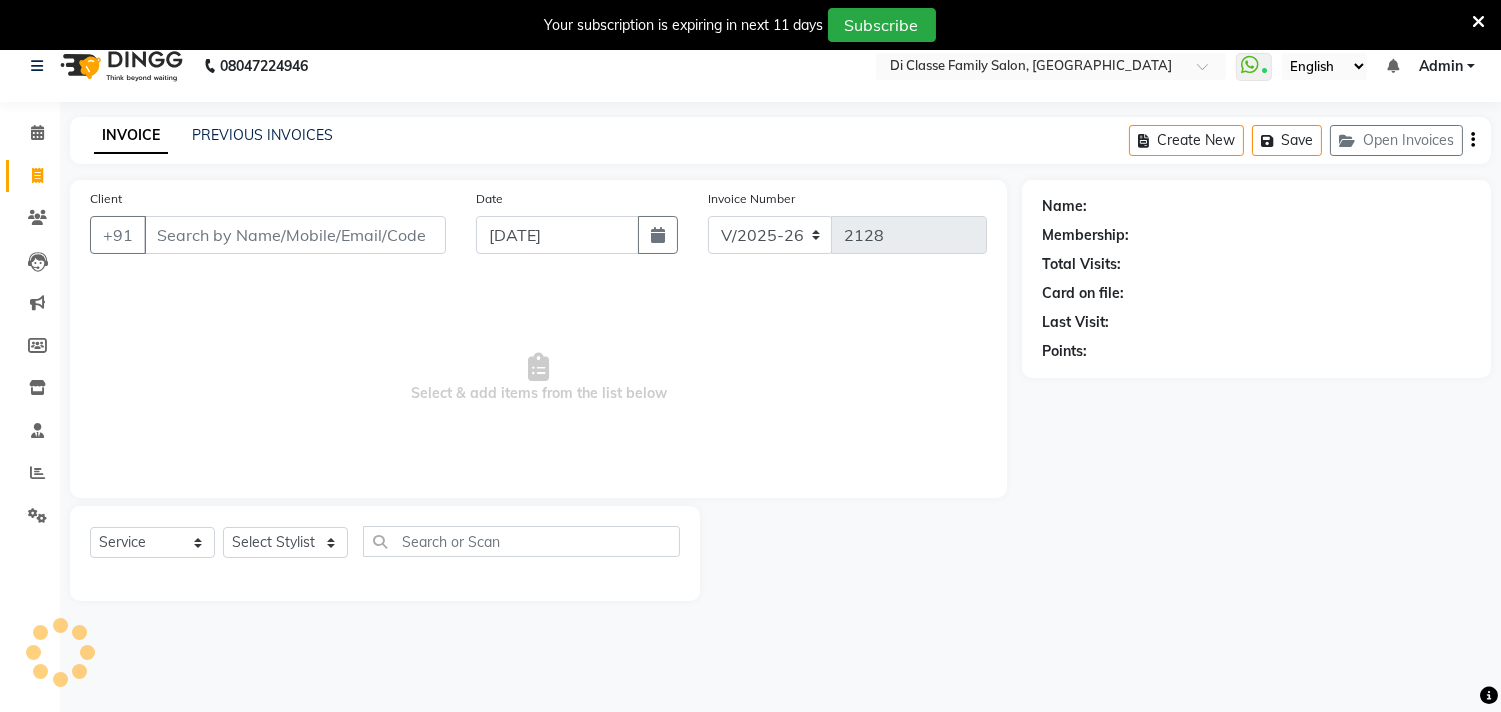 scroll, scrollTop: 50, scrollLeft: 0, axis: vertical 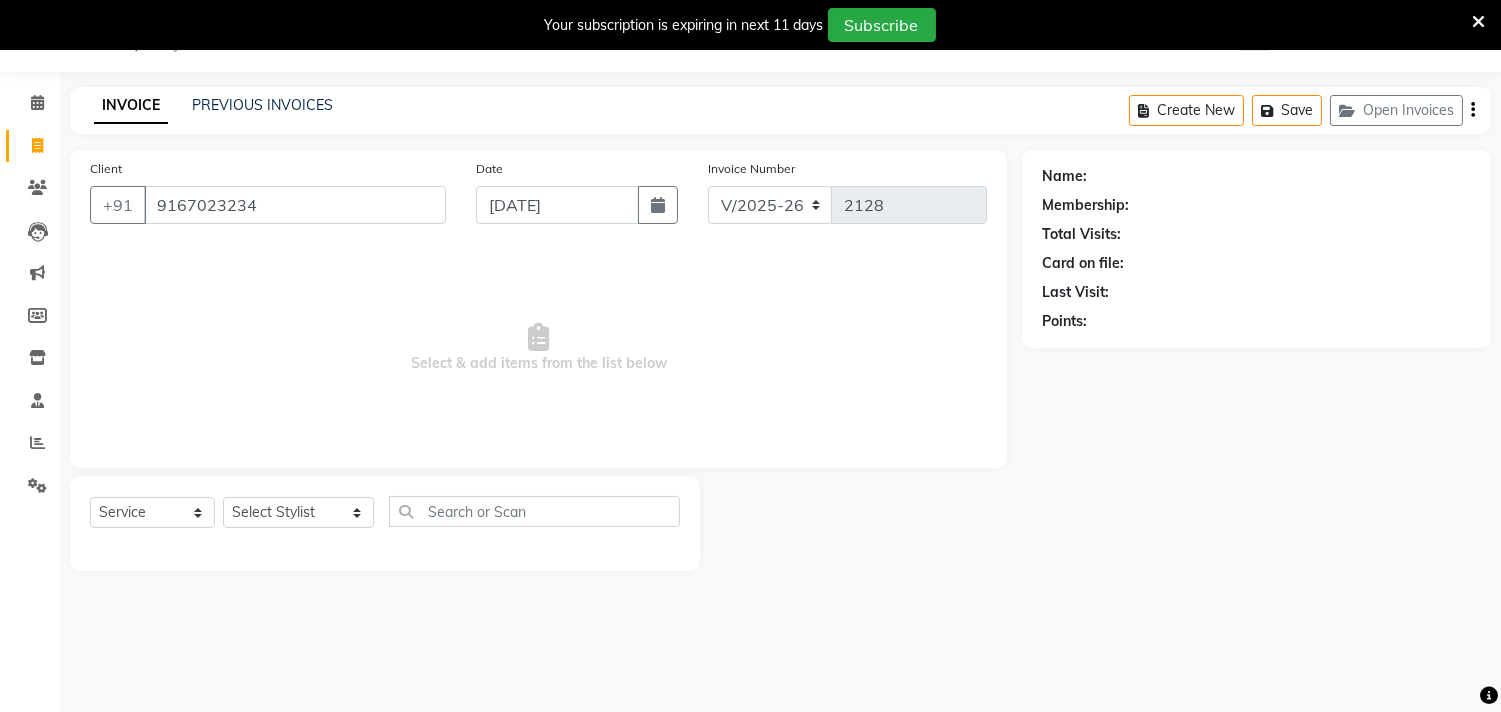 type on "9167023234" 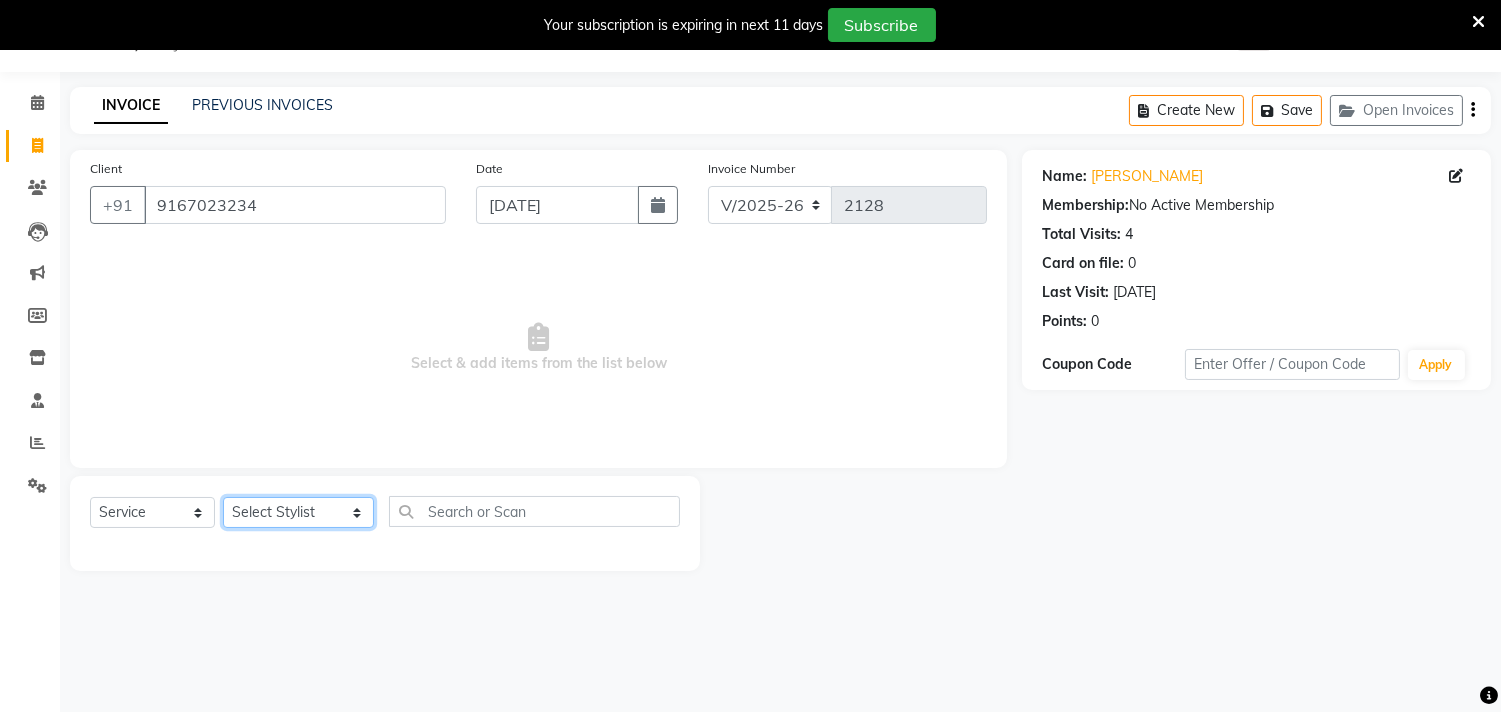 click on "Select Stylist [PERSON_NAME]  [PERSON_NAME]  [PERSON_NAME]  Front Desk Javed [PERSON_NAME]  [PERSON_NAME]  Pooja Jadhav [PERSON_NAME] [PERSON_NAME] [PERSON_NAME] SACHIN [PERSON_NAME] SAHAJAN [PERSON_NAME]  [PERSON_NAME] [PERSON_NAME] [PERSON_NAME] [PERSON_NAME] [PERSON_NAME] [PERSON_NAME] [PERSON_NAME]" 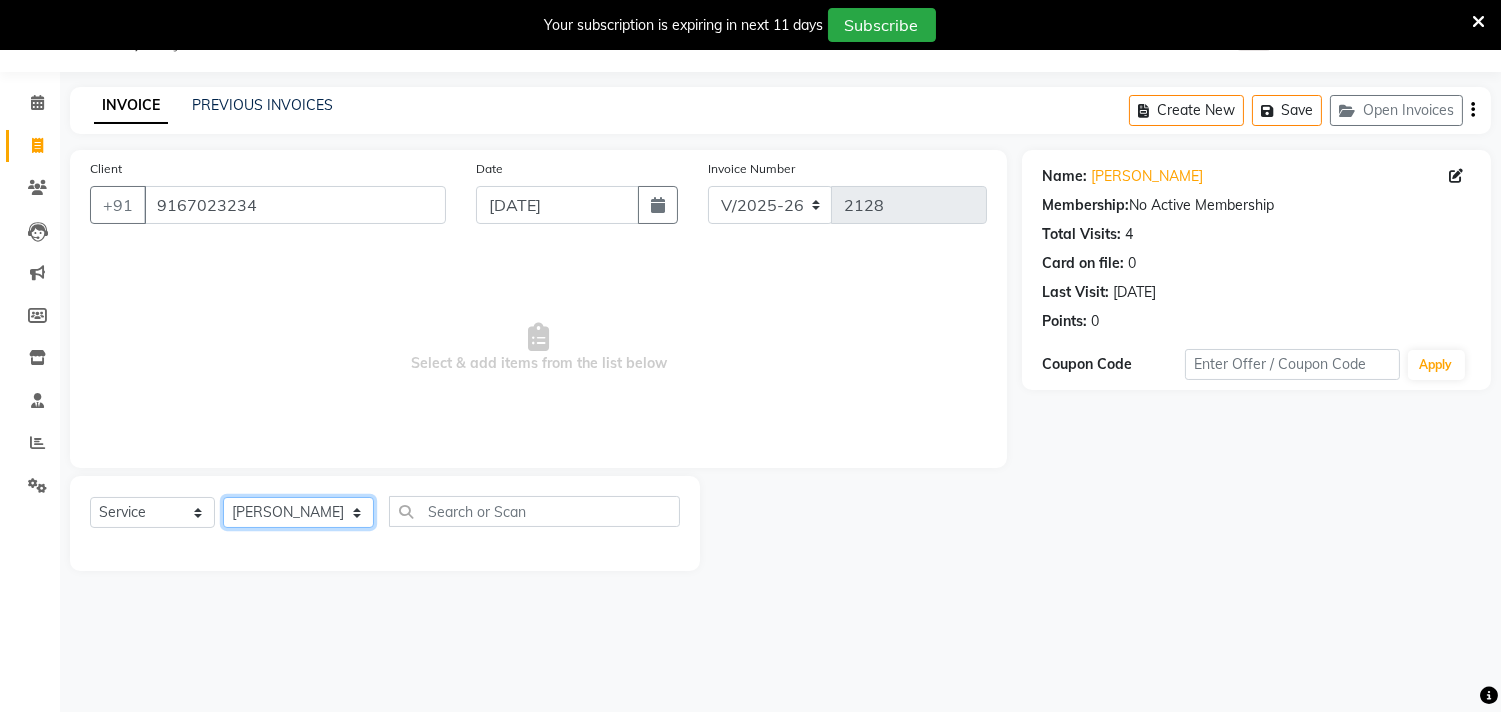 click on "Select Stylist [PERSON_NAME]  [PERSON_NAME]  [PERSON_NAME]  Front Desk Javed [PERSON_NAME]  [PERSON_NAME]  Pooja Jadhav [PERSON_NAME] [PERSON_NAME] [PERSON_NAME] SACHIN [PERSON_NAME] SAHAJAN [PERSON_NAME]  [PERSON_NAME] [PERSON_NAME] [PERSON_NAME] [PERSON_NAME] [PERSON_NAME] [PERSON_NAME] [PERSON_NAME]" 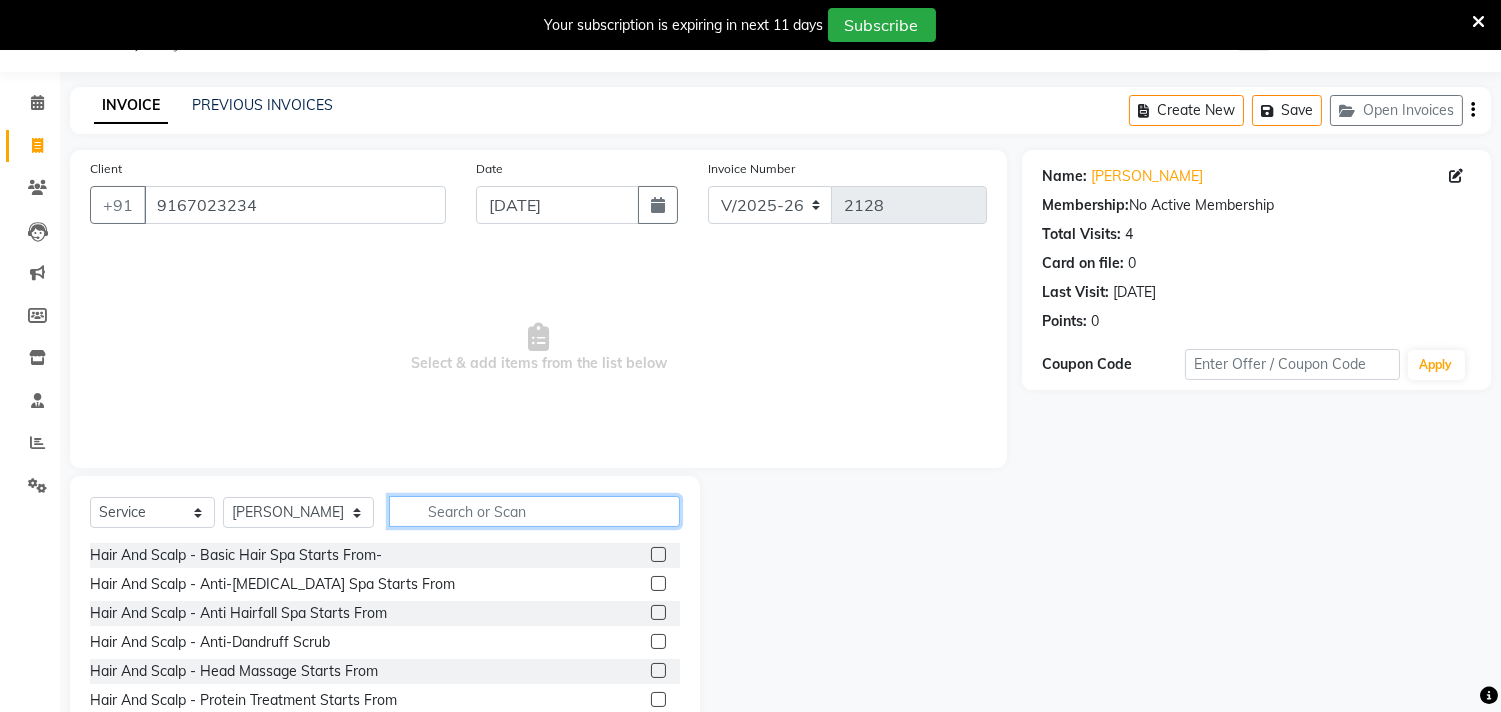 click 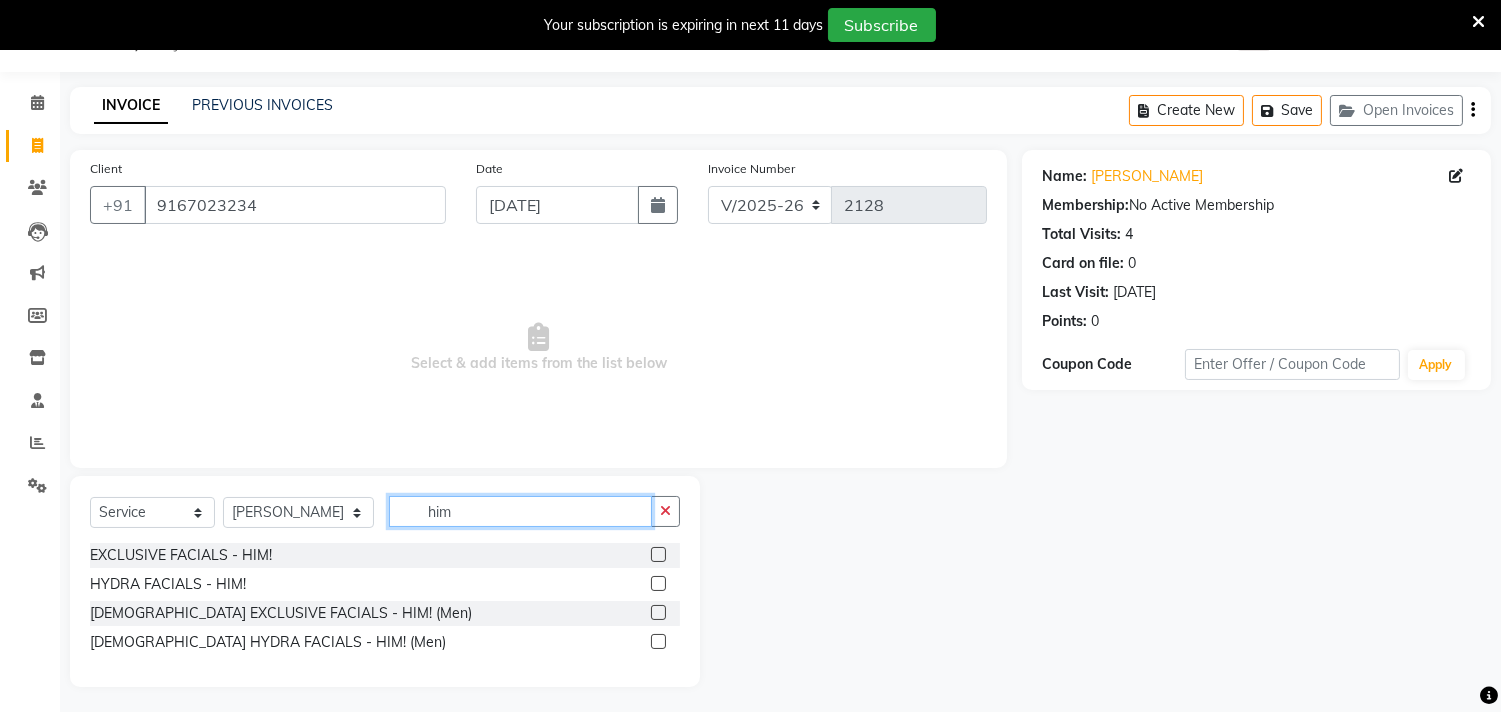 type on "him" 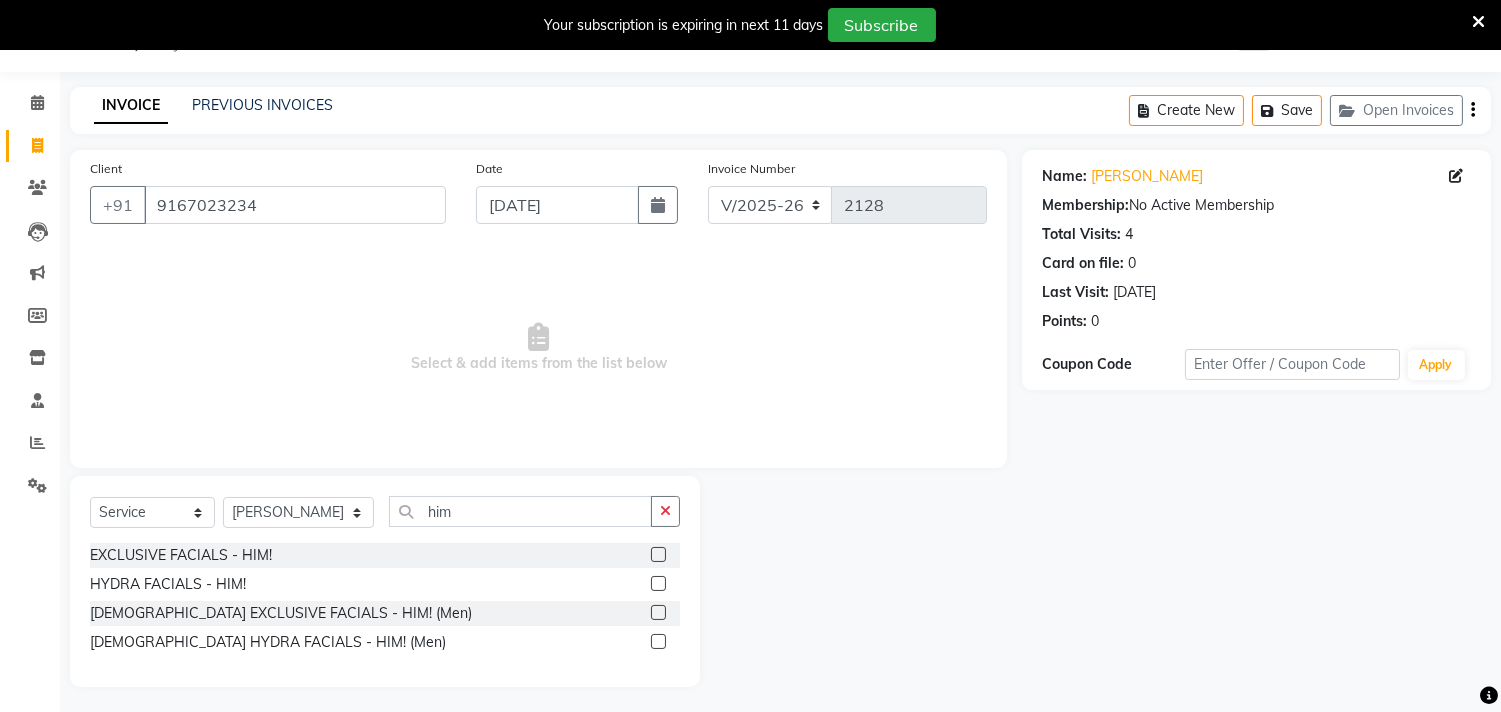 click 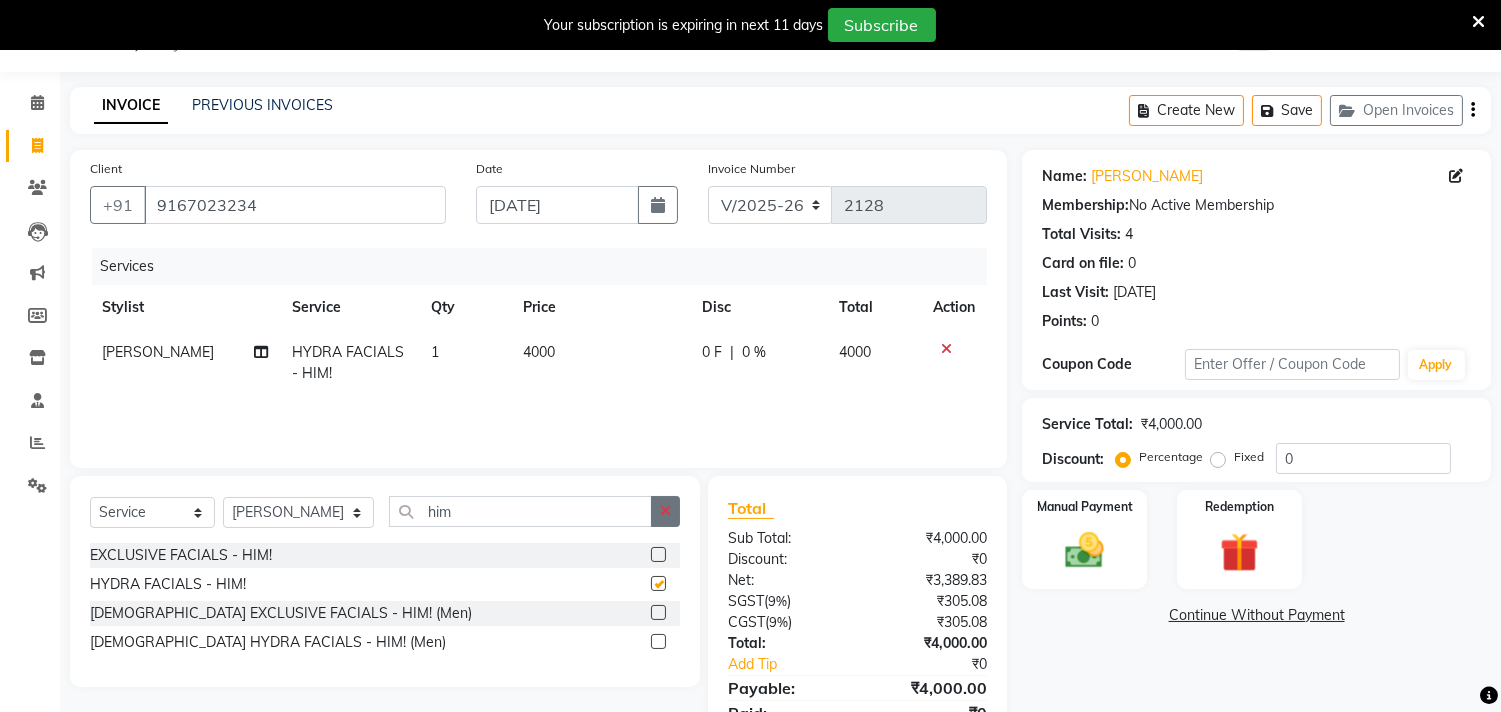 click 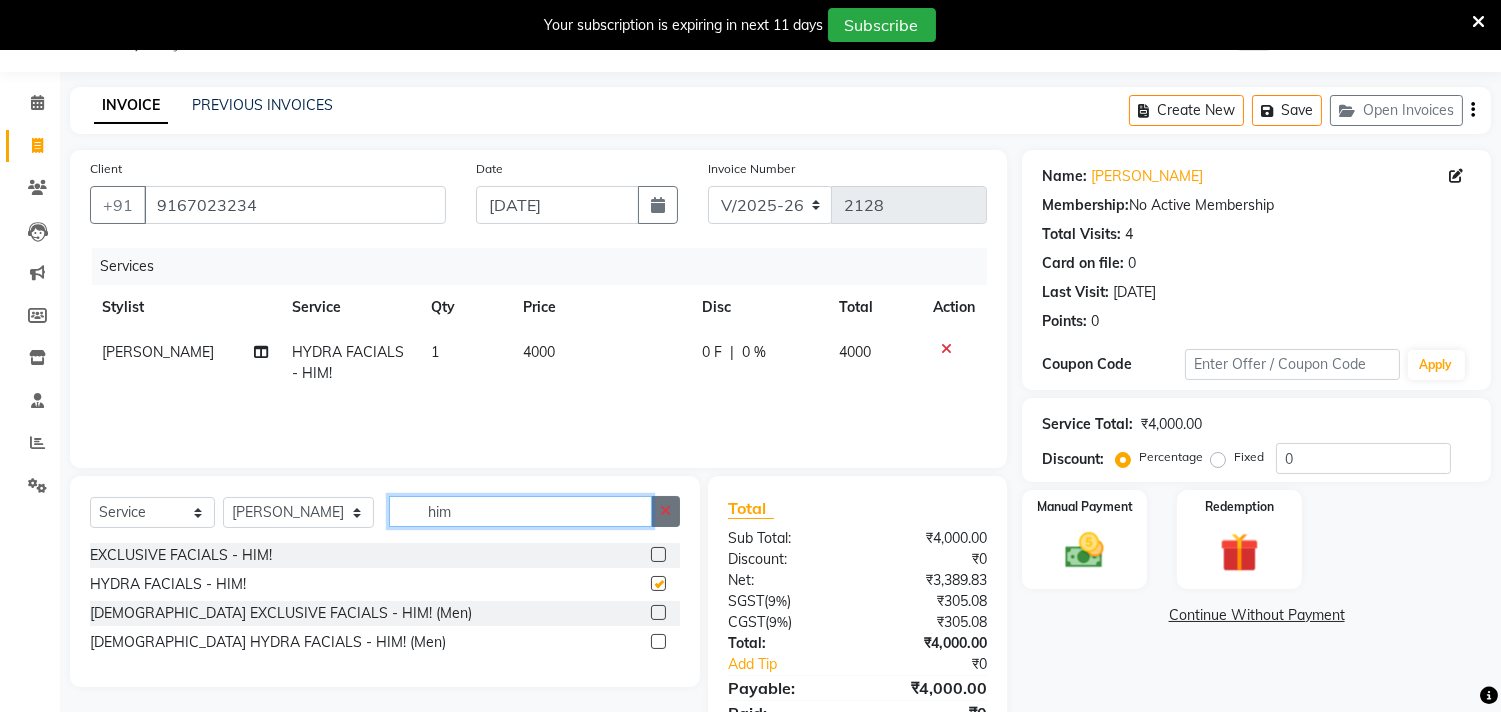 type 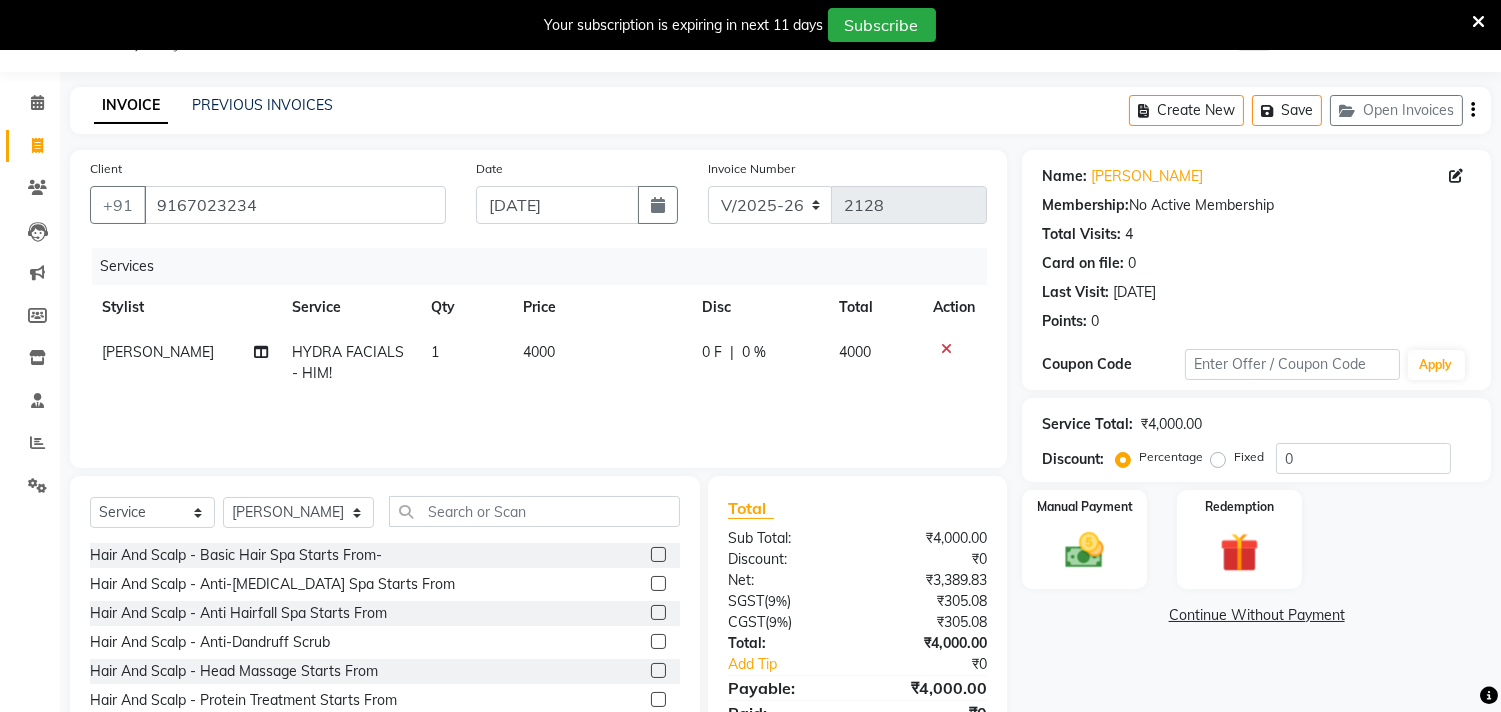 click on "0 F | 0 %" 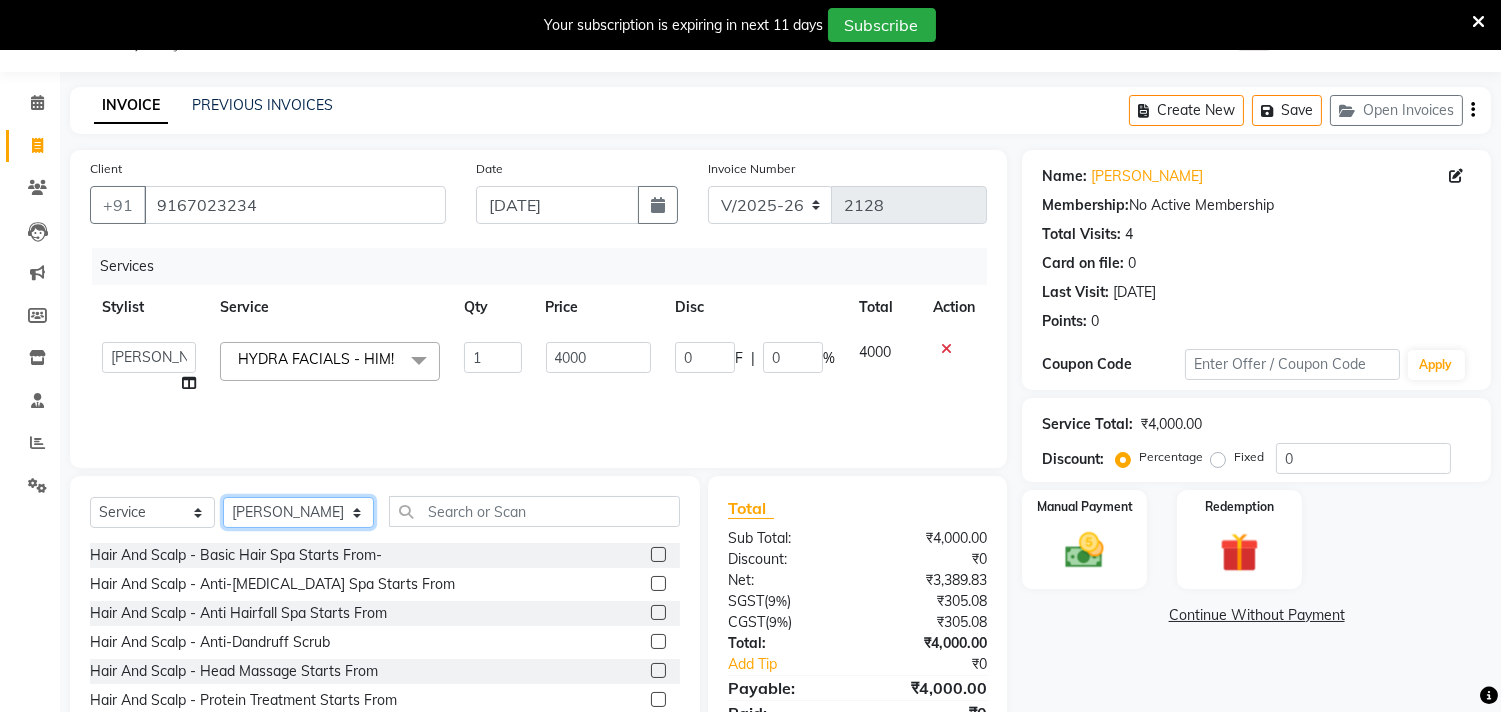 click on "Select Stylist [PERSON_NAME]  [PERSON_NAME]  [PERSON_NAME]  Front Desk Javed [PERSON_NAME]  [PERSON_NAME]  Pooja Jadhav [PERSON_NAME] [PERSON_NAME] [PERSON_NAME] SACHIN [PERSON_NAME] SAHAJAN [PERSON_NAME]  [PERSON_NAME] [PERSON_NAME] [PERSON_NAME] [PERSON_NAME] [PERSON_NAME] [PERSON_NAME] [PERSON_NAME]" 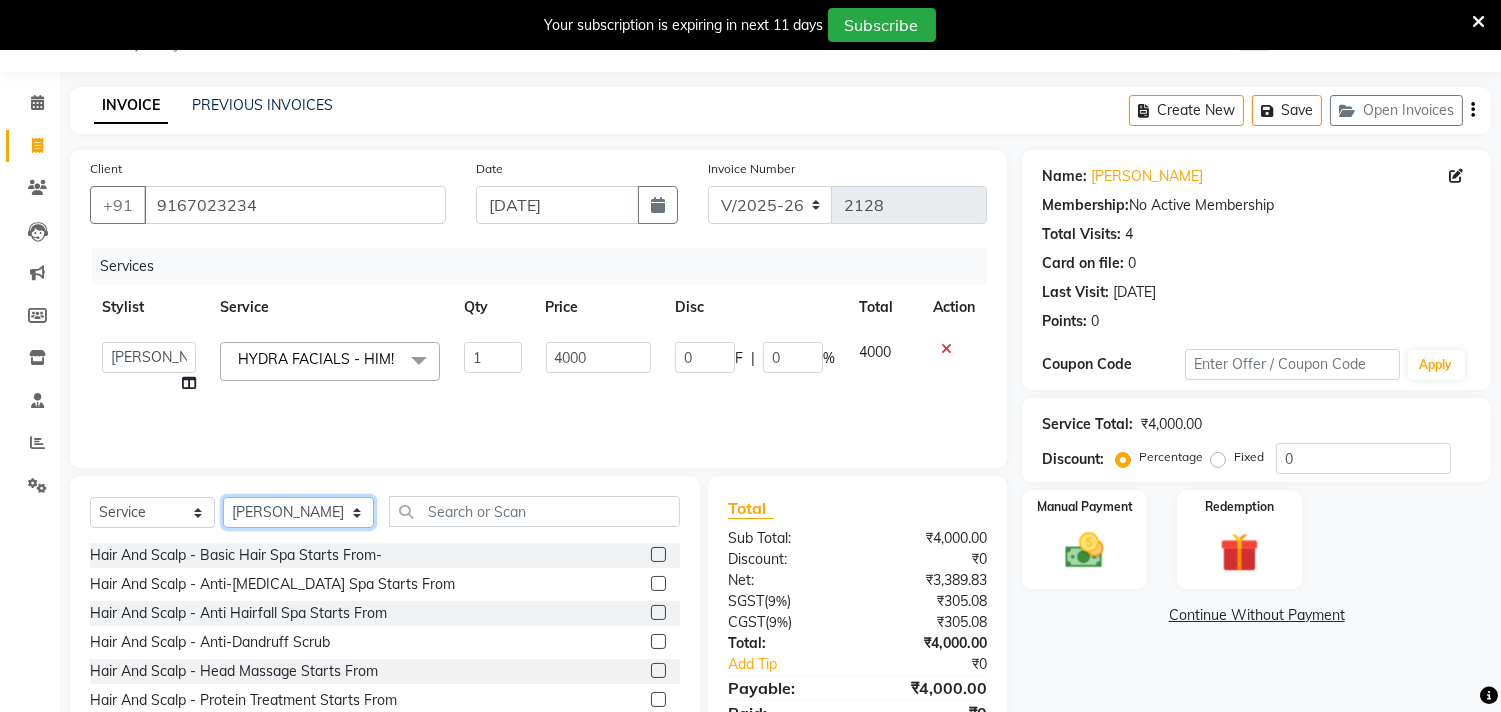 select on "75587" 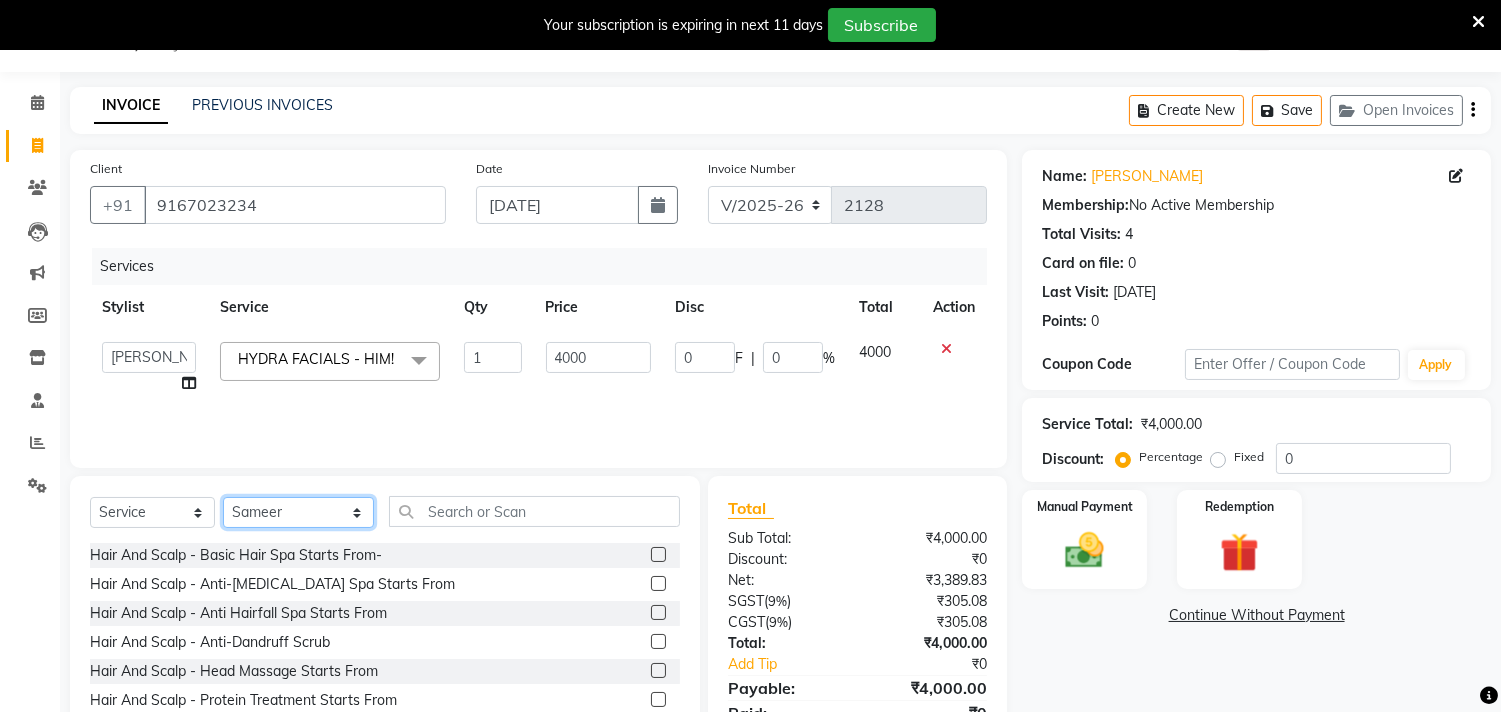 click on "Select Stylist [PERSON_NAME]  [PERSON_NAME]  [PERSON_NAME]  Front Desk Javed [PERSON_NAME]  [PERSON_NAME]  Pooja Jadhav [PERSON_NAME] [PERSON_NAME] [PERSON_NAME] SACHIN [PERSON_NAME] SAHAJAN [PERSON_NAME]  [PERSON_NAME] [PERSON_NAME] [PERSON_NAME] [PERSON_NAME] [PERSON_NAME] [PERSON_NAME] [PERSON_NAME]" 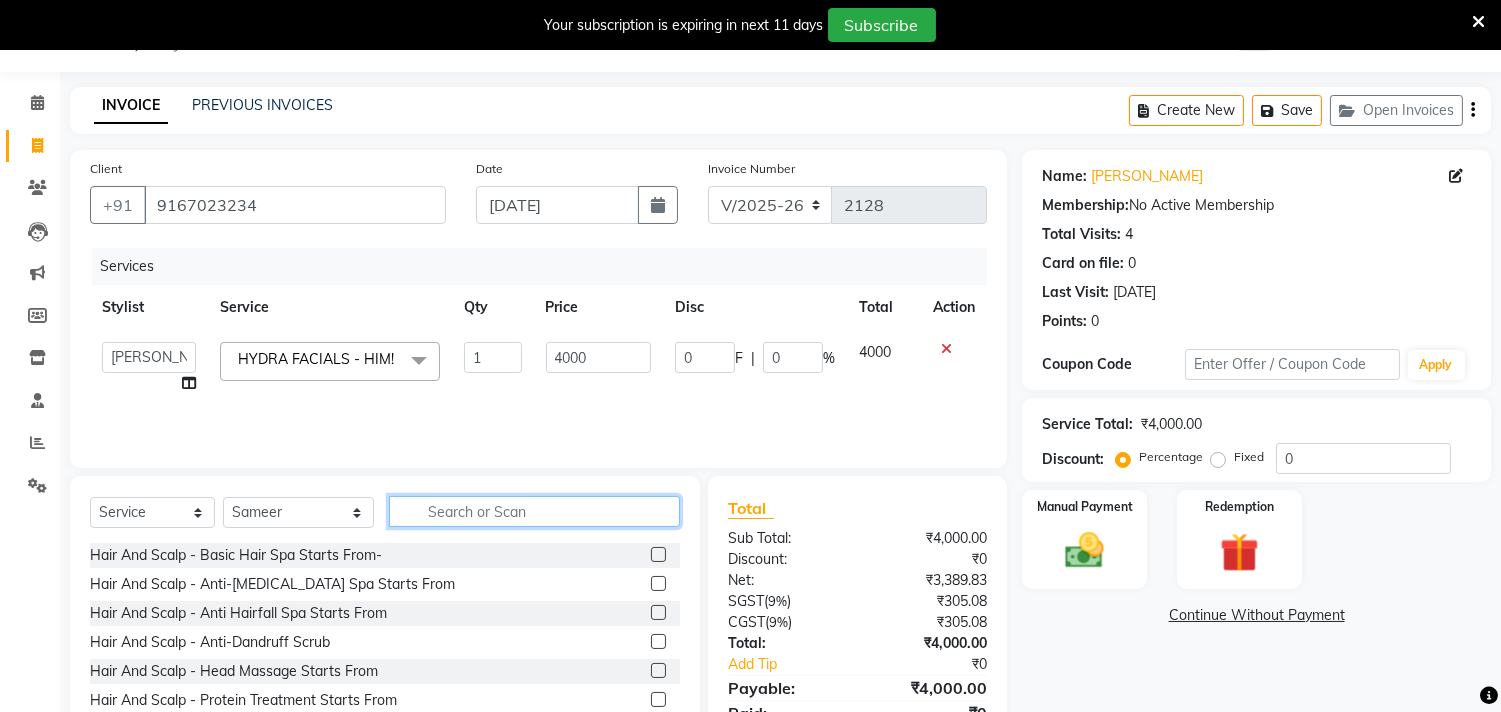 click 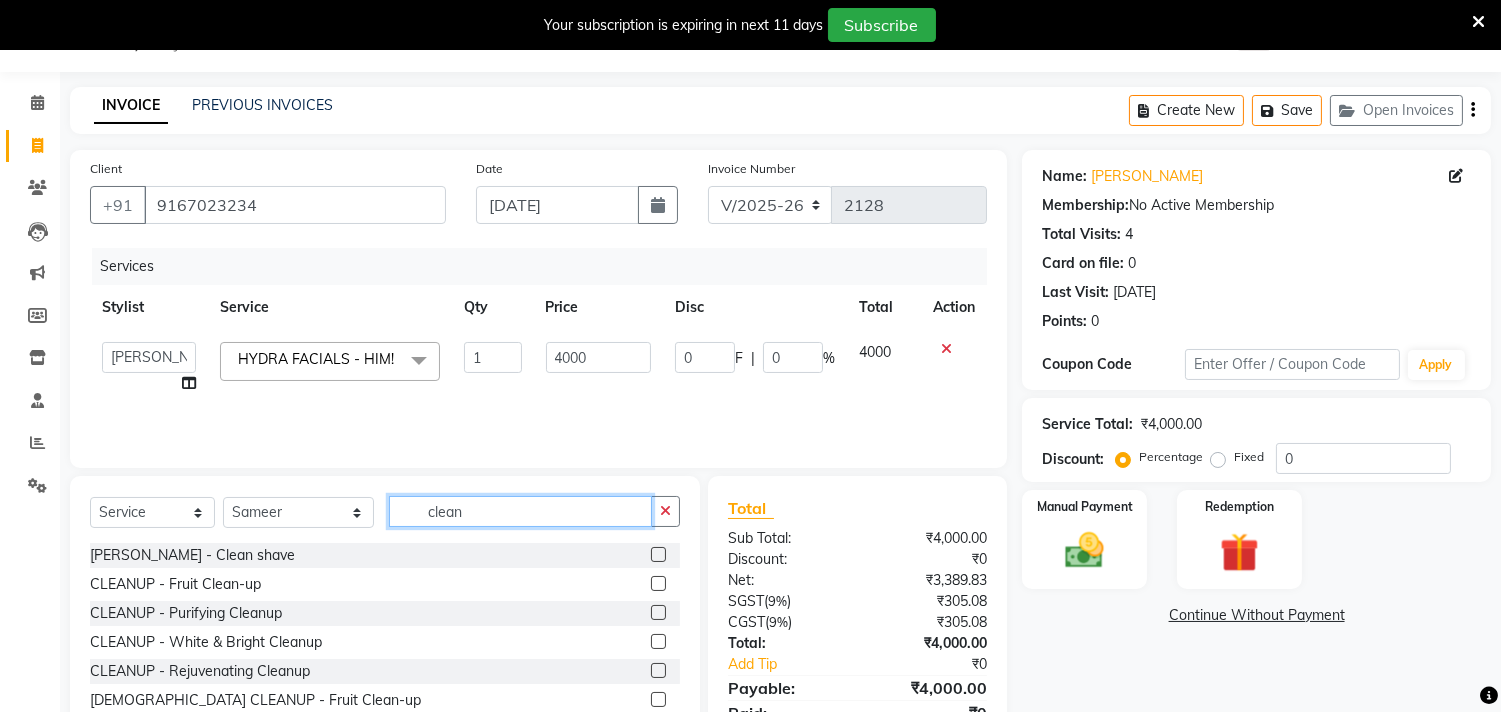 type on "clean" 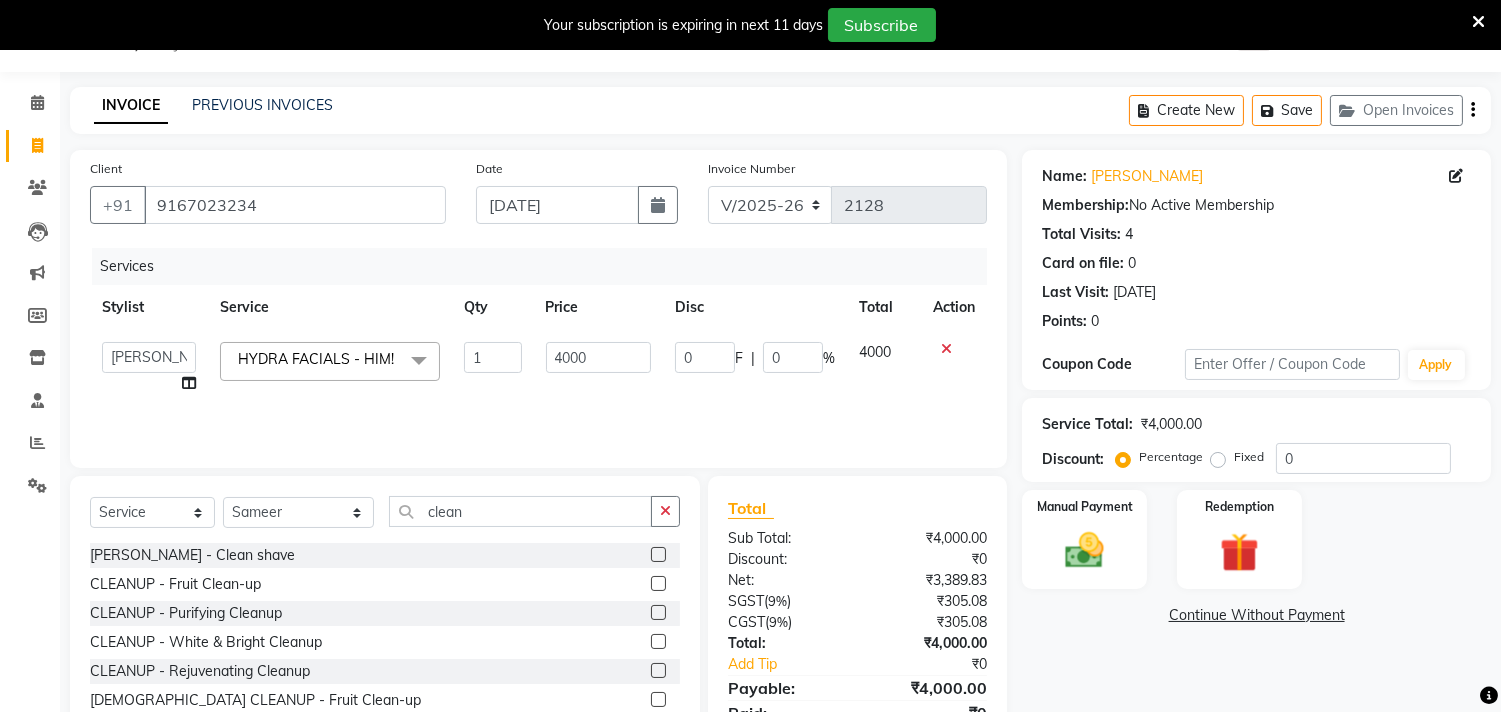 click 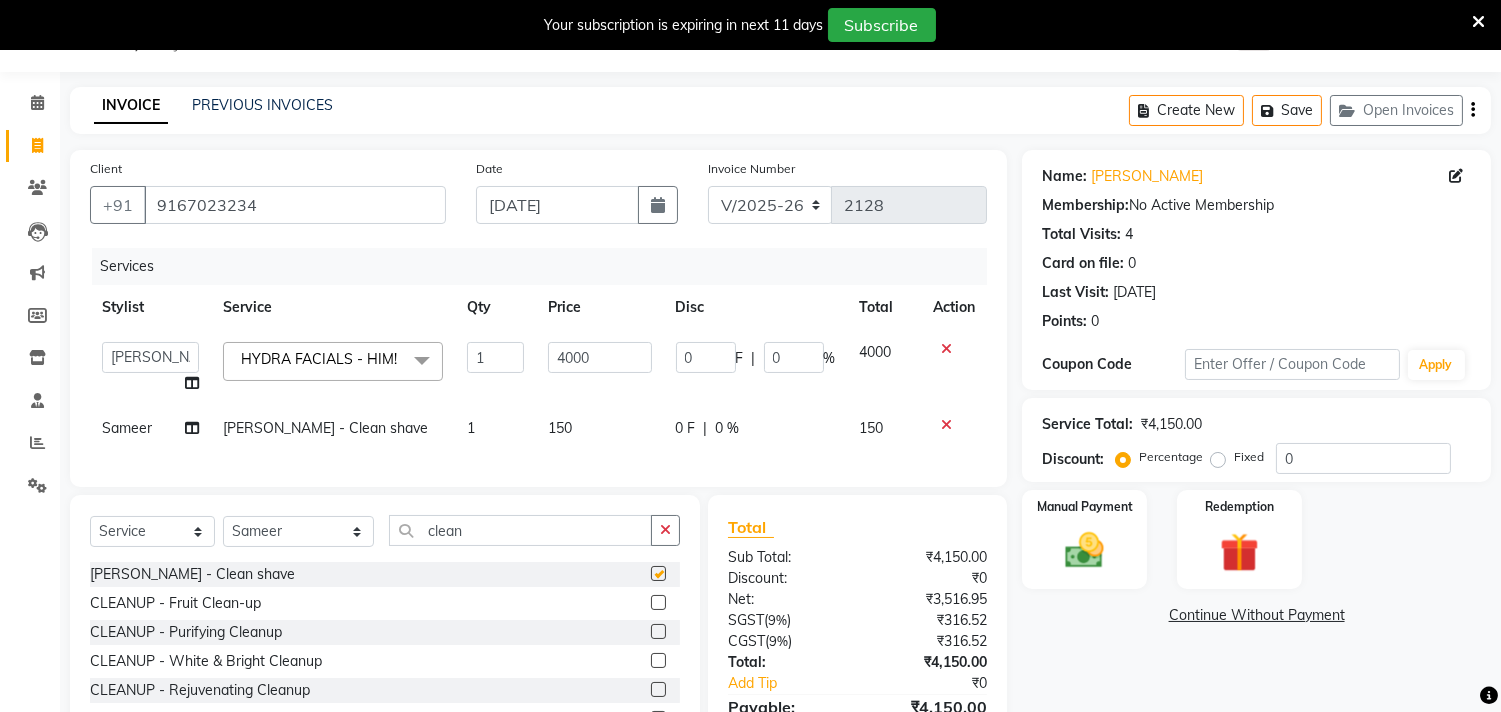 checkbox on "false" 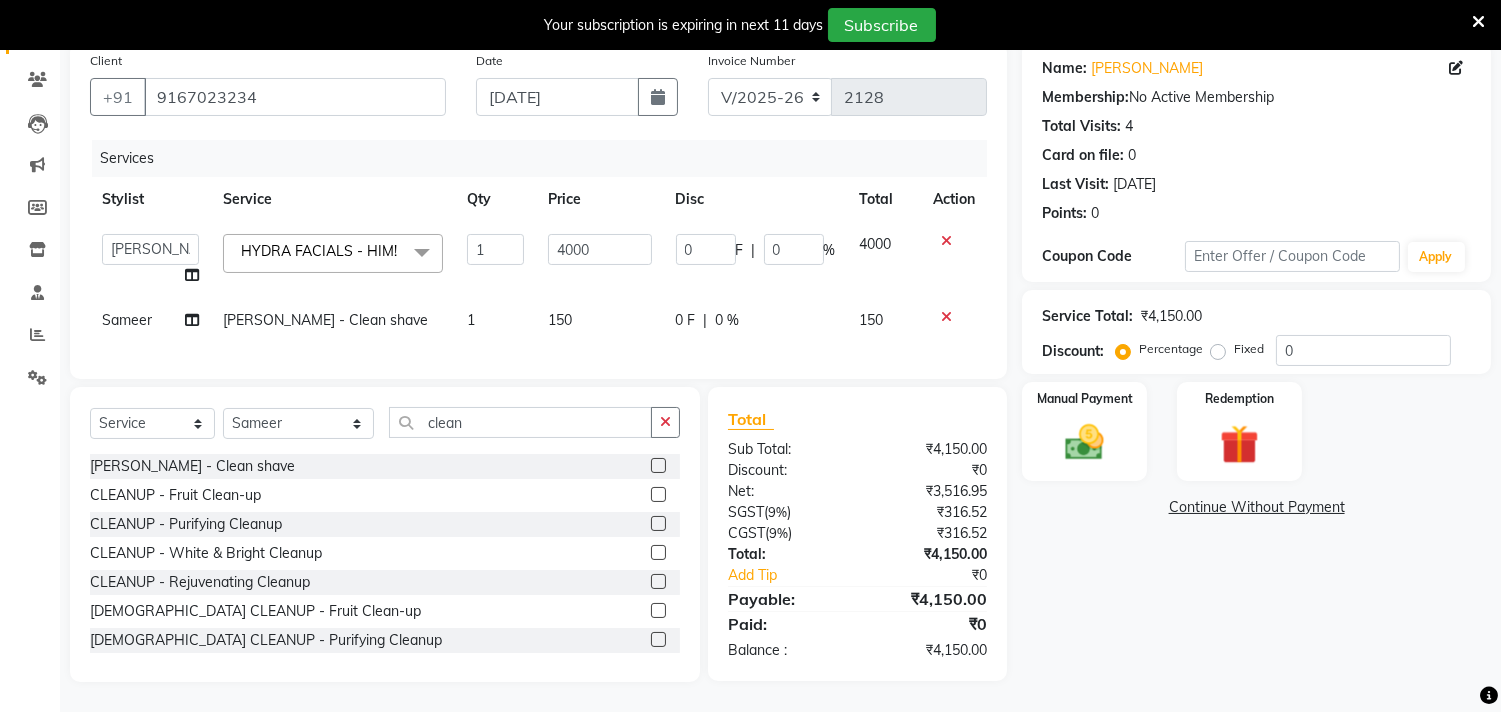 scroll, scrollTop: 174, scrollLeft: 0, axis: vertical 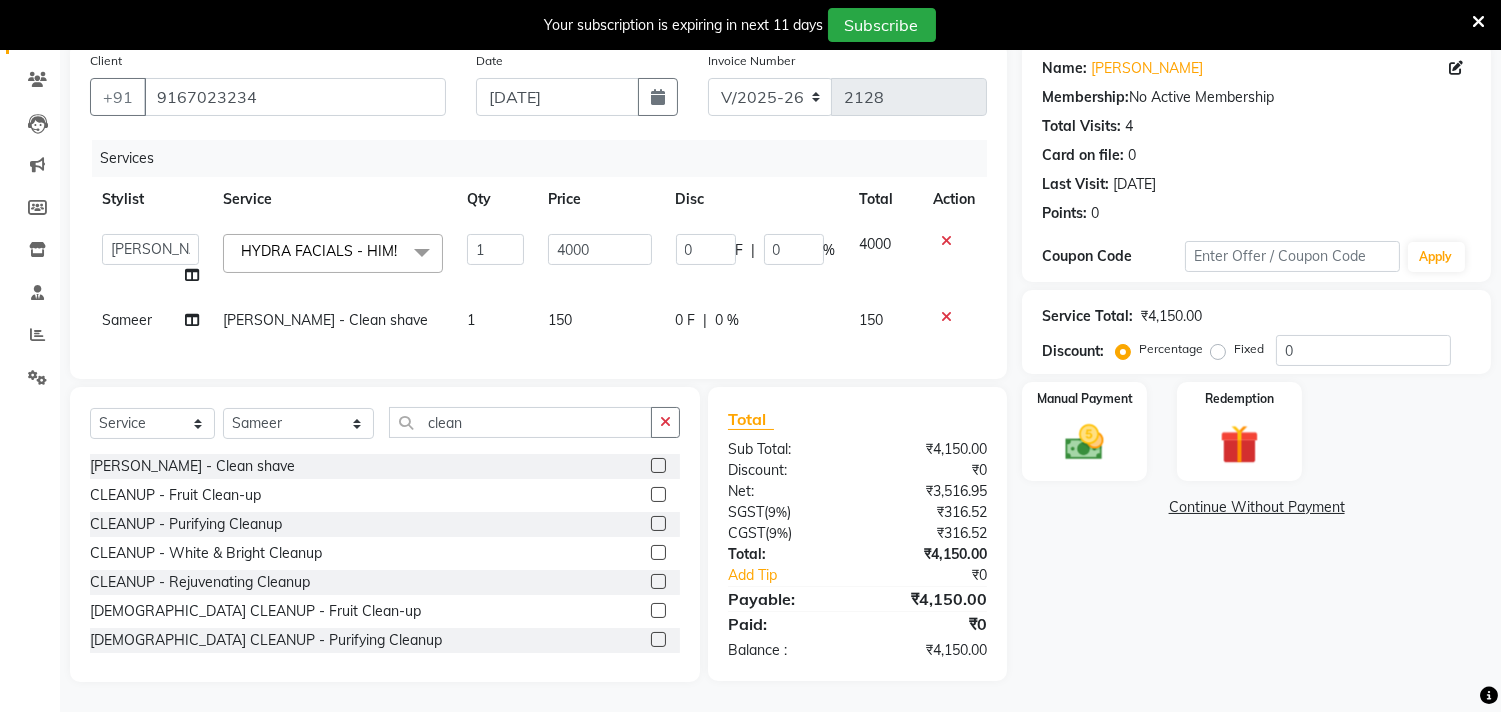 click on "150" 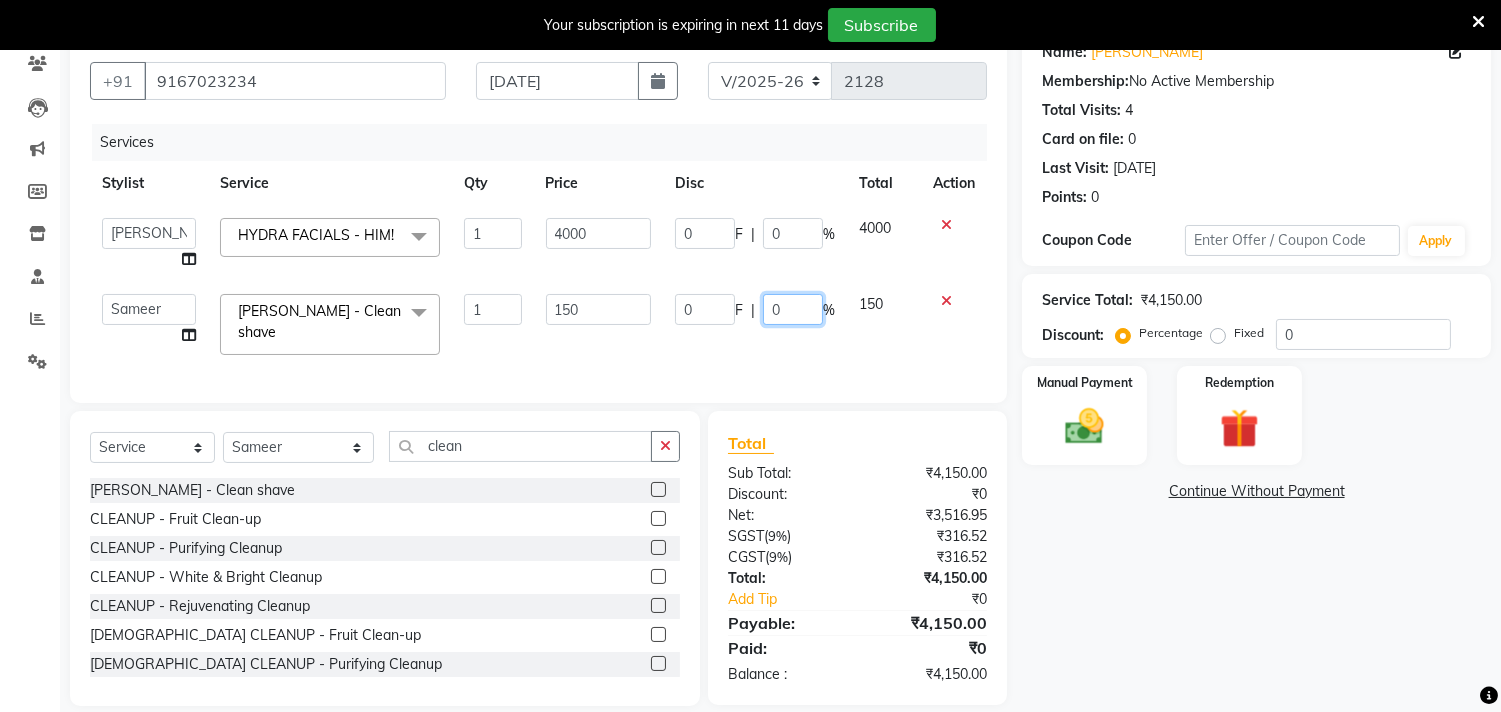 click on "0" 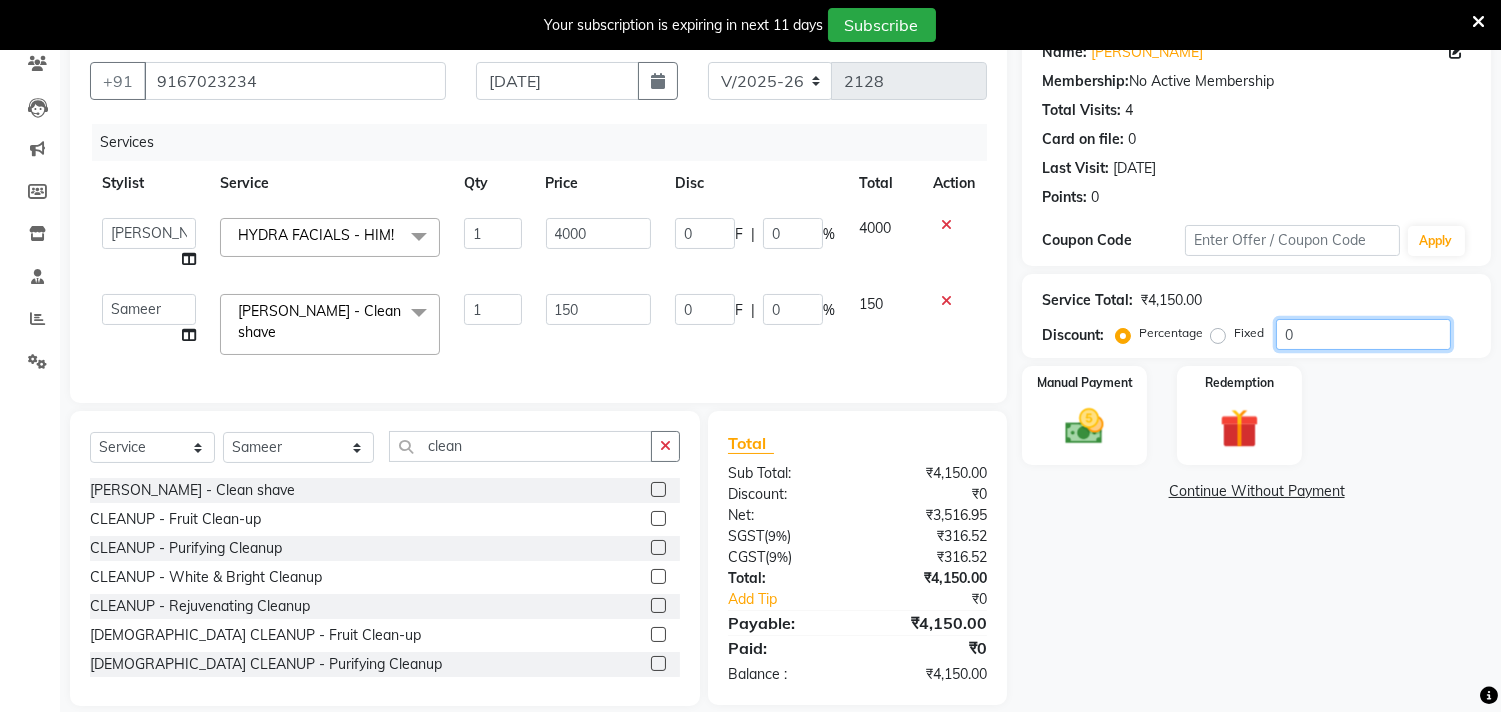 click on "0" 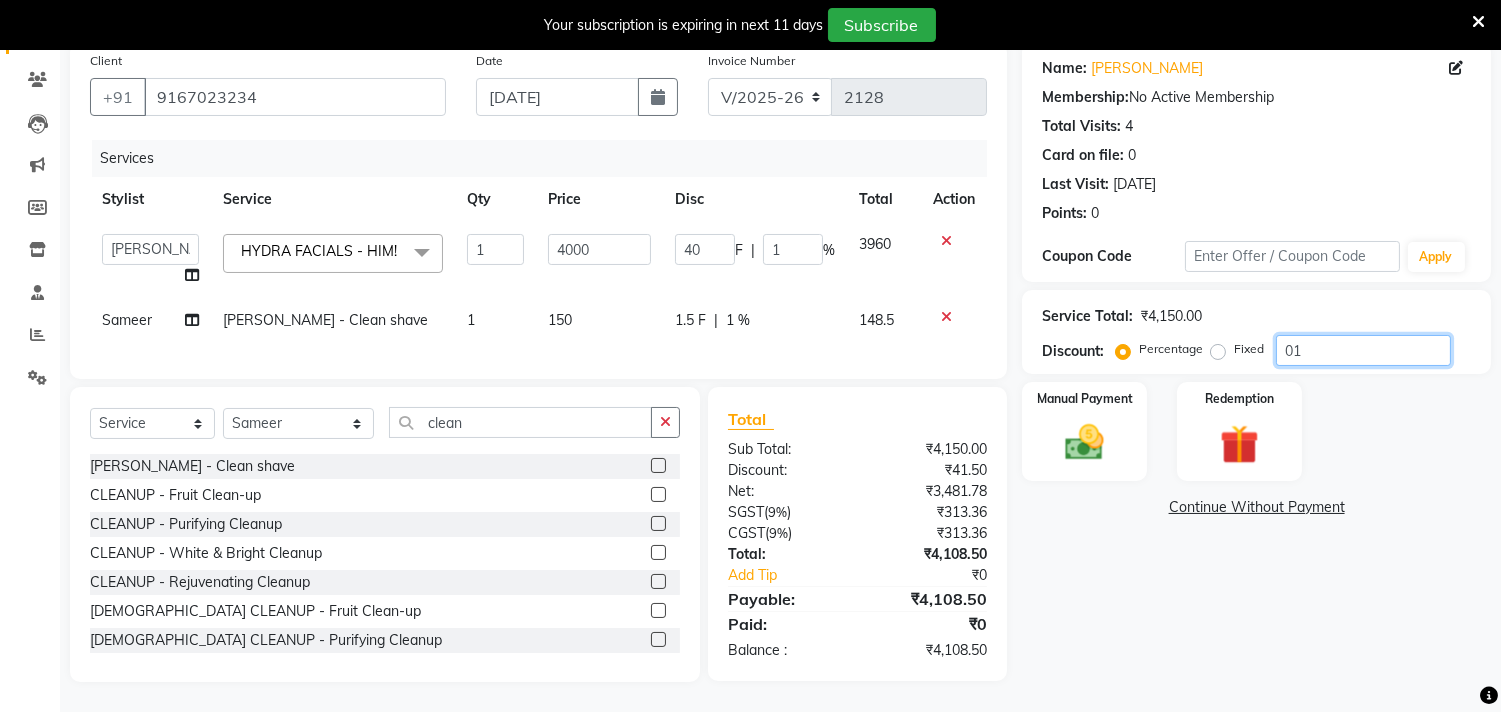 type on "015" 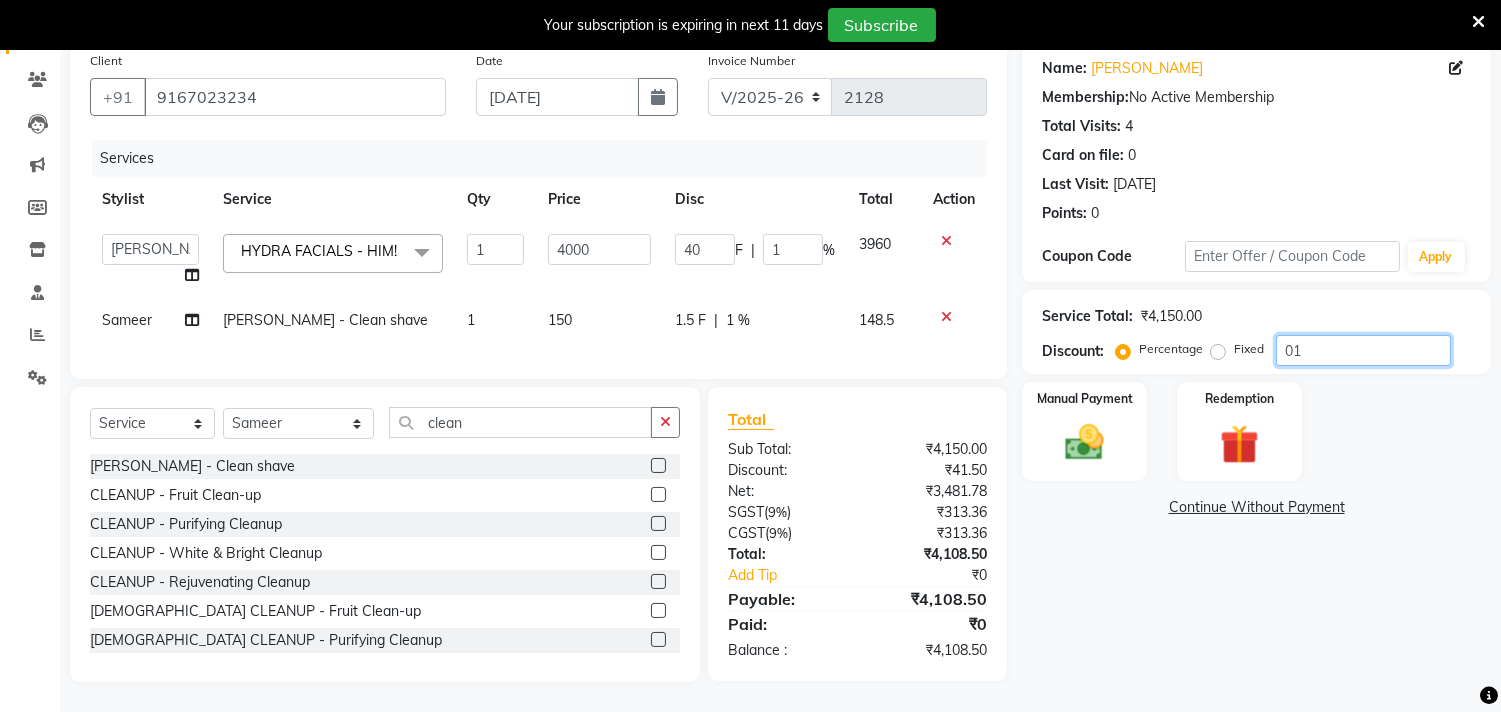 type on "600" 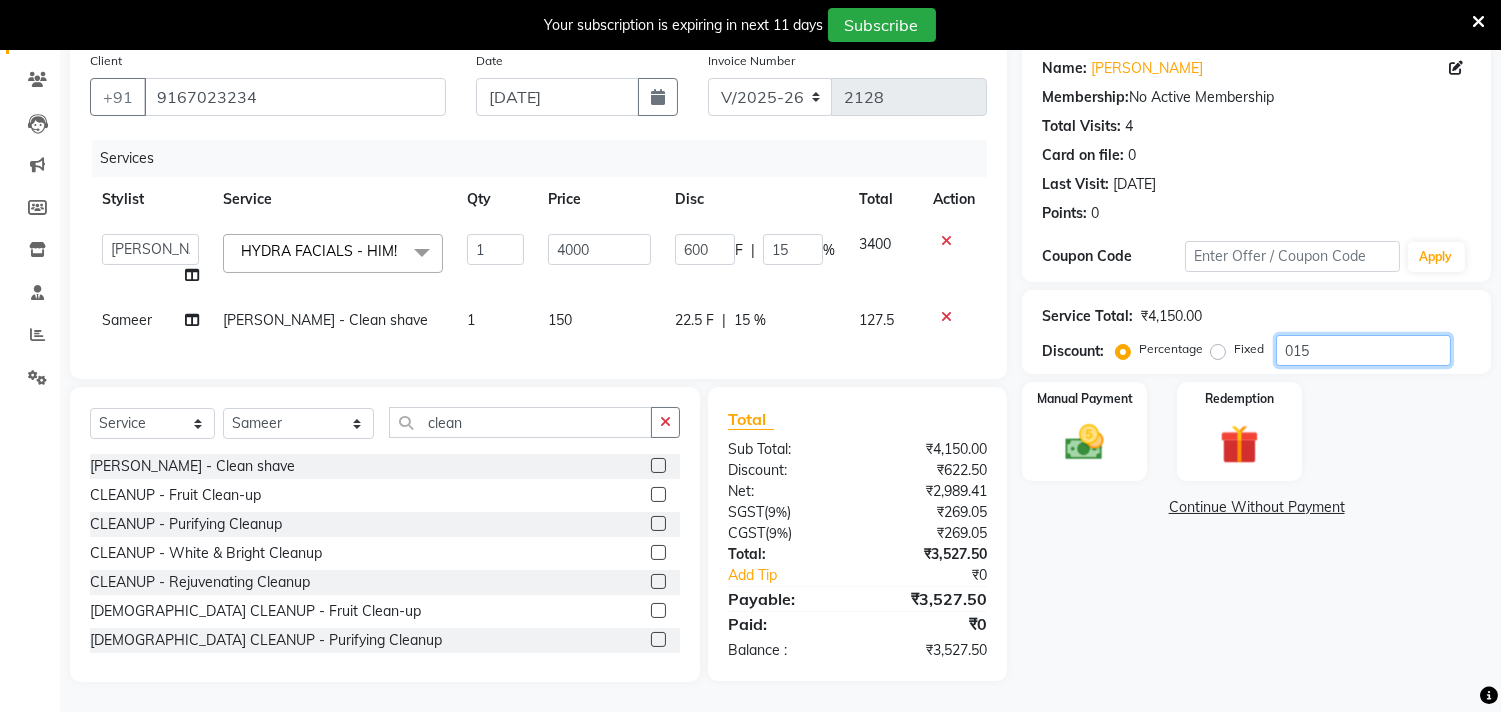 type on "015" 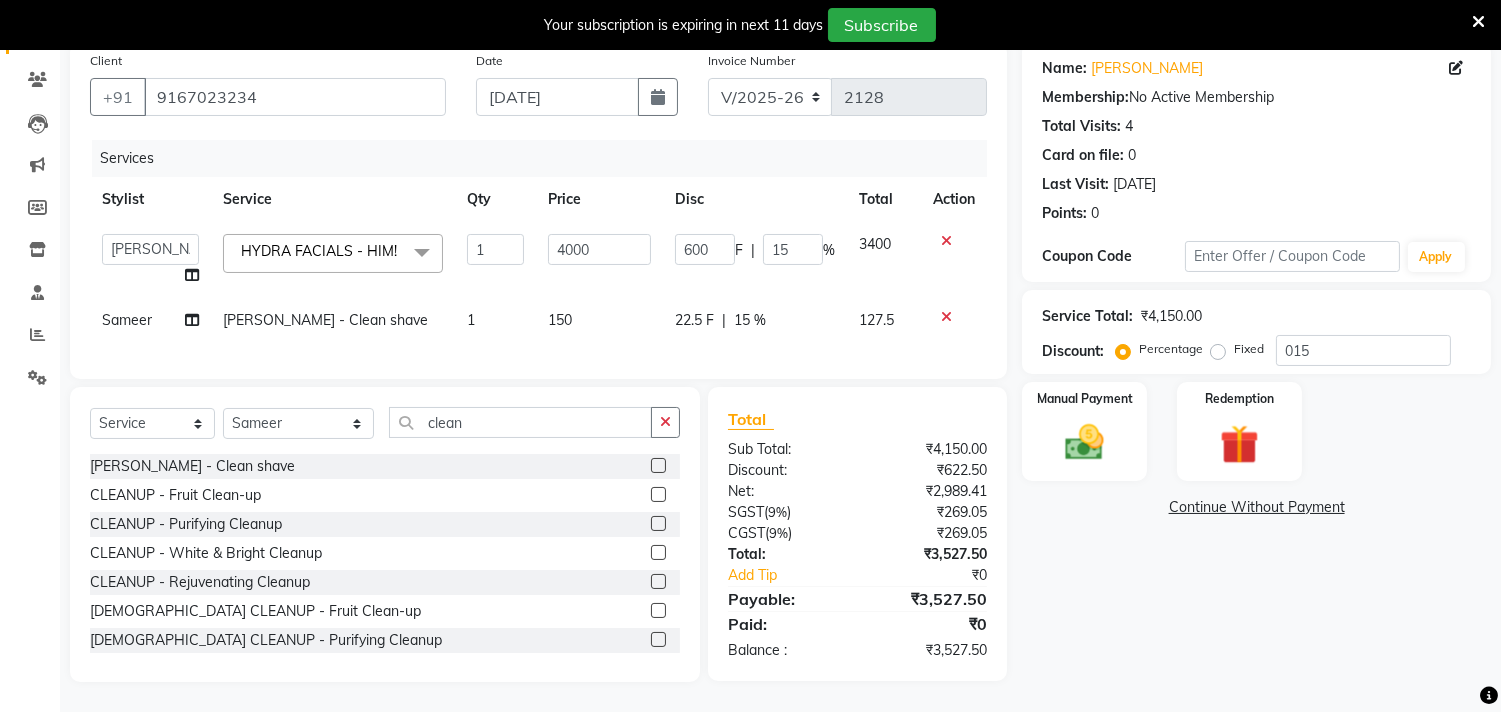 click on "600 F | 15 %" 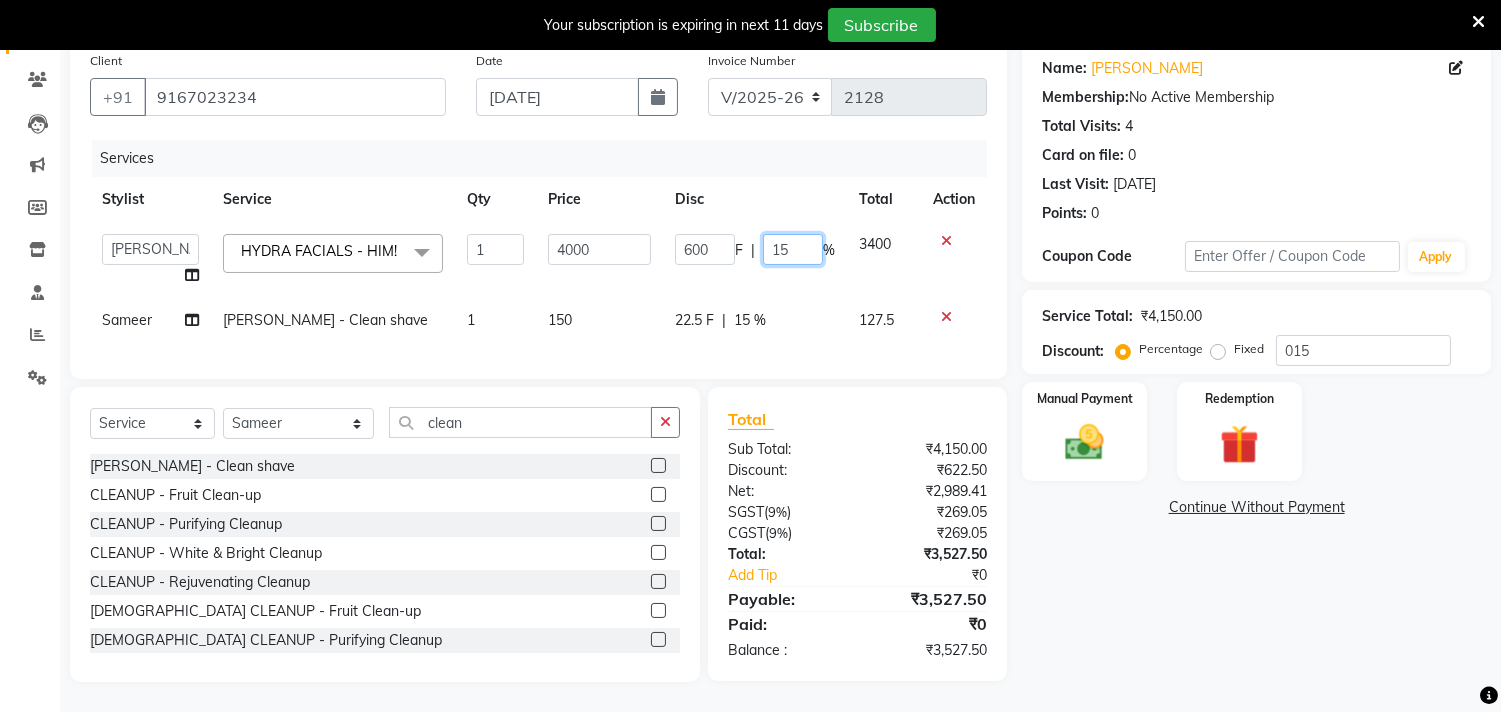 click on "15" 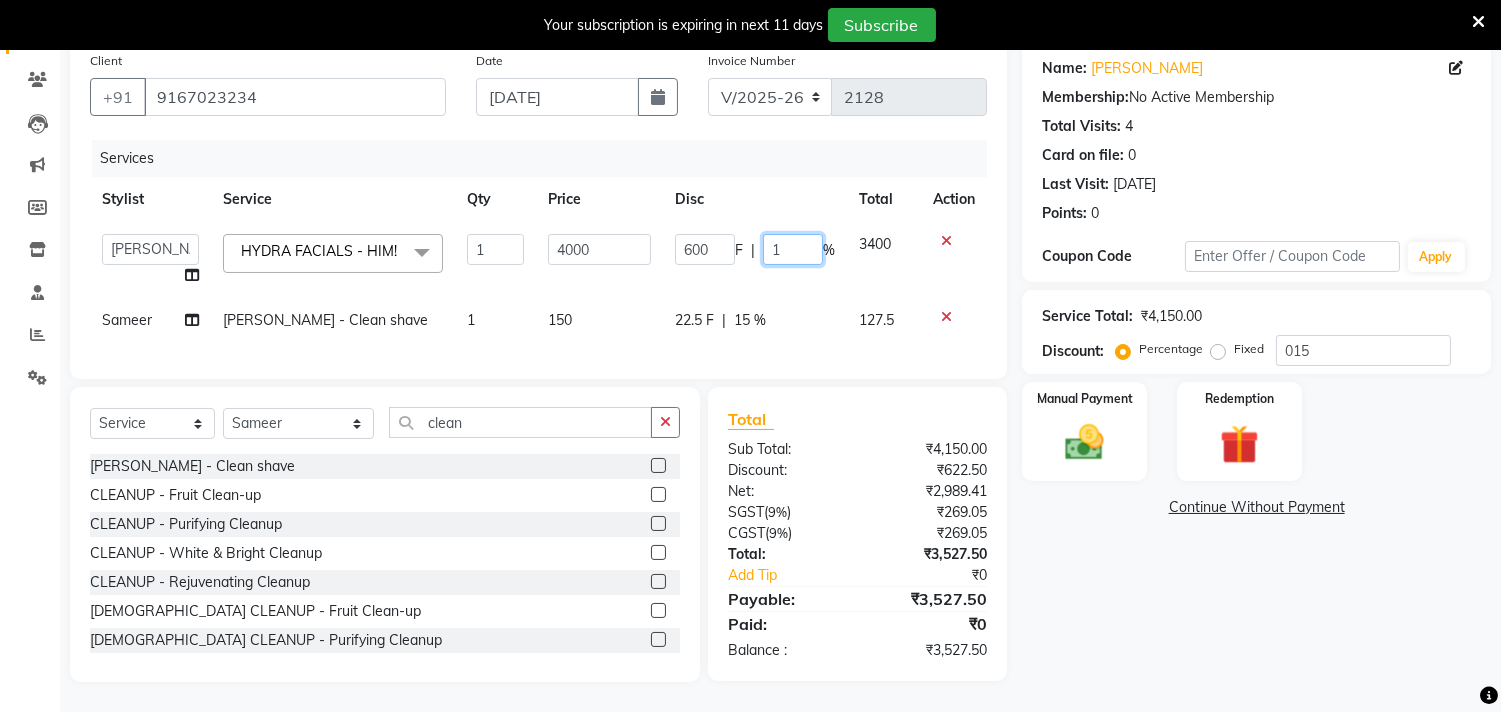 type on "10" 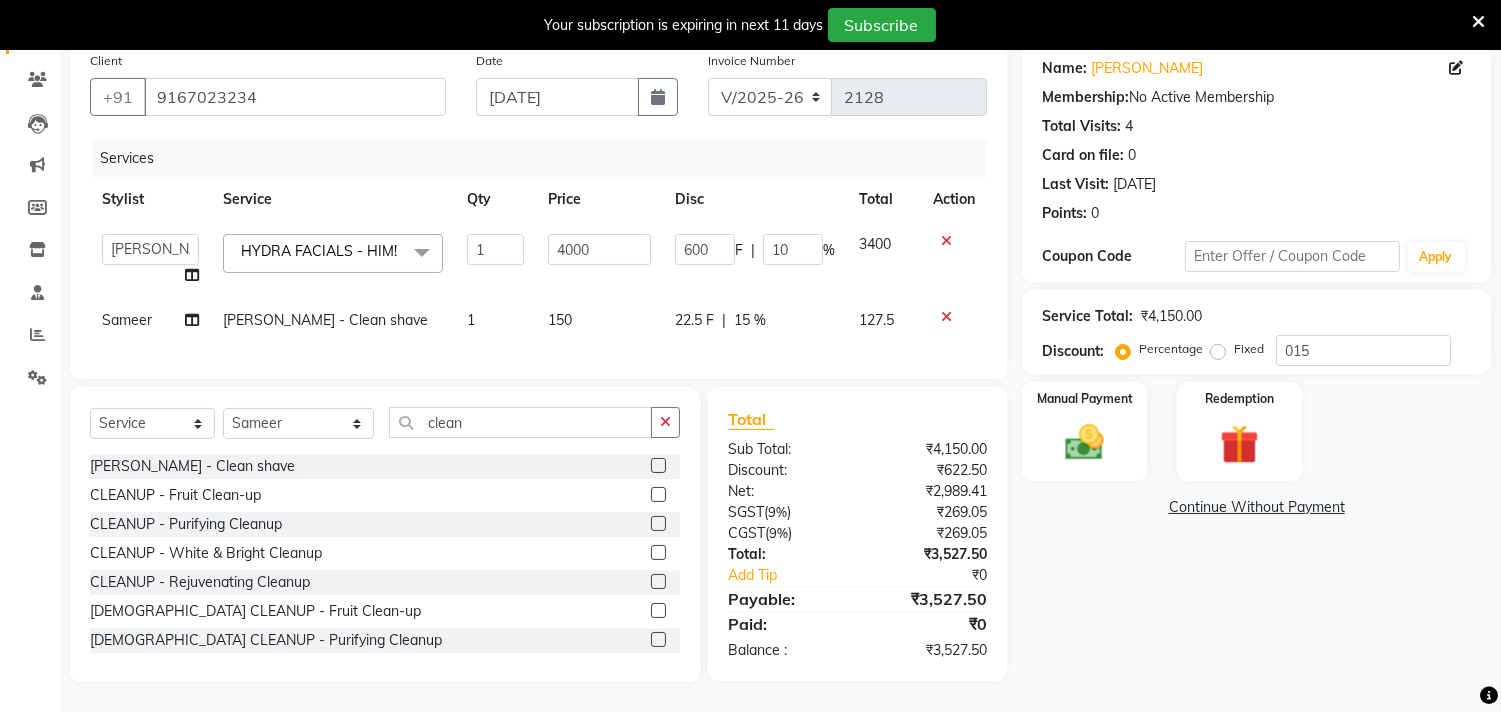 click on "aniket    Anu    AYAZ KADRI    Front Desk   Javed   kapil   KOMAL    Payal    Pooja Jadhav   Rahul Datkhile   RESHMA SHAIKH   rutik shinde   SACHIN SAKPAL   SADDAM   SAHAJAN   SAKSHI CHAVAN   Sameer    sampada   Sanjana    SANU   shobha sonawane   shobha sonawane   SHUBHAM PEDNEKAR   Sikandar Ansari   ssneha rana   HYDRA FACIALS - HIM!  x Hair And Scalp - Basic Hair Spa Starts From- Hair And Scalp - Anti-Dandruff Spa Starts From Hair And Scalp - Anti Hairfall Spa Starts From Hair And Scalp - Anti-Dandruff Scrub Hair And Scalp - Head Massage Starts From Hair And Scalp - Protein Treatment Starts From Hair And Scalp - Botox Spa Starts From Hair and Scalp - Golden spa starts from  Hair and scalp - Ultime repair  Hair and scalp - Ampoule HAIRCUT - Men's Advanced haircut HAIRCUT - Senior Stylist HAIRCUT - Hair-wash HAIRCUT - Hair-styling BEARD - Clean shave BEARD - Beard shape / styling BEARD - Moustache HAIR COLOUR - Highlights (per streak) HAIR COLOUR - Beard colour HAIR COLOUR - Beard colour (ammonia free) 1 F" 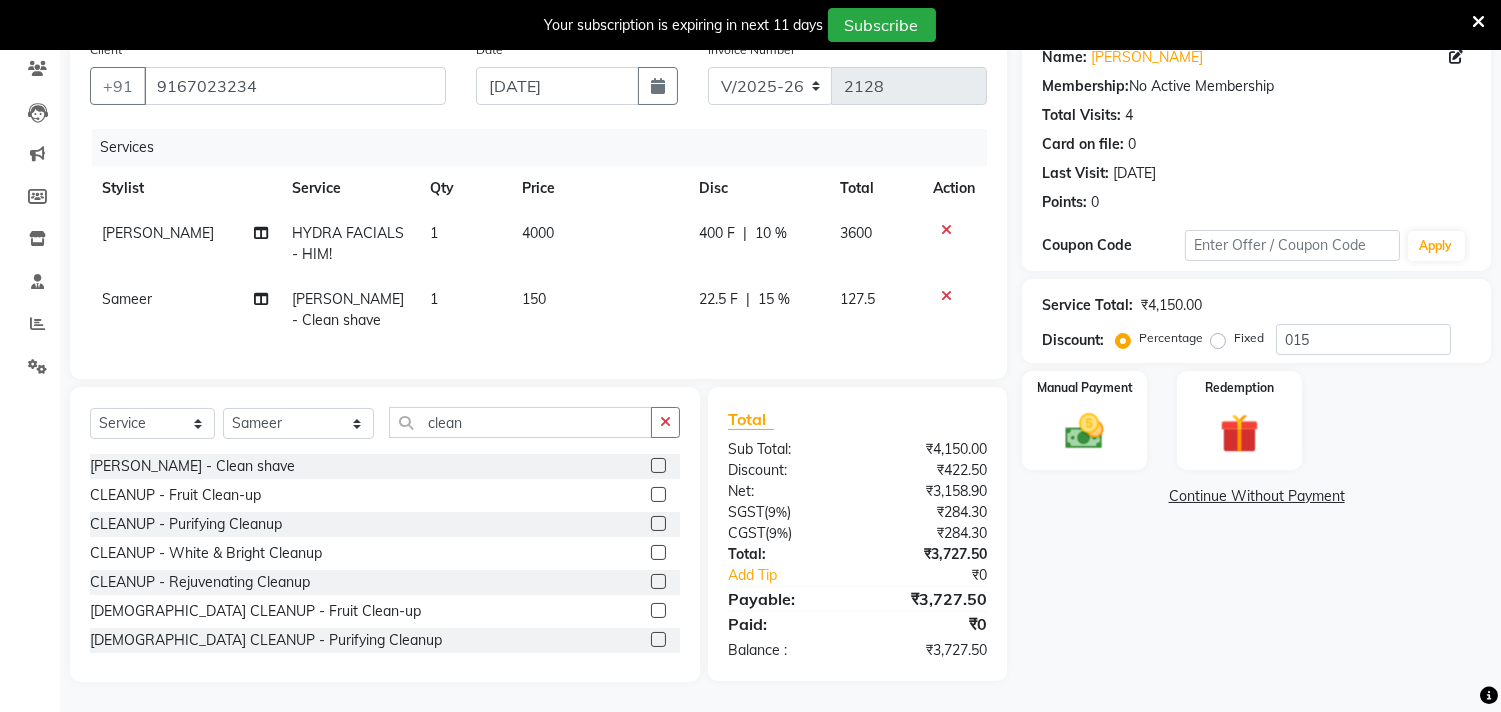 scroll, scrollTop: 185, scrollLeft: 0, axis: vertical 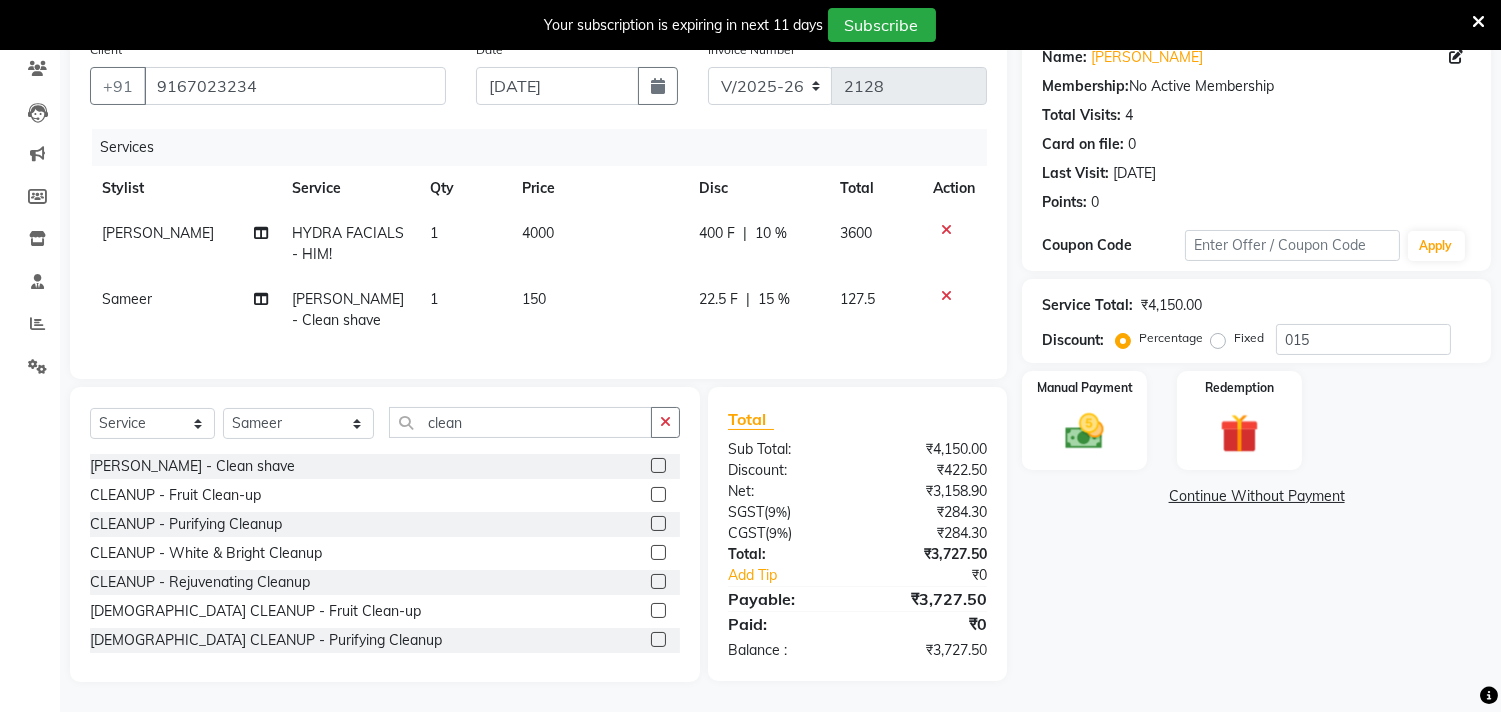click on "22.5 F | 15 %" 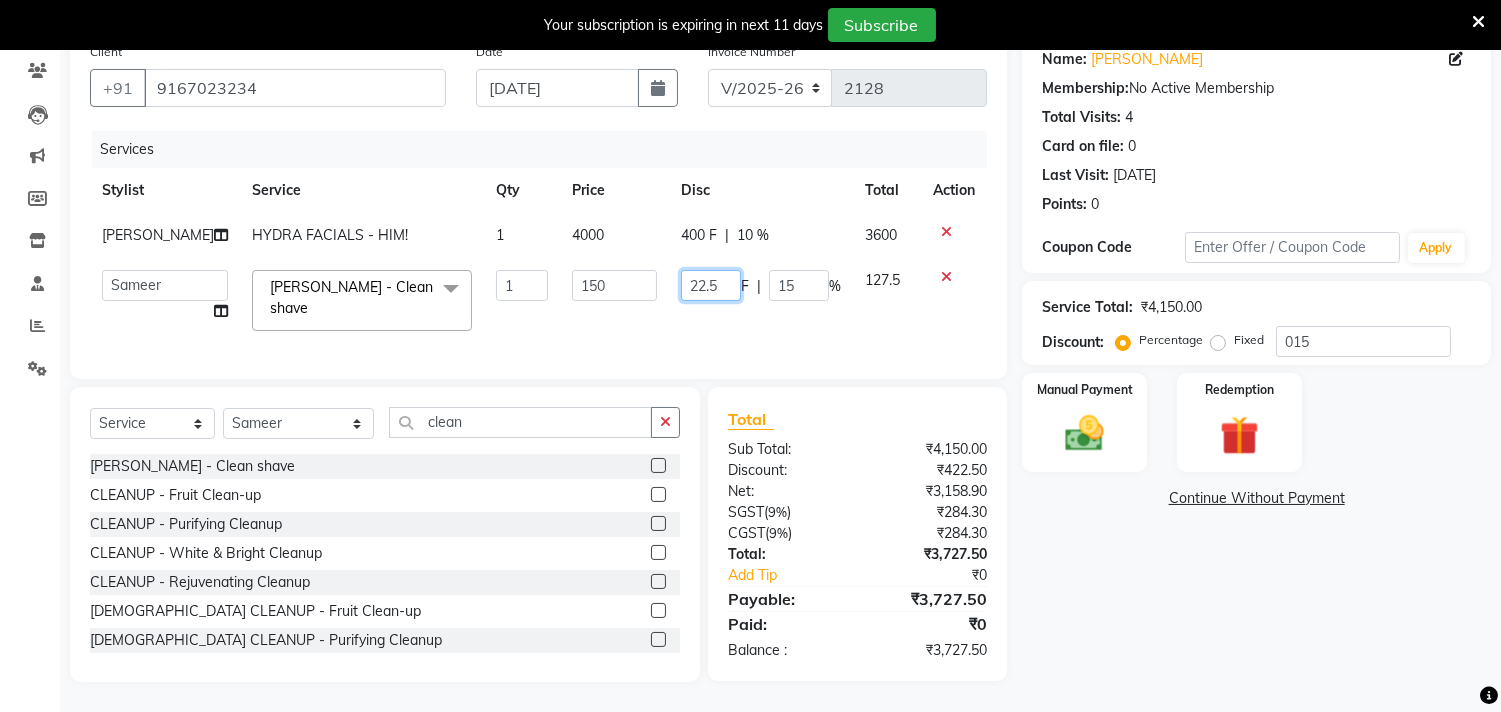 click on "22.5" 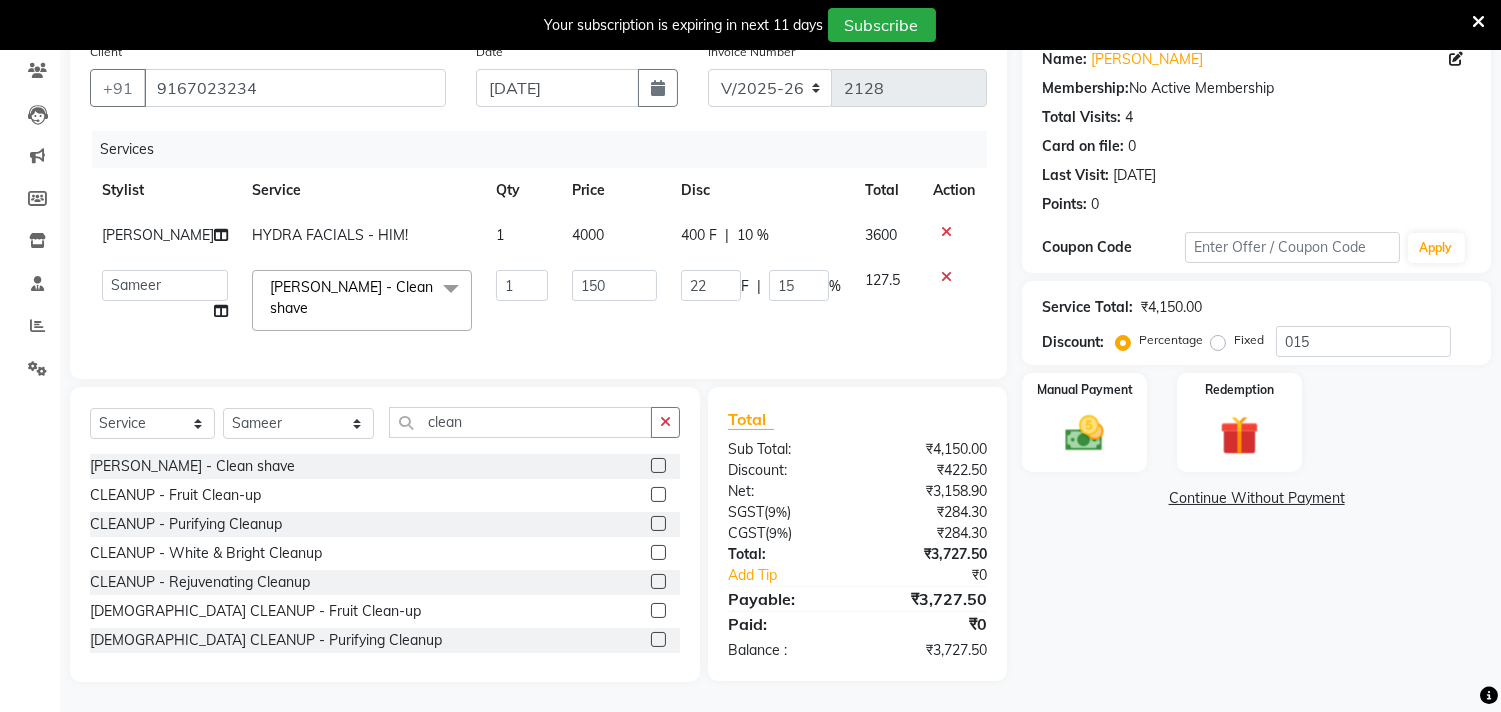 click on "22 F | 15 %" 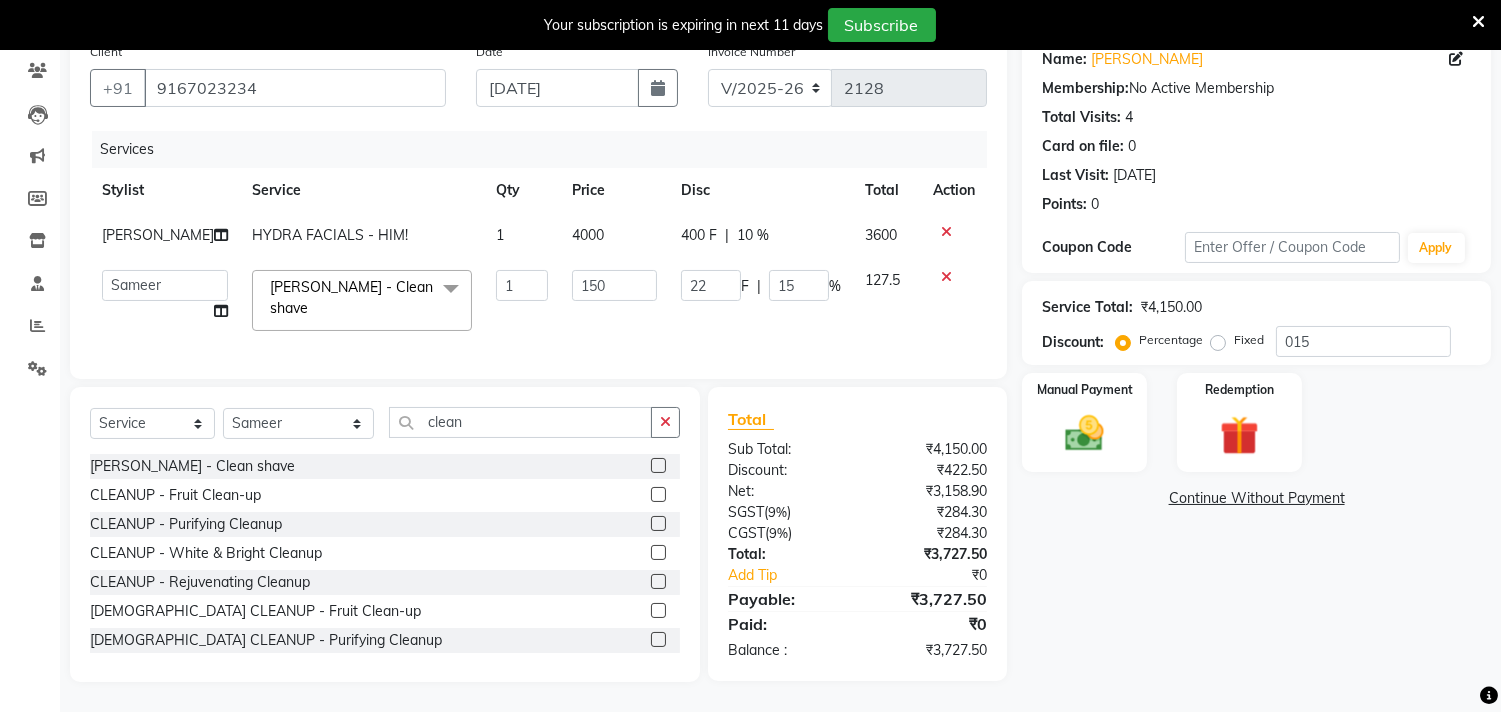 select on "75587" 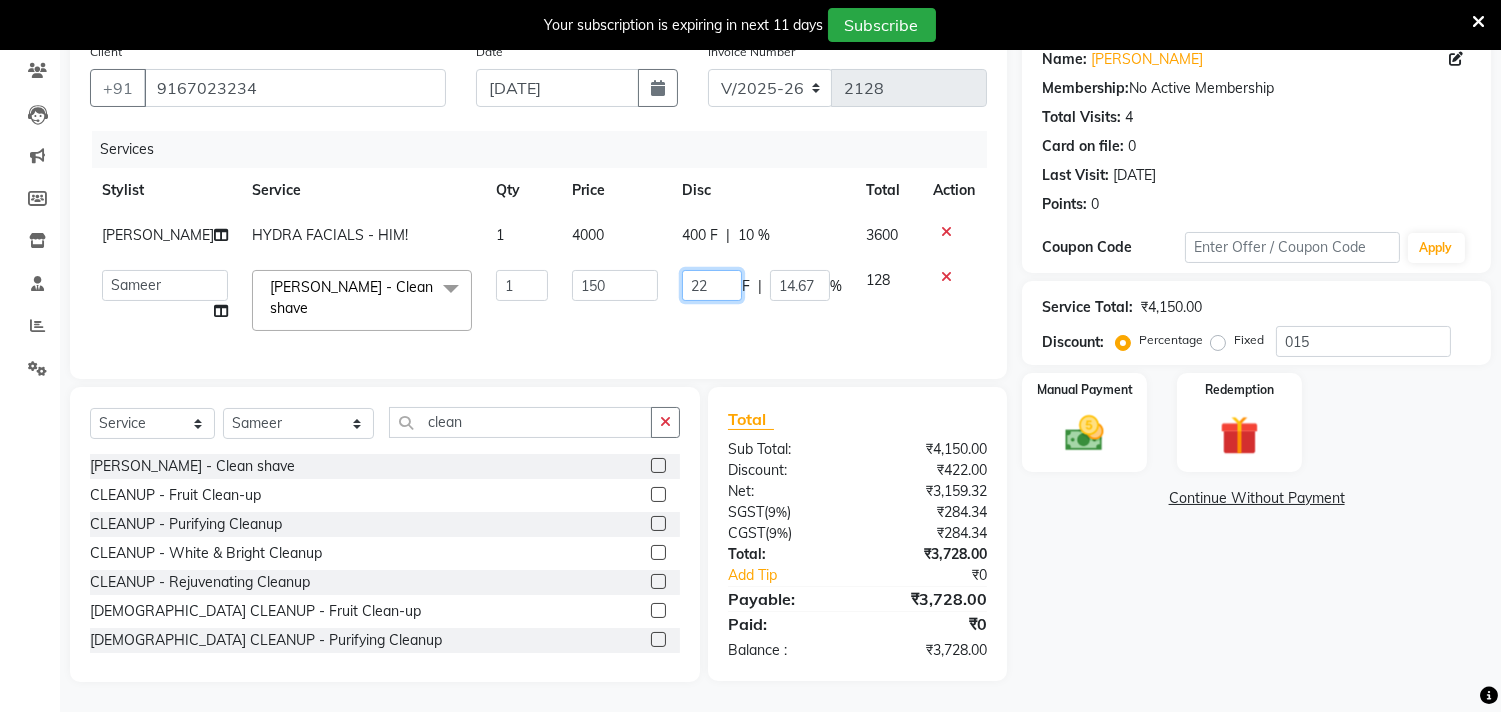 click on "22" 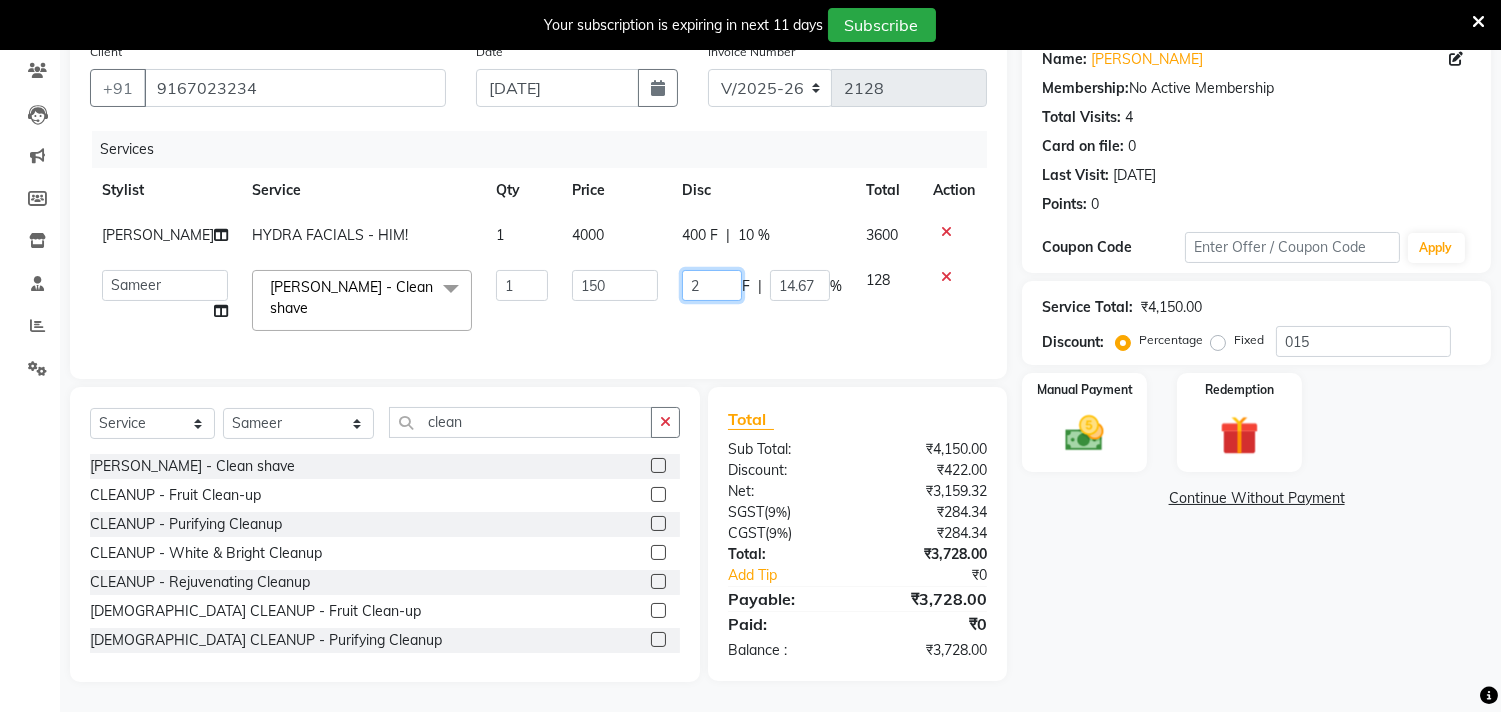 type on "23" 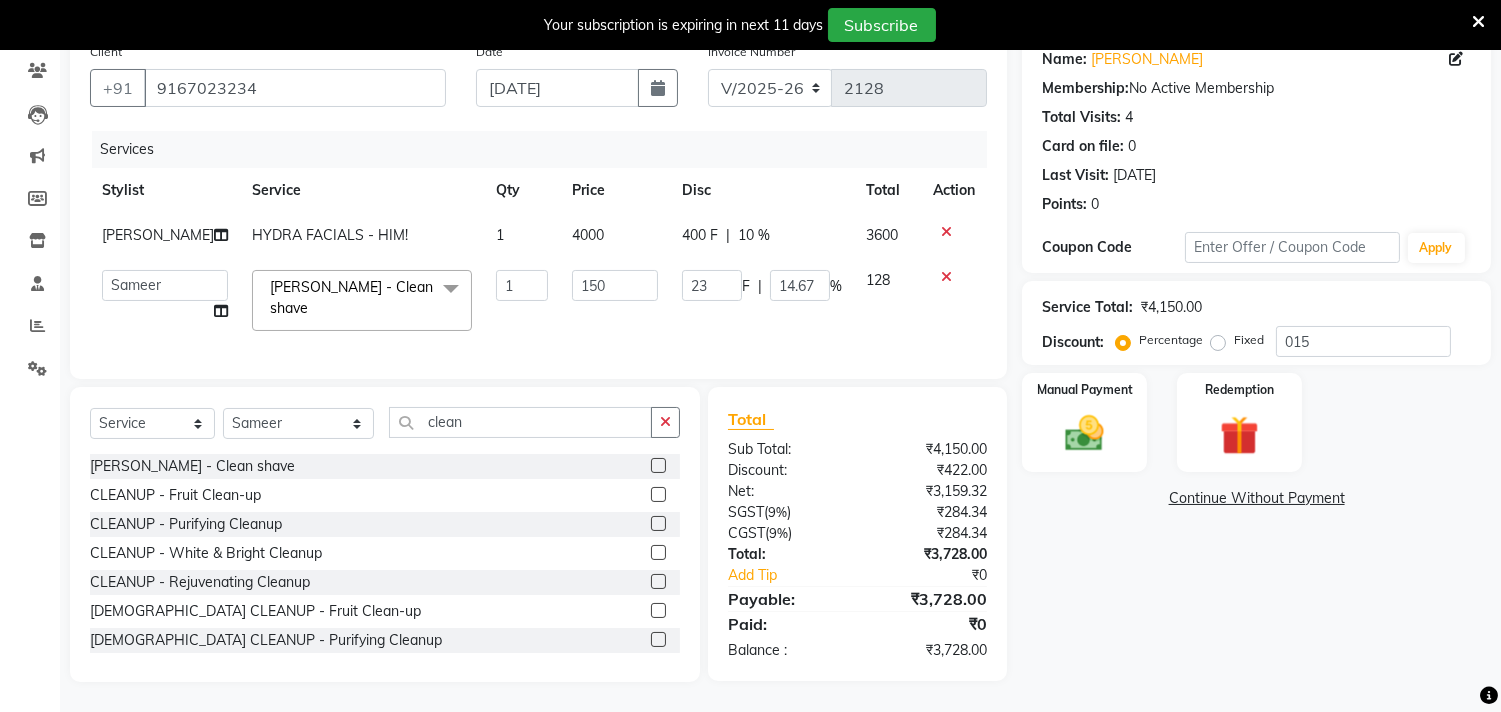 click on "23 F | 14.67 %" 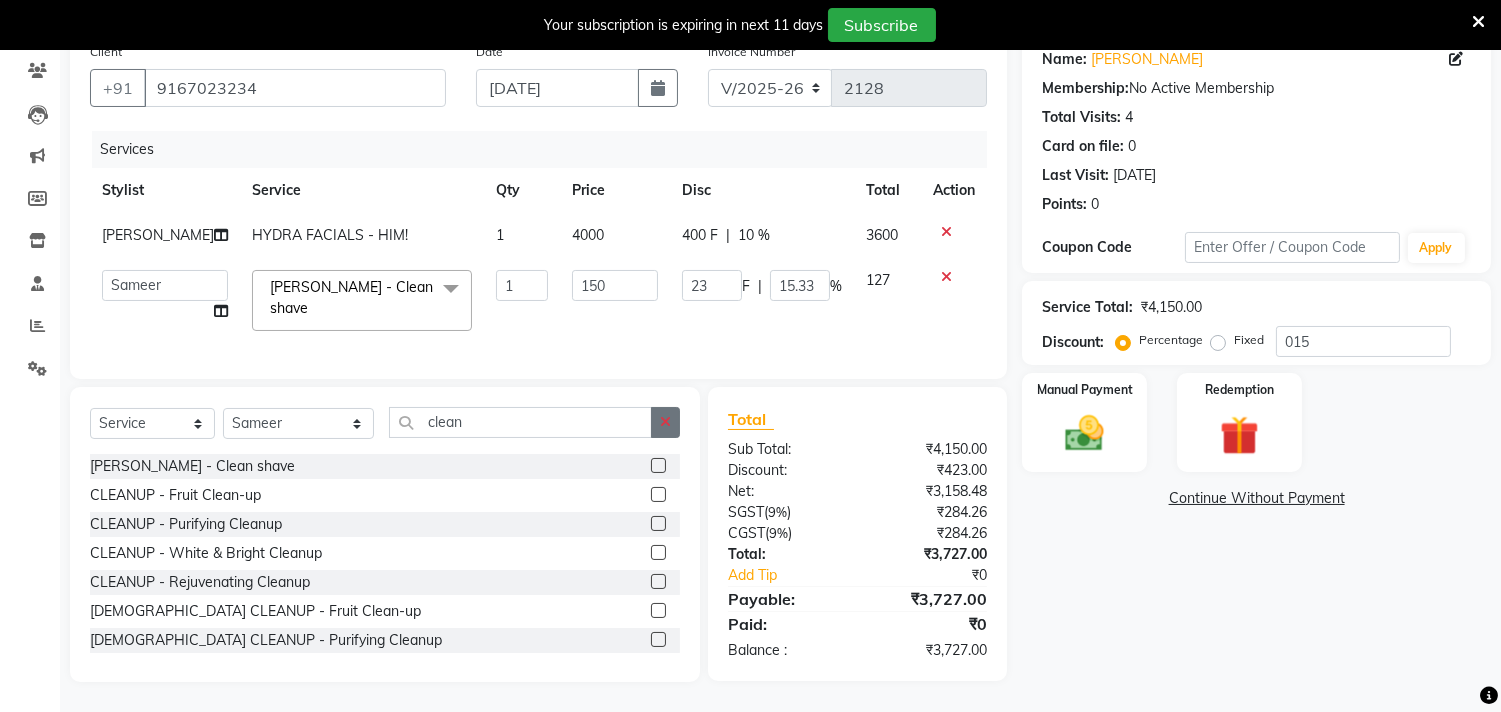 click 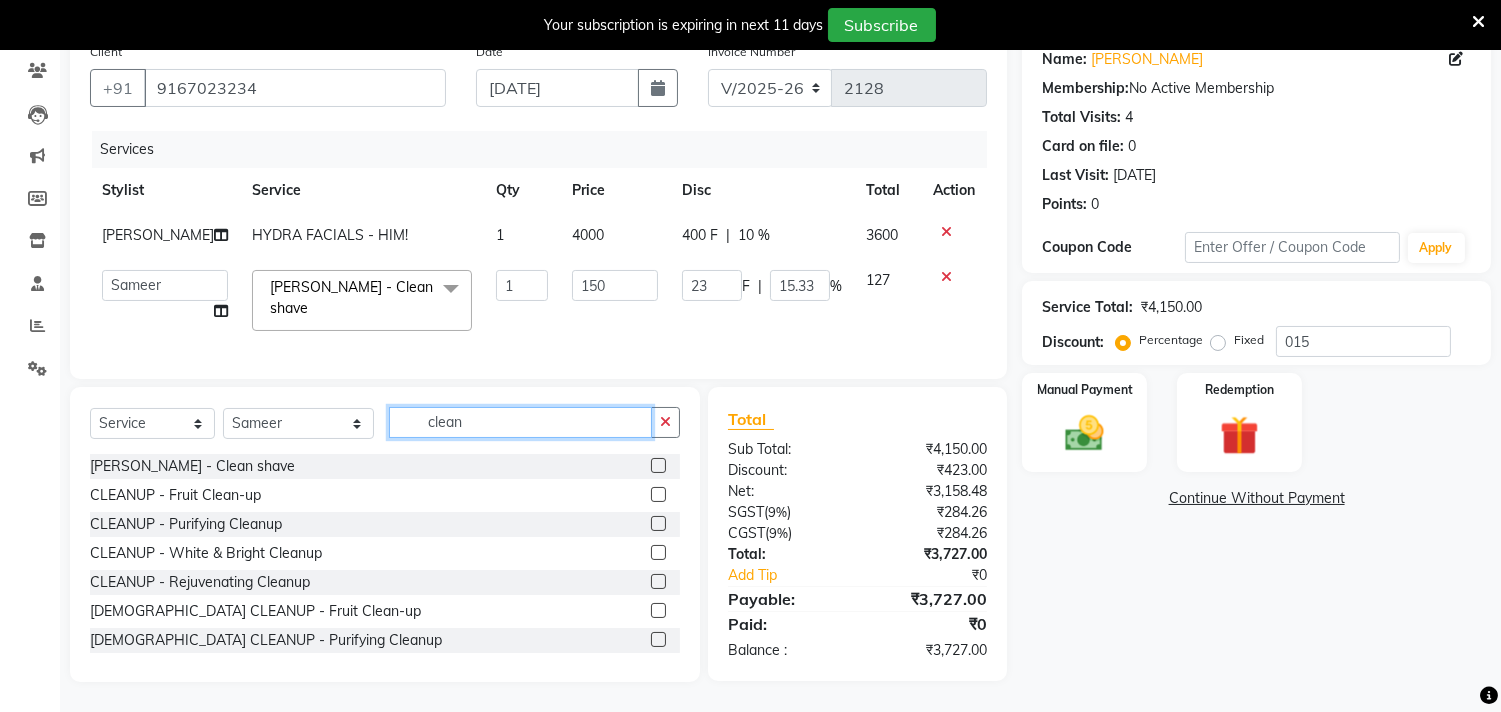 type 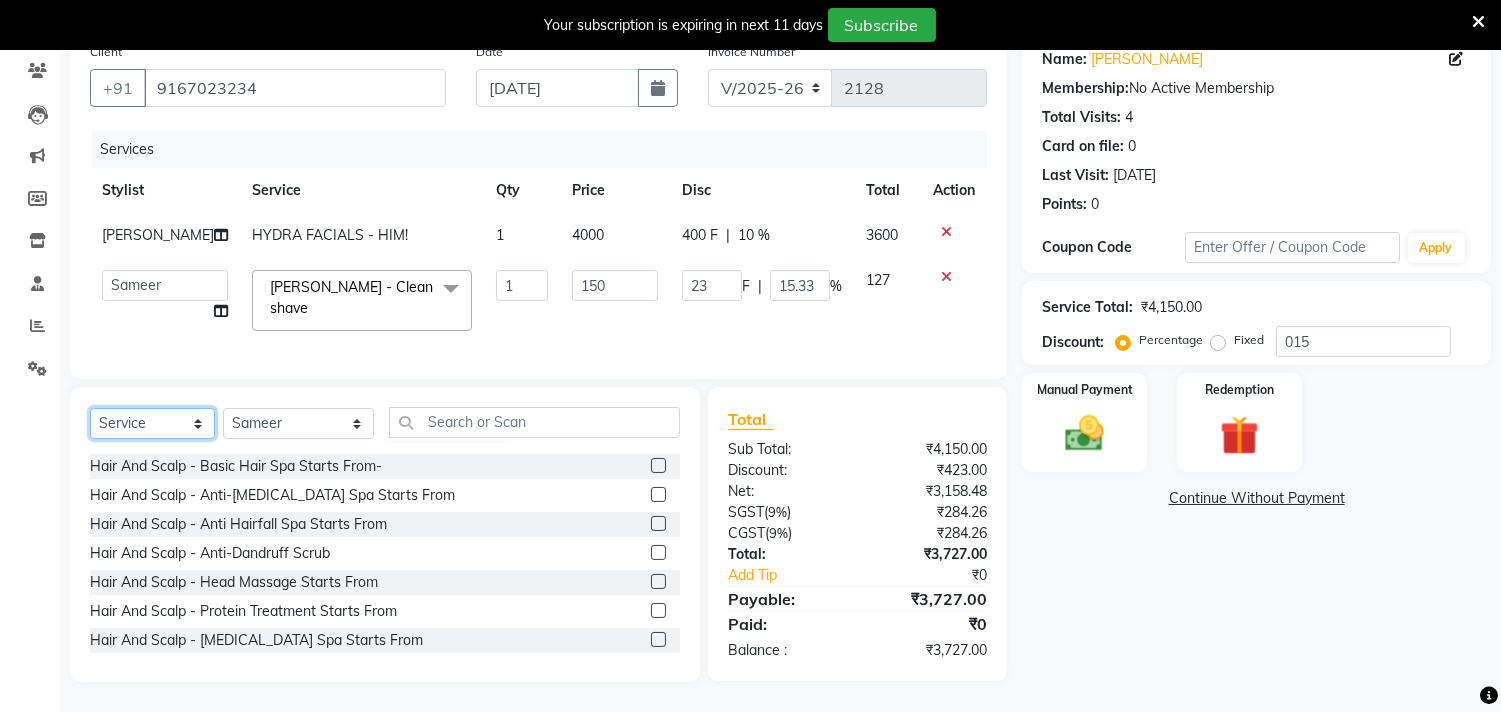 click on "Select  Service  Product  Membership  Package Voucher Prepaid Gift Card" 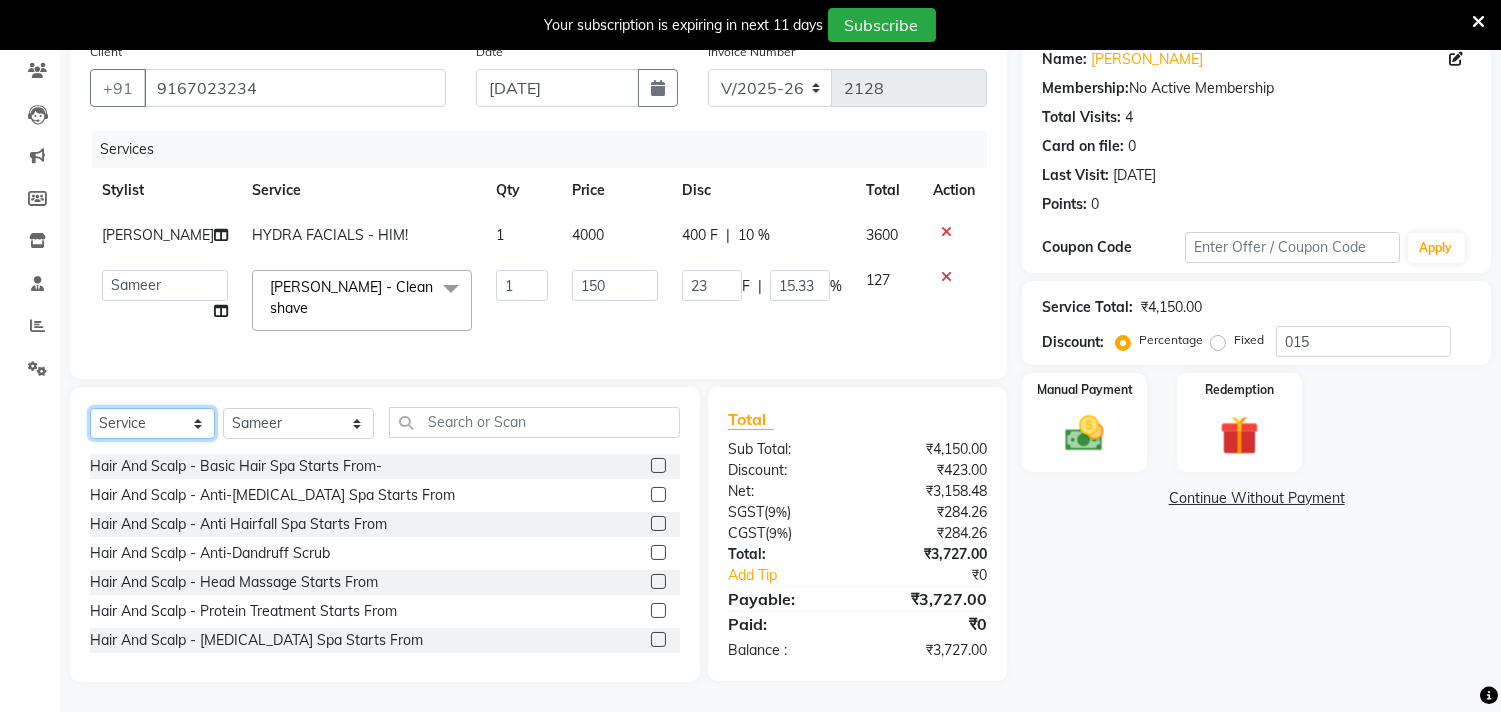 select on "membership" 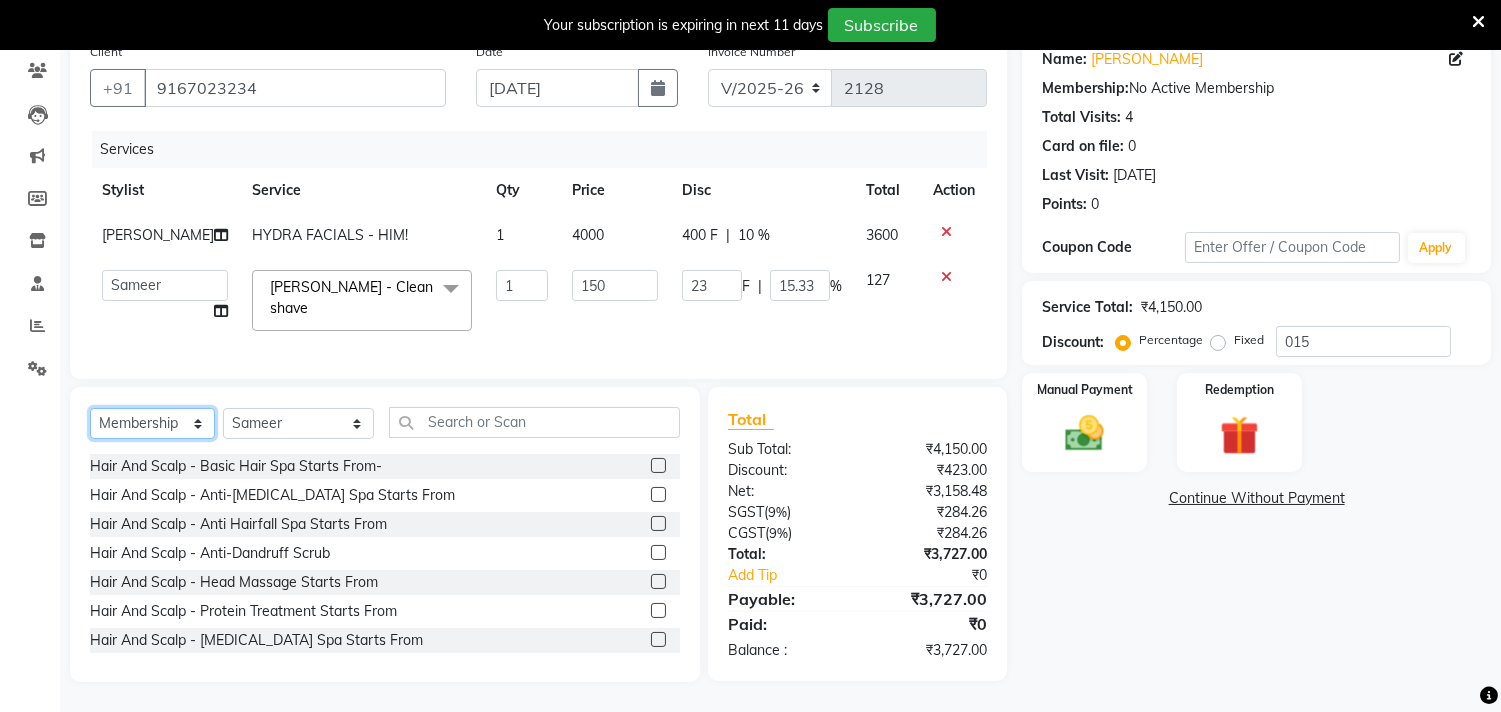 click on "Select  Service  Product  Membership  Package Voucher Prepaid Gift Card" 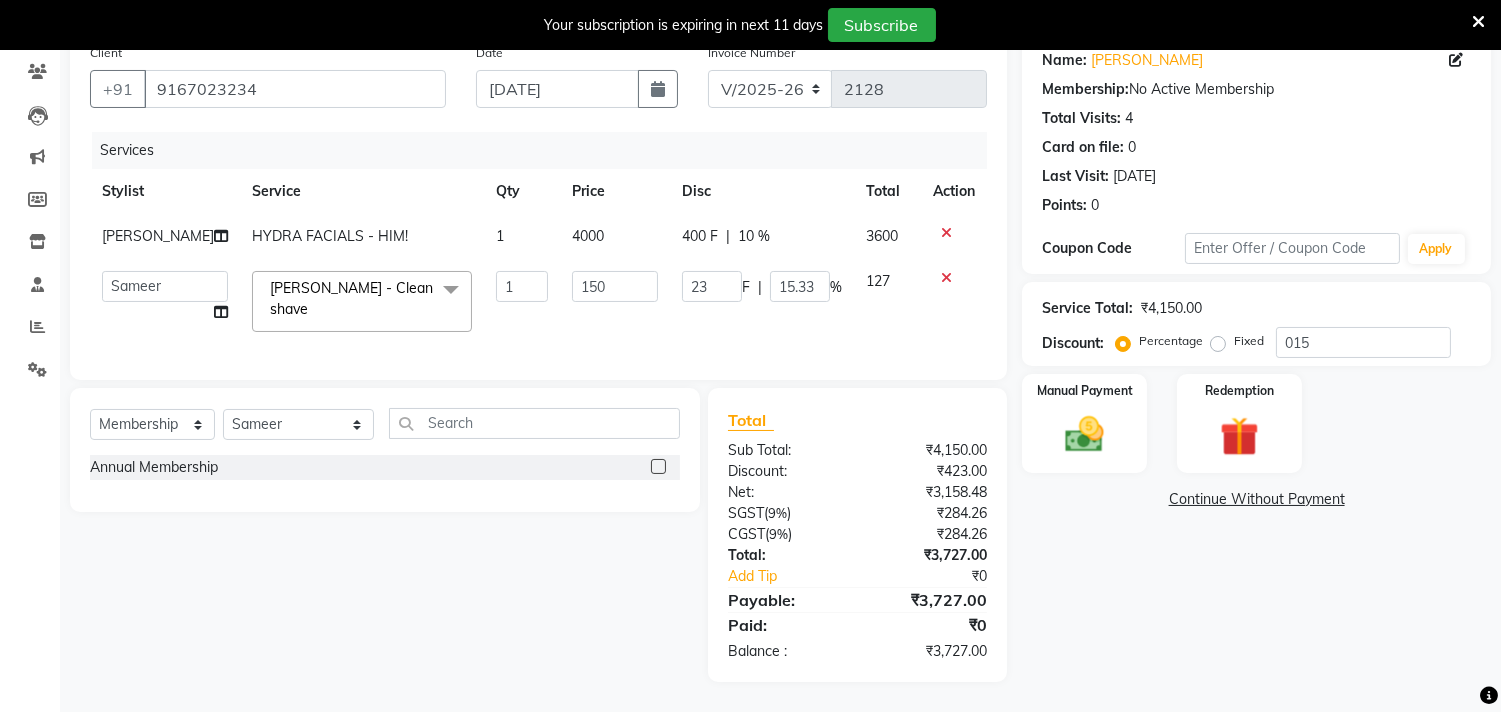click on "Select  Service  Product  Membership  Package Voucher Prepaid Gift Card  Select Stylist aniket  Anu  AYAZ KADRI  Front Desk Javed kapil KOMAL  Payal  Pooja Jadhav Rahul Datkhile RESHMA SHAIKH rutik shinde SACHIN SAKPAL SADDAM SAHAJAN SAKSHI CHAVAN Sameer  sampada Sanjana  SANU shobha sonawane shobha sonawane SHUBHAM PEDNEKAR Sikandar Ansari ssneha rana" 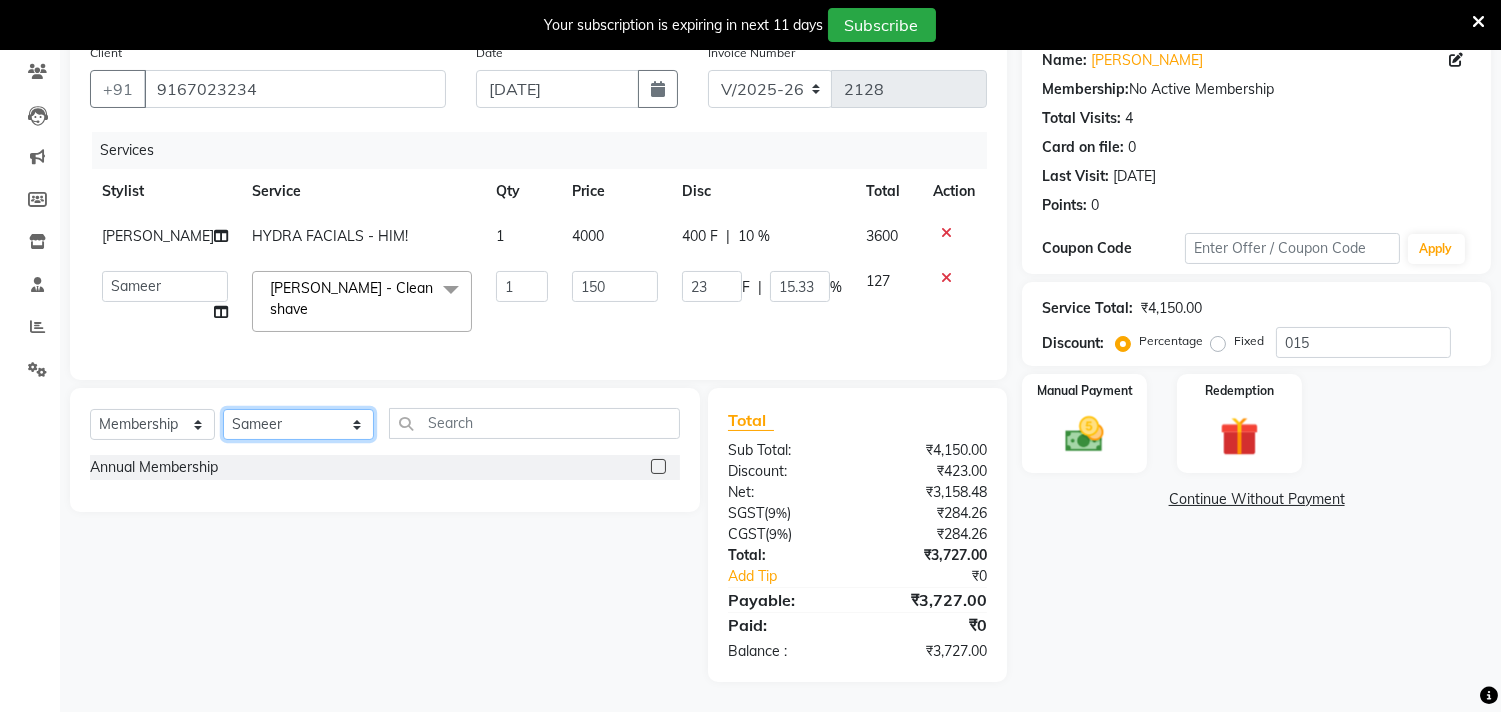 click on "Select Stylist aniket  Anu  AYAZ KADRI  Front Desk Javed kapil KOMAL  Payal  Pooja Jadhav Rahul Datkhile RESHMA SHAIKH rutik shinde SACHIN SAKPAL SADDAM SAHAJAN SAKSHI CHAVAN Sameer  sampada Sanjana  SANU shobha sonawane shobha sonawane SHUBHAM PEDNEKAR Sikandar Ansari ssneha rana" 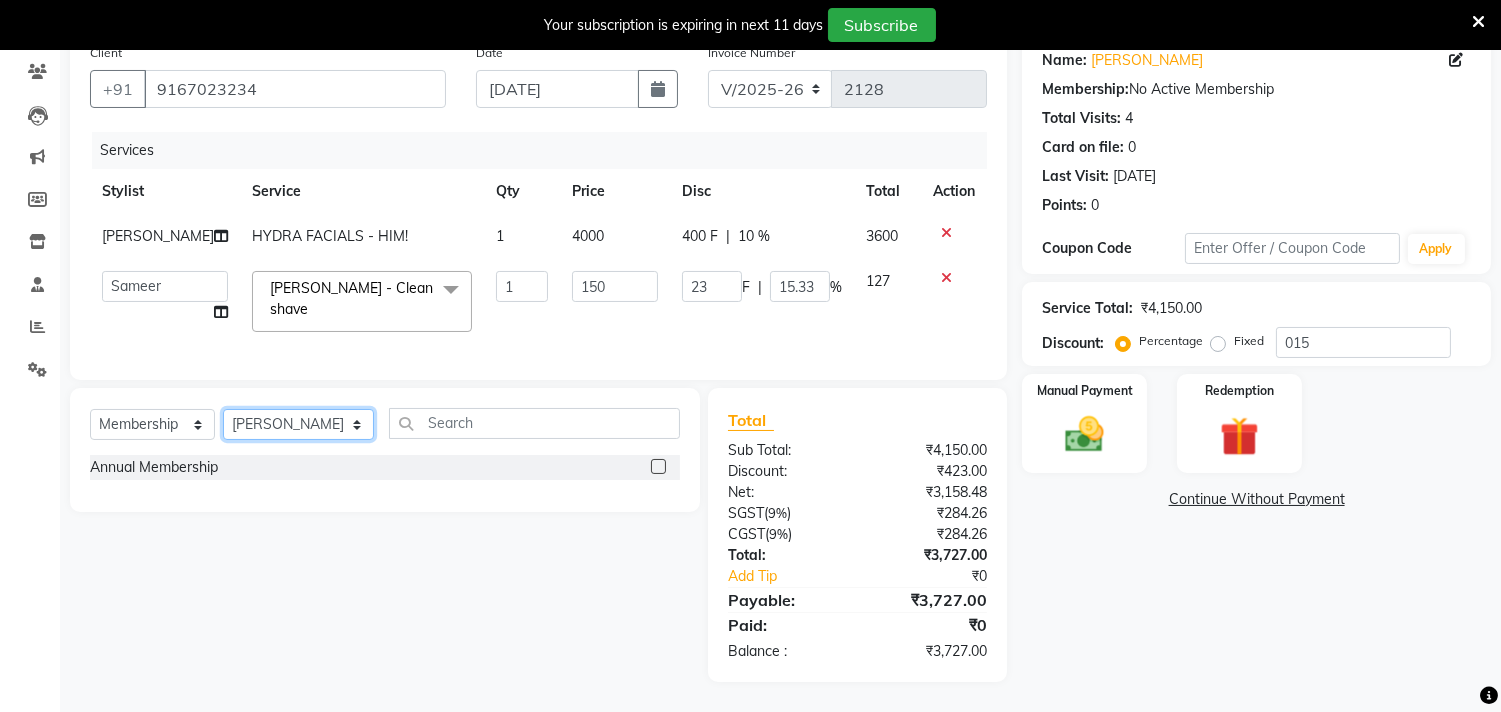 click on "Select Stylist aniket  Anu  AYAZ KADRI  Front Desk Javed kapil KOMAL  Payal  Pooja Jadhav Rahul Datkhile RESHMA SHAIKH rutik shinde SACHIN SAKPAL SADDAM SAHAJAN SAKSHI CHAVAN Sameer  sampada Sanjana  SANU shobha sonawane shobha sonawane SHUBHAM PEDNEKAR Sikandar Ansari ssneha rana" 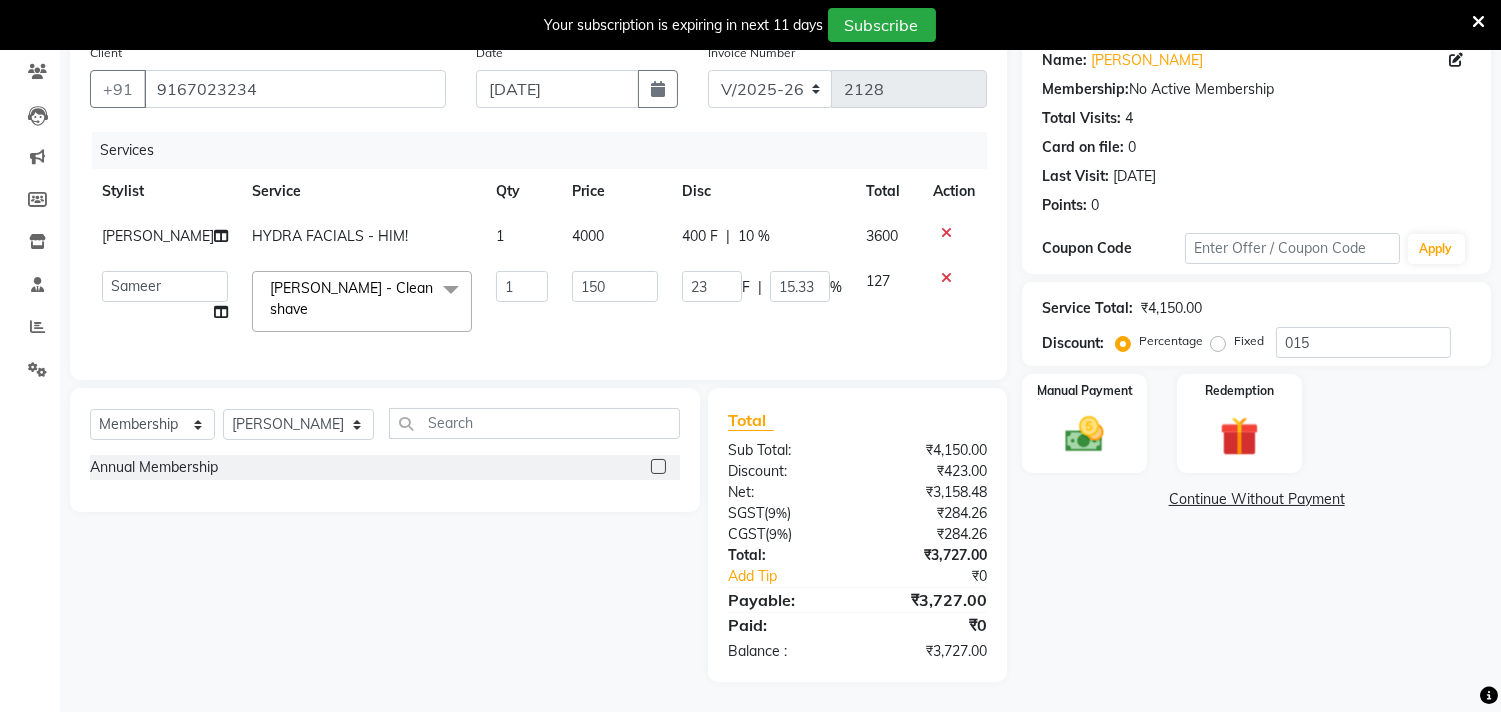 click 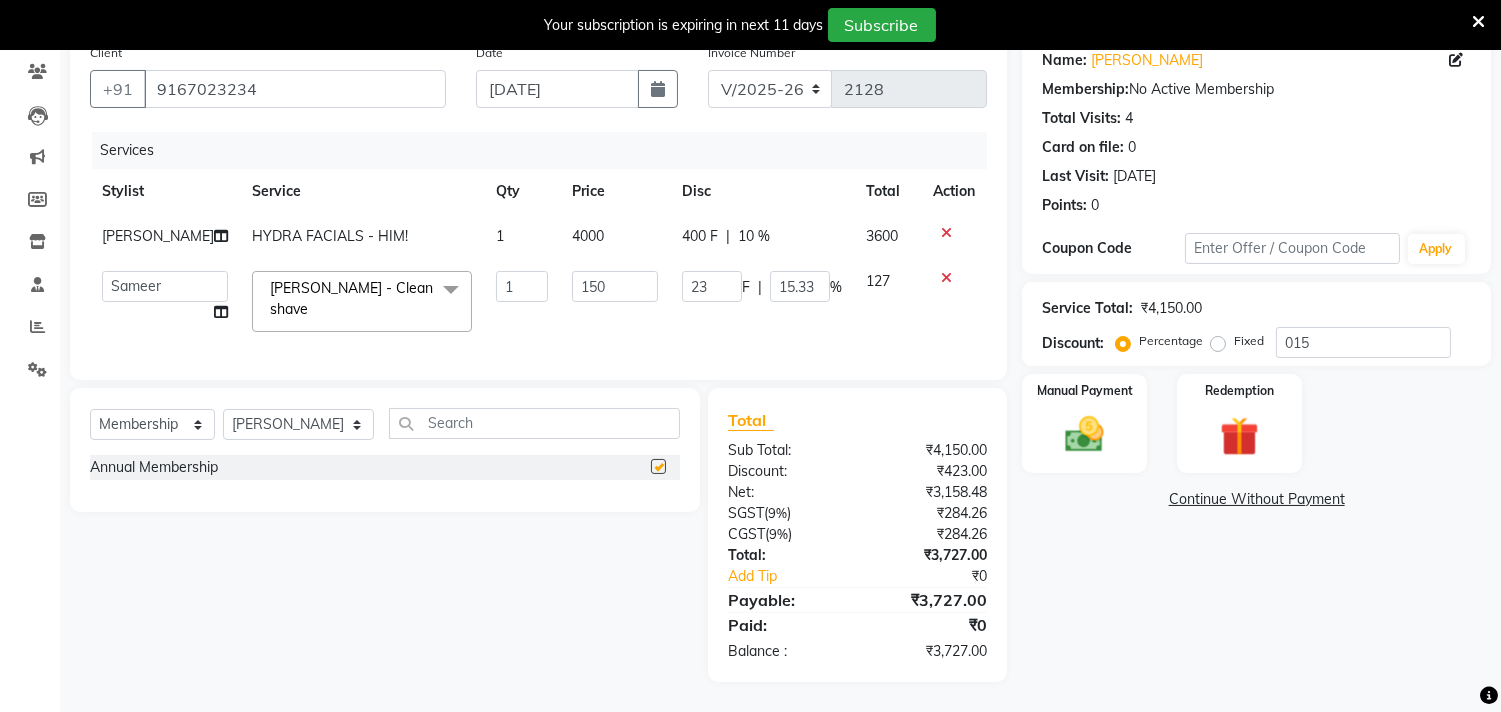 select on "select" 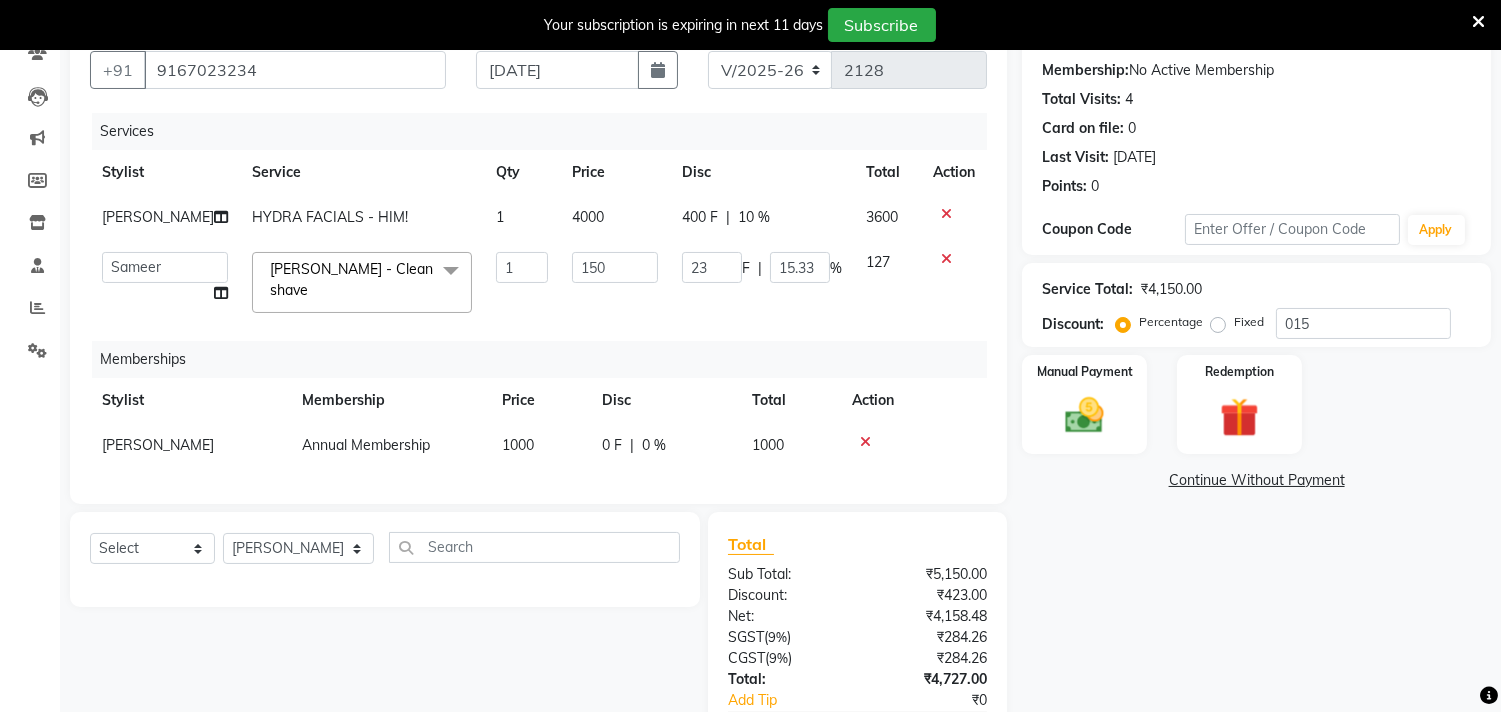 click on "0 F" 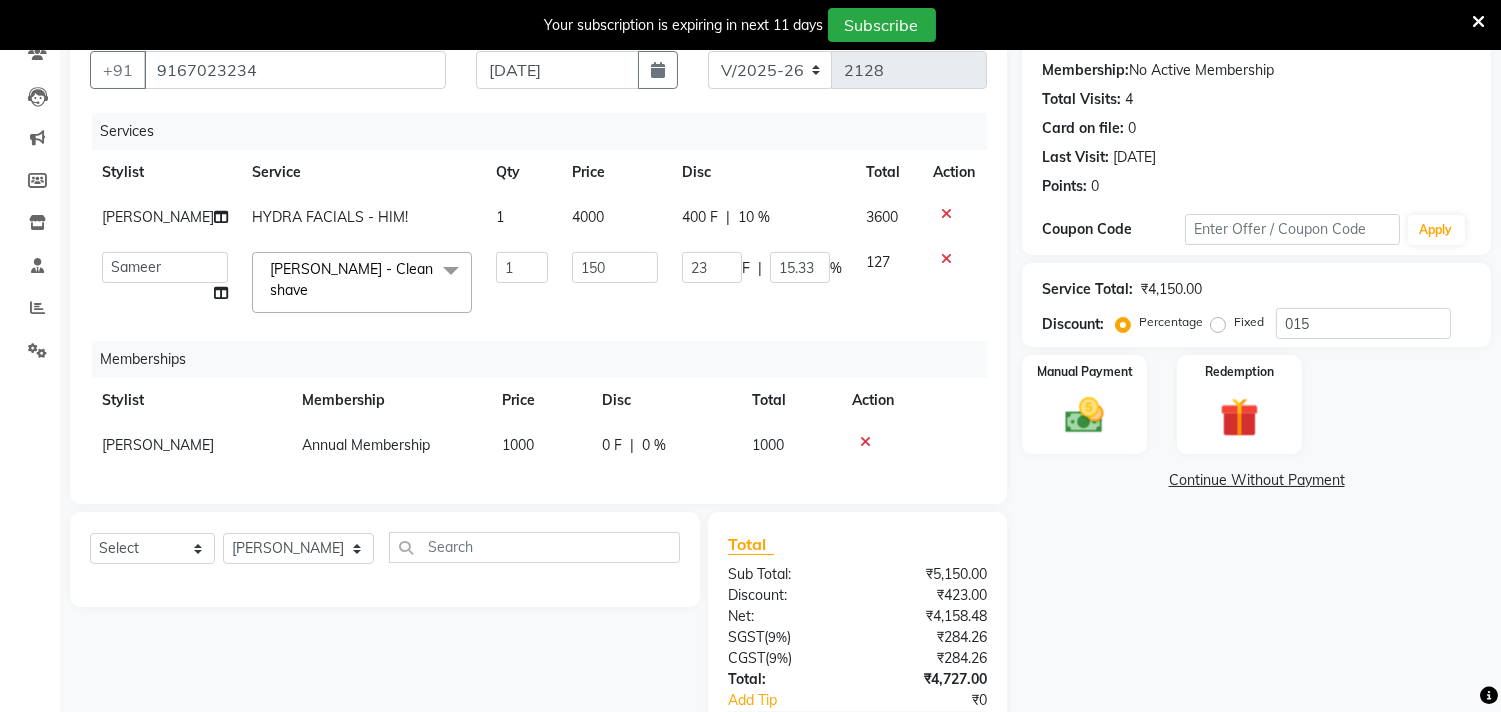 select on "28410" 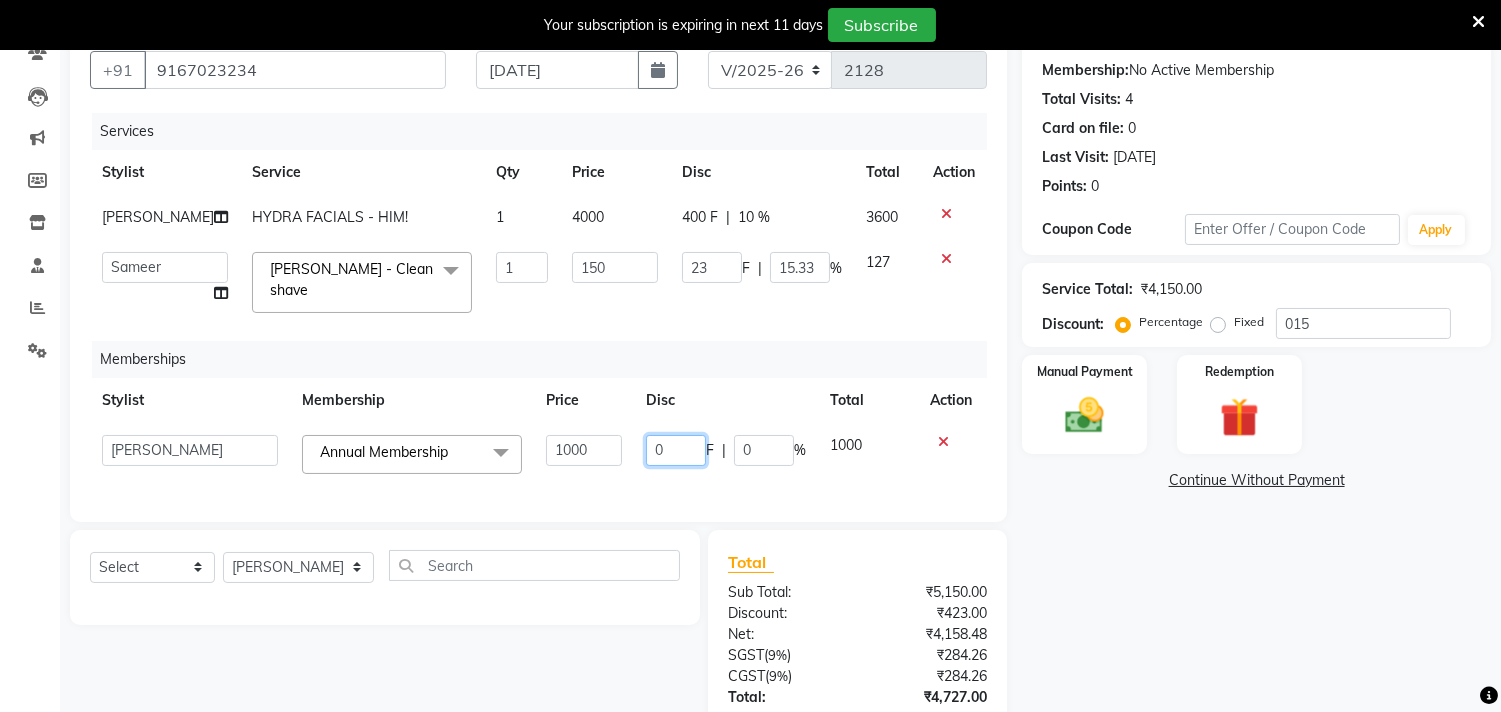 click on "0" 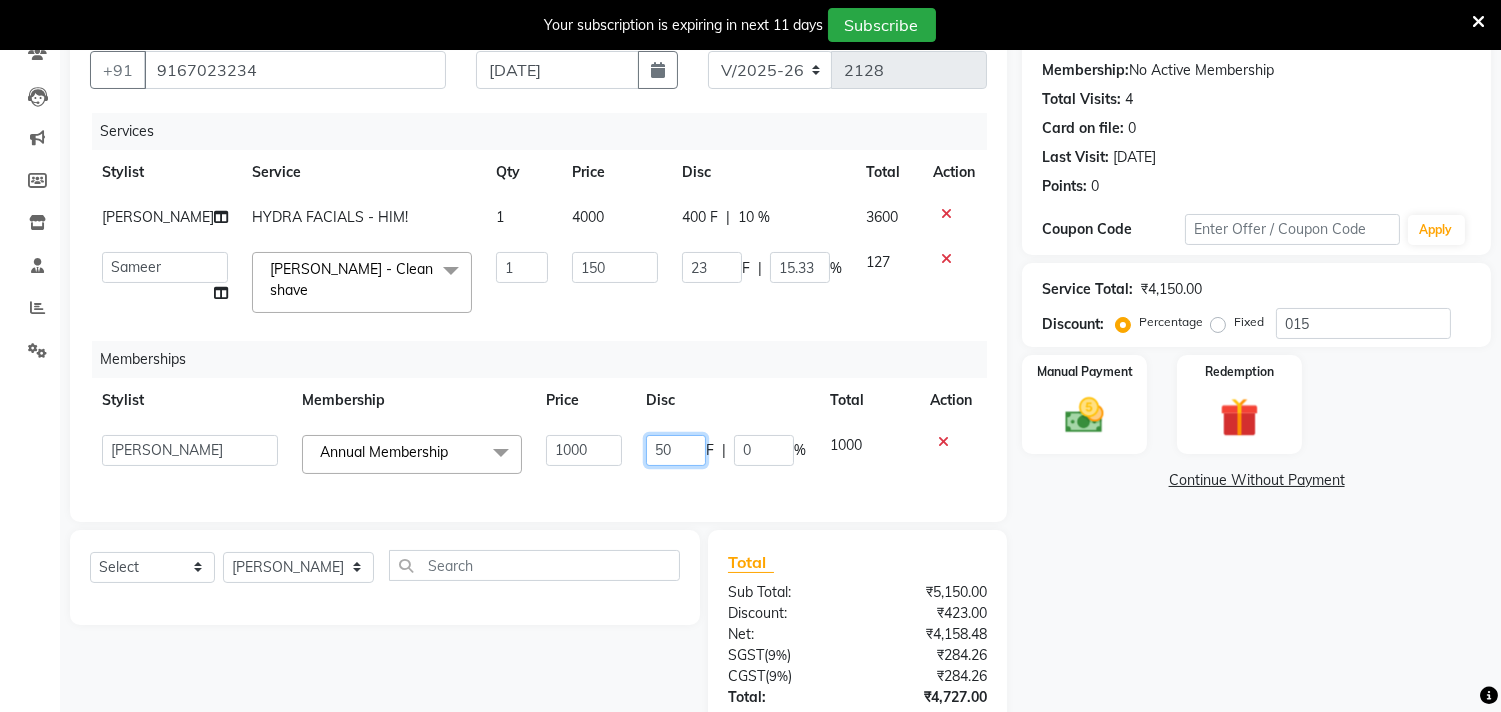 type on "500" 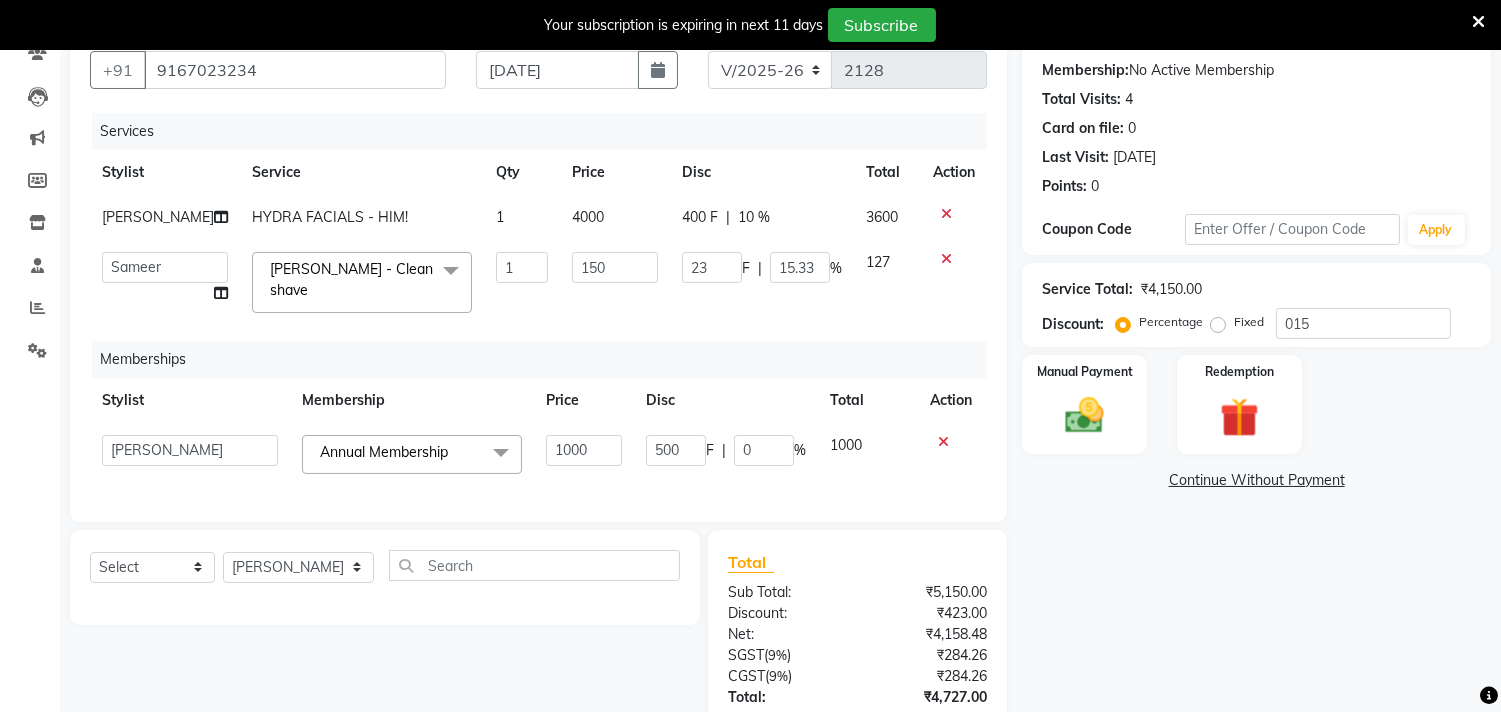 click on "500 F | 0 %" 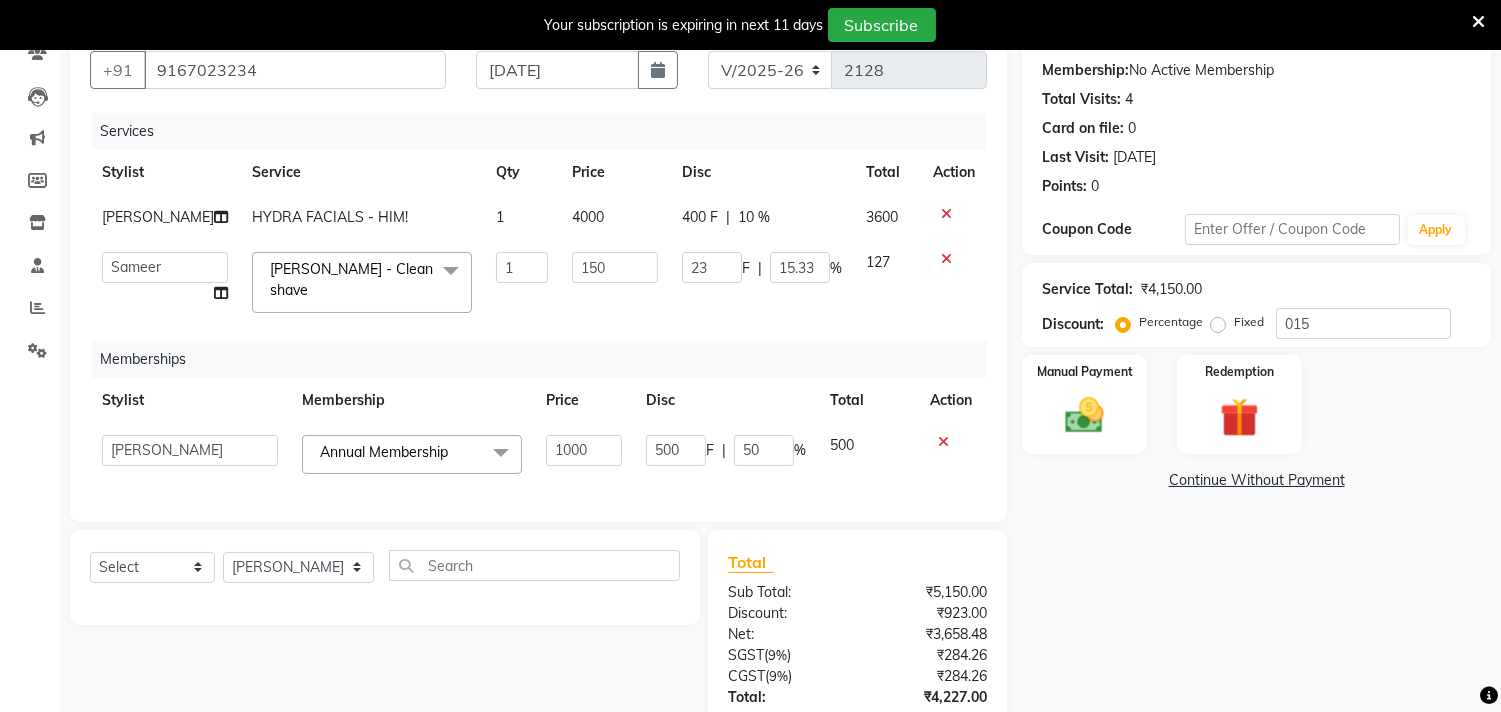 click on "Memberships" 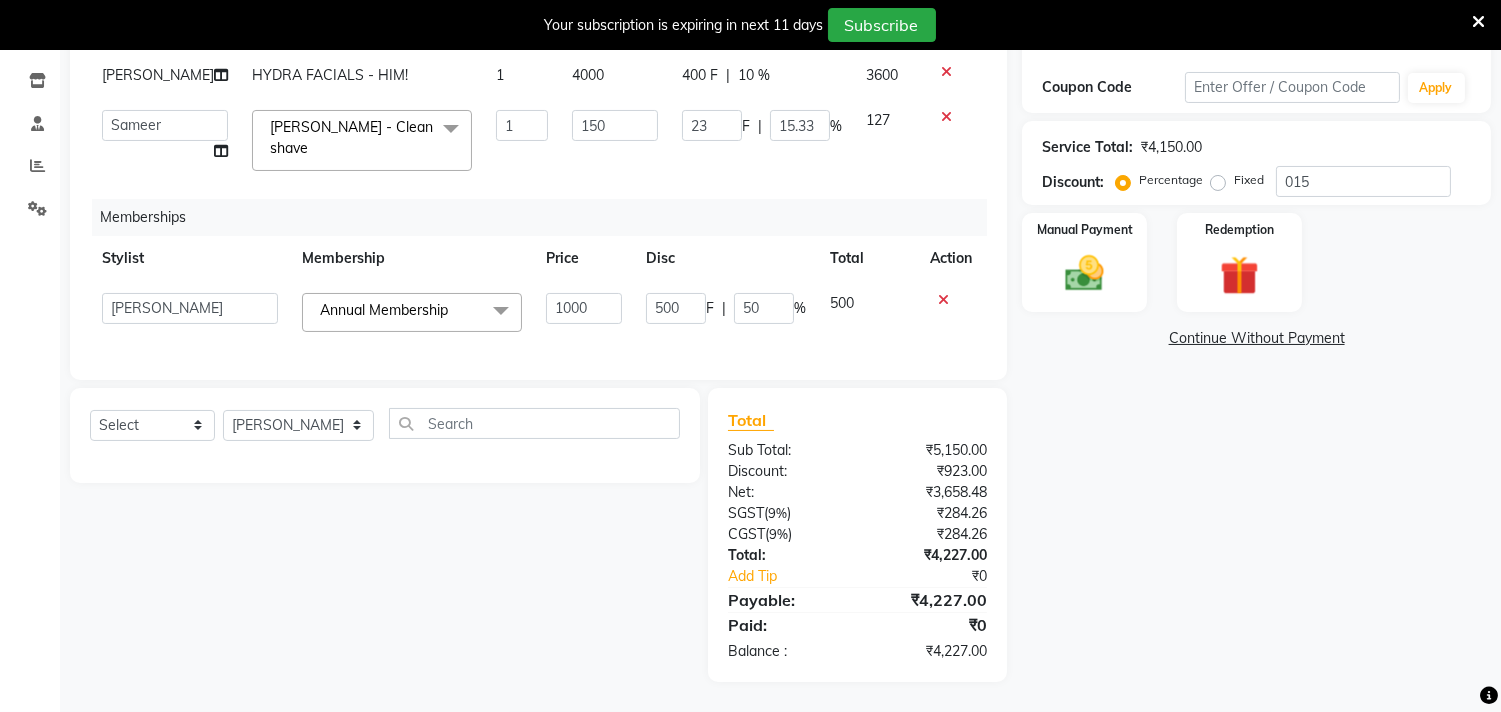 scroll, scrollTop: 356, scrollLeft: 0, axis: vertical 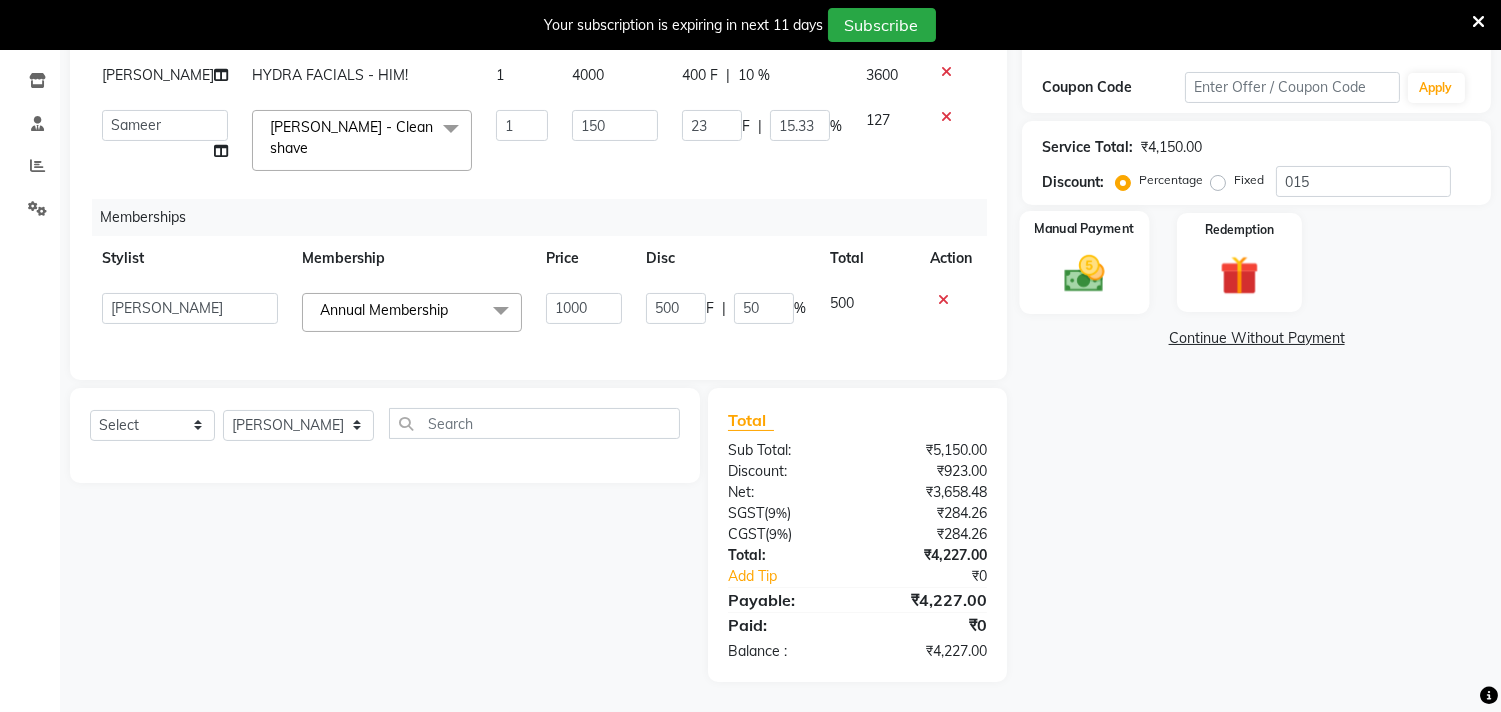 click 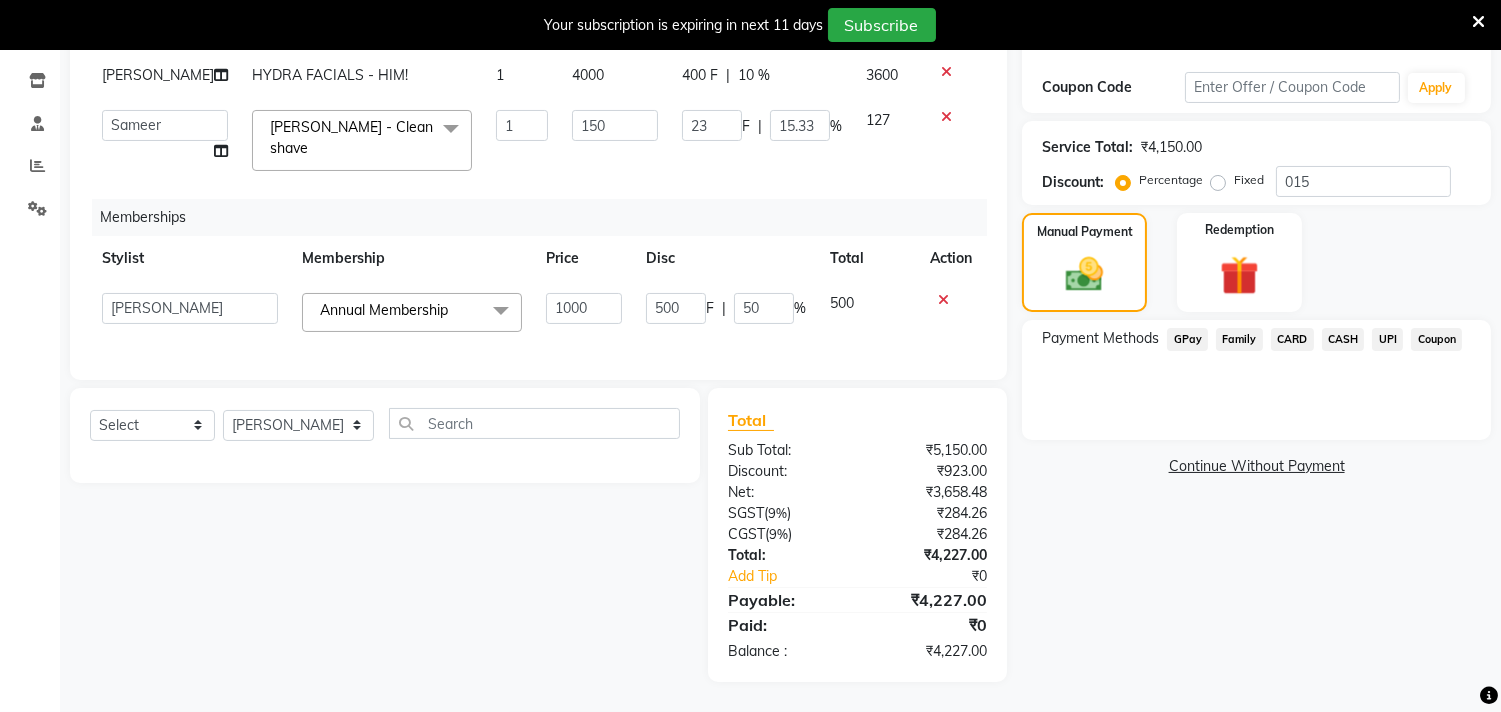 drag, startPoint x: 1278, startPoint y: 311, endPoint x: 1284, endPoint y: 331, distance: 20.880613 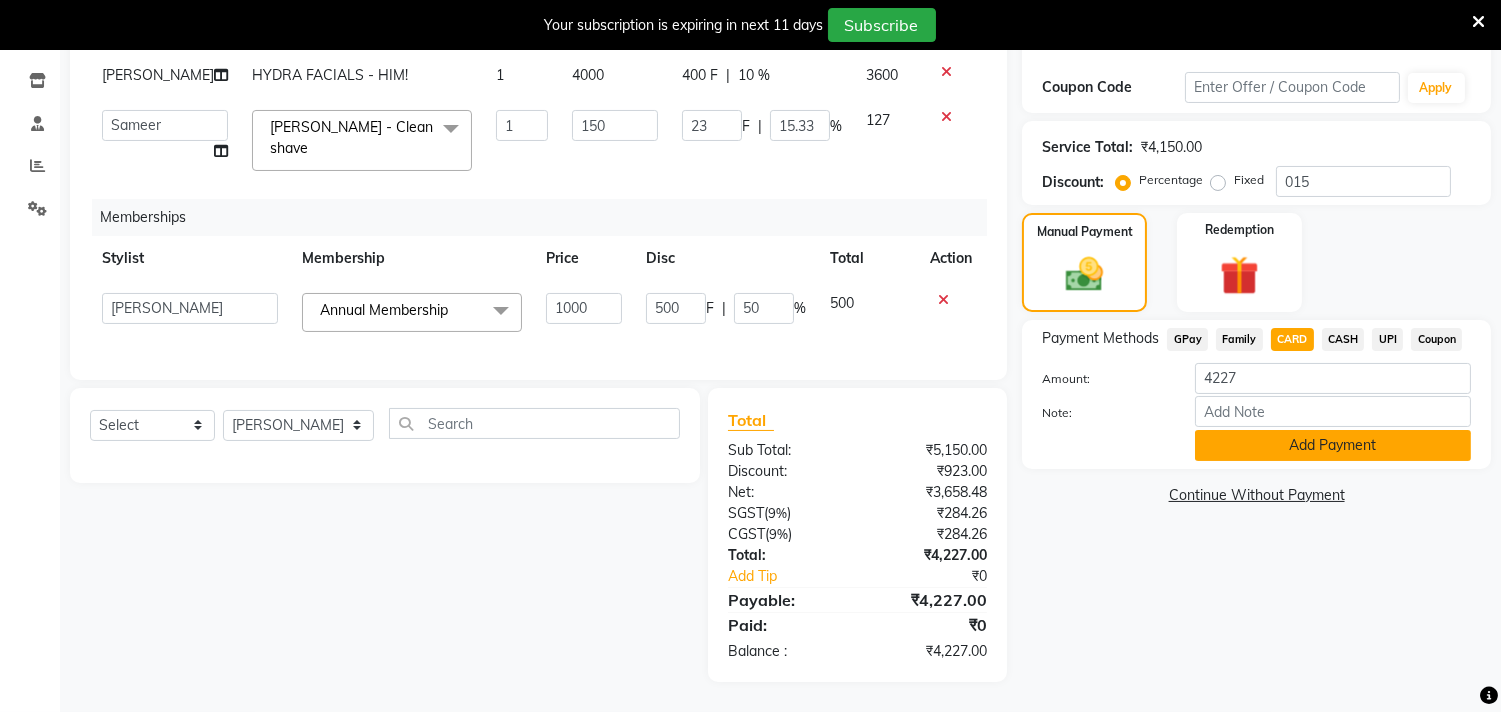 click on "Add Payment" 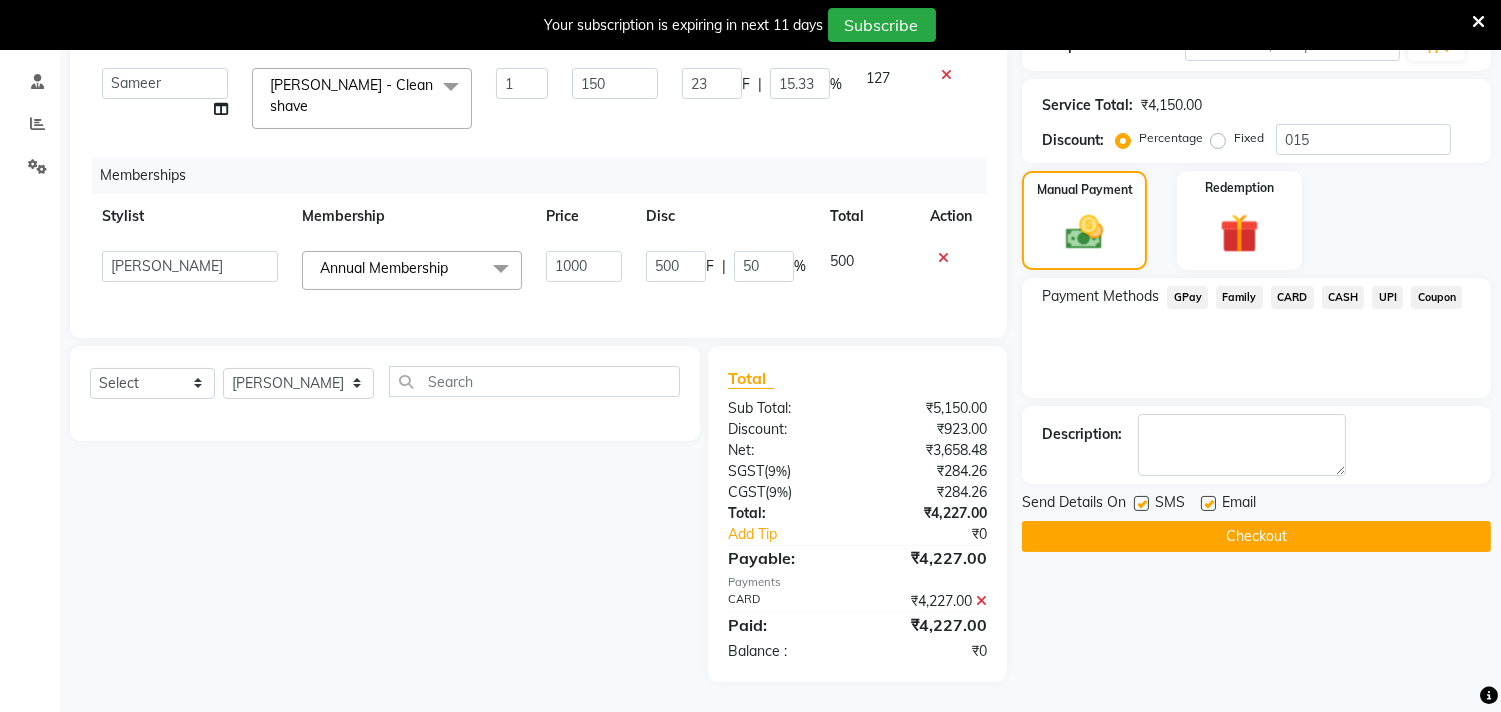 scroll, scrollTop: 397, scrollLeft: 0, axis: vertical 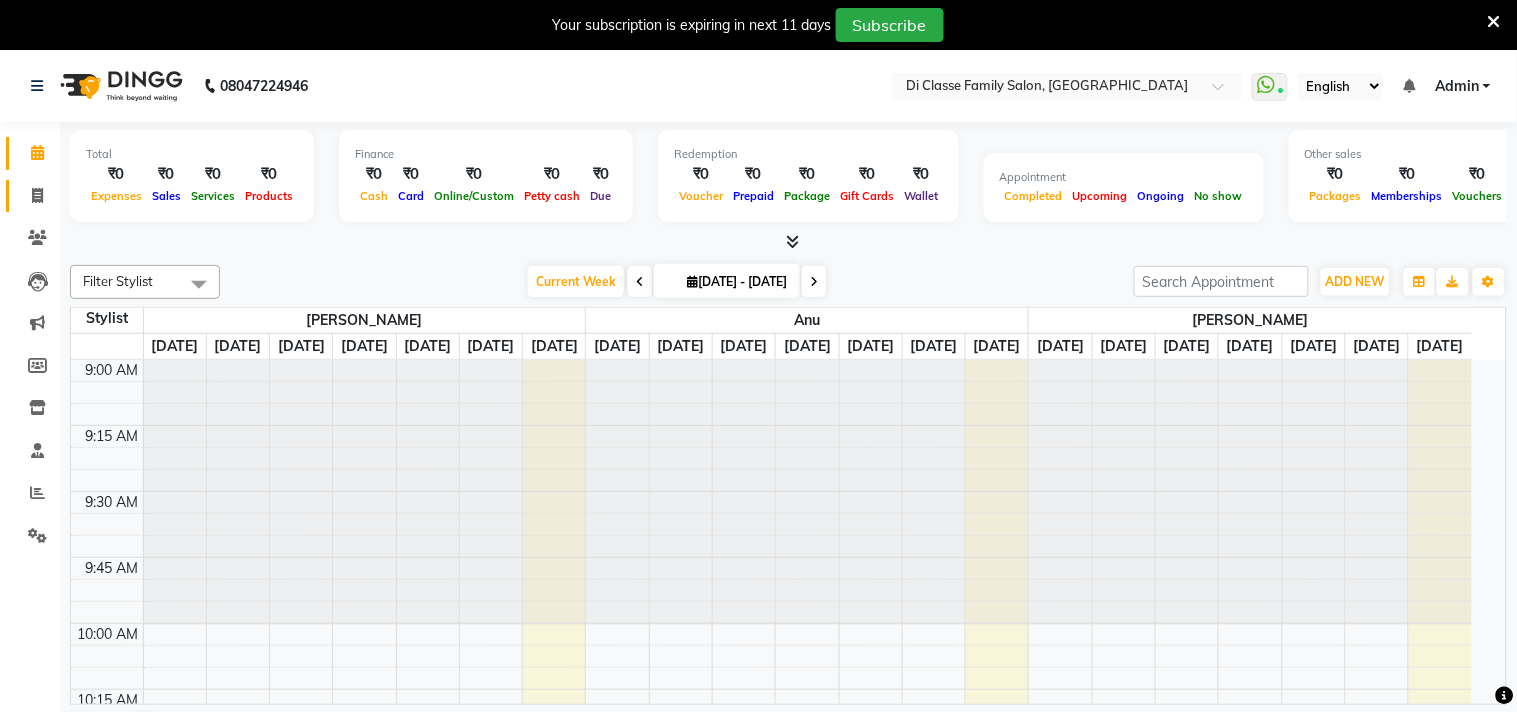 click 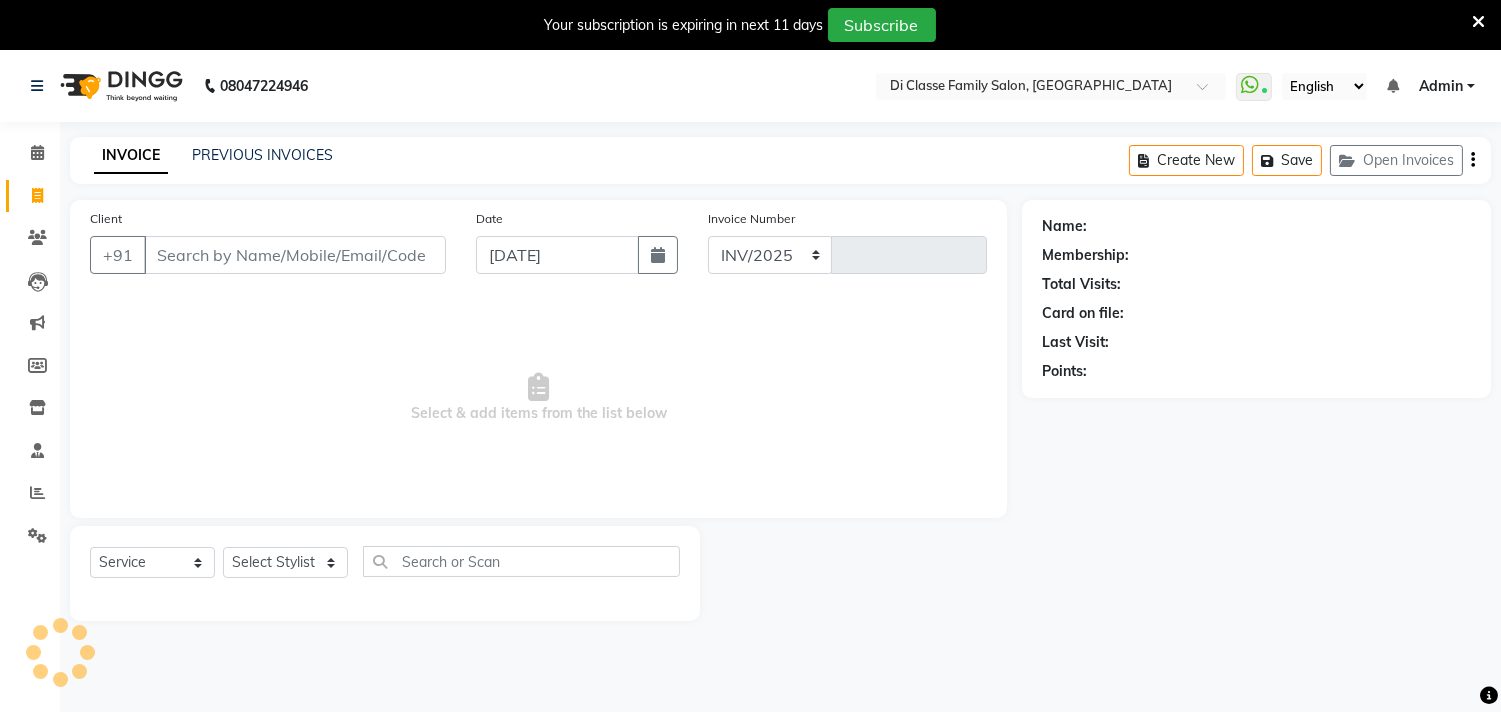 select on "4704" 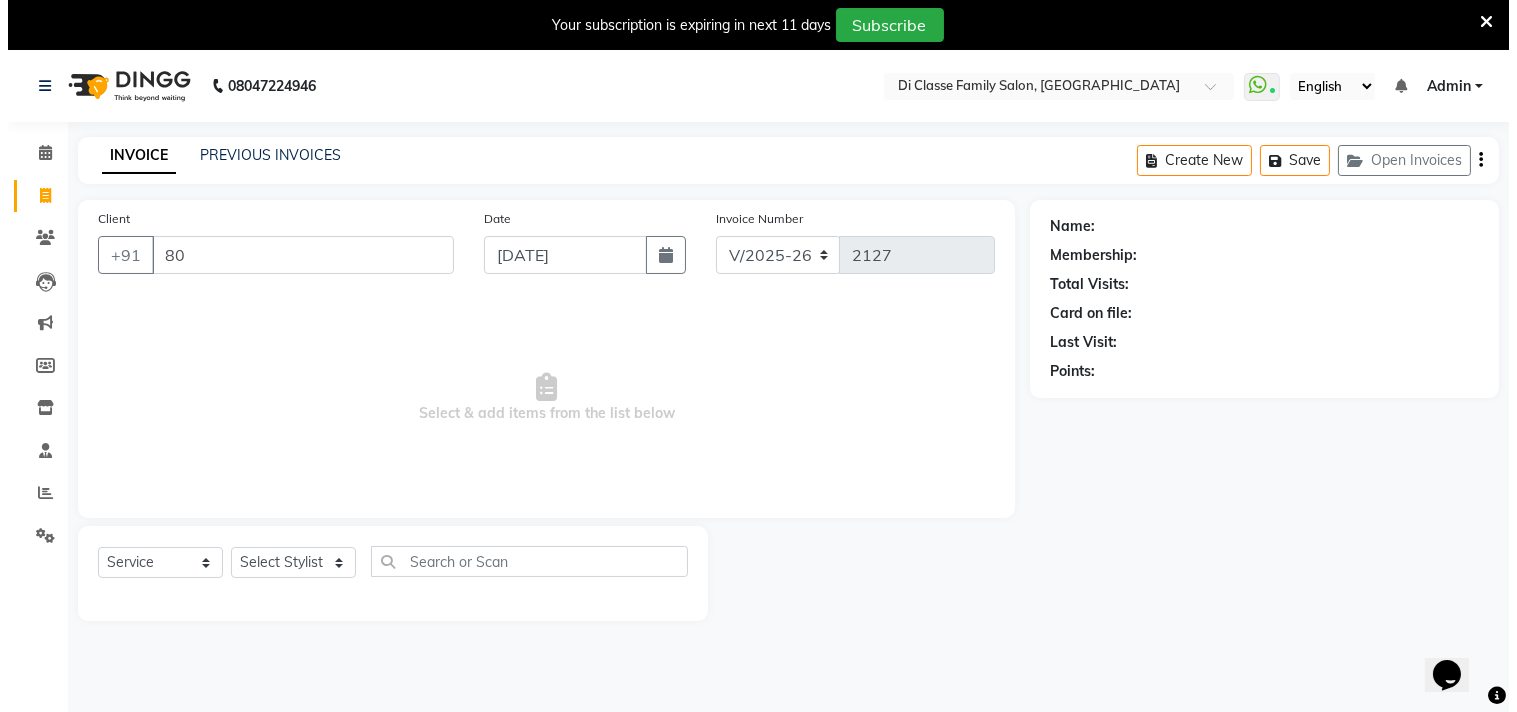 scroll, scrollTop: 0, scrollLeft: 0, axis: both 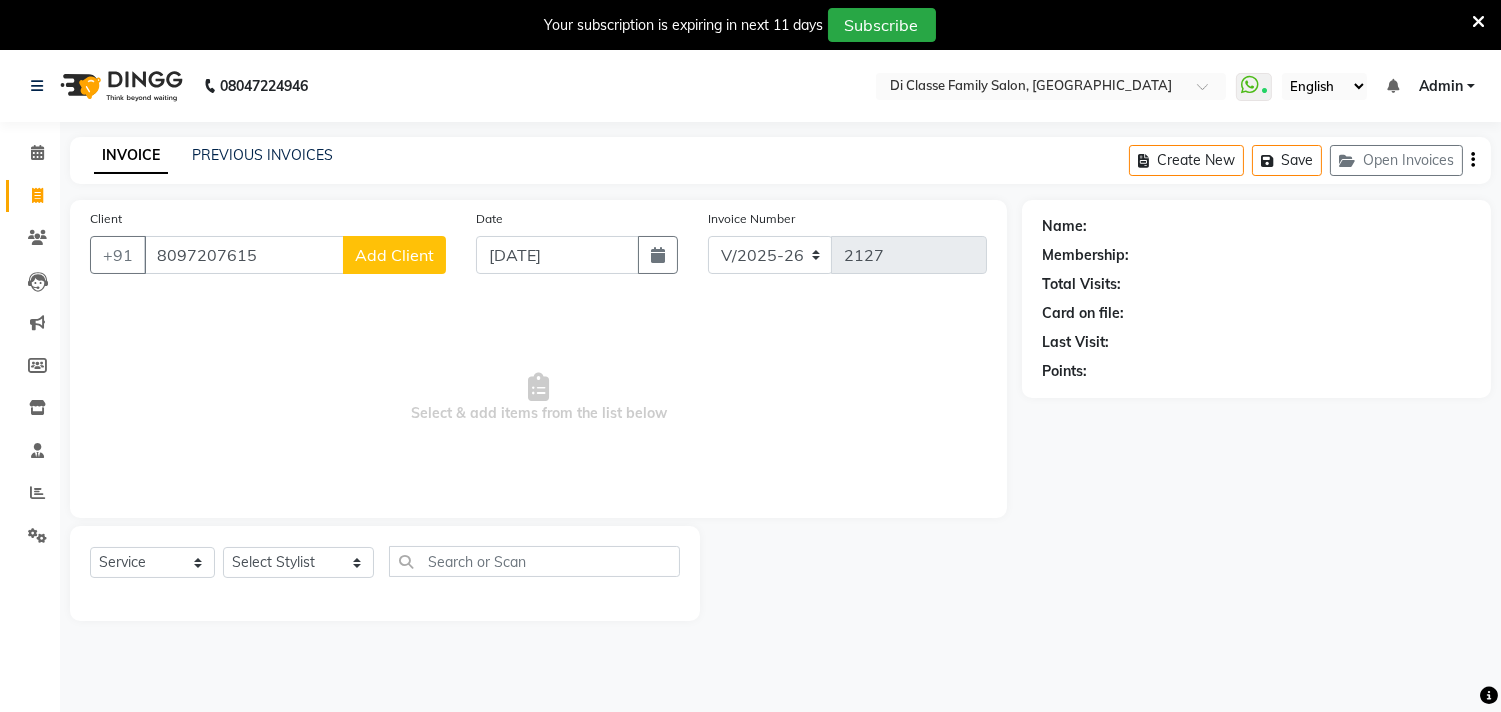 type on "8097207615" 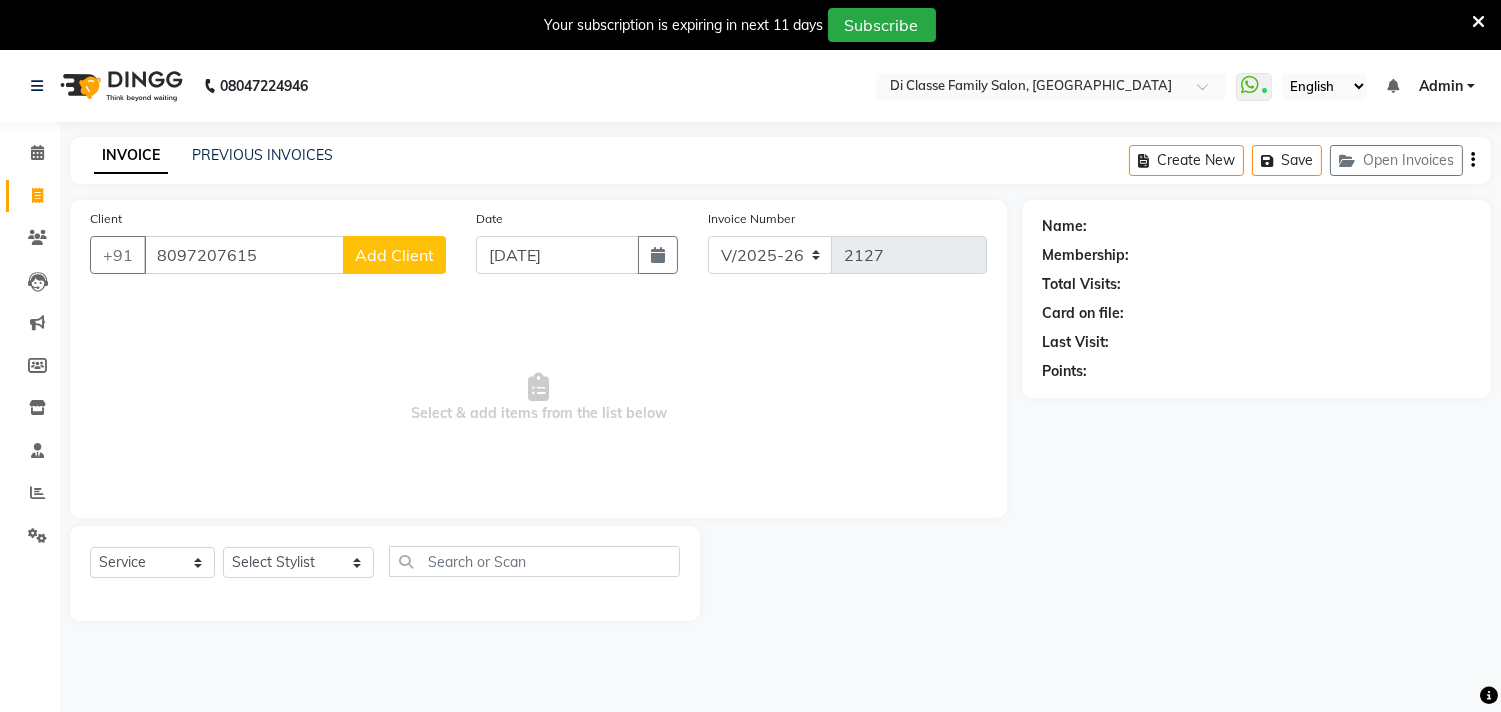 click on "Add Client" 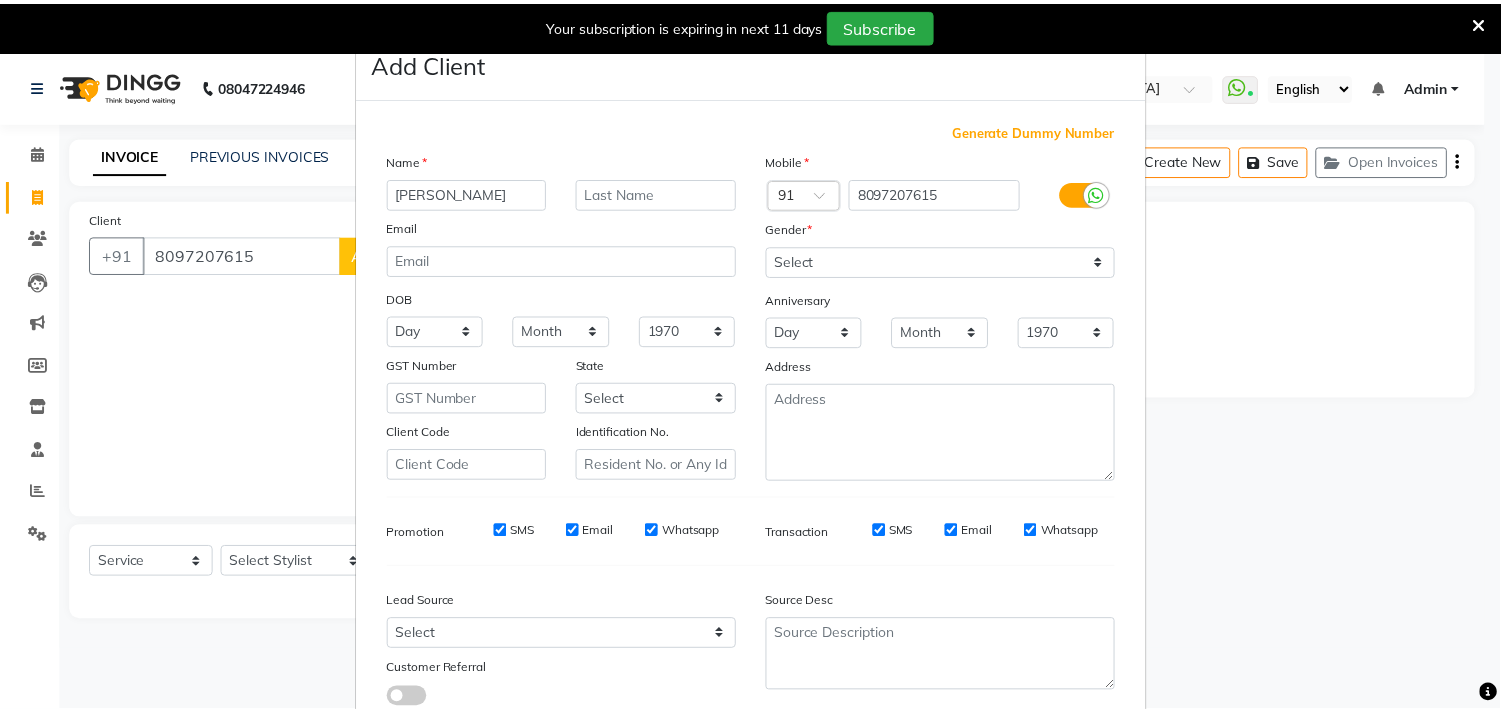 scroll, scrollTop: 138, scrollLeft: 0, axis: vertical 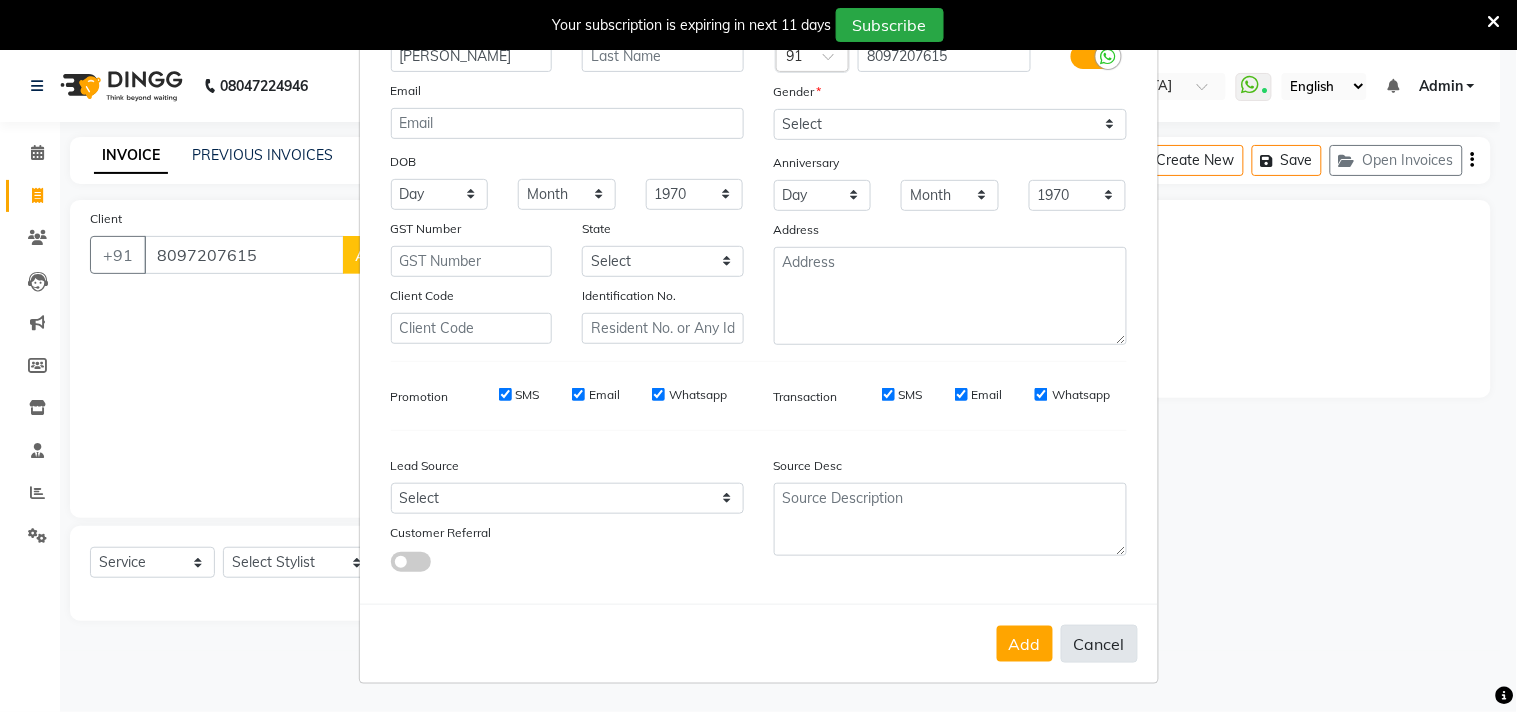 type on "[PERSON_NAME]" 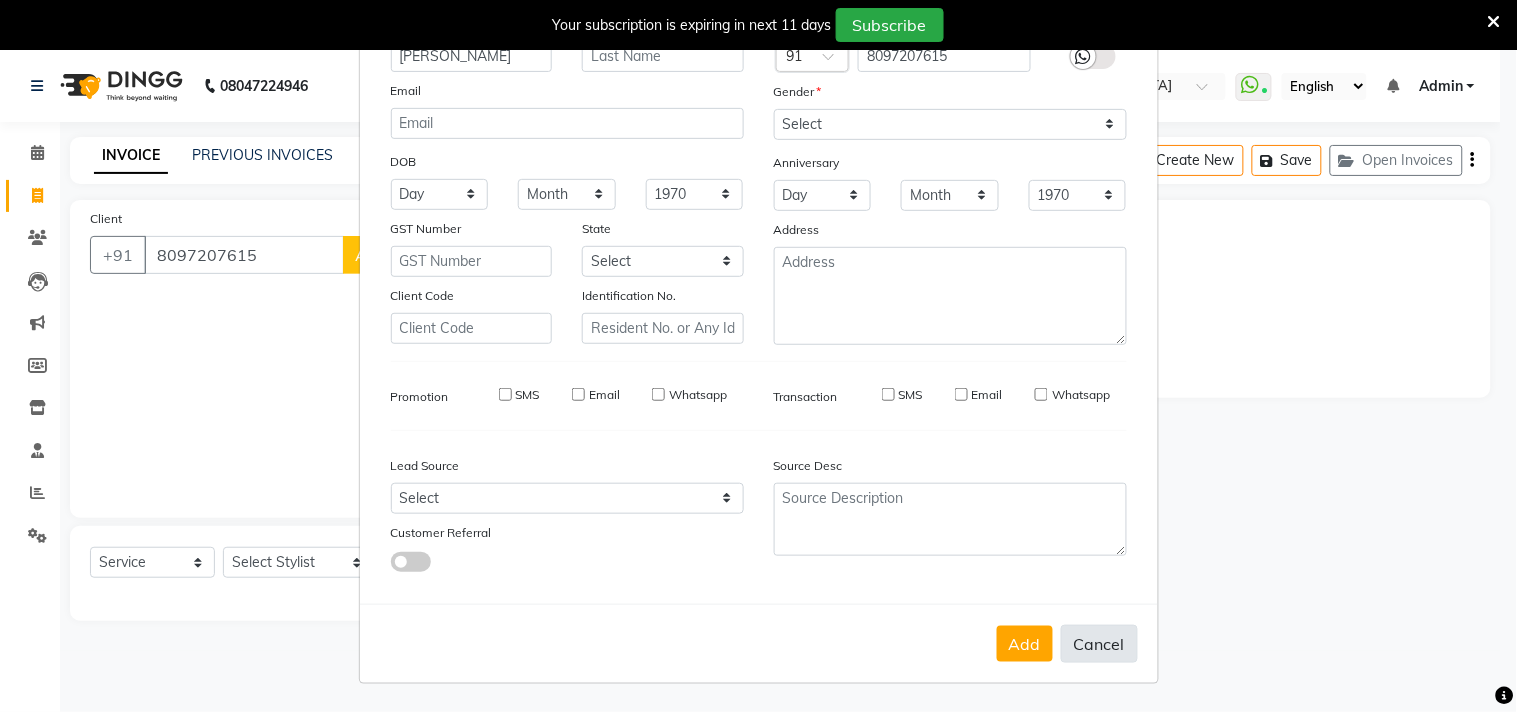 type 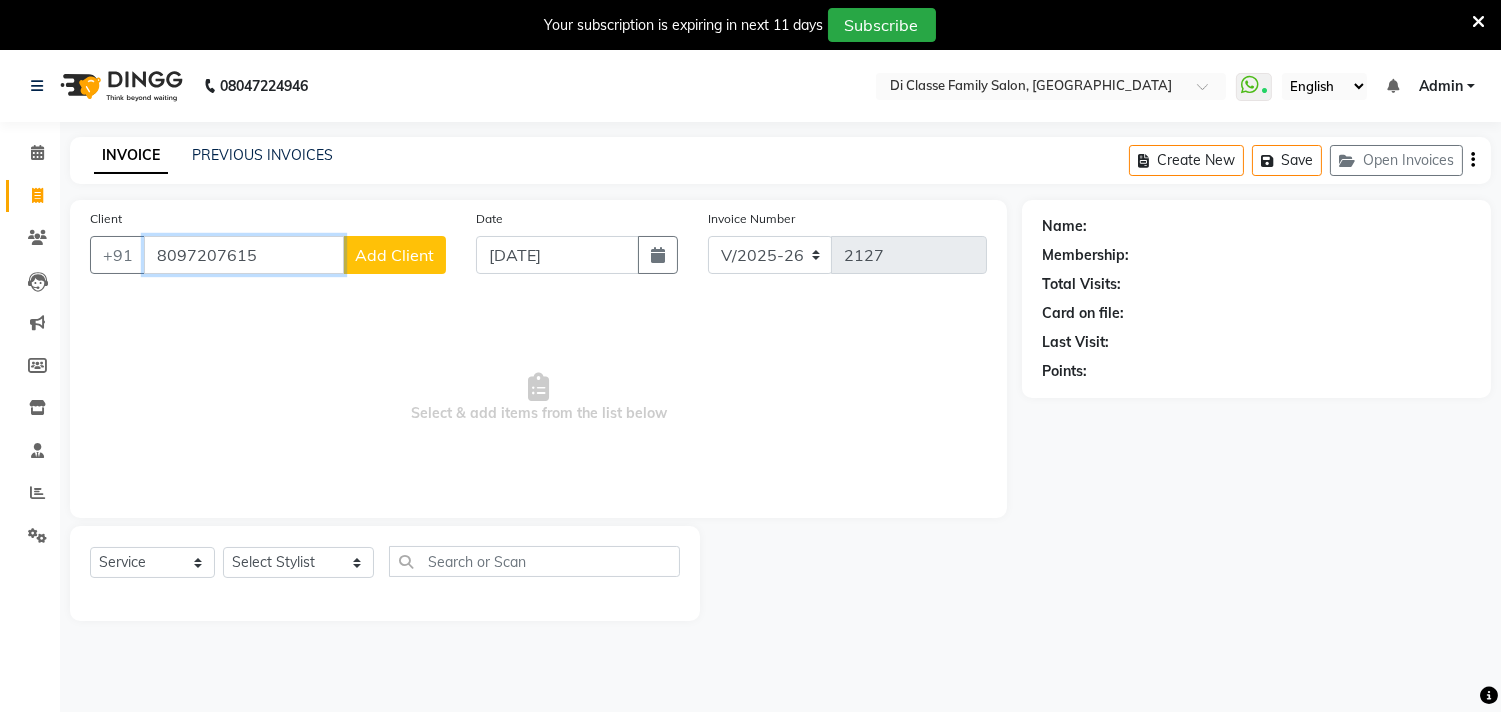 click on "8097207615" at bounding box center (244, 255) 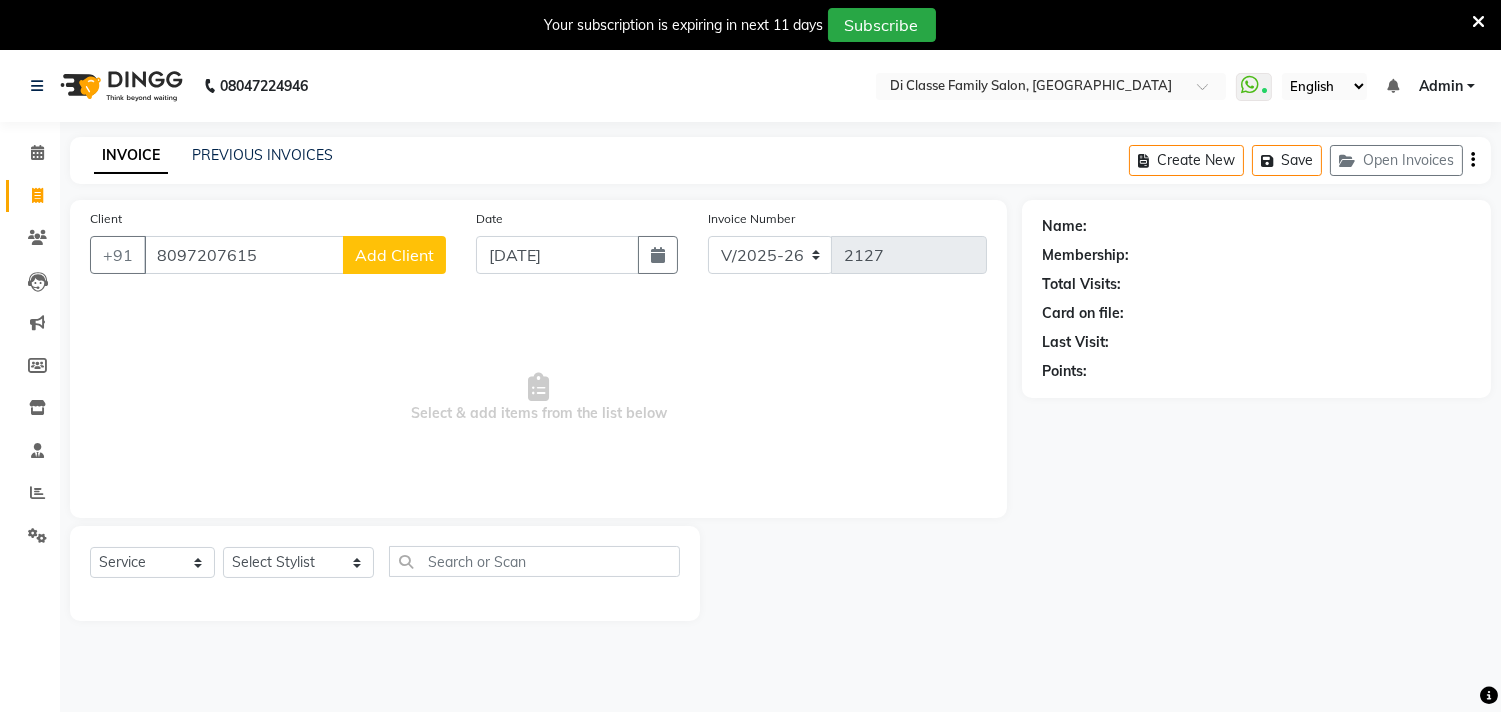 click on "Select & add items from the list below" at bounding box center [538, 398] 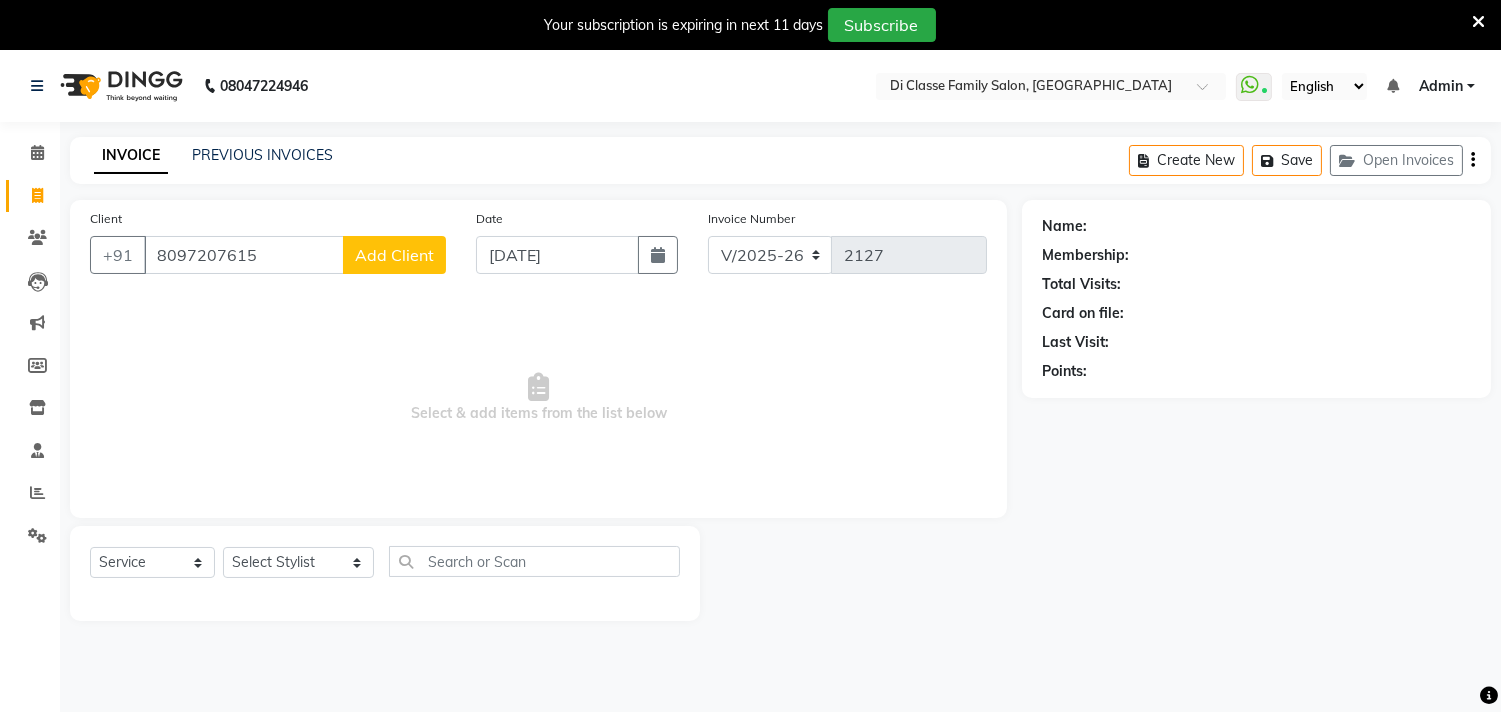 click at bounding box center [1478, 22] 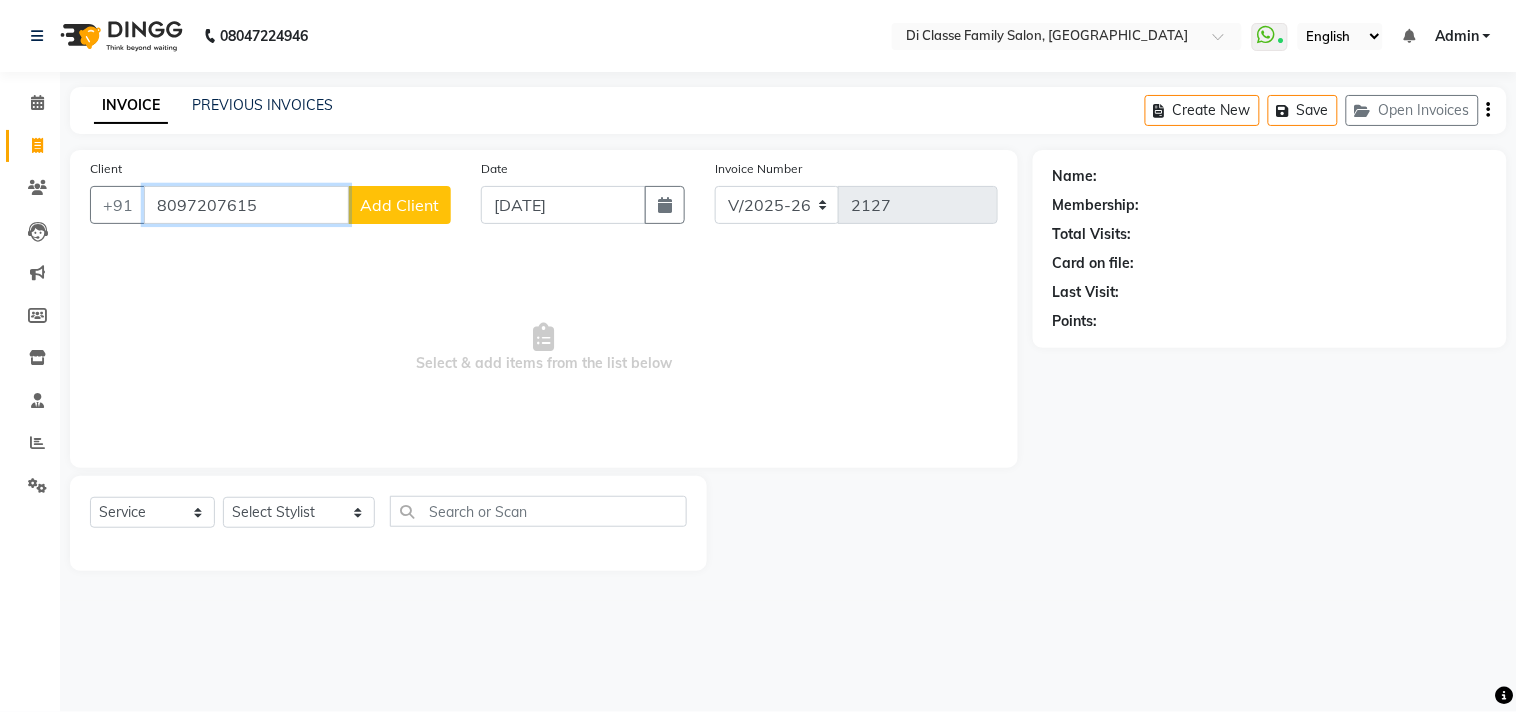 click on "8097207615" at bounding box center (246, 205) 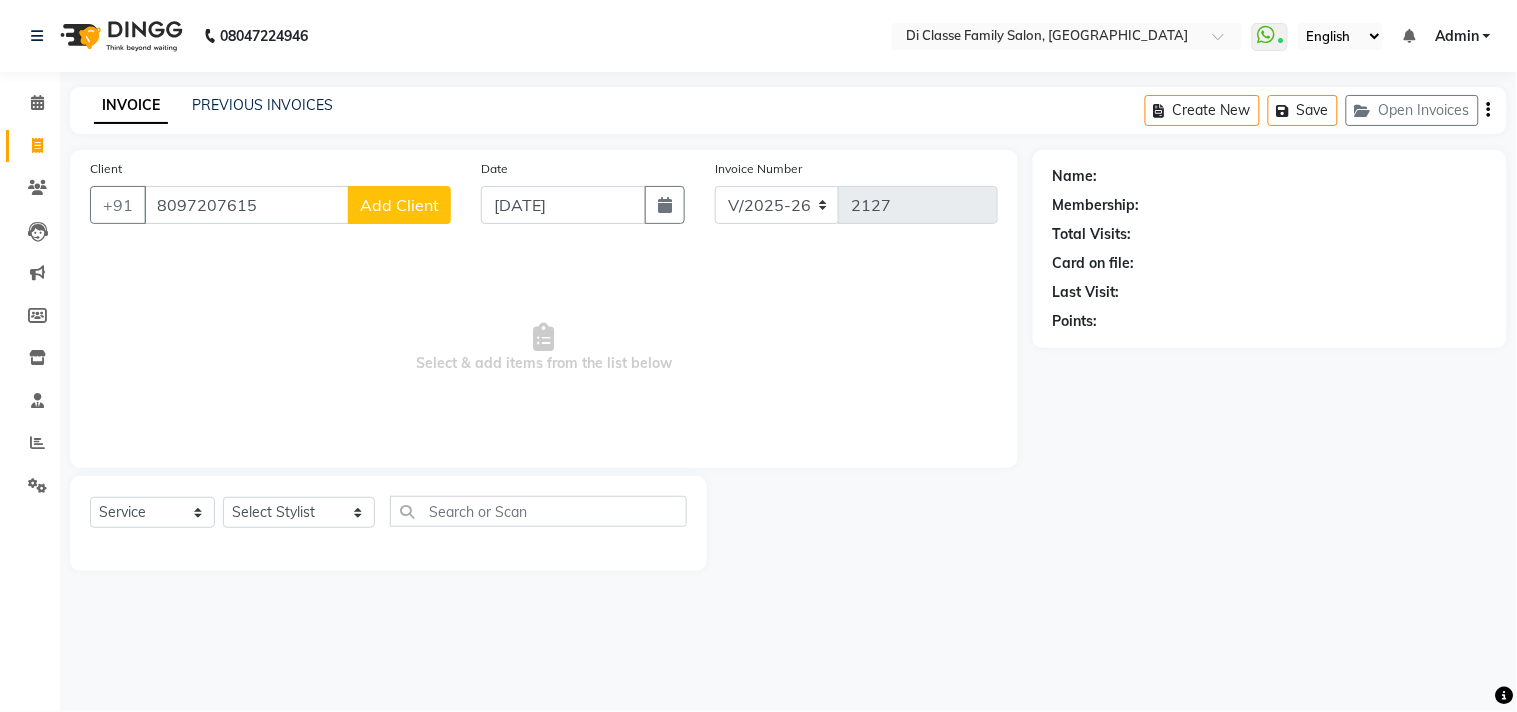click on "Client [PHONE_NUMBER] Add Client" 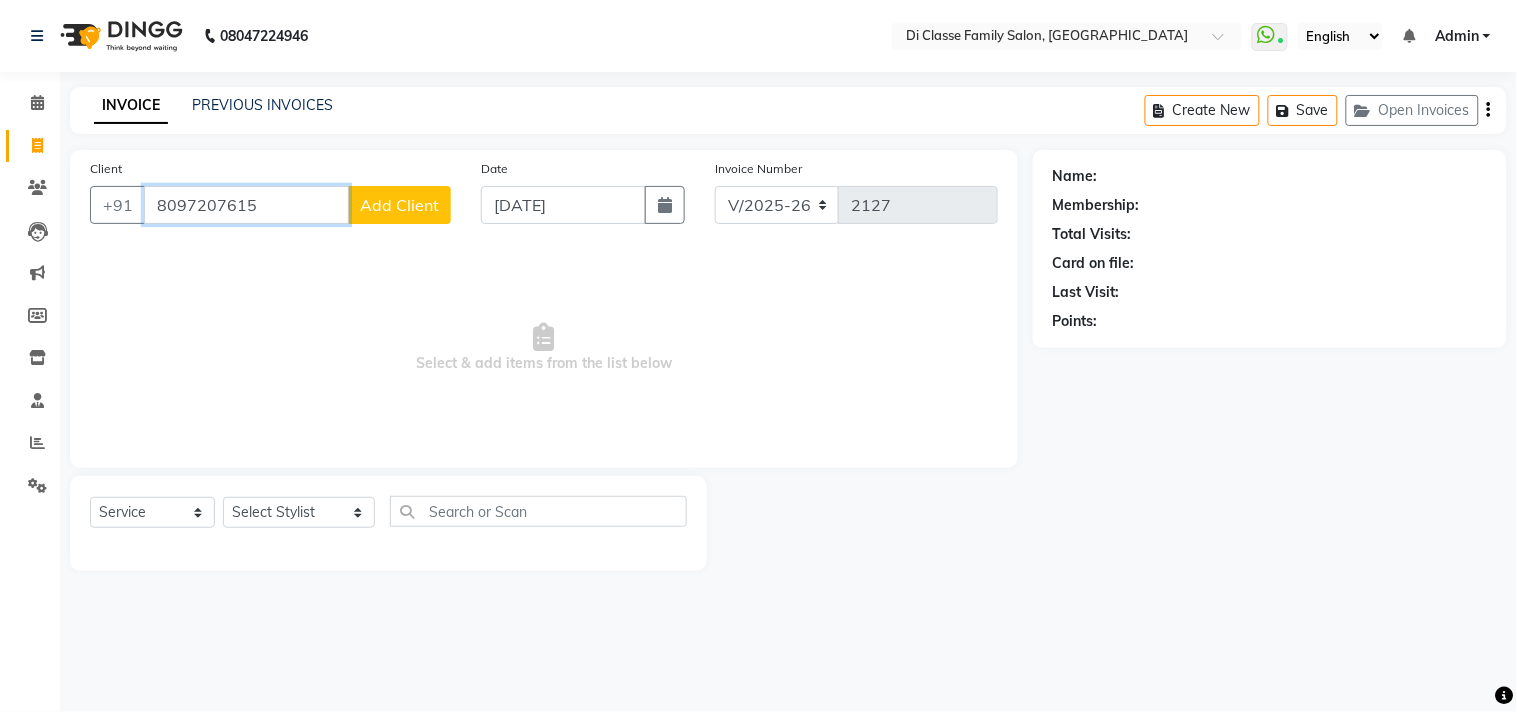 click on "8097207615" at bounding box center (246, 205) 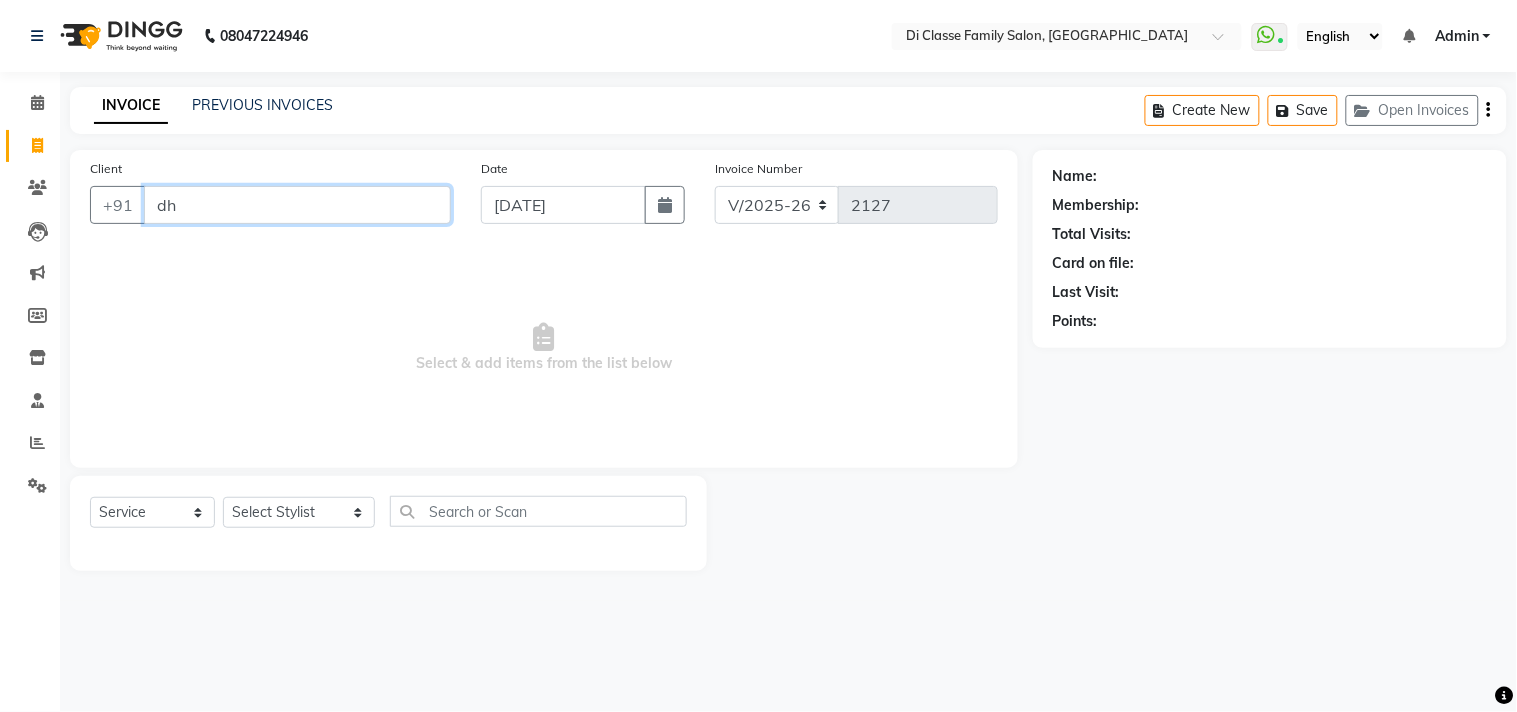 type on "d" 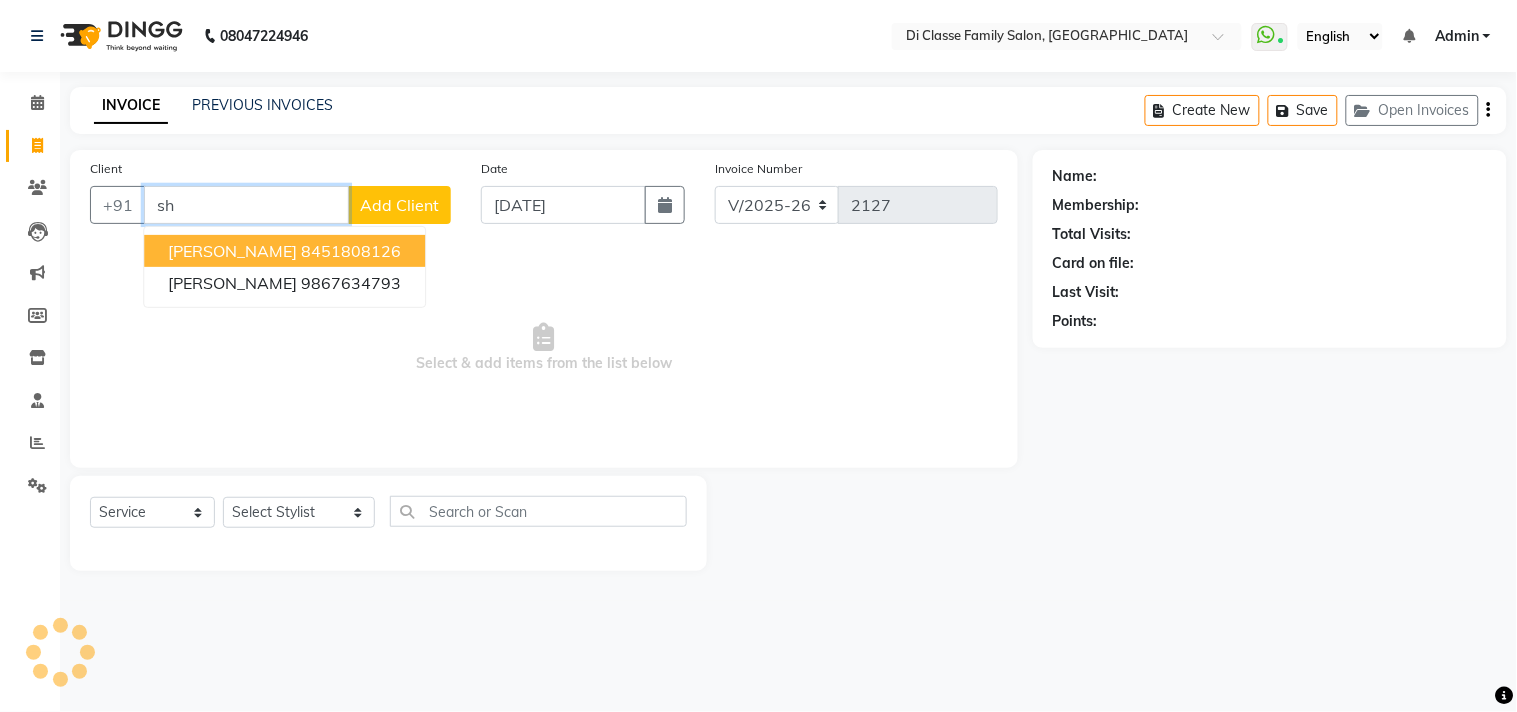 type on "s" 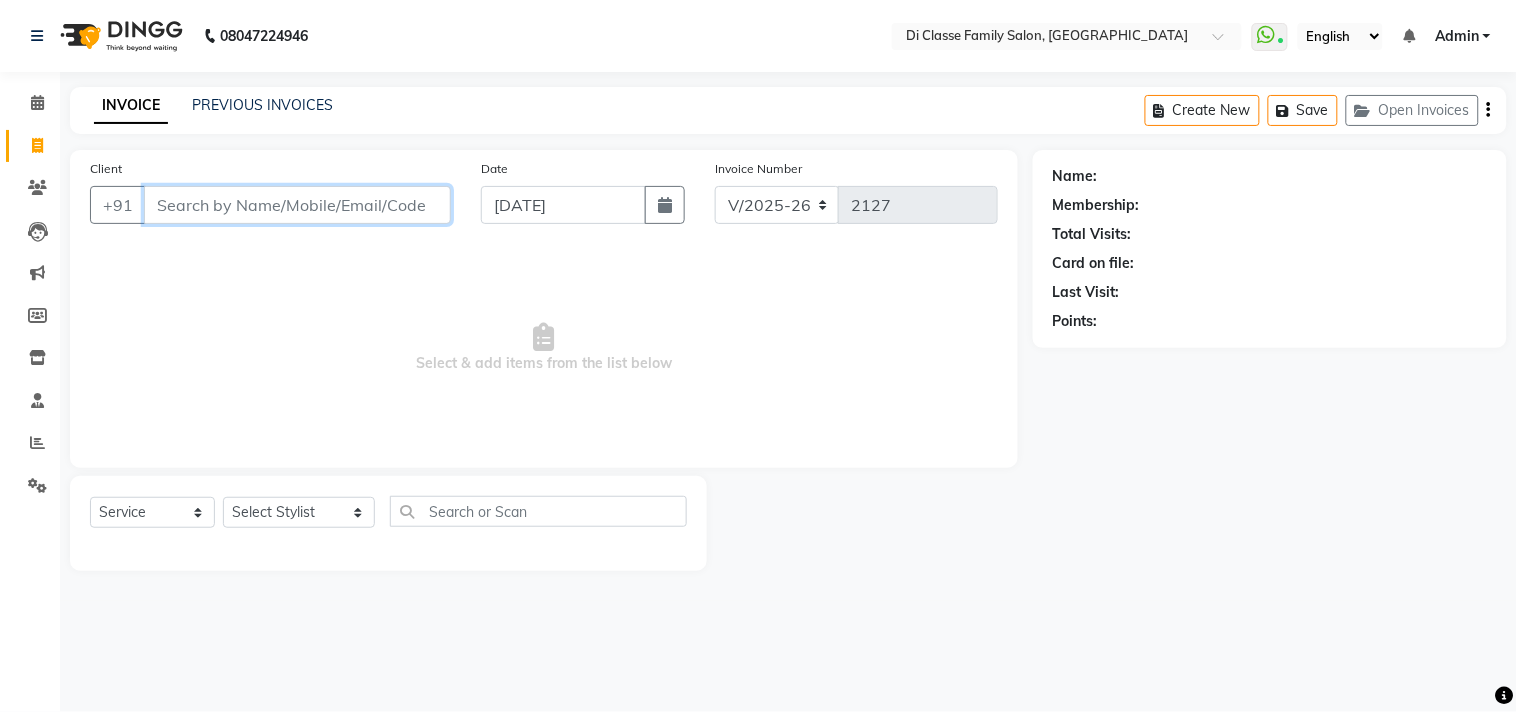 type 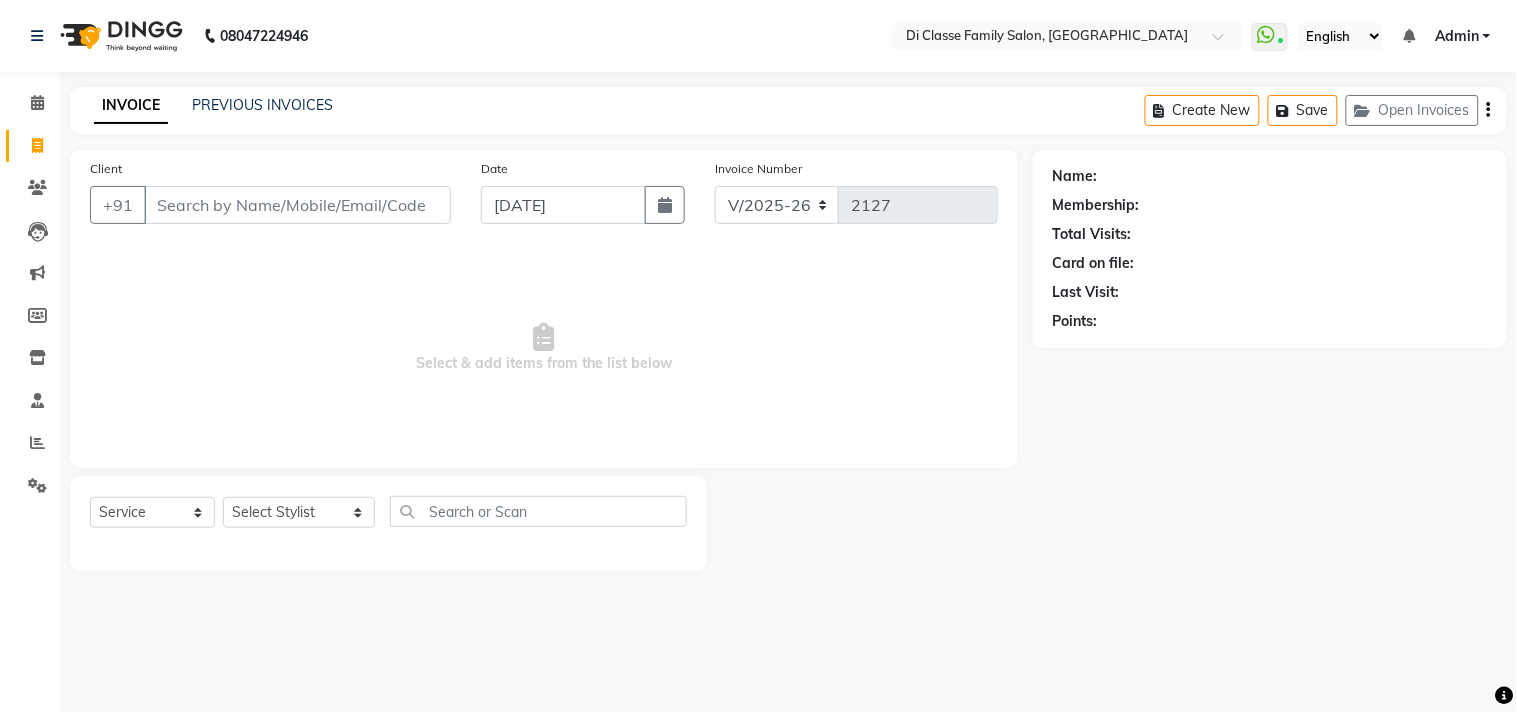 click on "PREVIOUS INVOICES" 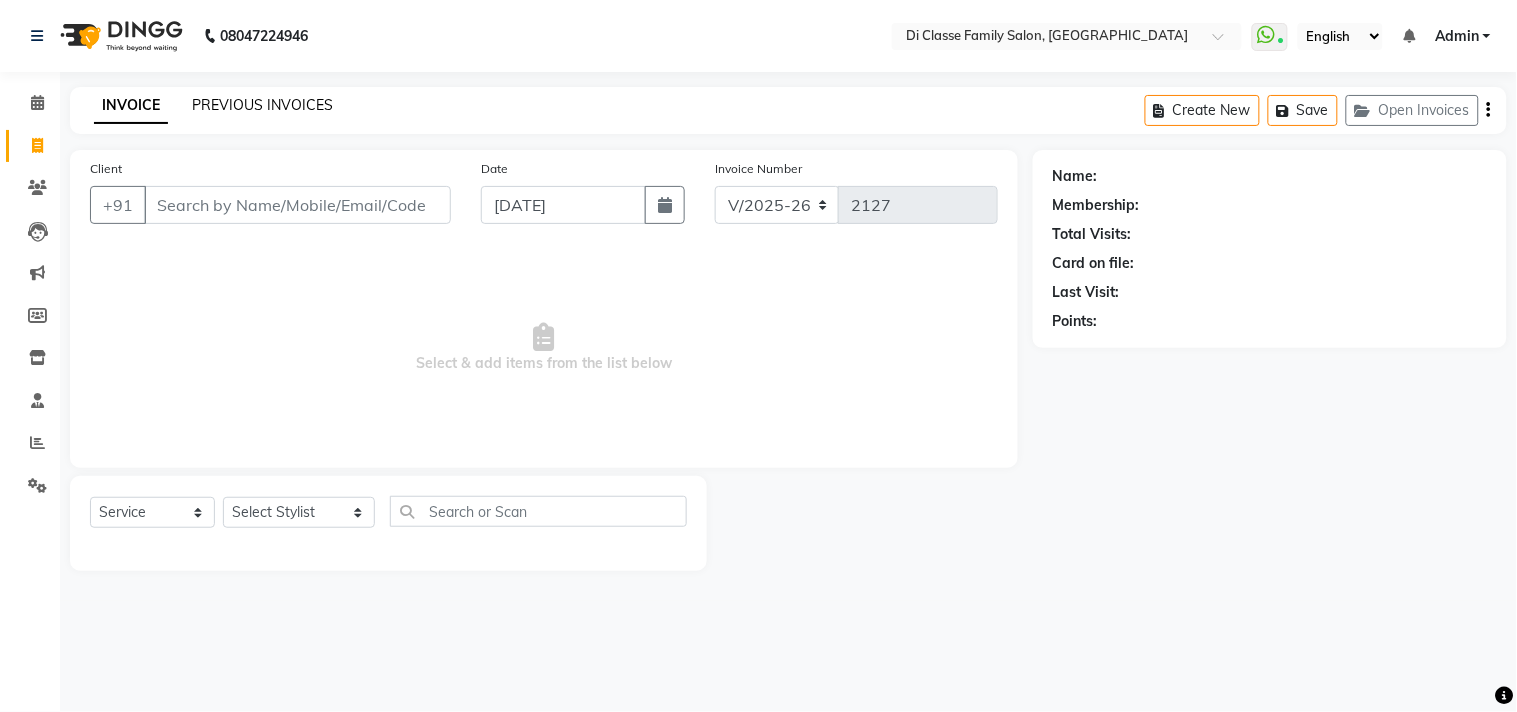 click on "PREVIOUS INVOICES" 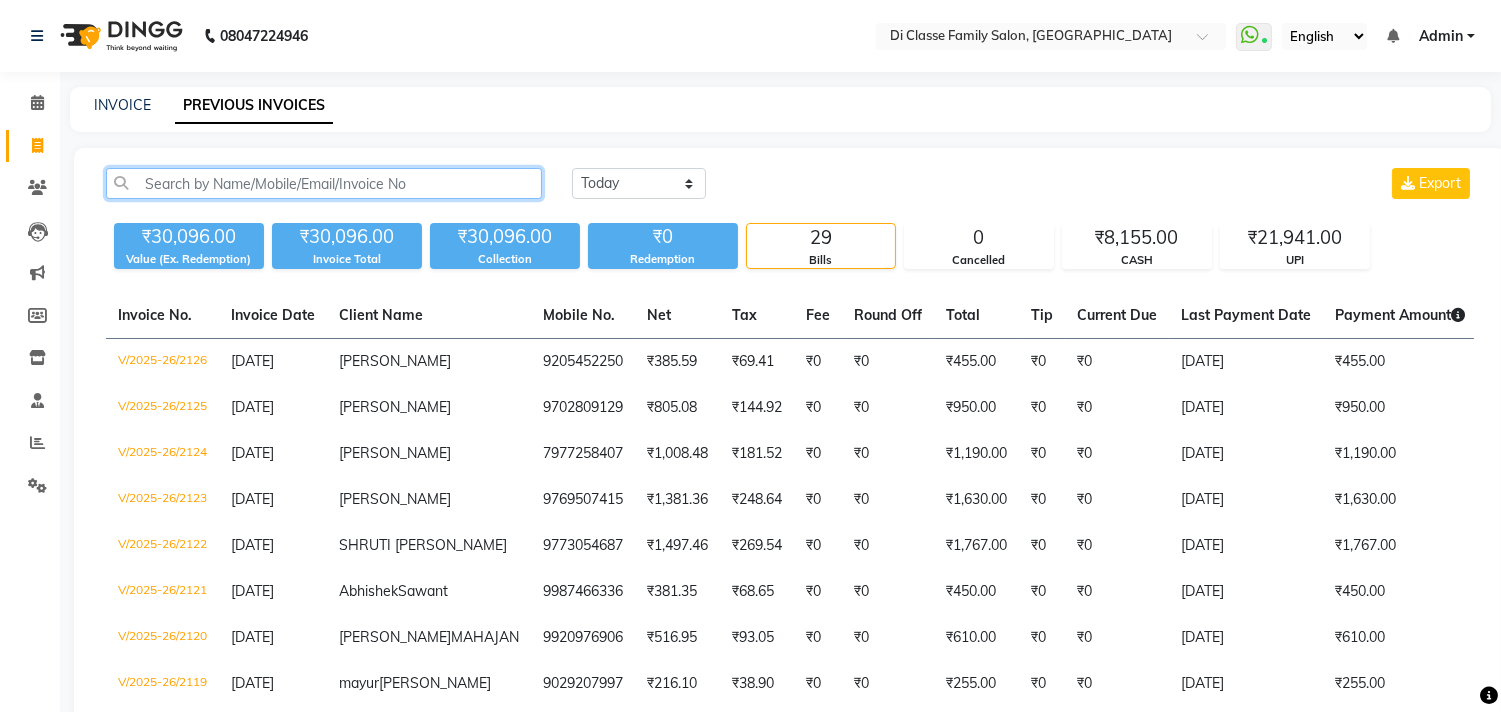 click 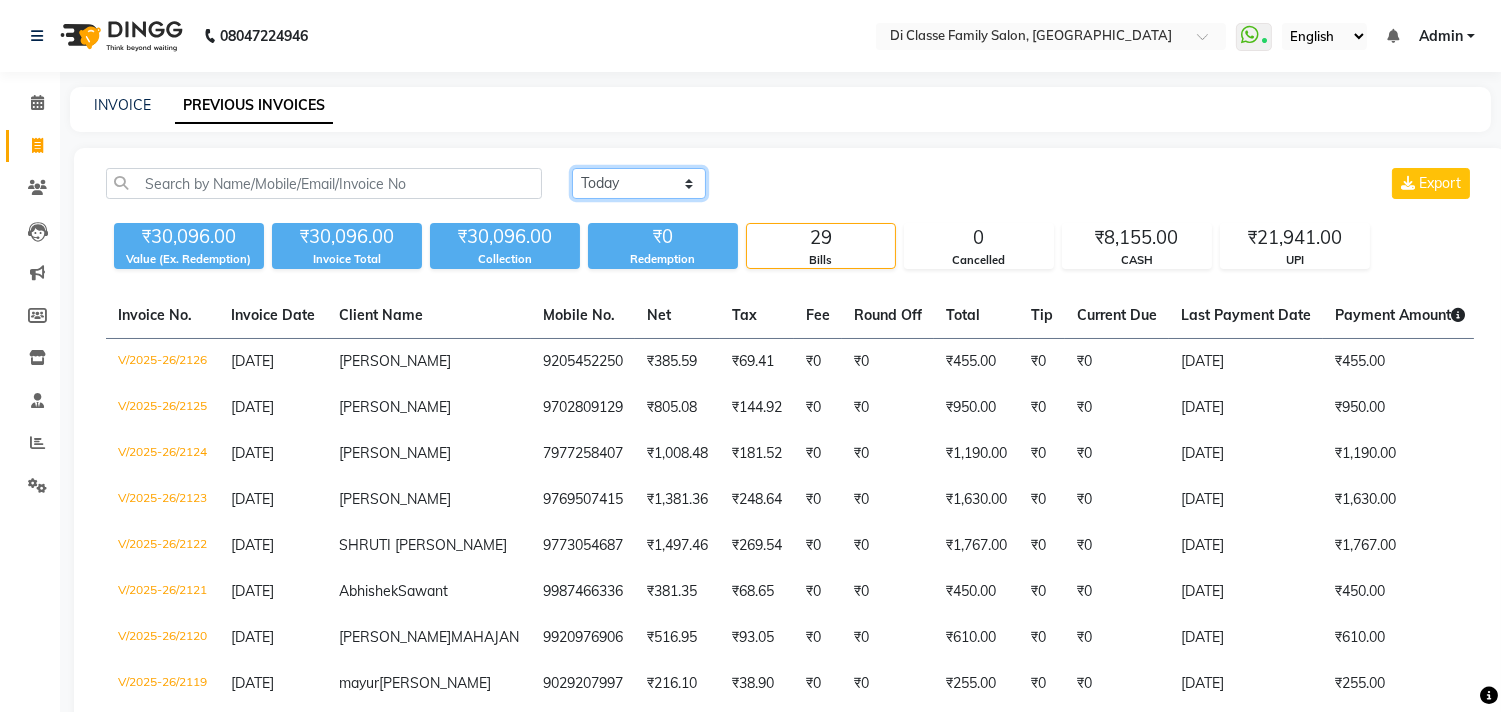 drag, startPoint x: 608, startPoint y: 182, endPoint x: 613, endPoint y: 195, distance: 13.928389 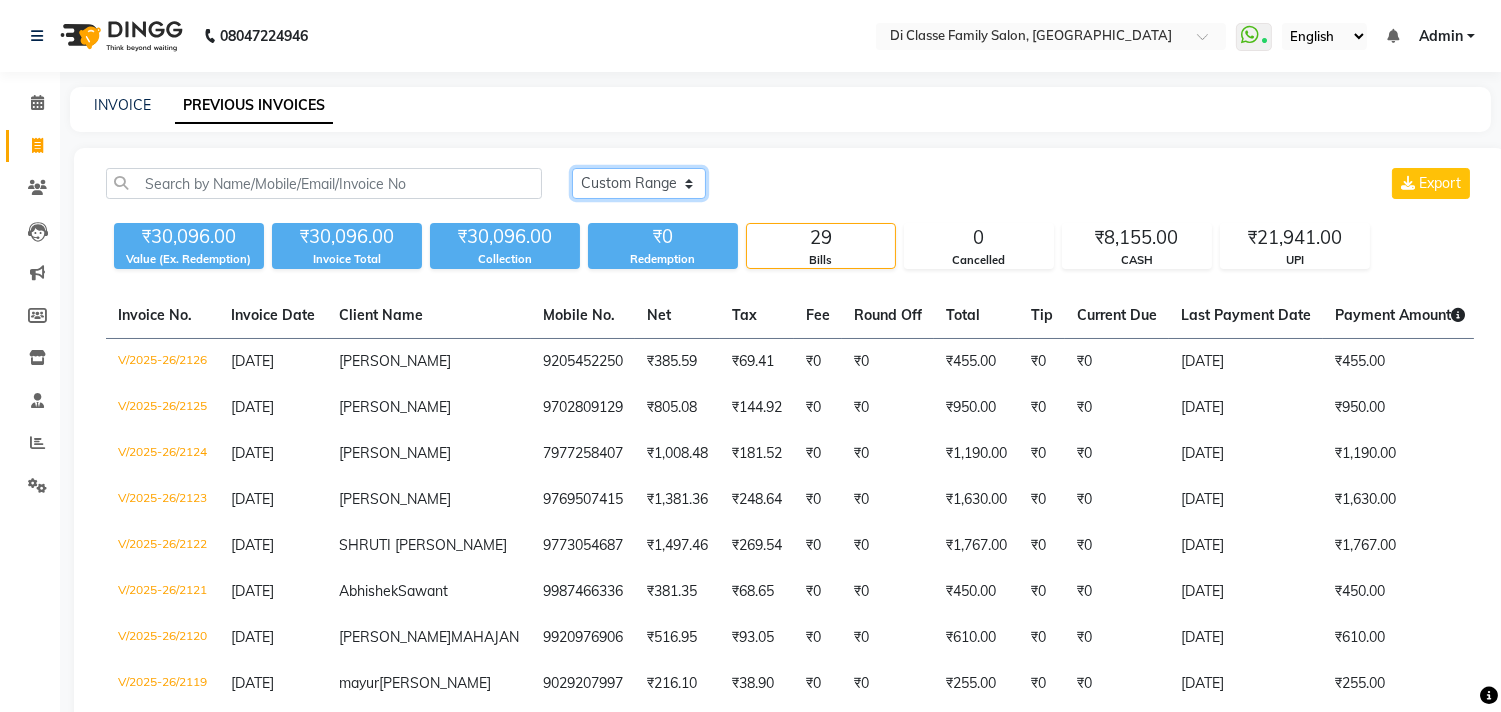 click on "[DATE] [DATE] Custom Range" 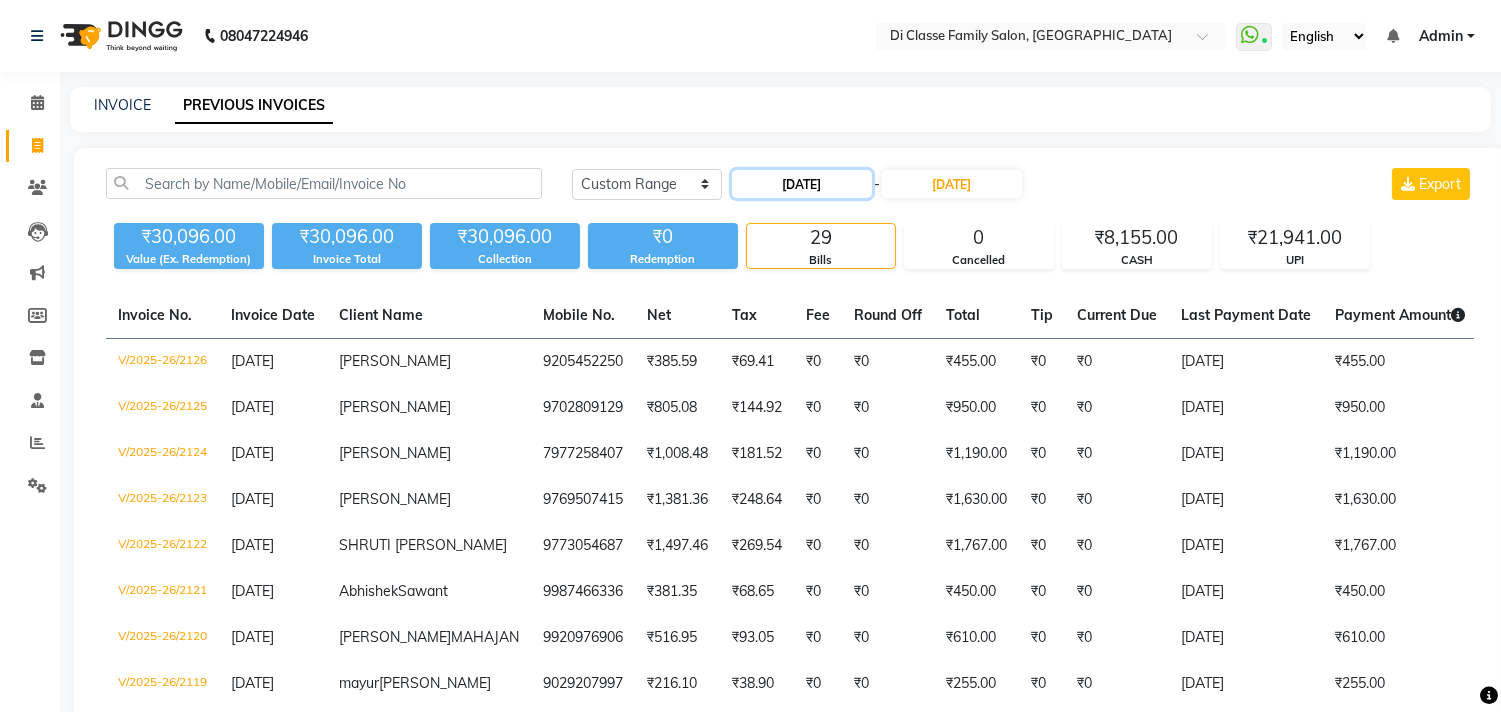 click on "[DATE]" 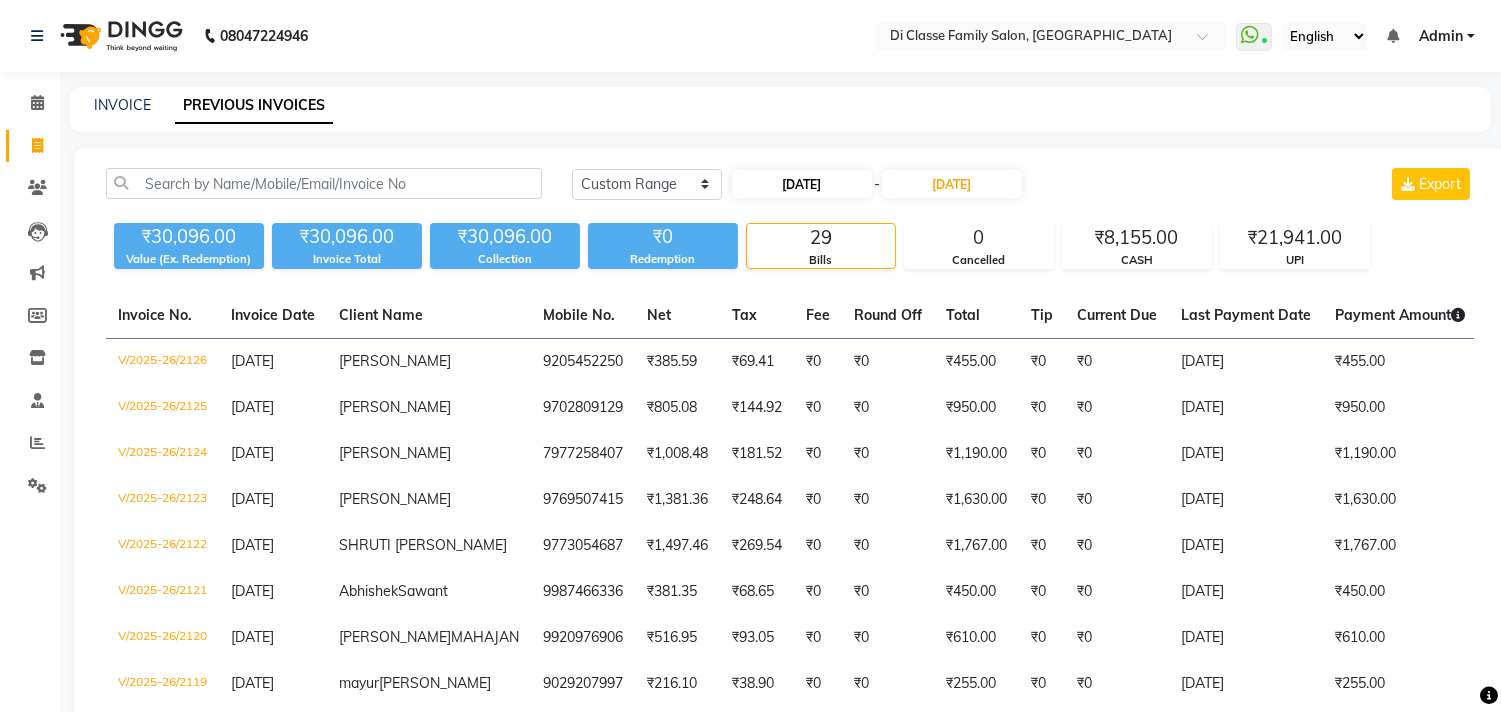 select on "7" 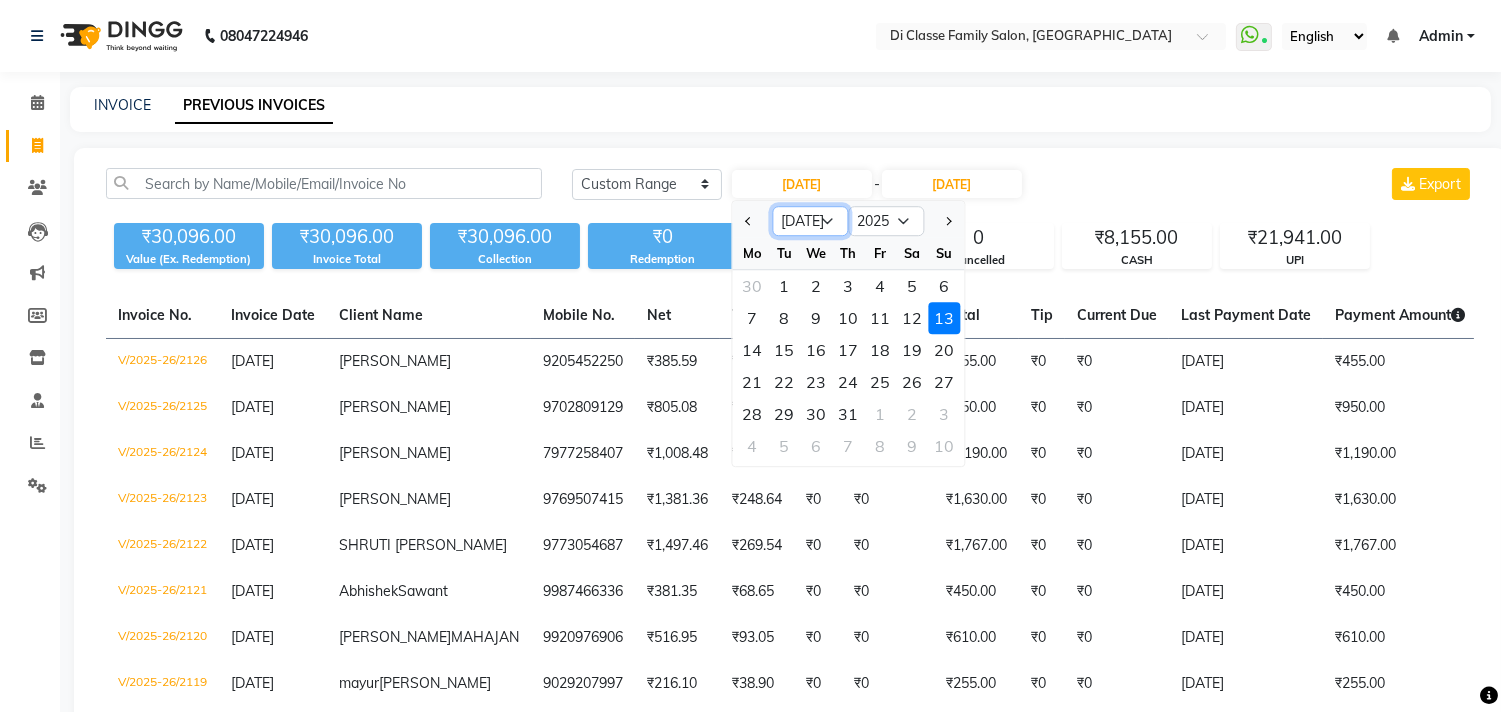 click on "Jan Feb Mar Apr May Jun [DATE] Aug Sep Oct Nov Dec" 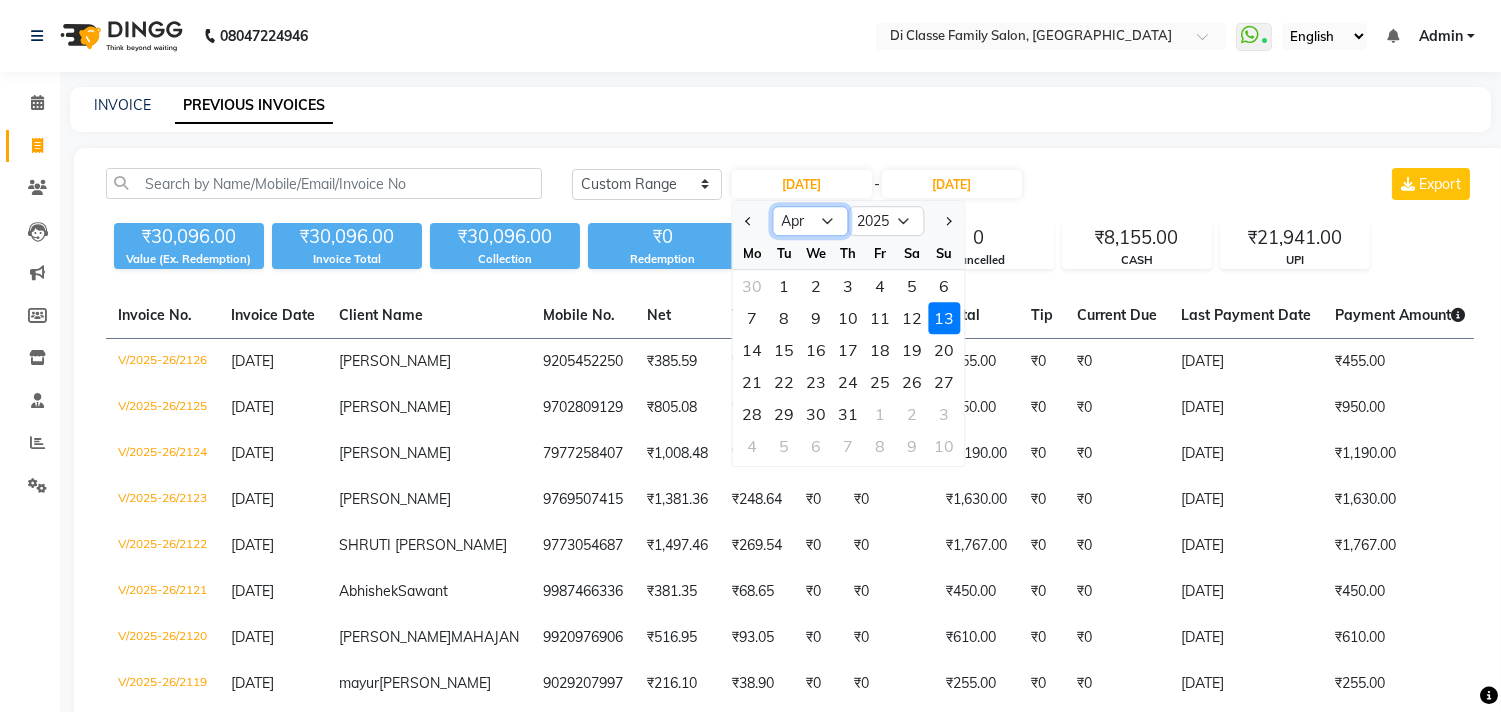 click on "Jan Feb Mar Apr May Jun [DATE] Aug Sep Oct Nov Dec" 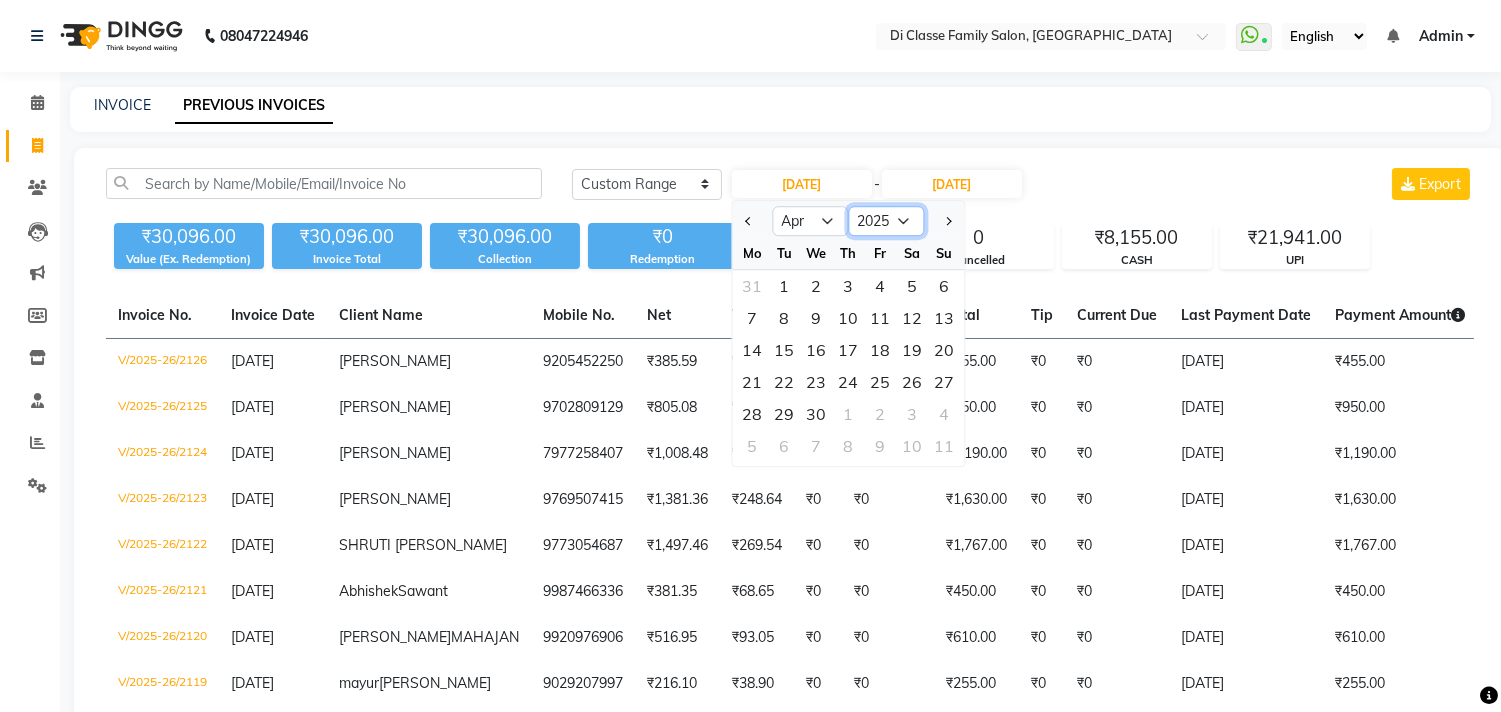 drag, startPoint x: 876, startPoint y: 217, endPoint x: 874, endPoint y: 233, distance: 16.124516 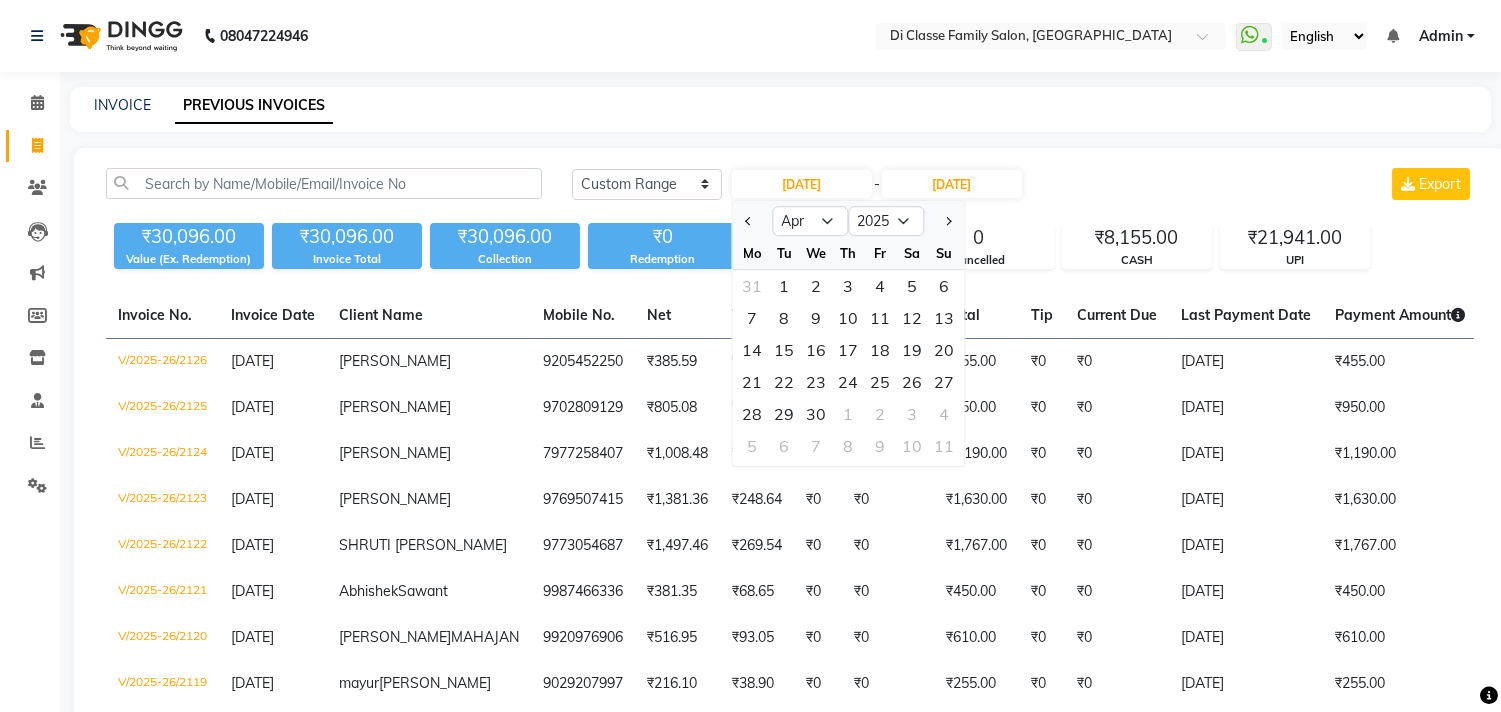 drag, startPoint x: 802, startPoint y: 291, endPoint x: 825, endPoint y: 282, distance: 24.698177 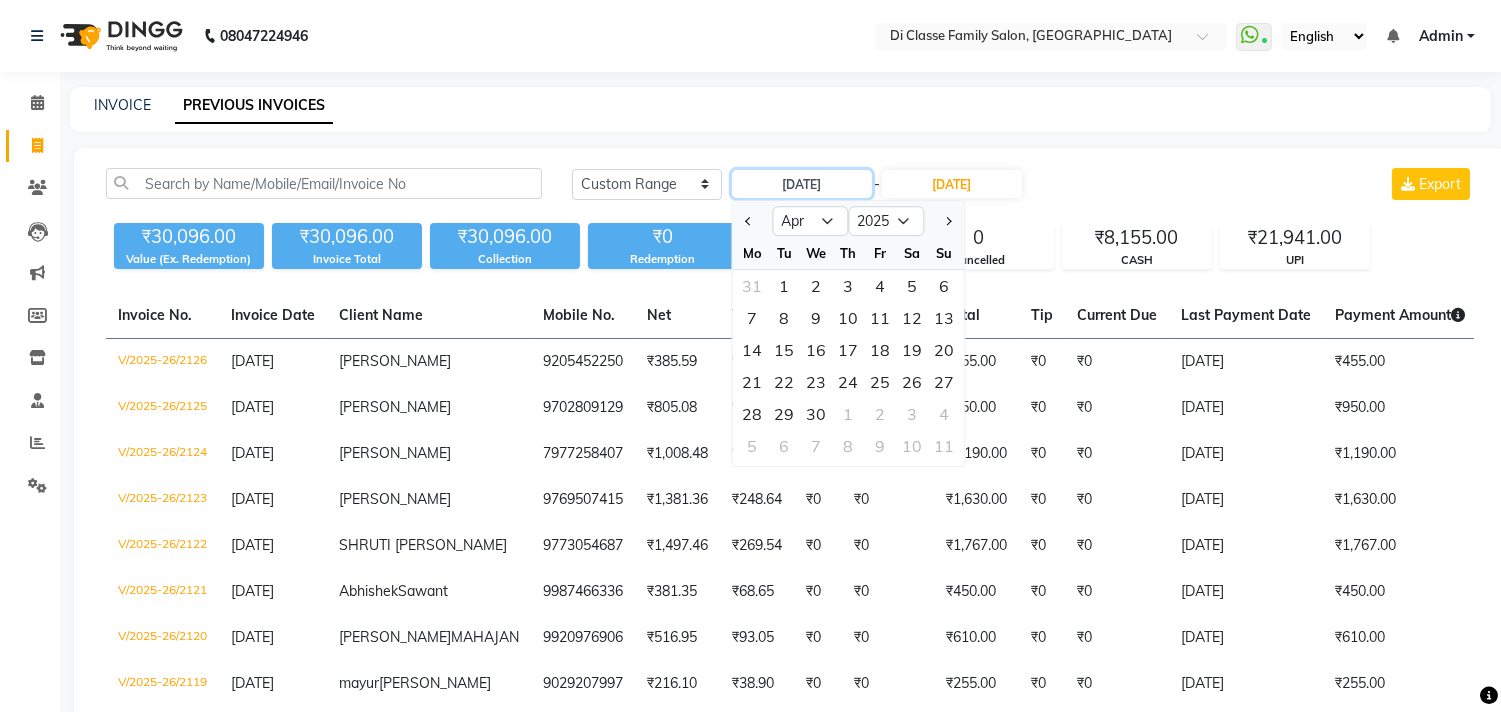 type on "[DATE]" 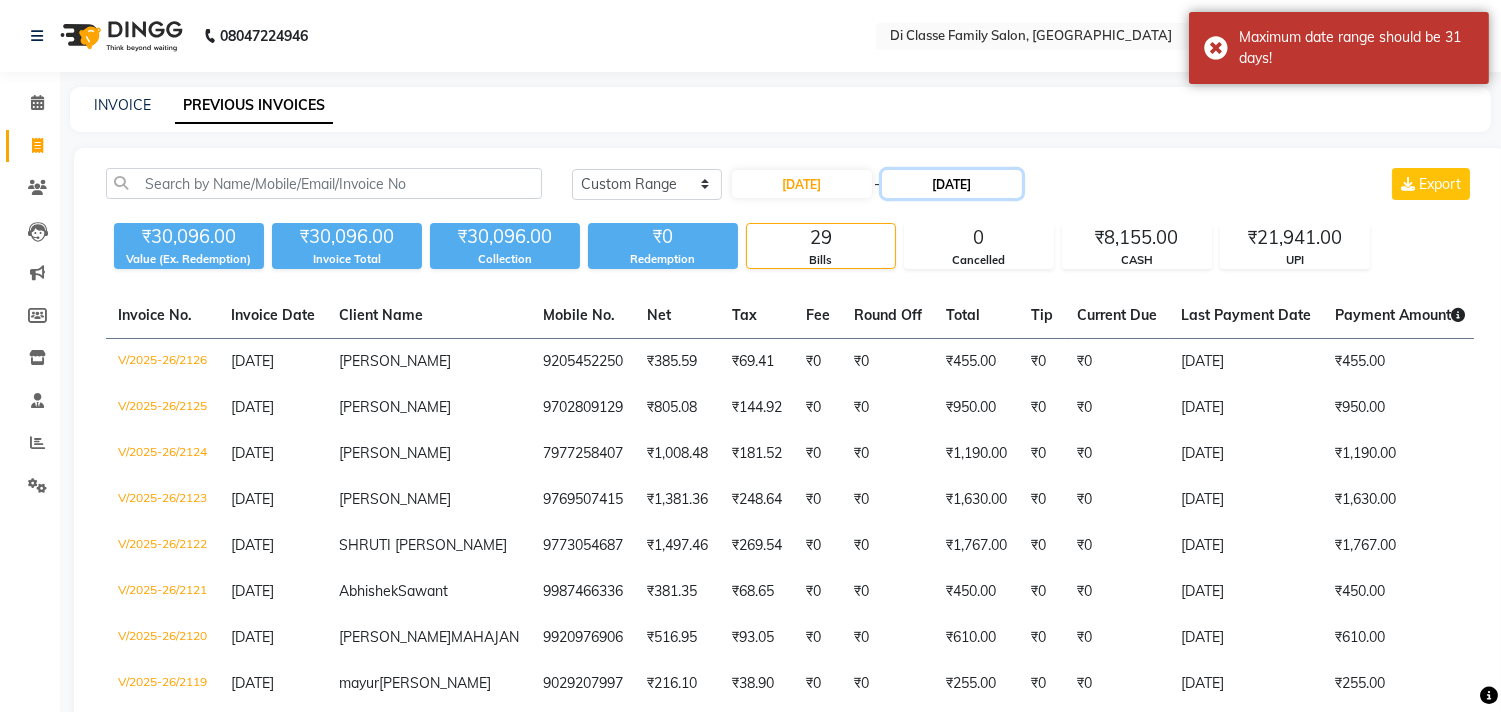 click on "[DATE]" 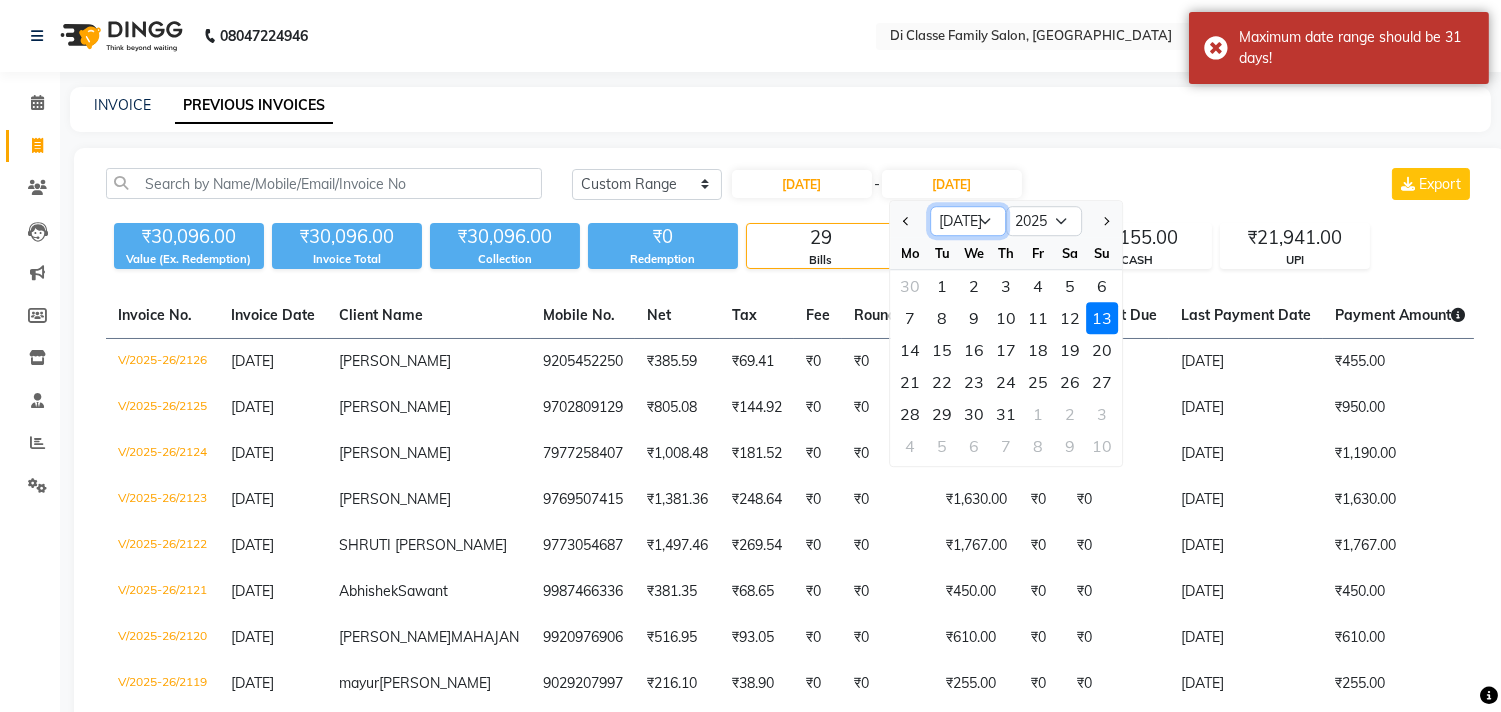 click on "Apr May Jun Jul Aug Sep Oct Nov Dec" 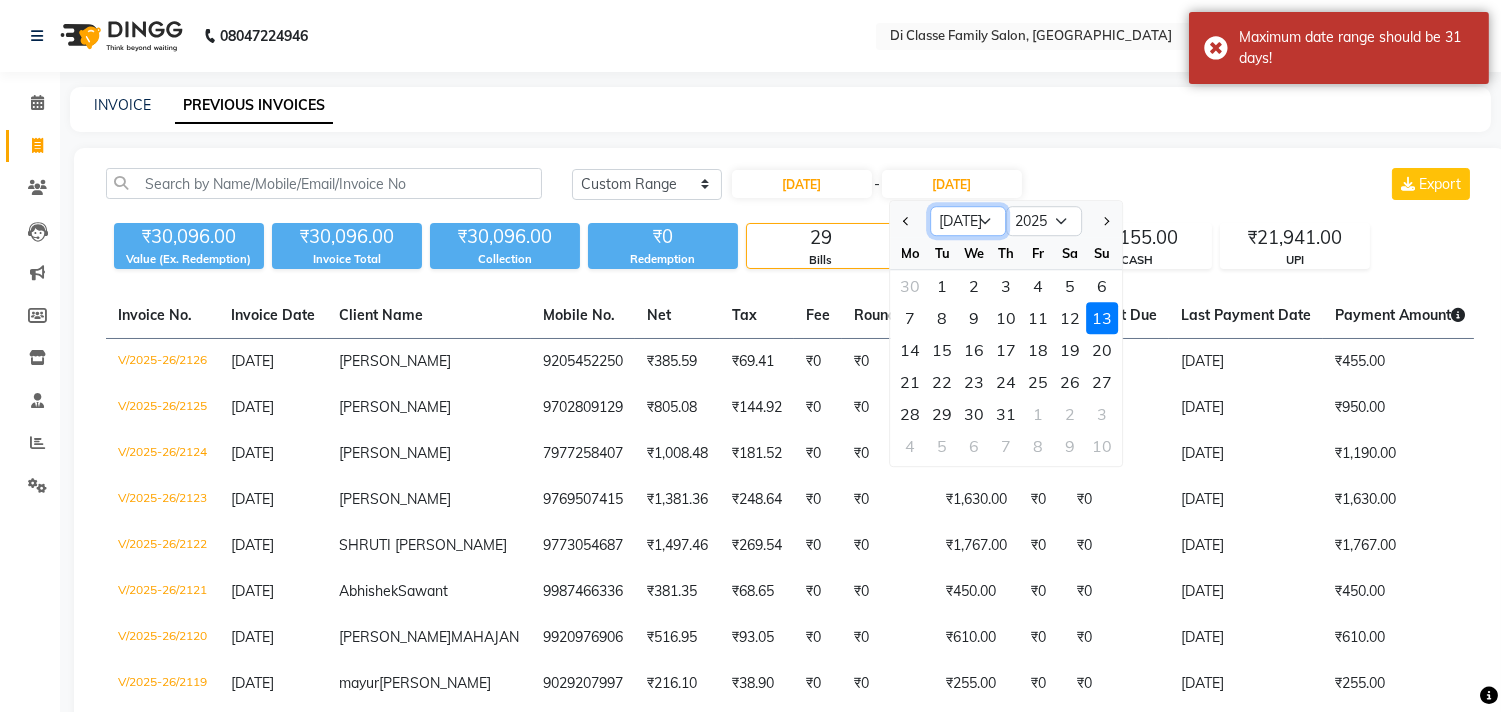 select on "4" 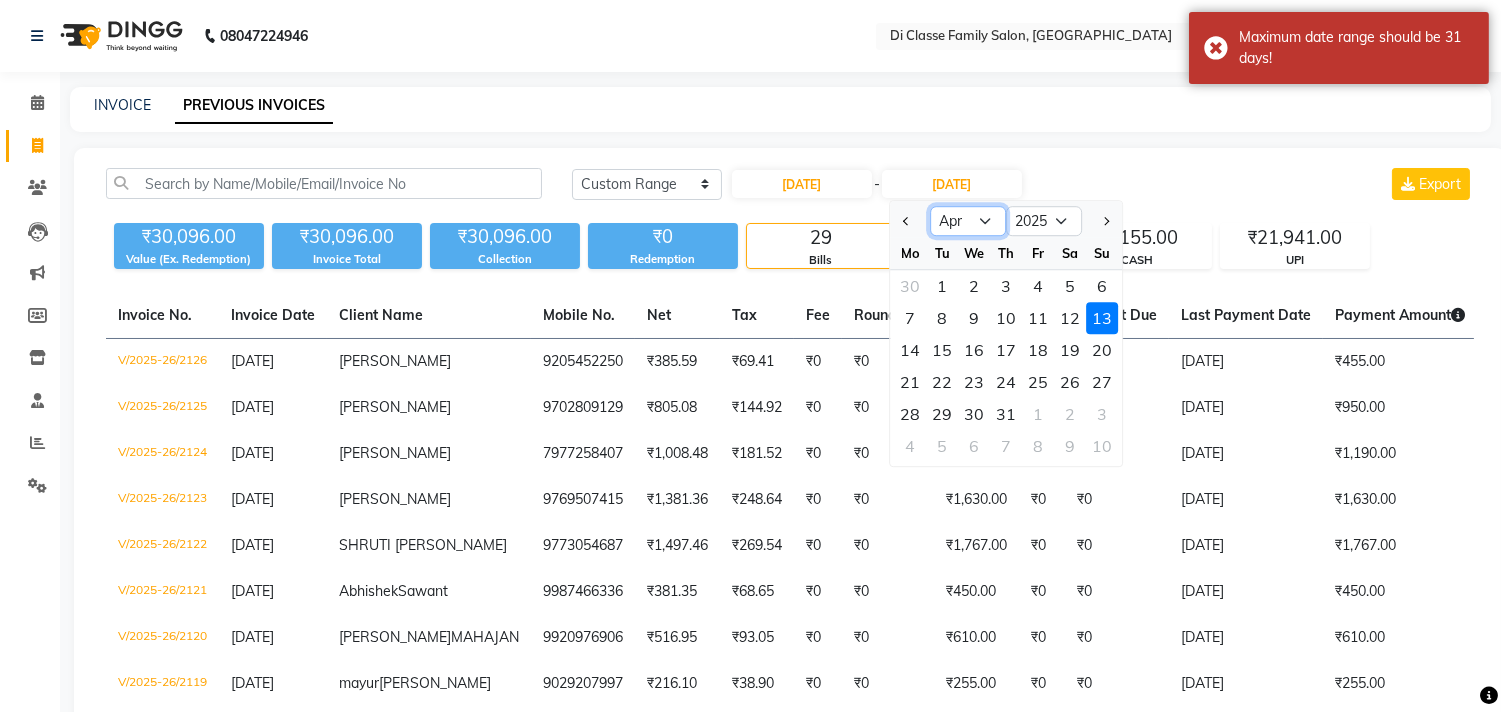 click on "Apr May Jun Jul Aug Sep Oct Nov Dec" 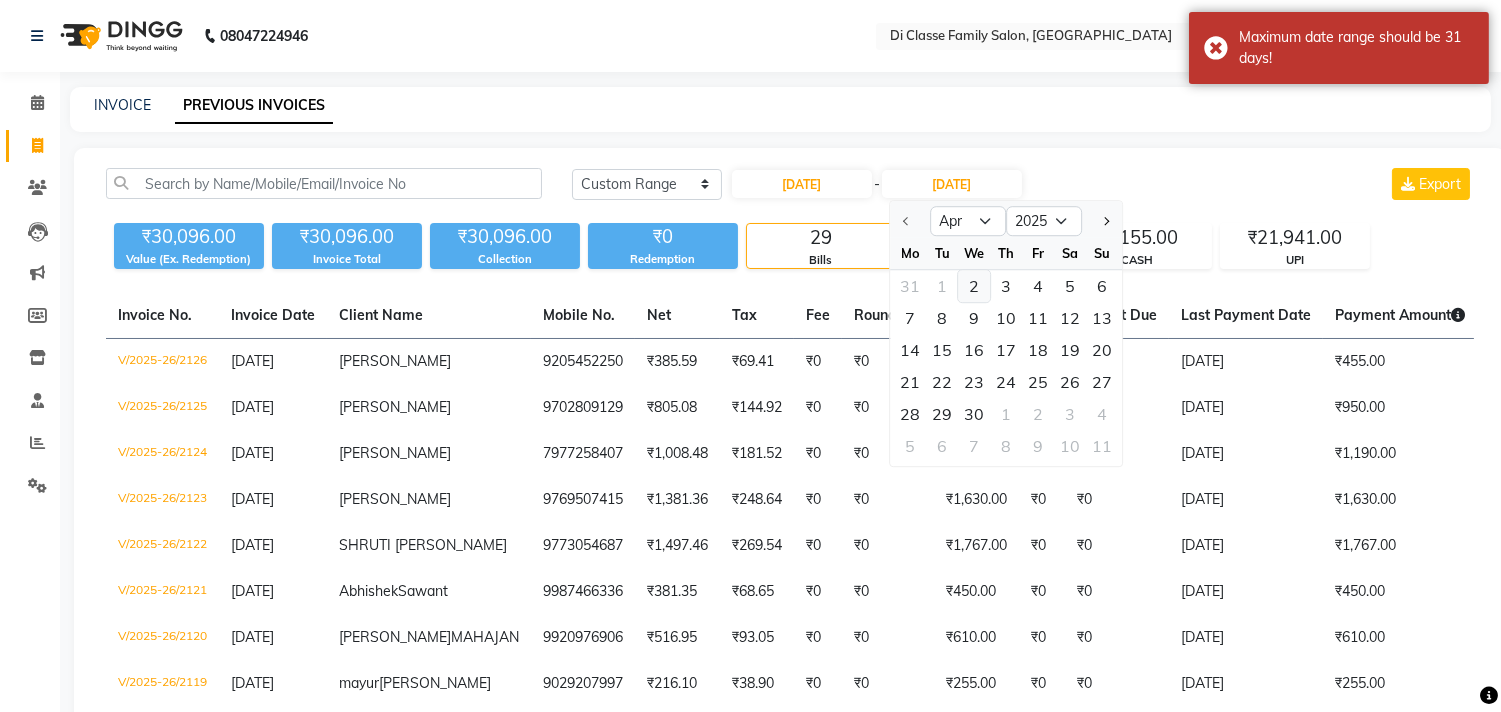 click on "2" 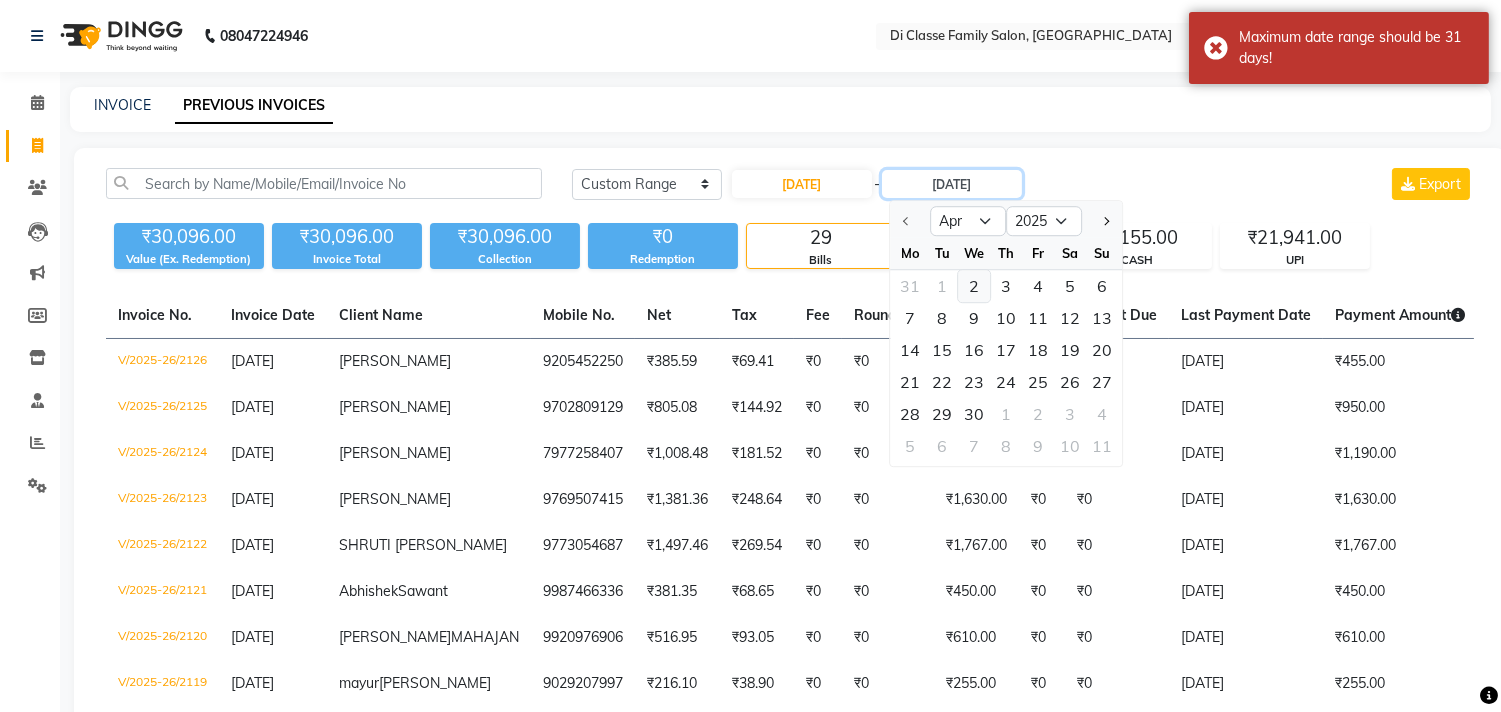 type on "[DATE]" 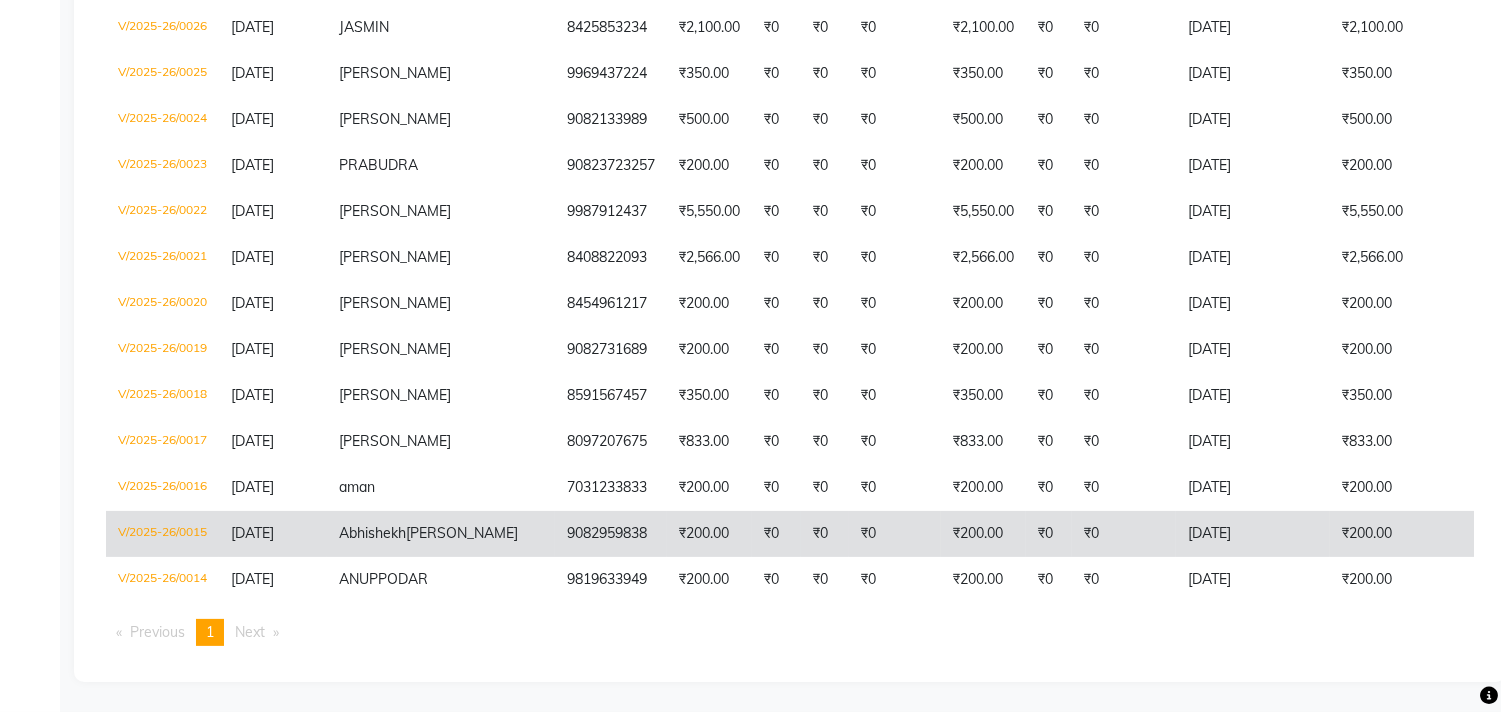 scroll, scrollTop: 1285, scrollLeft: 0, axis: vertical 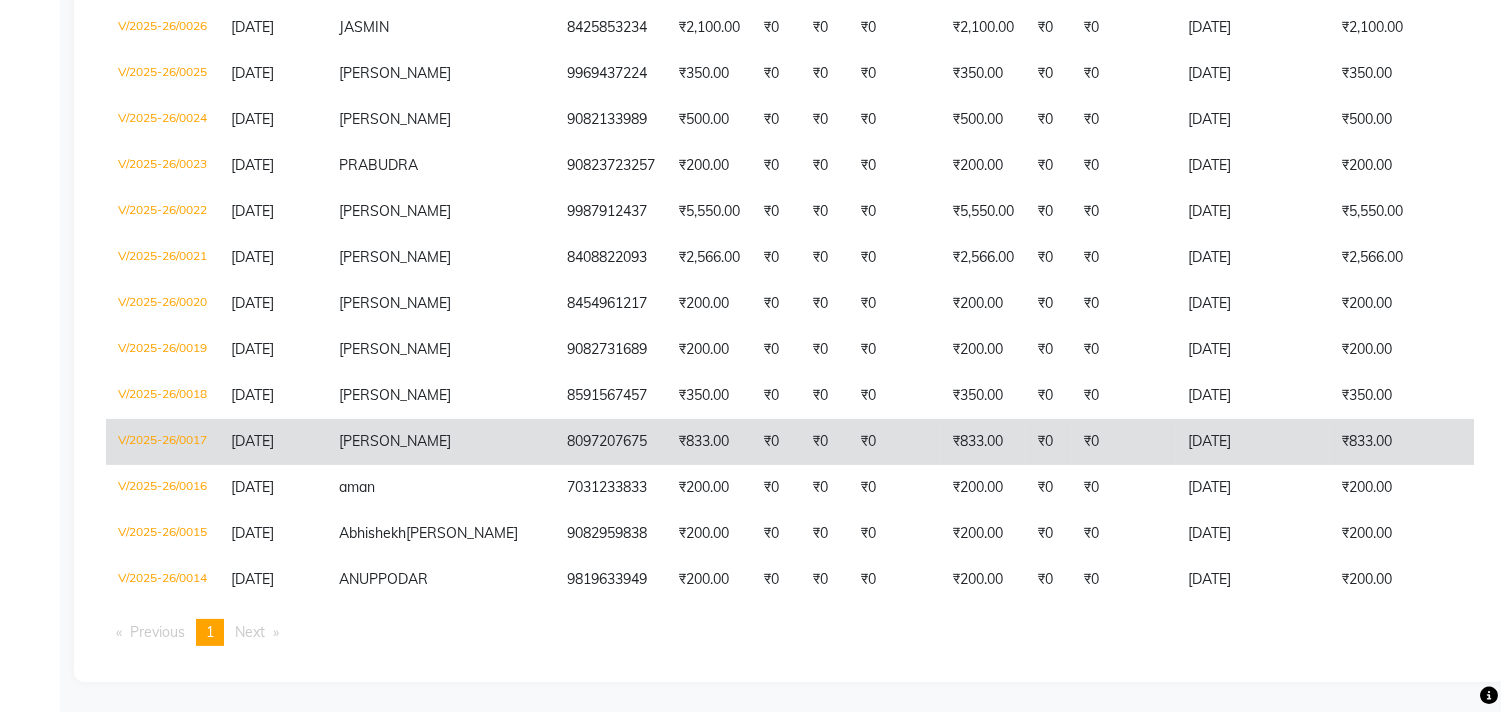 click on "₹833.00" 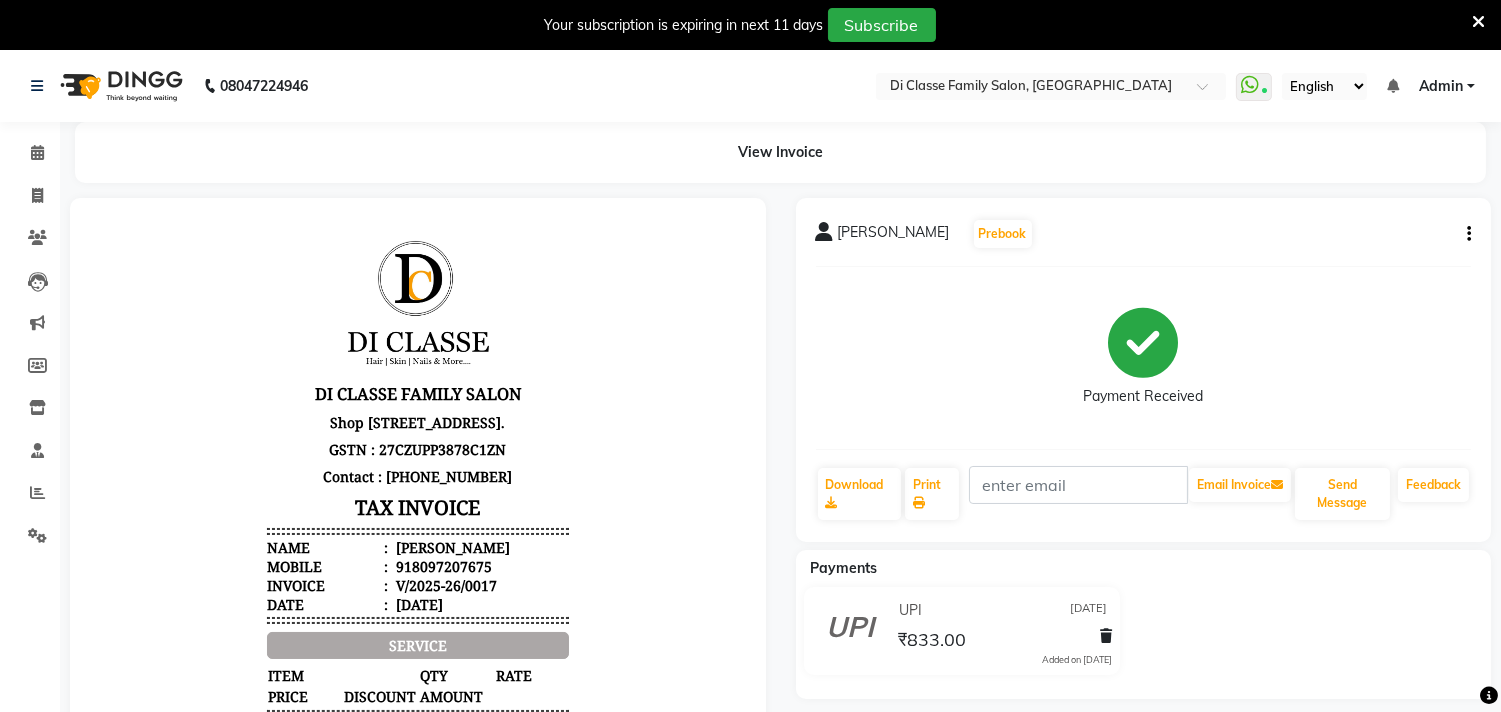scroll, scrollTop: 0, scrollLeft: 0, axis: both 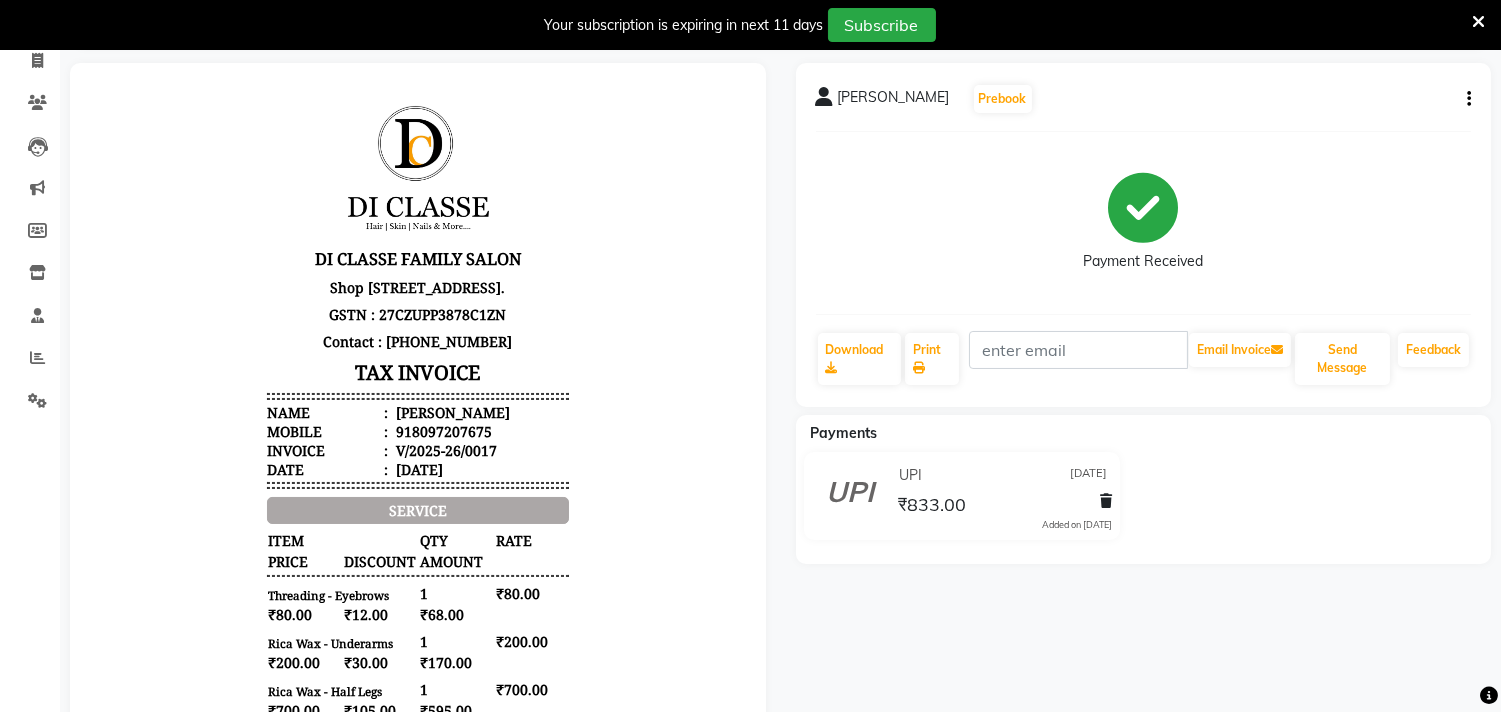 click 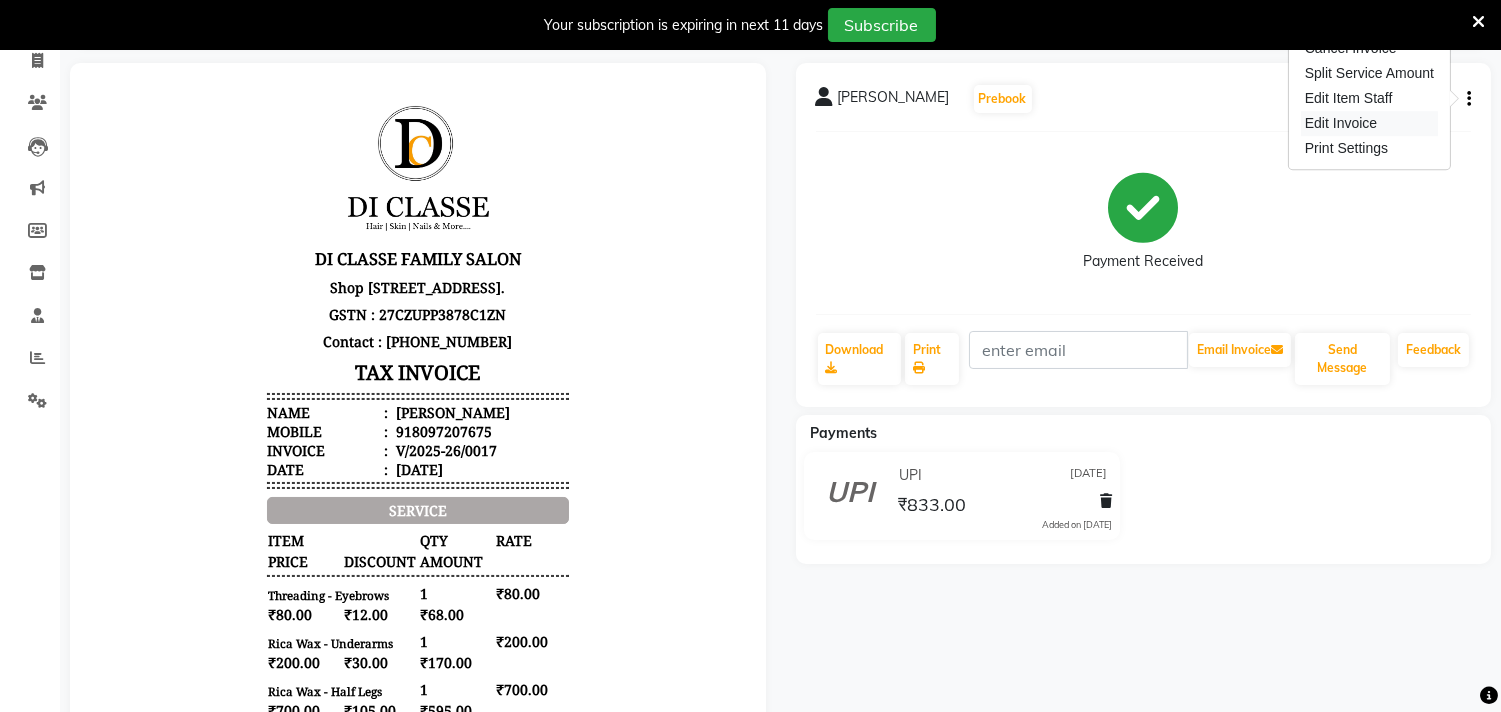 click on "Edit Invoice" at bounding box center (1369, 123) 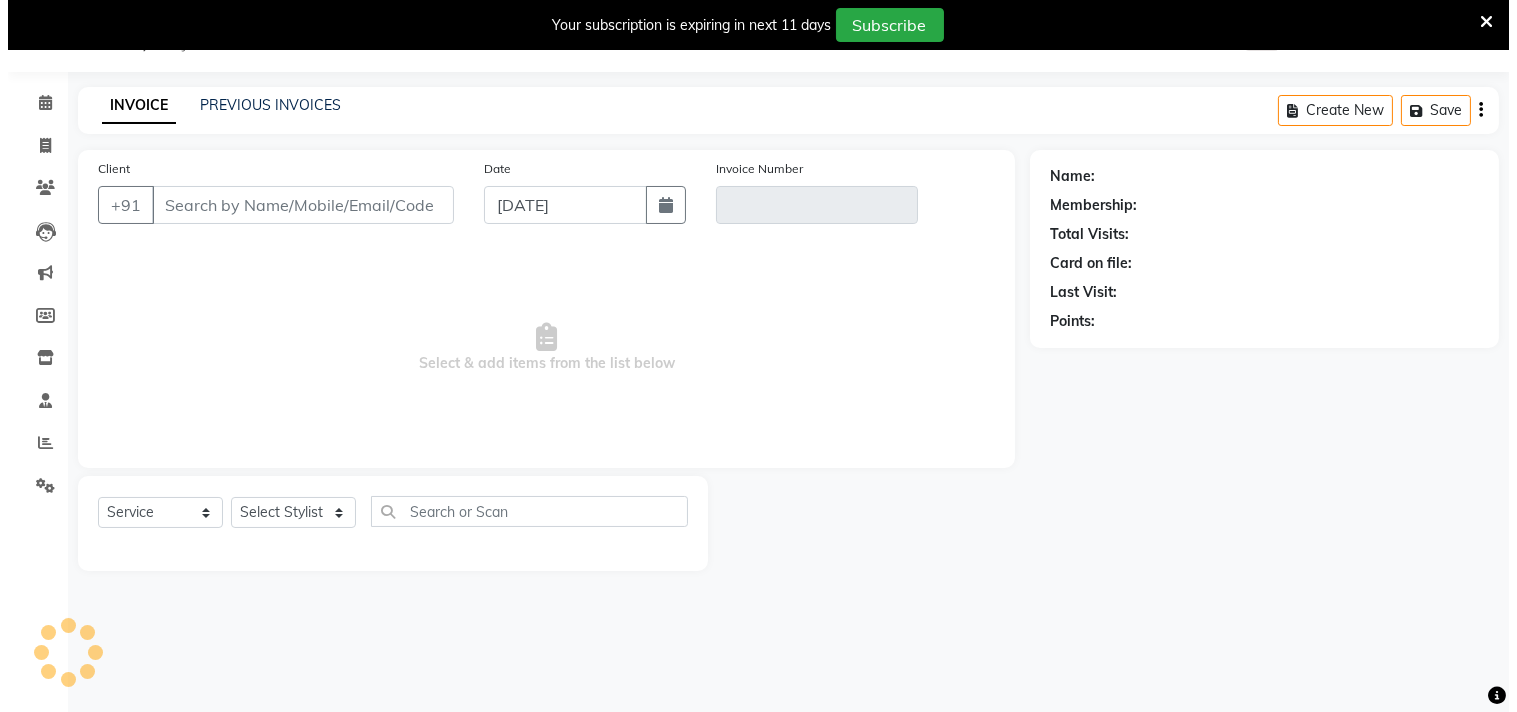 scroll, scrollTop: 50, scrollLeft: 0, axis: vertical 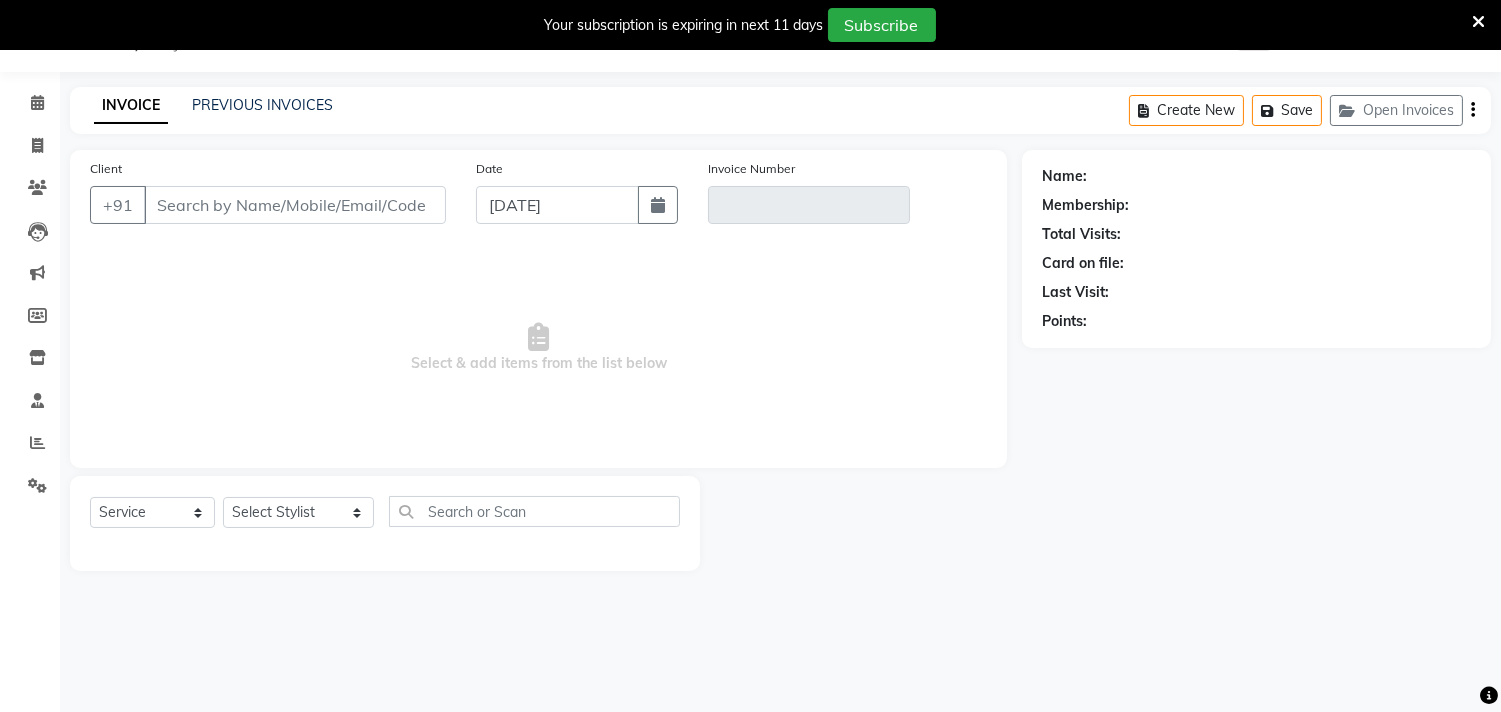 type on "8097207675" 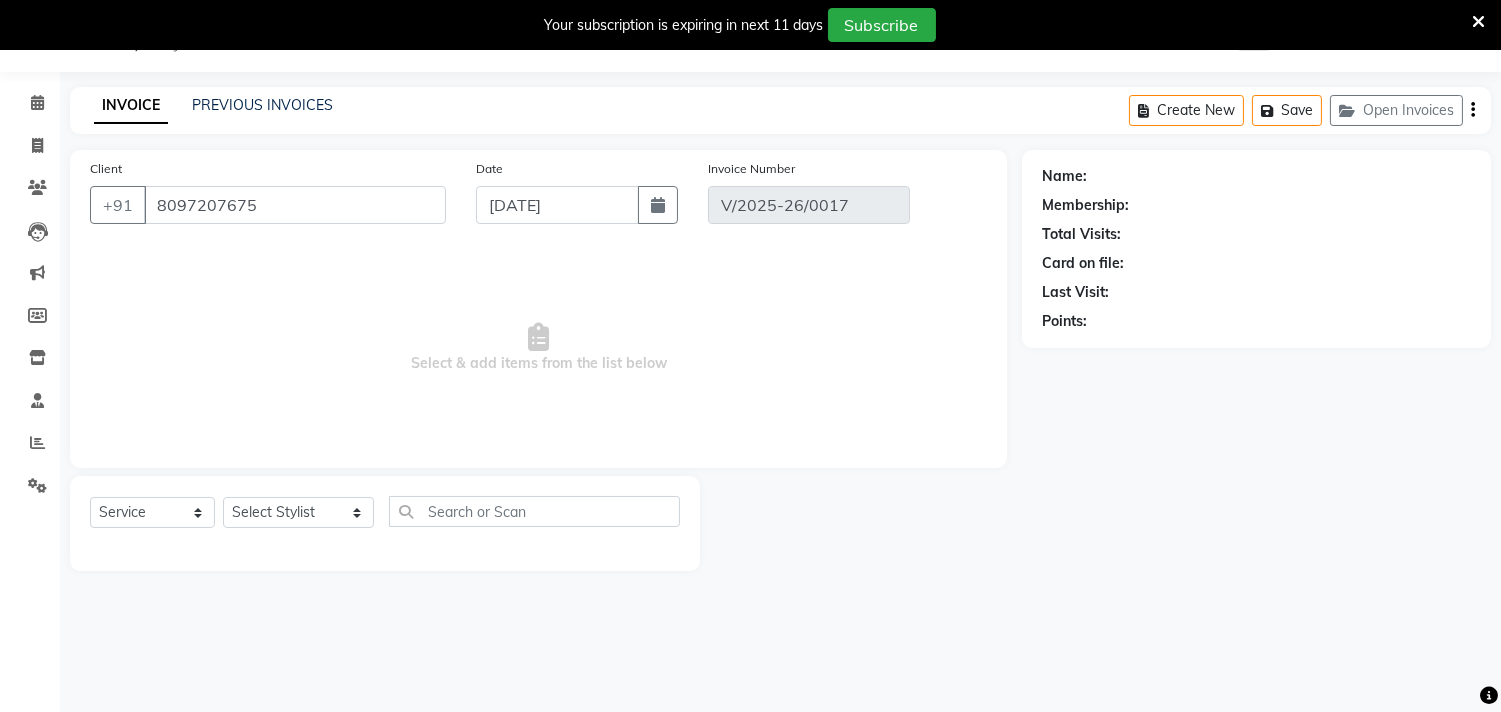 type on "[DATE]" 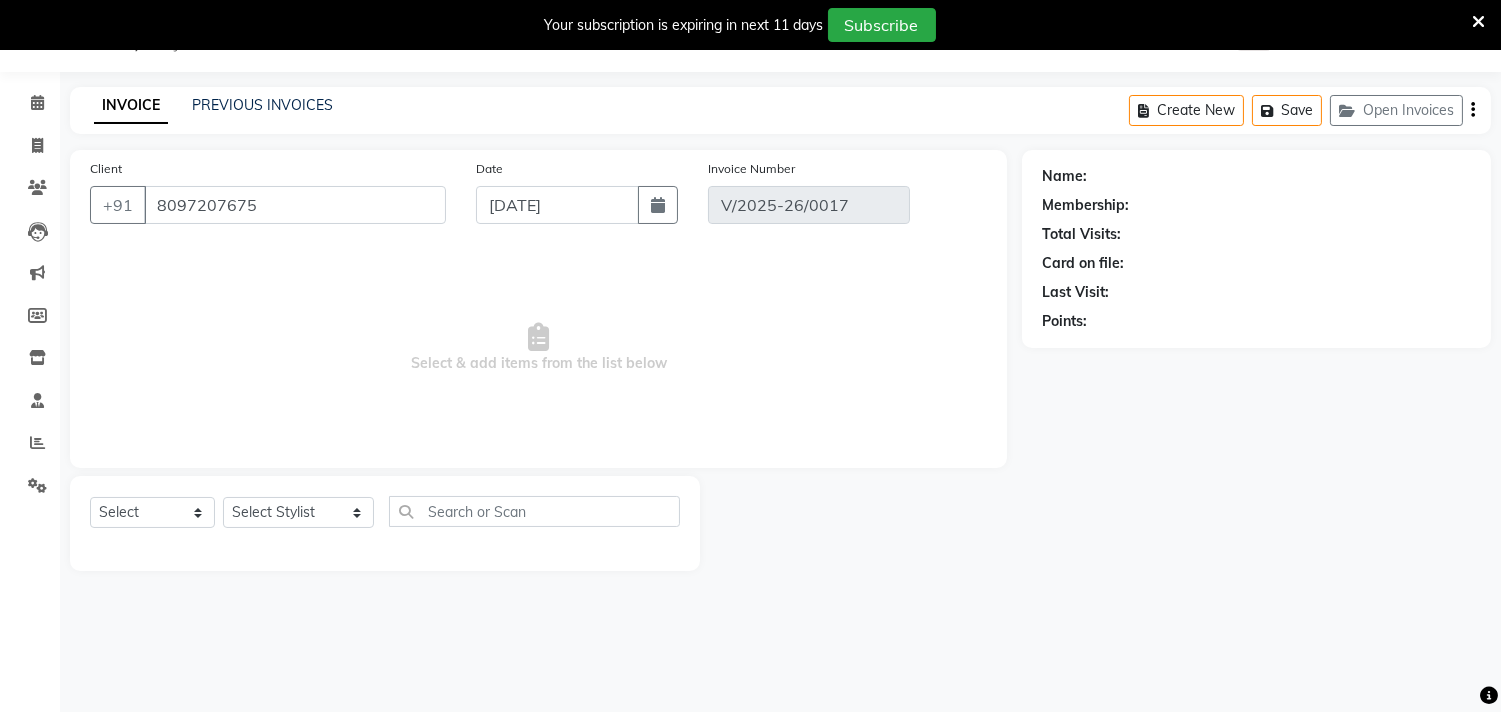 select on "1: Object" 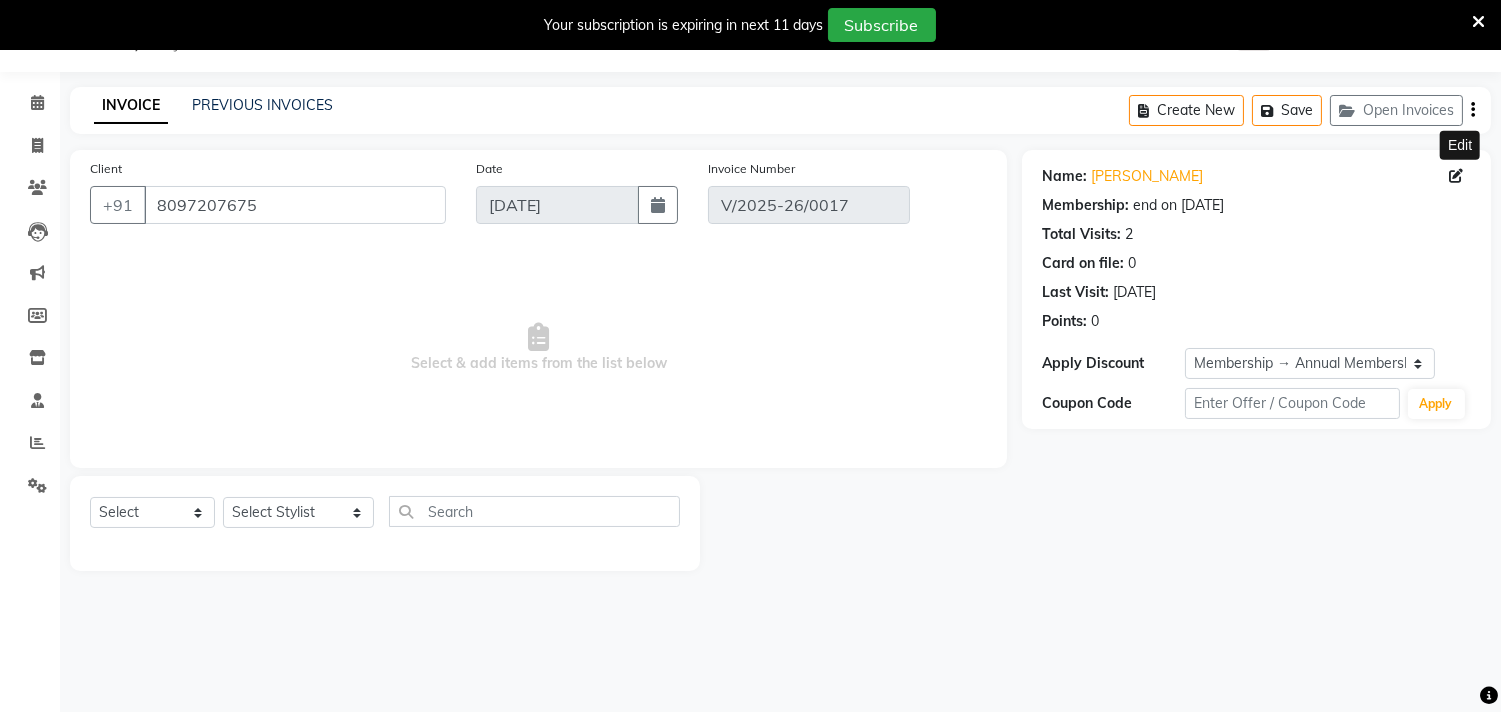 click 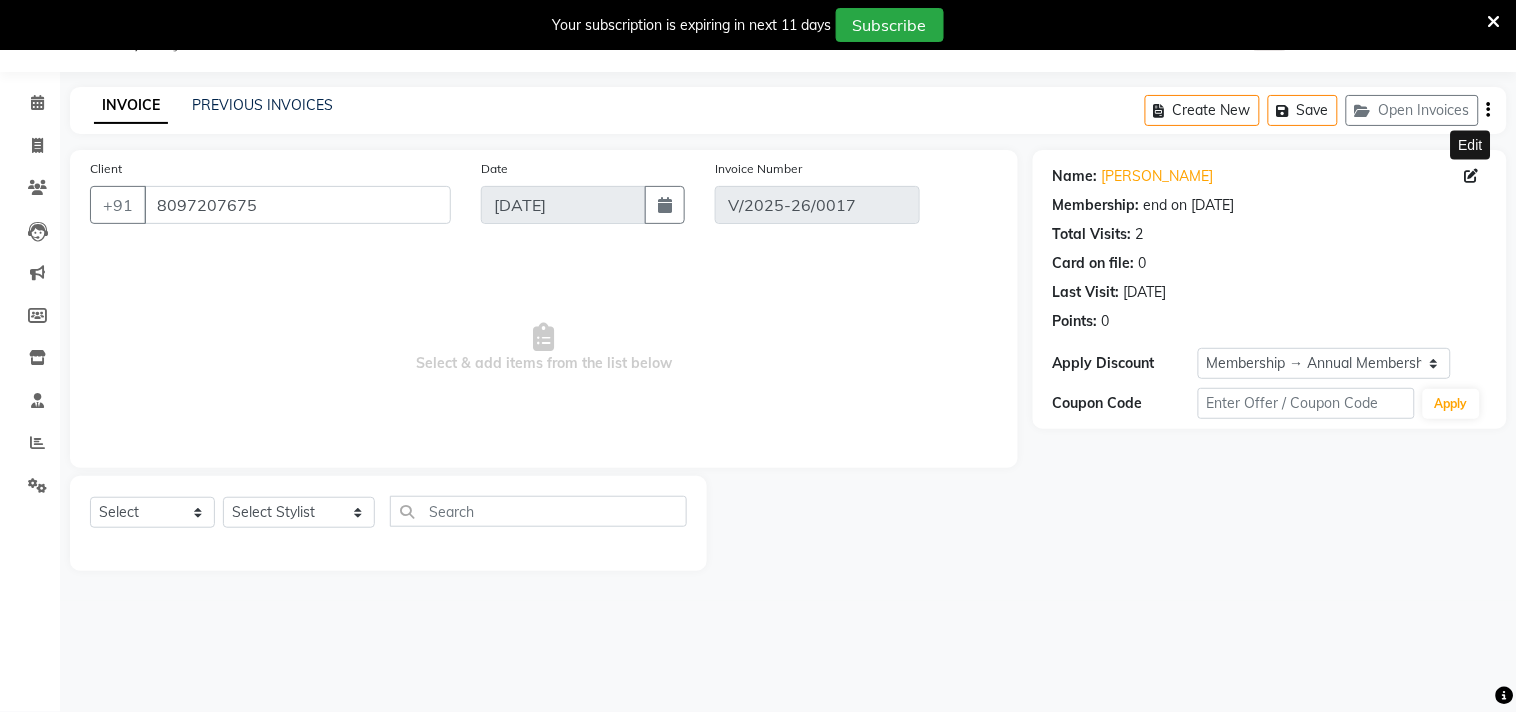 select on "[DEMOGRAPHIC_DATA]" 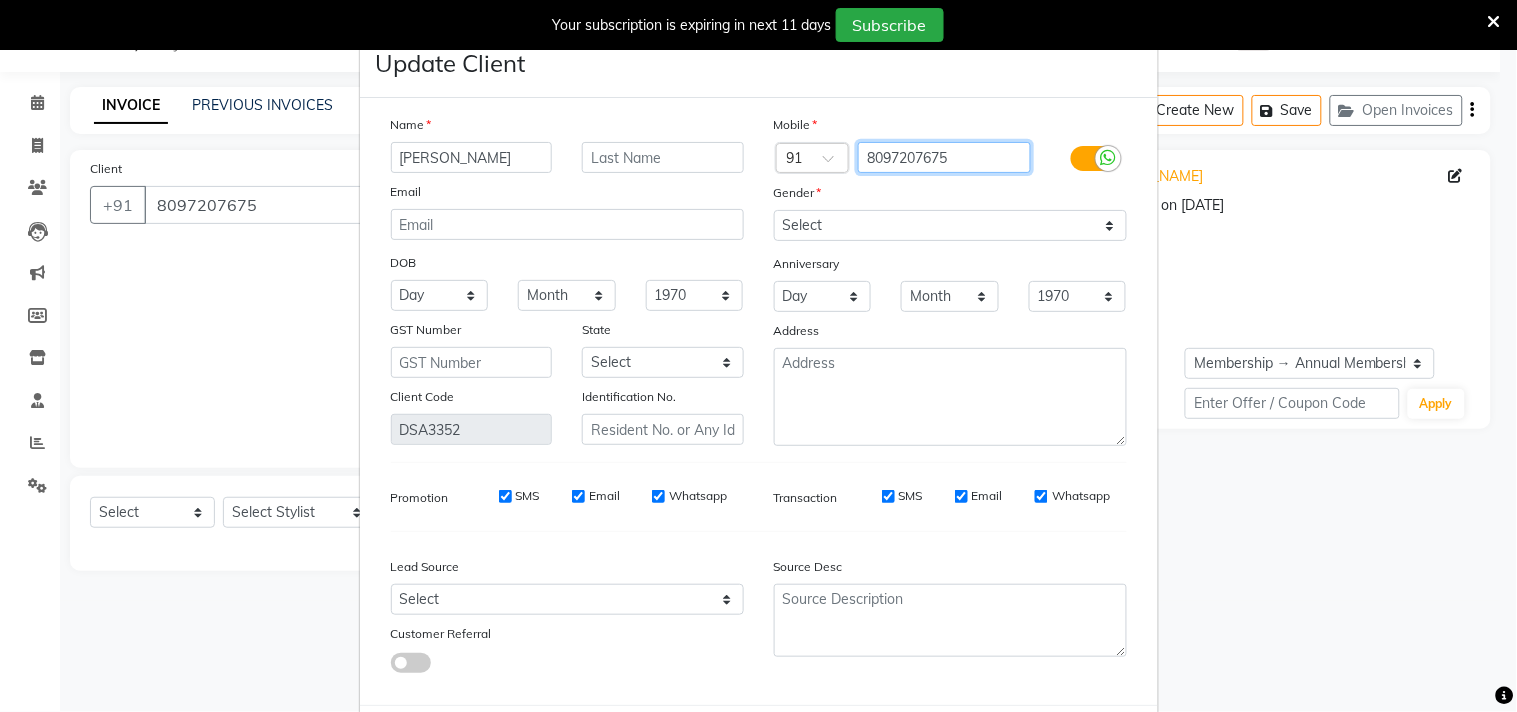 click on "8097207675" at bounding box center (944, 157) 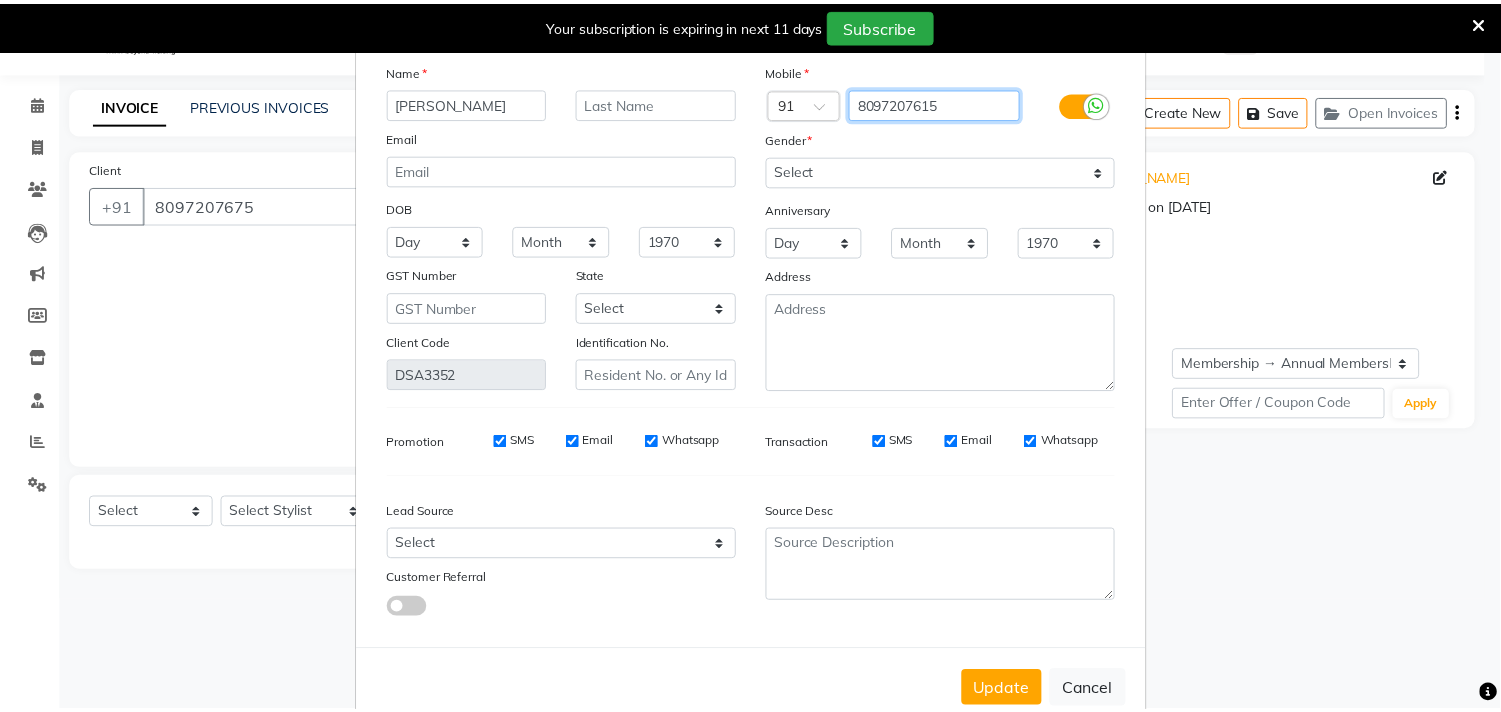 scroll, scrollTop: 103, scrollLeft: 0, axis: vertical 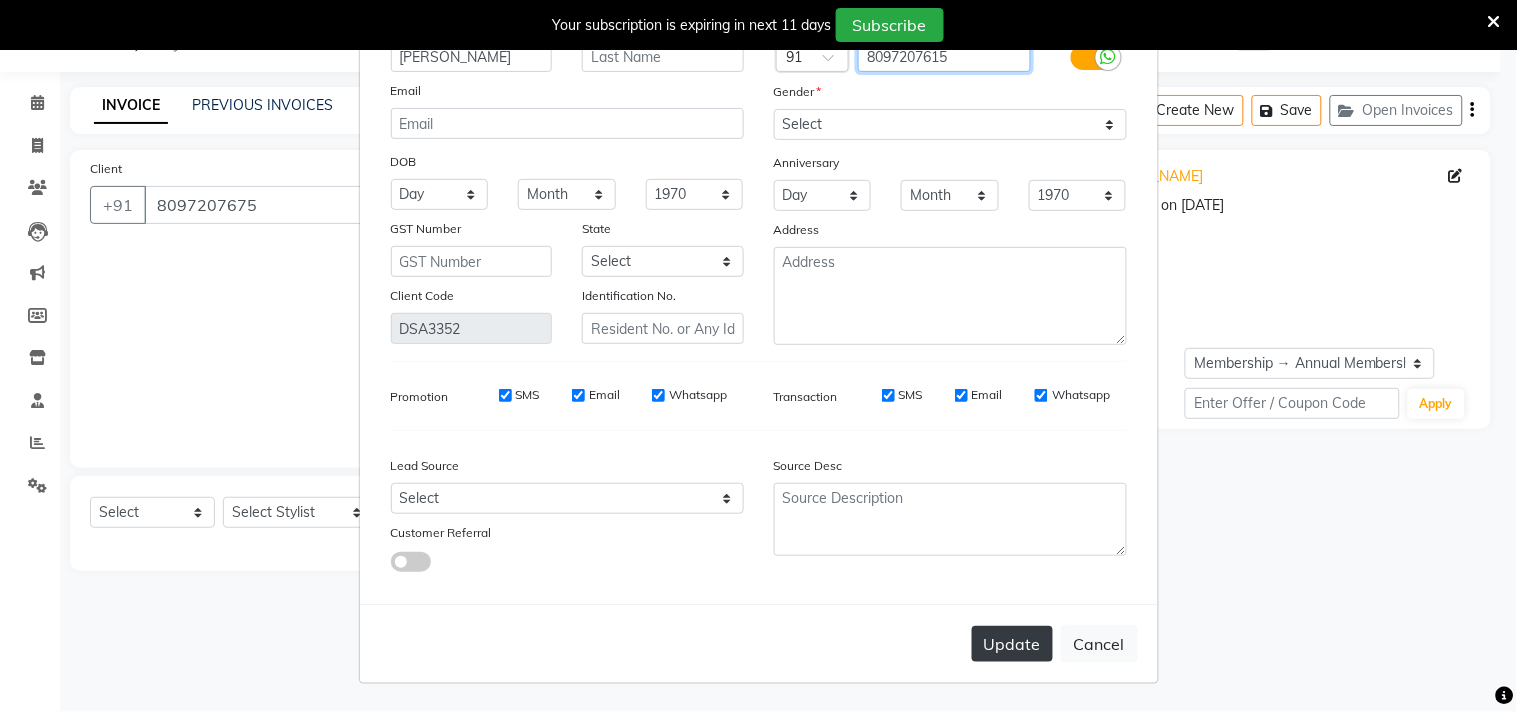 type on "8097207615" 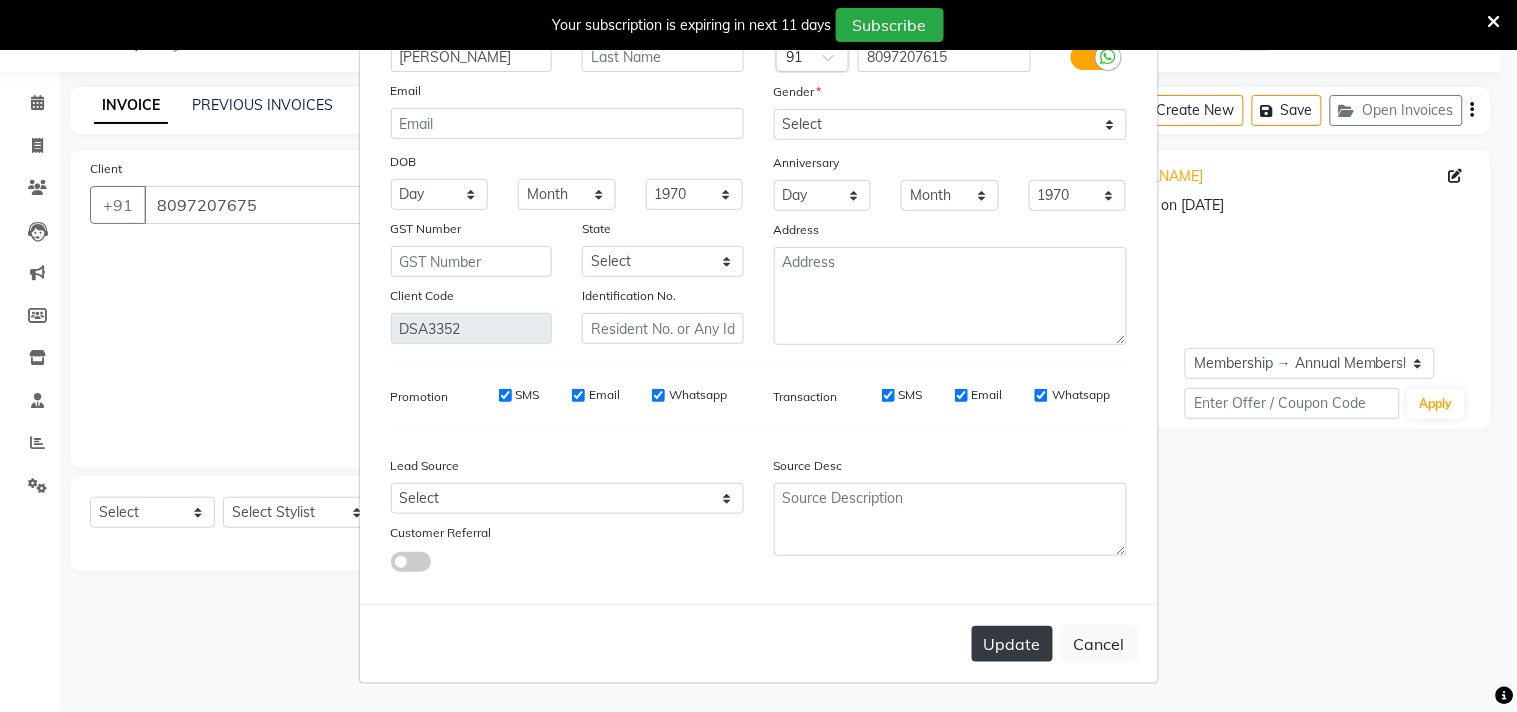 click on "Update" at bounding box center (1012, 644) 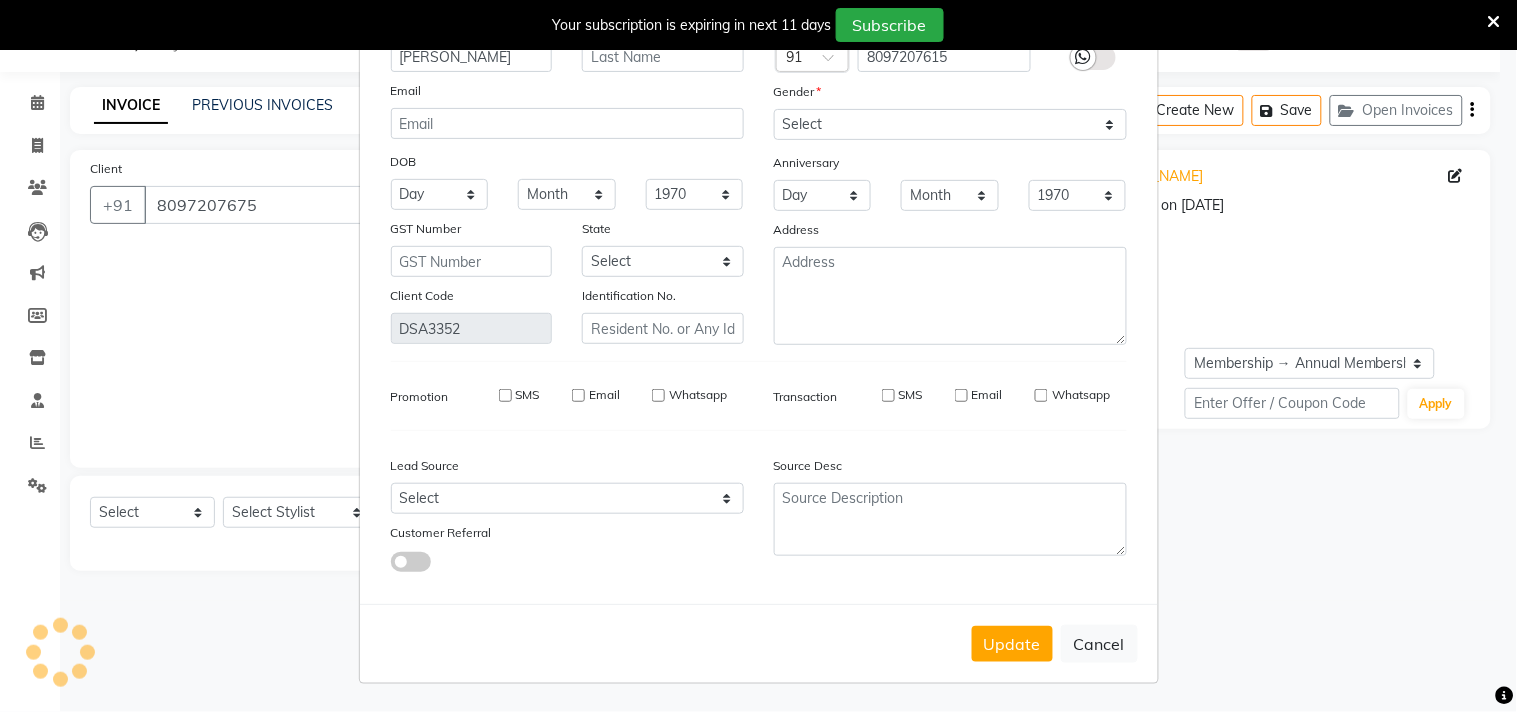 type on "8097207615" 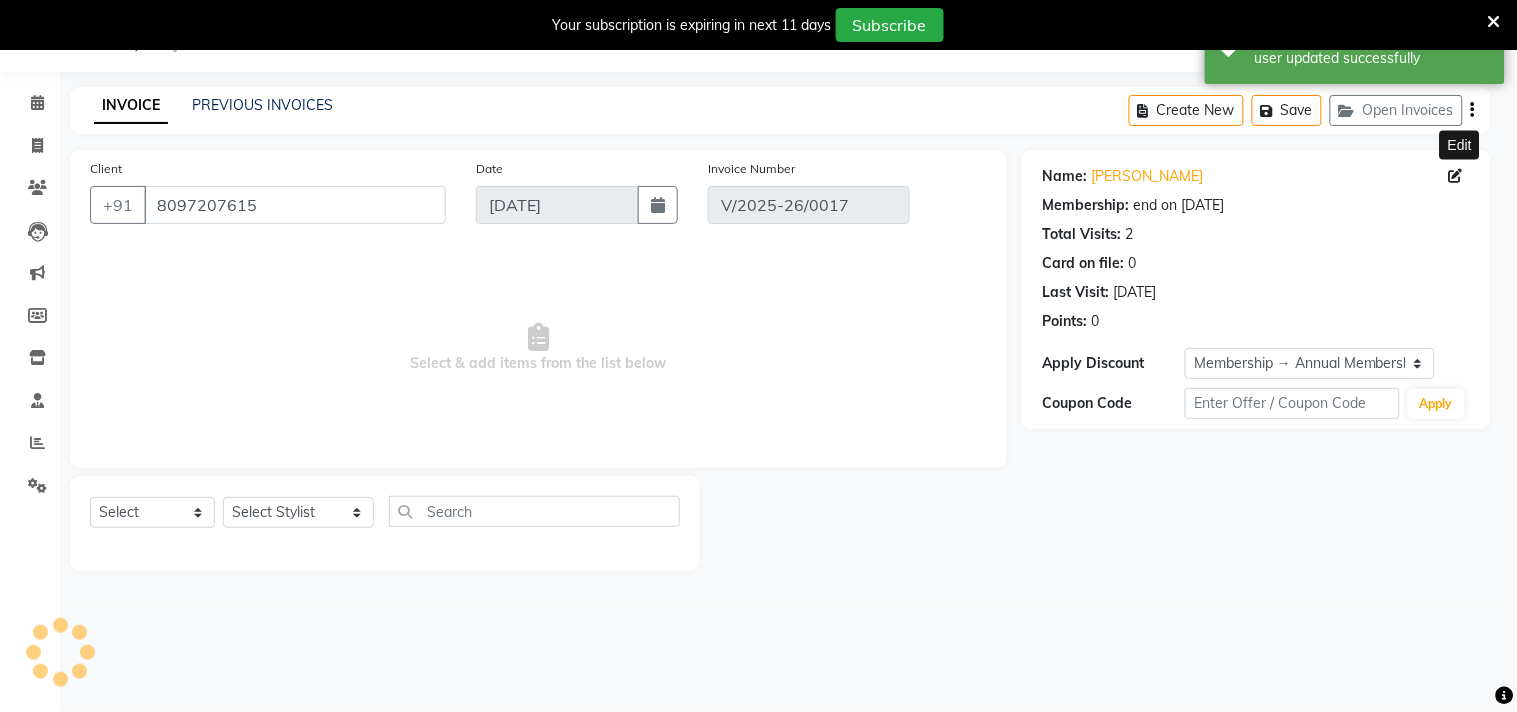 select on "2: Object" 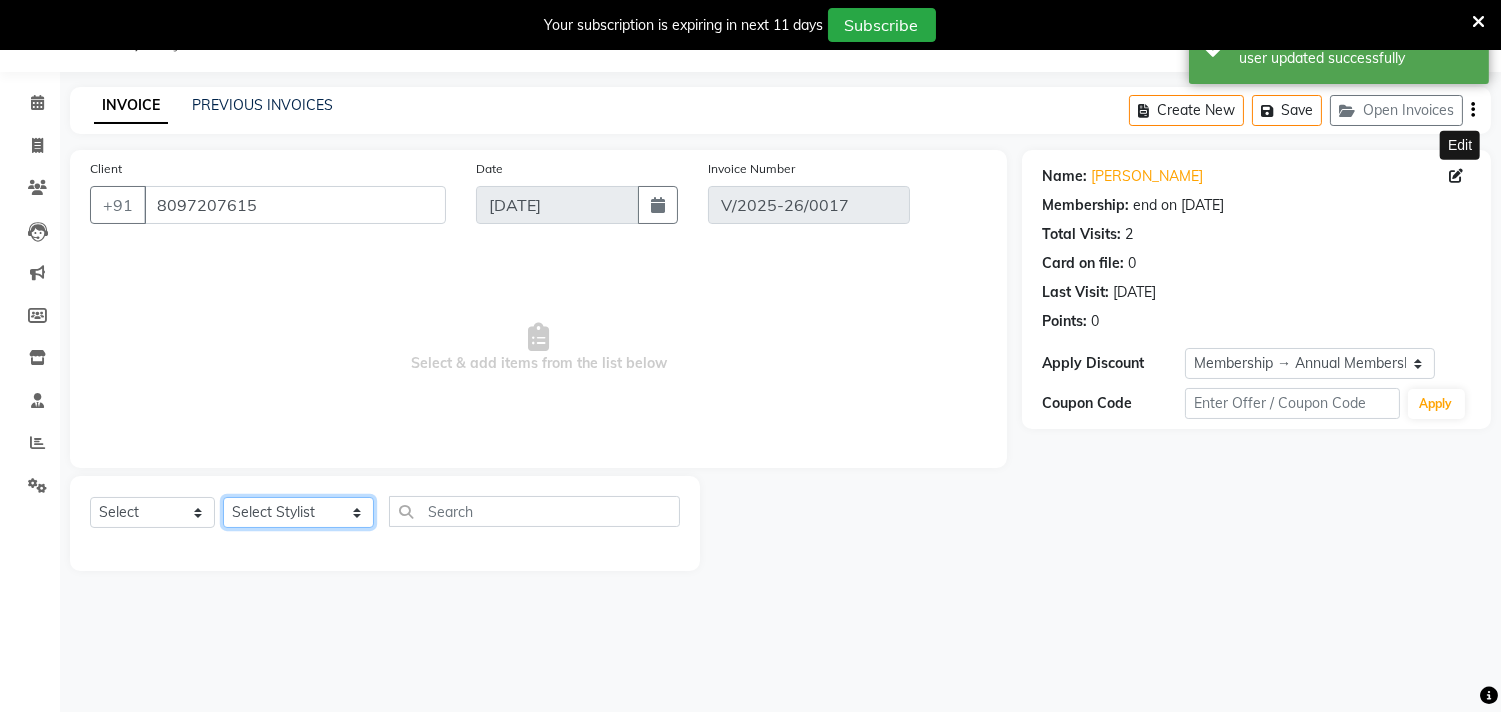 click on "Select Stylist [PERSON_NAME]  [PERSON_NAME]  [PERSON_NAME]  Front Desk Javed [PERSON_NAME]  [PERSON_NAME]  Pooja Jadhav [PERSON_NAME] [PERSON_NAME] [PERSON_NAME] SACHIN [PERSON_NAME] SAHAJAN [PERSON_NAME]  [PERSON_NAME] [PERSON_NAME] [PERSON_NAME] [PERSON_NAME] [PERSON_NAME] [PERSON_NAME] [PERSON_NAME]" 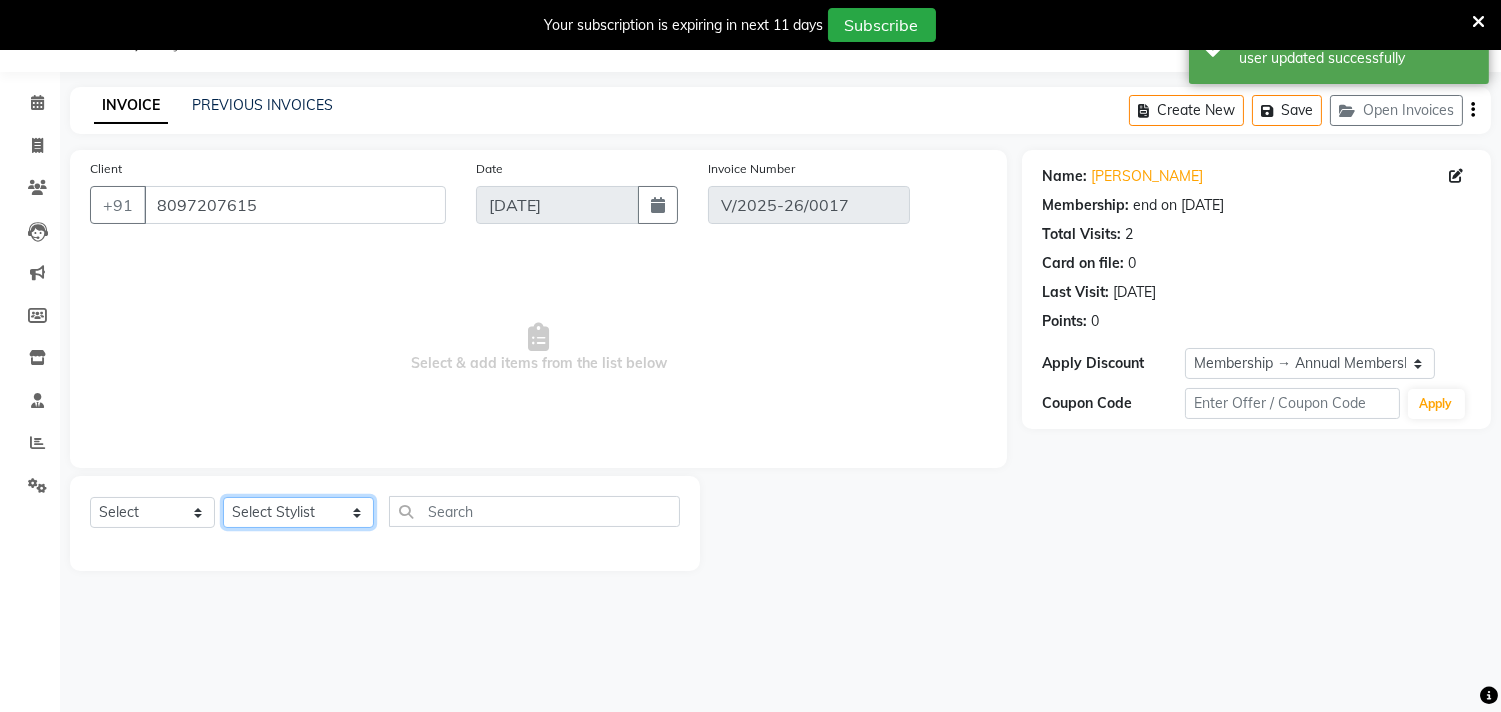 select on "76830" 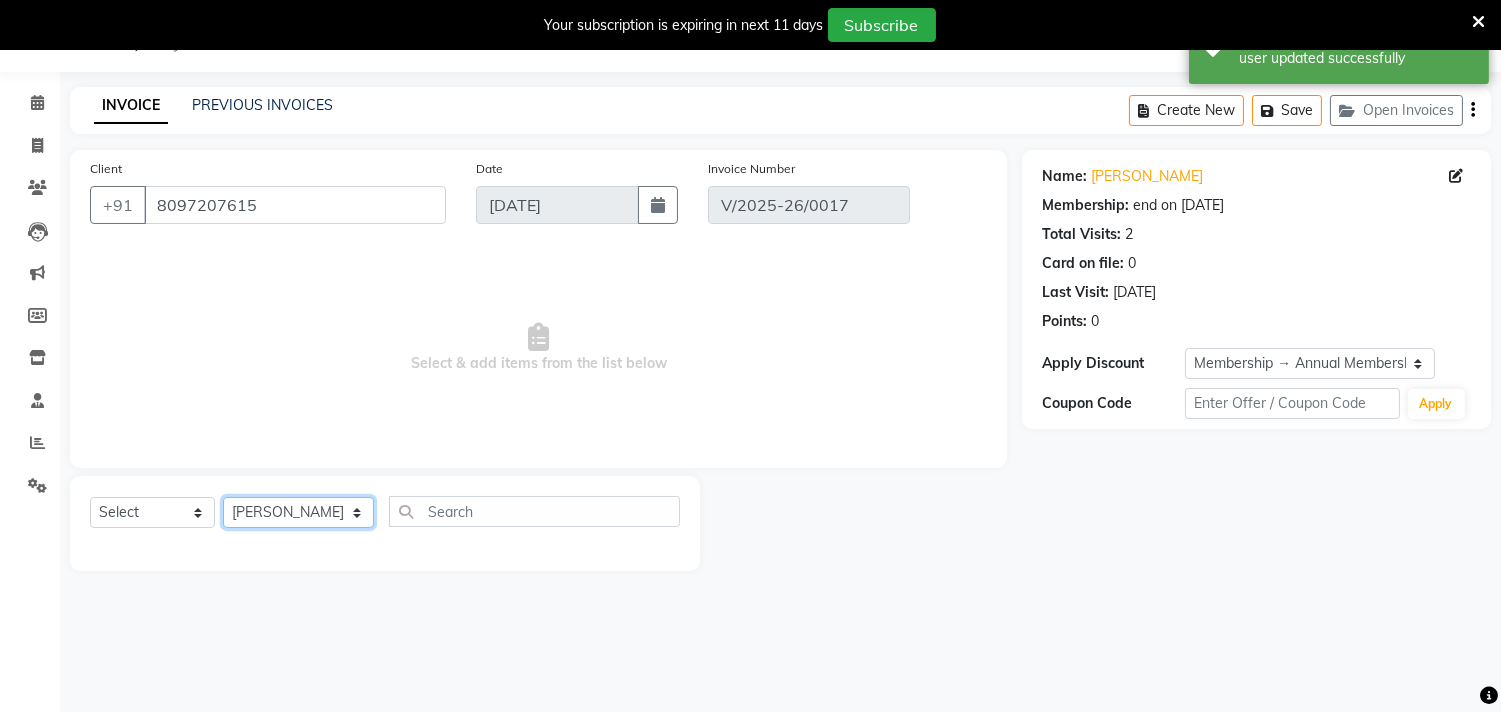 click on "Select Stylist [PERSON_NAME]  [PERSON_NAME]  [PERSON_NAME]  Front Desk Javed [PERSON_NAME]  [PERSON_NAME]  Pooja Jadhav [PERSON_NAME] [PERSON_NAME] [PERSON_NAME] SACHIN [PERSON_NAME] SAHAJAN [PERSON_NAME]  [PERSON_NAME] [PERSON_NAME] [PERSON_NAME] [PERSON_NAME] [PERSON_NAME] [PERSON_NAME] [PERSON_NAME]" 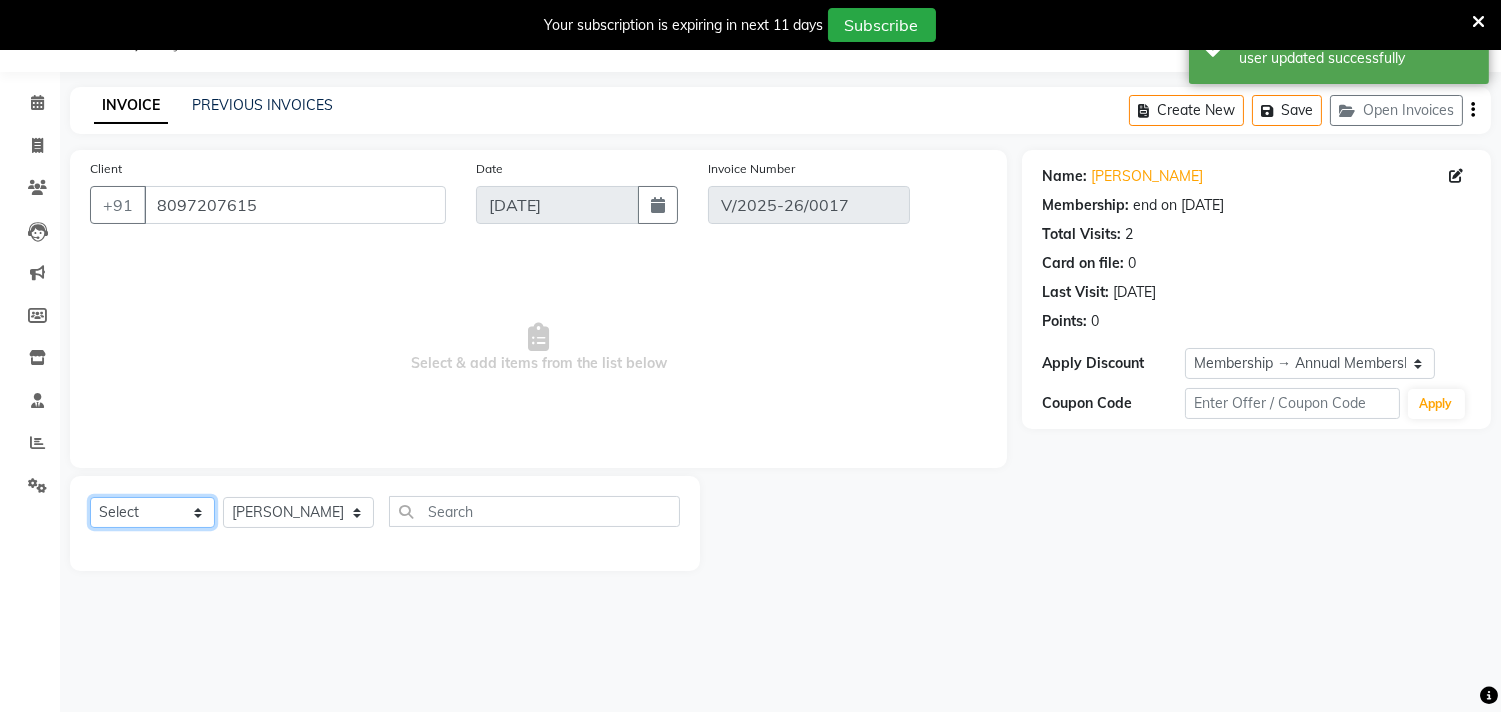 click on "Select  Service  Product  Membership  Package Voucher Prepaid Gift Card" 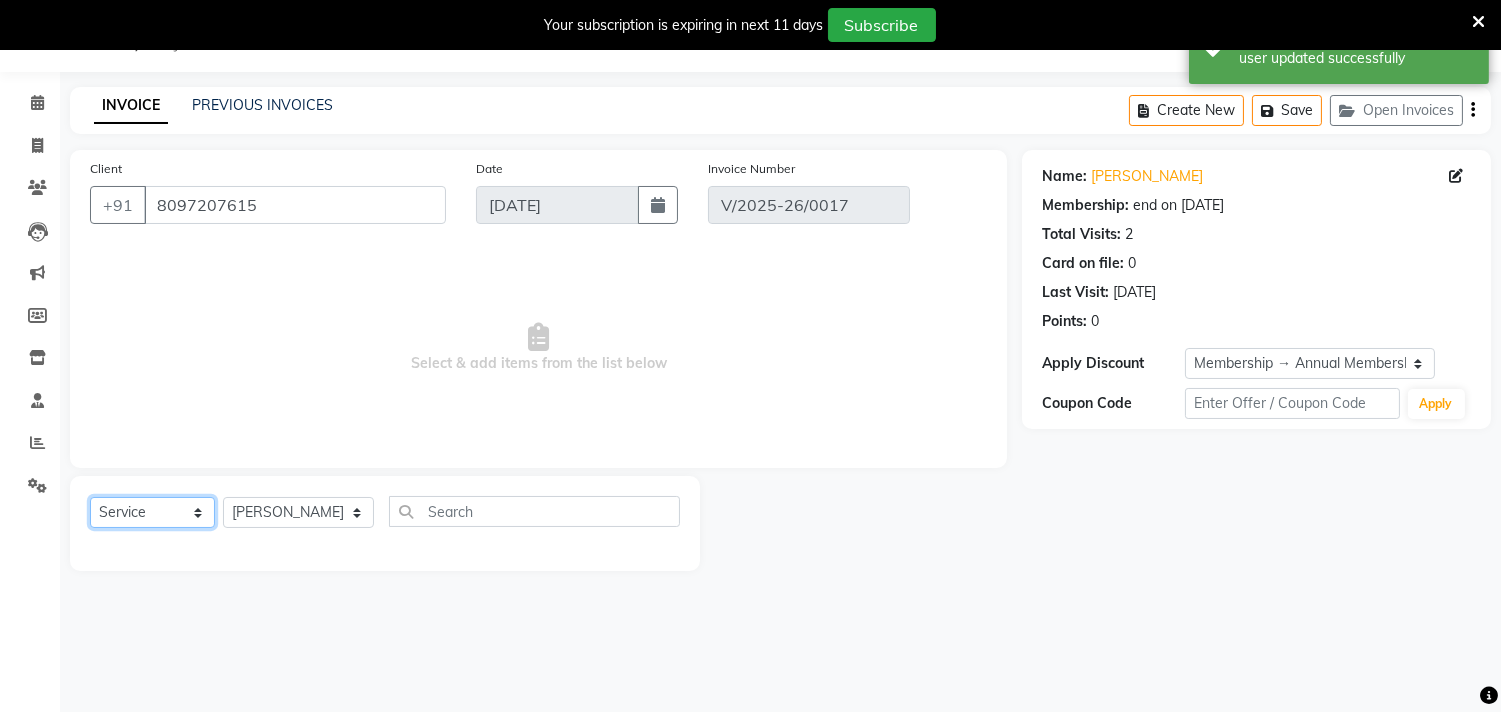 click on "Select  Service  Product  Membership  Package Voucher Prepaid Gift Card" 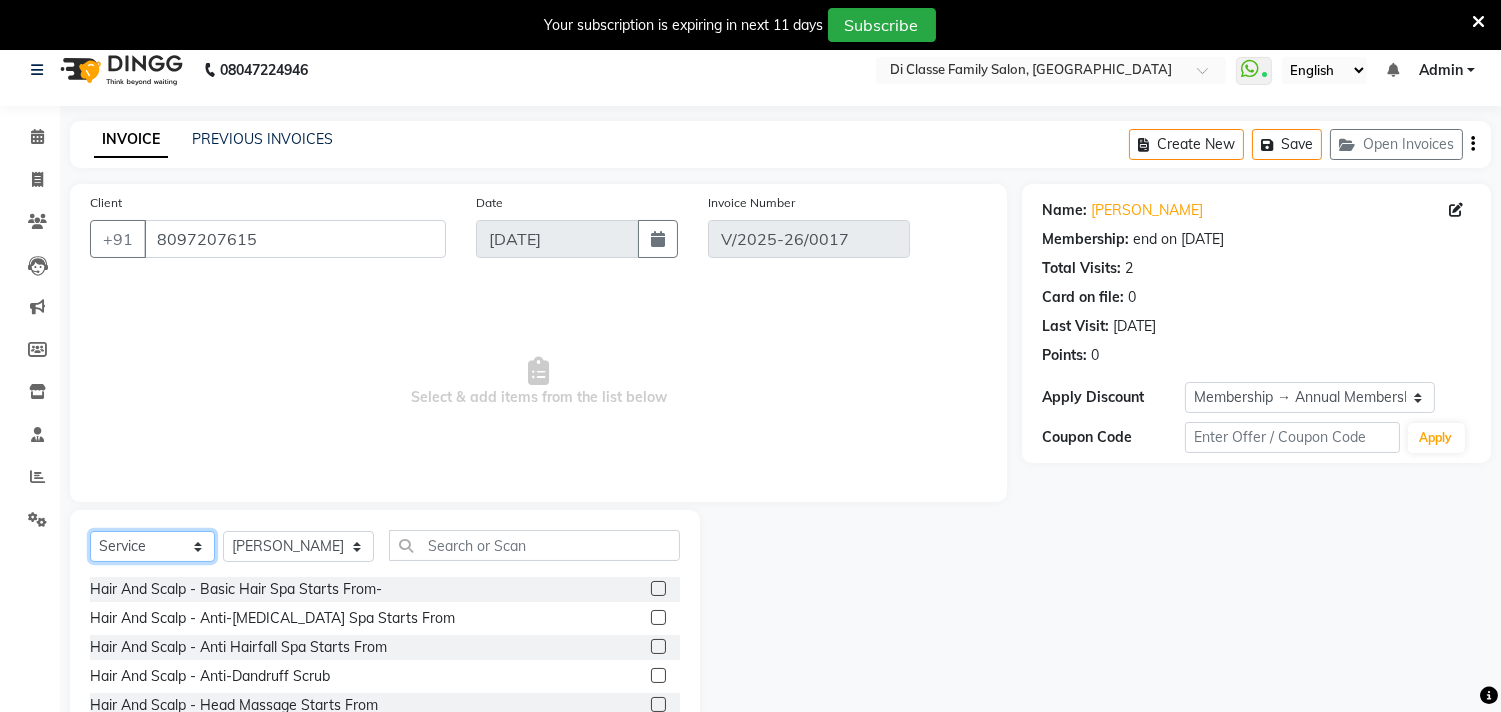 scroll, scrollTop: 0, scrollLeft: 0, axis: both 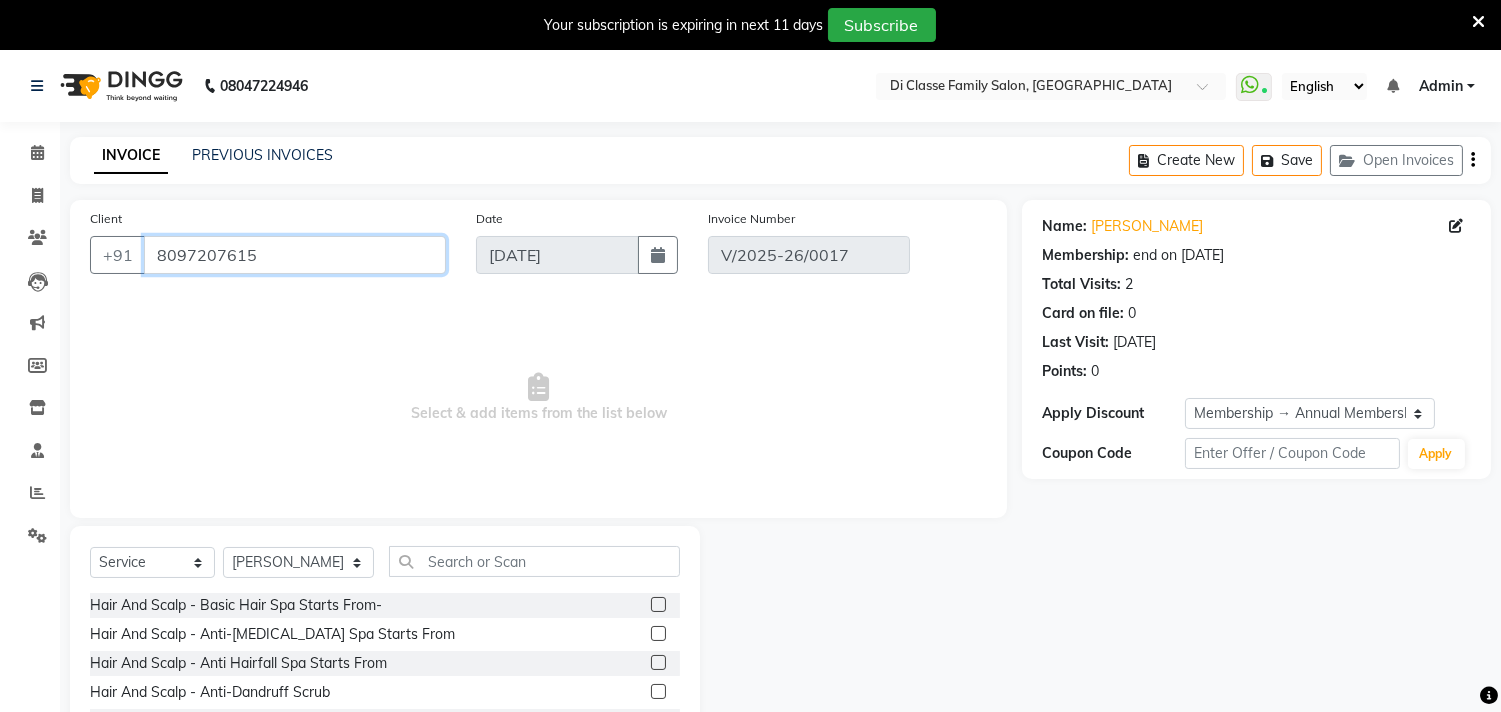 click on "8097207615" at bounding box center [295, 255] 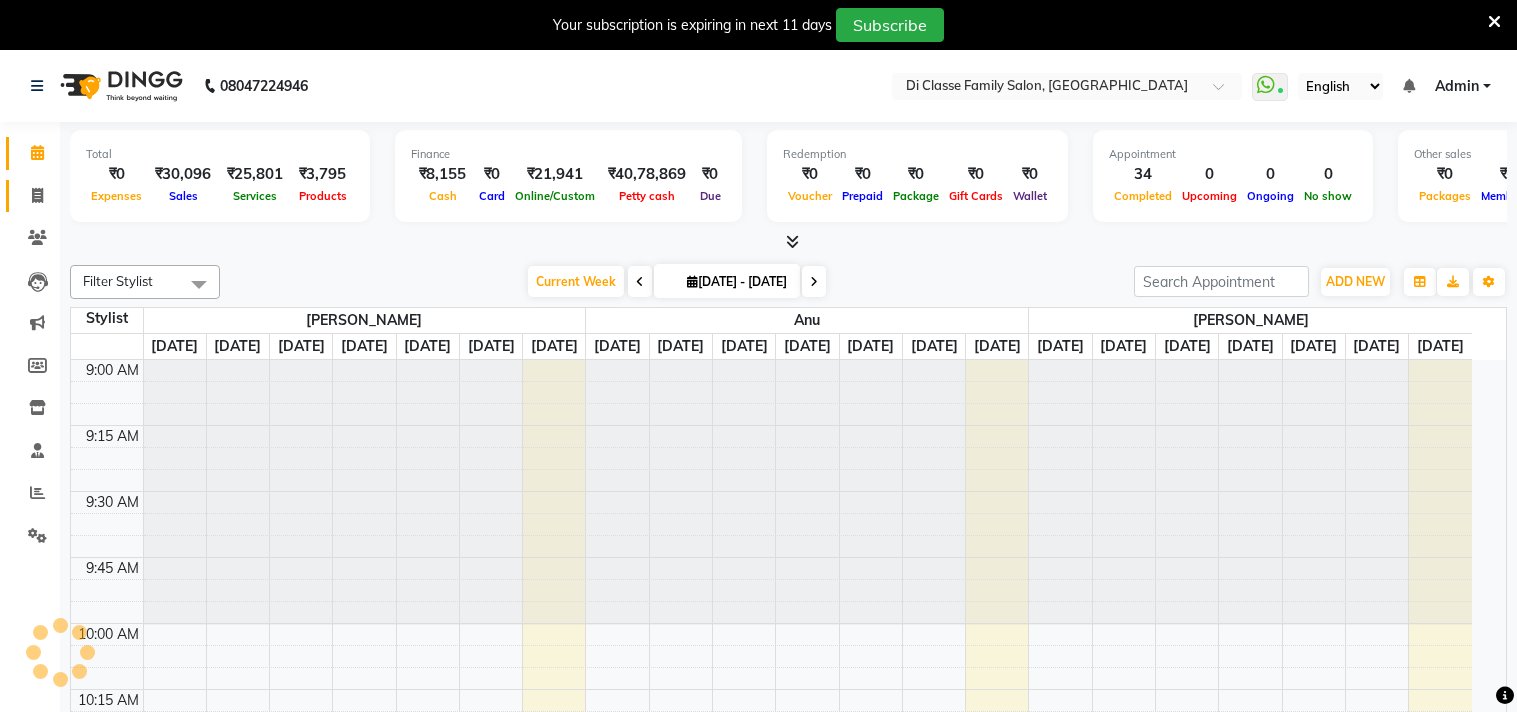 click on "Invoice" 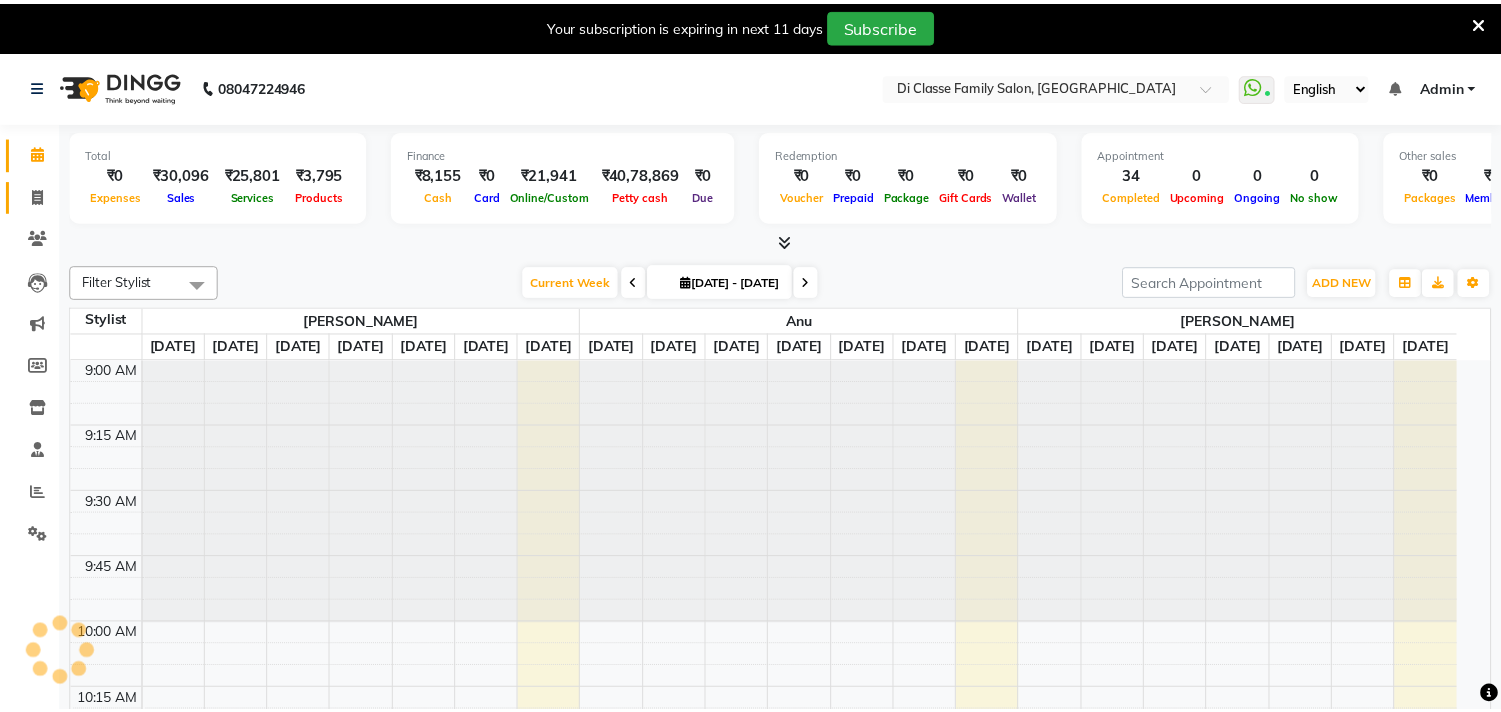scroll, scrollTop: 0, scrollLeft: 0, axis: both 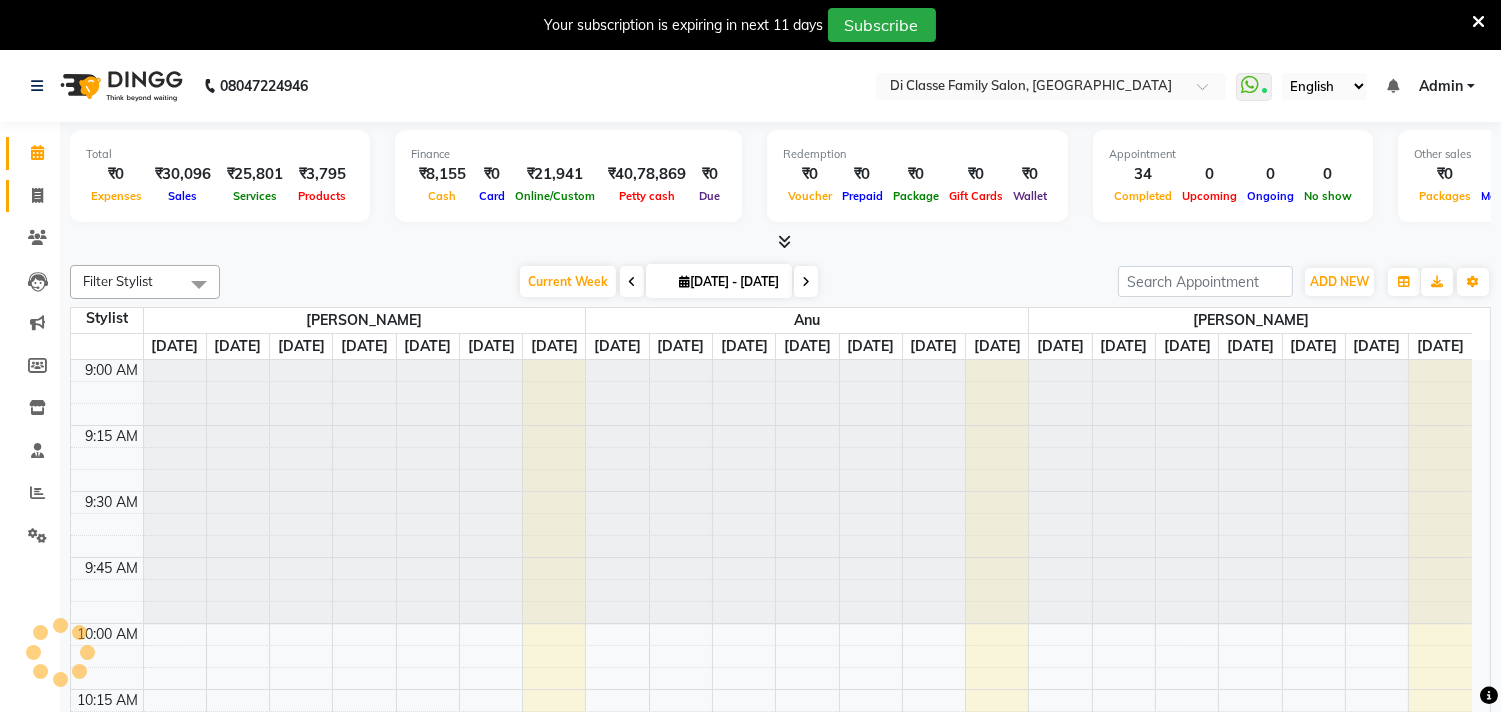 select on "4704" 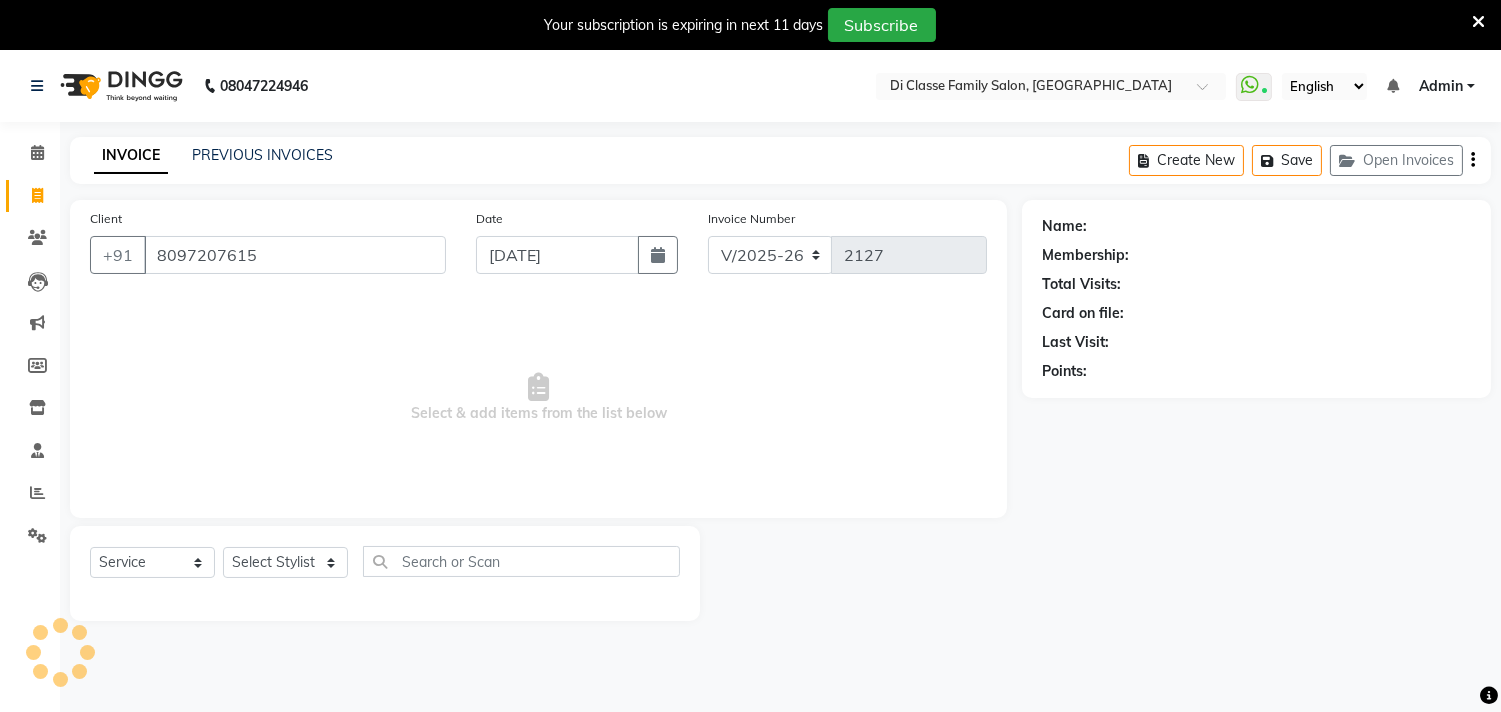 type on "8097207615" 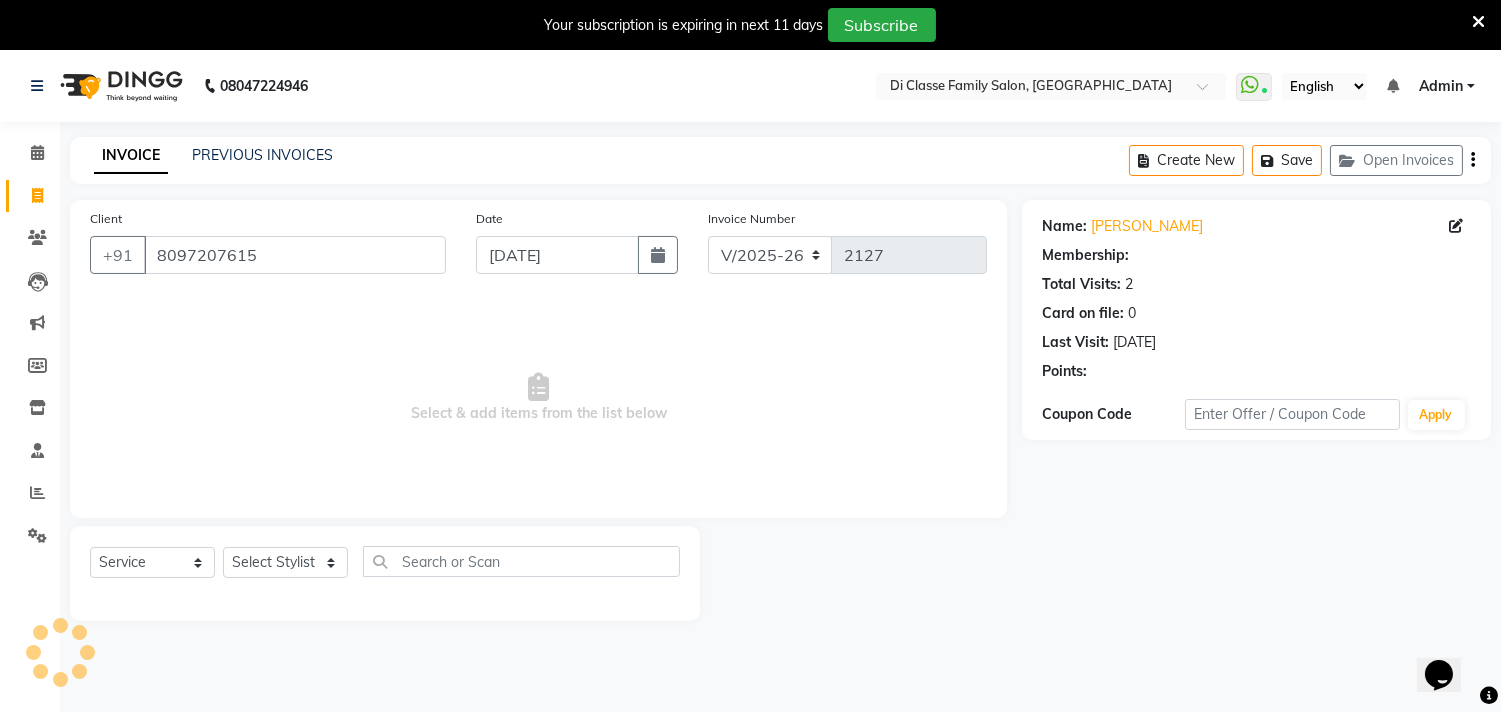 scroll, scrollTop: 0, scrollLeft: 0, axis: both 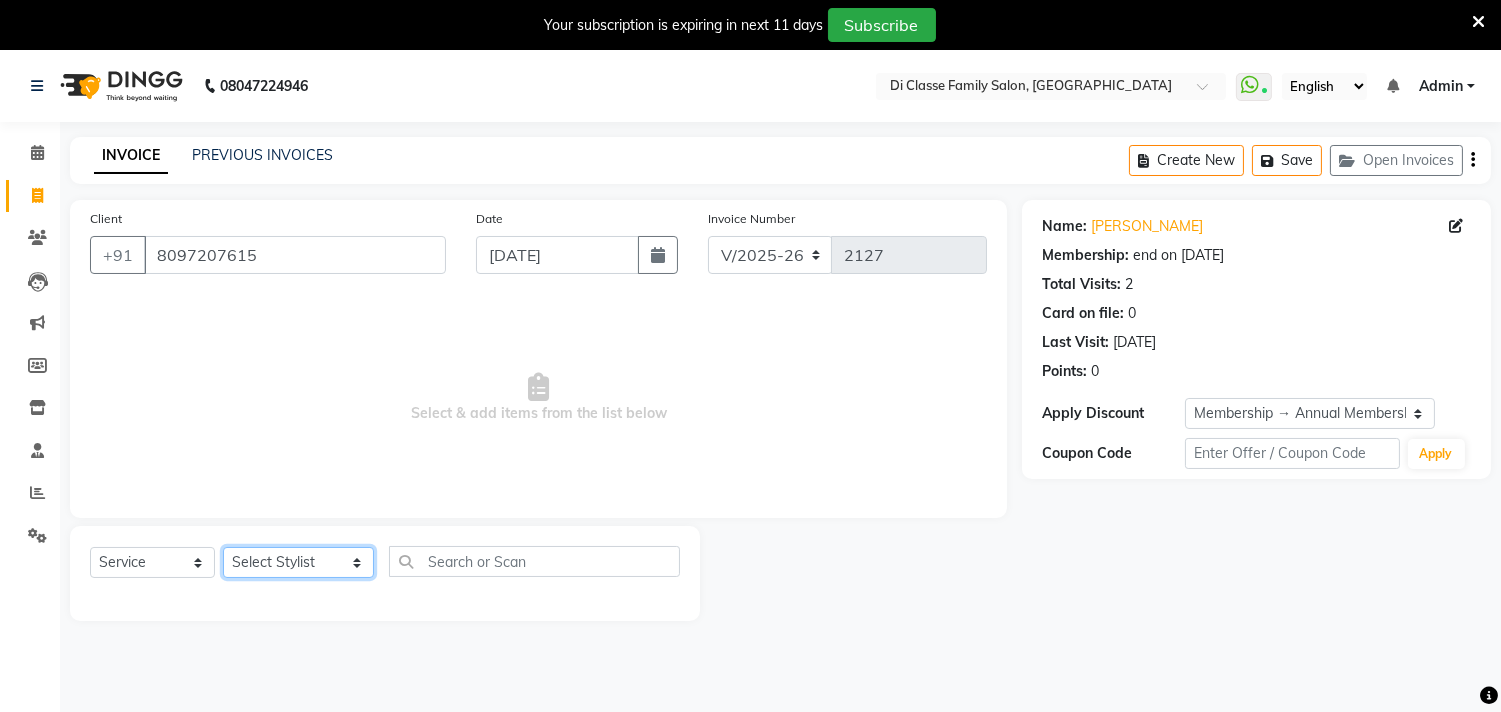 click on "Select Stylist [PERSON_NAME]  [PERSON_NAME]  [PERSON_NAME]  Front Desk Javed [PERSON_NAME]  [PERSON_NAME]  Pooja Jadhav [PERSON_NAME] [PERSON_NAME] [PERSON_NAME] SACHIN [PERSON_NAME] SAHAJAN [PERSON_NAME]  [PERSON_NAME] [PERSON_NAME] [PERSON_NAME] [PERSON_NAME] [PERSON_NAME] [PERSON_NAME] [PERSON_NAME]" 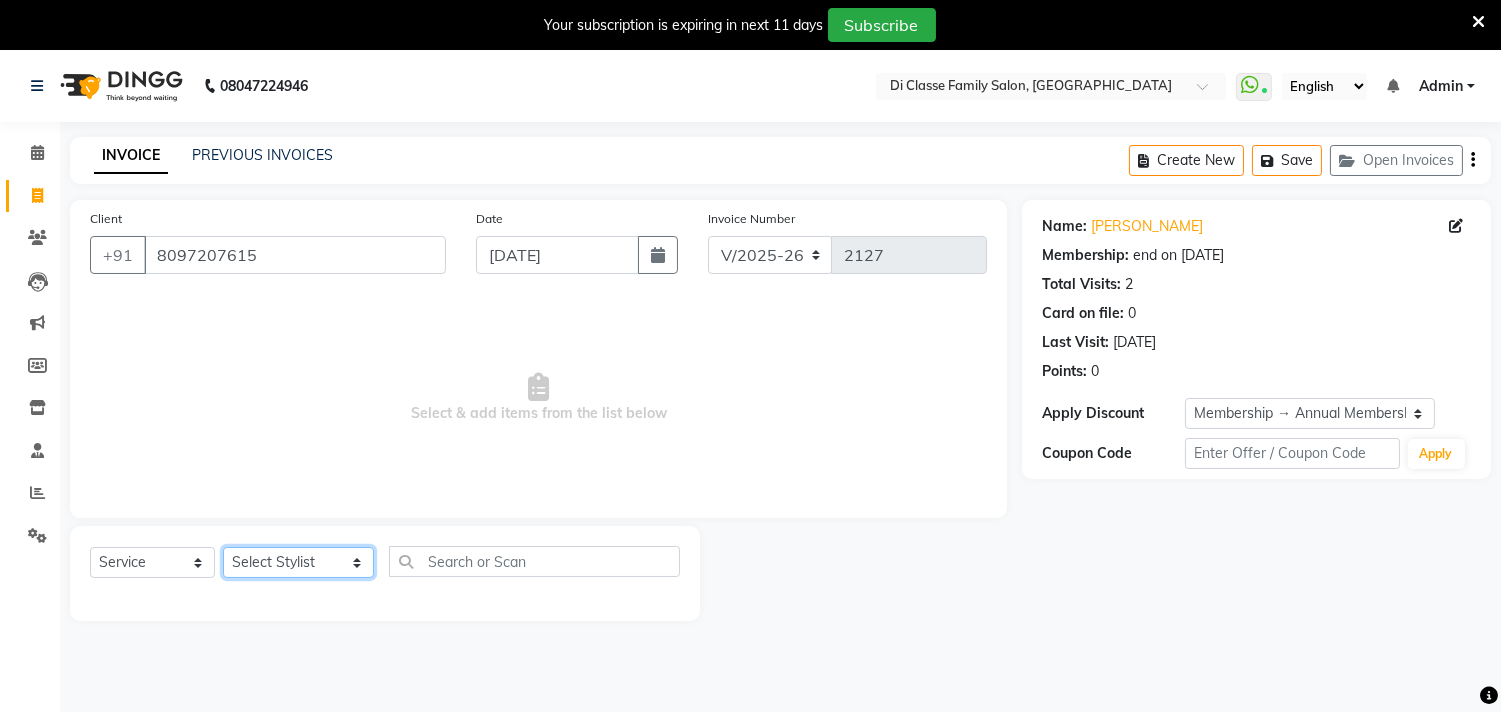 select on "76830" 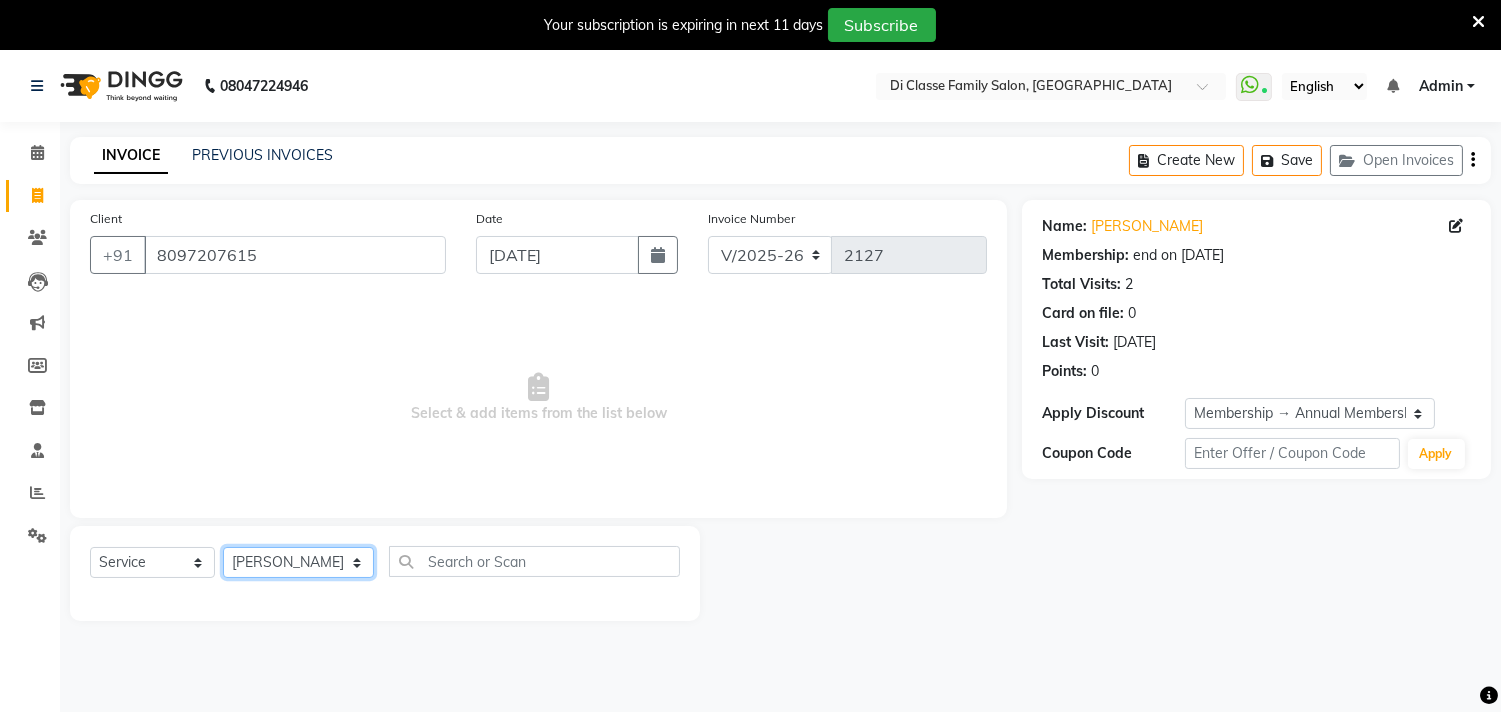 click on "Select Stylist [PERSON_NAME]  [PERSON_NAME]  [PERSON_NAME]  Front Desk Javed [PERSON_NAME]  [PERSON_NAME]  Pooja Jadhav [PERSON_NAME] [PERSON_NAME] [PERSON_NAME] SACHIN [PERSON_NAME] SAHAJAN [PERSON_NAME]  [PERSON_NAME] [PERSON_NAME] [PERSON_NAME] [PERSON_NAME] [PERSON_NAME] [PERSON_NAME] [PERSON_NAME]" 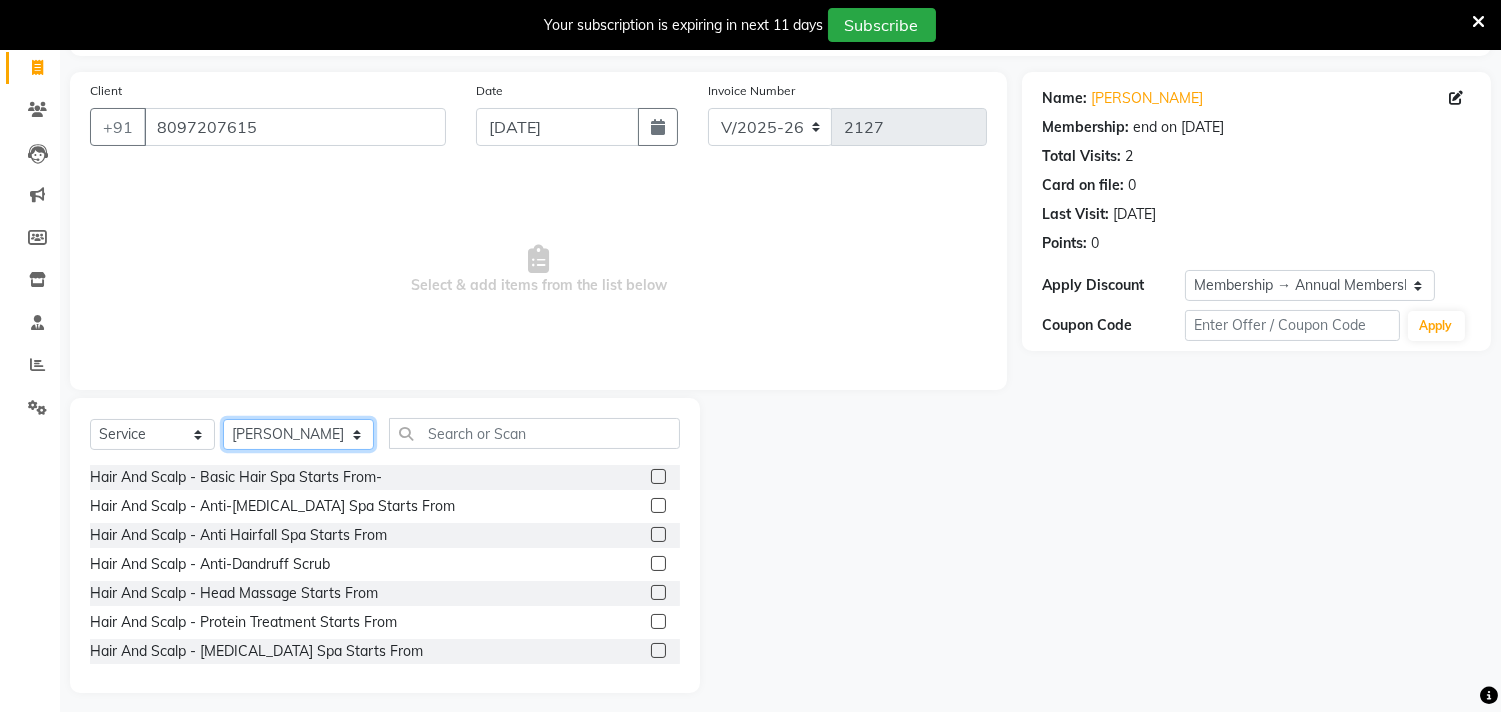 scroll, scrollTop: 138, scrollLeft: 0, axis: vertical 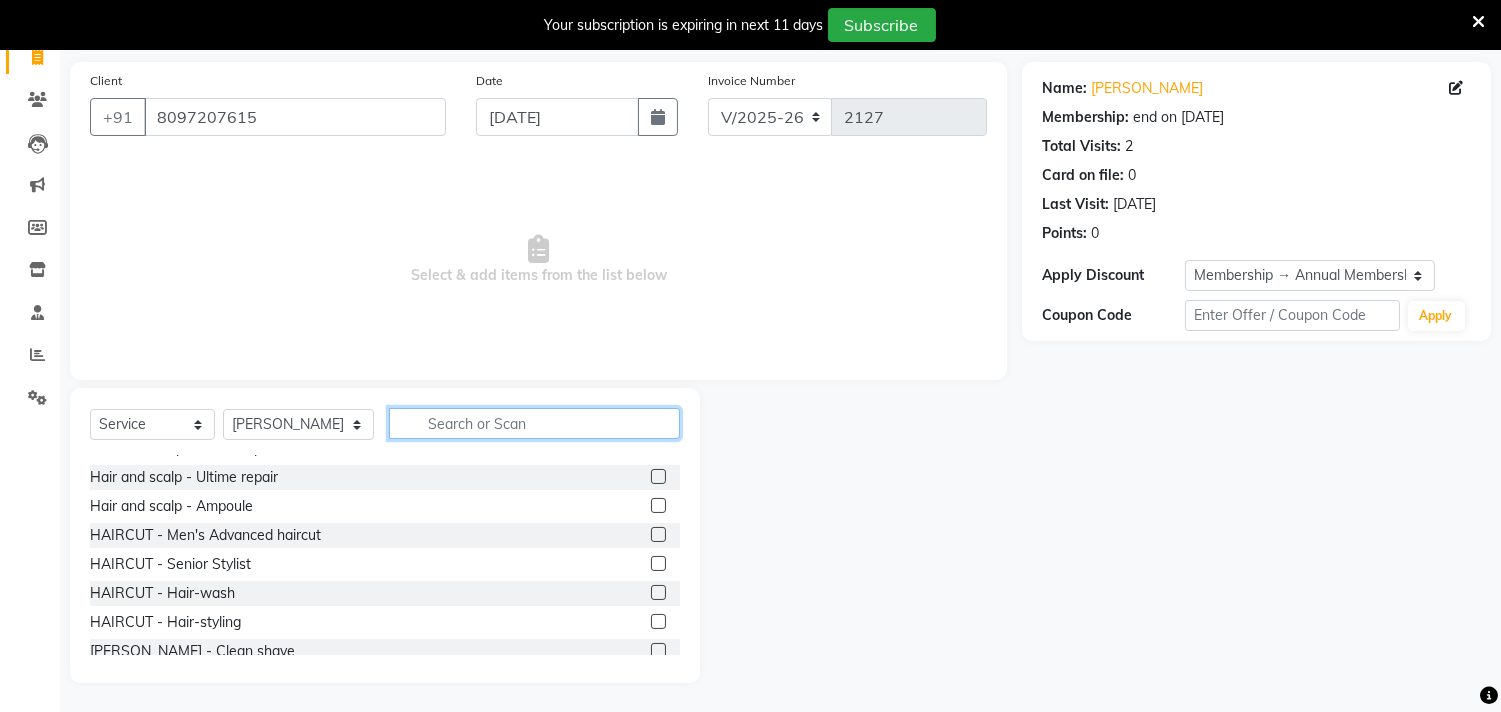 click 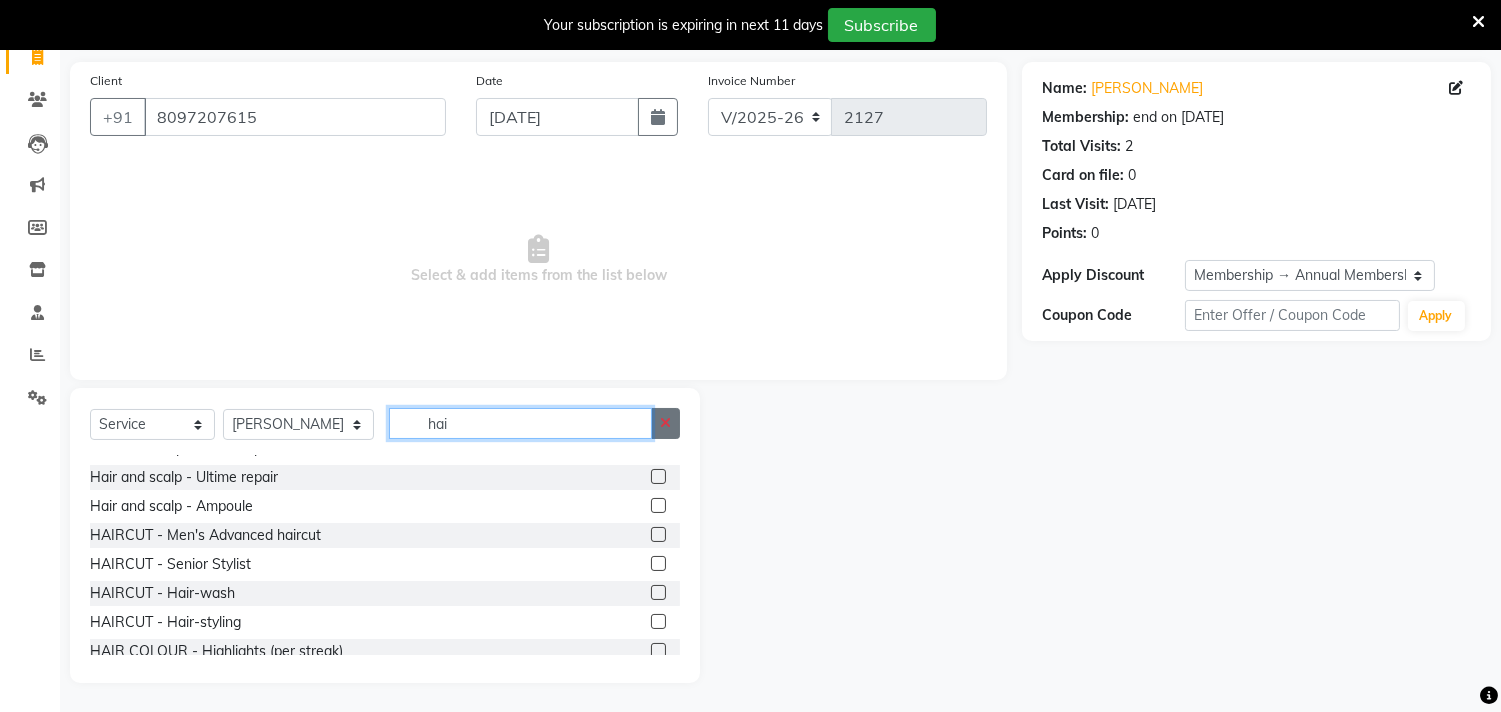type on "hai" 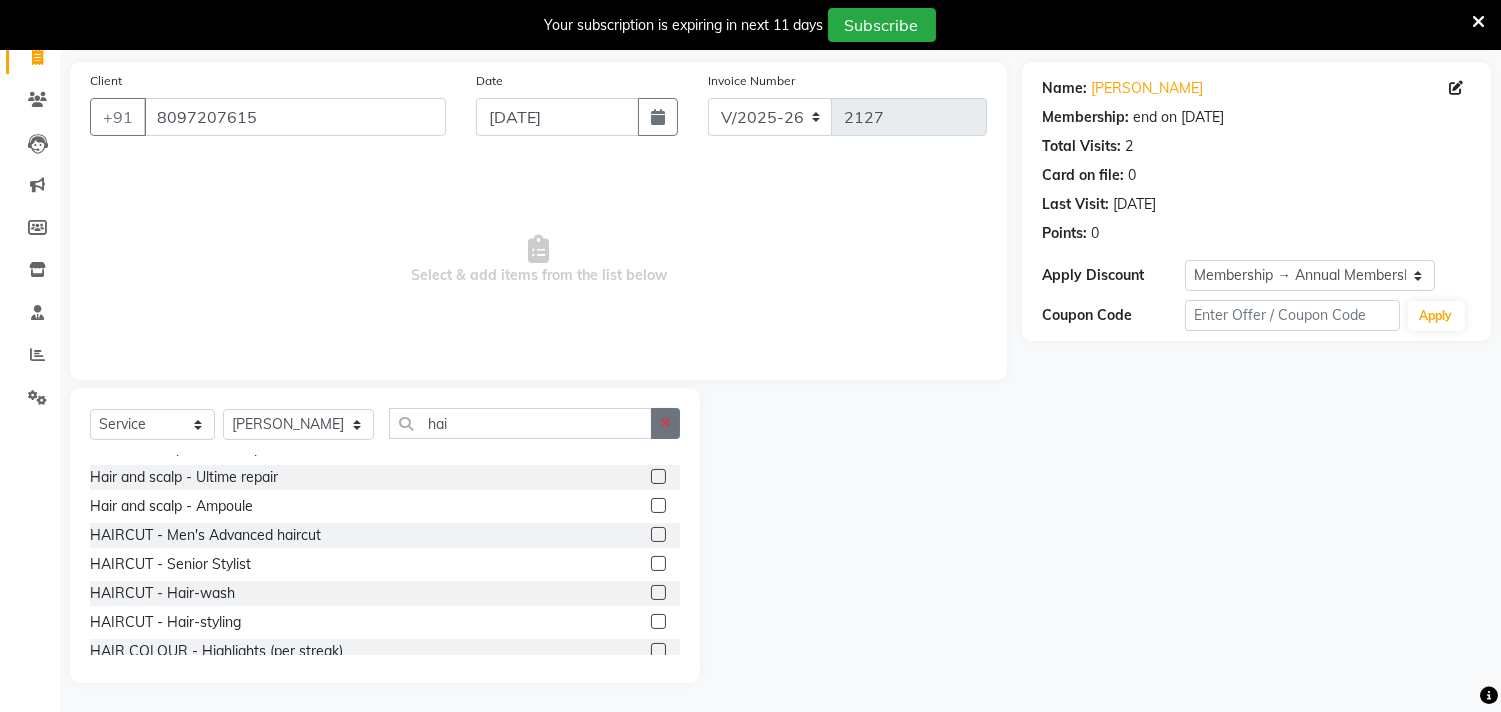 click 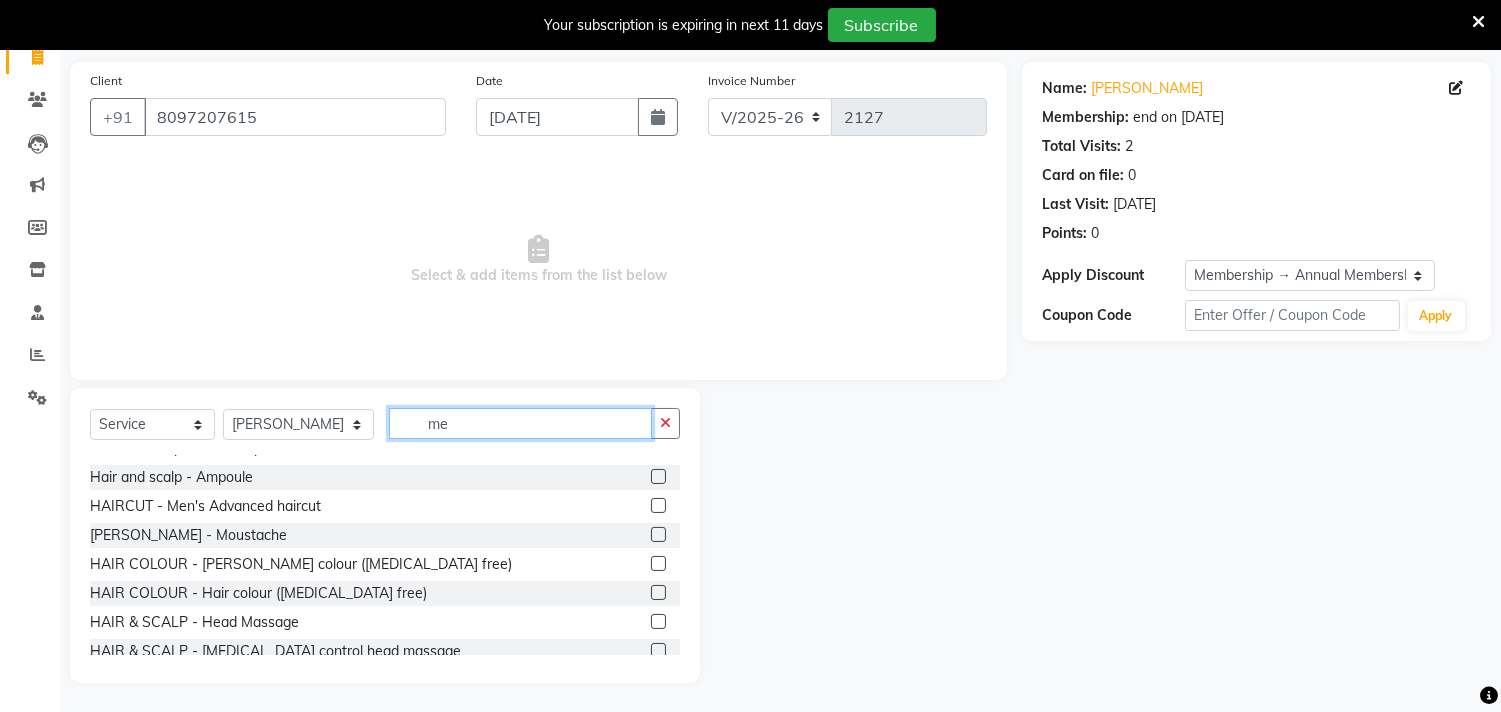 scroll, scrollTop: 18, scrollLeft: 0, axis: vertical 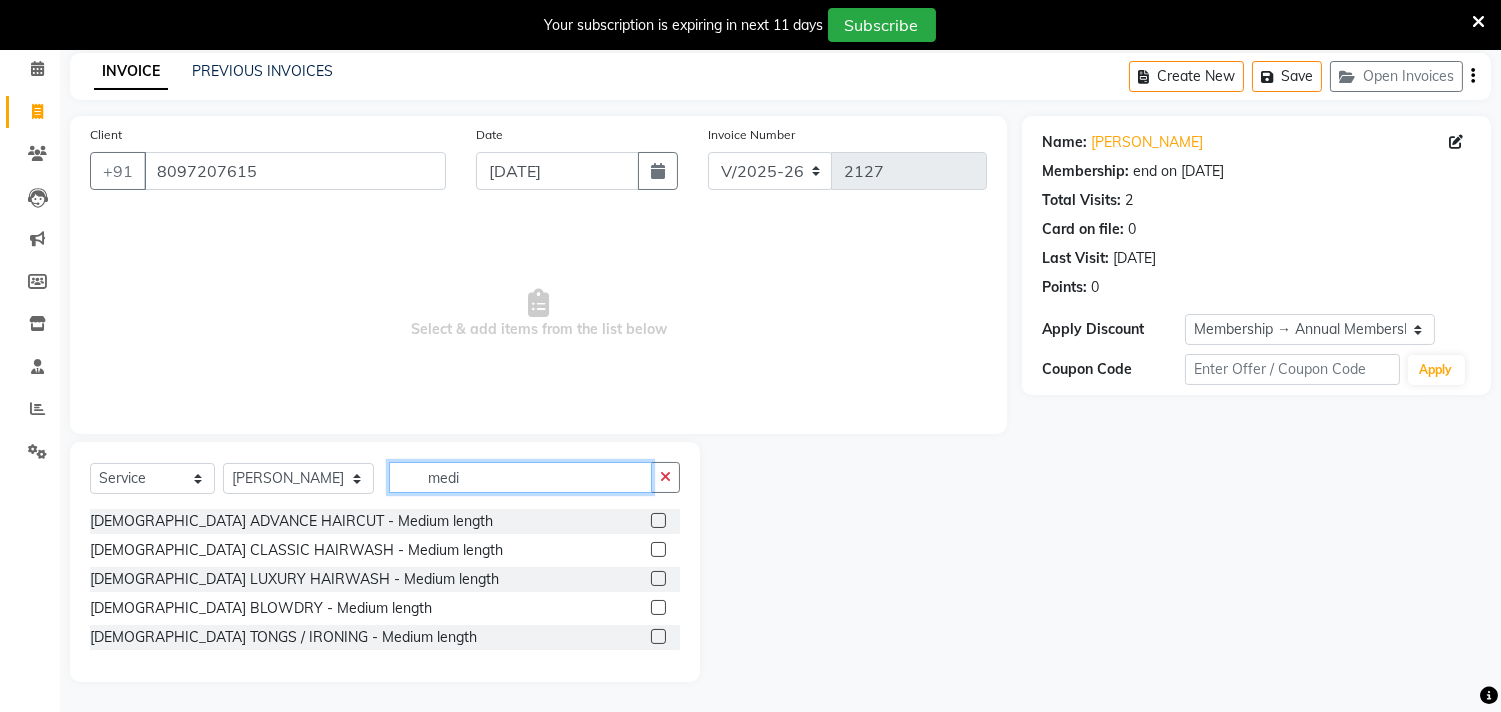 type on "medi" 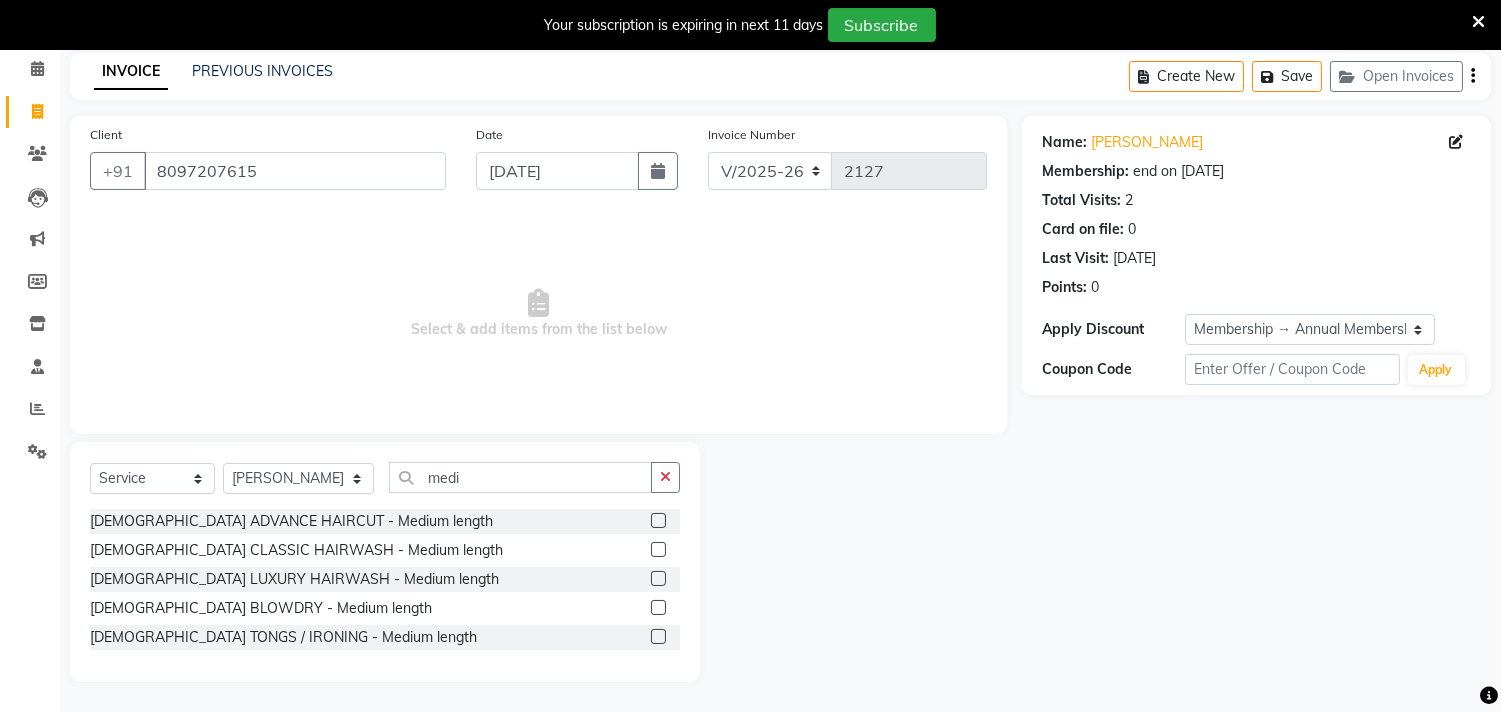 click 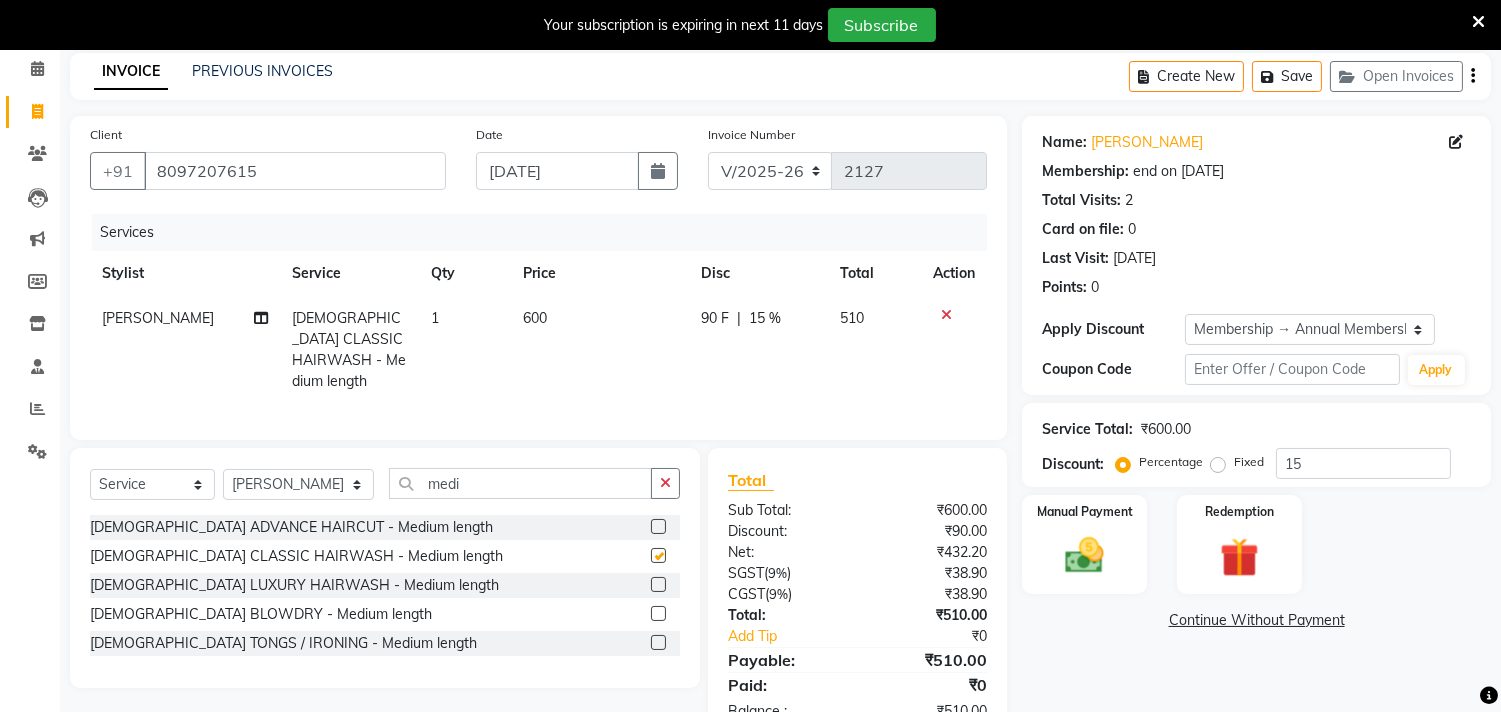 scroll, scrollTop: 1, scrollLeft: 0, axis: vertical 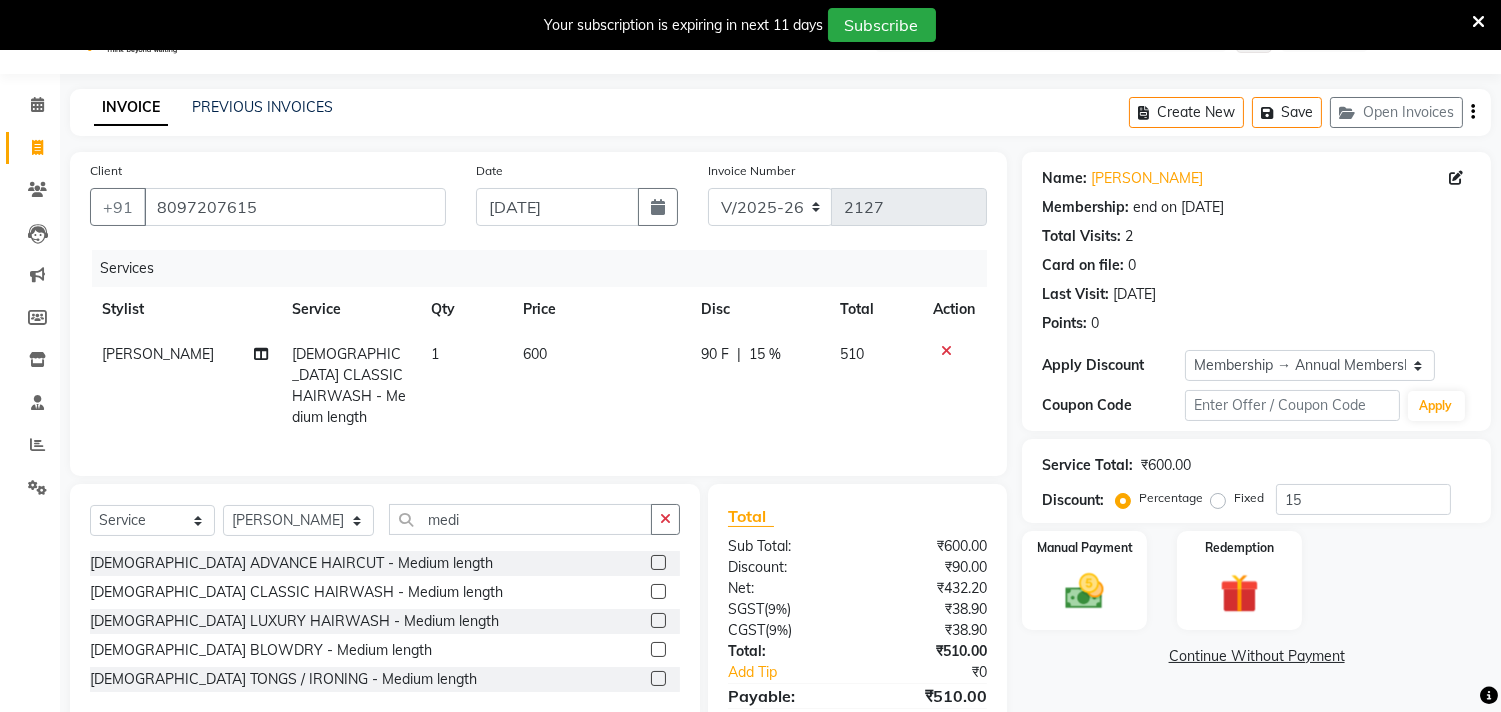 checkbox on "false" 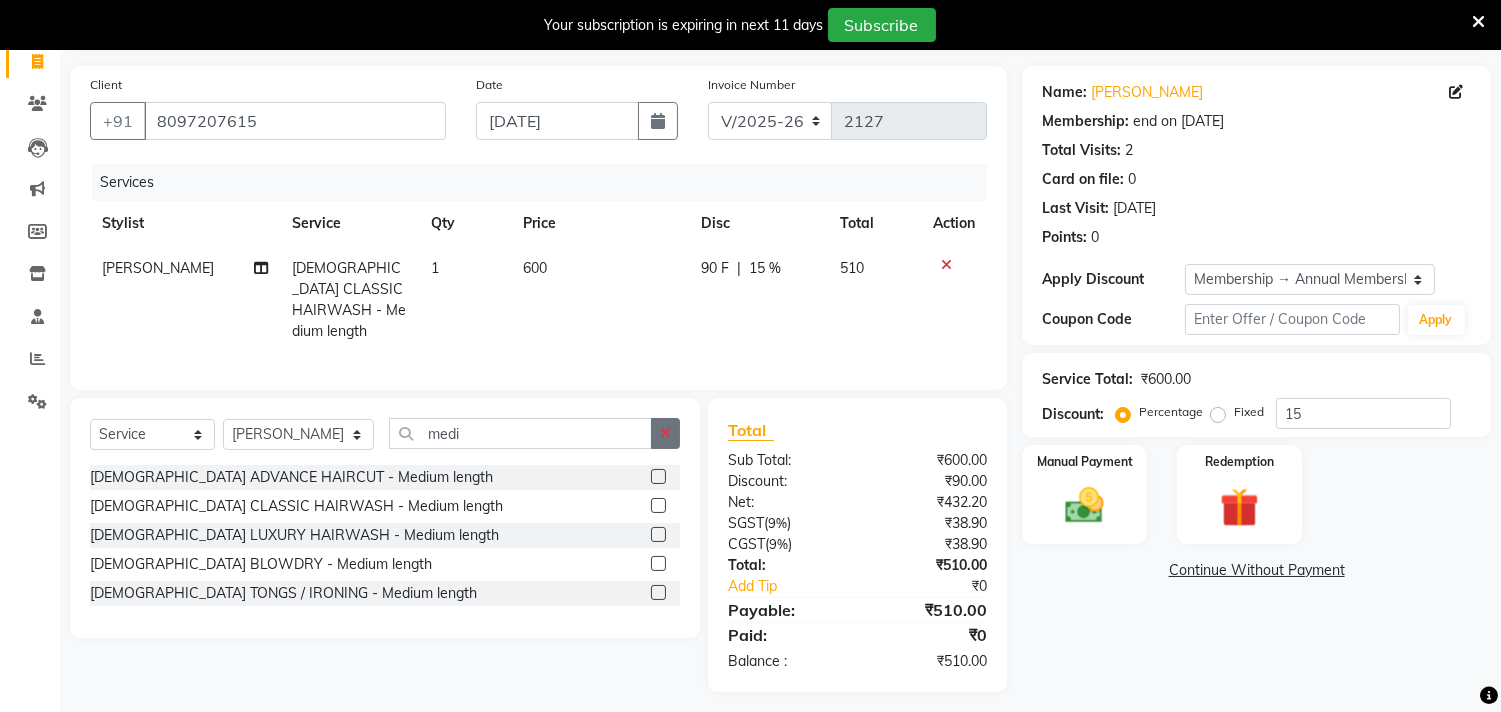 scroll, scrollTop: 140, scrollLeft: 0, axis: vertical 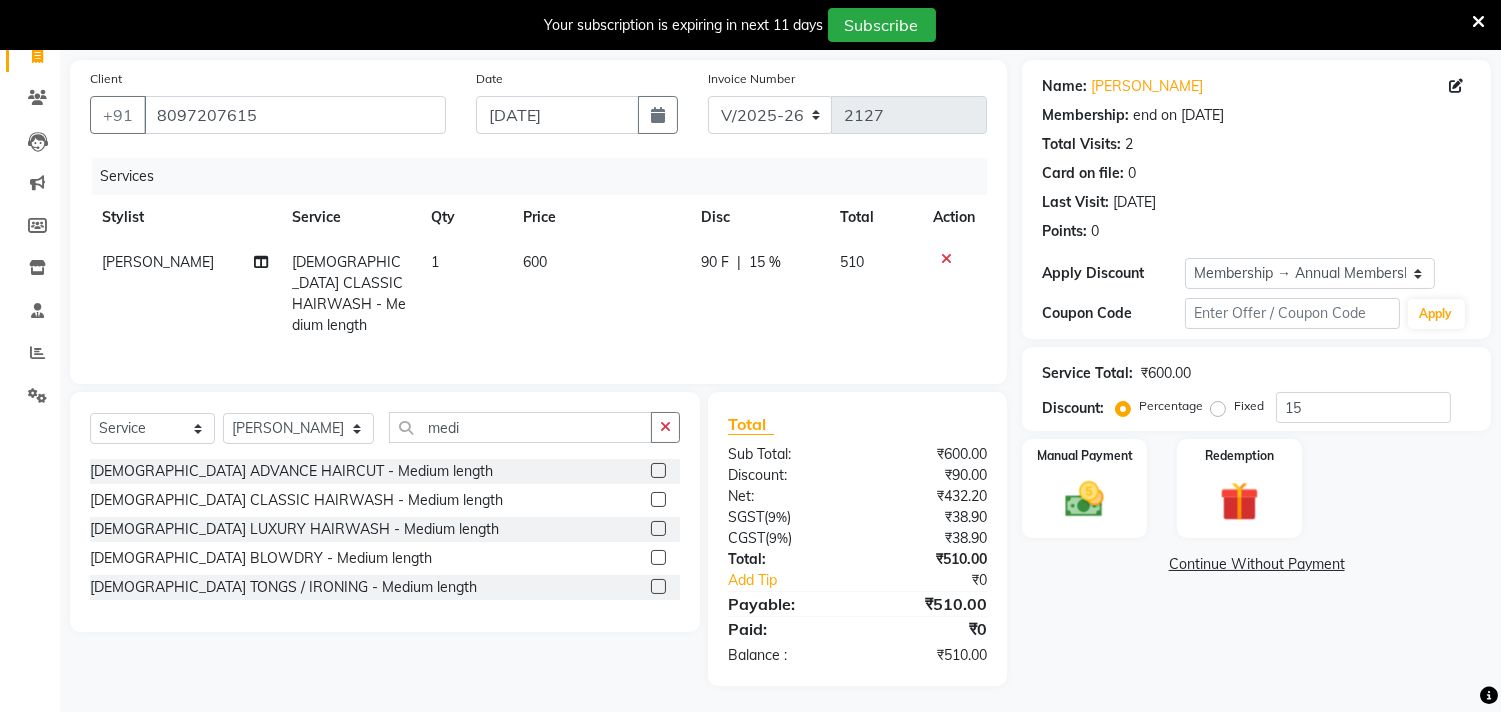click 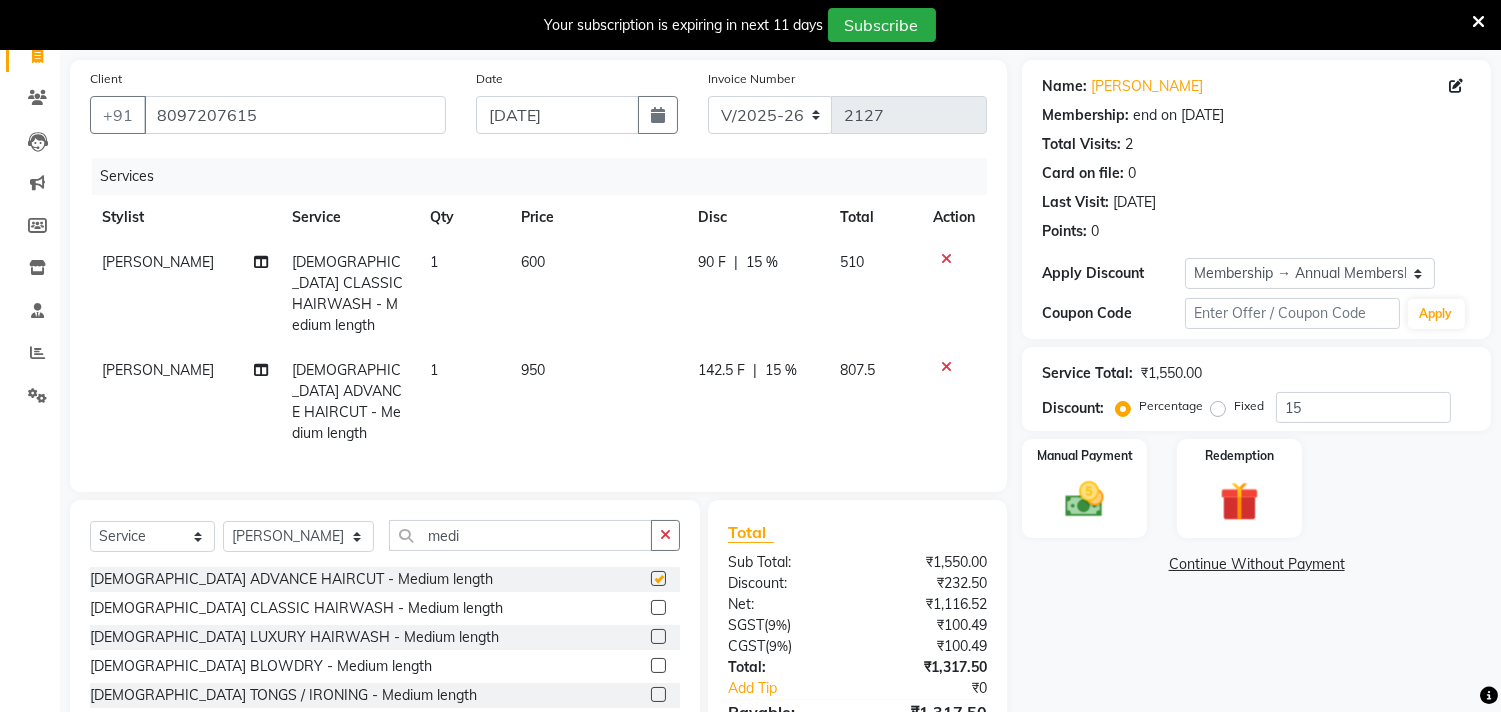 checkbox on "false" 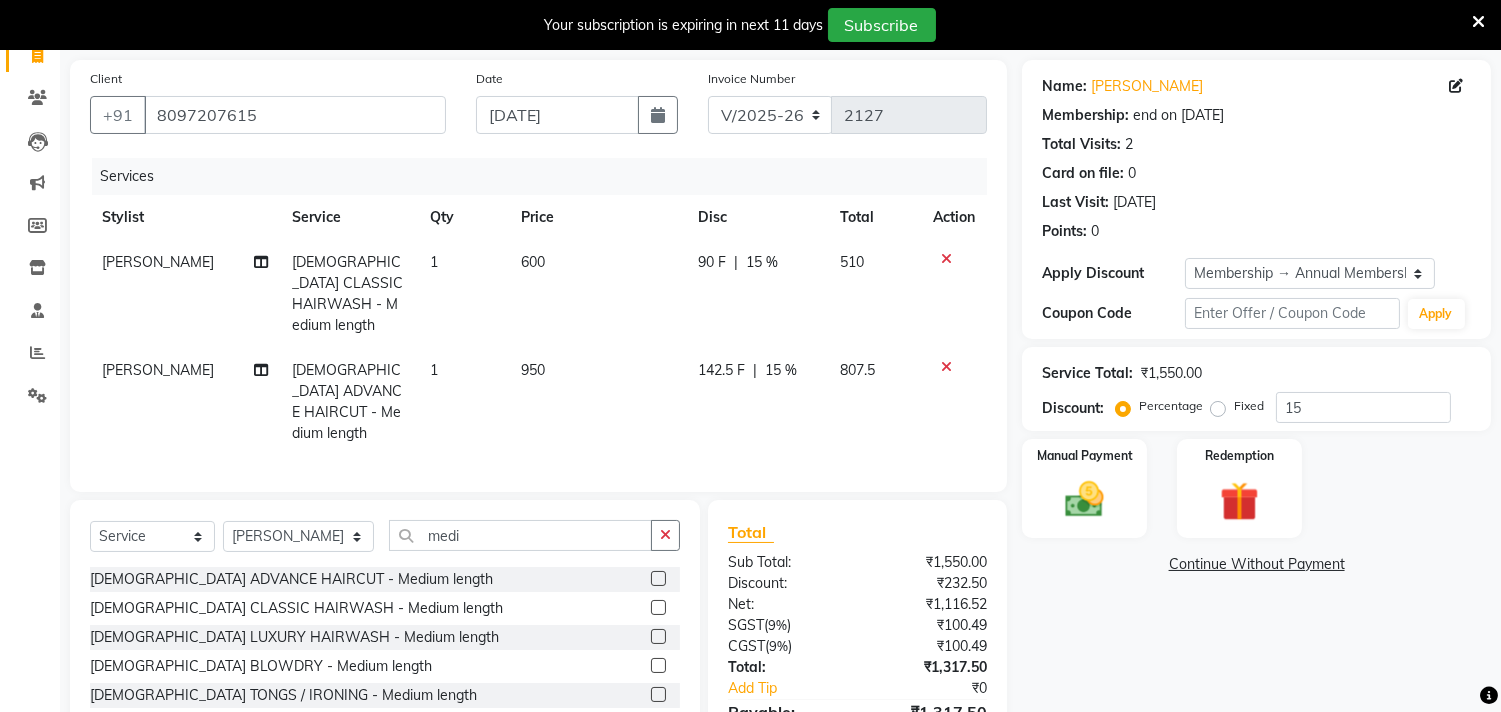 click on "950" 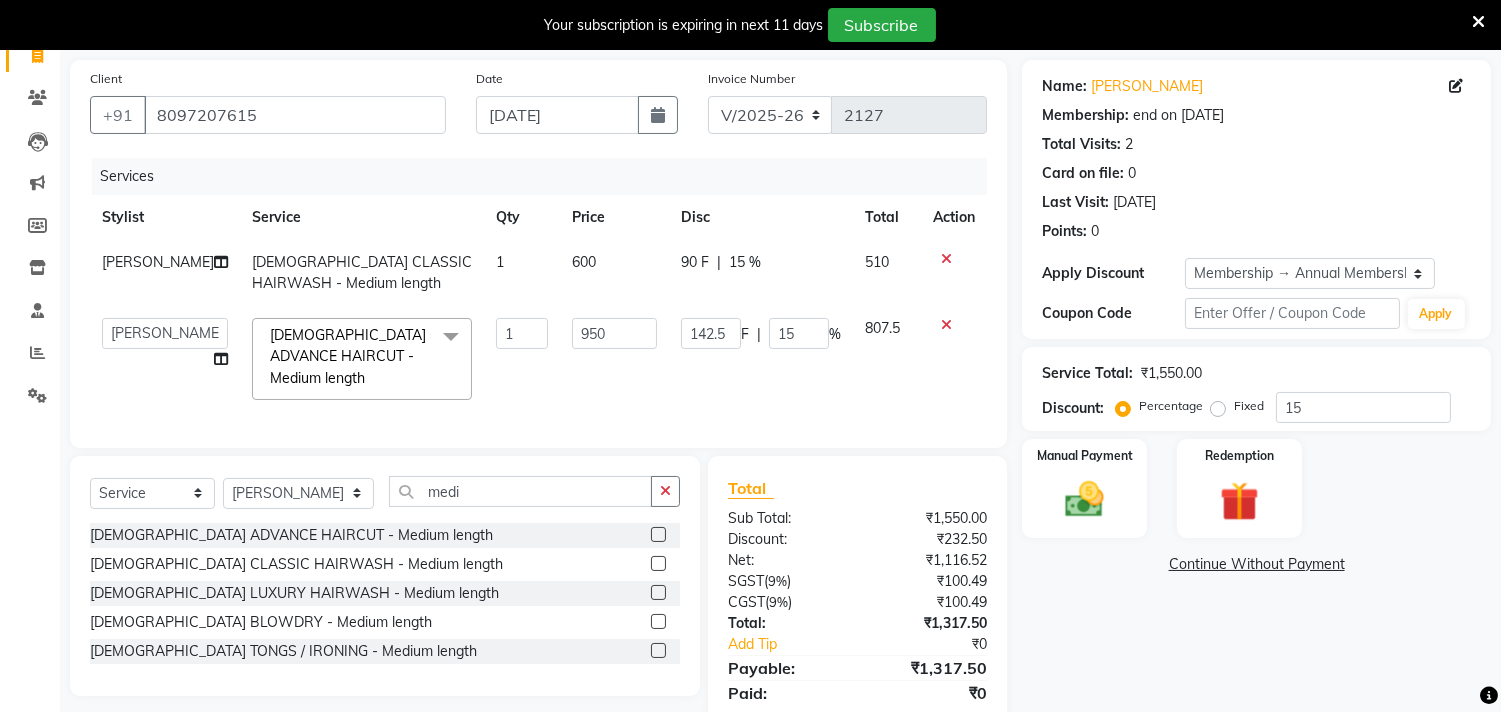 click on "142.5 F | 15 %" 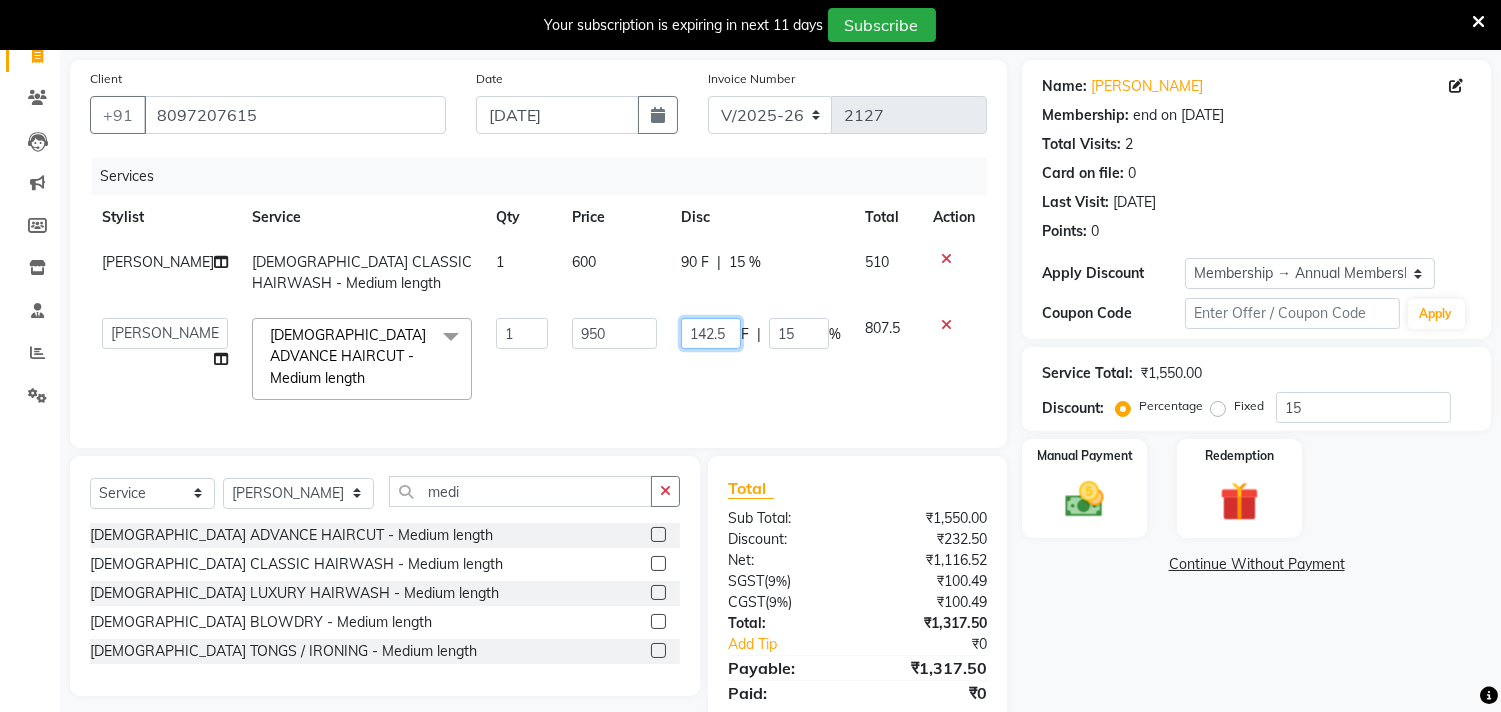 click on "142.5" 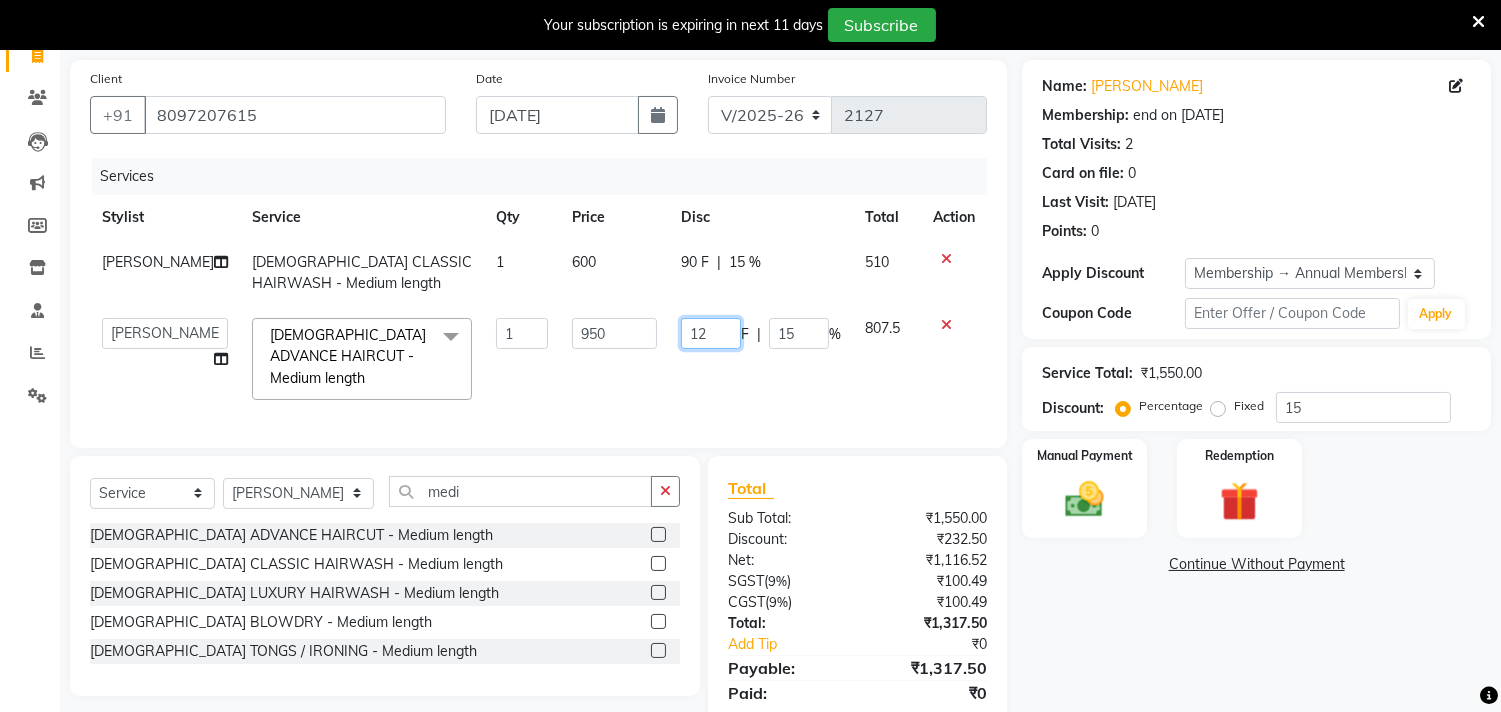 type on "124" 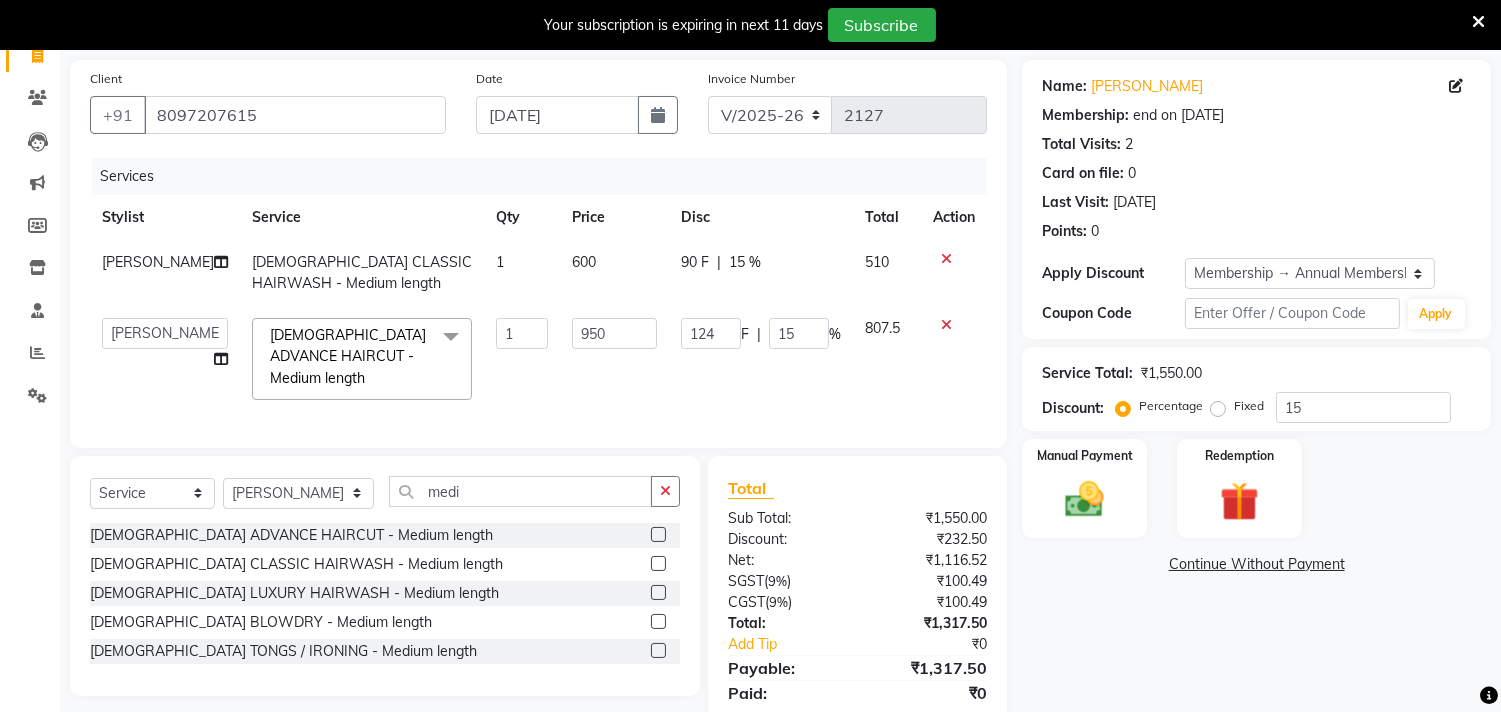 click on "124 F | 15 %" 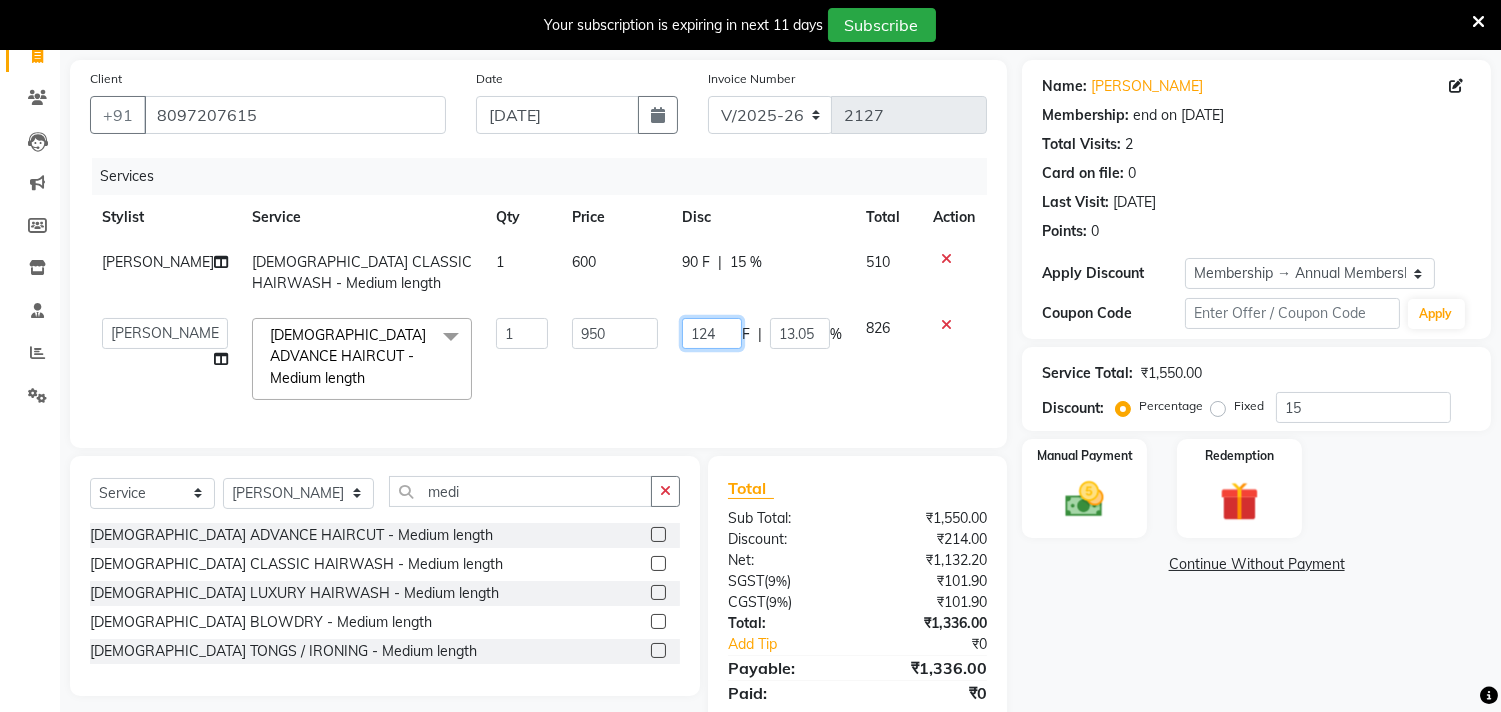 click on "124" 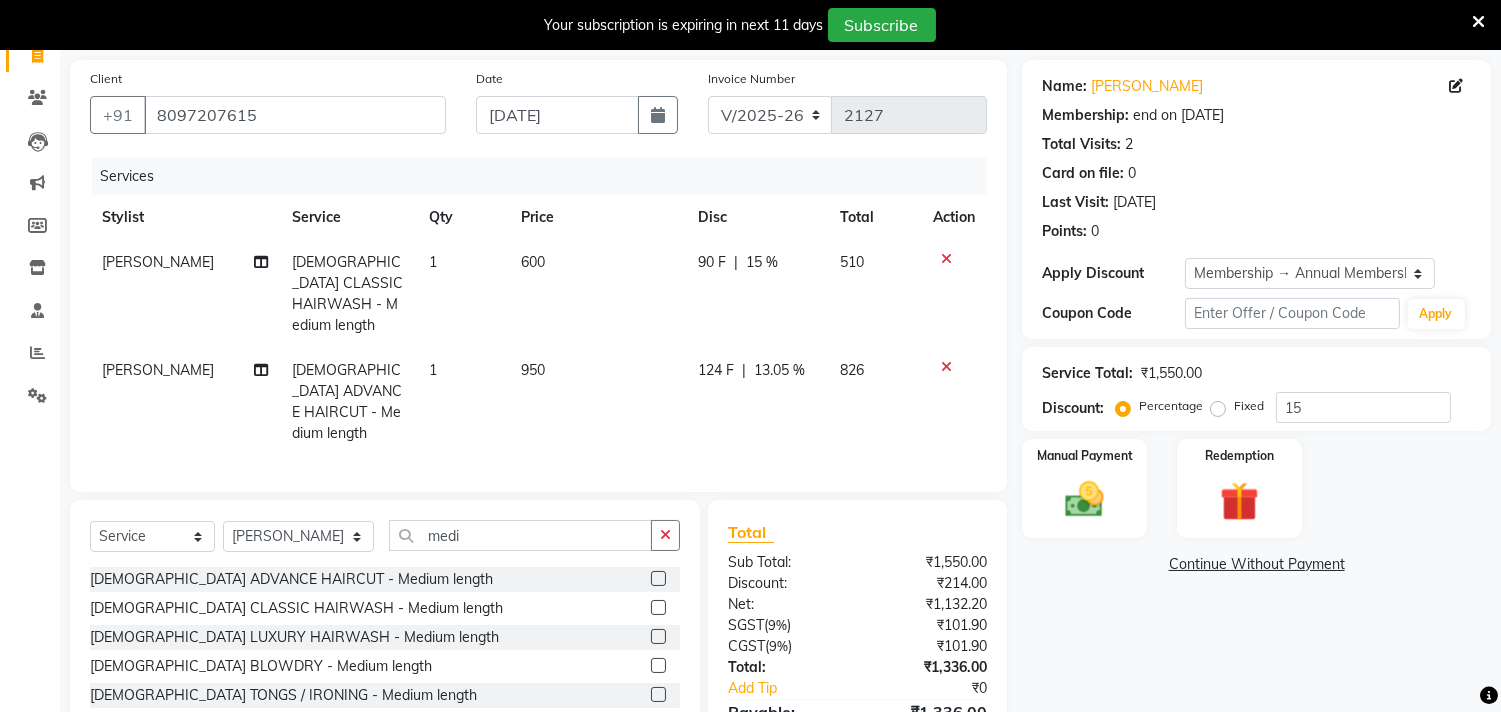 drag, startPoint x: 747, startPoint y: 340, endPoint x: 771, endPoint y: 337, distance: 24.186773 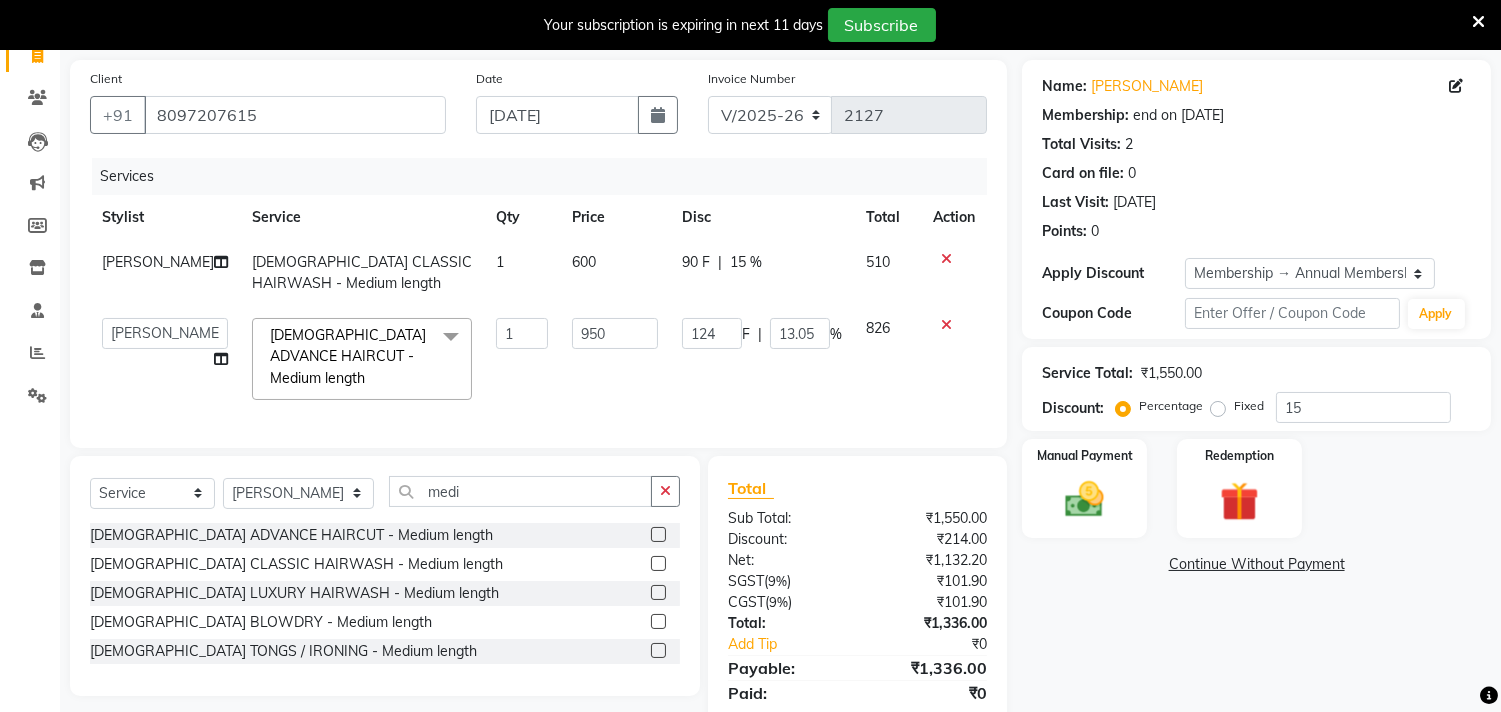 click on "13.05" 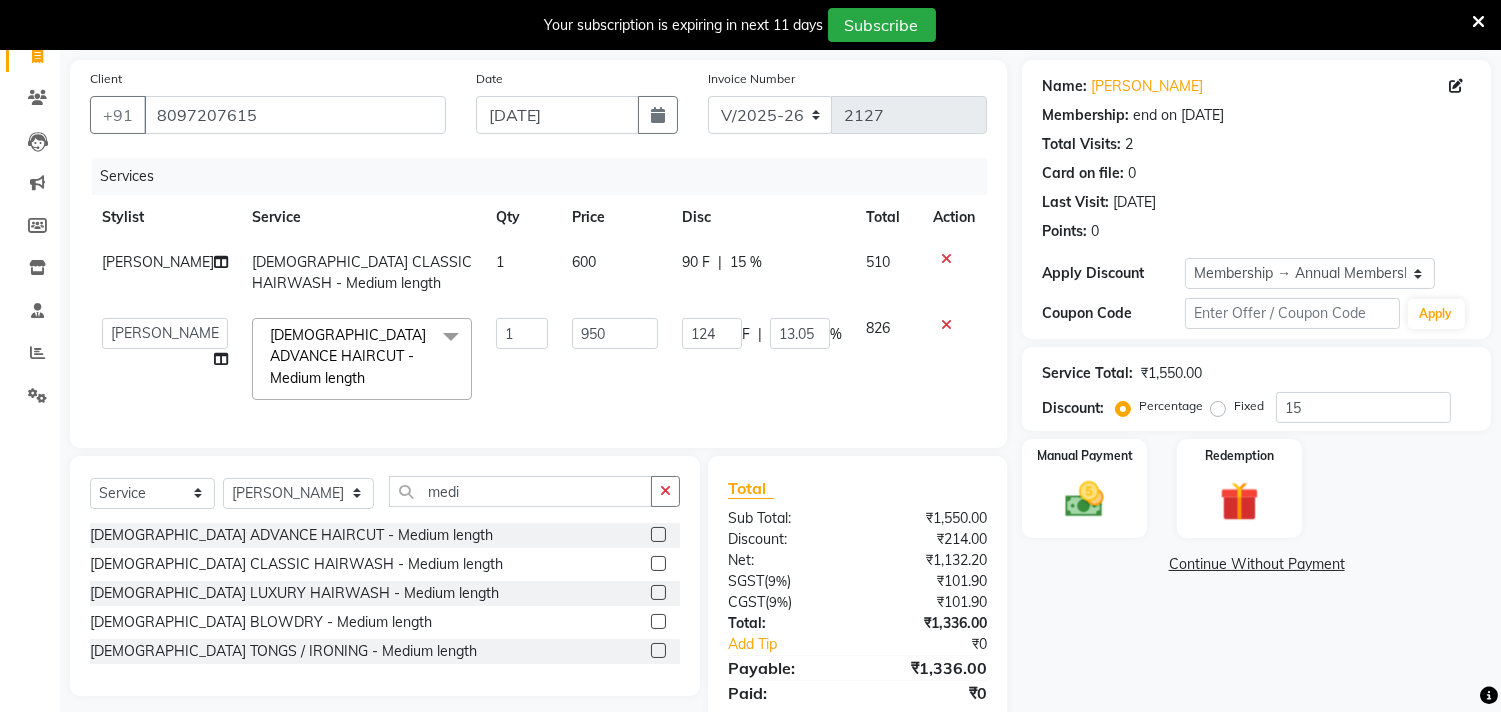 click on "13.05" 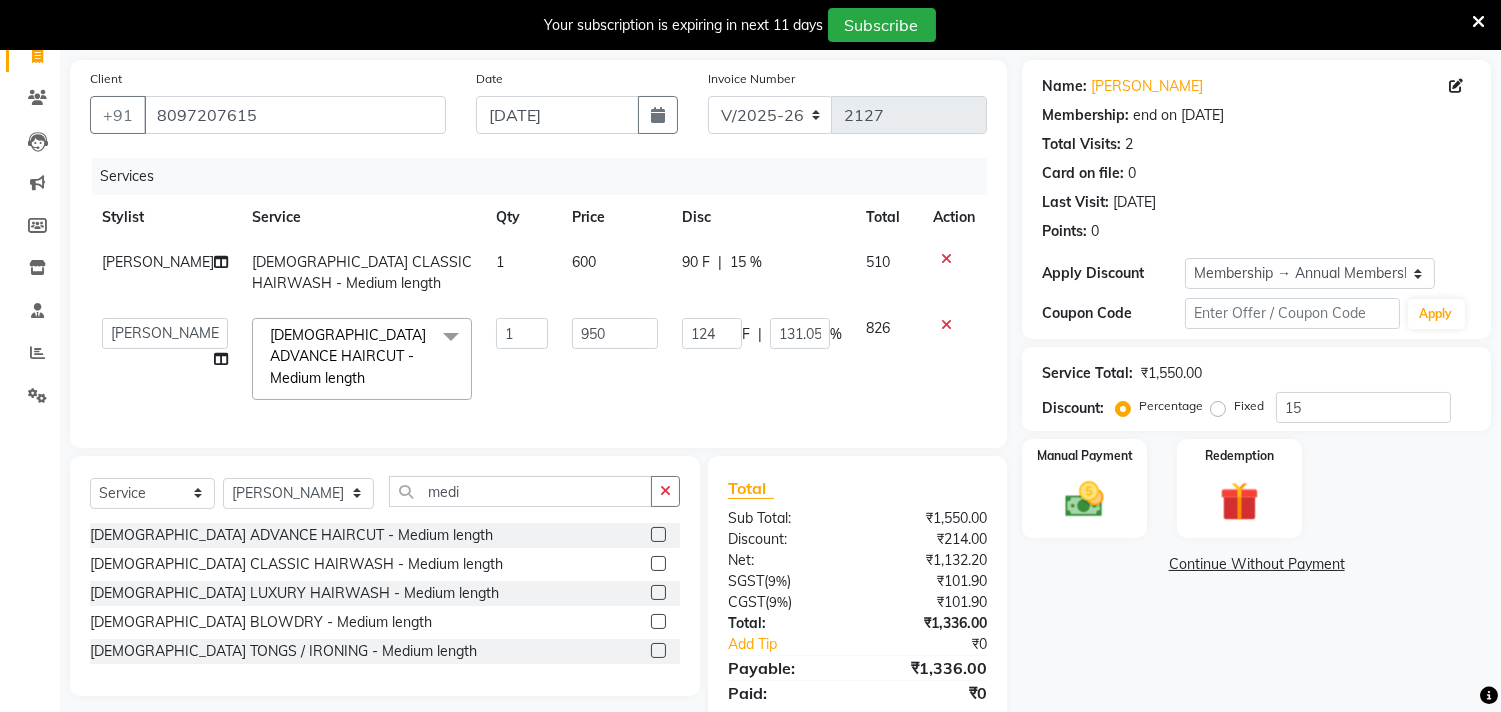type on "1315.05" 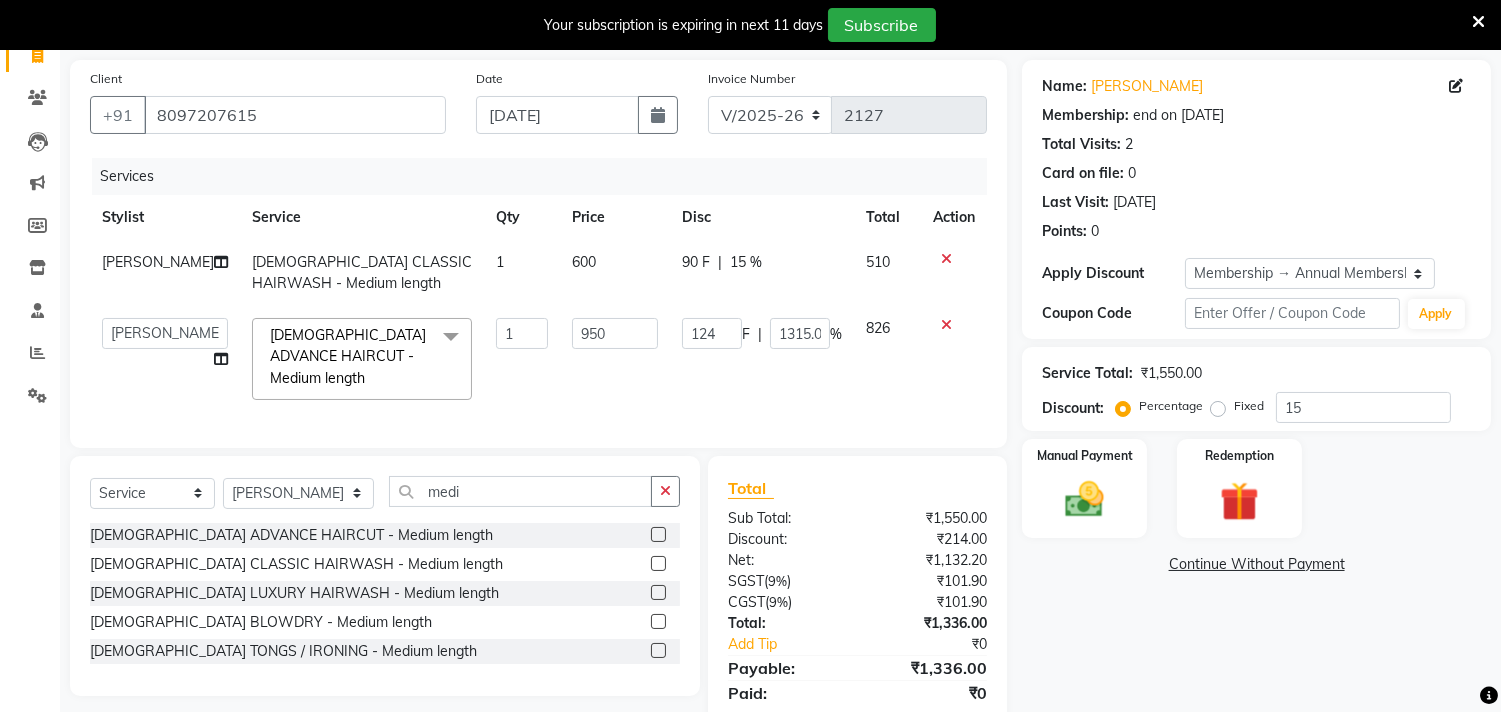 click on "124 F | 1315.05 %" 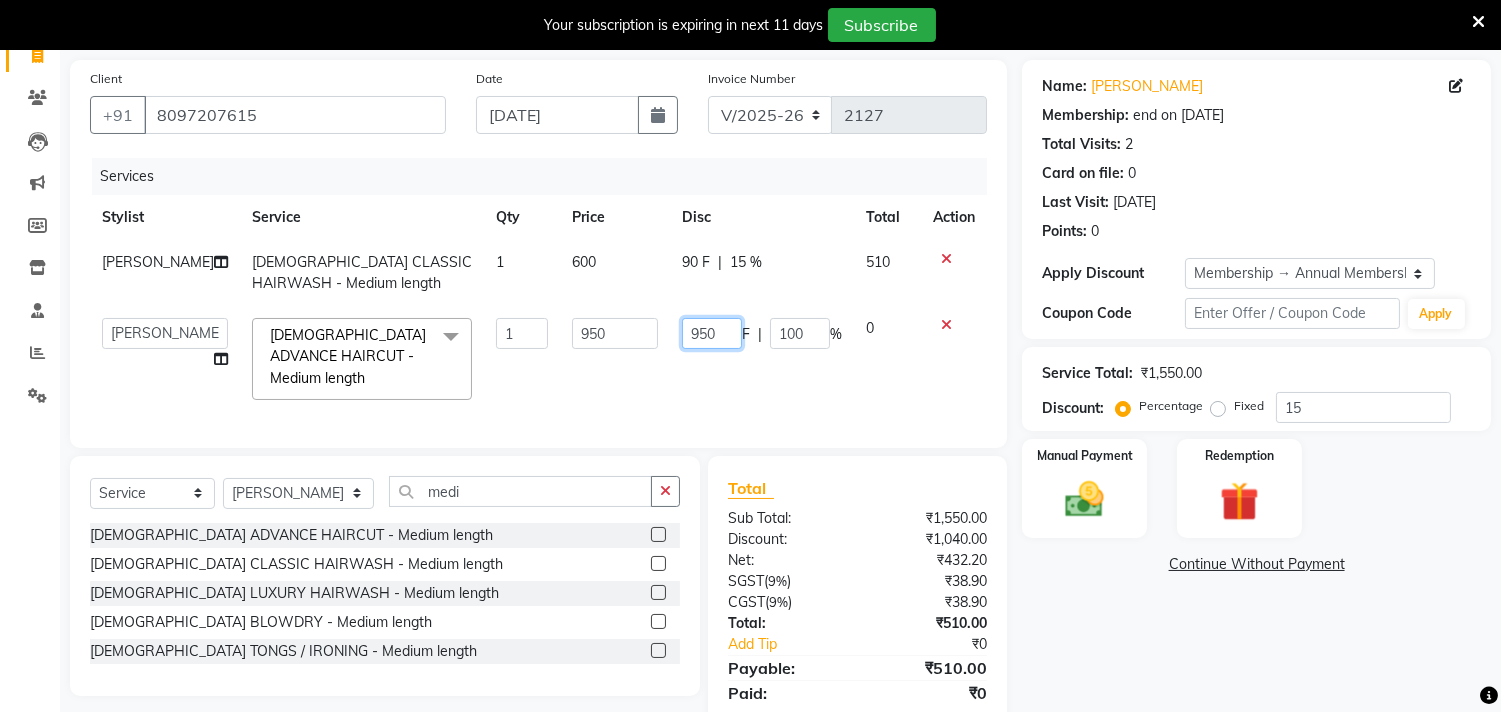 click on "950" 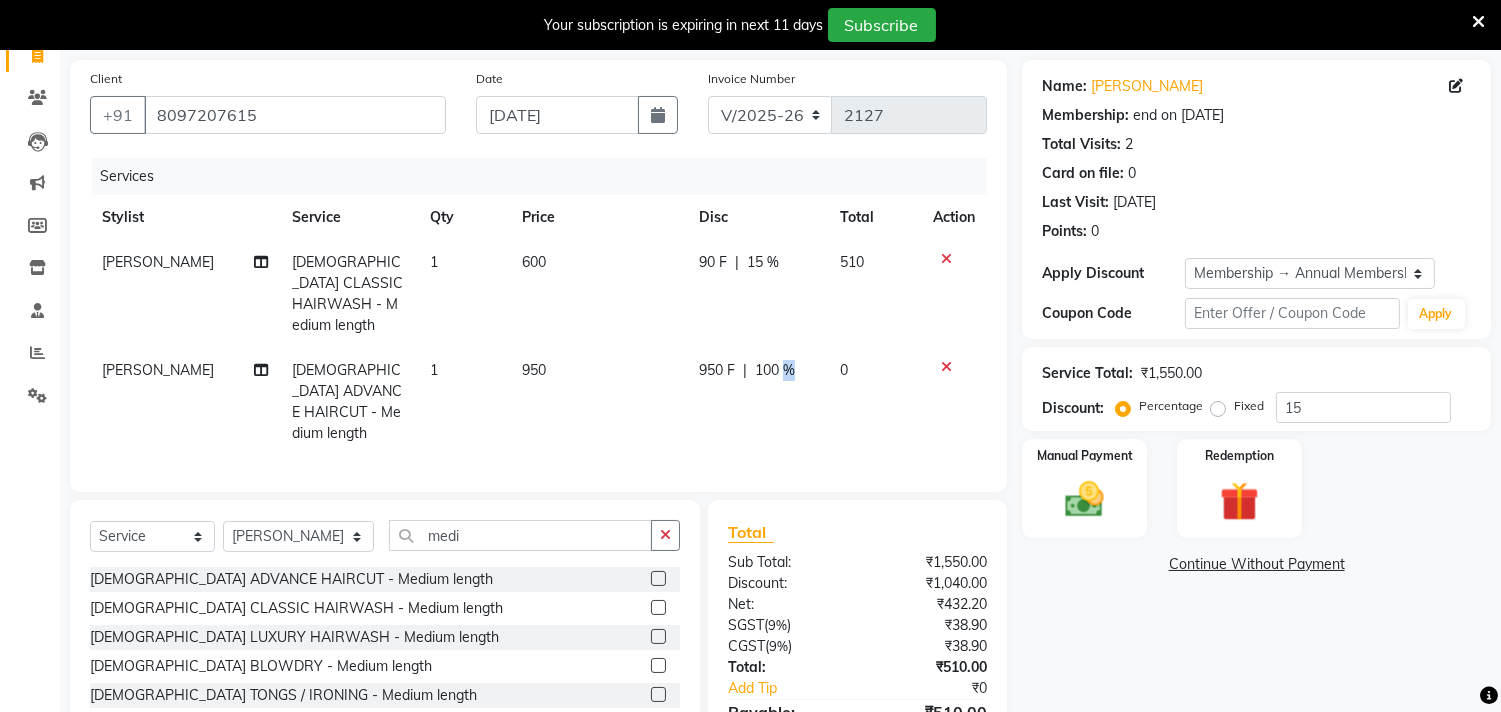 click on "950 F | 100 %" 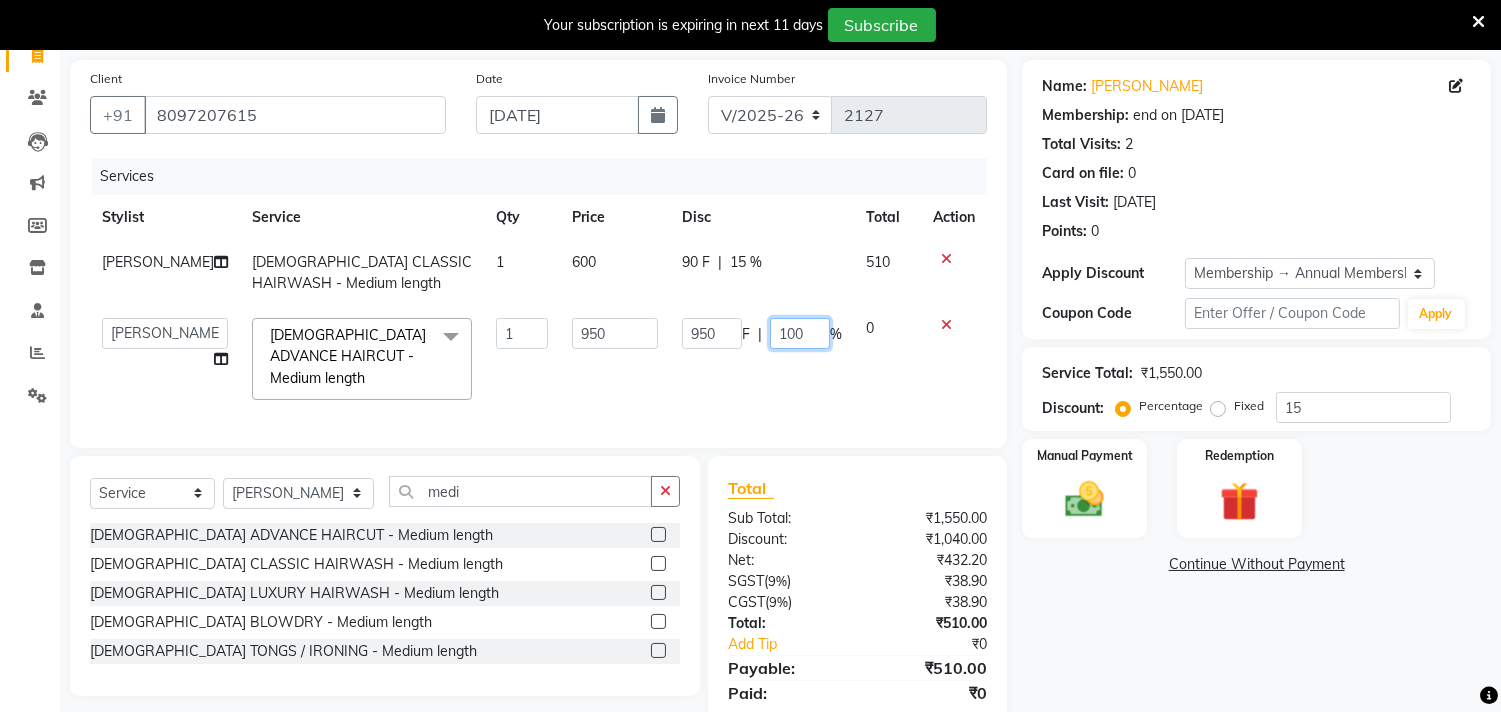 click on "100" 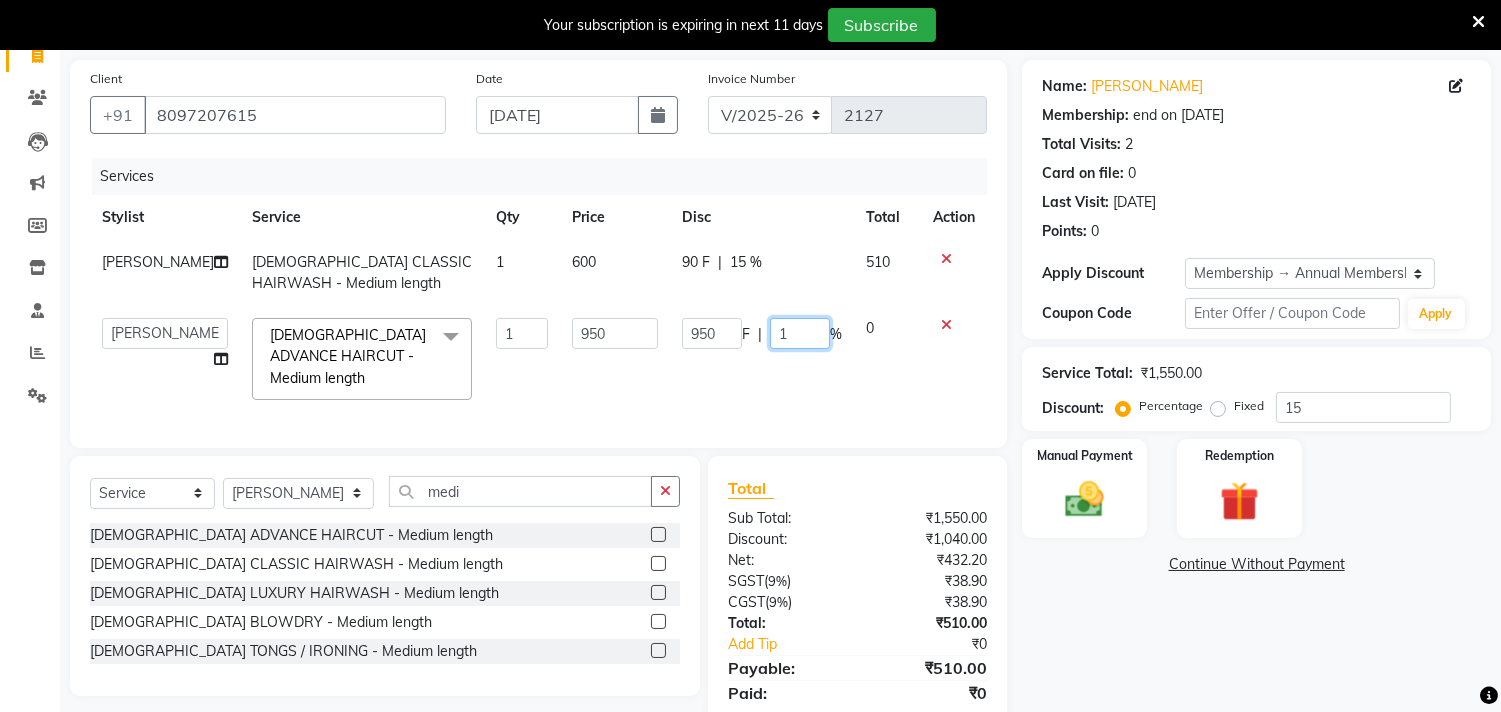 type on "15" 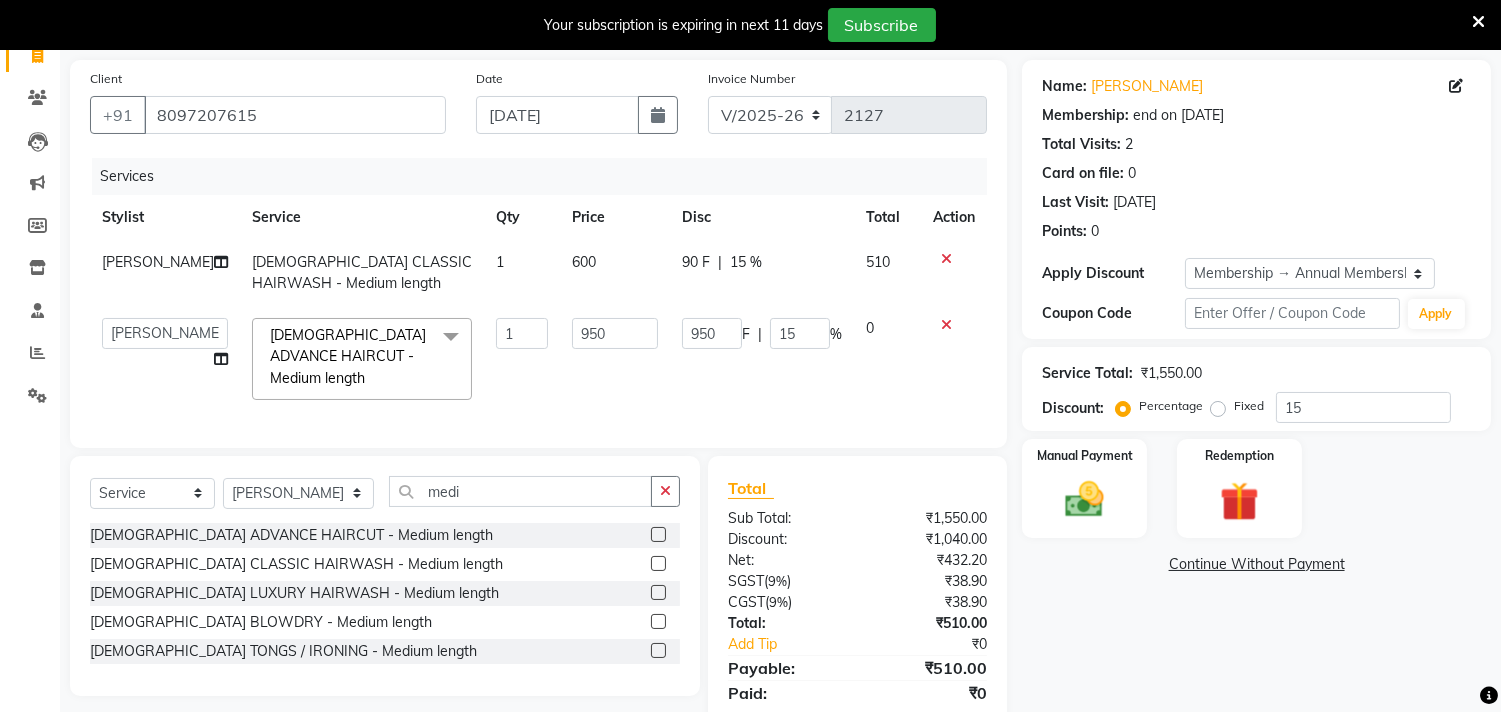 click on "950 F | 15 %" 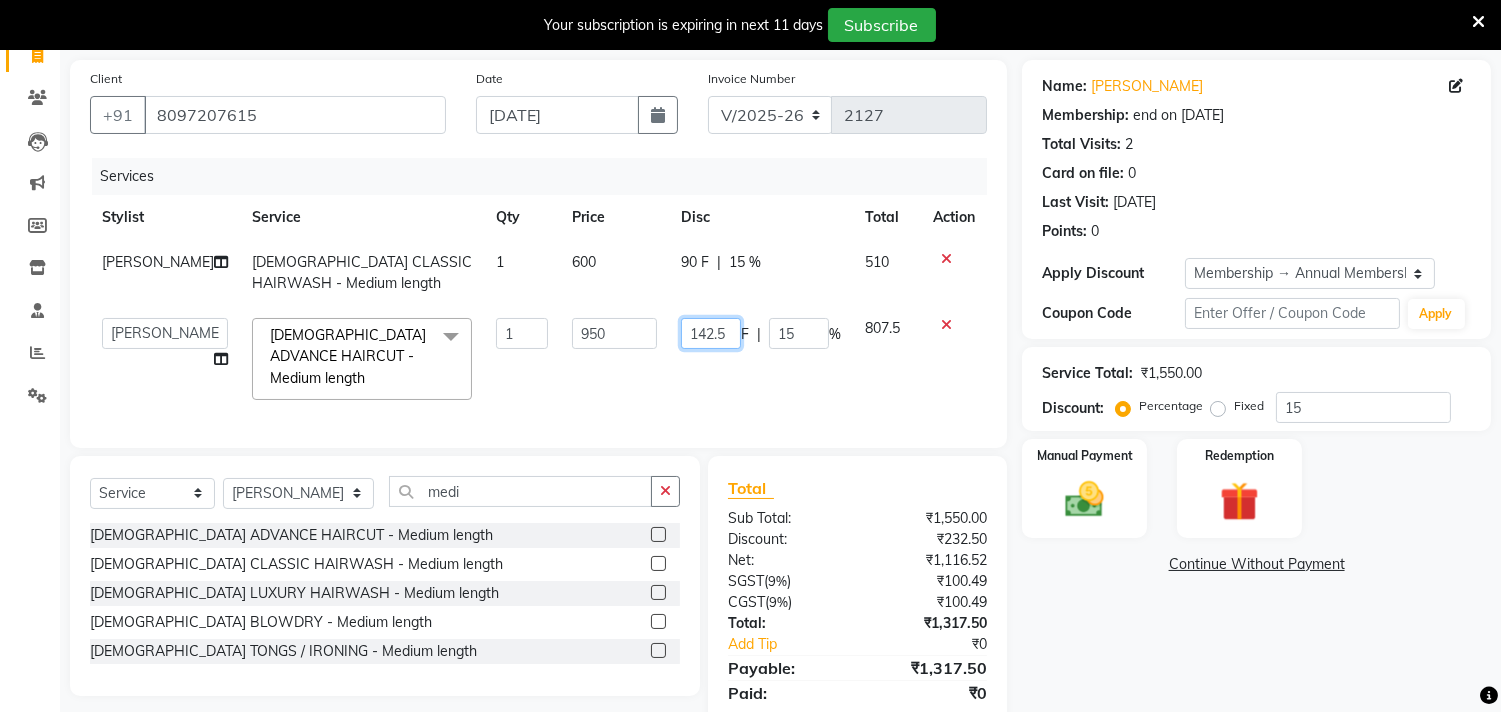 click on "142.5" 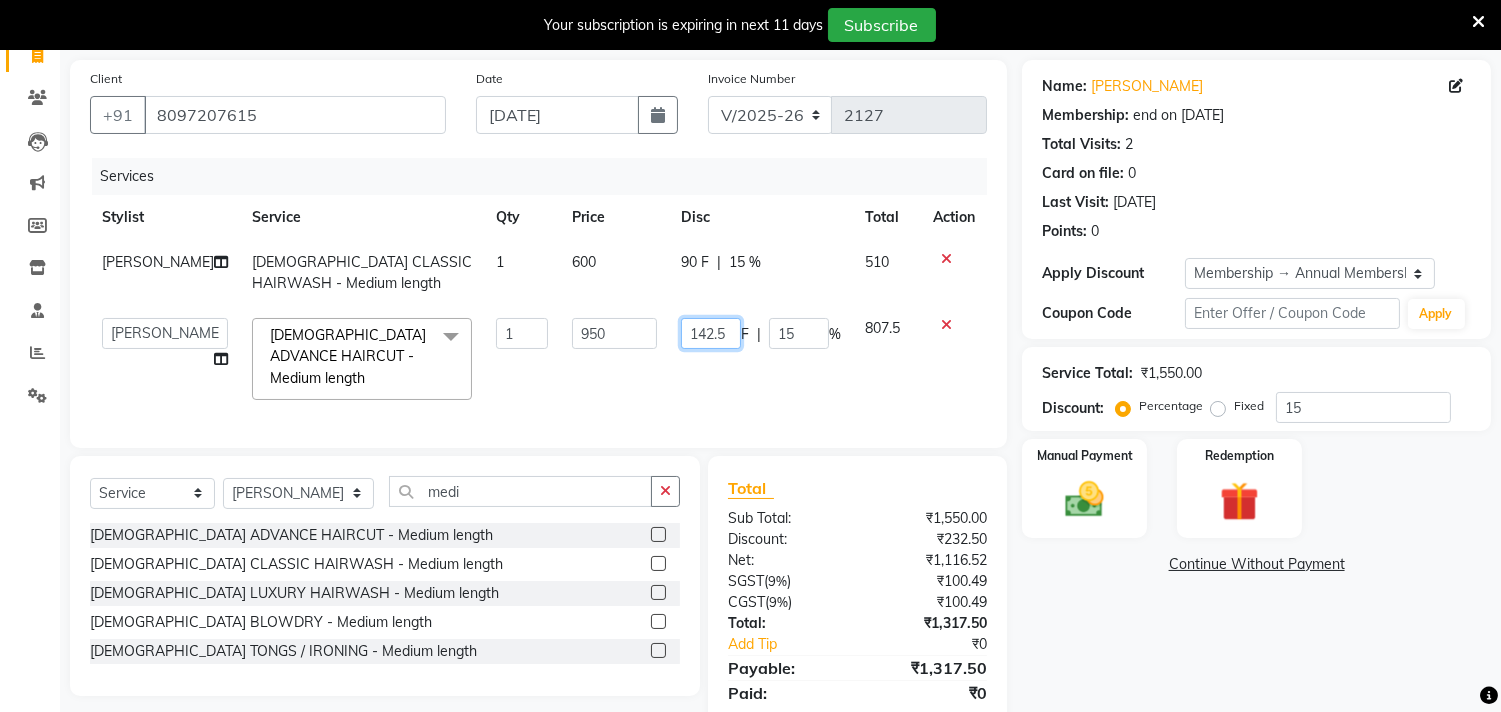 type on "142" 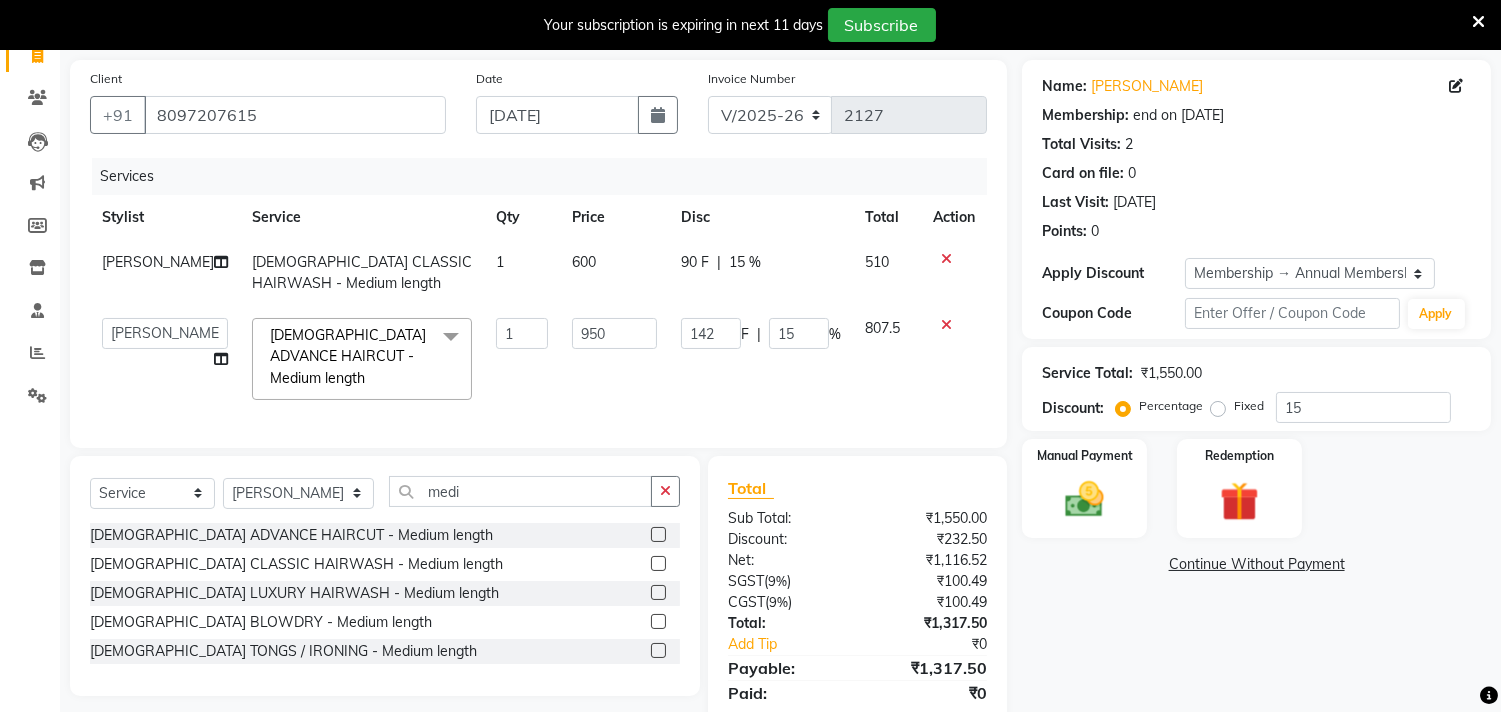 click on "142 F | 15 %" 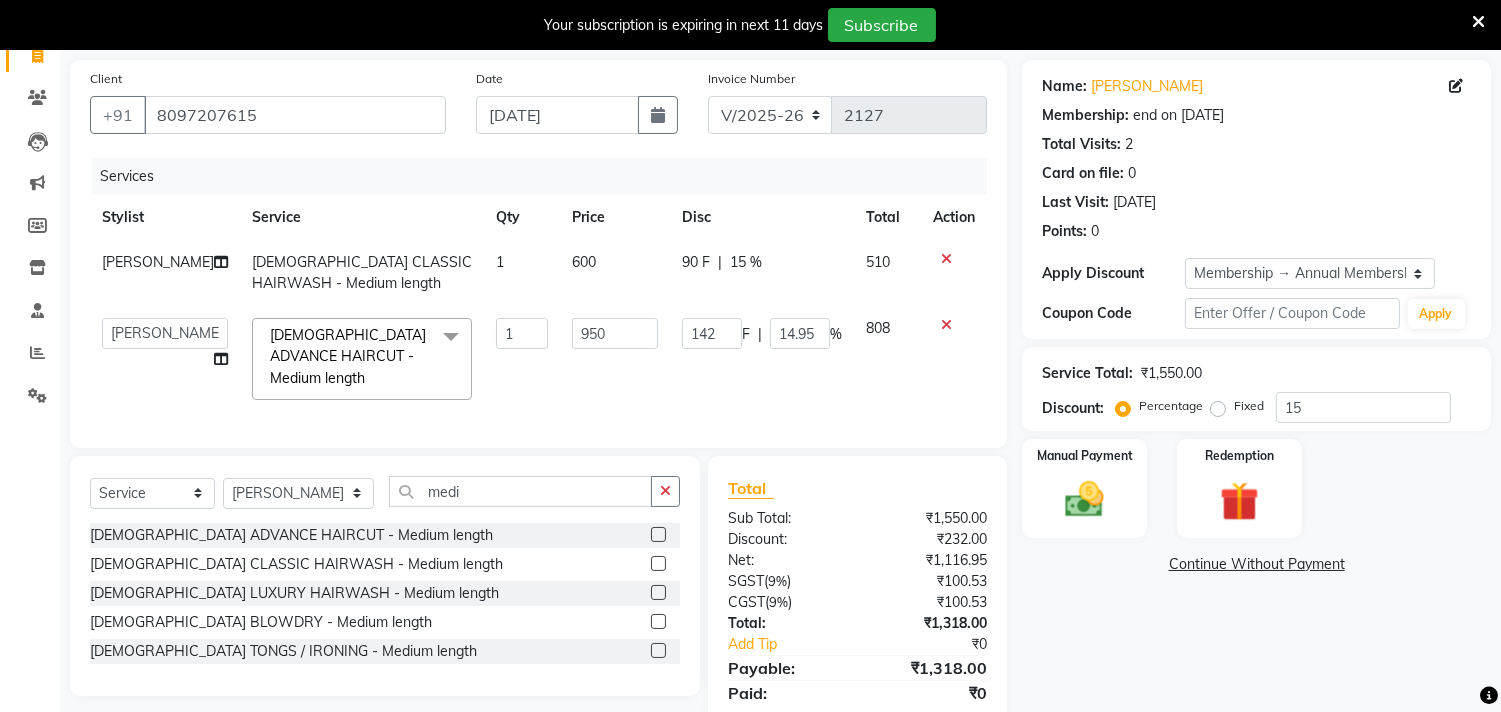 click on "90 F | 15 %" 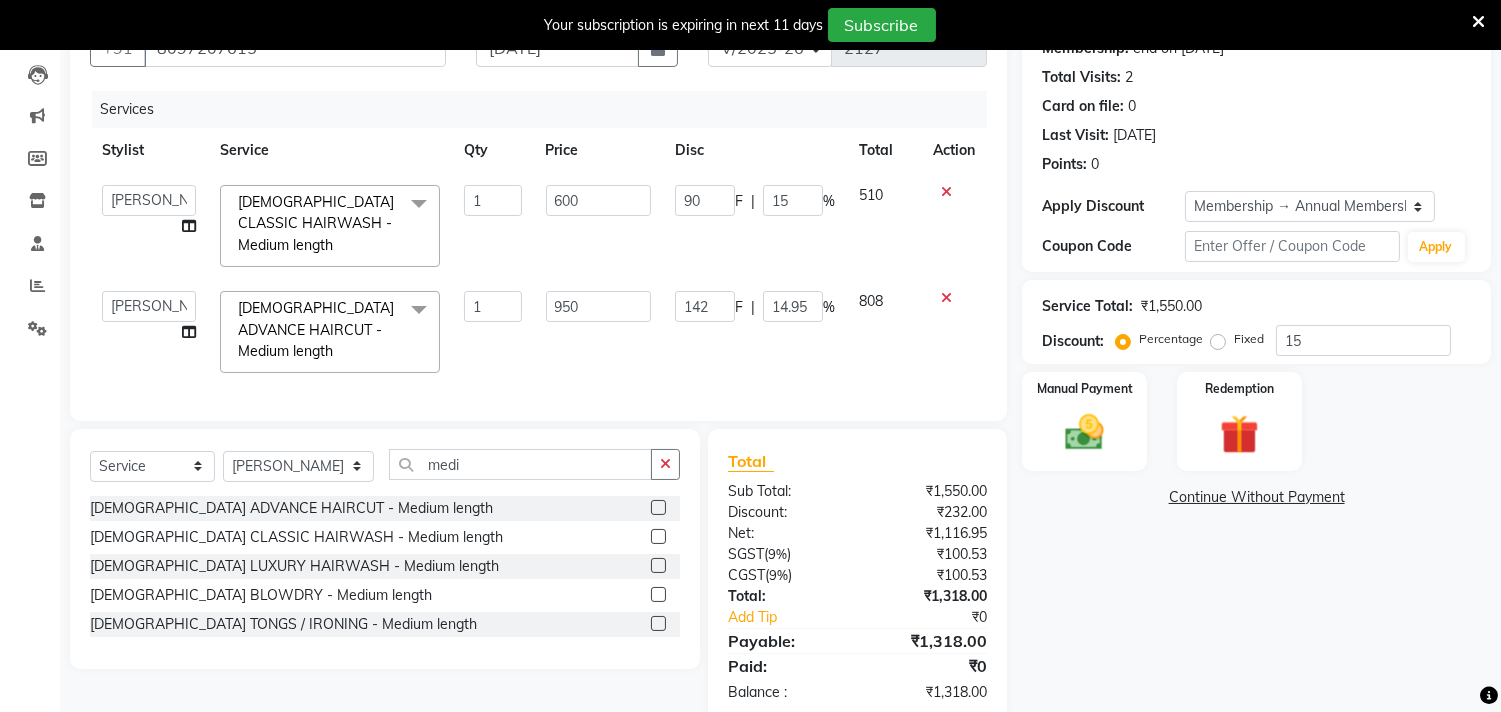 scroll, scrollTop: 265, scrollLeft: 0, axis: vertical 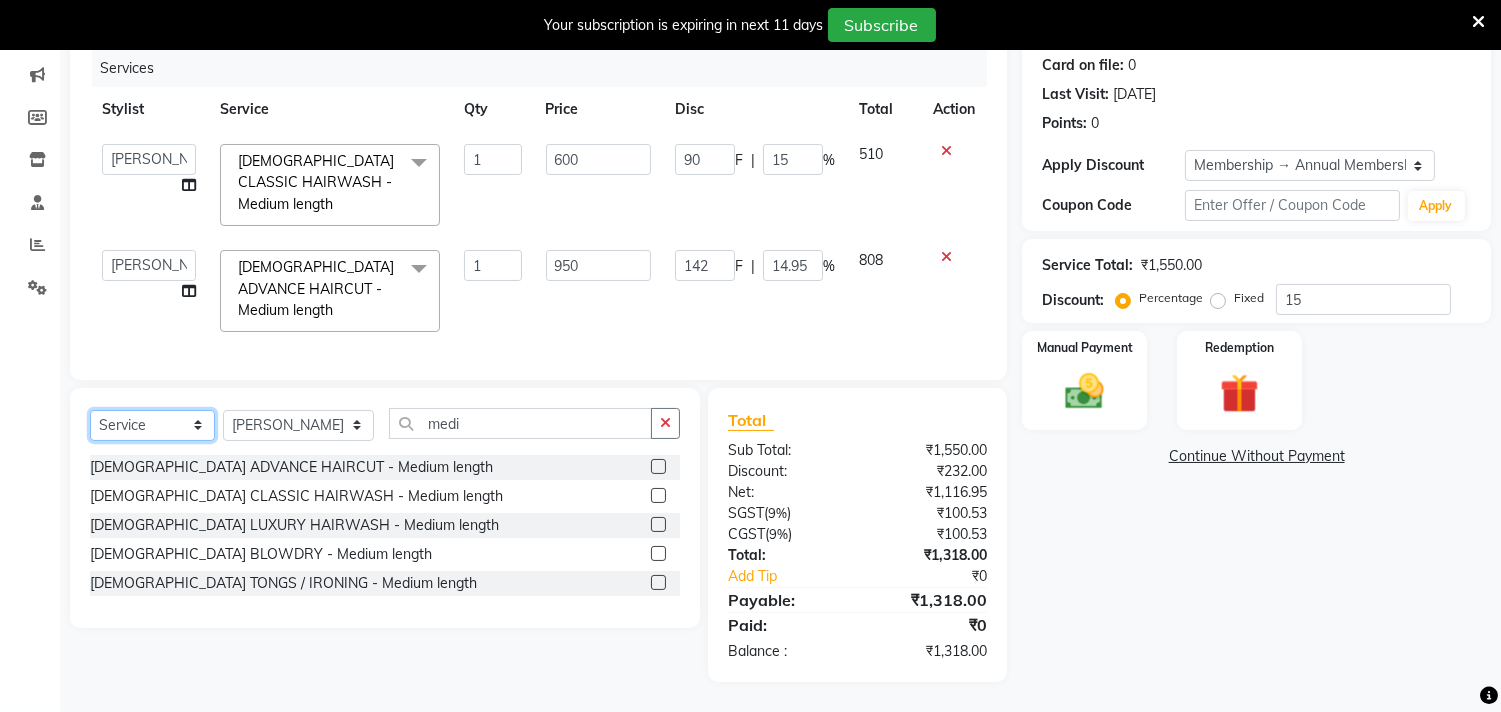 click on "Select  Service  Product  Membership  Package Voucher Prepaid Gift Card" 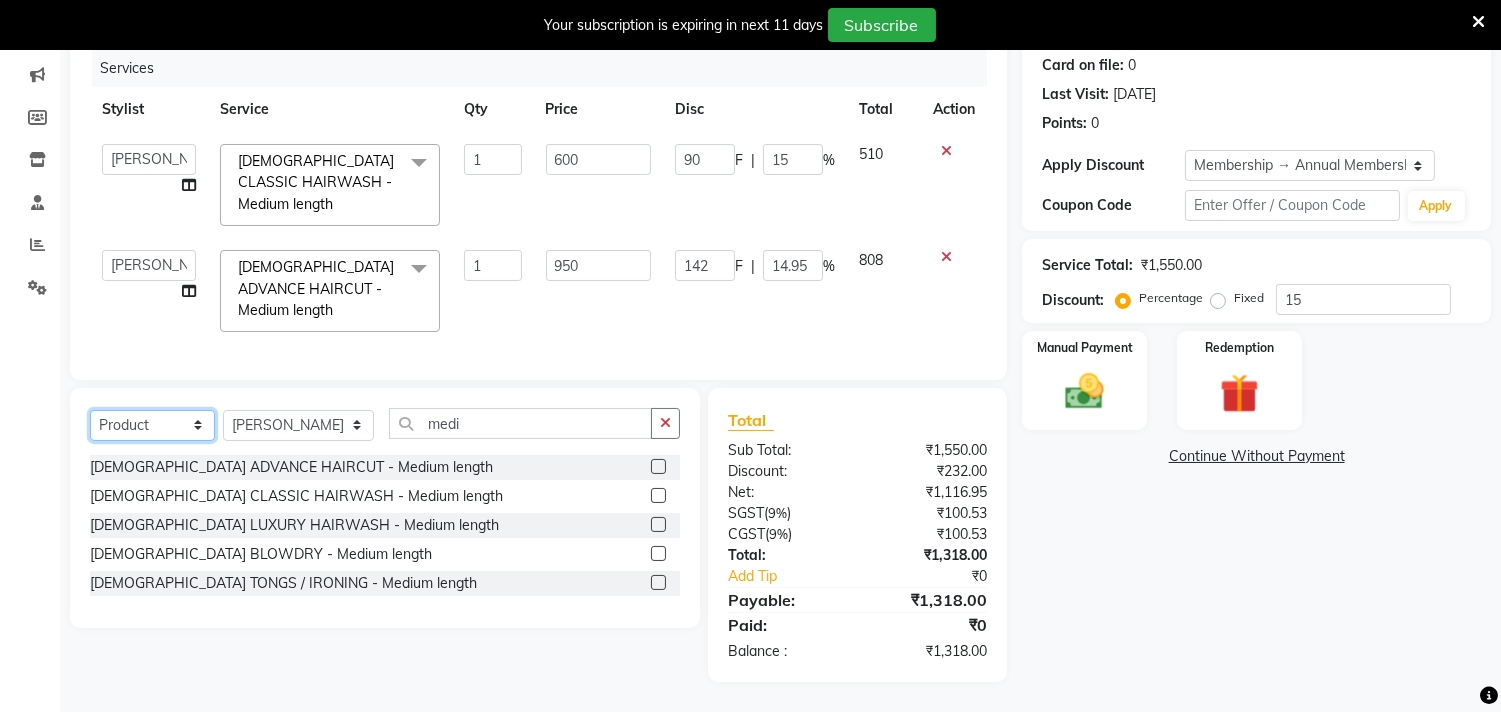 click on "Select  Service  Product  Membership  Package Voucher Prepaid Gift Card" 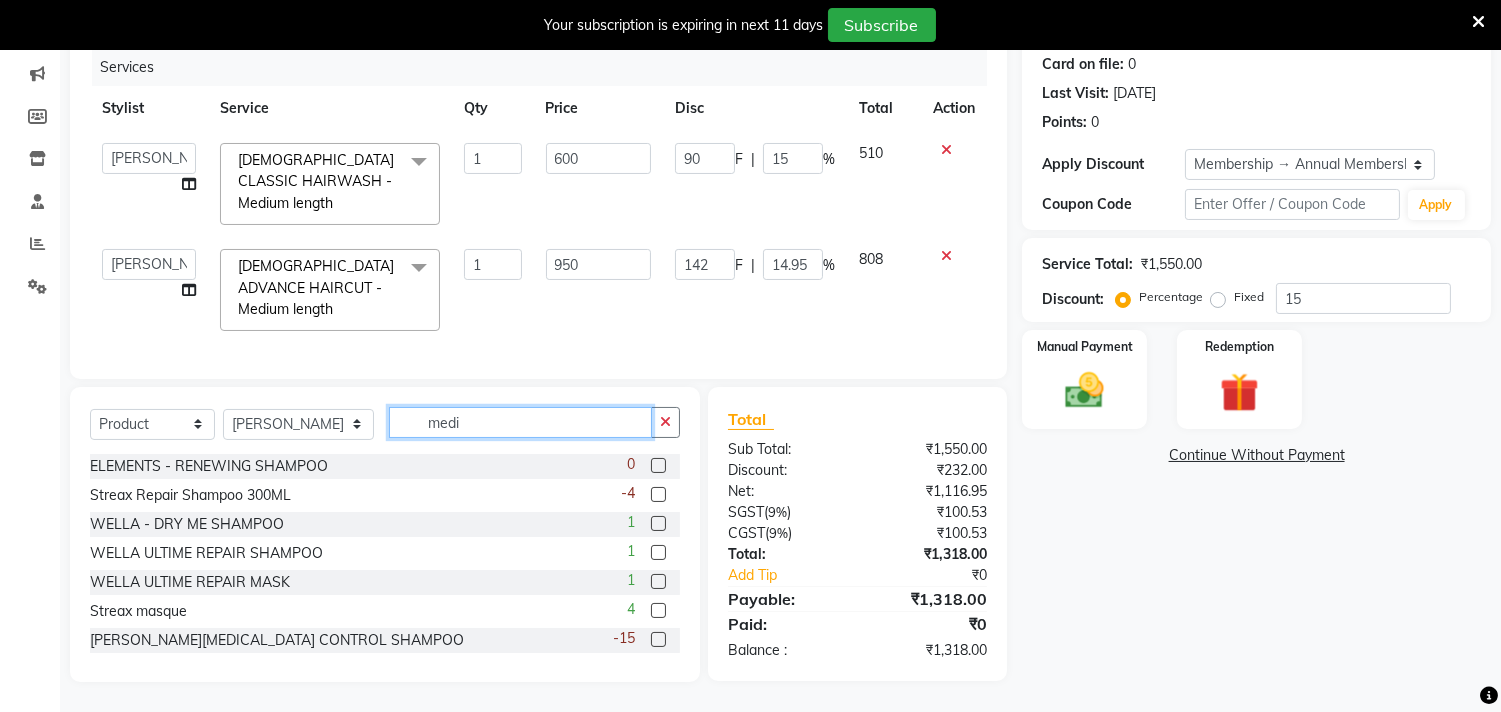 click on "medi" 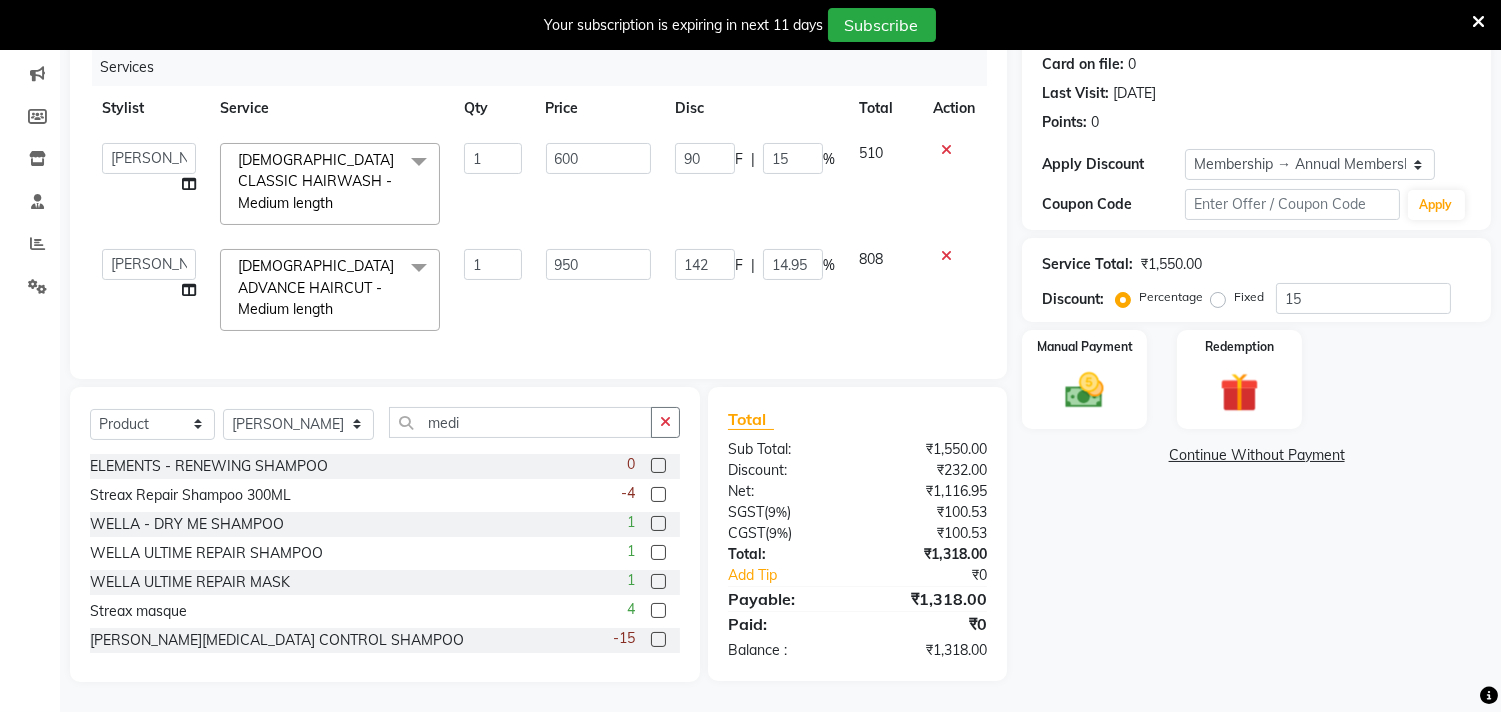 click 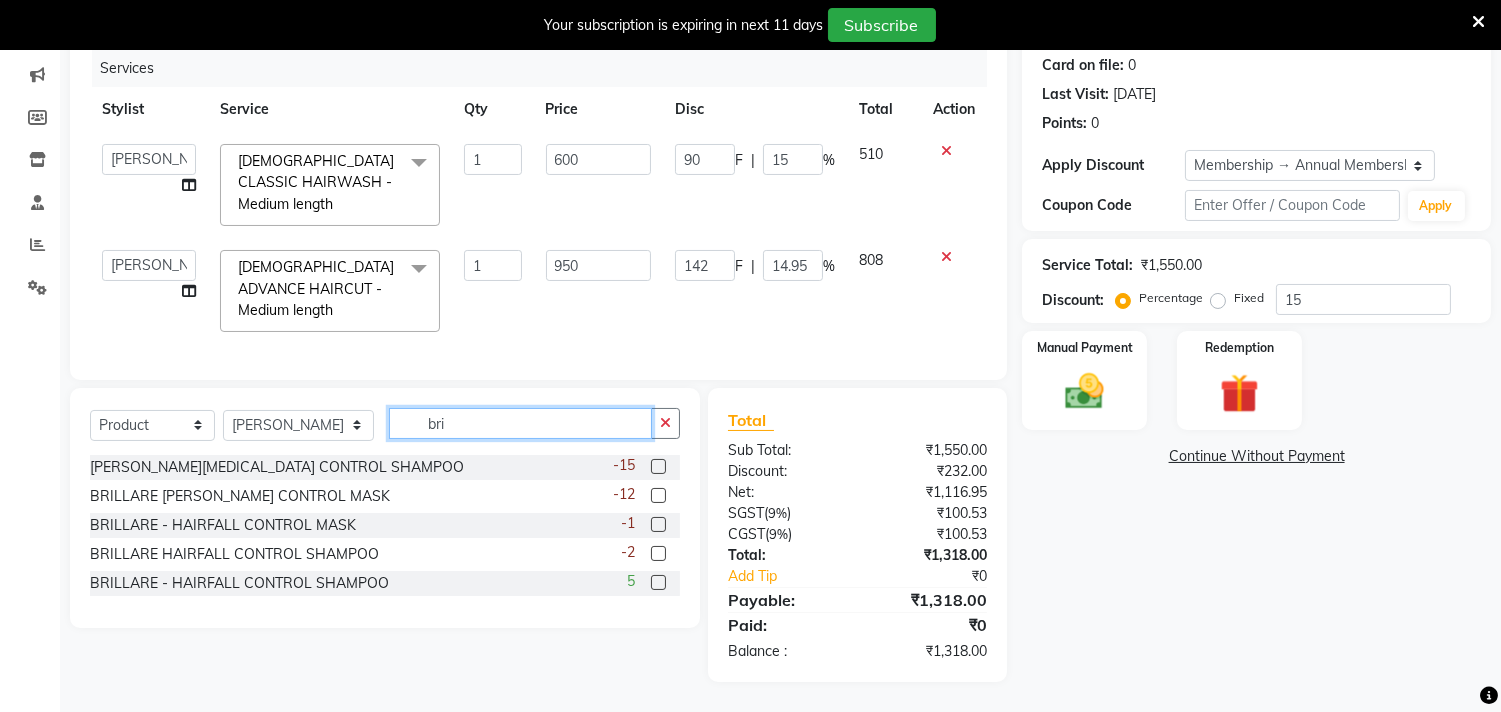 type on "bri" 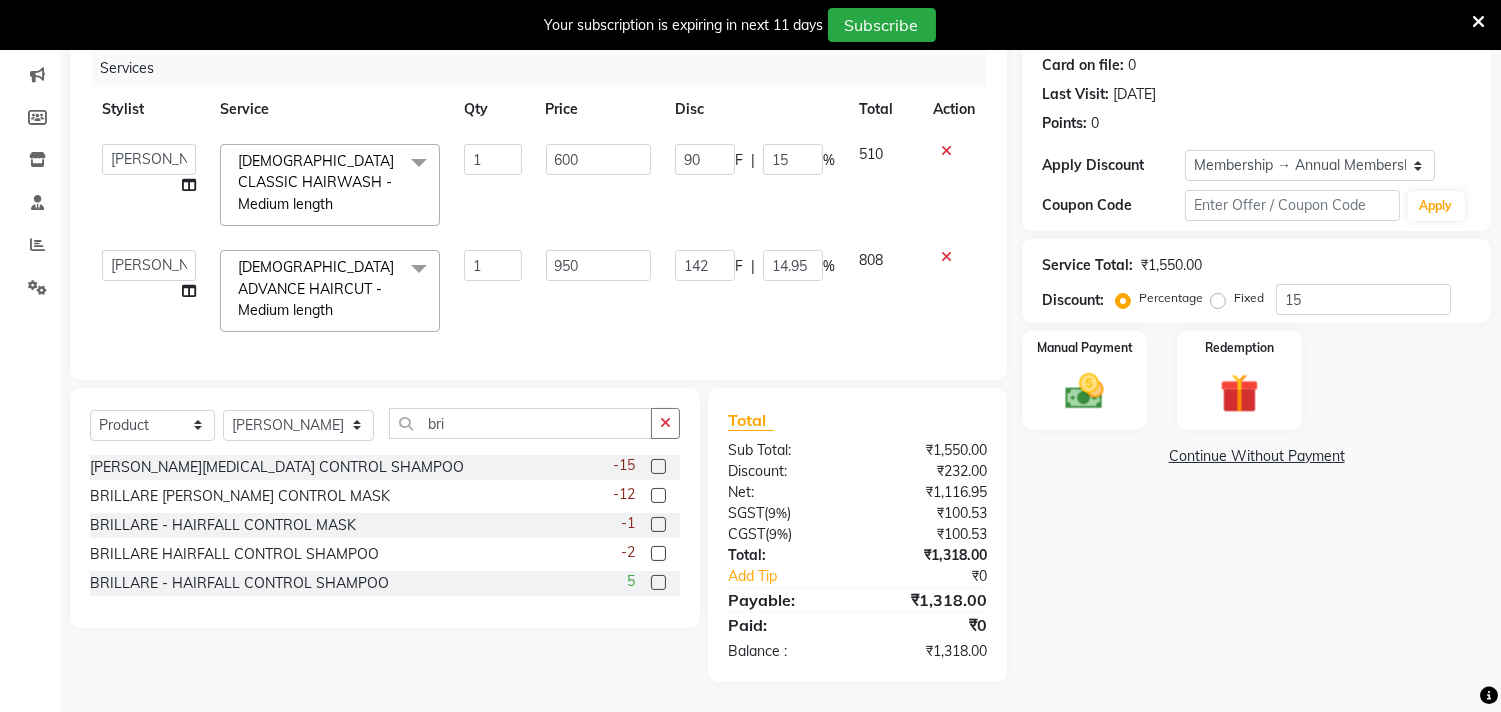 click 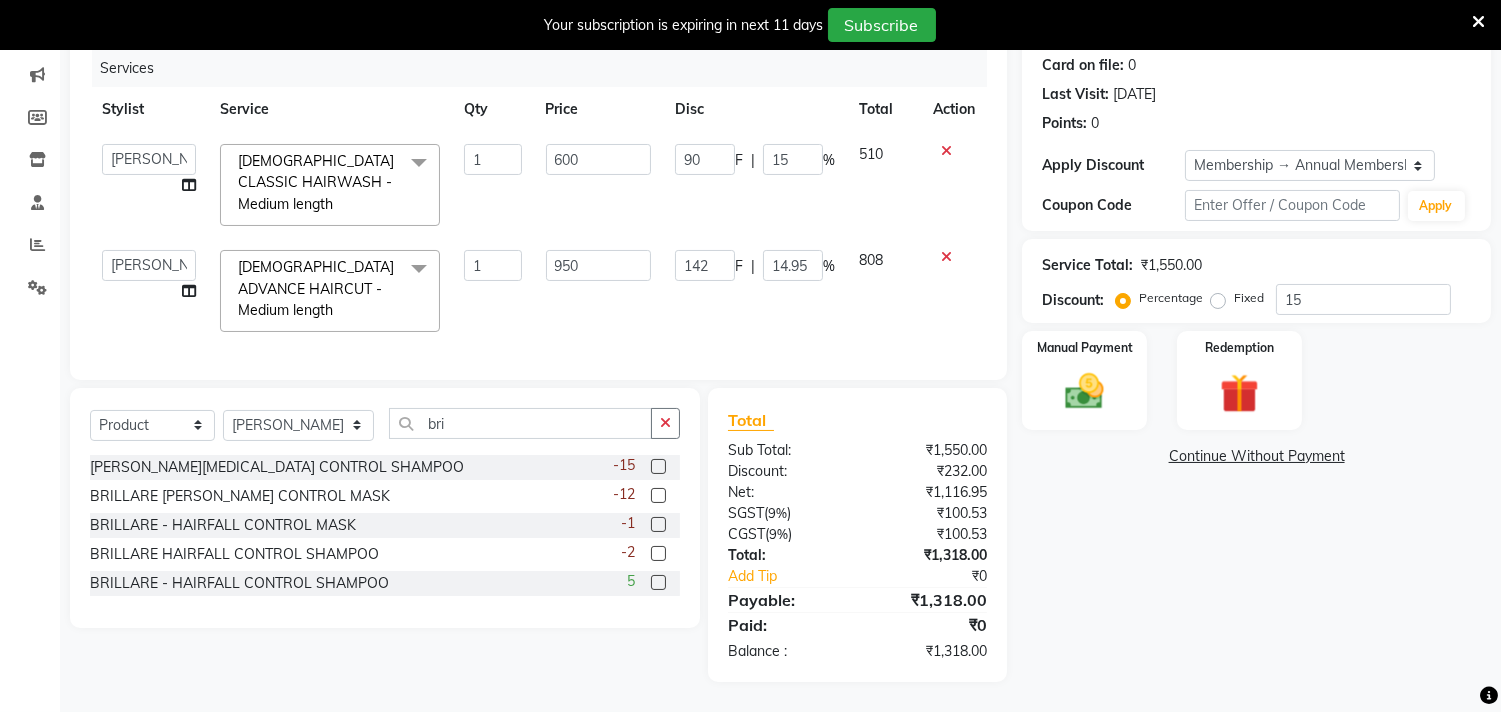 click at bounding box center [657, 467] 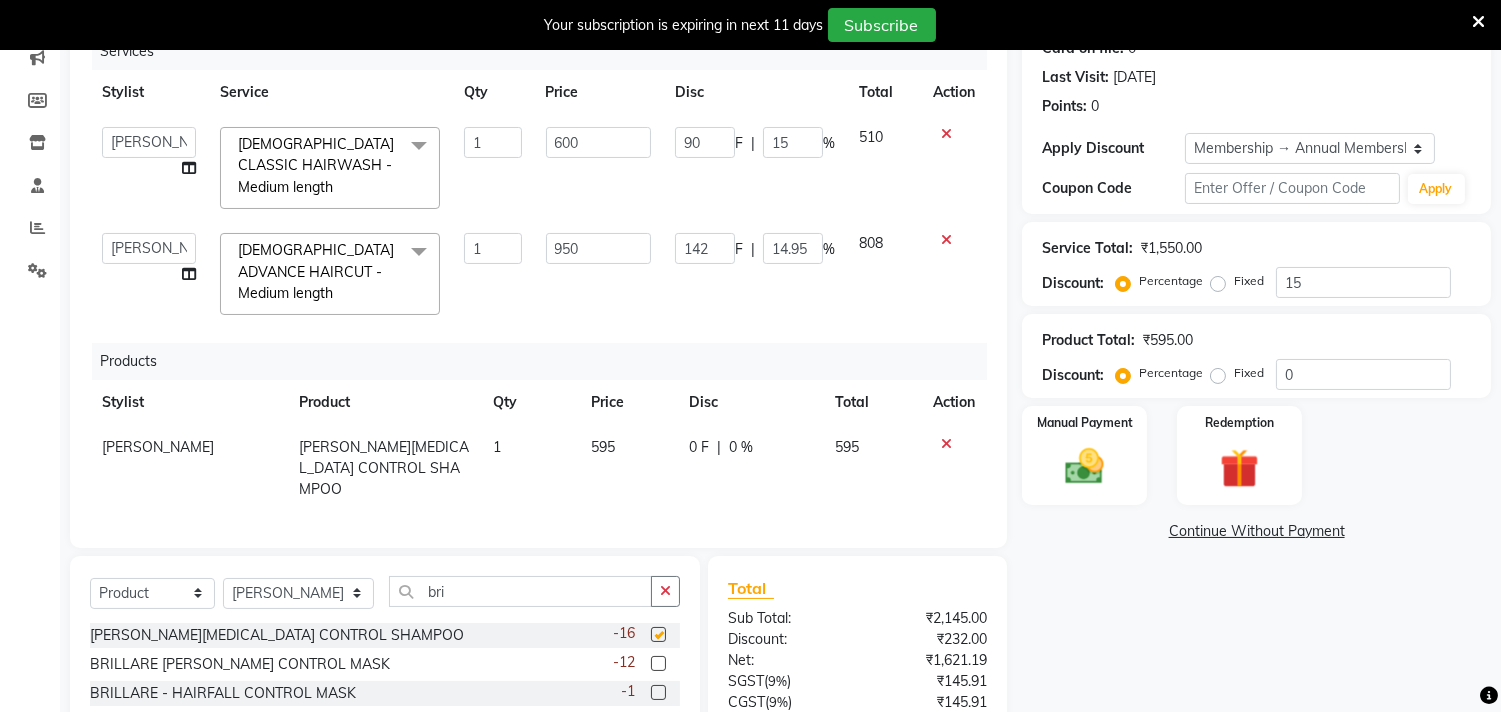 checkbox on "false" 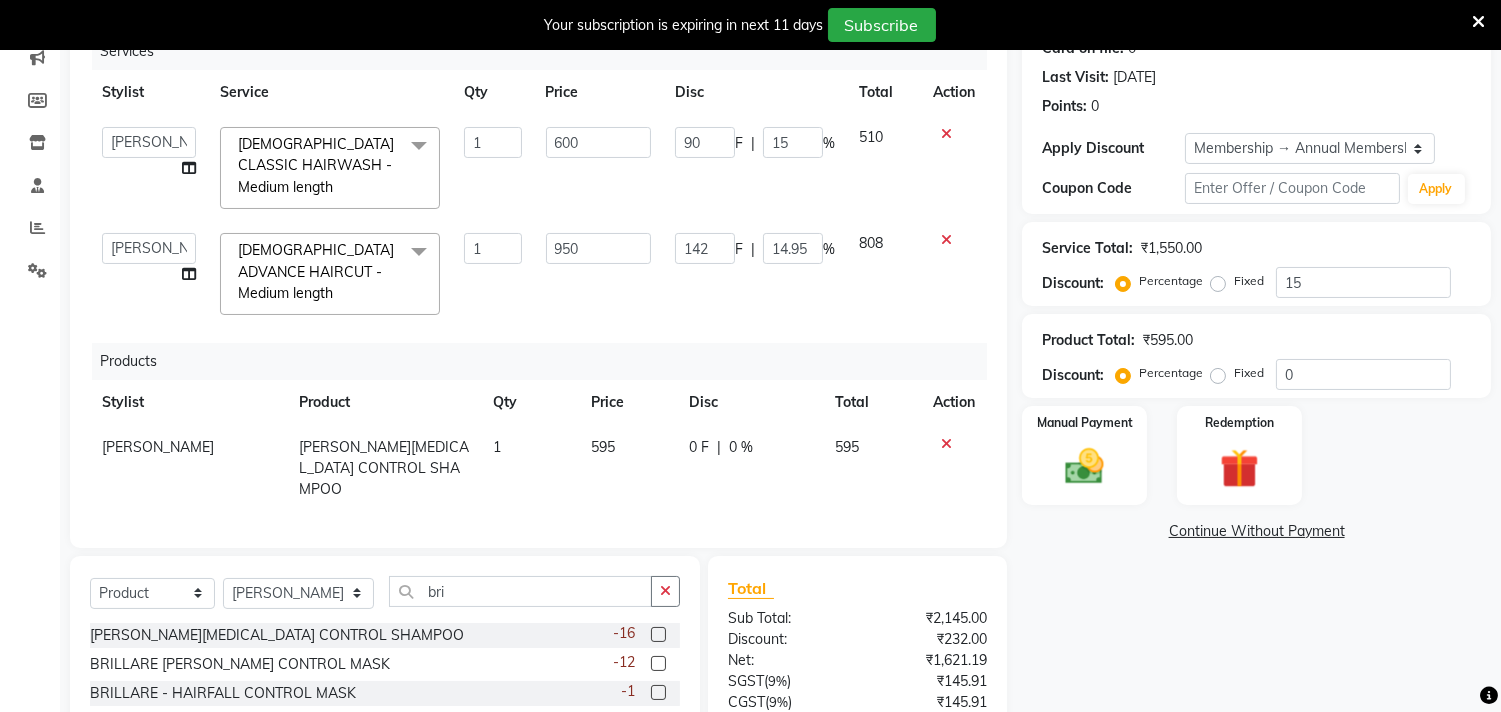 click 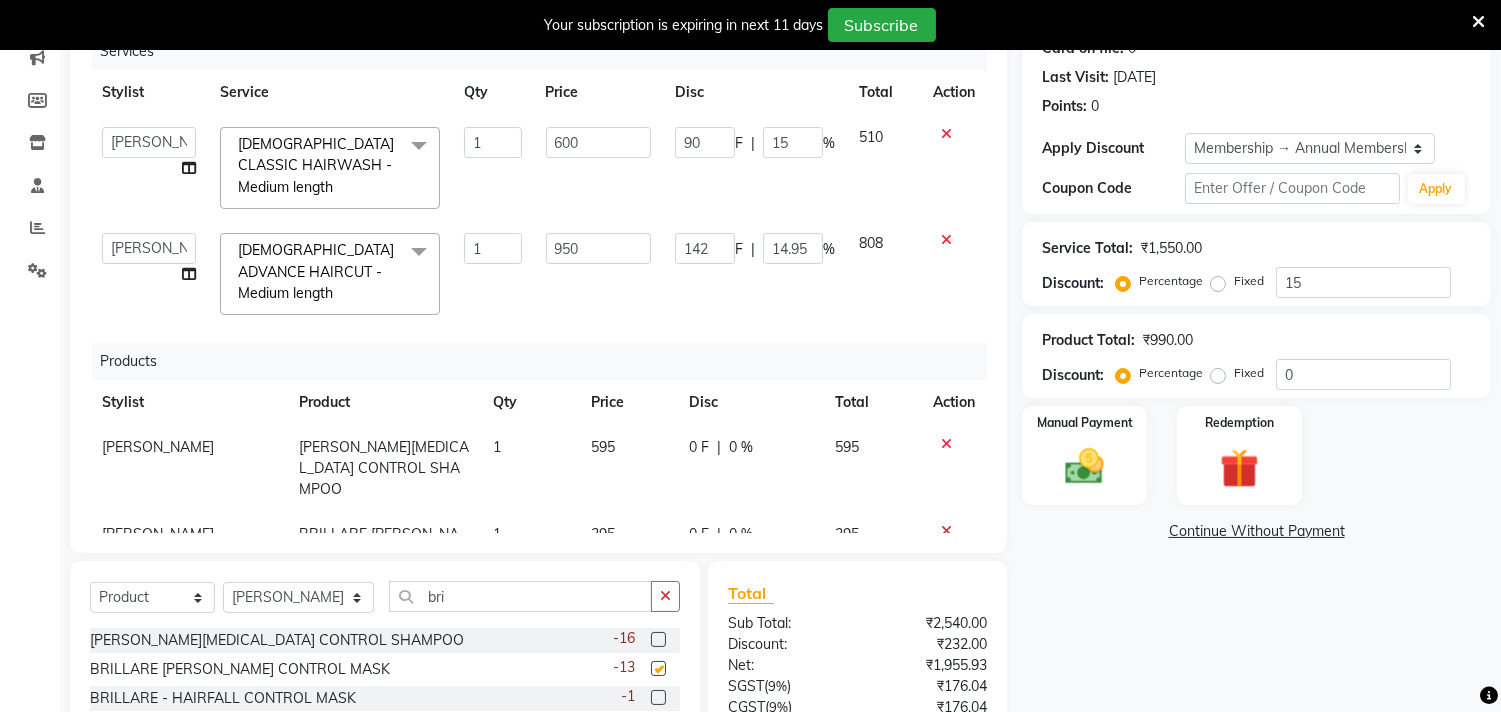 scroll, scrollTop: 56, scrollLeft: 0, axis: vertical 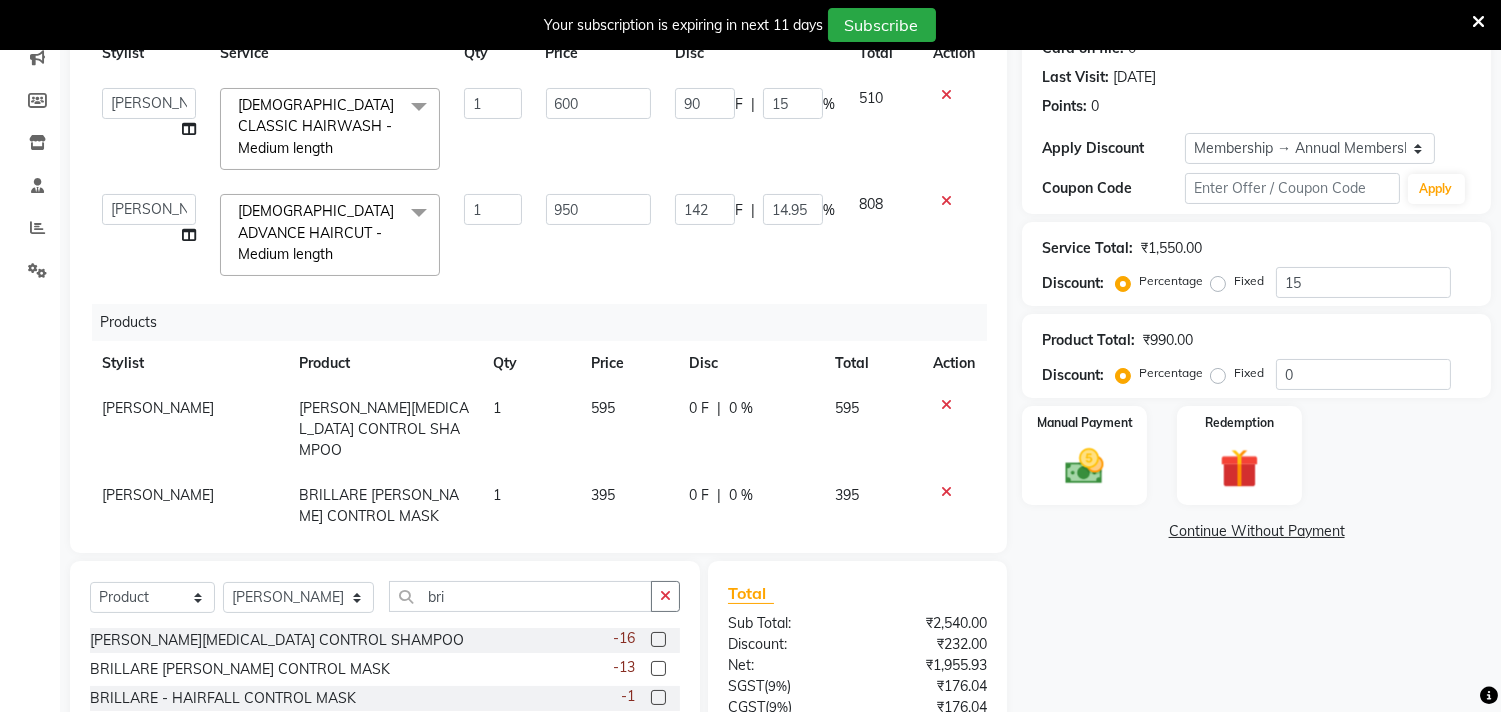 checkbox on "false" 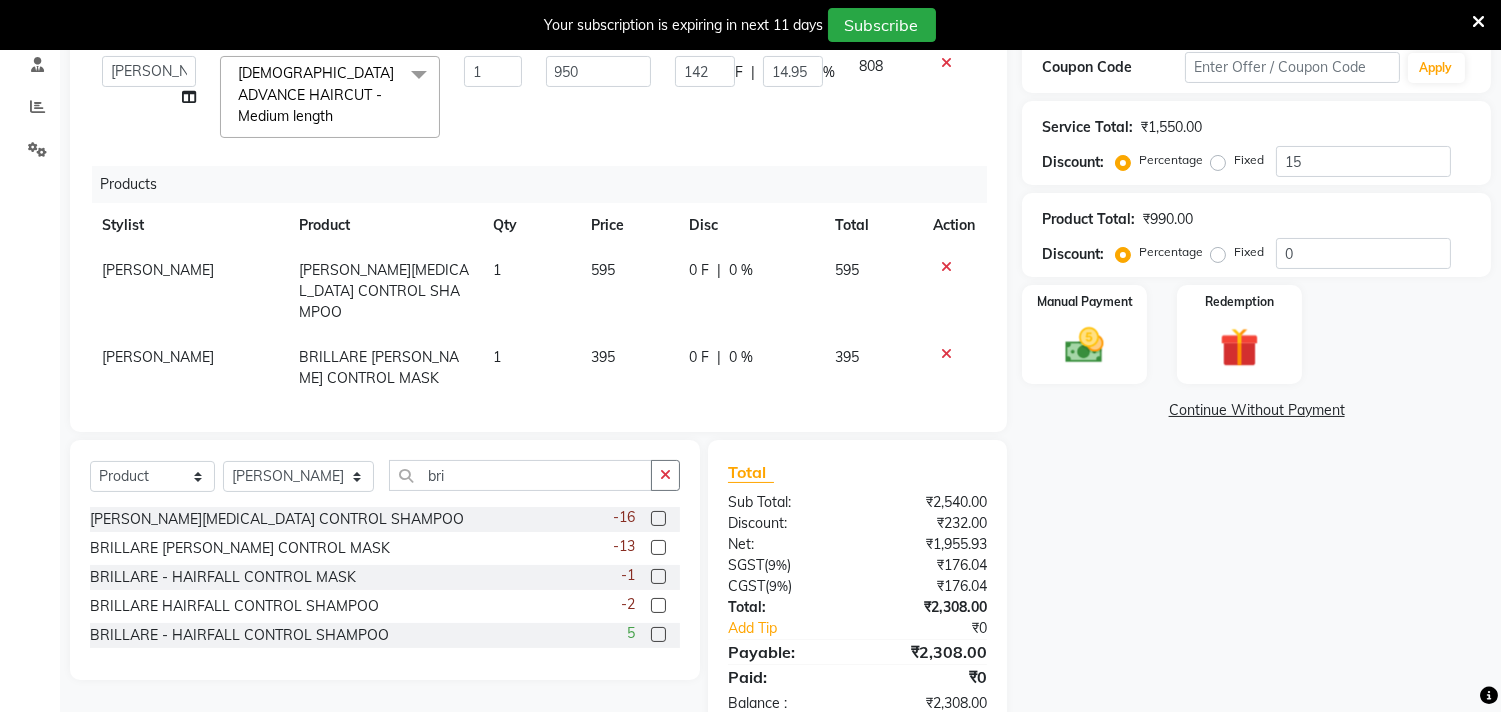 scroll, scrollTop: 437, scrollLeft: 0, axis: vertical 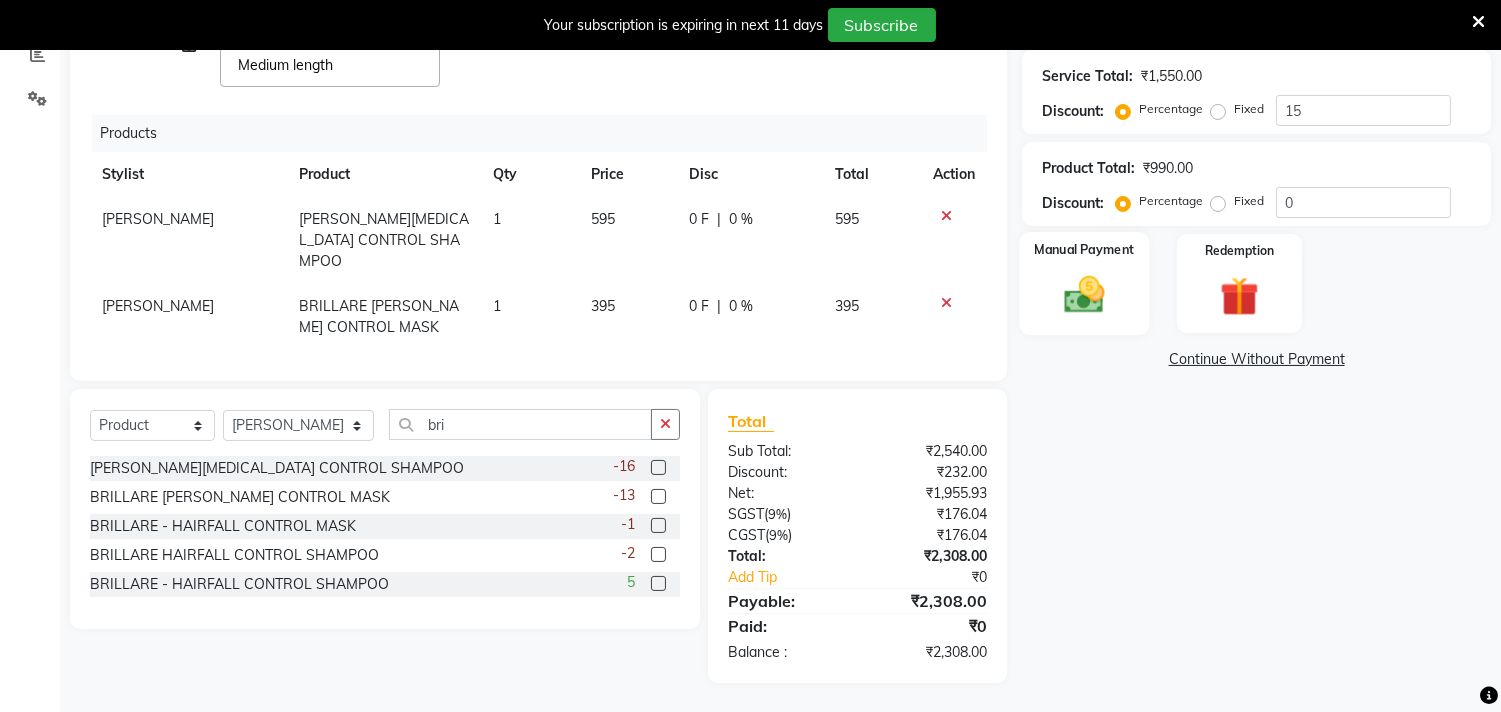 click on "Manual Payment" 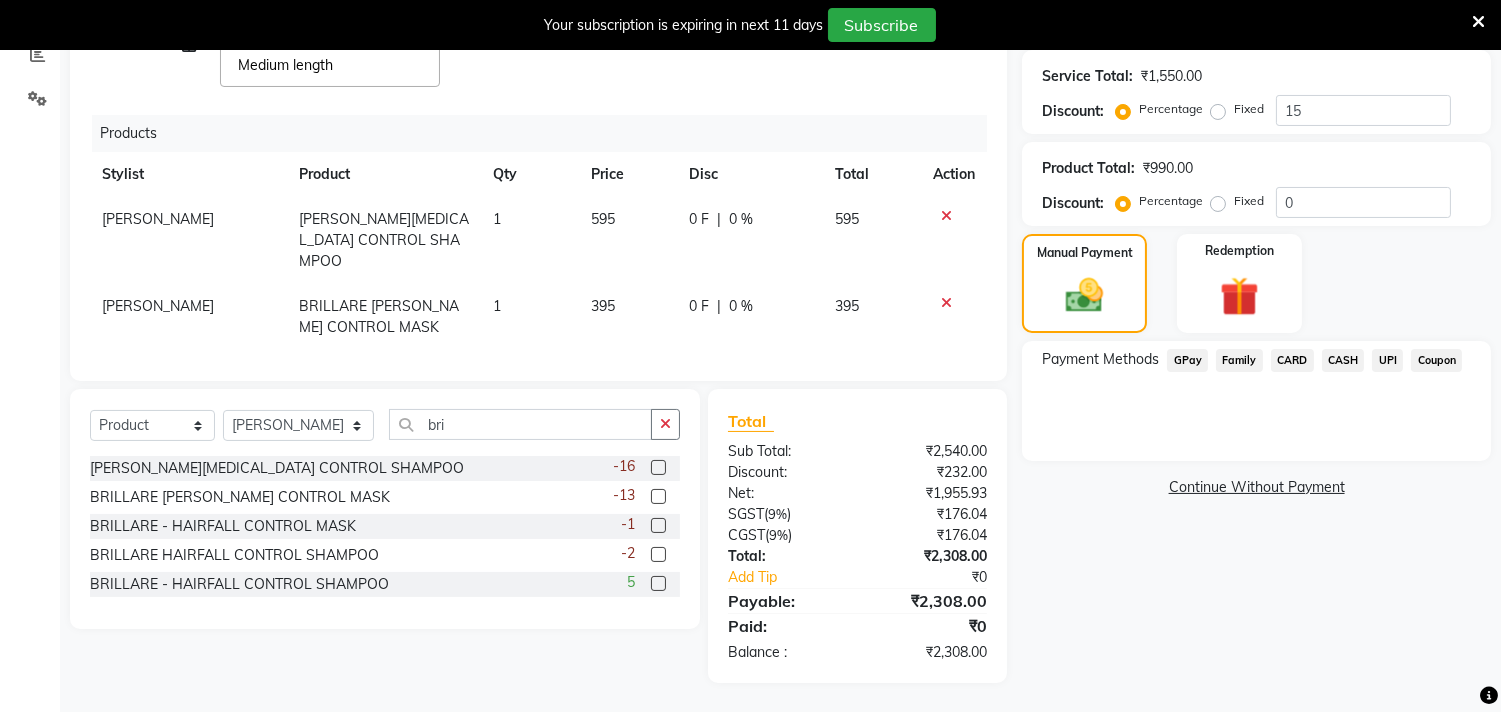 click on "CARD" 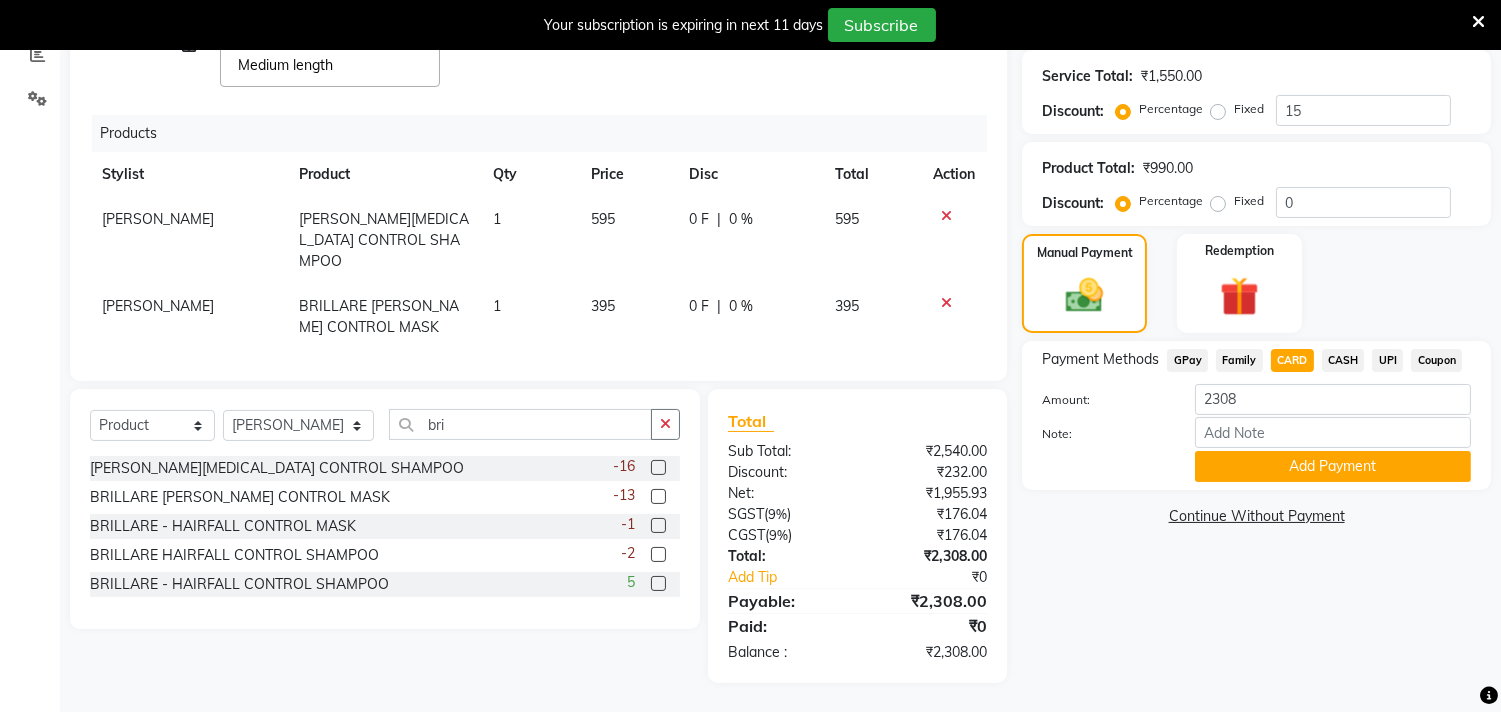 drag, startPoint x: 1300, startPoint y: 458, endPoint x: 1311, endPoint y: 446, distance: 16.27882 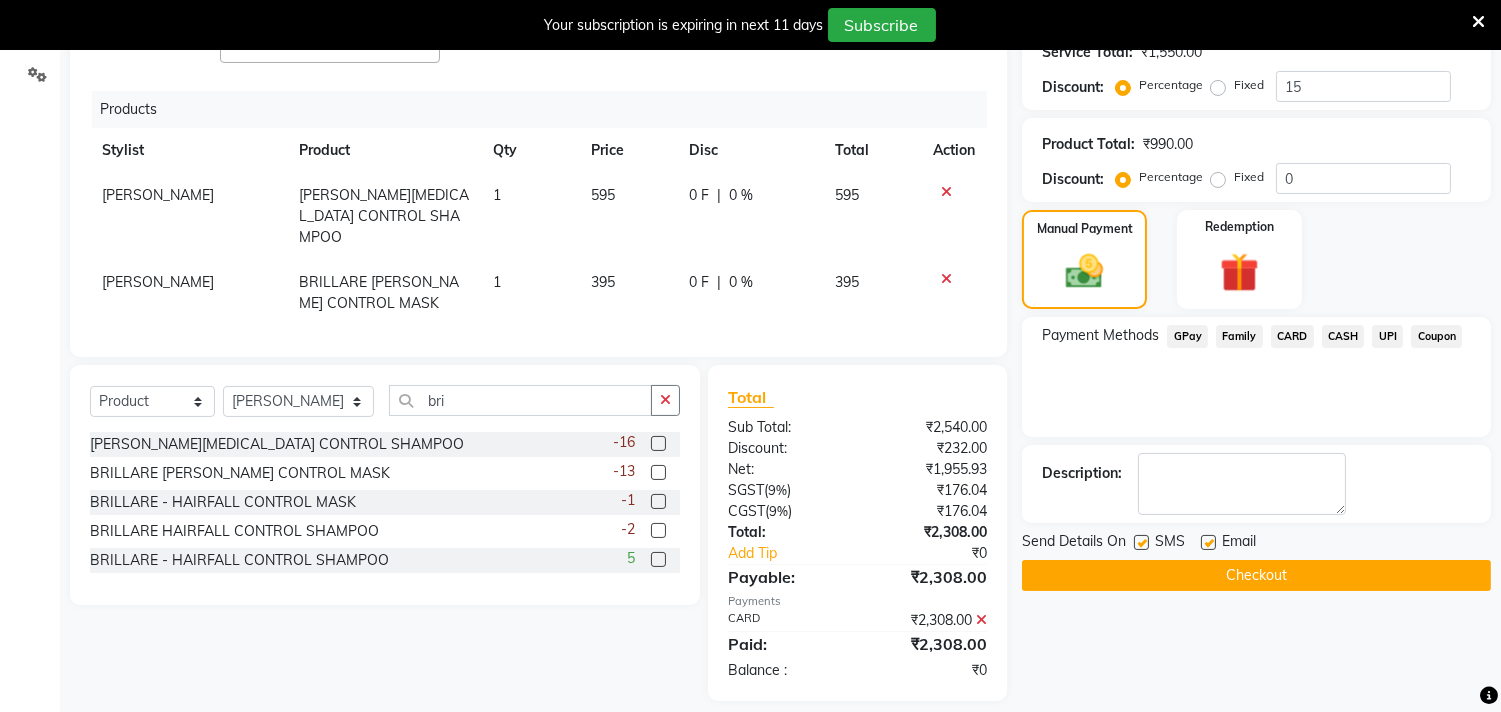 scroll, scrollTop: 480, scrollLeft: 0, axis: vertical 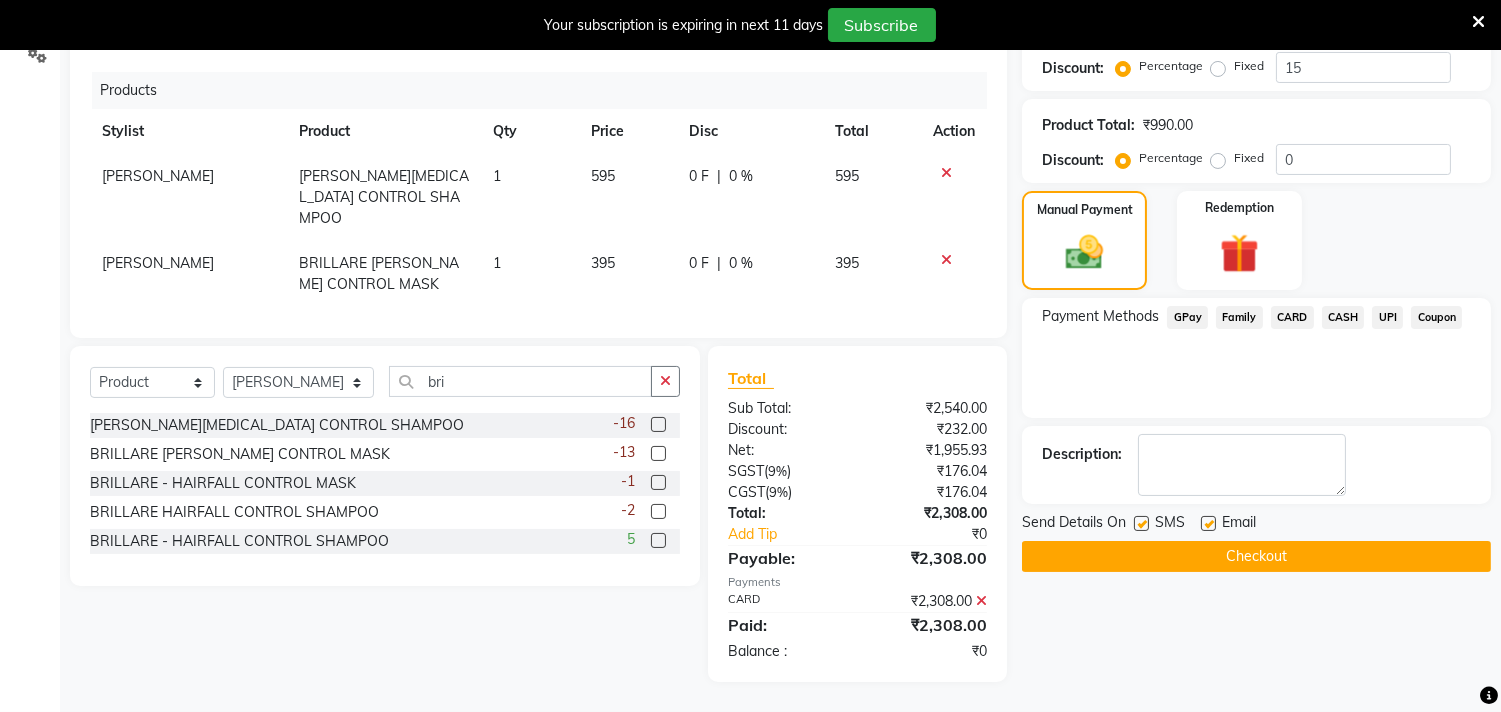 click on "Checkout" 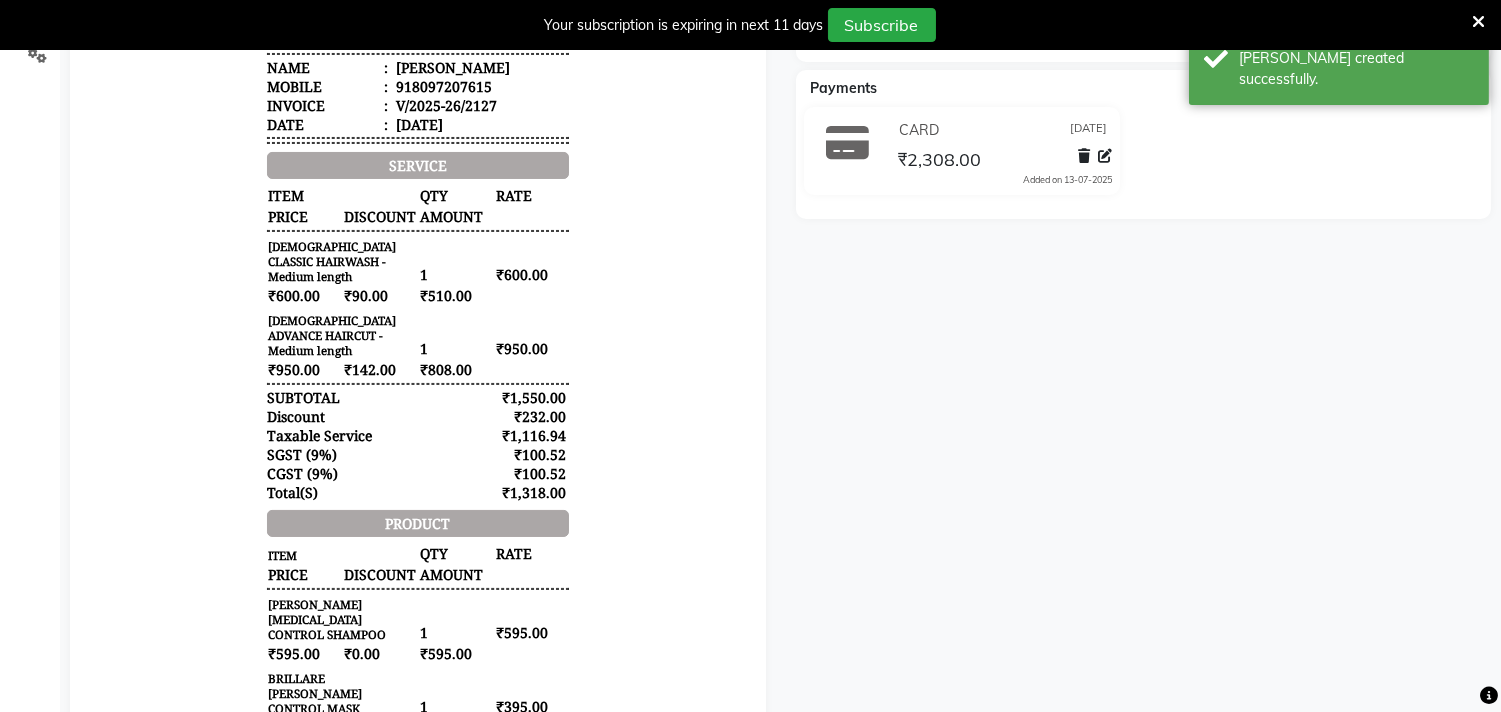 scroll, scrollTop: 35, scrollLeft: 0, axis: vertical 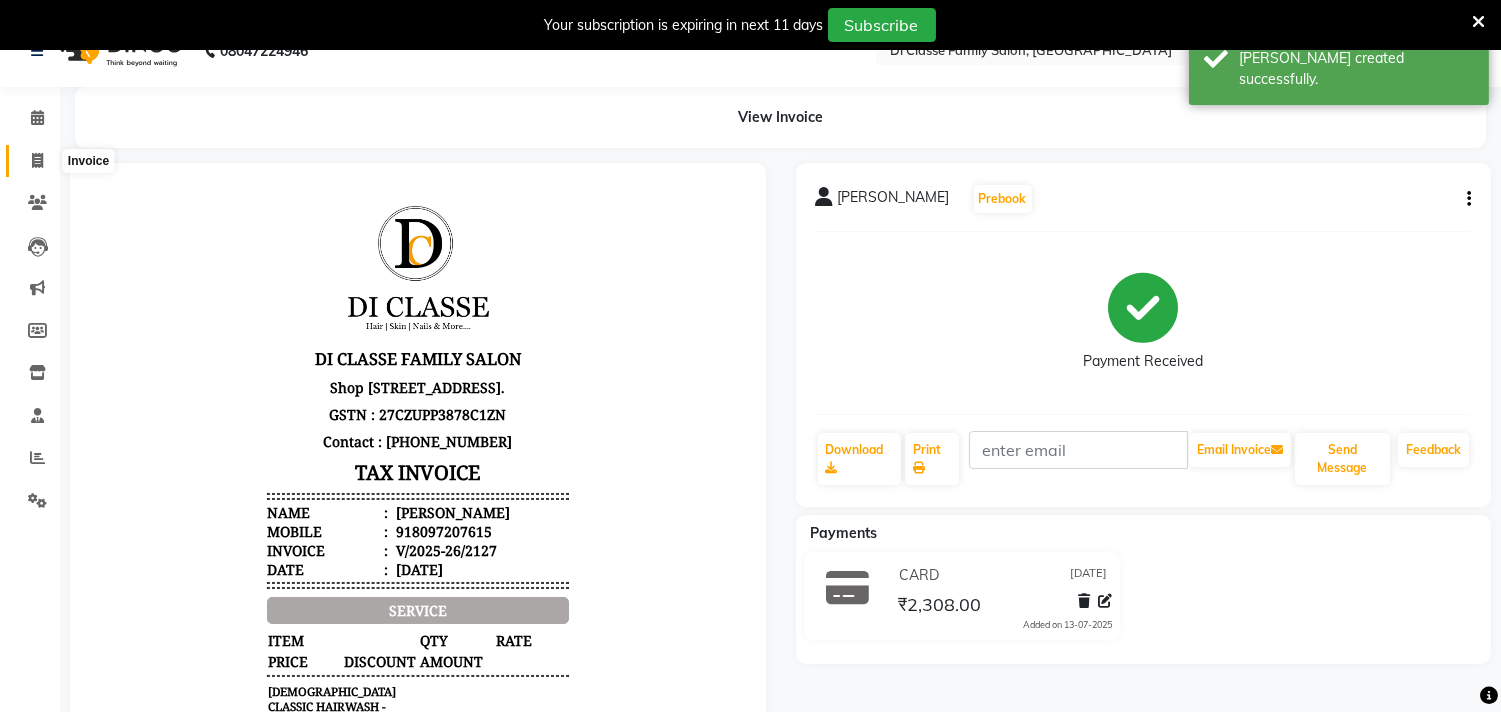click 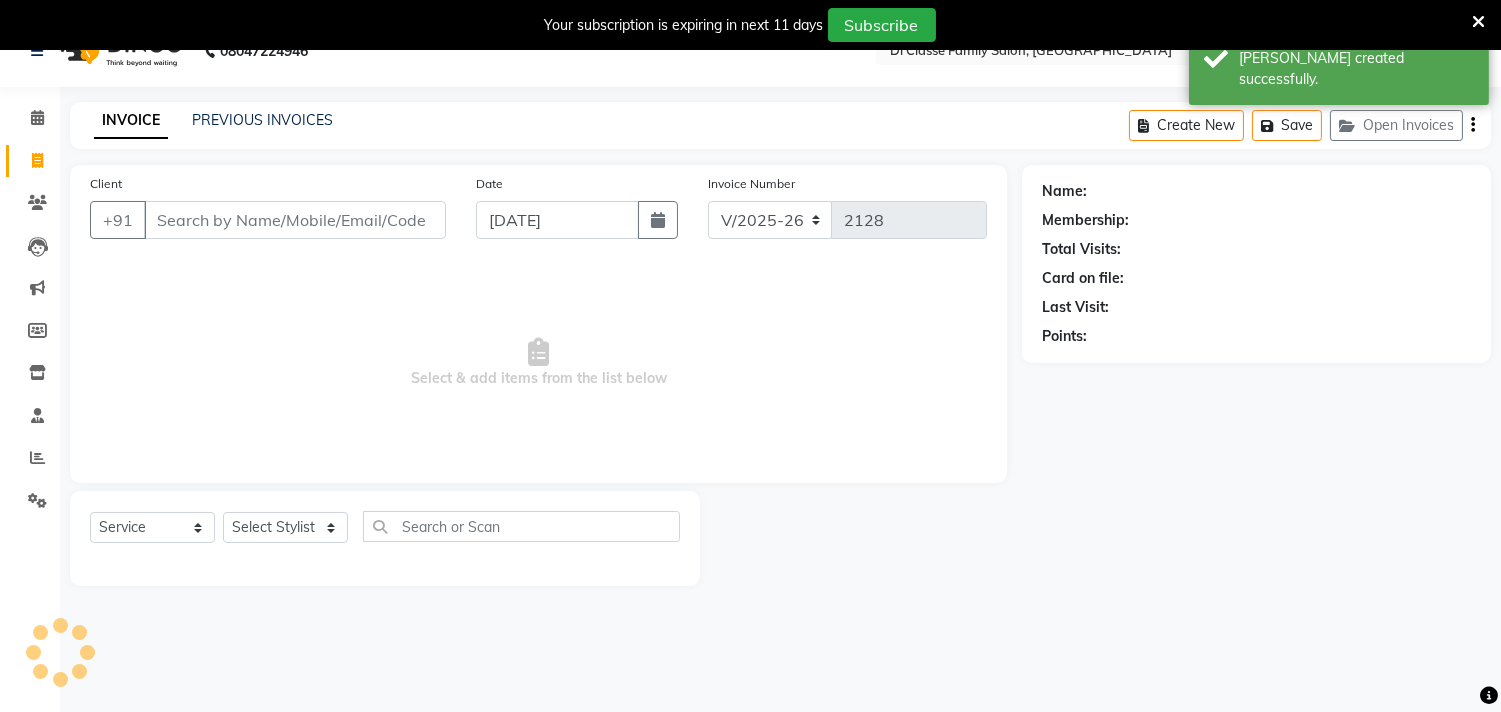 scroll, scrollTop: 50, scrollLeft: 0, axis: vertical 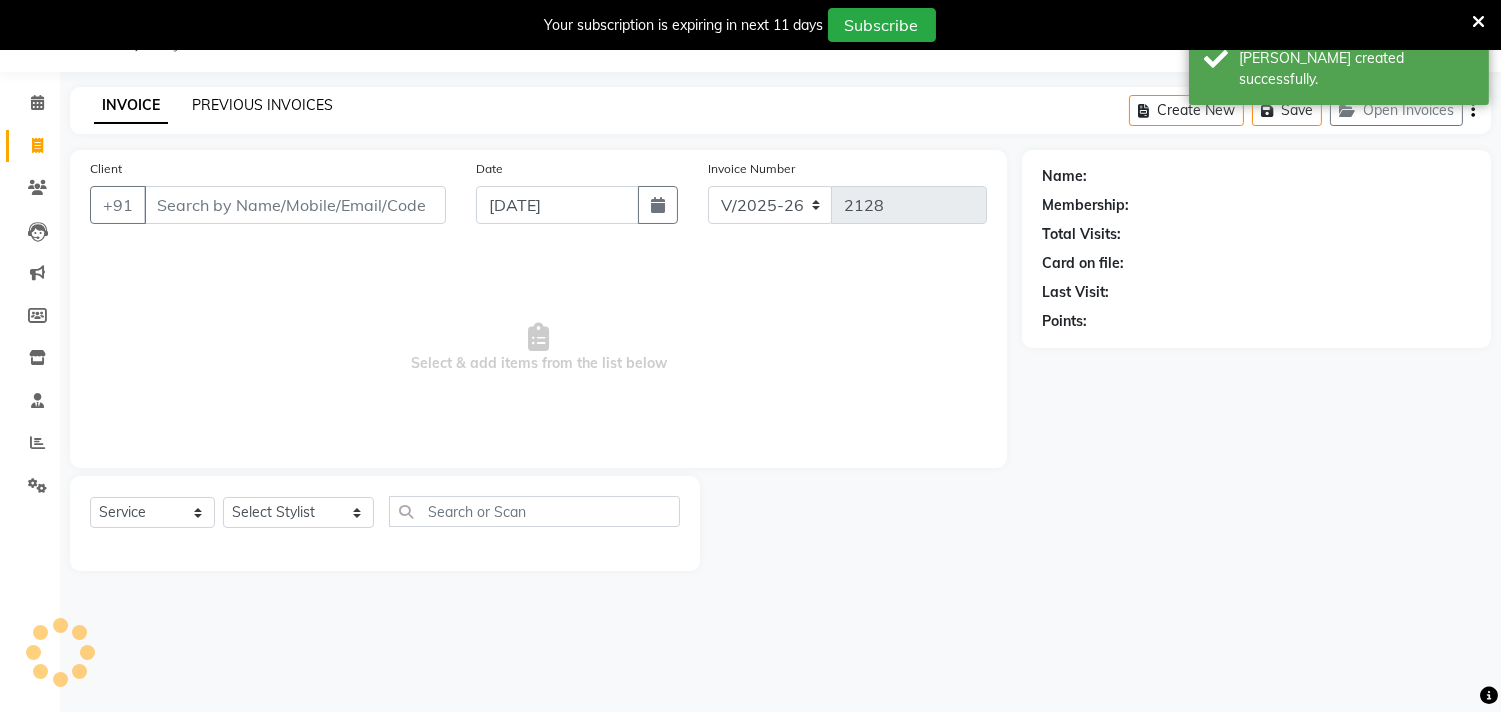 click on "PREVIOUS INVOICES" 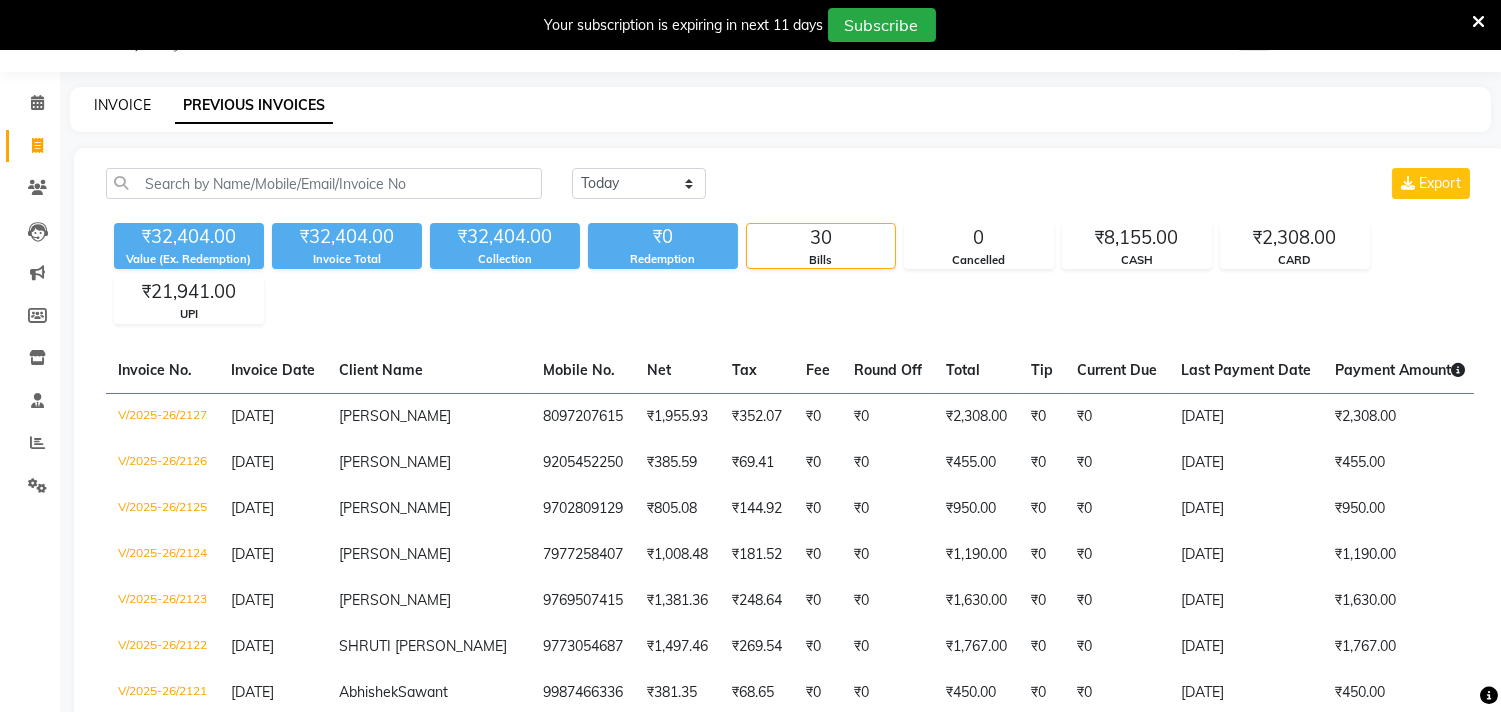 click on "INVOICE" 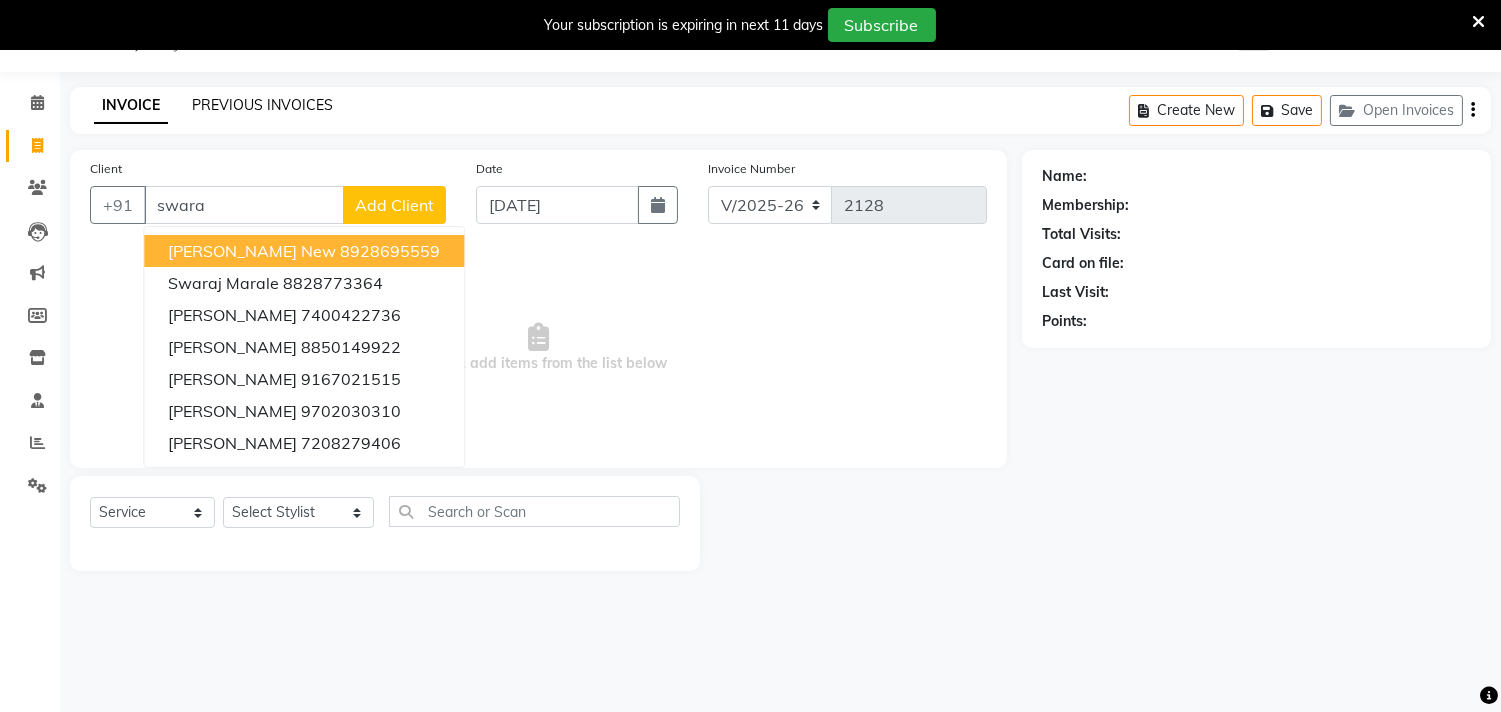type on "swara" 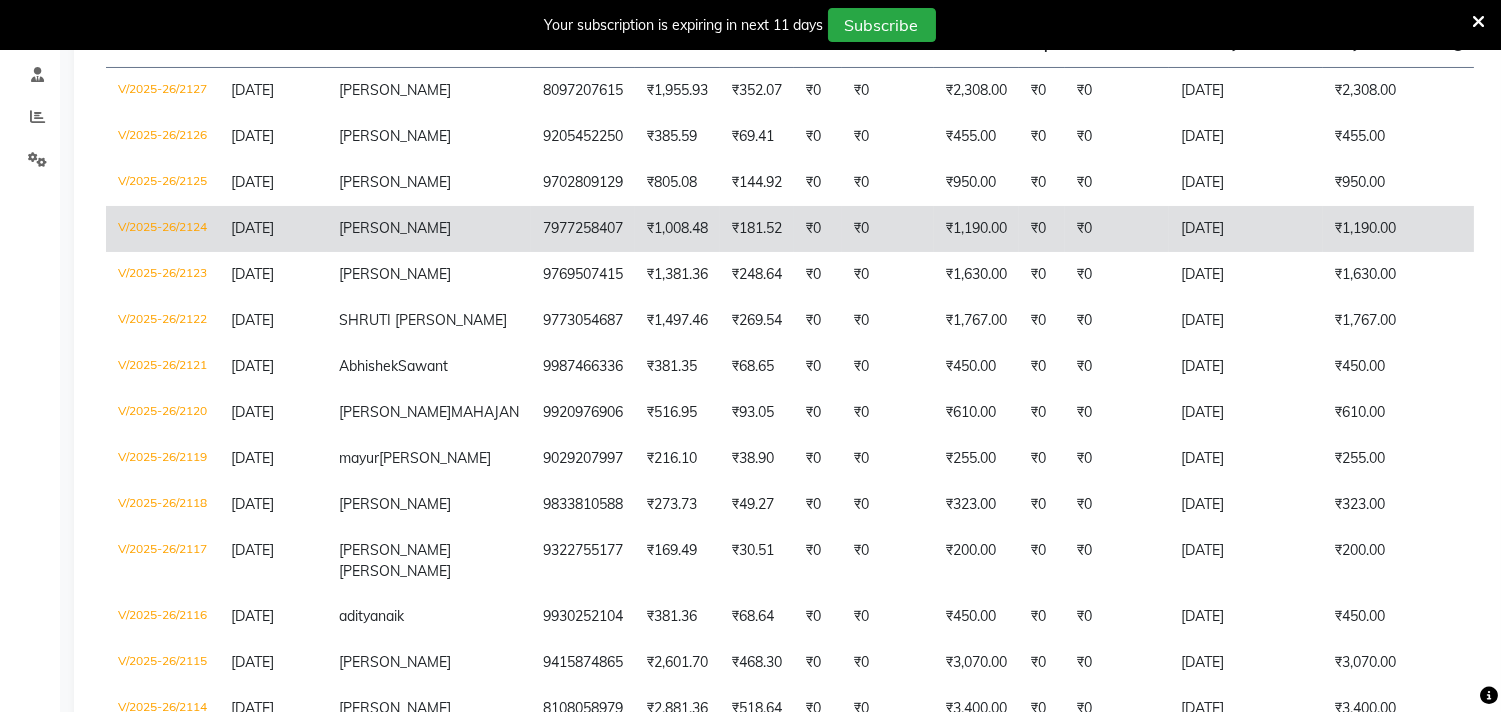 scroll, scrollTop: 0, scrollLeft: 0, axis: both 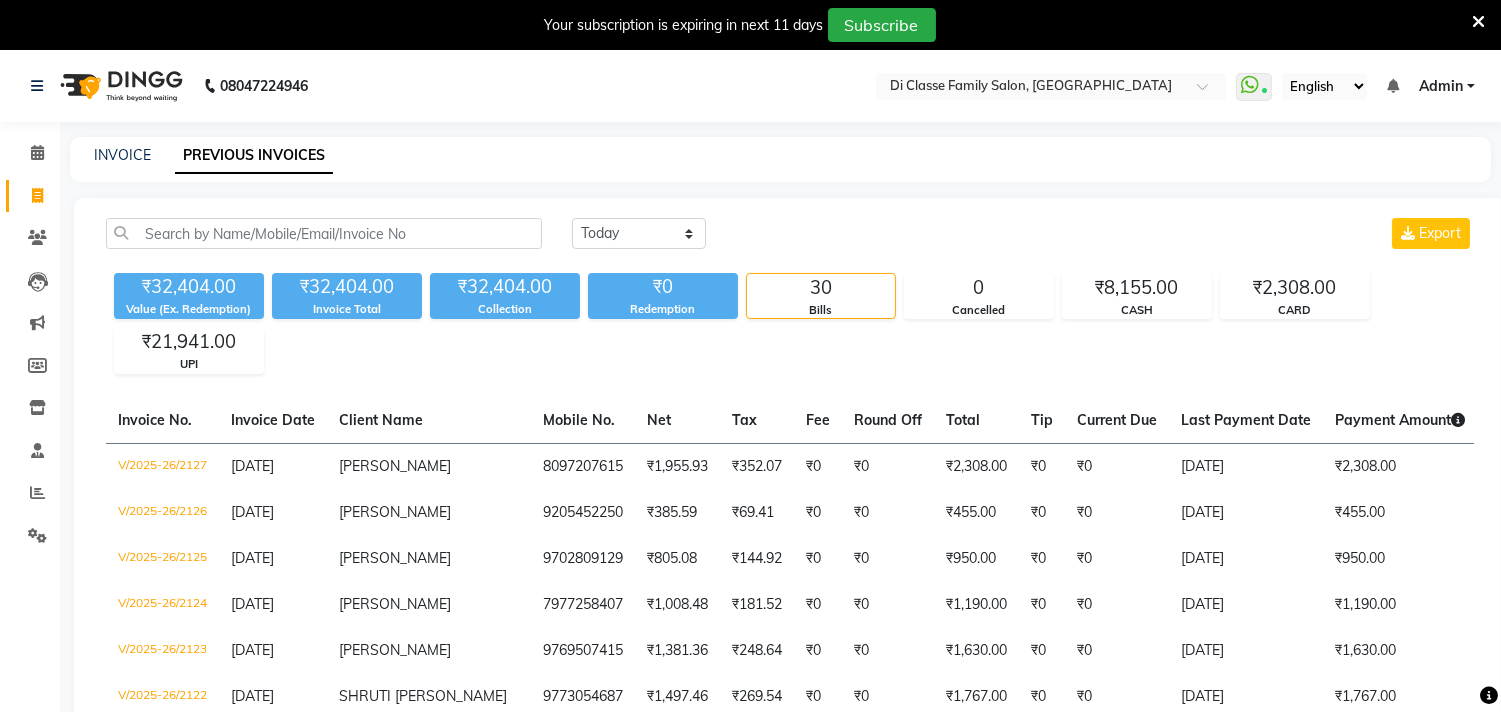 click on "INVOICE PREVIOUS INVOICES" 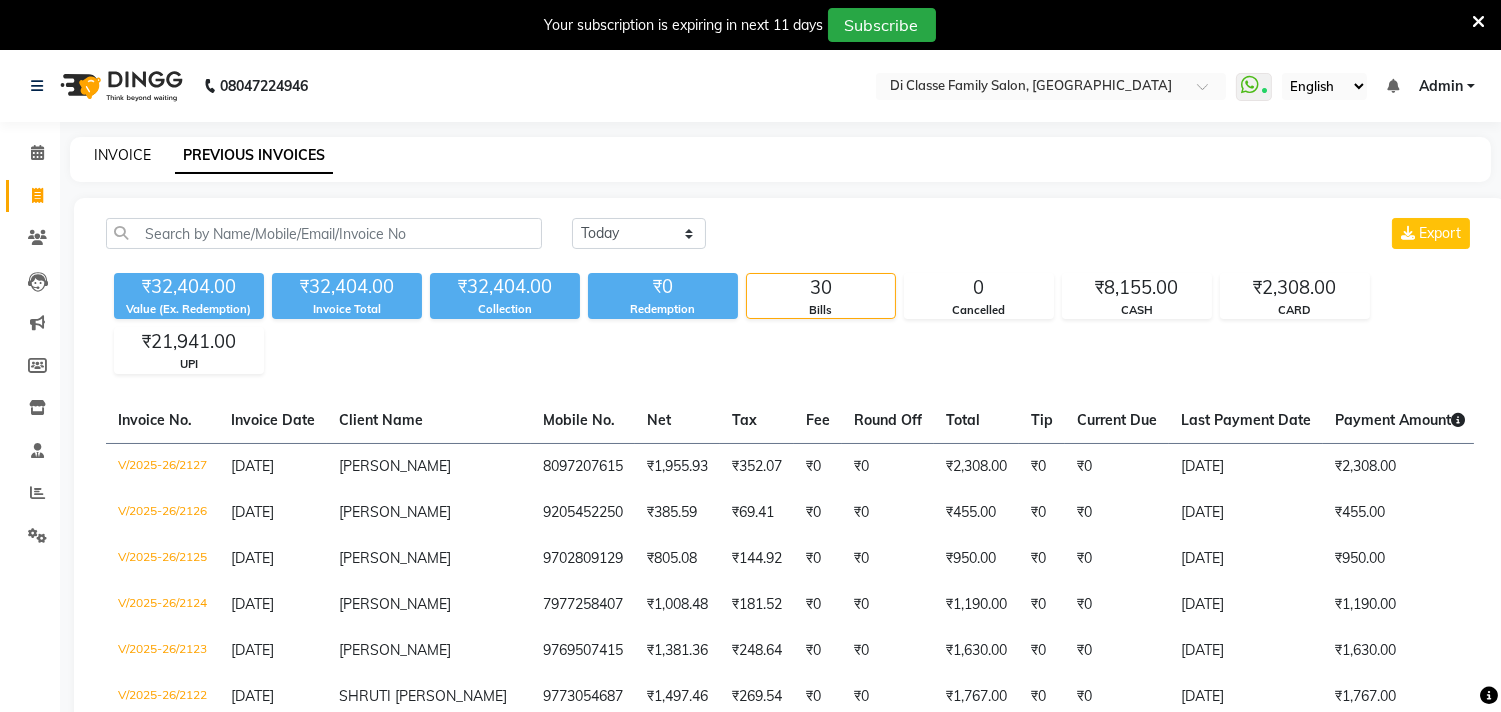 click on "INVOICE" 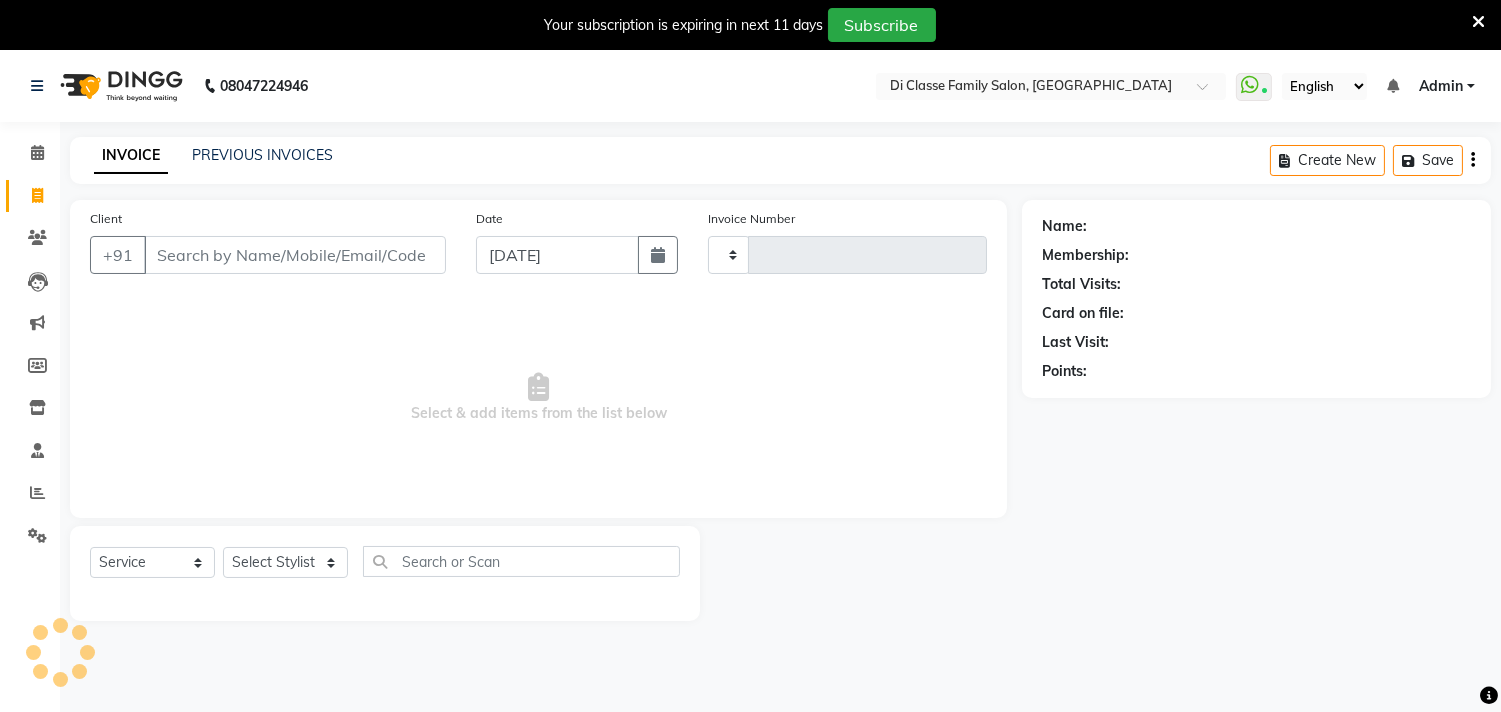 scroll, scrollTop: 50, scrollLeft: 0, axis: vertical 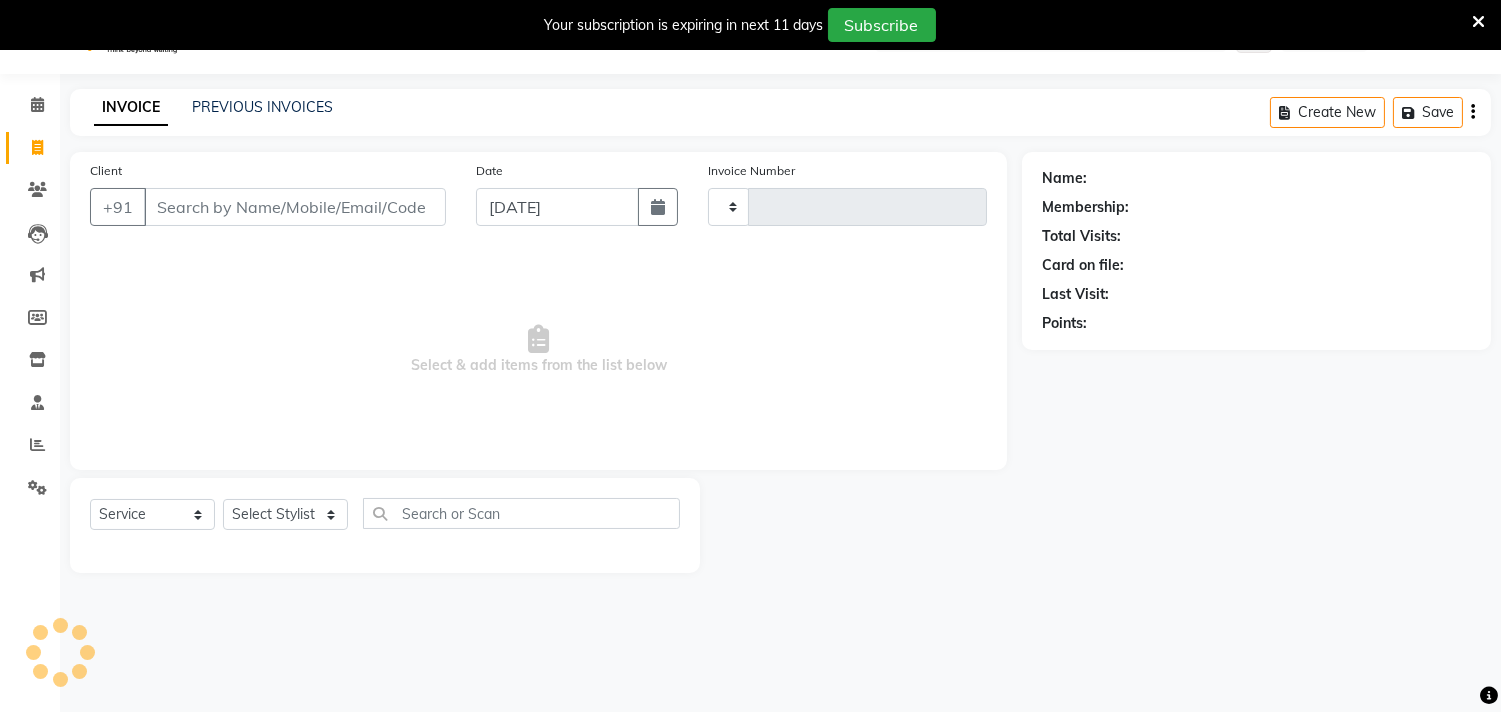 type on "2128" 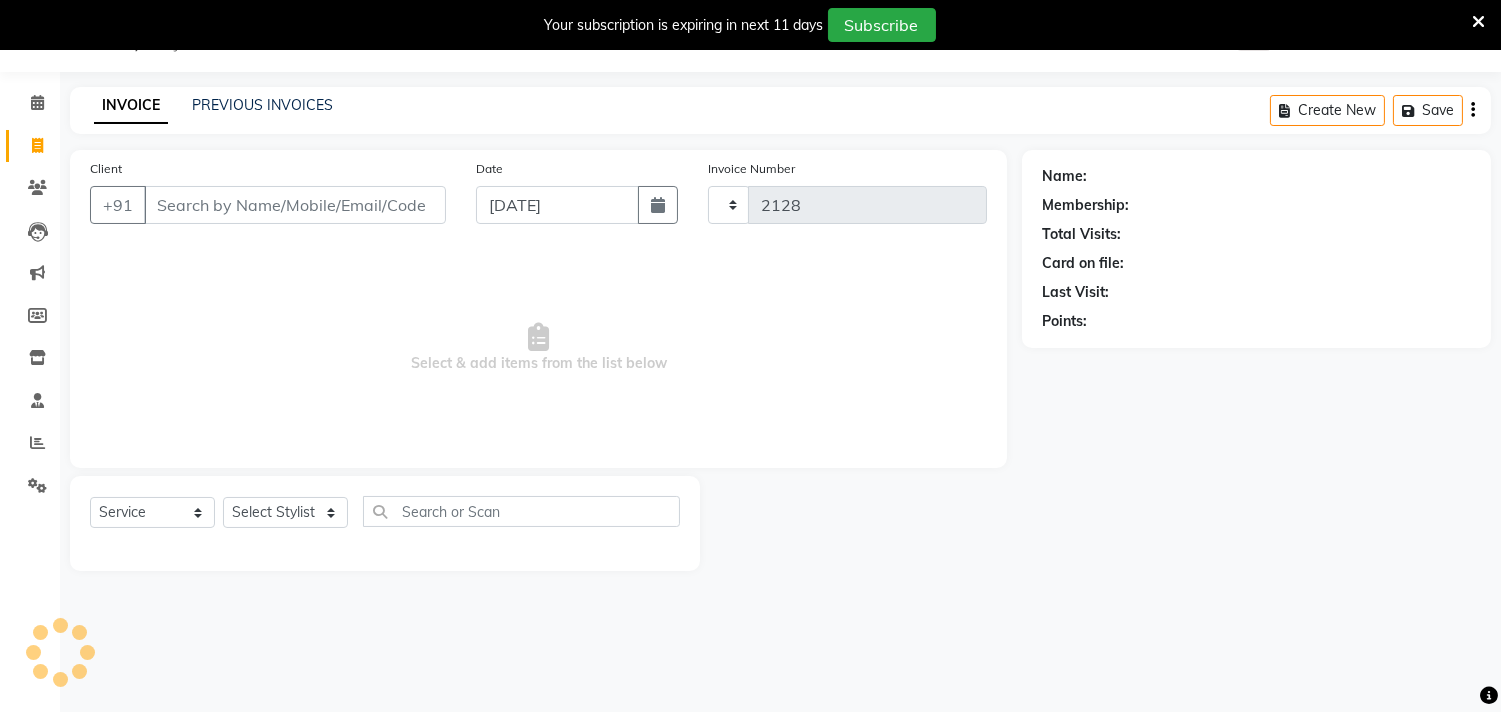 select on "4704" 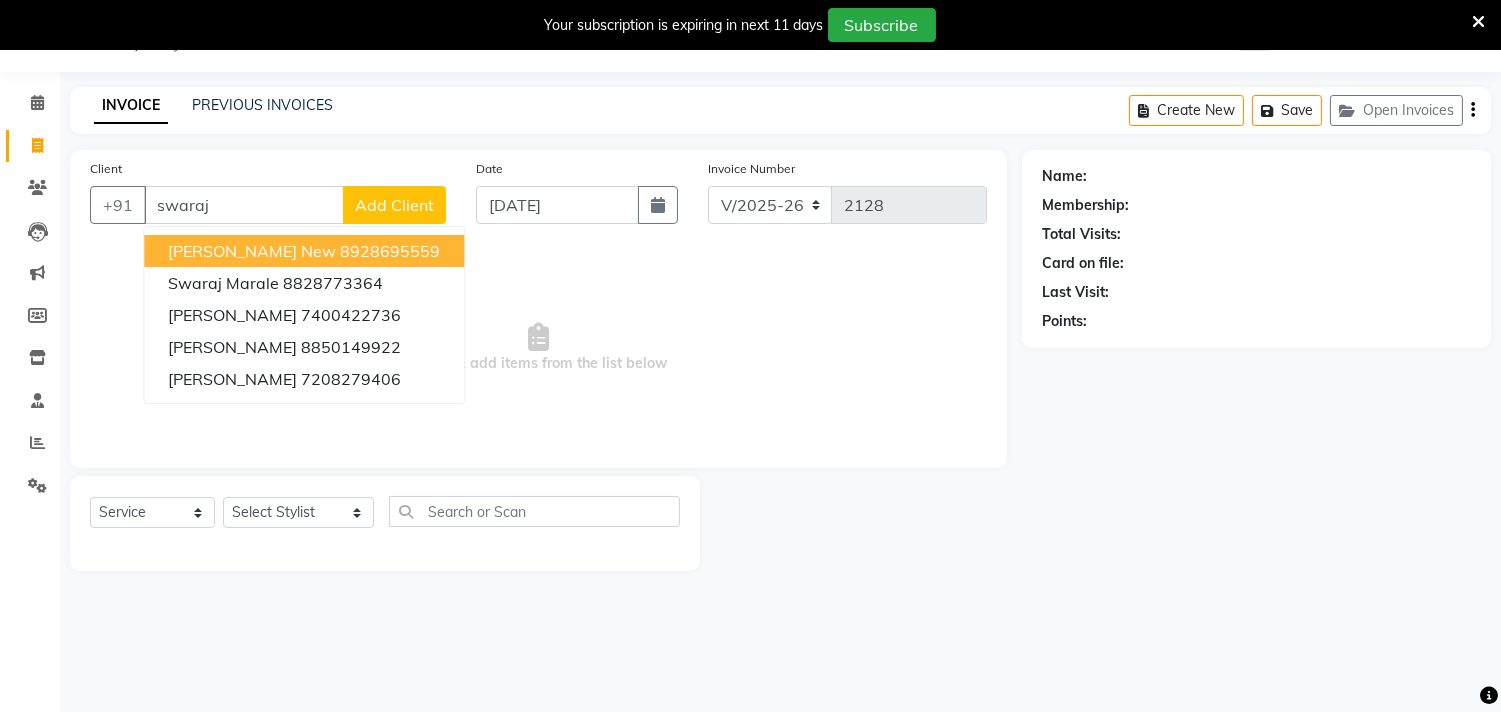click on "[PERSON_NAME] new" at bounding box center (252, 251) 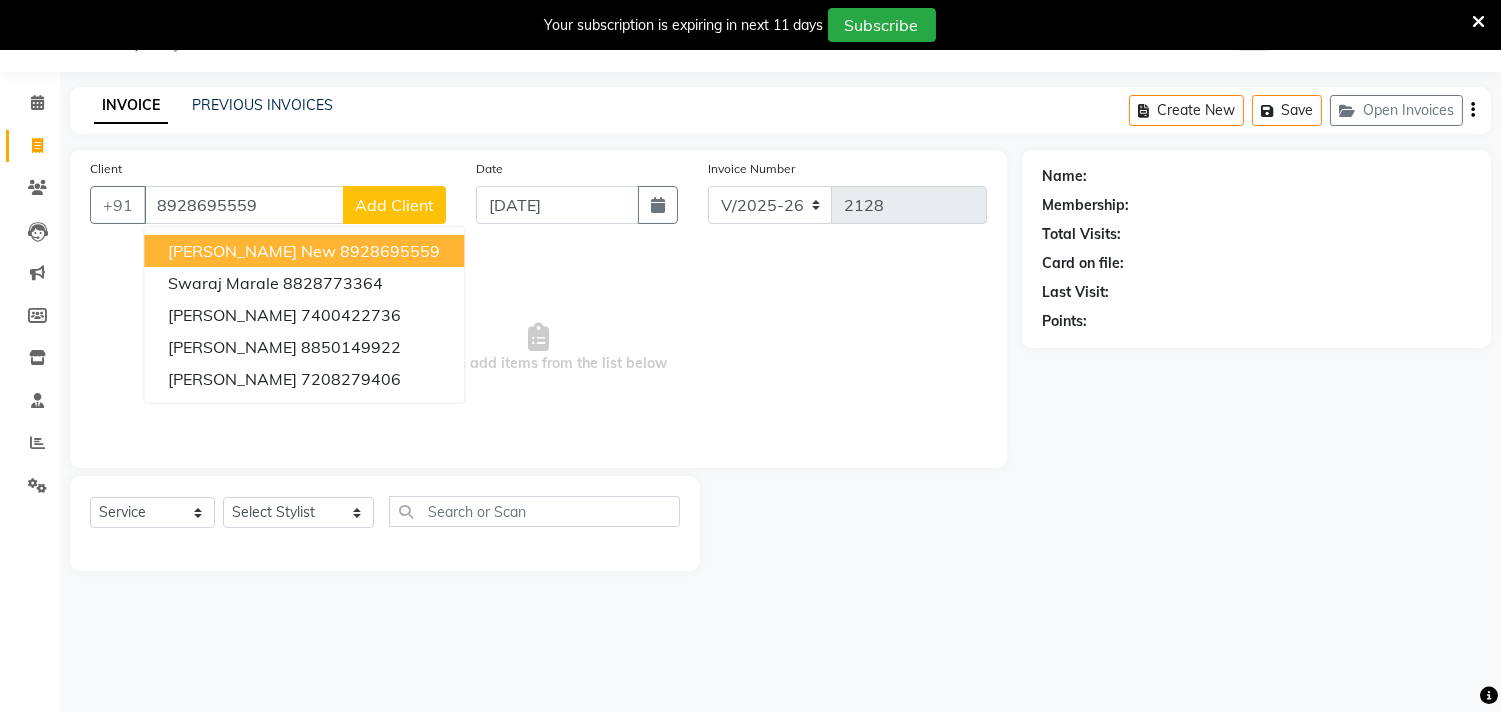 type on "8928695559" 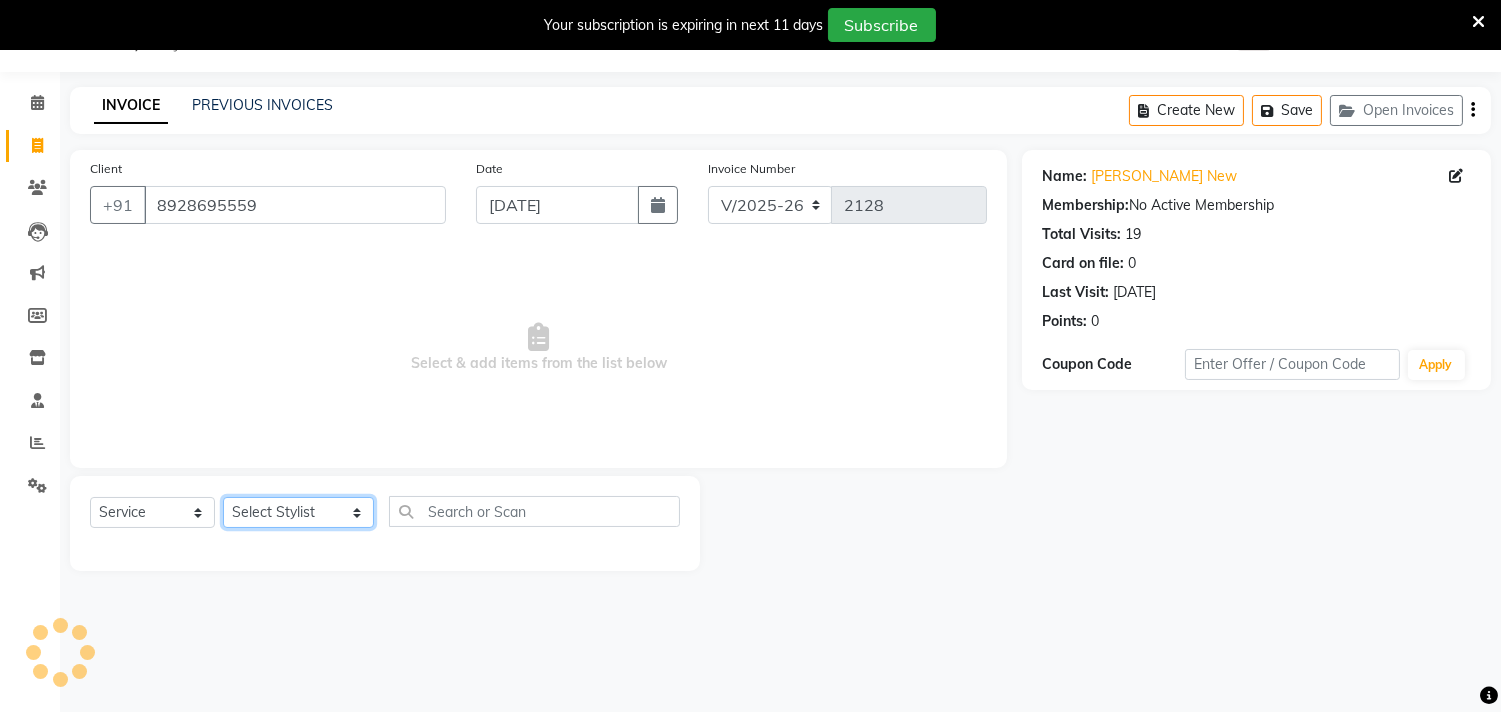click on "Select Stylist [PERSON_NAME]  [PERSON_NAME]  [PERSON_NAME]  Front Desk Javed [PERSON_NAME]  [PERSON_NAME]  Pooja Jadhav [PERSON_NAME] [PERSON_NAME] [PERSON_NAME] SACHIN [PERSON_NAME] SAHAJAN [PERSON_NAME]  [PERSON_NAME] [PERSON_NAME] [PERSON_NAME] [PERSON_NAME] [PERSON_NAME] [PERSON_NAME] [PERSON_NAME]" 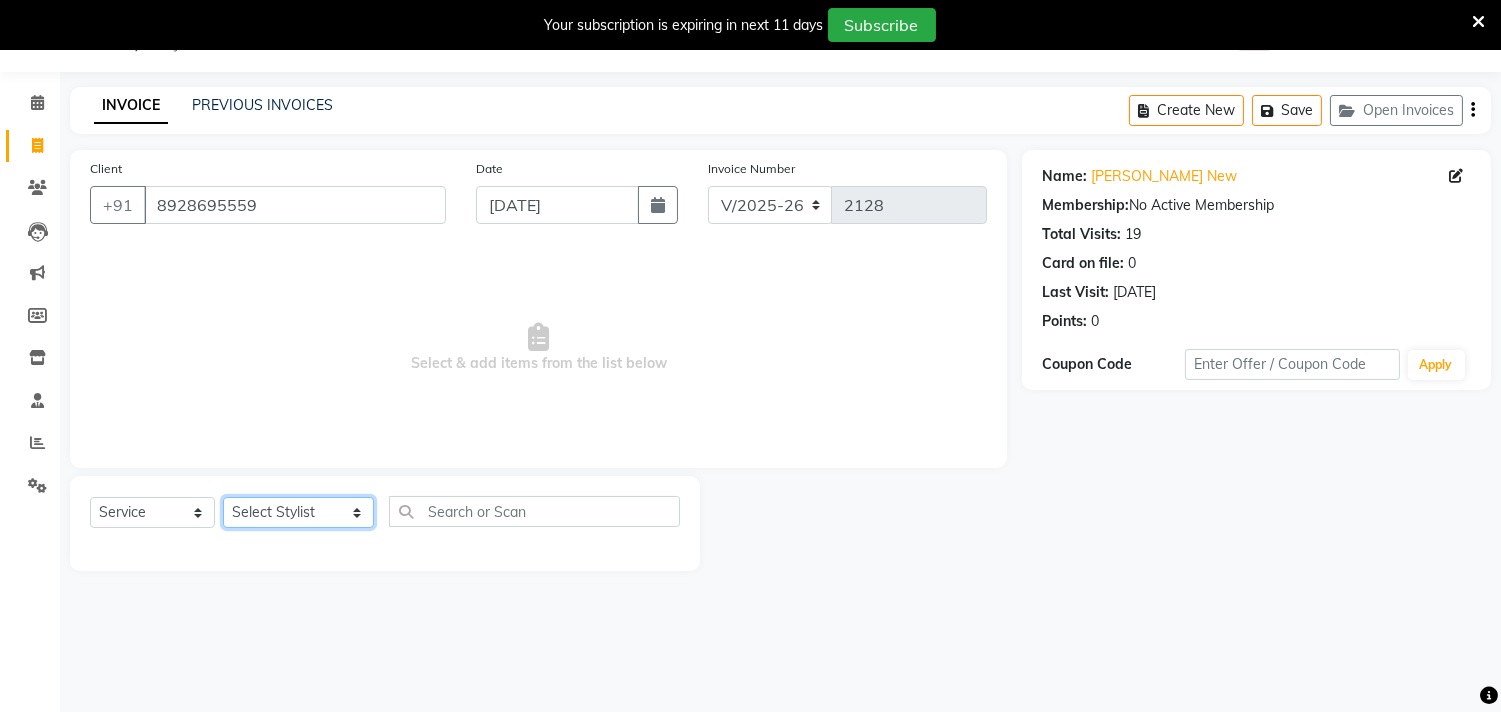 select on "51560" 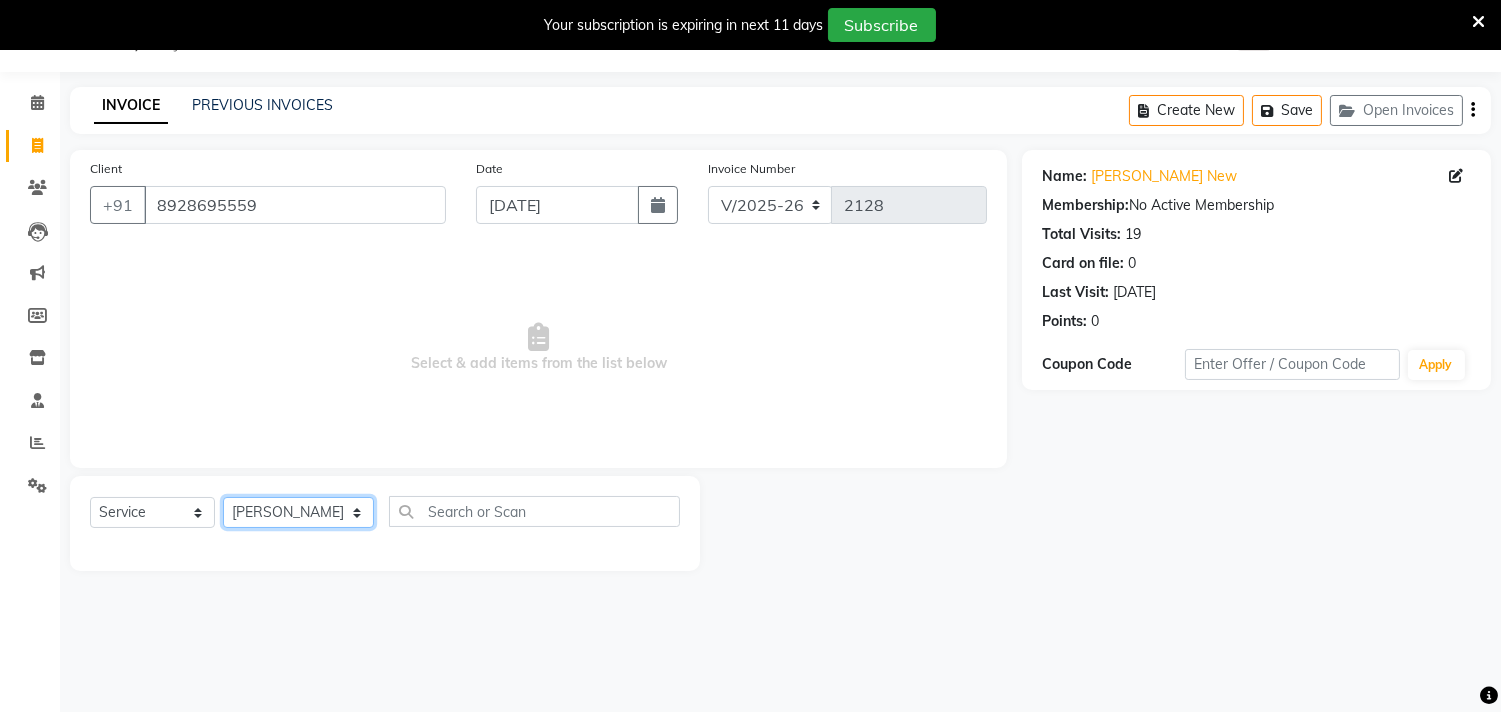 click on "Select Stylist [PERSON_NAME]  [PERSON_NAME]  [PERSON_NAME]  Front Desk Javed [PERSON_NAME]  [PERSON_NAME]  Pooja Jadhav [PERSON_NAME] [PERSON_NAME] [PERSON_NAME] SACHIN [PERSON_NAME] SAHAJAN [PERSON_NAME]  [PERSON_NAME] [PERSON_NAME] [PERSON_NAME] [PERSON_NAME] [PERSON_NAME] [PERSON_NAME] [PERSON_NAME]" 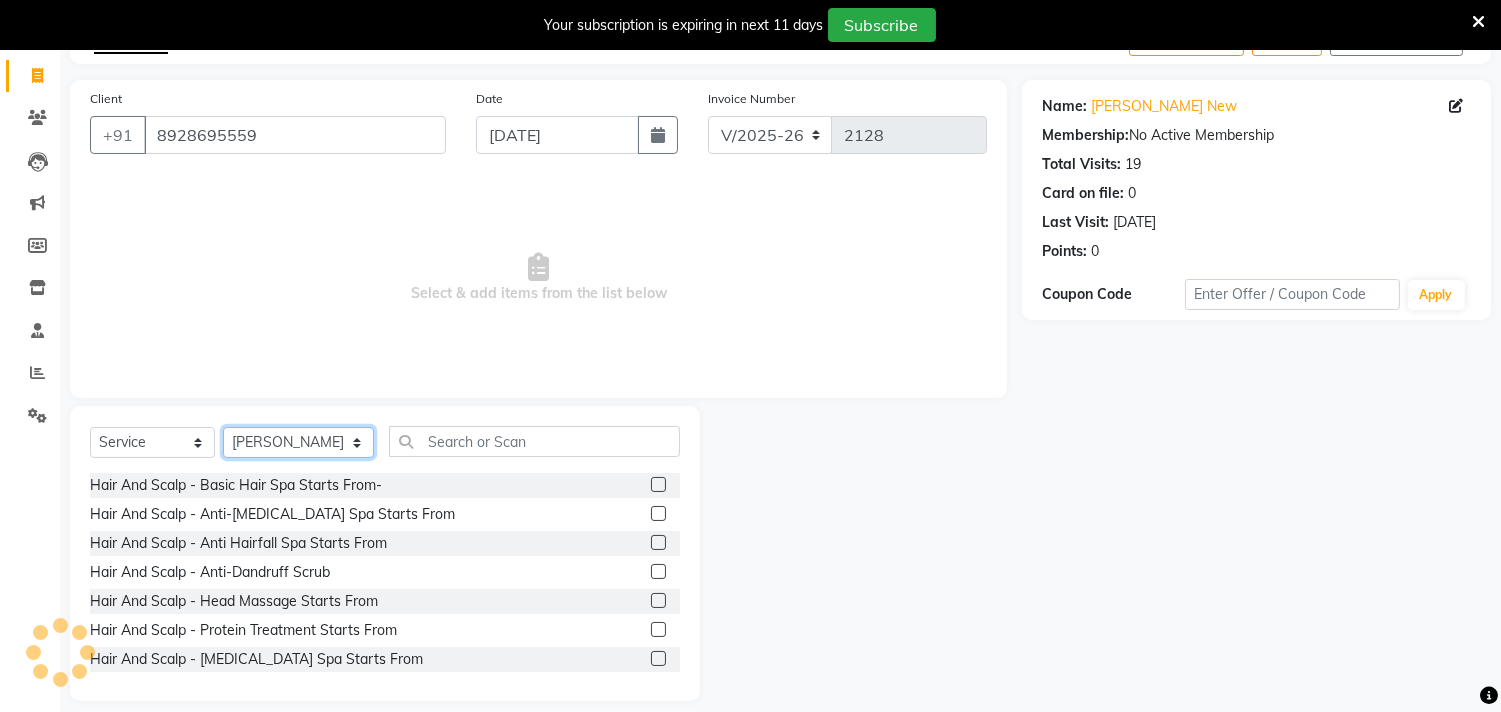 scroll, scrollTop: 138, scrollLeft: 0, axis: vertical 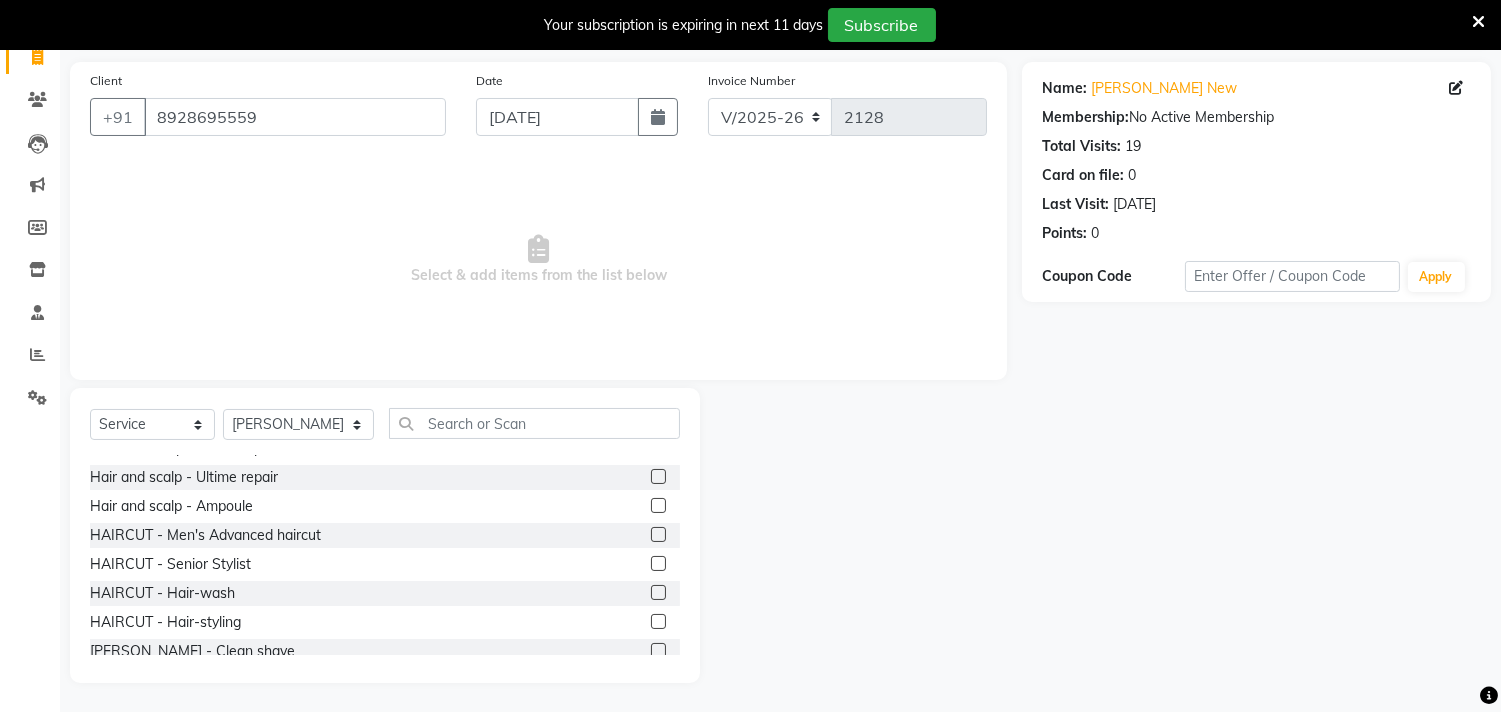 click 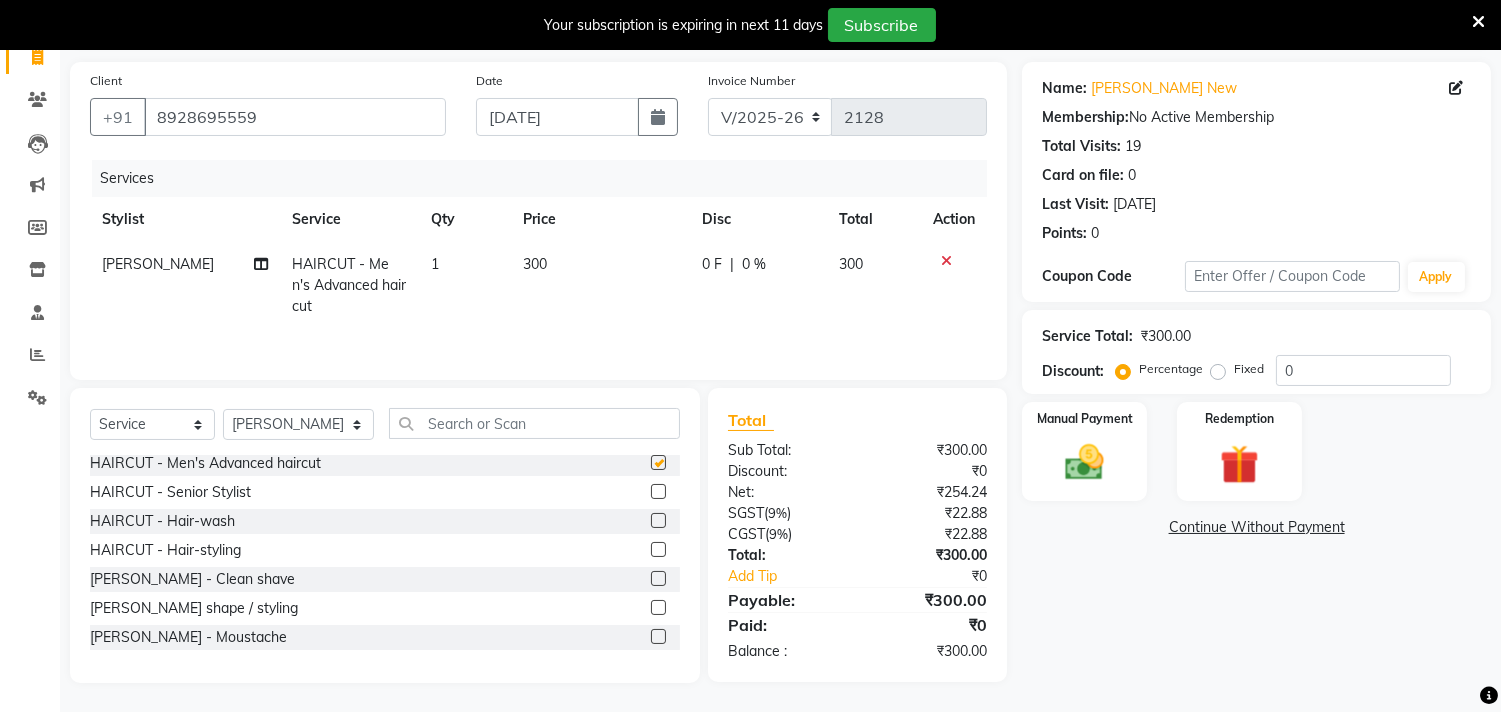 checkbox on "false" 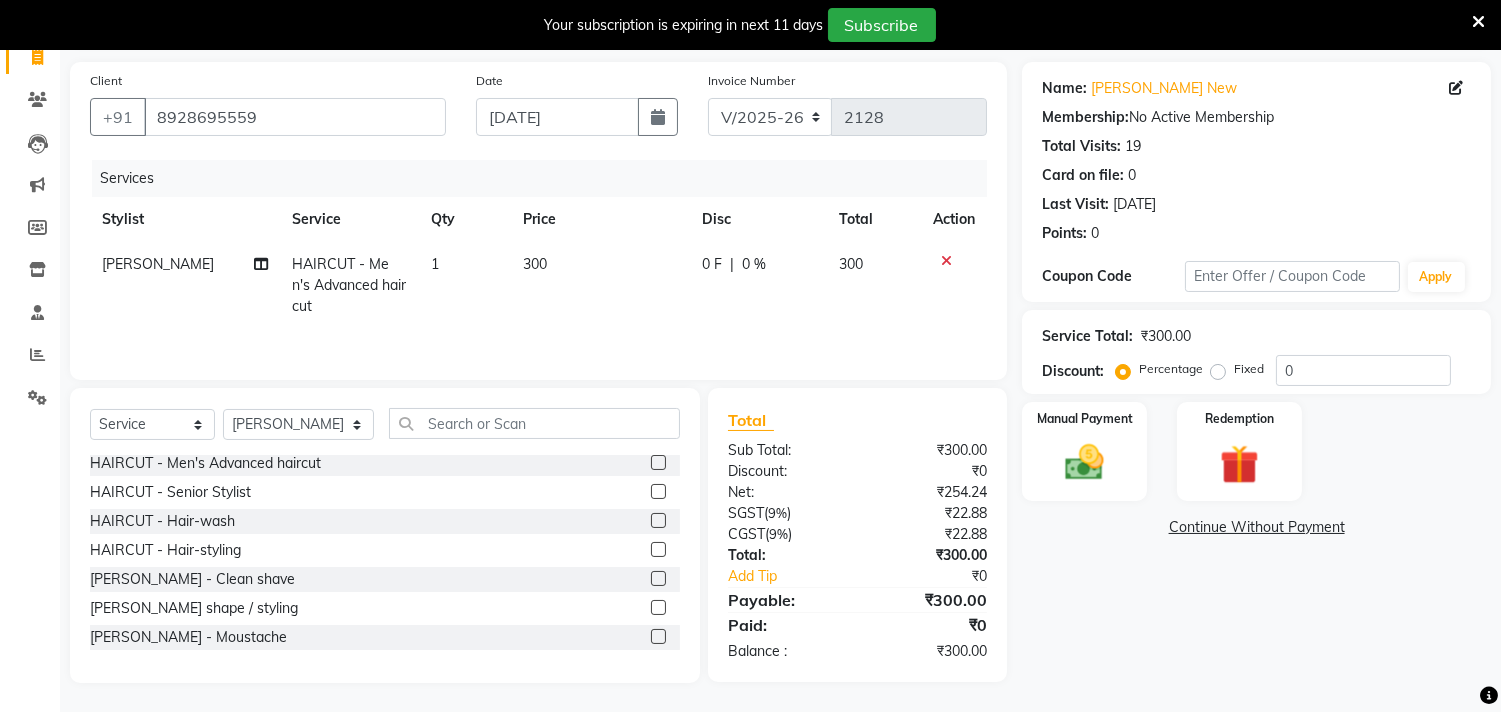 scroll, scrollTop: 333, scrollLeft: 0, axis: vertical 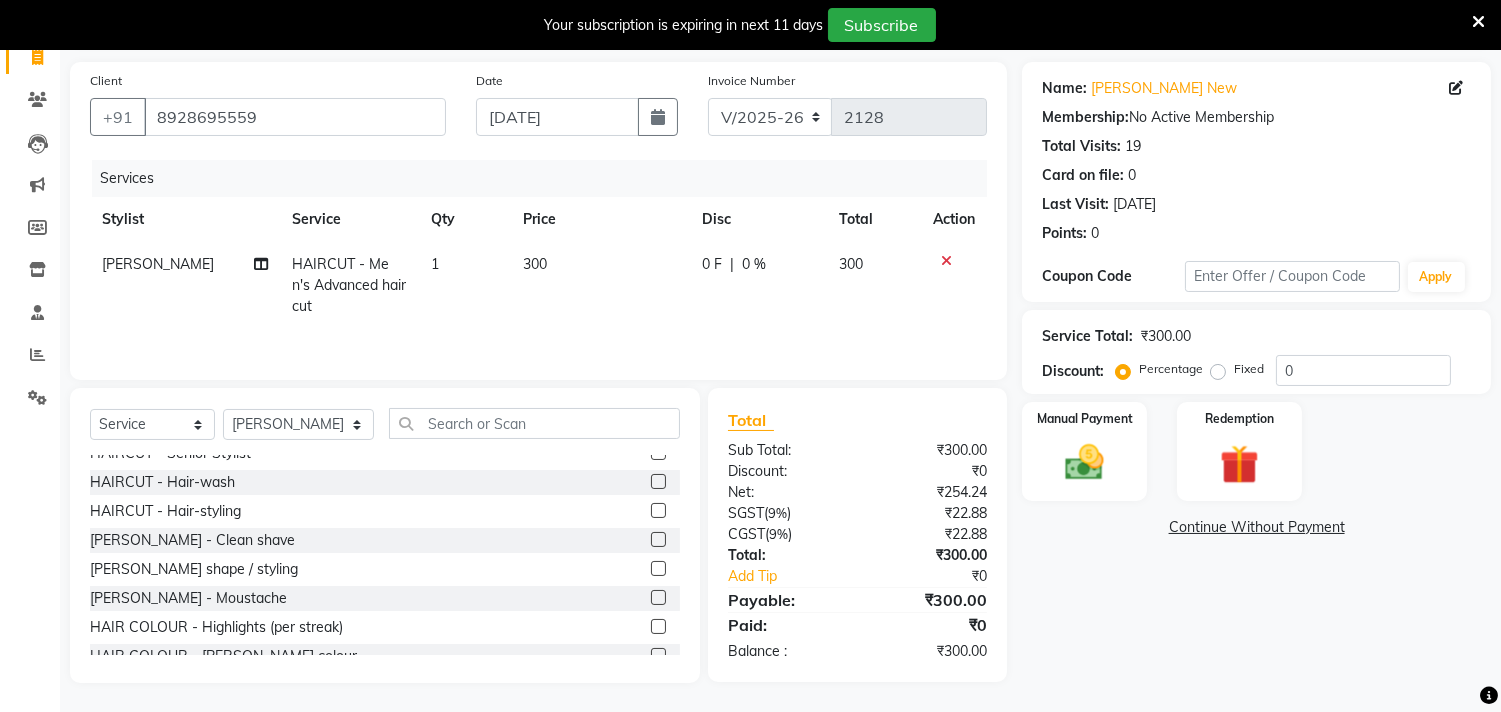 click 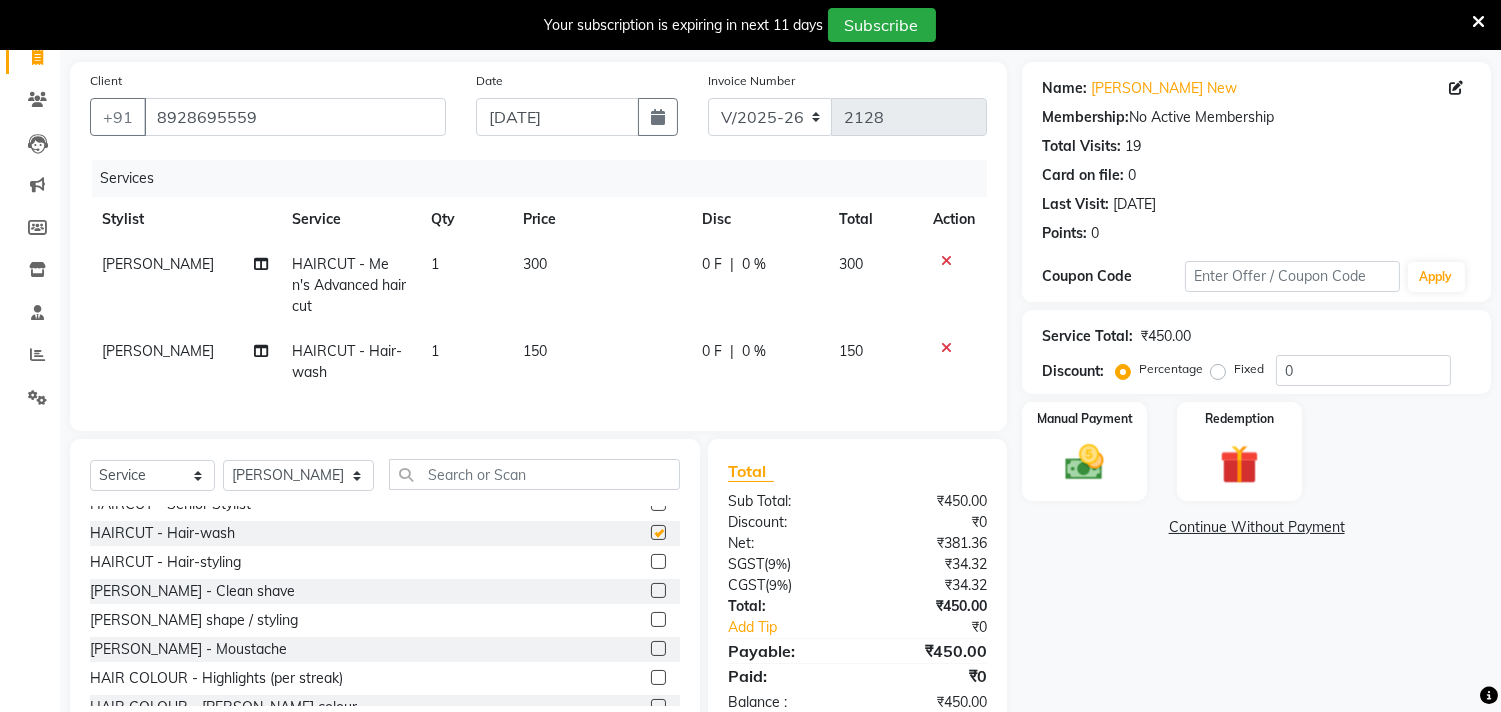 checkbox on "false" 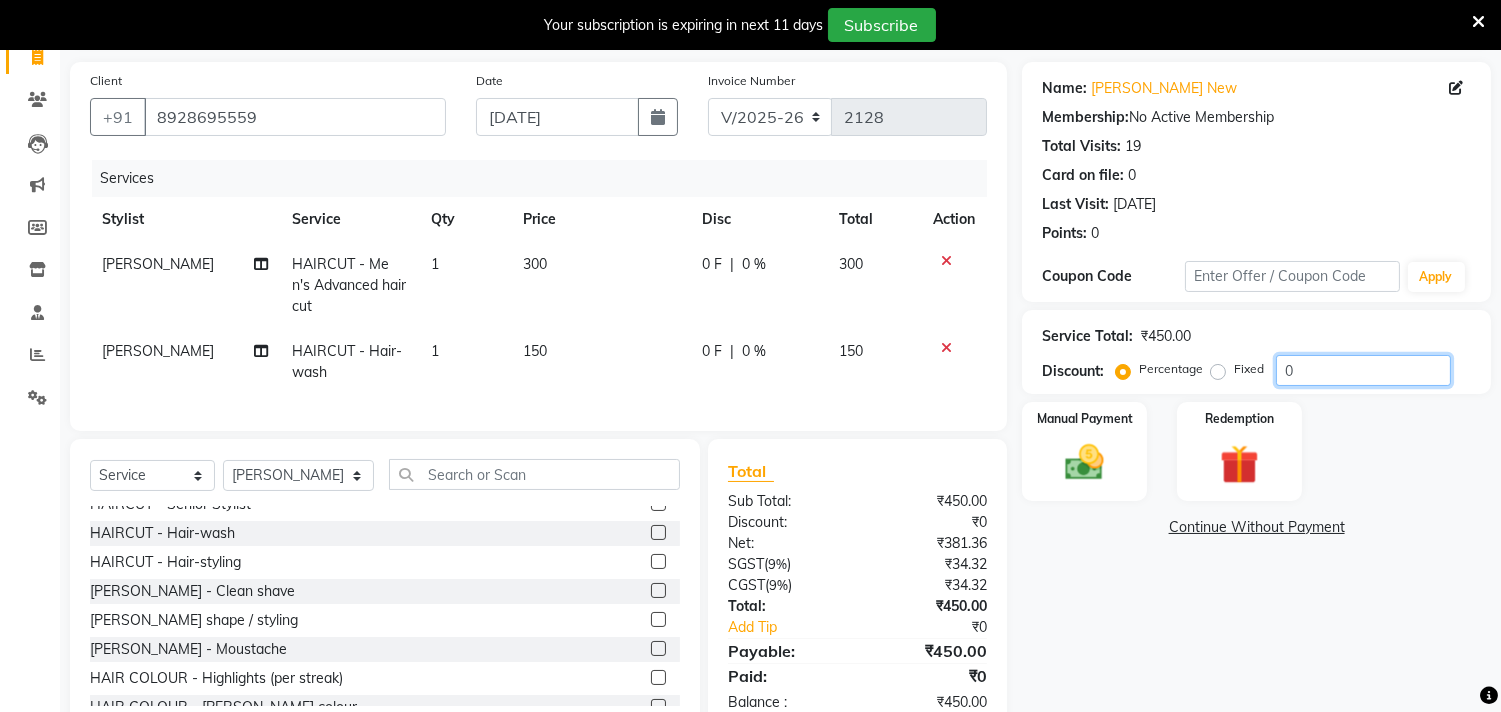 click on "0" 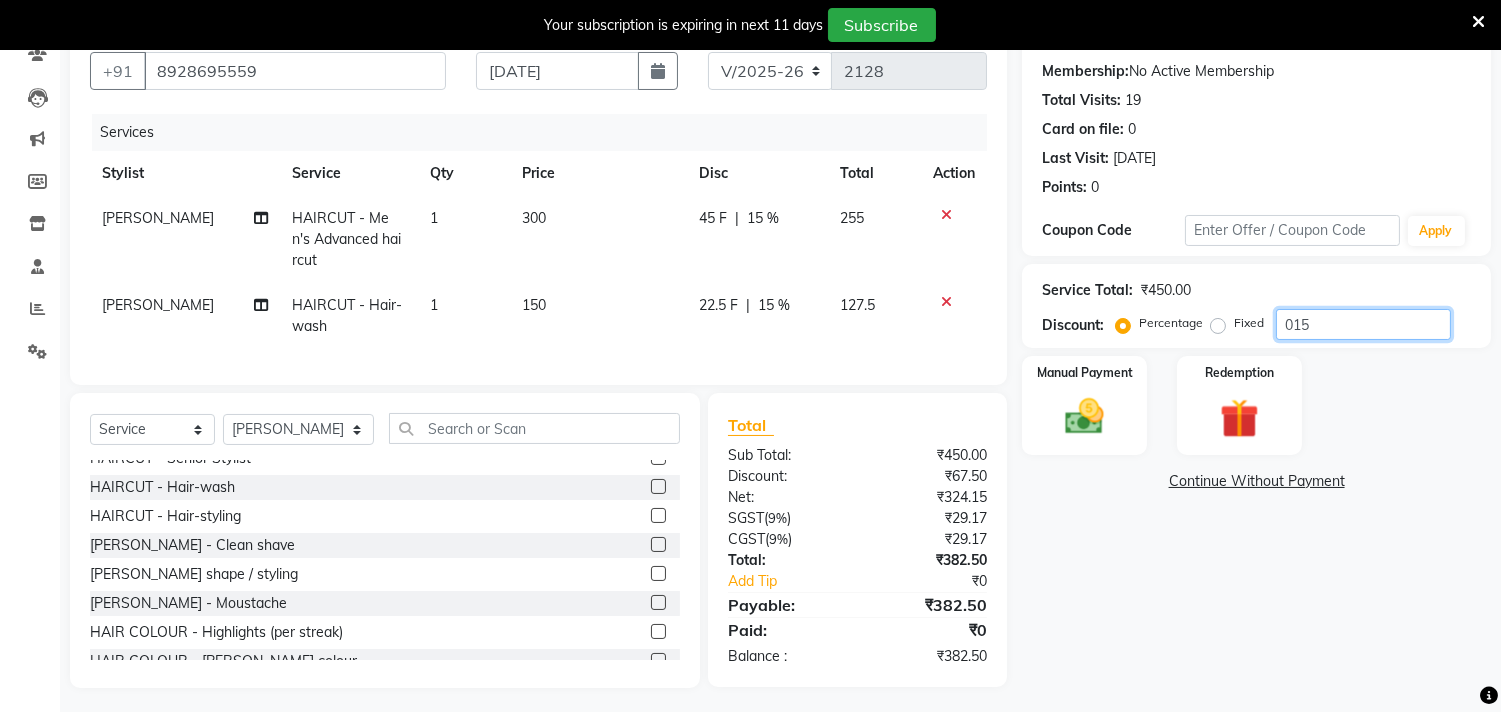 scroll, scrollTop: 185, scrollLeft: 0, axis: vertical 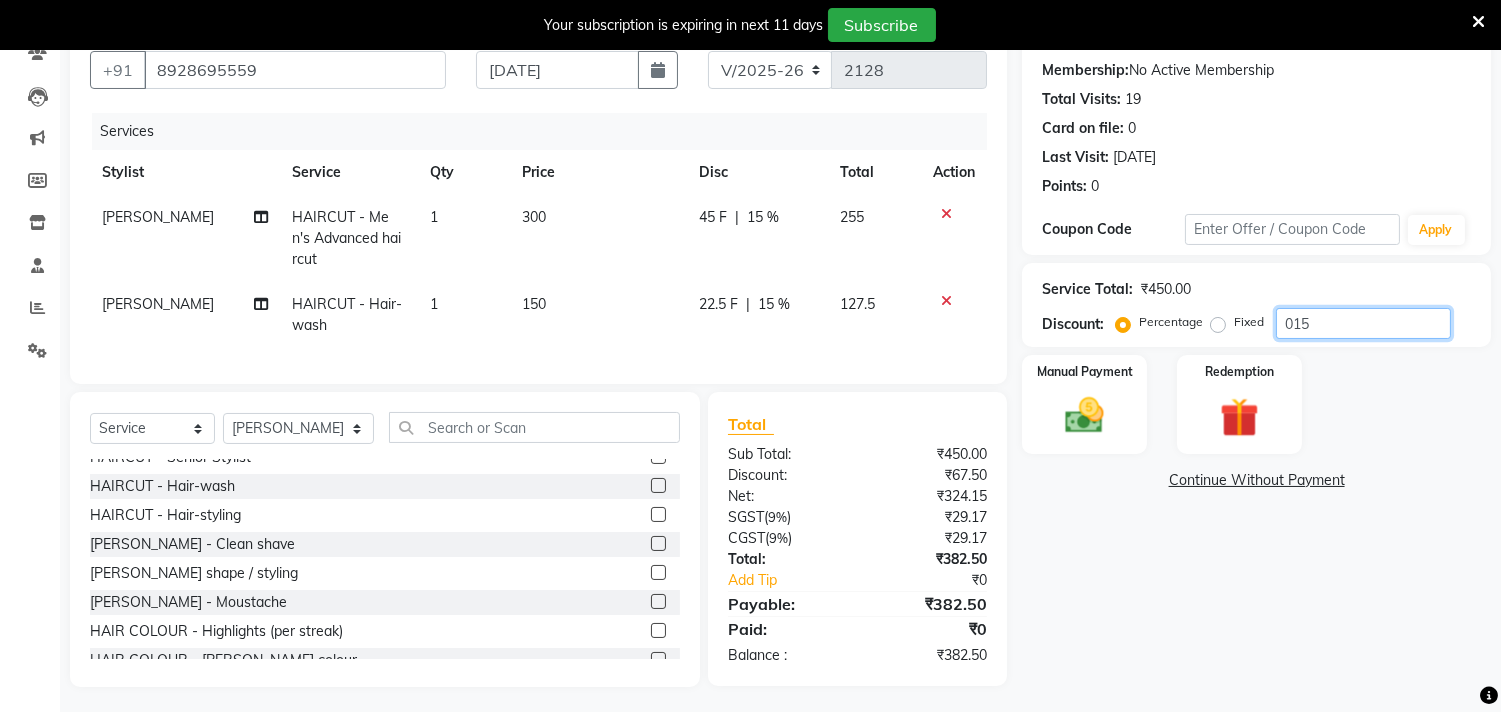 type on "015" 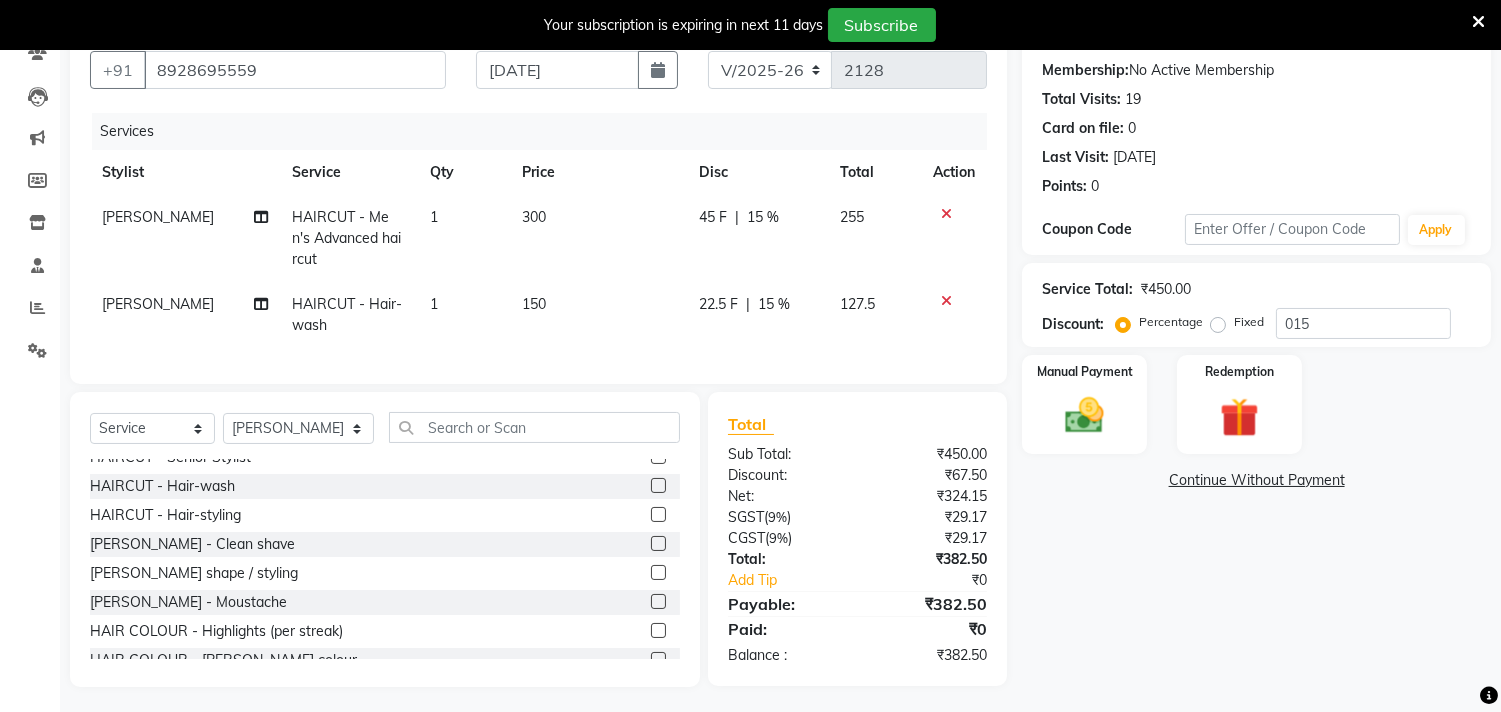 click on "22.5 F" 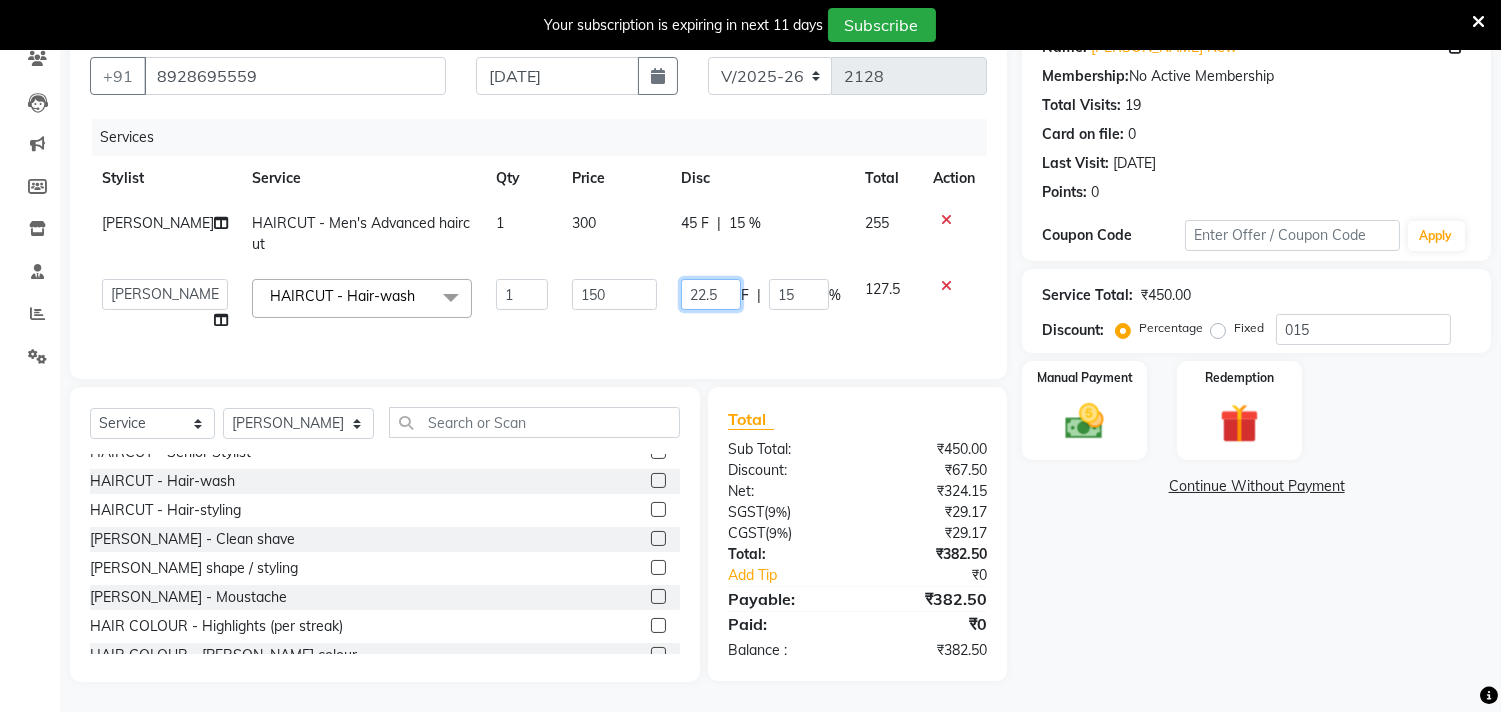 click on "22.5" 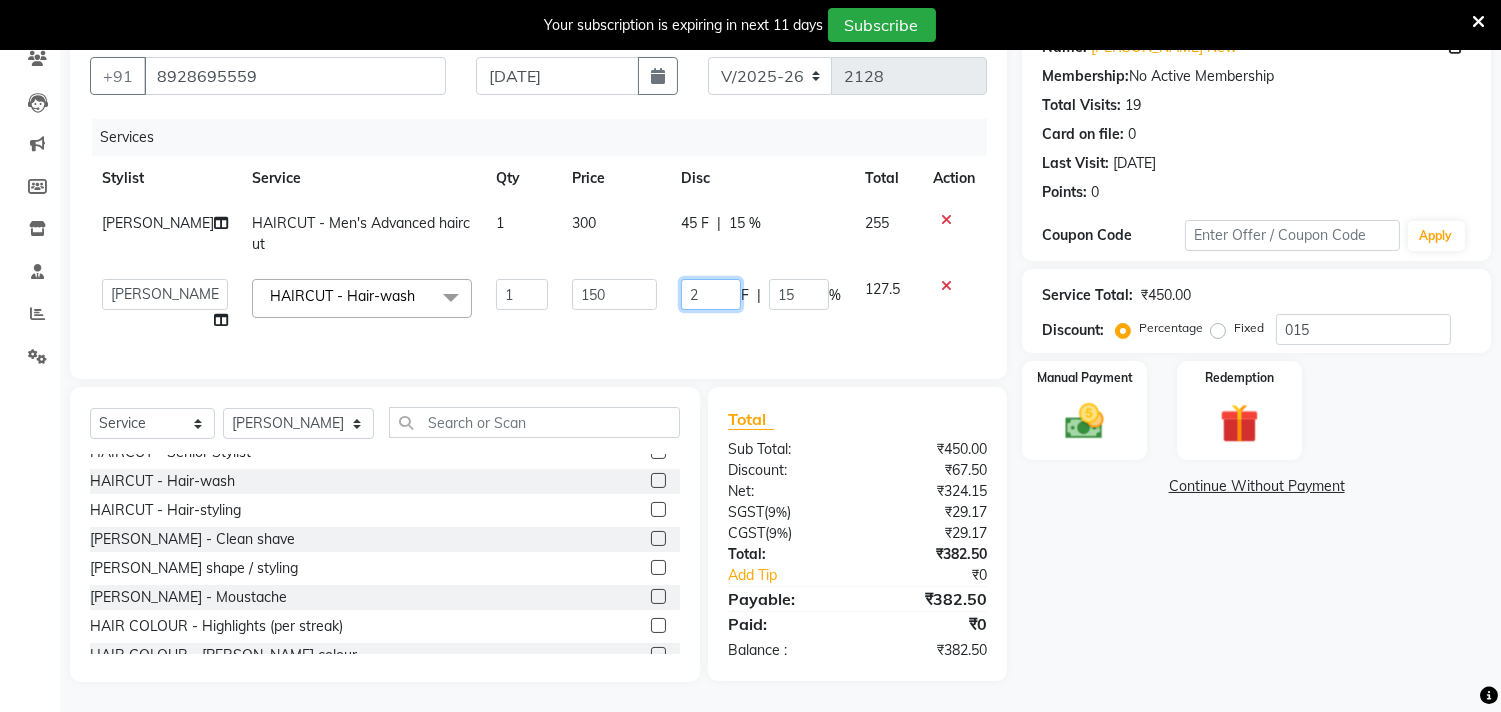type on "20" 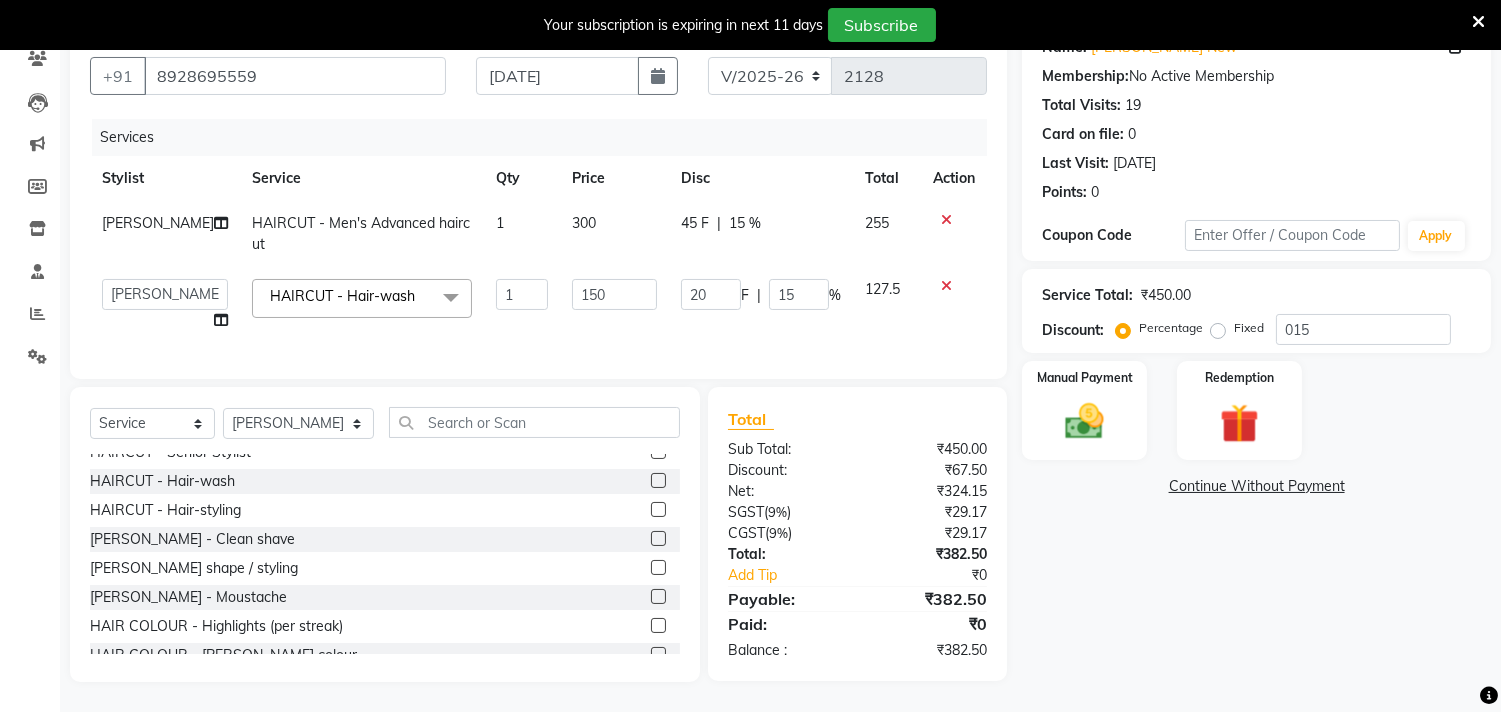 click on "20 F | 15 %" 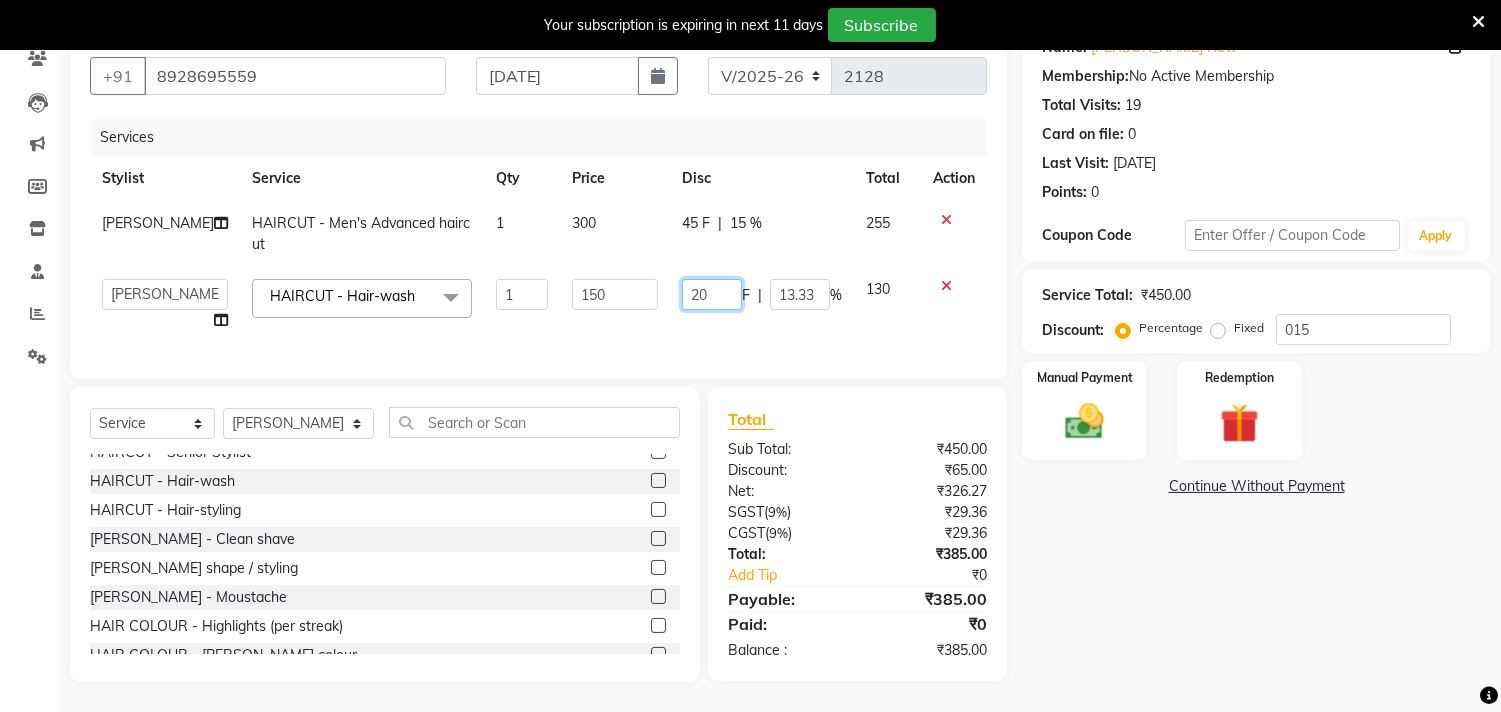click on "20" 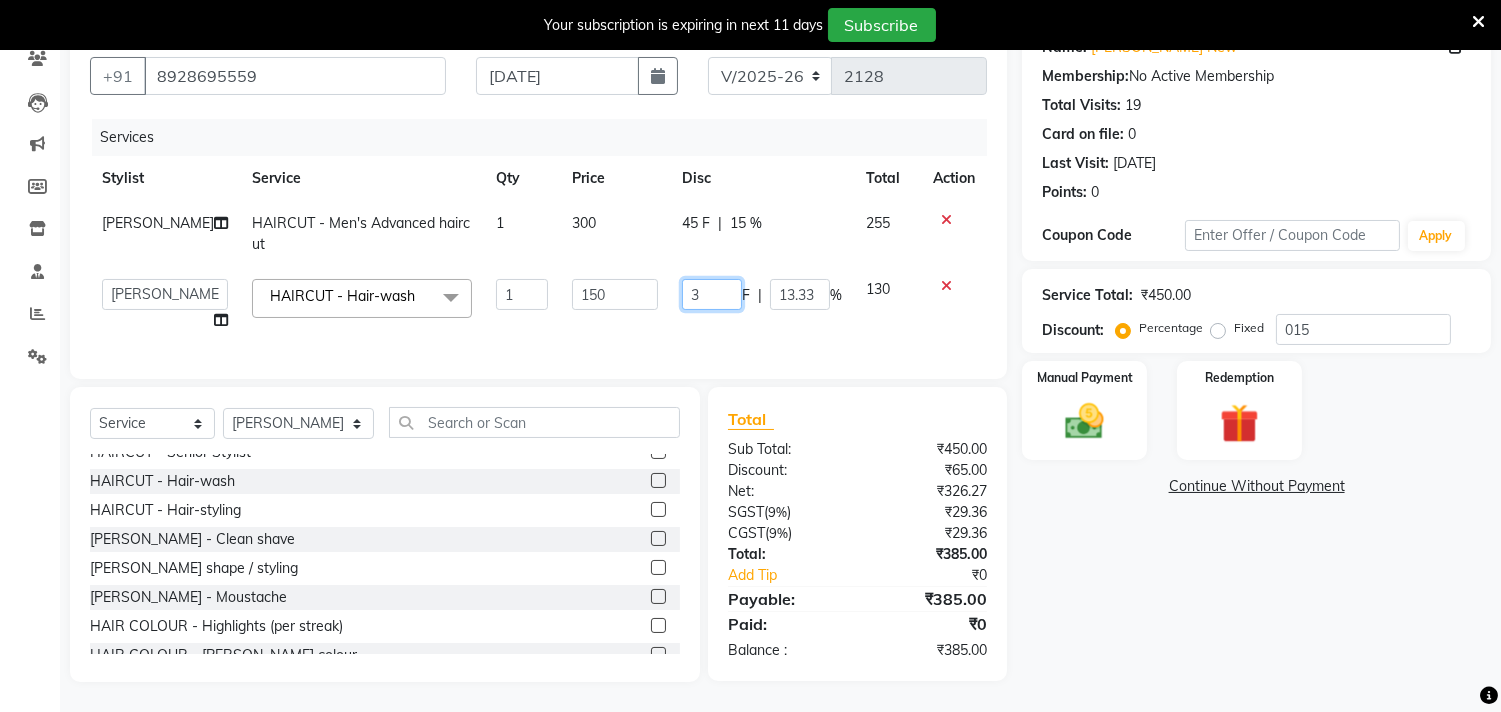 type on "30" 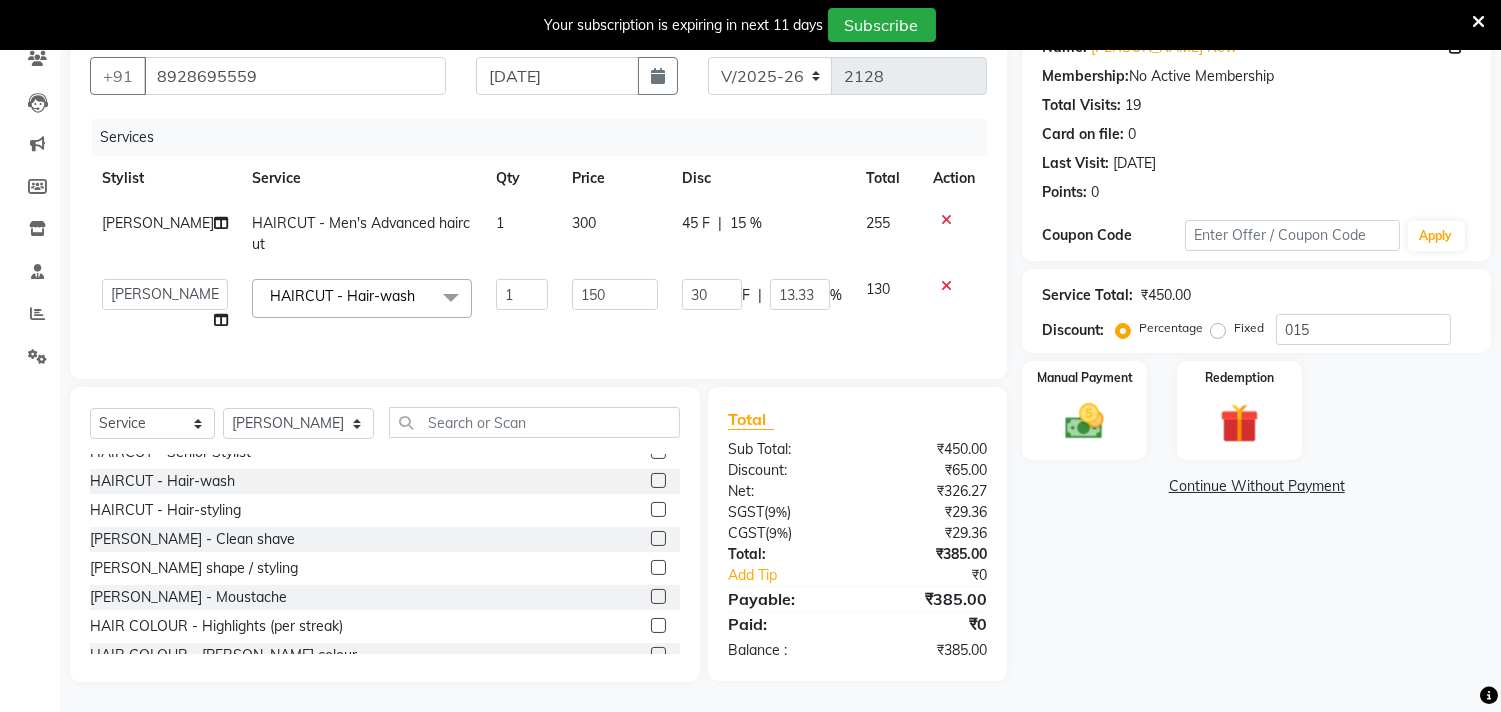 click on "30 F | 13.33 %" 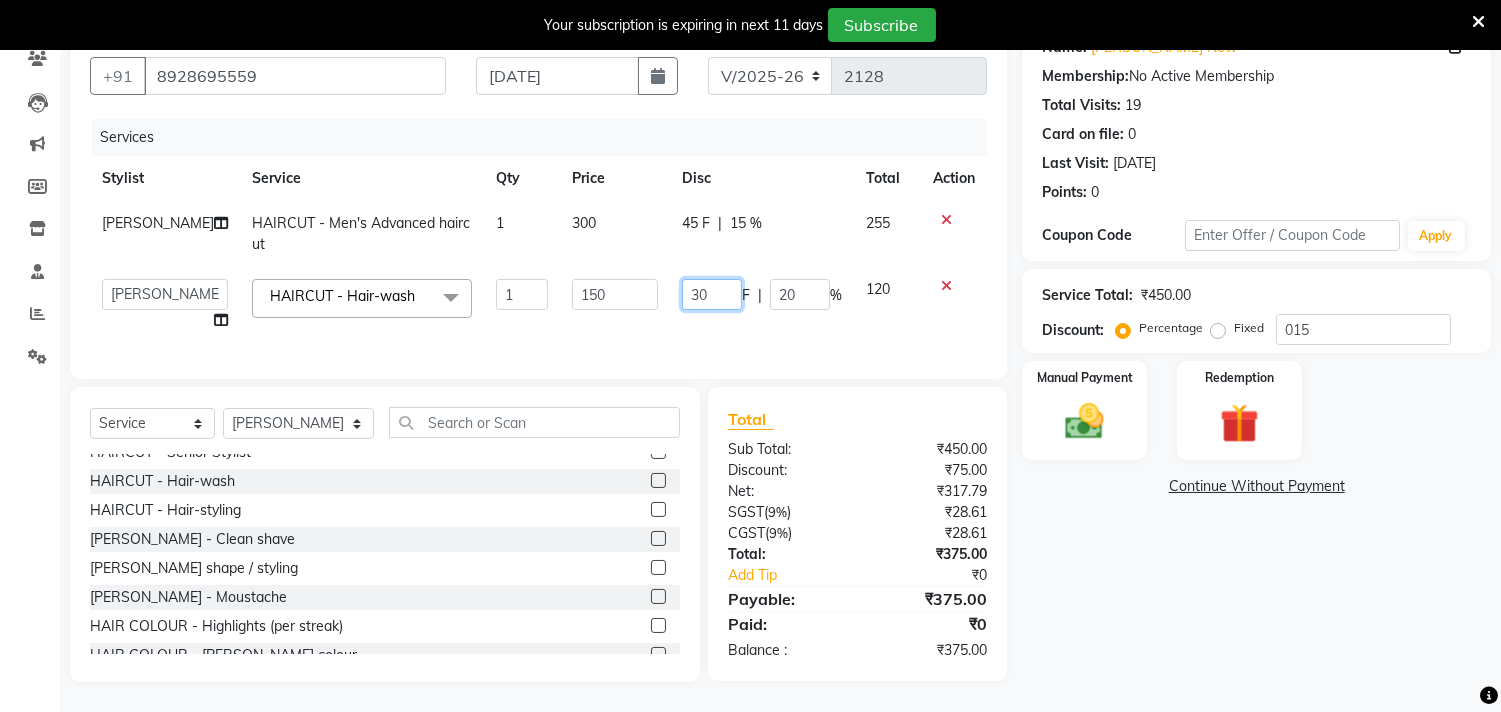 click on "30" 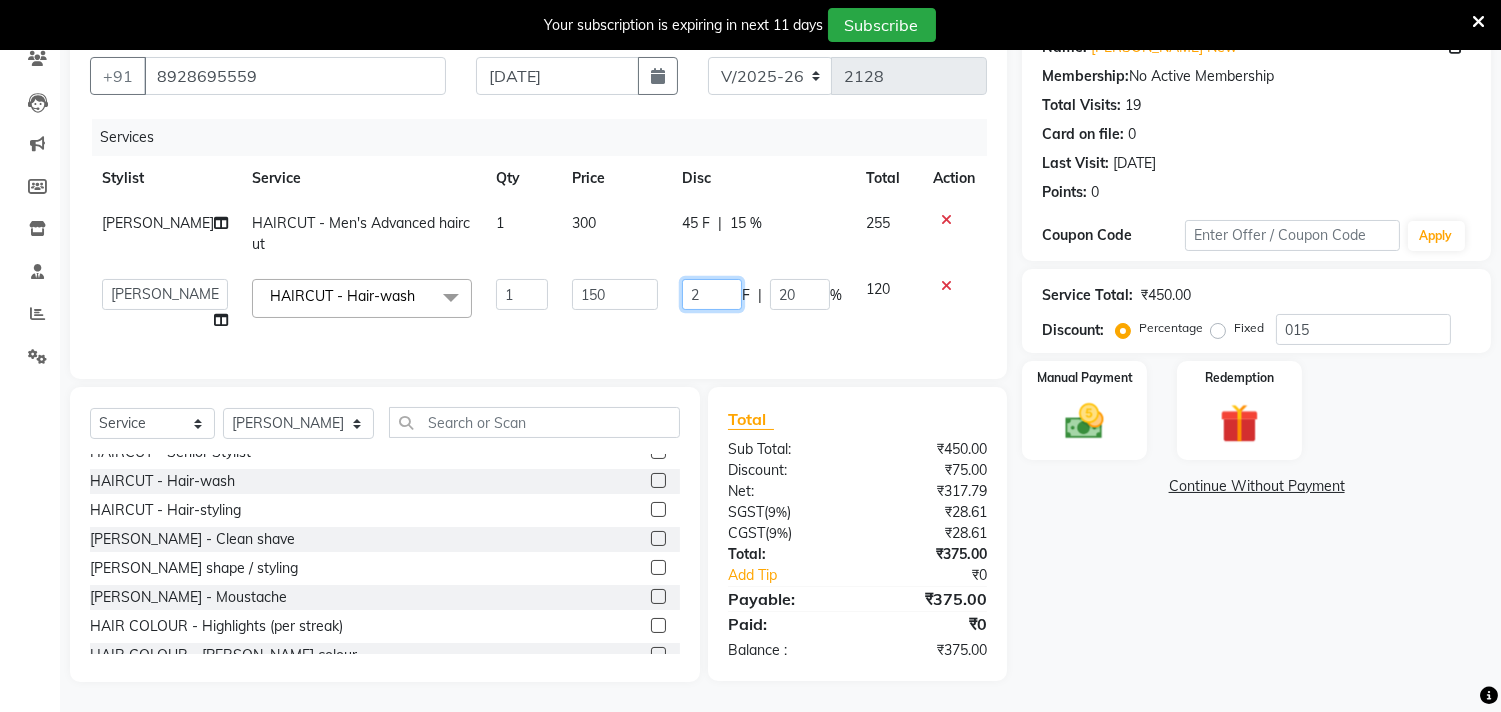 type on "25" 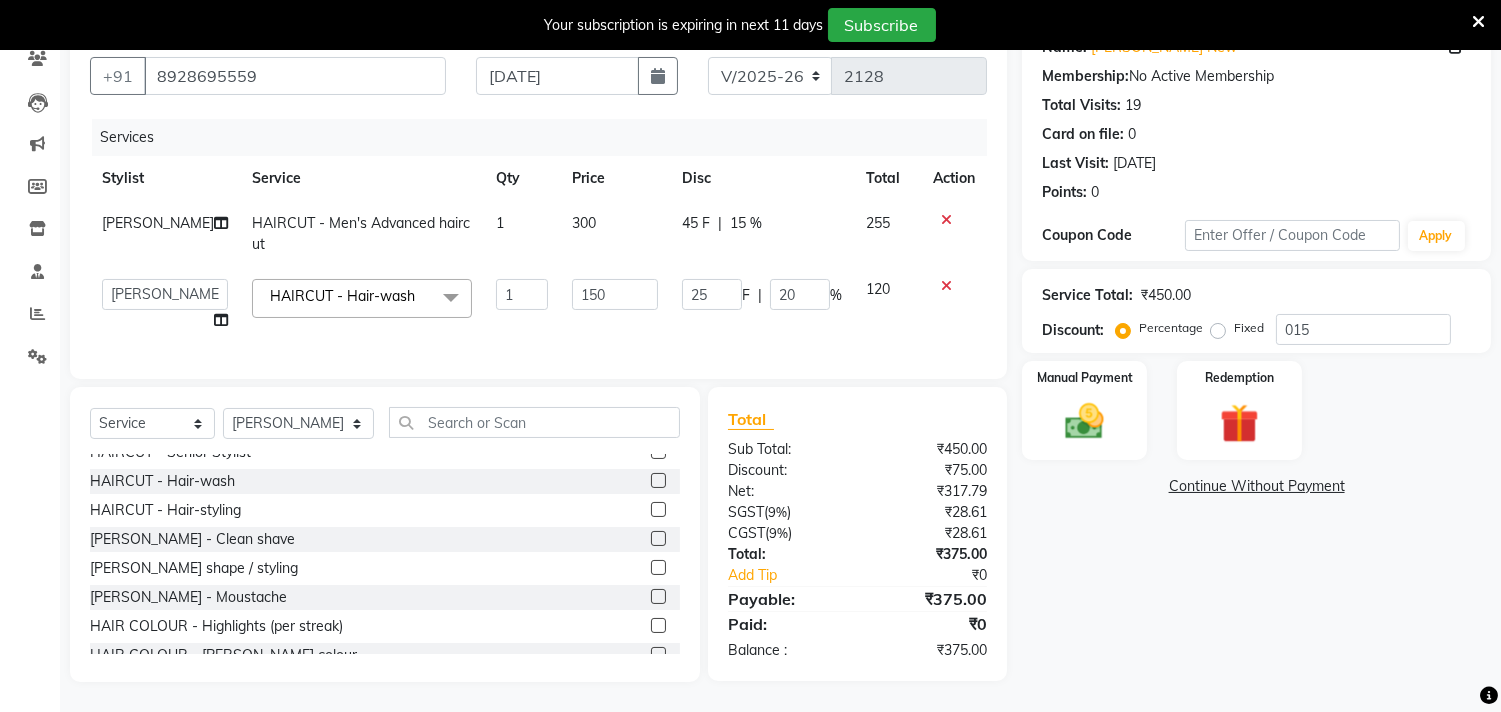 click on "Services Stylist Service Qty Price Disc Total Action [PERSON_NAME] HAIRCUT - Men's Advanced haircut 1 300 45 F | 15 % 255  [PERSON_NAME]    [PERSON_NAME]    [PERSON_NAME]    Front Desk   Javed   [PERSON_NAME]    [PERSON_NAME]    Pooja Jadhav   [PERSON_NAME]   [PERSON_NAME]   [PERSON_NAME]   SACHIN [PERSON_NAME]   SAHAJAN   [PERSON_NAME]    [PERSON_NAME]   [PERSON_NAME]   [PERSON_NAME]   [PERSON_NAME]   [PERSON_NAME]   [PERSON_NAME]   ssneha rana   HAIRCUT - Hair-wash  x Hair And Scalp - Basic Hair Spa Starts From- Hair And Scalp - Anti-[MEDICAL_DATA] Spa Starts From Hair And Scalp - Anti Hairfall Spa Starts From Hair And Scalp - Anti-[MEDICAL_DATA] Scrub Hair And Scalp - Head Massage Starts From Hair And Scalp - Protein Treatment Starts From Hair And Scalp - [MEDICAL_DATA] Spa Starts From Hair and Scalp - Golden spa starts from  Hair and scalp - Ultime repair  Hair and scalp - Ampoule HAIRCUT - Men's Advanced haircut HAIRCUT - Senior Stylist HAIRCUT - Hair-wash HAIRCUT - Hair-styling [PERSON_NAME] - Clean shave [PERSON_NAME] shape / styling D-TAN - Feet 1 F" 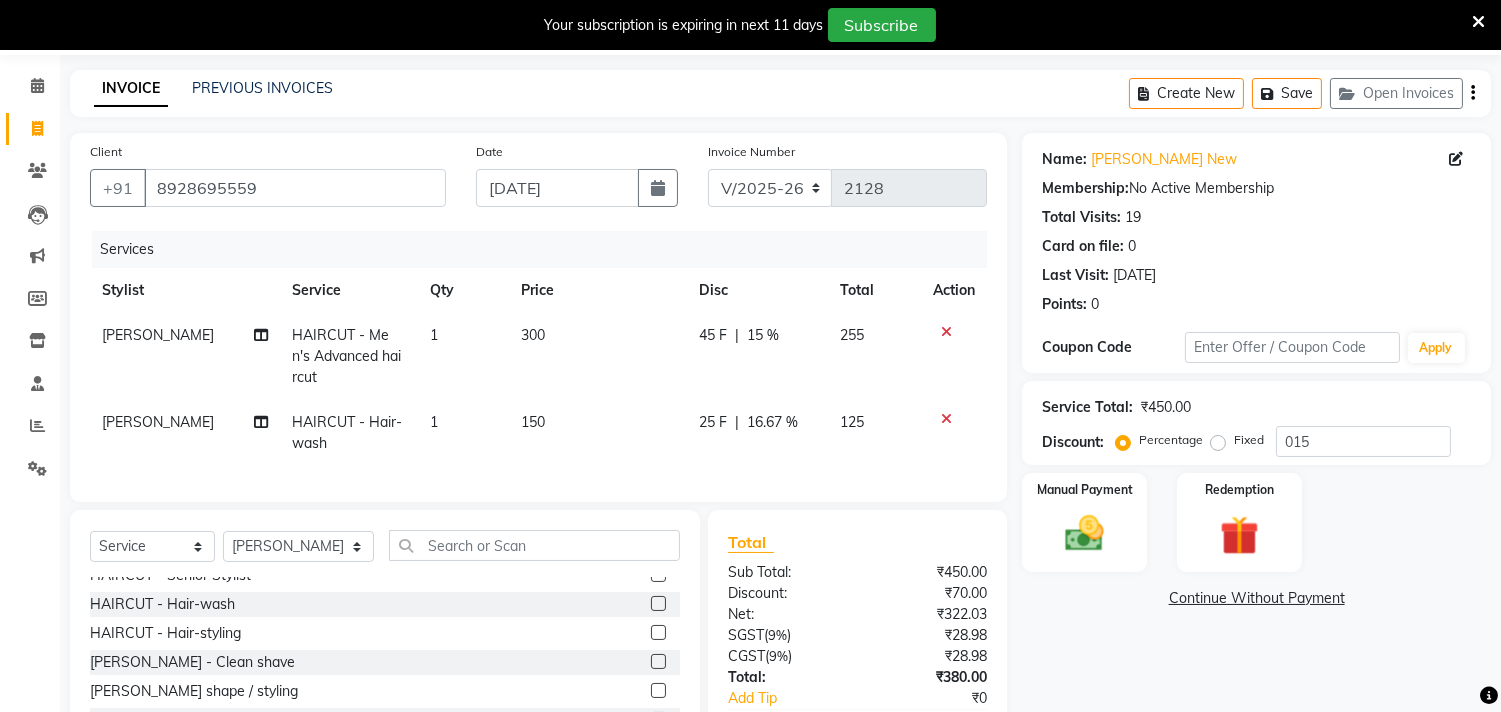 scroll, scrollTop: 185, scrollLeft: 0, axis: vertical 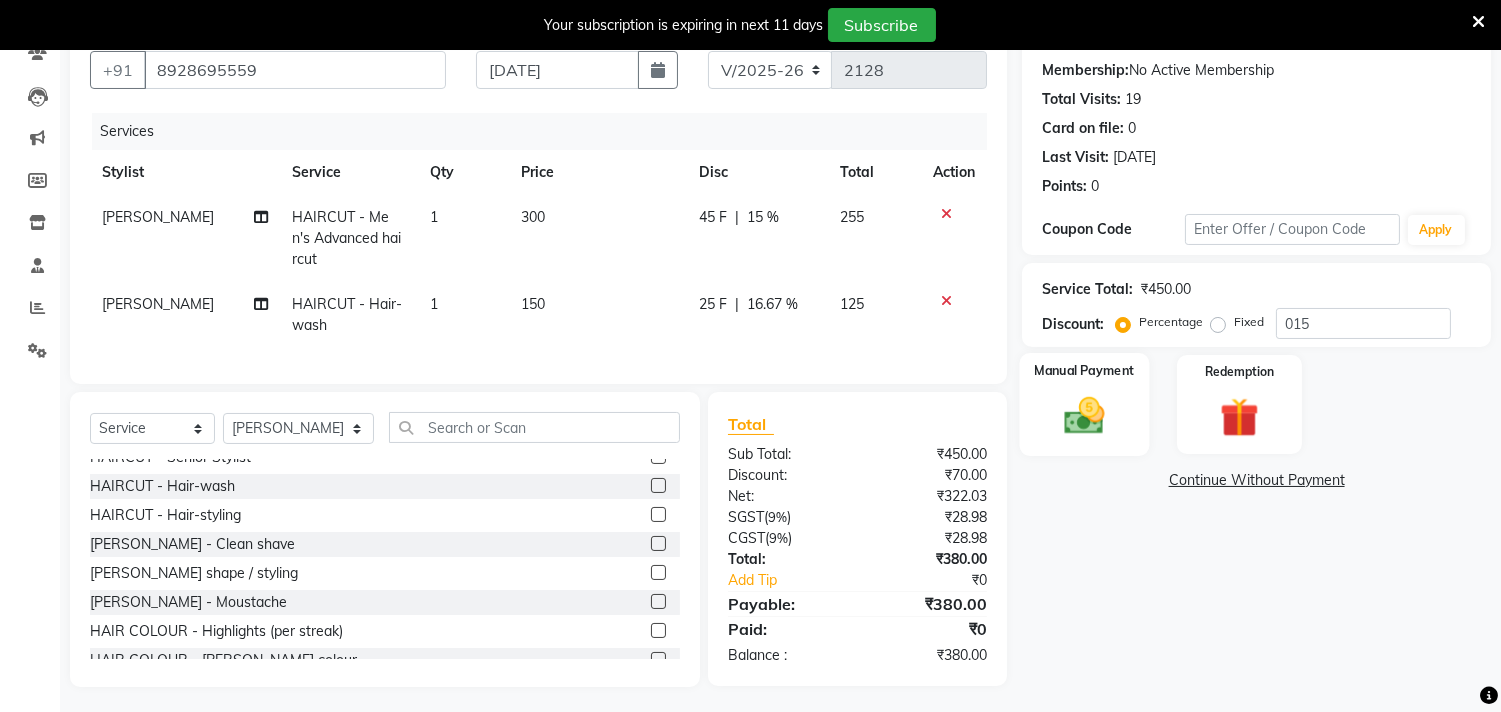 click 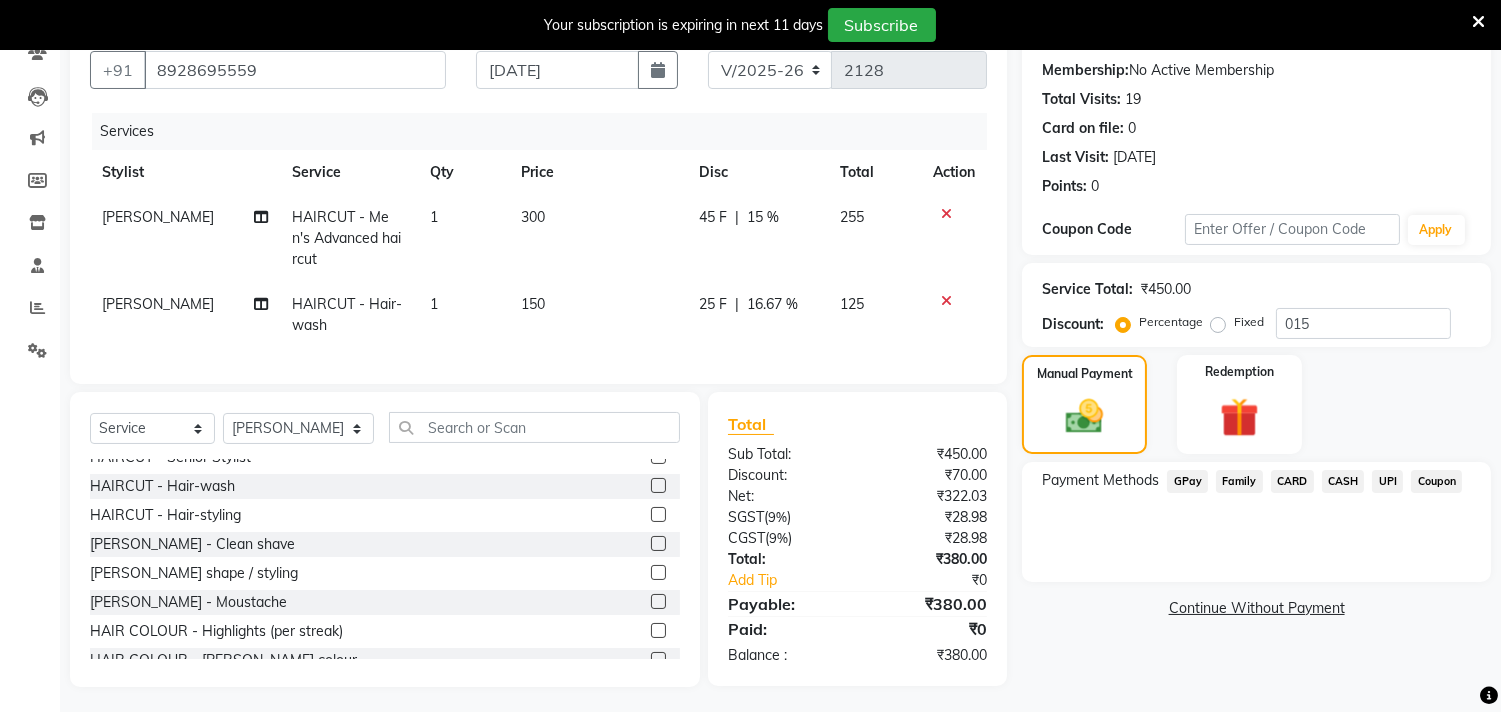 click on "UPI" 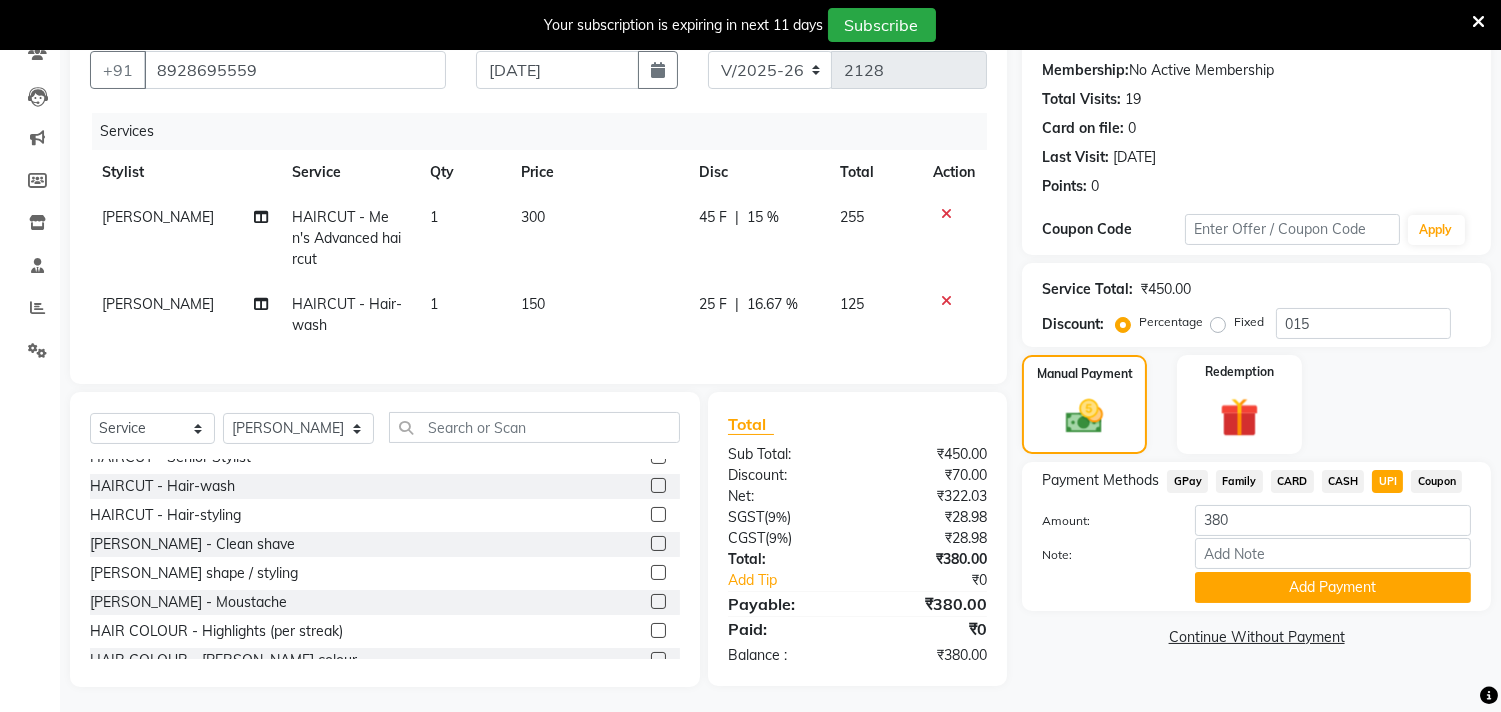 click on "Add Payment" 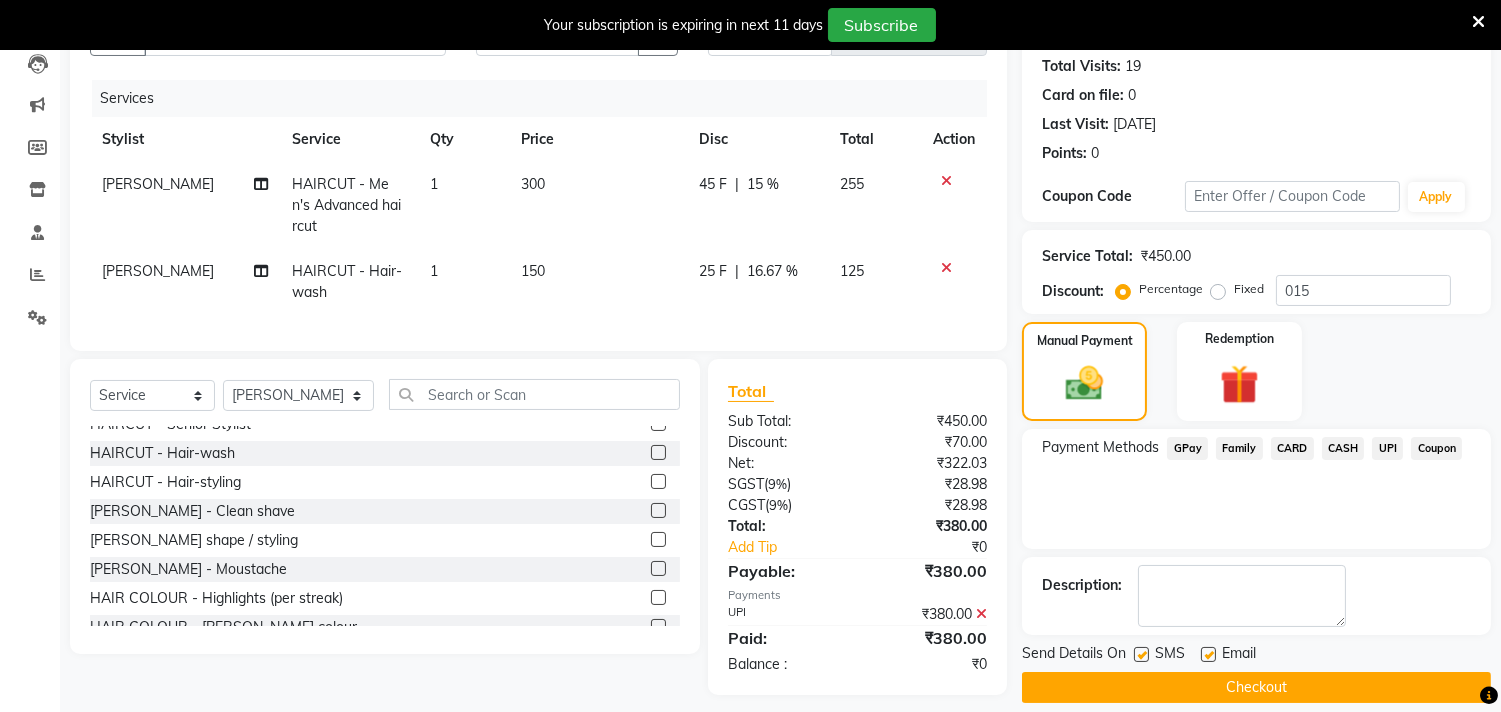 scroll, scrollTop: 237, scrollLeft: 0, axis: vertical 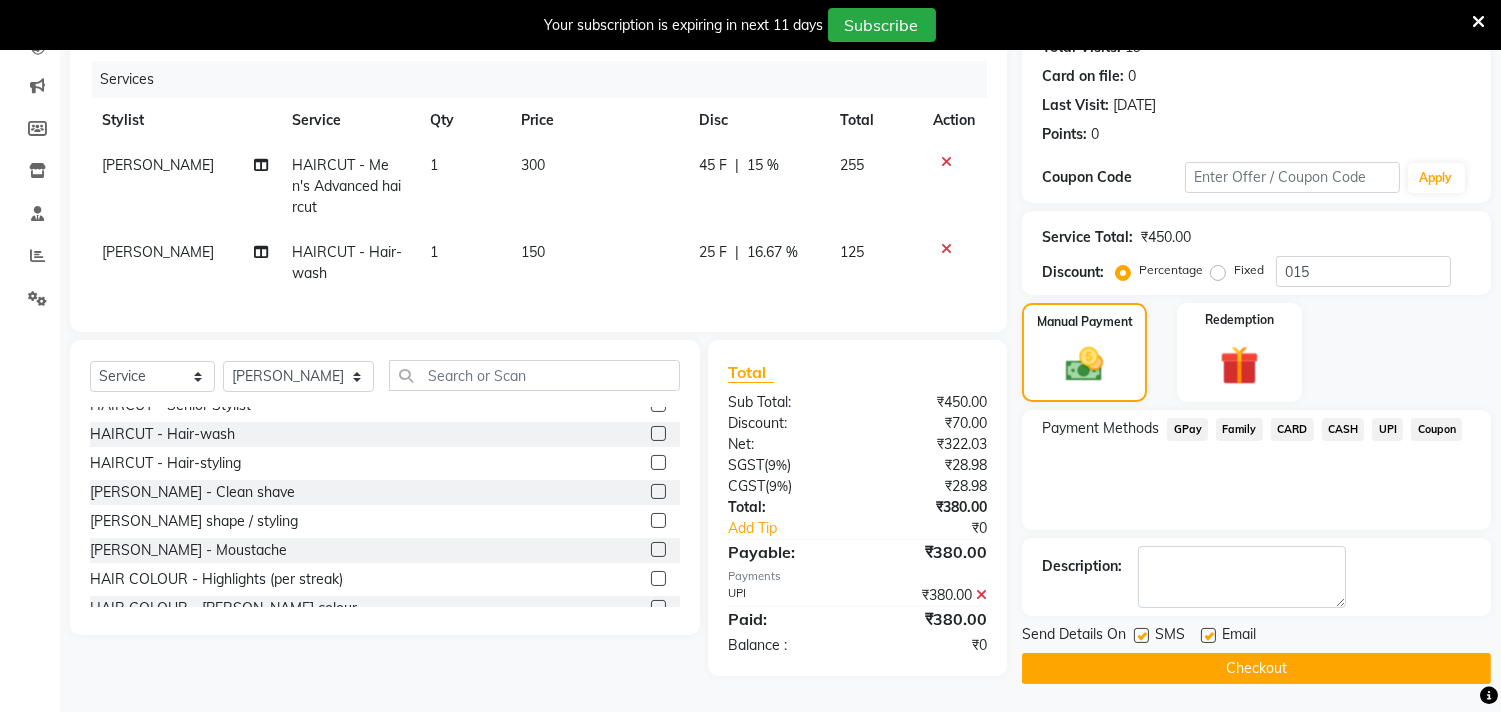 click on "Checkout" 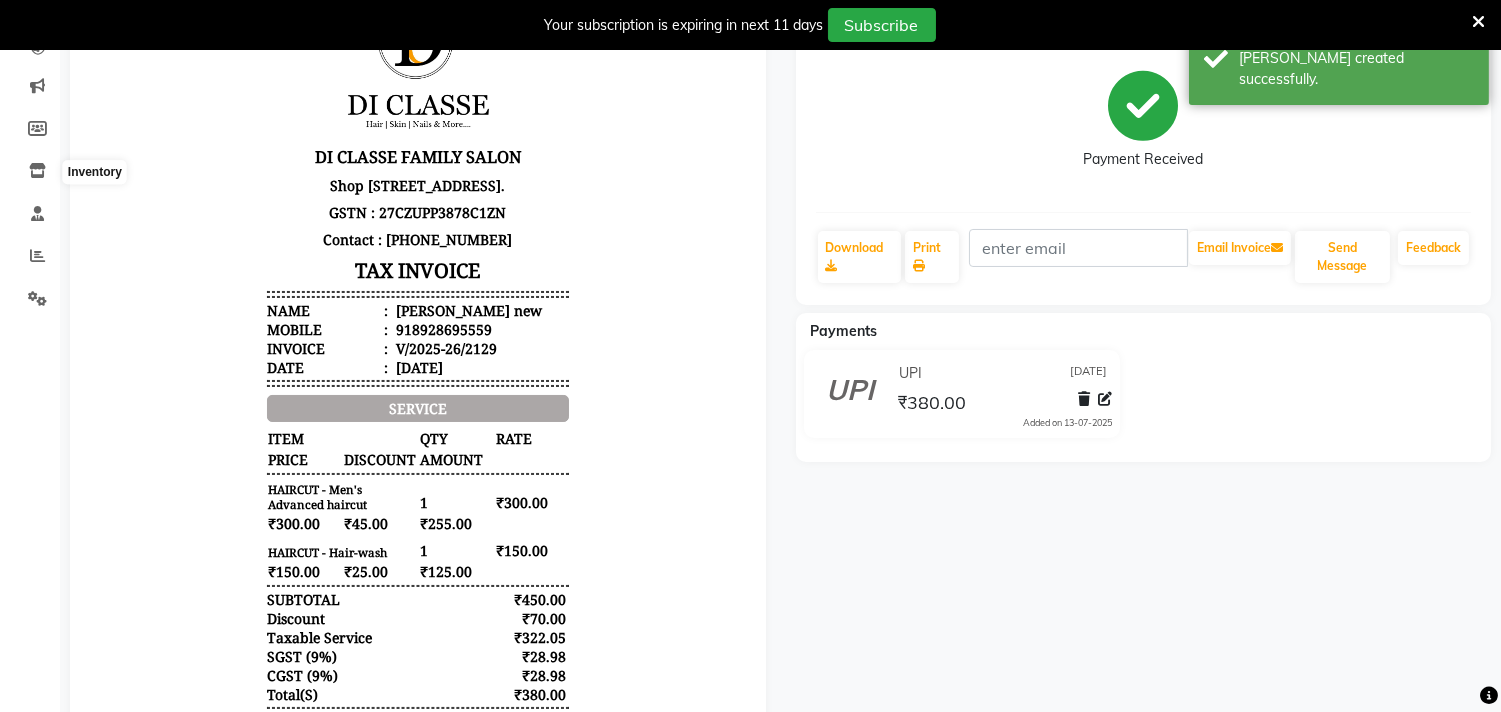 scroll, scrollTop: 0, scrollLeft: 0, axis: both 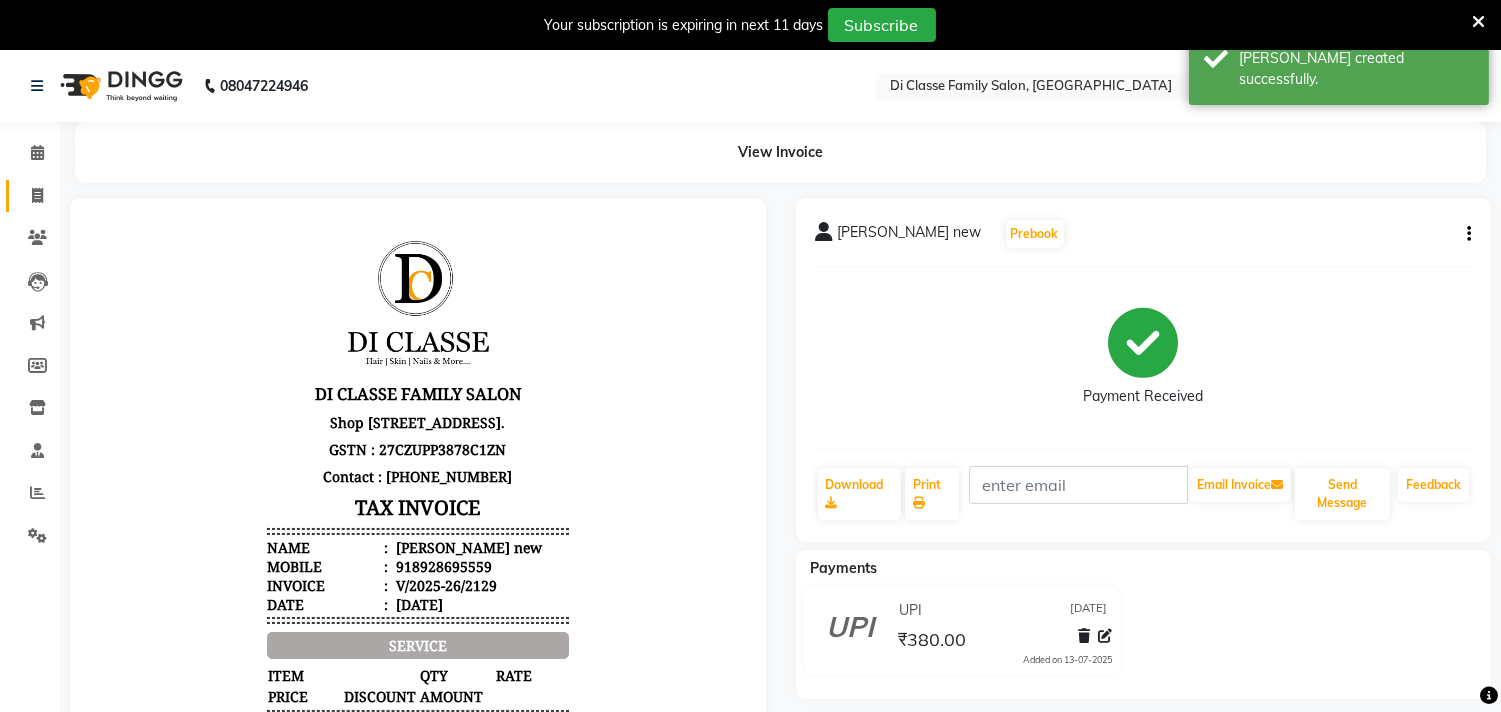 click 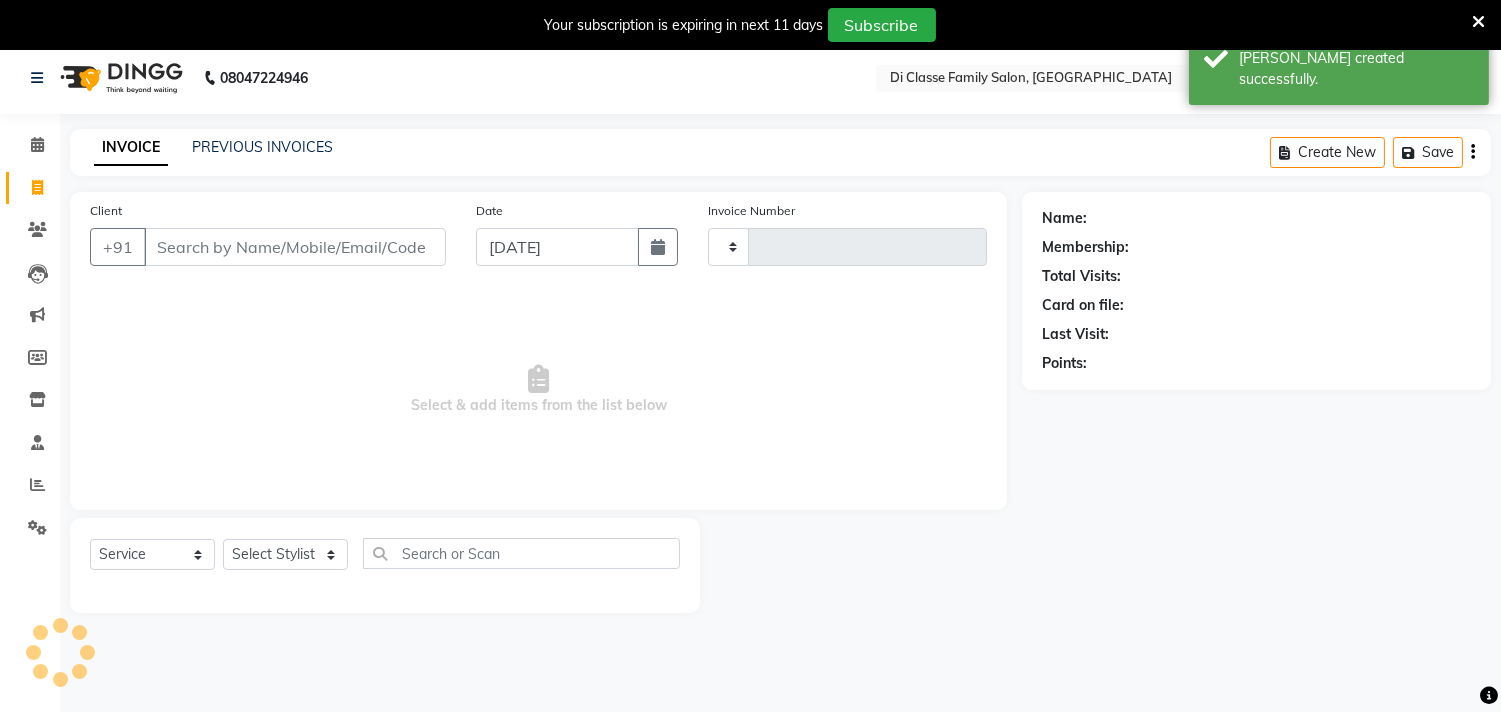 type on "2130" 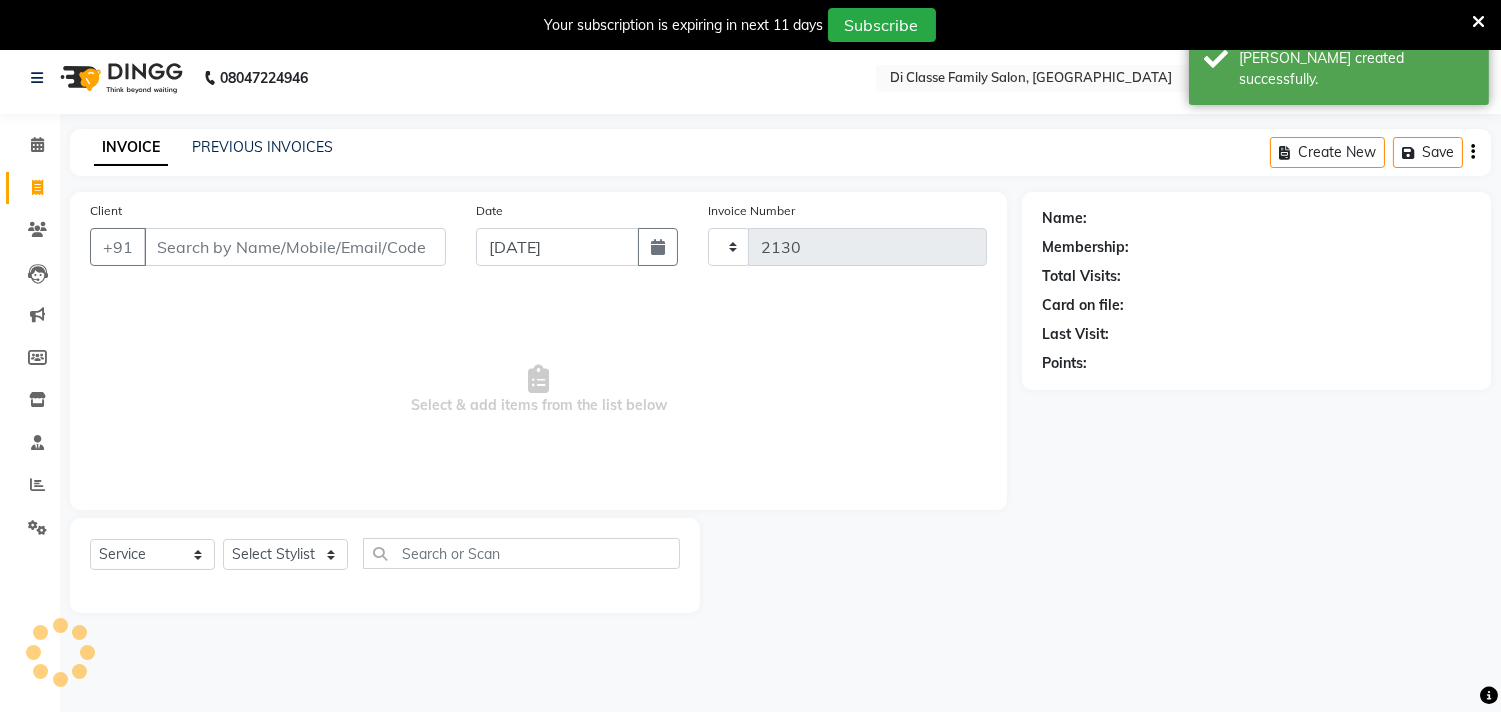 select on "4704" 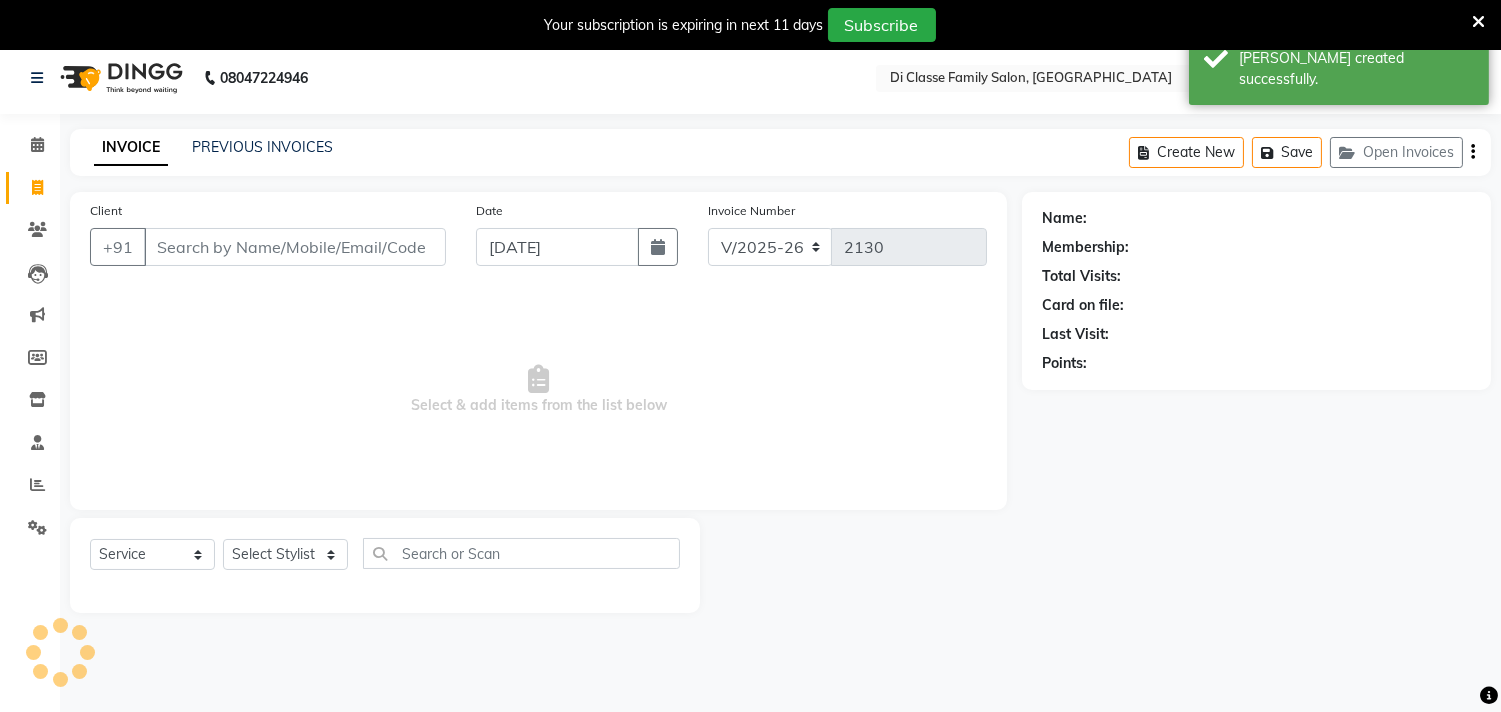 scroll, scrollTop: 50, scrollLeft: 0, axis: vertical 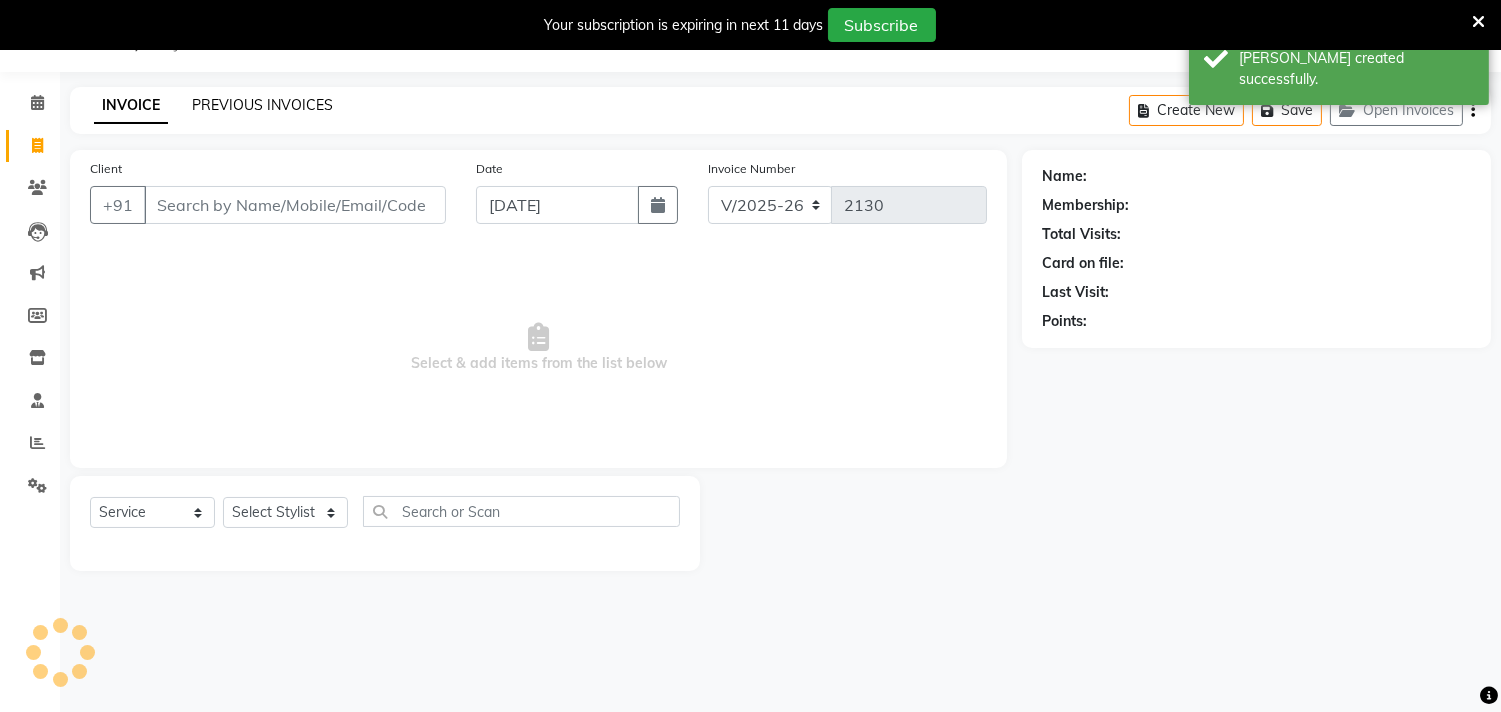 click on "PREVIOUS INVOICES" 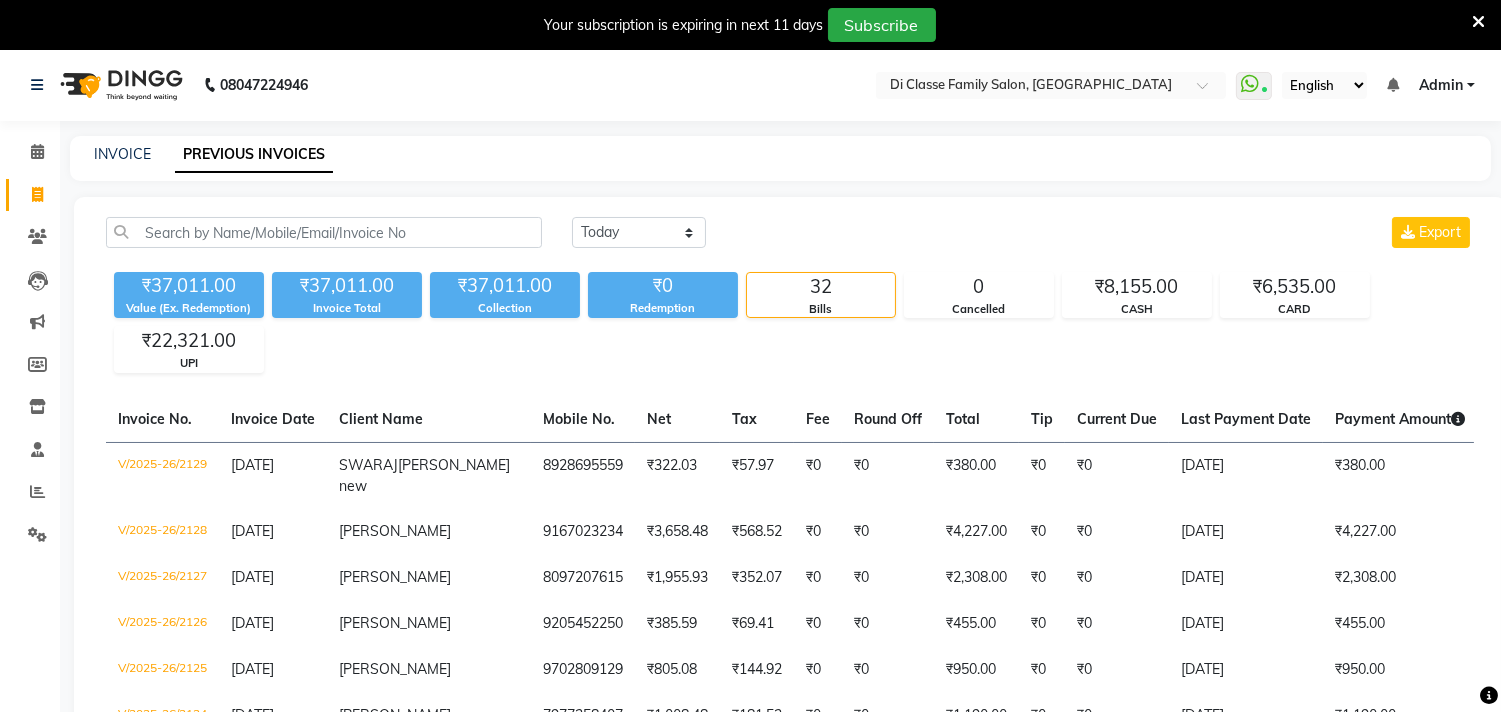 scroll, scrollTop: 0, scrollLeft: 0, axis: both 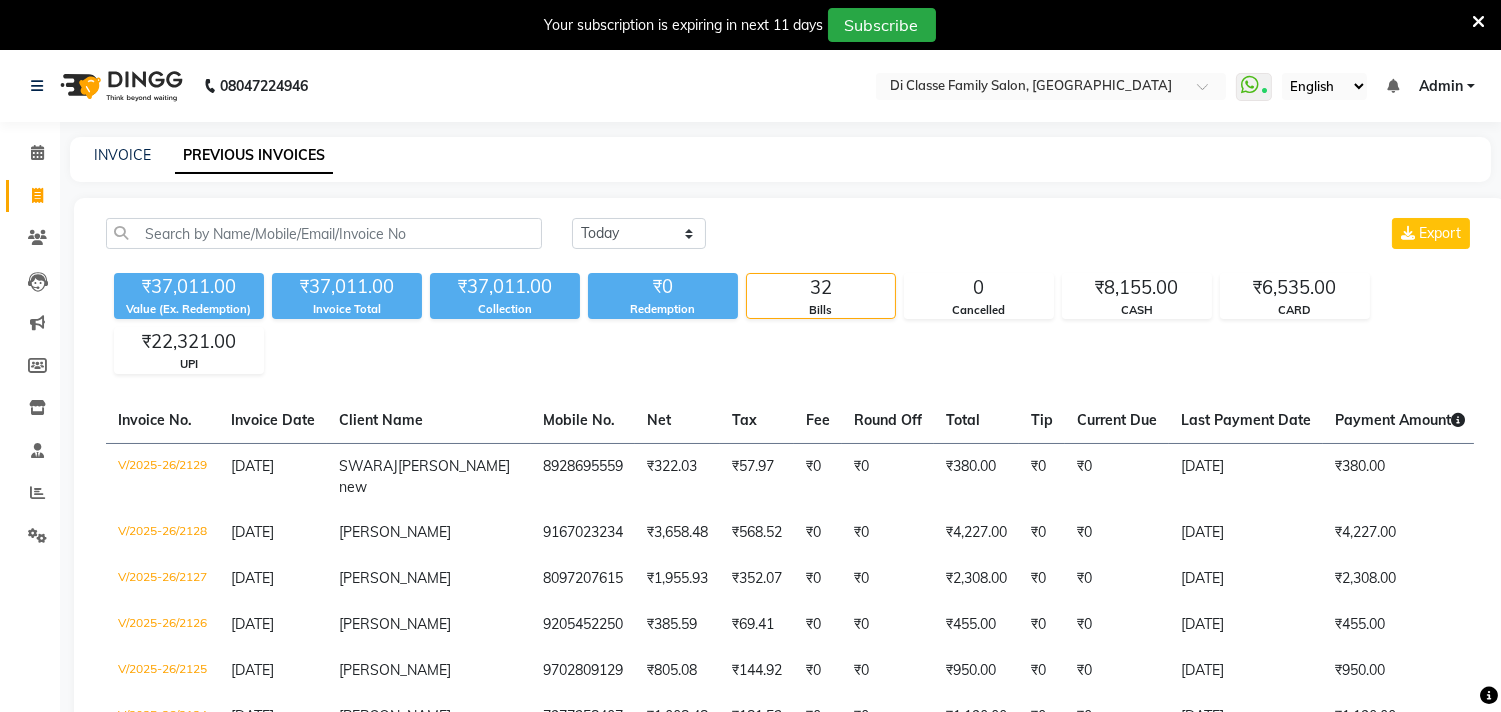 click on "INVOICE PREVIOUS INVOICES" 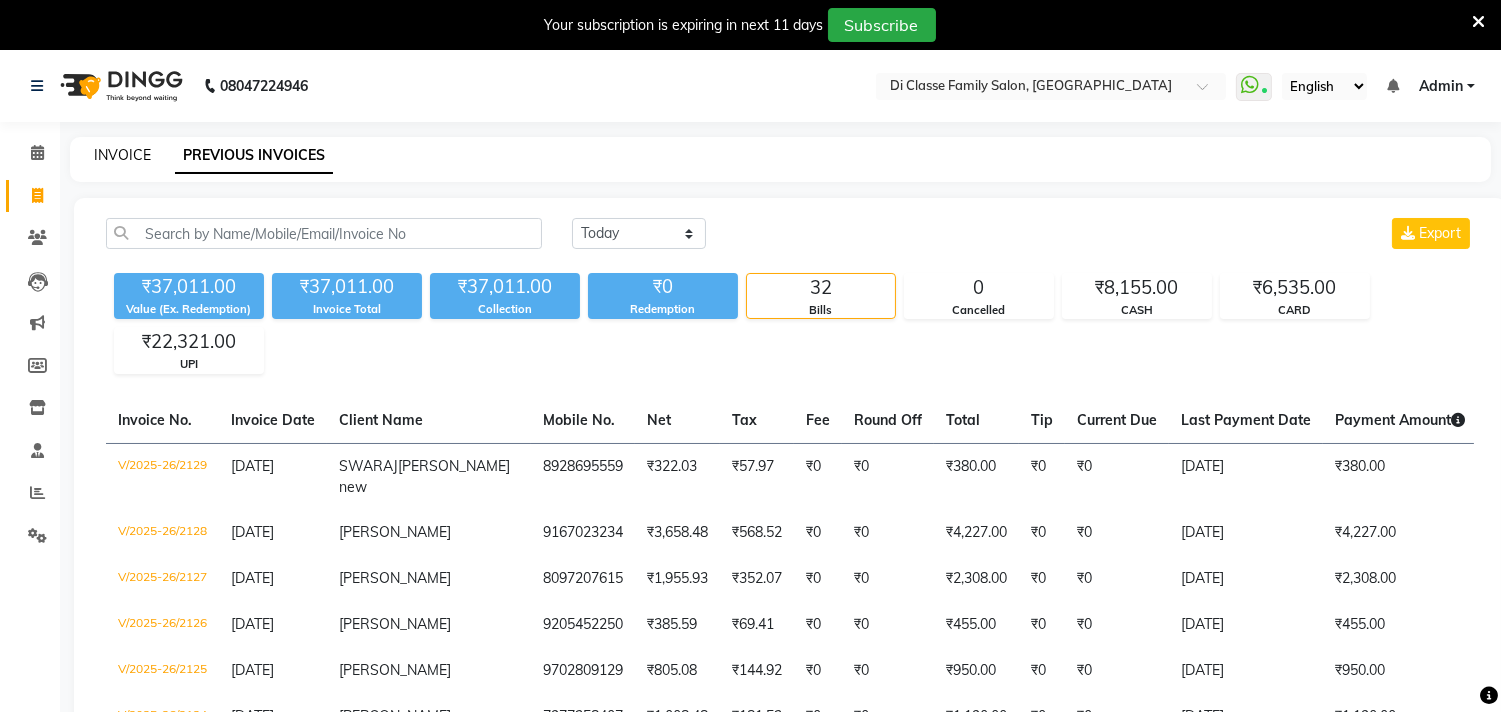 click on "INVOICE" 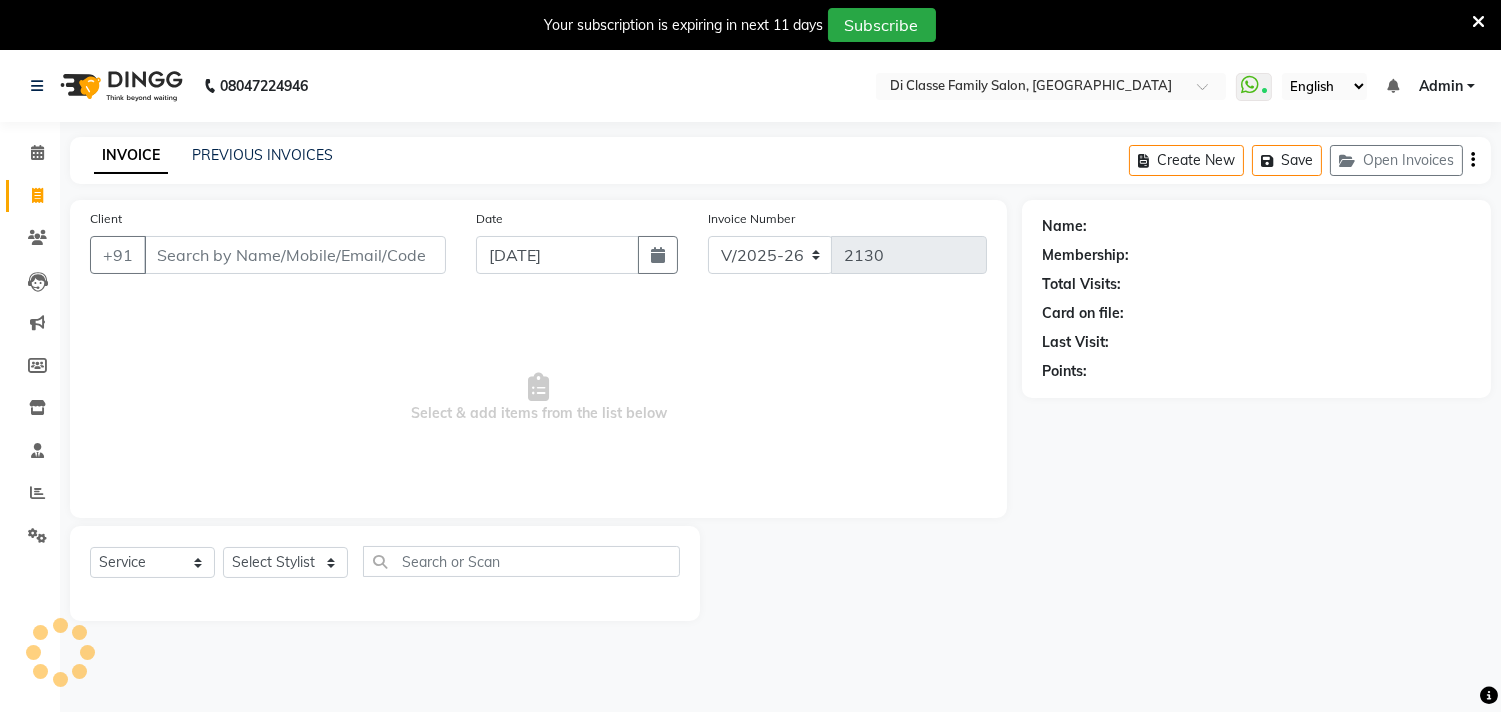 scroll, scrollTop: 50, scrollLeft: 0, axis: vertical 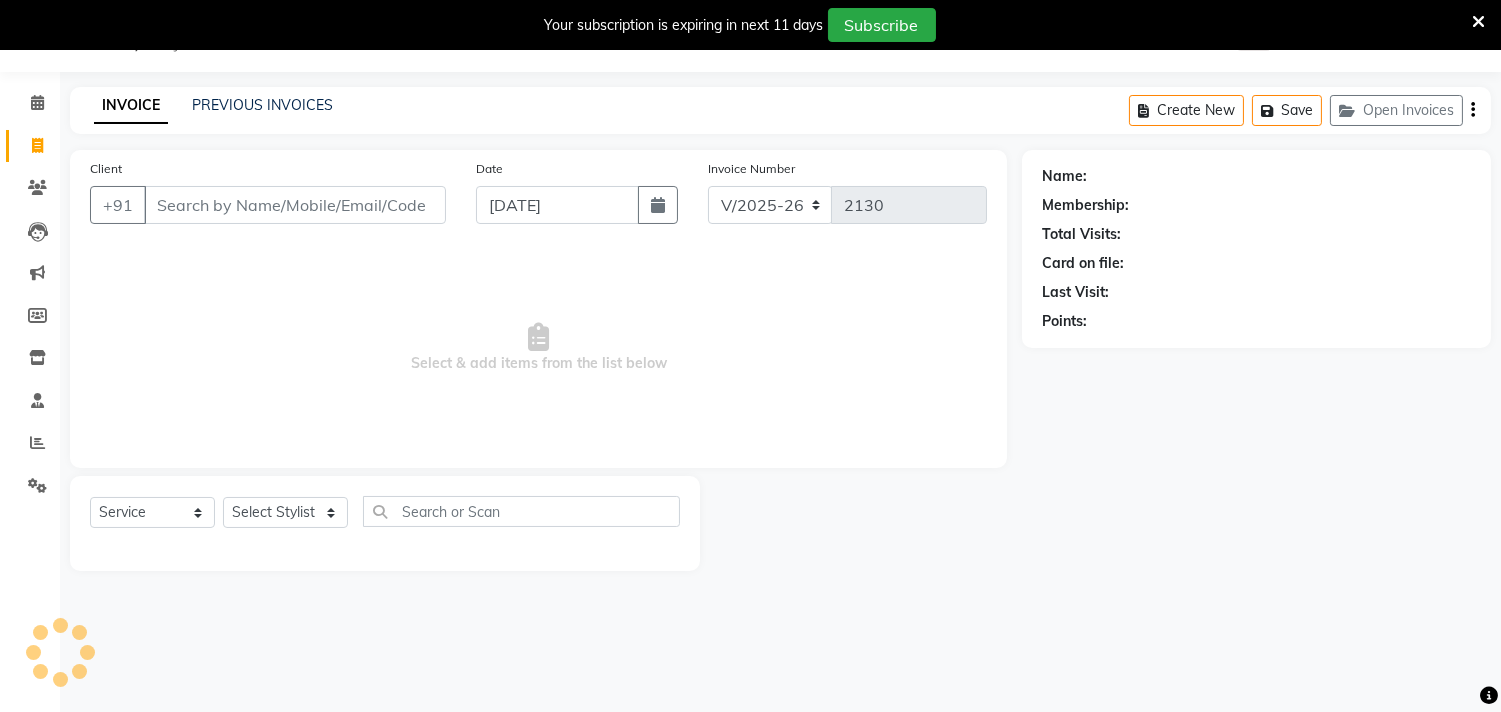 click on "Client" at bounding box center [295, 205] 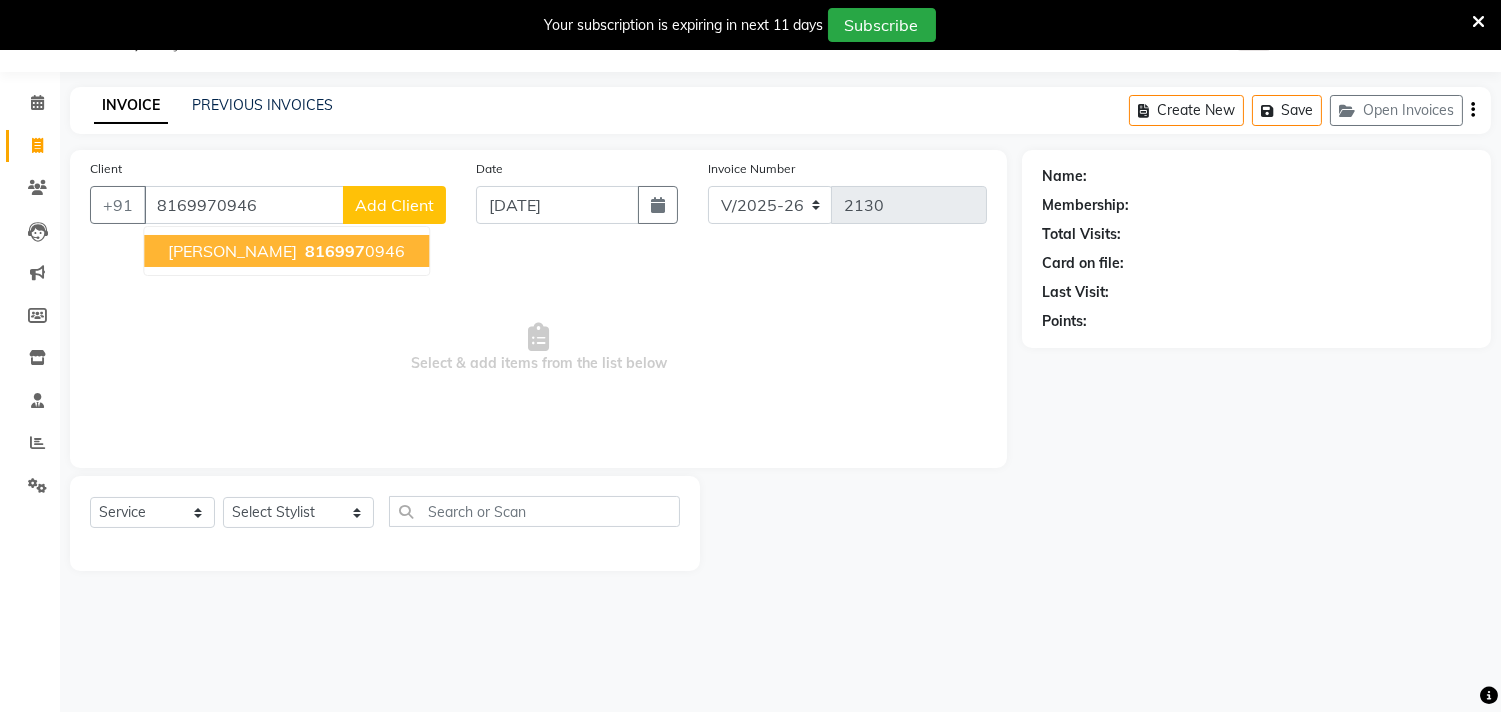 type on "8169970946" 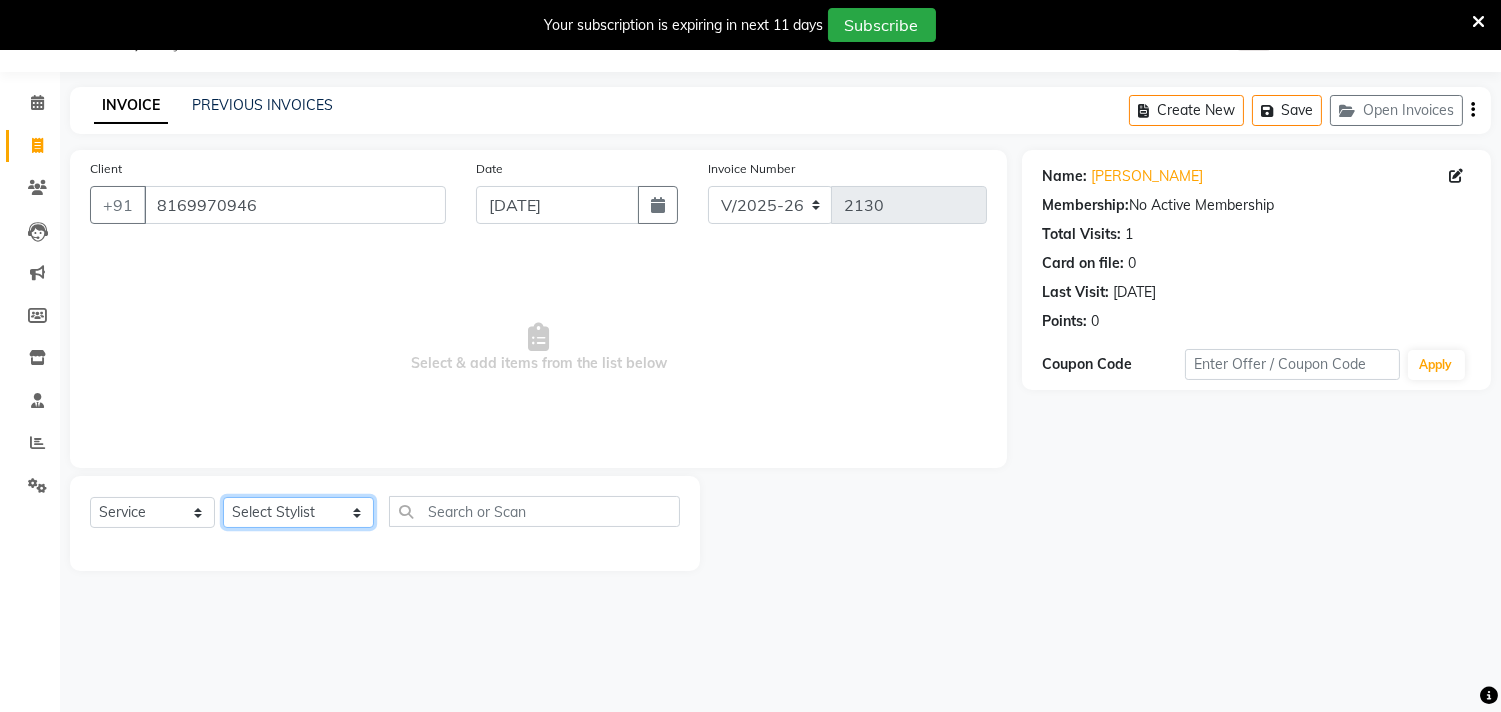 drag, startPoint x: 290, startPoint y: 510, endPoint x: 295, endPoint y: 497, distance: 13.928389 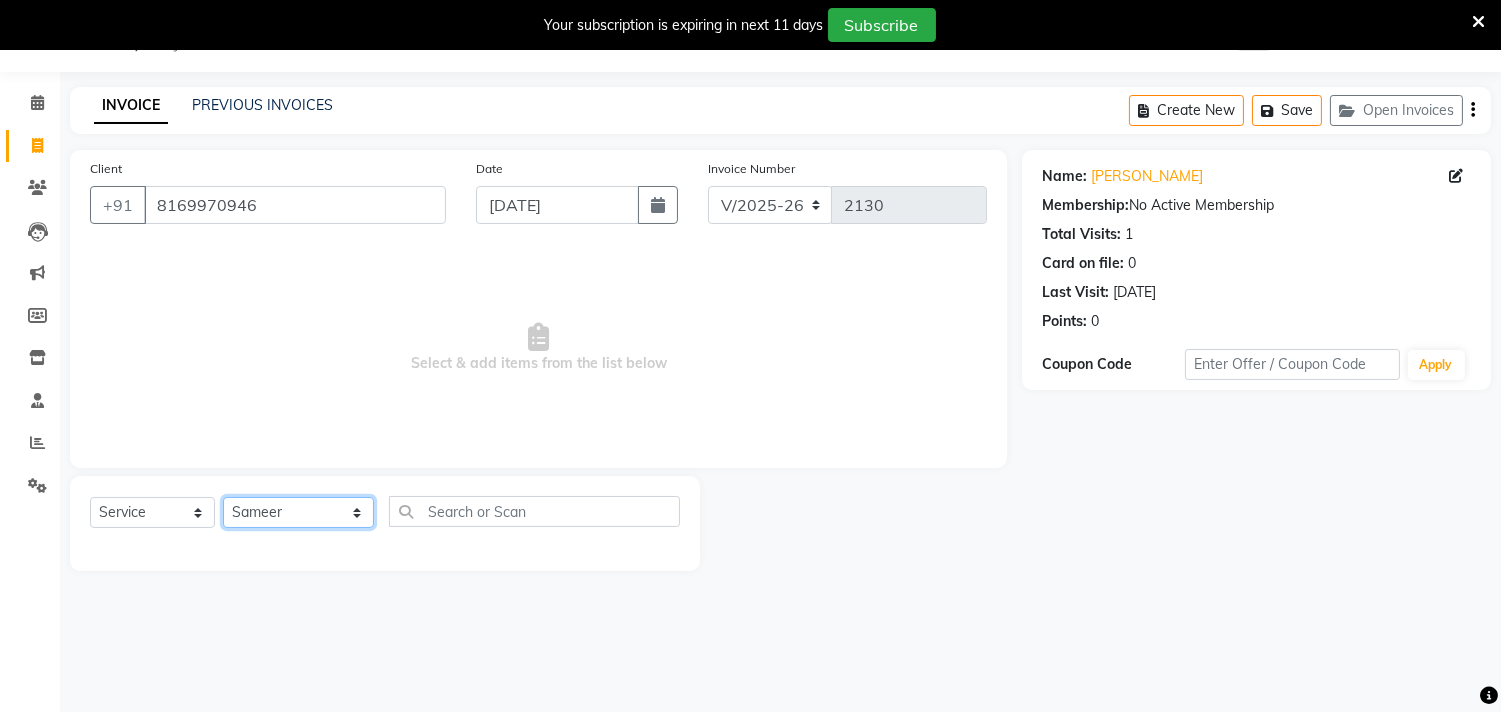 click on "Select Stylist [PERSON_NAME]  [PERSON_NAME]  [PERSON_NAME]  Front Desk Javed [PERSON_NAME]  [PERSON_NAME]  Pooja Jadhav [PERSON_NAME] [PERSON_NAME] [PERSON_NAME] SACHIN [PERSON_NAME] SAHAJAN [PERSON_NAME]  [PERSON_NAME] [PERSON_NAME] [PERSON_NAME] [PERSON_NAME] [PERSON_NAME] [PERSON_NAME] [PERSON_NAME]" 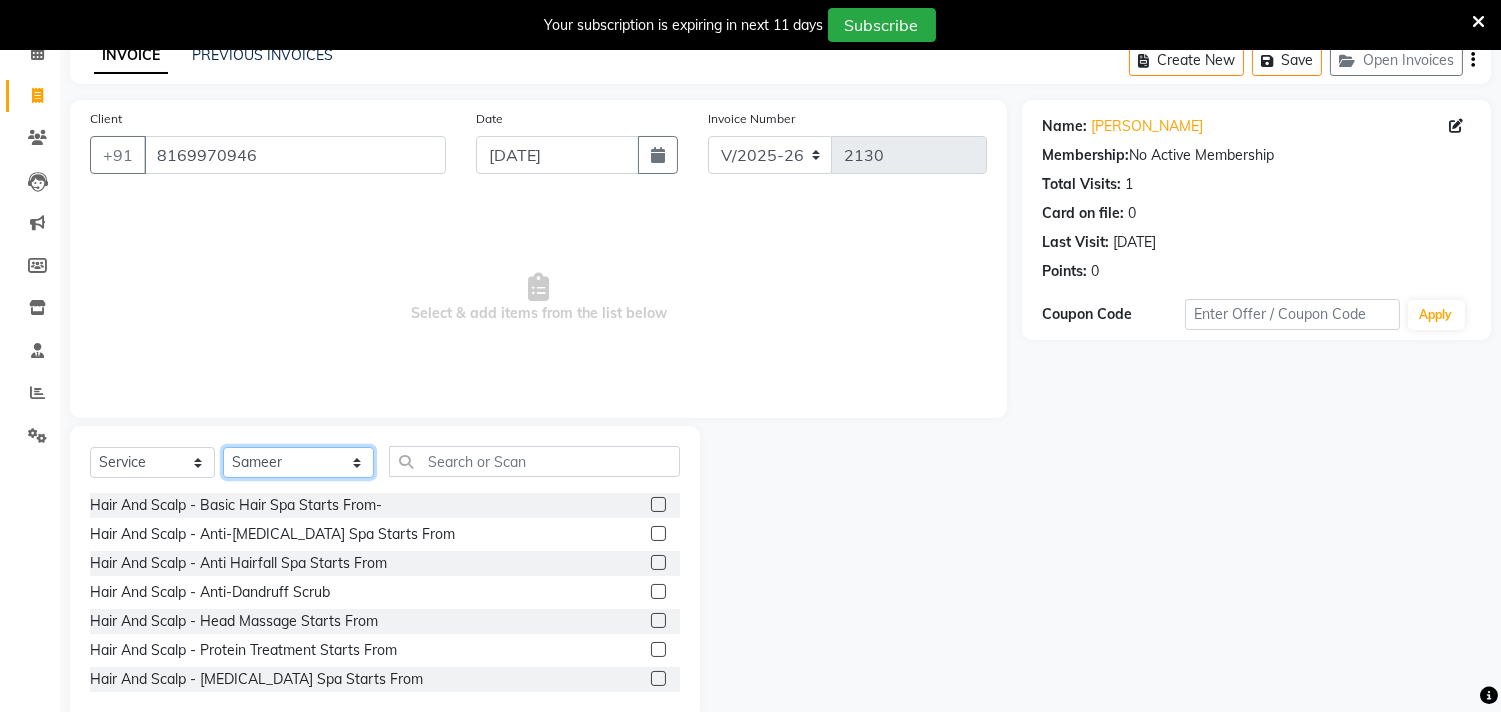scroll, scrollTop: 138, scrollLeft: 0, axis: vertical 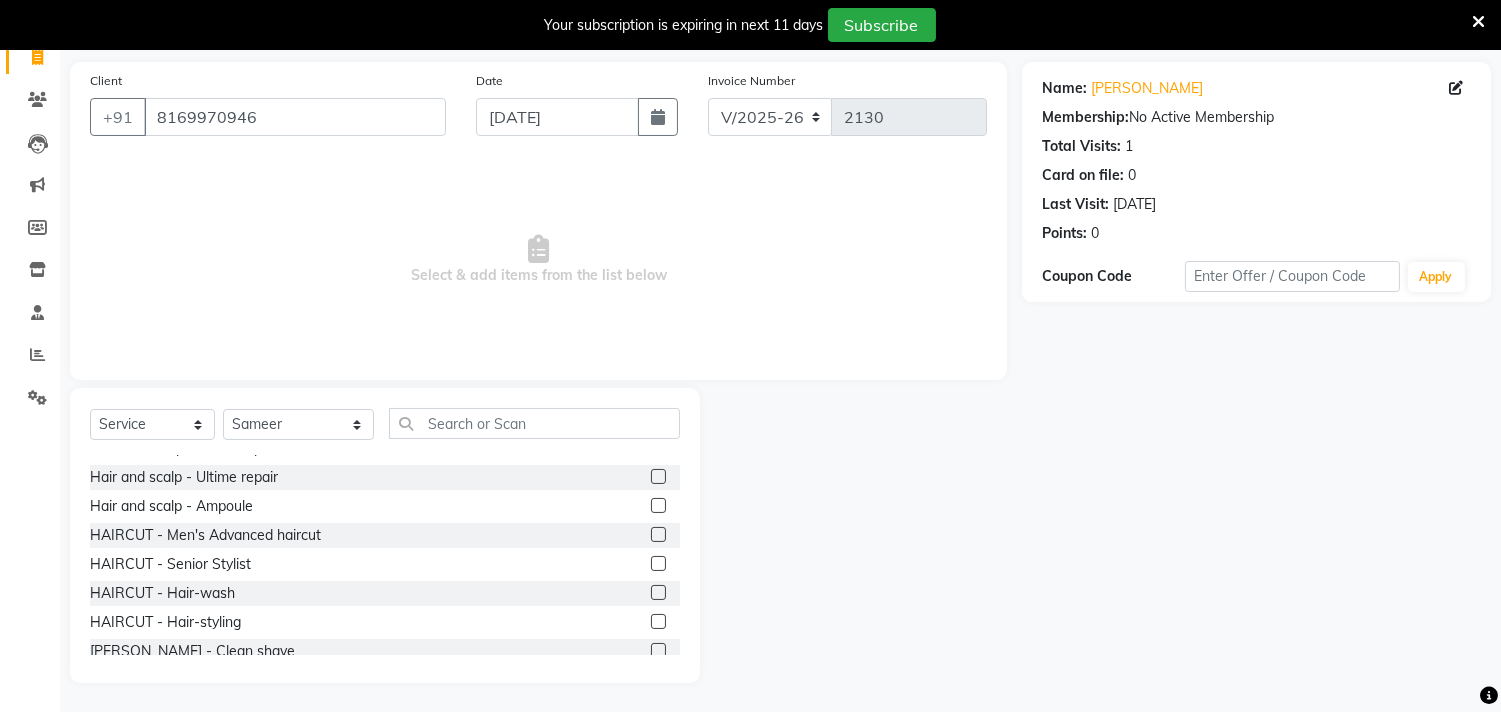 click 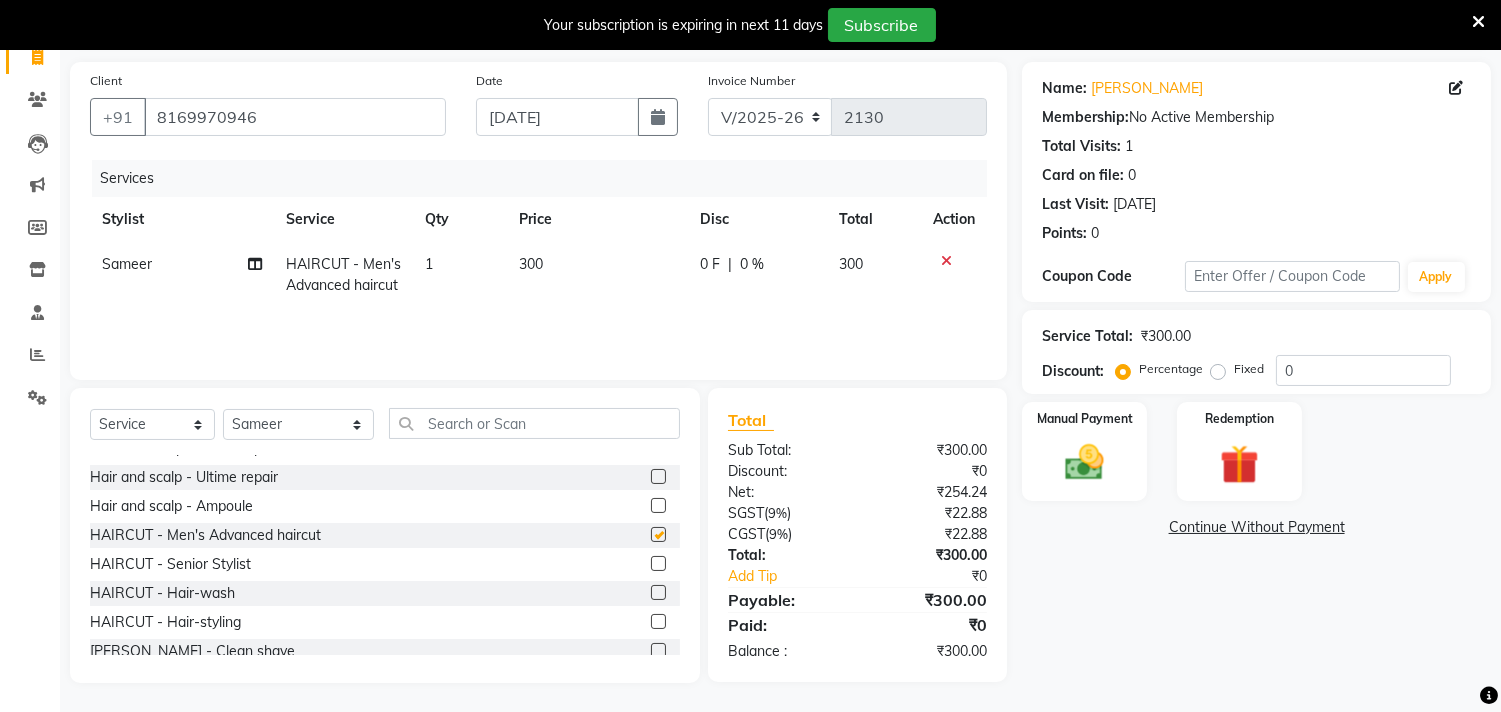 checkbox on "false" 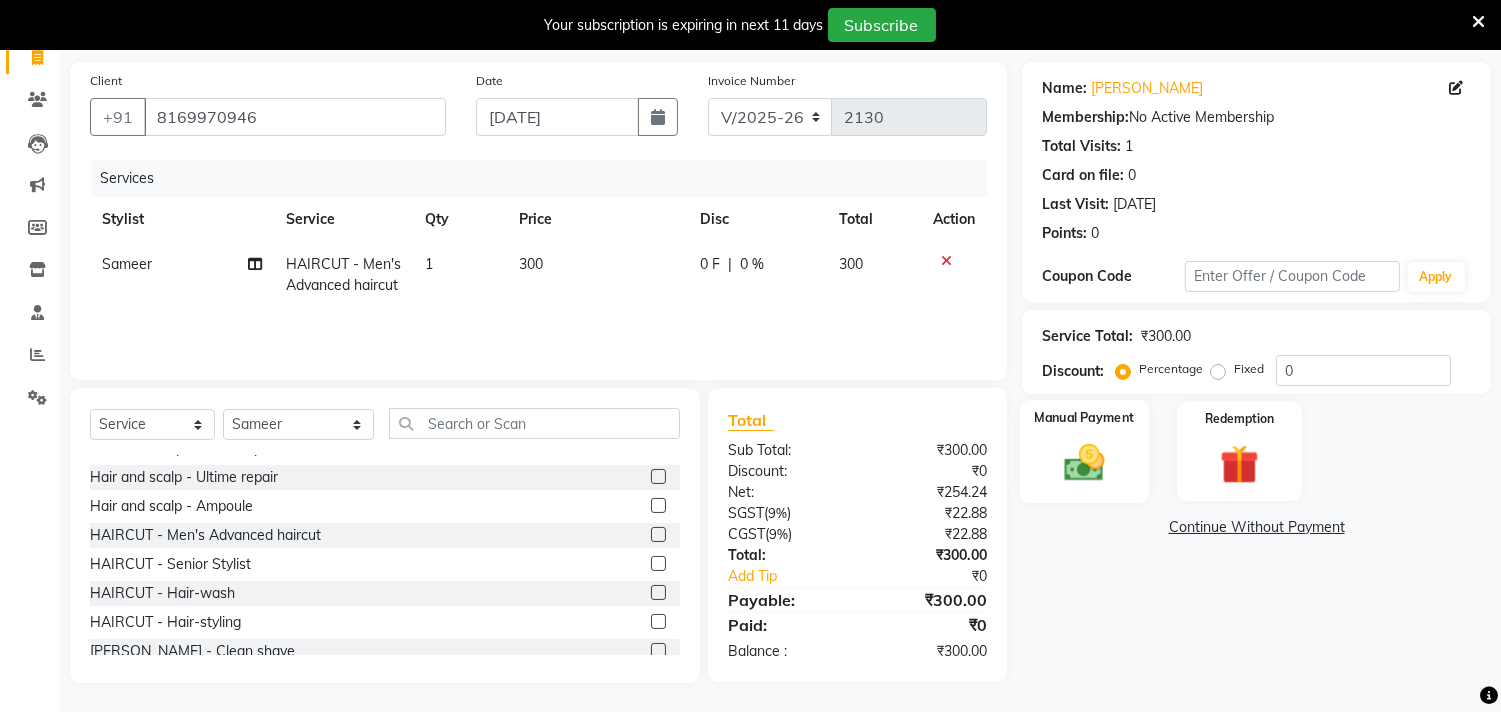 click 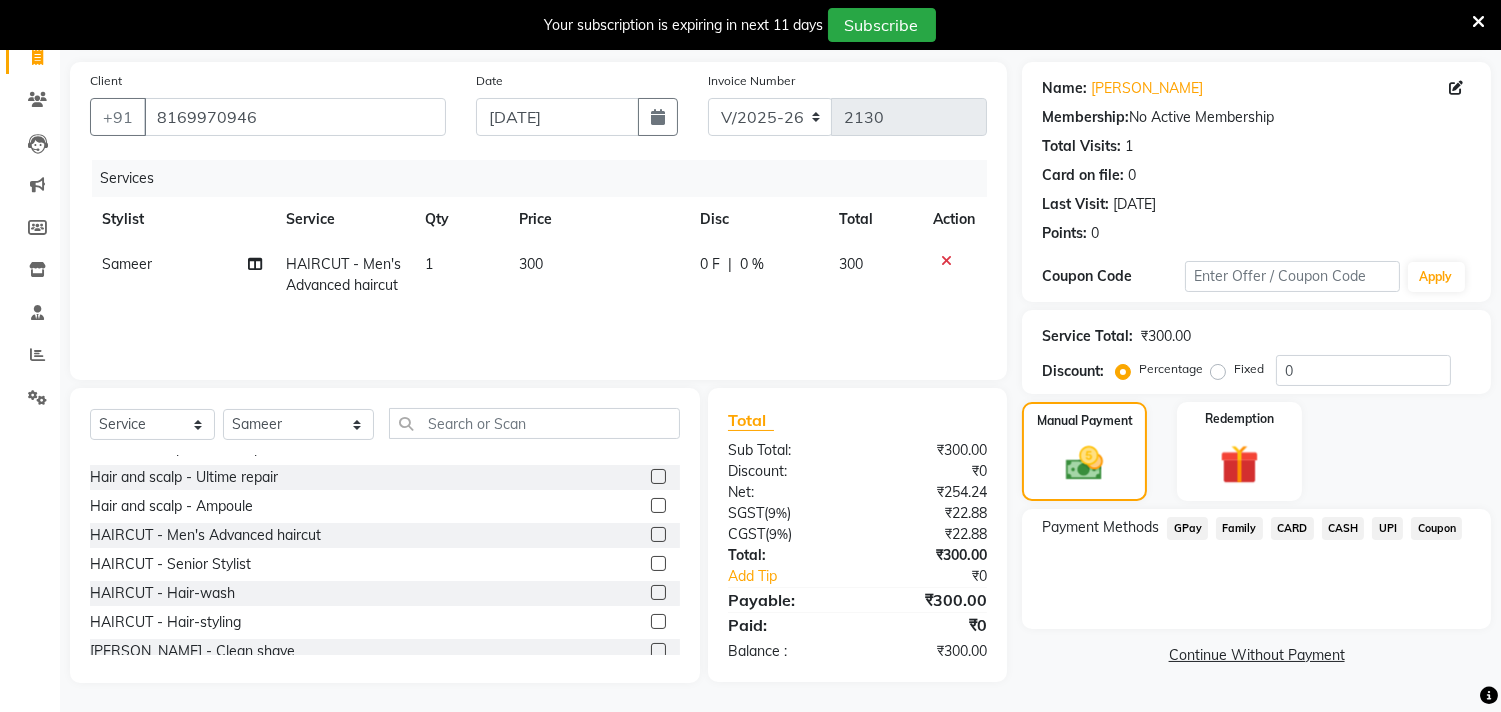 click on "UPI" 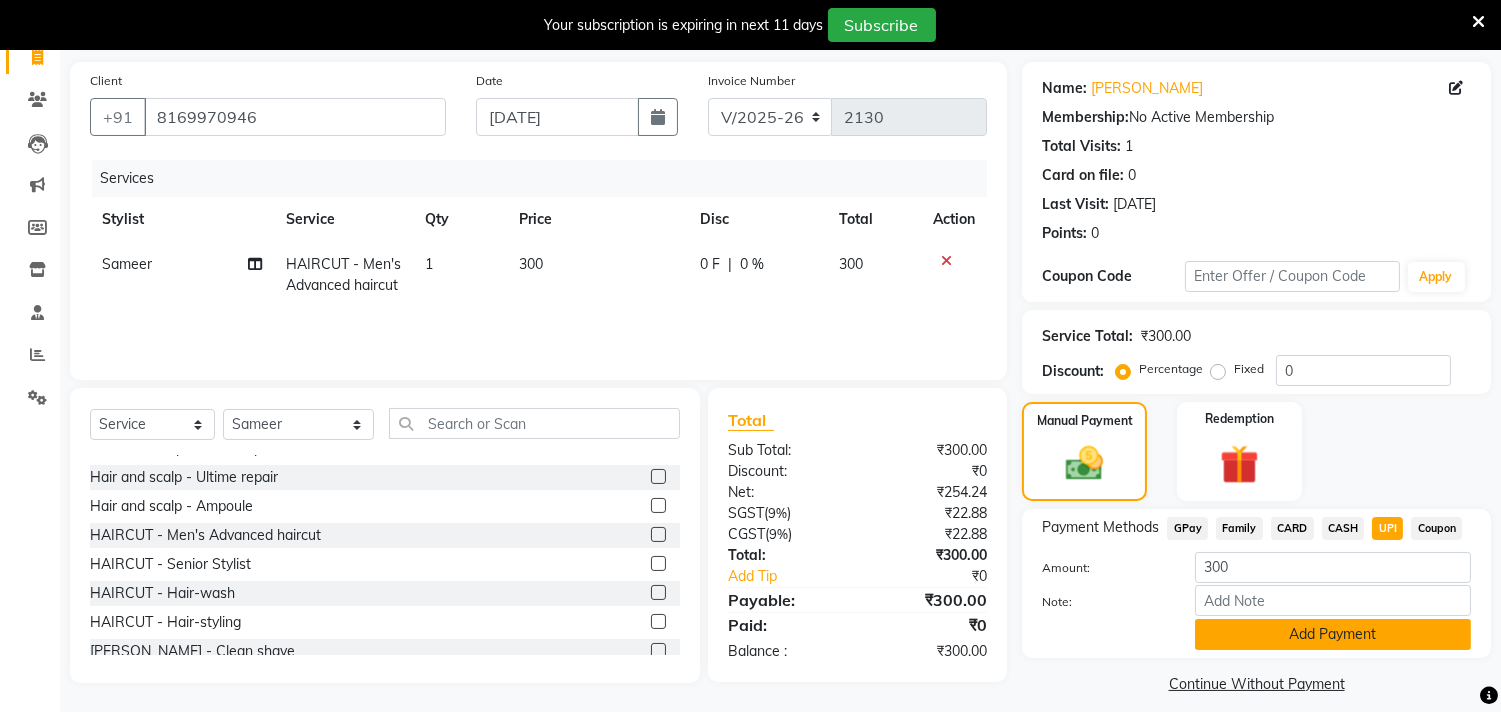 click on "Add Payment" 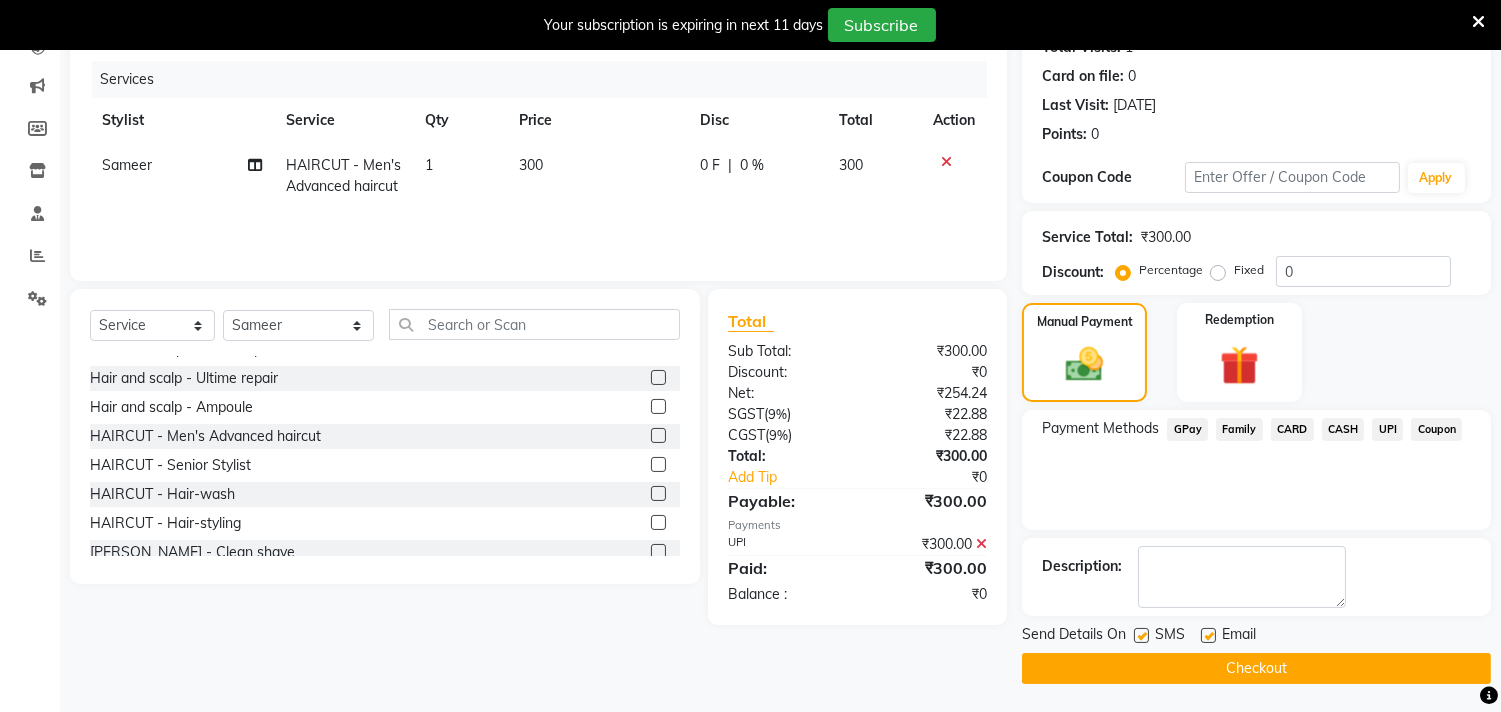 click on "Checkout" 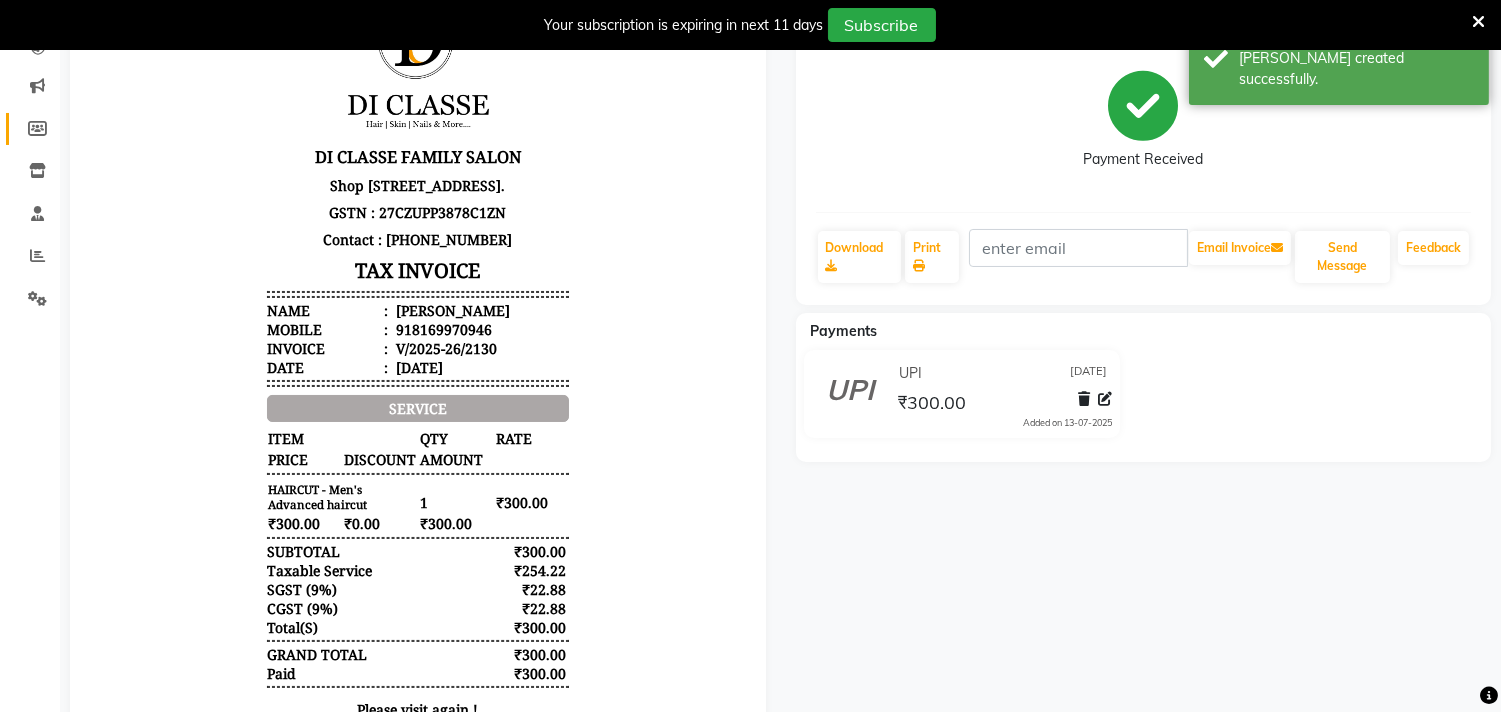 scroll, scrollTop: 0, scrollLeft: 0, axis: both 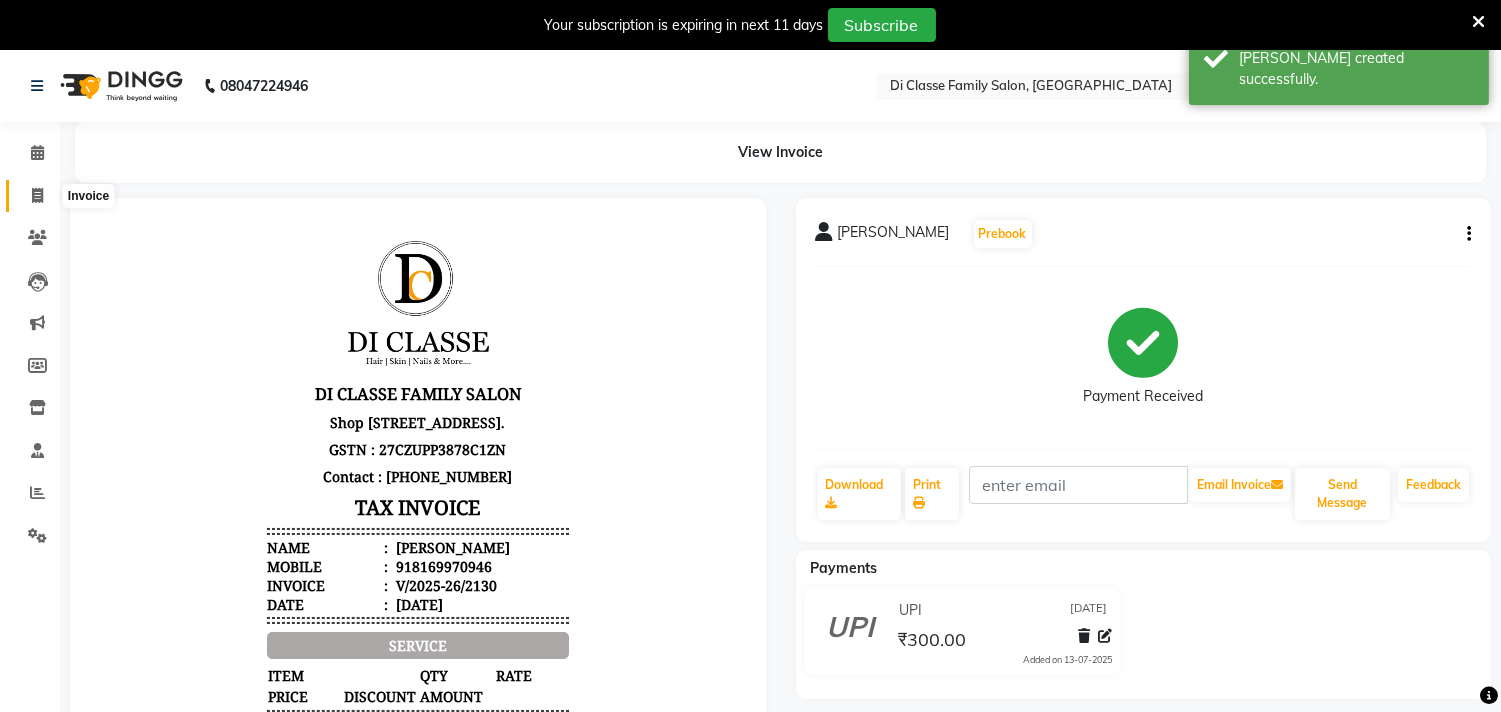 click 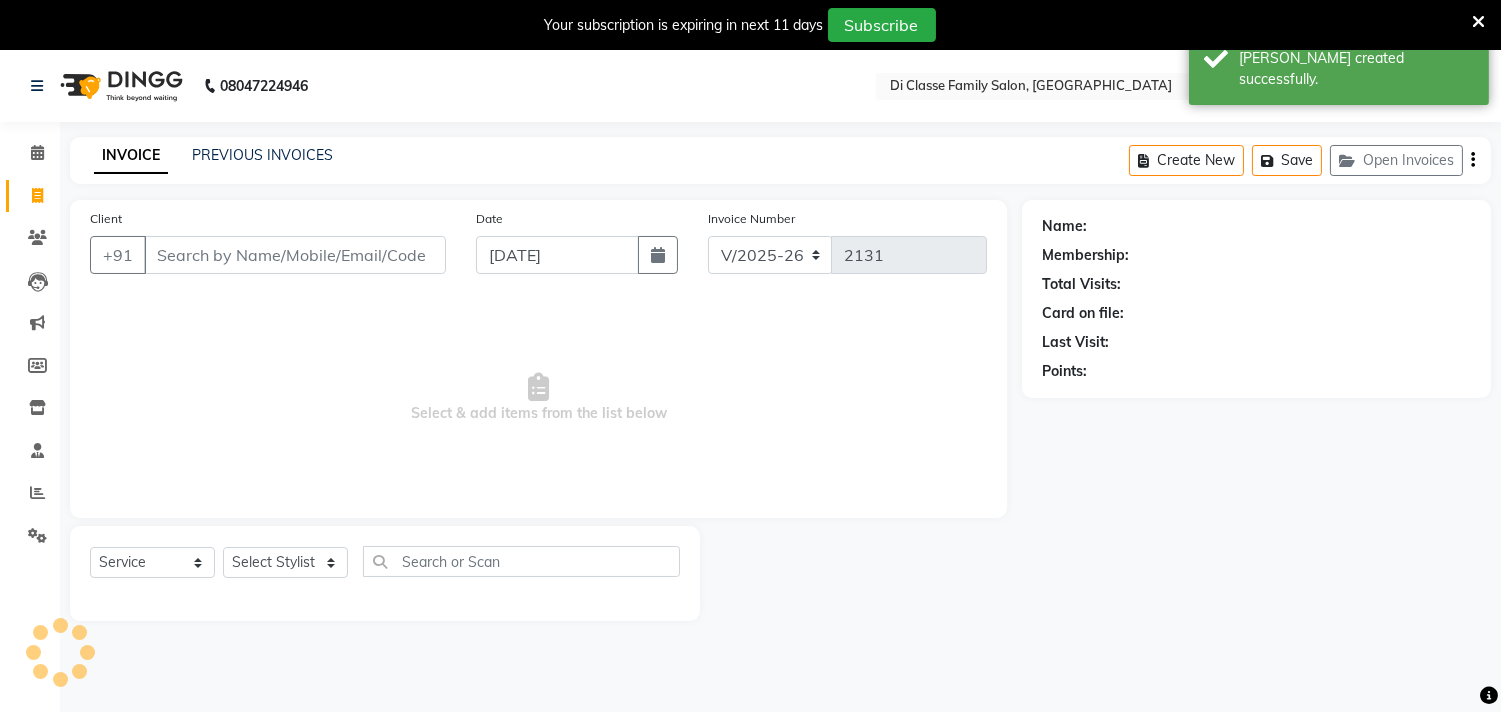 scroll, scrollTop: 50, scrollLeft: 0, axis: vertical 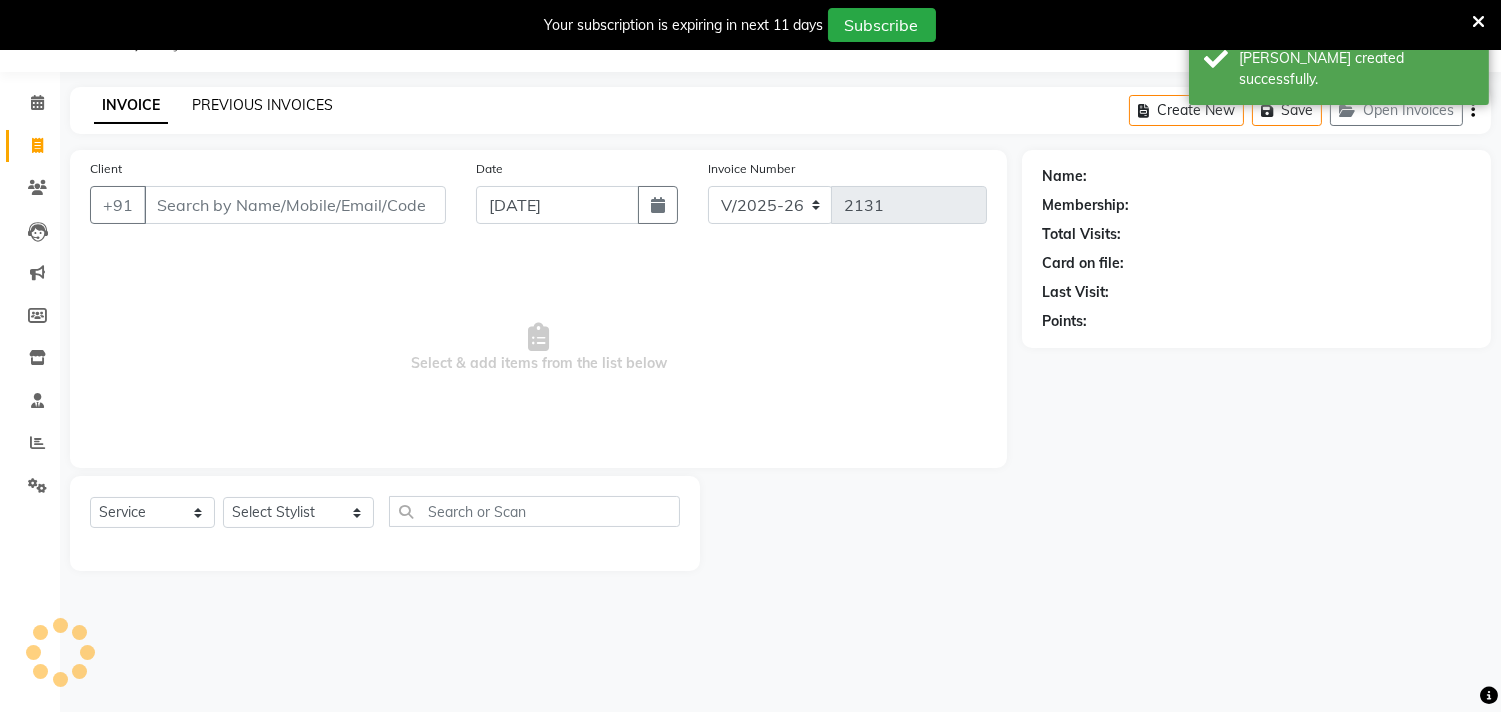 click on "PREVIOUS INVOICES" 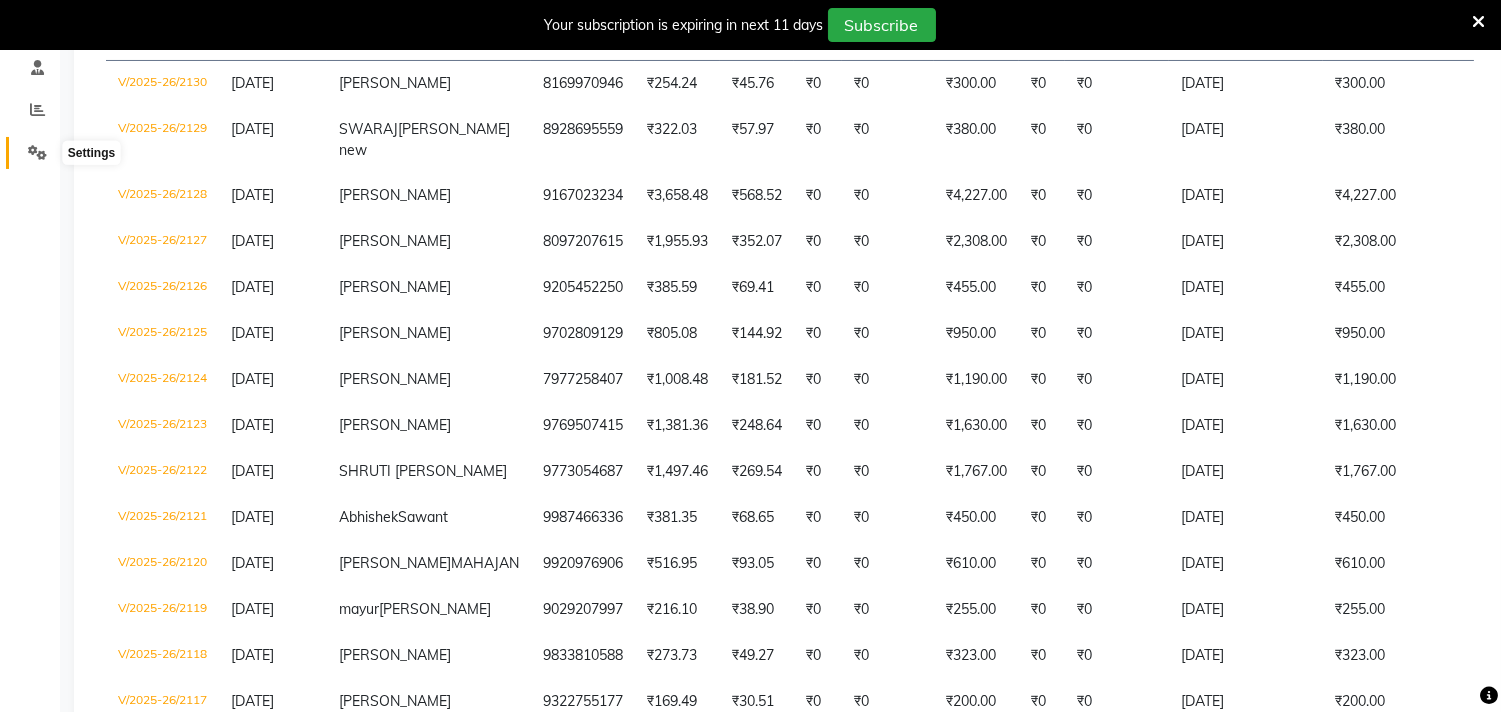 scroll, scrollTop: 0, scrollLeft: 0, axis: both 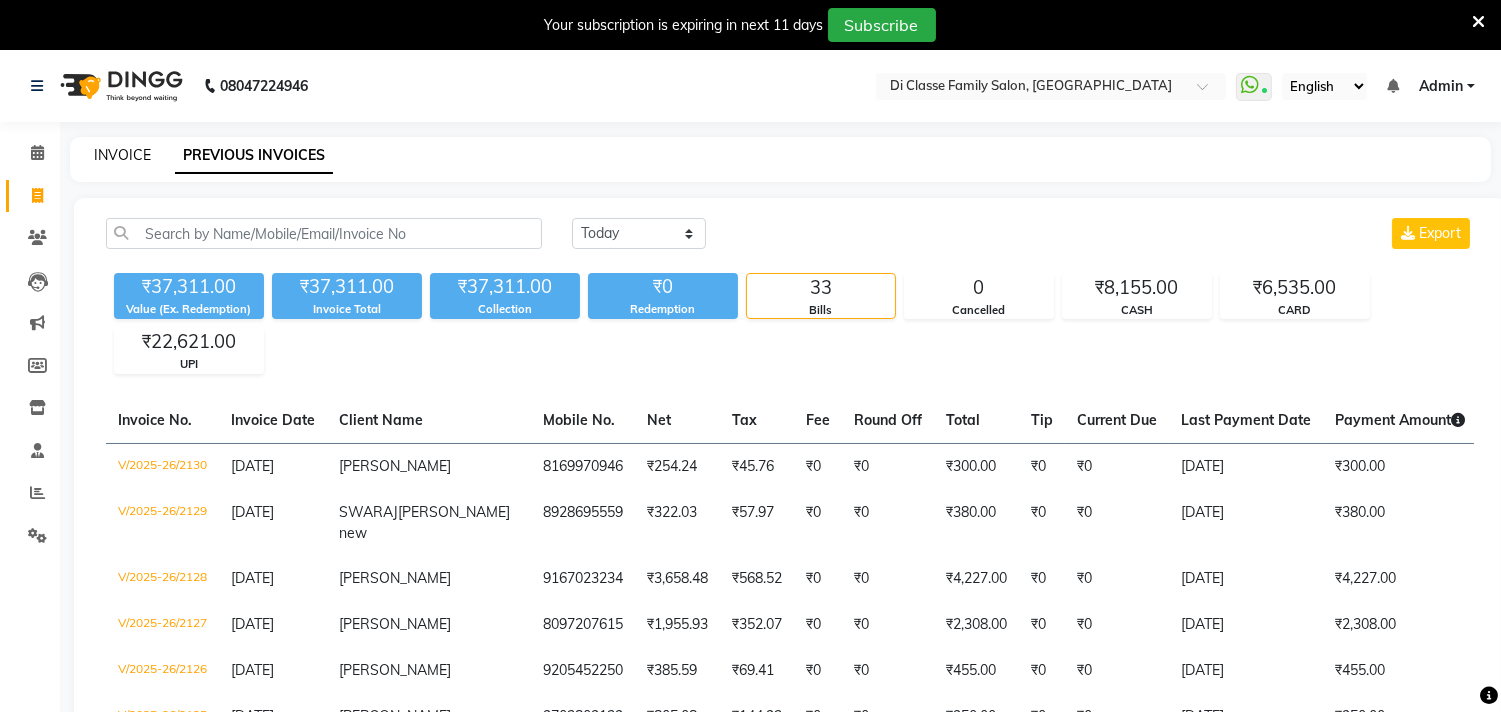 click on "INVOICE" 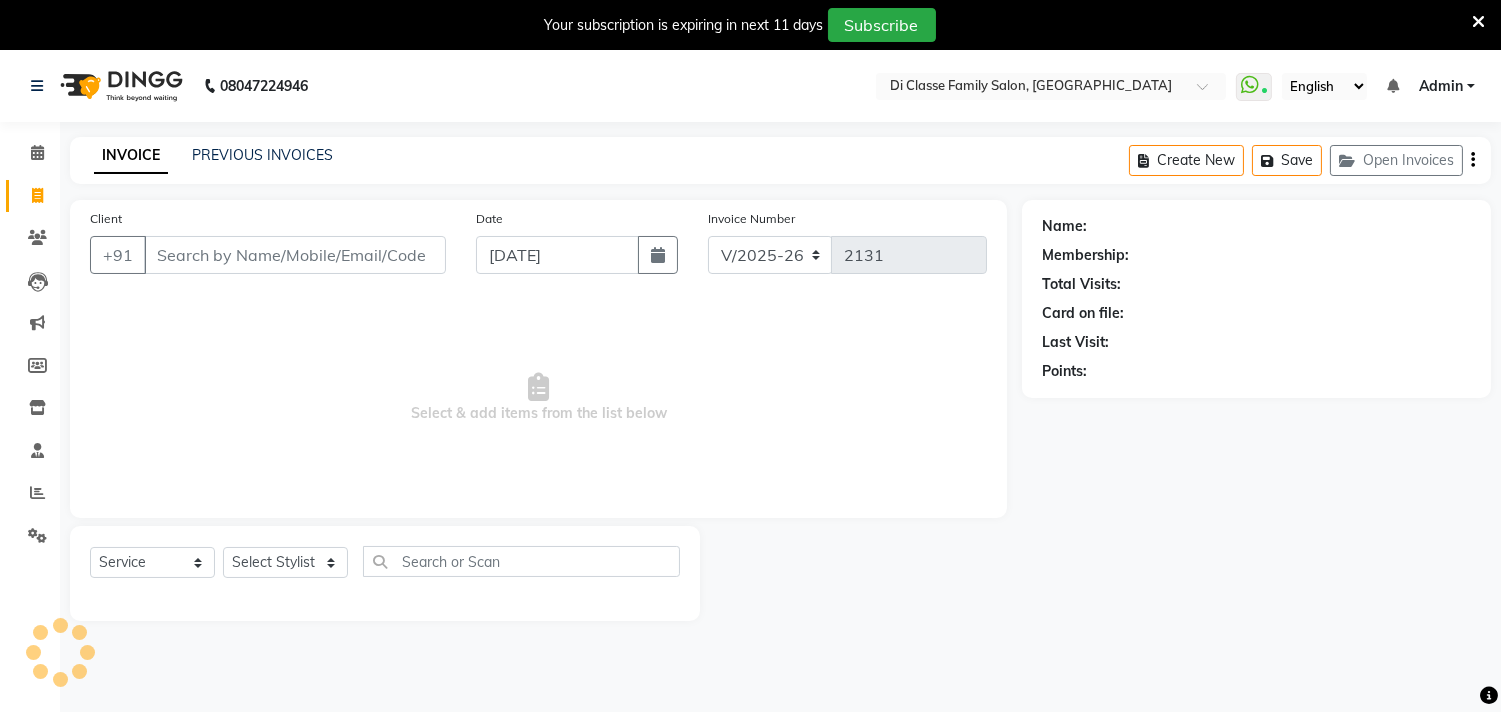 scroll, scrollTop: 50, scrollLeft: 0, axis: vertical 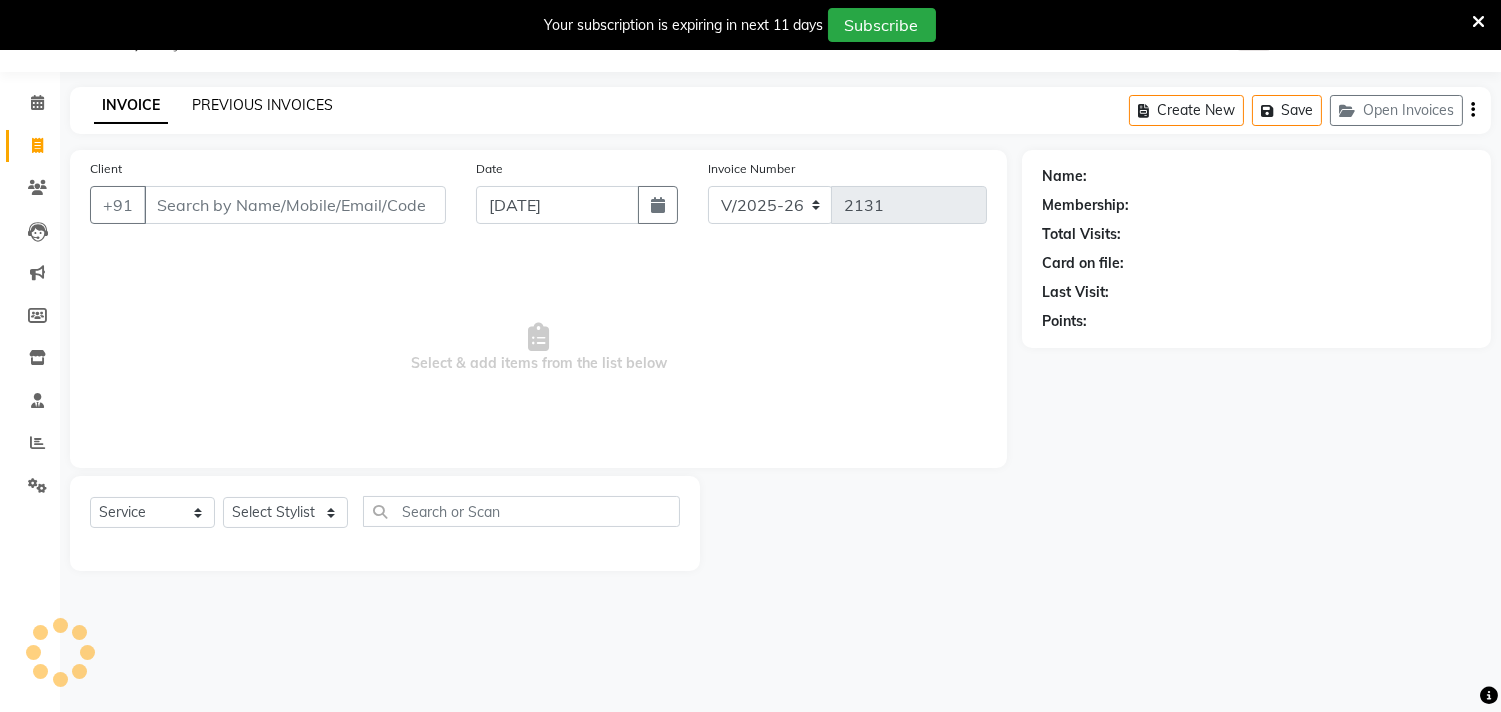 click on "PREVIOUS INVOICES" 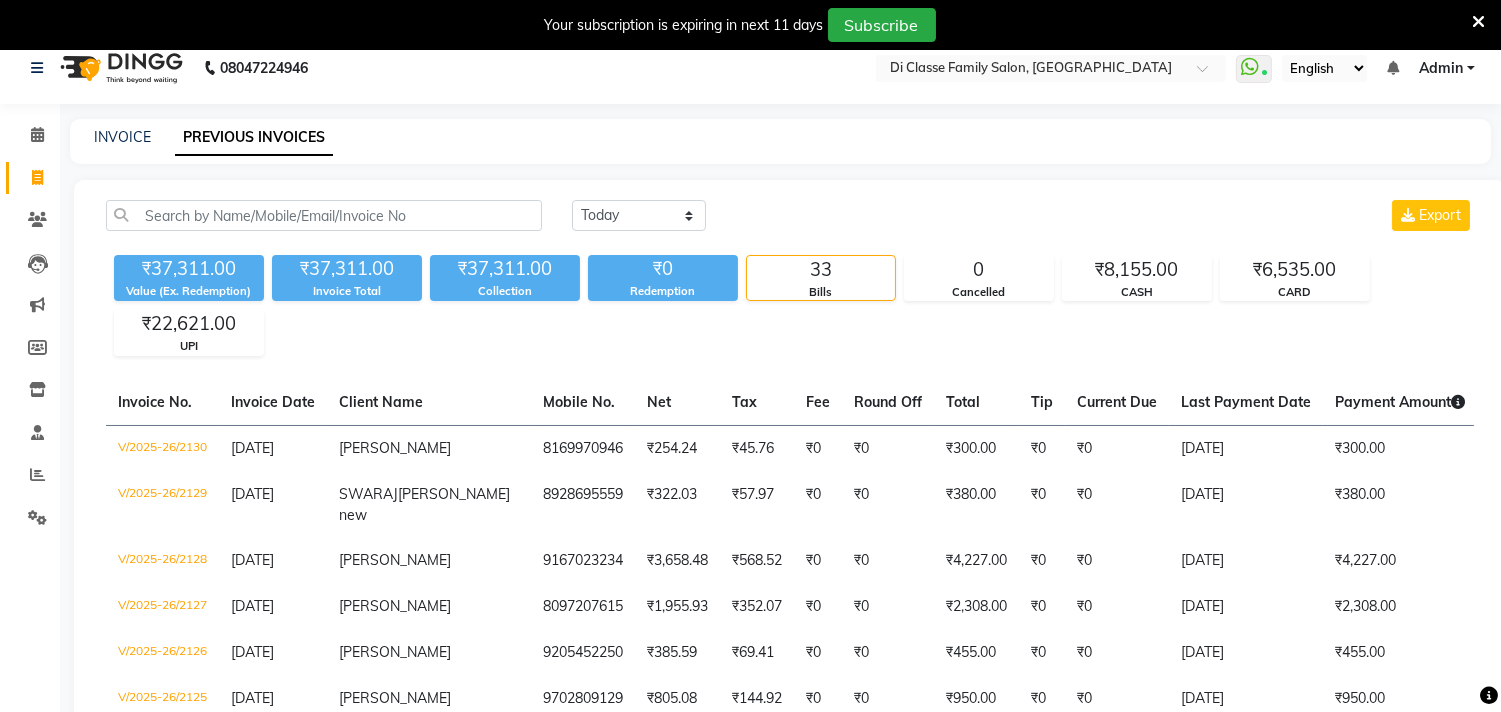 scroll, scrollTop: 0, scrollLeft: 0, axis: both 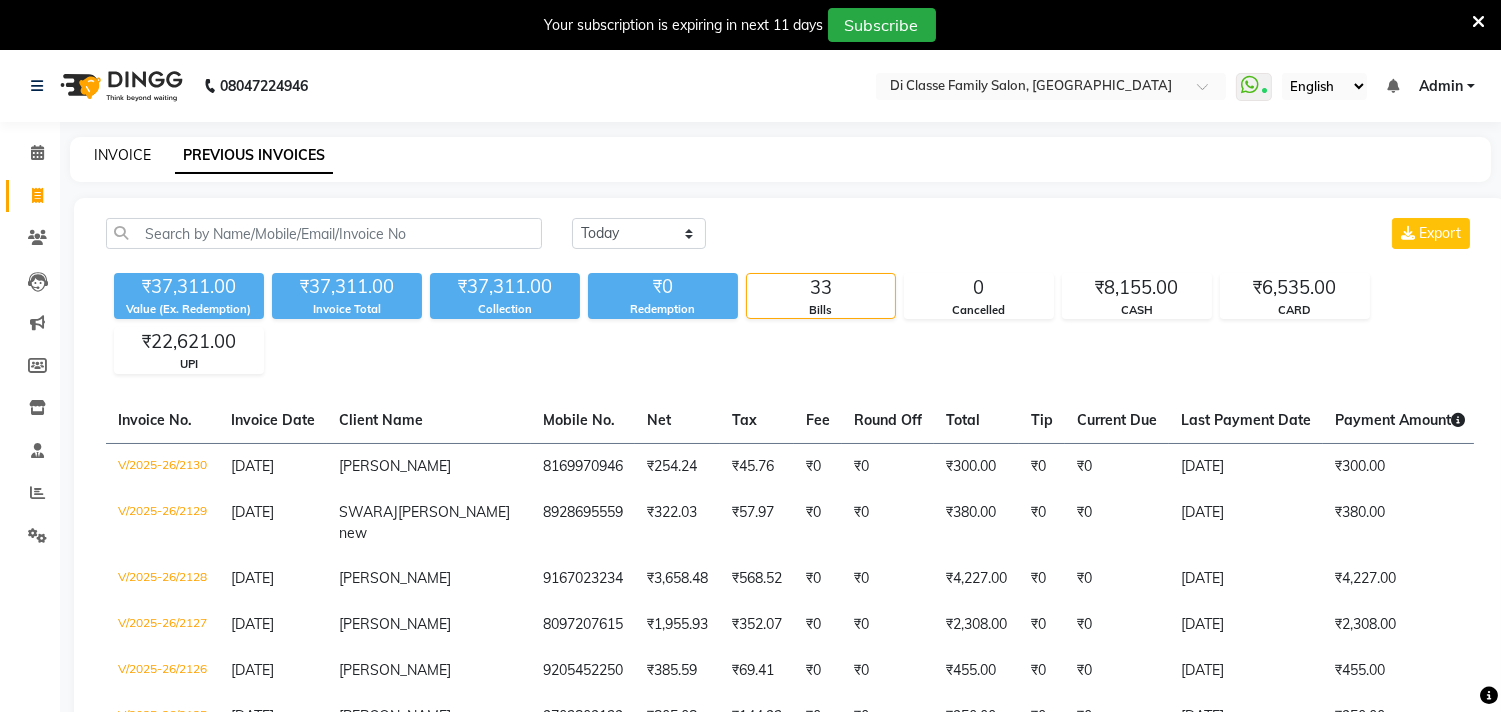 click on "INVOICE" 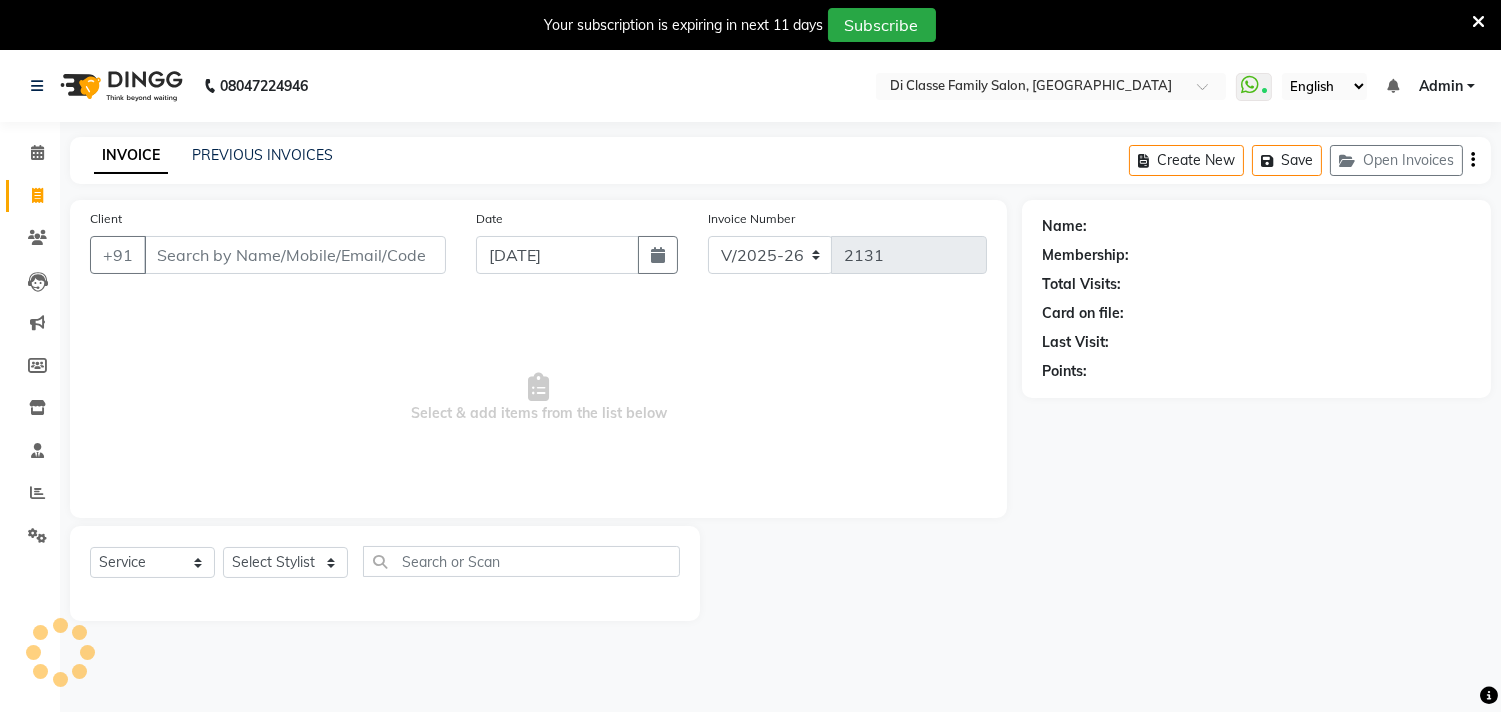 scroll, scrollTop: 50, scrollLeft: 0, axis: vertical 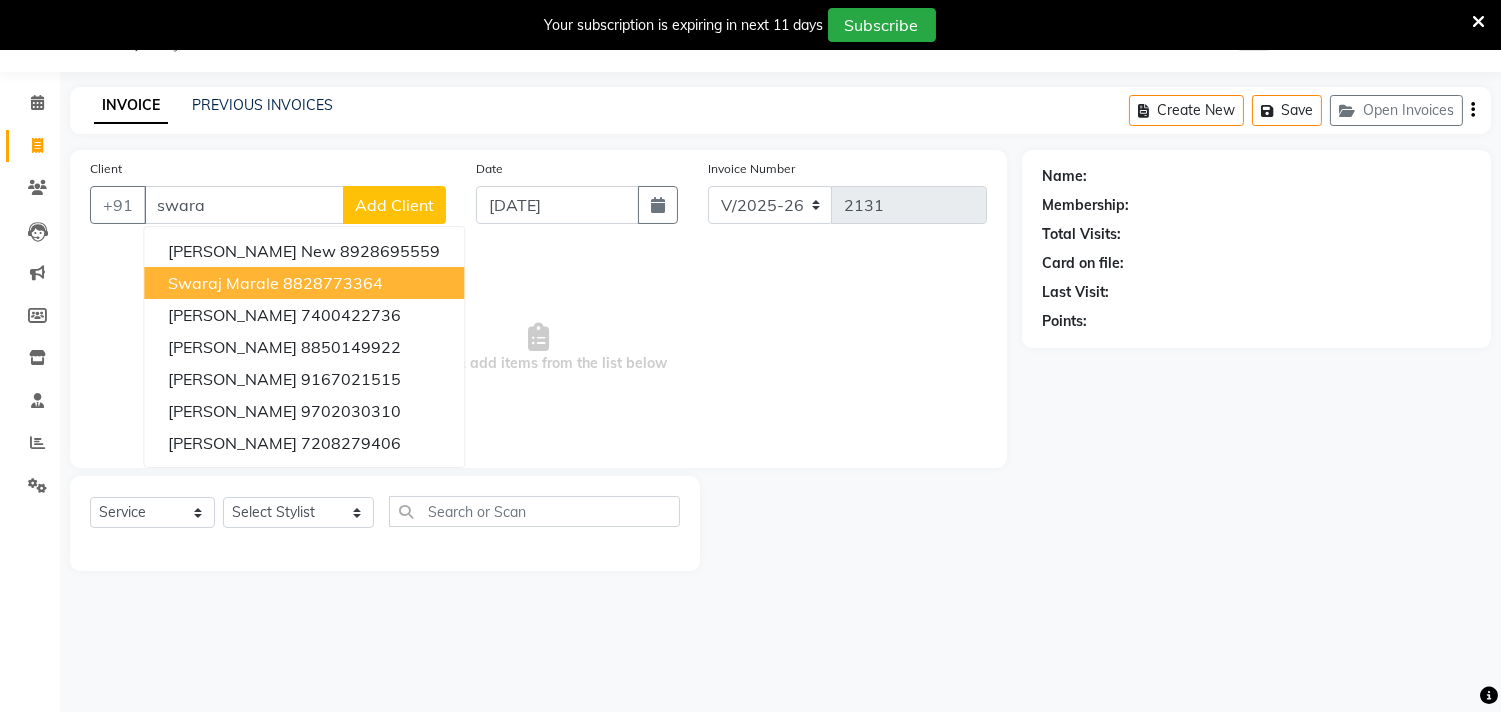 click on "8828773364" at bounding box center (333, 283) 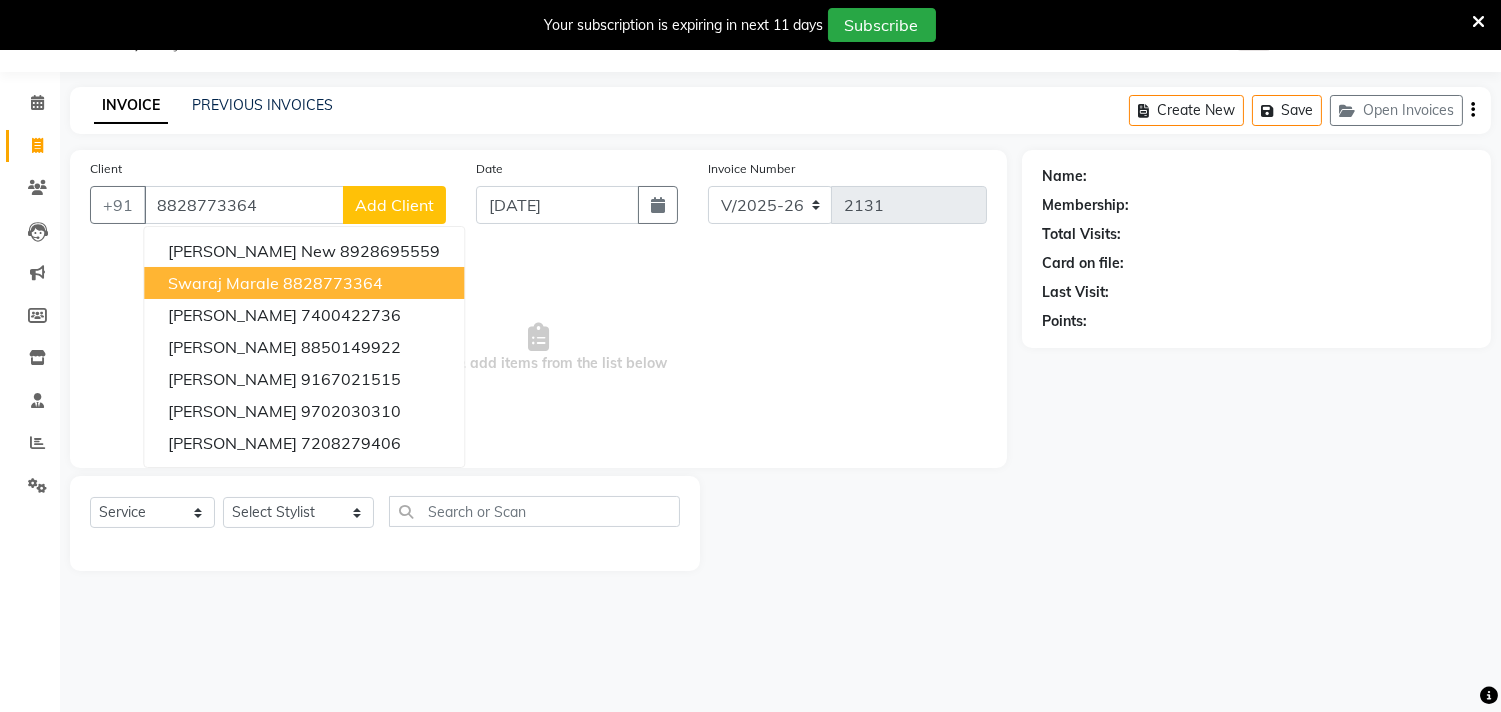 type on "8828773364" 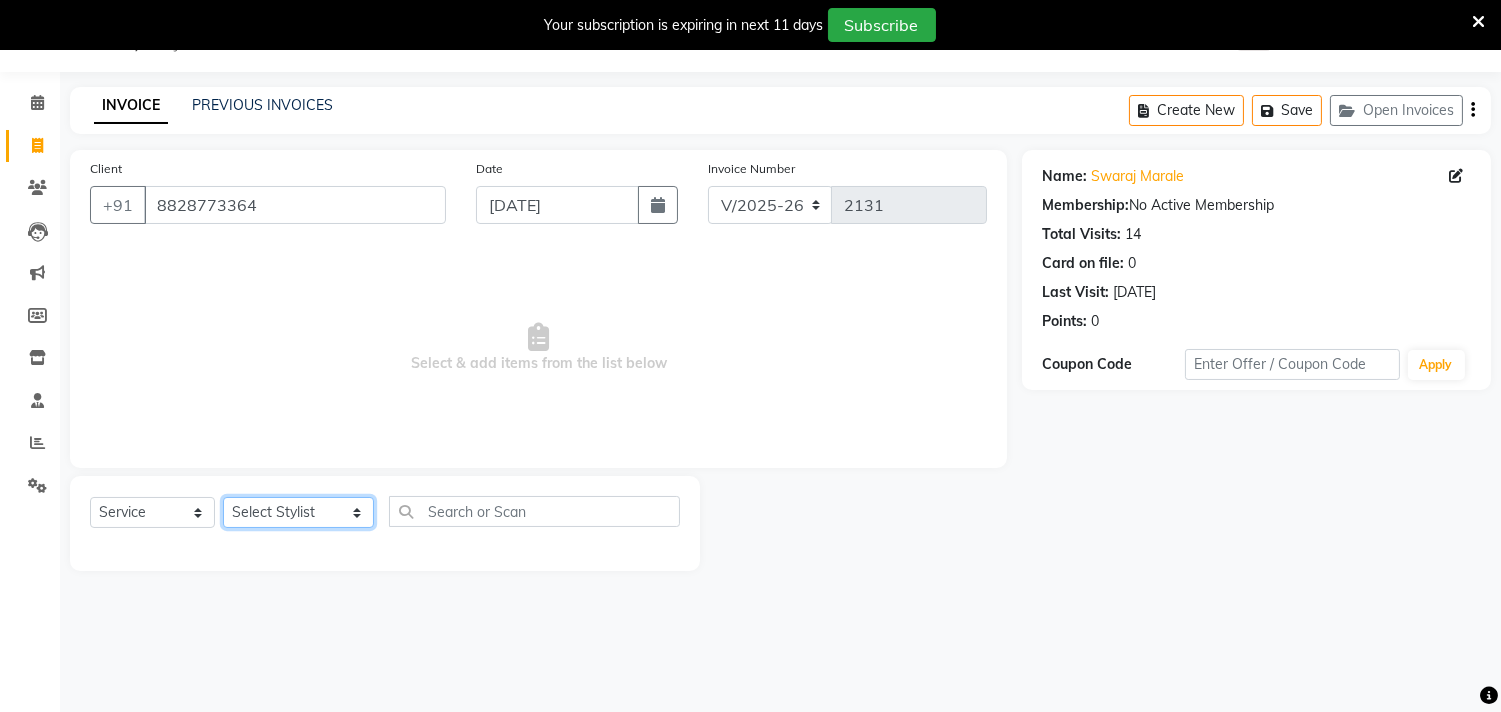 click on "Select Stylist [PERSON_NAME]  [PERSON_NAME]  [PERSON_NAME]  Front Desk Javed [PERSON_NAME]  [PERSON_NAME]  Pooja Jadhav [PERSON_NAME] [PERSON_NAME] [PERSON_NAME] SACHIN [PERSON_NAME] SAHAJAN [PERSON_NAME]  [PERSON_NAME] [PERSON_NAME] [PERSON_NAME] [PERSON_NAME] [PERSON_NAME] [PERSON_NAME] [PERSON_NAME]" 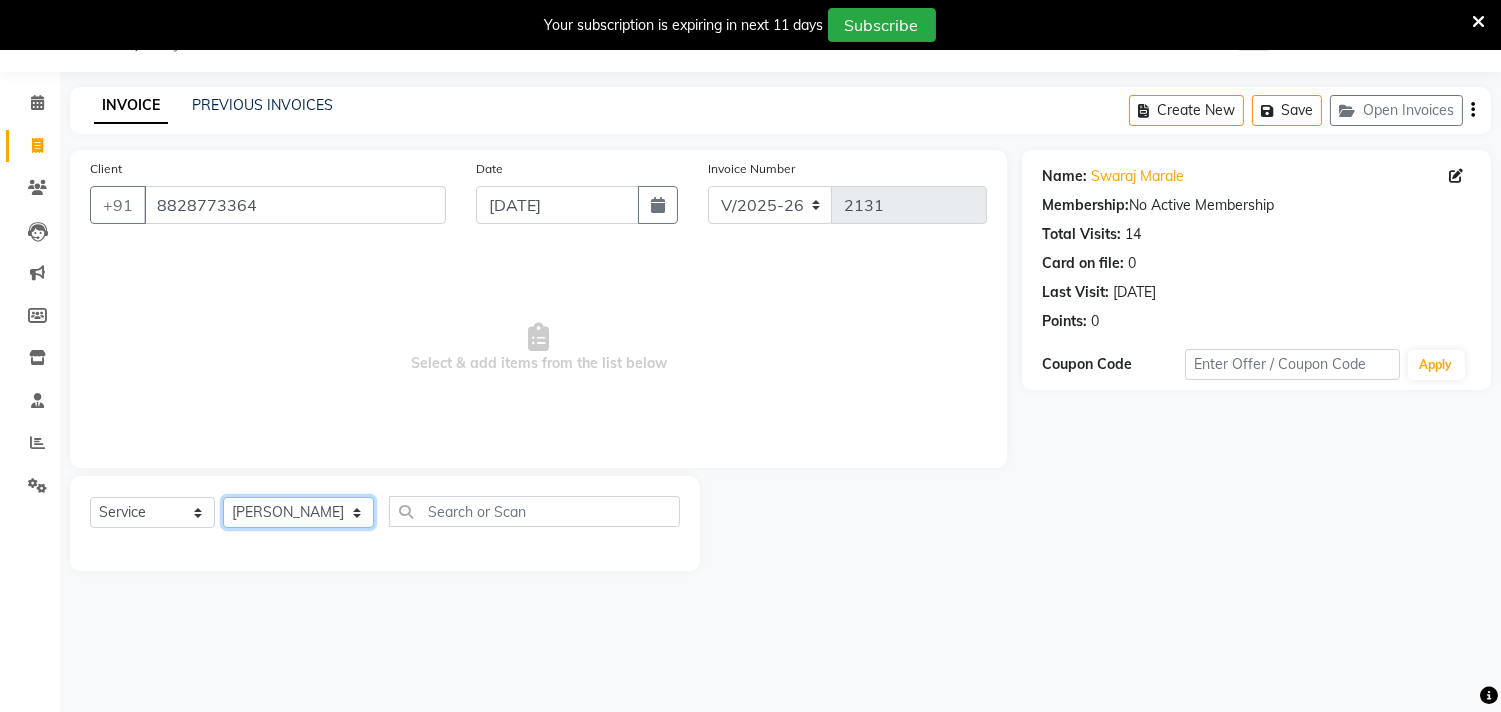 click on "Select Stylist [PERSON_NAME]  [PERSON_NAME]  [PERSON_NAME]  Front Desk Javed [PERSON_NAME]  [PERSON_NAME]  Pooja Jadhav [PERSON_NAME] [PERSON_NAME] [PERSON_NAME] SACHIN [PERSON_NAME] SAHAJAN [PERSON_NAME]  [PERSON_NAME] [PERSON_NAME] [PERSON_NAME] [PERSON_NAME] [PERSON_NAME] [PERSON_NAME] [PERSON_NAME]" 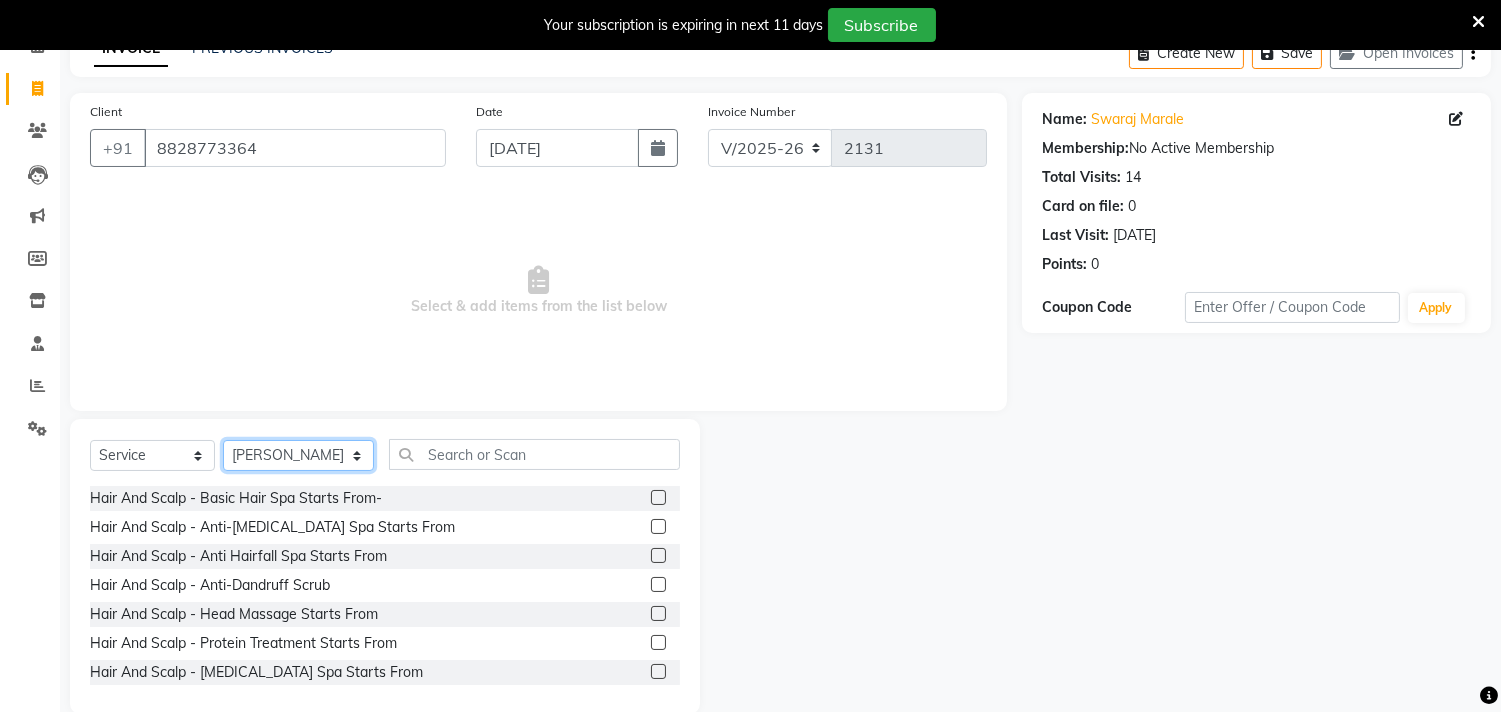 scroll, scrollTop: 138, scrollLeft: 0, axis: vertical 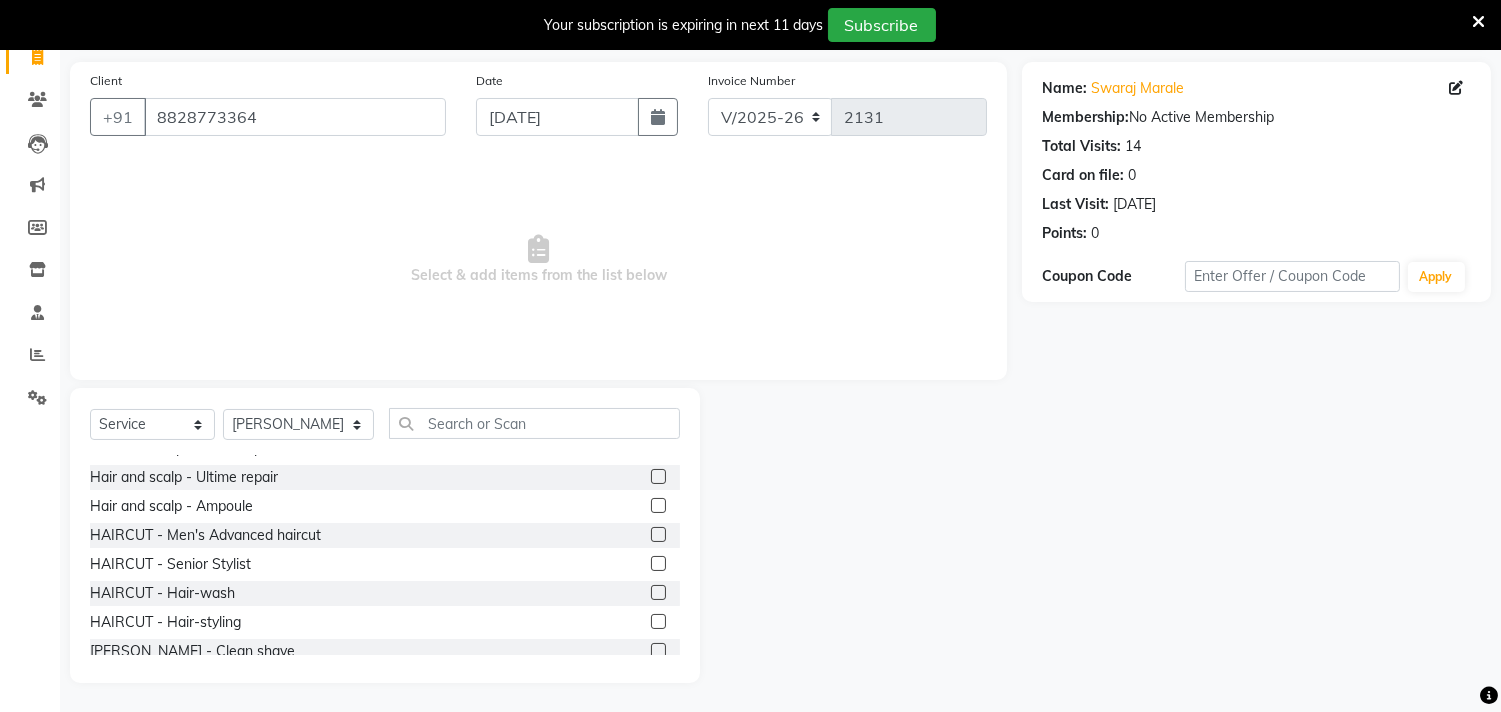 click 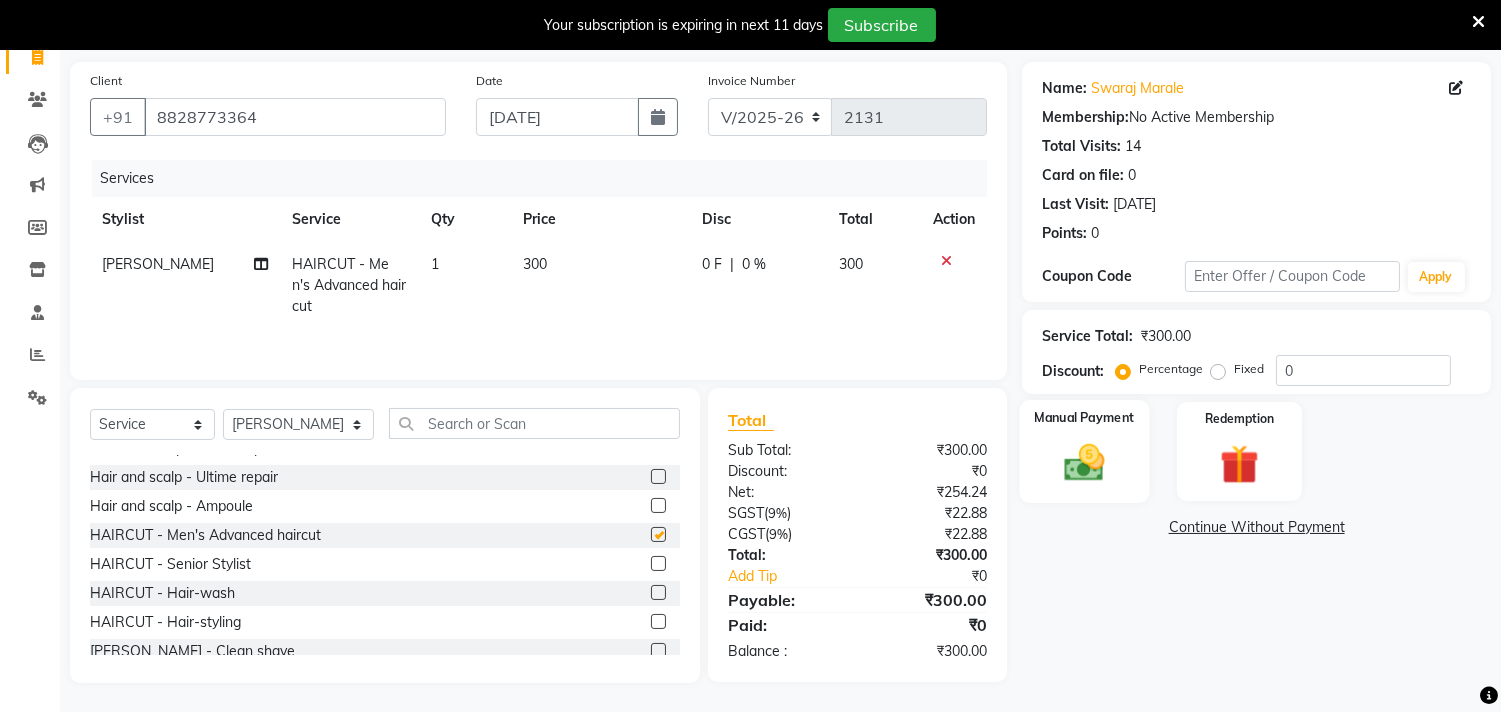 checkbox on "false" 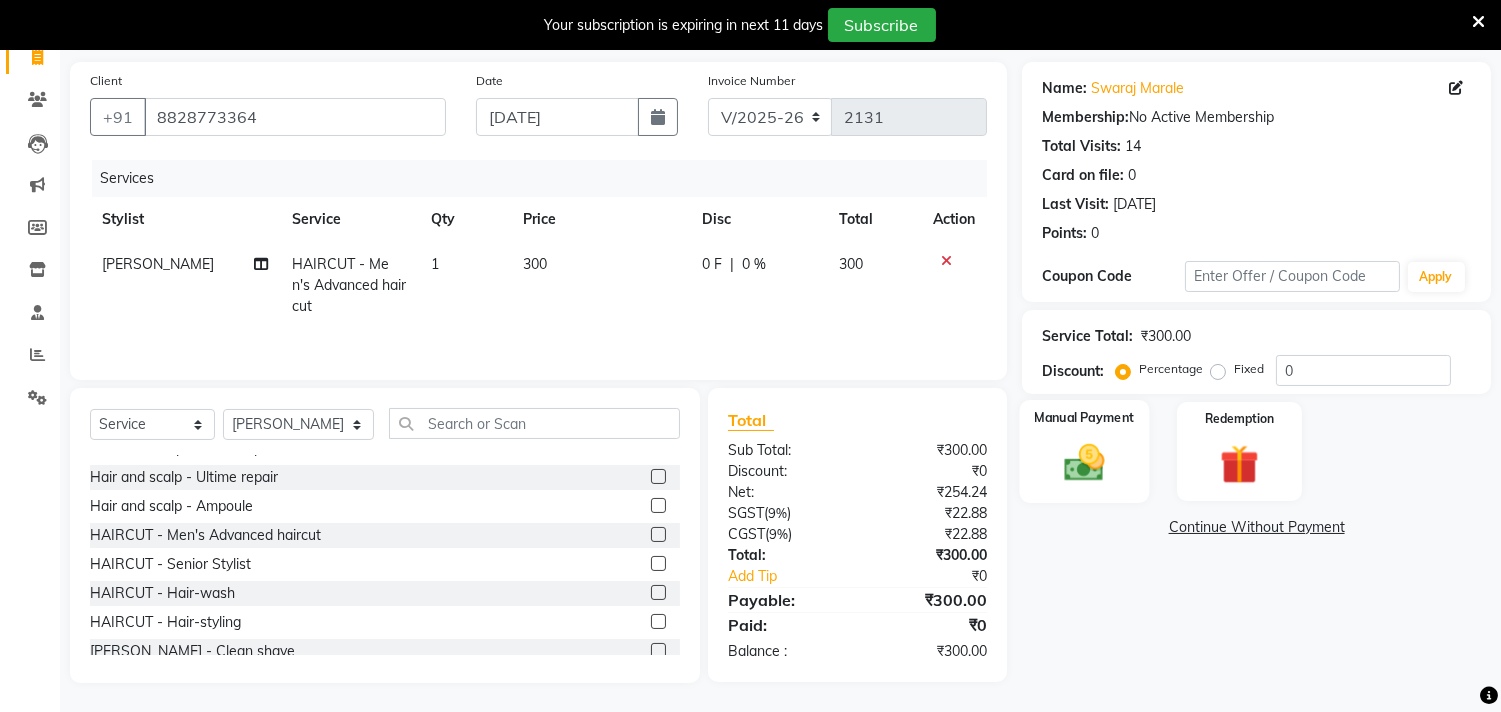 click on "Manual Payment" 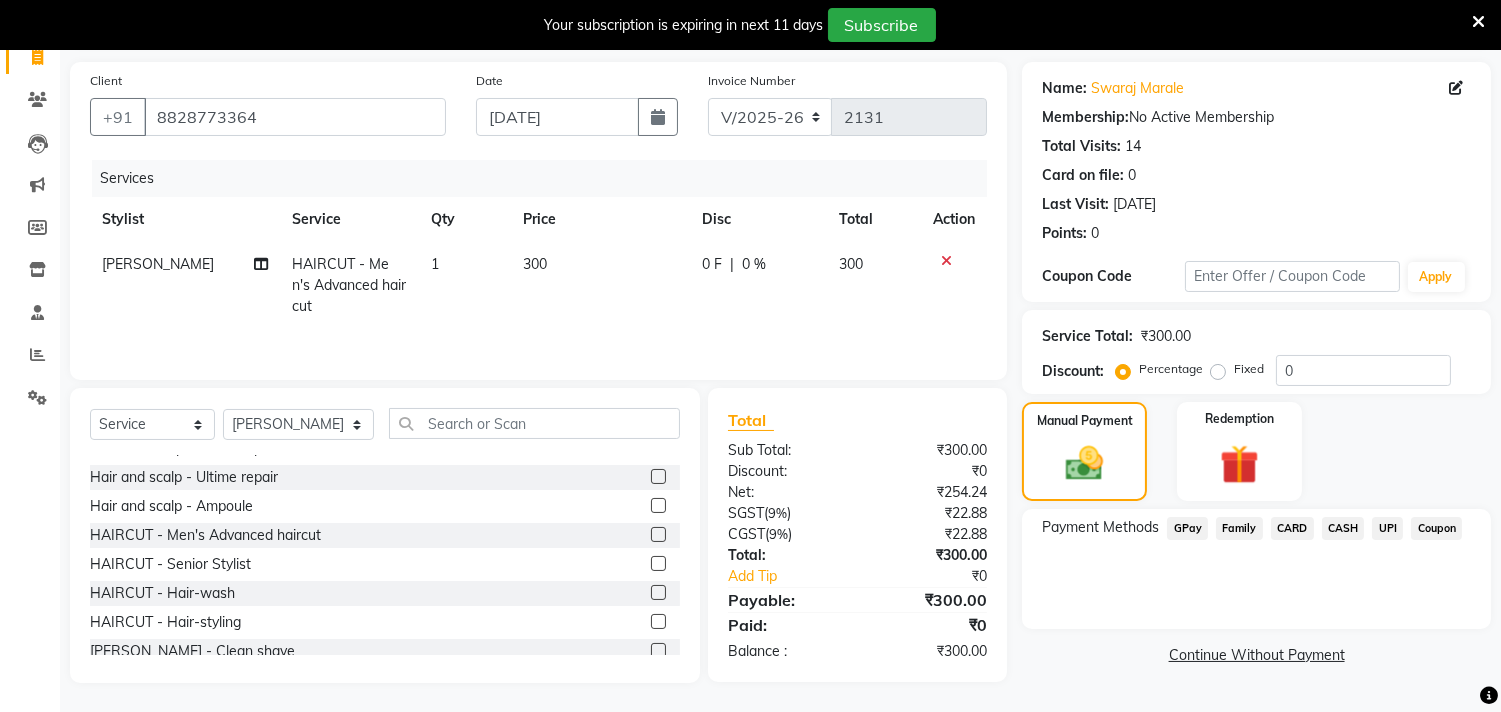 click on "UPI" 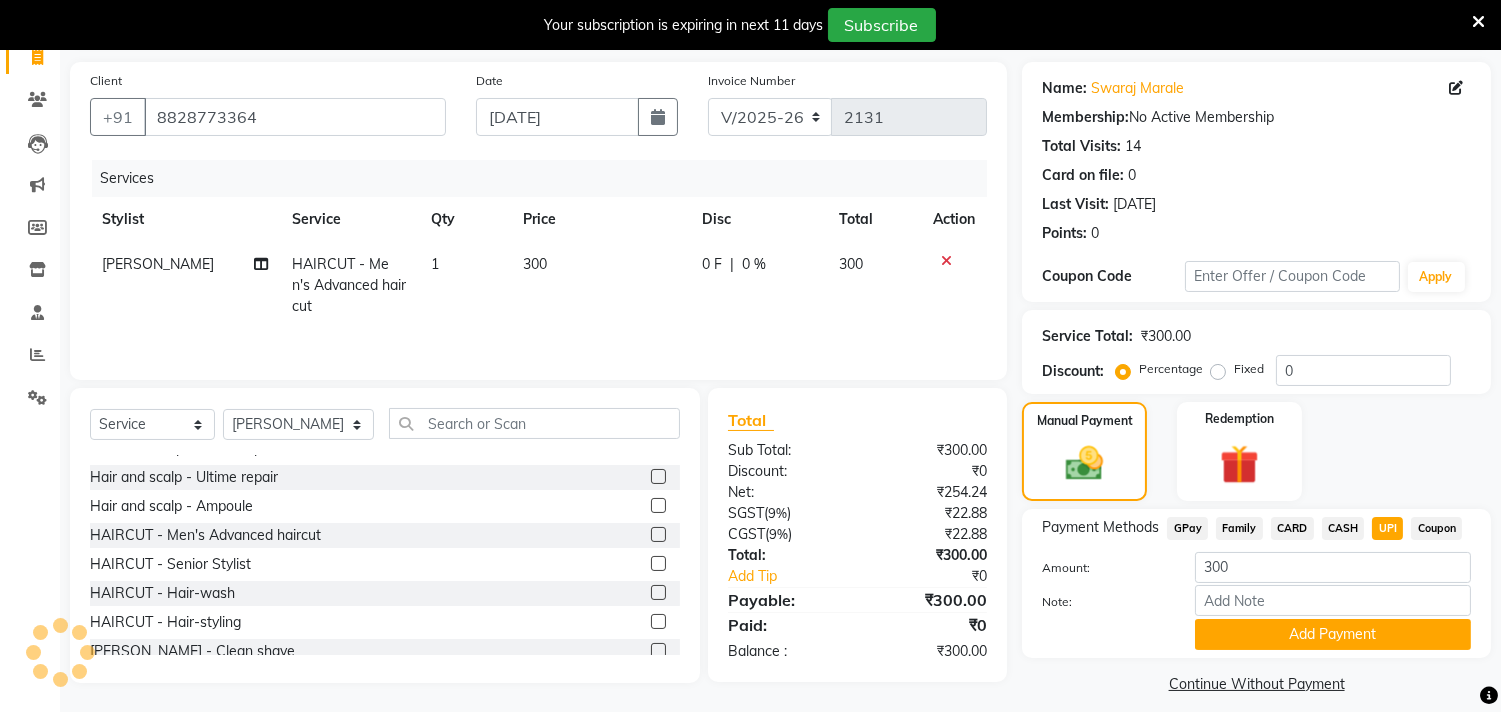 click on "Add Payment" 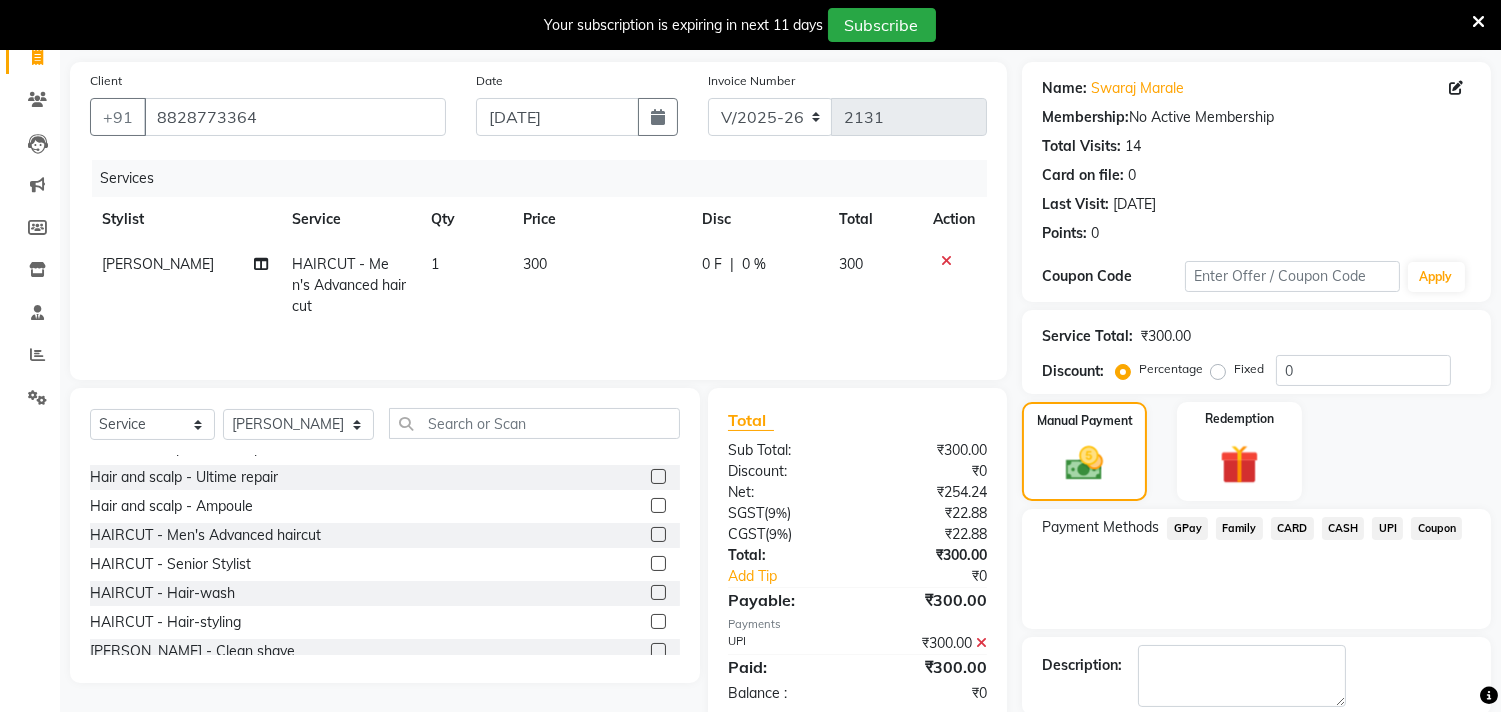 scroll, scrollTop: 237, scrollLeft: 0, axis: vertical 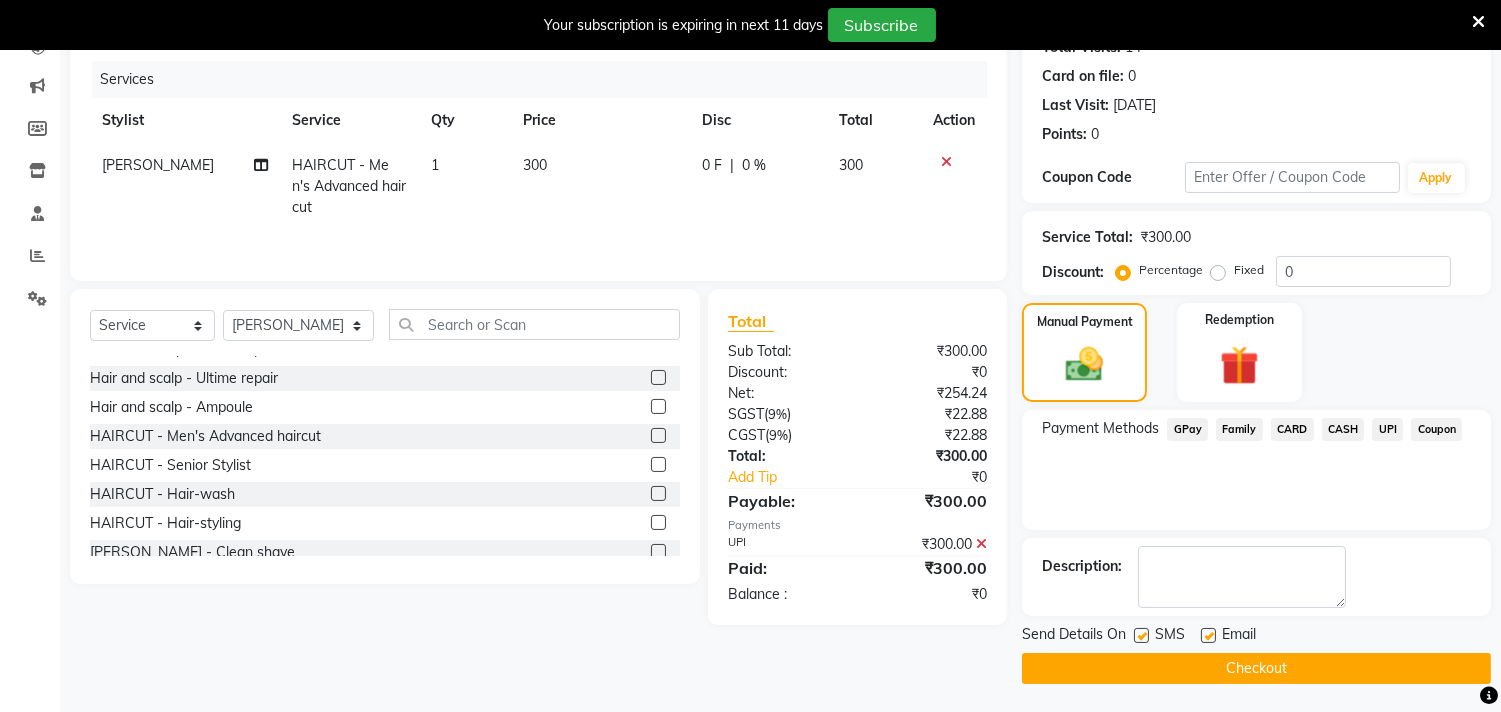 click on "Checkout" 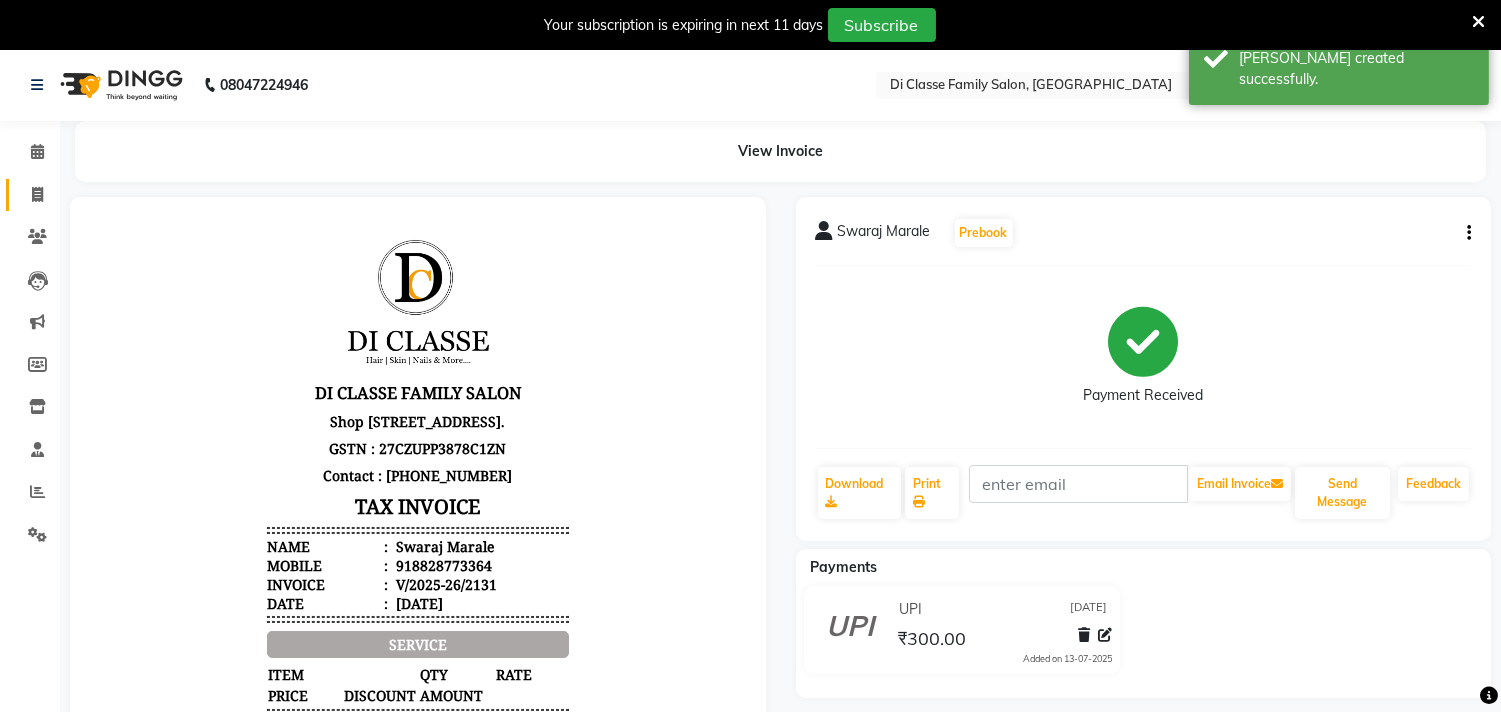 scroll, scrollTop: 0, scrollLeft: 0, axis: both 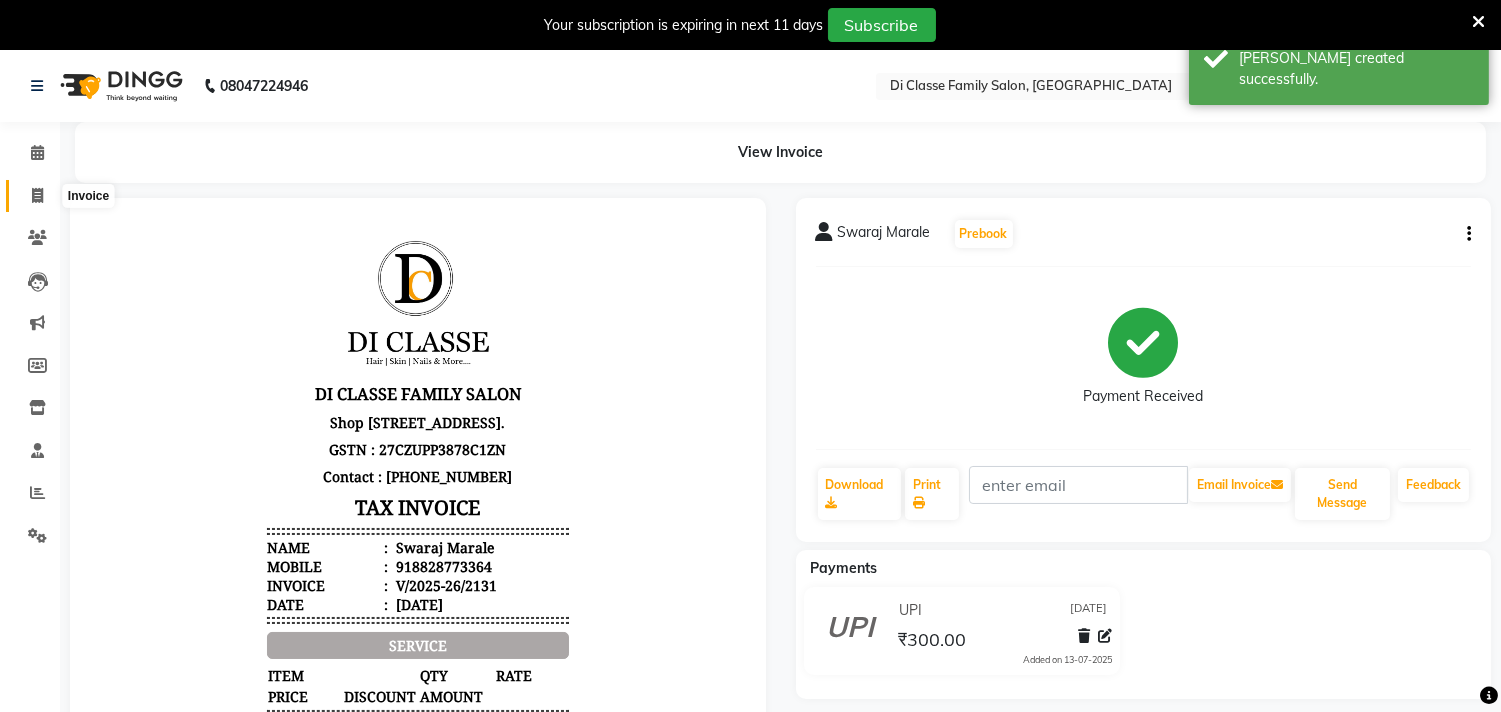 click 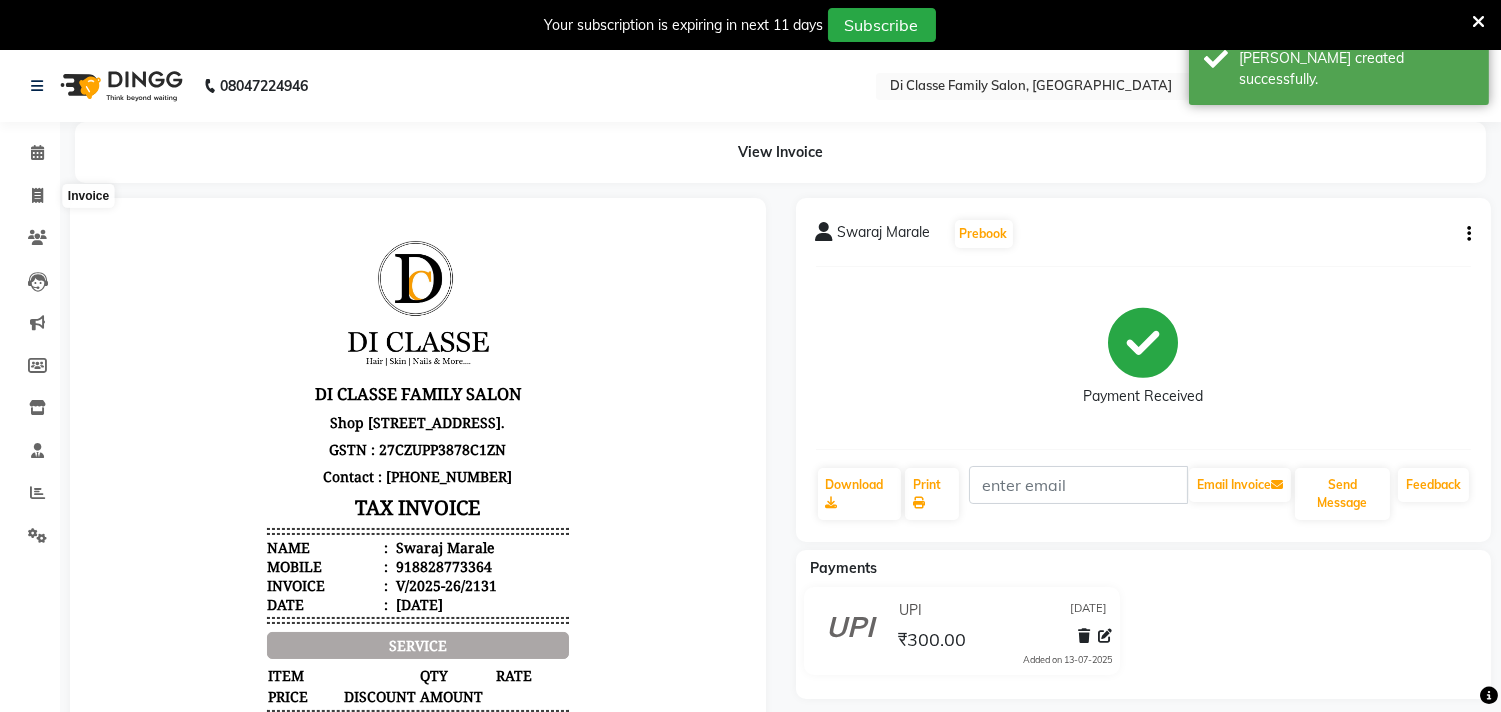 select on "service" 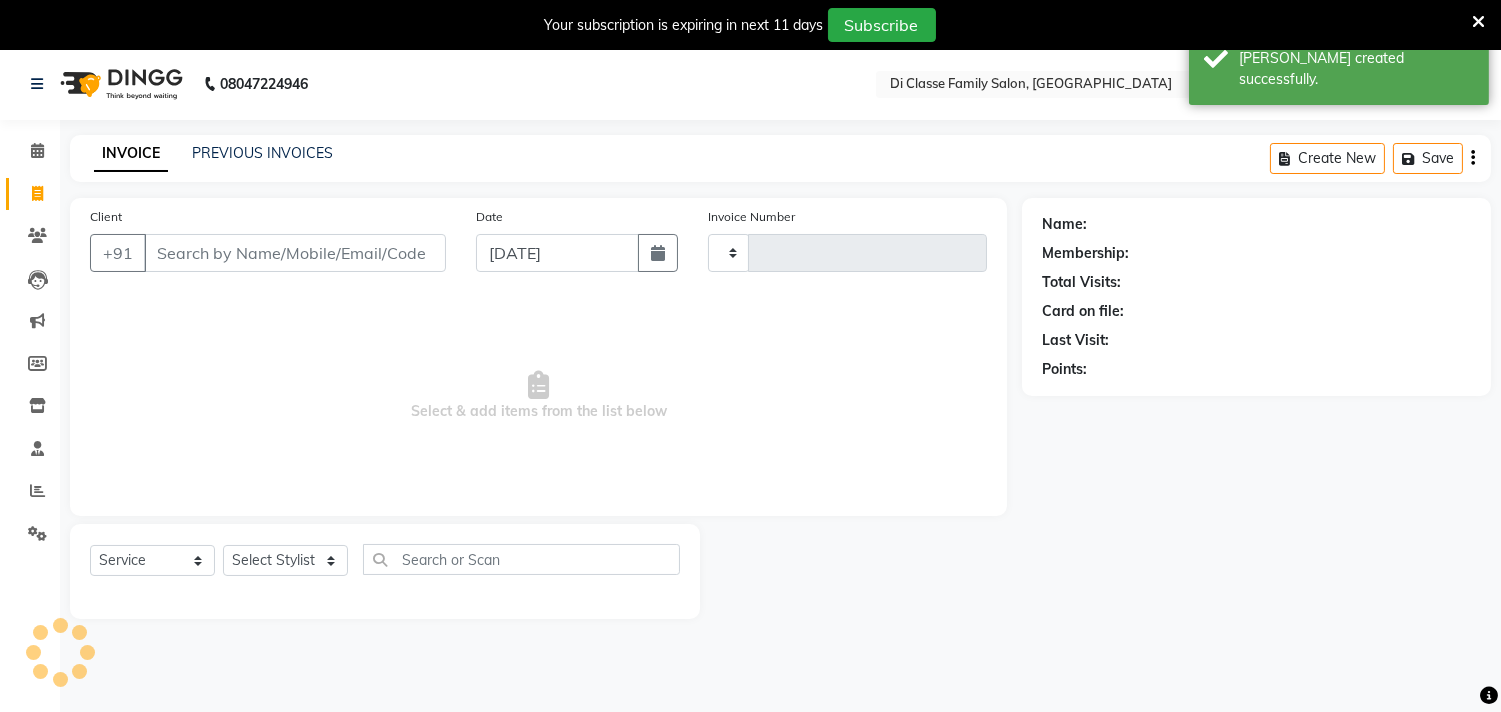 type on "2132" 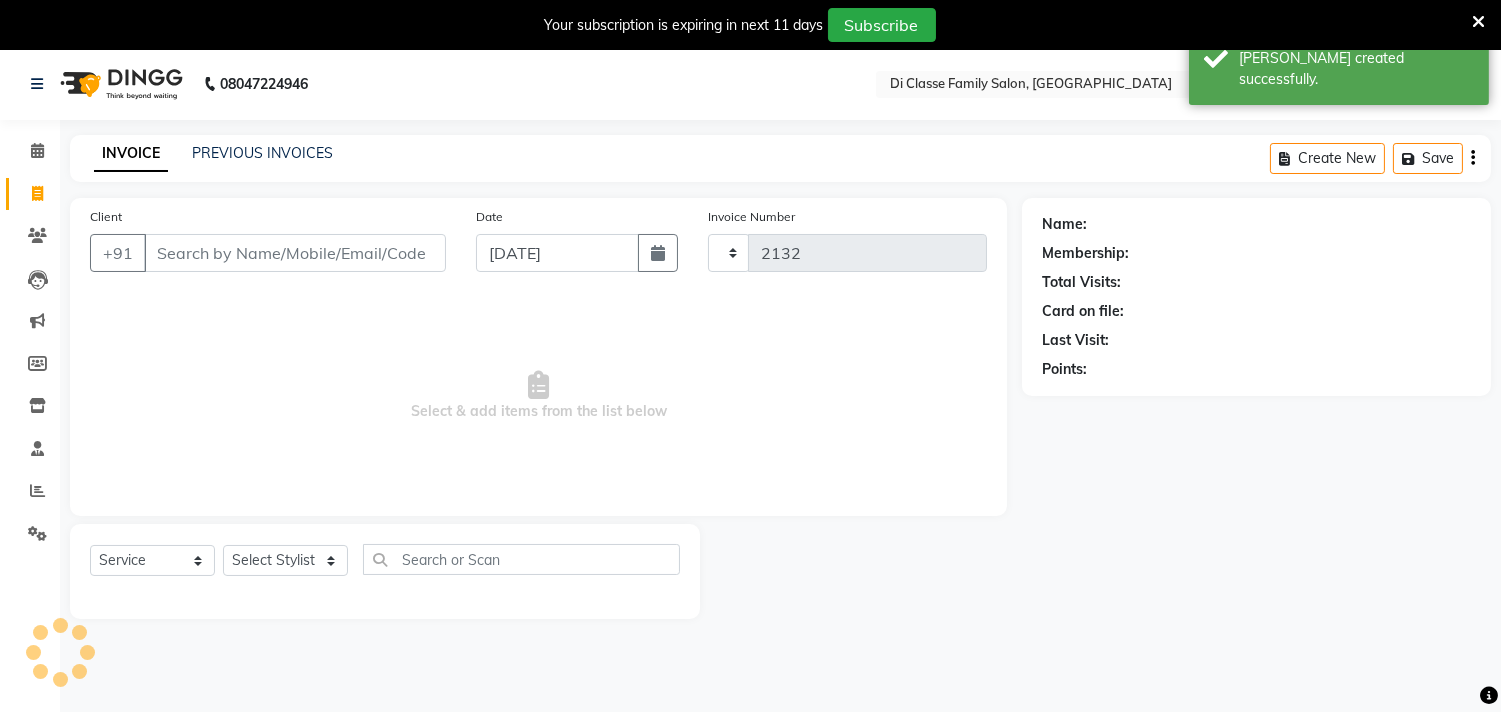 select on "4704" 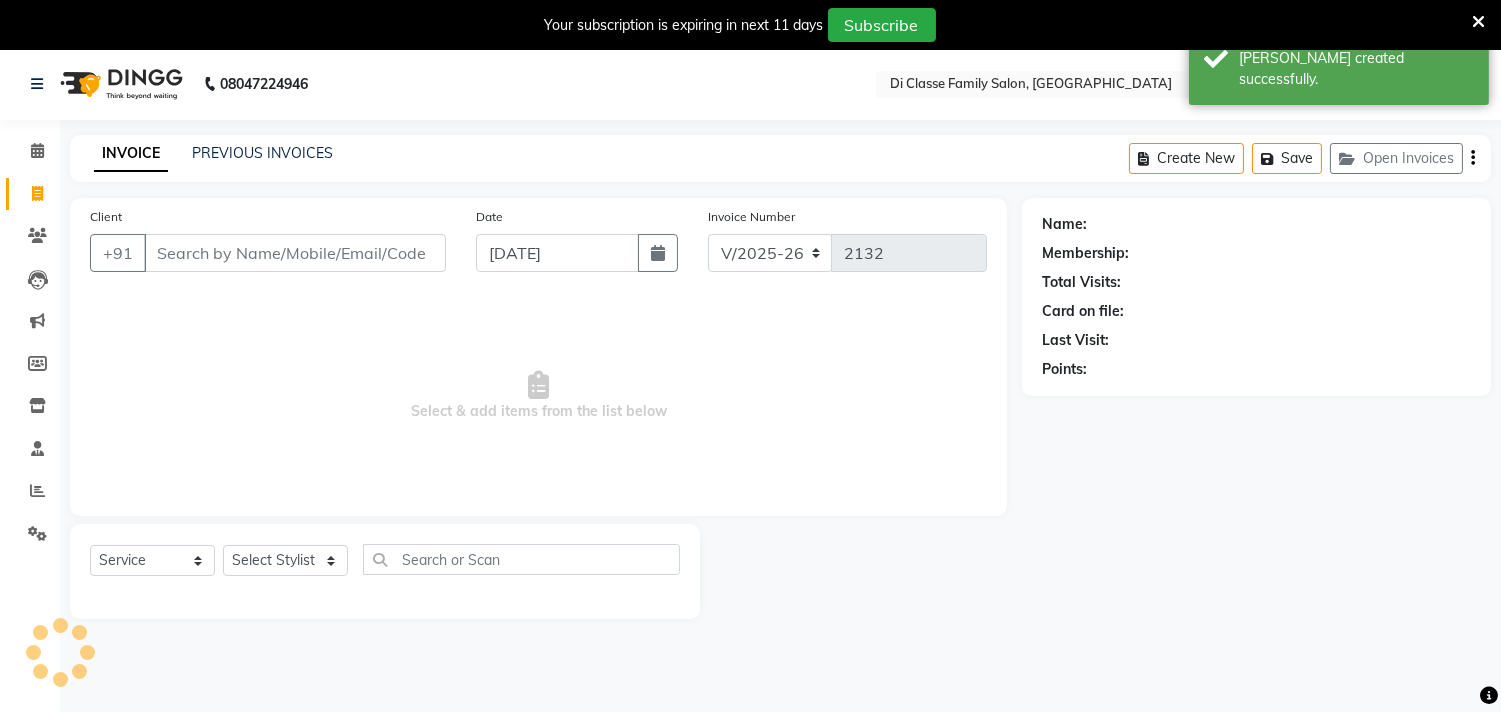 scroll, scrollTop: 50, scrollLeft: 0, axis: vertical 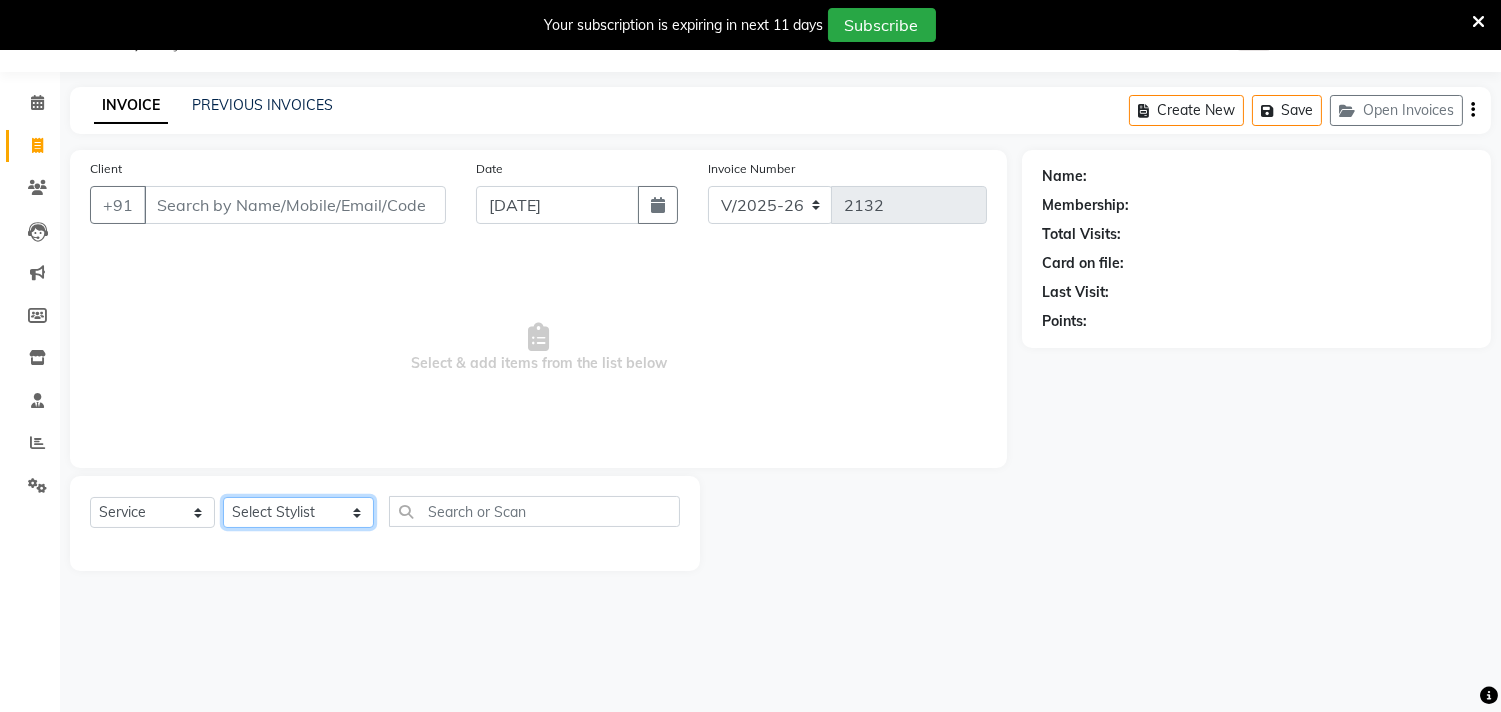 click on "Select Stylist [PERSON_NAME]  [PERSON_NAME]  [PERSON_NAME]  Front Desk Javed [PERSON_NAME]  [PERSON_NAME]  Pooja Jadhav [PERSON_NAME] [PERSON_NAME] [PERSON_NAME] SACHIN [PERSON_NAME] SAHAJAN [PERSON_NAME]  [PERSON_NAME] [PERSON_NAME] [PERSON_NAME] [PERSON_NAME] [PERSON_NAME] [PERSON_NAME] [PERSON_NAME]" 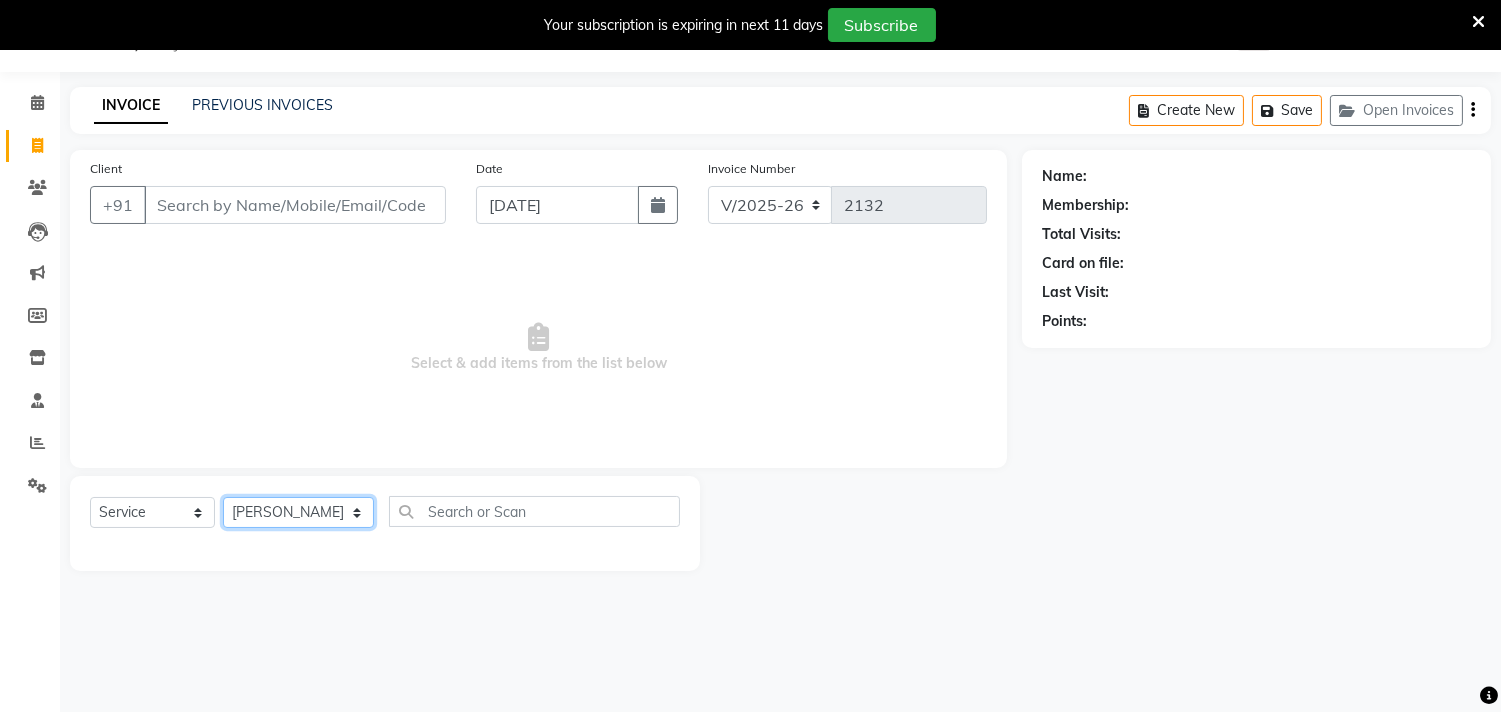 click on "Select Stylist [PERSON_NAME]  [PERSON_NAME]  [PERSON_NAME]  Front Desk Javed [PERSON_NAME]  [PERSON_NAME]  Pooja Jadhav [PERSON_NAME] [PERSON_NAME] [PERSON_NAME] SACHIN [PERSON_NAME] SAHAJAN [PERSON_NAME]  [PERSON_NAME] [PERSON_NAME] [PERSON_NAME] [PERSON_NAME] [PERSON_NAME] [PERSON_NAME] [PERSON_NAME]" 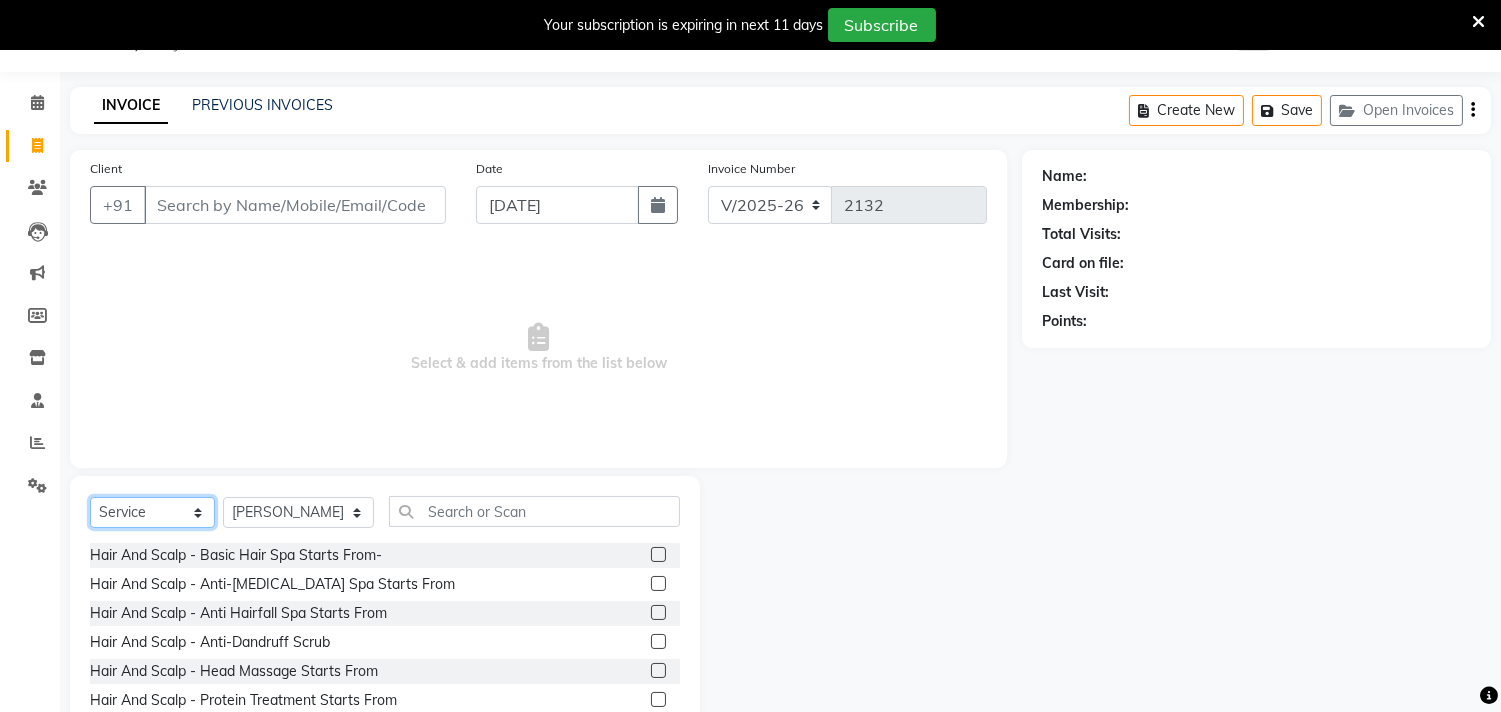 click on "Select  Service  Product  Membership  Package Voucher Prepaid Gift Card" 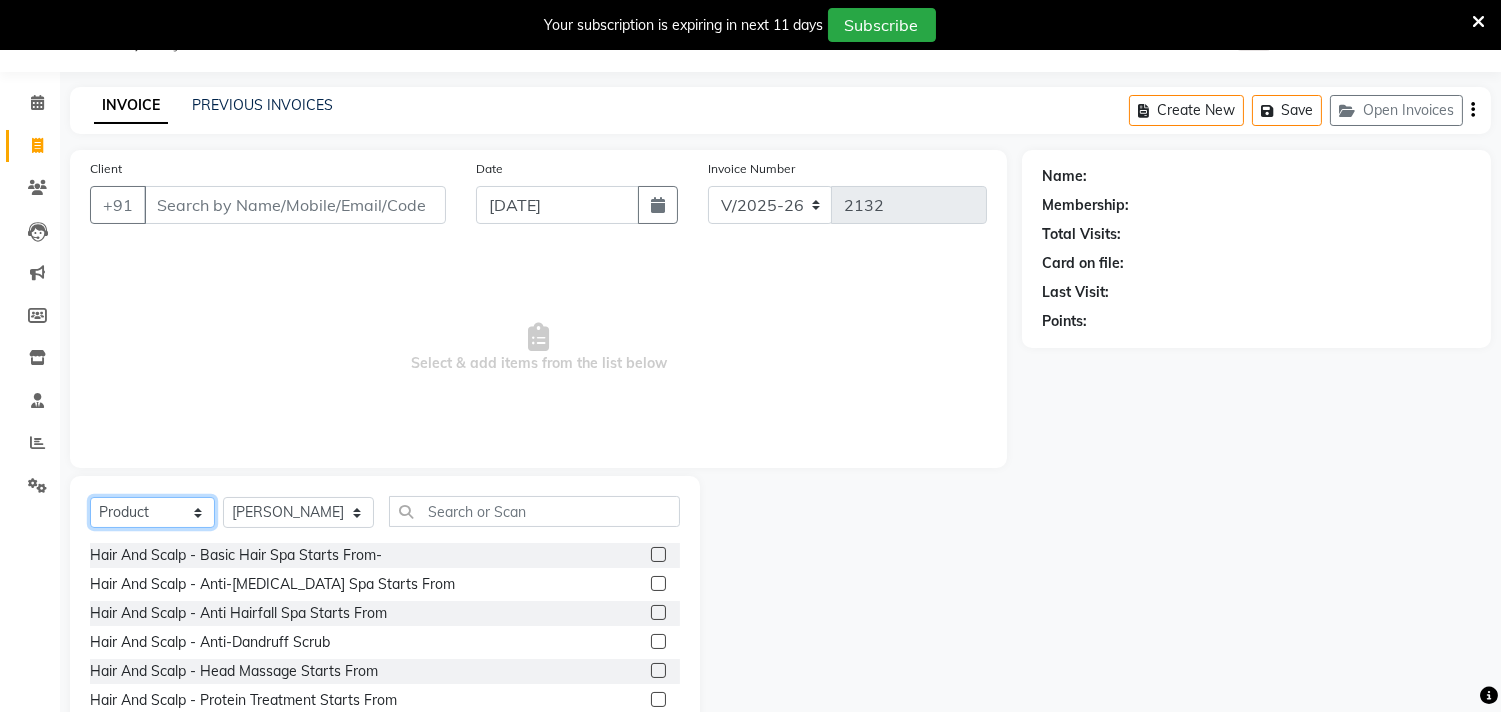 click on "Select  Service  Product  Membership  Package Voucher Prepaid Gift Card" 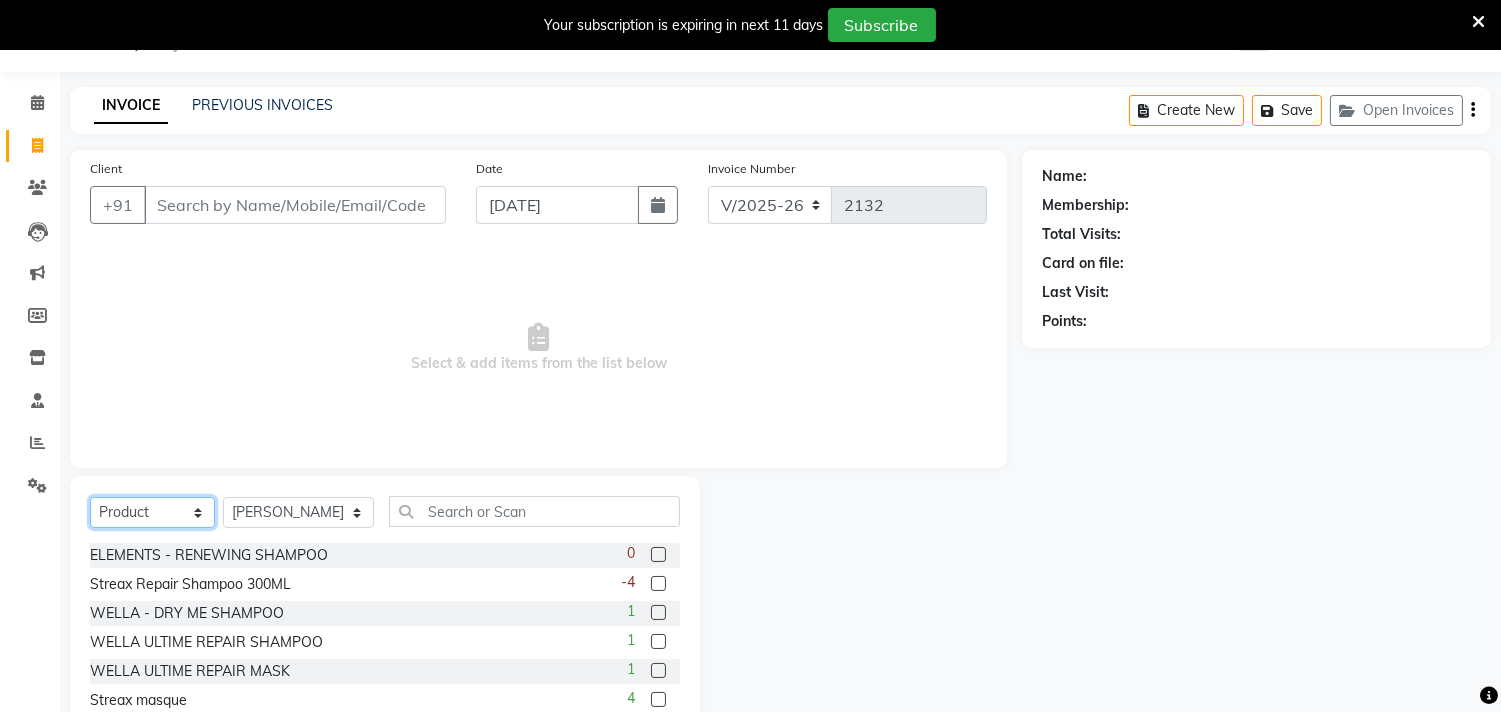 click on "Select  Service  Product  Membership  Package Voucher Prepaid Gift Card" 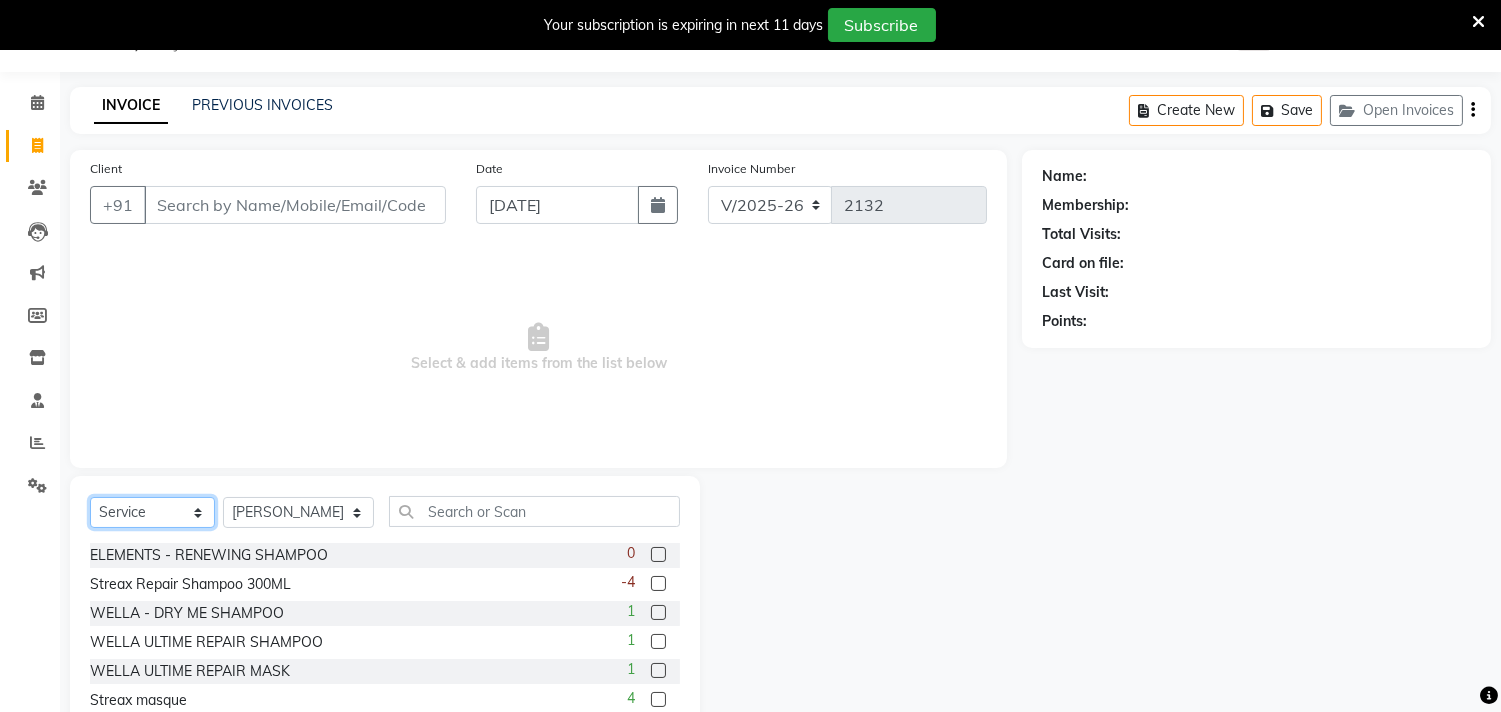 click on "Select  Service  Product  Membership  Package Voucher Prepaid Gift Card" 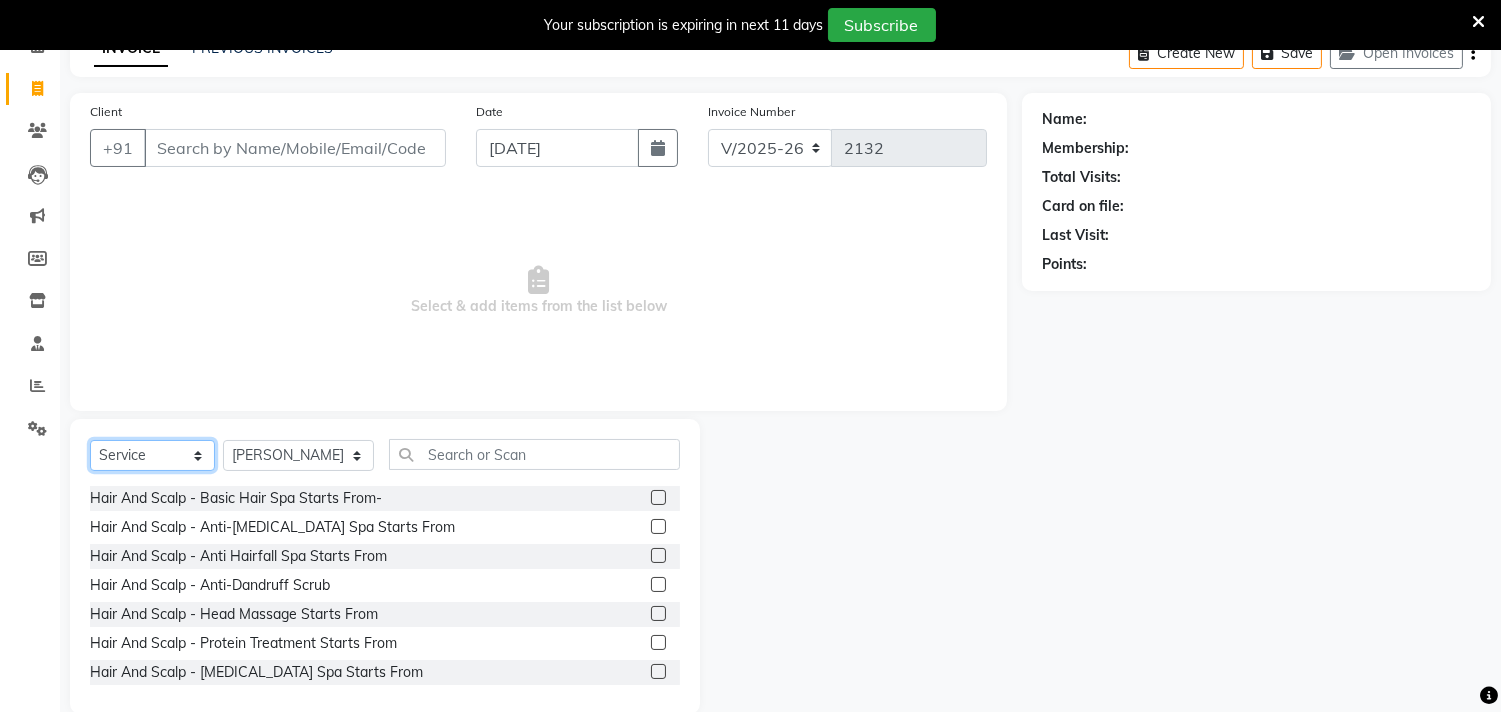 scroll, scrollTop: 138, scrollLeft: 0, axis: vertical 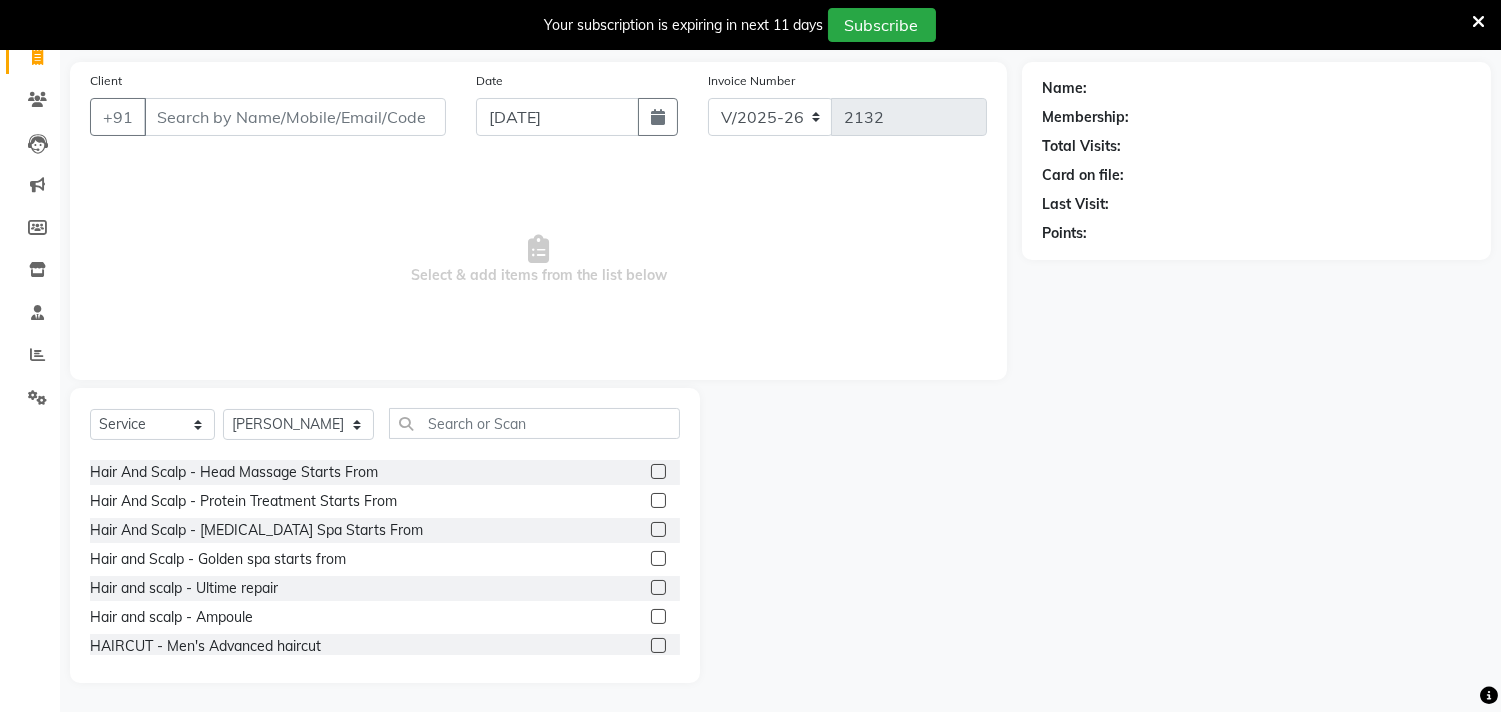 click 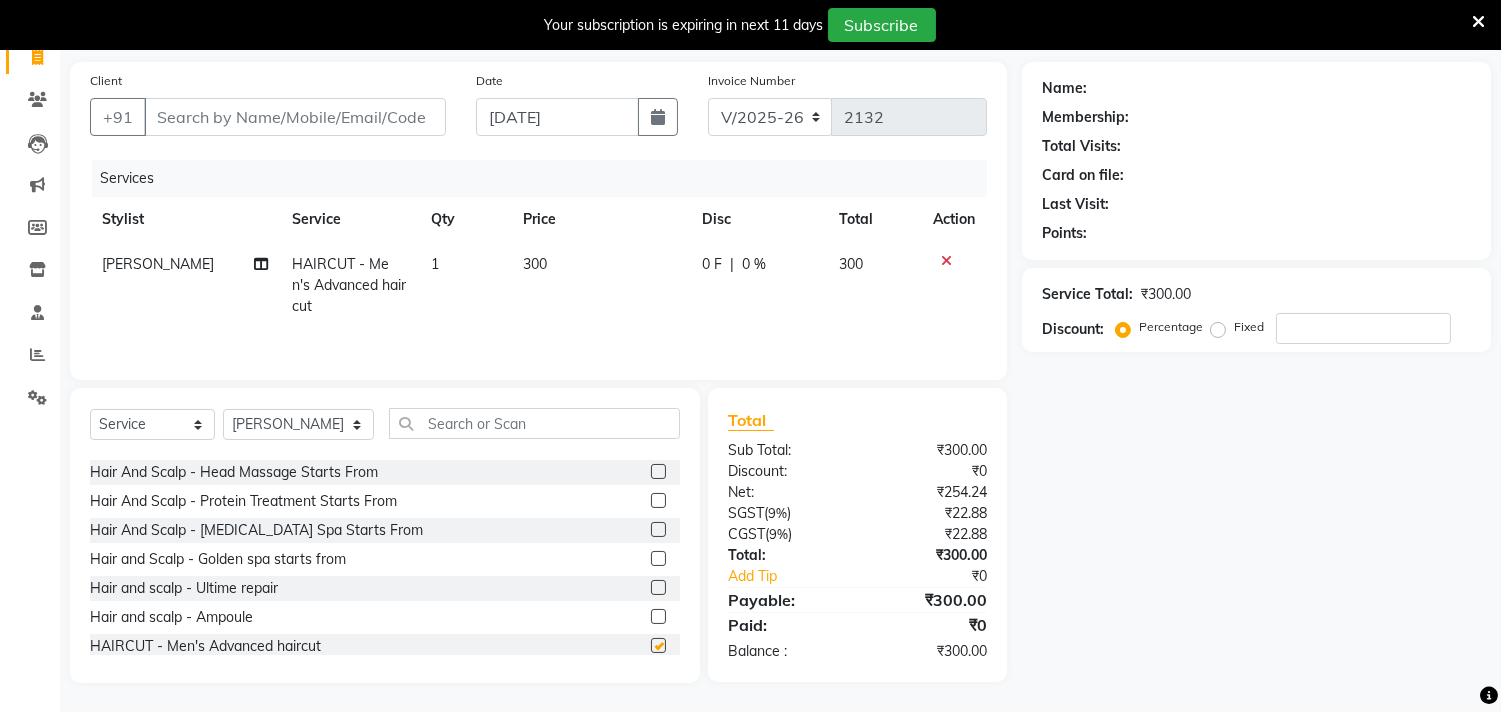 checkbox on "false" 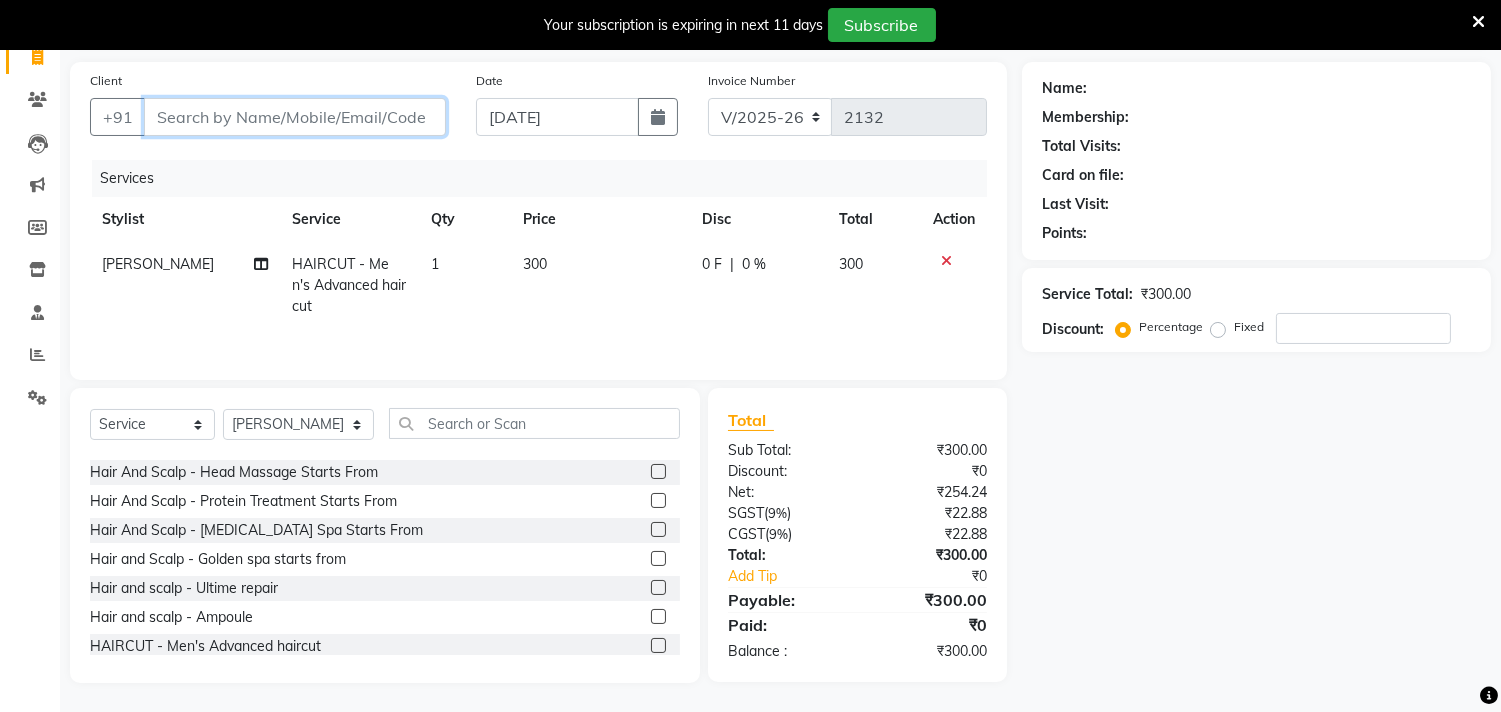 click on "Client" at bounding box center [295, 117] 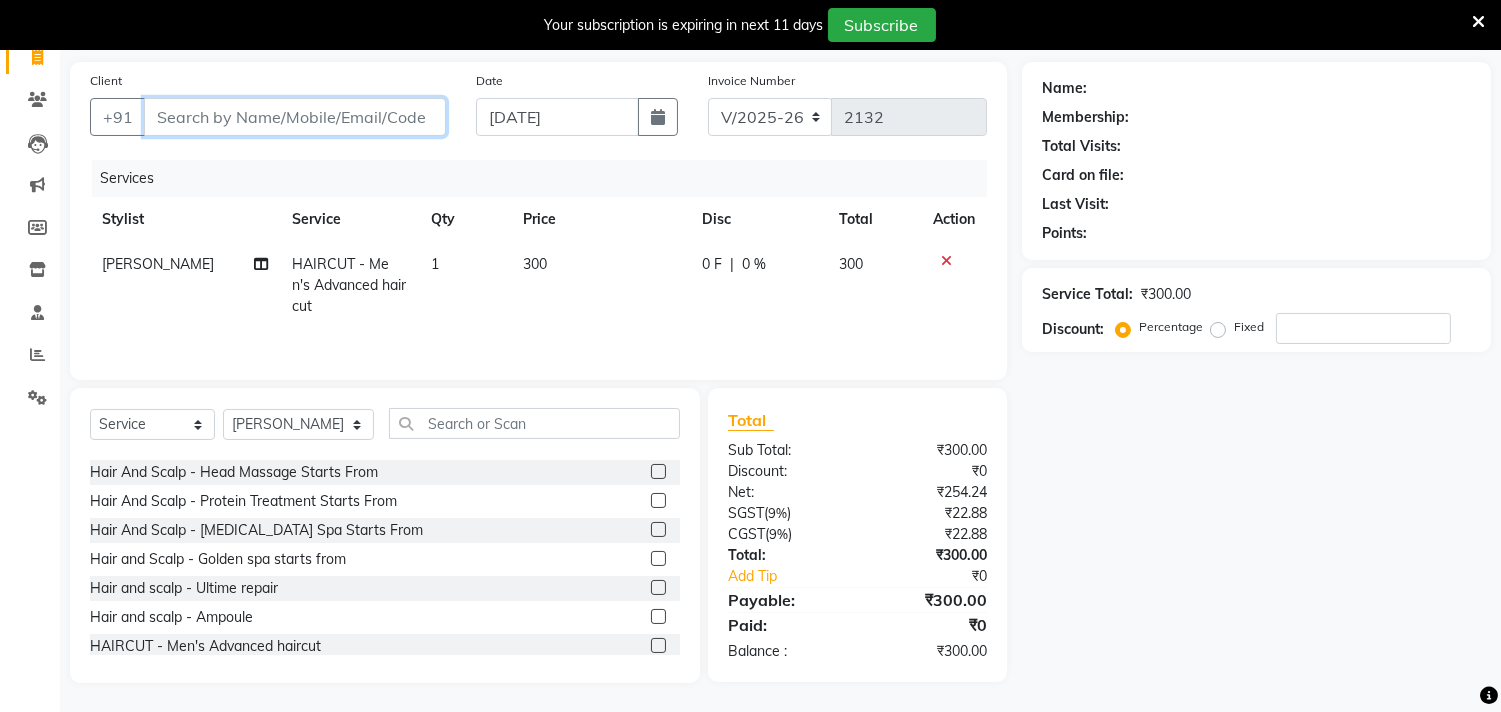 type on "8" 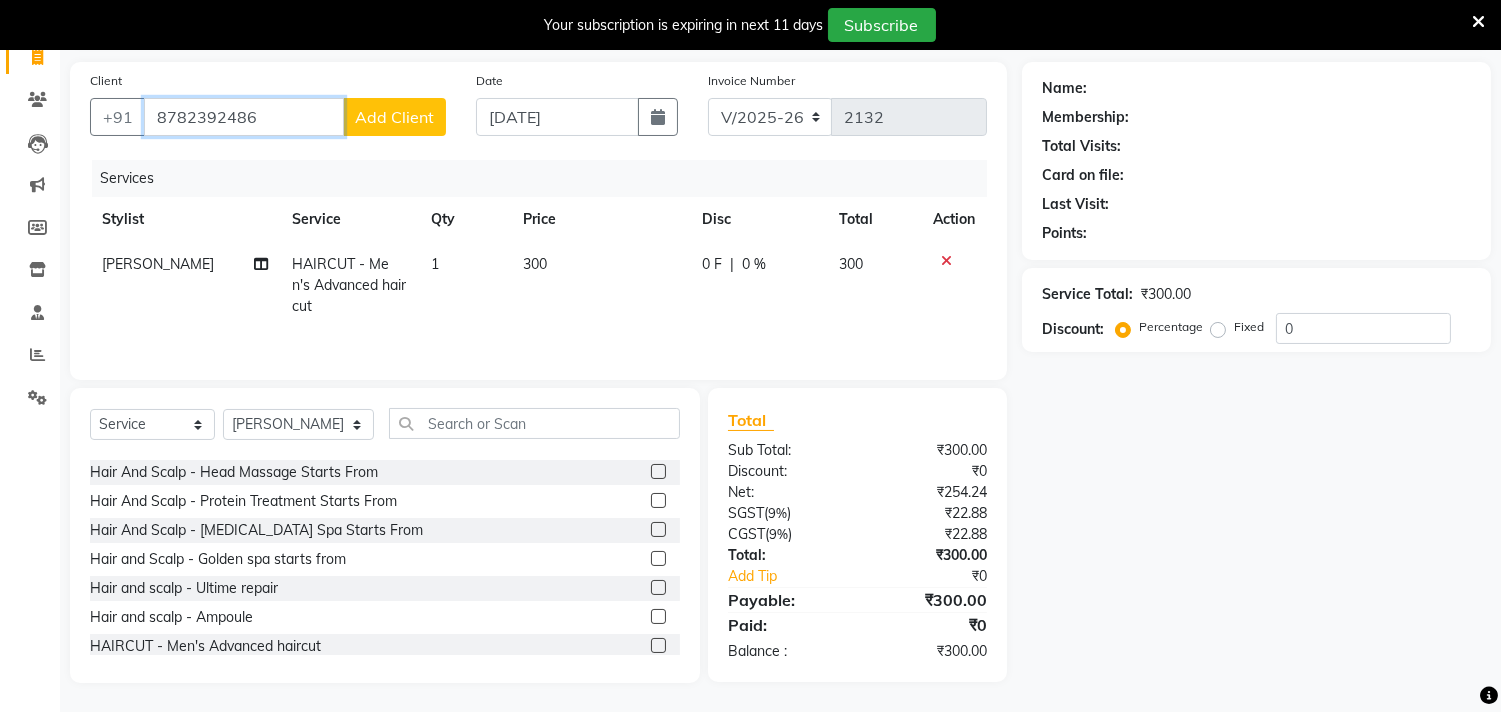 type on "8782392486" 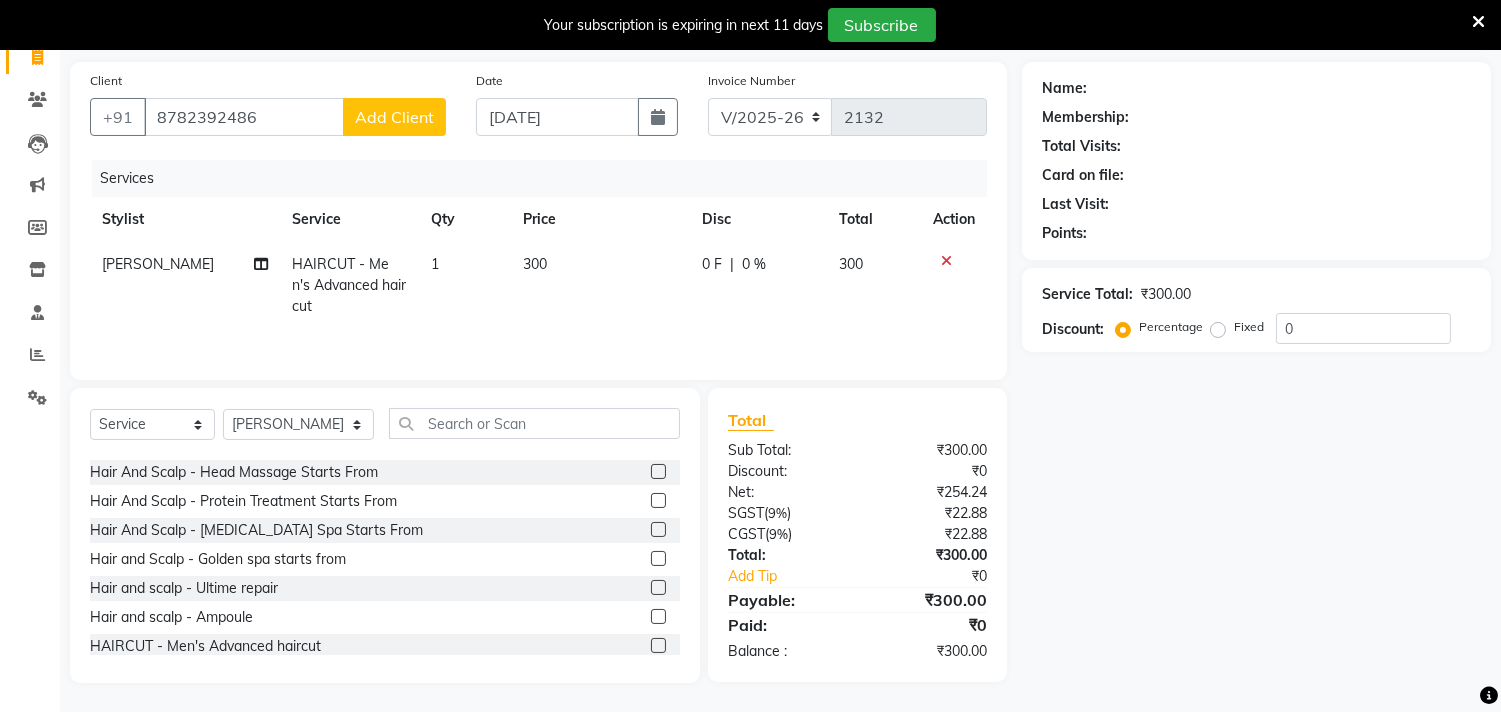 click on "Add Client" 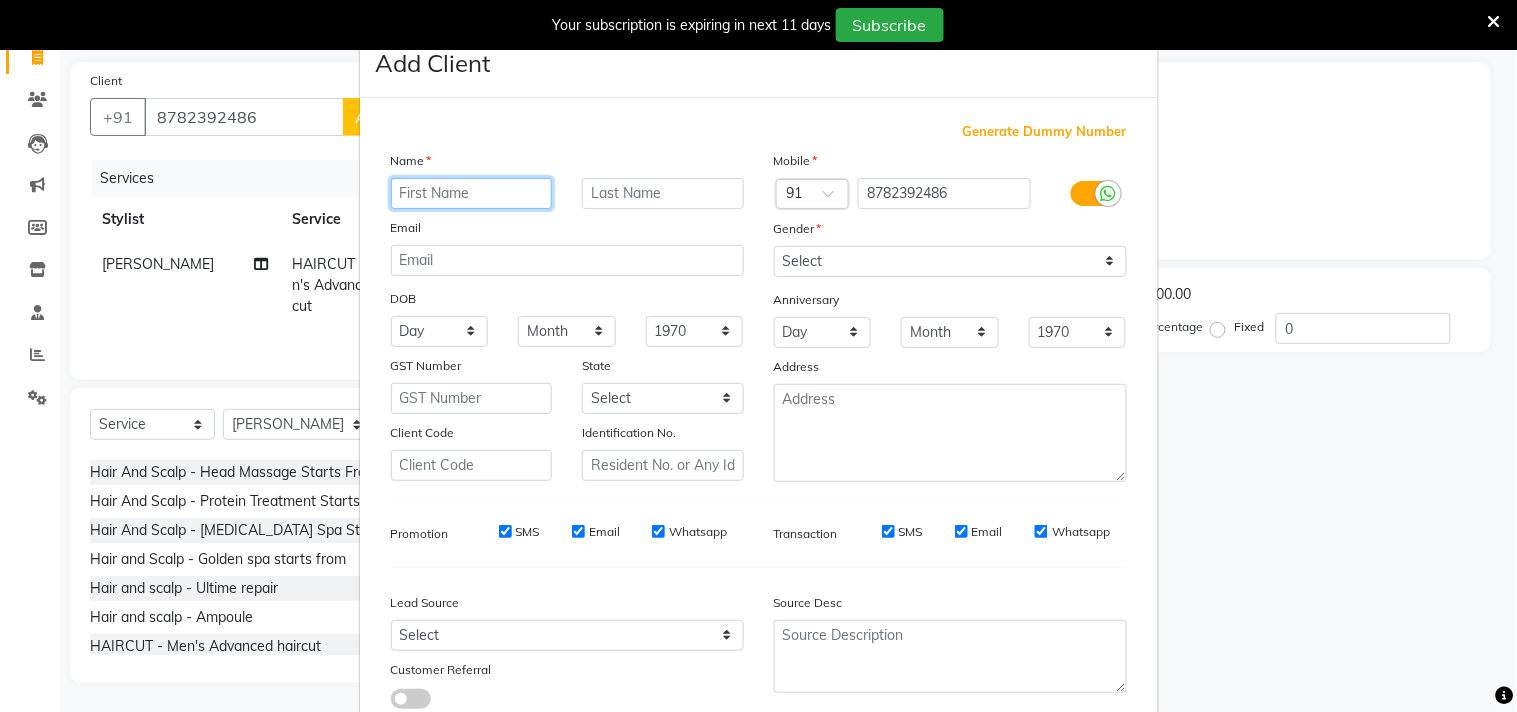 click at bounding box center (472, 193) 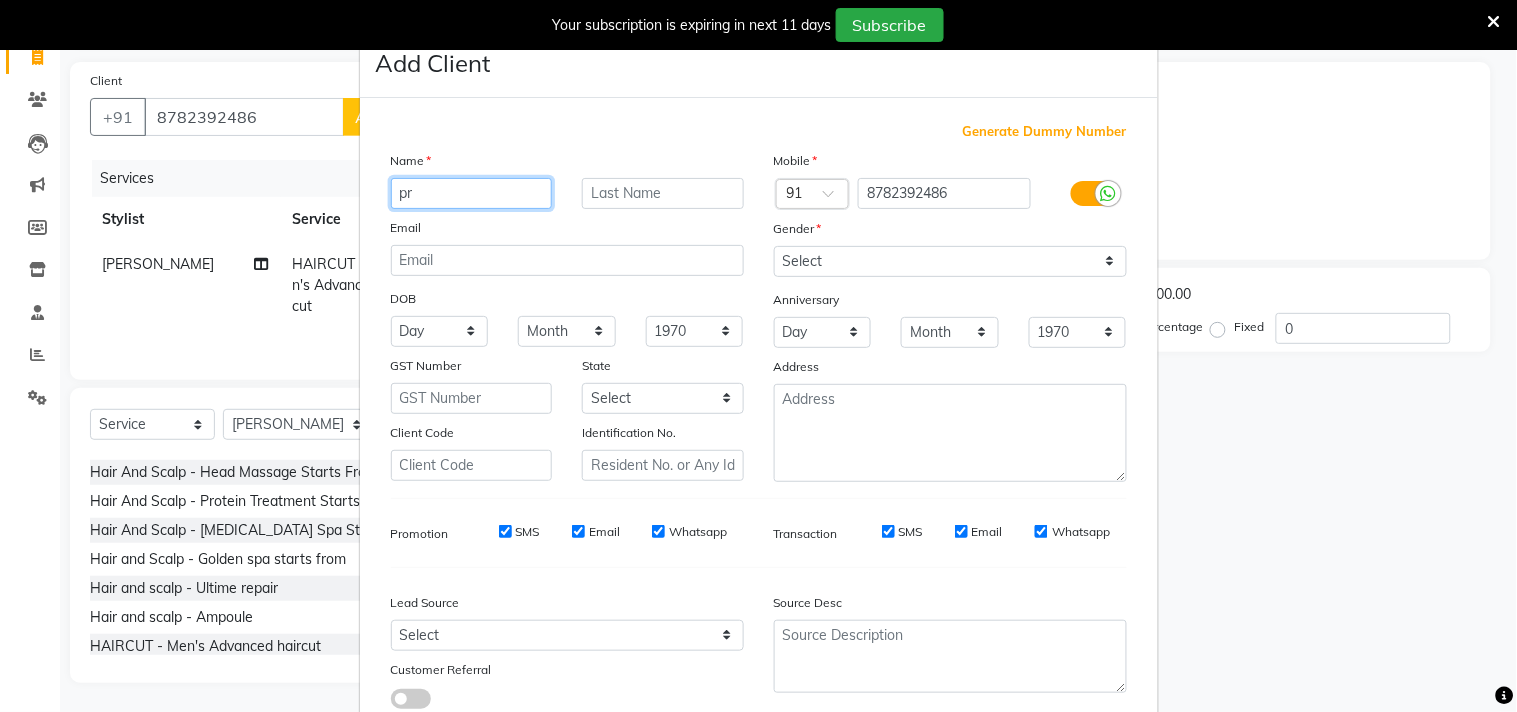 type on "p" 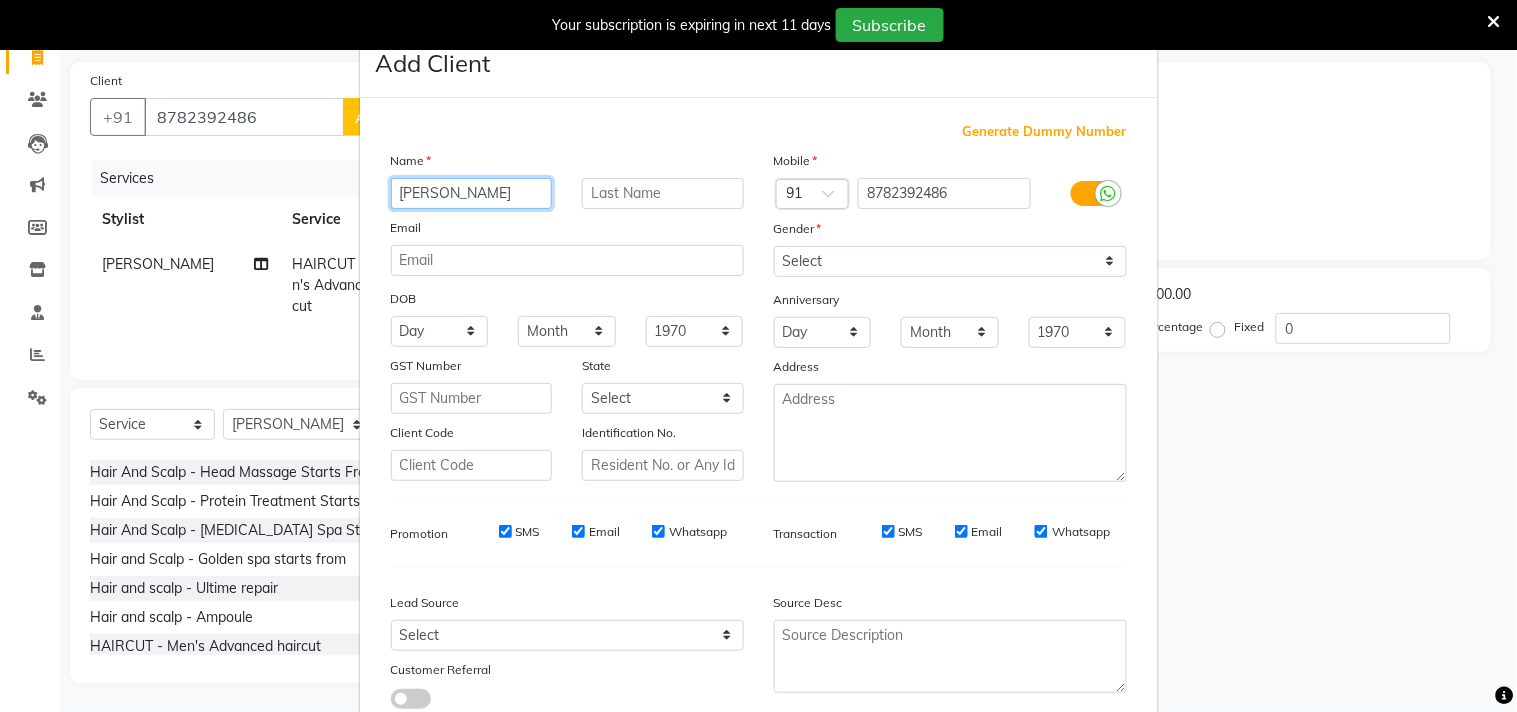 type on "[PERSON_NAME]" 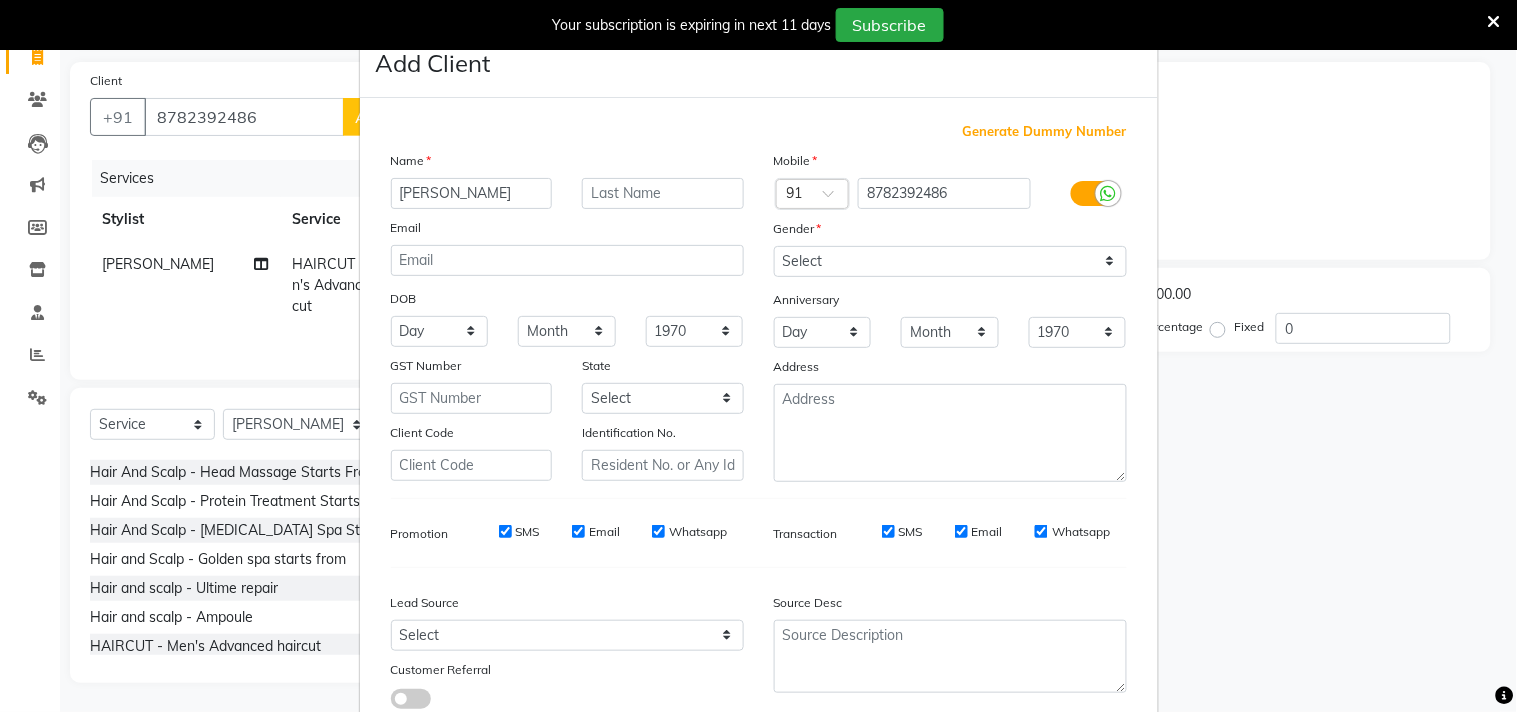 click on "Mobile Country Code × 91 8782392486 Gender Select [DEMOGRAPHIC_DATA] [DEMOGRAPHIC_DATA] Other Prefer Not To Say Anniversary Day 01 02 03 04 05 06 07 08 09 10 11 12 13 14 15 16 17 18 19 20 21 22 23 24 25 26 27 28 29 30 31 Month January February March April May June July August September October November [DATE] 1971 1972 1973 1974 1975 1976 1977 1978 1979 1980 1981 1982 1983 1984 1985 1986 1987 1988 1989 1990 1991 1992 1993 1994 1995 1996 1997 1998 1999 2000 2001 2002 2003 2004 2005 2006 2007 2008 2009 2010 2011 2012 2013 2014 2015 2016 2017 2018 2019 2020 2021 2022 2023 2024 2025 Address" at bounding box center (950, 316) 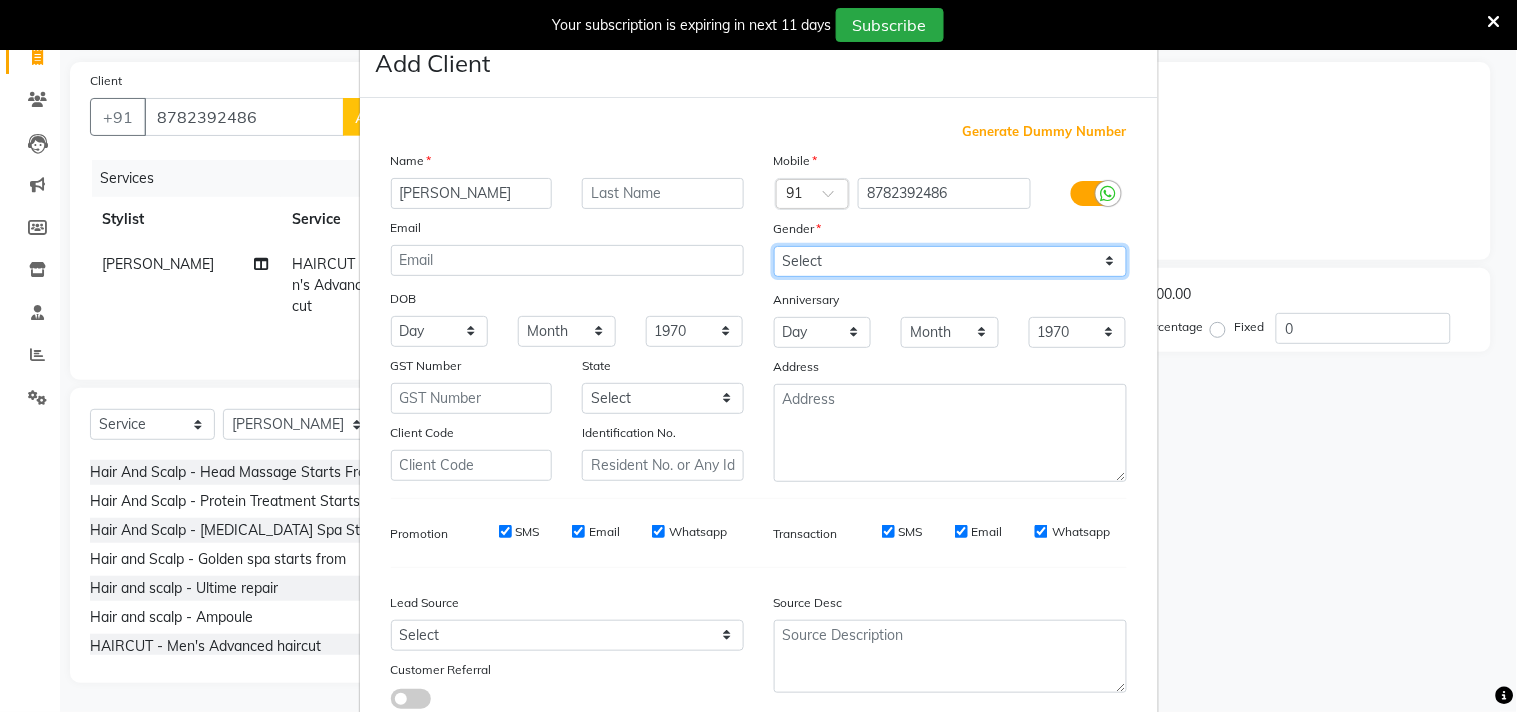 click on "Select [DEMOGRAPHIC_DATA] [DEMOGRAPHIC_DATA] Other Prefer Not To Say" at bounding box center (950, 261) 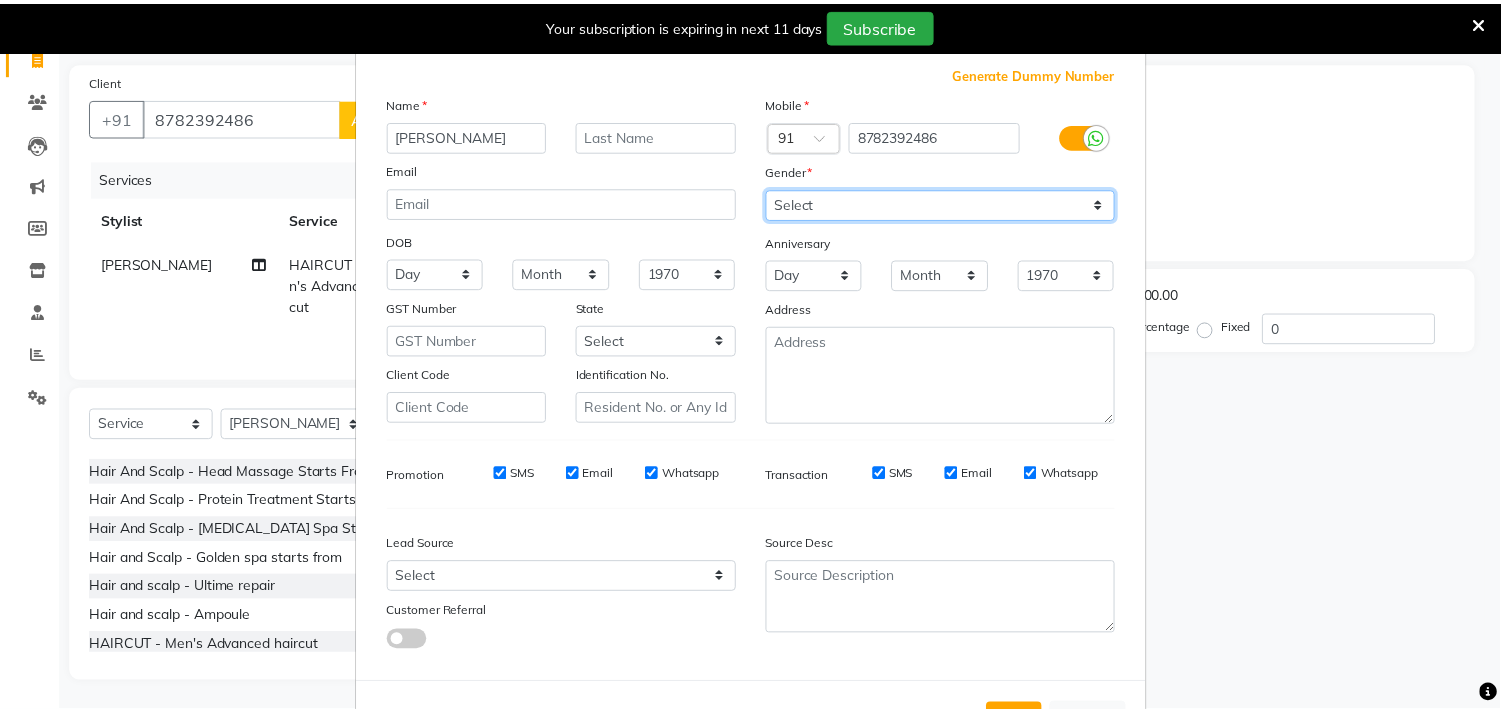 scroll, scrollTop: 138, scrollLeft: 0, axis: vertical 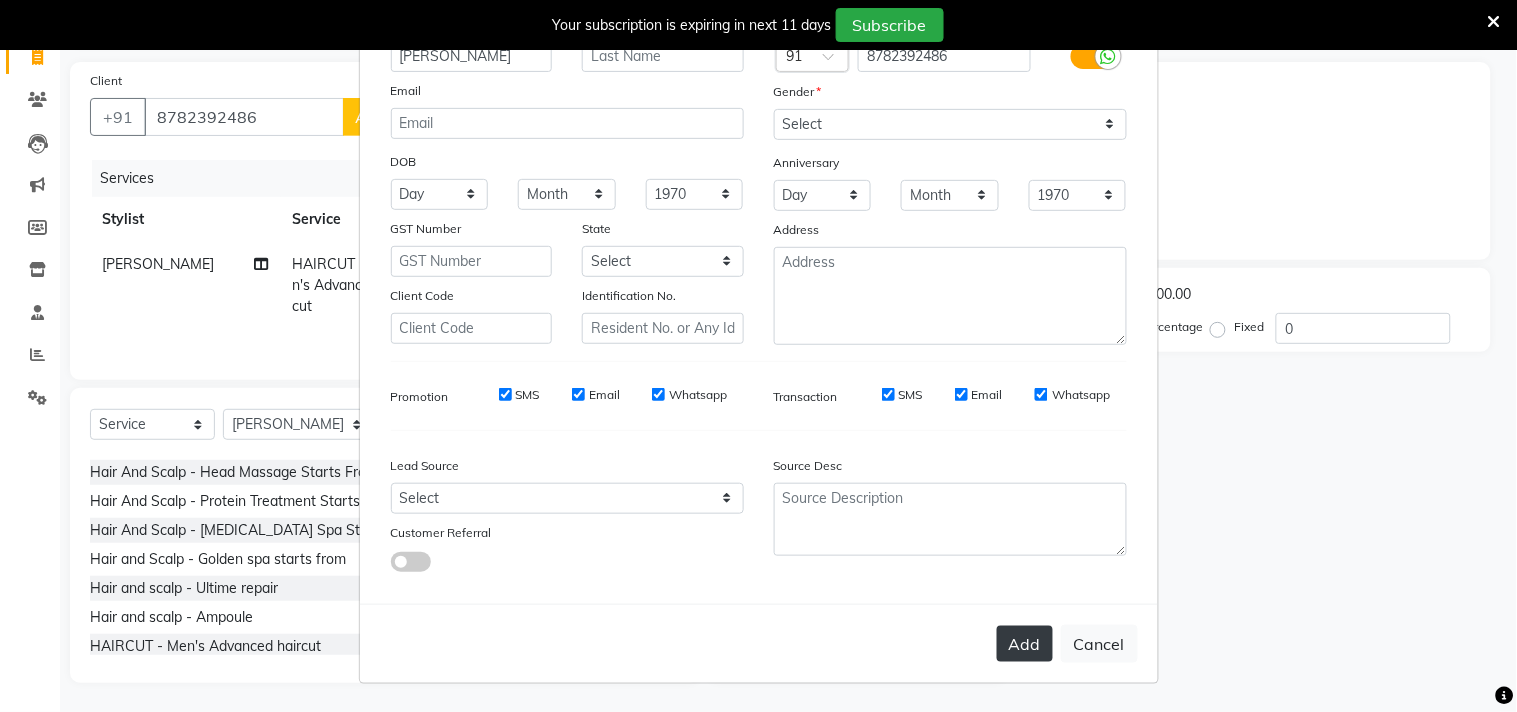 click on "Add" at bounding box center [1025, 644] 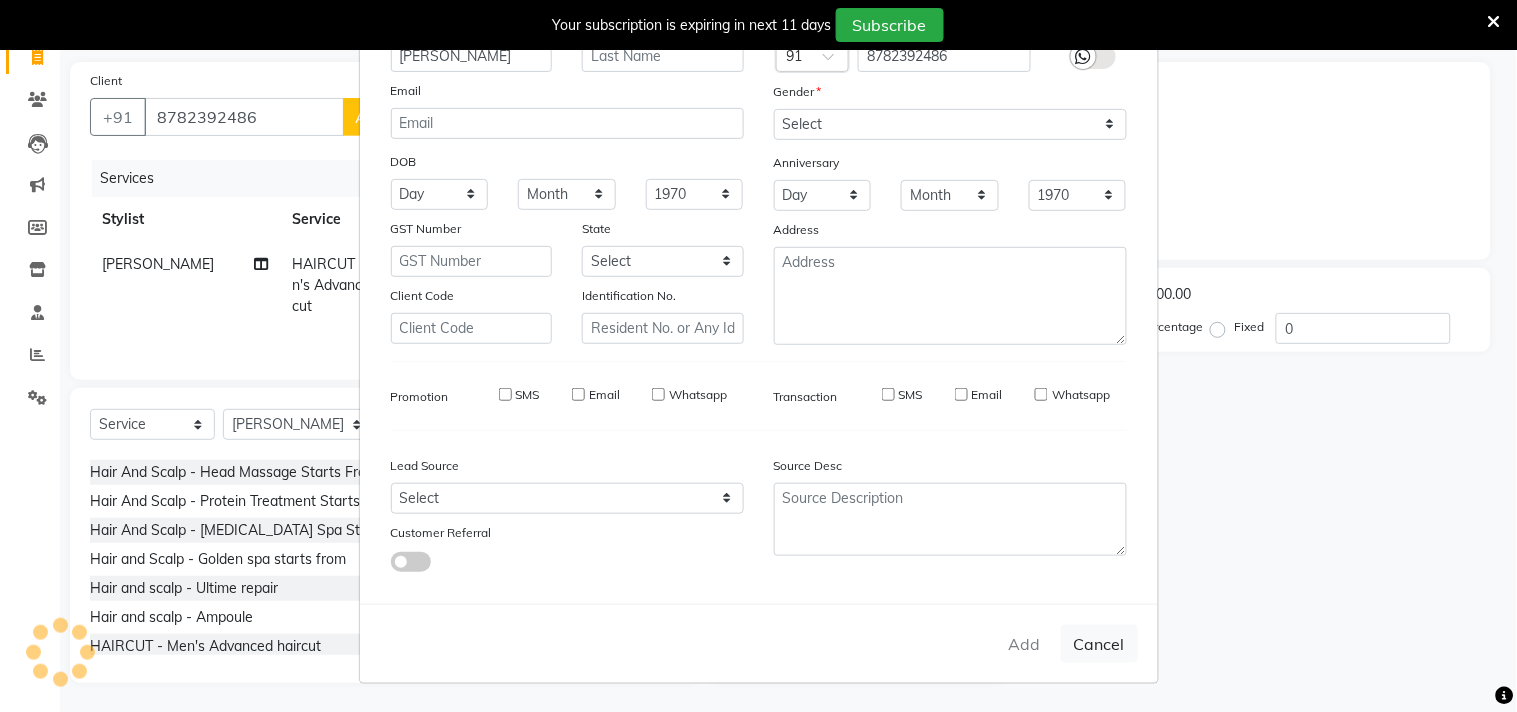 type 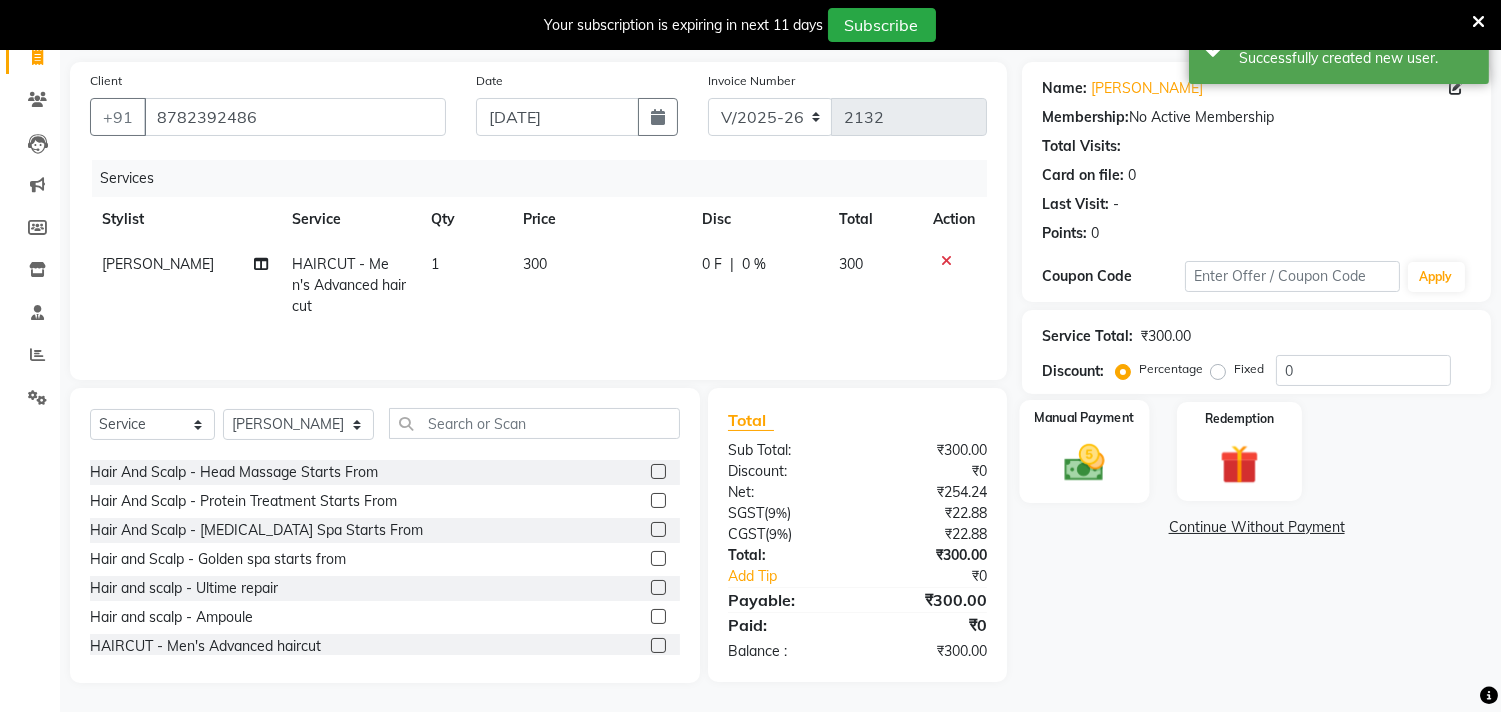 click on "Manual Payment" 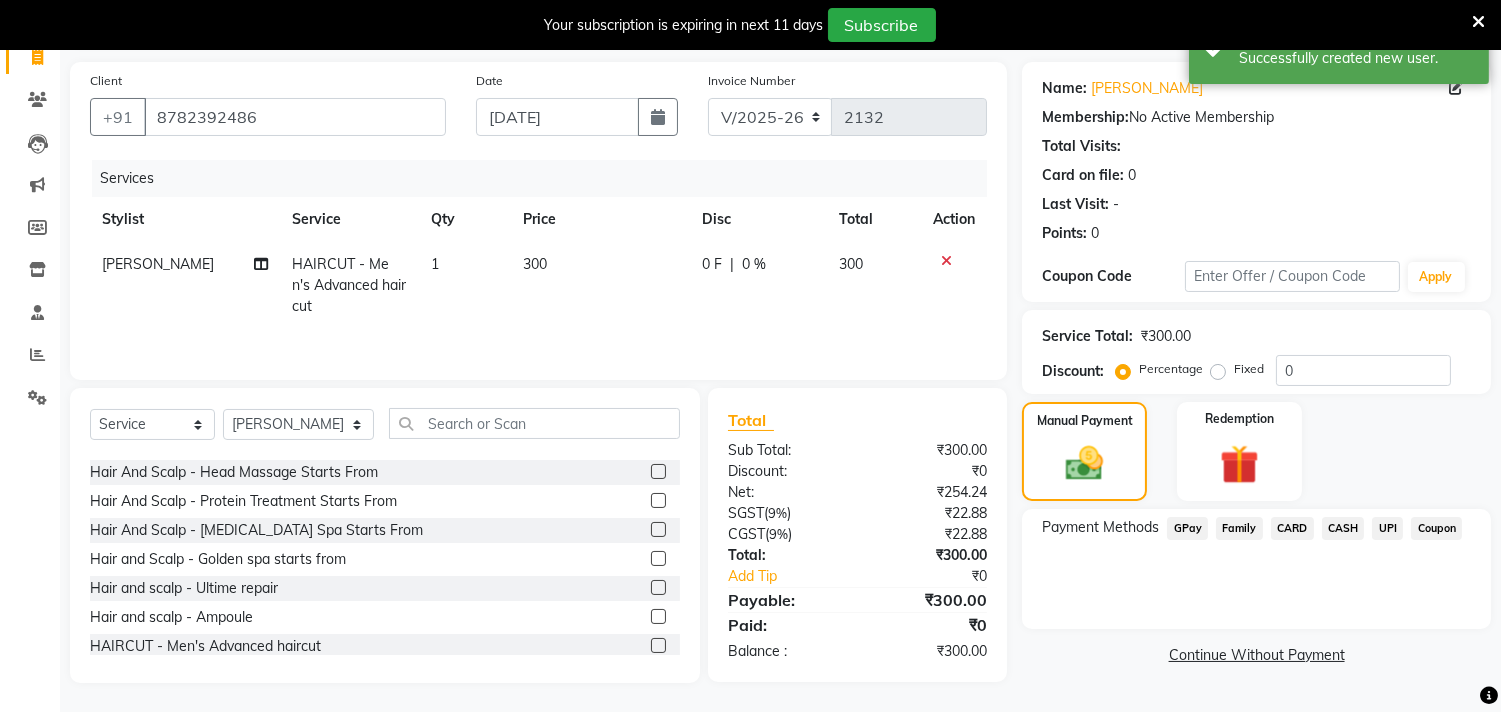 click on "UPI" 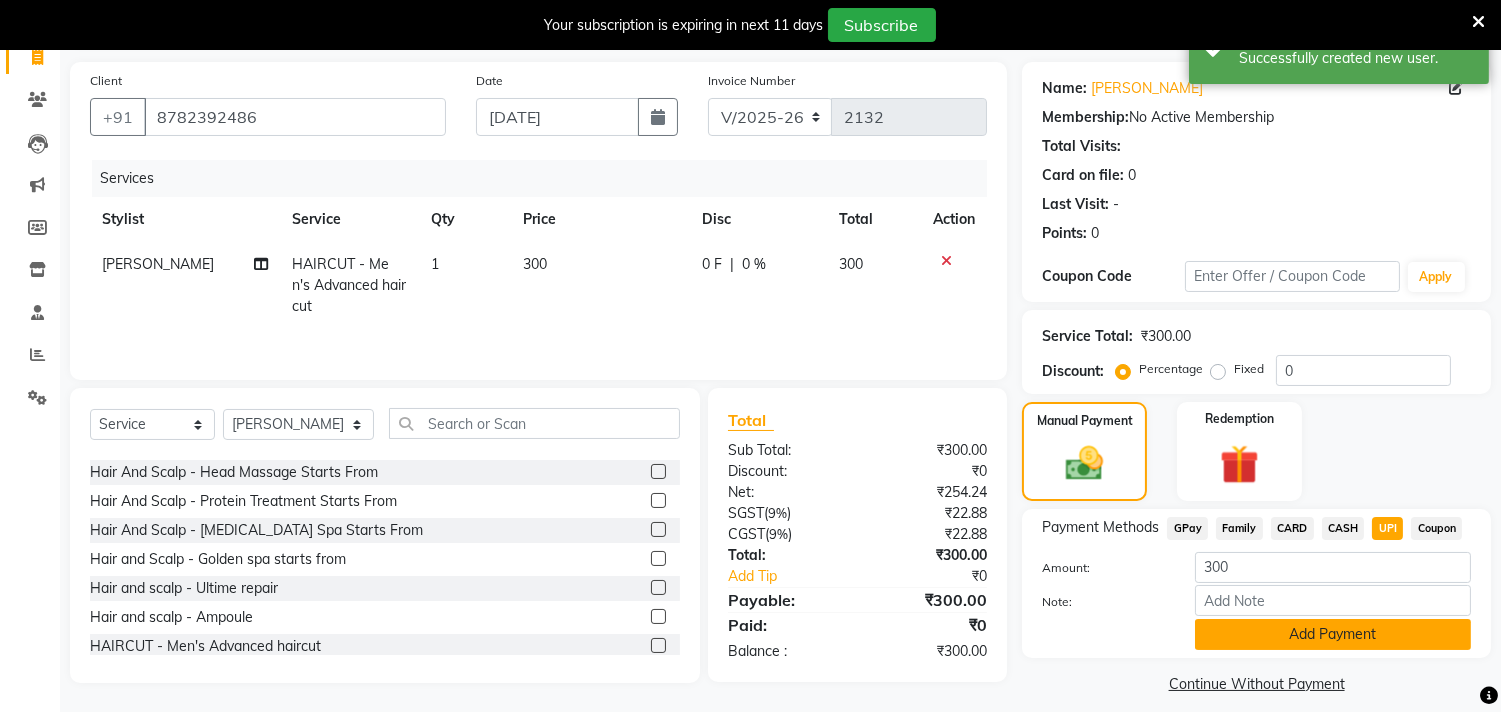 drag, startPoint x: 1360, startPoint y: 628, endPoint x: 1337, endPoint y: 633, distance: 23.537205 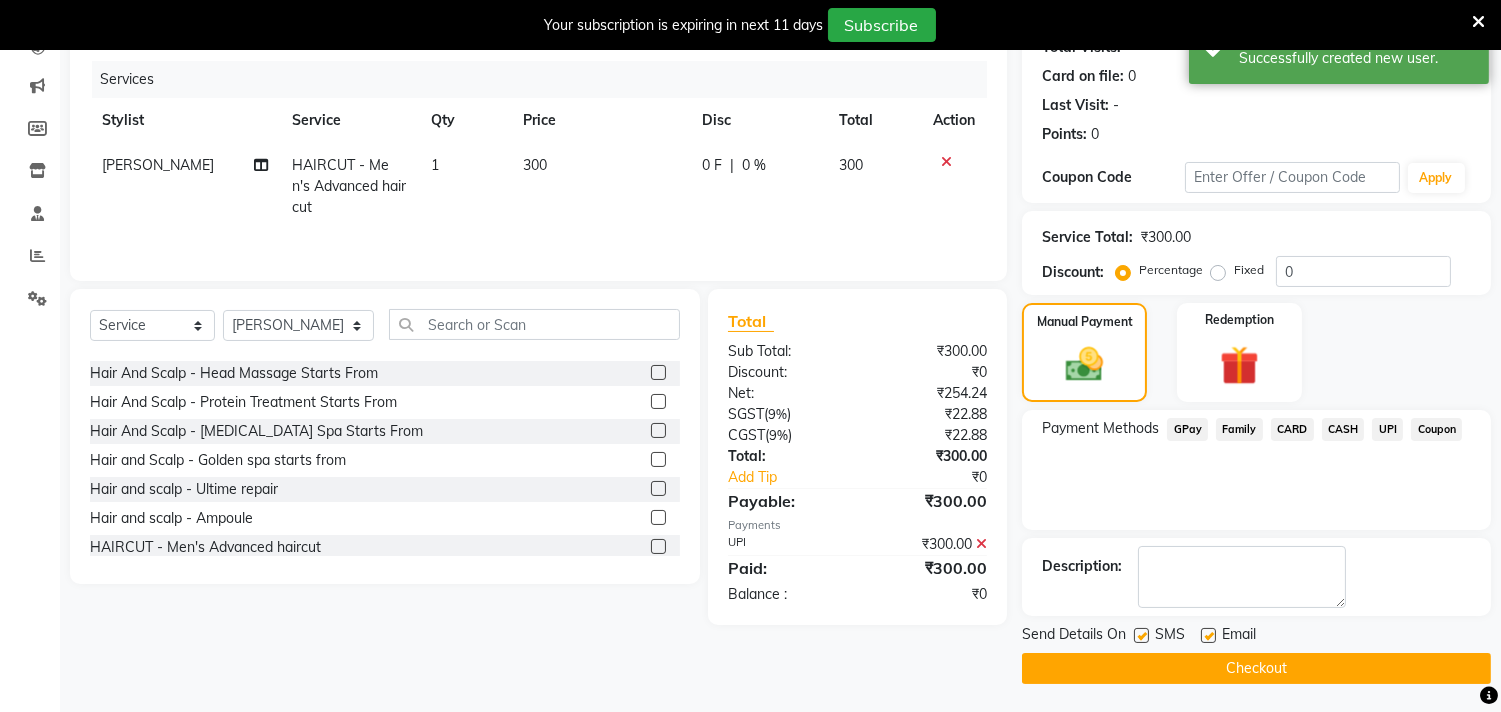 click on "Checkout" 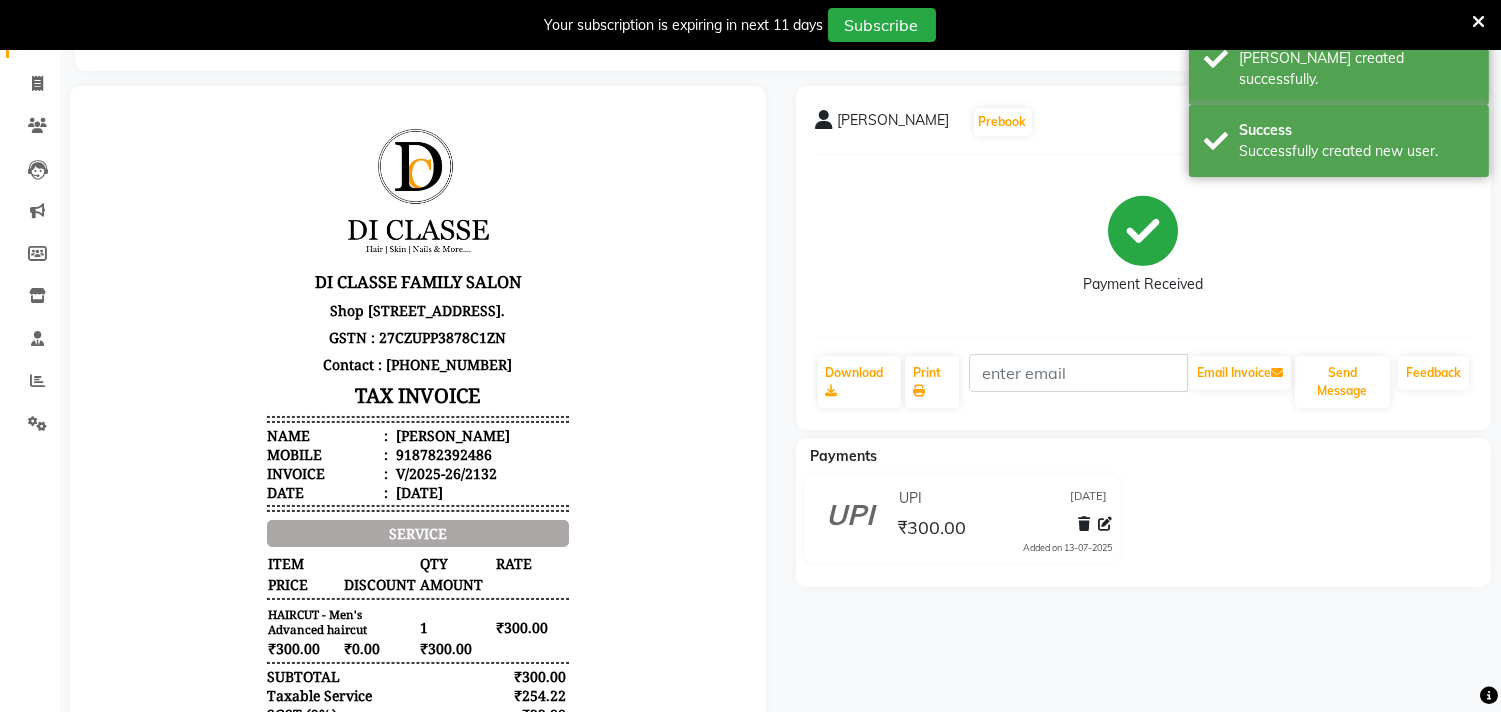 scroll, scrollTop: 0, scrollLeft: 0, axis: both 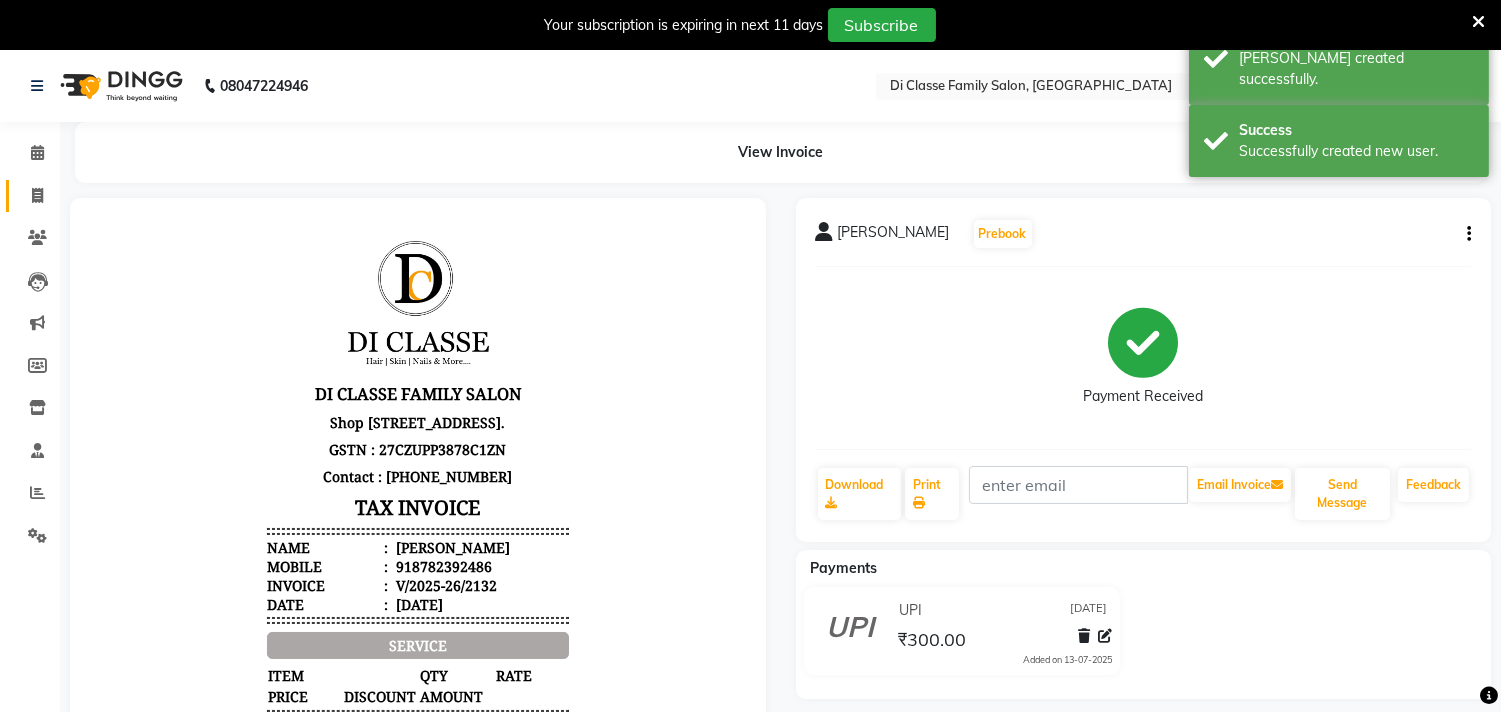 click on "Invoice" 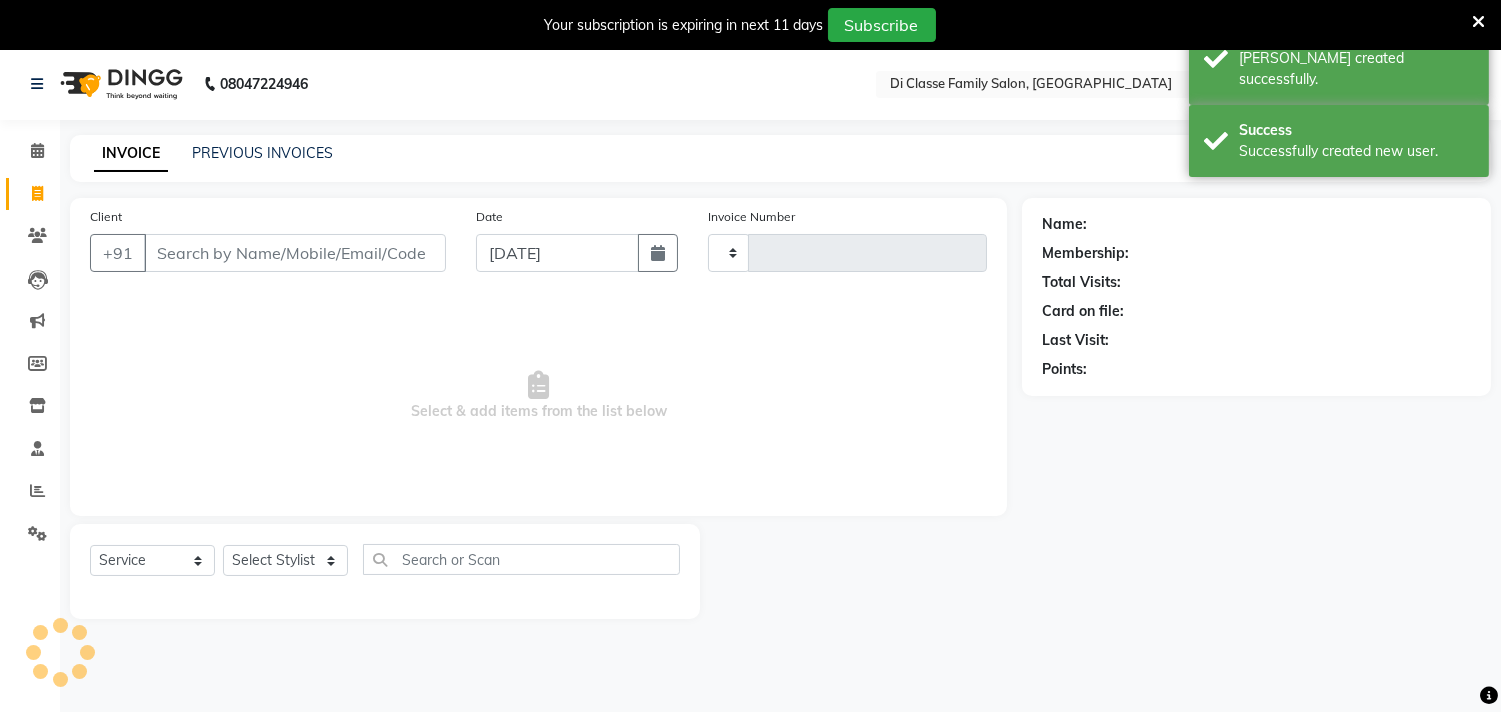 scroll, scrollTop: 50, scrollLeft: 0, axis: vertical 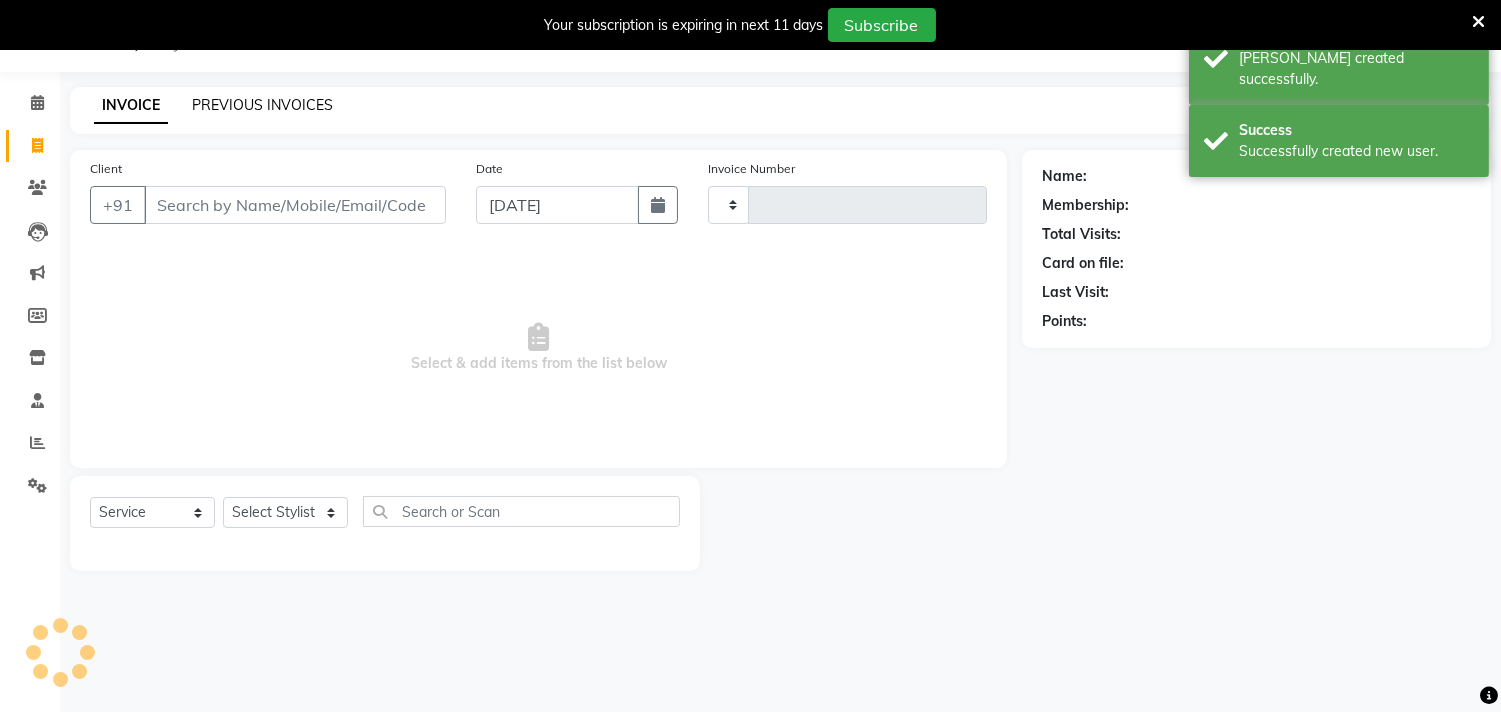 type on "2133" 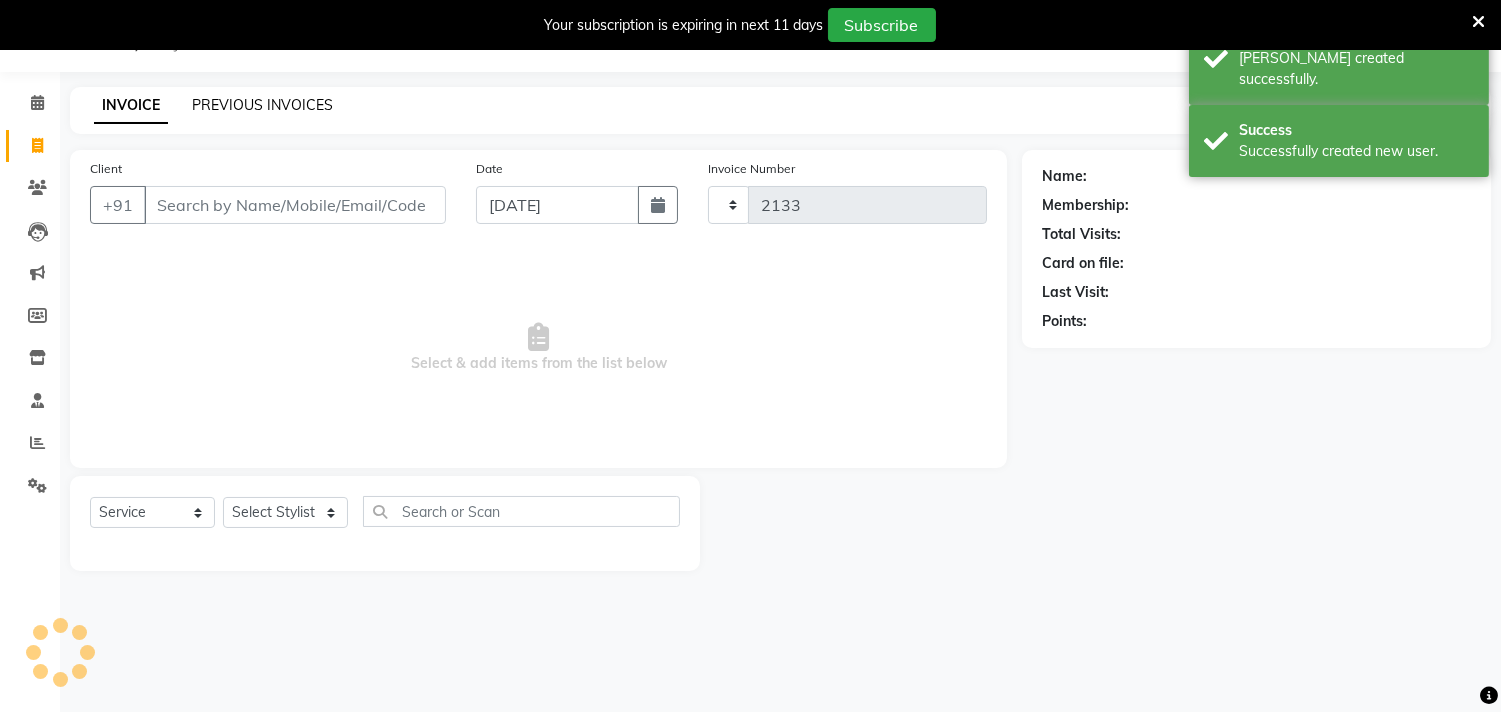 select on "4704" 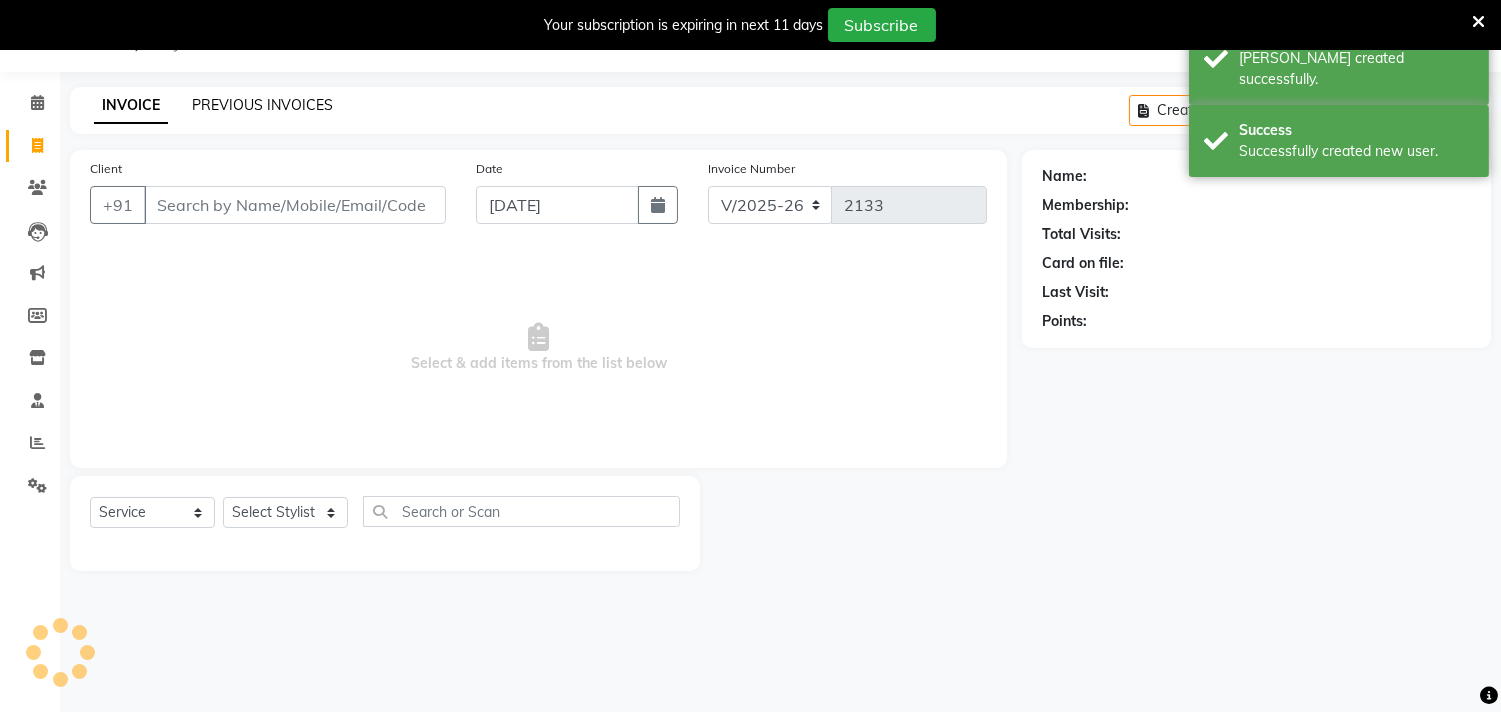 click on "PREVIOUS INVOICES" 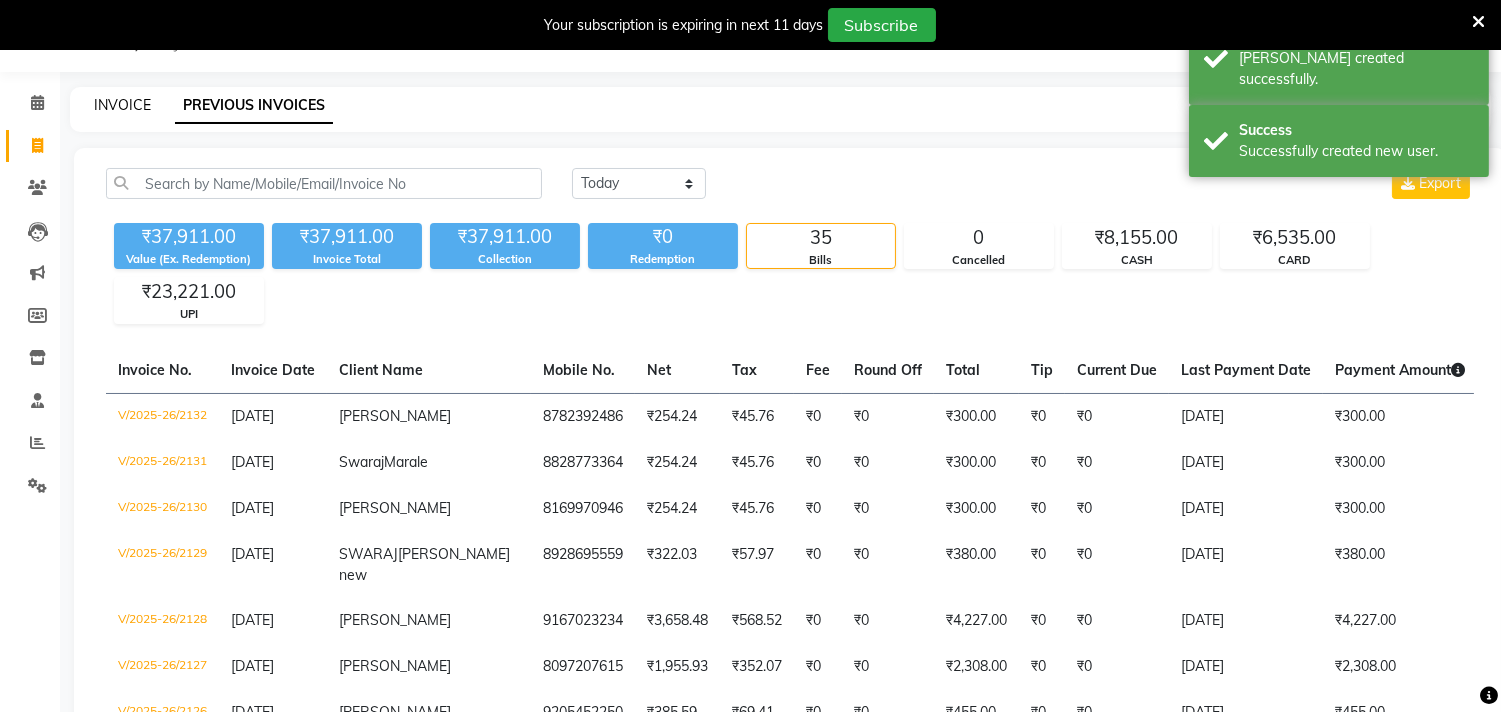click on "INVOICE" 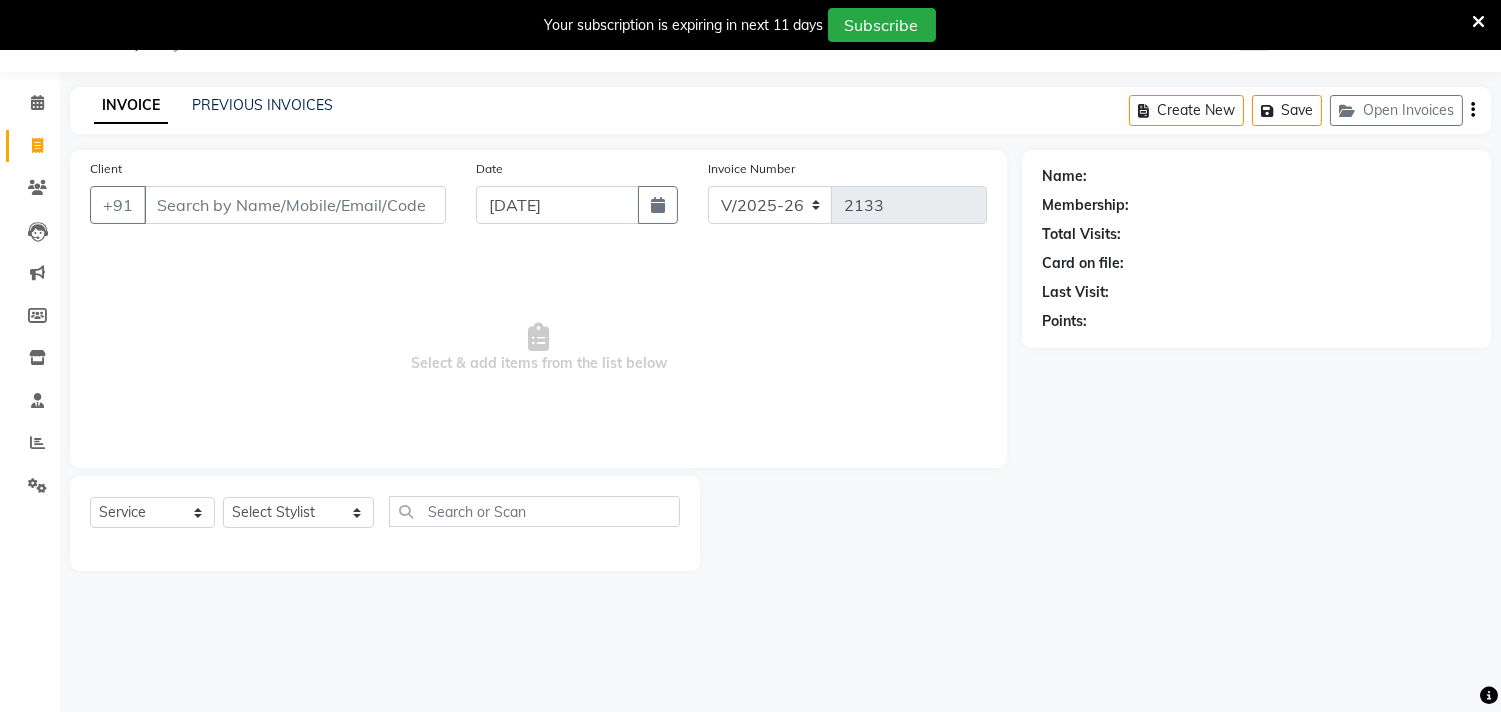 click at bounding box center (1478, 21) 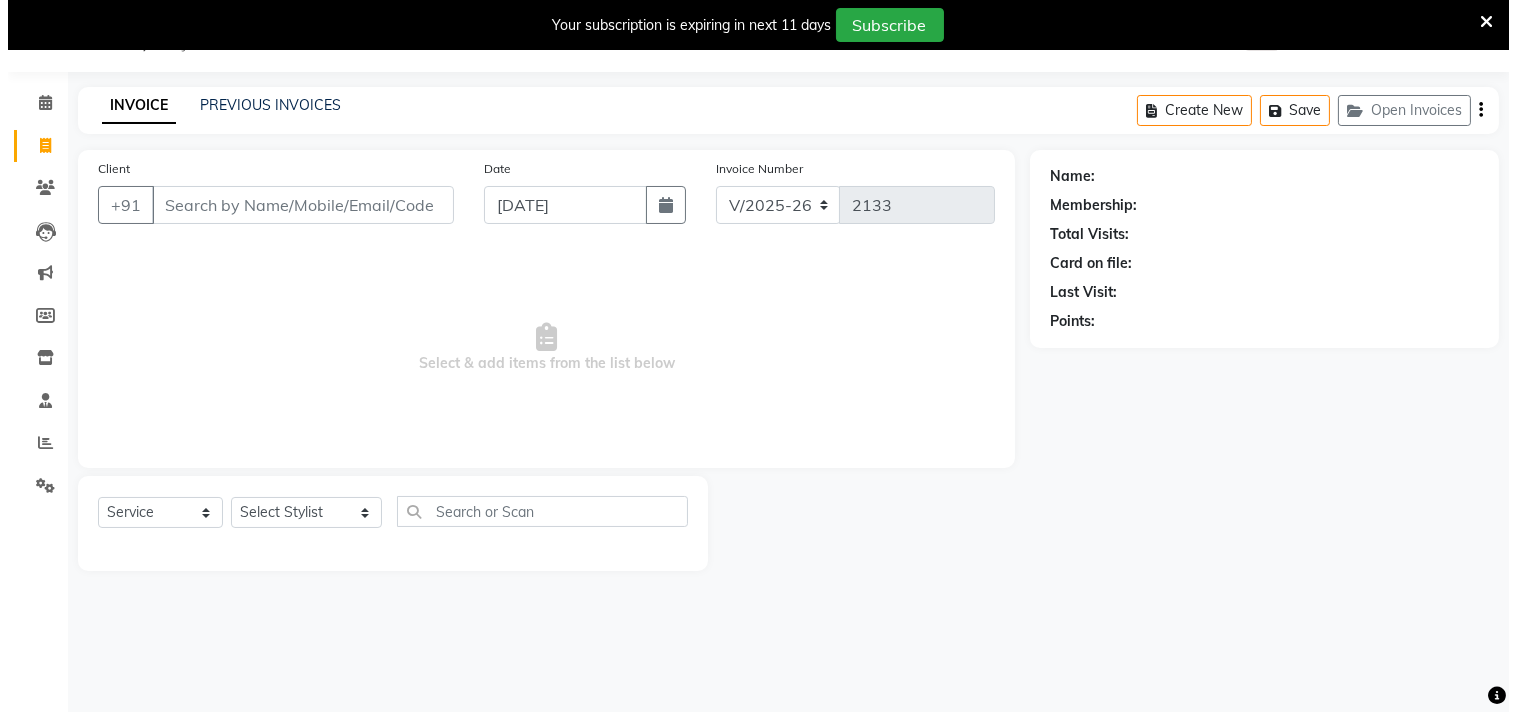 scroll, scrollTop: 0, scrollLeft: 0, axis: both 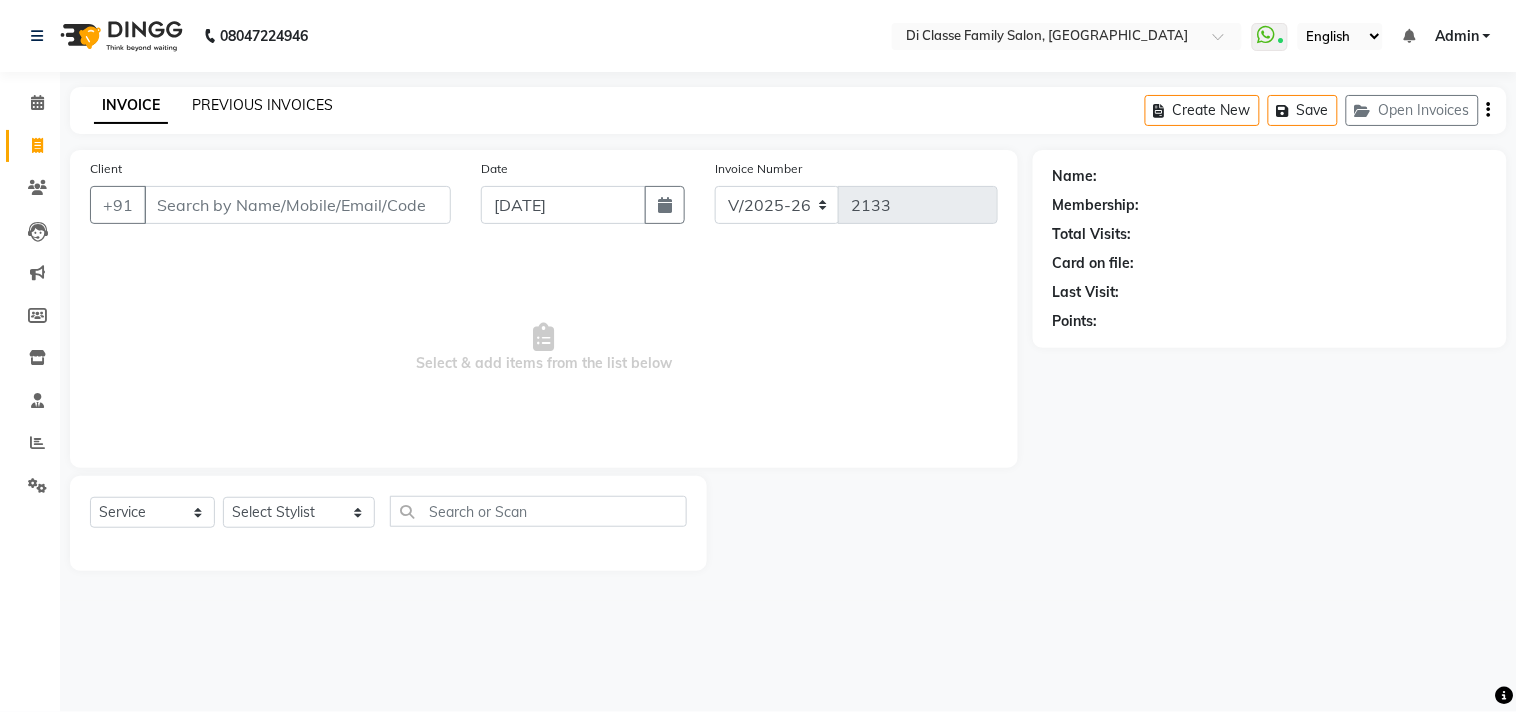 click on "PREVIOUS INVOICES" 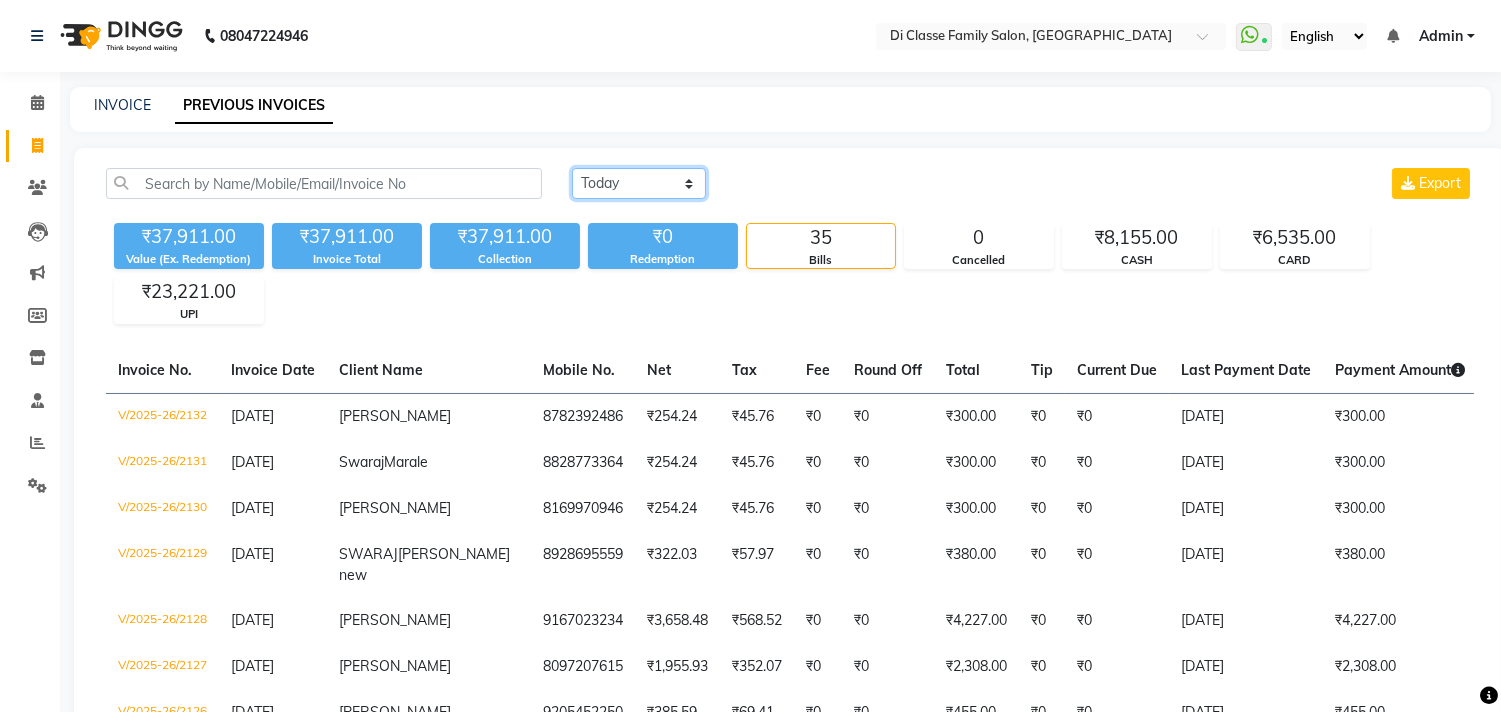 click on "[DATE] [DATE] Custom Range" 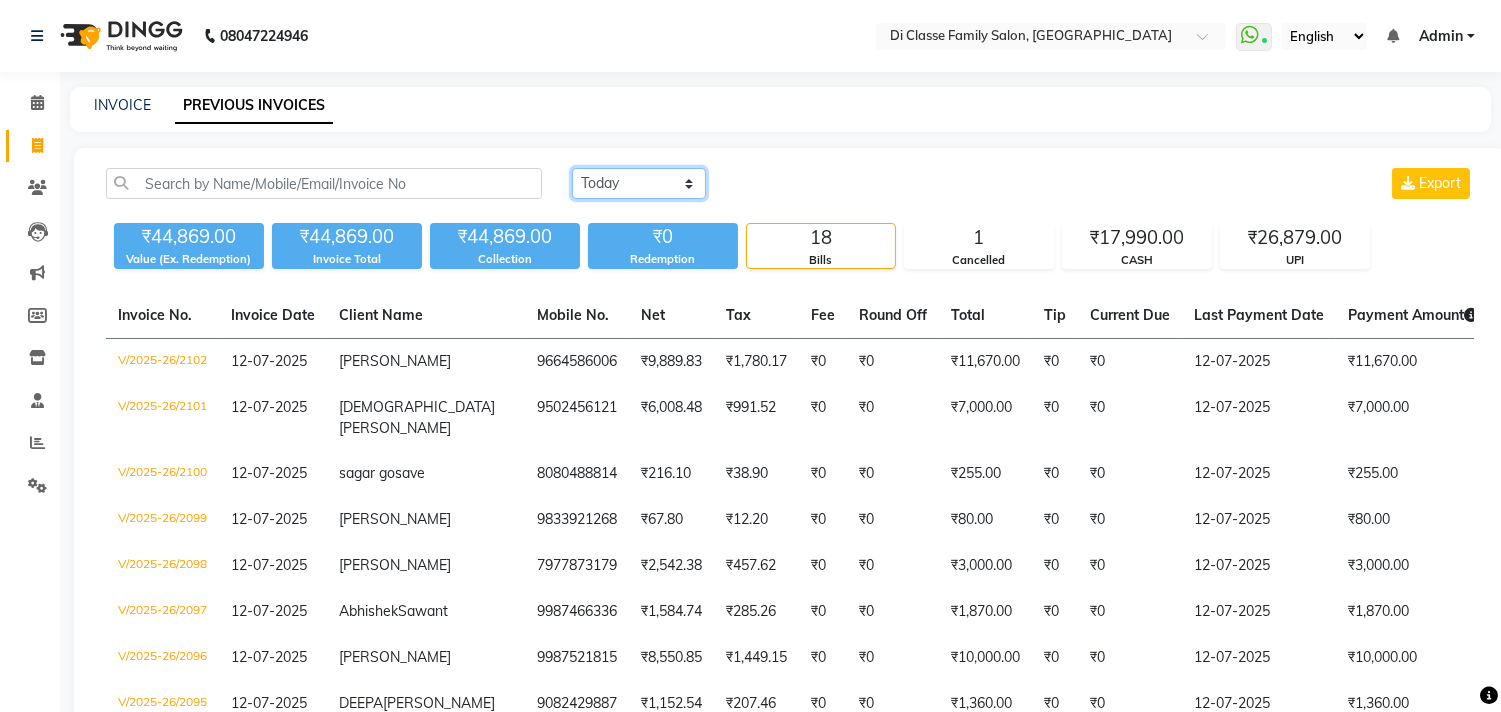 click on "[DATE] [DATE] Custom Range" 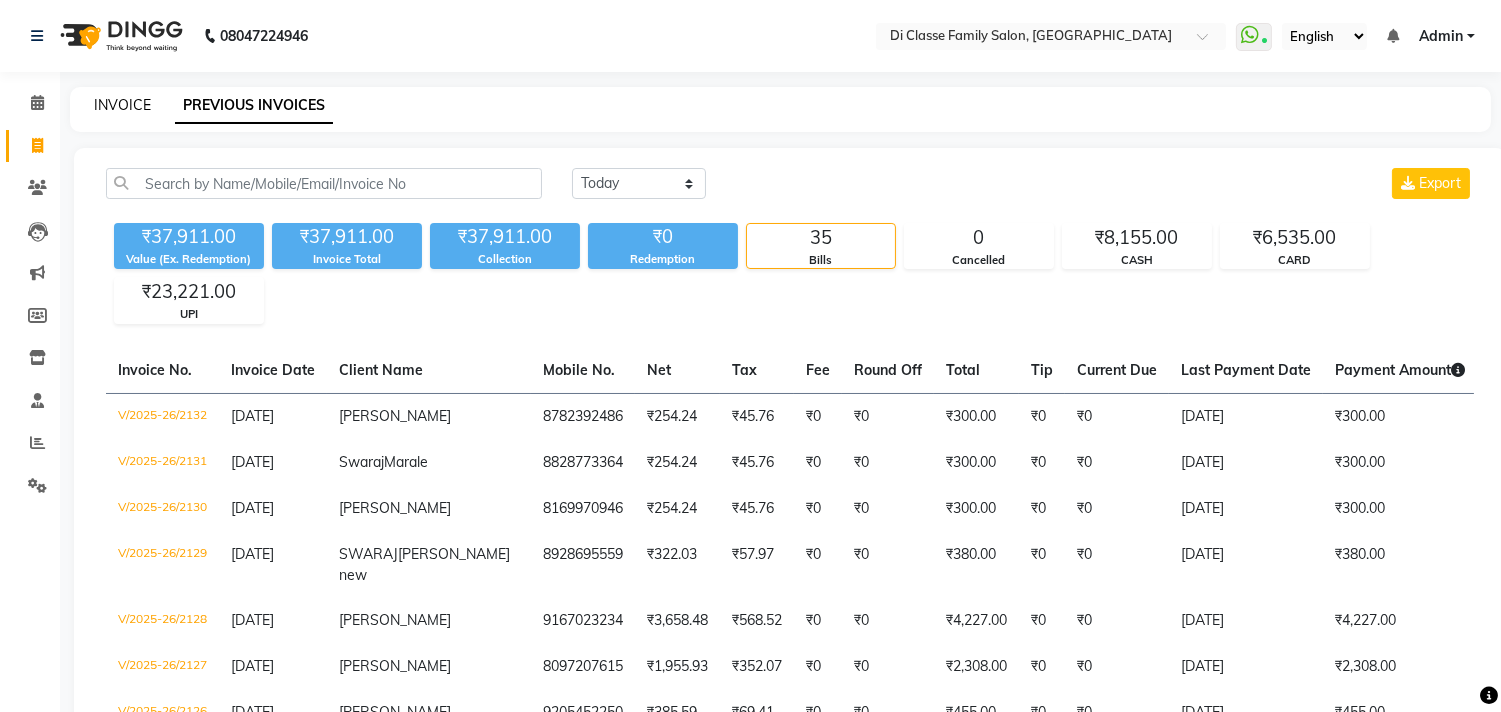 click on "INVOICE" 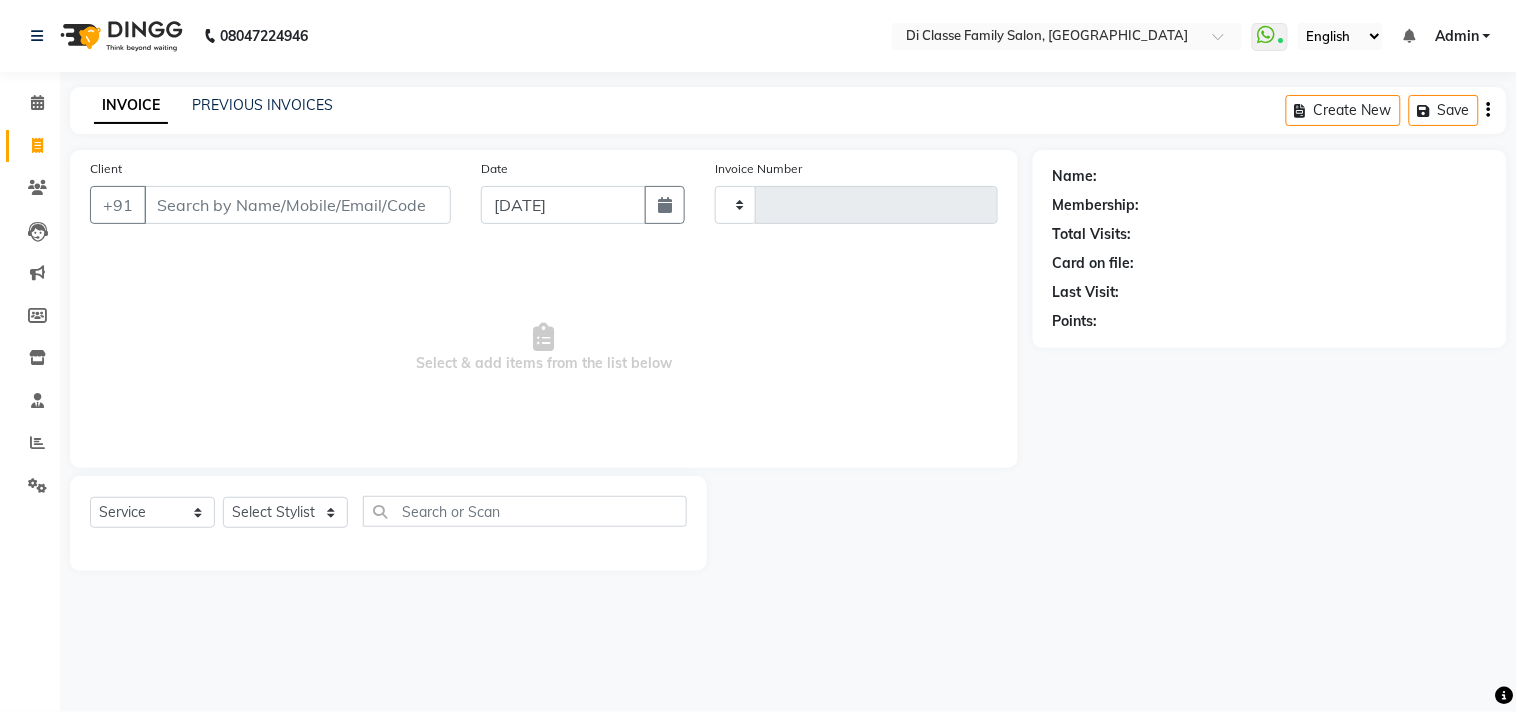 type on "2133" 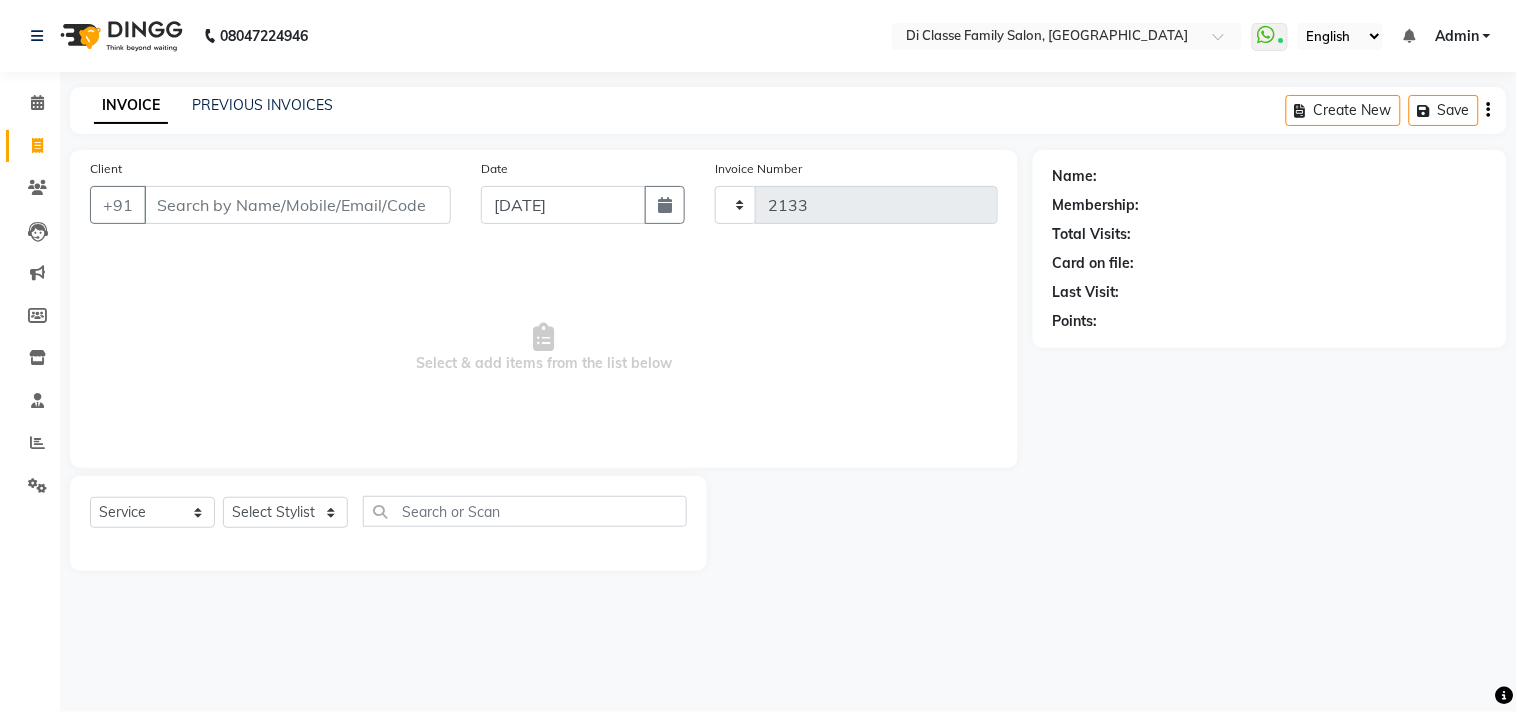 select on "4704" 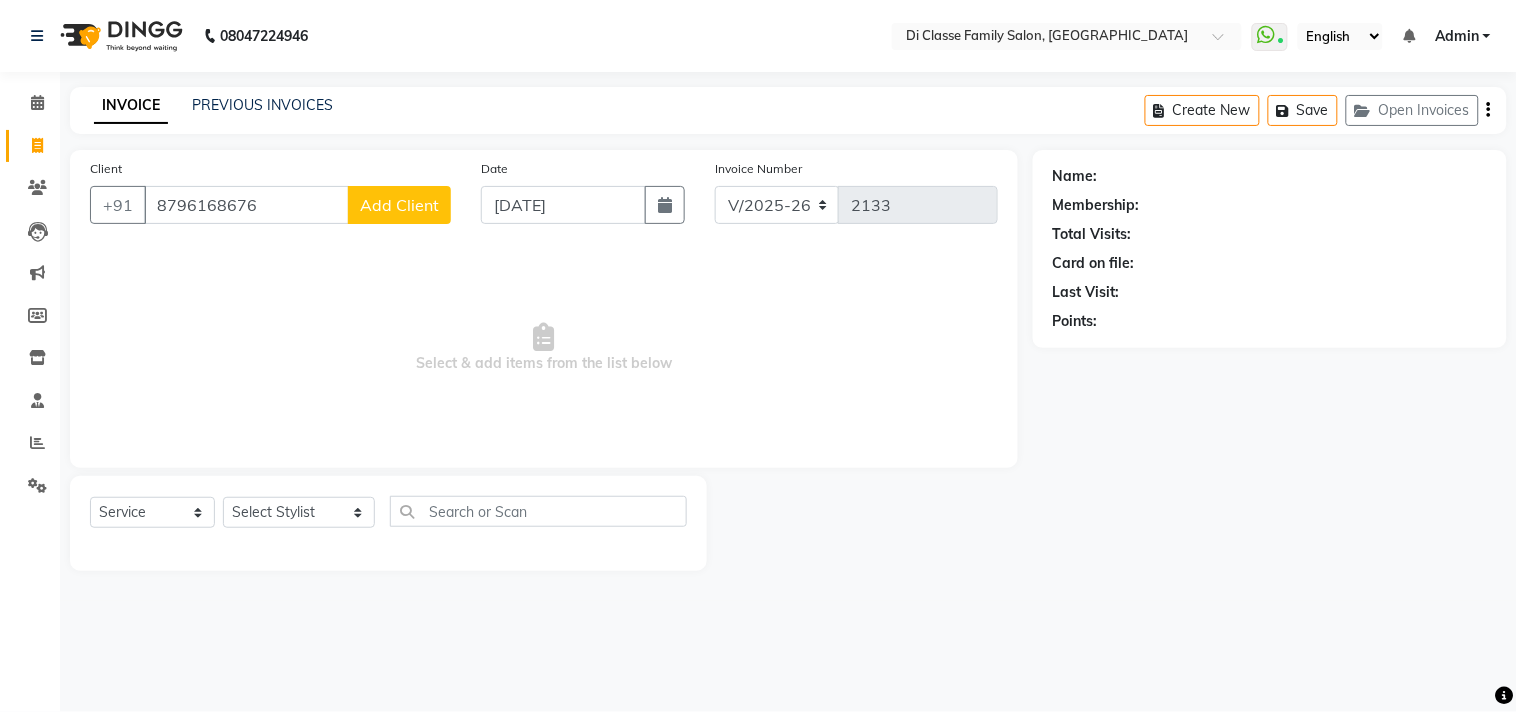 type on "8796168676" 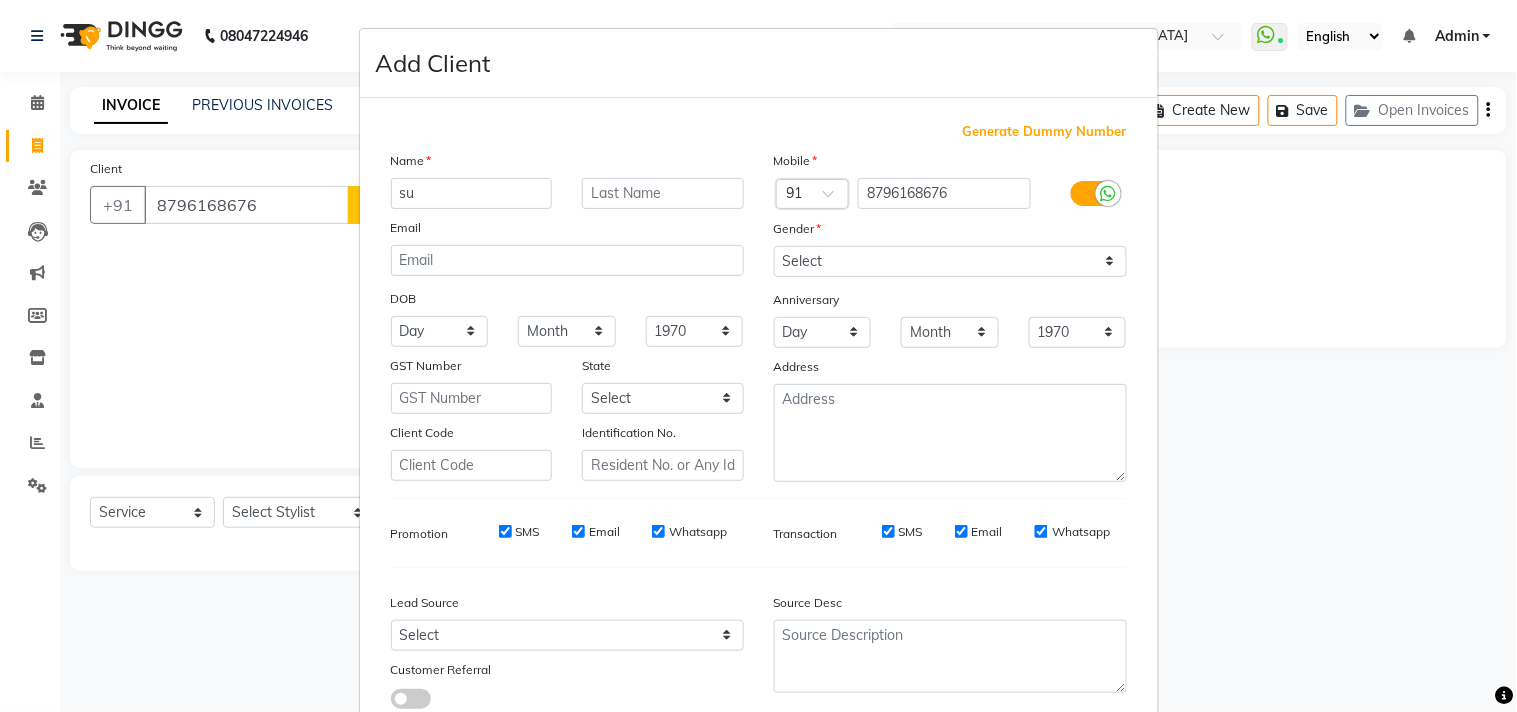 type on "s" 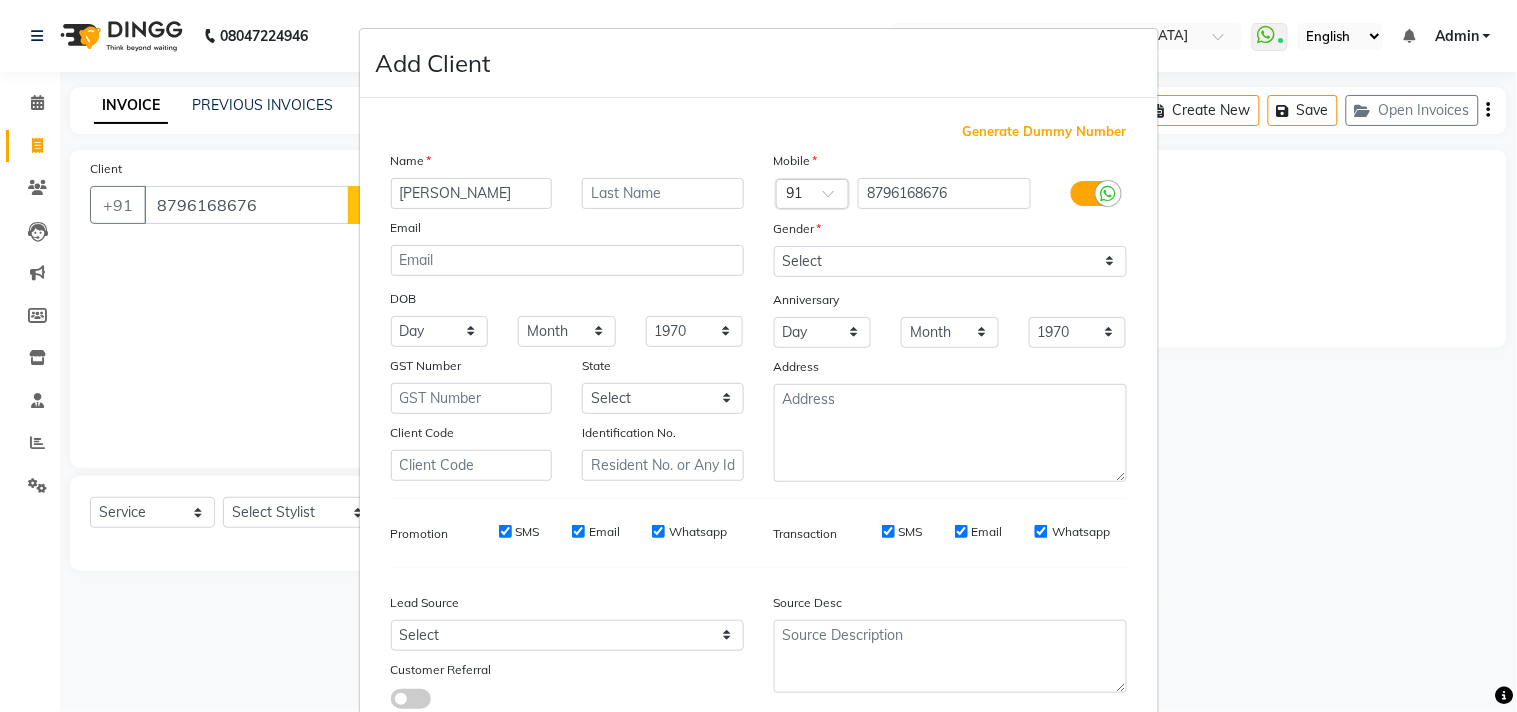 type on "[PERSON_NAME]" 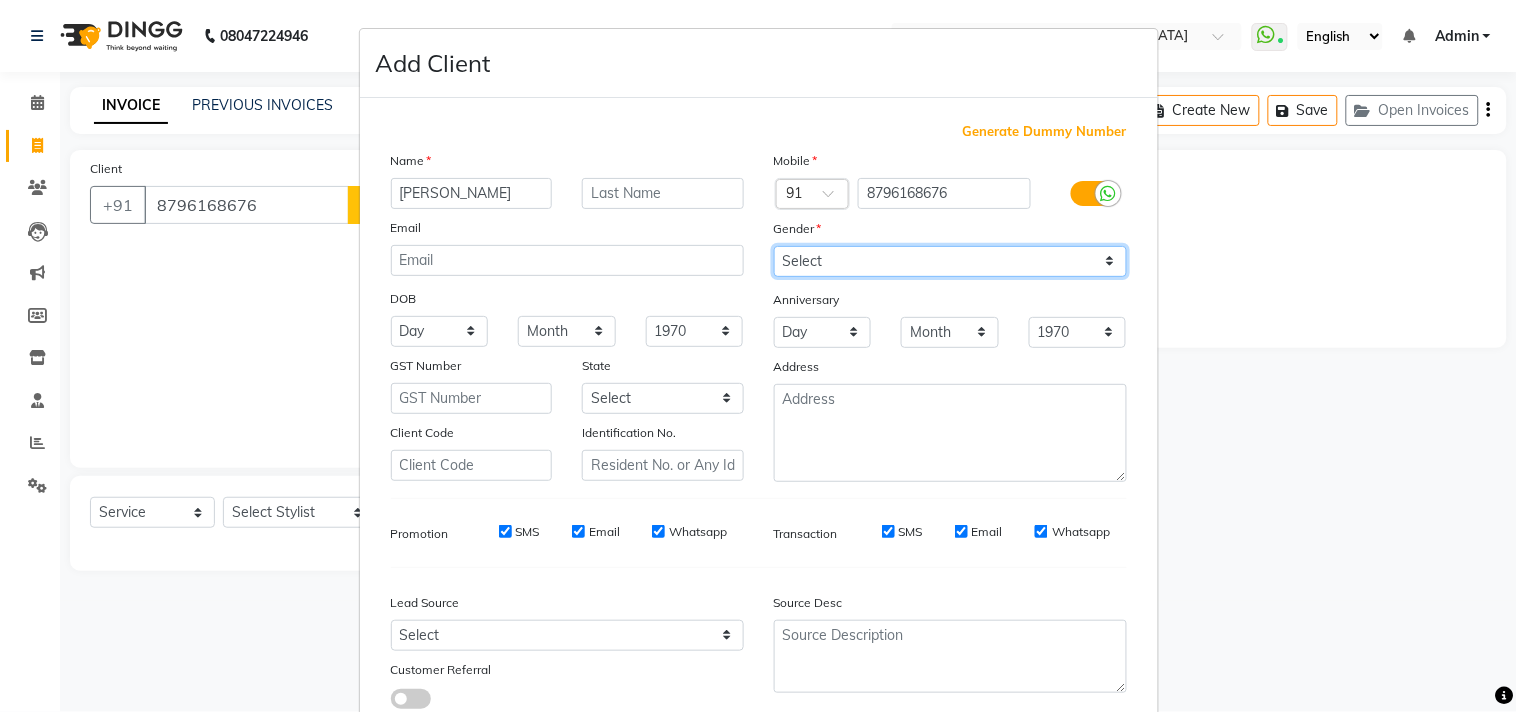 click on "Select [DEMOGRAPHIC_DATA] [DEMOGRAPHIC_DATA] Other Prefer Not To Say" at bounding box center [950, 261] 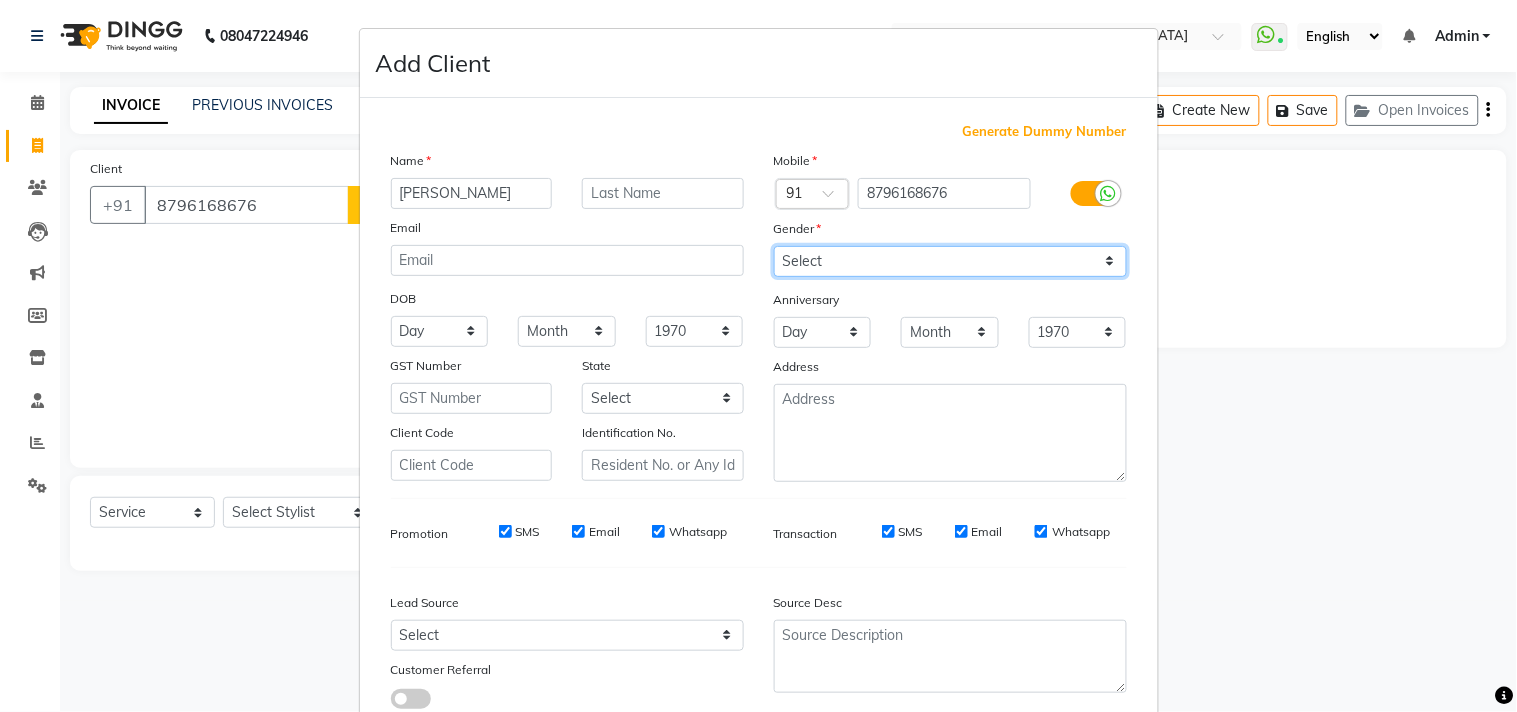 select on "[DEMOGRAPHIC_DATA]" 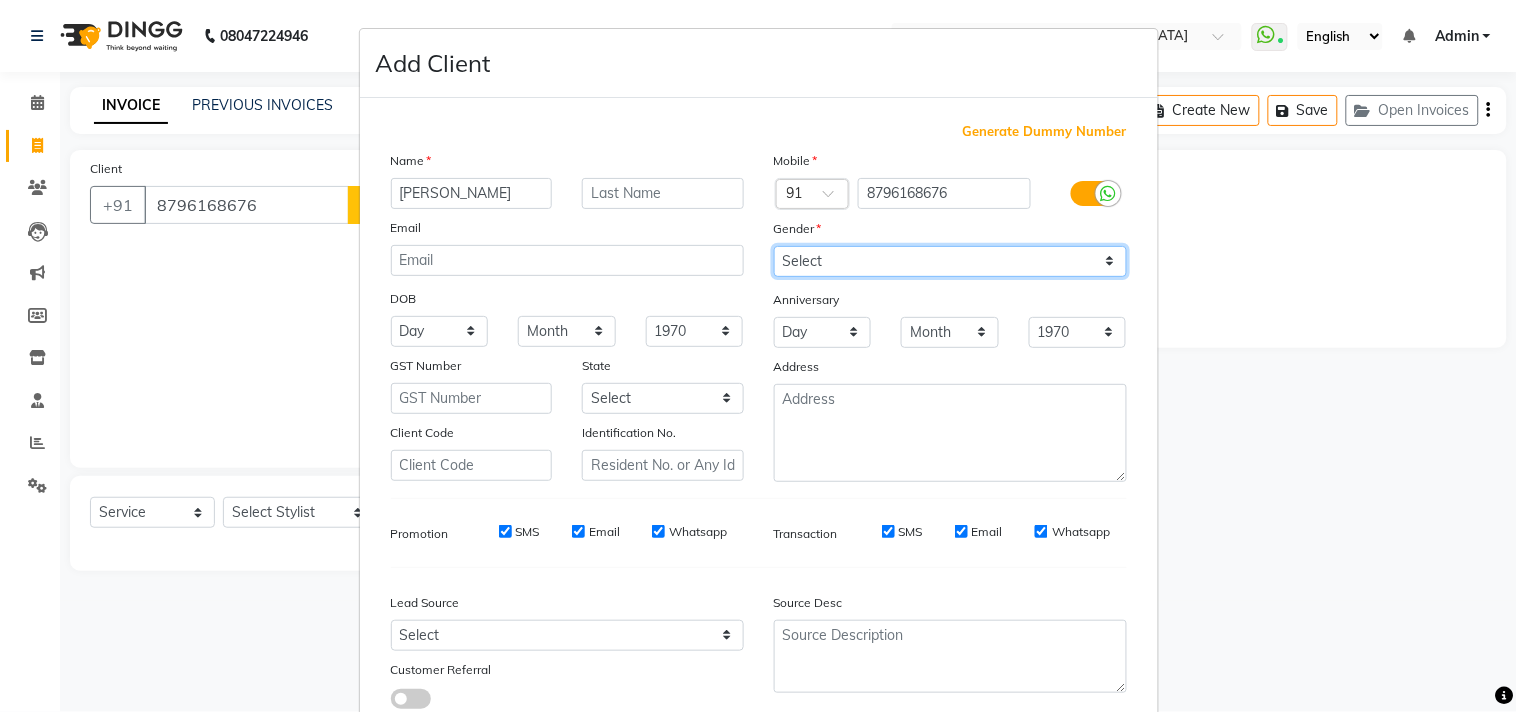 click on "Select [DEMOGRAPHIC_DATA] [DEMOGRAPHIC_DATA] Other Prefer Not To Say" at bounding box center [950, 261] 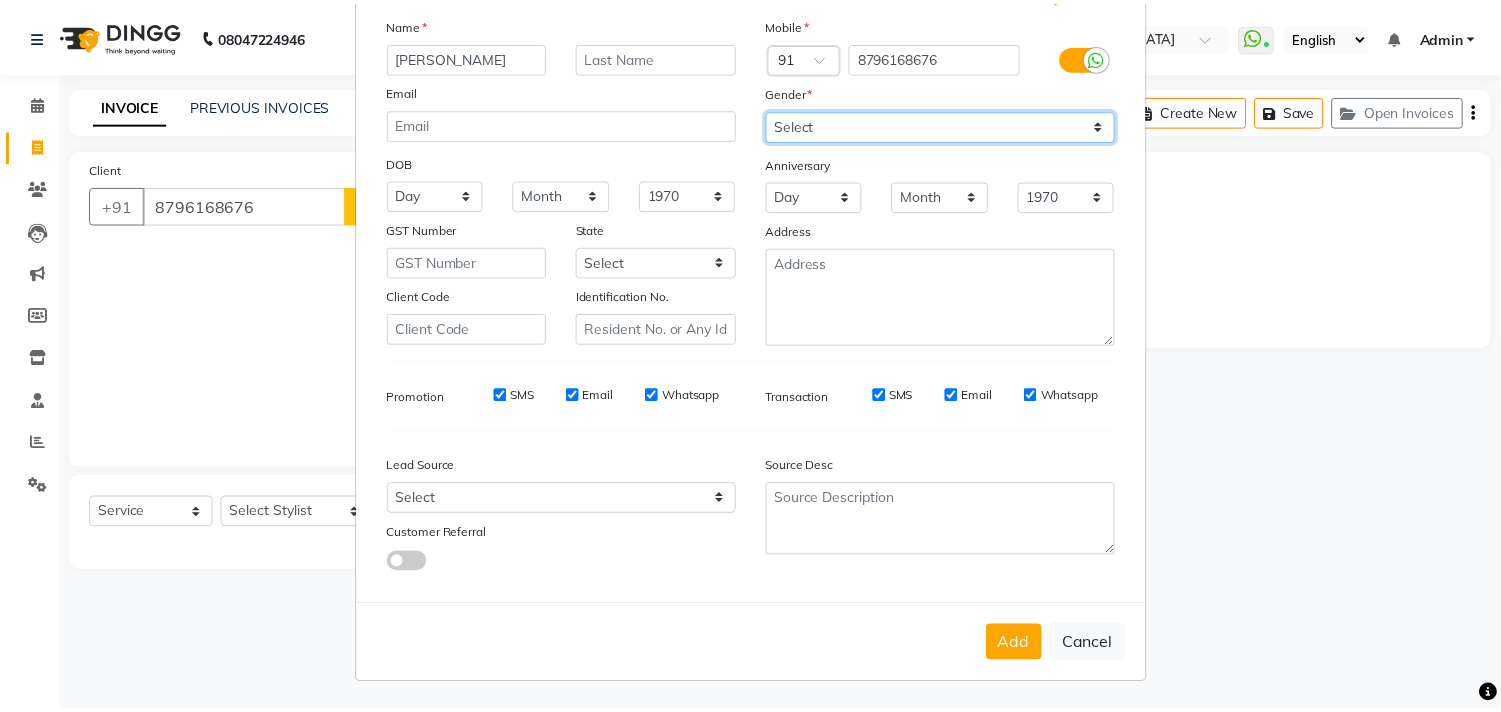 scroll, scrollTop: 138, scrollLeft: 0, axis: vertical 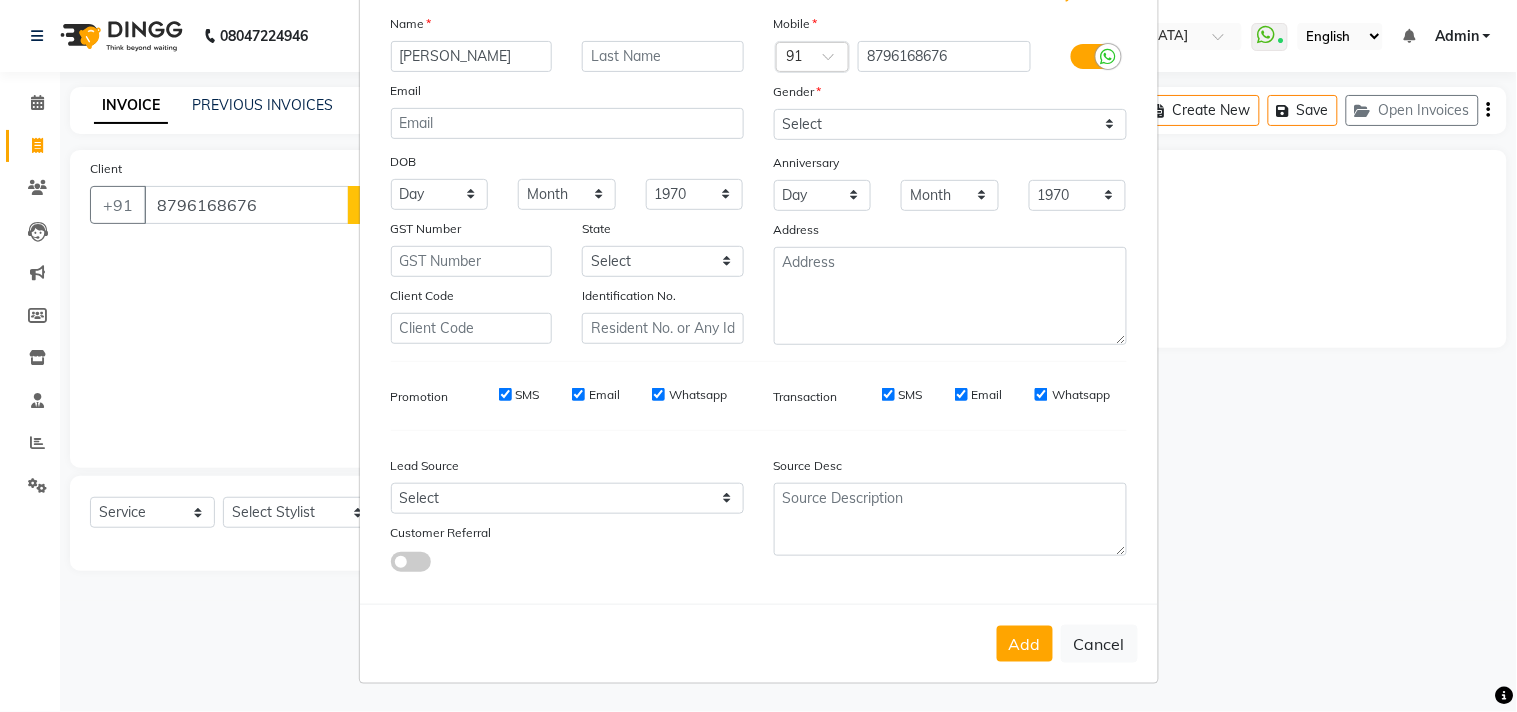 click on "Add   Cancel" at bounding box center (759, 643) 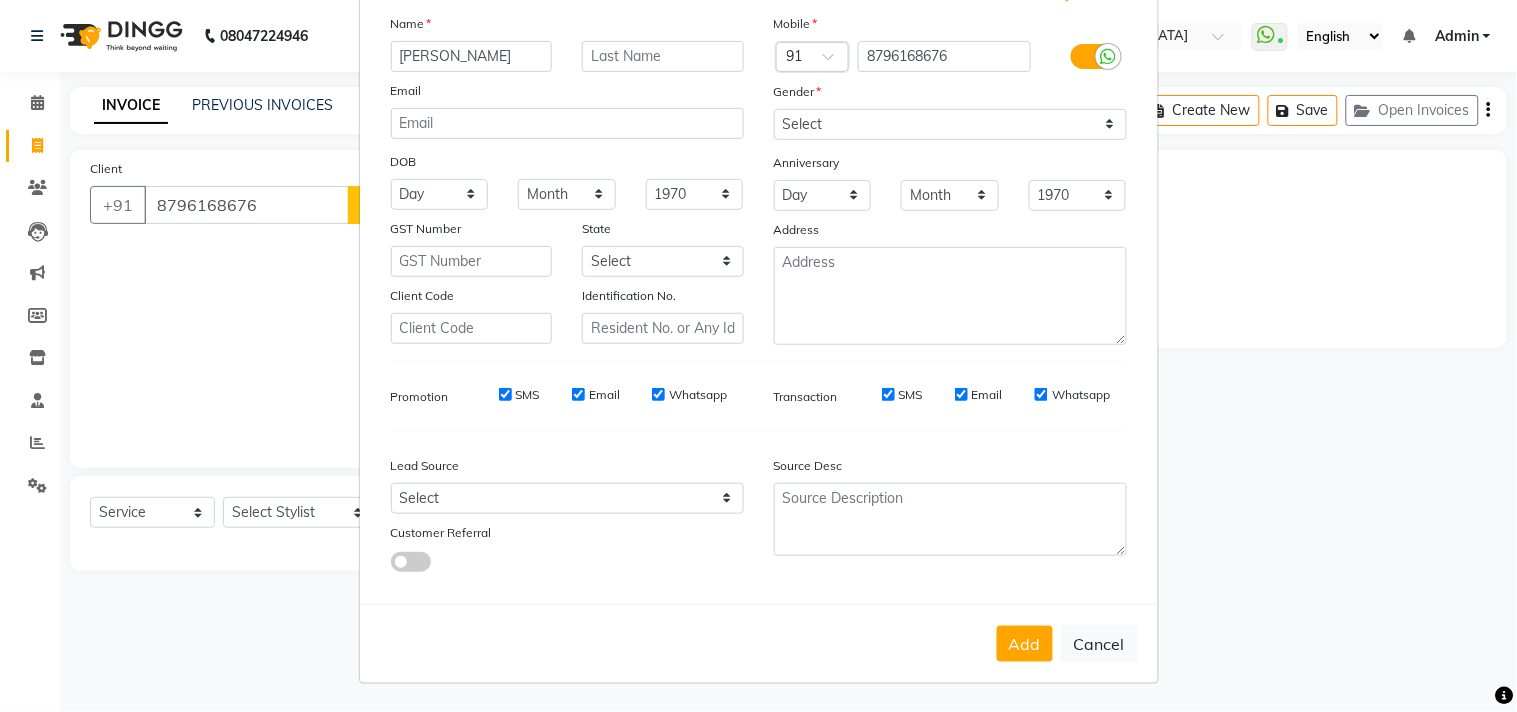click on "Add Client Generate Dummy Number Name [PERSON_NAME] Email DOB Day 01 02 03 04 05 06 07 08 09 10 11 12 13 14 15 16 17 18 19 20 21 22 23 24 25 26 27 28 29 30 31 Month January February March April May June July August September October November [DATE] 1941 1942 1943 1944 1945 1946 1947 1948 1949 1950 1951 1952 1953 1954 1955 1956 1957 1958 1959 1960 1961 1962 1963 1964 1965 1966 1967 1968 1969 1970 1971 1972 1973 1974 1975 1976 1977 1978 1979 1980 1981 1982 1983 1984 1985 1986 1987 1988 1989 1990 1991 1992 1993 1994 1995 1996 1997 1998 1999 2000 2001 2002 2003 2004 2005 2006 2007 2008 2009 2010 2011 2012 2013 2014 2015 2016 2017 2018 2019 2020 2021 2022 2023 2024 GST Number State Select [GEOGRAPHIC_DATA] and [GEOGRAPHIC_DATA] [GEOGRAPHIC_DATA] [GEOGRAPHIC_DATA] [GEOGRAPHIC_DATA] [GEOGRAPHIC_DATA] [GEOGRAPHIC_DATA] [GEOGRAPHIC_DATA] [GEOGRAPHIC_DATA] and [GEOGRAPHIC_DATA] [GEOGRAPHIC_DATA] and [GEOGRAPHIC_DATA] [GEOGRAPHIC_DATA] [GEOGRAPHIC_DATA] [GEOGRAPHIC_DATA] [GEOGRAPHIC_DATA] [GEOGRAPHIC_DATA] [GEOGRAPHIC_DATA] [GEOGRAPHIC_DATA] [GEOGRAPHIC_DATA] [GEOGRAPHIC_DATA] [GEOGRAPHIC_DATA] [GEOGRAPHIC_DATA] [GEOGRAPHIC_DATA] [GEOGRAPHIC_DATA] [GEOGRAPHIC_DATA] [GEOGRAPHIC_DATA] [GEOGRAPHIC_DATA] [GEOGRAPHIC_DATA] [GEOGRAPHIC_DATA] [GEOGRAPHIC_DATA]" at bounding box center [758, 356] 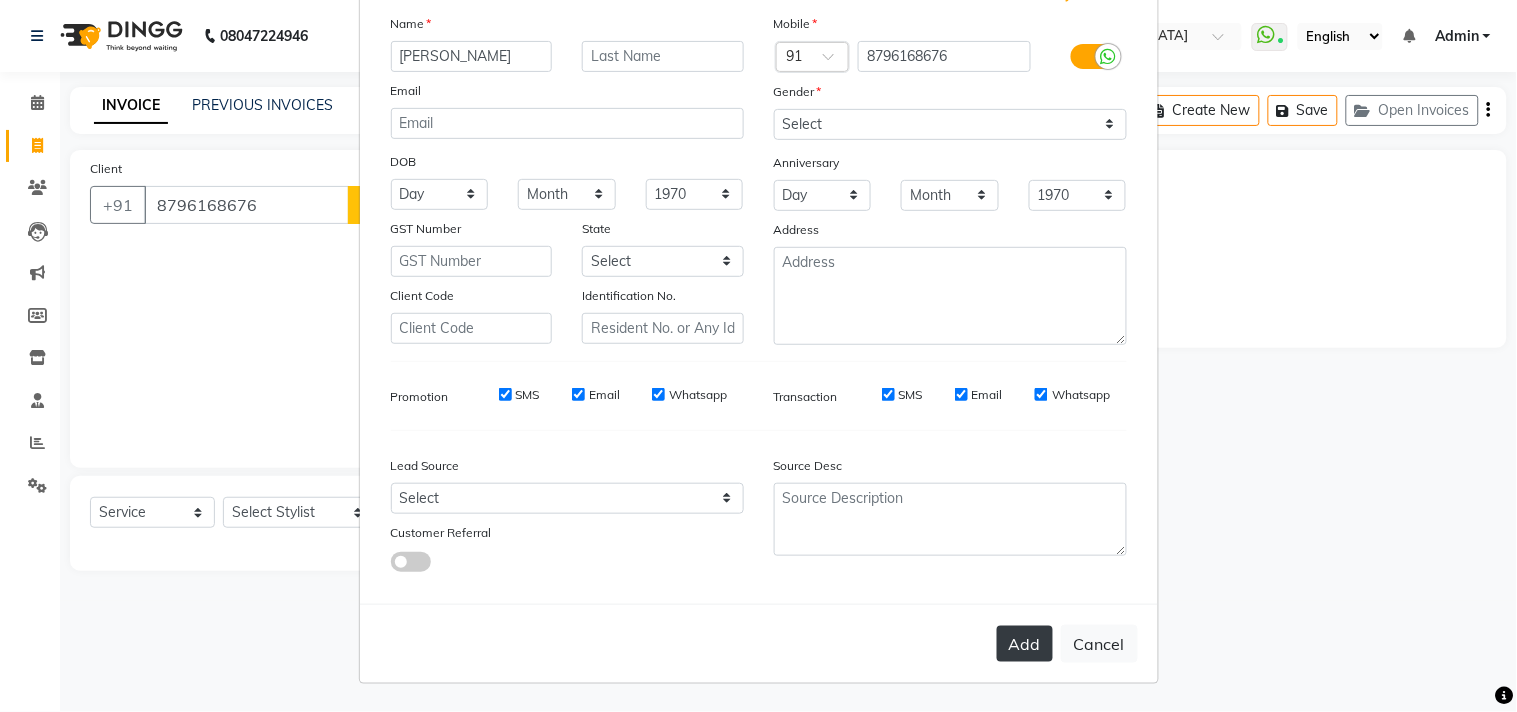 click on "Add" at bounding box center [1025, 644] 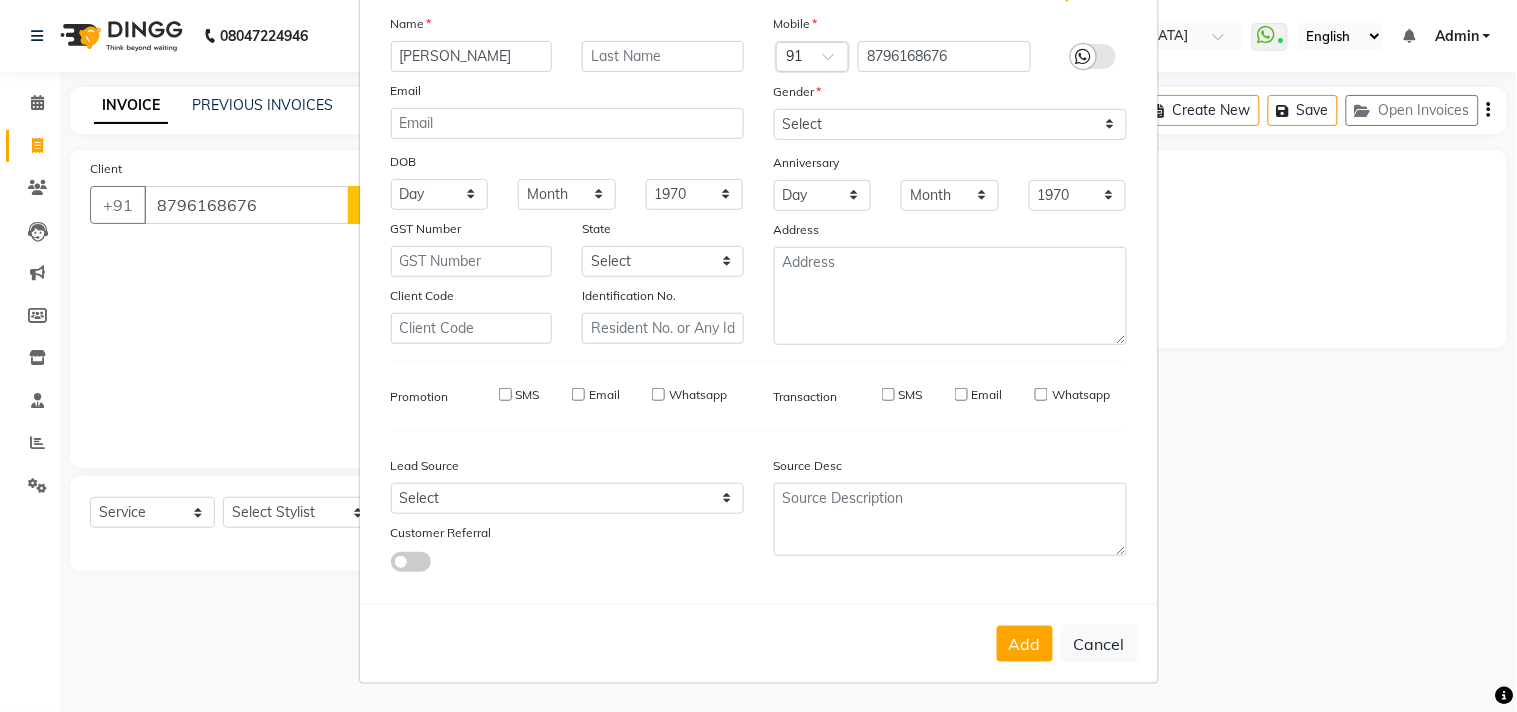 type 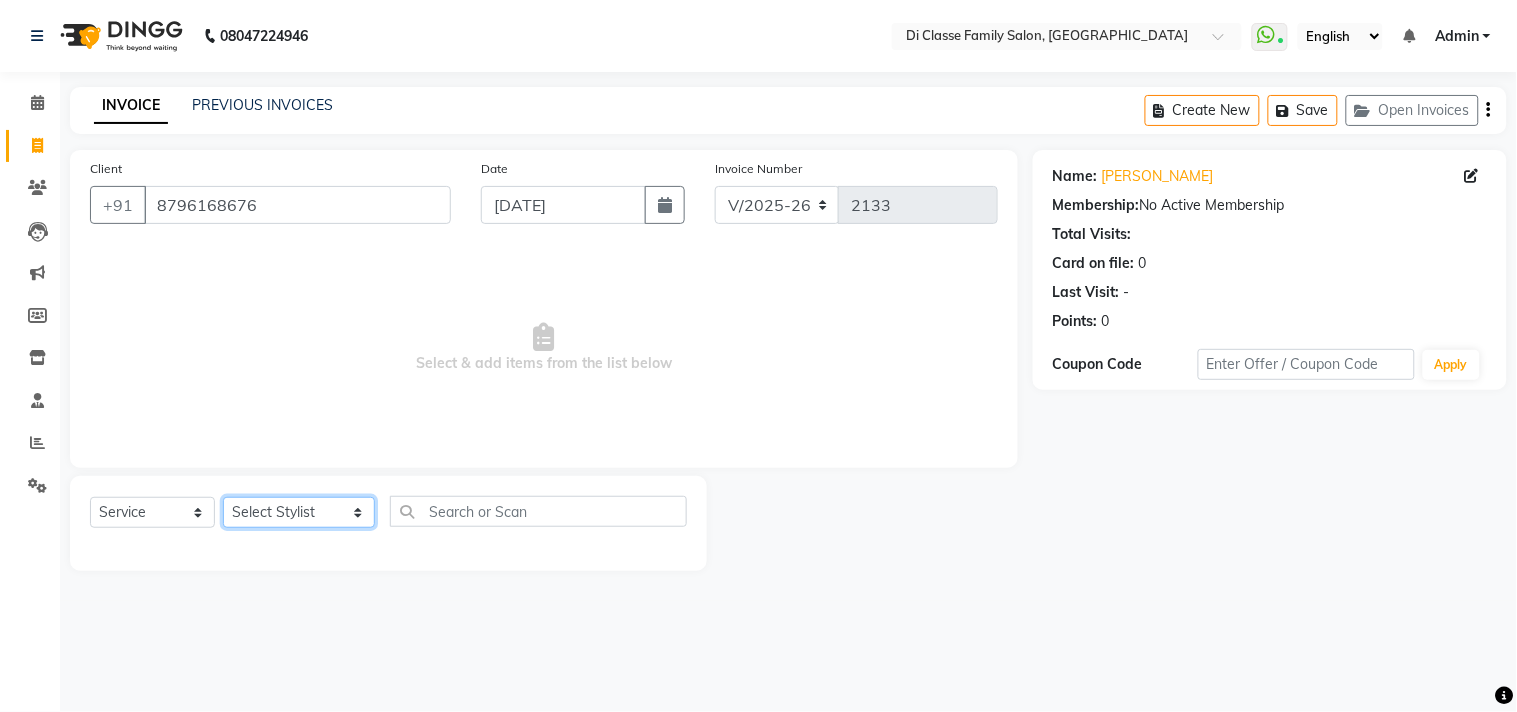 click on "Select Stylist [PERSON_NAME]  [PERSON_NAME]  [PERSON_NAME]  Front Desk Javed [PERSON_NAME]  [PERSON_NAME]  Pooja Jadhav [PERSON_NAME] [PERSON_NAME] [PERSON_NAME] SACHIN [PERSON_NAME] SAHAJAN [PERSON_NAME]  [PERSON_NAME] [PERSON_NAME] [PERSON_NAME] [PERSON_NAME] [PERSON_NAME] [PERSON_NAME] [PERSON_NAME]" 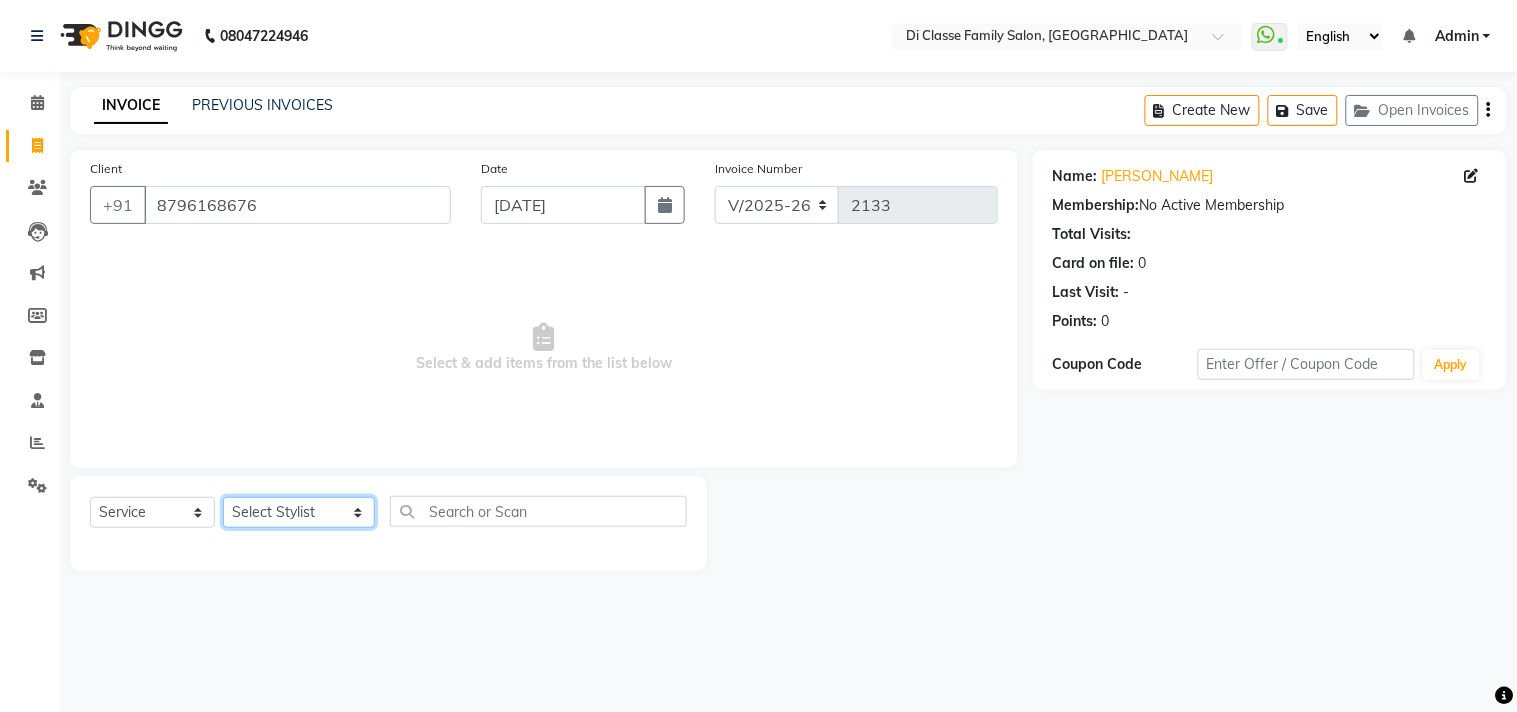 select on "76830" 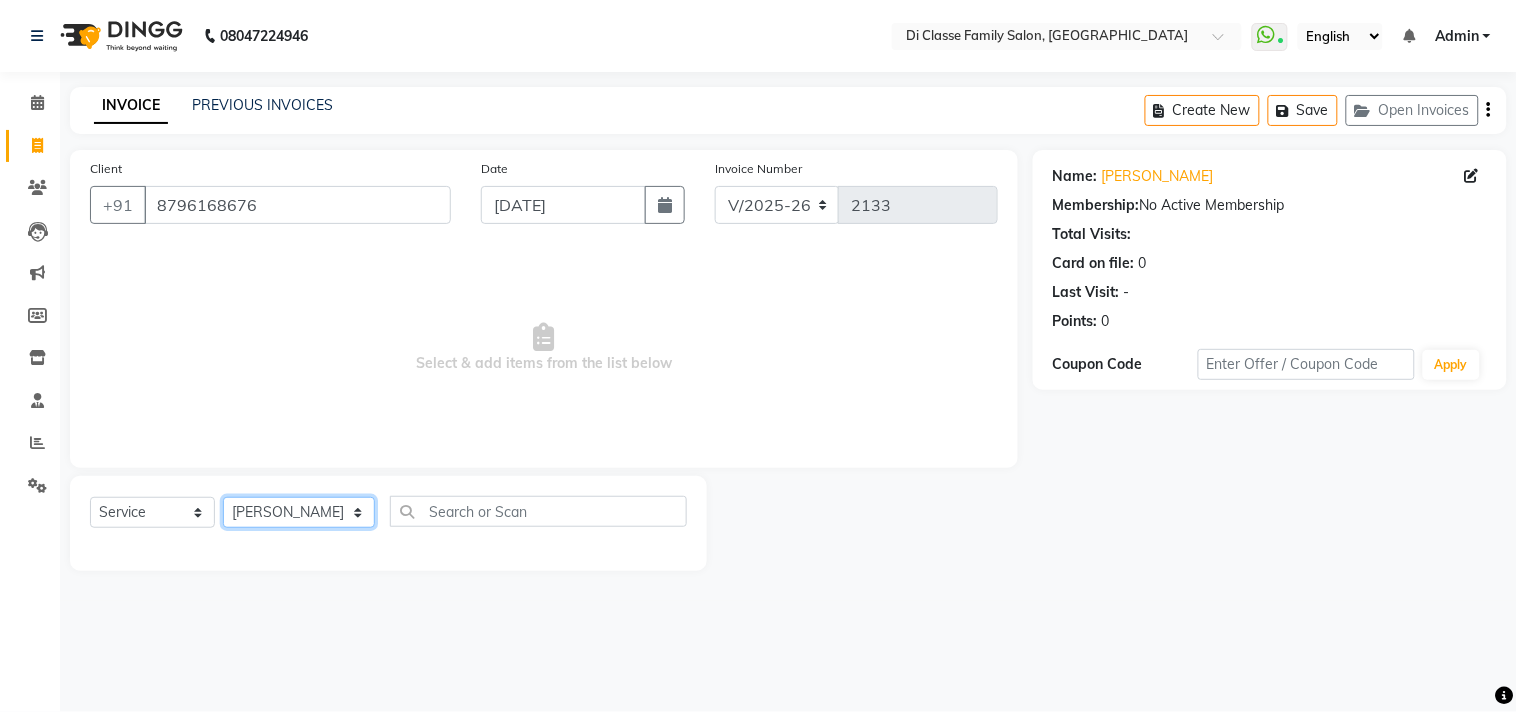 click on "Select Stylist [PERSON_NAME]  [PERSON_NAME]  [PERSON_NAME]  Front Desk Javed [PERSON_NAME]  [PERSON_NAME]  Pooja Jadhav [PERSON_NAME] [PERSON_NAME] [PERSON_NAME] SACHIN [PERSON_NAME] SAHAJAN [PERSON_NAME]  [PERSON_NAME] [PERSON_NAME] [PERSON_NAME] [PERSON_NAME] [PERSON_NAME] [PERSON_NAME] [PERSON_NAME]" 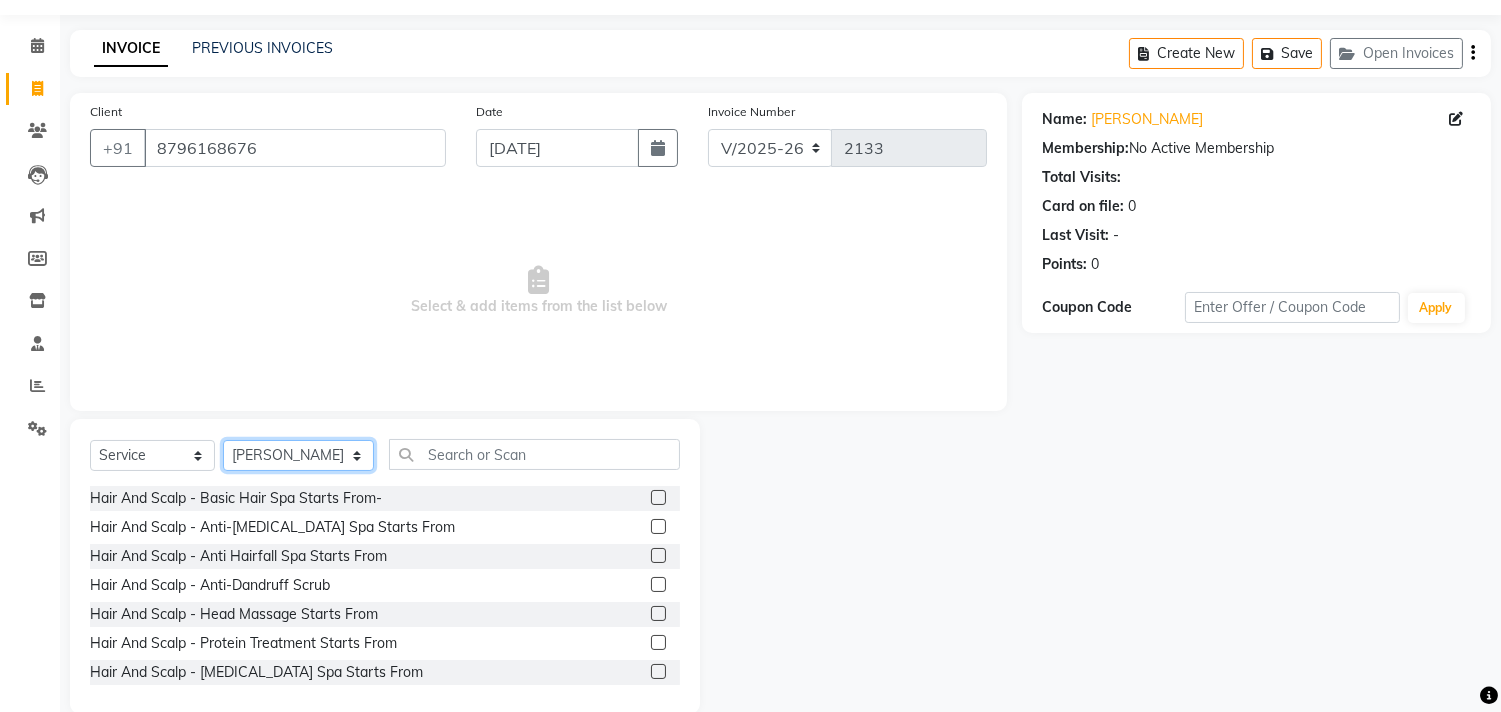 scroll, scrollTop: 88, scrollLeft: 0, axis: vertical 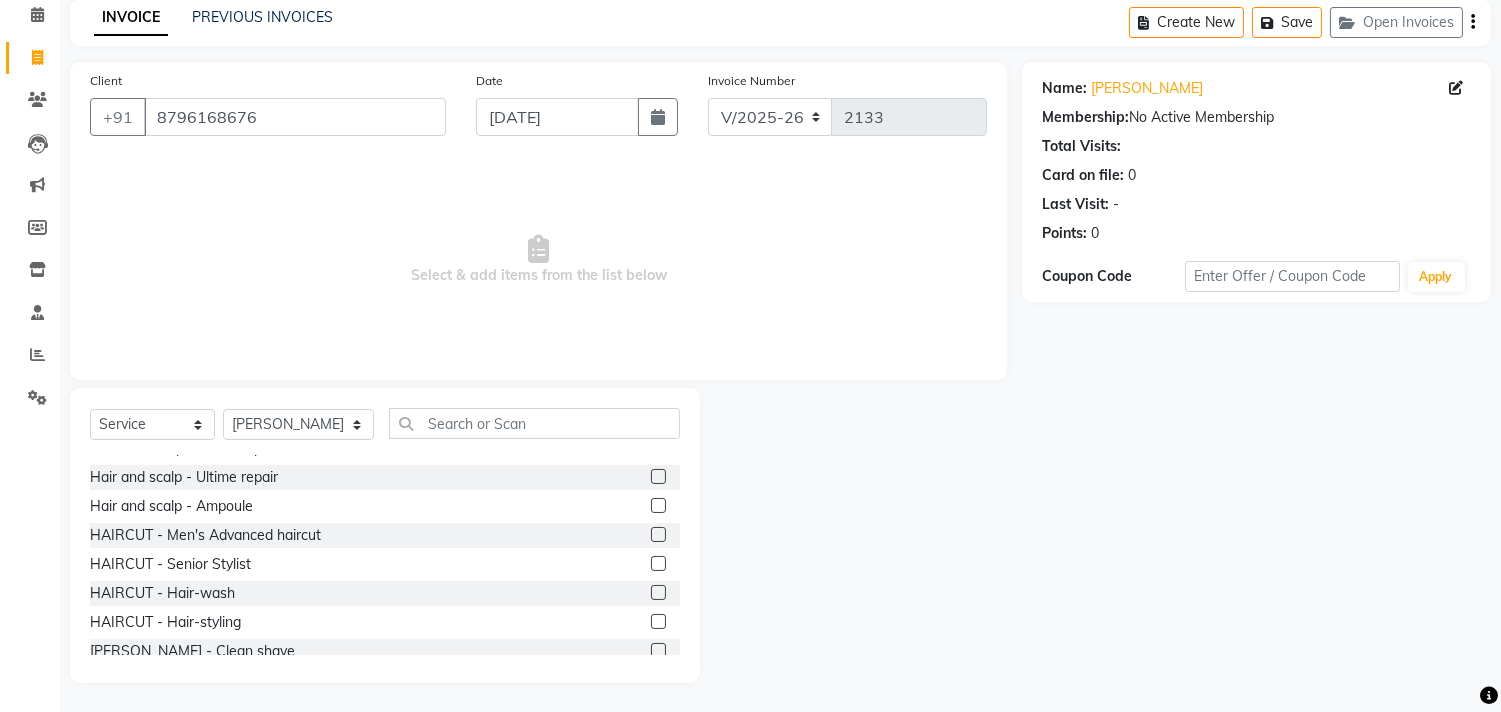 click 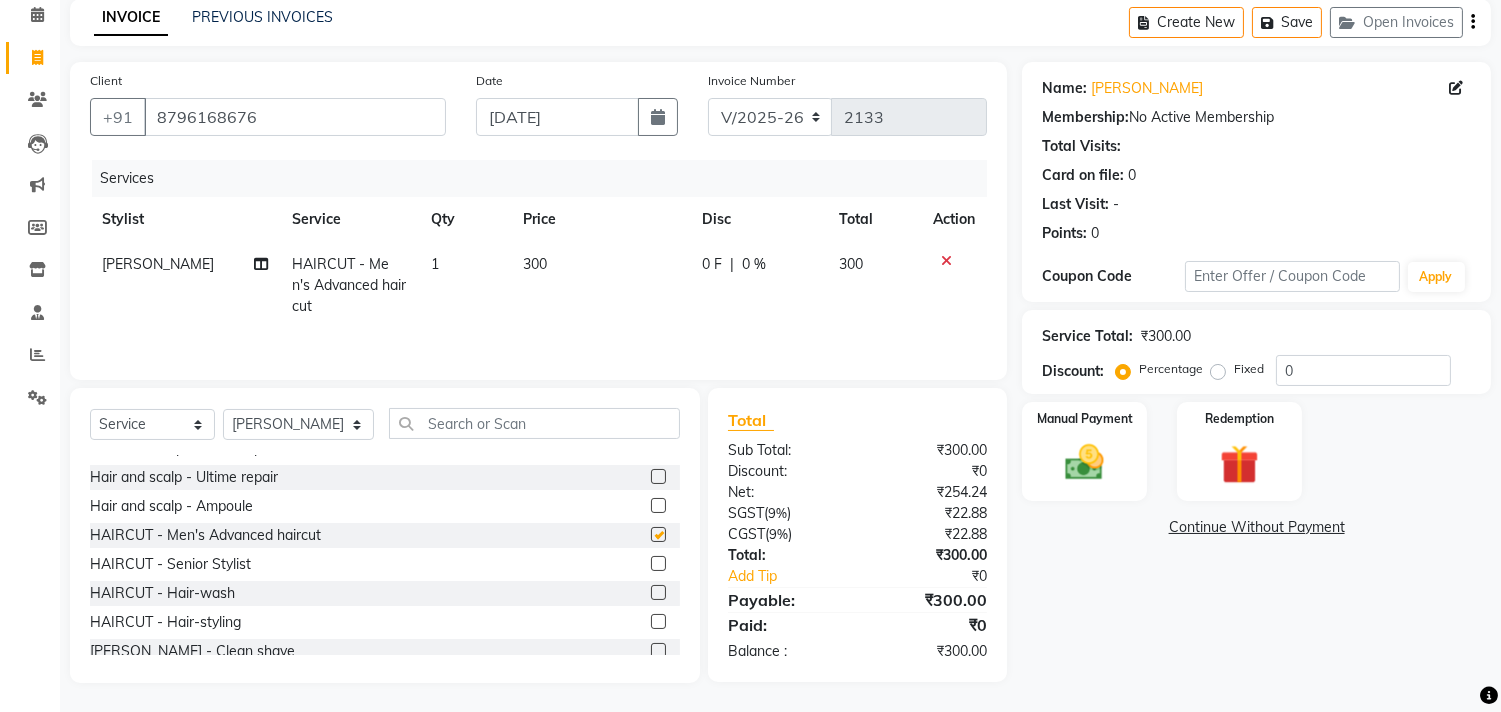 scroll, scrollTop: 333, scrollLeft: 0, axis: vertical 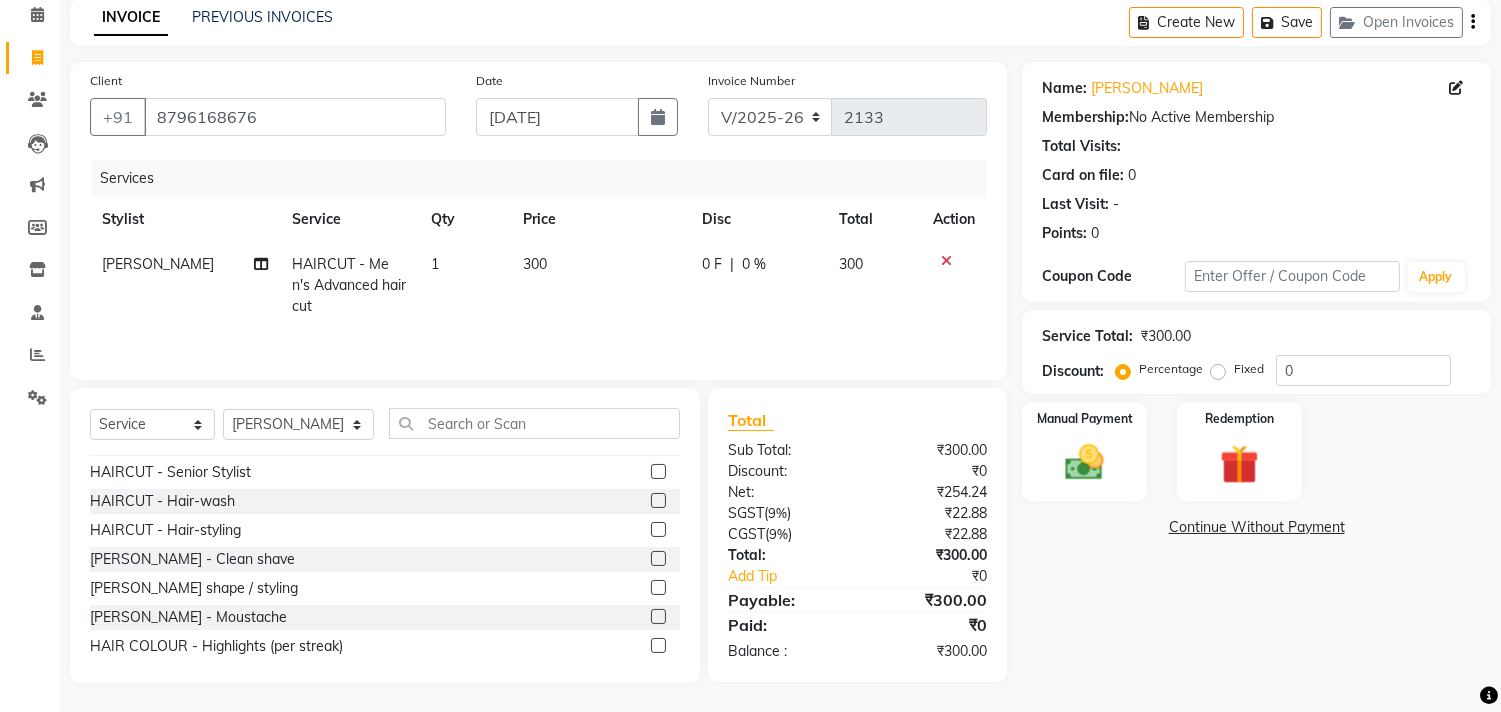 checkbox on "false" 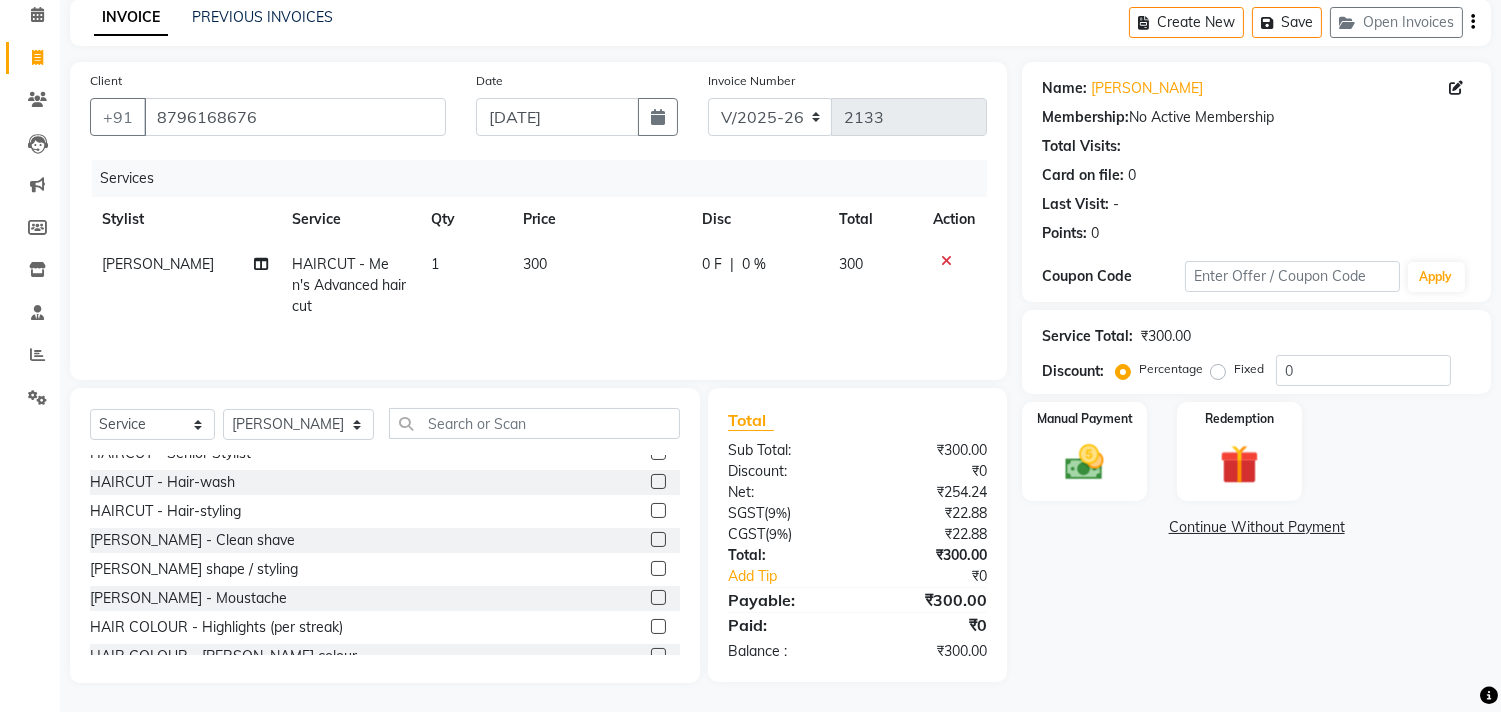 click 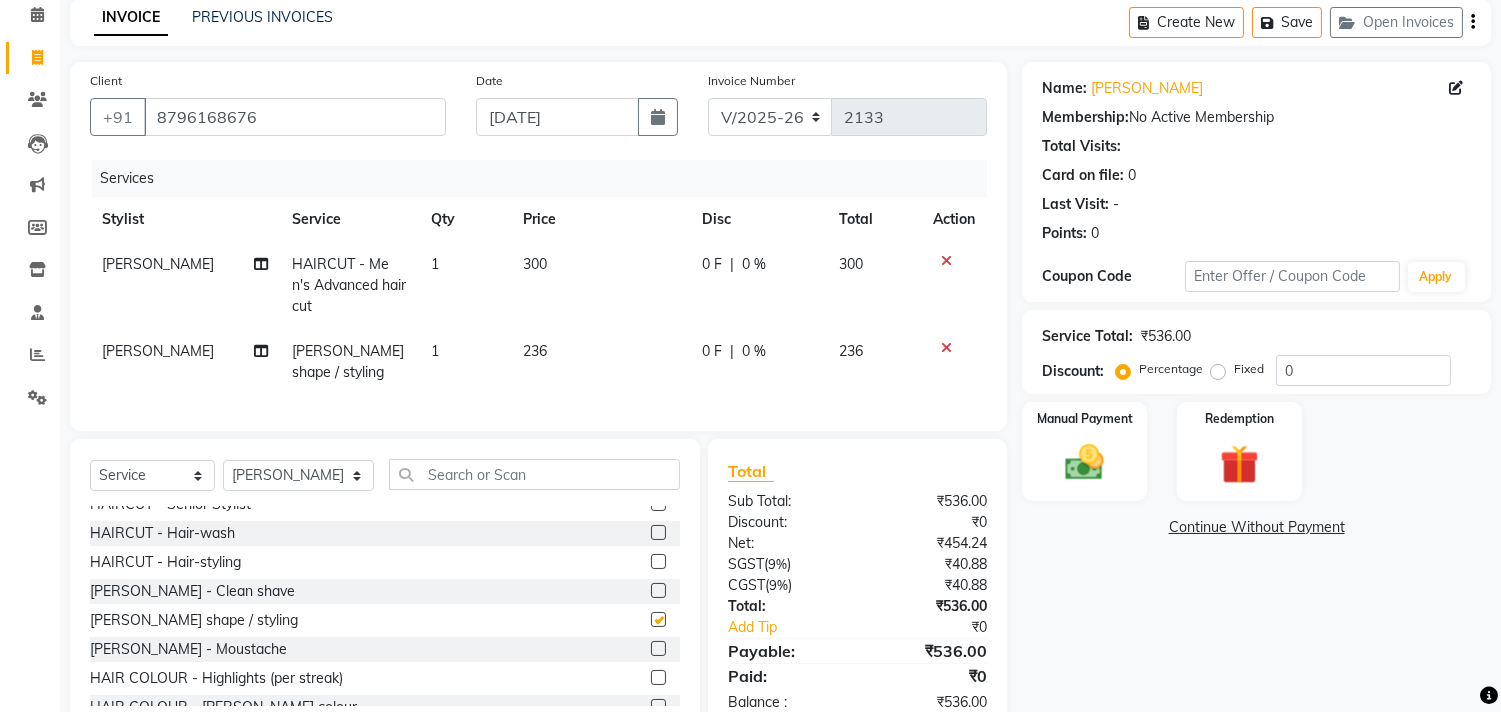 checkbox on "false" 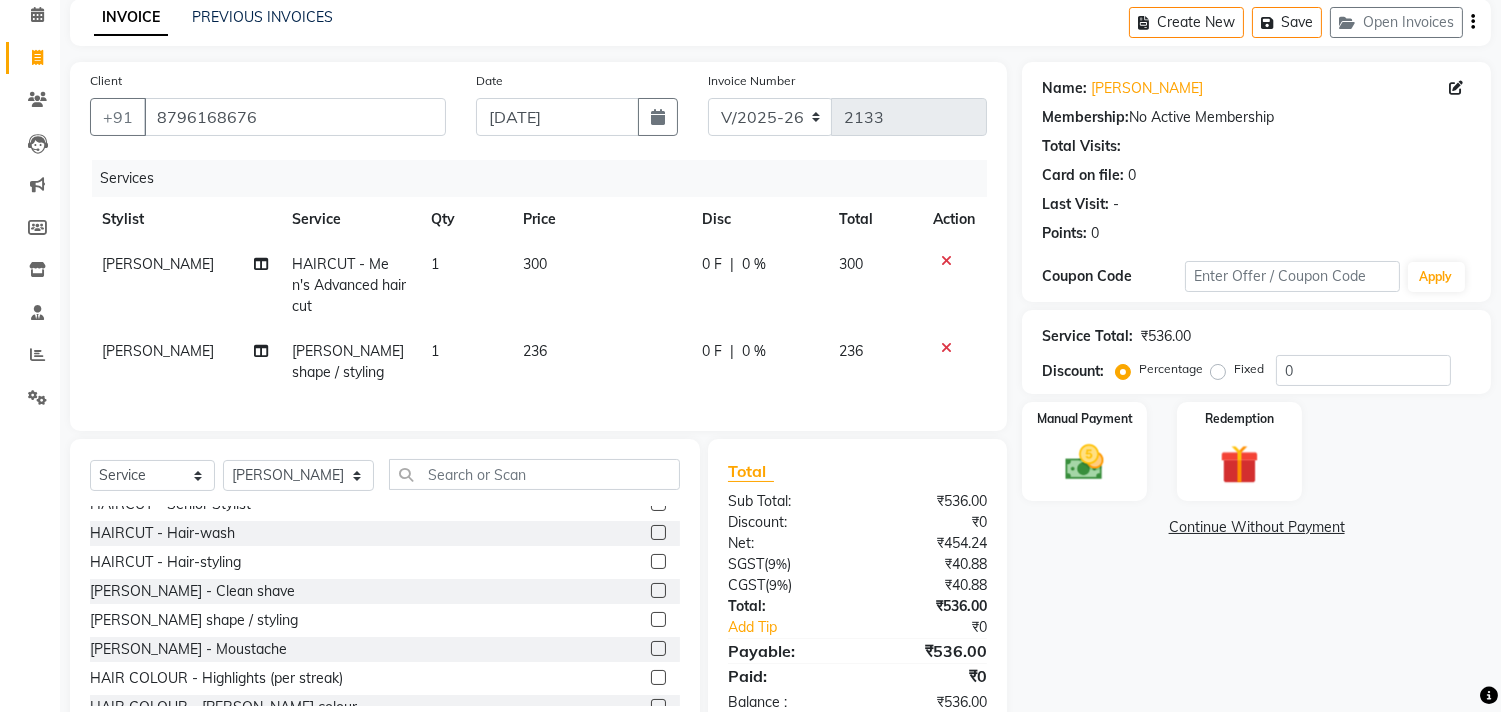 click 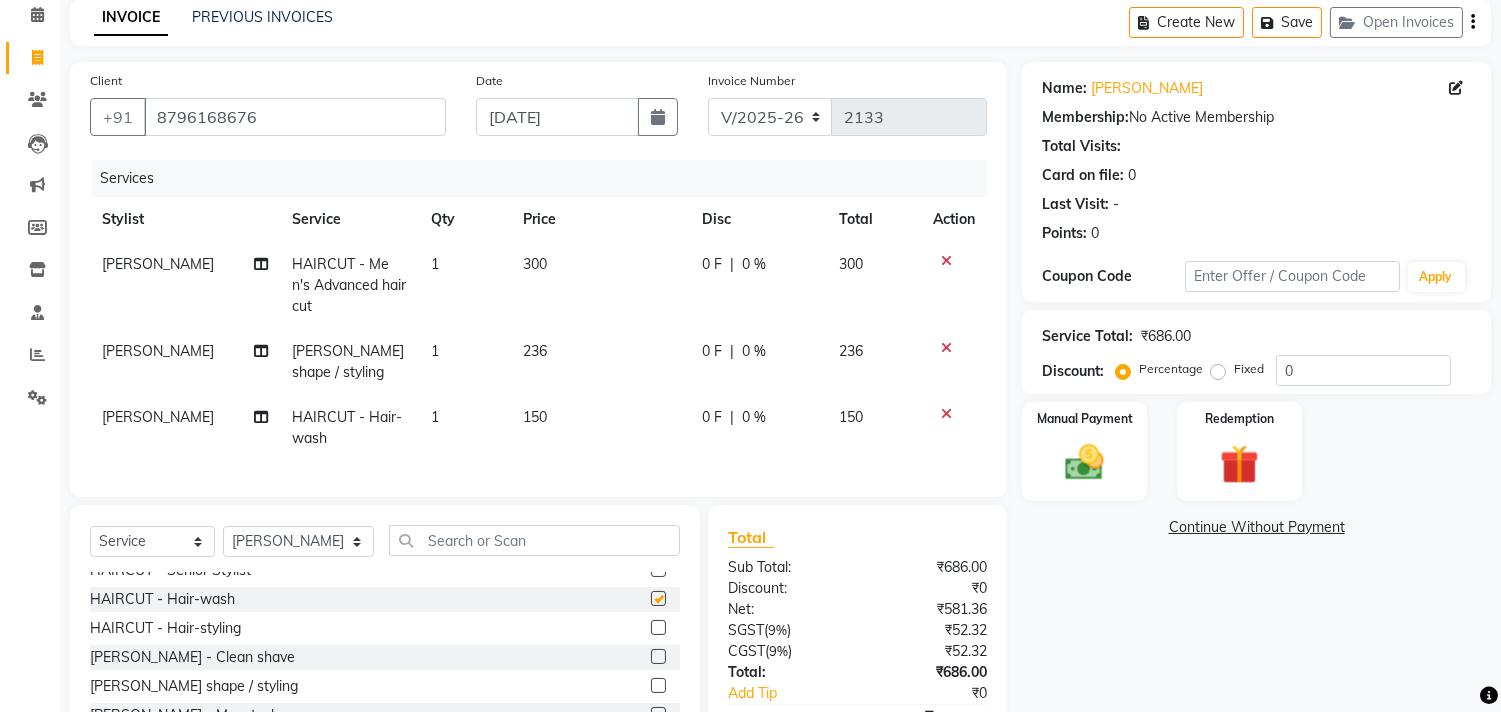 checkbox on "false" 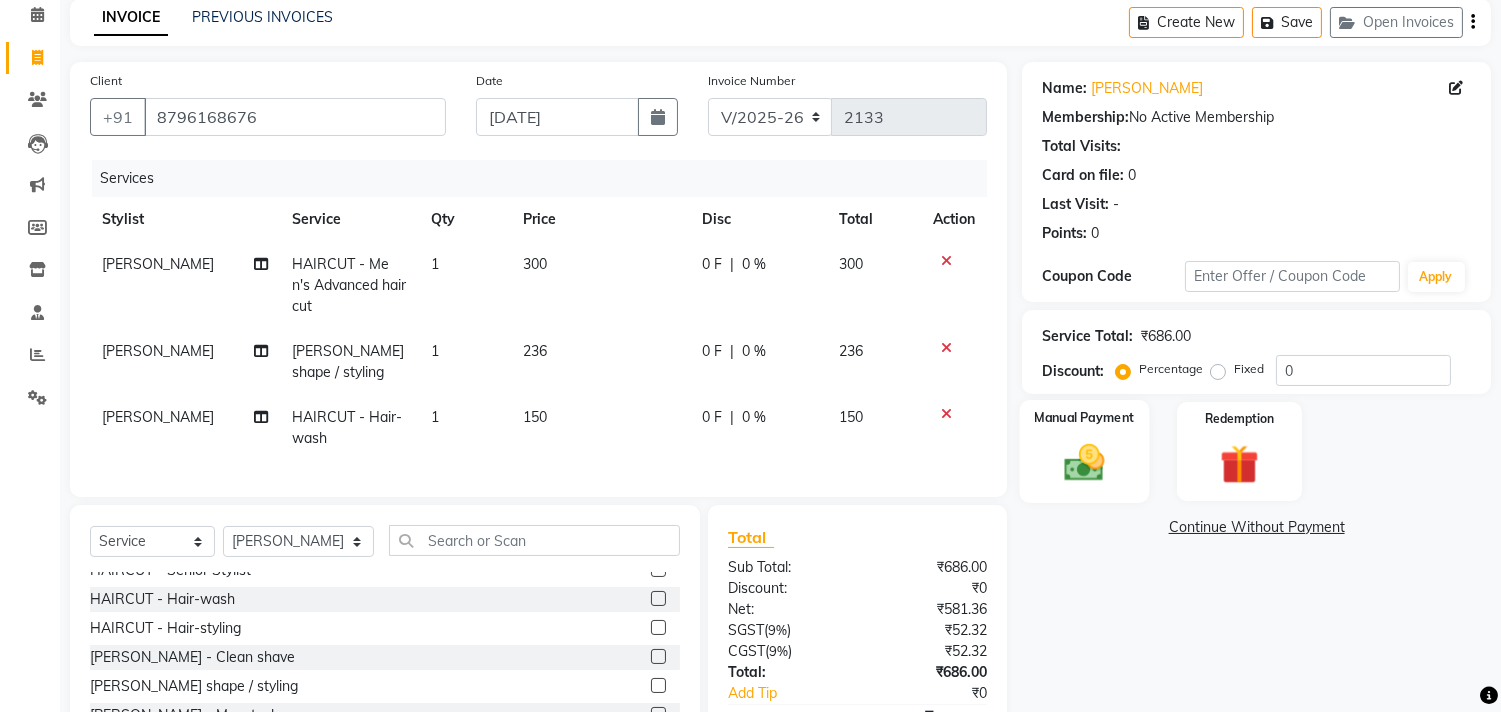 click on "Manual Payment" 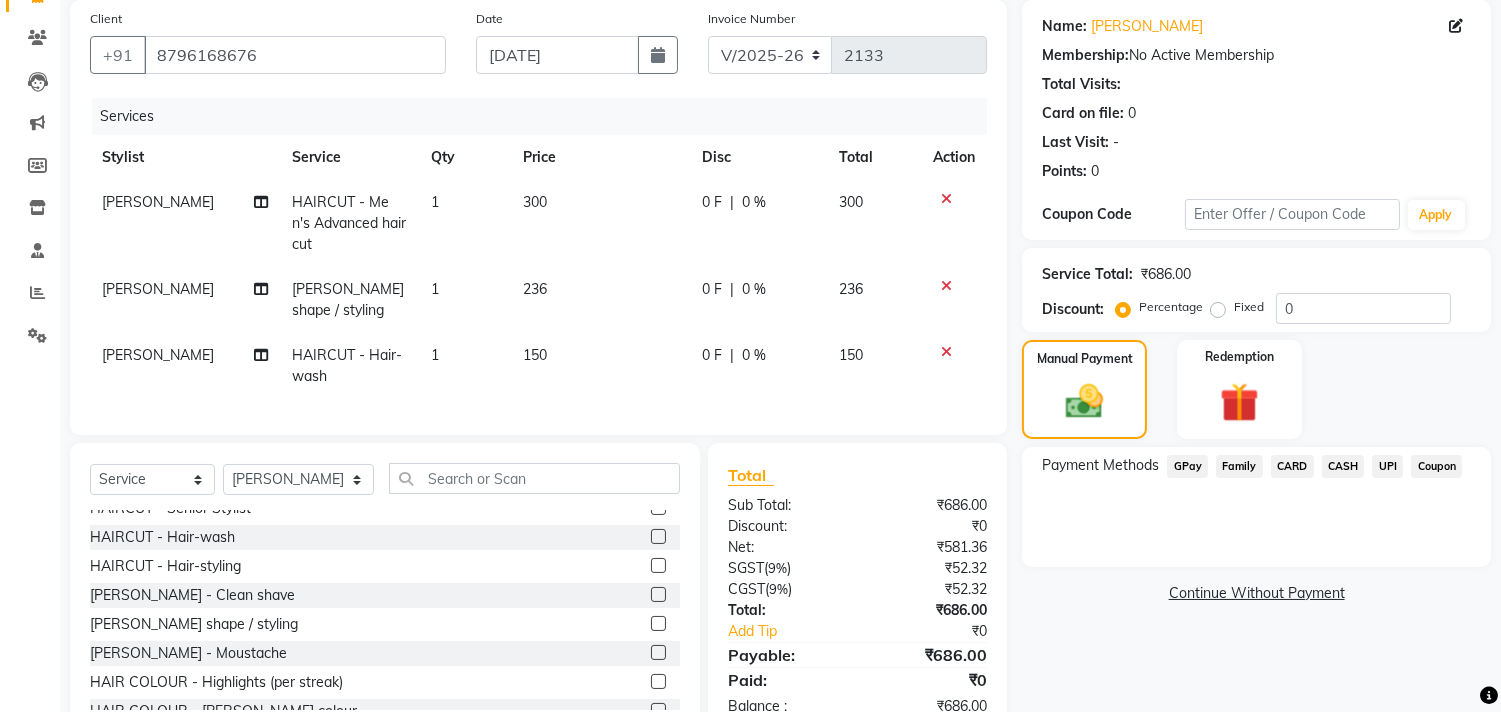scroll, scrollTop: 201, scrollLeft: 0, axis: vertical 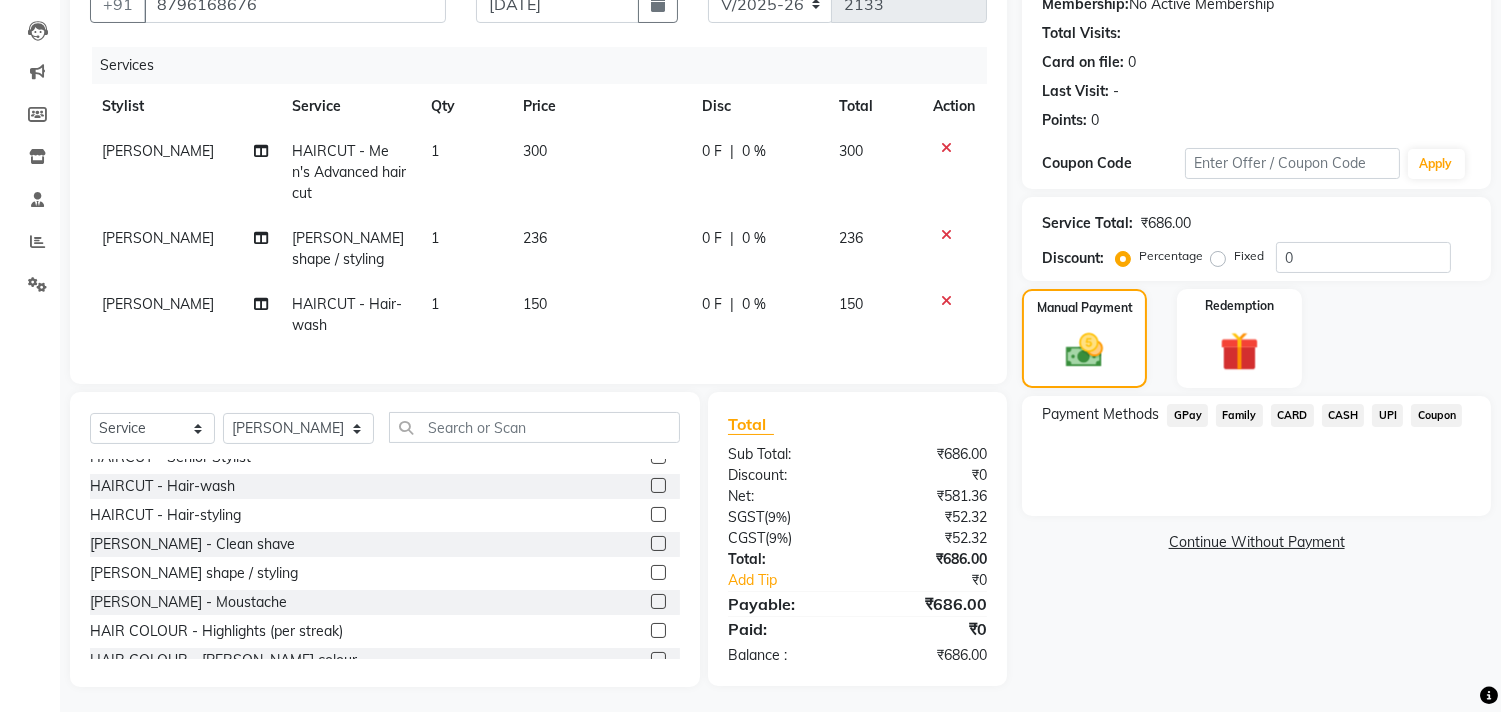 drag, startPoint x: 1357, startPoint y: 413, endPoint x: 1341, endPoint y: 413, distance: 16 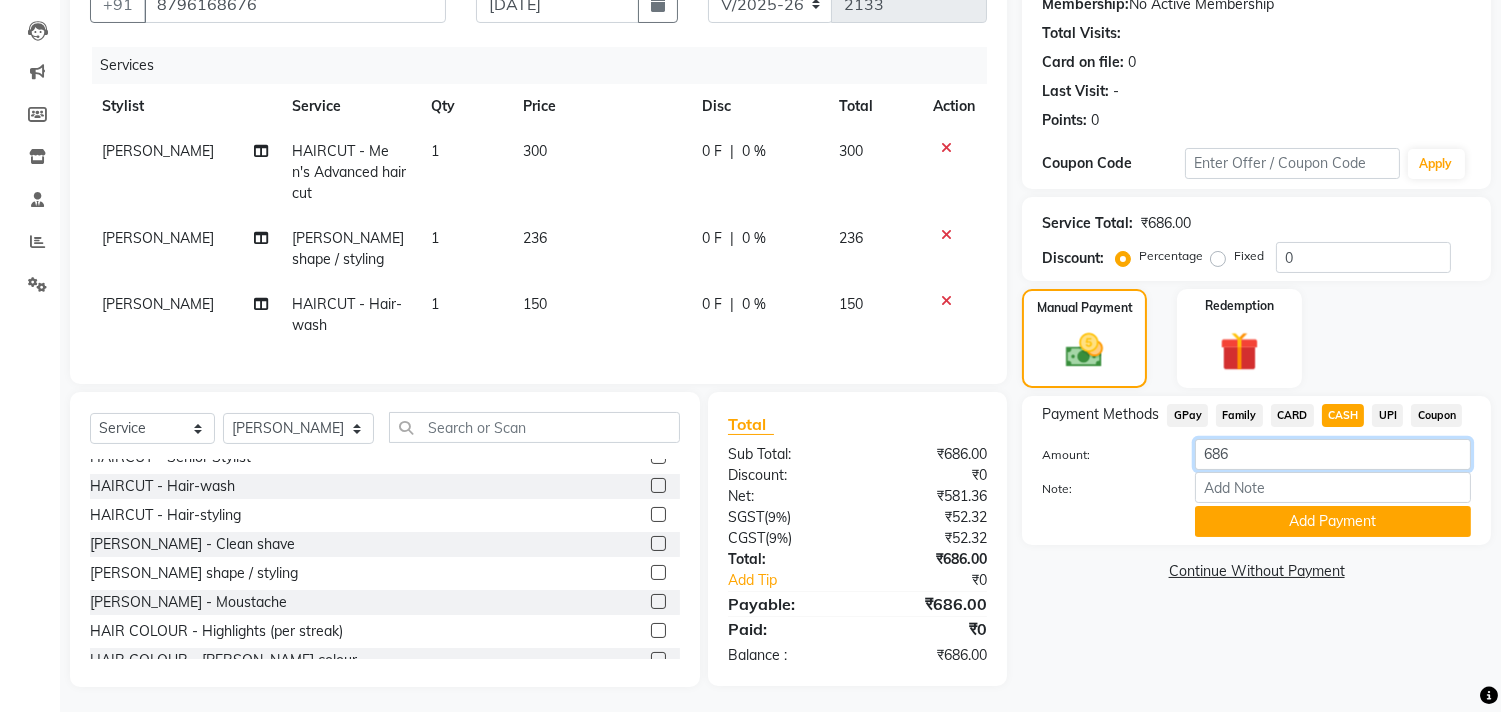 click on "686" 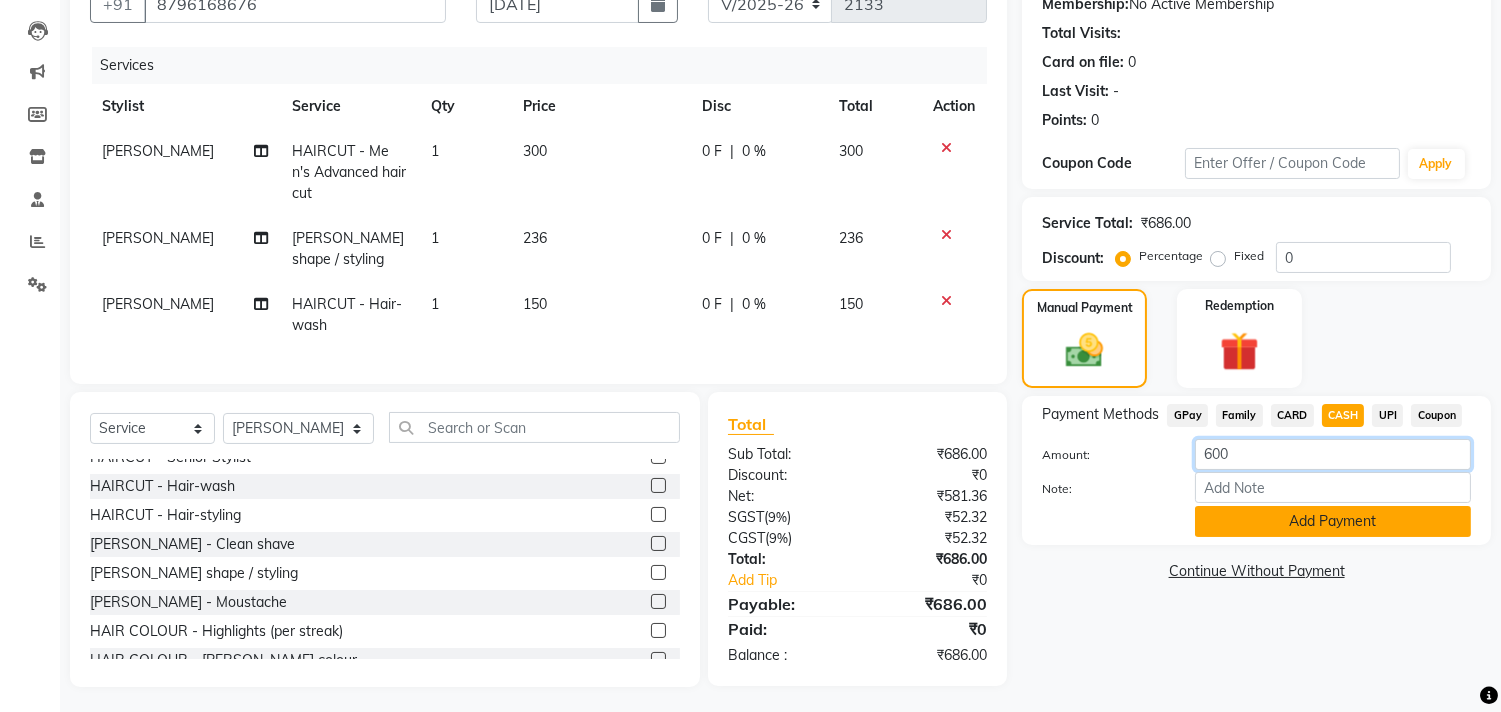 type on "600" 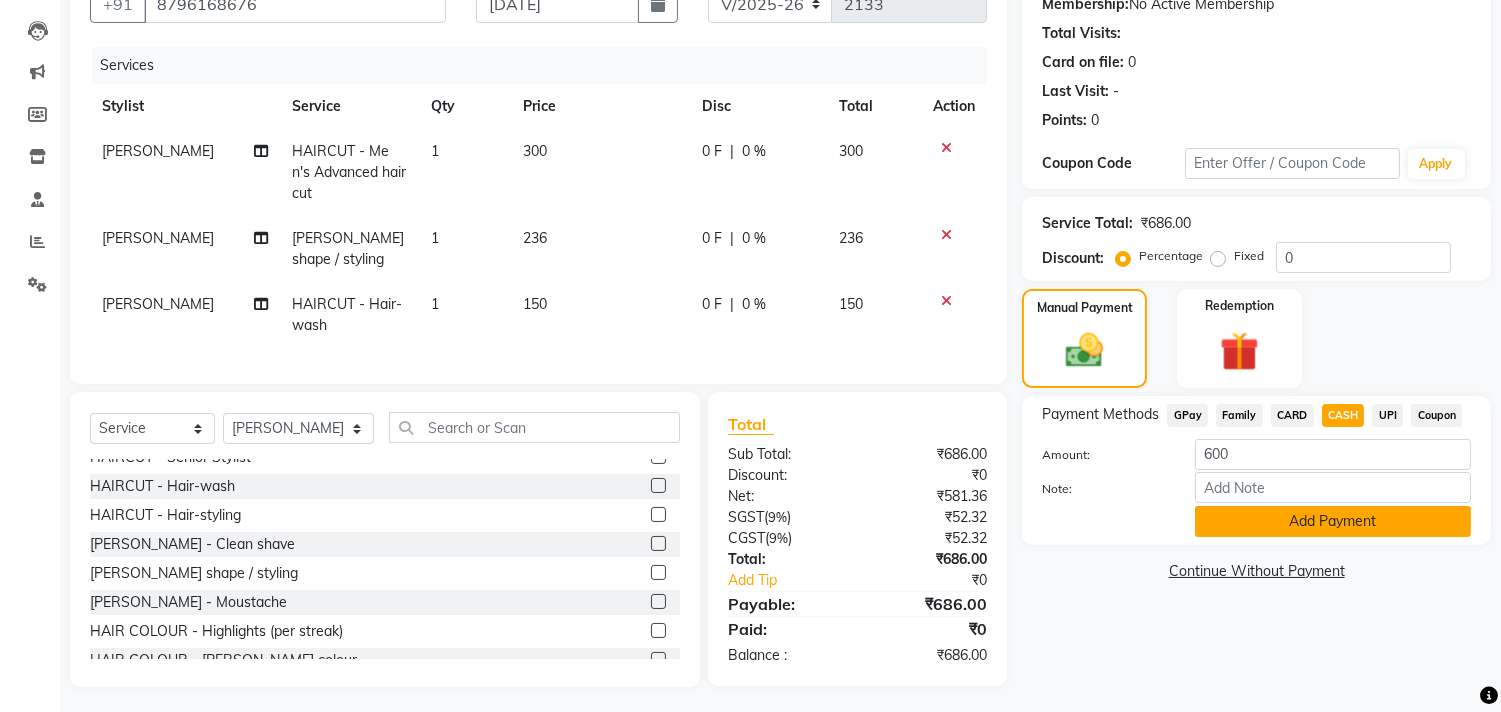 click on "Add Payment" 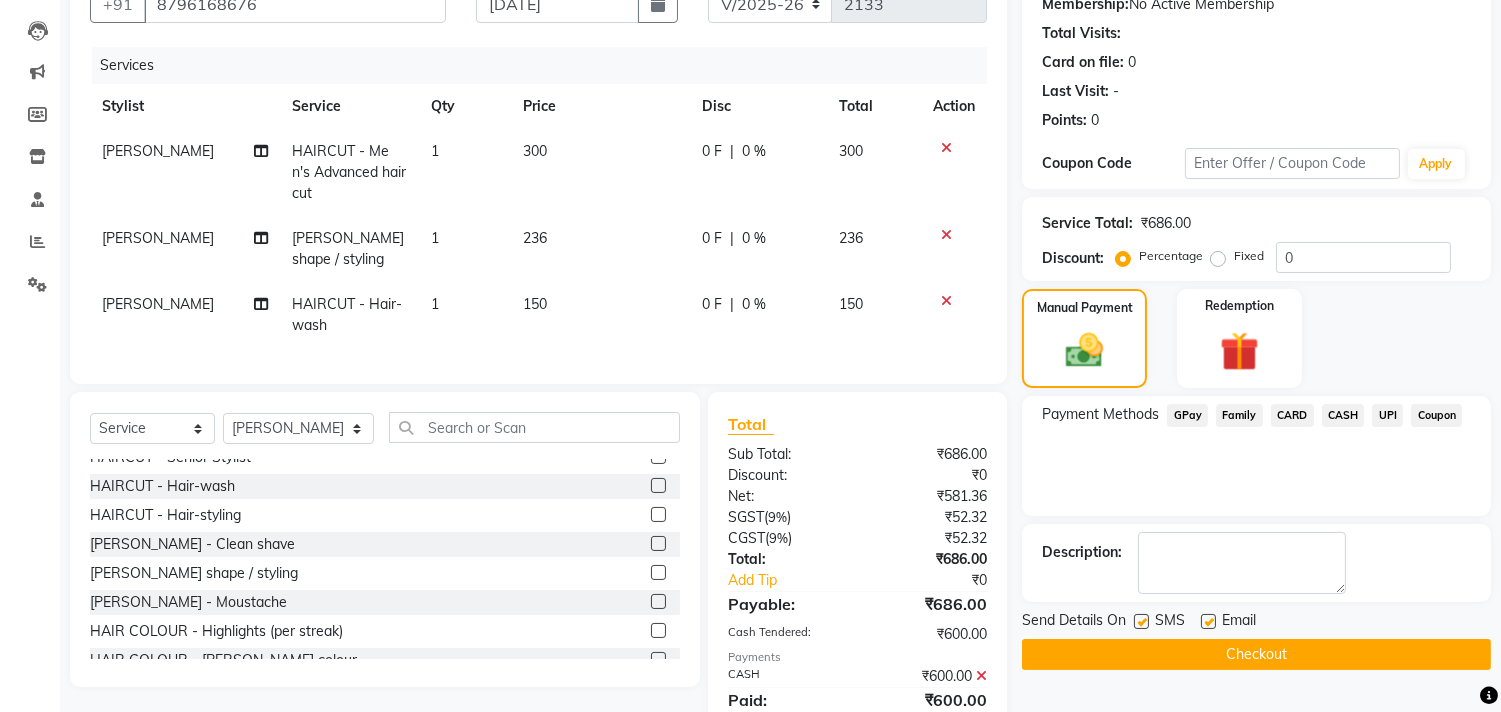 click on "UPI" 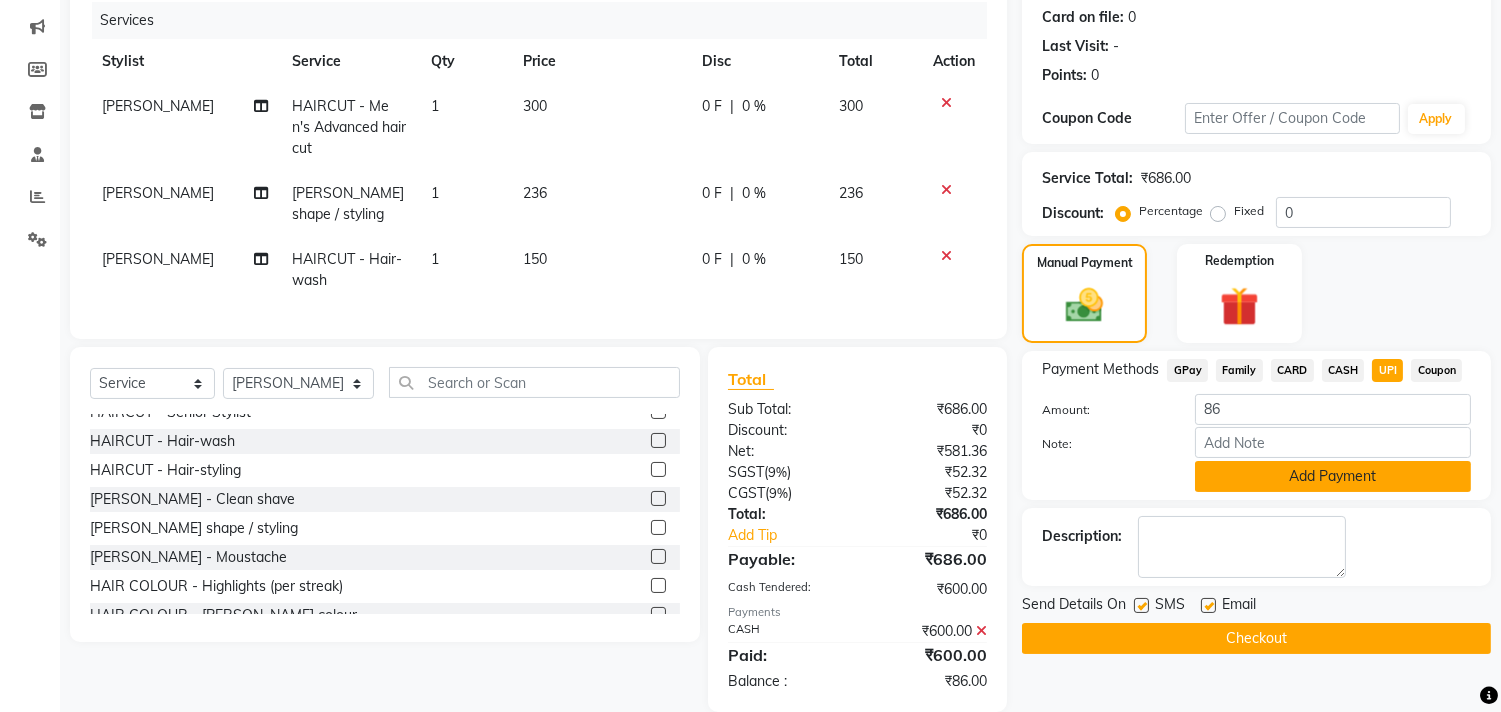 scroll, scrollTop: 271, scrollLeft: 0, axis: vertical 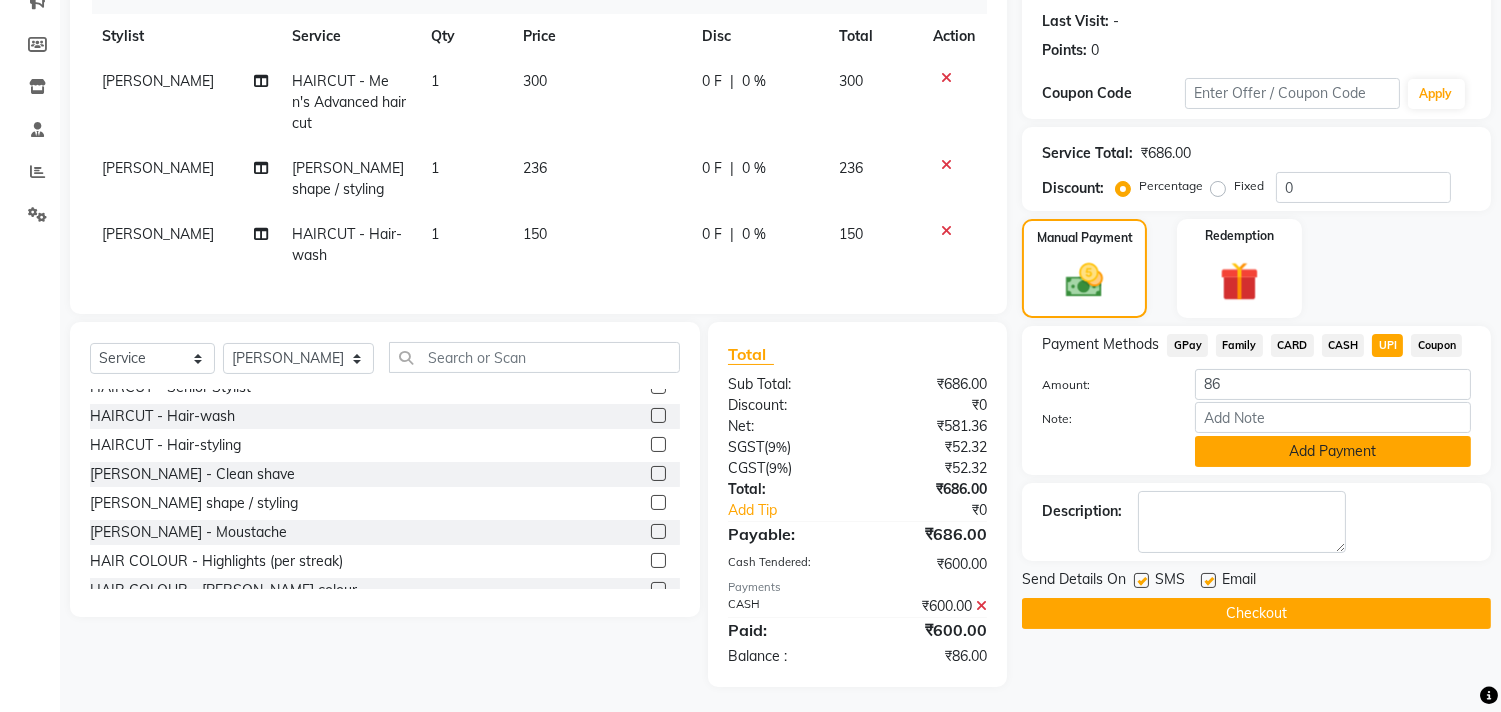 click on "Add Payment" 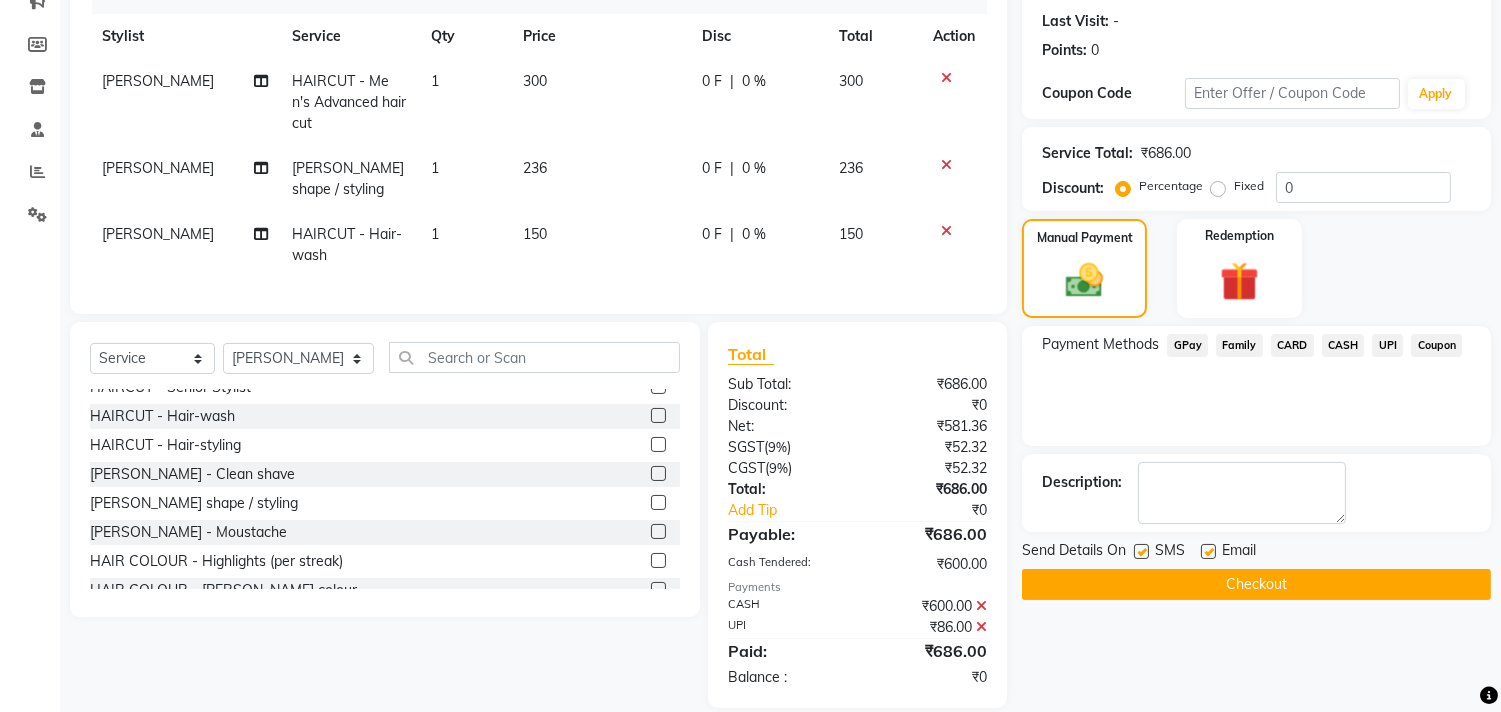 click on "Checkout" 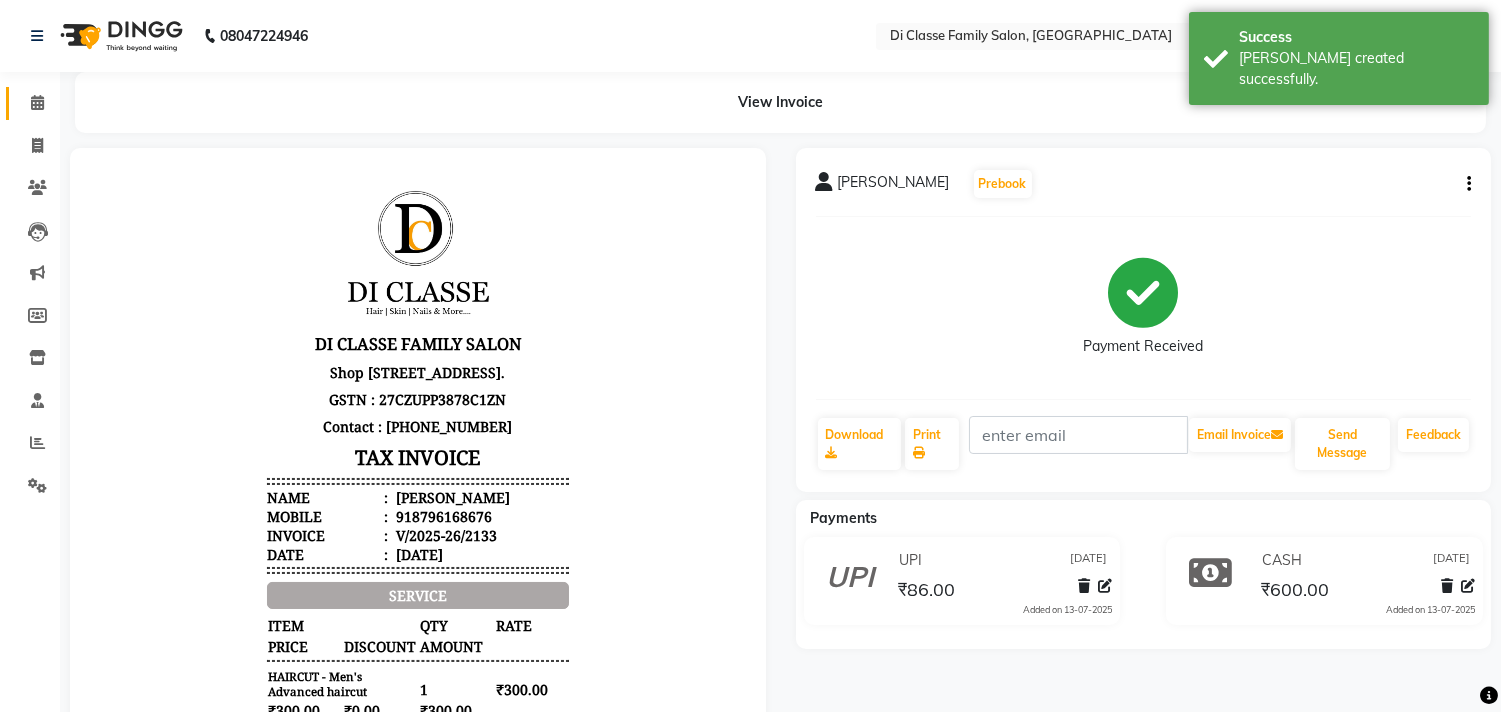 scroll, scrollTop: 0, scrollLeft: 0, axis: both 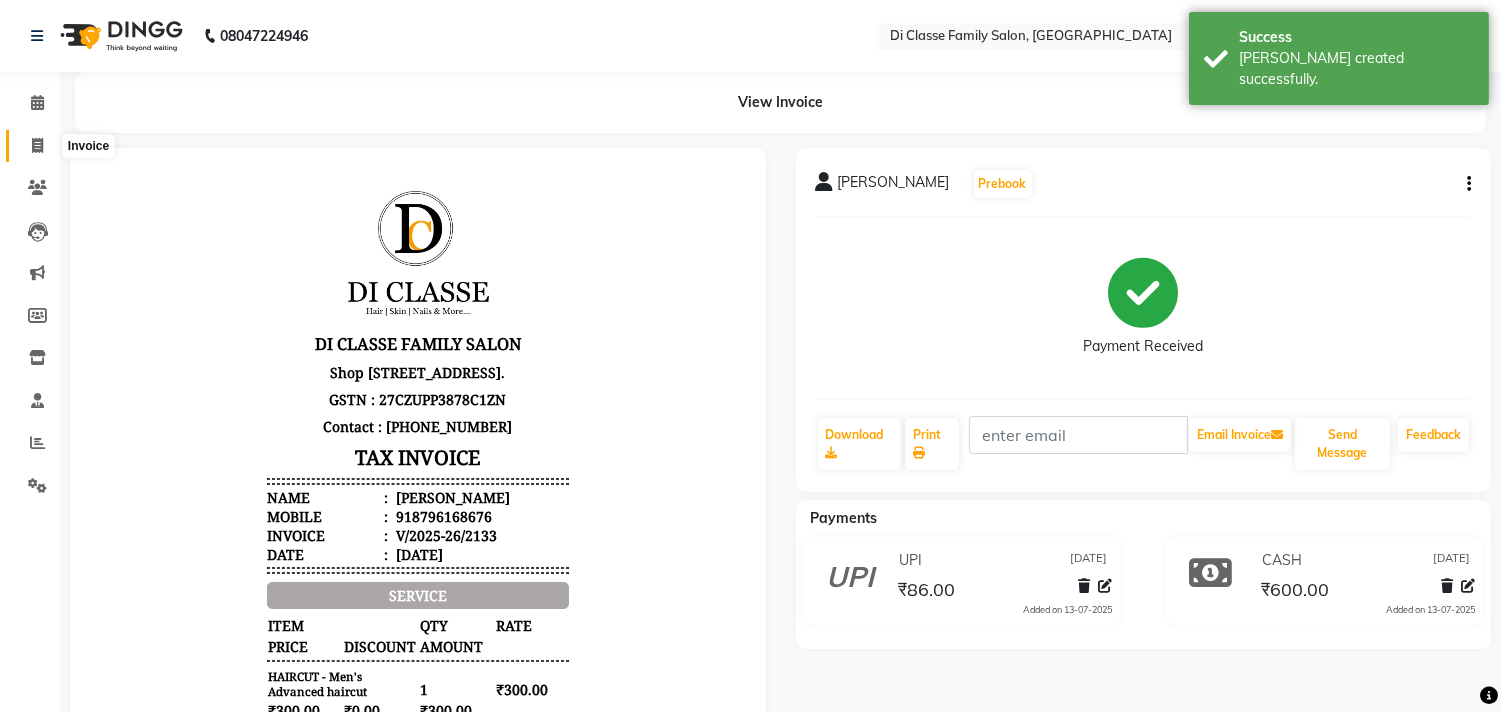 click 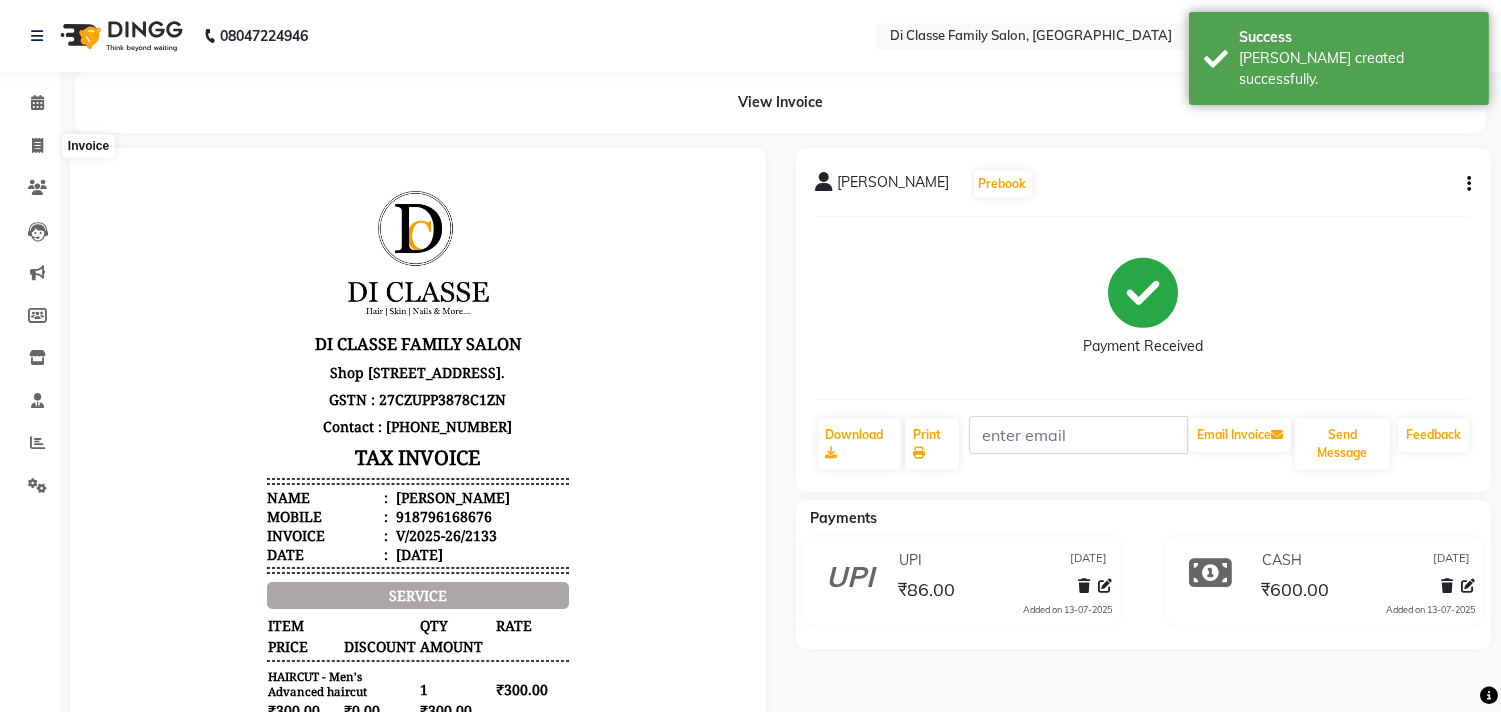 select on "service" 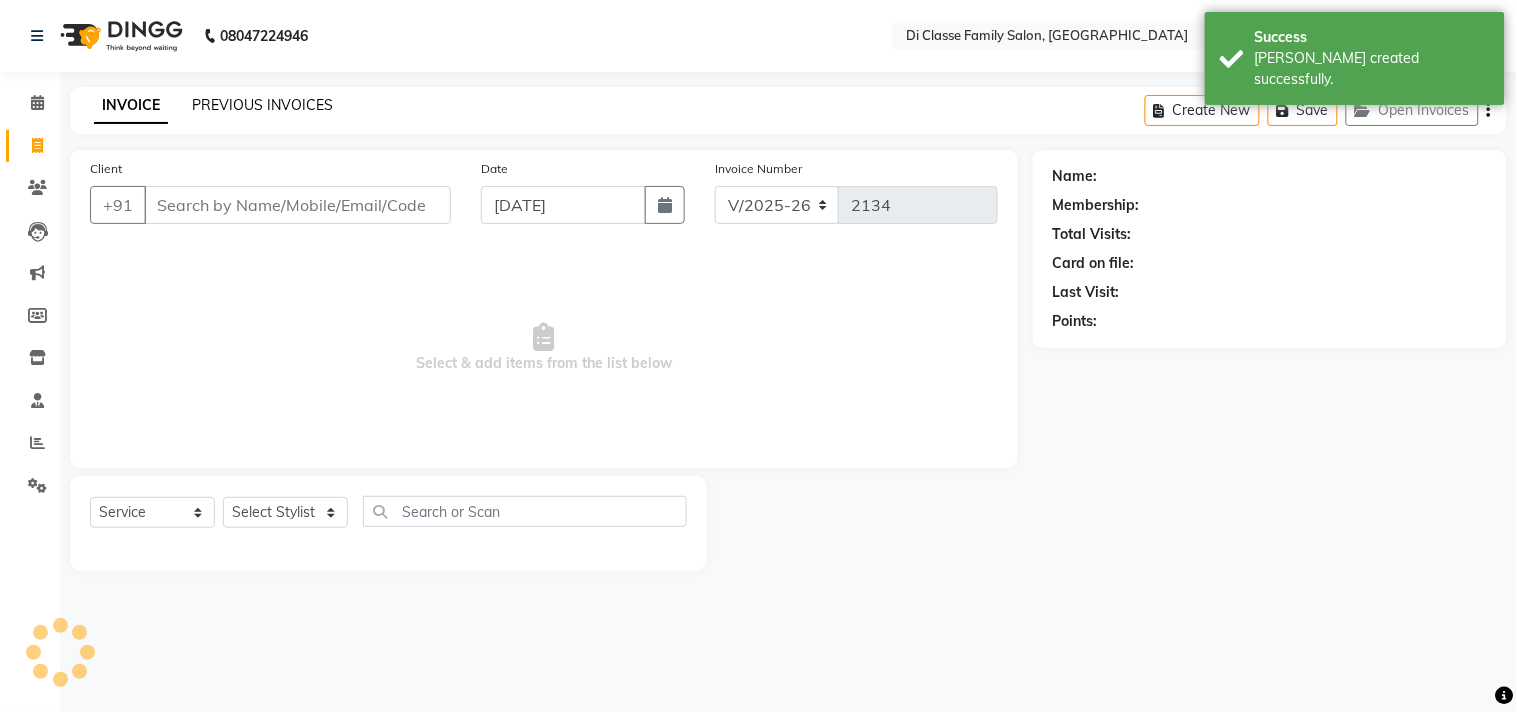 click on "PREVIOUS INVOICES" 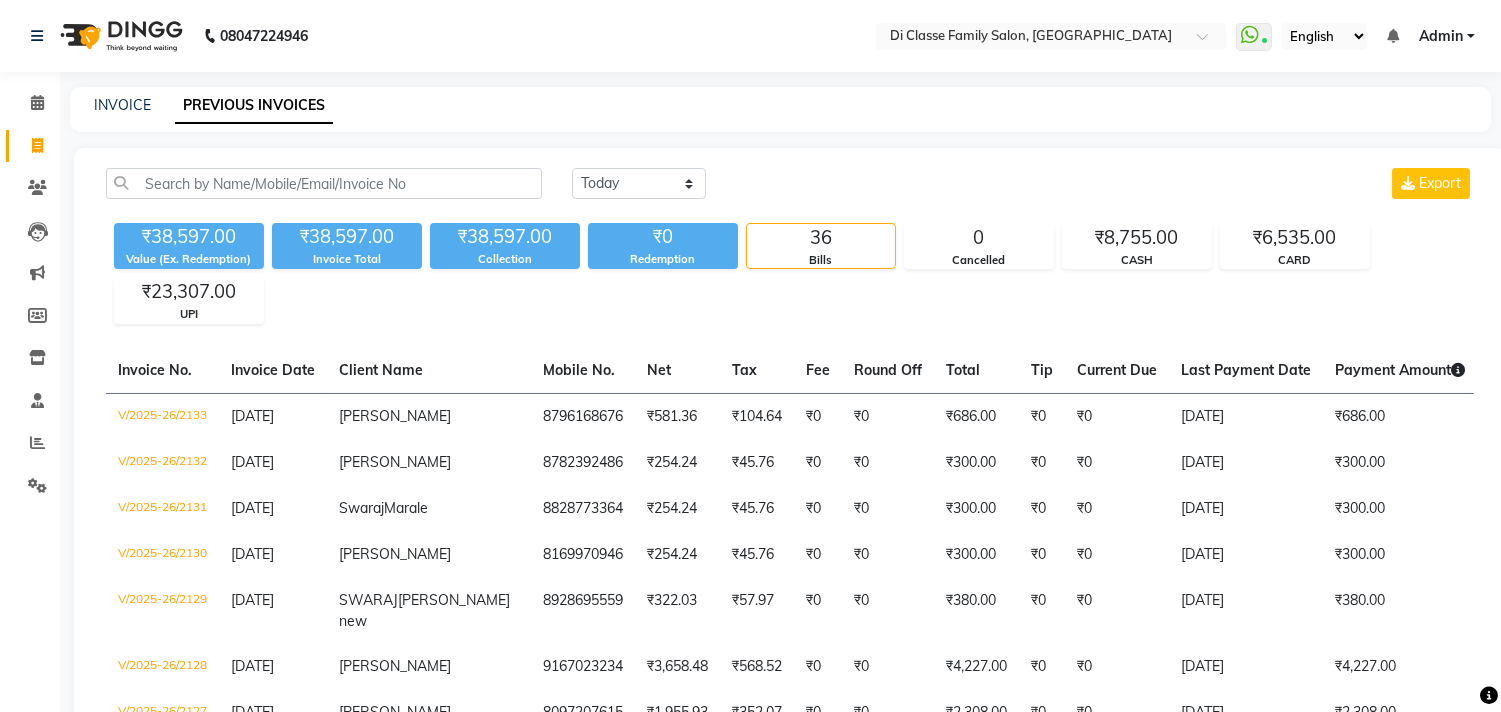 click on "₹38,597.00 Value (Ex. Redemption) ₹38,597.00 Invoice Total  ₹38,597.00 Collection ₹0 Redemption 36 Bills 0 Cancelled ₹8,755.00 CASH ₹6,535.00 CARD ₹23,307.00 UPI" 